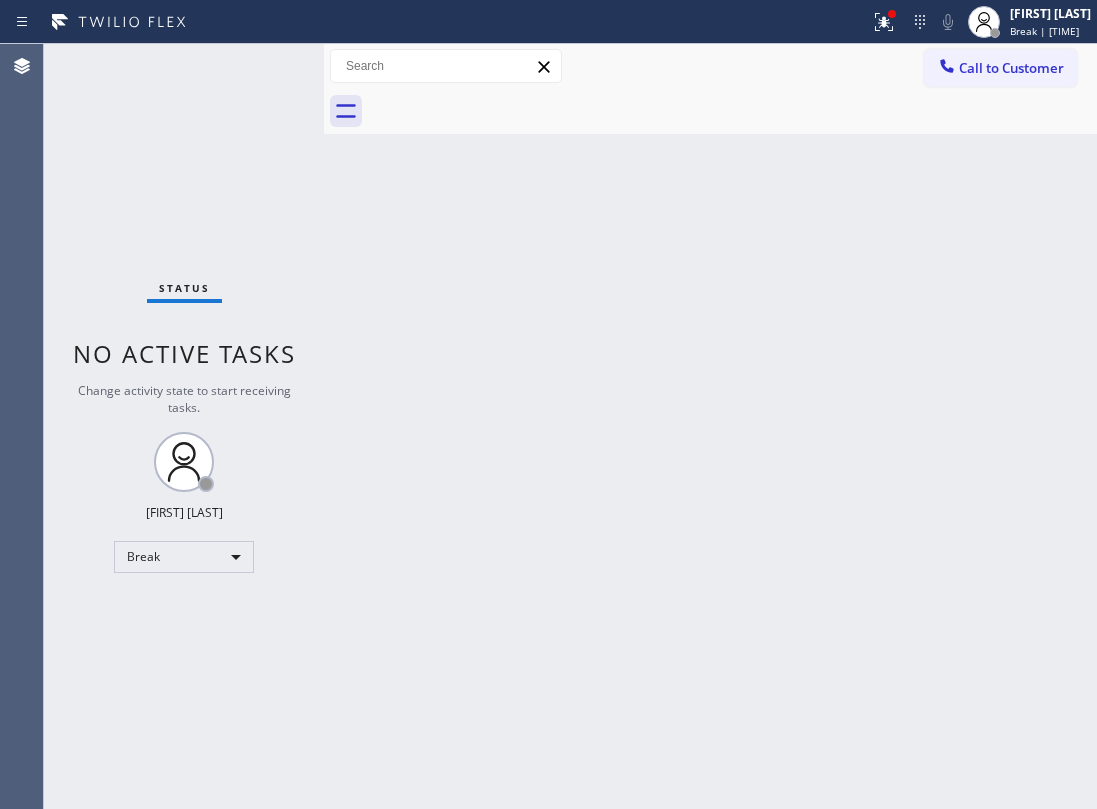 scroll, scrollTop: 0, scrollLeft: 0, axis: both 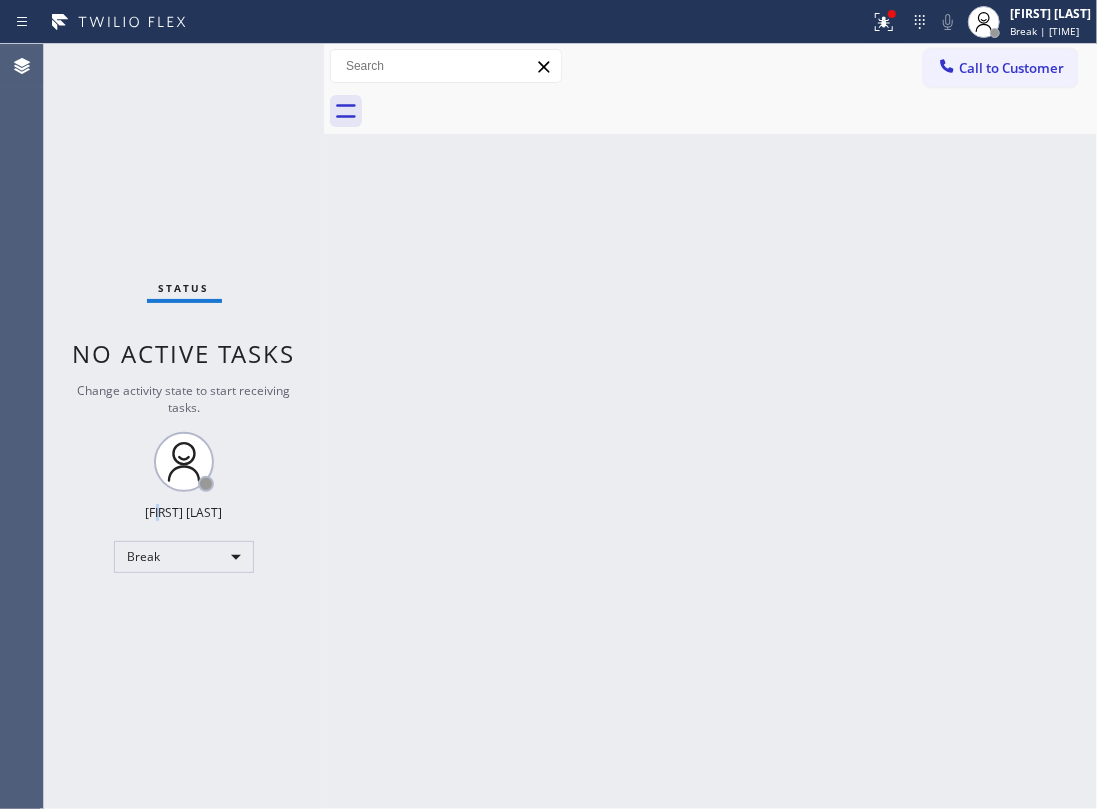 drag, startPoint x: 152, startPoint y: 528, endPoint x: 165, endPoint y: 538, distance: 16.40122 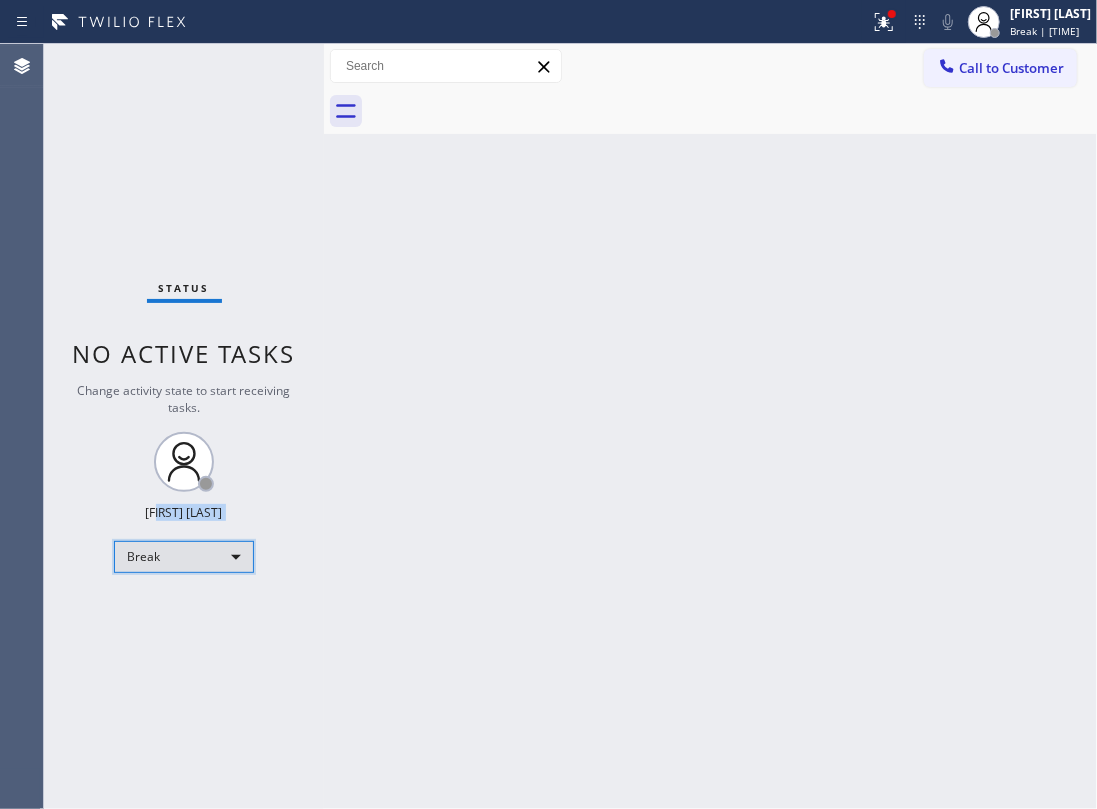 click on "Break" at bounding box center (184, 557) 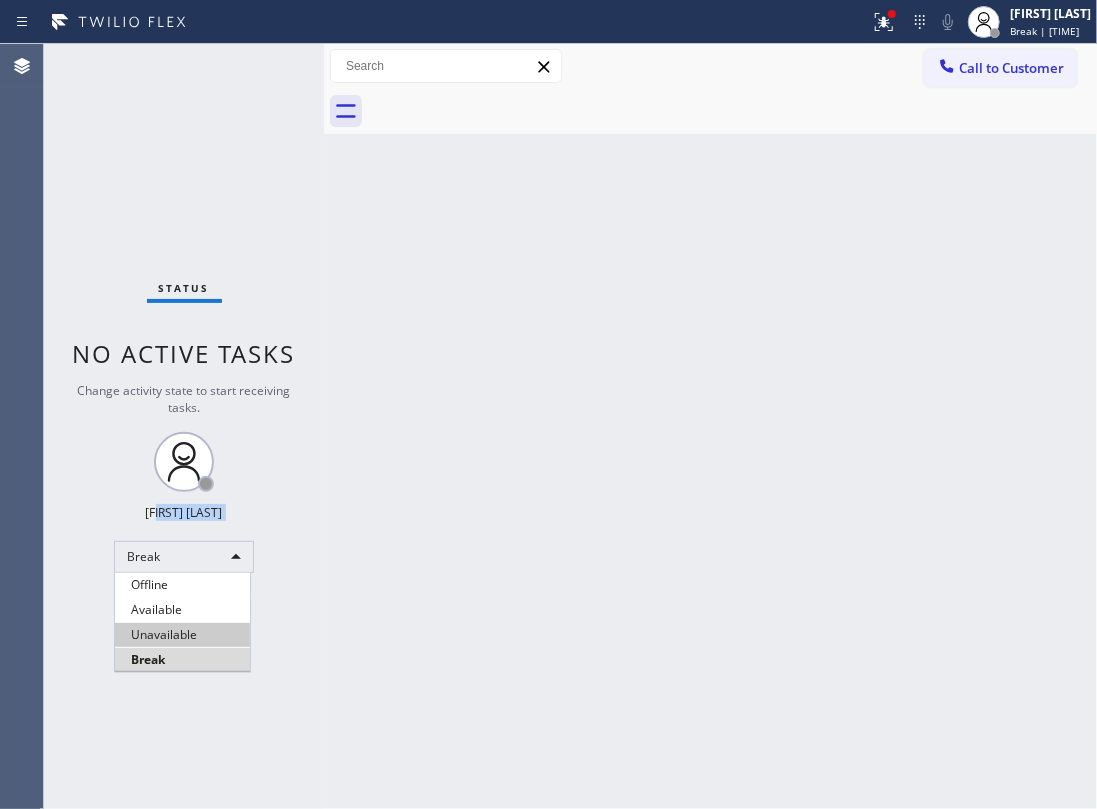 click on "Unavailable" at bounding box center [182, 635] 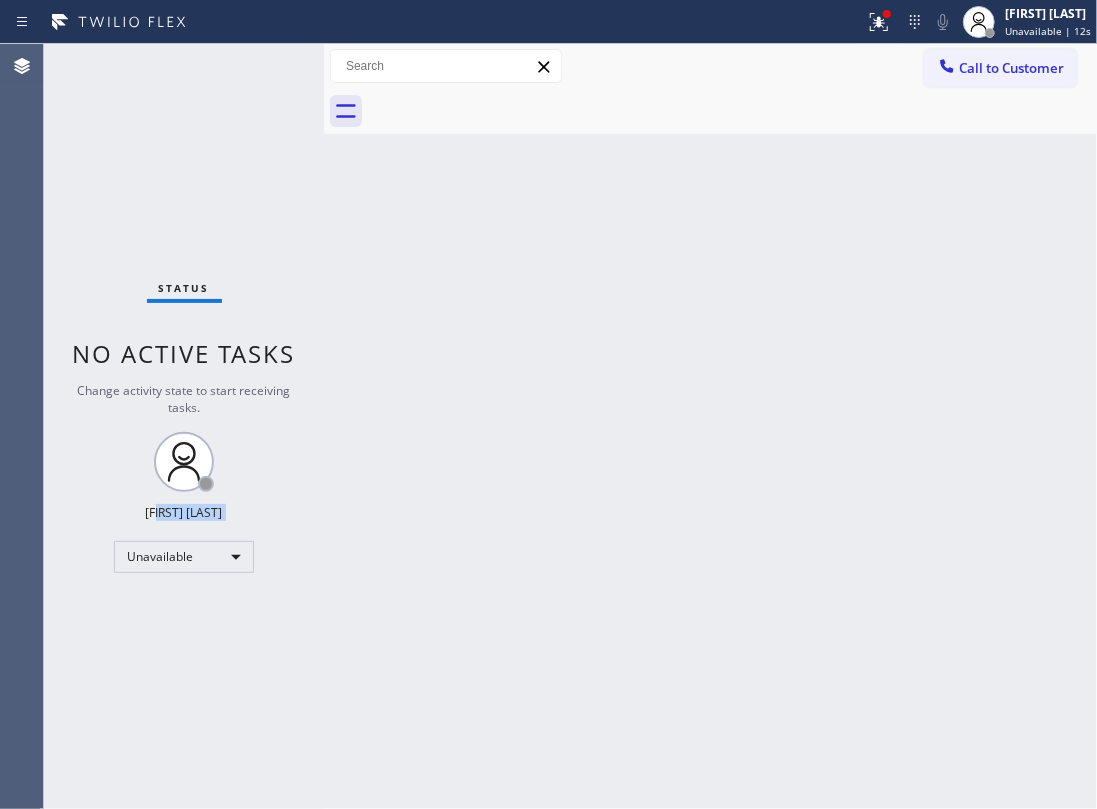 click on "Status   No active tasks     Change activity state to start receiving tasks.   [FIRST] [LAST] Unavailable" at bounding box center [184, 426] 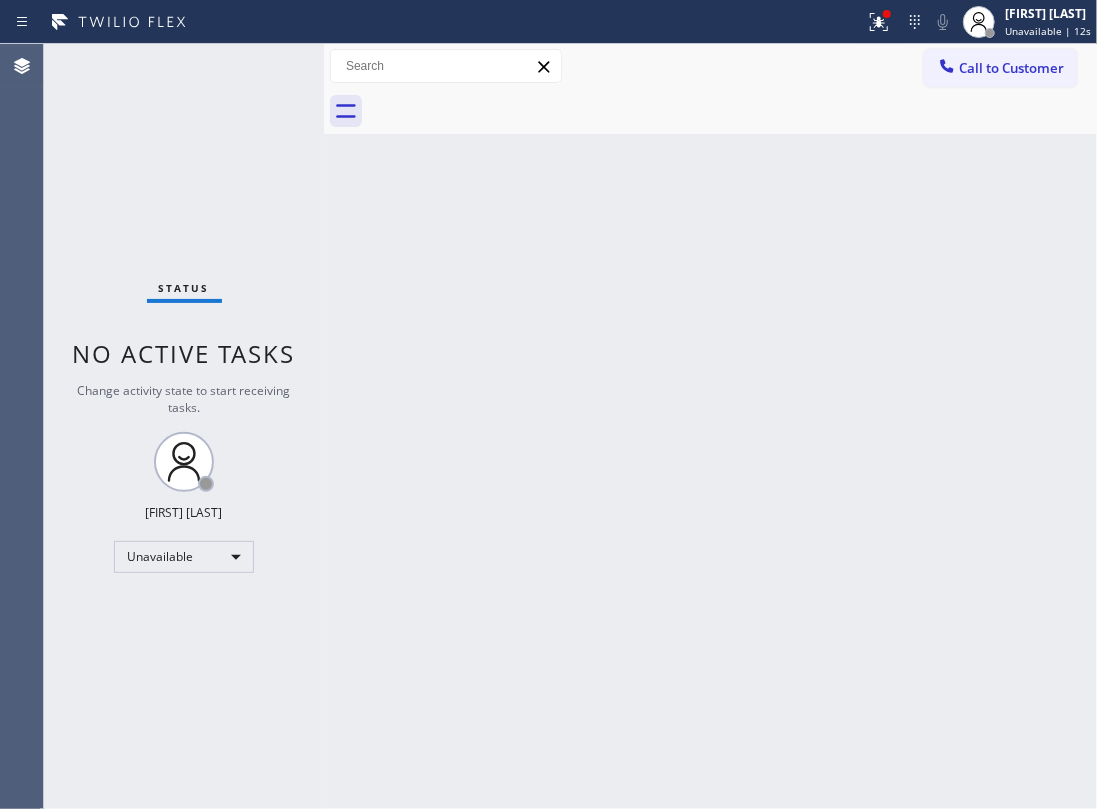 click on "Status   No active tasks     Change activity state to start receiving tasks.   [FIRST] [LAST] Unavailable" at bounding box center [184, 426] 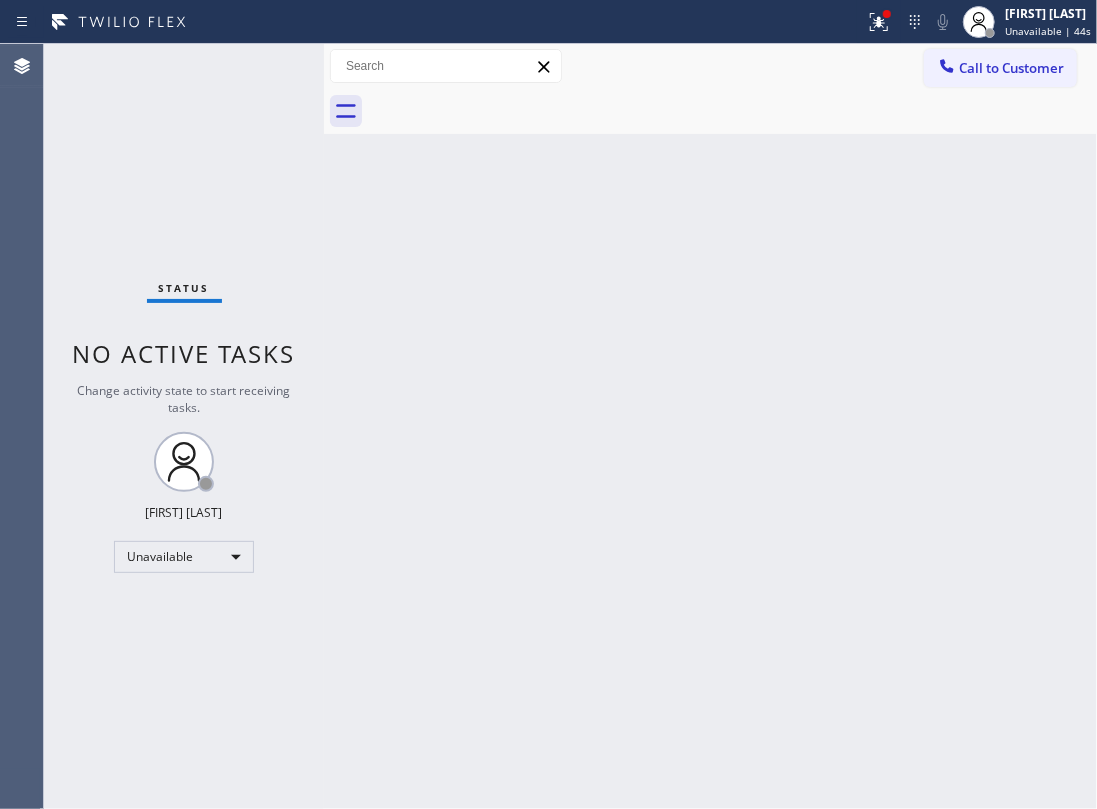click on "Back to Dashboard Change Sender ID Customers Technicians Select a contact Outbound call Location Search location Your caller id phone number Customer number Call Customer info Name   Phone none Address none Change Sender ID HVAC +18559994417 5 Star Appliance +18557314952 Appliance Repair +18554611149 Plumbing +18889090120 Air Duct Cleaning +18006865038  Electricians +18005688664 Cancel Change Check personal SMS Reset Change No tabs Call to Customer Outbound call Location 5 Star Appliance Repair Your caller id phone number (855) 731-4952 Customer number Call Outbound call Technician Search Technician Your caller id phone number Your caller id phone number Call" at bounding box center [710, 426] 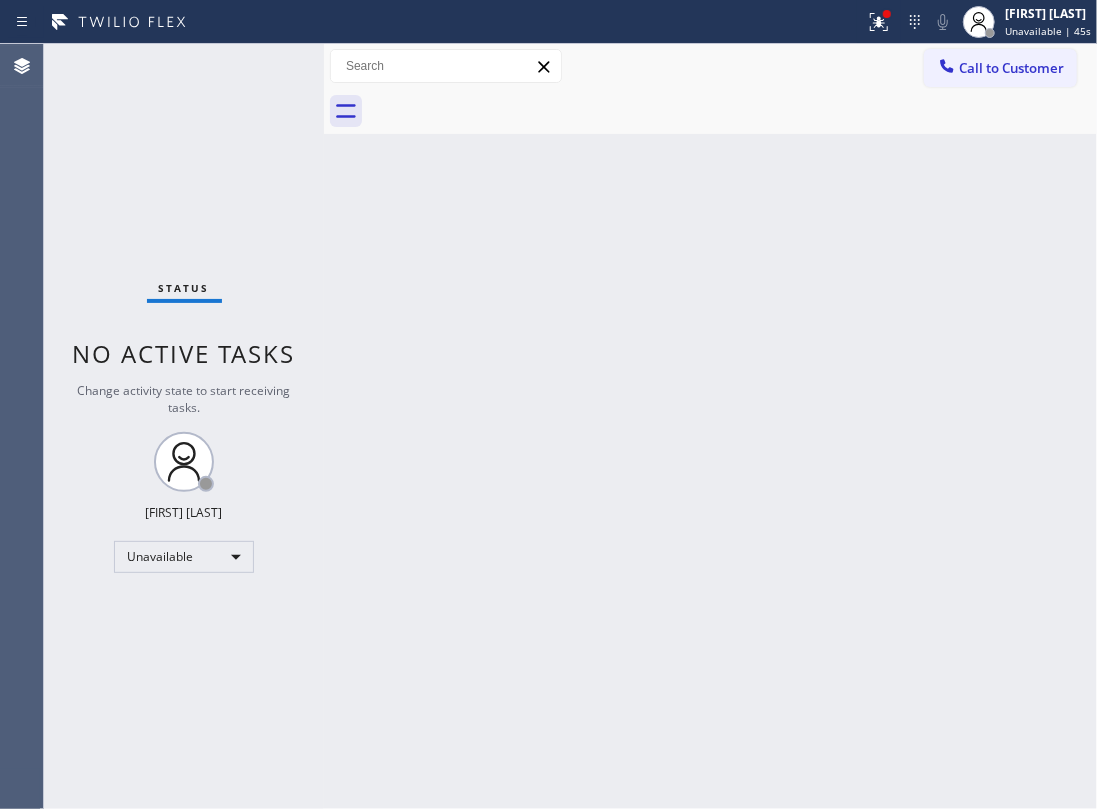 click on "Back to Dashboard Change Sender ID Customers Technicians Select a contact Outbound call Location Search location Your caller id phone number Customer number Call Customer info Name   Phone none Address none Change Sender ID HVAC +18559994417 5 Star Appliance +18557314952 Appliance Repair +18554611149 Plumbing +18889090120 Air Duct Cleaning +18006865038  Electricians +18005688664 Cancel Change Check personal SMS Reset Change No tabs Call to Customer Outbound call Location 5 Star Appliance Repair Your caller id phone number (855) 731-4952 Customer number Call Outbound call Technician Search Technician Your caller id phone number Your caller id phone number Call" at bounding box center (710, 426) 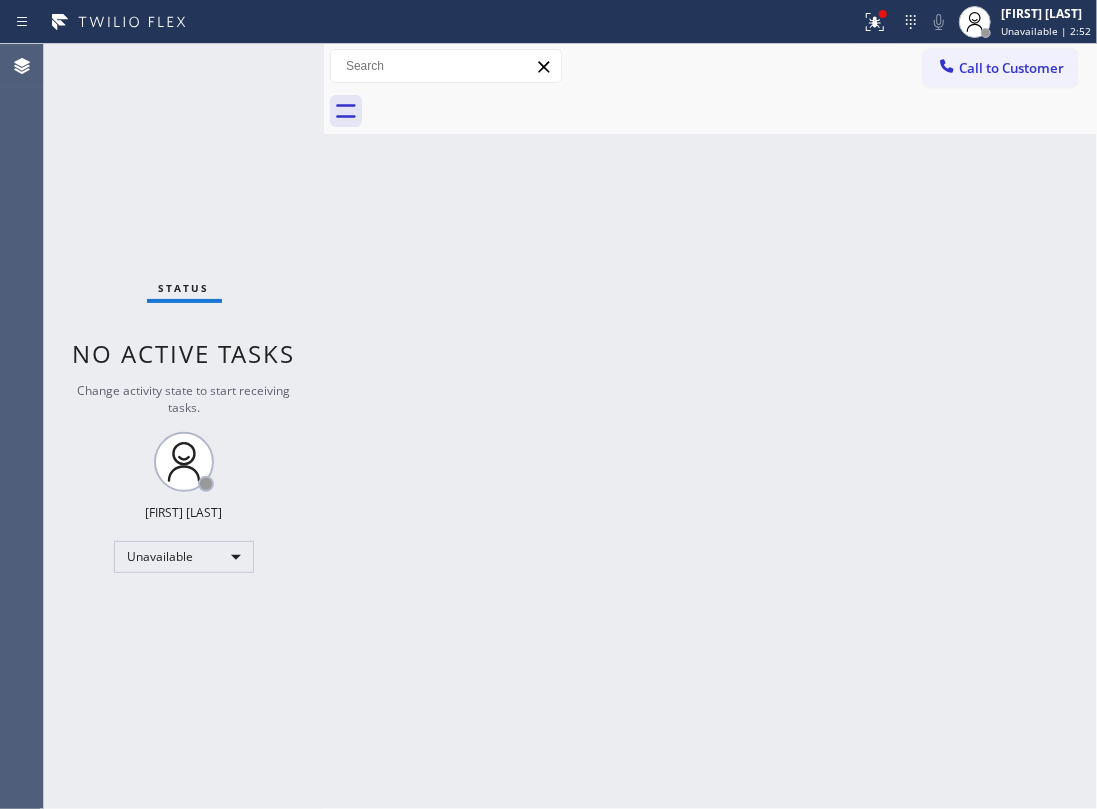 click on "Back to Dashboard Change Sender ID Customers Technicians Select a contact Outbound call Location Search location Your caller id phone number Customer number Call Customer info Name   Phone none Address none Change Sender ID HVAC +18559994417 5 Star Appliance +18557314952 Appliance Repair +18554611149 Plumbing +18889090120 Air Duct Cleaning +18006865038  Electricians +18005688664 Cancel Change Check personal SMS Reset Change No tabs Call to Customer Outbound call Location 5 Star Appliance Repair Your caller id phone number (855) 731-4952 Customer number Call Outbound call Technician Search Technician Your caller id phone number Your caller id phone number Call" at bounding box center (710, 426) 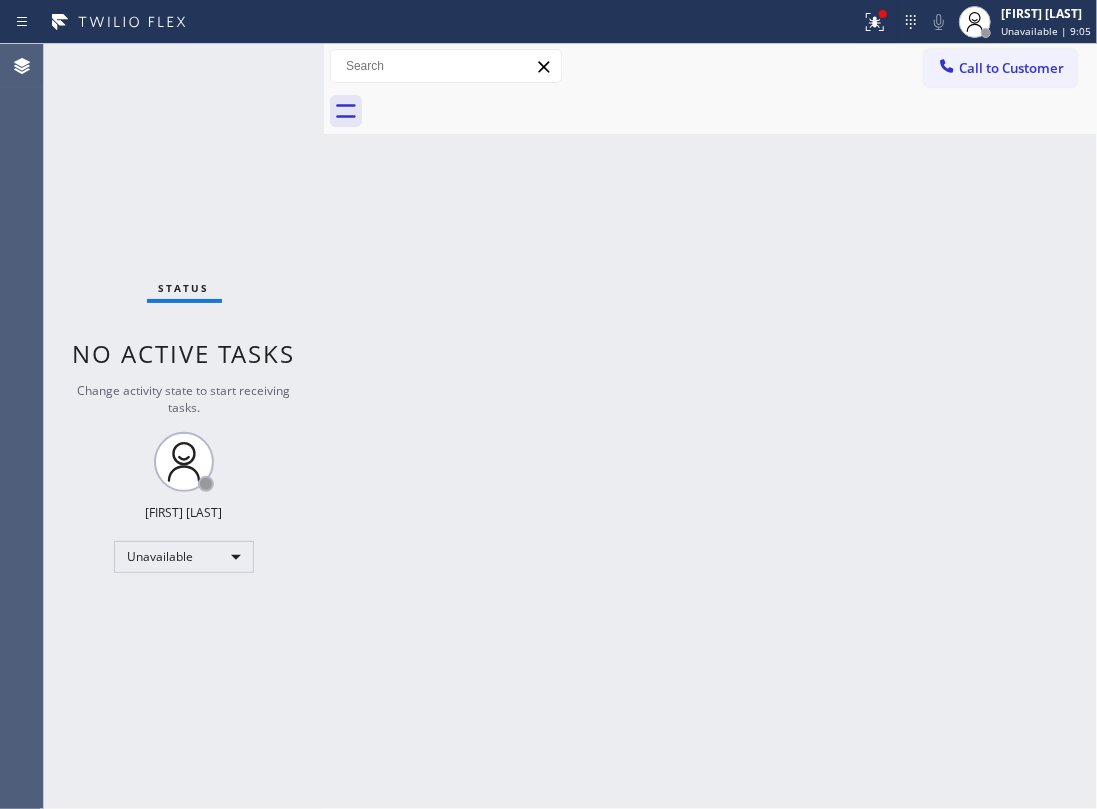 click on "Back to Dashboard Change Sender ID Customers Technicians Select a contact Outbound call Location Search location Your caller id phone number Customer number Call Customer info Name   Phone none Address none Change Sender ID HVAC +18559994417 5 Star Appliance +18557314952 Appliance Repair +18554611149 Plumbing +18889090120 Air Duct Cleaning +18006865038  Electricians +18005688664 Cancel Change Check personal SMS Reset Change No tabs Call to Customer Outbound call Location 5 Star Appliance Repair Your caller id phone number (855) 731-4952 Customer number Call Outbound call Technician Search Technician Your caller id phone number Your caller id phone number Call" at bounding box center (710, 426) 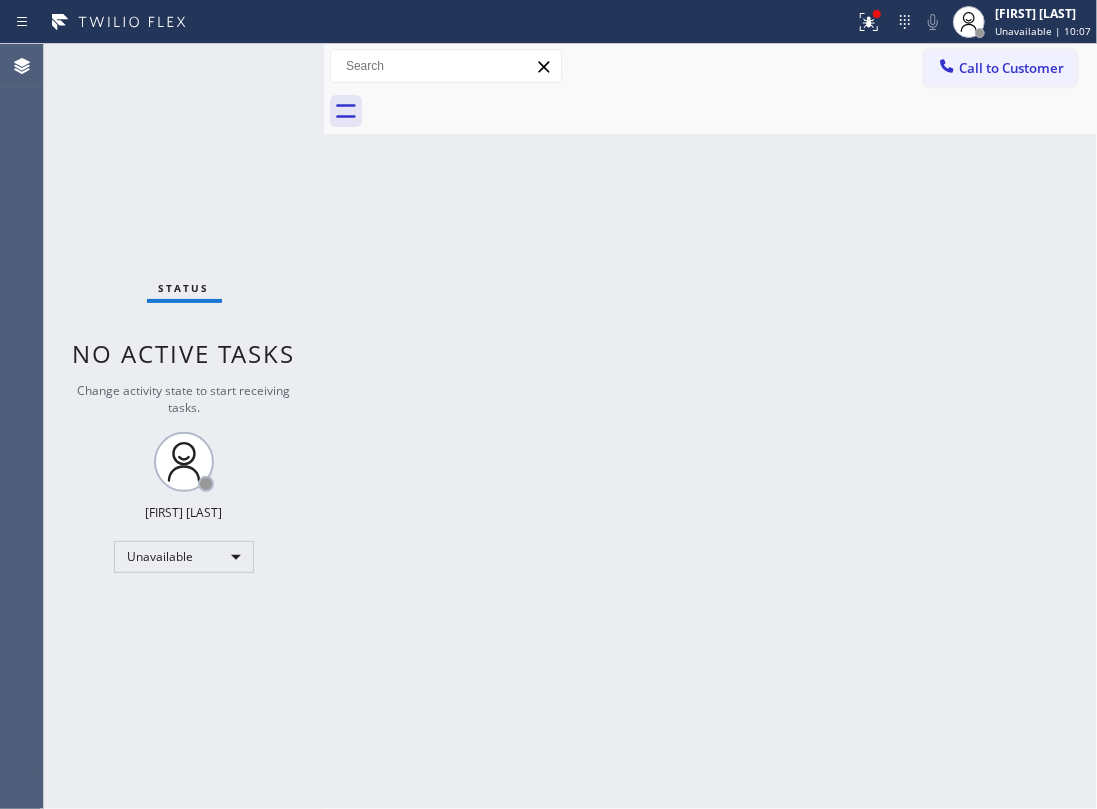 drag, startPoint x: 249, startPoint y: 184, endPoint x: 309, endPoint y: 170, distance: 61.611687 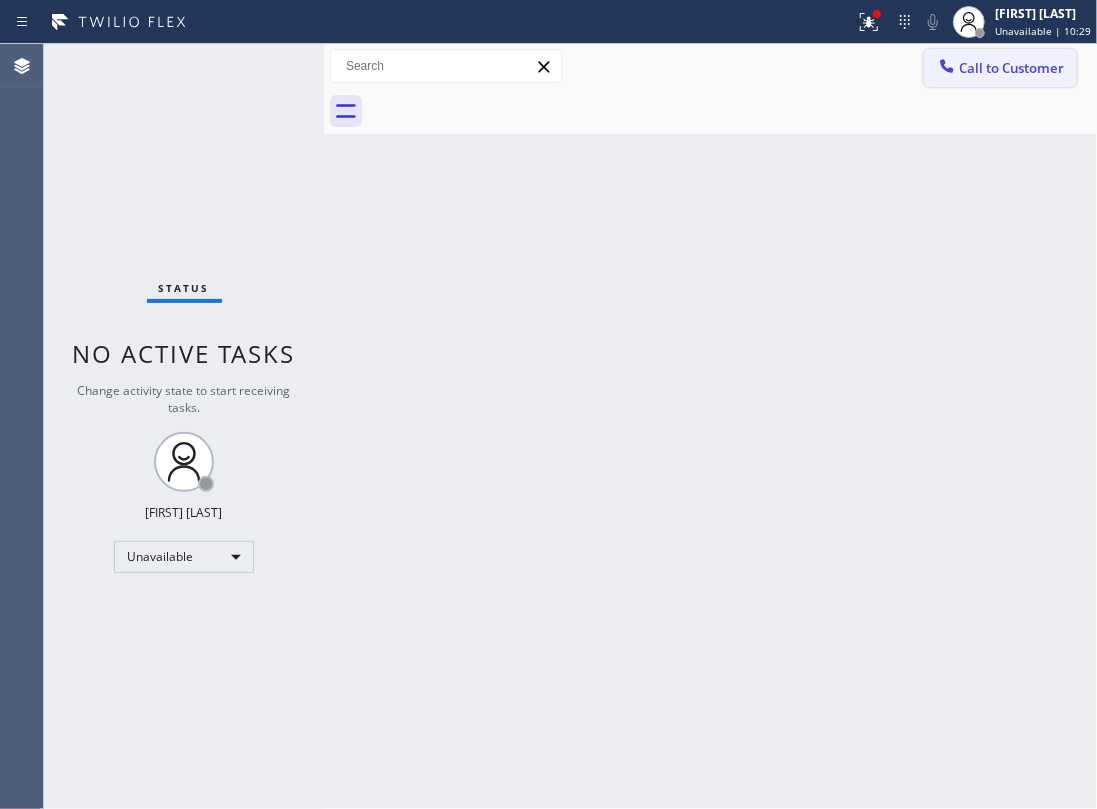 click on "Call to Customer" at bounding box center (1011, 68) 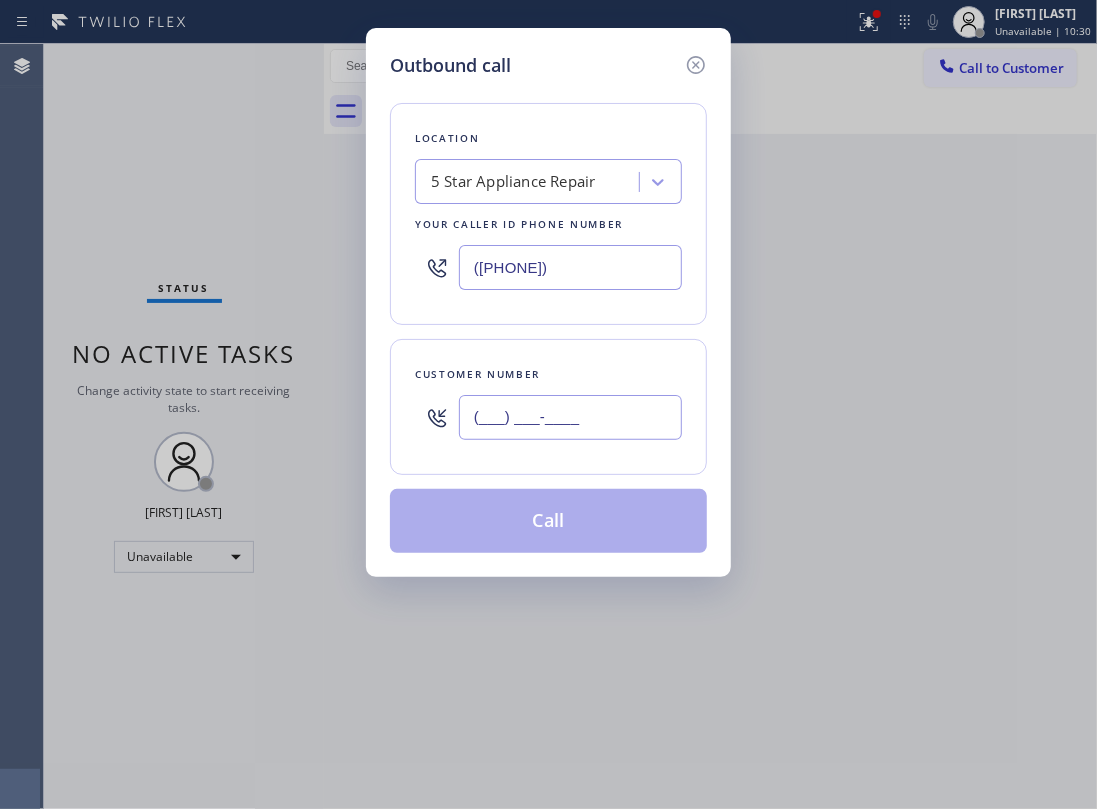 click on "(___) ___-____" at bounding box center (570, 417) 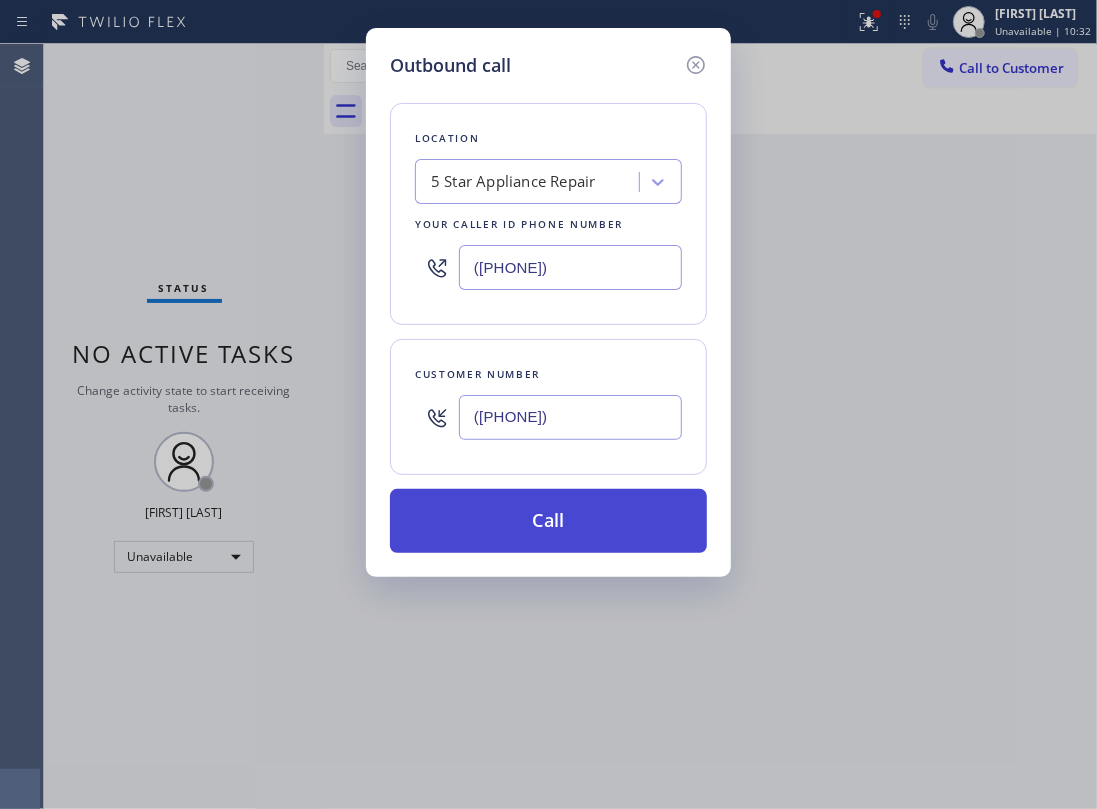 type on "(510) 512-6150" 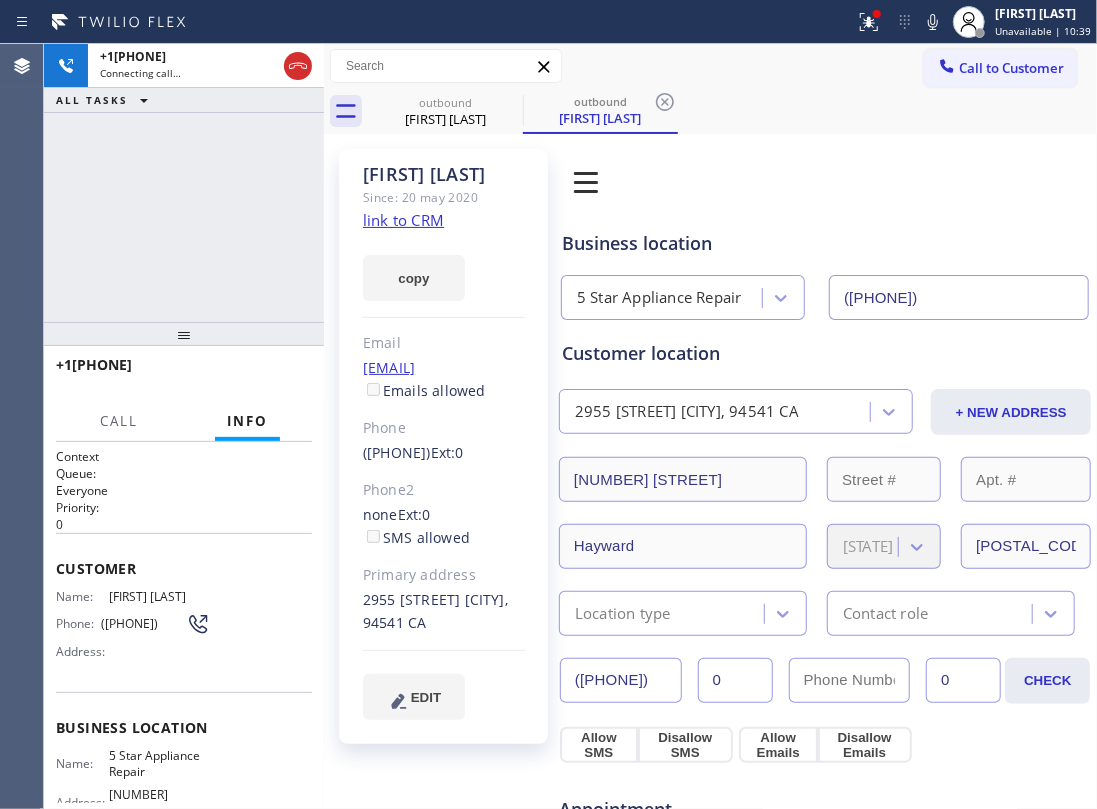 type on "(855) 731-4952" 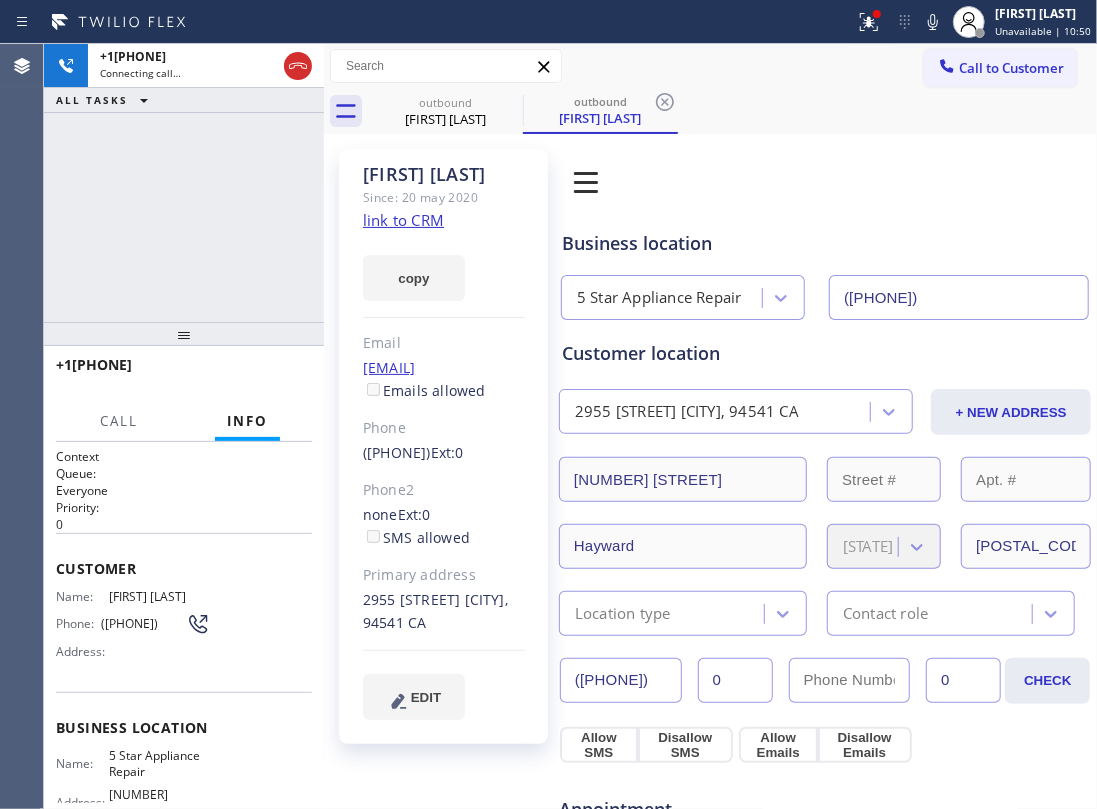 click on "+15105126150 Connecting call… ALL TASKS ALL TASKS ACTIVE TASKS TASKS IN WRAP UP" at bounding box center (184, 183) 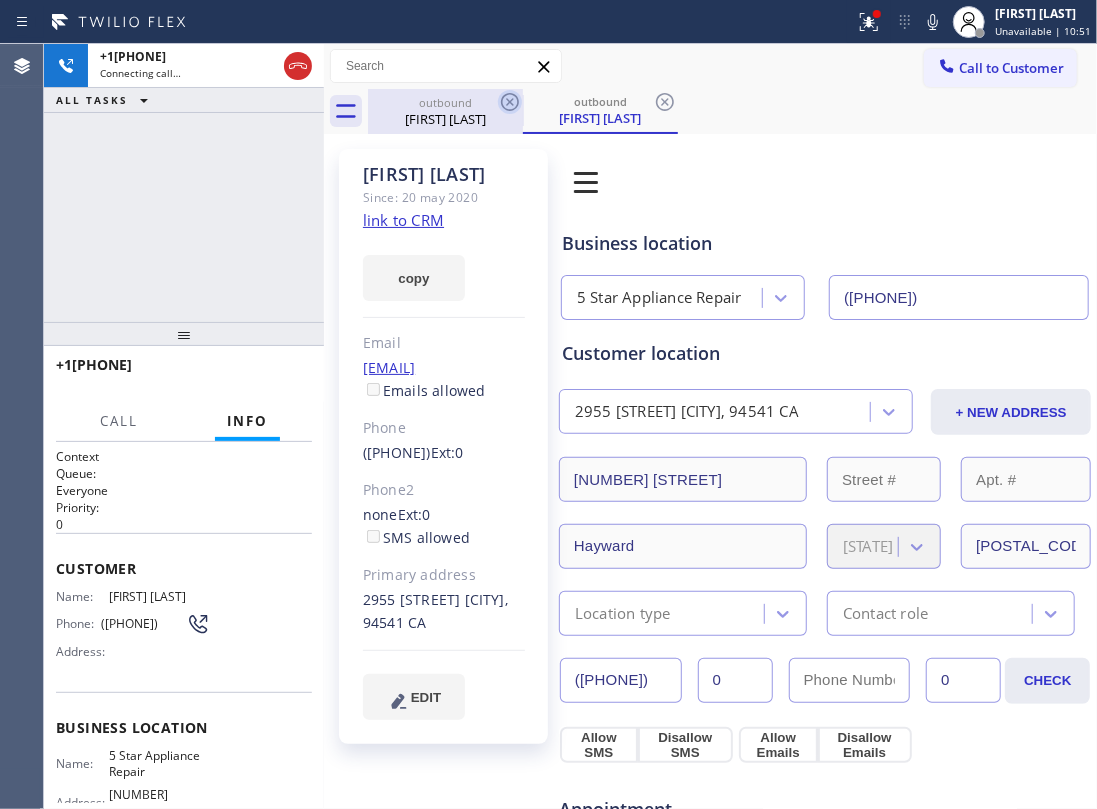 click 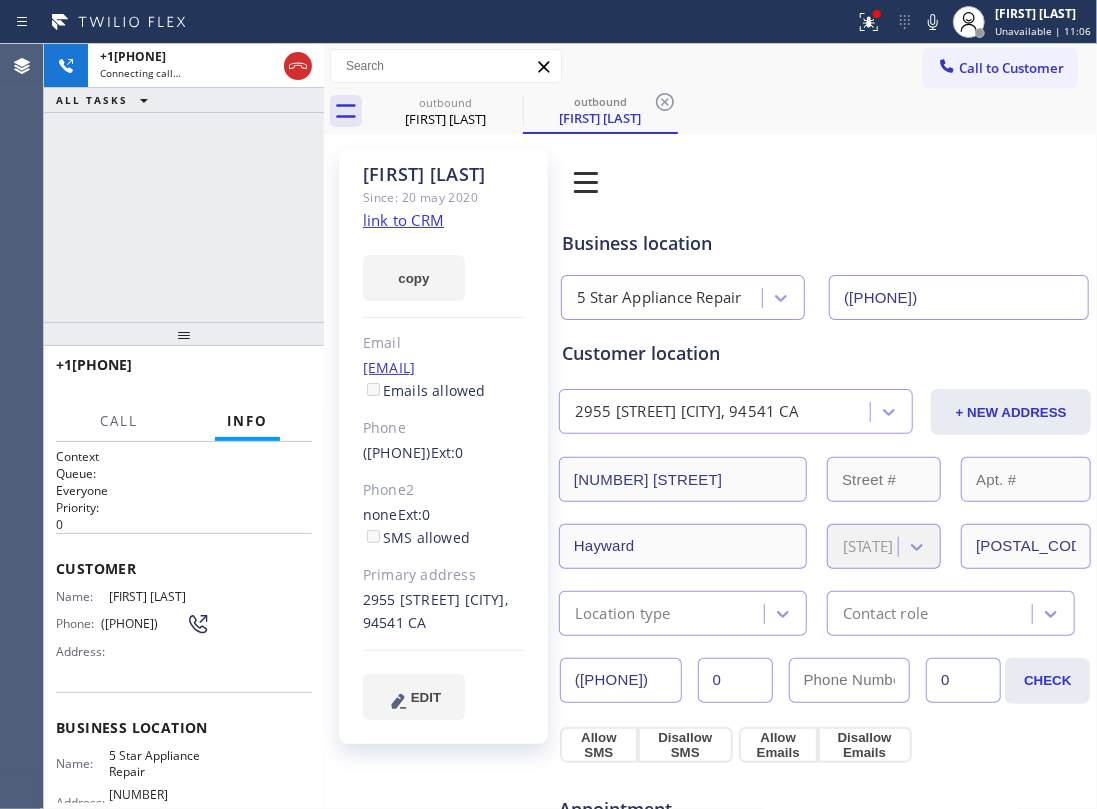 click on "+15105126150 Connecting call… ALL TASKS ALL TASKS ACTIVE TASKS TASKS IN WRAP UP" at bounding box center [184, 183] 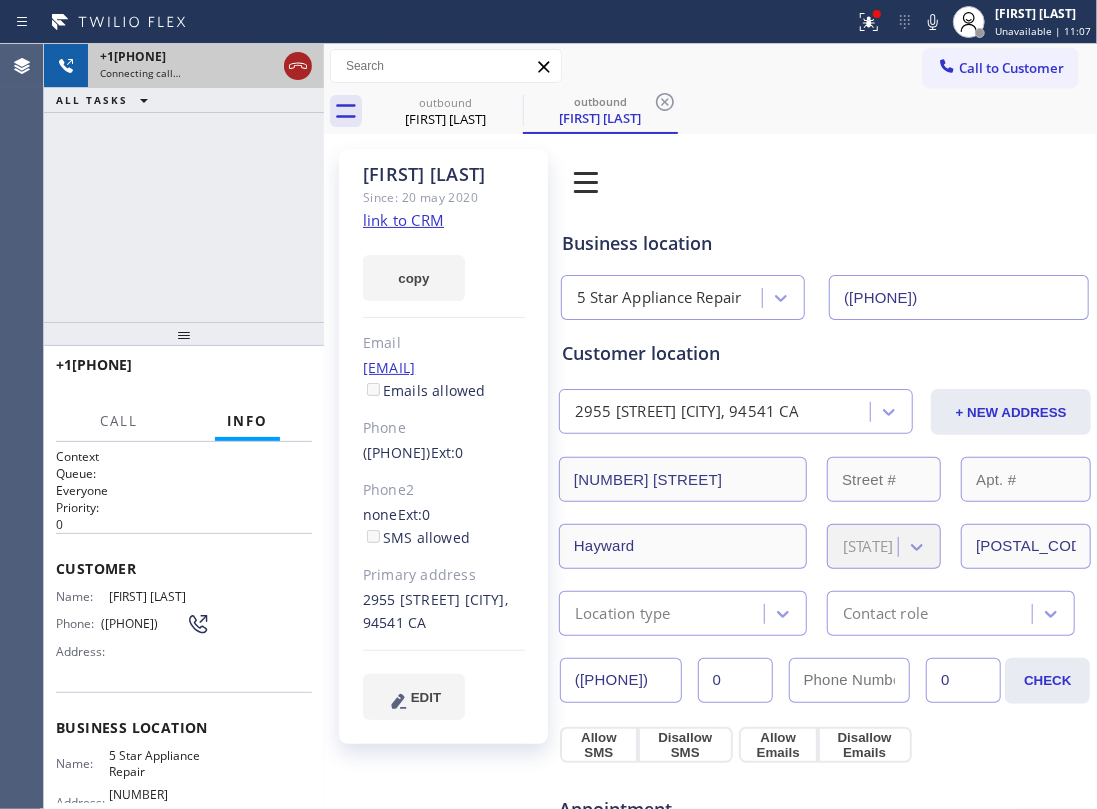 click 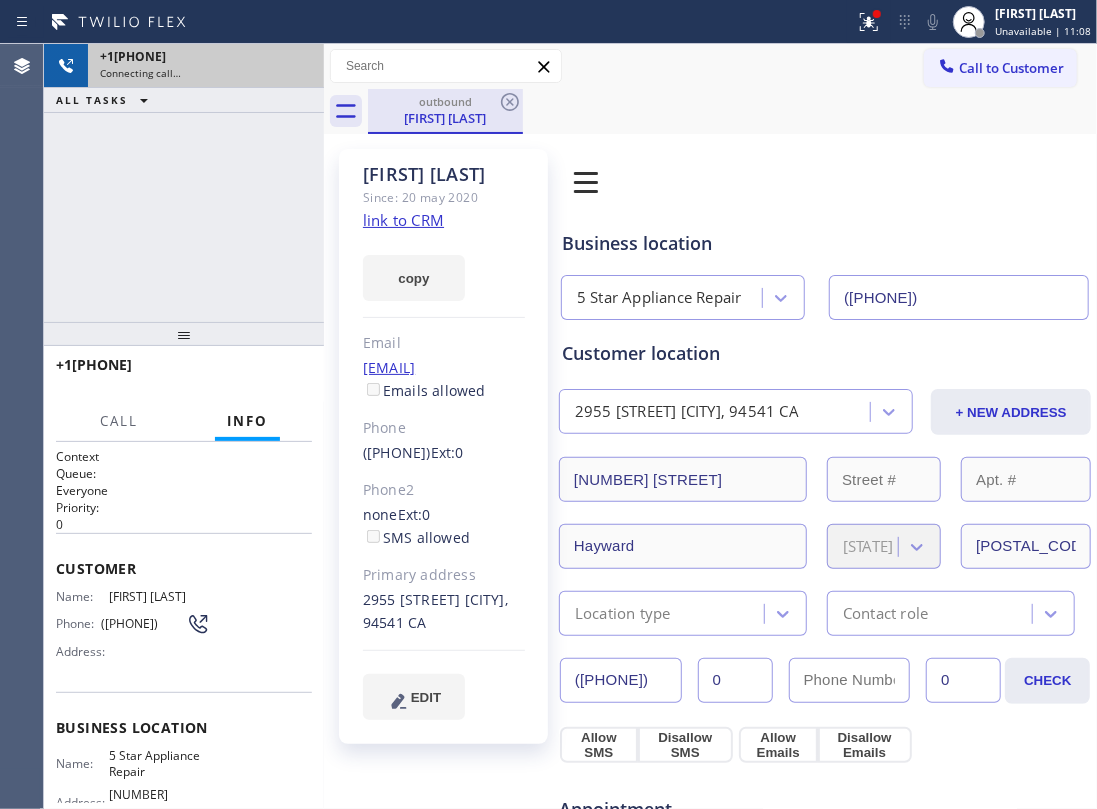 click on "outbound George Hall" at bounding box center [445, 110] 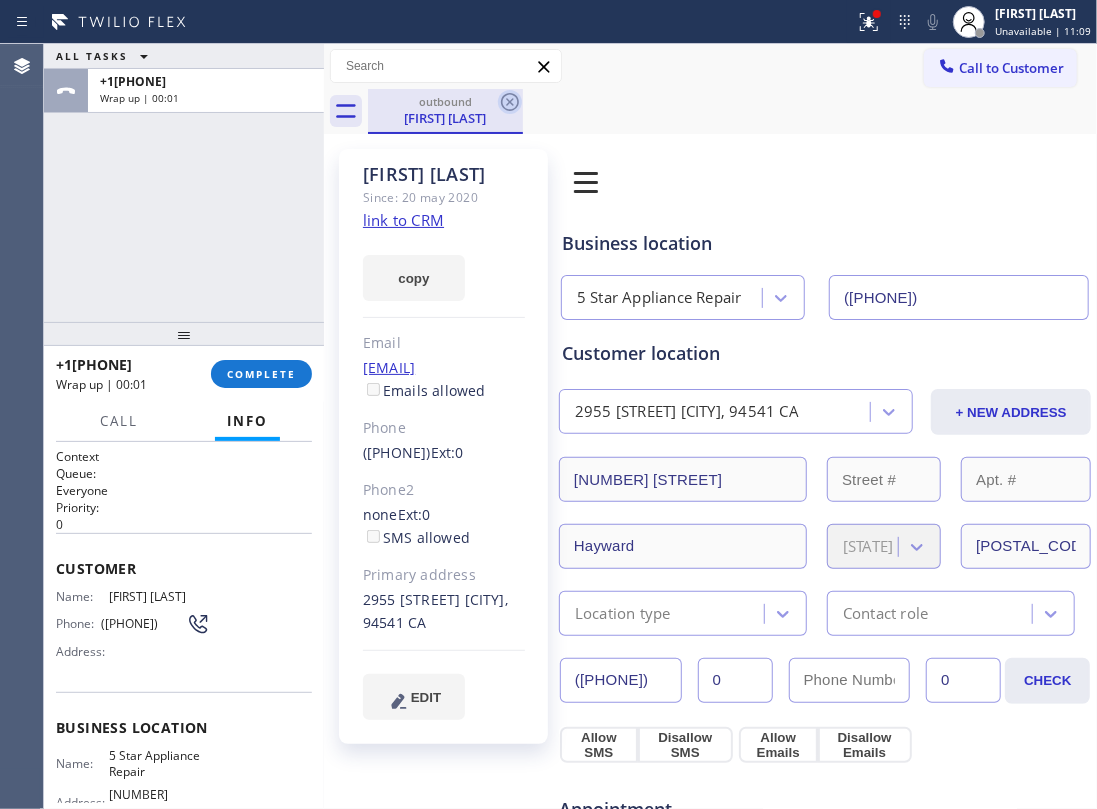 click 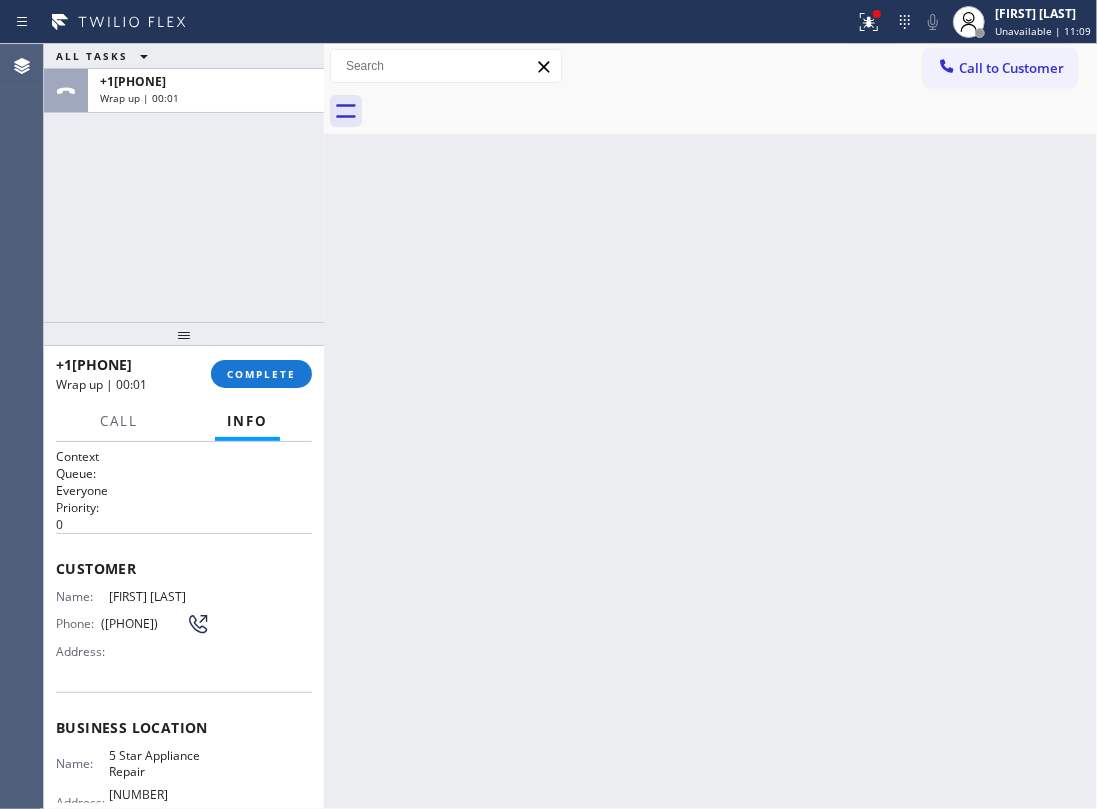 click at bounding box center (732, 111) 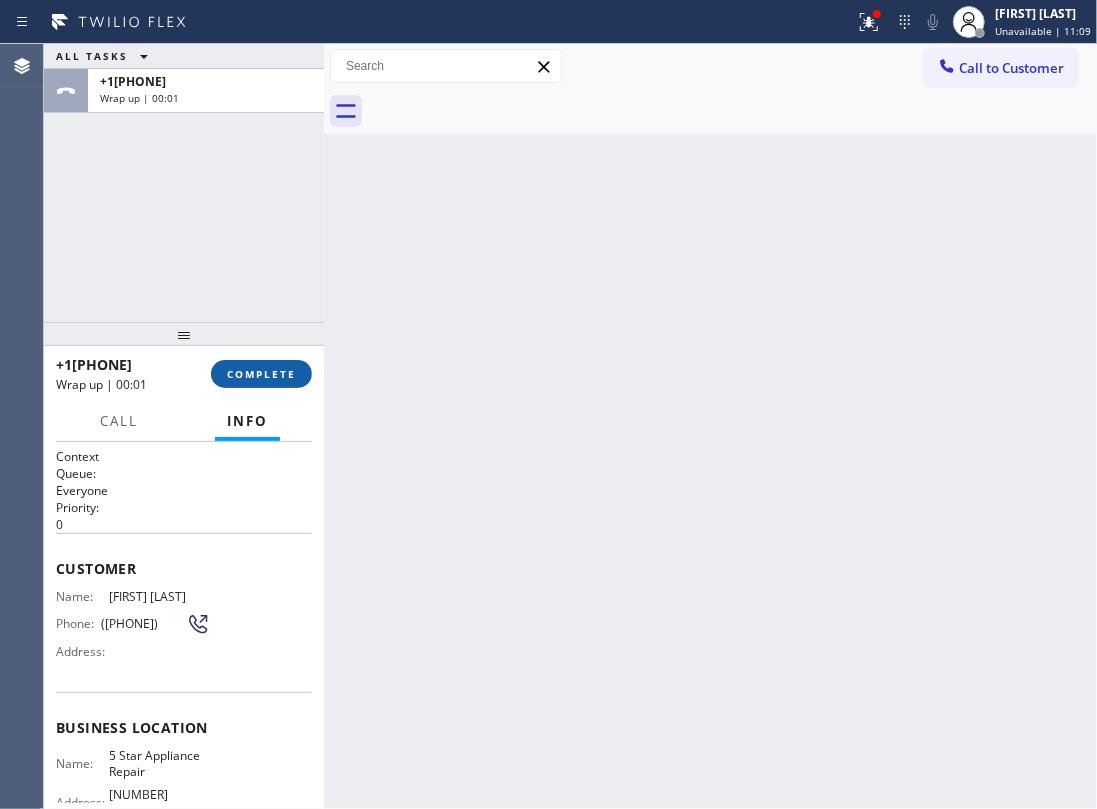 click on "COMPLETE" at bounding box center (261, 374) 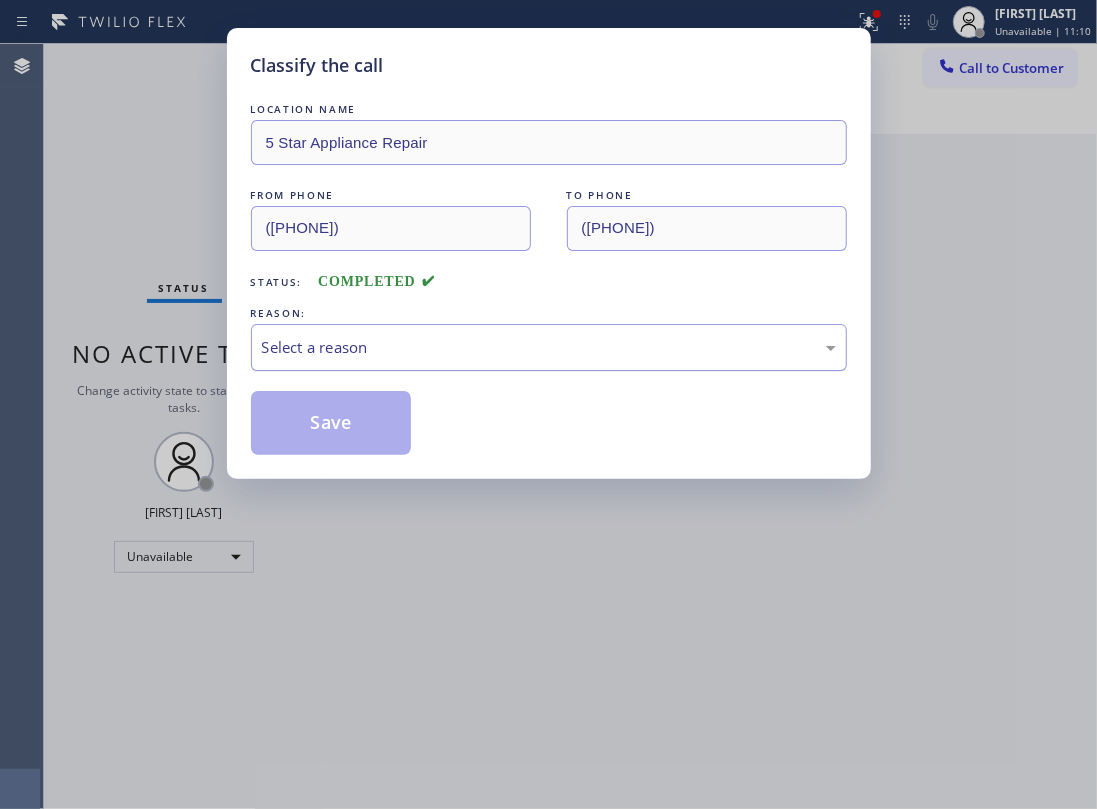 click on "Select a reason" at bounding box center [549, 347] 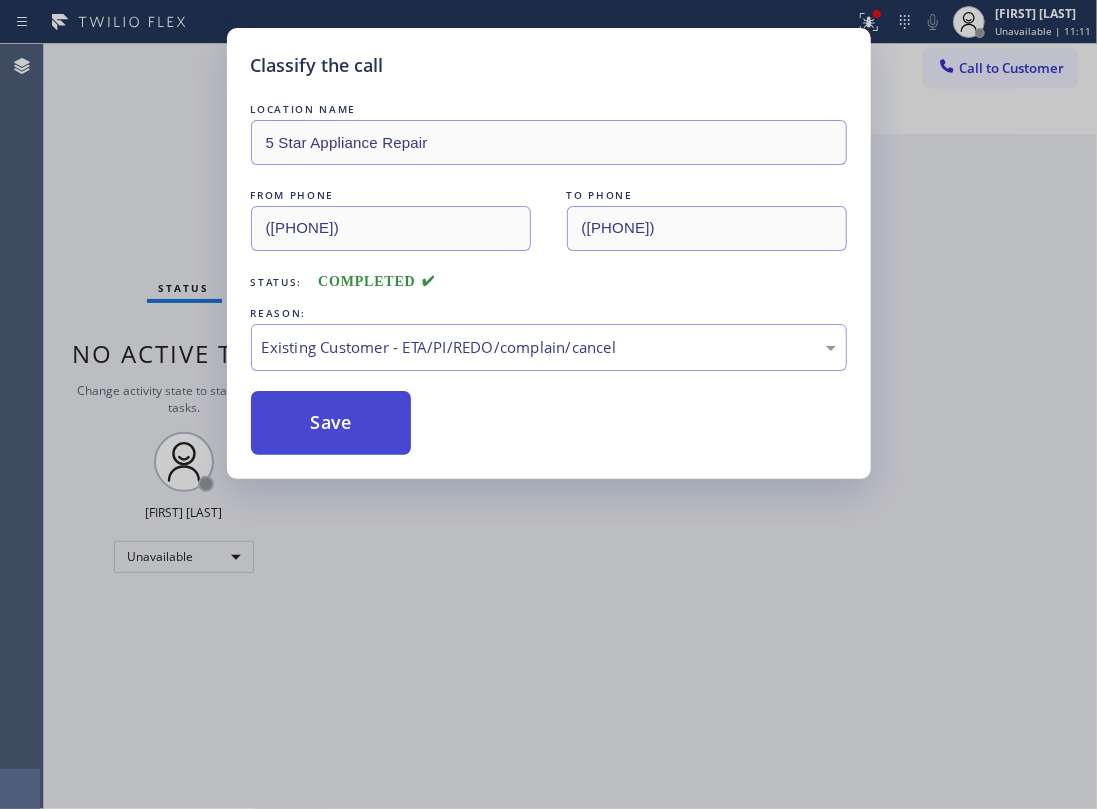 click on "Save" at bounding box center [331, 423] 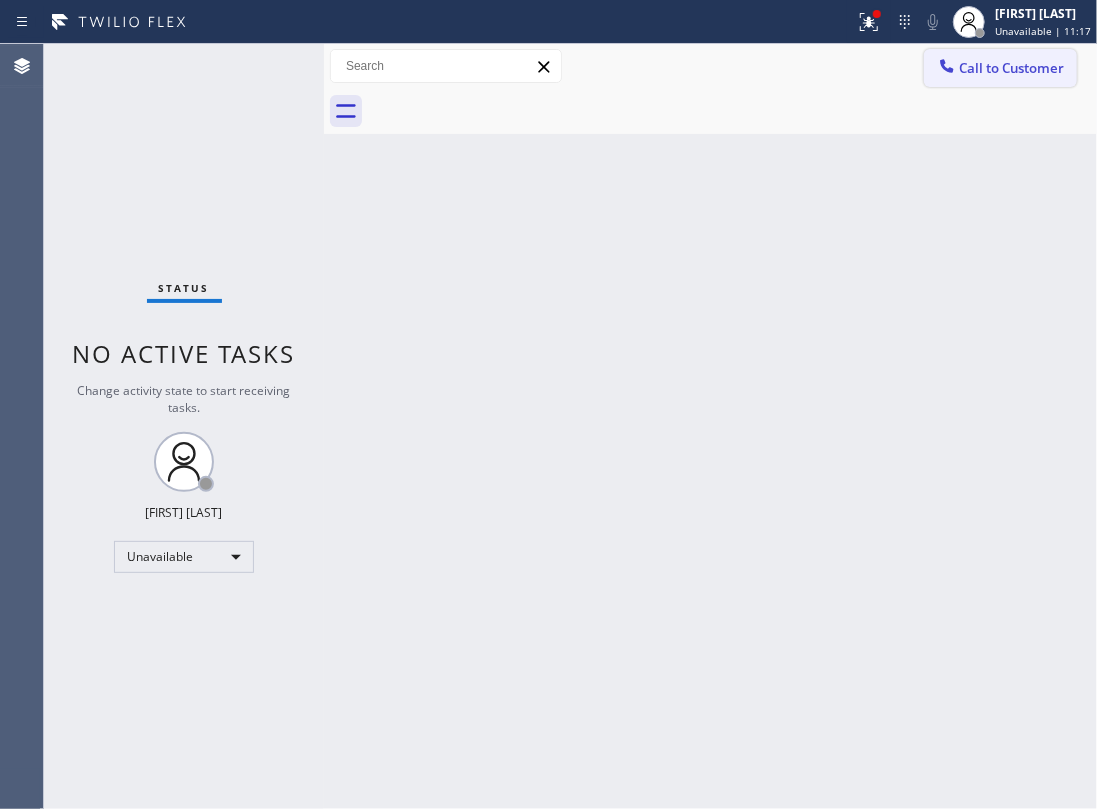 click on "Call to Customer" at bounding box center (1011, 68) 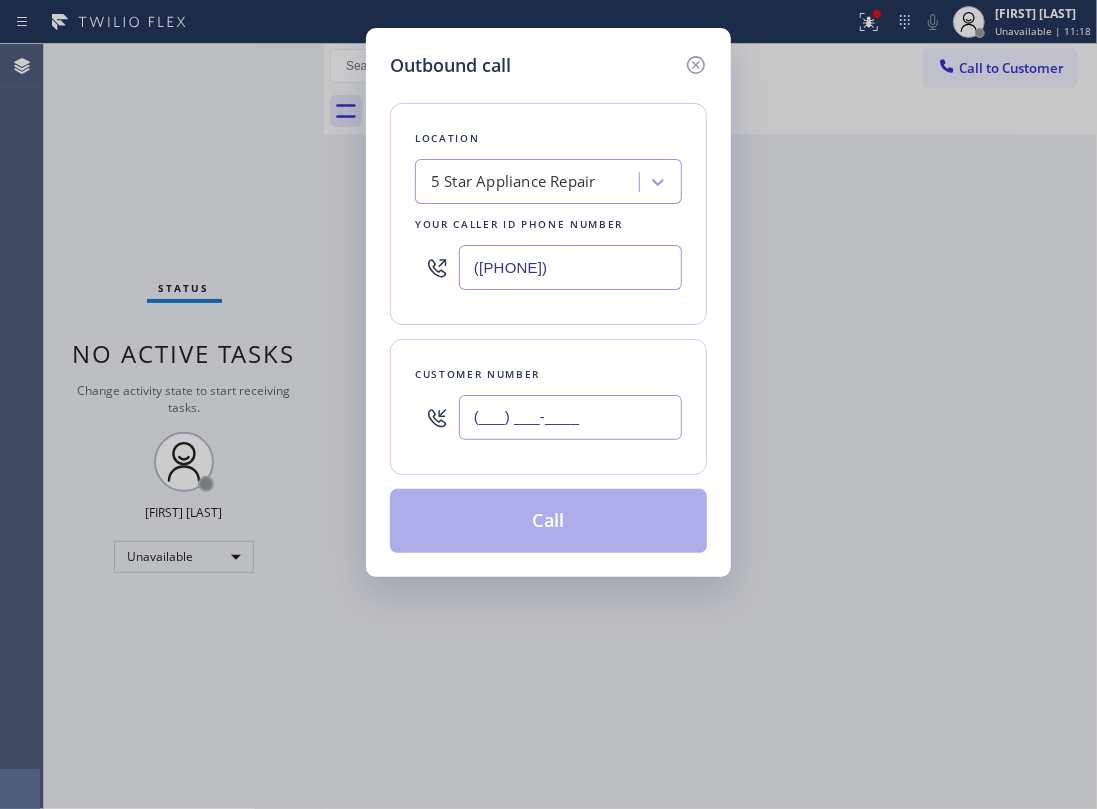 click on "(___) ___-____" at bounding box center [570, 417] 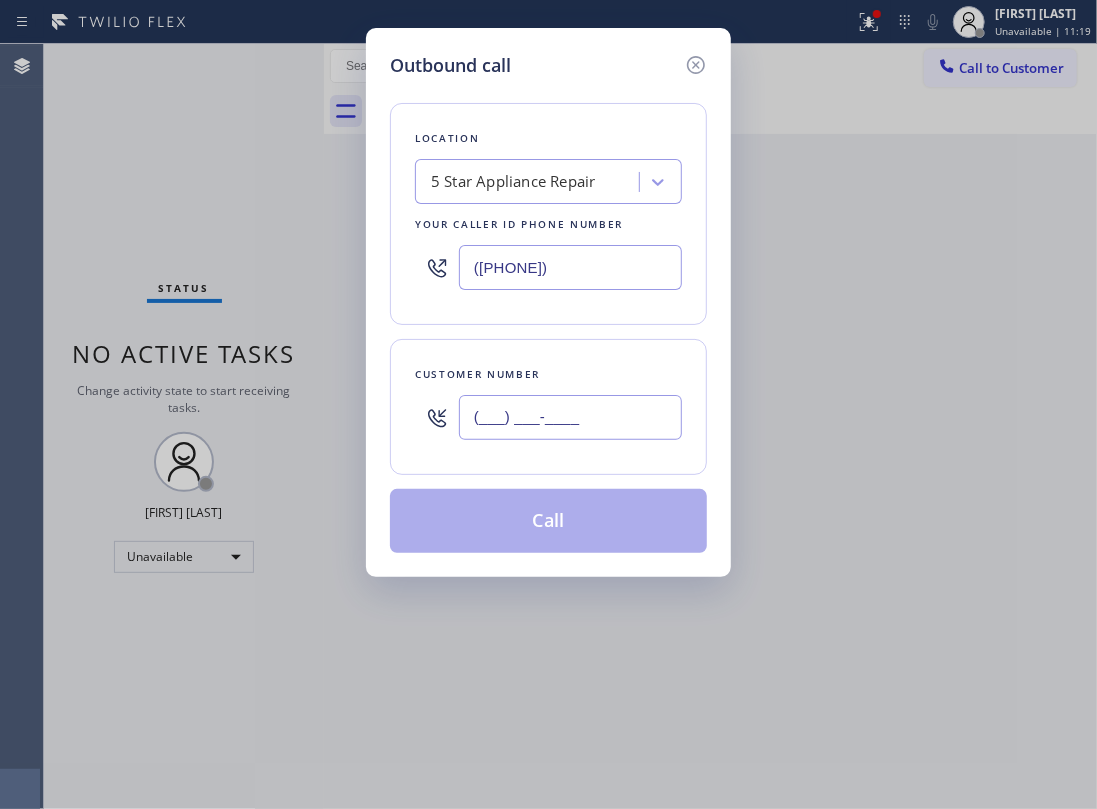 paste on "425) 786-3286" 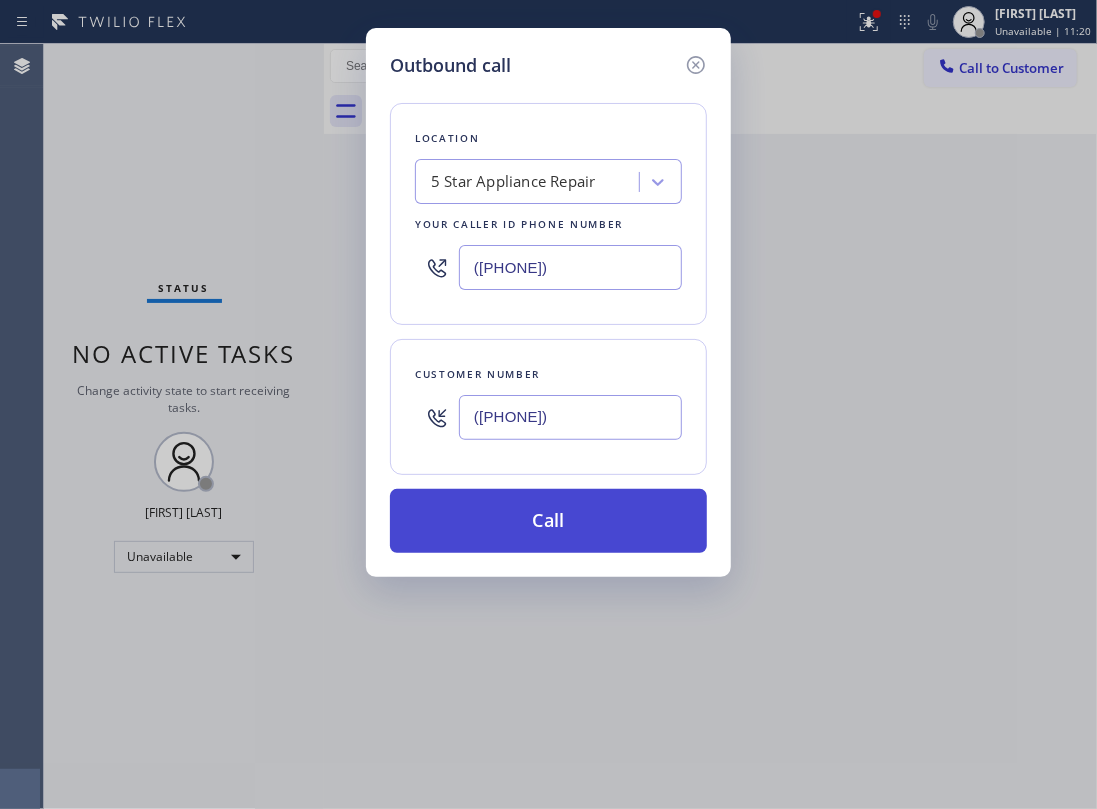 type on "(425) 786-3286" 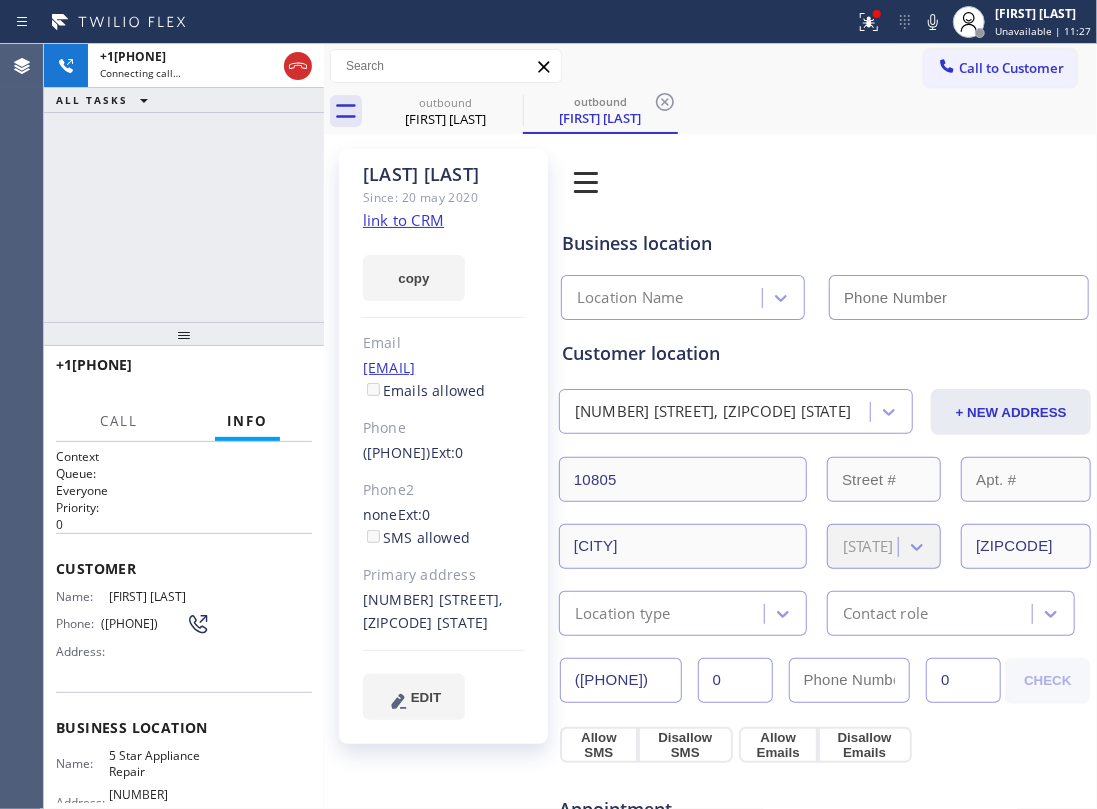type on "([PHONE]) [PHONE]" 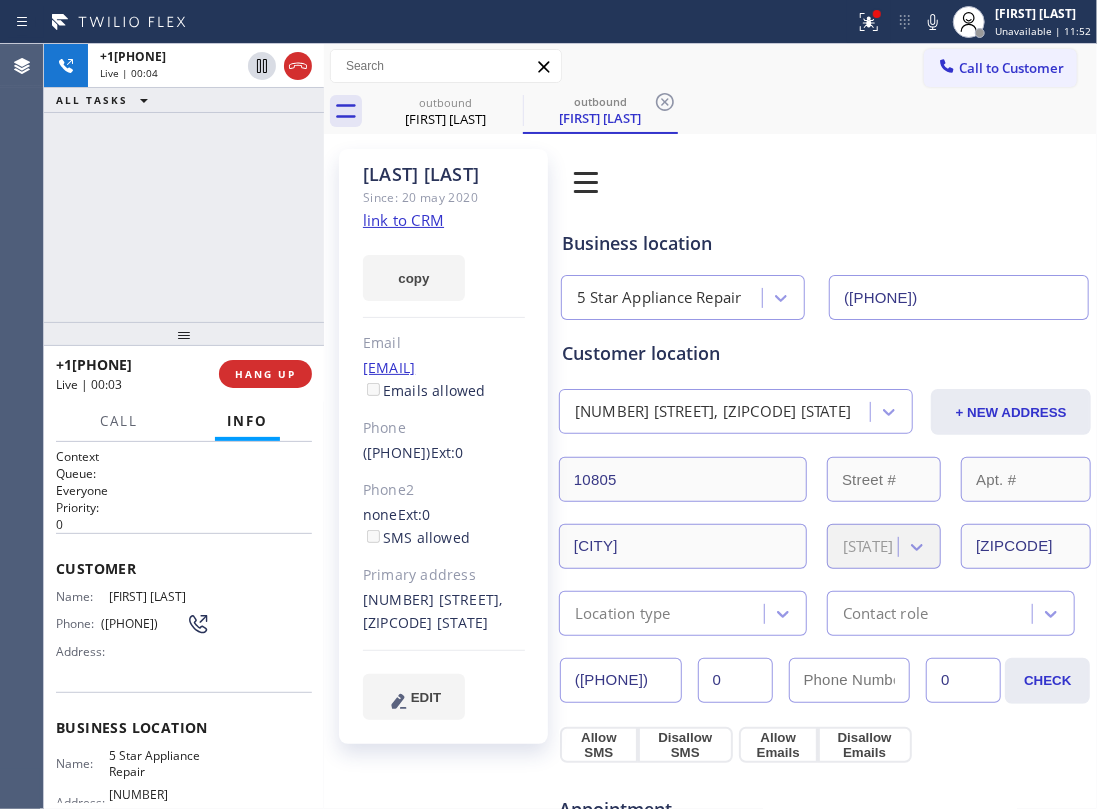 click on "+14257863286 Live | 00:04 ALL TASKS ALL TASKS ACTIVE TASKS TASKS IN WRAP UP" at bounding box center (184, 183) 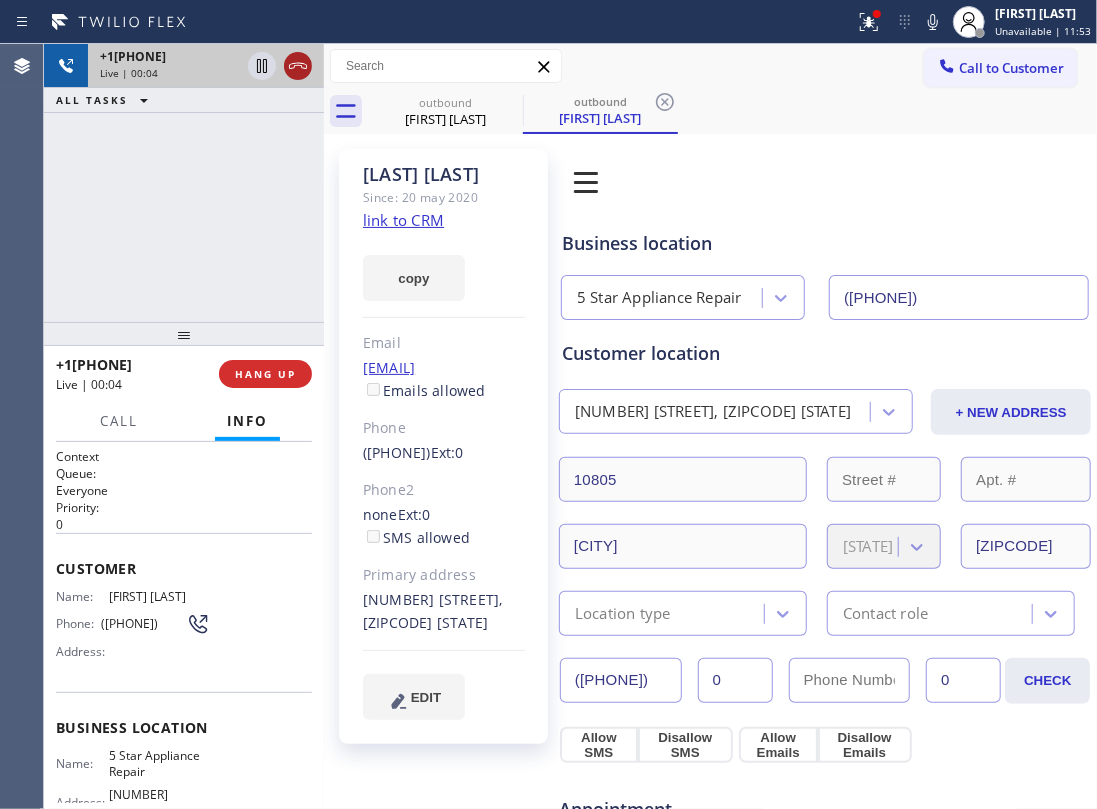 click 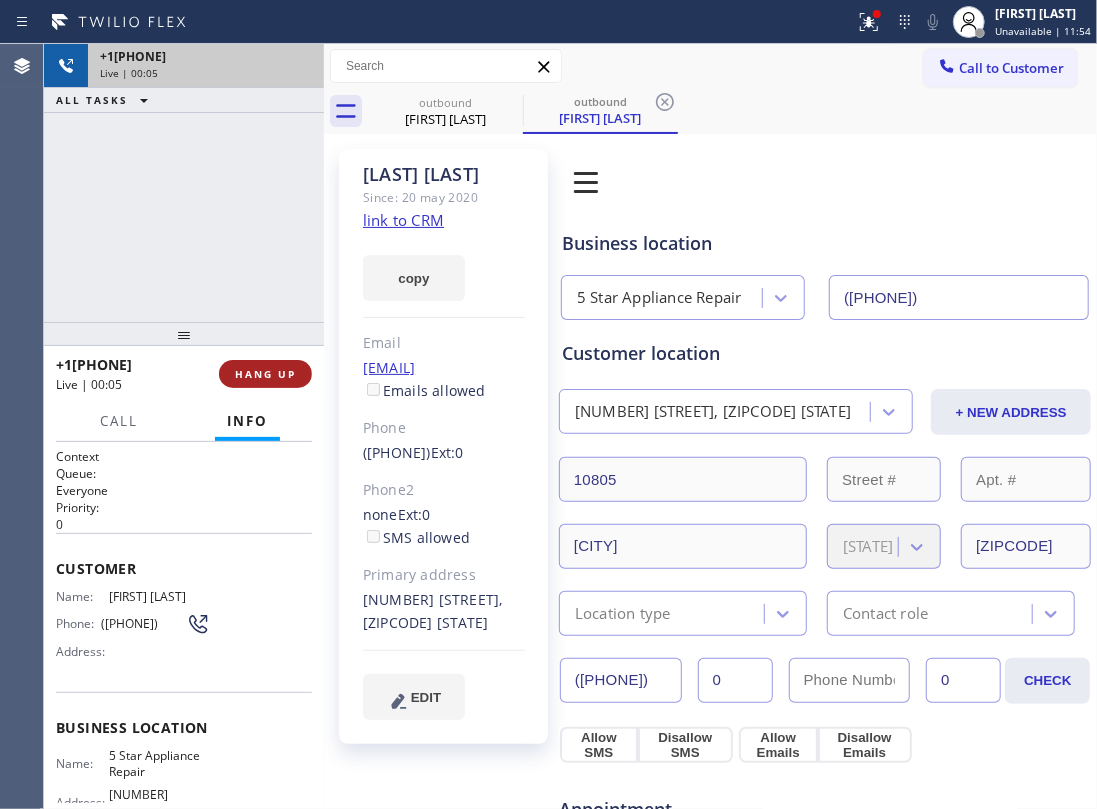click on "HANG UP" at bounding box center (265, 374) 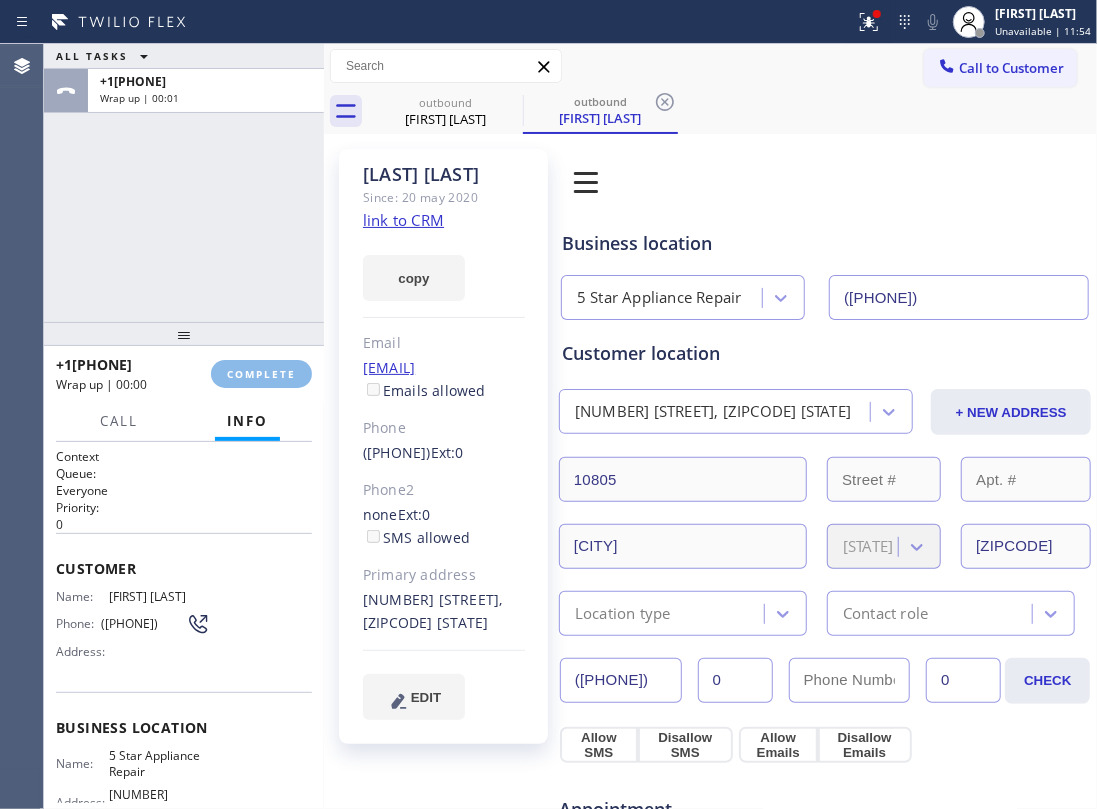 click on "+14257863286 Wrap up | 00:00 COMPLETE" at bounding box center [184, 374] 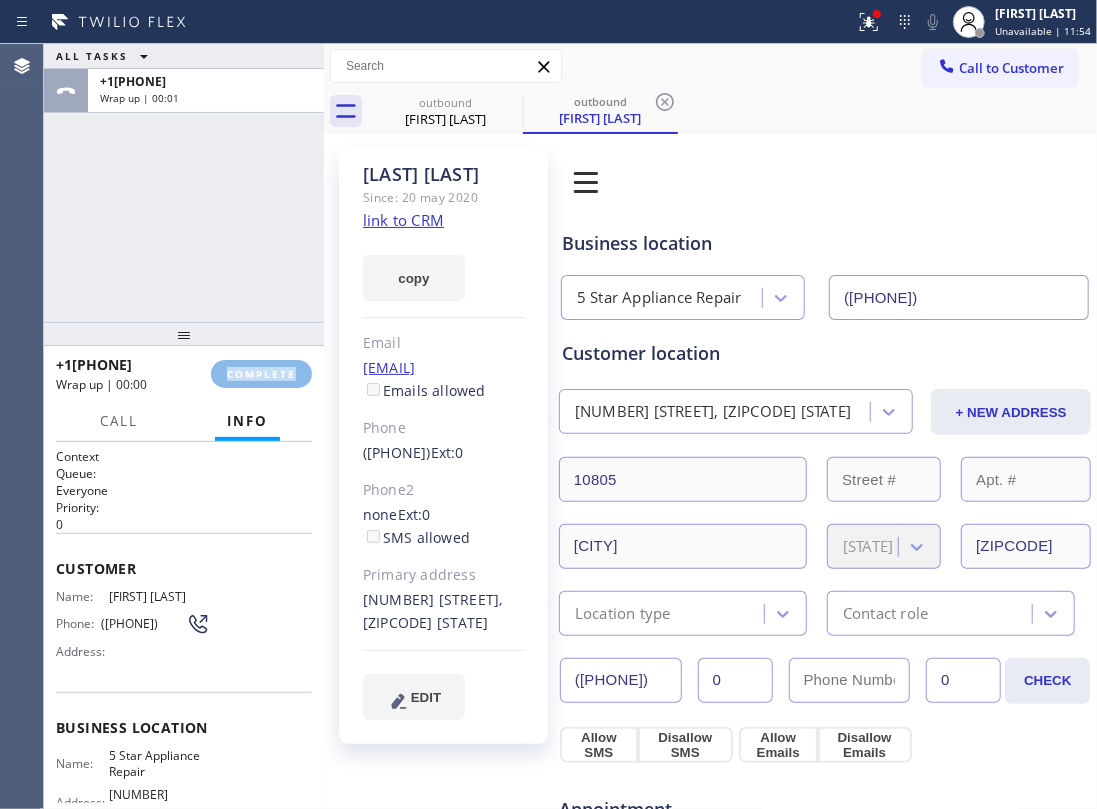 click on "+14257863286 Wrap up | 00:00 COMPLETE" at bounding box center (184, 374) 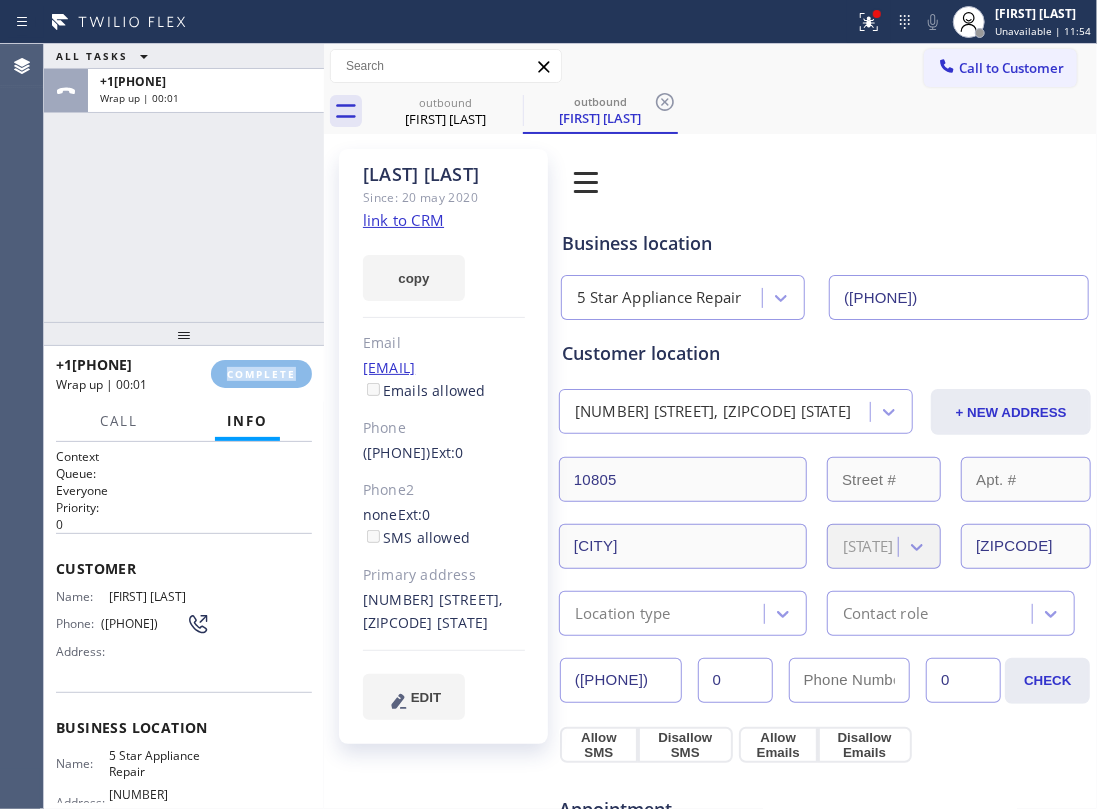 click on "+14257863286 Wrap up | 00:01 COMPLETE" at bounding box center (184, 374) 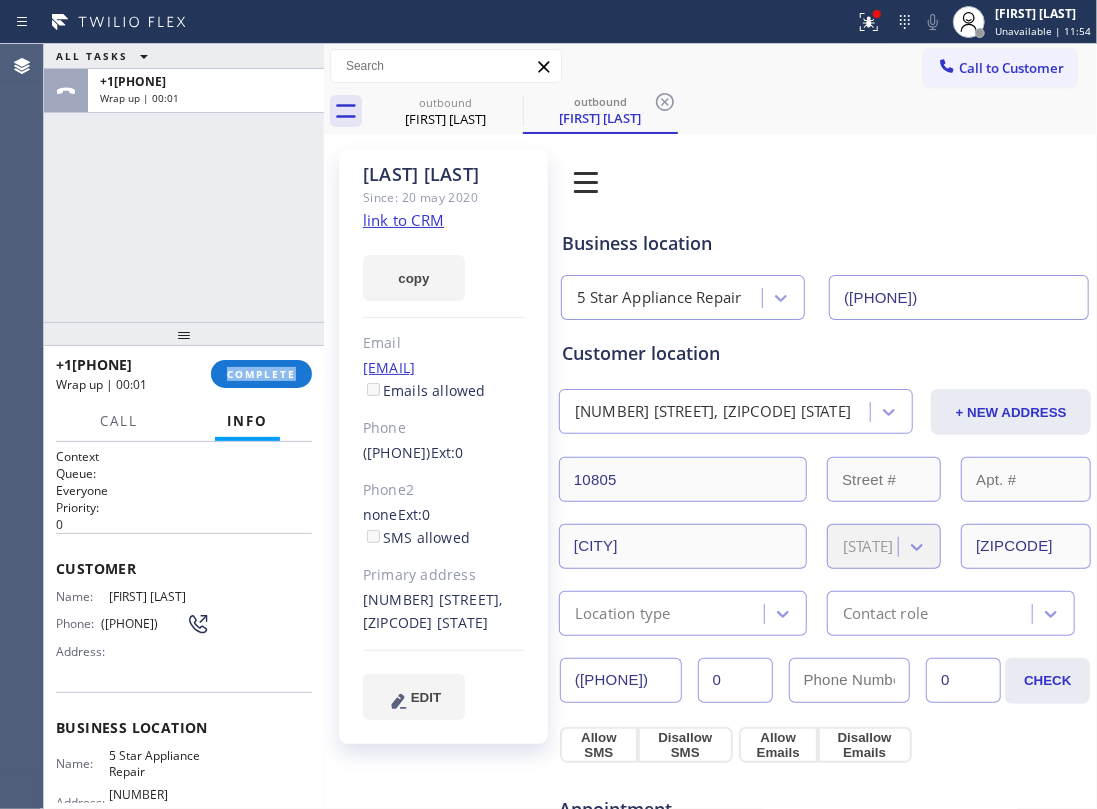 click on "+14257863286 Wrap up | 00:01 COMPLETE" at bounding box center (184, 374) 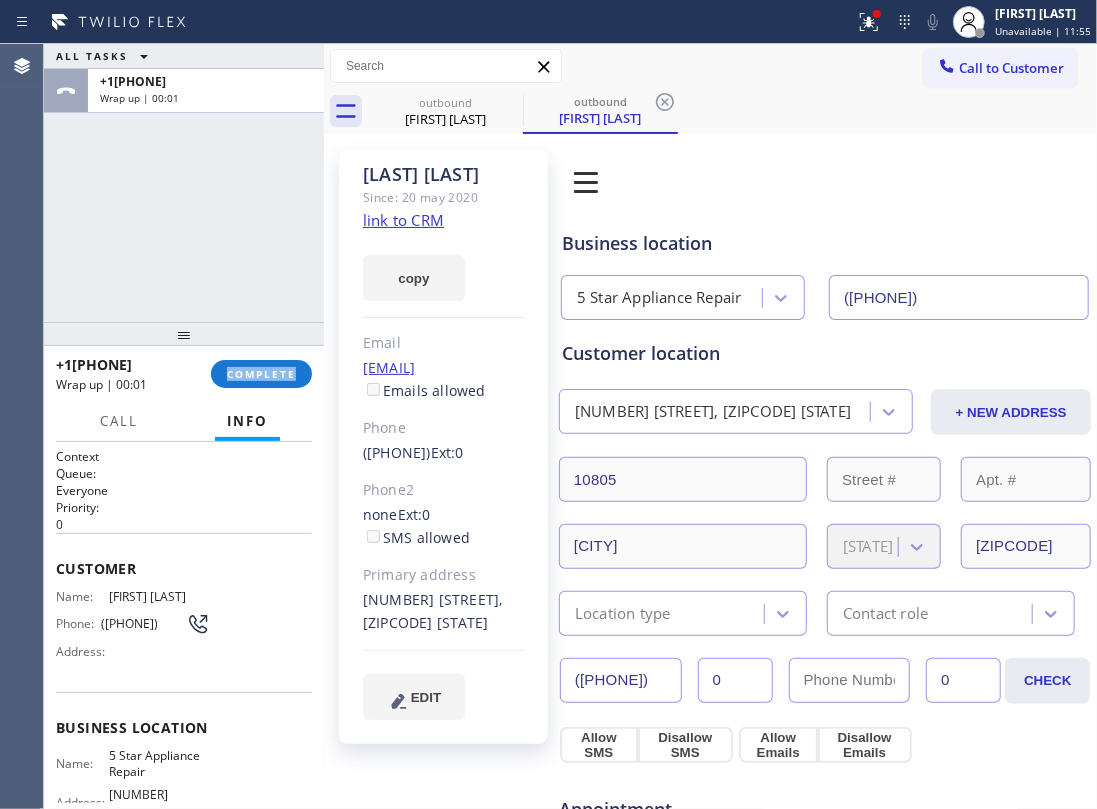 click on "+14257863286 Wrap up | 00:01 COMPLETE" at bounding box center [184, 374] 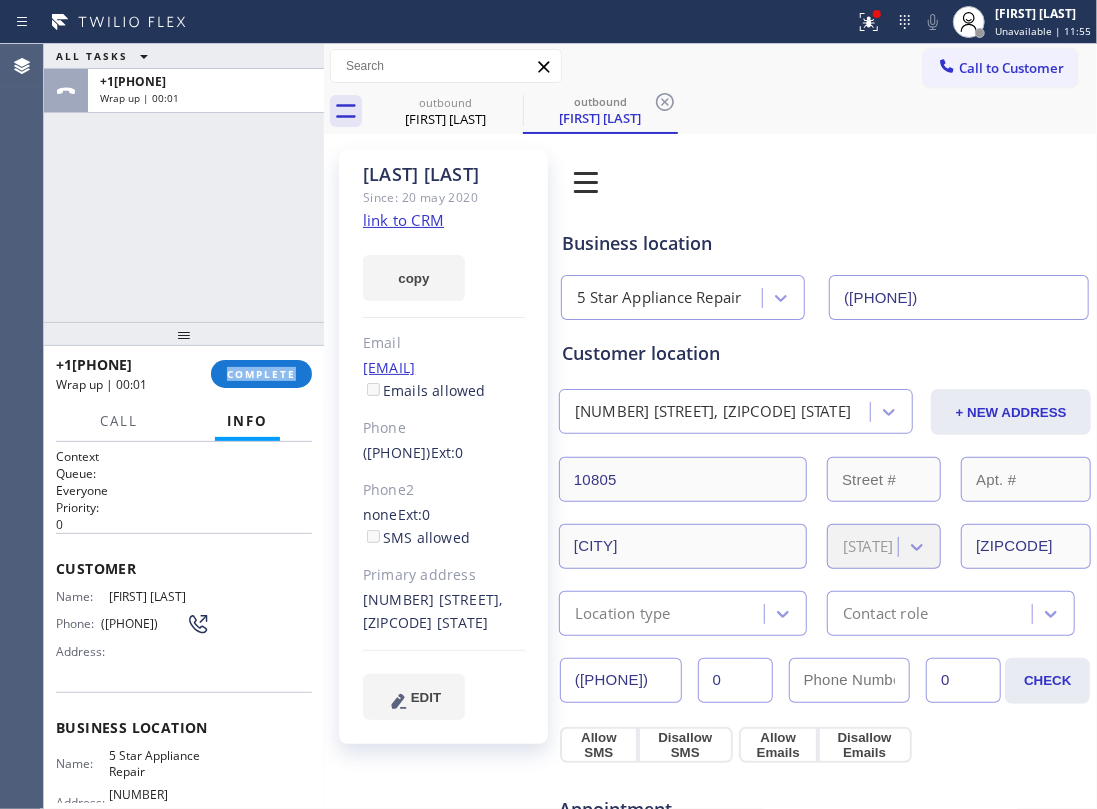 click on "+14257863286 Wrap up | 00:01 COMPLETE" at bounding box center (184, 374) 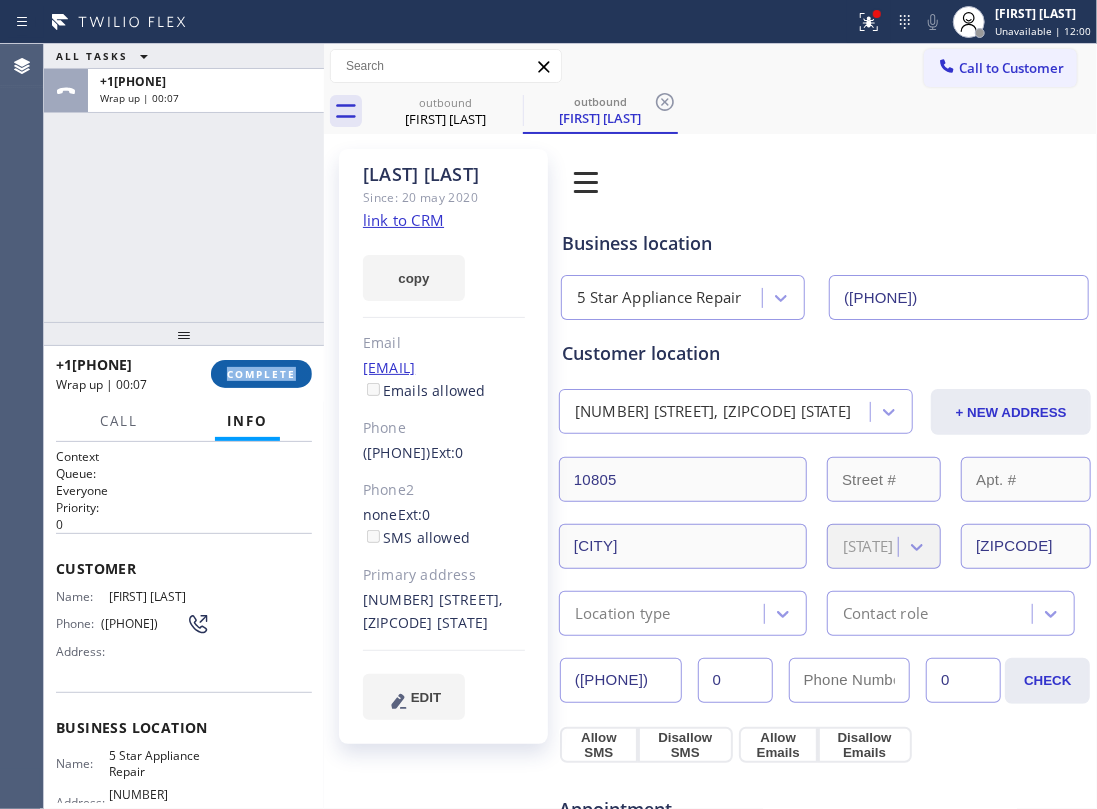click on "COMPLETE" at bounding box center [261, 374] 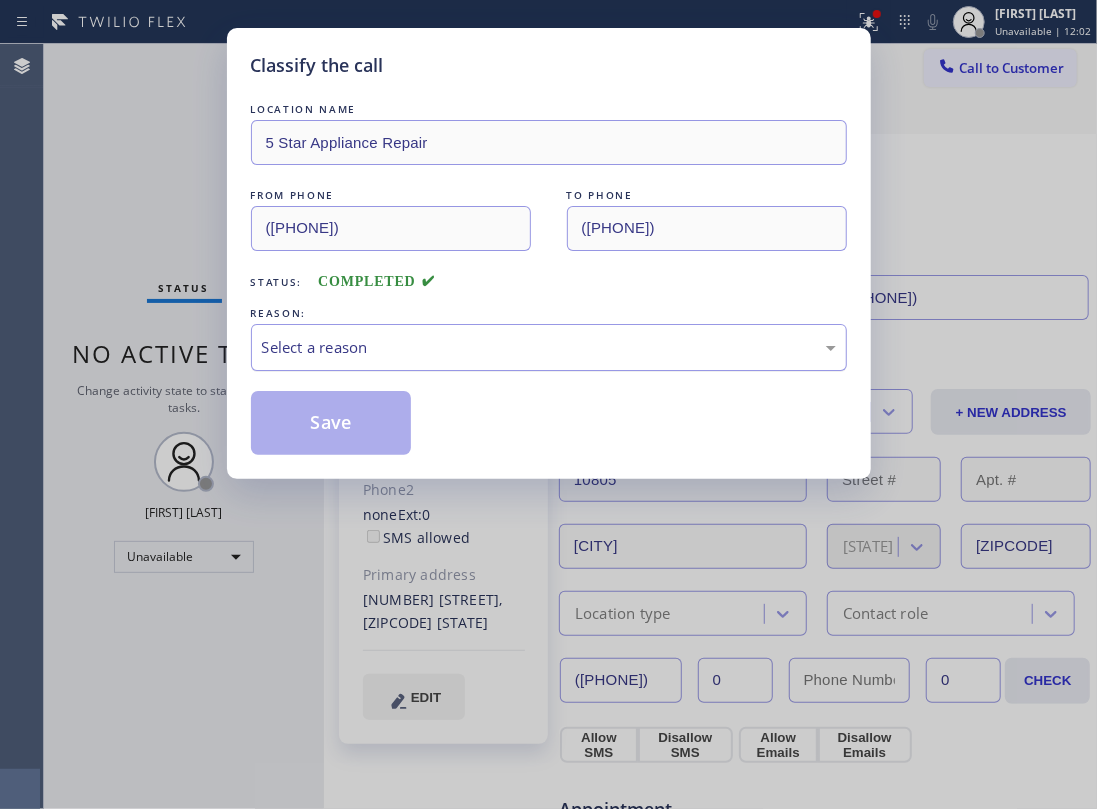 click on "Select a reason" at bounding box center [549, 347] 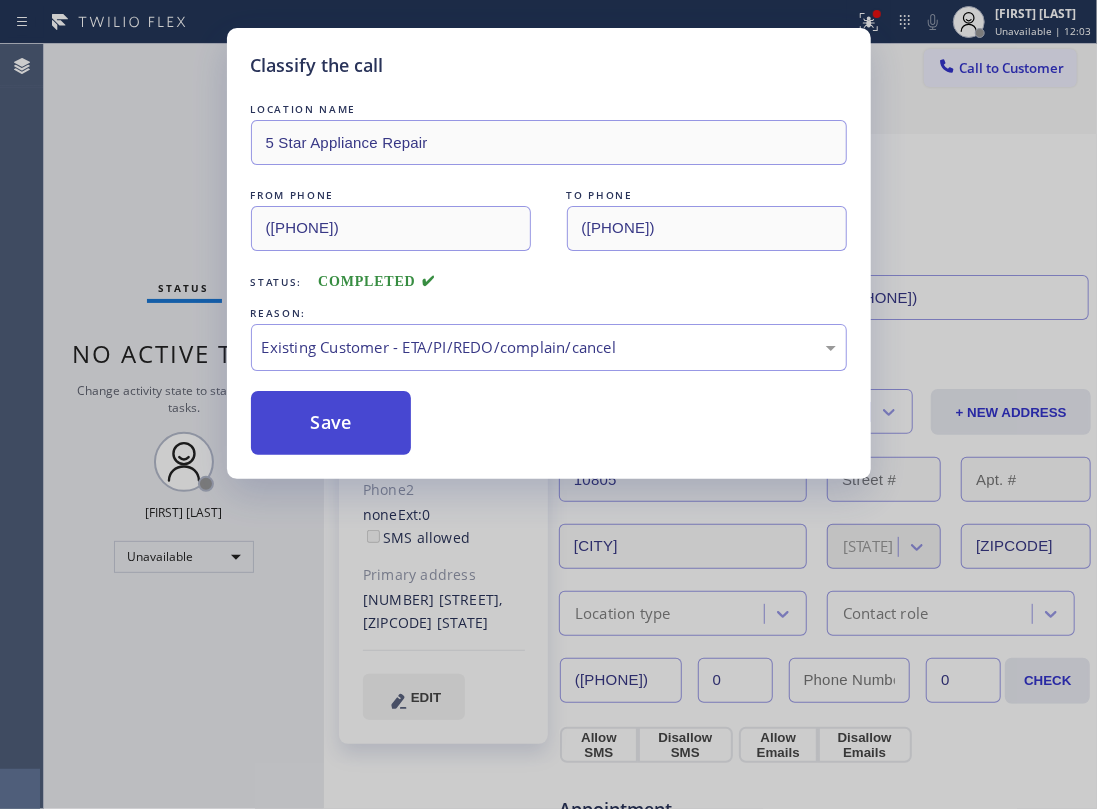click on "Save" at bounding box center (331, 423) 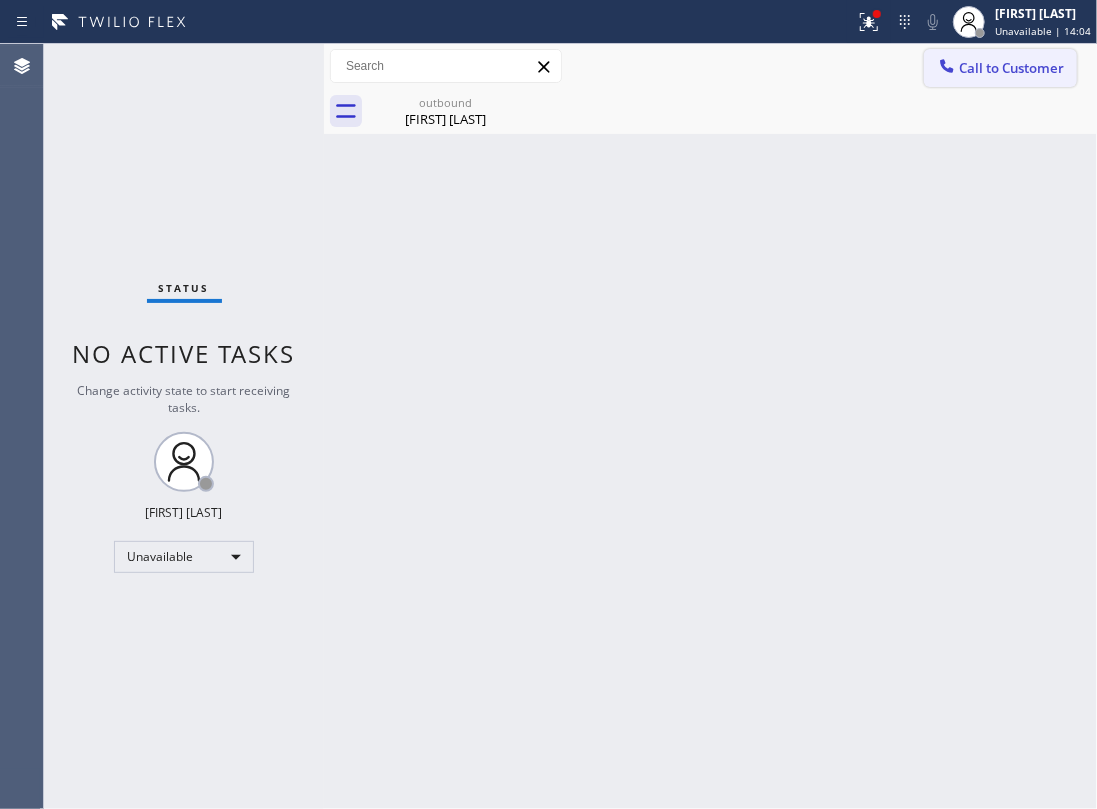 click on "Call to Customer" at bounding box center [1000, 68] 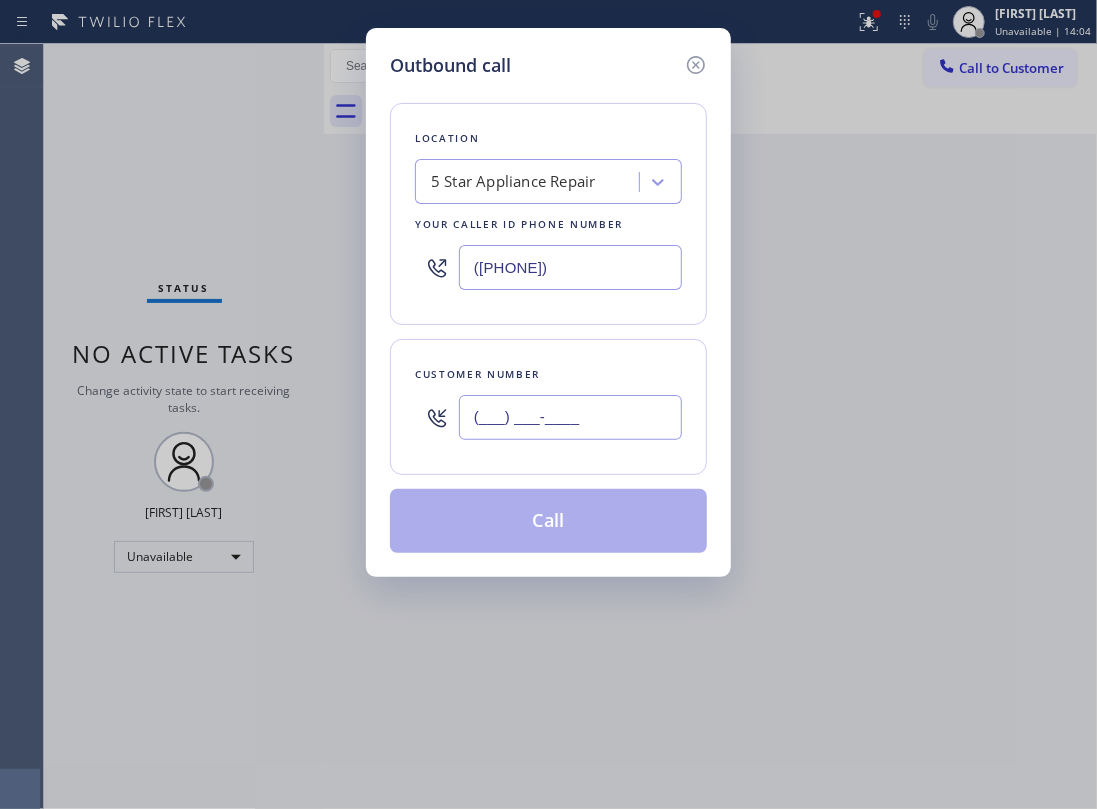 click on "(___) ___-____" at bounding box center (570, 417) 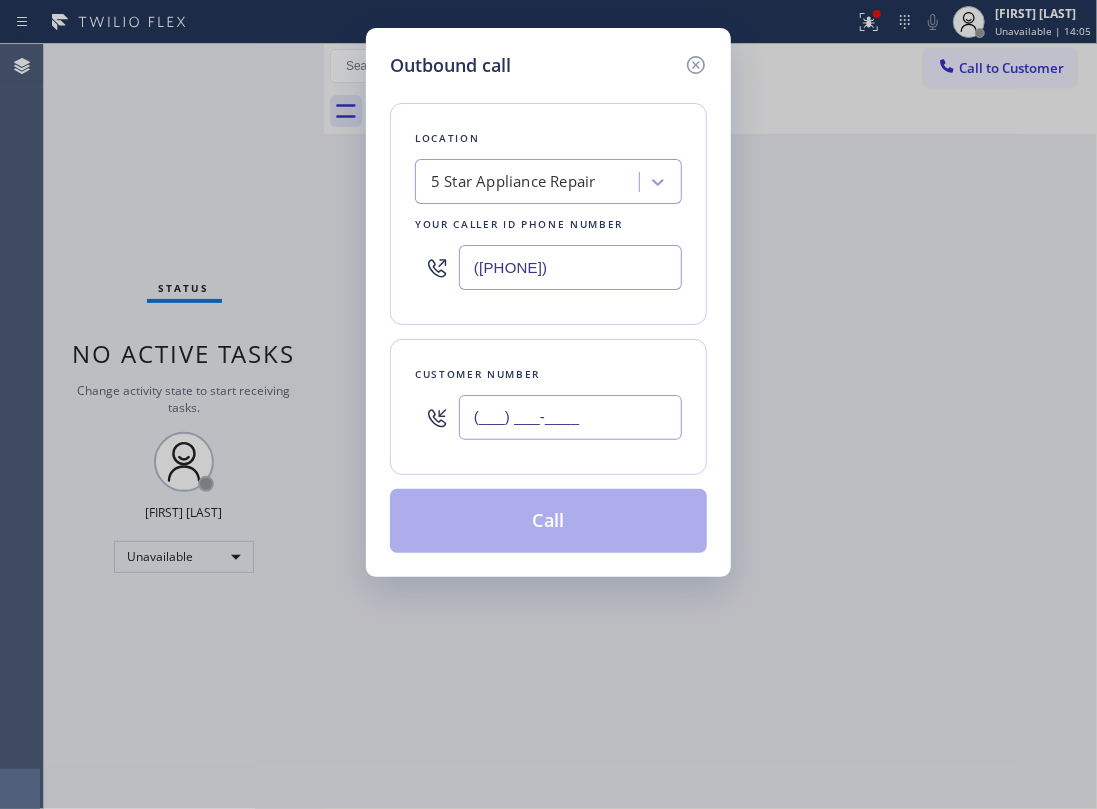 paste on "650) 209-5258" 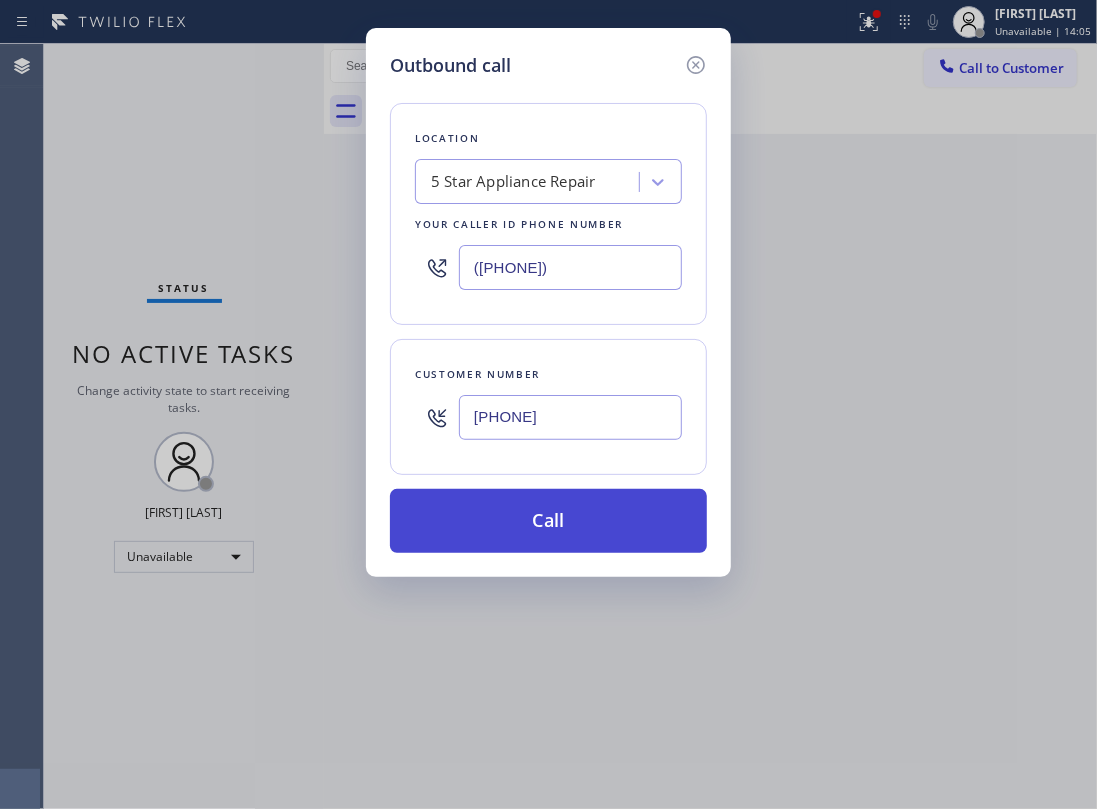 type on "(650) 209-5258" 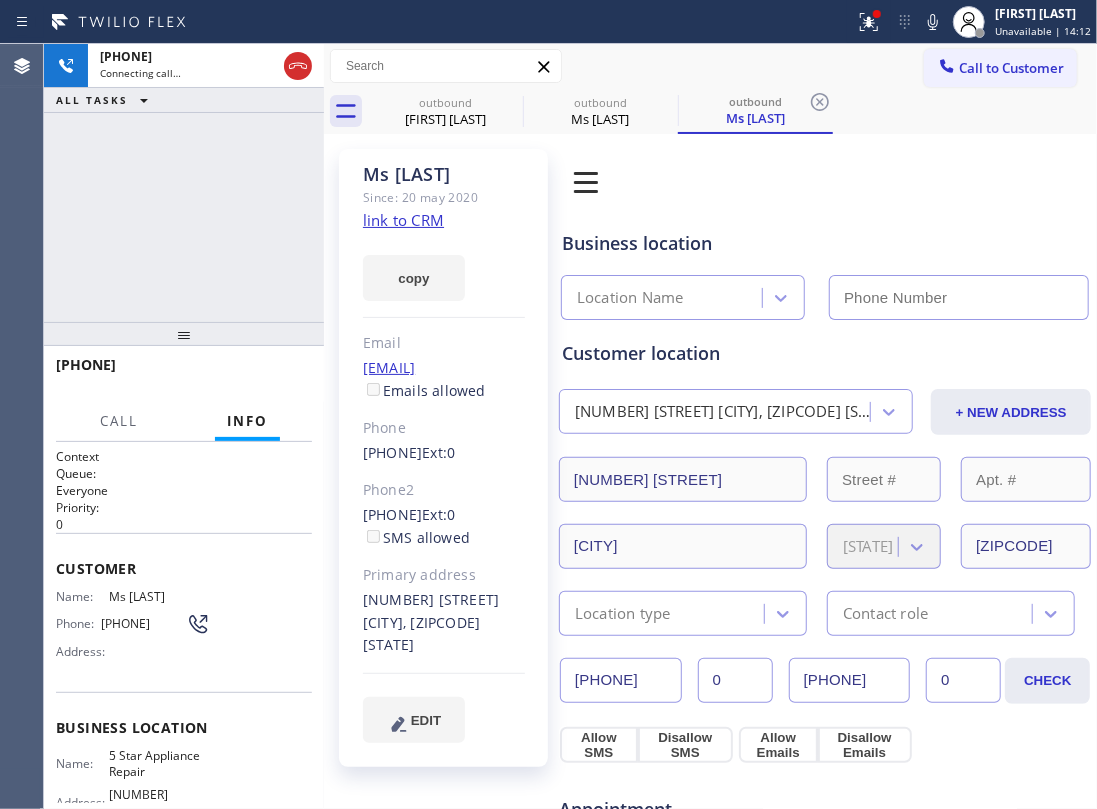 type on "(855) 731-4952" 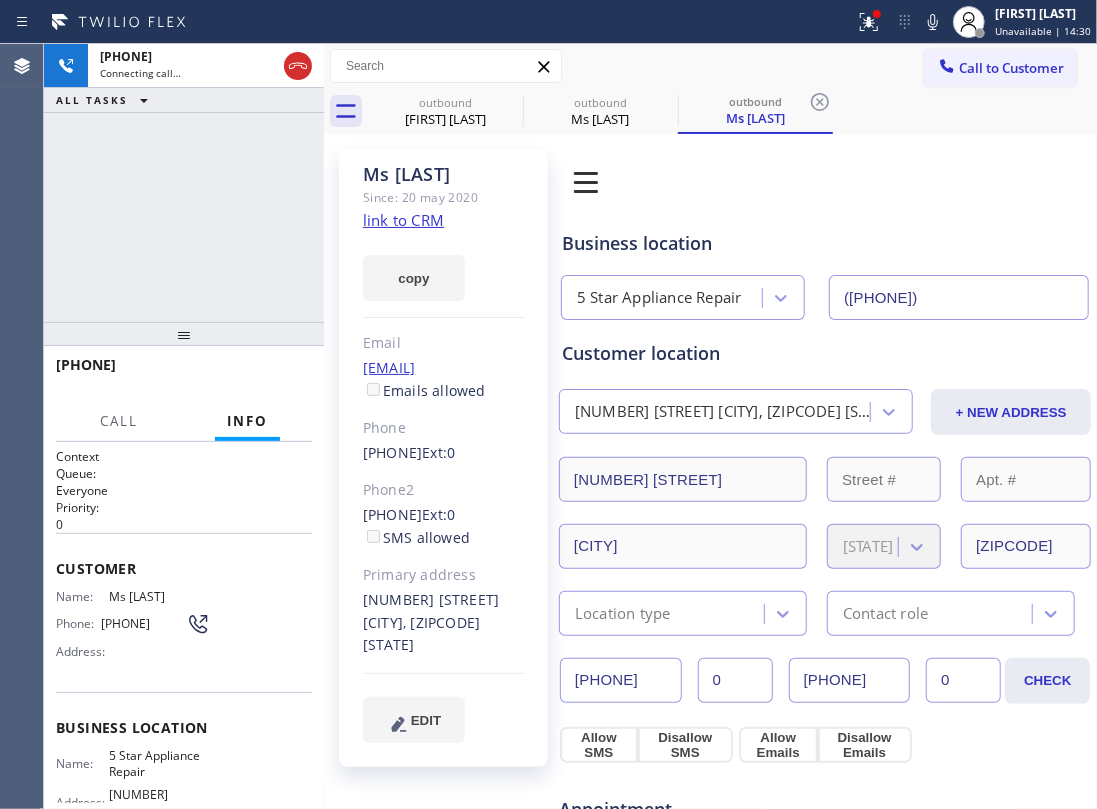 click on "+16502095258 Connecting call… ALL TASKS ALL TASKS ACTIVE TASKS TASKS IN WRAP UP" at bounding box center (184, 183) 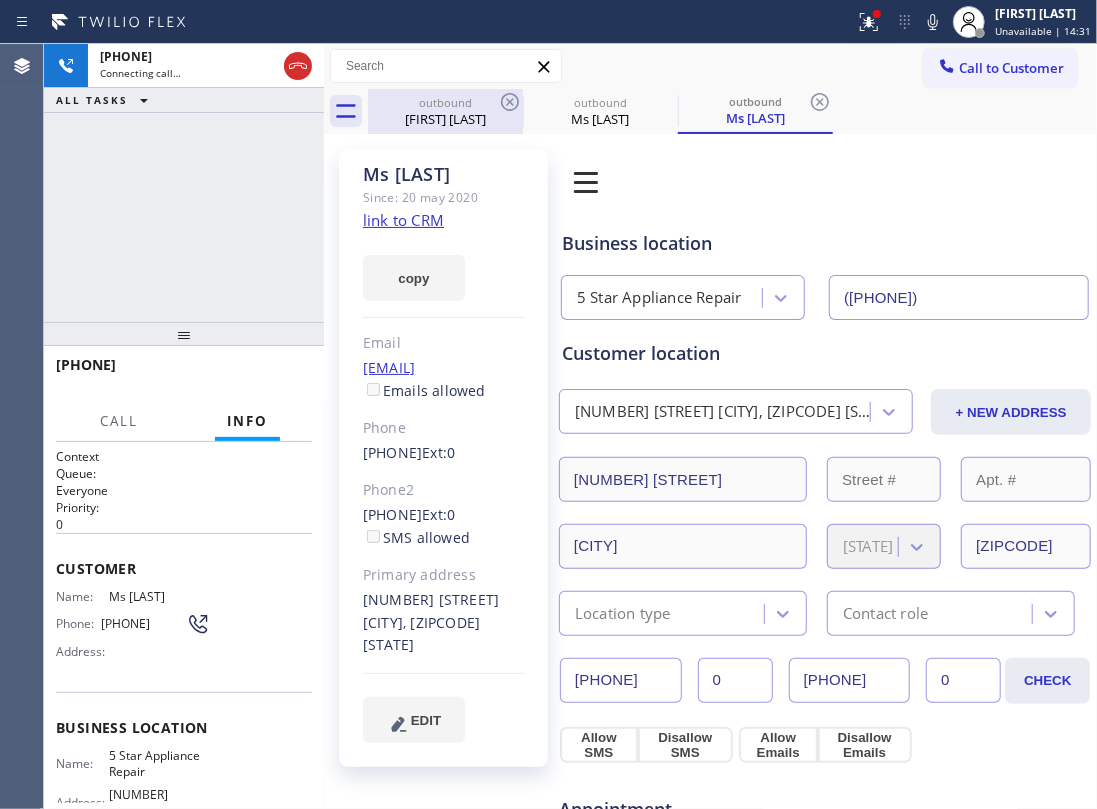 click on "outbound" at bounding box center (445, 102) 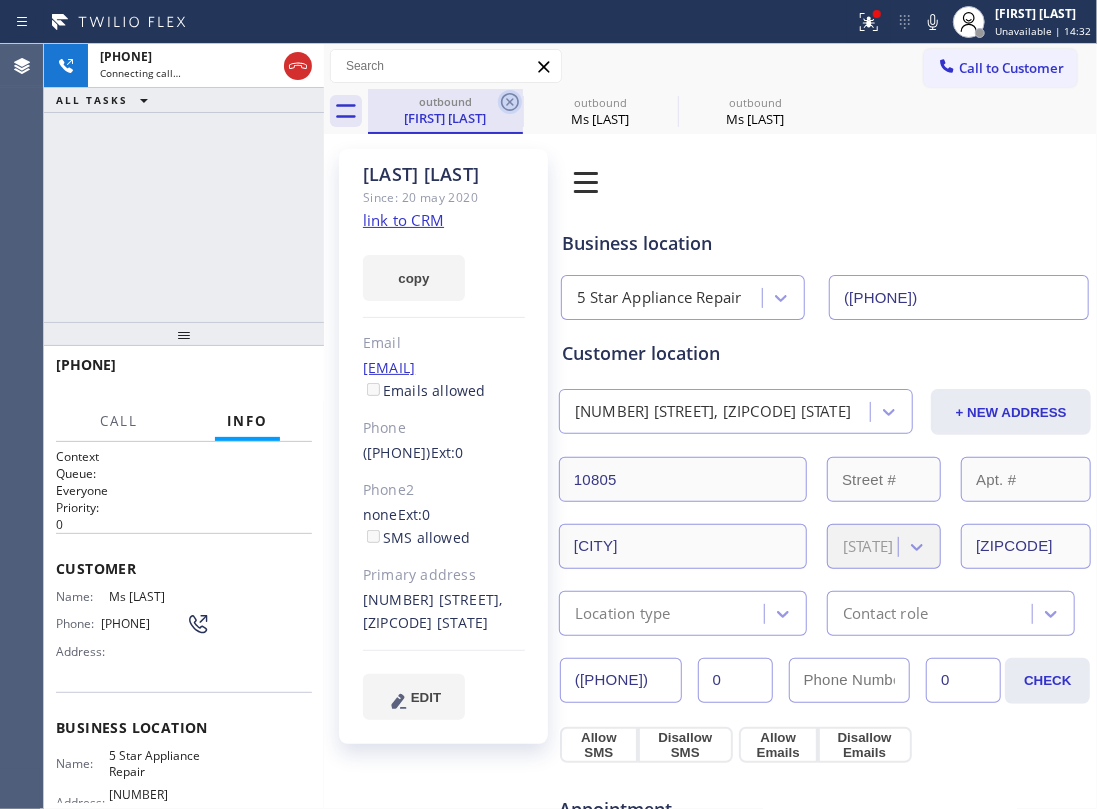 click 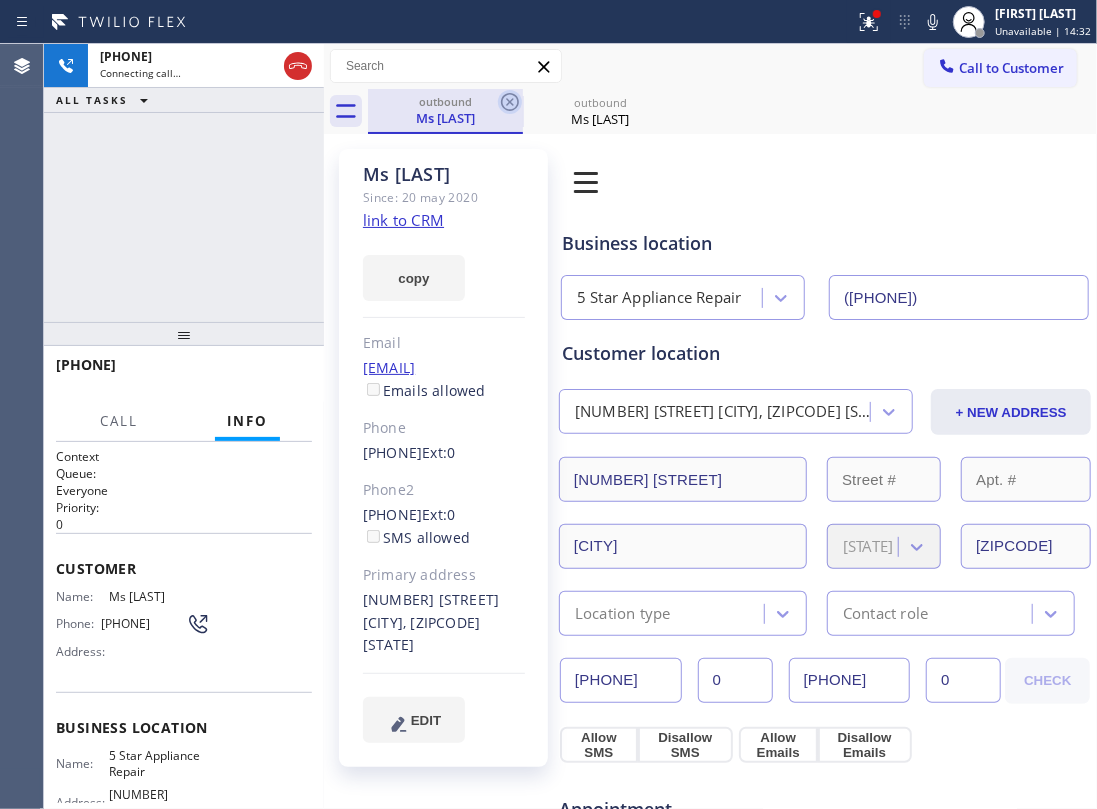 click 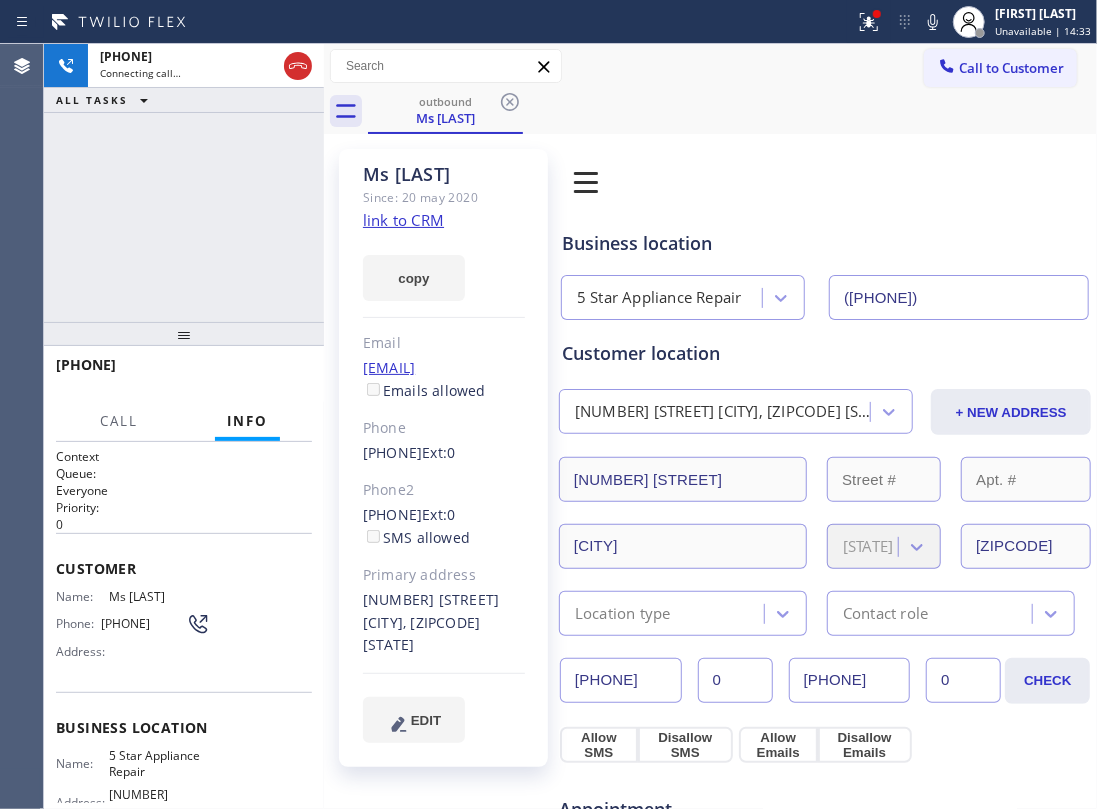 click on "+16502095258 Connecting call… ALL TASKS ALL TASKS ACTIVE TASKS TASKS IN WRAP UP" at bounding box center (184, 183) 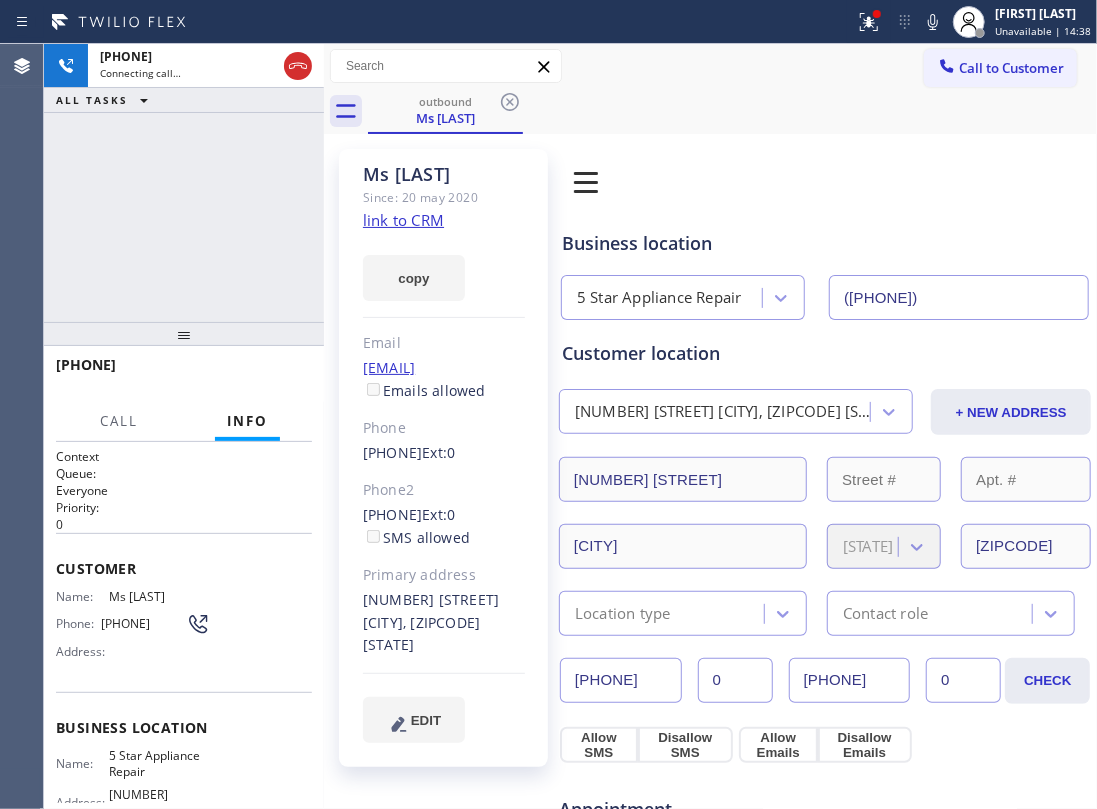 click on "+16502095258 Connecting call… ALL TASKS ALL TASKS ACTIVE TASKS TASKS IN WRAP UP" at bounding box center [184, 183] 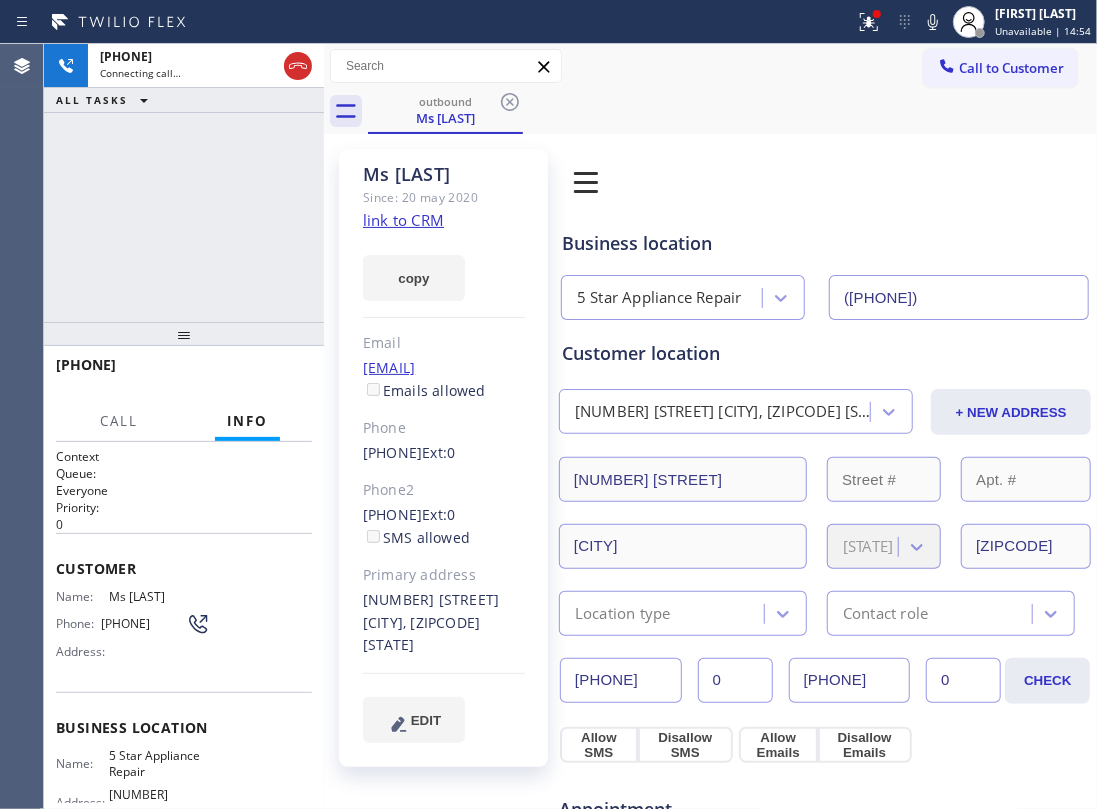 click on "+16502095258 Connecting call… ALL TASKS ALL TASKS ACTIVE TASKS TASKS IN WRAP UP" at bounding box center (184, 183) 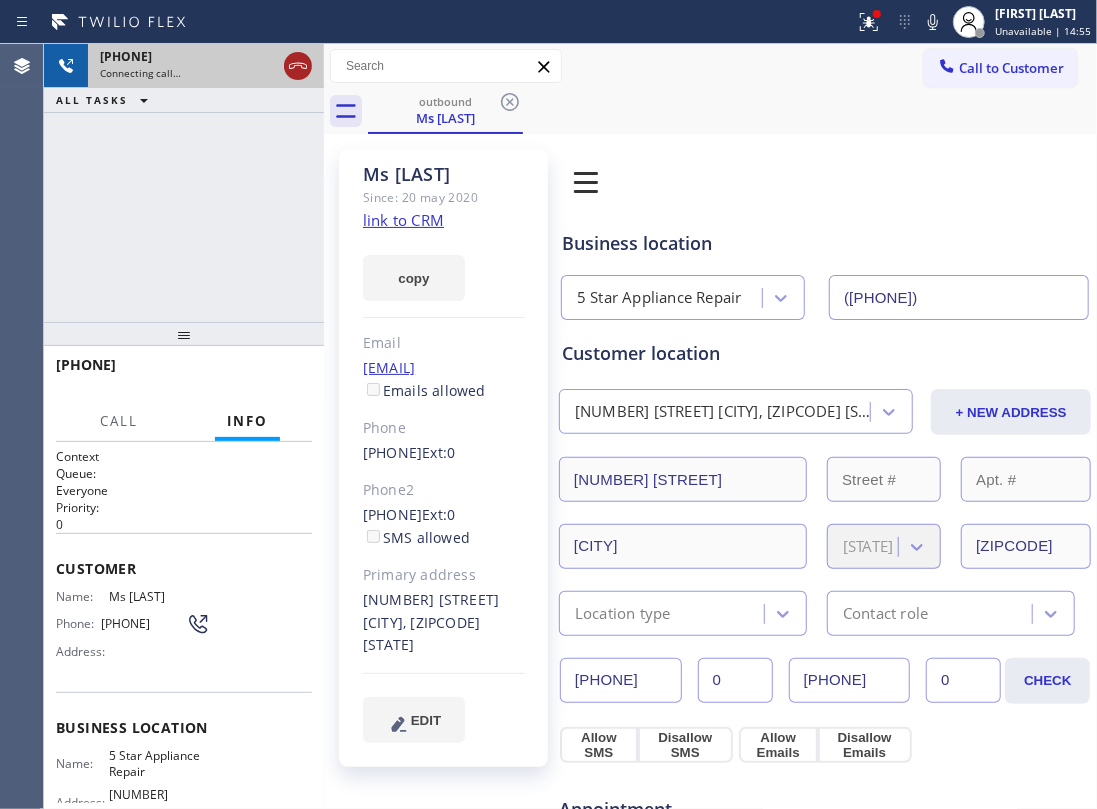 click 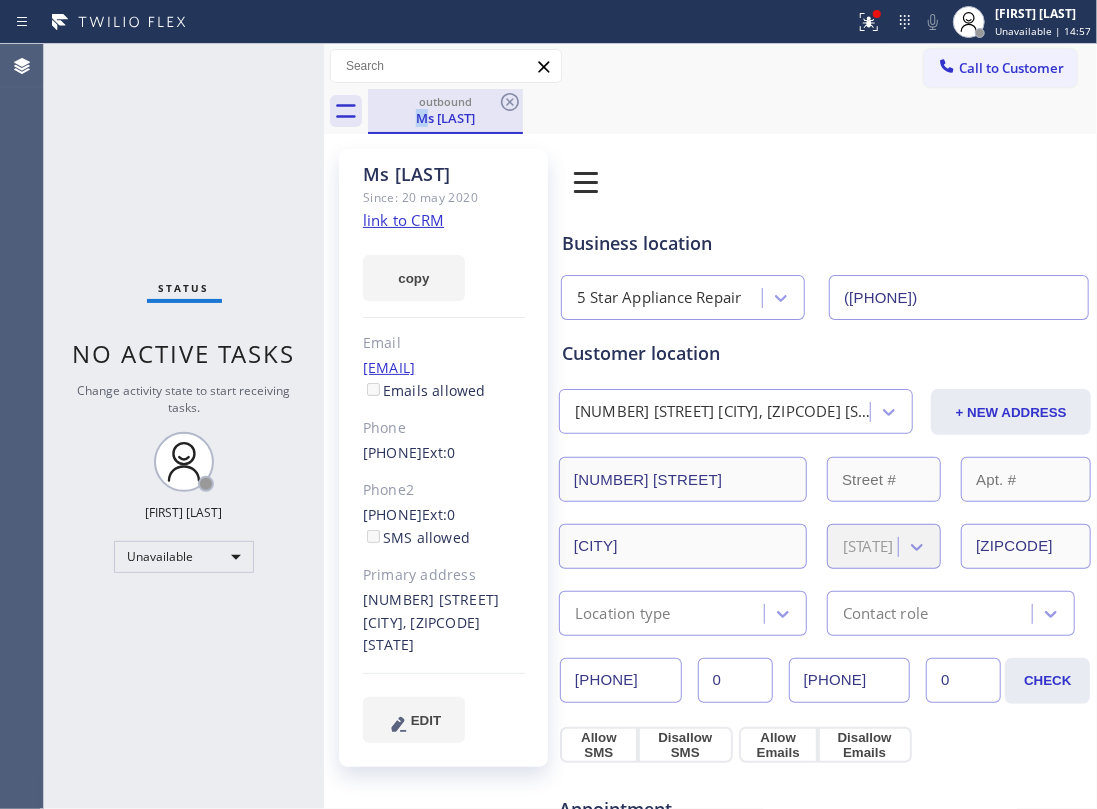 click on "Ms Fisher" at bounding box center [445, 118] 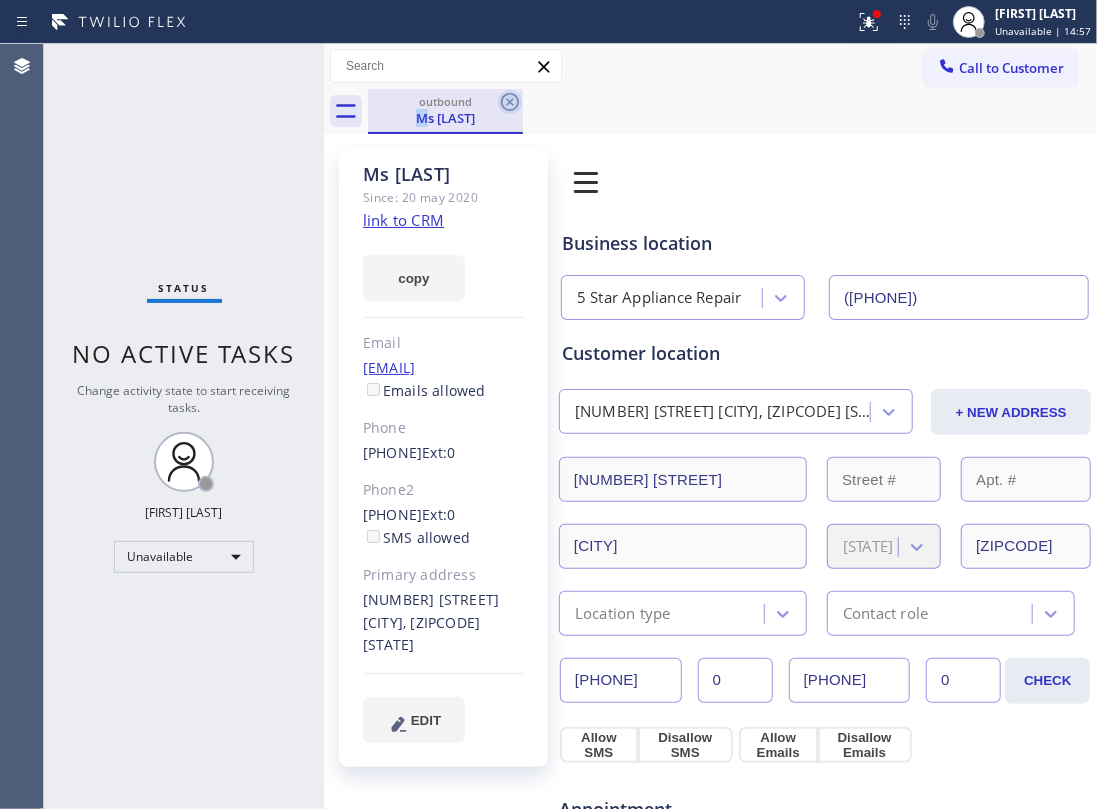 click 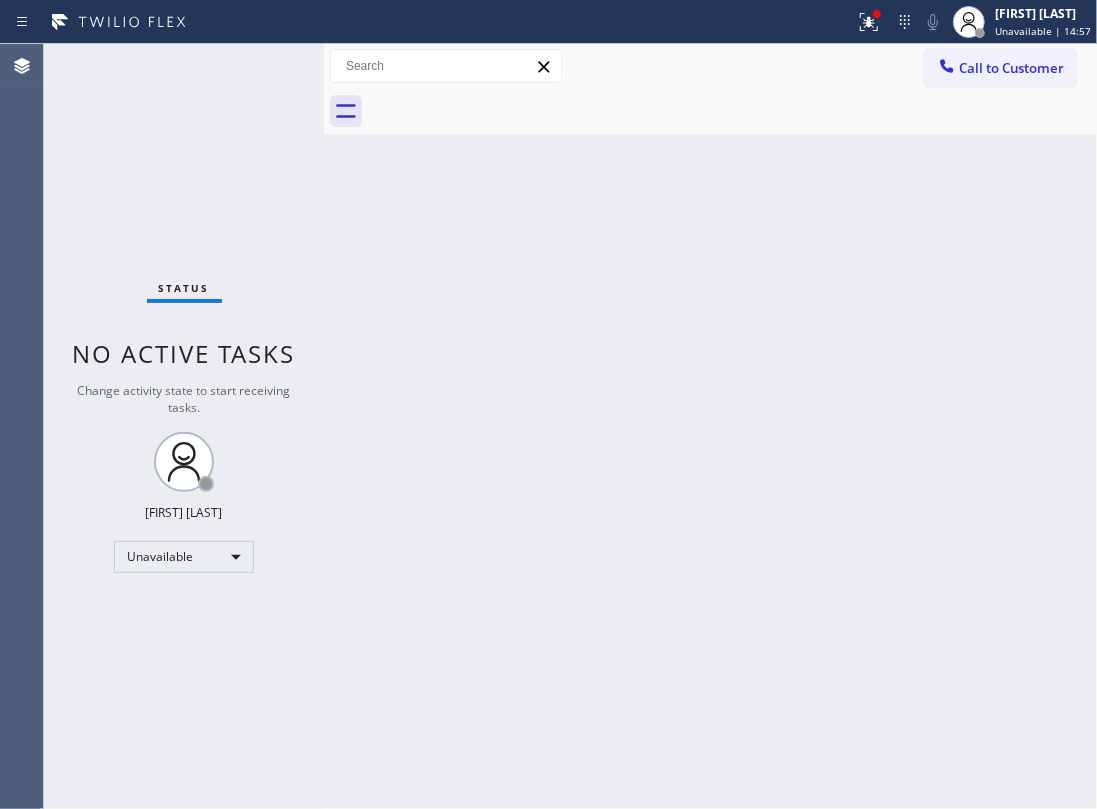 click on "Back to Dashboard Change Sender ID Customers Technicians Select a contact Outbound call Location Search location Your caller id phone number Customer number Call Customer info Name   Phone none Address none Change Sender ID HVAC +18559994417 5 Star Appliance +18557314952 Appliance Repair +18554611149 Plumbing +18889090120 Air Duct Cleaning +18006865038  Electricians +18005688664 Cancel Change Check personal SMS Reset Change No tabs Call to Customer Outbound call Location 5 Star Appliance Repair Your caller id phone number (855) 731-4952 Customer number Call Outbound call Technician Search Technician Your caller id phone number Your caller id phone number Call" at bounding box center [710, 426] 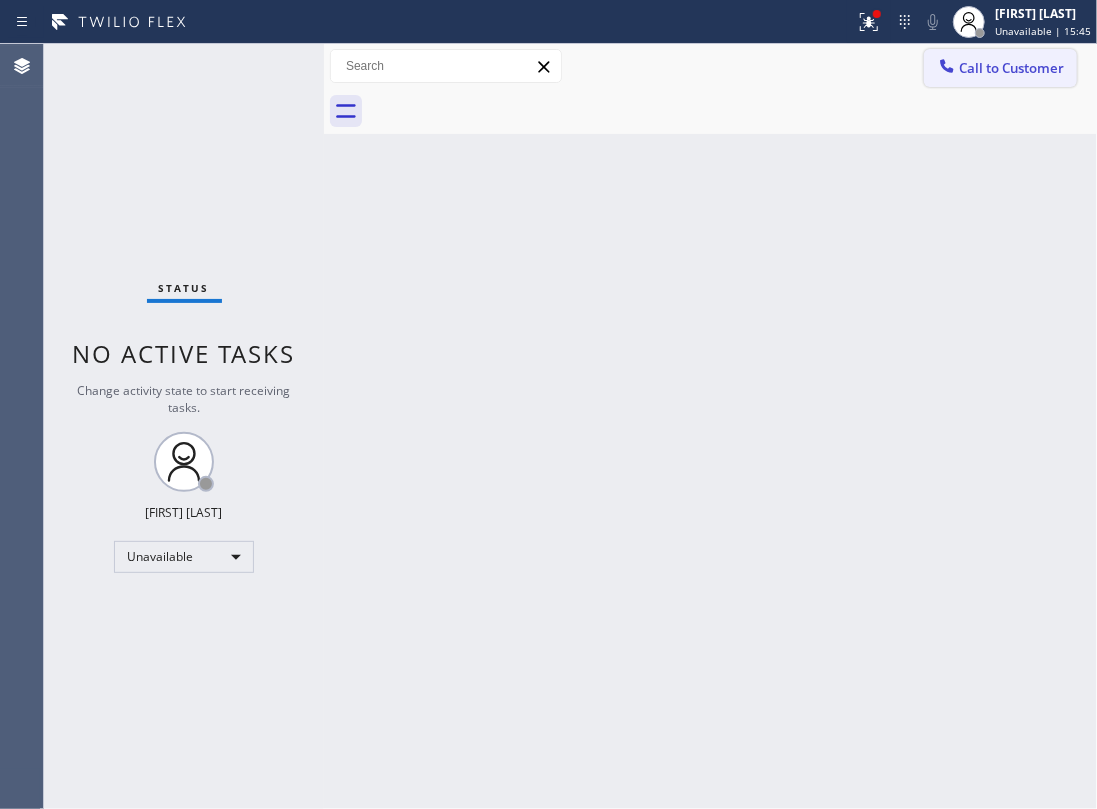 click on "Call to Customer" at bounding box center [1000, 68] 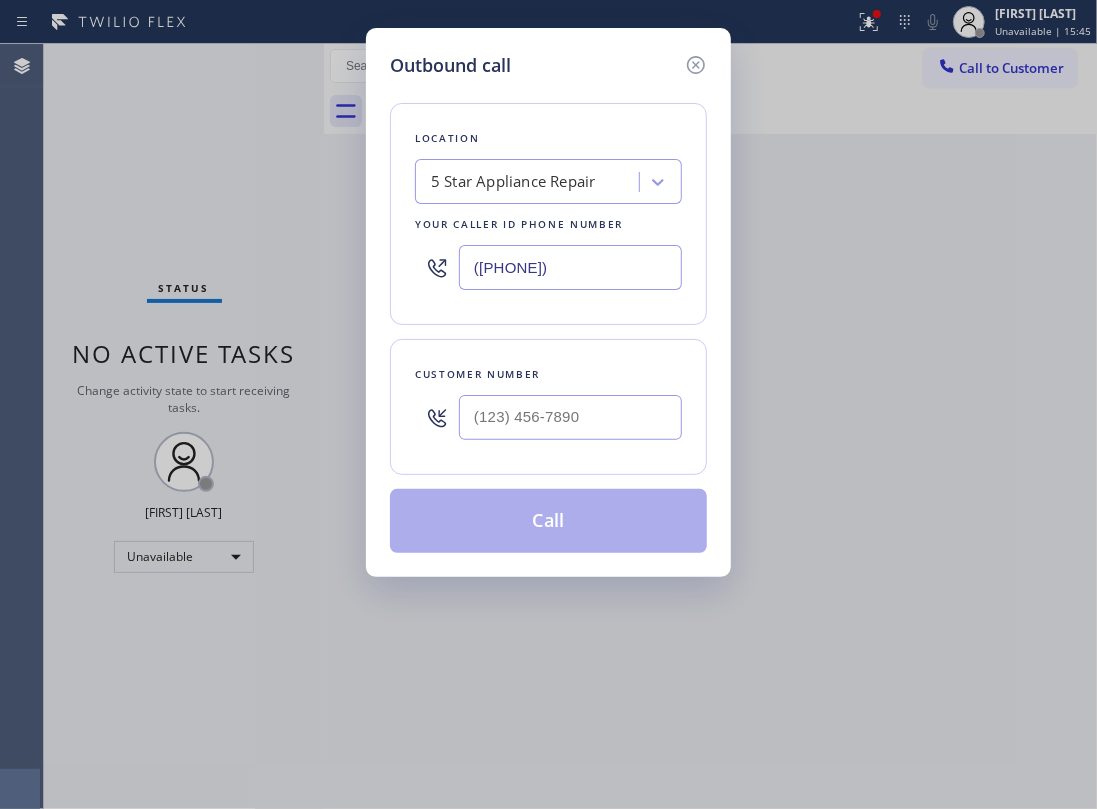 click at bounding box center [570, 417] 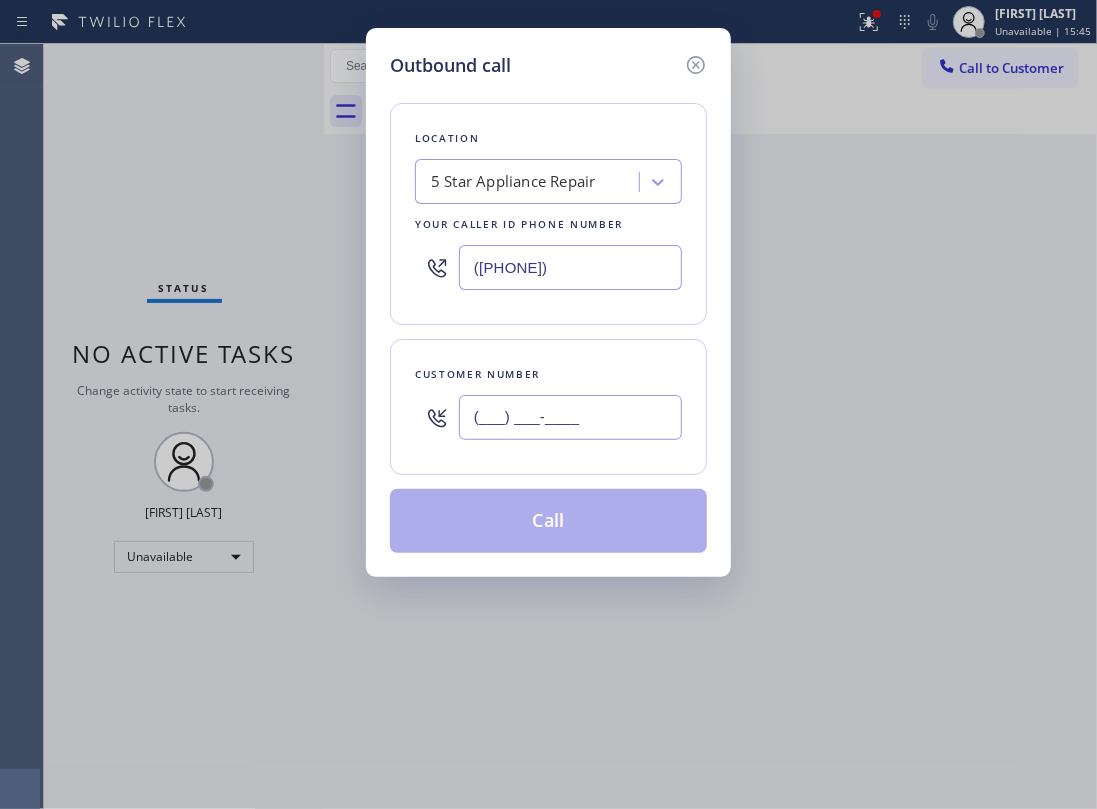 click on "(___) ___-____" at bounding box center [570, 417] 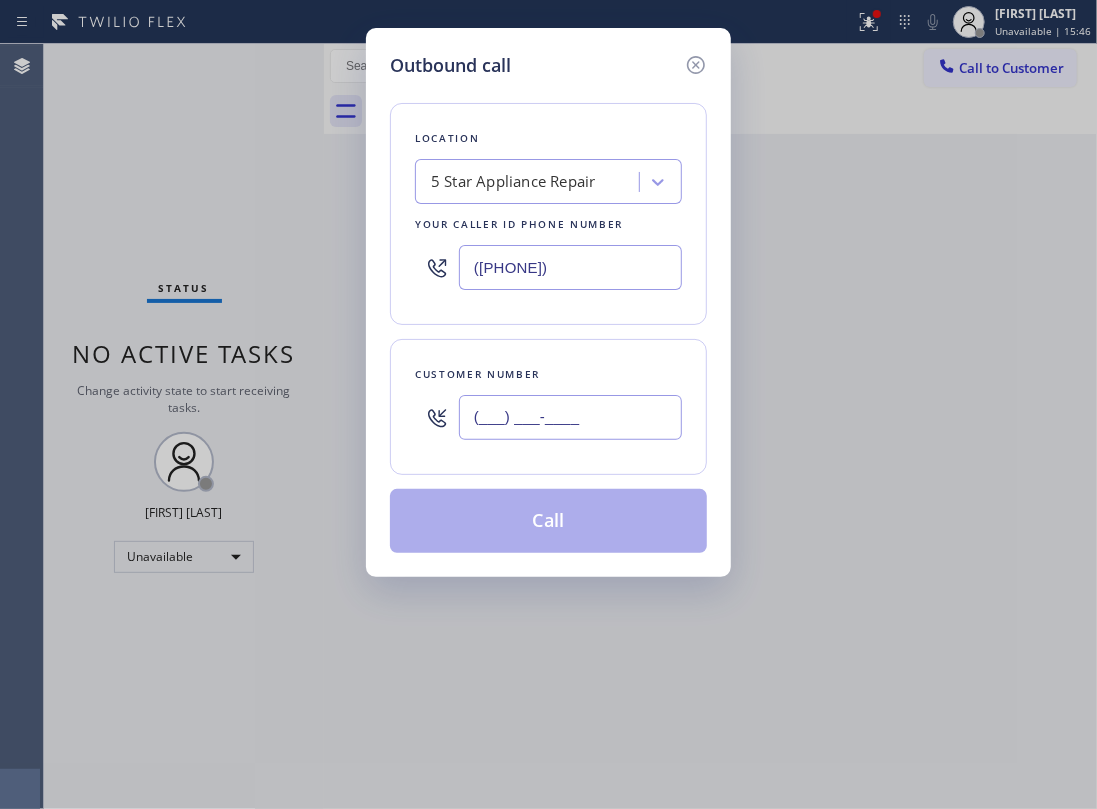 paste on "650) 209-5258" 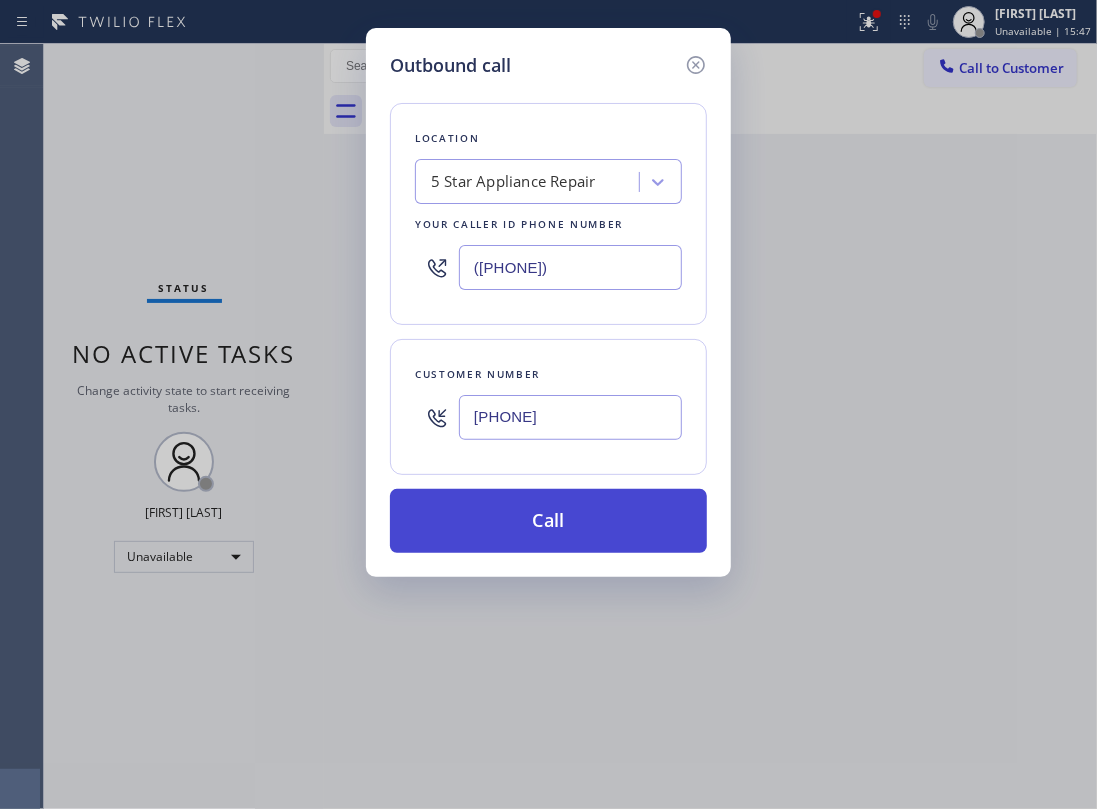 type on "(650) 209-5258" 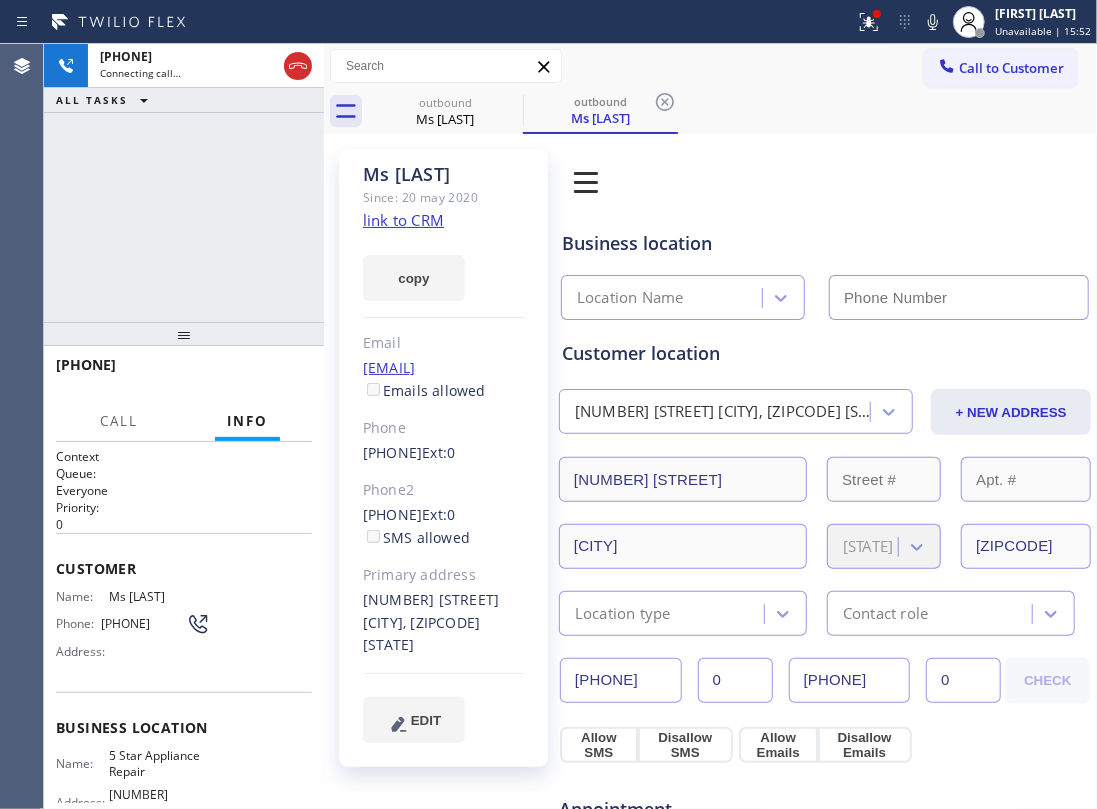 type on "(855) 731-4952" 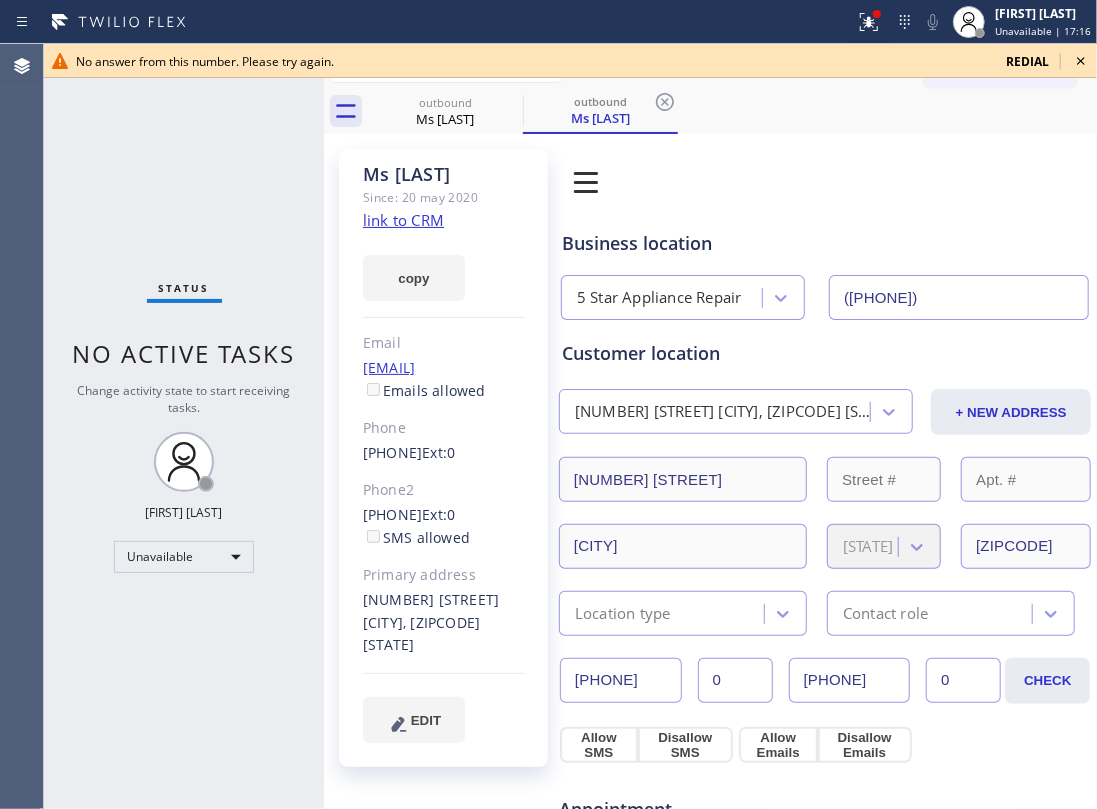 click on "Status   No active tasks     Change activity state to start receiving tasks.   Jesica Jumao-as Unavailable" at bounding box center (184, 426) 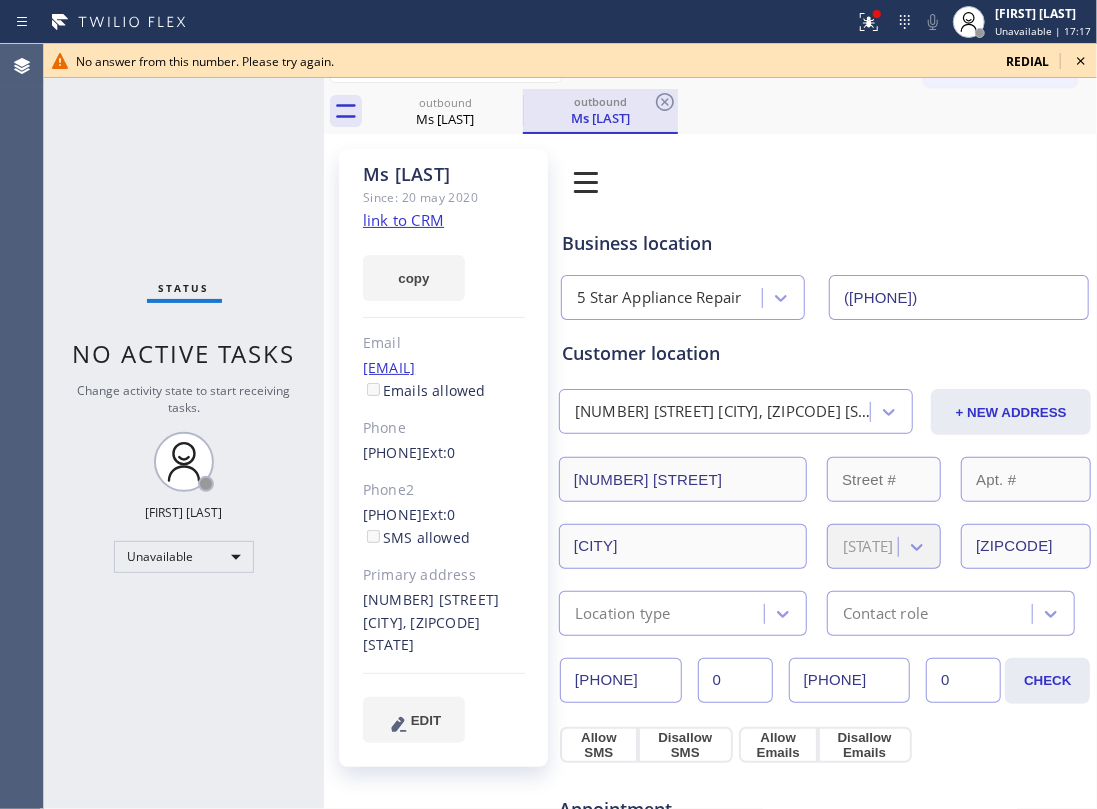 click on "outbound" at bounding box center [445, 102] 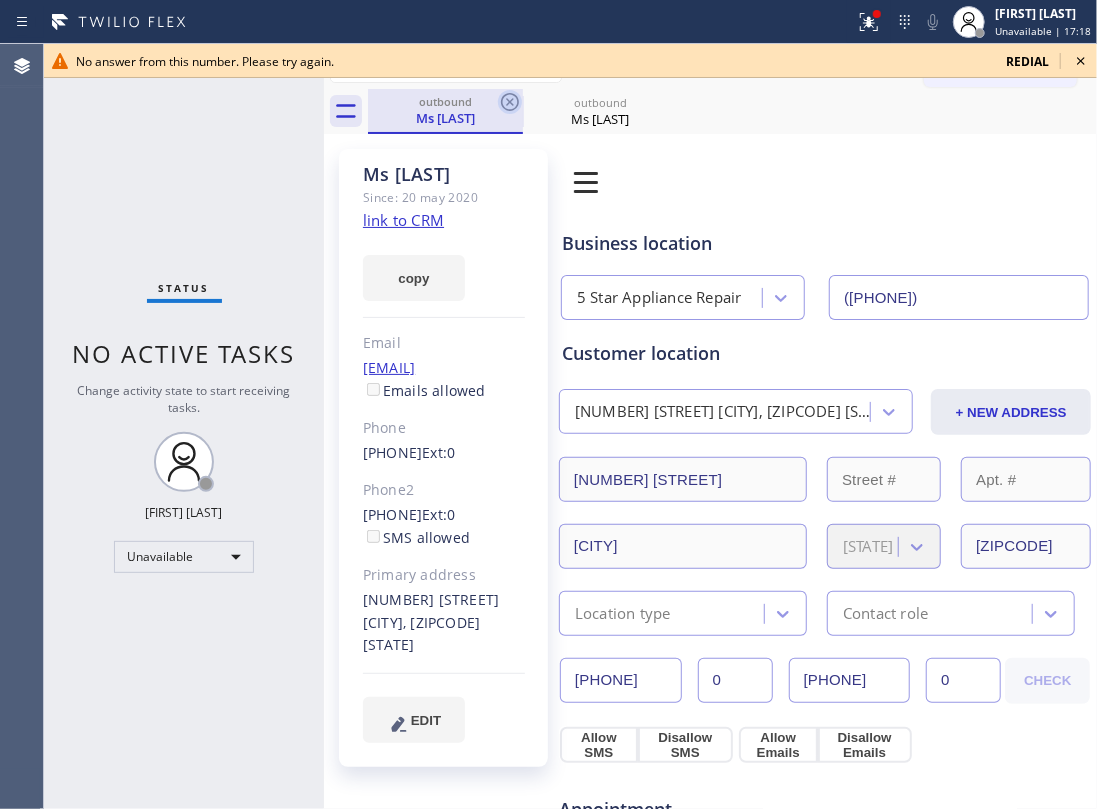 click 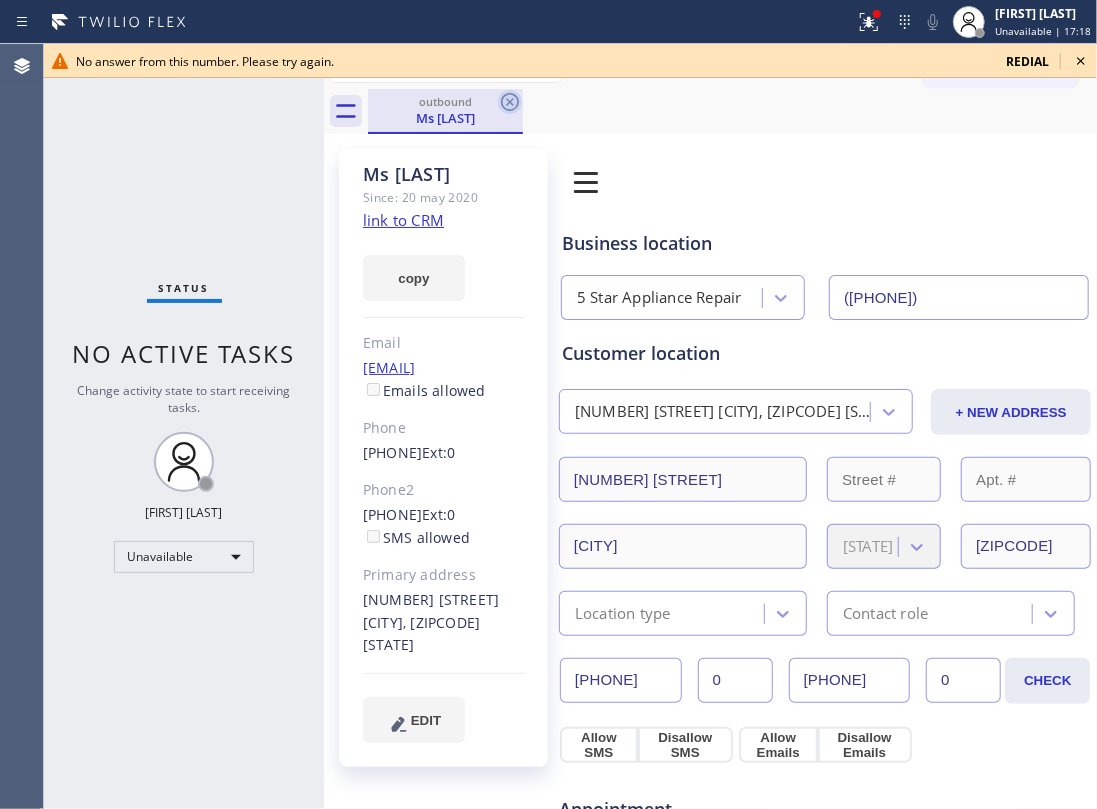 click 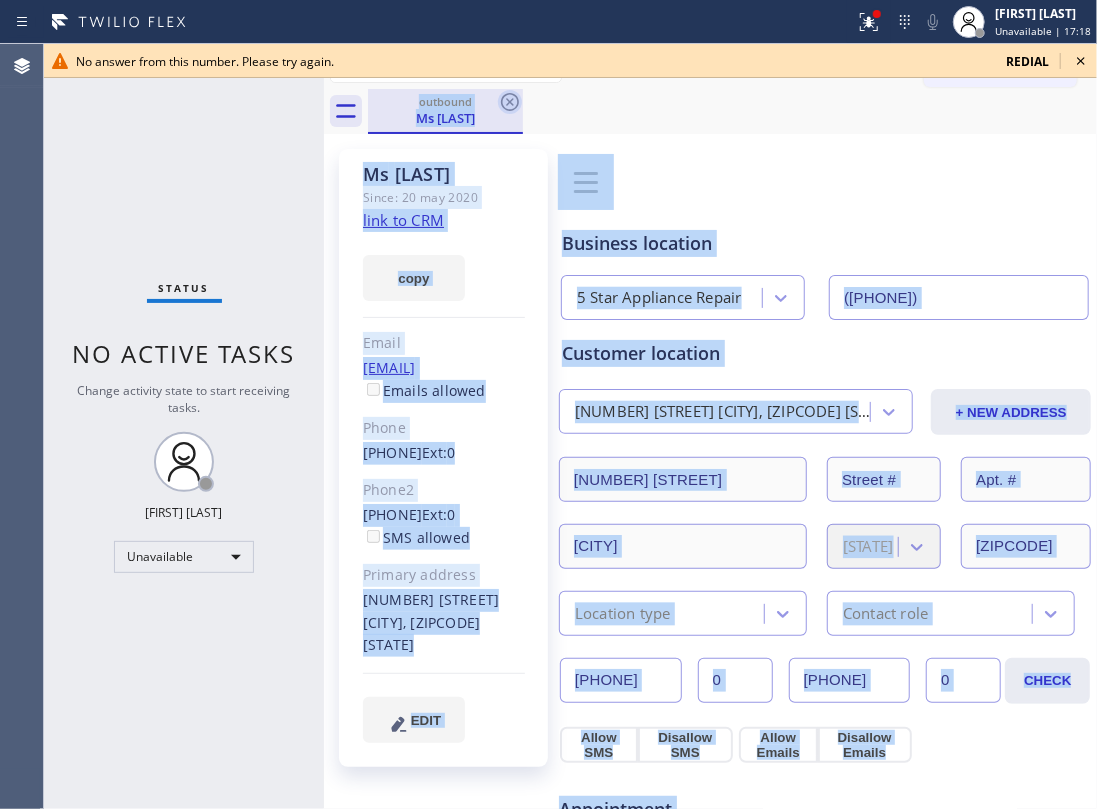click on "outbound Ms Fisher" at bounding box center [732, 111] 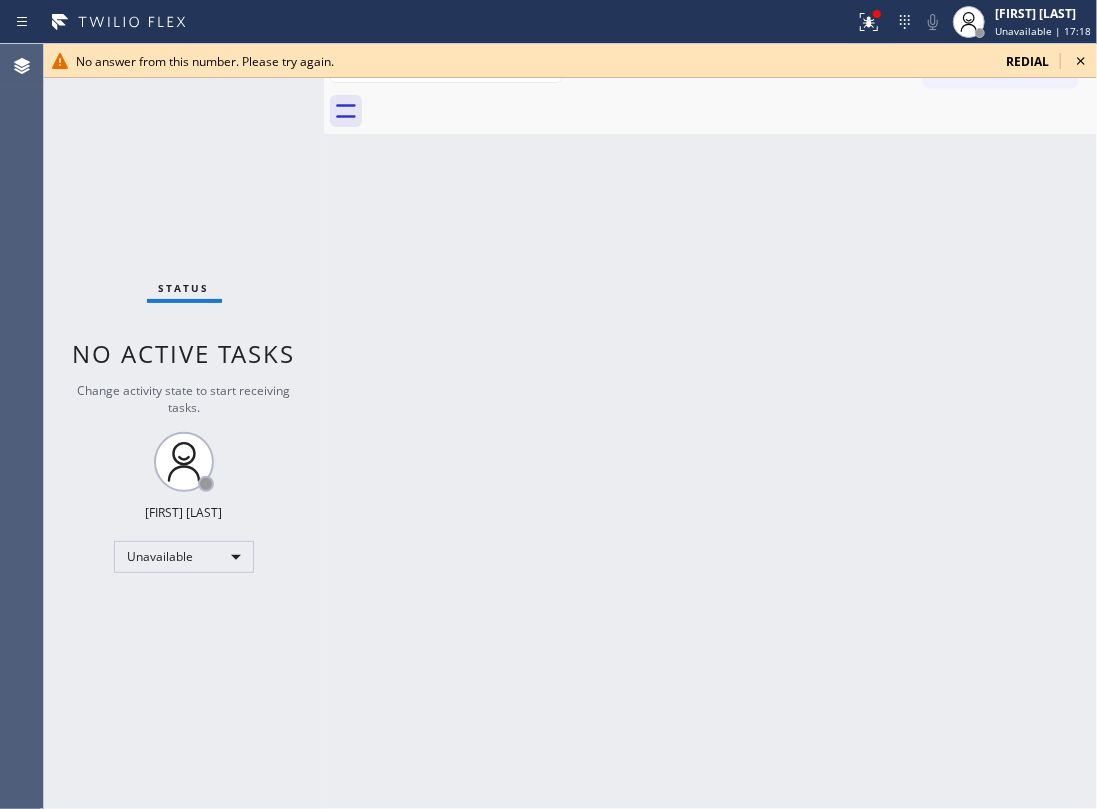 click on "Back to Dashboard Change Sender ID Customers Technicians Select a contact Outbound call Location Search location Your caller id phone number Customer number Call Customer info Name   Phone none Address none Change Sender ID HVAC +18559994417 5 Star Appliance +18557314952 Appliance Repair +18554611149 Plumbing +18889090120 Air Duct Cleaning +18006865038  Electricians +18005688664 Cancel Change Check personal SMS Reset Change No tabs Call to Customer Outbound call Location 5 Star Appliance Repair Your caller id phone number (855) 731-4952 Customer number Call Outbound call Technician Search Technician Your caller id phone number Your caller id phone number Call" at bounding box center (710, 426) 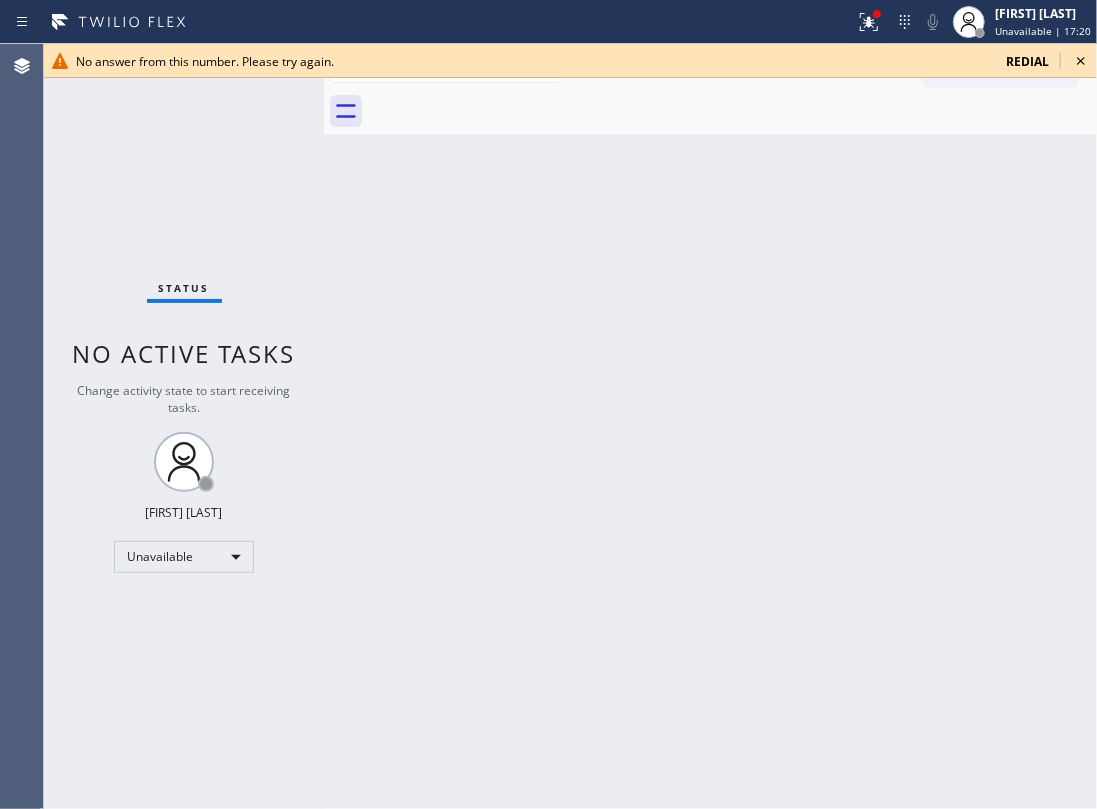 click 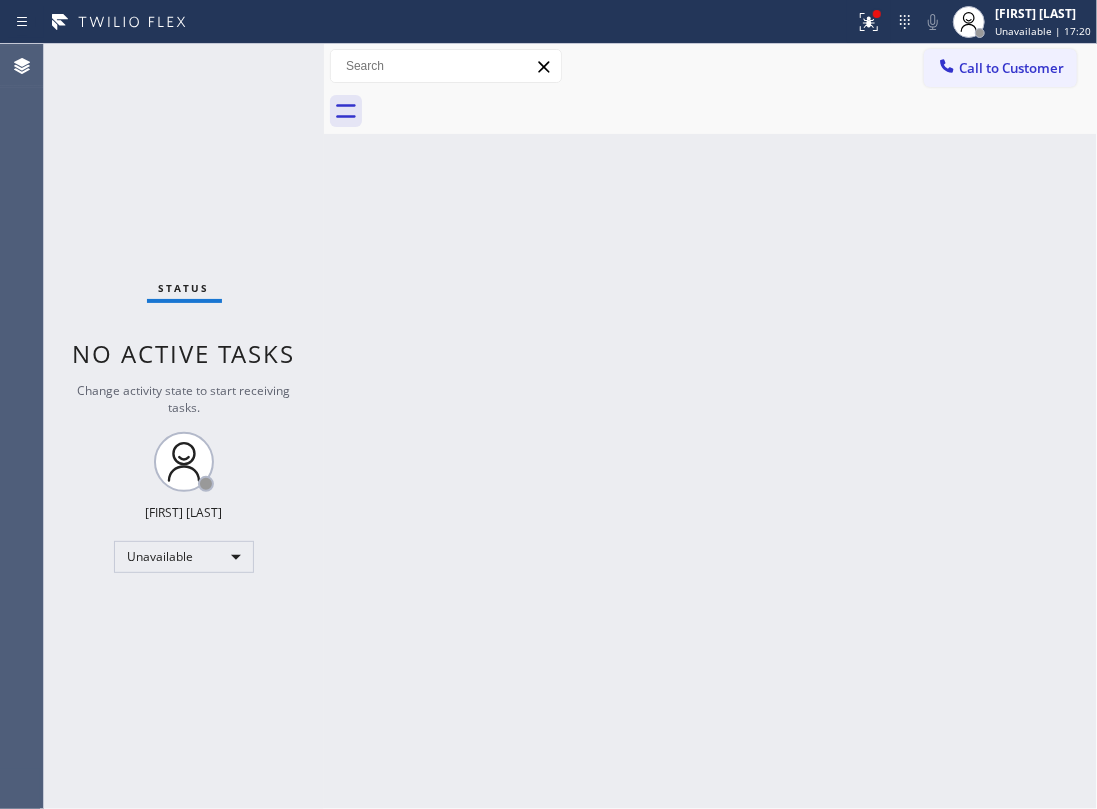 click on "Back to Dashboard Change Sender ID Customers Technicians Select a contact Outbound call Location Search location Your caller id phone number Customer number Call Customer info Name   Phone none Address none Change Sender ID HVAC +18559994417 5 Star Appliance +18557314952 Appliance Repair +18554611149 Plumbing +18889090120 Air Duct Cleaning +18006865038  Electricians +18005688664 Cancel Change Check personal SMS Reset Change No tabs Call to Customer Outbound call Location 5 Star Appliance Repair Your caller id phone number (855) 731-4952 Customer number Call Outbound call Technician Search Technician Your caller id phone number Your caller id phone number Call" at bounding box center [710, 426] 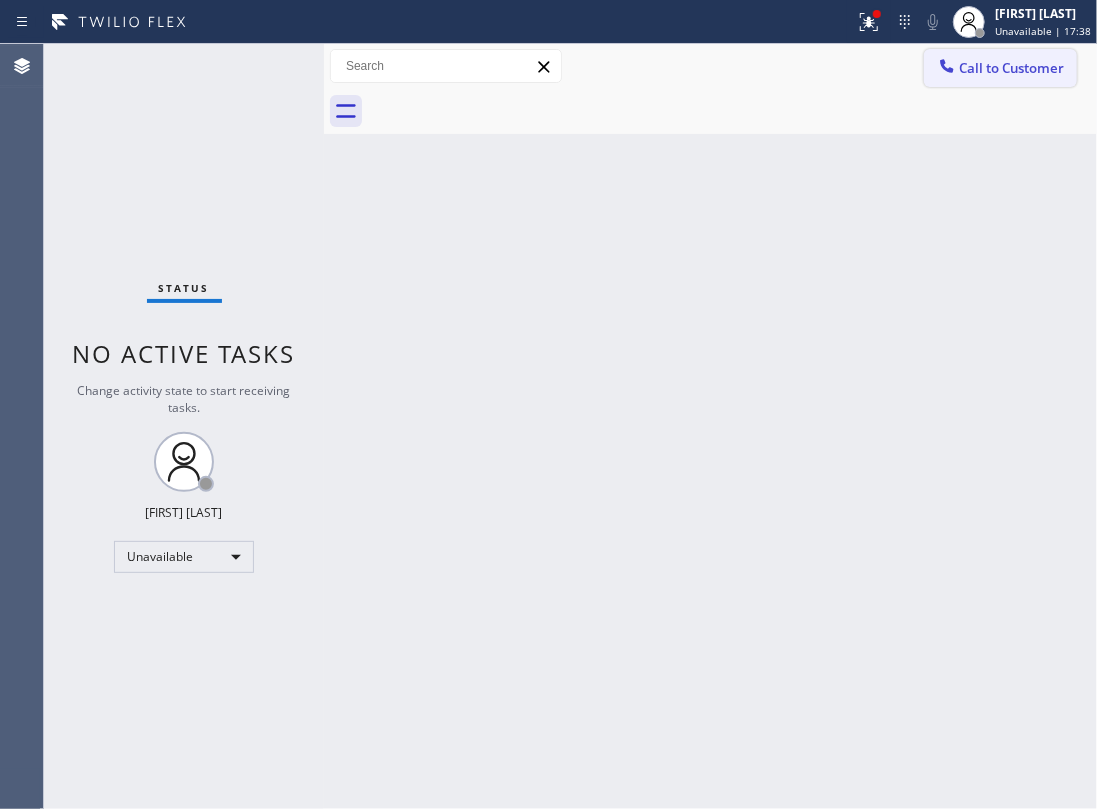 click on "Call to Customer" at bounding box center (1011, 68) 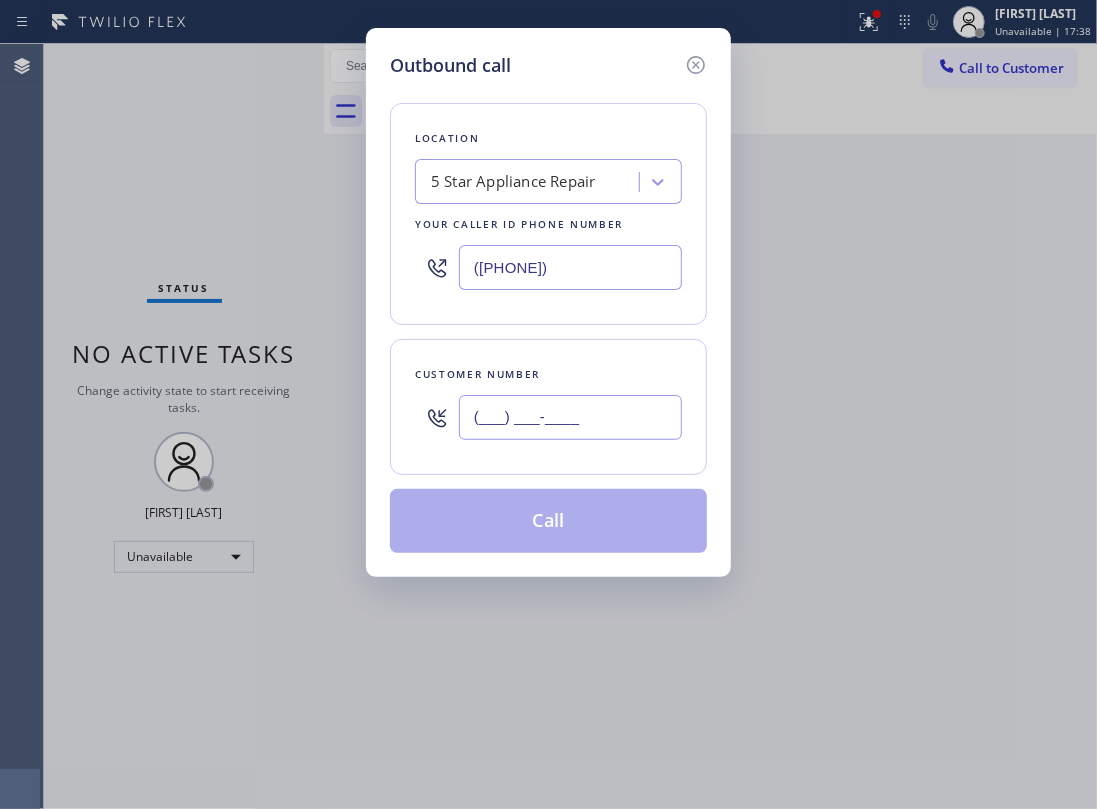 click on "(___) ___-____" at bounding box center [570, 417] 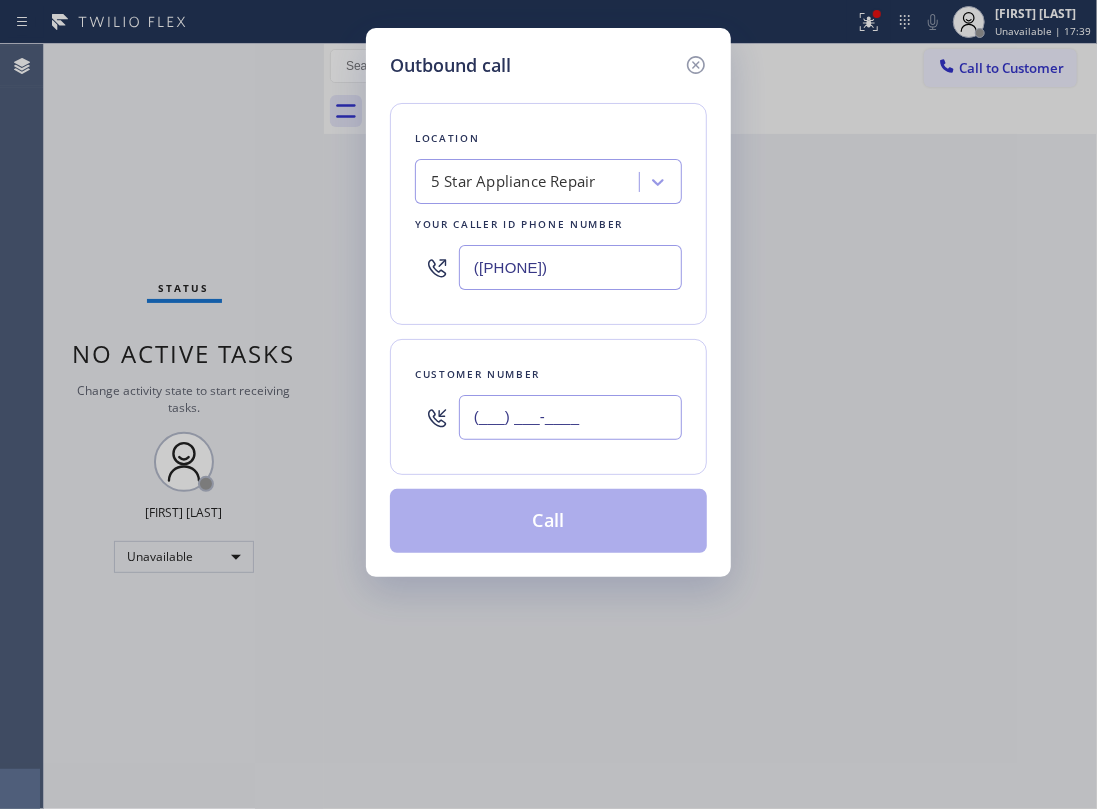 paste on "708) 309-0513" 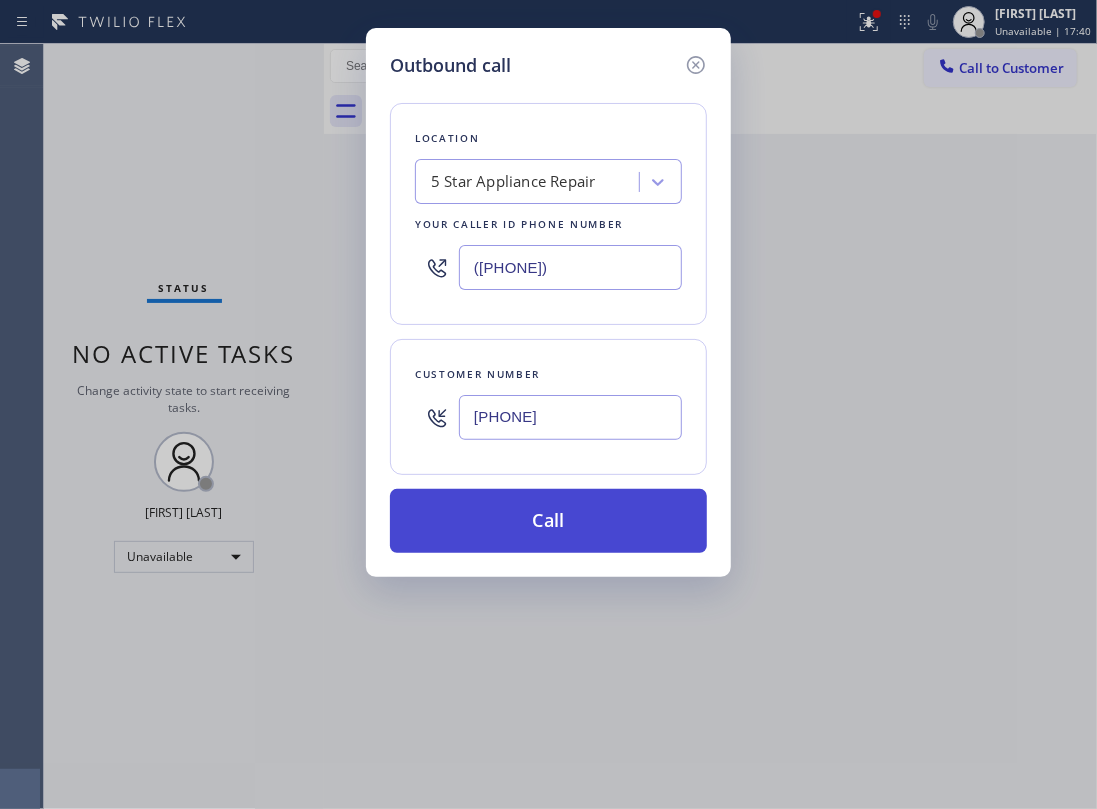type on "(708) 309-0513" 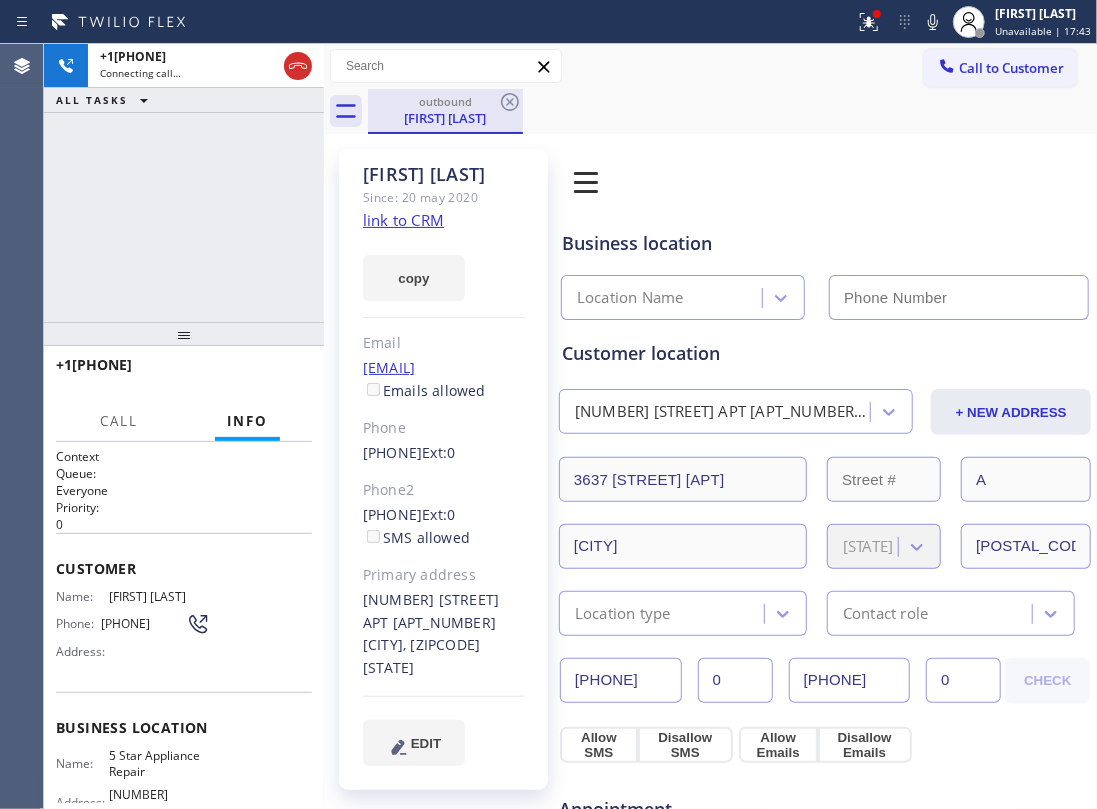 click on "+17083090513 Connecting call… ALL TASKS ALL TASKS ACTIVE TASKS TASKS IN WRAP UP +17083090513 Call Info Connecting Call +17083090513 Your caller ID: +18557314952 Queue: Everyone Context Queue: Everyone Priority: 0 Customer Name: Leslie Tnt Phone: (708) 309-0513 Address: Business location Name: 5 Star Appliance Repair Address: 510 Foothill Rd  Phone: (855) 731-4952 Call From City: State: Zipcode: Outbound call Location 5 Star Appliance Repair Your caller id phone number (855) 731-4952 Customer number (708) 309-0513 Call Transfer Back to Dashboard Change Sender ID Customers Technicians Select a contact Outbound call Location Search location Your caller id phone number Customer number Call Customer info Name   Phone none Address none Change Sender ID HVAC +18559994417 5 Star Appliance +18557314952 Appliance Repair +18554611149 Plumbing +18889090120 Air Duct Cleaning +18006865038  Electricians +18005688664 Cancel Change Check personal SMS Reset Change outbound Leslie Tnt Call to Customer Outbound call Location" at bounding box center [570, 426] 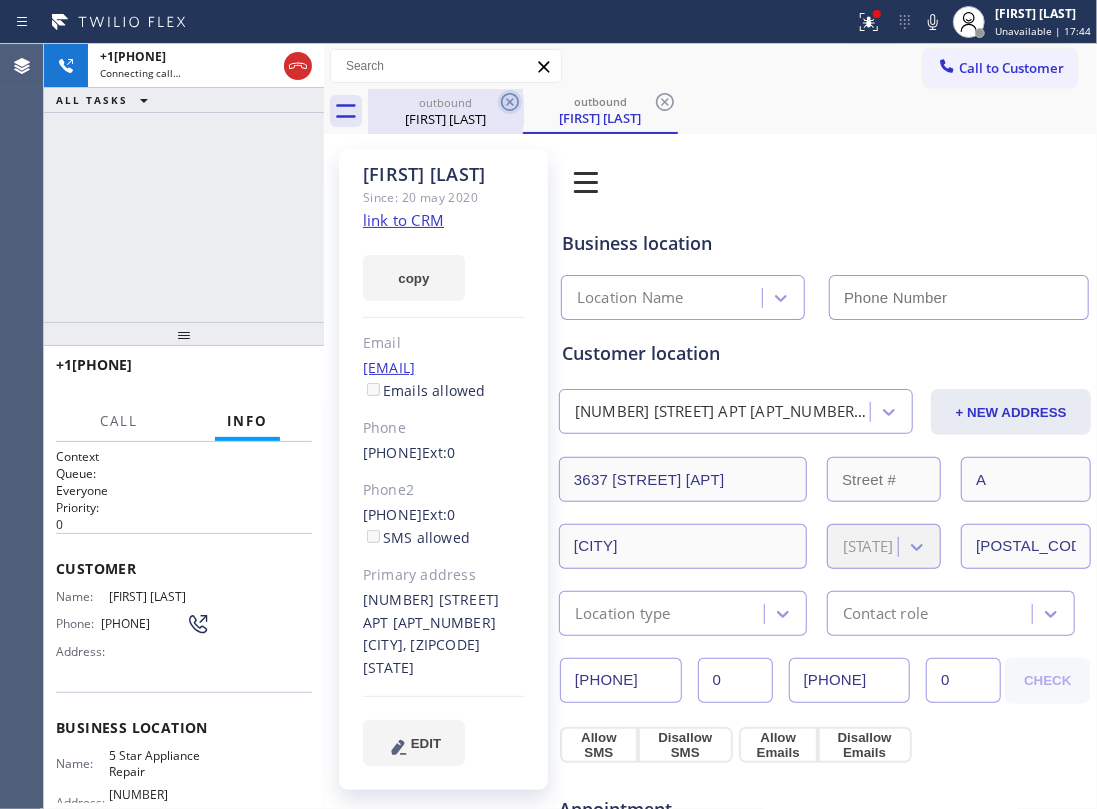 click on "Leslie Tnt" at bounding box center (445, 119) 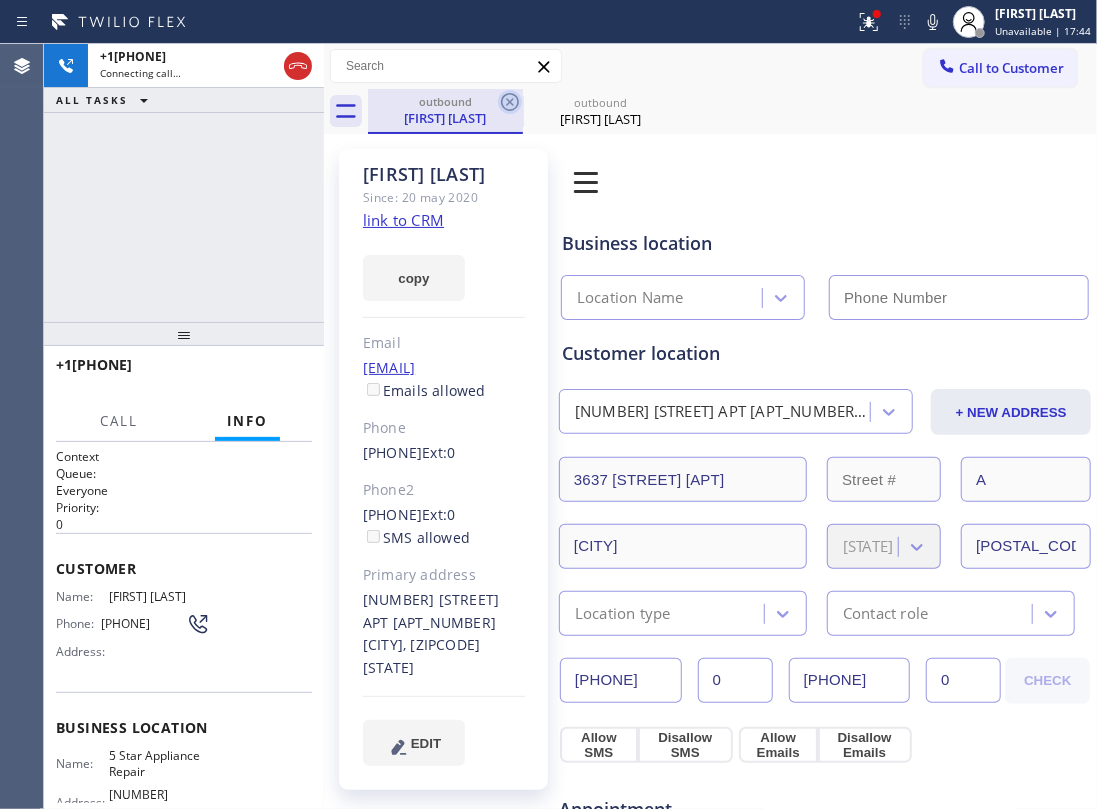 click 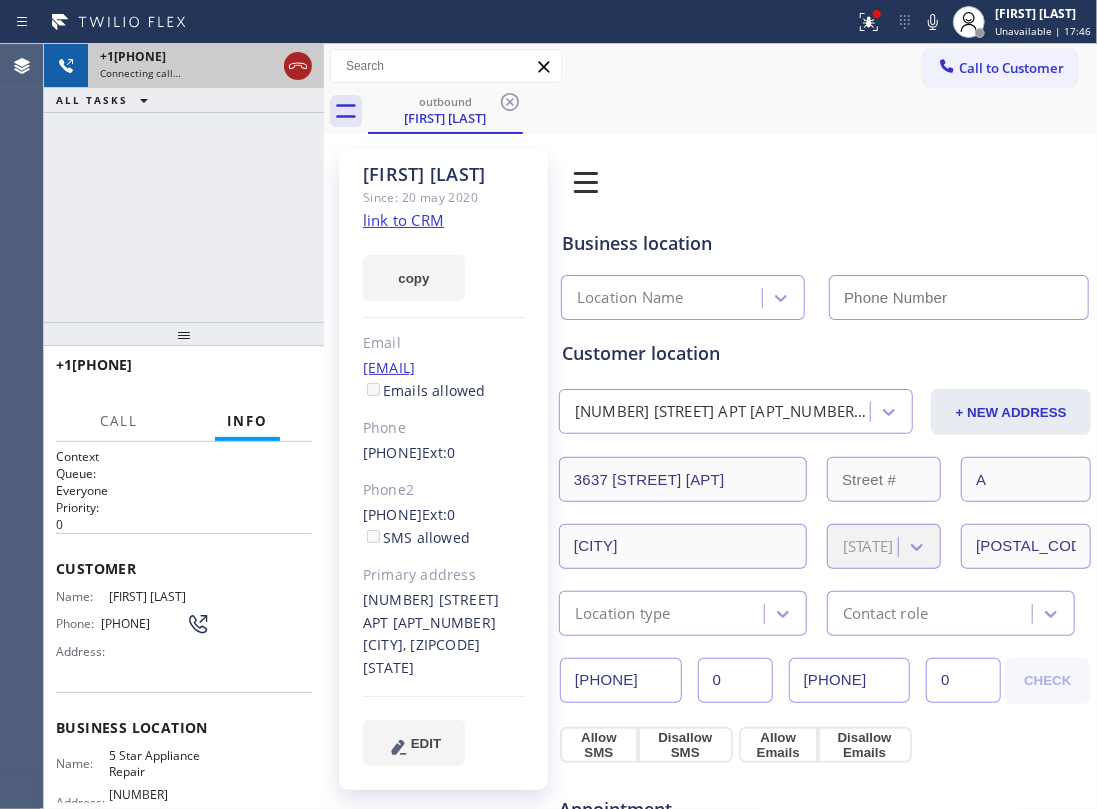 type on "(855) 731-4952" 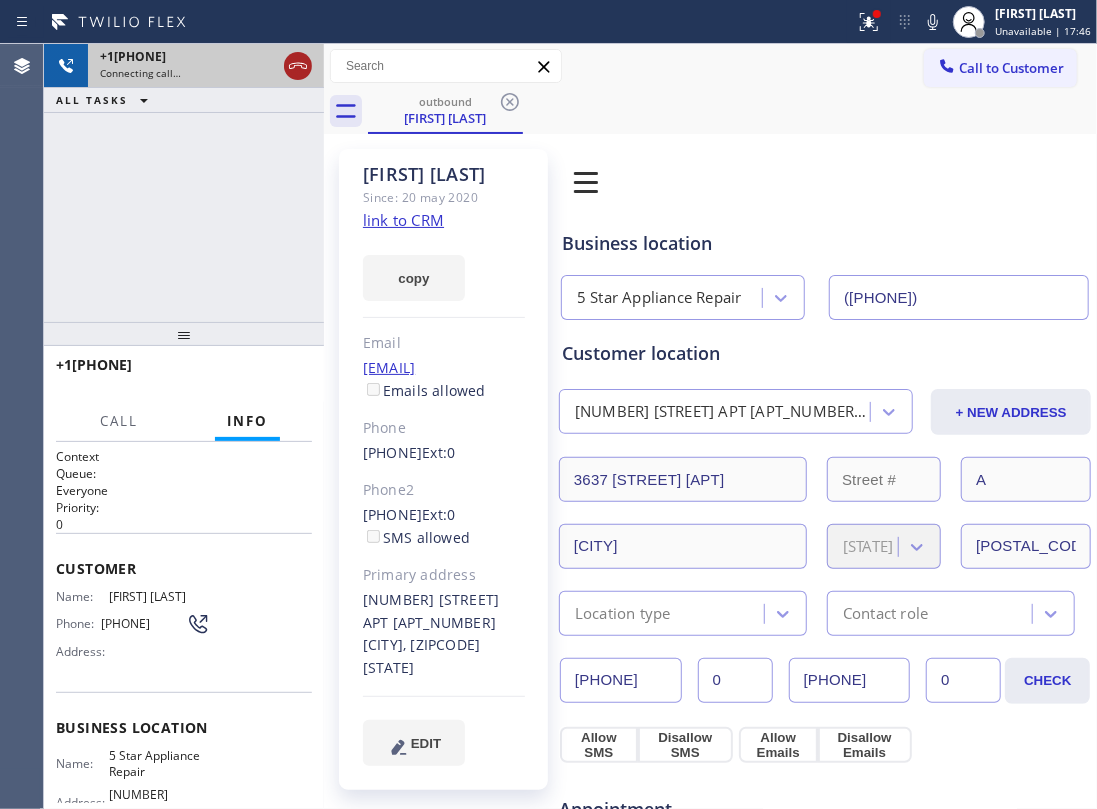 click 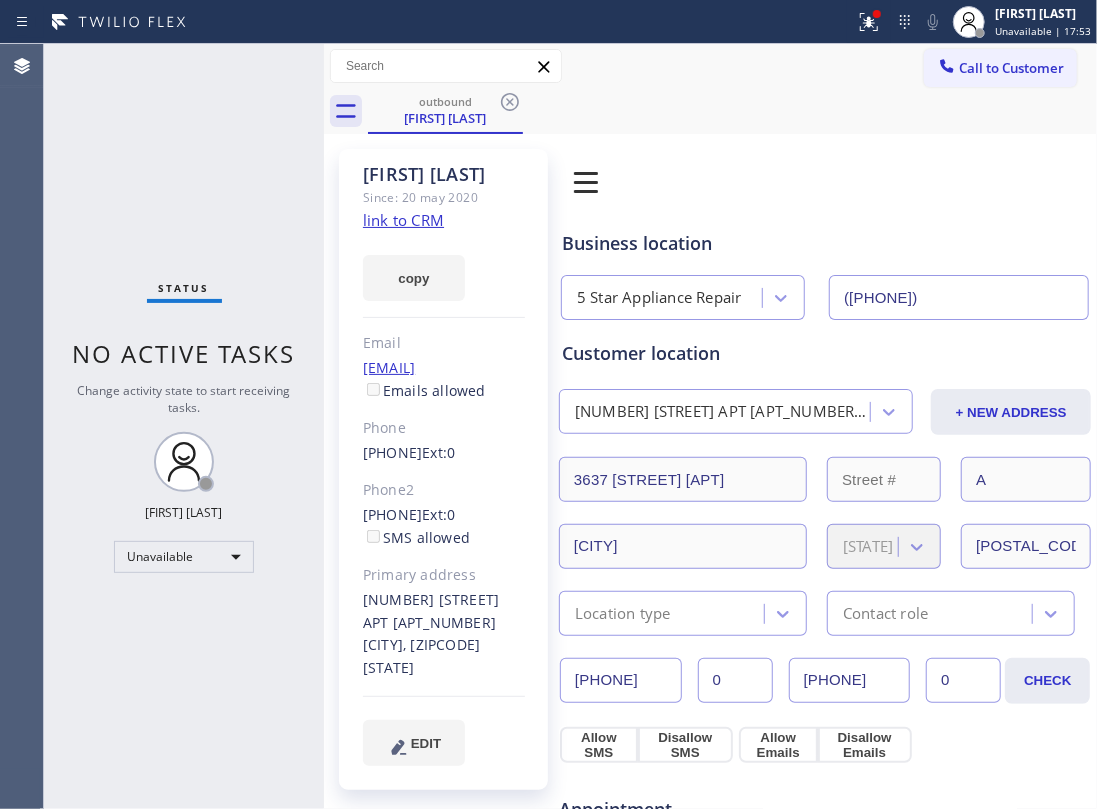 click on "Status   No active tasks     Change activity state to start receiving tasks.   Jesica Jumao-as Unavailable" at bounding box center [184, 426] 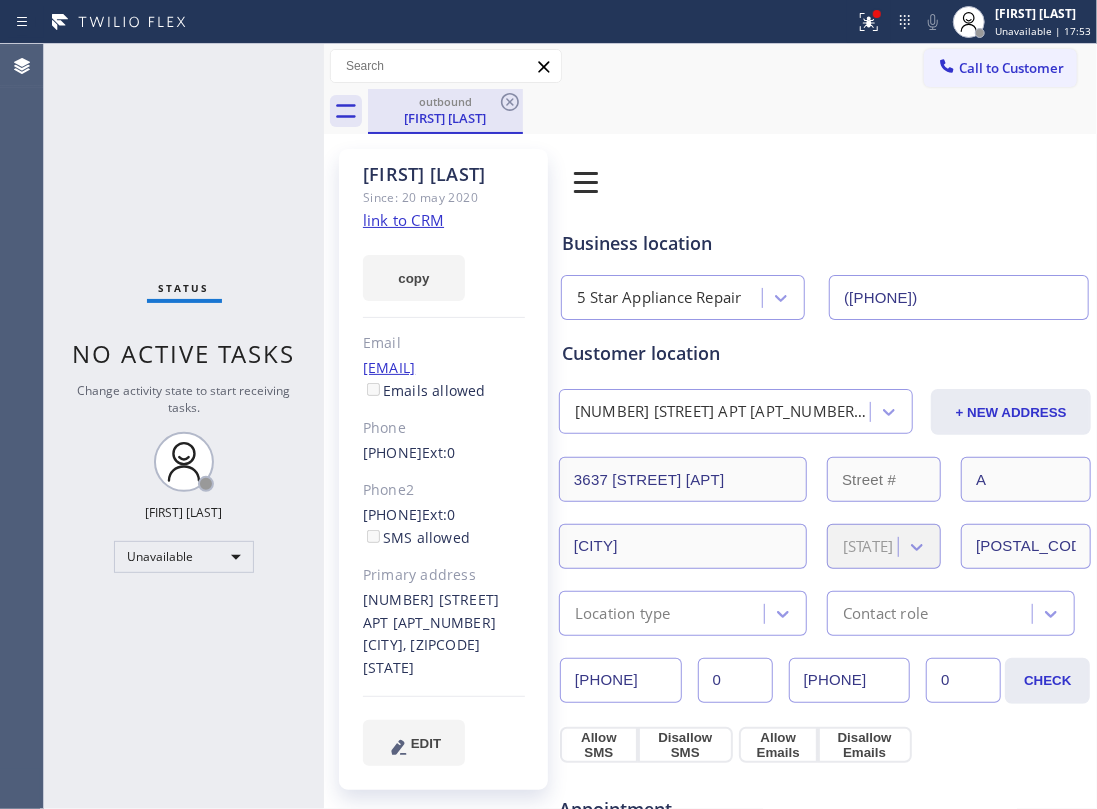 click on "Leslie Tnt" at bounding box center [445, 118] 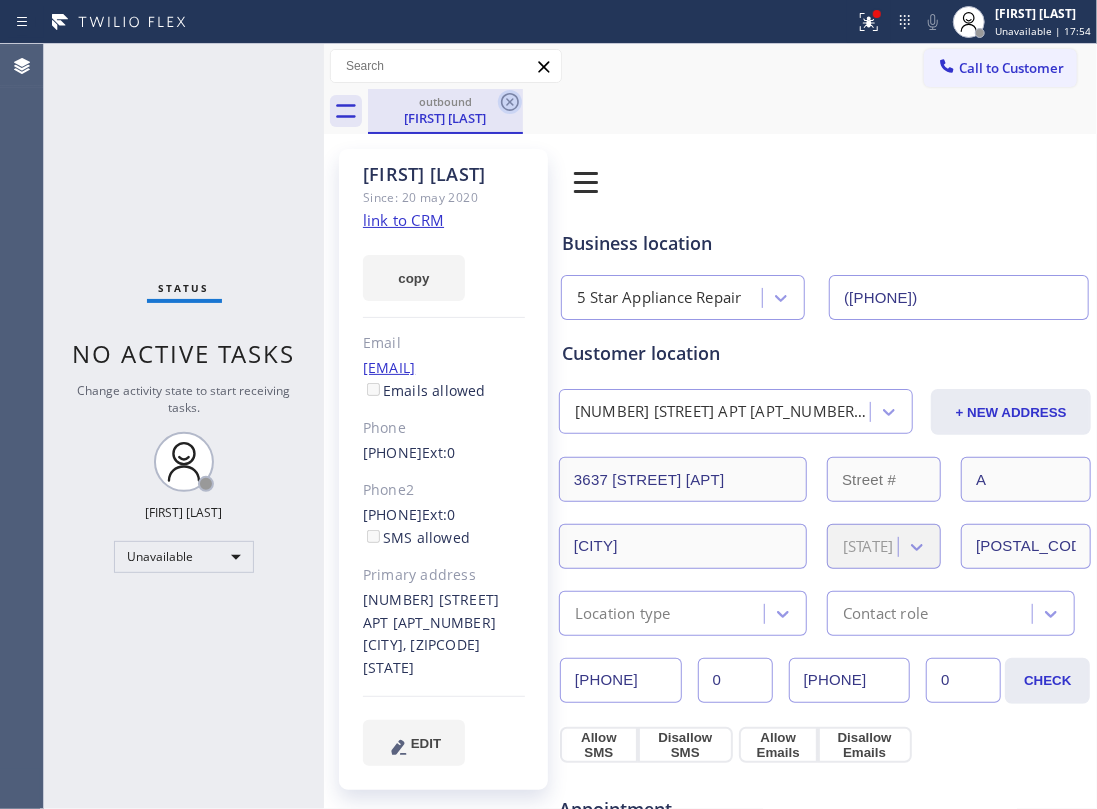 click 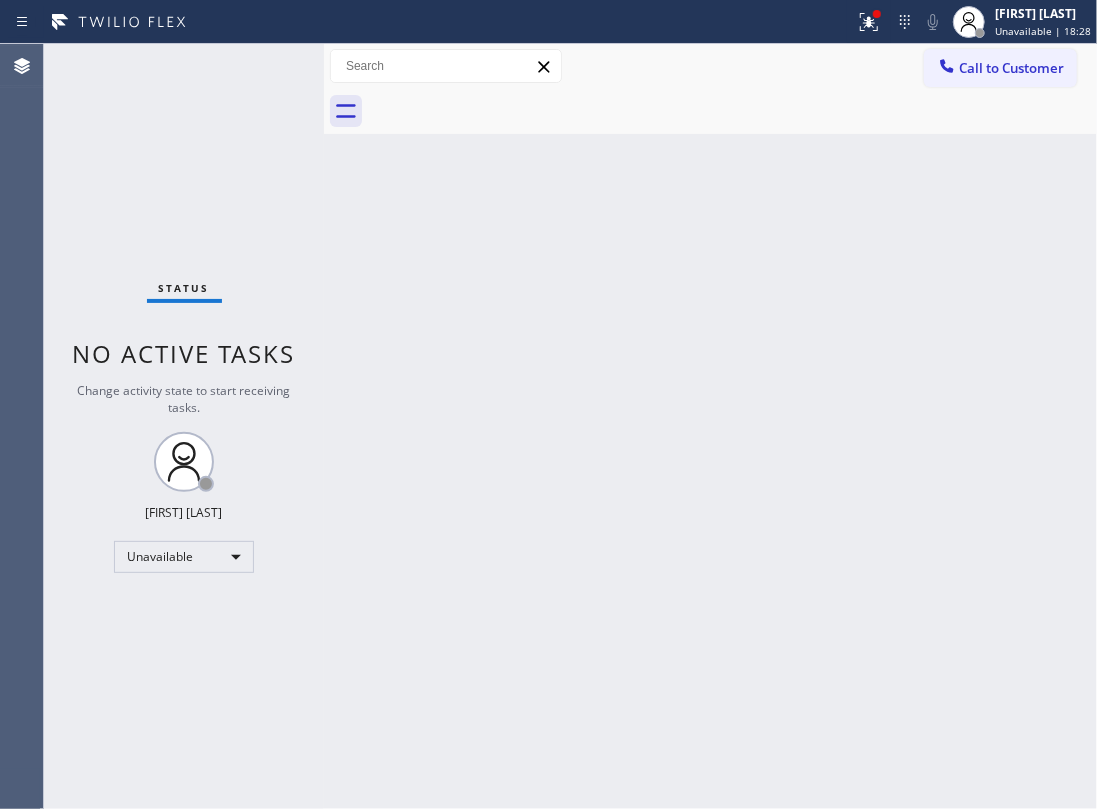 click on "Back to Dashboard Change Sender ID Customers Technicians Select a contact Outbound call Location Search location Your caller id phone number Customer number Call Customer info Name   Phone none Address none Change Sender ID HVAC +18559994417 5 Star Appliance +18557314952 Appliance Repair +18554611149 Plumbing +18889090120 Air Duct Cleaning +18006865038  Electricians +18005688664 Cancel Change Check personal SMS Reset Change No tabs Call to Customer Outbound call Location 5 Star Appliance Repair Your caller id phone number (855) 731-4952 Customer number Call Outbound call Technician Search Technician Your caller id phone number Your caller id phone number Call" at bounding box center [710, 426] 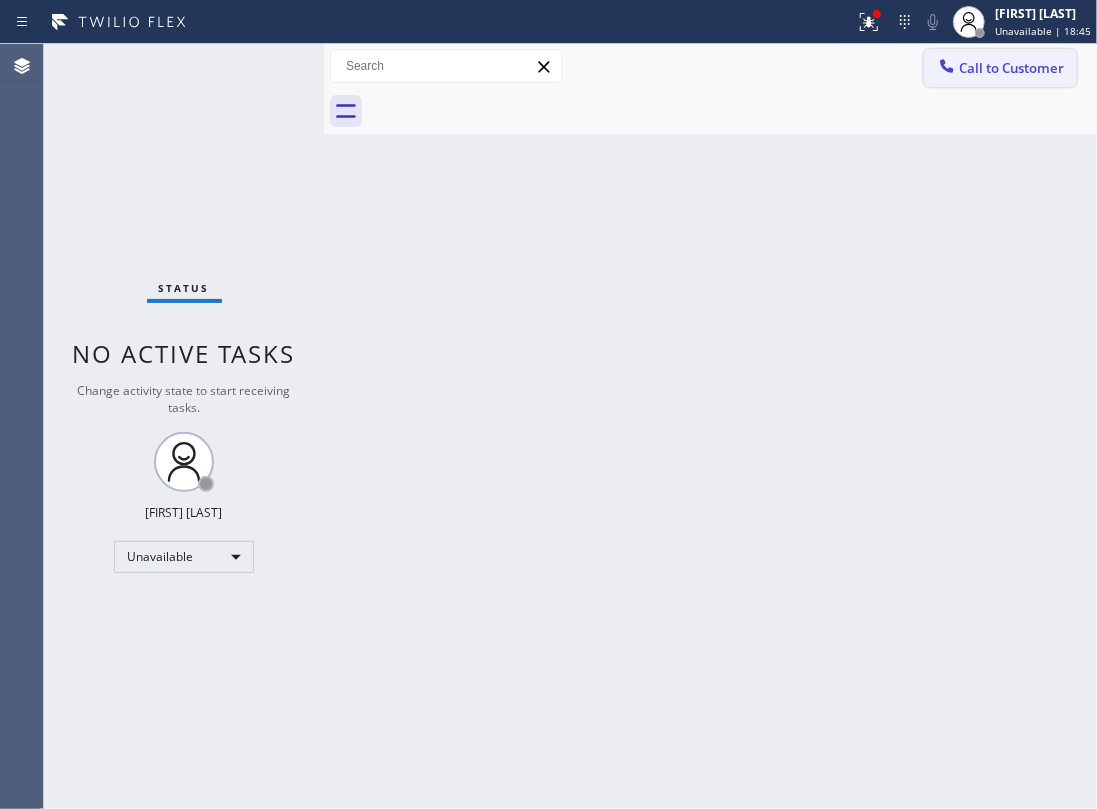 click on "Call to Customer" at bounding box center (1011, 68) 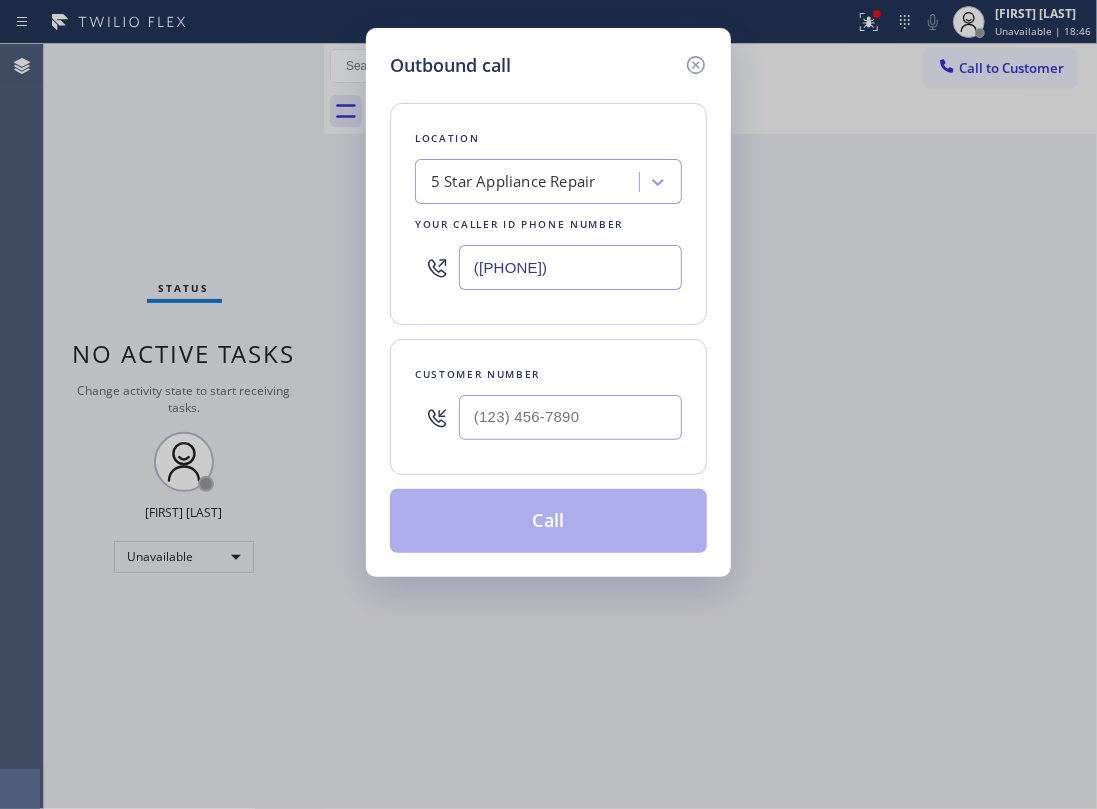 drag, startPoint x: 516, startPoint y: 397, endPoint x: 537, endPoint y: 402, distance: 21.587032 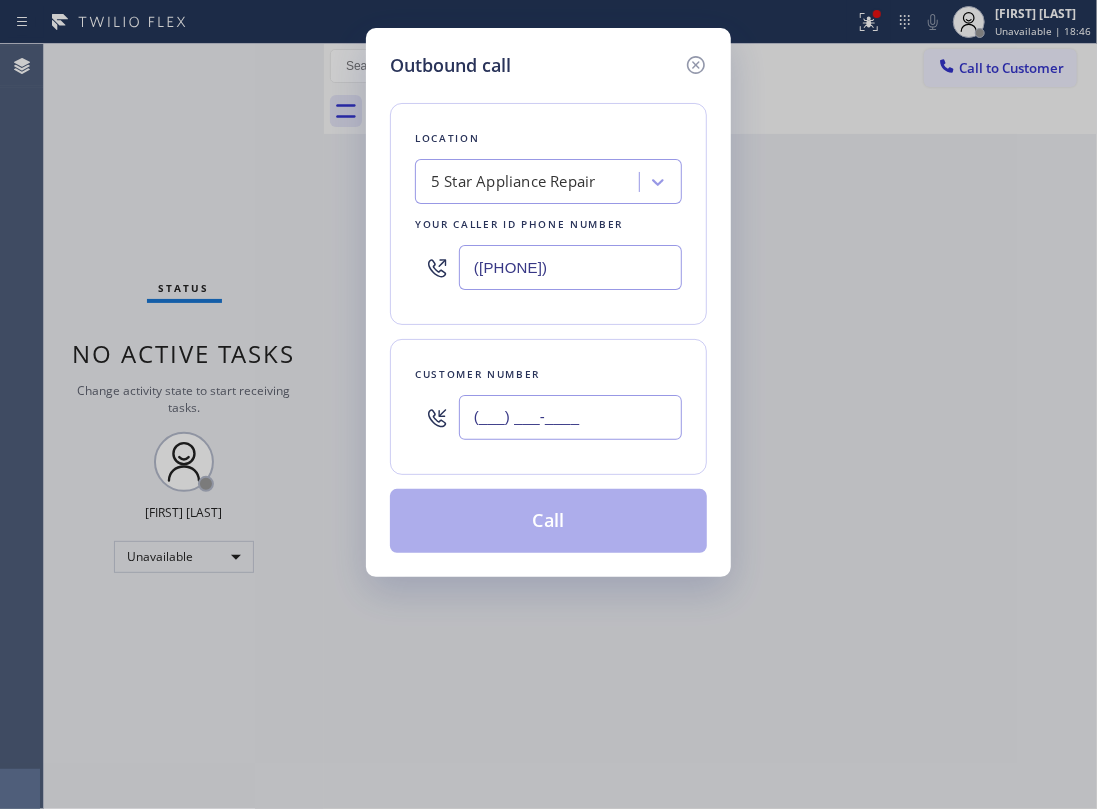 paste on "310) 710-0209" 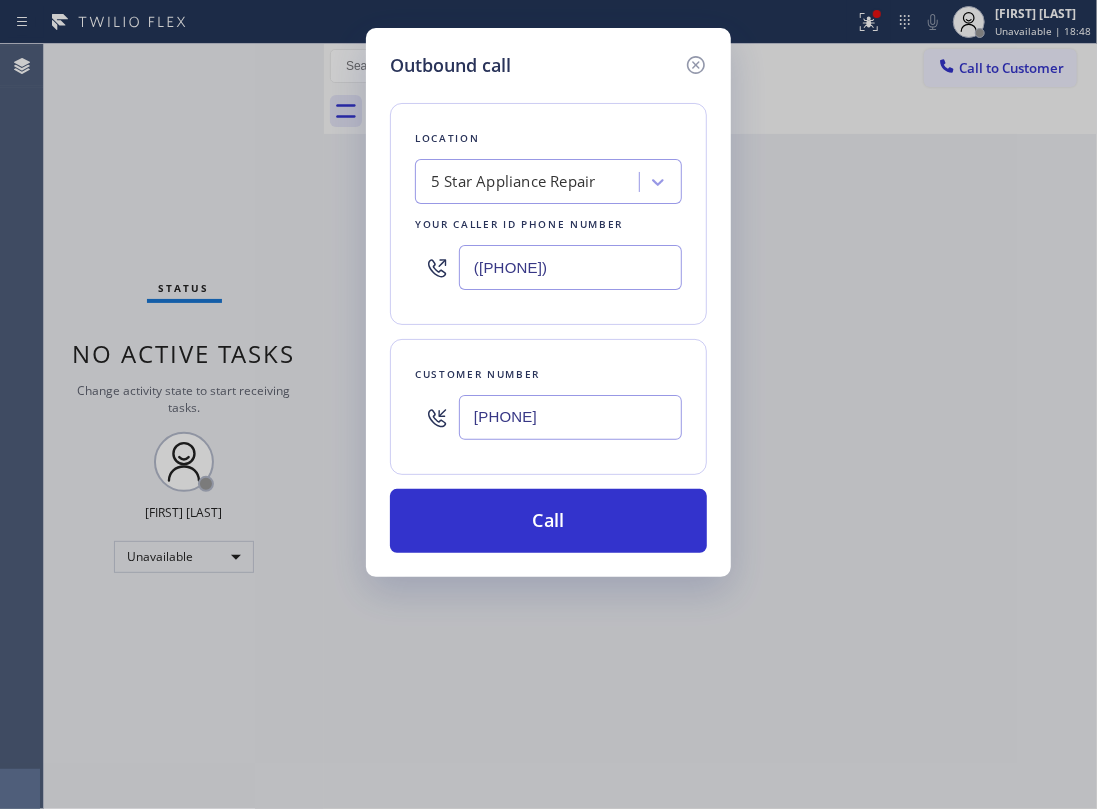 type on "(310) 710-0209" 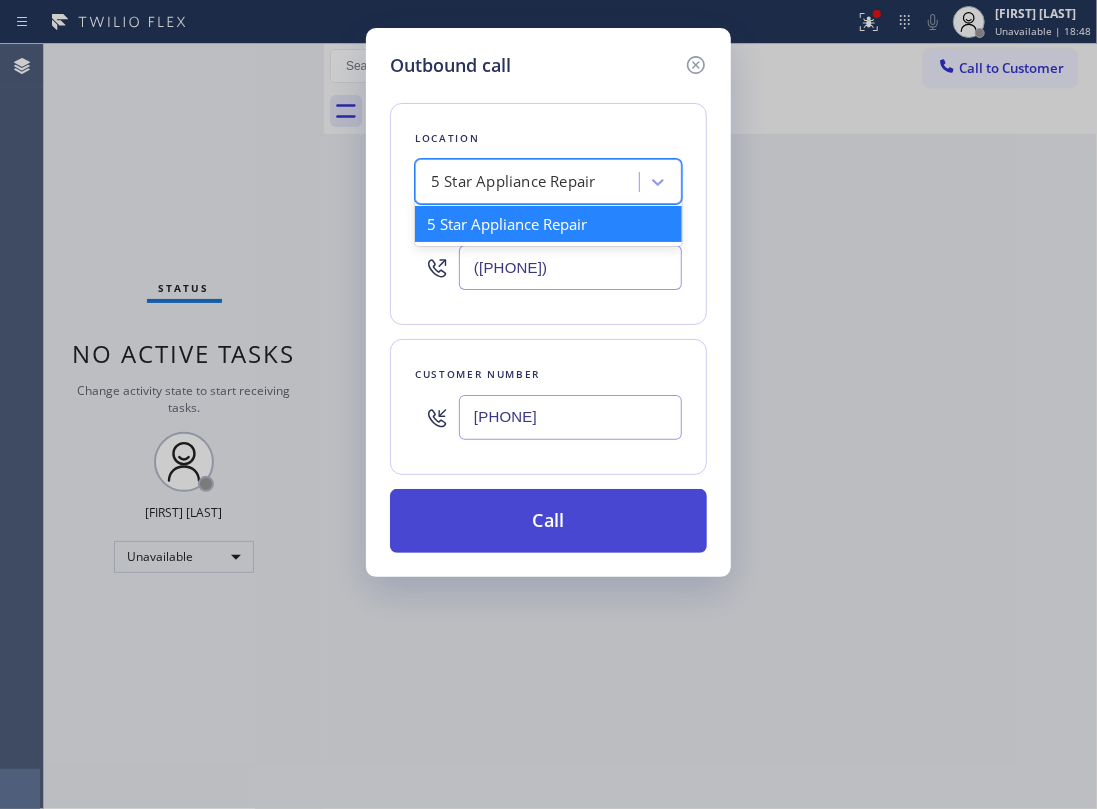 drag, startPoint x: 442, startPoint y: 180, endPoint x: 581, endPoint y: 517, distance: 364.5408 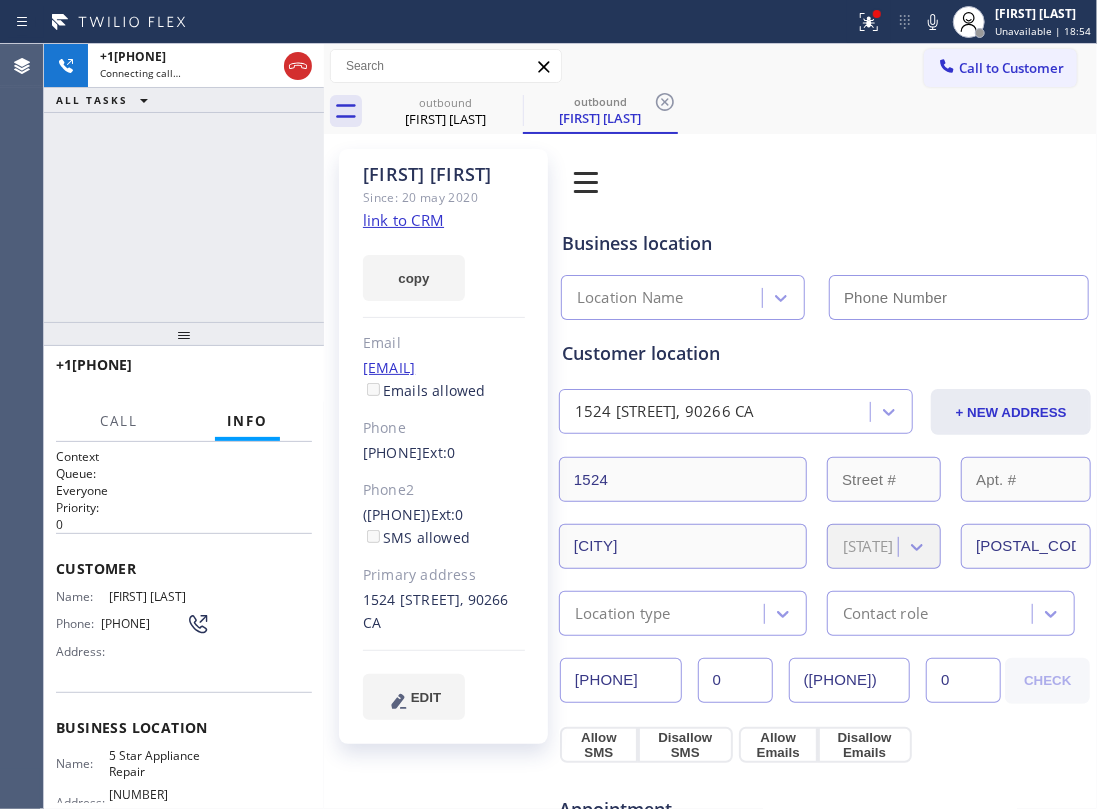 type on "(855) 731-4952" 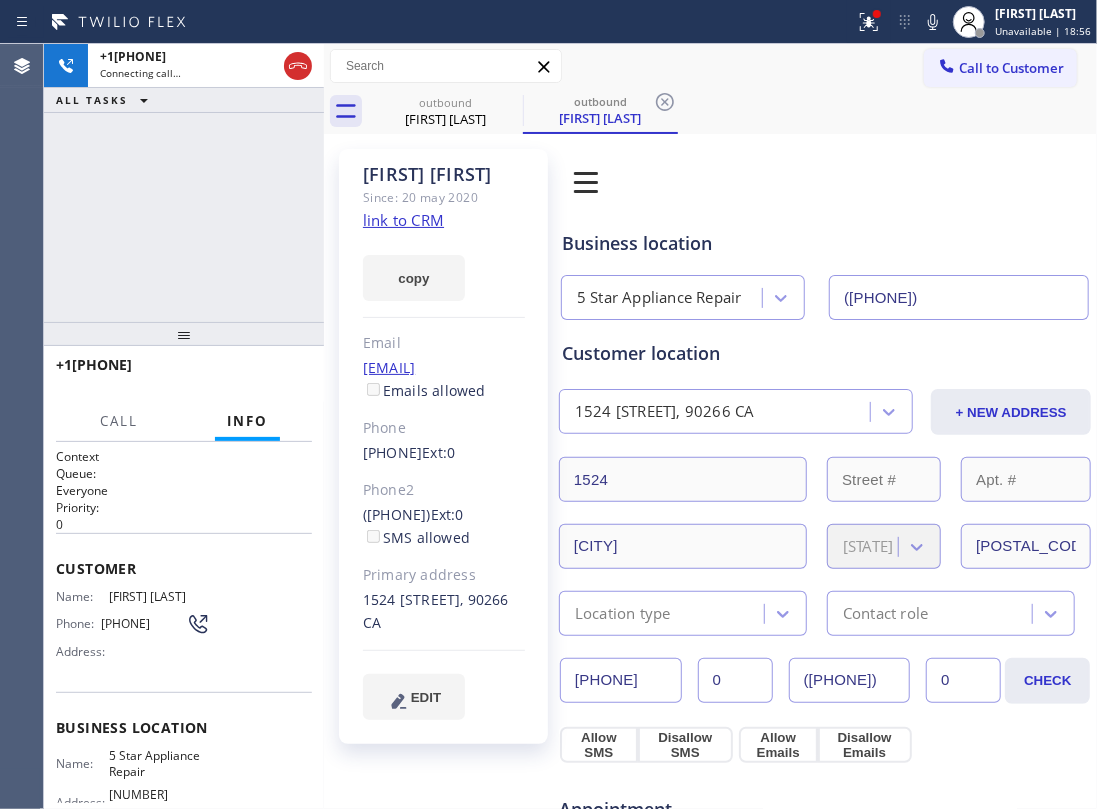 click on "outbound Henry Dan" at bounding box center [445, 111] 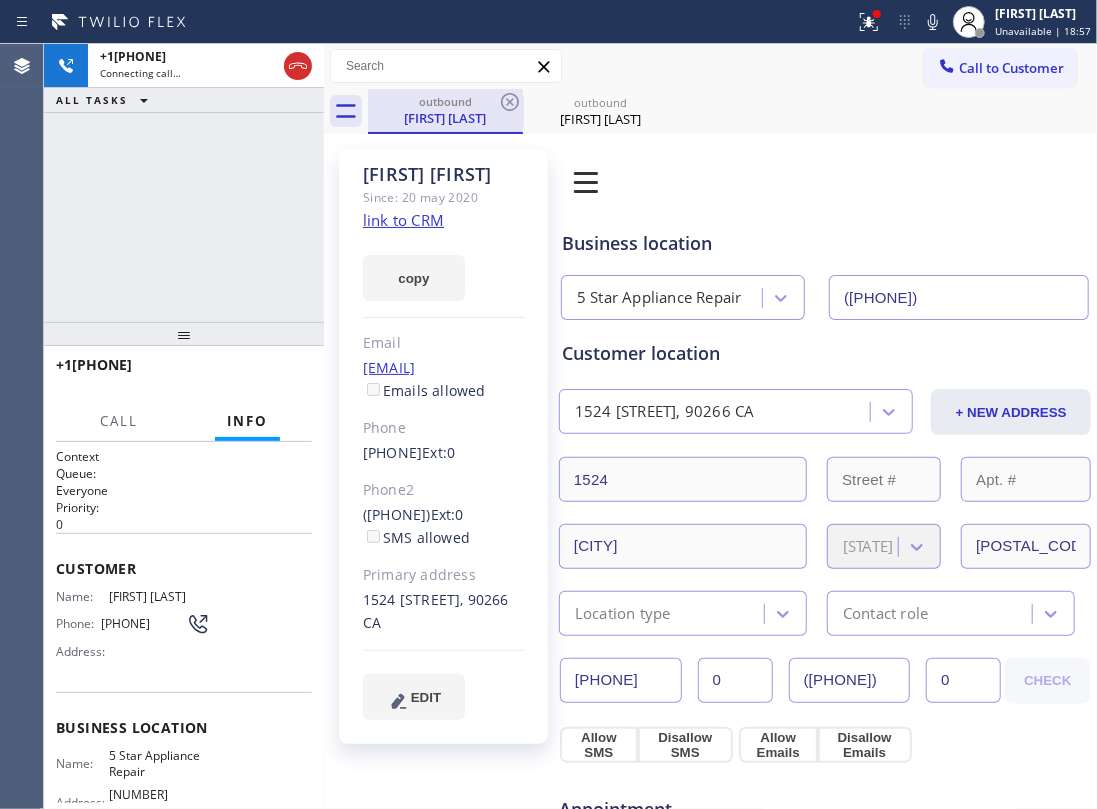 click on "outbound" at bounding box center [445, 101] 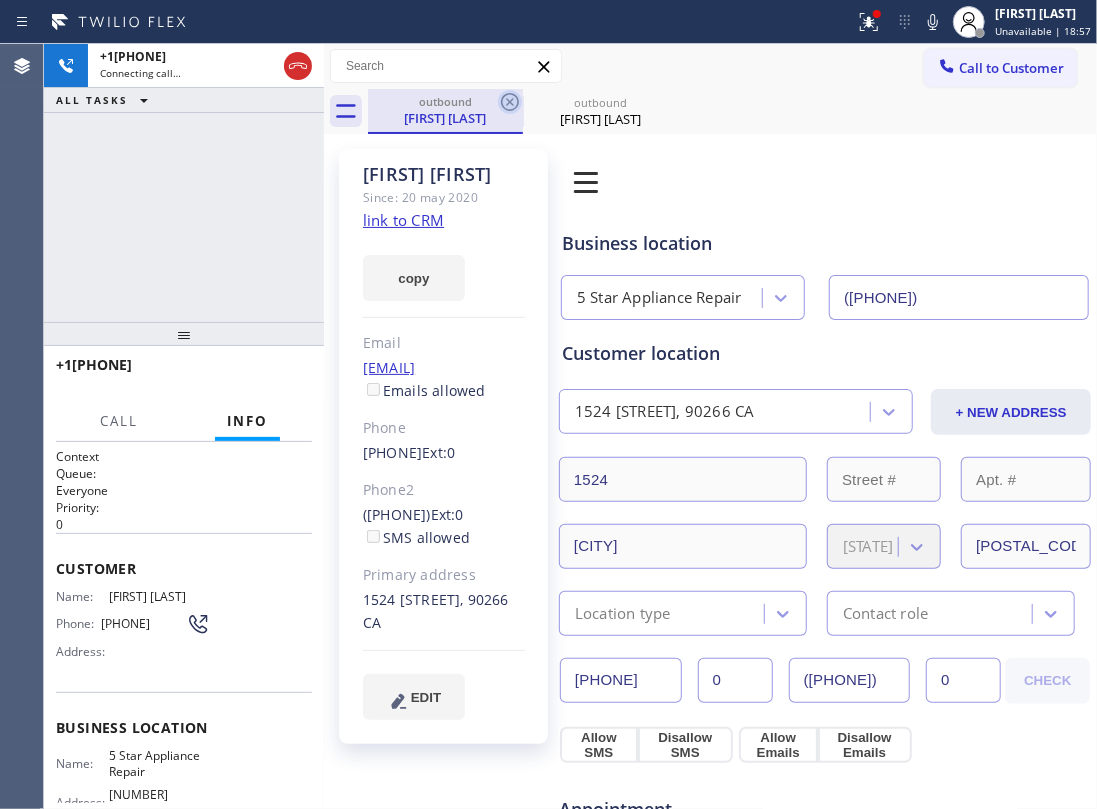 click 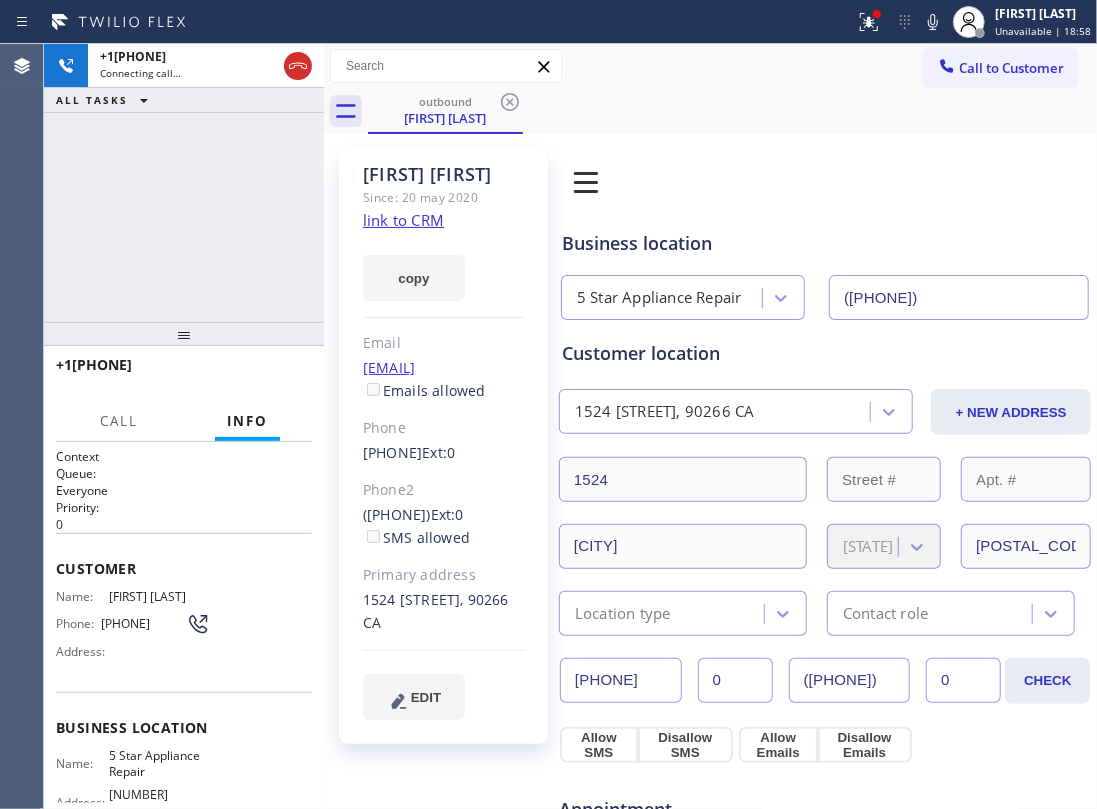 click on "+13107100209 Connecting call… ALL TASKS ALL TASKS ACTIVE TASKS TASKS IN WRAP UP" at bounding box center (184, 183) 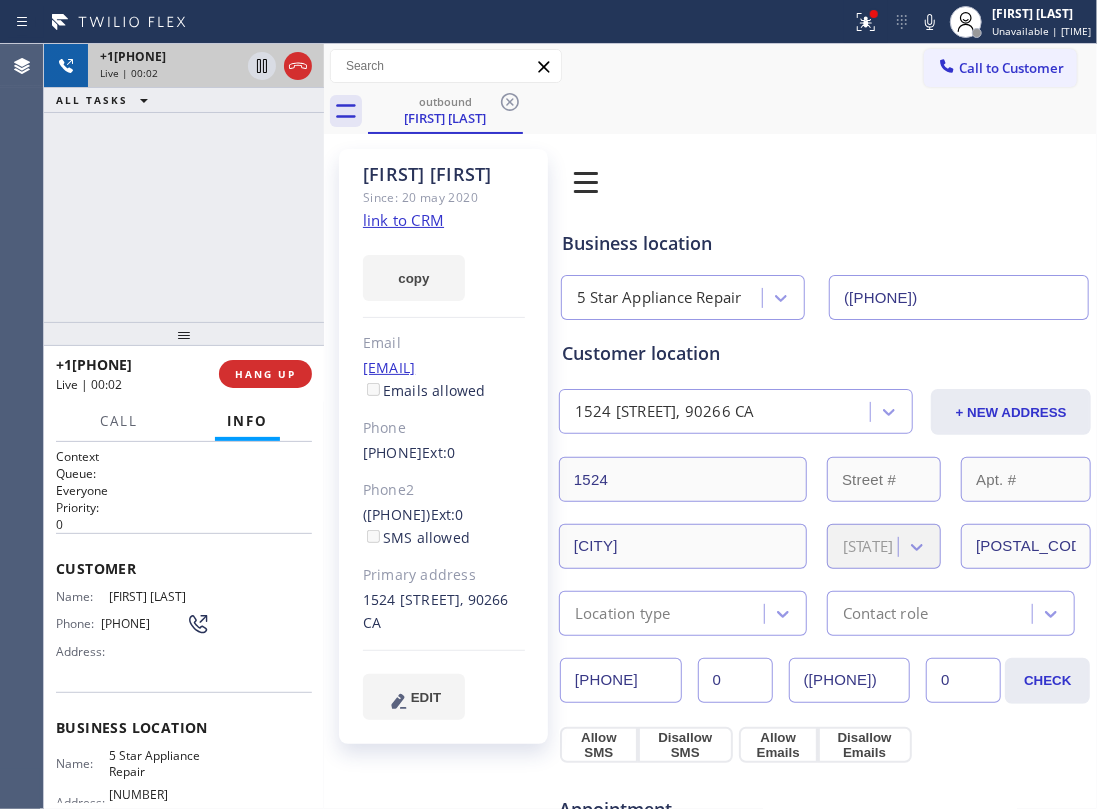 drag, startPoint x: 97, startPoint y: 57, endPoint x: 190, endPoint y: 70, distance: 93.904205 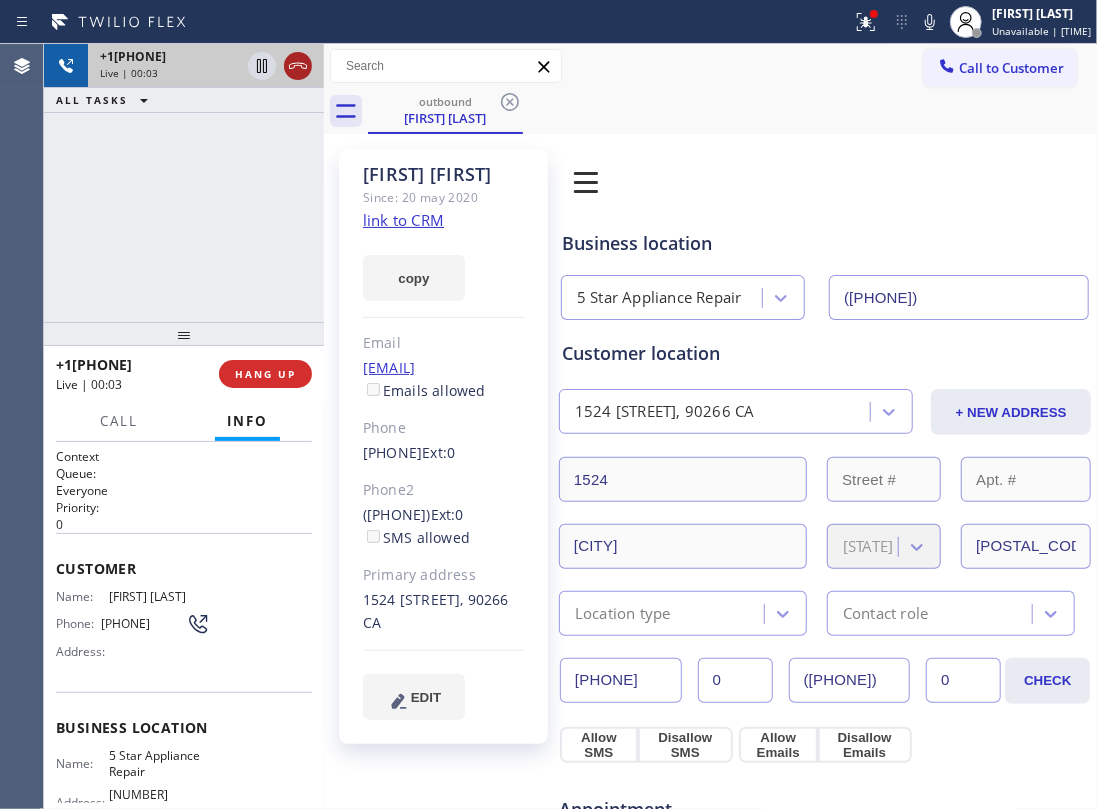 click 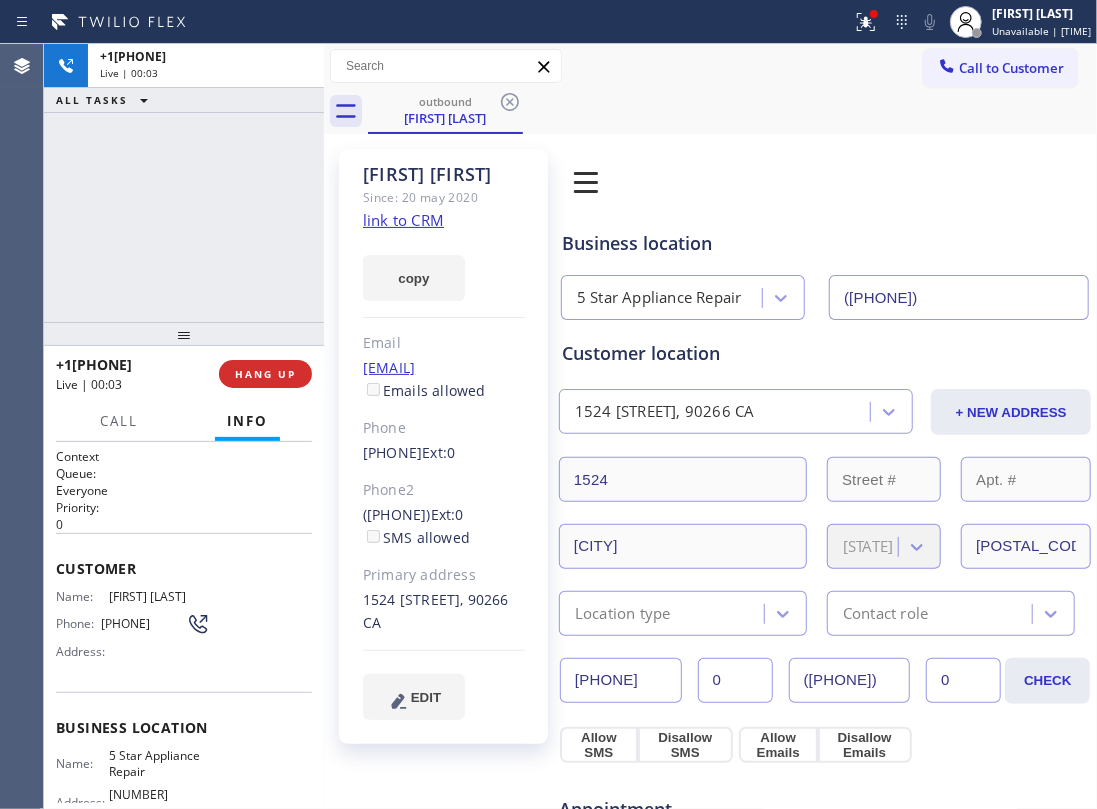click on "+13107100209 Live | 00:03 ALL TASKS ALL TASKS ACTIVE TASKS TASKS IN WRAP UP" at bounding box center [184, 183] 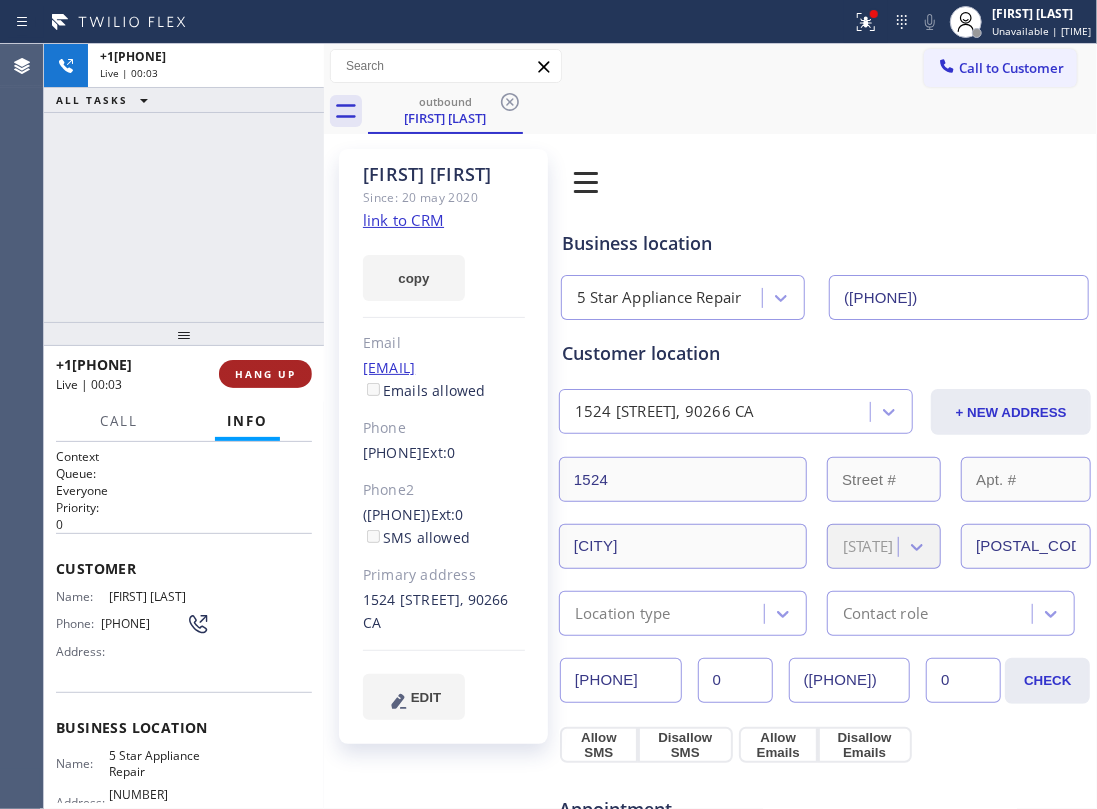 click on "HANG UP" at bounding box center (265, 374) 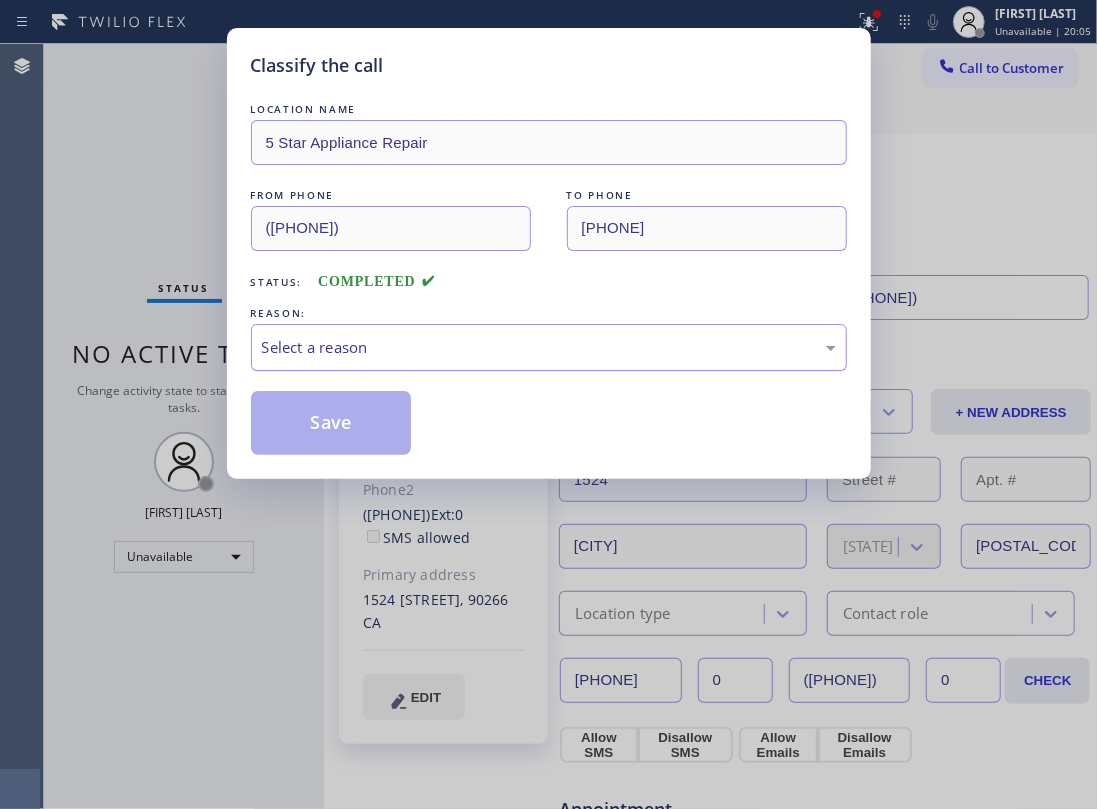 drag, startPoint x: 413, startPoint y: 357, endPoint x: 433, endPoint y: 361, distance: 20.396078 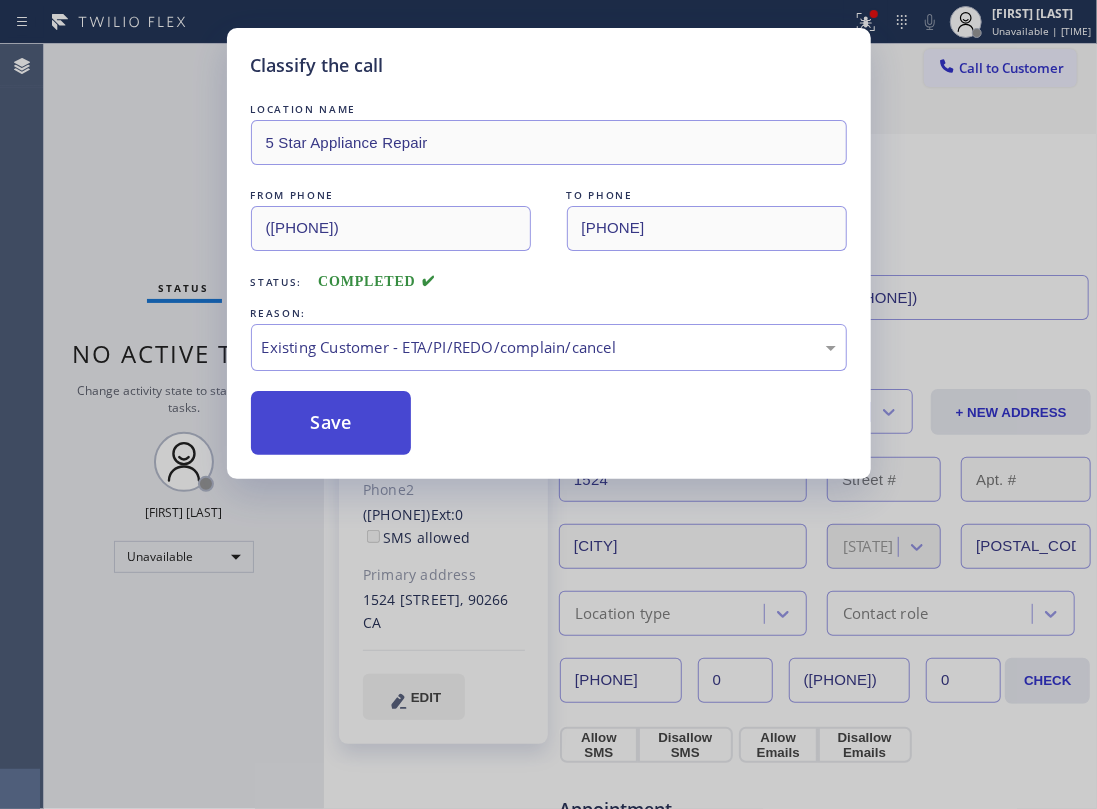 drag, startPoint x: 302, startPoint y: 405, endPoint x: 288, endPoint y: 413, distance: 16.124516 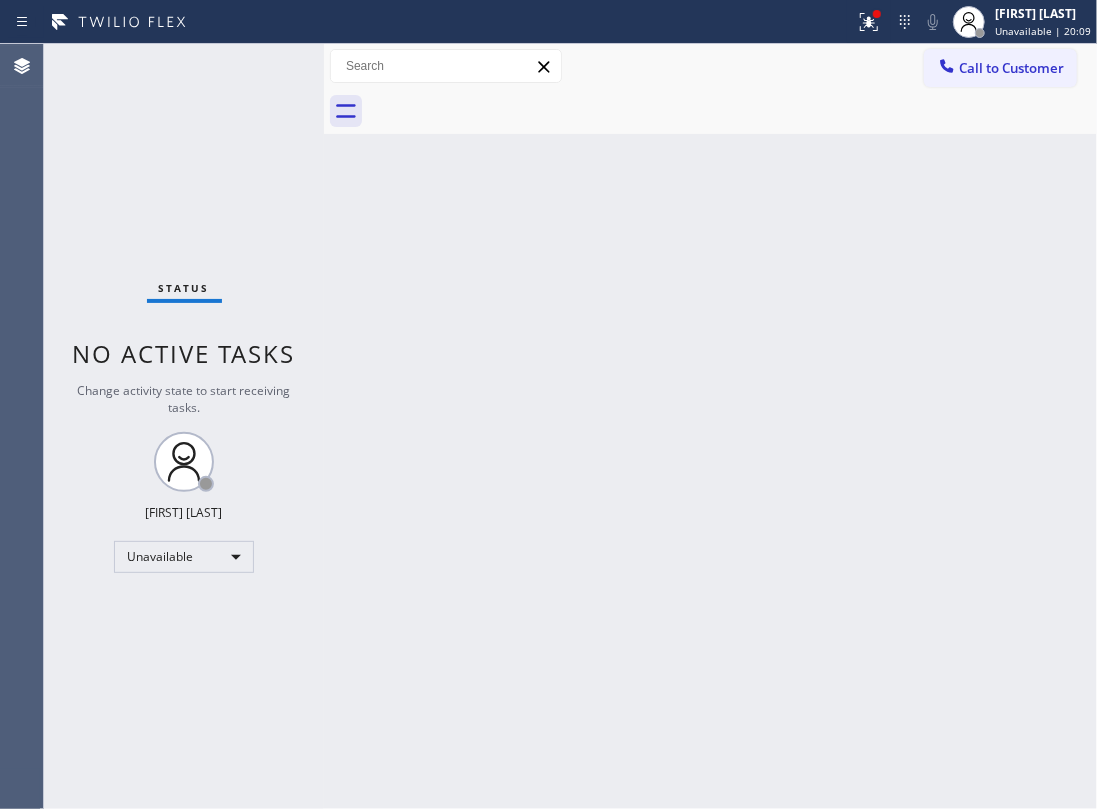 click on "Back to Dashboard Change Sender ID Customers Technicians Select a contact Outbound call Location Search location Your caller id phone number Customer number Call Customer info Name   Phone none Address none Change Sender ID HVAC +18559994417 5 Star Appliance +18557314952 Appliance Repair +18554611149 Plumbing +18889090120 Air Duct Cleaning +18006865038  Electricians +18005688664 Cancel Change Check personal SMS Reset Change No tabs Call to Customer Outbound call Location 5 Star Appliance Repair Your caller id phone number (855) 731-4952 Customer number Call Outbound call Technician Search Technician Your caller id phone number Your caller id phone number Call" at bounding box center (710, 426) 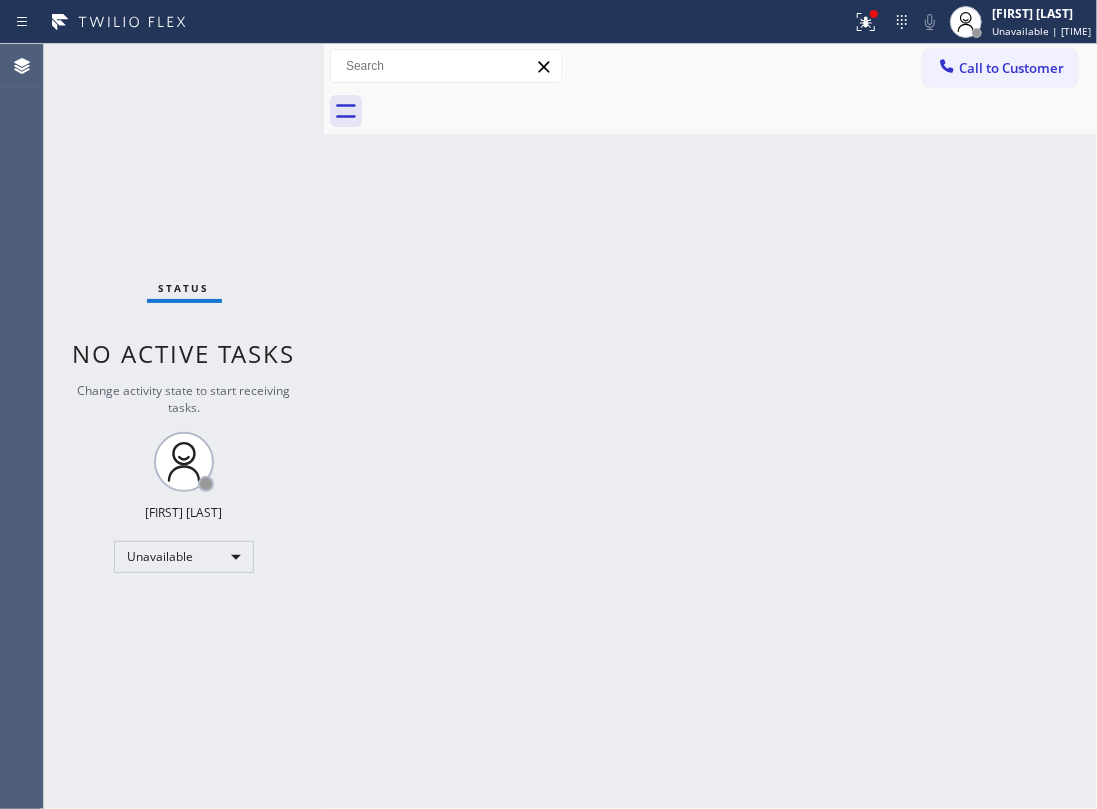 click on "Back to Dashboard Change Sender ID Customers Technicians Select a contact Outbound call Location Search location Your caller id phone number Customer number Call Customer info Name   Phone none Address none Change Sender ID HVAC +18559994417 5 Star Appliance +18557314952 Appliance Repair +18554611149 Plumbing +18889090120 Air Duct Cleaning +18006865038  Electricians +18005688664 Cancel Change Check personal SMS Reset Change No tabs Call to Customer Outbound call Location 5 Star Appliance Repair Your caller id phone number (855) 731-4952 Customer number Call Outbound call Technician Search Technician Your caller id phone number Your caller id phone number Call" at bounding box center [710, 426] 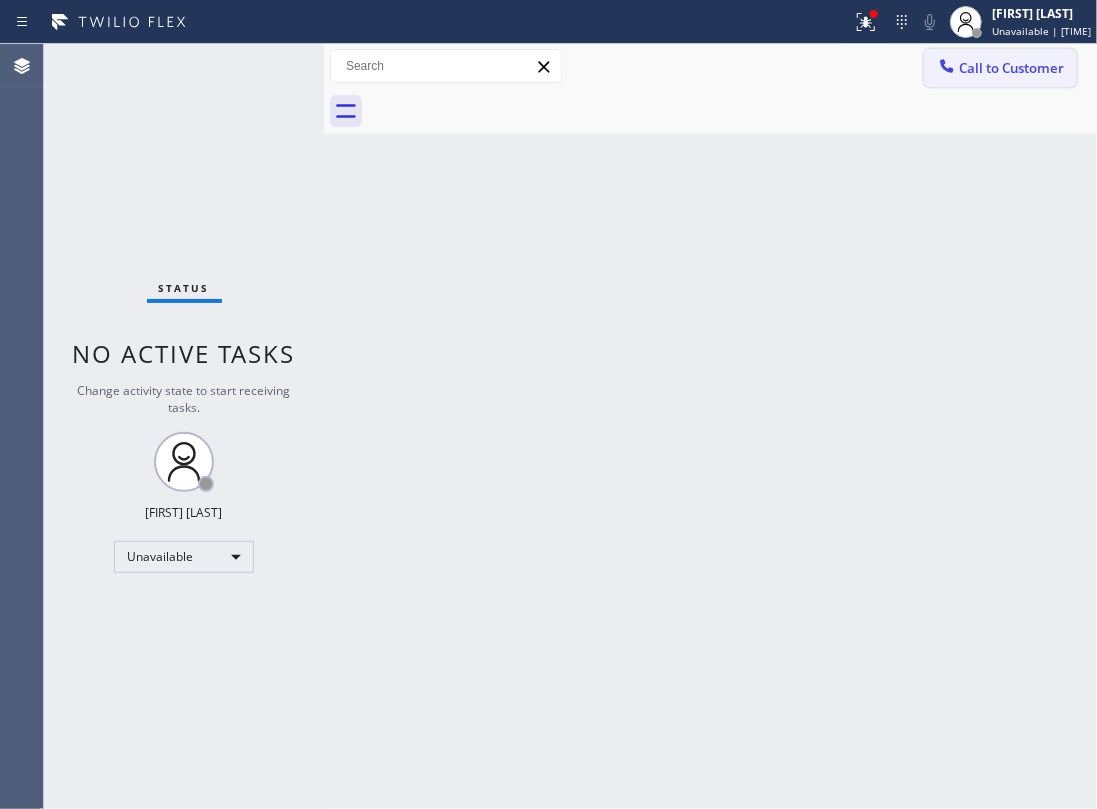 click on "Call to Customer" at bounding box center (1011, 68) 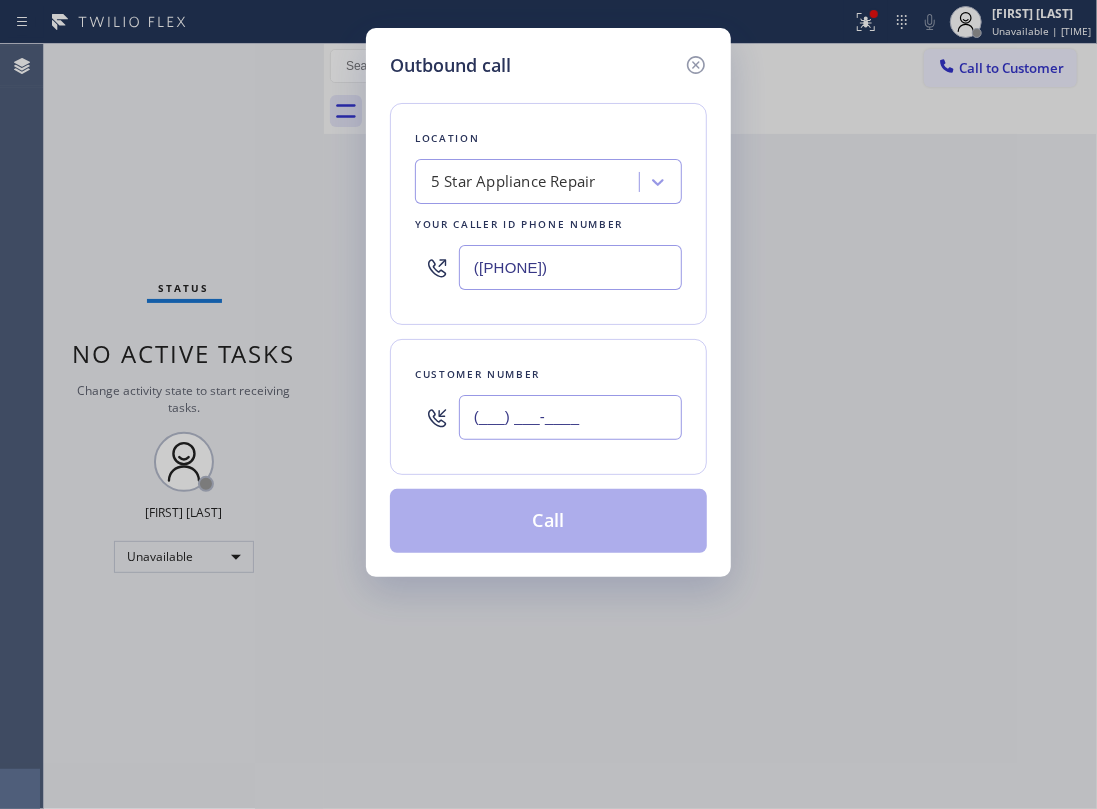 click on "(___) ___-____" at bounding box center [570, 417] 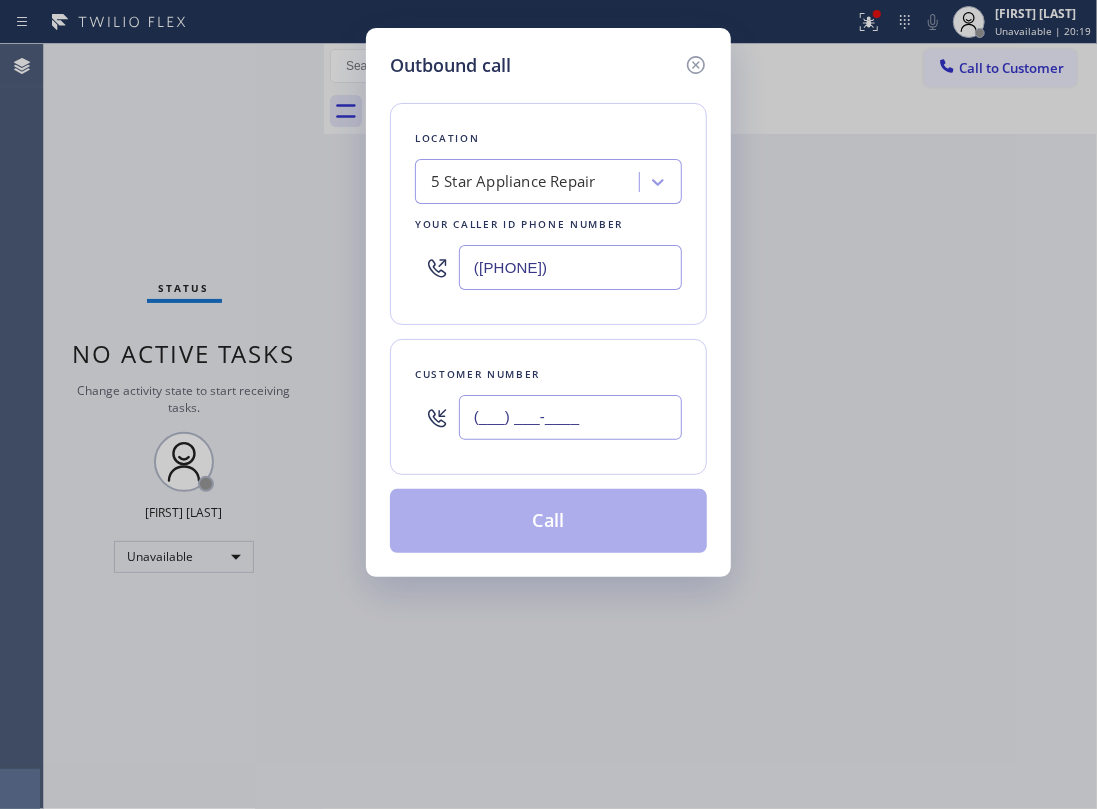 paste on "386) 717-5777" 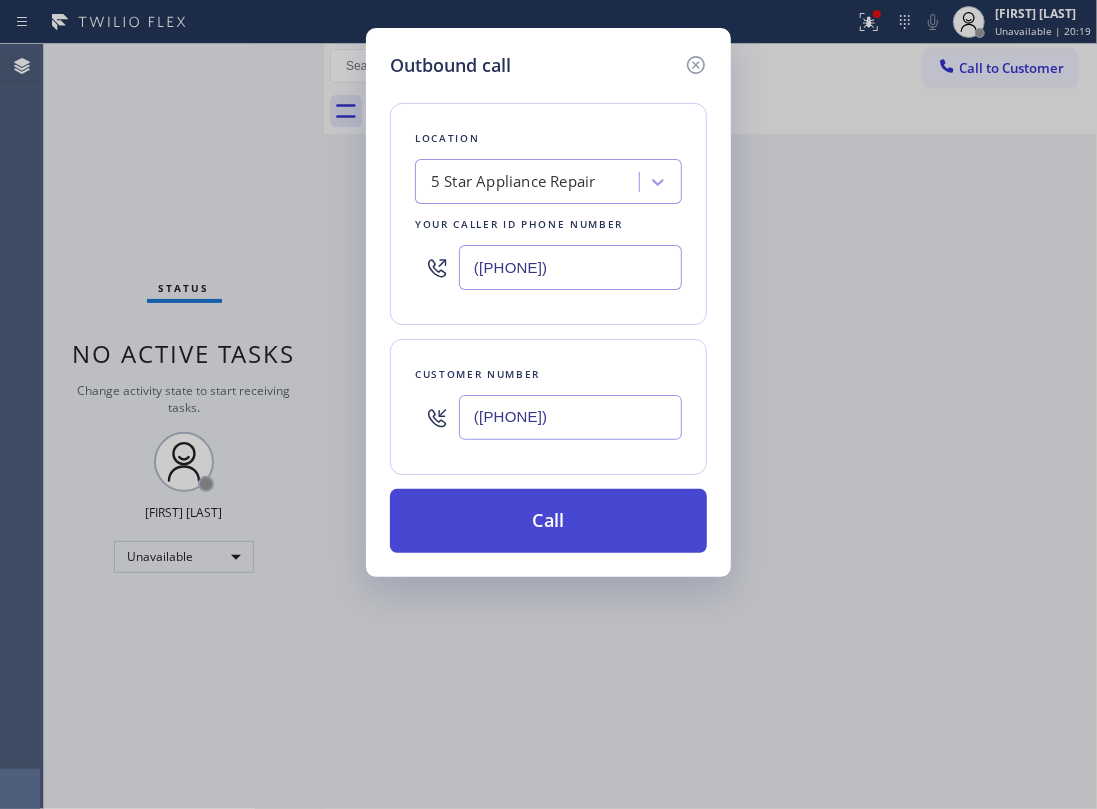 type on "(386) 717-5777" 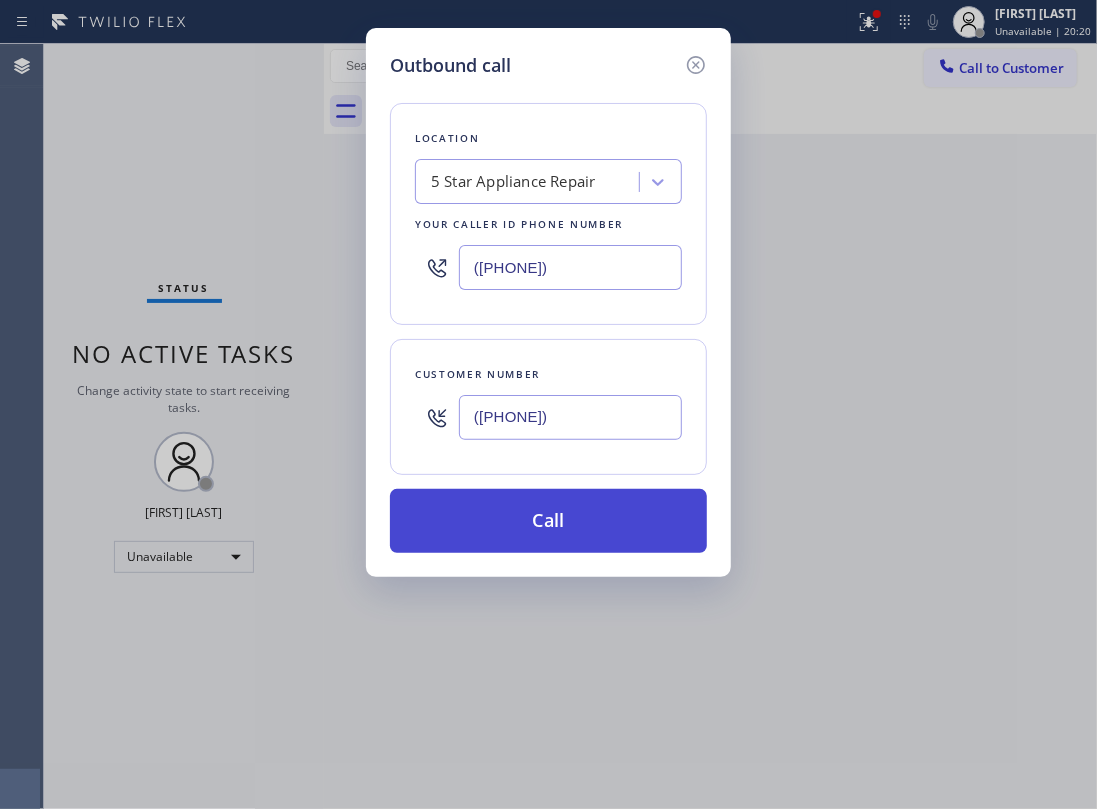 click on "Call" at bounding box center [548, 521] 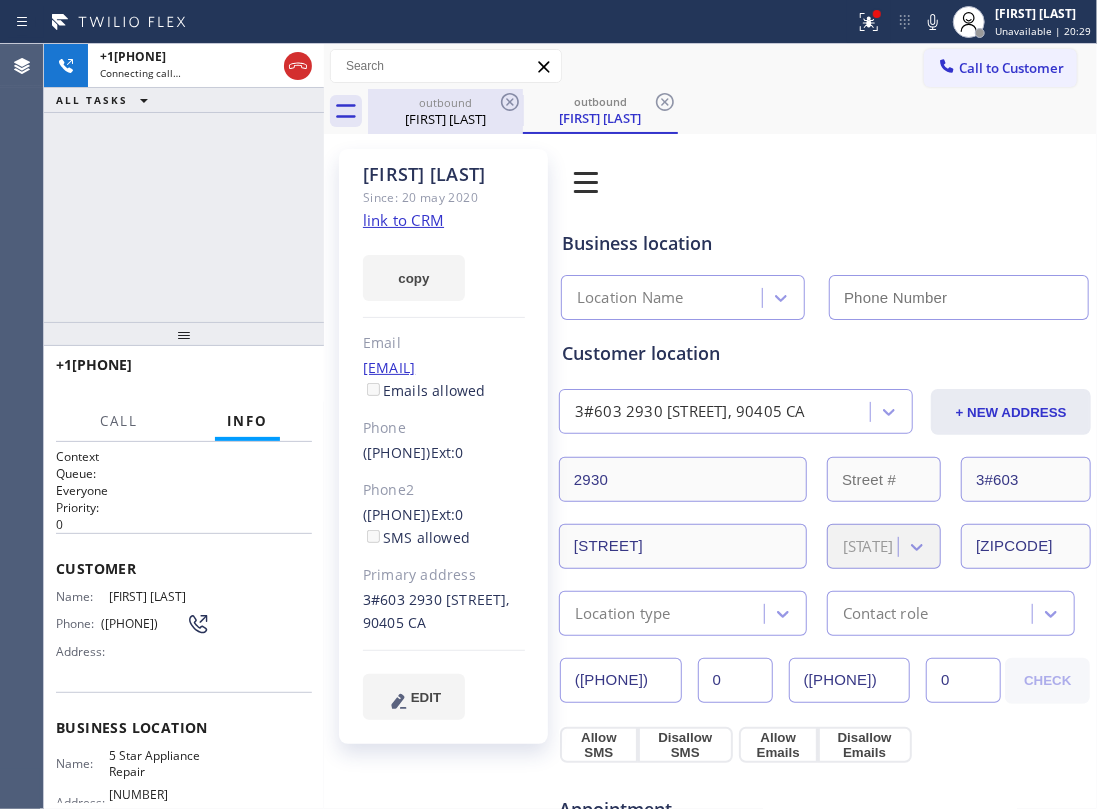 click on "outbound" at bounding box center (445, 102) 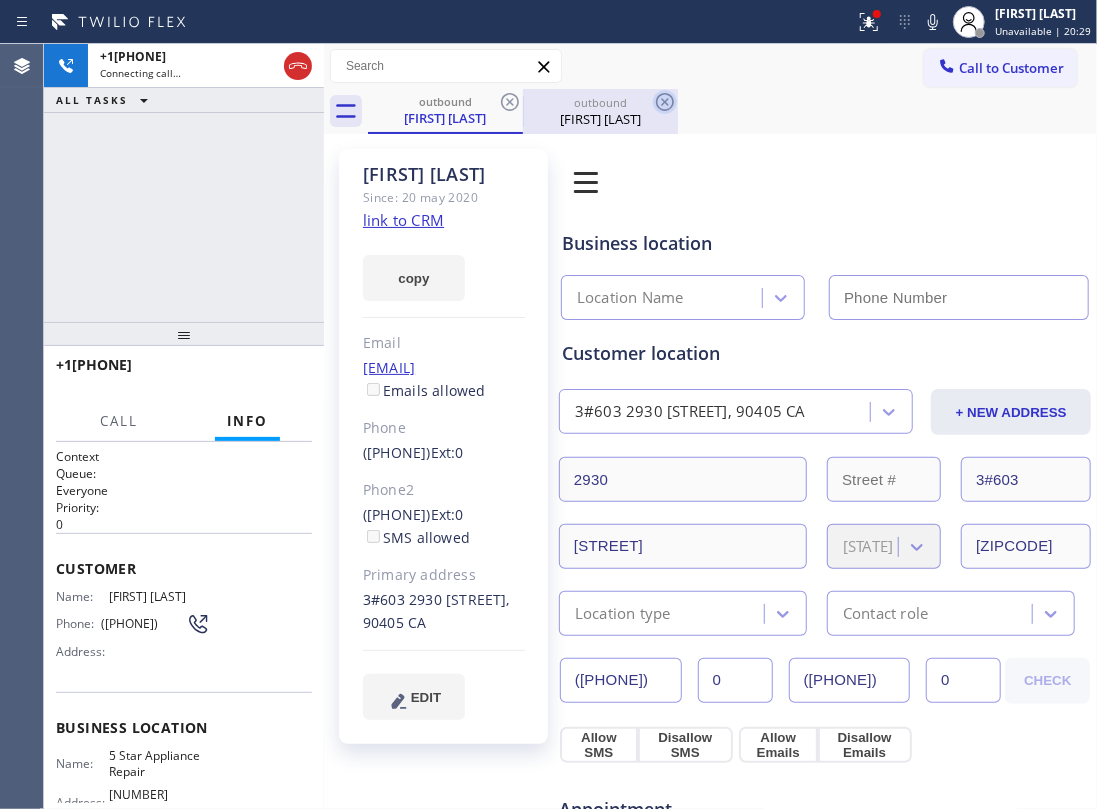click 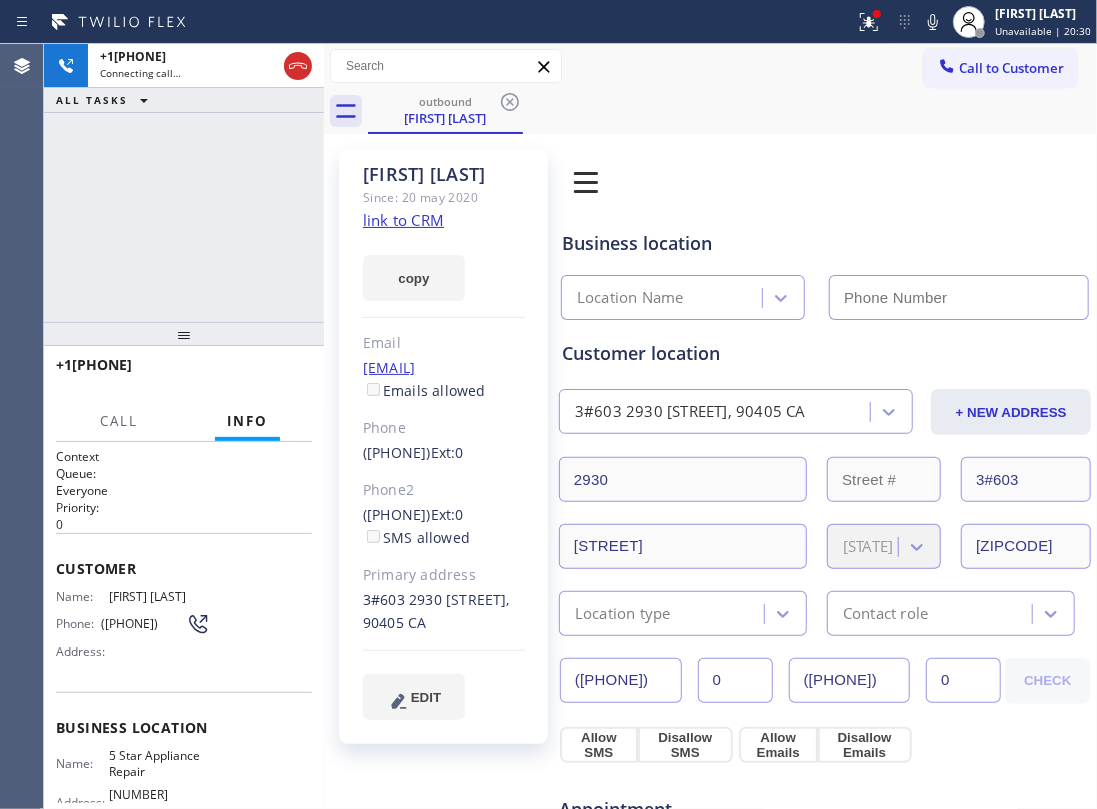 type on "(855) 731-4952" 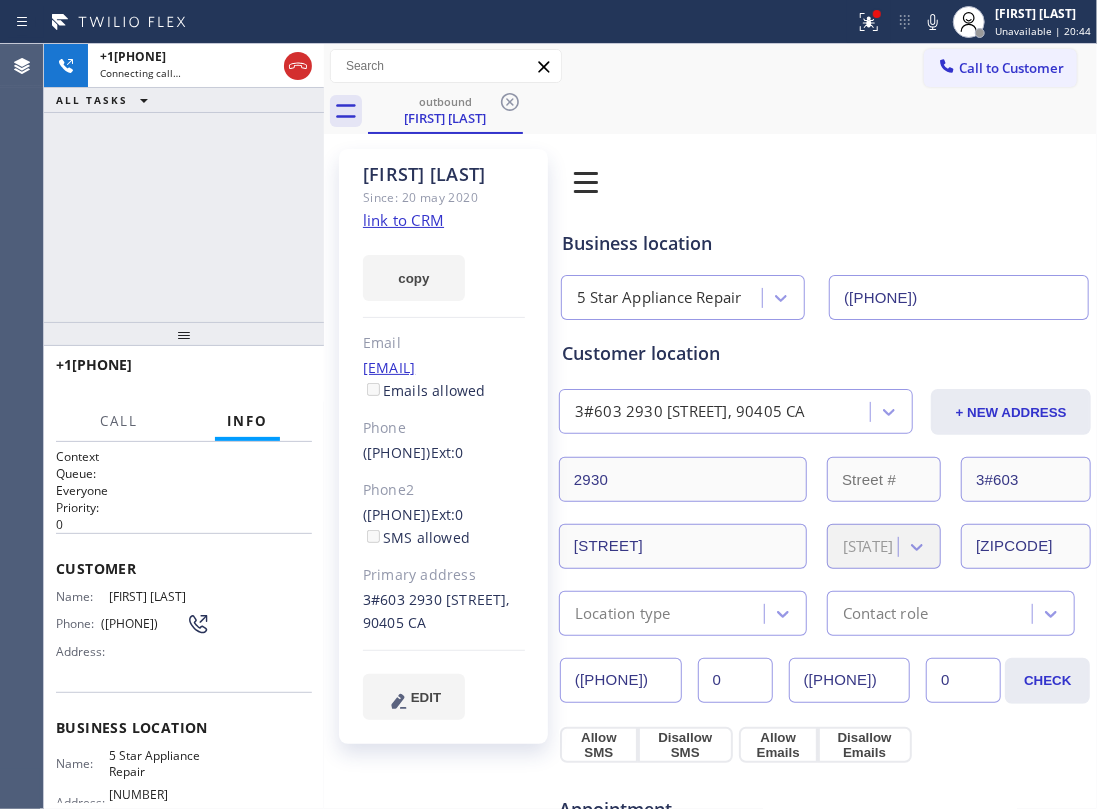click on "+13867175777 Connecting call… ALL TASKS ALL TASKS ACTIVE TASKS TASKS IN WRAP UP" at bounding box center [184, 183] 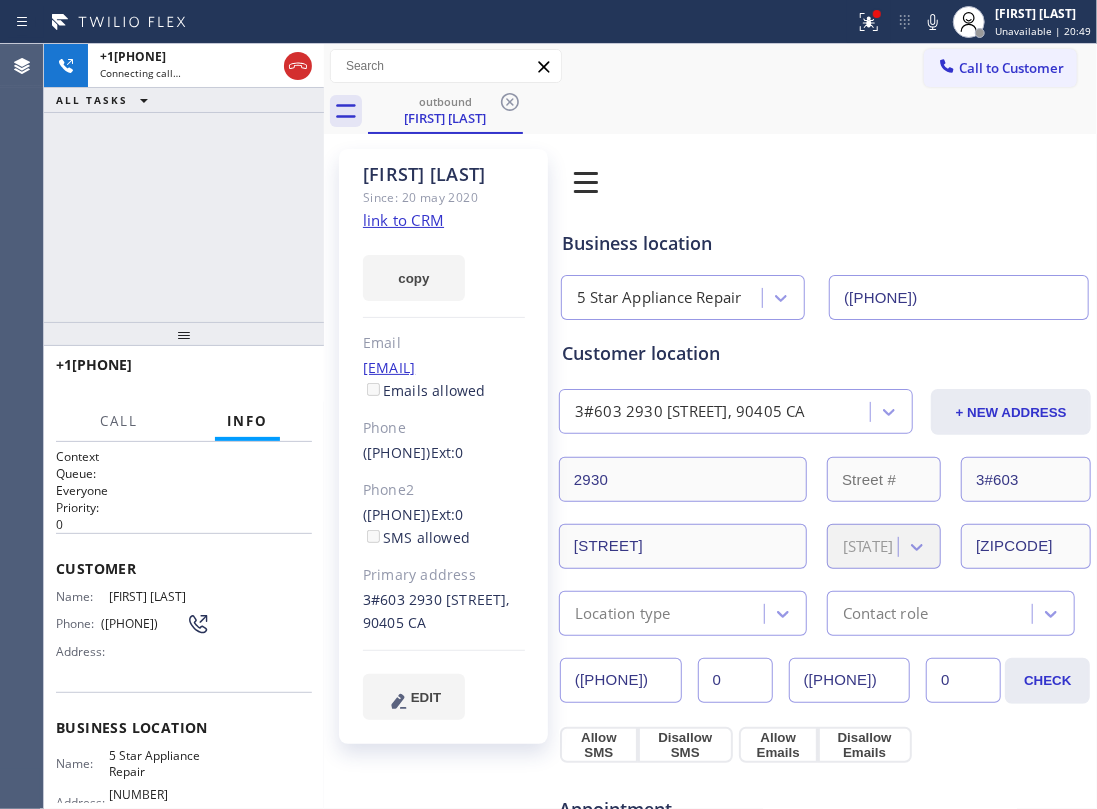 click on "+13867175777 Connecting call… ALL TASKS ALL TASKS ACTIVE TASKS TASKS IN WRAP UP" at bounding box center [184, 183] 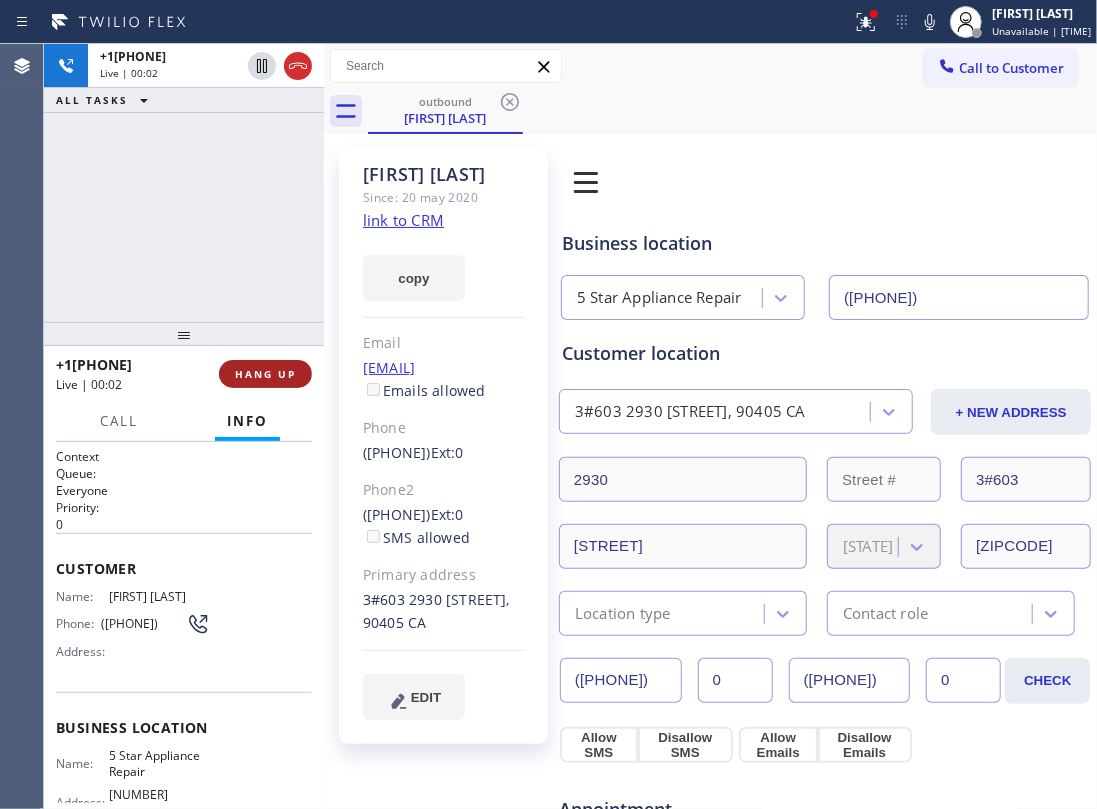 click on "HANG UP" at bounding box center (265, 374) 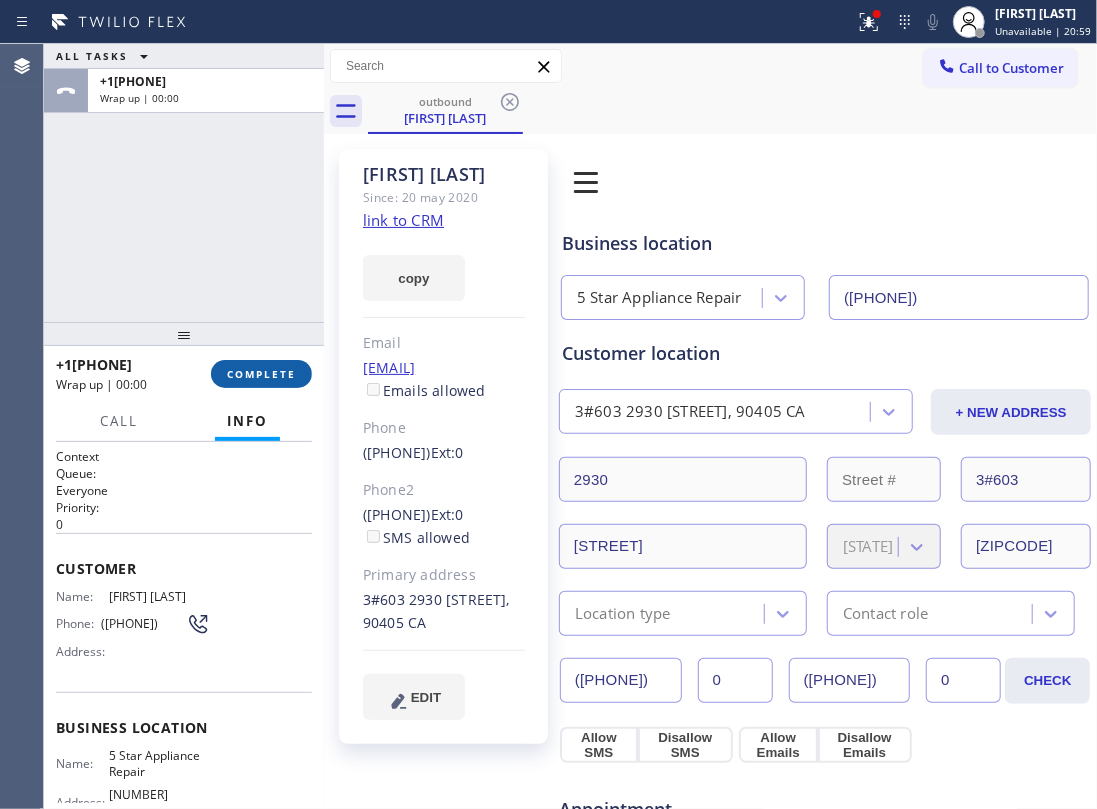 click on "COMPLETE" at bounding box center (261, 374) 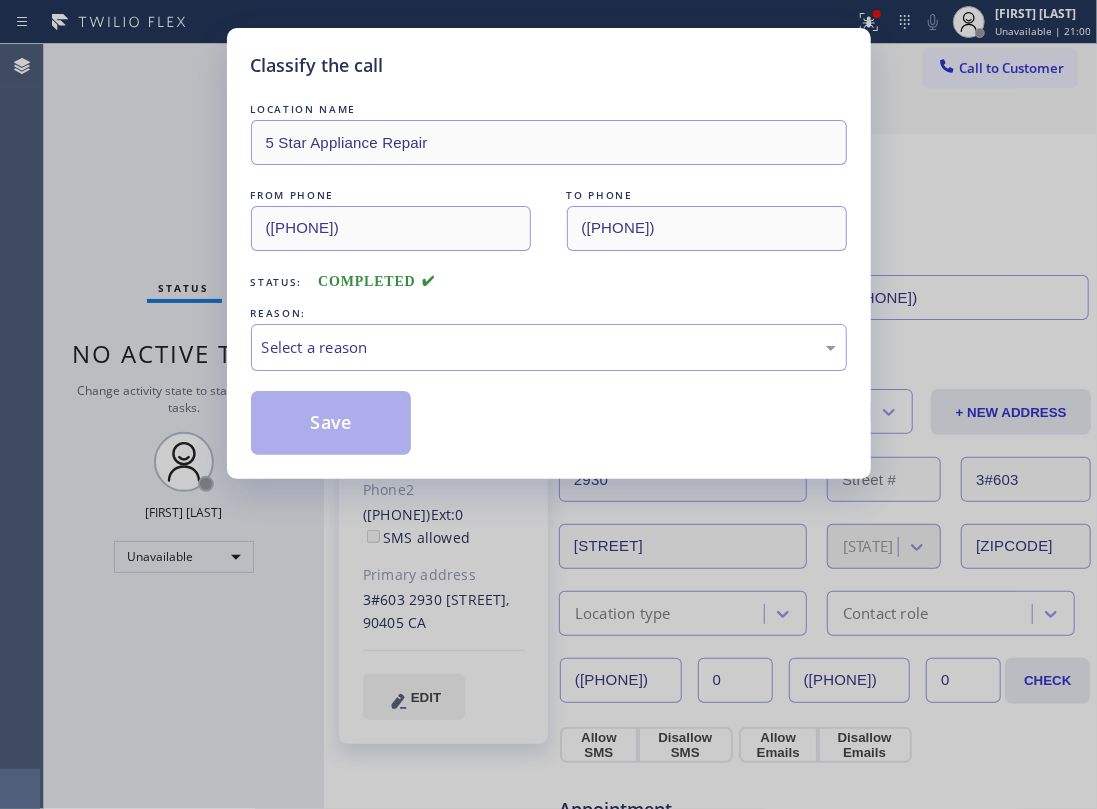 drag, startPoint x: 97, startPoint y: 294, endPoint x: 202, endPoint y: 300, distance: 105.17129 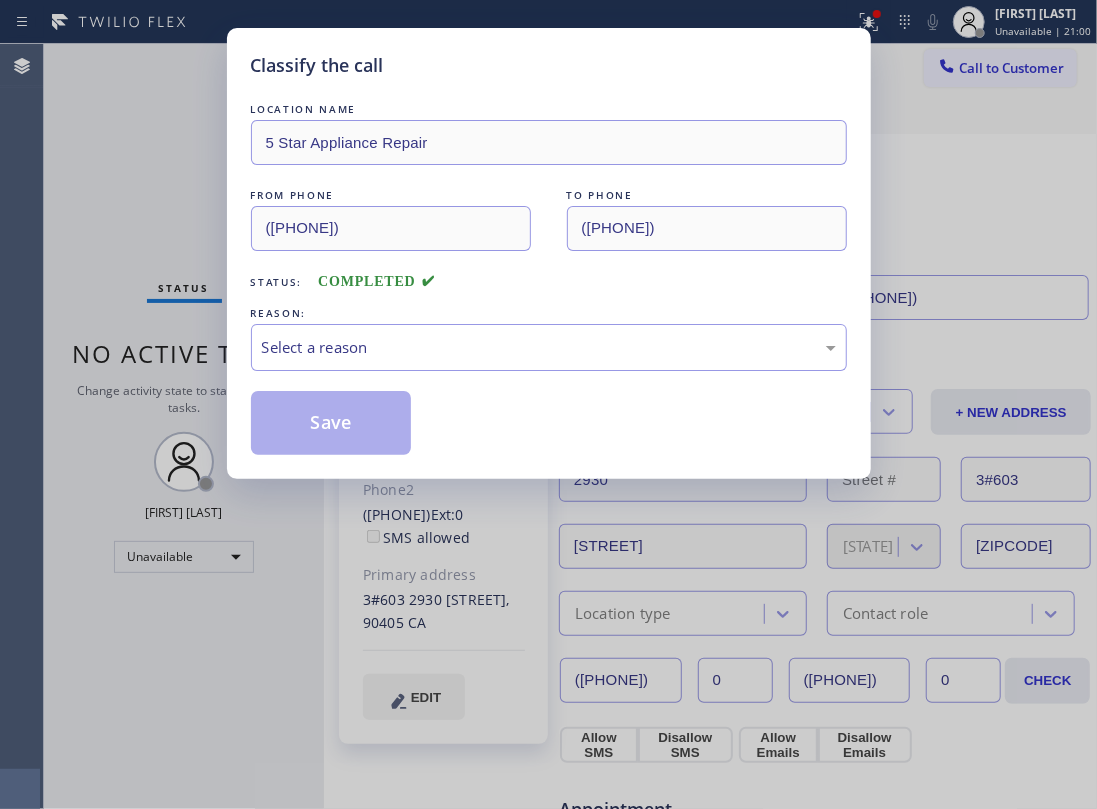 click on "Classify the call LOCATION NAME 5 Star Appliance Repair FROM PHONE (855) 731-4952 TO PHONE (386) 717-5777 Status: COMPLETED REASON: Select a reason Save" at bounding box center (548, 404) 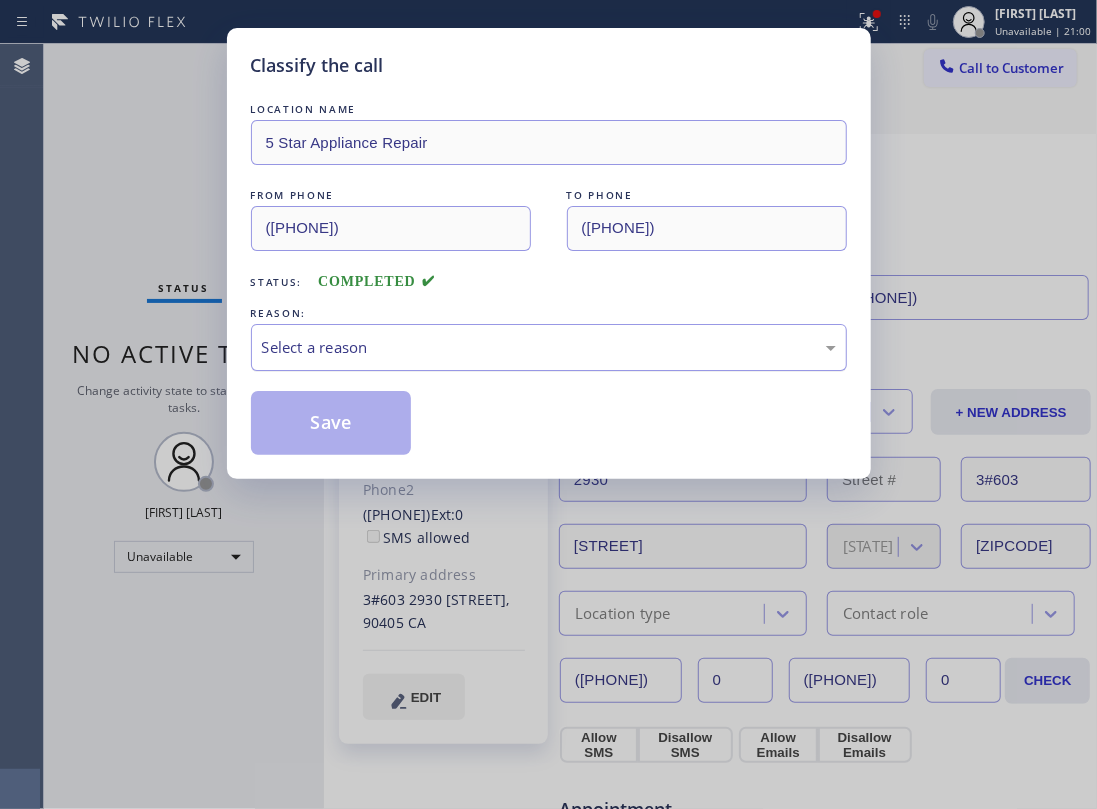 click on "Select a reason" at bounding box center [549, 347] 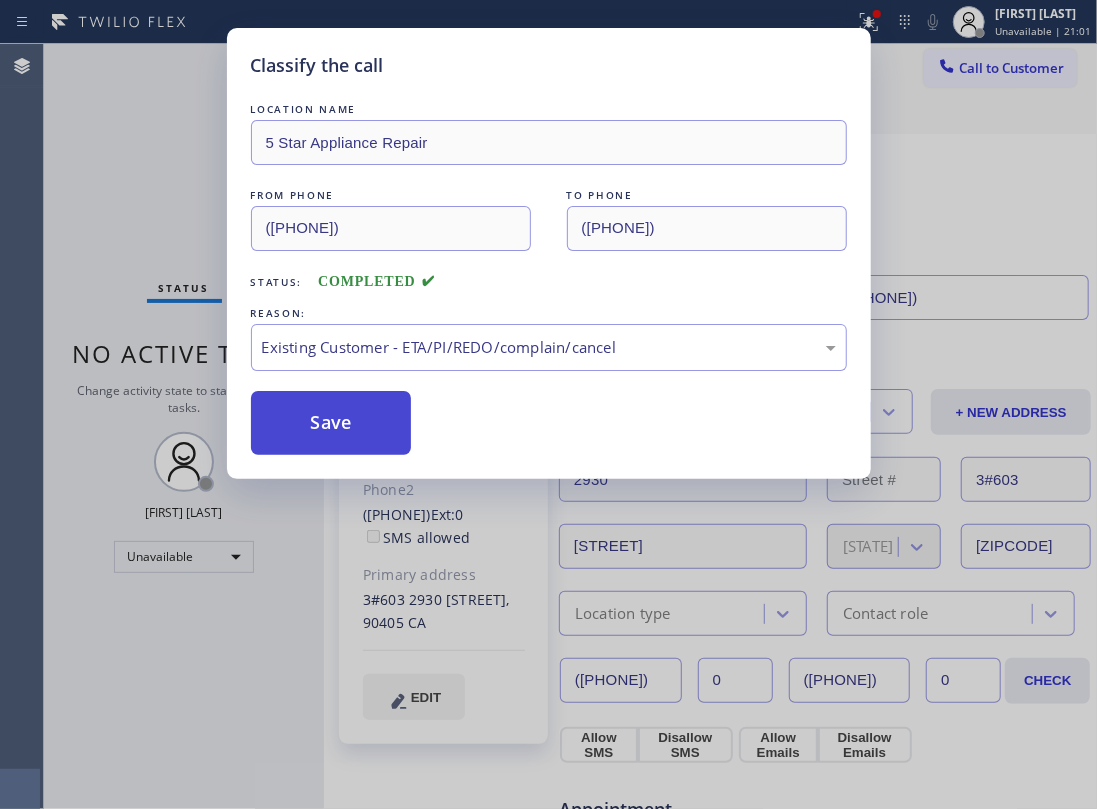 click on "Save" at bounding box center [331, 423] 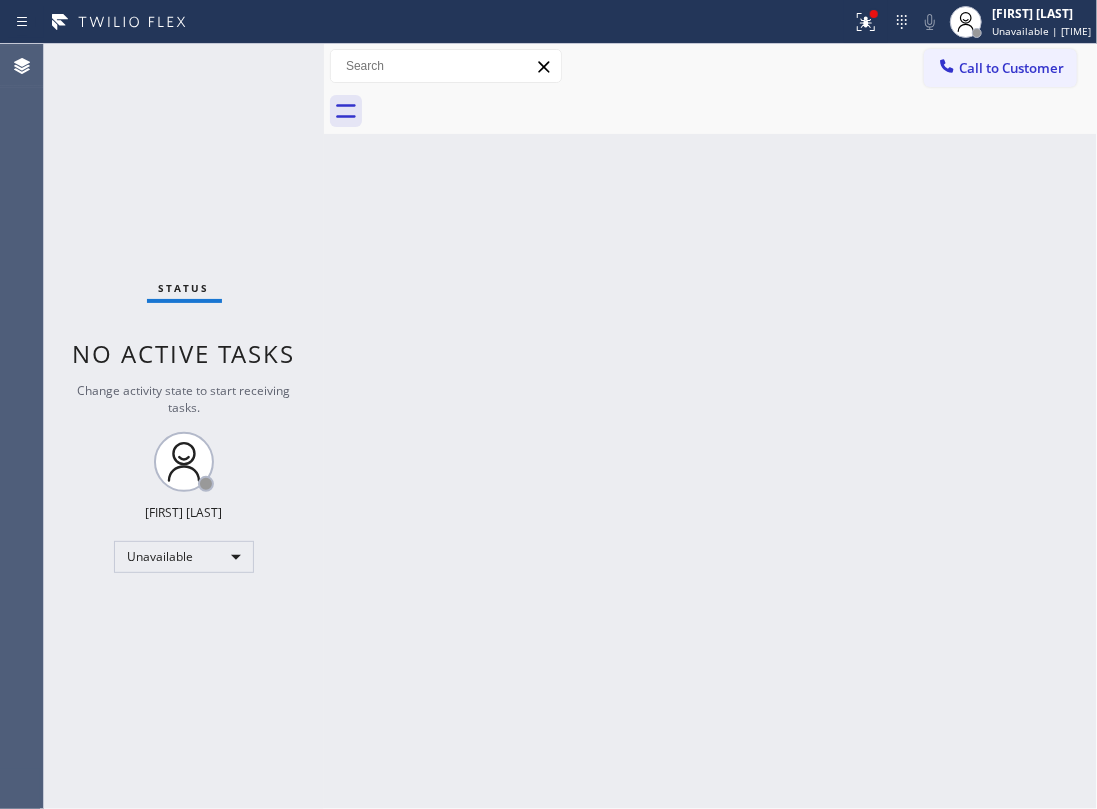 click on "Back to Dashboard Change Sender ID Customers Technicians Select a contact Outbound call Location Search location Your caller id phone number Customer number Call Customer info Name   Phone none Address none Change Sender ID HVAC +18559994417 5 Star Appliance +18557314952 Appliance Repair +18554611149 Plumbing +18889090120 Air Duct Cleaning +18006865038  Electricians +18005688664 Cancel Change Check personal SMS Reset Change No tabs Call to Customer Outbound call Location 5 Star Appliance Repair Your caller id phone number (855) 731-4952 Customer number Call Outbound call Technician Search Technician Your caller id phone number Your caller id phone number Call" at bounding box center [710, 426] 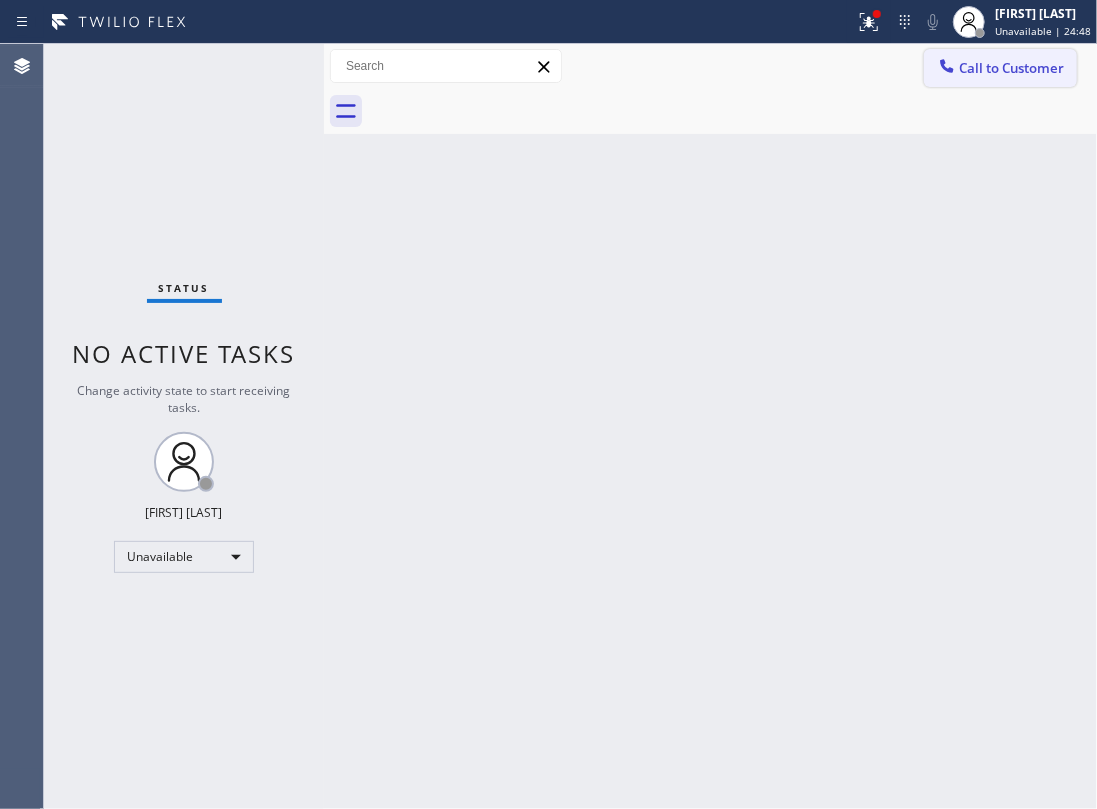 click on "Call to Customer" at bounding box center [1000, 68] 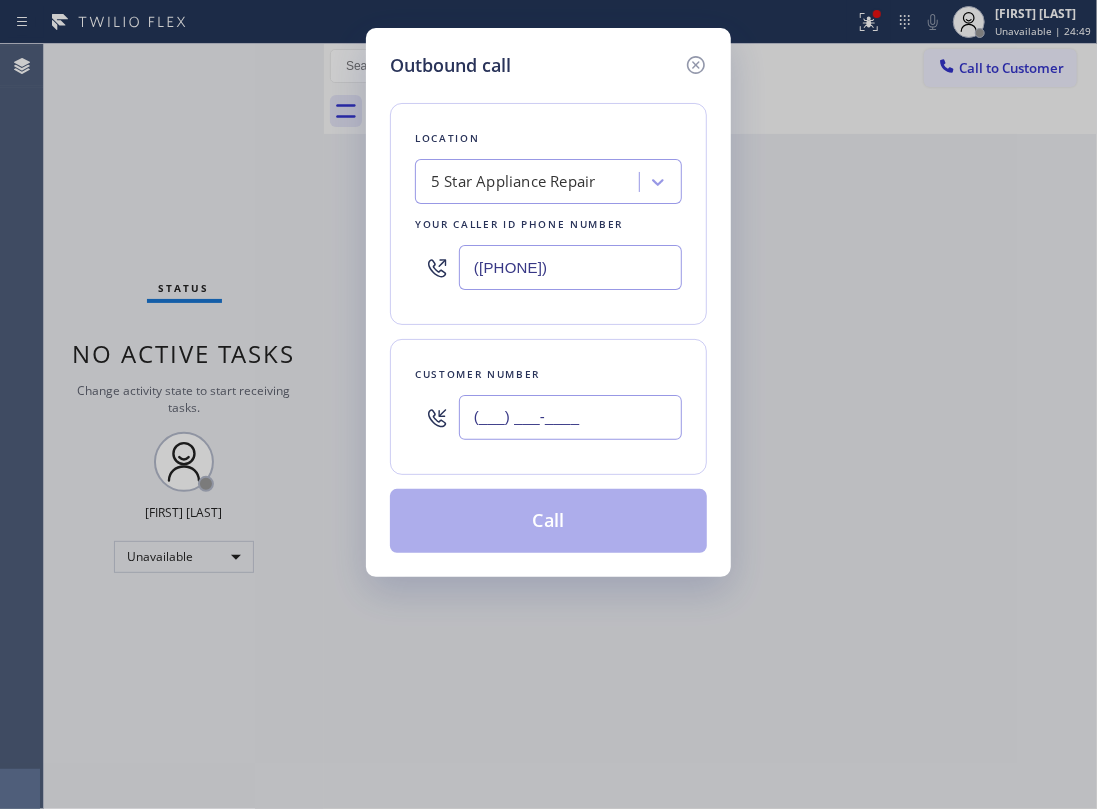 click on "(___) ___-____" at bounding box center (570, 417) 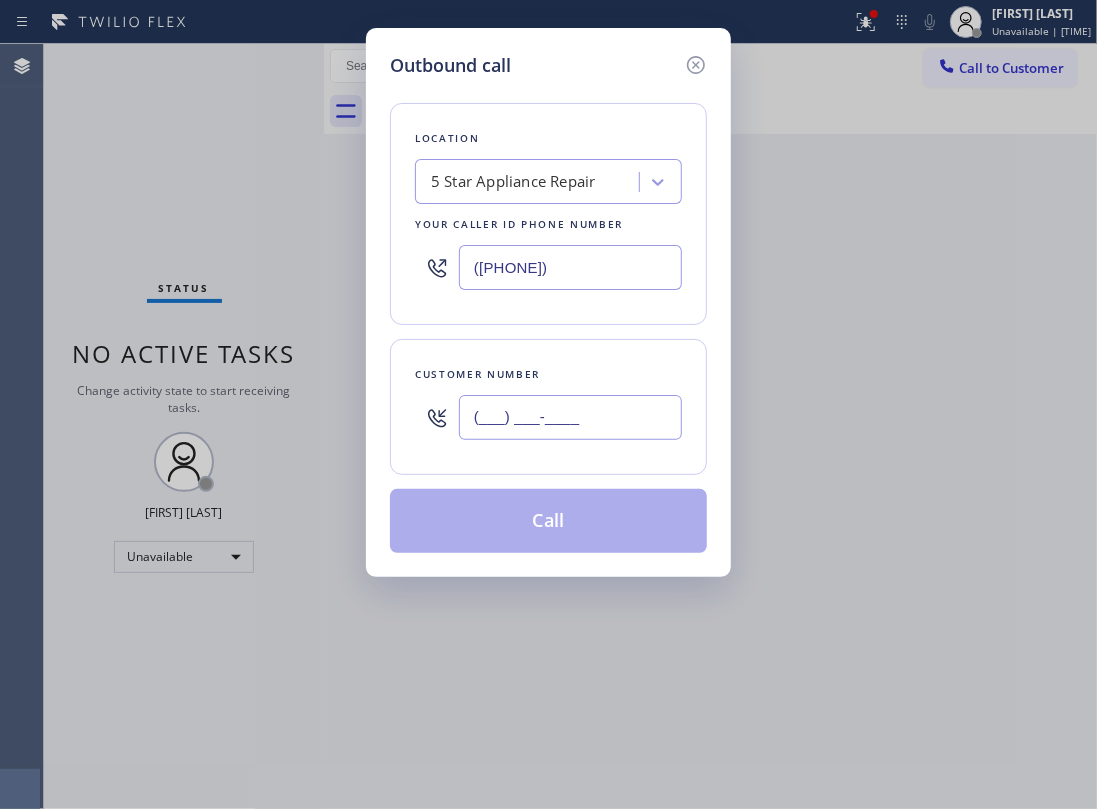 paste on "212) 335-2139" 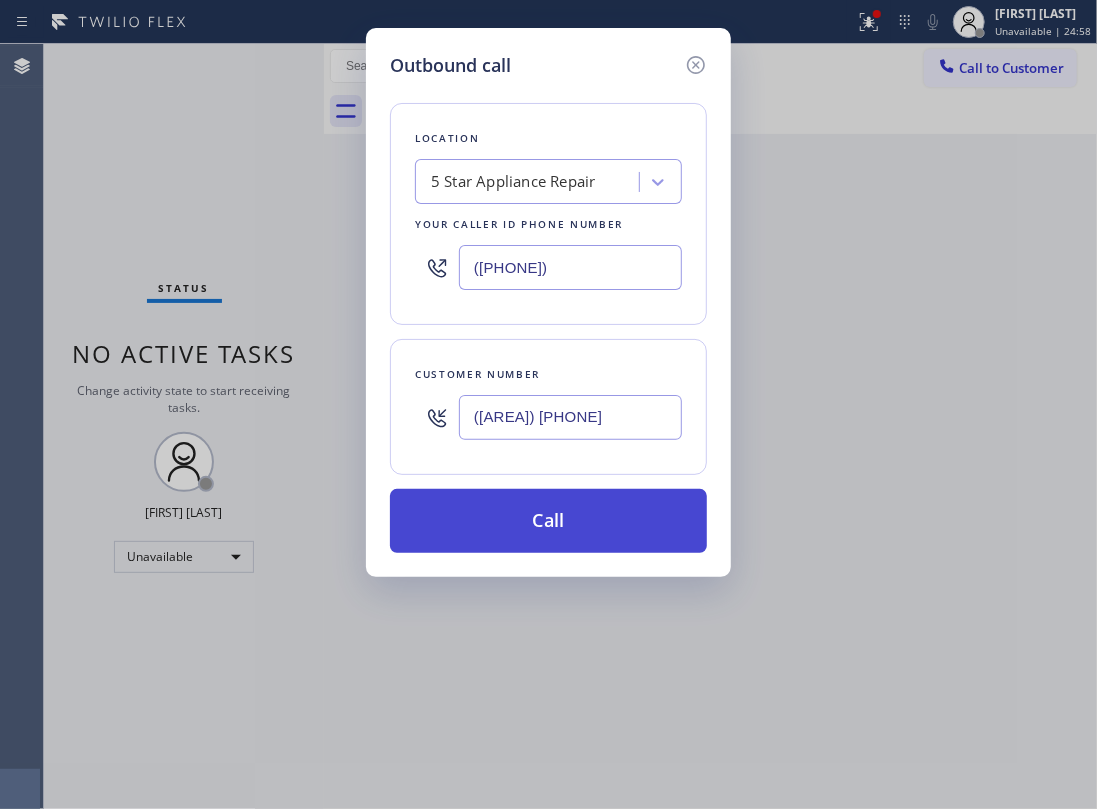 type on "(212) 335-2139" 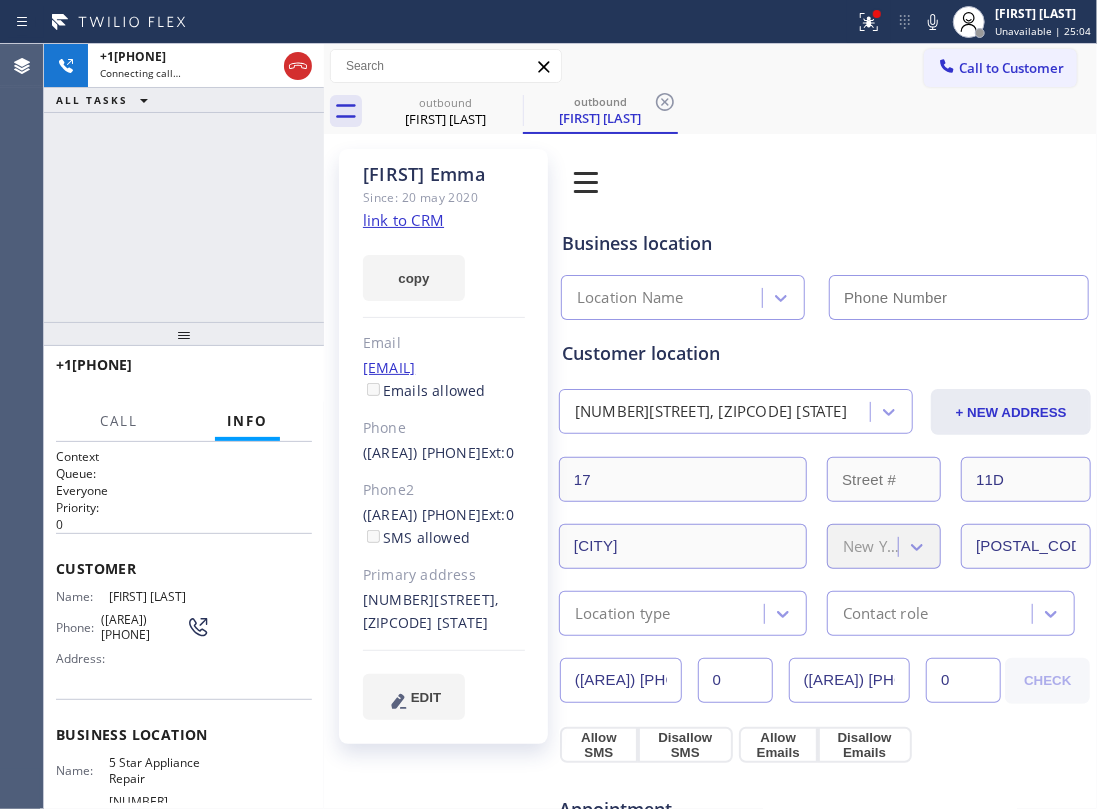 click on "+12123352139 Connecting call… ALL TASKS ALL TASKS ACTIVE TASKS TASKS IN WRAP UP" at bounding box center (184, 183) 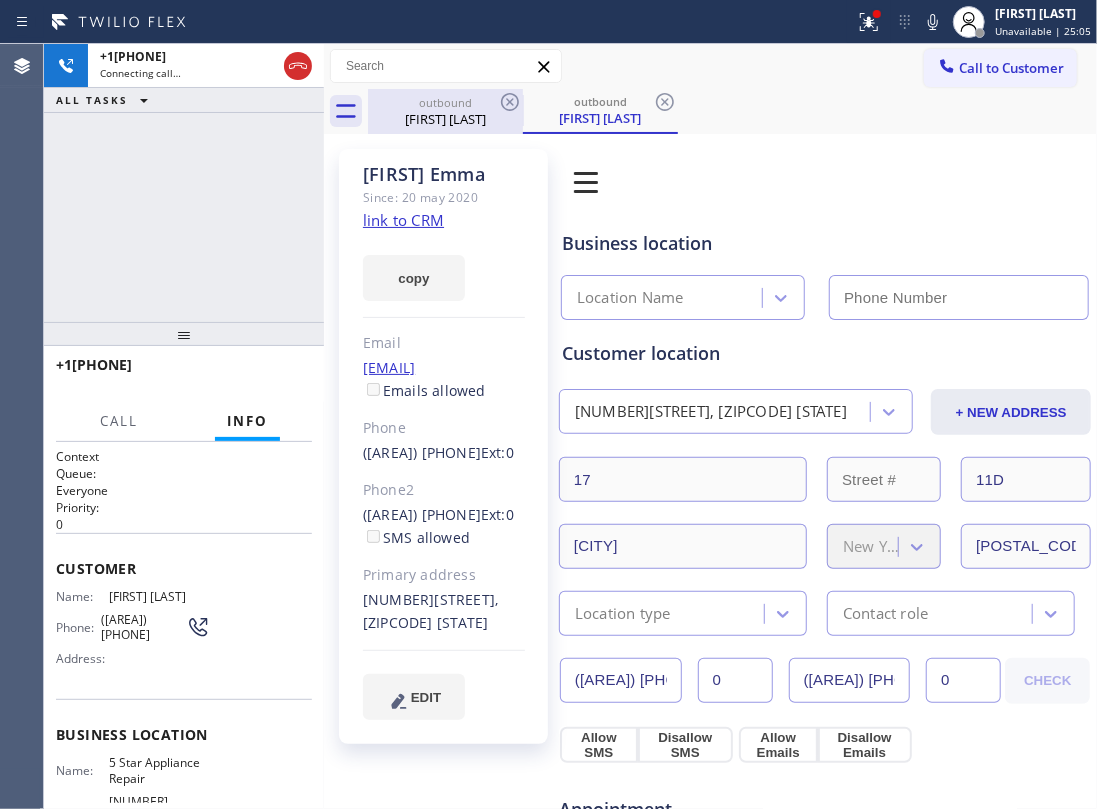 click on "outbound Donna  Emma" at bounding box center (445, 111) 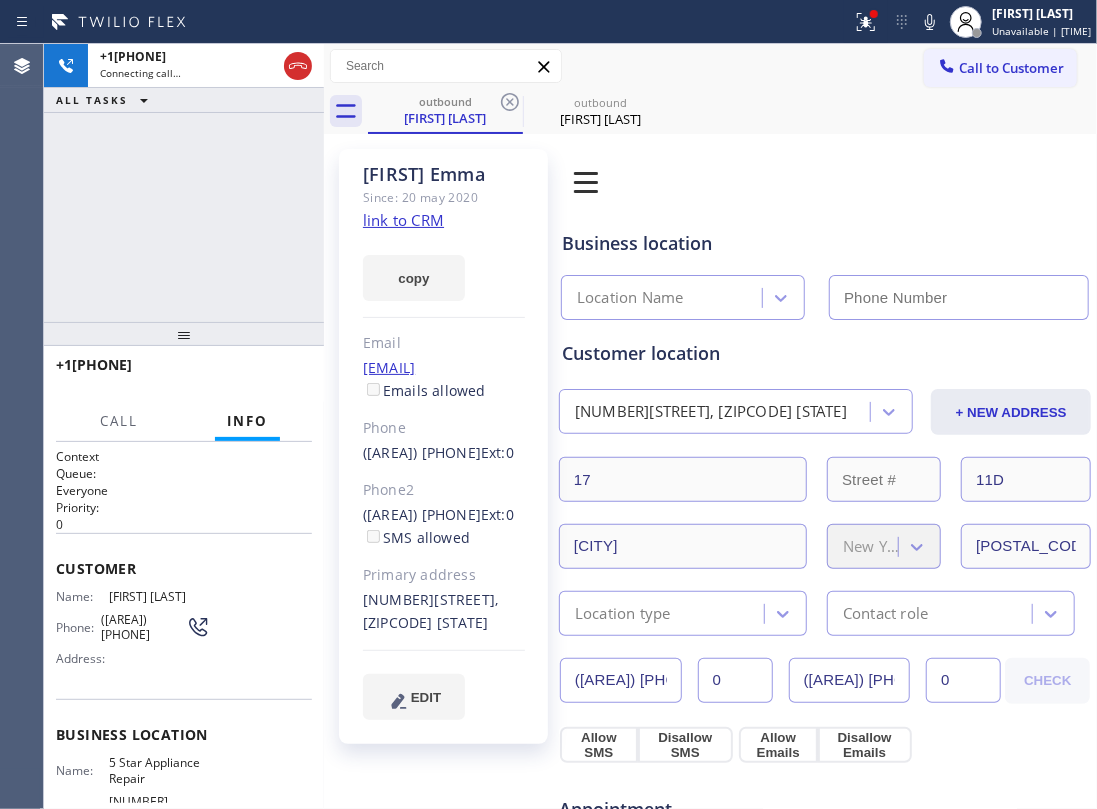 drag, startPoint x: 501, startPoint y: 98, endPoint x: 352, endPoint y: 182, distance: 171.04678 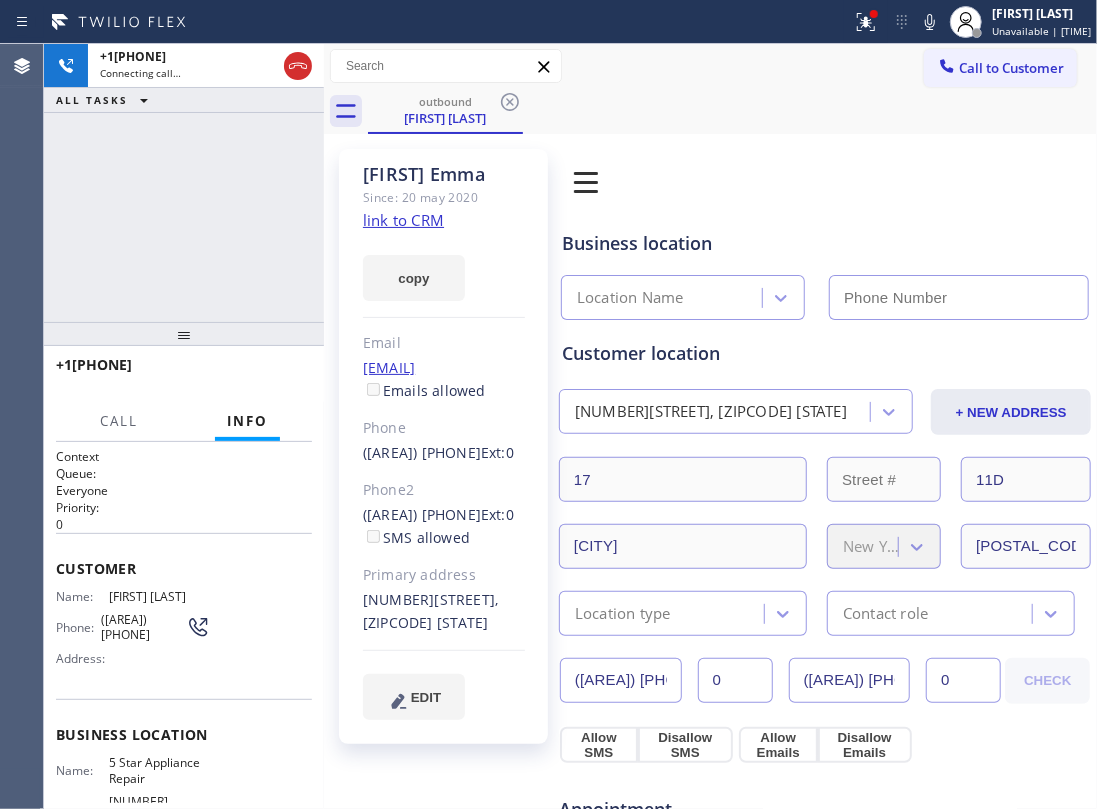click on "+12123352139 Connecting call… ALL TASKS ALL TASKS ACTIVE TASKS TASKS IN WRAP UP" at bounding box center (184, 183) 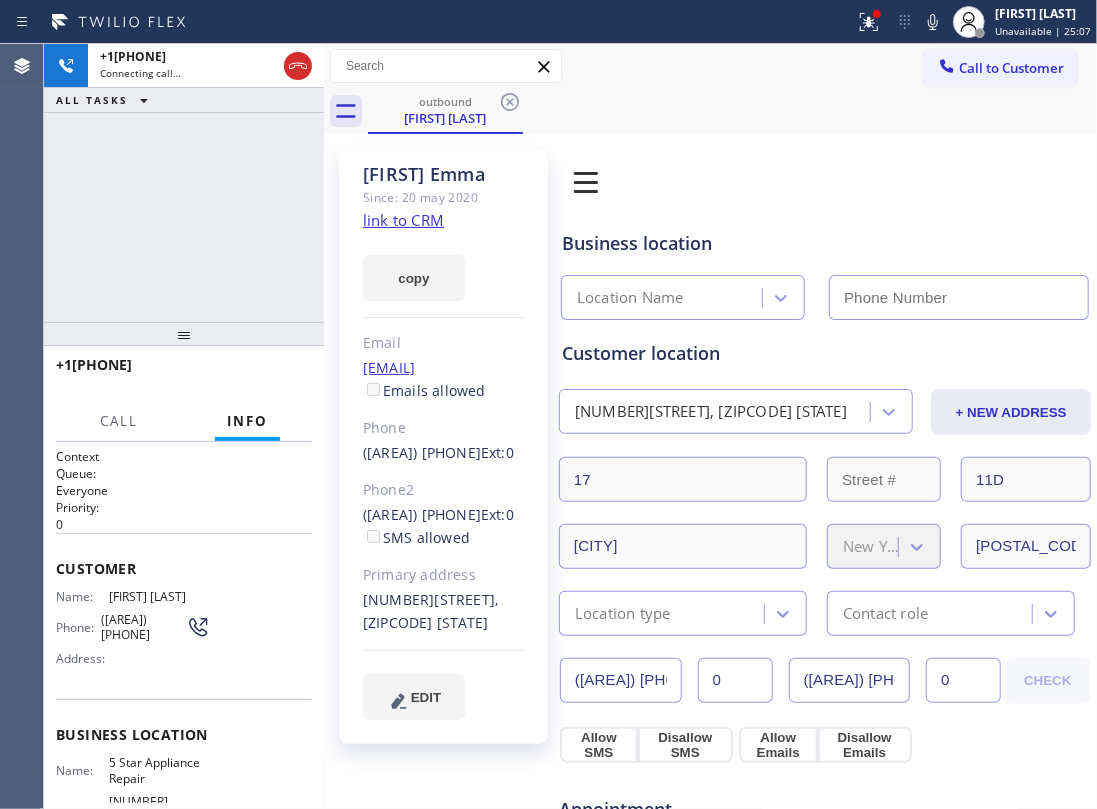 click on "link to CRM" 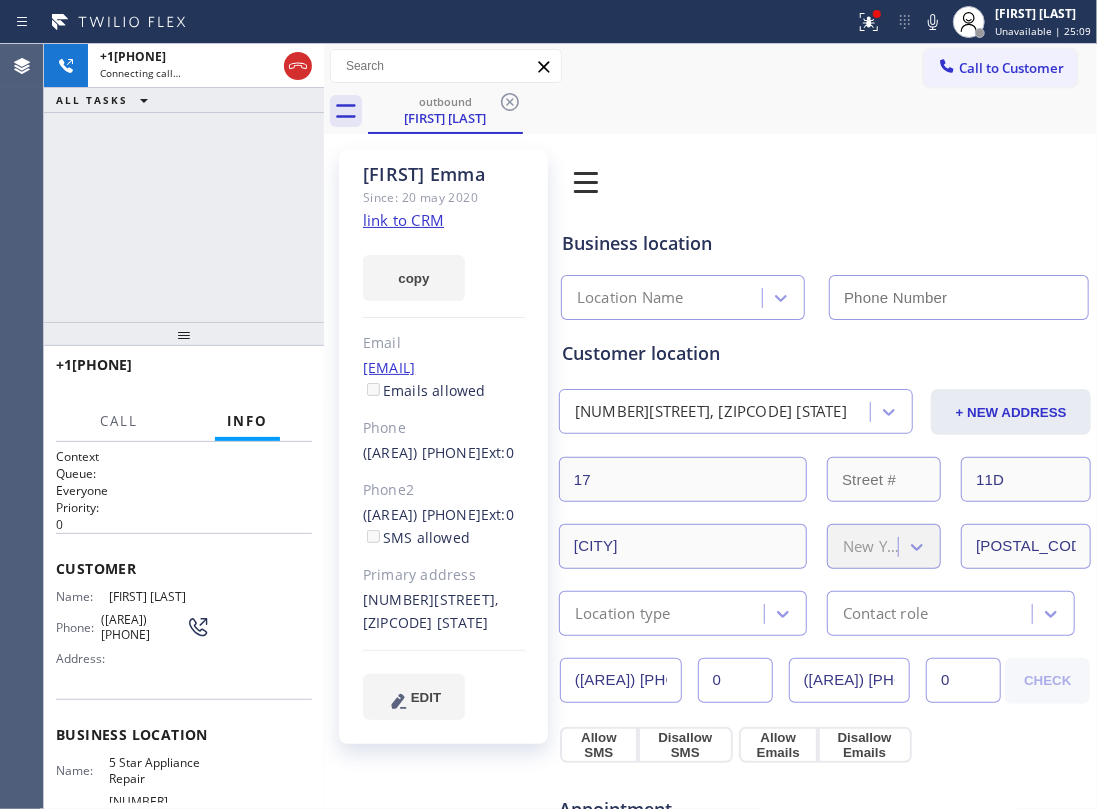 type on "(855) 731-4952" 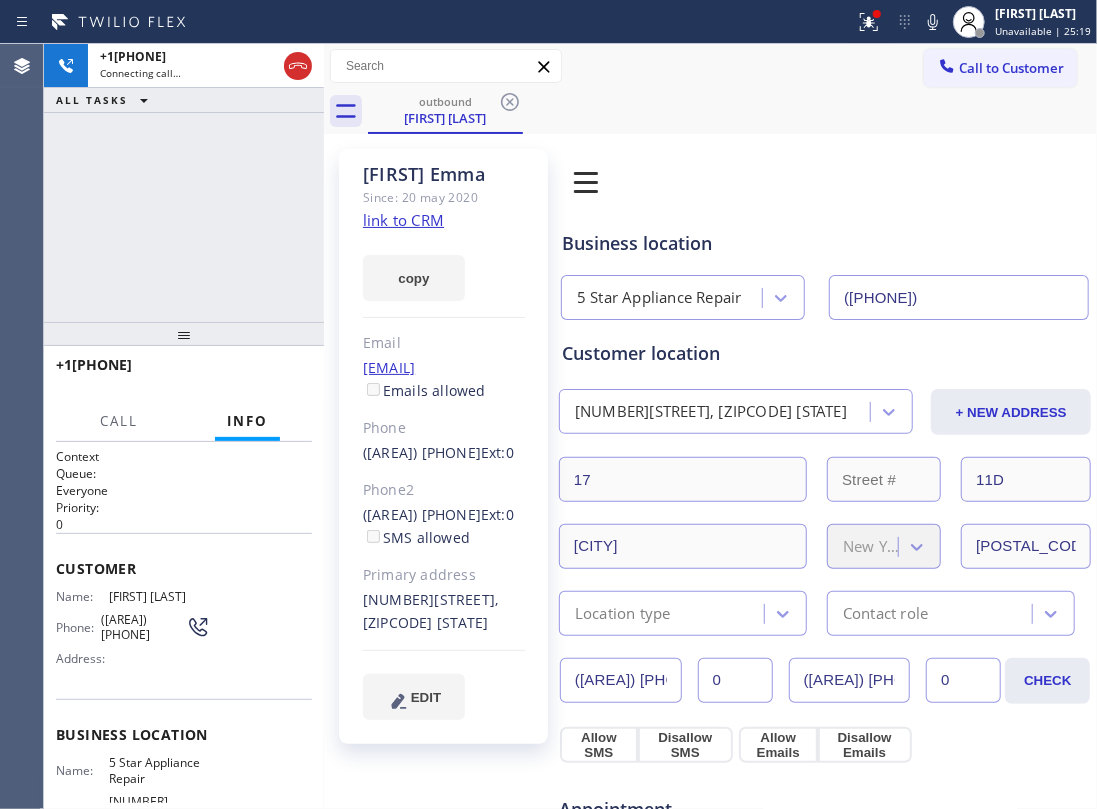 click on "+12123352139 Connecting call… ALL TASKS ALL TASKS ACTIVE TASKS TASKS IN WRAP UP" at bounding box center (184, 183) 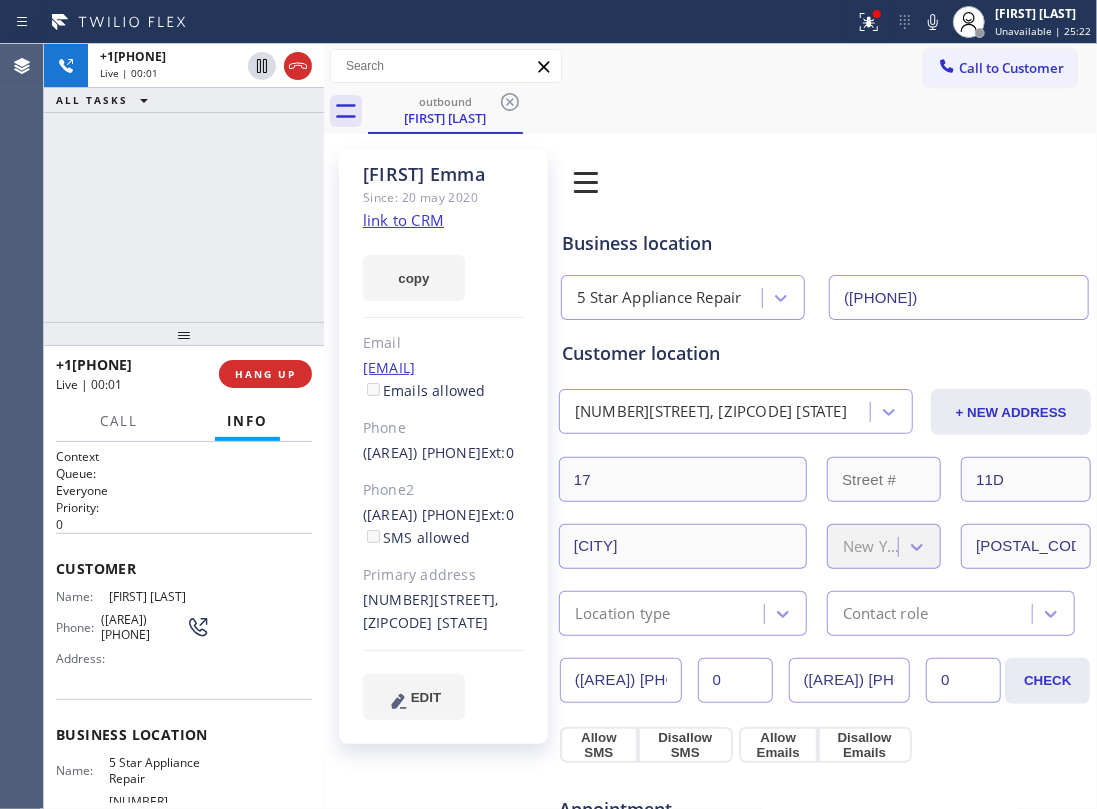 click on "+12123352139 Live | 00:01 ALL TASKS ALL TASKS ACTIVE TASKS TASKS IN WRAP UP" at bounding box center (184, 183) 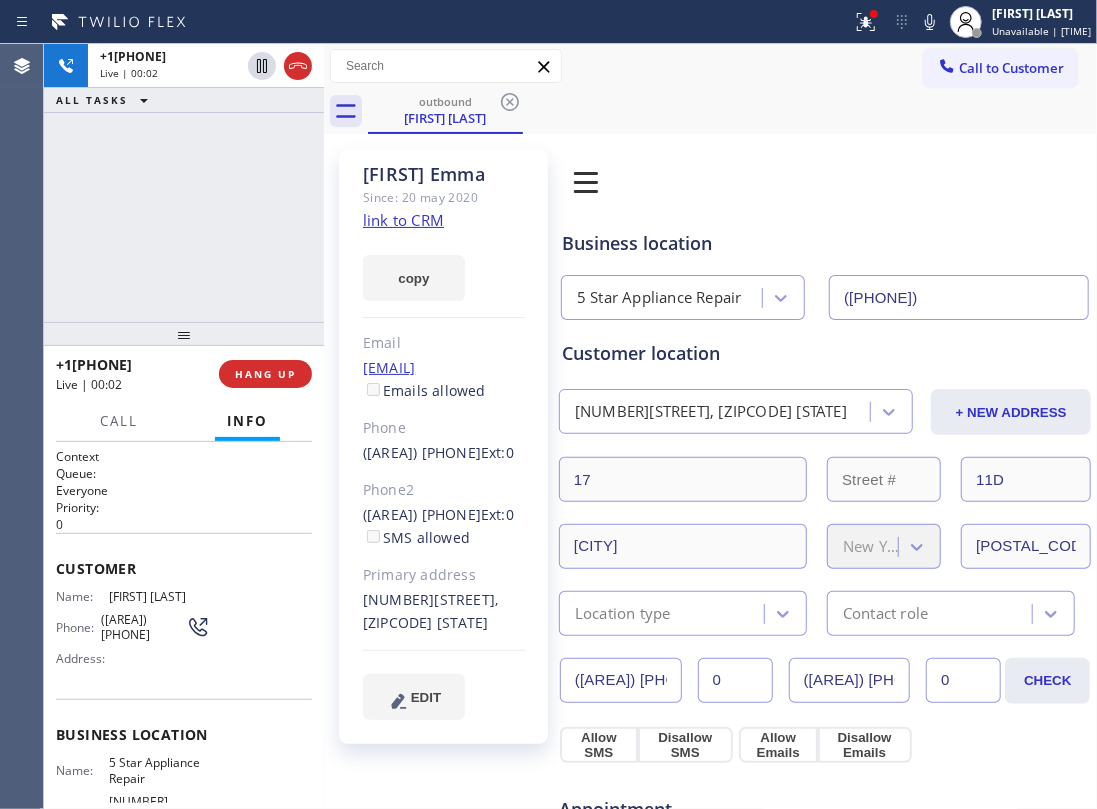 click on "+12123352139 Live | 00:02 HANG UP" at bounding box center [184, 374] 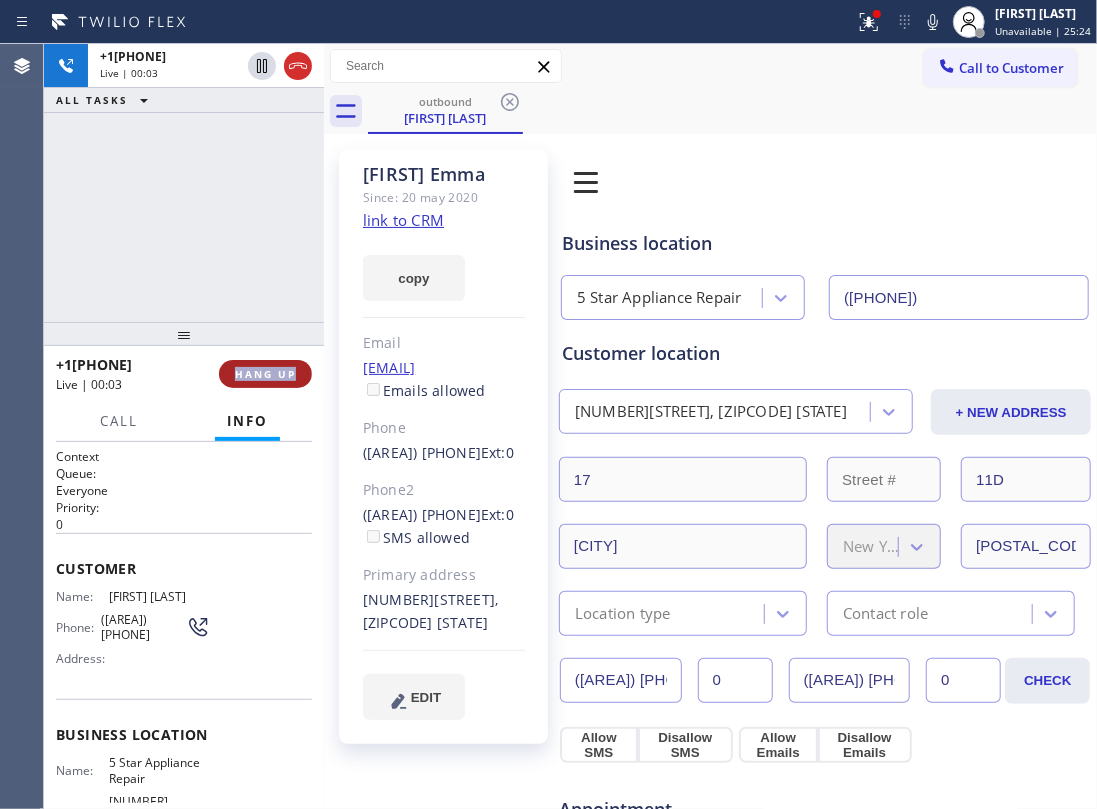 click on "HANG UP" at bounding box center [265, 374] 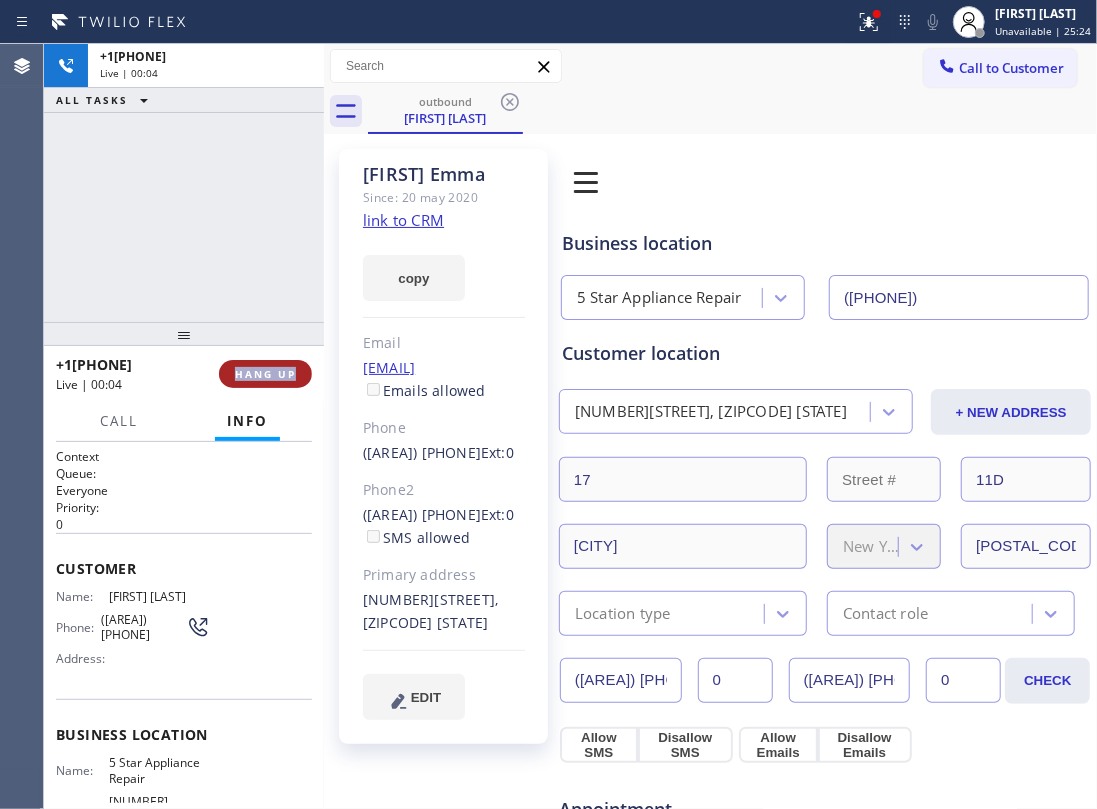 click on "HANG UP" at bounding box center [265, 374] 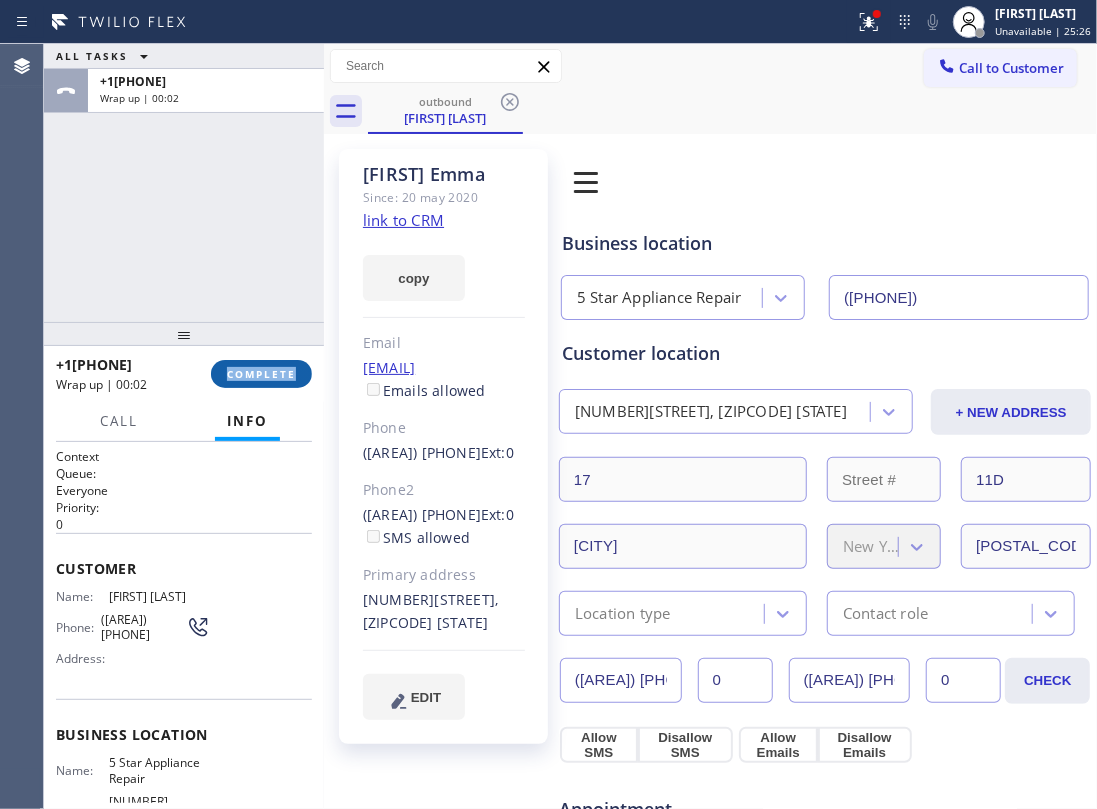 click on "COMPLETE" at bounding box center [261, 374] 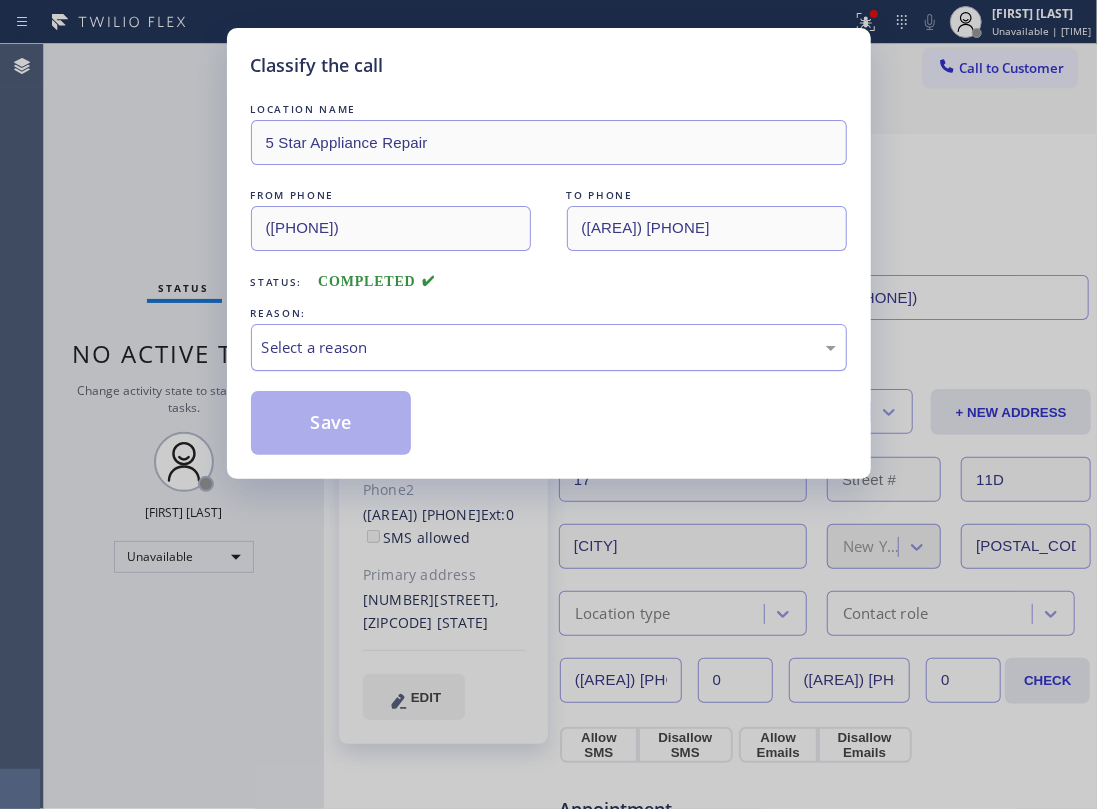 click on "Select a reason" at bounding box center [549, 347] 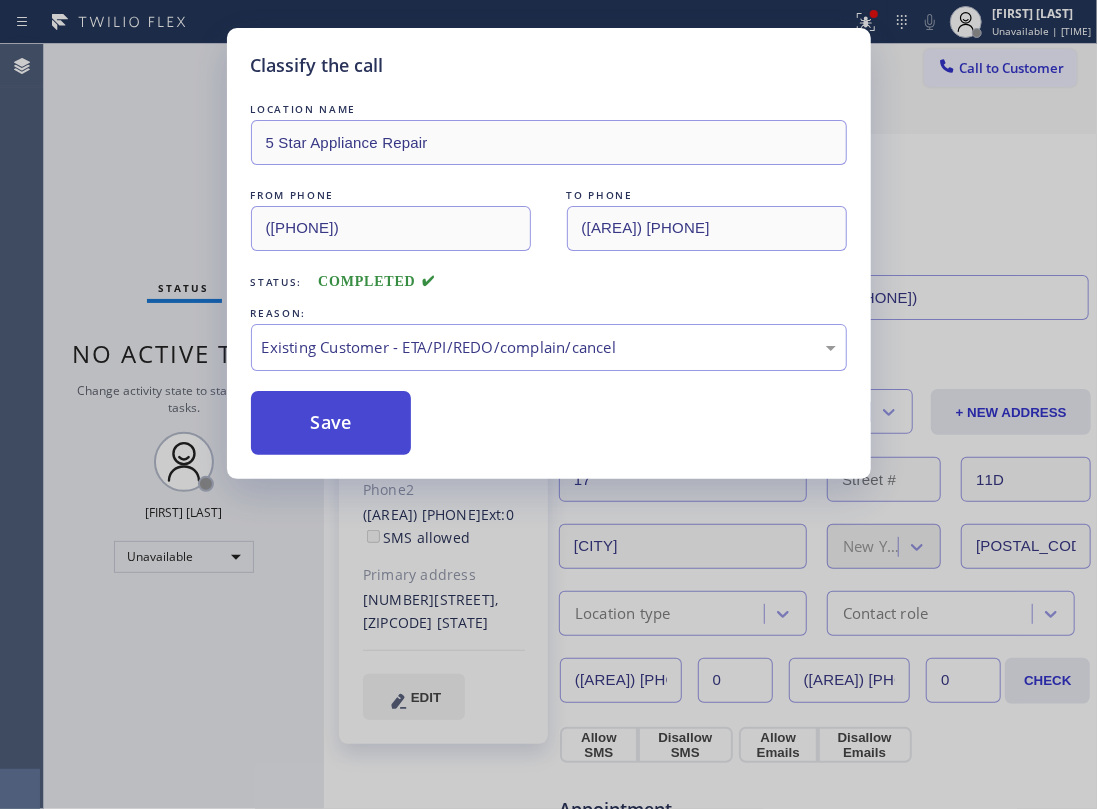 click on "Save" at bounding box center (331, 423) 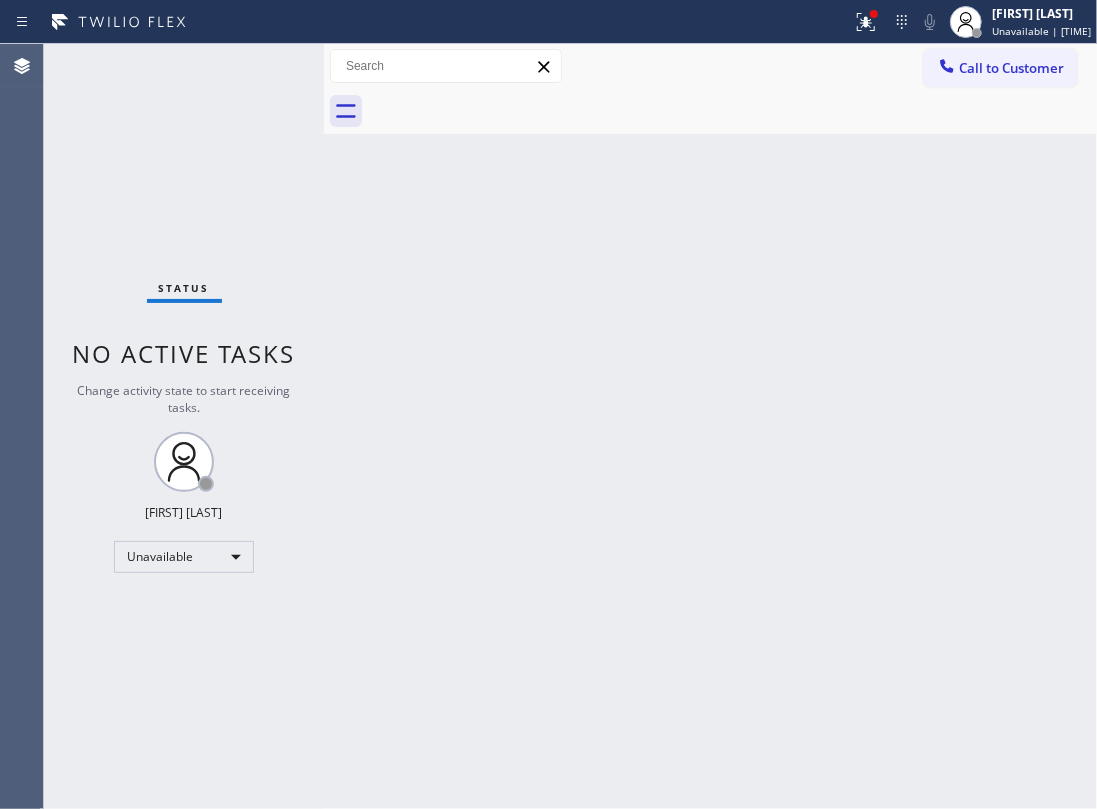 click on "Call to Customer" at bounding box center [1011, 68] 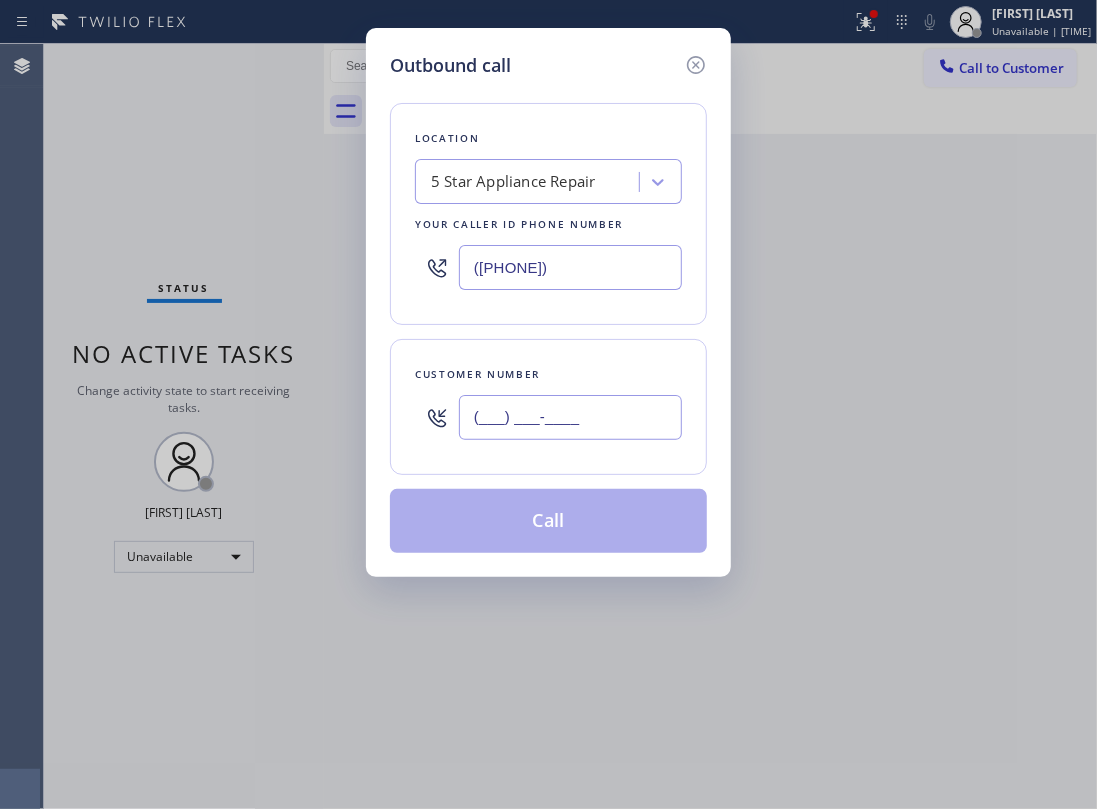 click on "(___) ___-____" at bounding box center (570, 417) 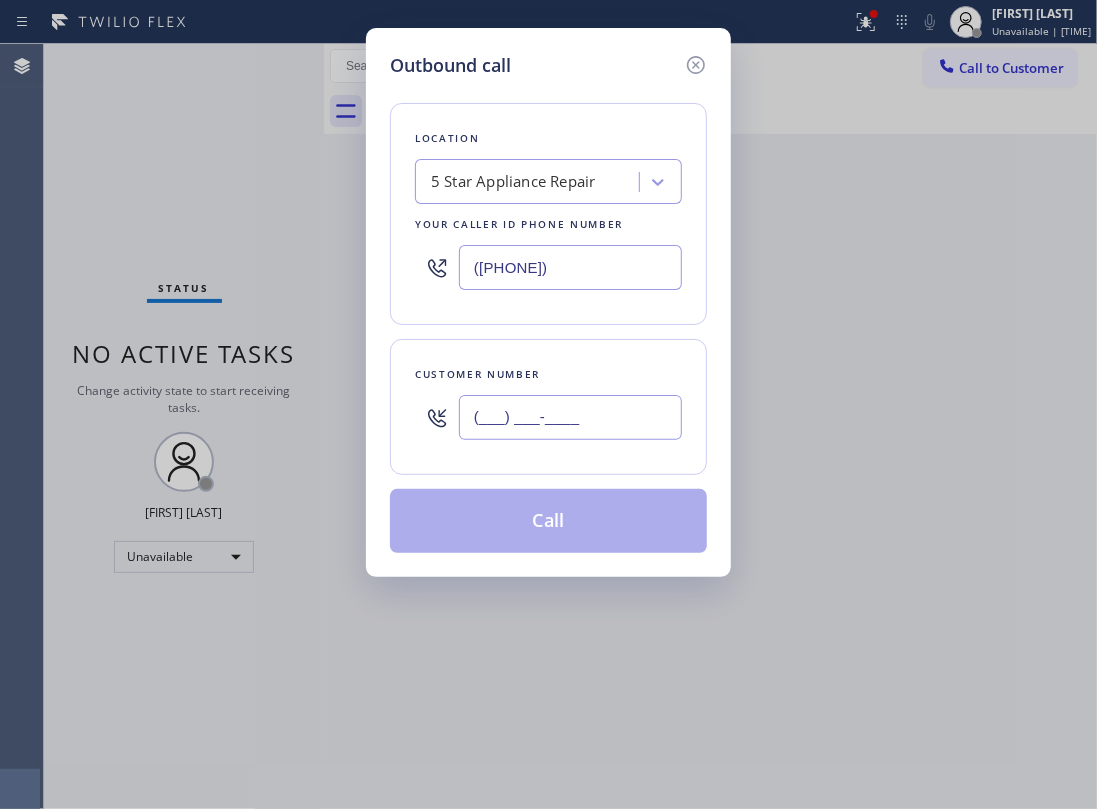 paste on "212) 813-4616" 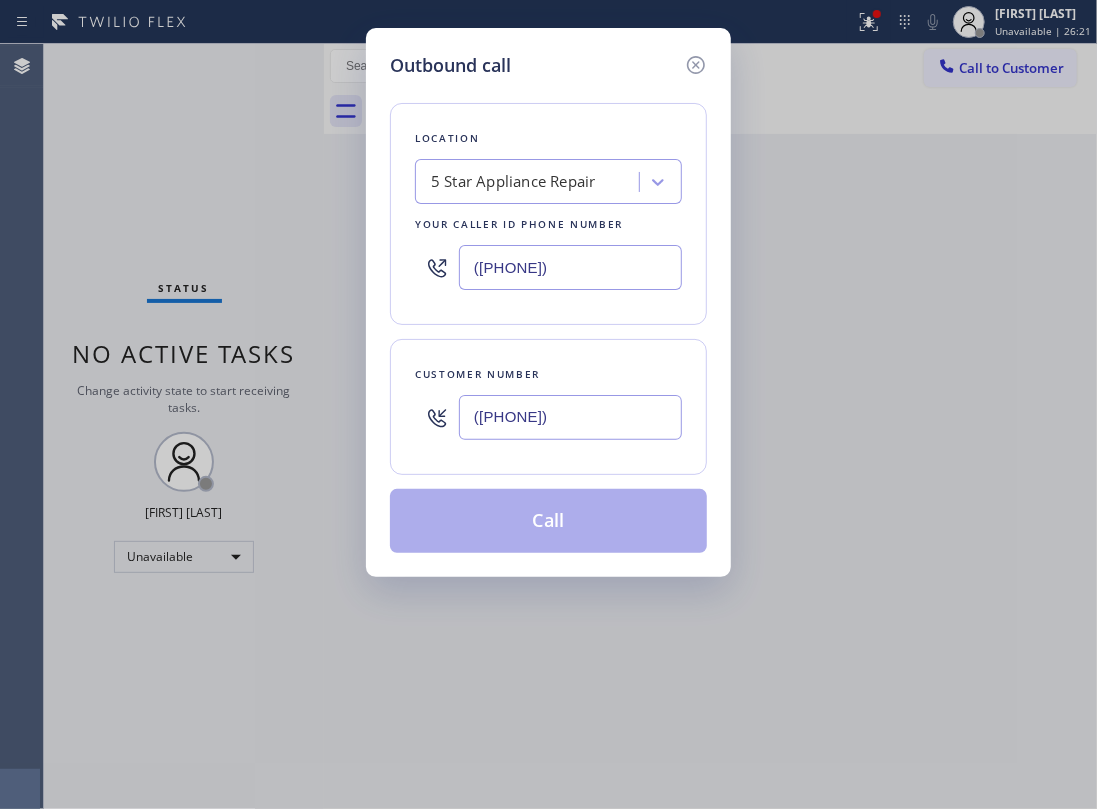 type on "(212) 813-4616" 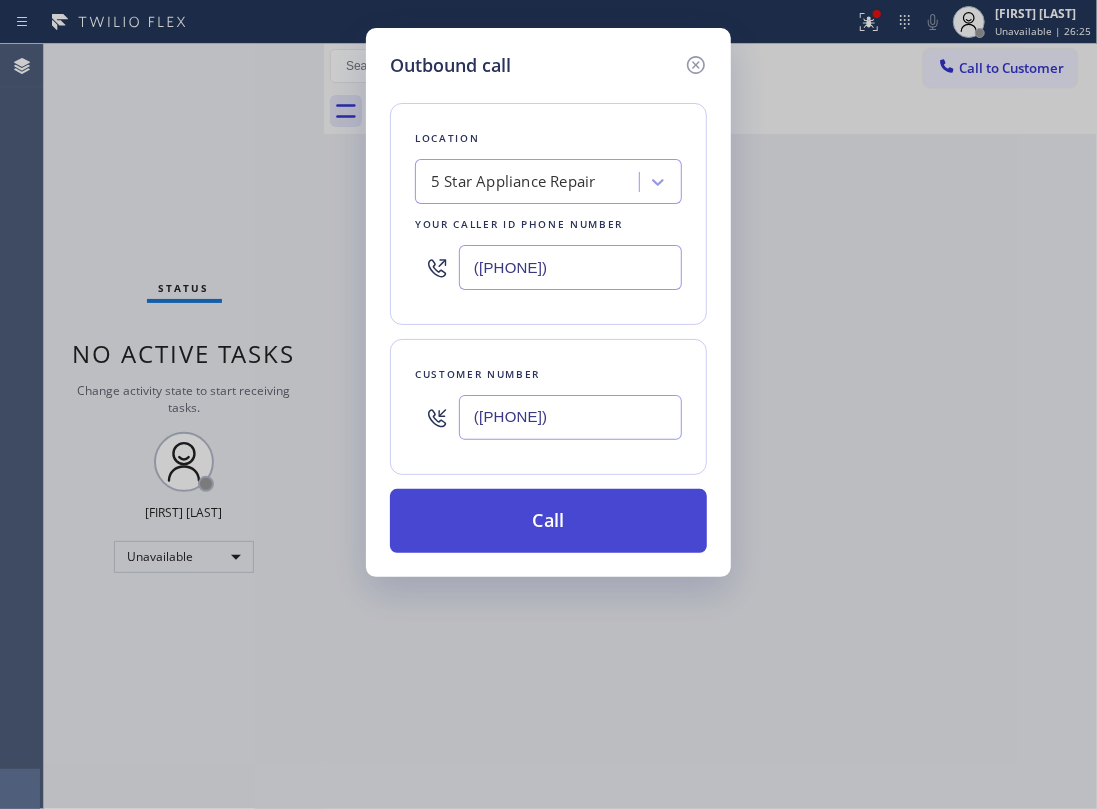 click on "Call" at bounding box center (548, 521) 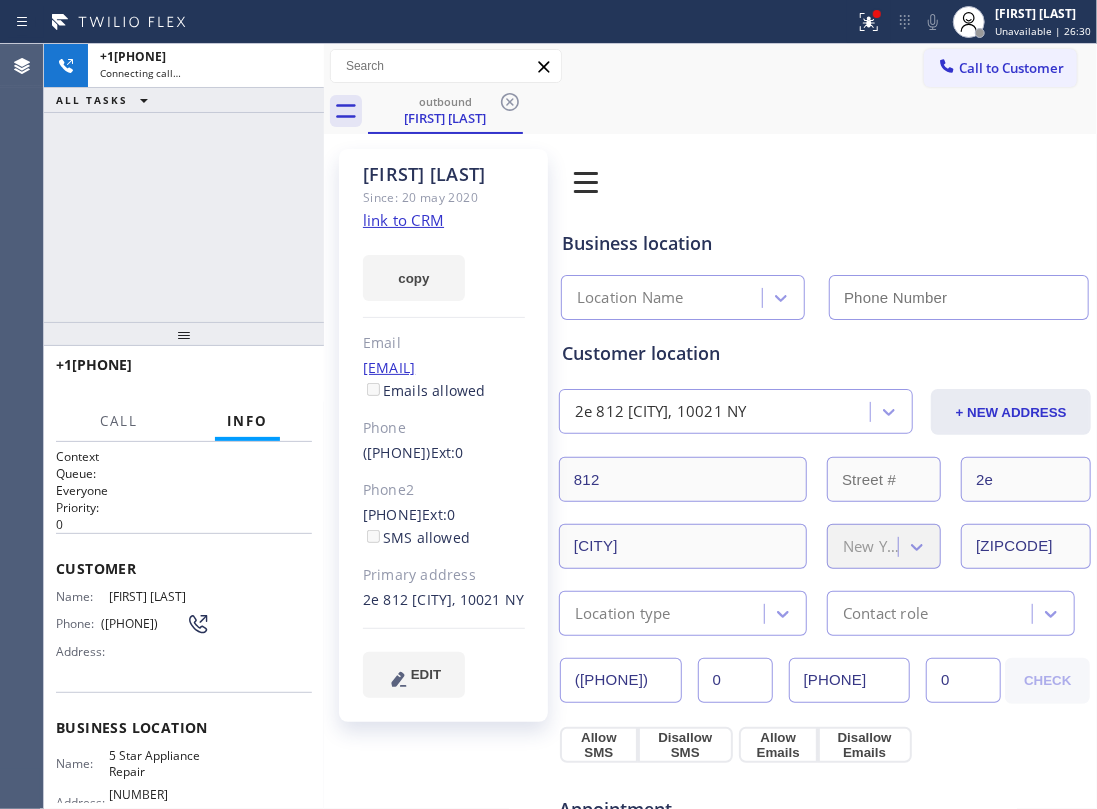 click 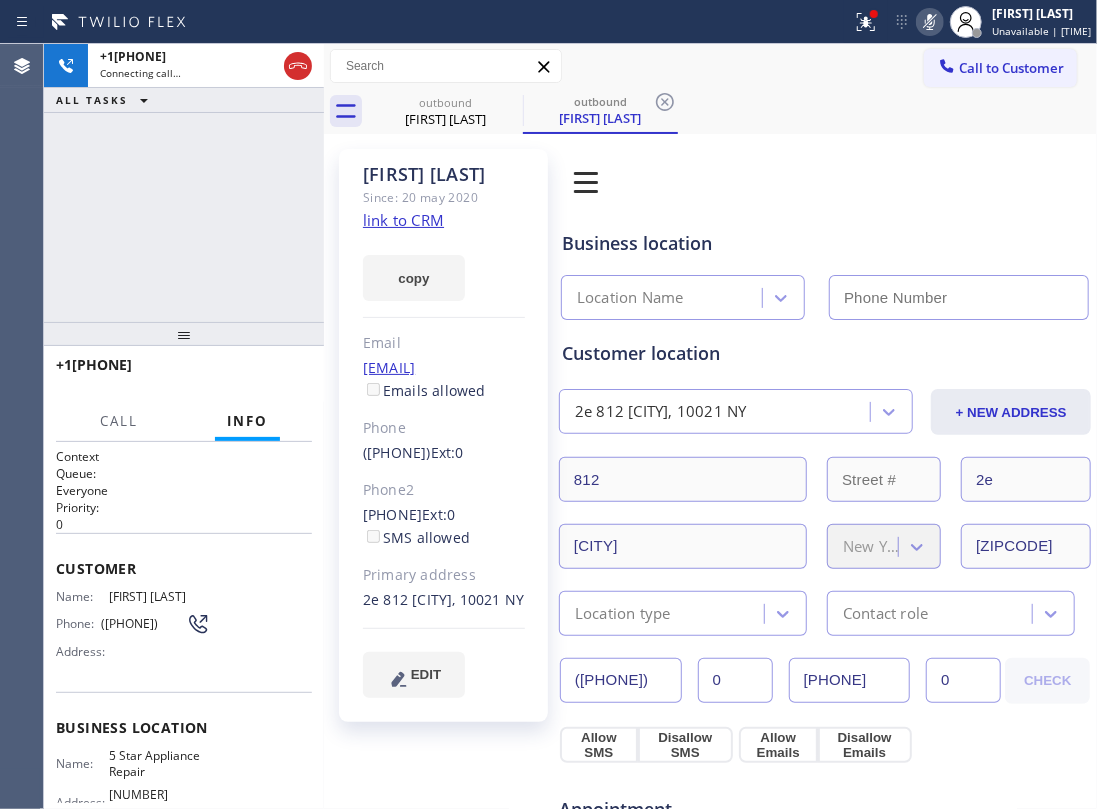 click 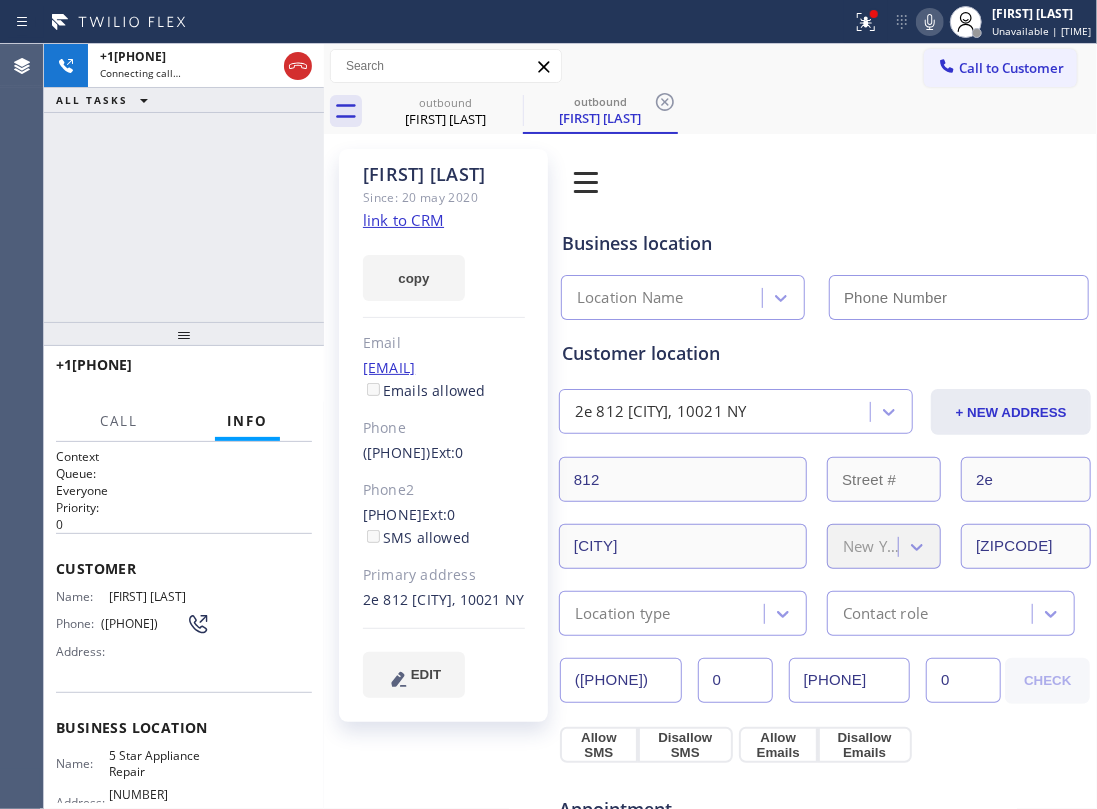 click 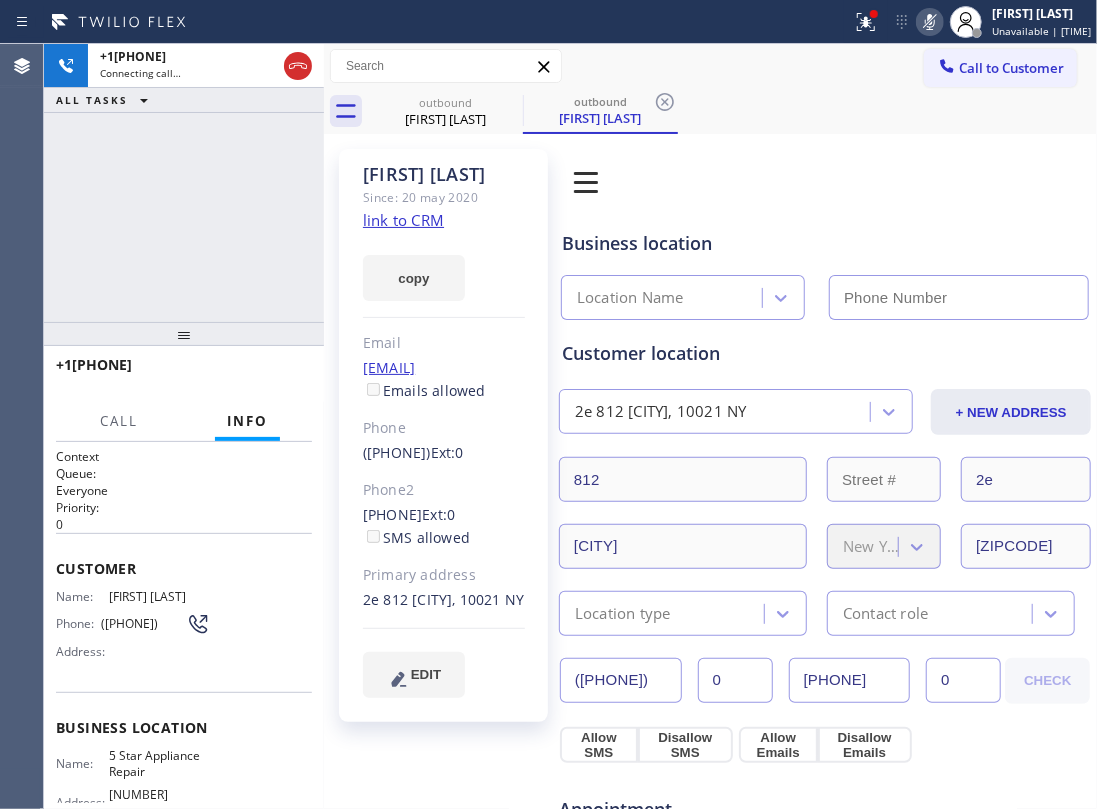 type on "(855) 731-4952" 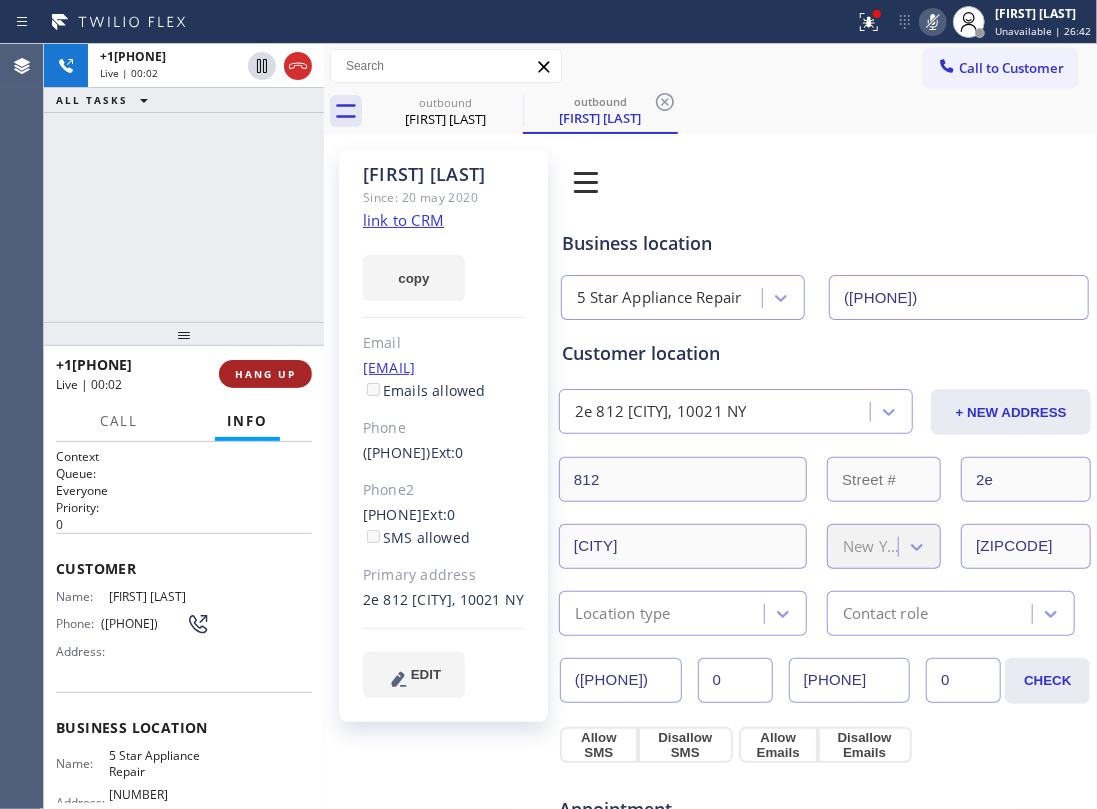 click on "HANG UP" at bounding box center [265, 374] 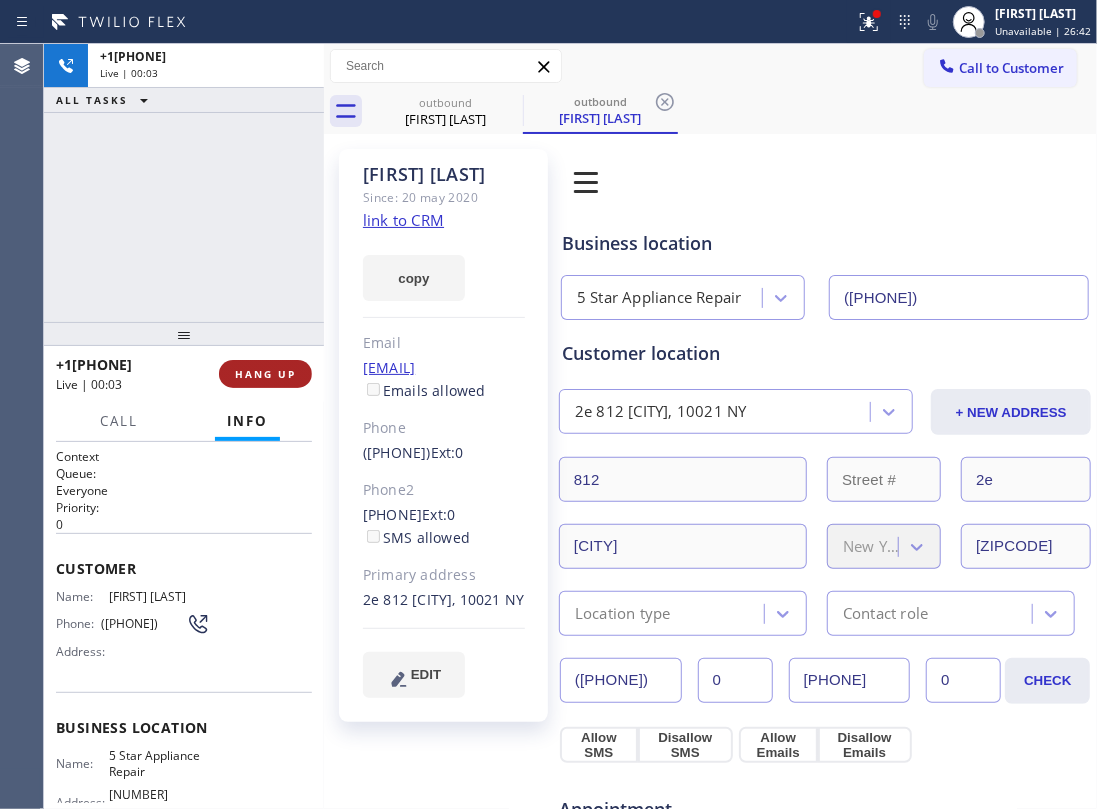 click on "HANG UP" at bounding box center [265, 374] 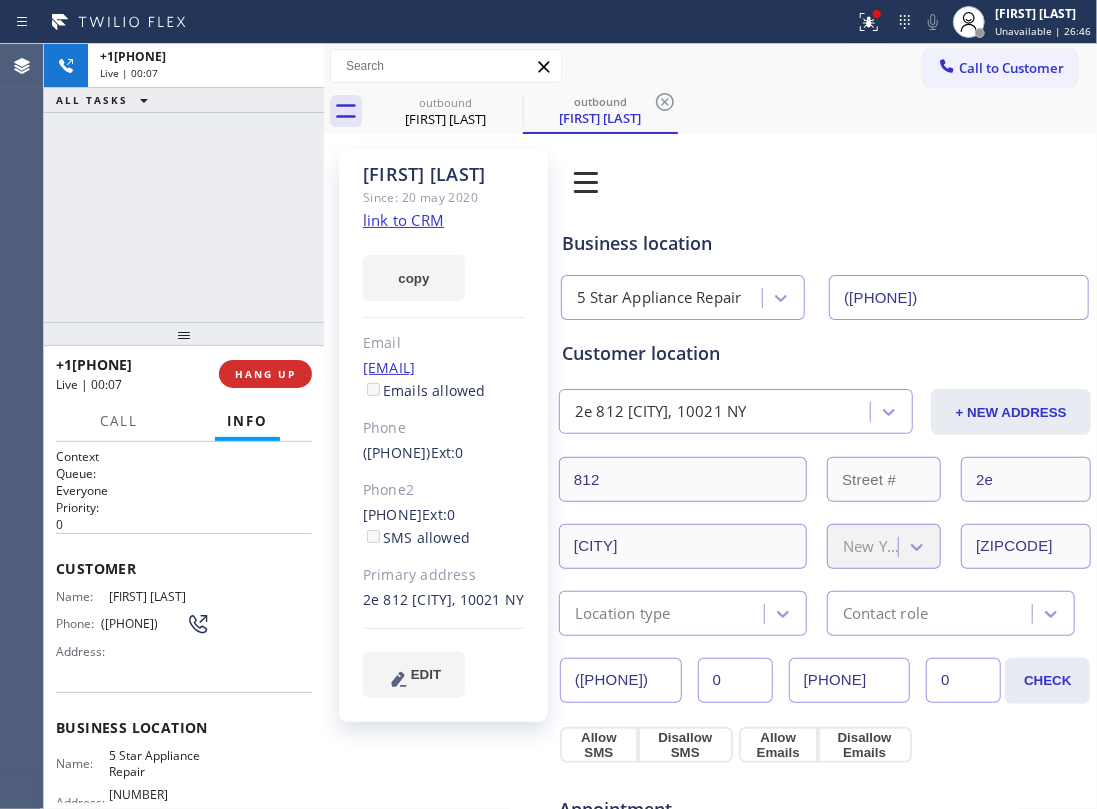 click on "HANG UP" at bounding box center (265, 374) 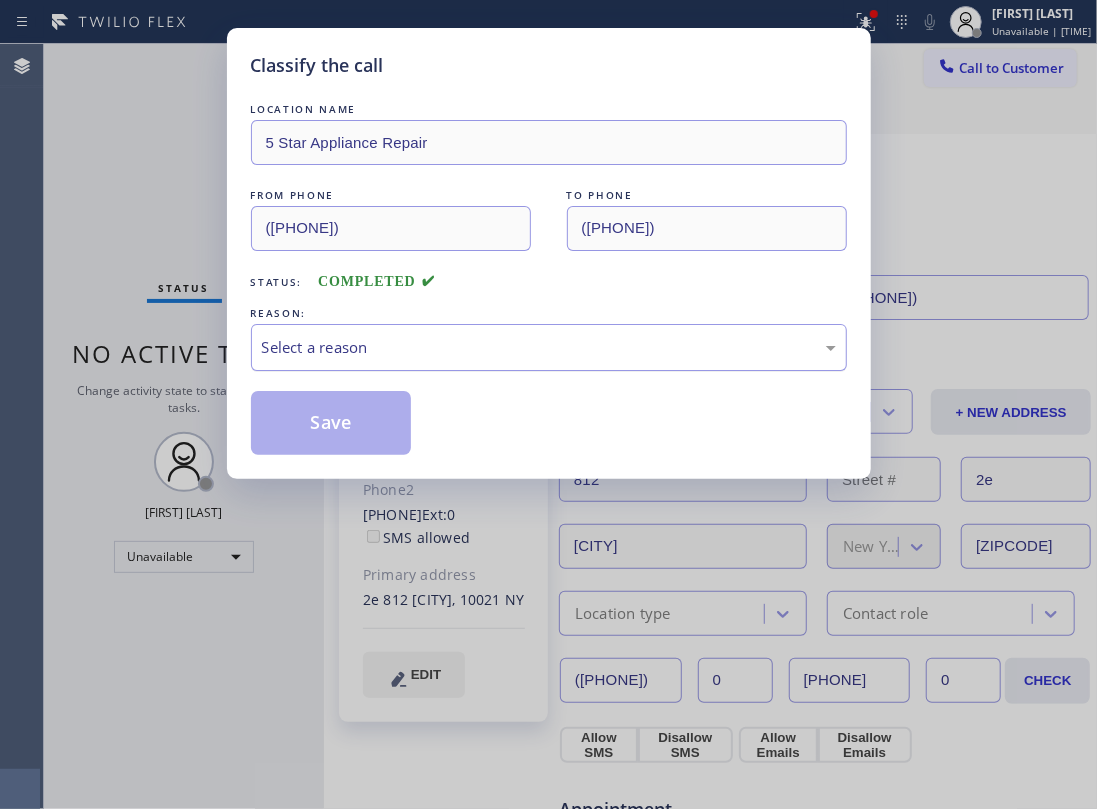 click on "Select a reason" at bounding box center (549, 347) 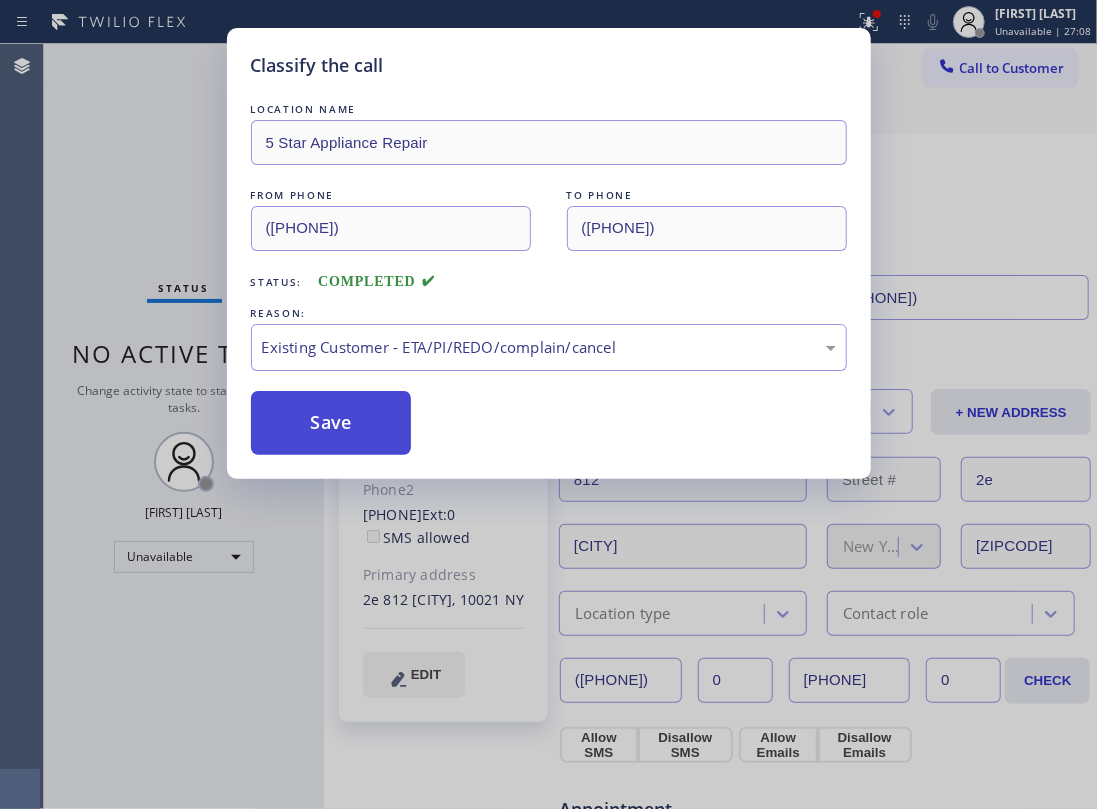 click on "Save" at bounding box center (331, 423) 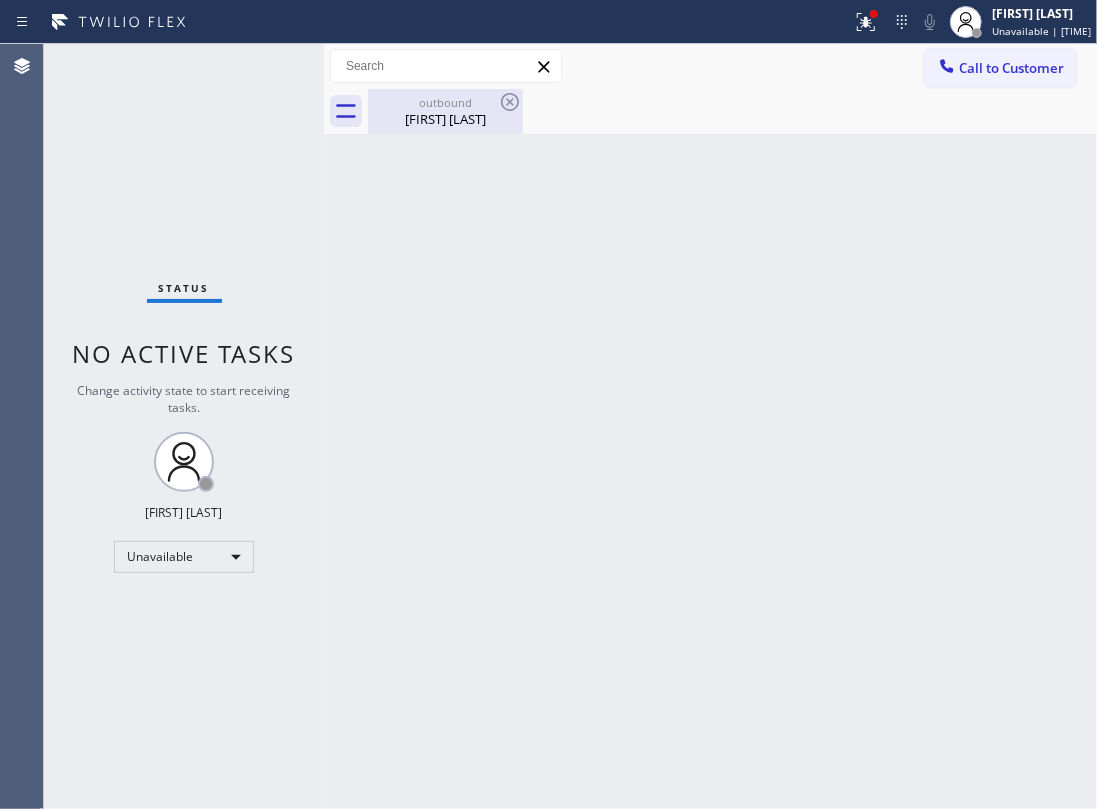 click on "Ryan Kenny" at bounding box center [445, 119] 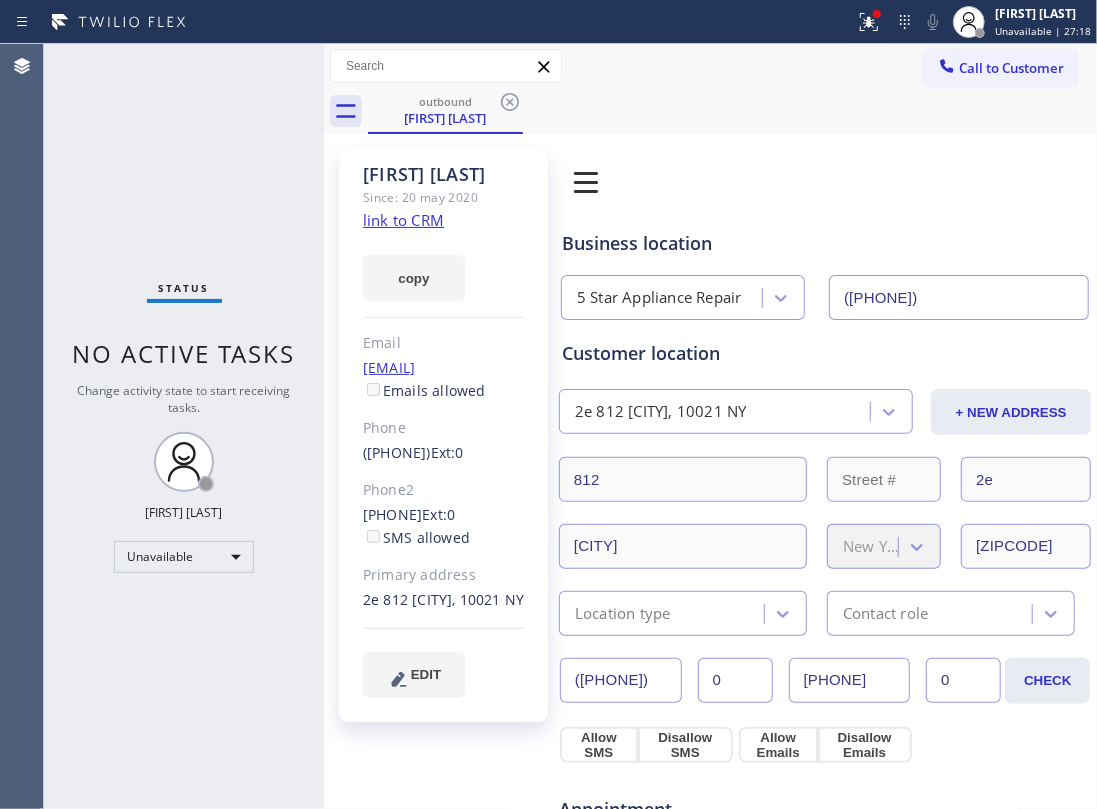 click 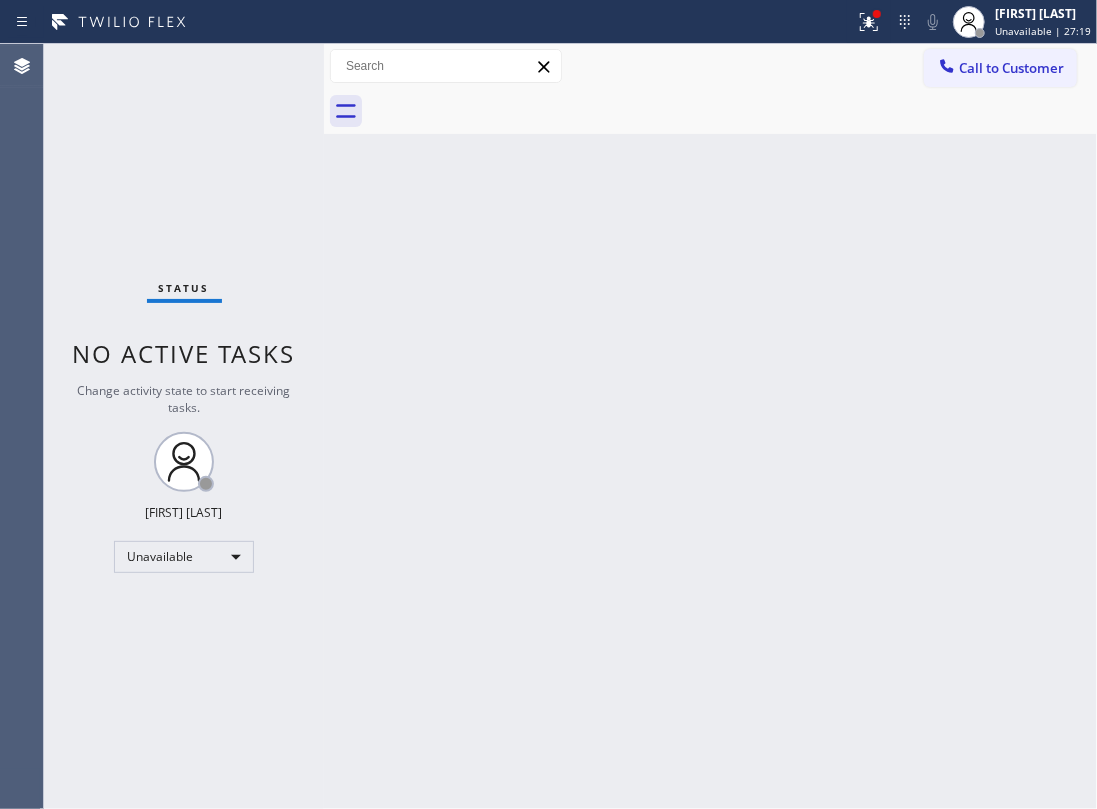 click on "Back to Dashboard Change Sender ID Customers Technicians Select a contact Outbound call Location Search location Your caller id phone number Customer number Call Customer info Name   Phone none Address none Change Sender ID HVAC +18559994417 5 Star Appliance +18557314952 Appliance Repair +18554611149 Plumbing +18889090120 Air Duct Cleaning +18006865038  Electricians +18005688664 Cancel Change Check personal SMS Reset Change No tabs Call to Customer Outbound call Location 5 Star Appliance Repair Your caller id phone number (855) 731-4952 Customer number Call Outbound call Technician Search Technician Your caller id phone number Your caller id phone number Call" at bounding box center [710, 426] 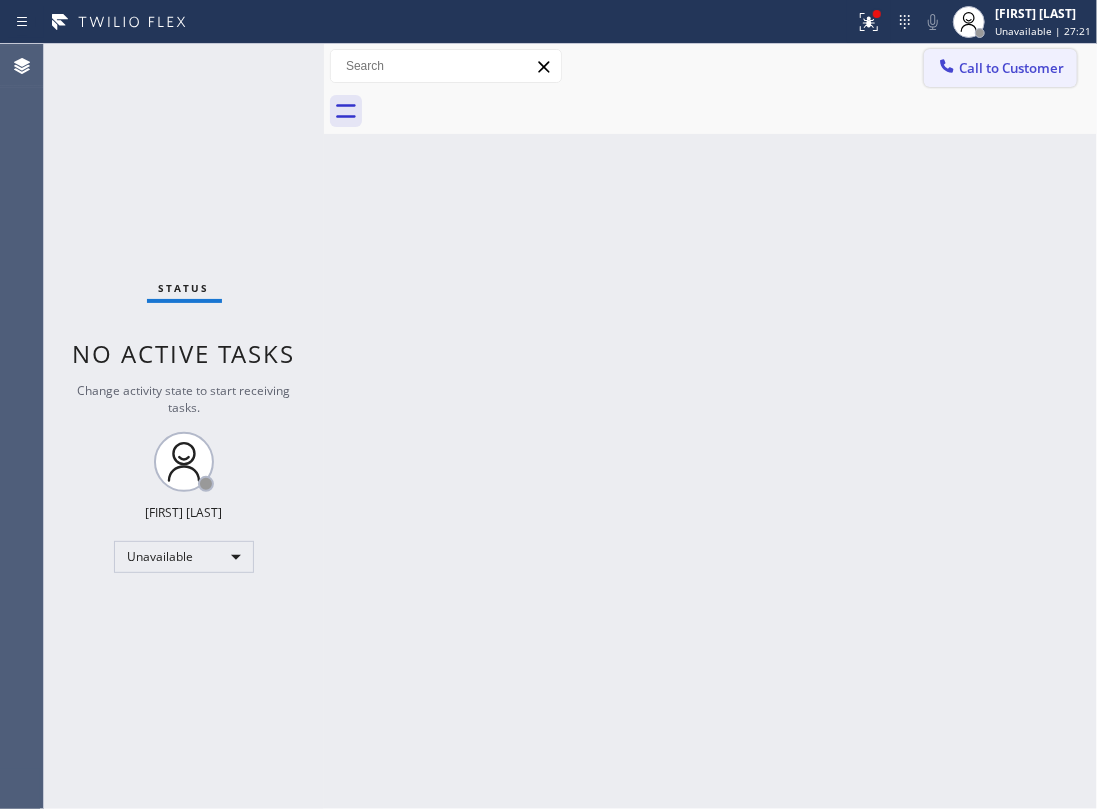 click on "Call to Customer" at bounding box center (1000, 68) 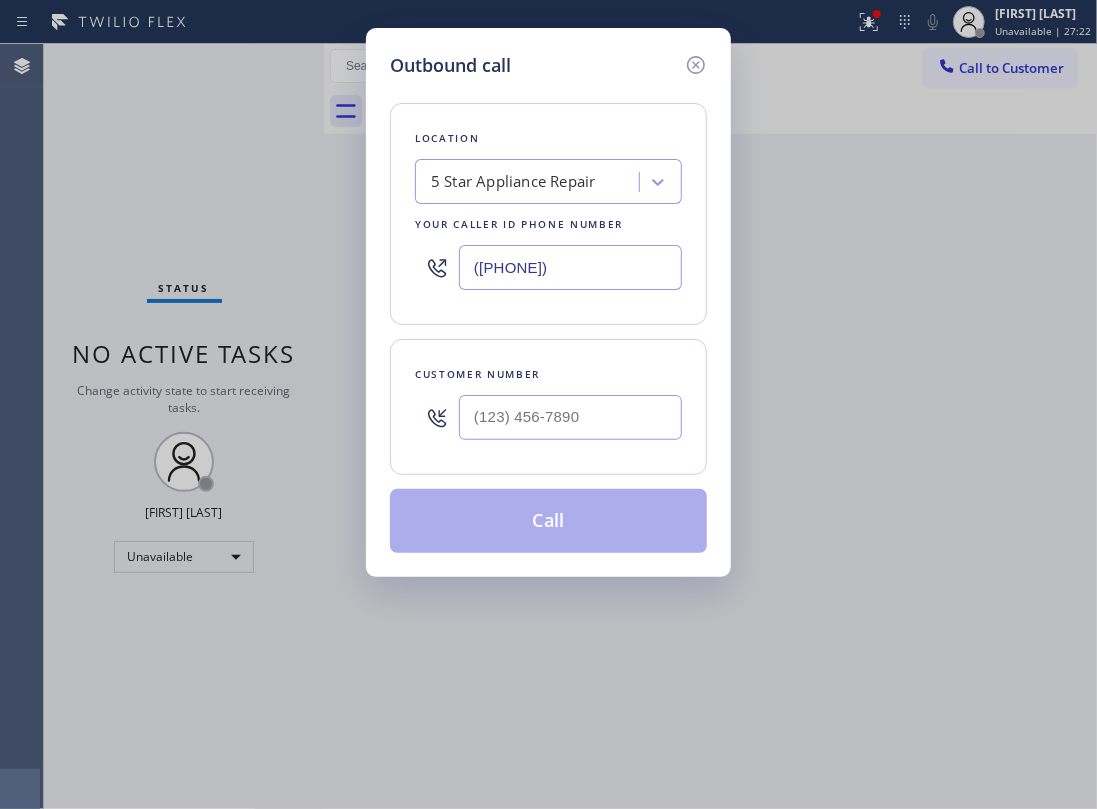 click at bounding box center [570, 417] 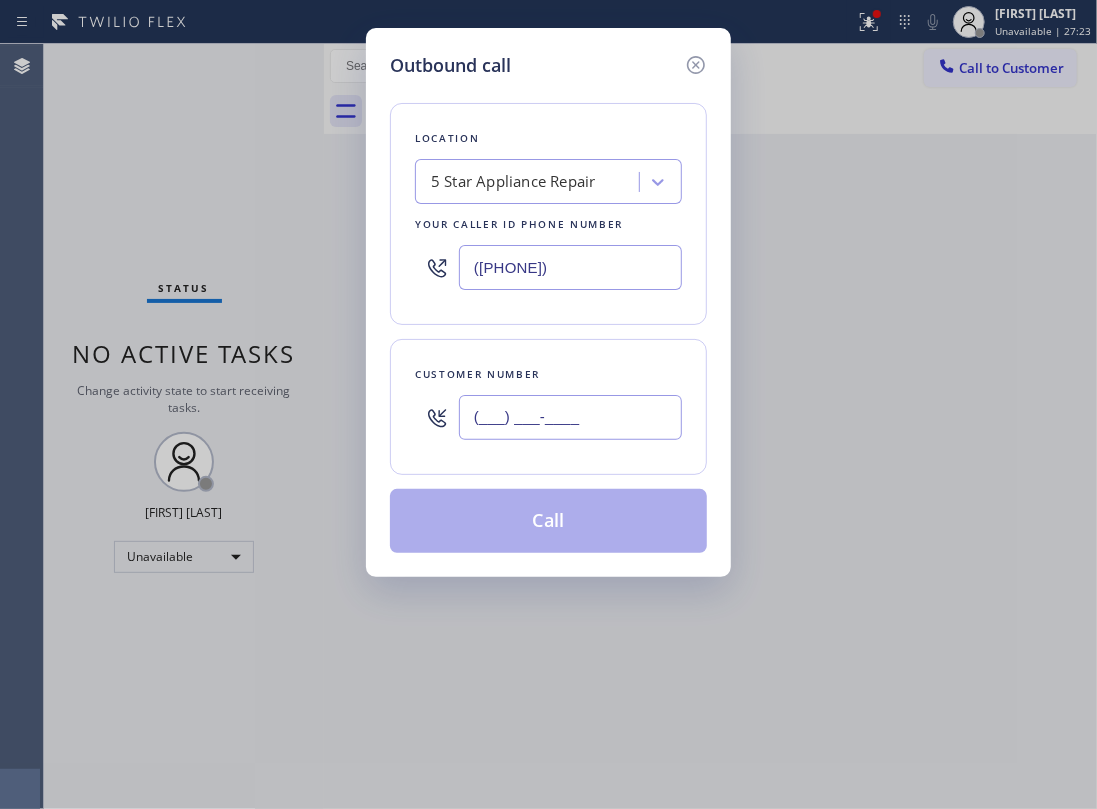 paste on "650) 967-1748" 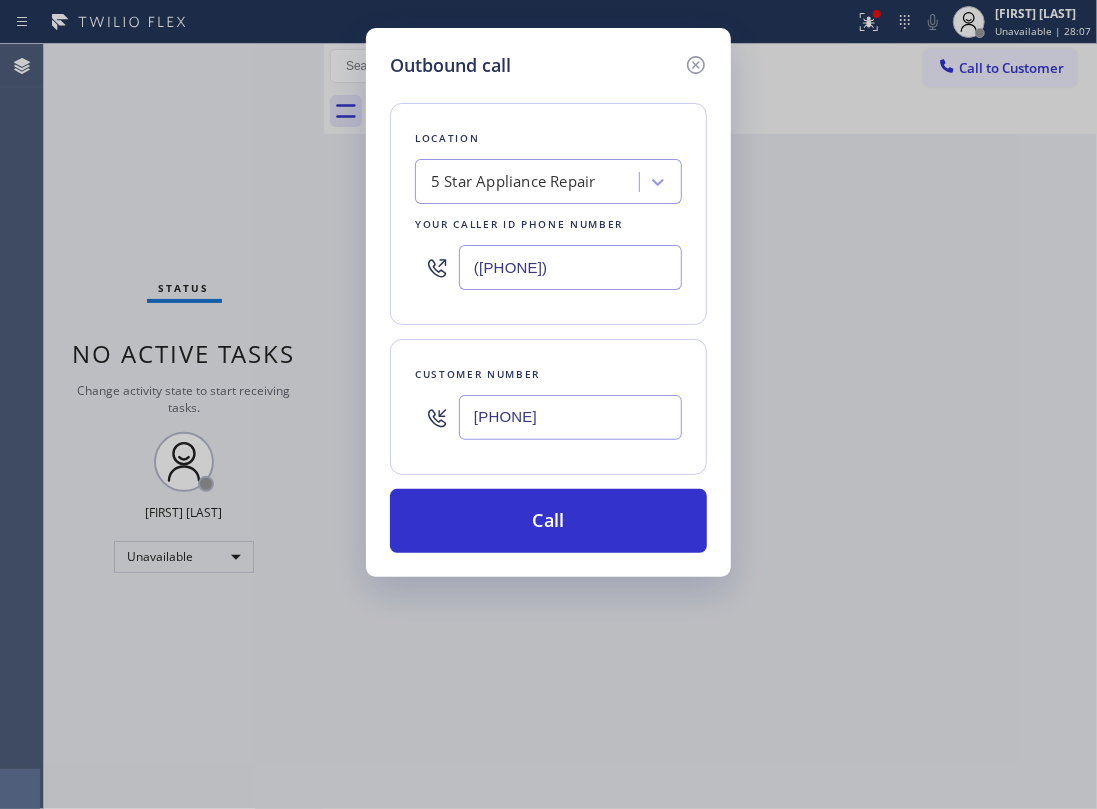 type on "(650) 967-1748" 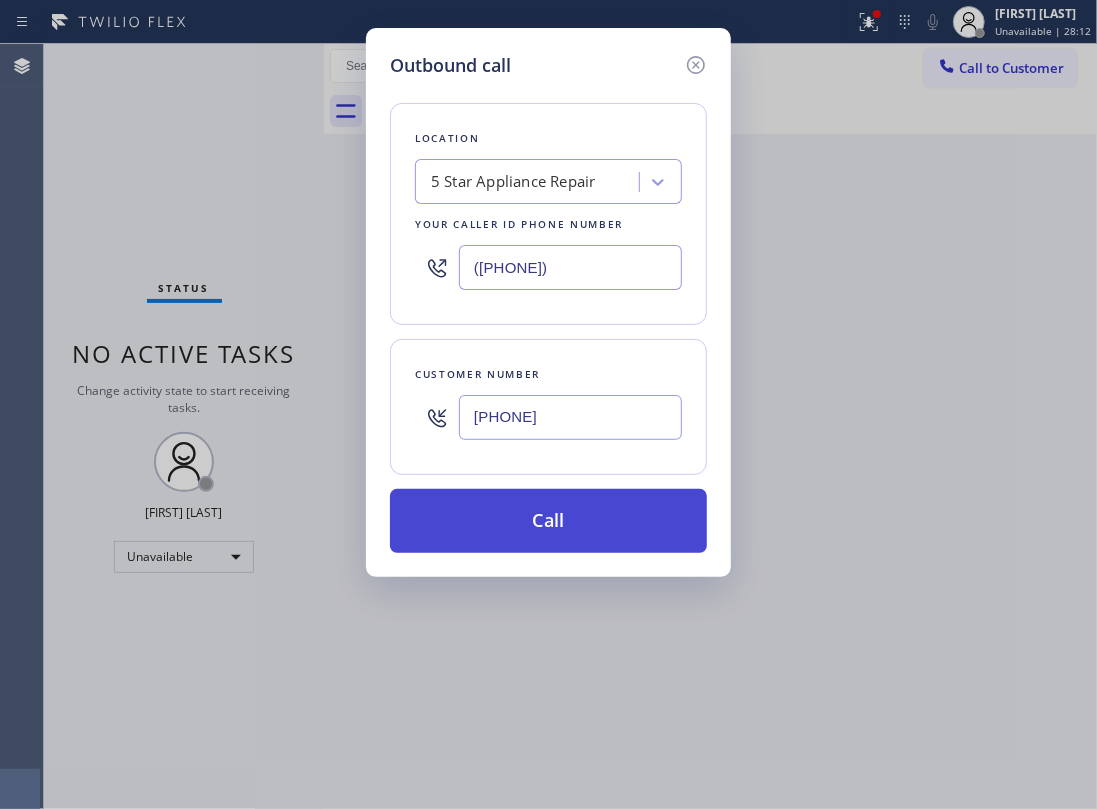 click on "Call" at bounding box center [548, 521] 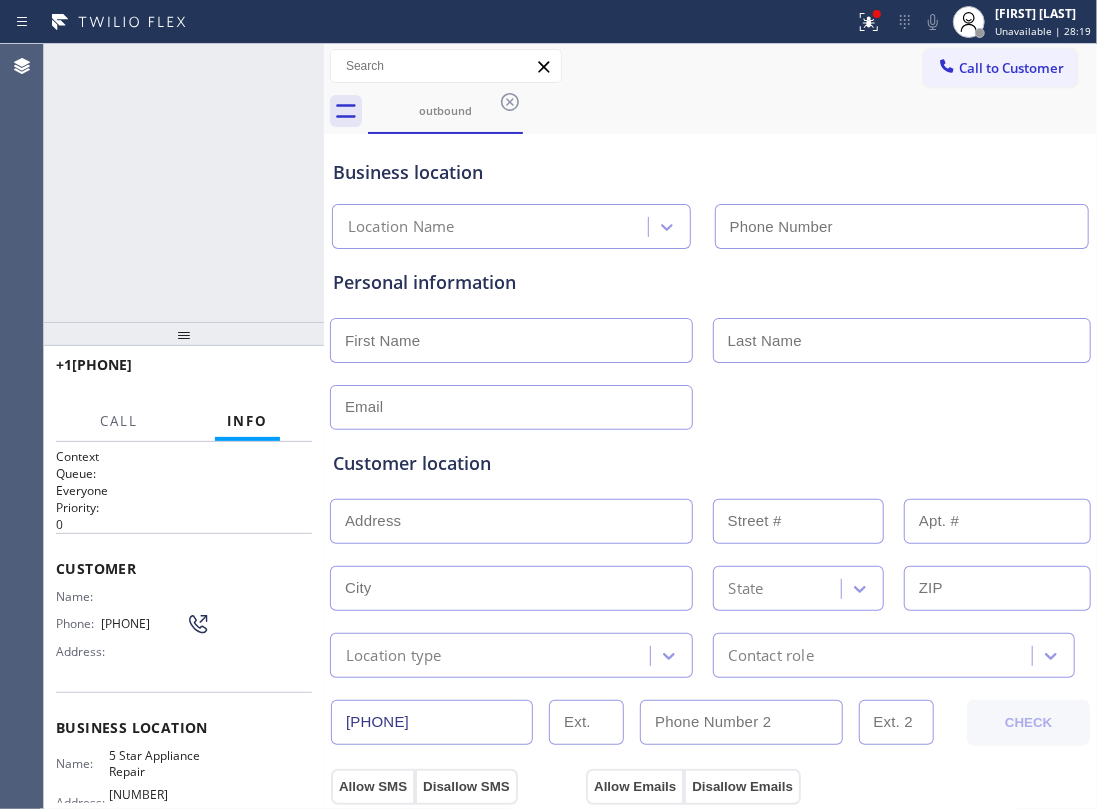 type on "(855) 731-4952" 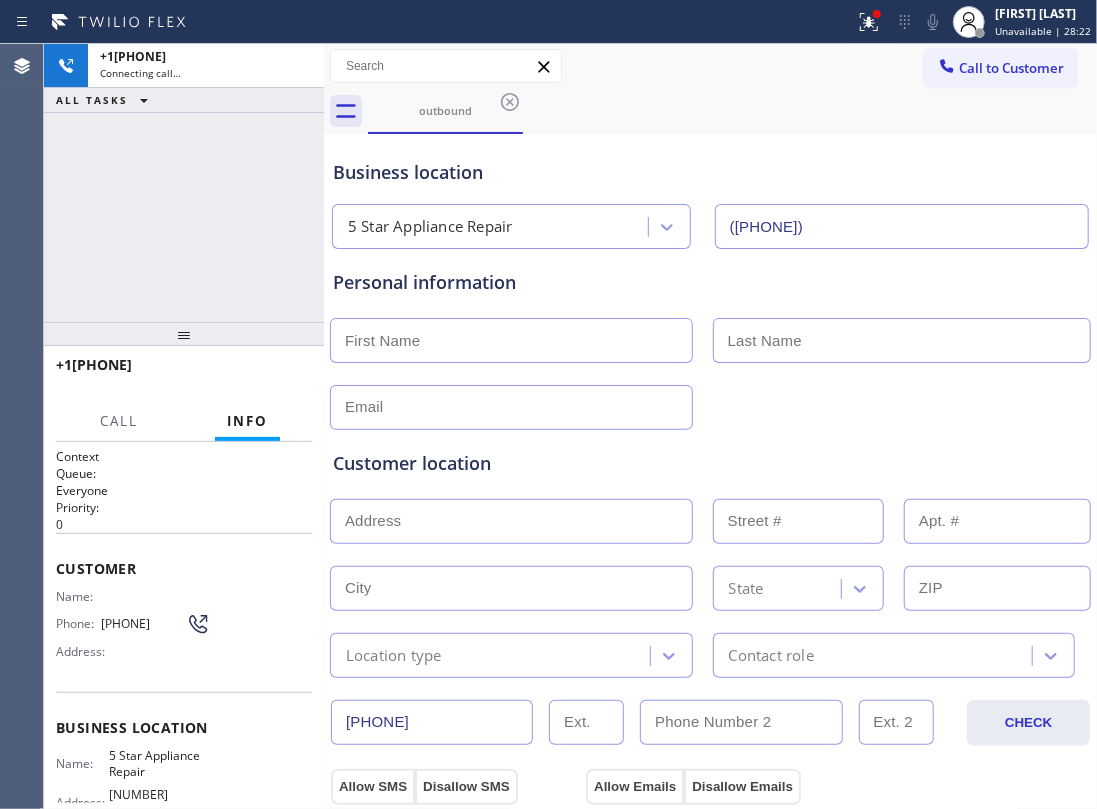click on "+16509671748 Connecting call… ALL TASKS ALL TASKS ACTIVE TASKS TASKS IN WRAP UP" at bounding box center [184, 183] 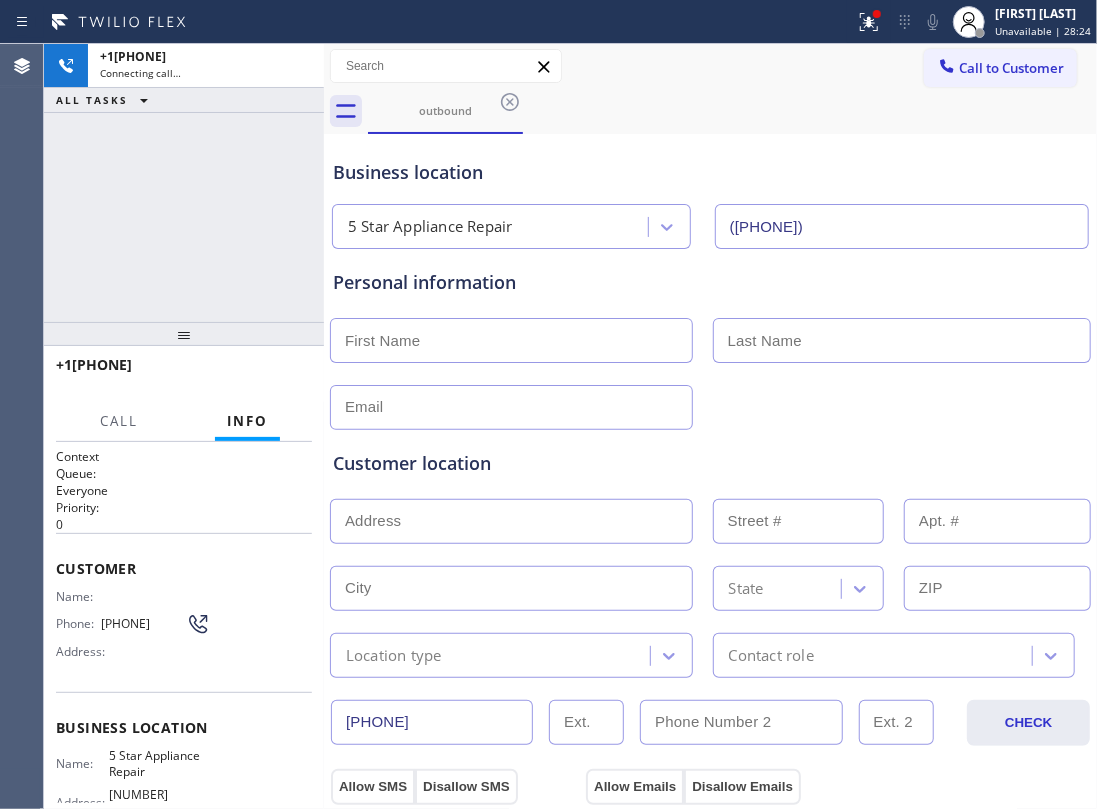 click on "Status report Issues detected These issues could affect your workflow. Please contact your support team. View issues Download report Clear issues Jesica Jumao-as Unavailable | 28:24 Set your status Offline Available Unavailable Break Log out" at bounding box center [972, 22] 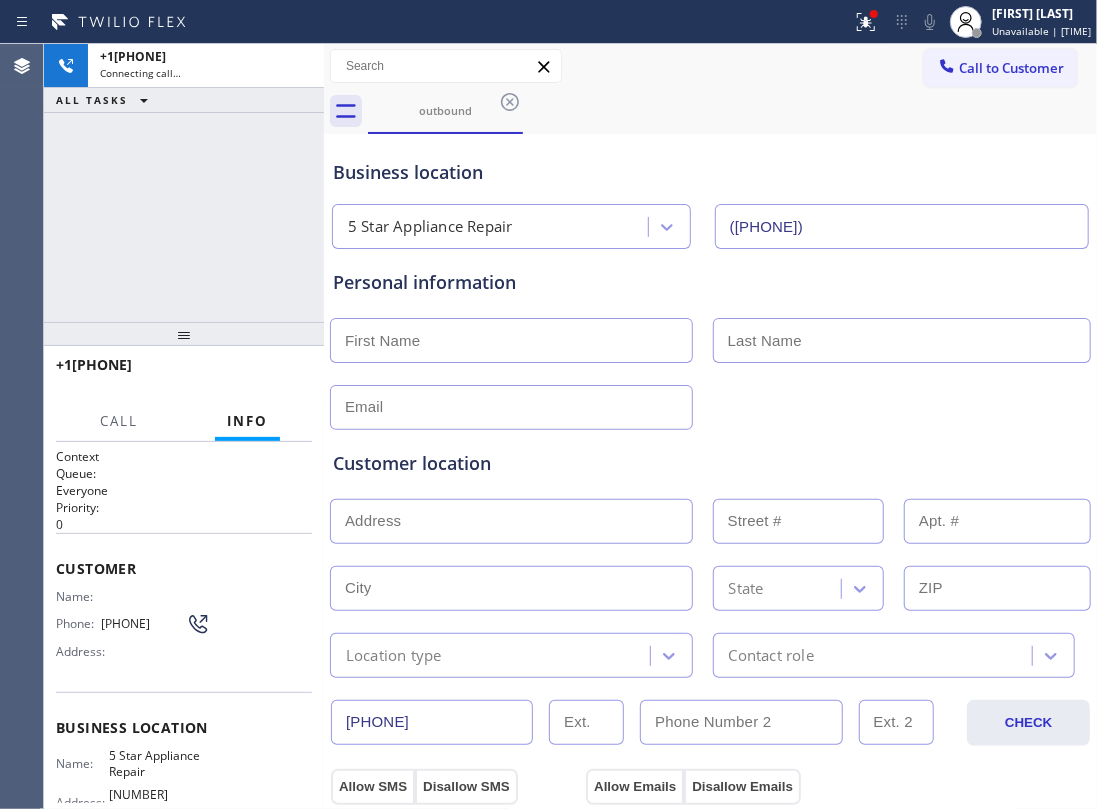 click on "+16509671748 Connecting call… ALL TASKS ALL TASKS ACTIVE TASKS TASKS IN WRAP UP" at bounding box center [184, 183] 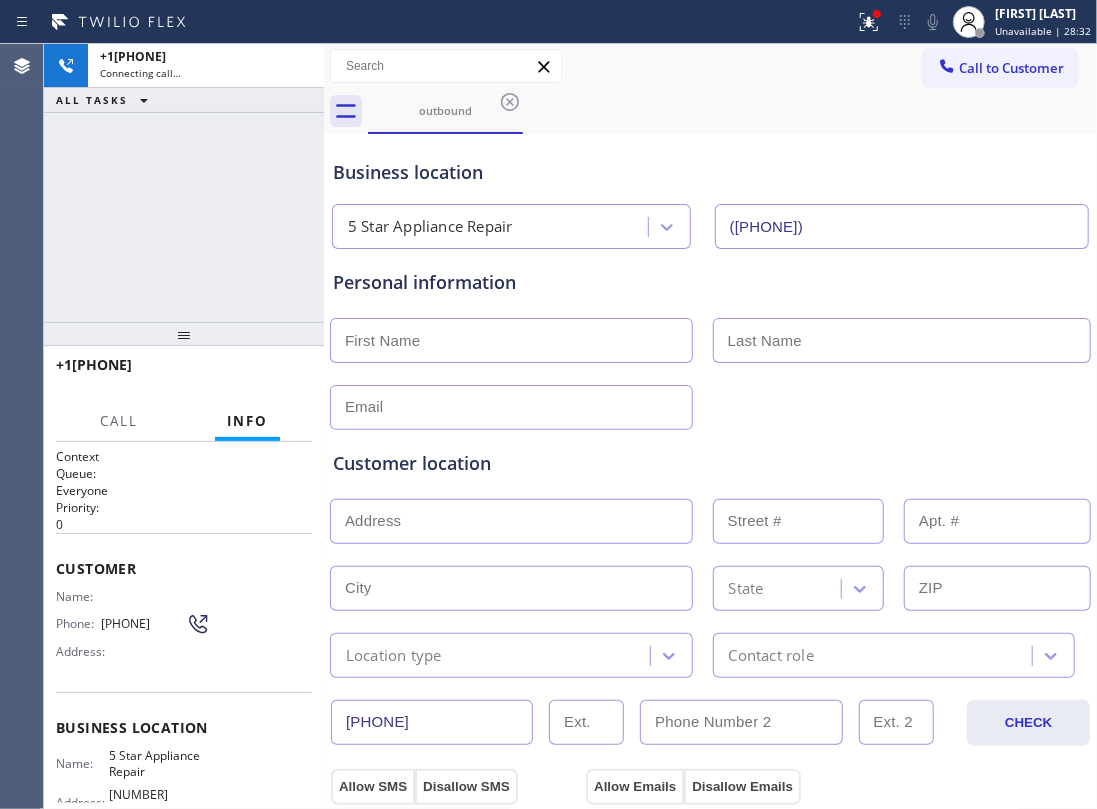 click on "+16509671748 Connecting call… ALL TASKS ALL TASKS ACTIVE TASKS TASKS IN WRAP UP" at bounding box center (184, 183) 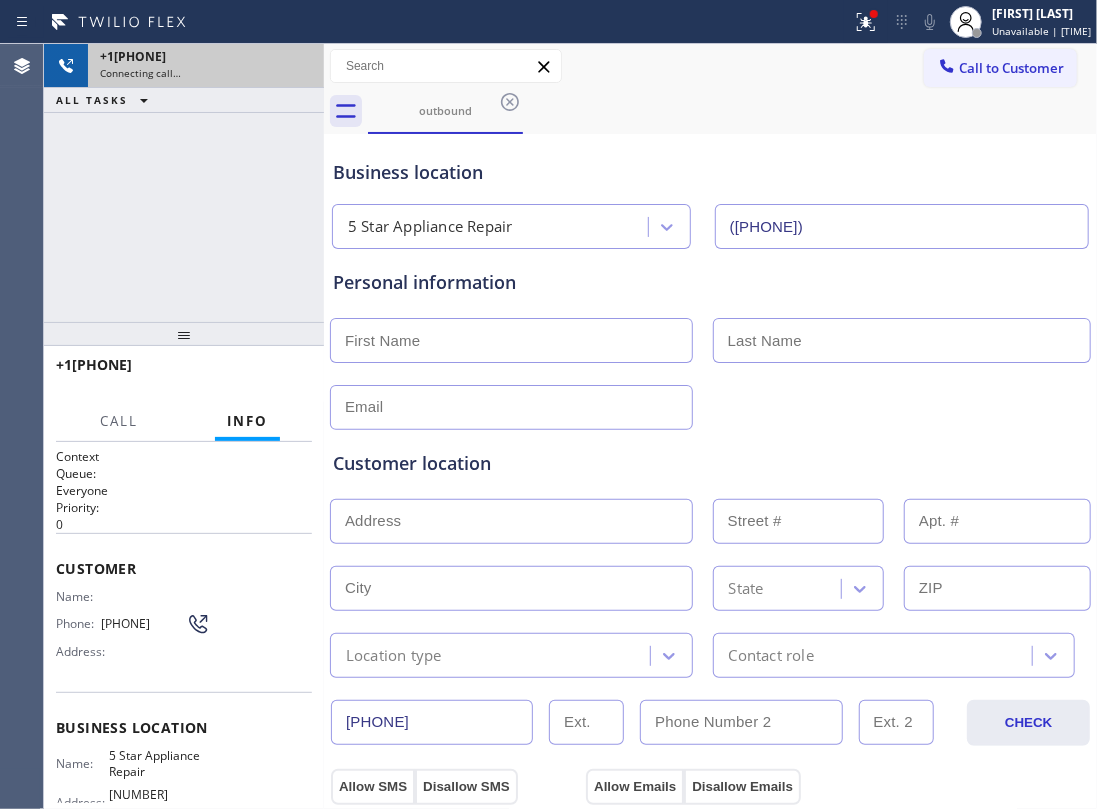 click on "Connecting call…" at bounding box center (206, 73) 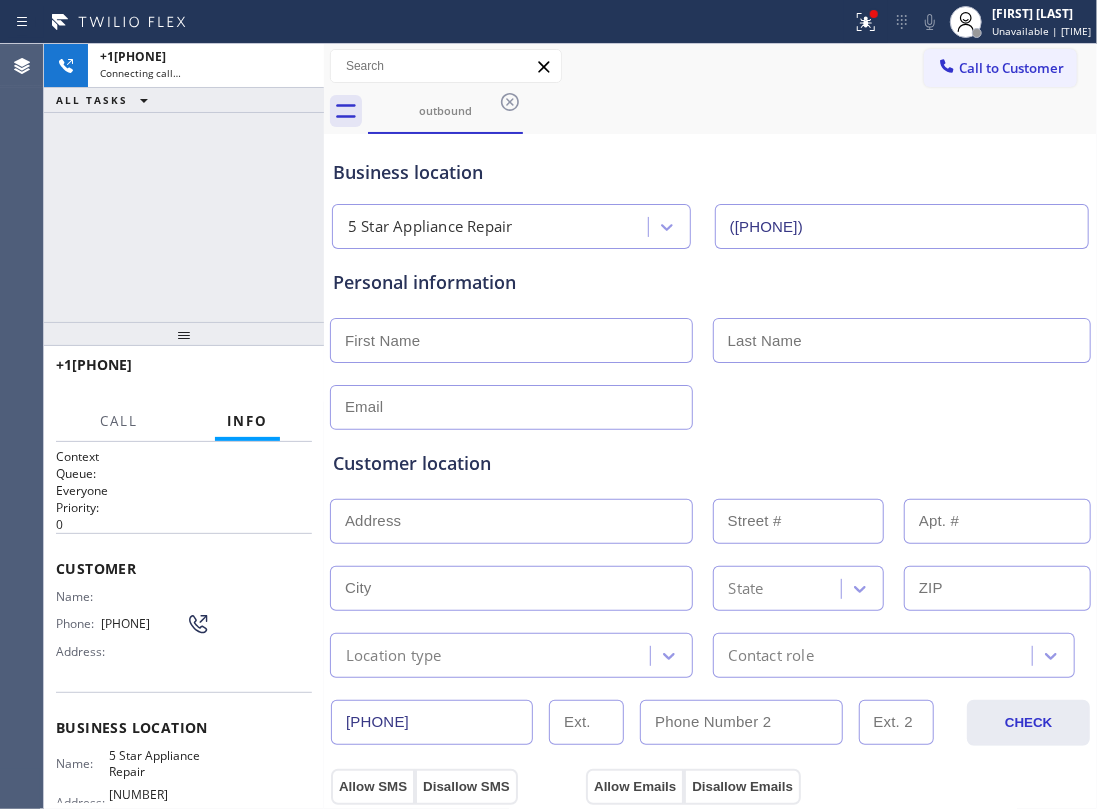 click on "+16509671748 Connecting call… ALL TASKS ALL TASKS ACTIVE TASKS TASKS IN WRAP UP" at bounding box center (184, 183) 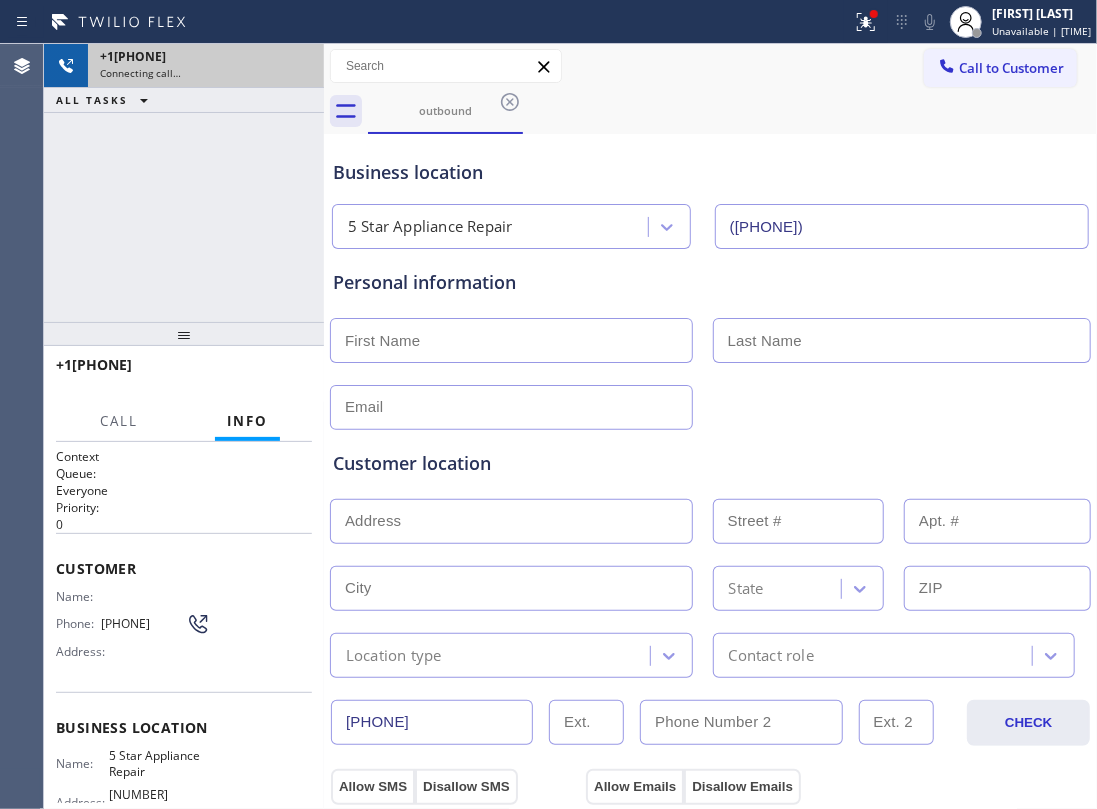 click on "+16509671748" at bounding box center [206, 56] 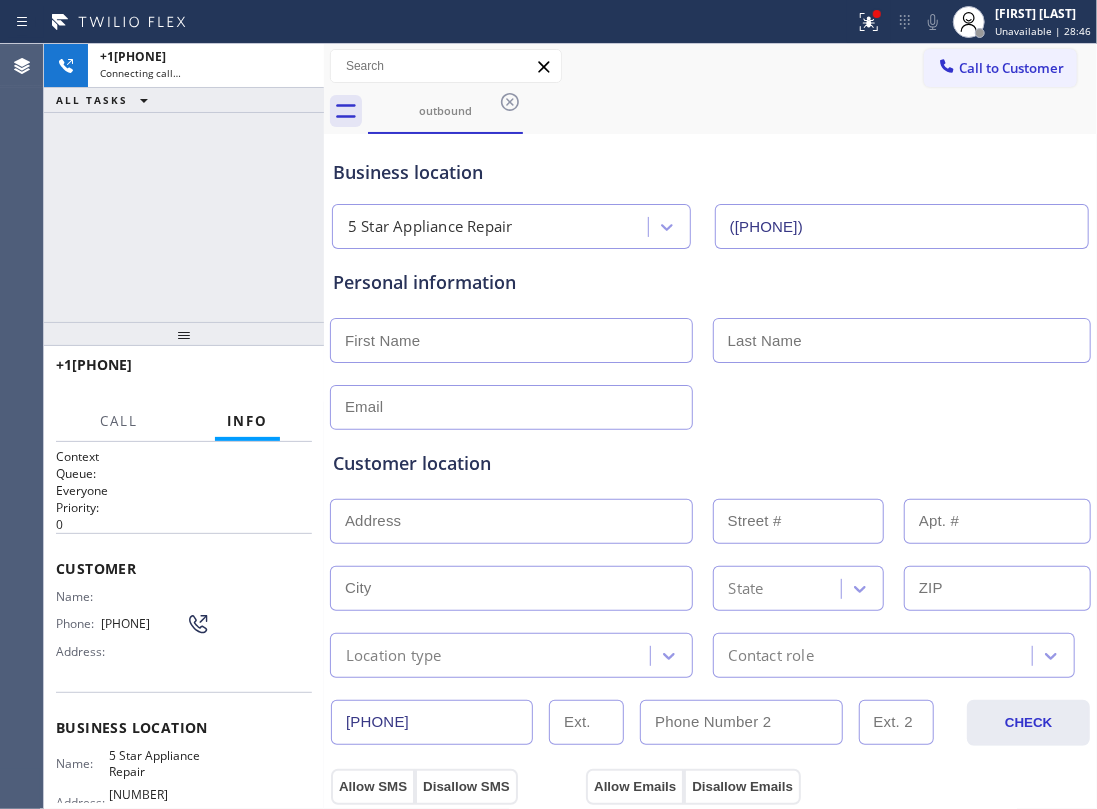 click on "+16509671748 Connecting call… ALL TASKS ALL TASKS ACTIVE TASKS TASKS IN WRAP UP" at bounding box center (184, 183) 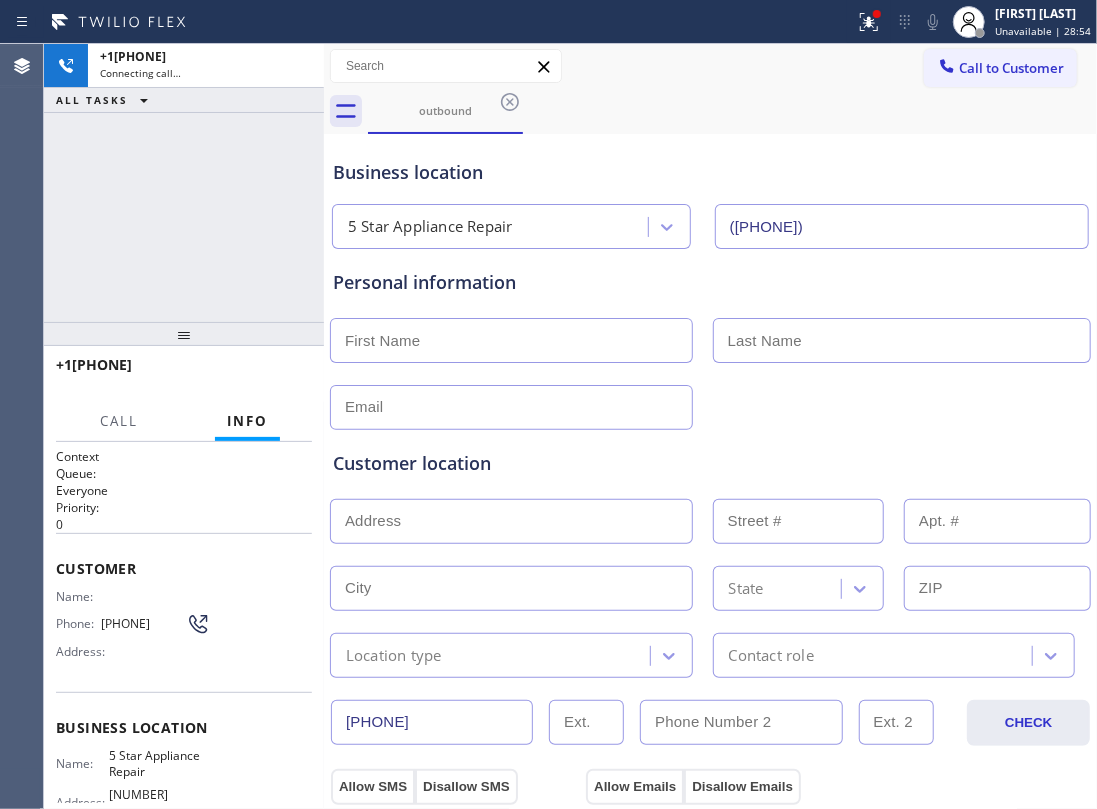 click on "+16509671748 Connecting call… ALL TASKS ALL TASKS ACTIVE TASKS TASKS IN WRAP UP" at bounding box center (184, 183) 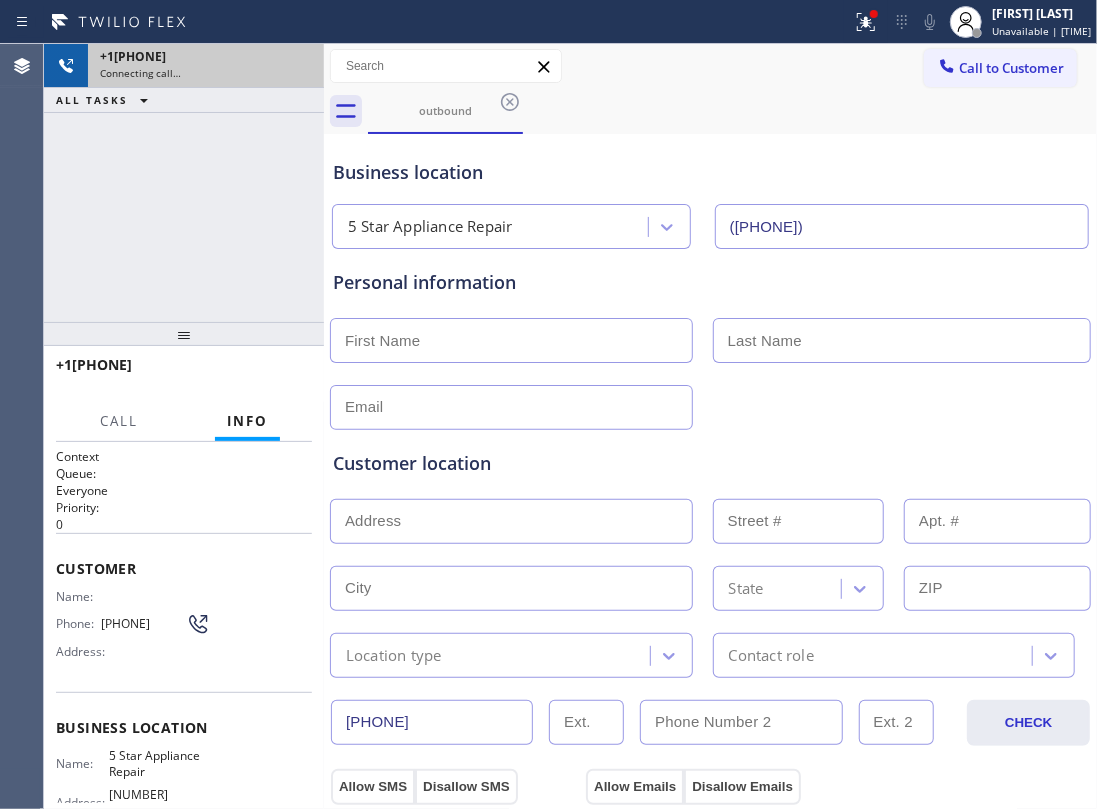 click on "Connecting call…" at bounding box center (206, 73) 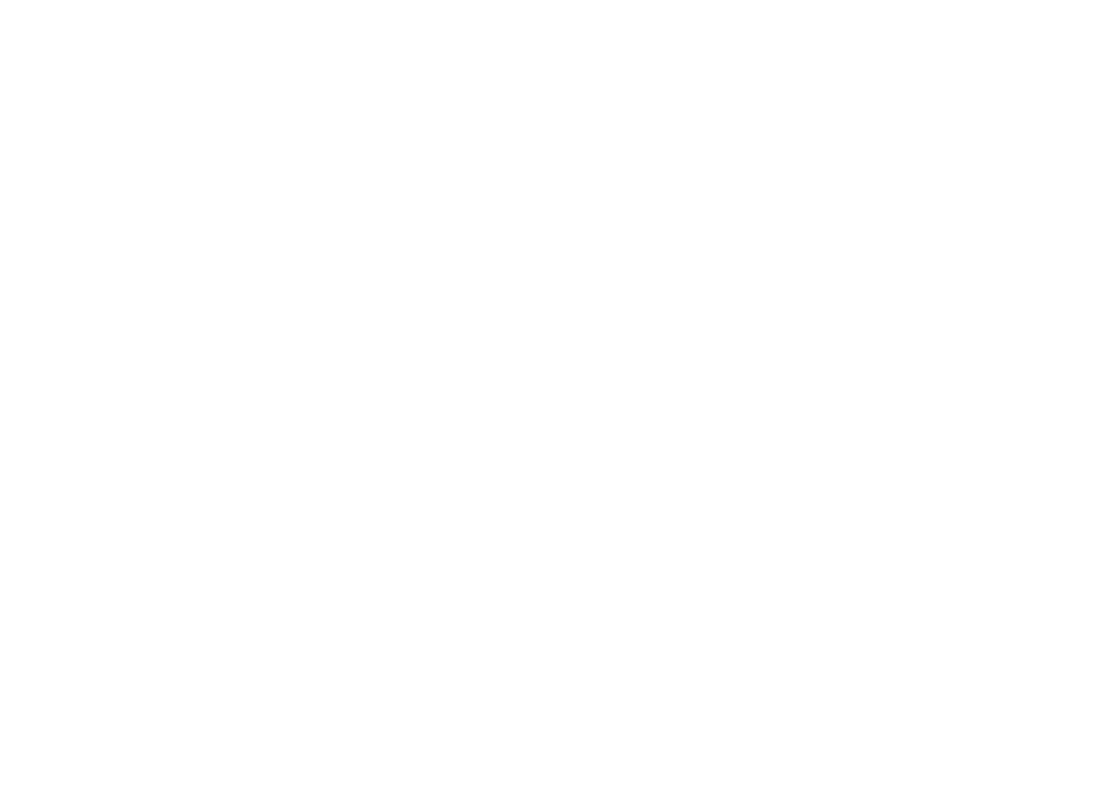 scroll, scrollTop: 0, scrollLeft: 0, axis: both 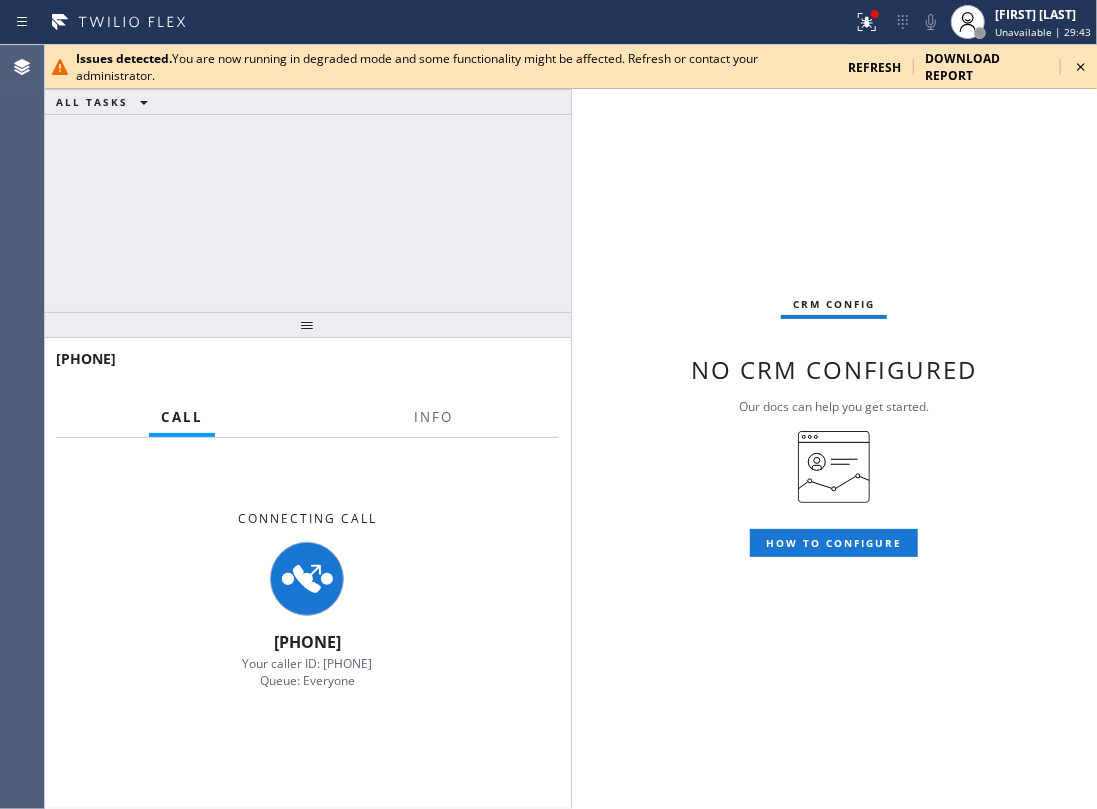 click on "CRM config   No CRM configured     Our docs can help you get started.   HOW TO CONFIGURE" at bounding box center (835, 427) 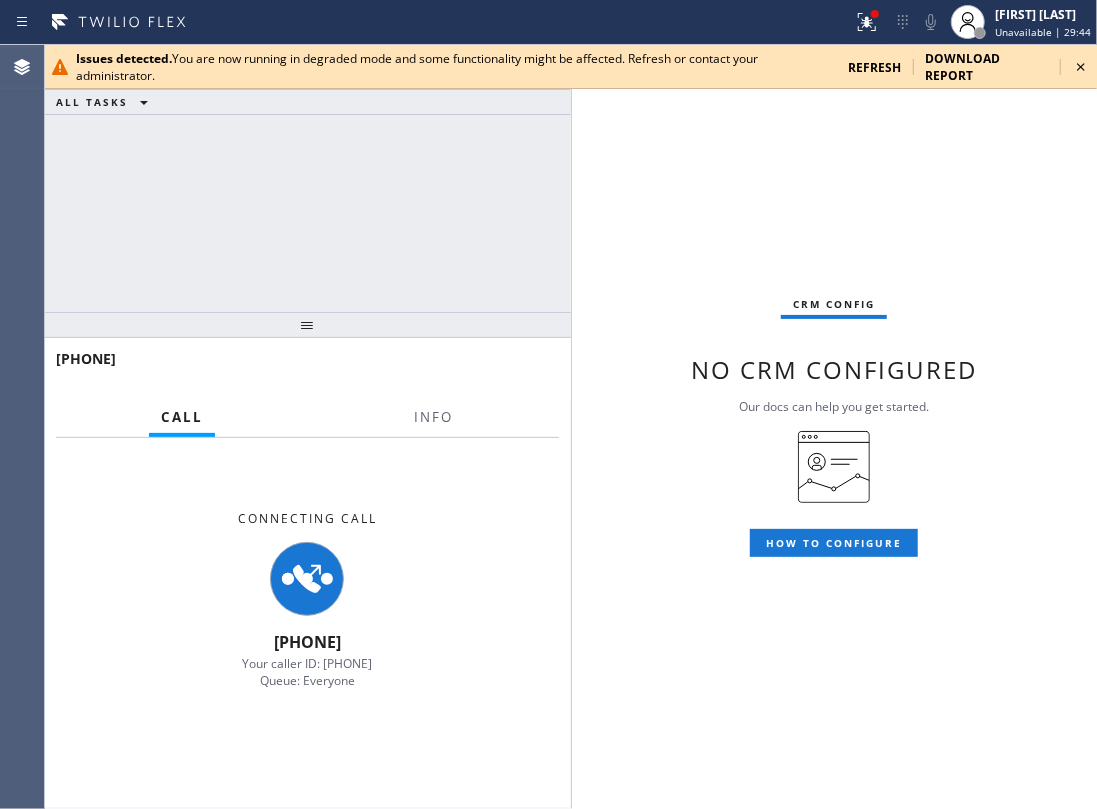 click on "refresh" at bounding box center (874, 67) 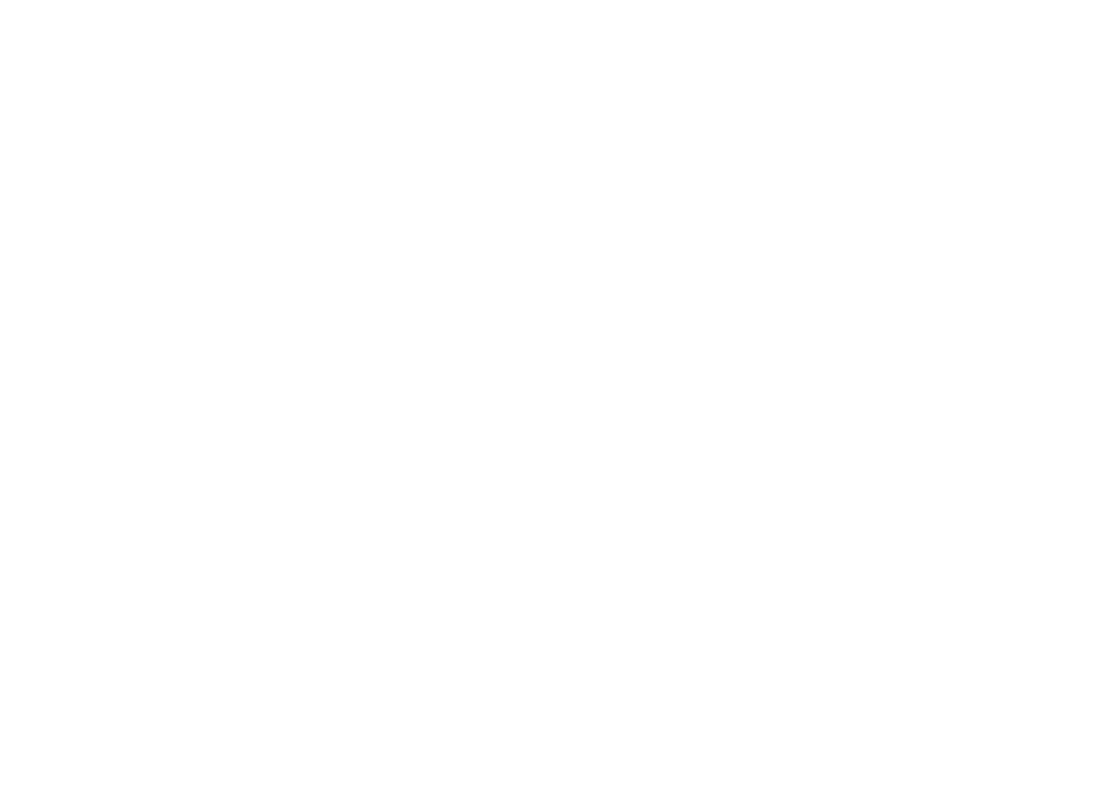 scroll, scrollTop: 0, scrollLeft: 0, axis: both 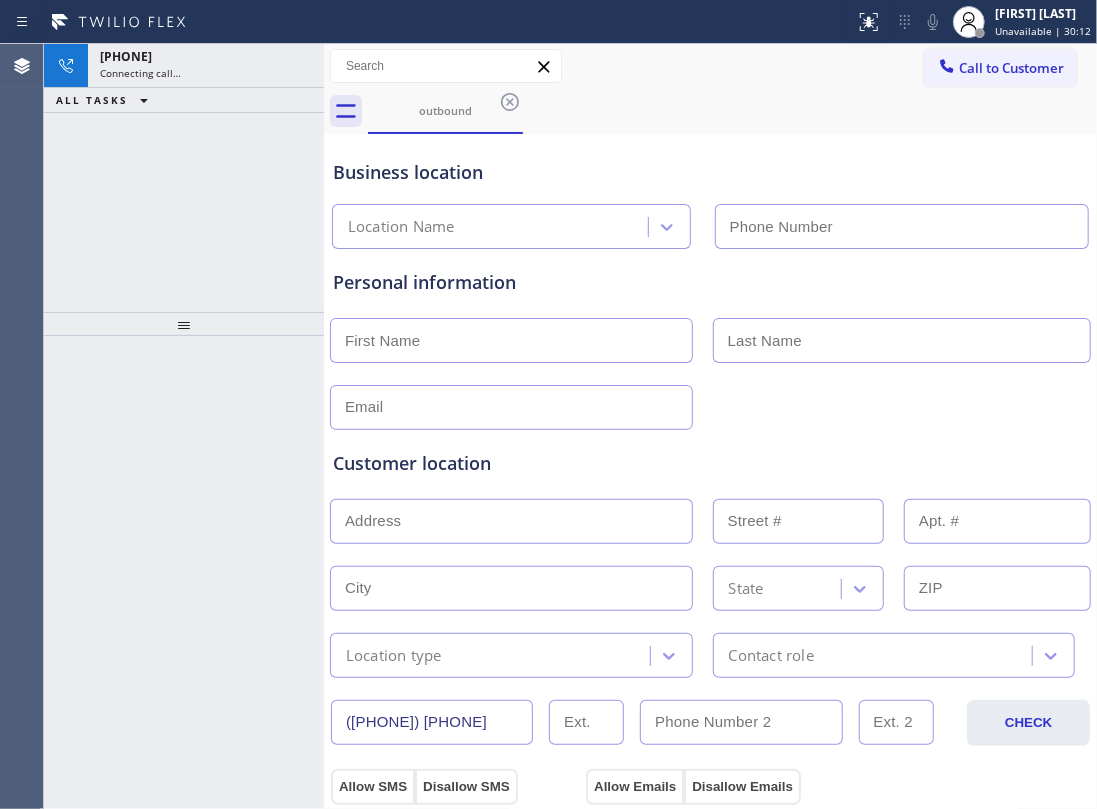 type on "([PHONE]) [PHONE]" 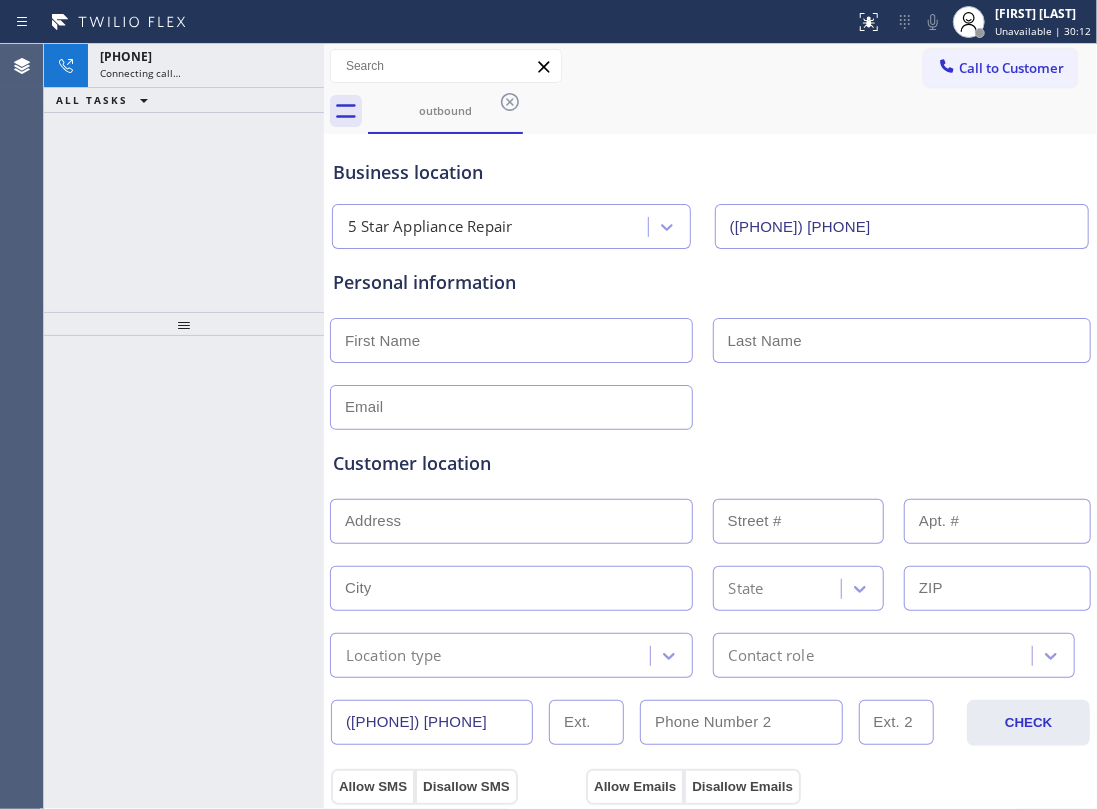 click on "+[PHONE] Connecting call… ALL TASKS ALL TASKS ACTIVE TASKS TASKS IN WRAP UP" at bounding box center (184, 178) 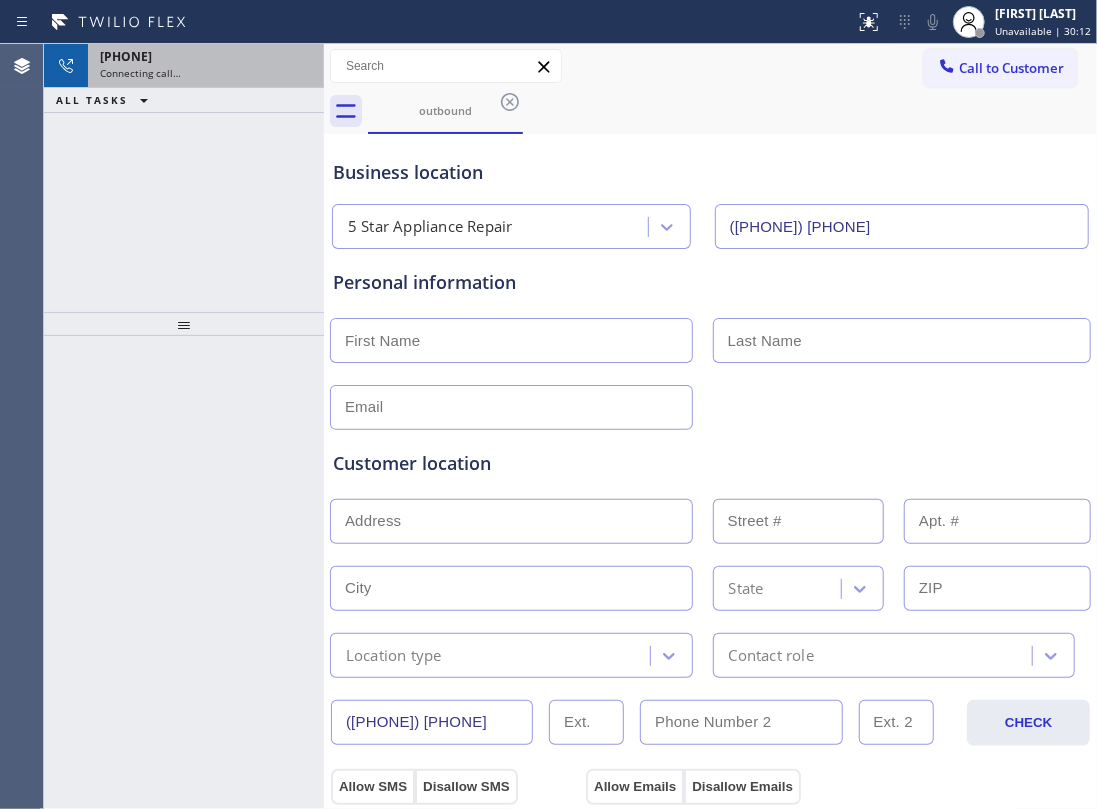 click on "Connecting call…" at bounding box center (206, 73) 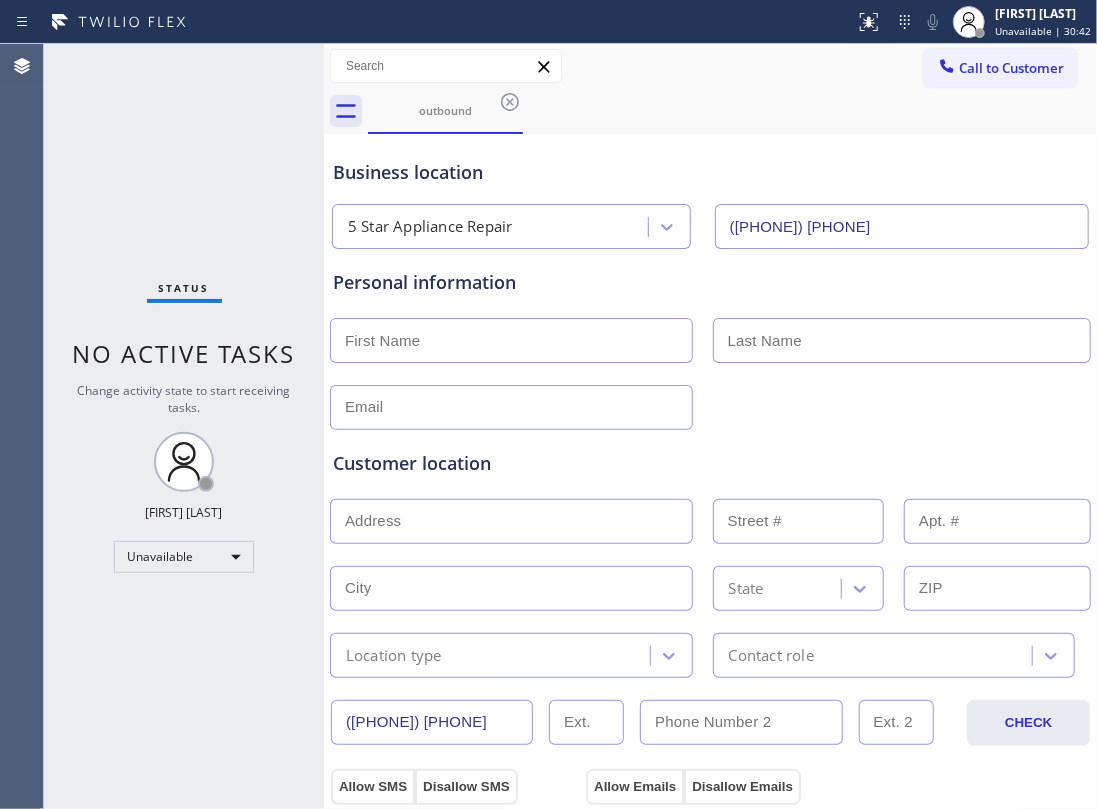 drag, startPoint x: 165, startPoint y: 140, endPoint x: 254, endPoint y: 181, distance: 97.98979 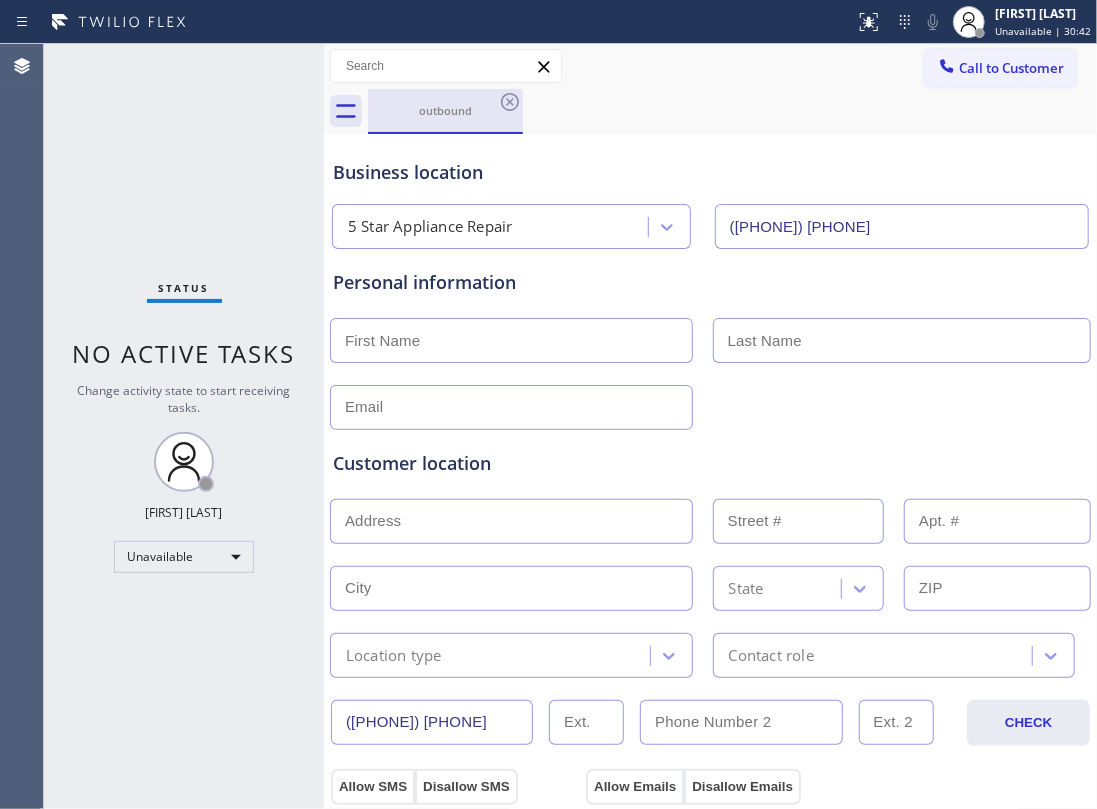 click on "outbound" at bounding box center [445, 110] 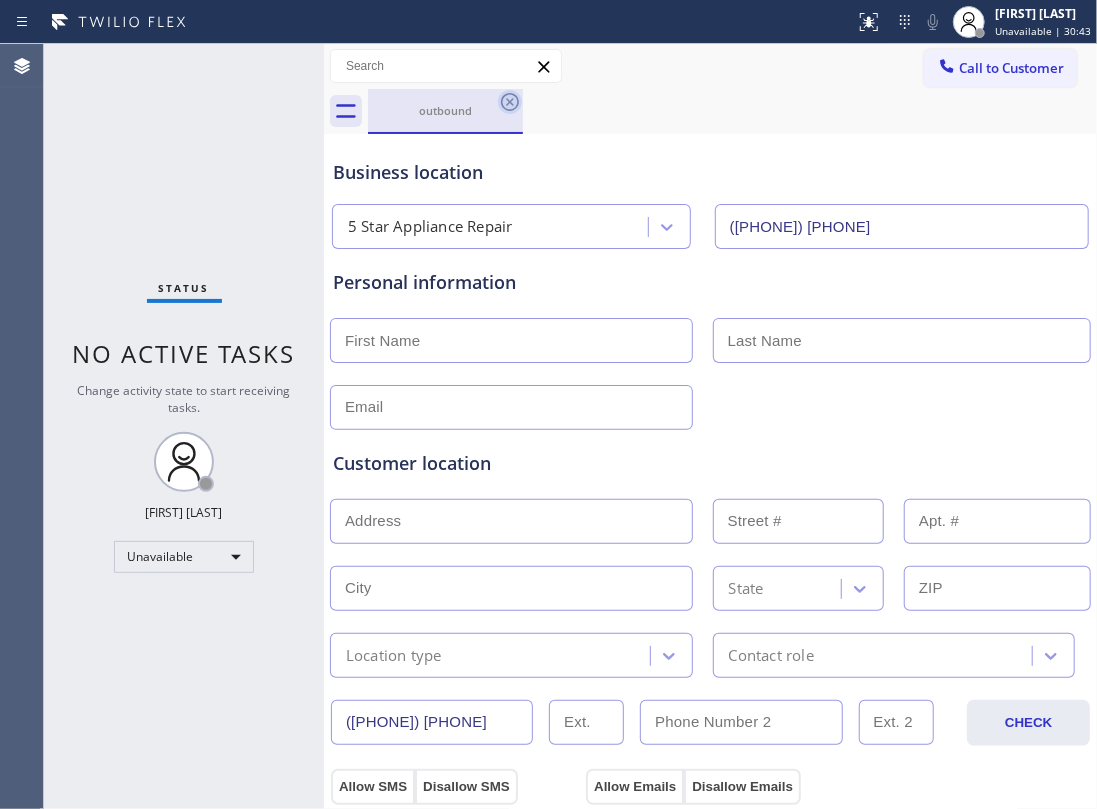 click 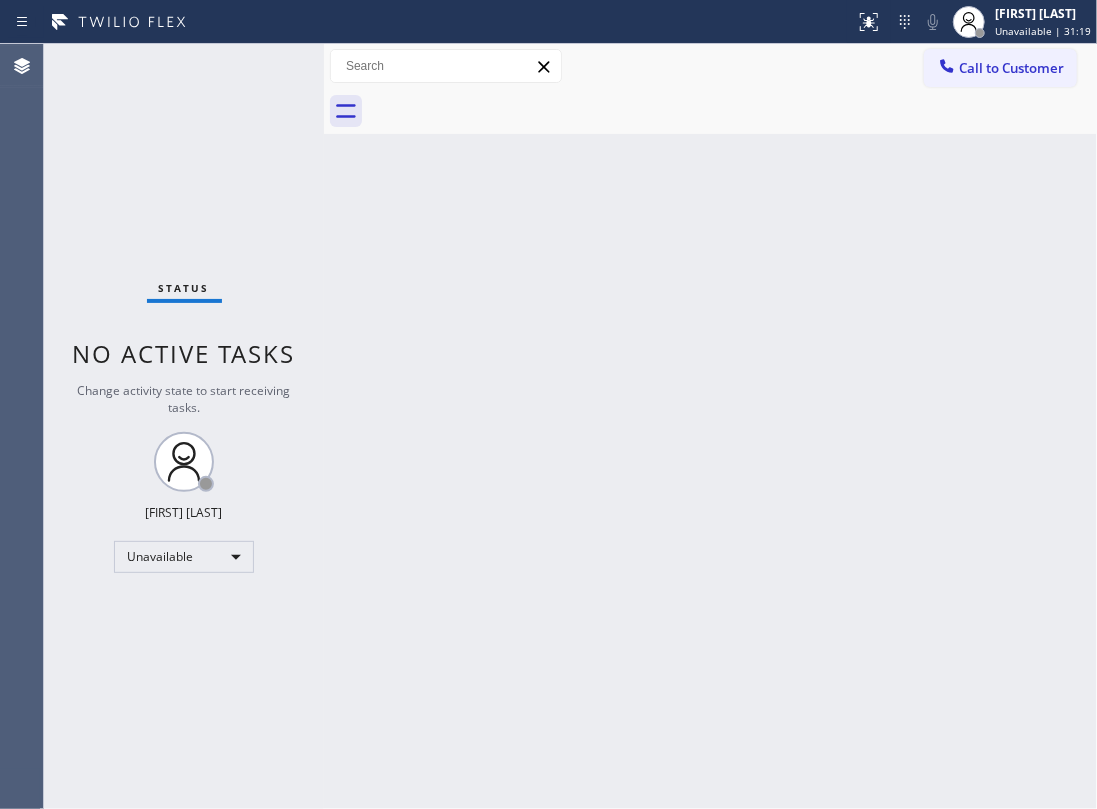 click on "Back to Dashboard Change Sender ID Customers Technicians Select a contact Outbound call Location Search location Your caller id phone number Customer number Call Customer info Name   Phone none Address none Change Sender ID HVAC [PHONE] 5 Star Appliance [PHONE] Appliance Repair [PHONE] Plumbing [PHONE] Air Duct Cleaning [PHONE]  Electricians [PHONE]  Cancel Change Check personal SMS Reset Change No tabs Call to Customer Outbound call Location Search location Your caller id phone number Customer number Call Outbound call Technician Search Technician Your caller id phone number Your caller id phone number Call" at bounding box center [710, 426] 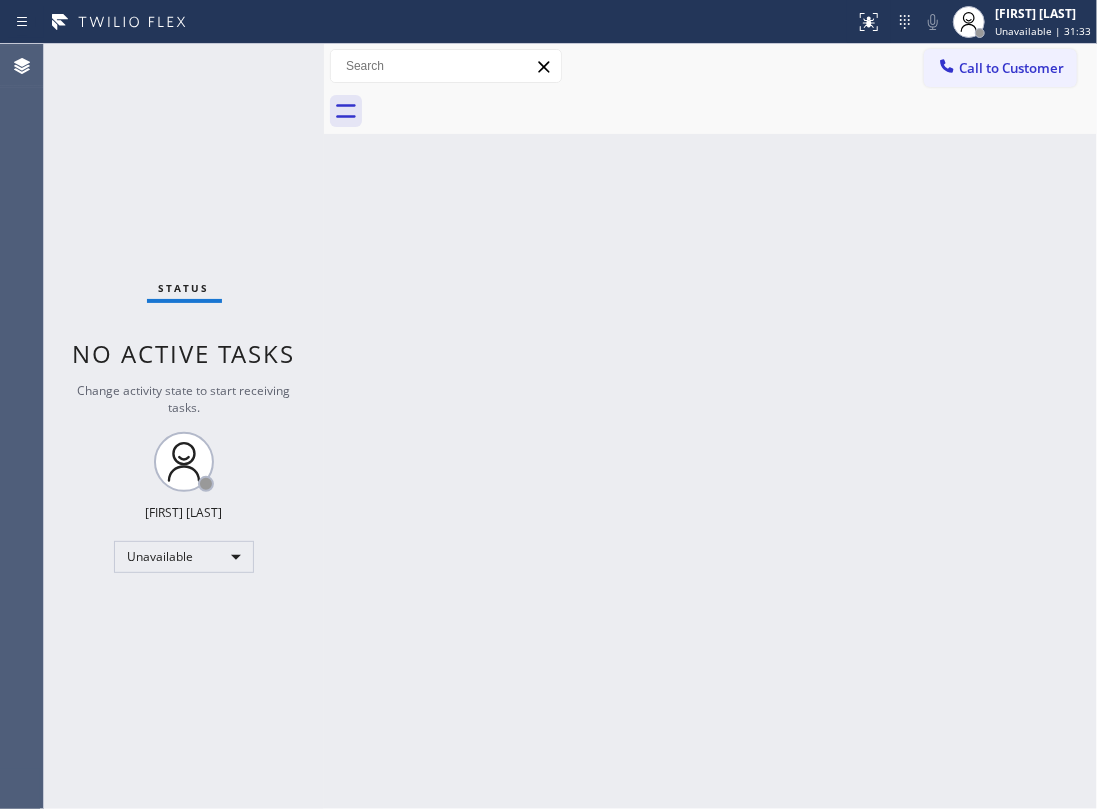drag, startPoint x: 406, startPoint y: 184, endPoint x: 594, endPoint y: 186, distance: 188.01064 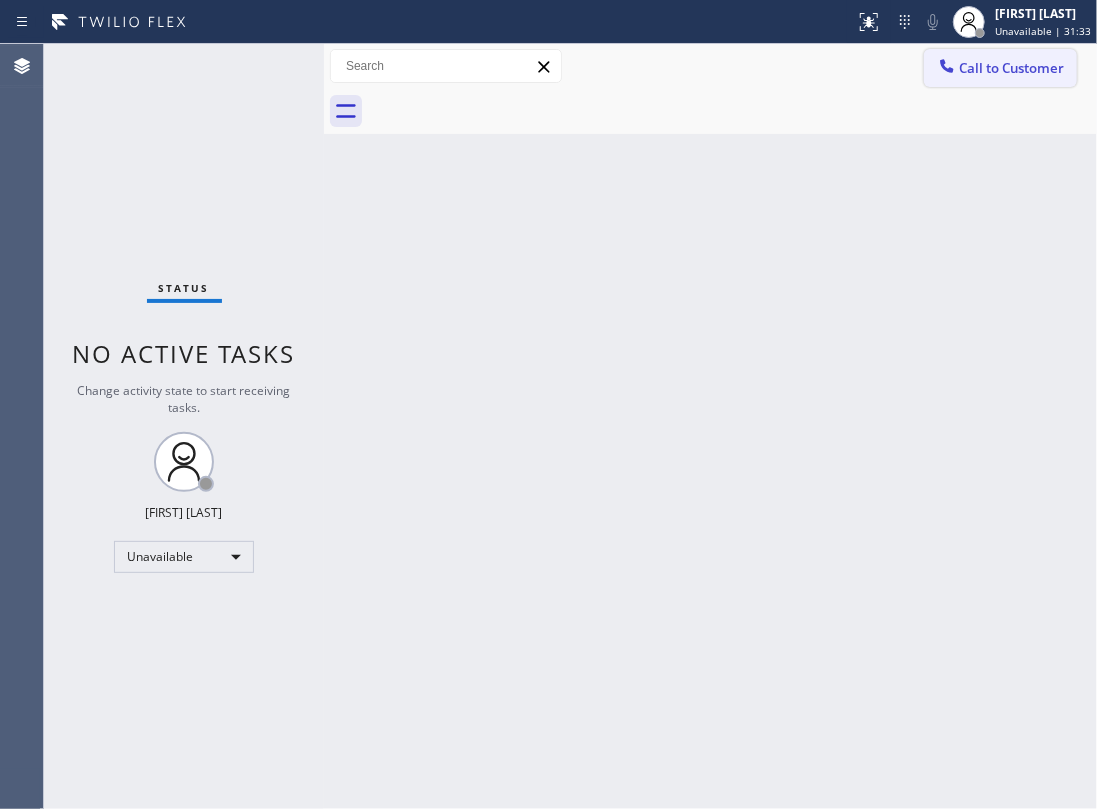 click on "Call to Customer" at bounding box center [1000, 68] 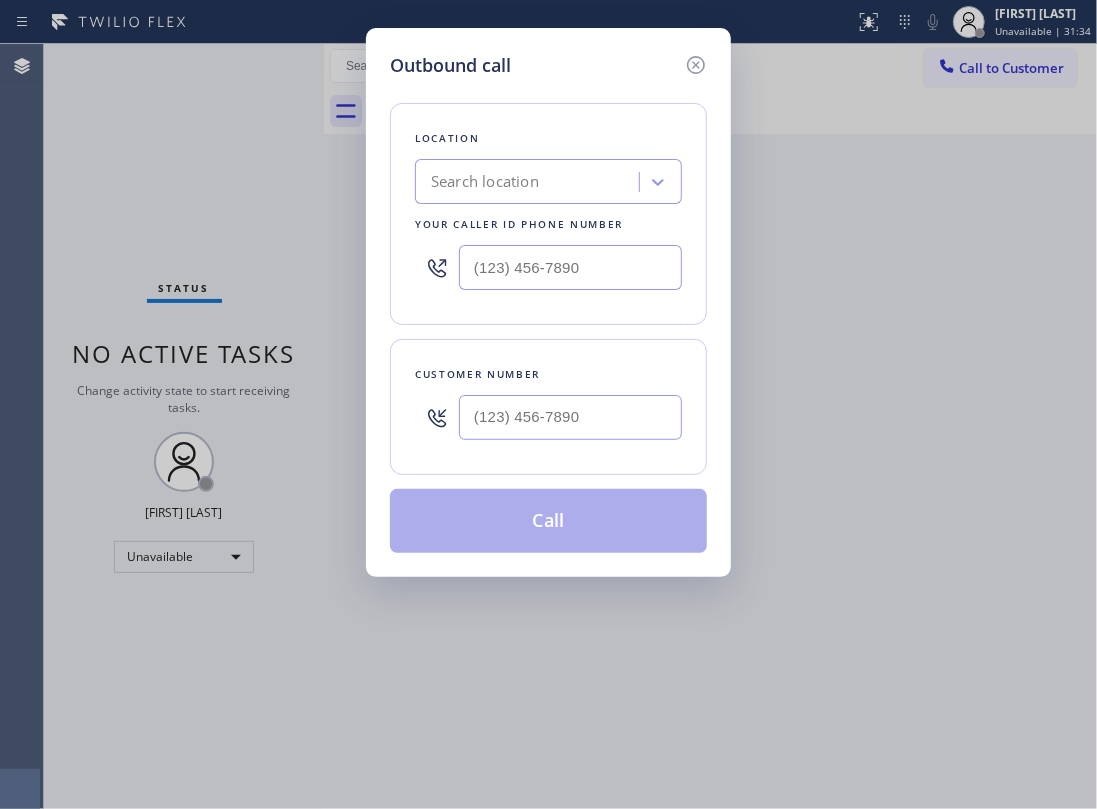 click at bounding box center [570, 417] 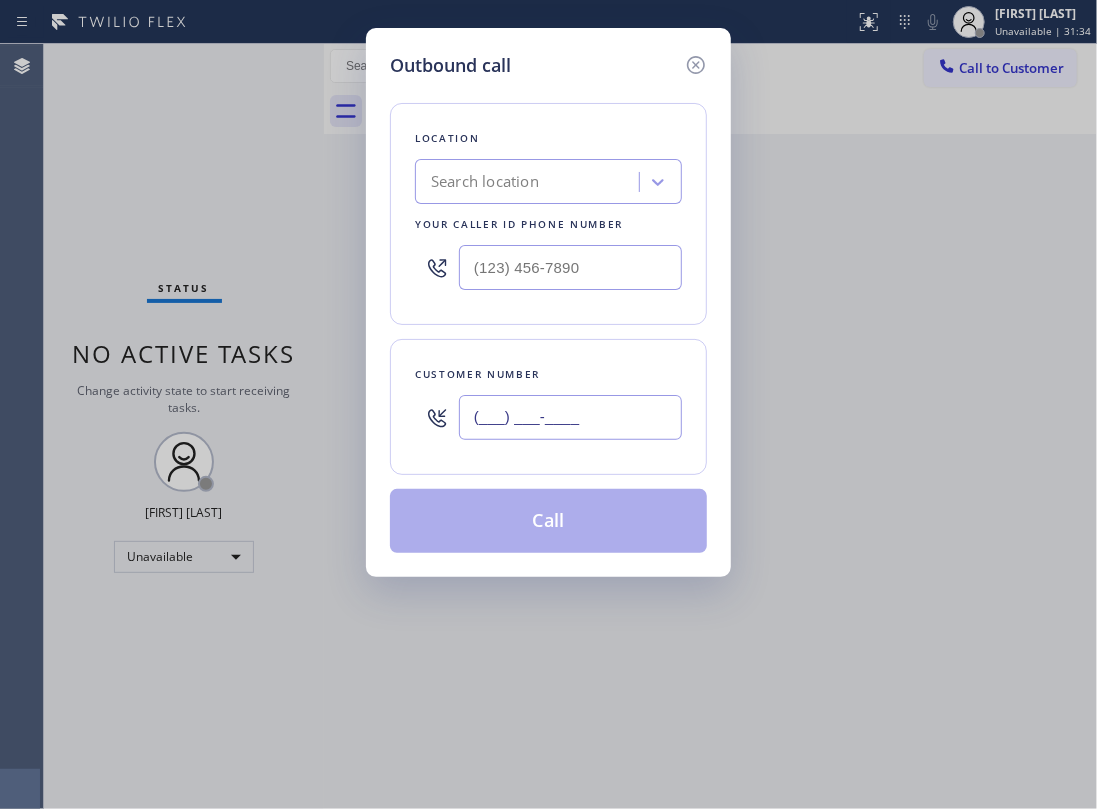 paste on "([PHONE])" 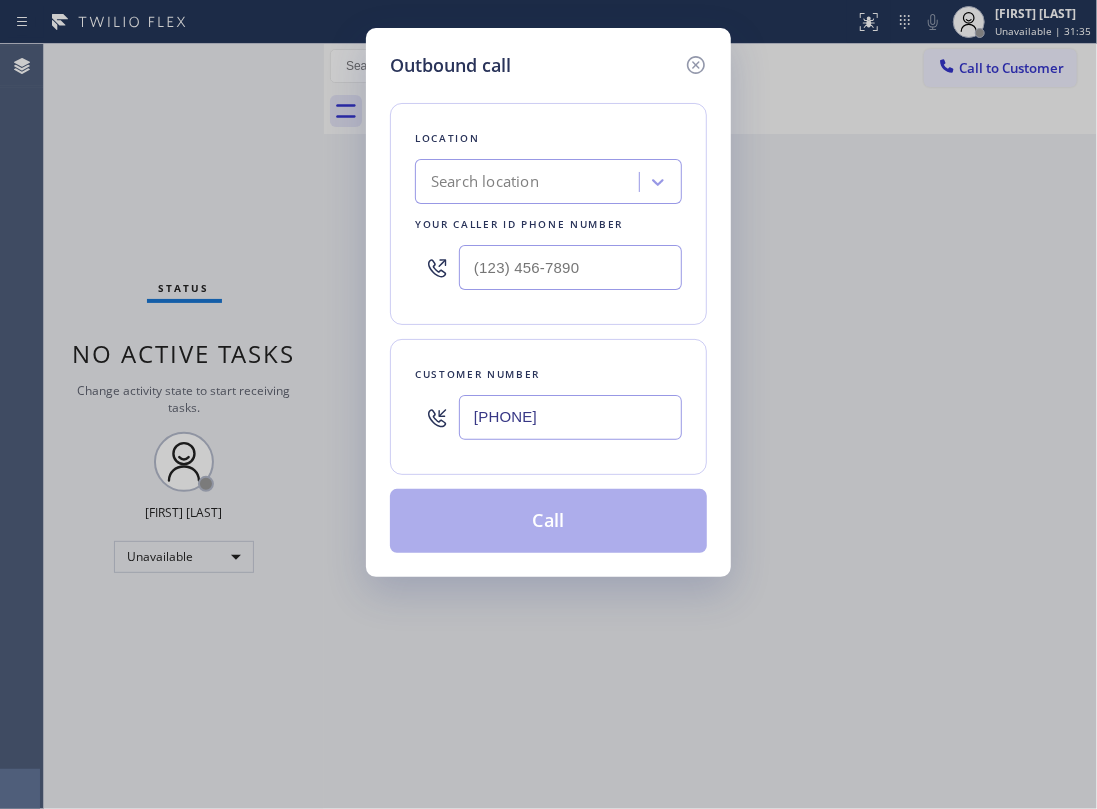 type on "[PHONE]" 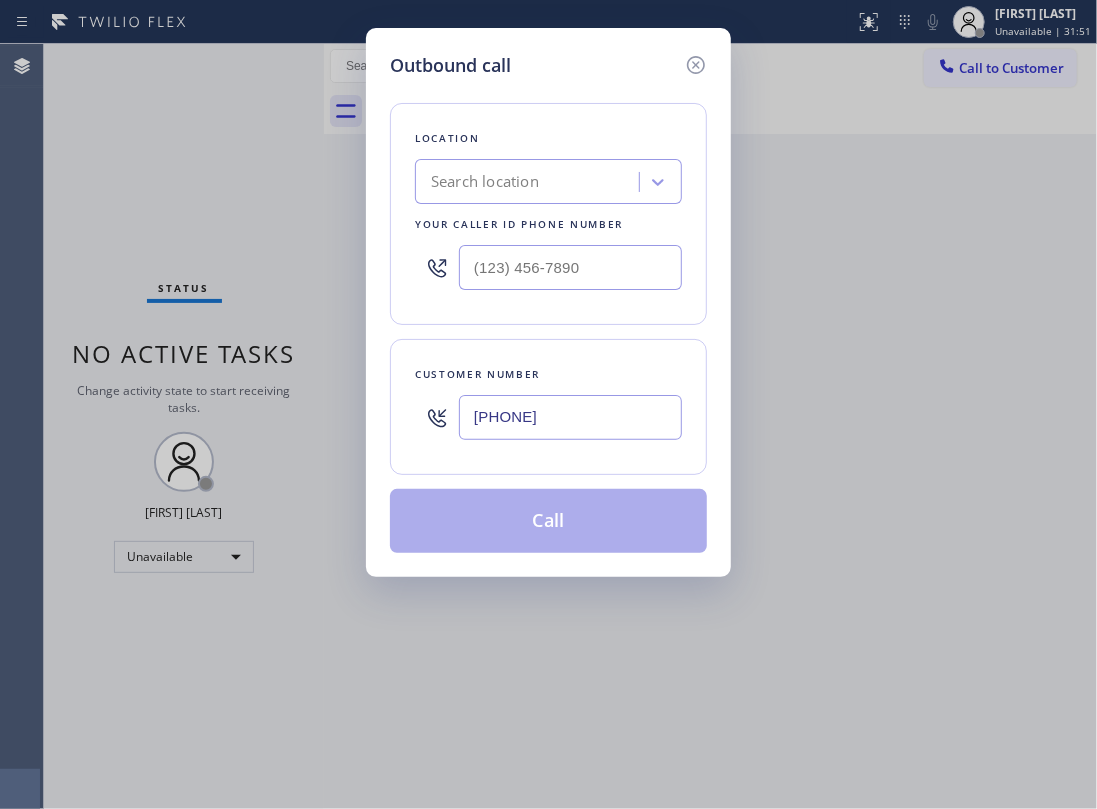 click on "Search location" at bounding box center (485, 182) 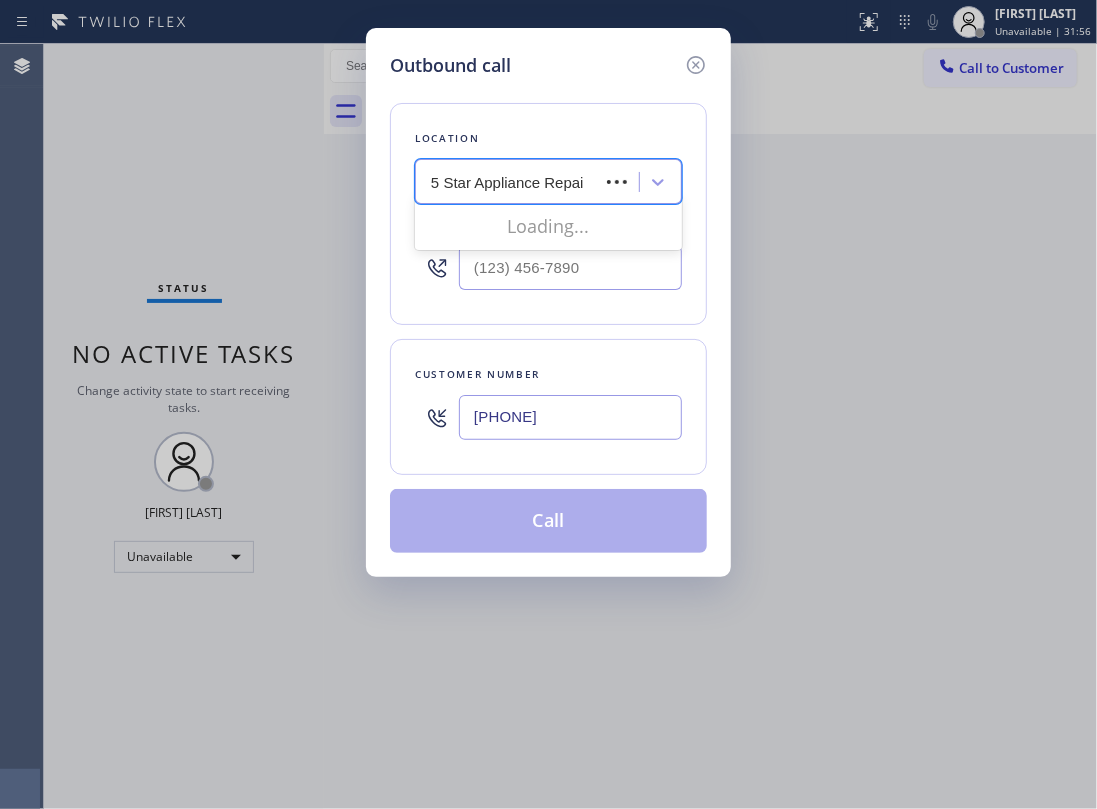 type on "5 Star Appliance Repair" 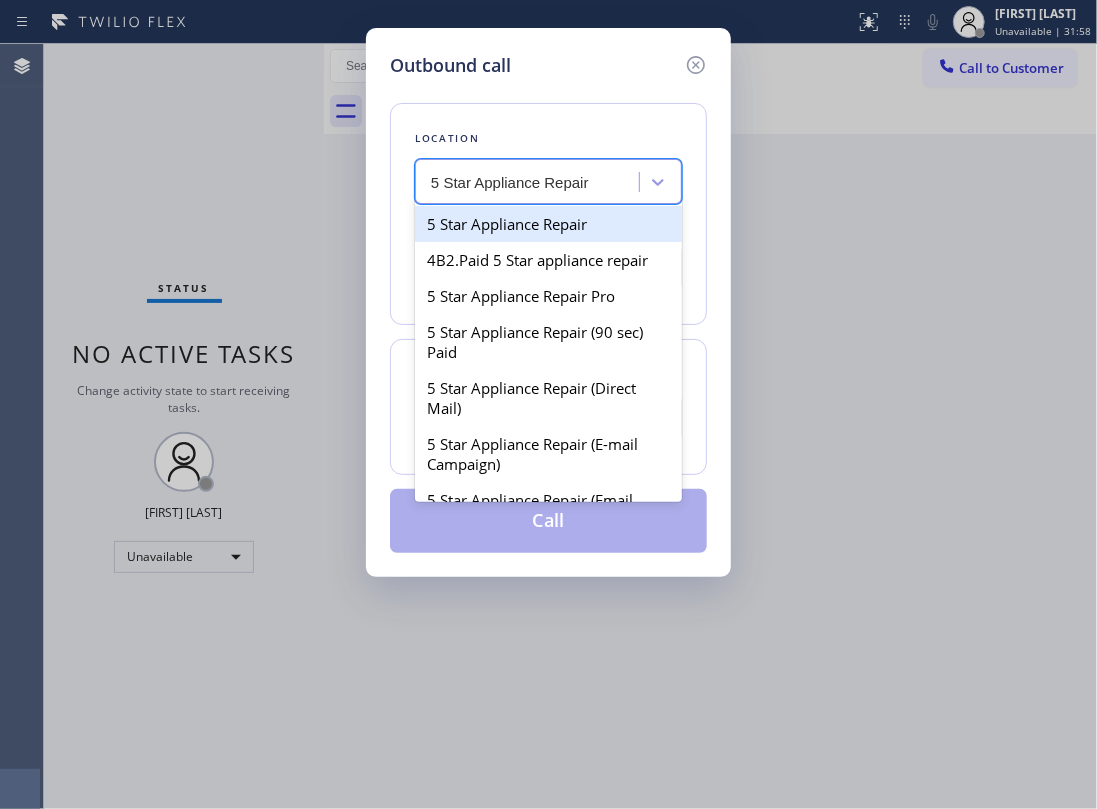 click on "5 Star Appliance Repair" at bounding box center (548, 224) 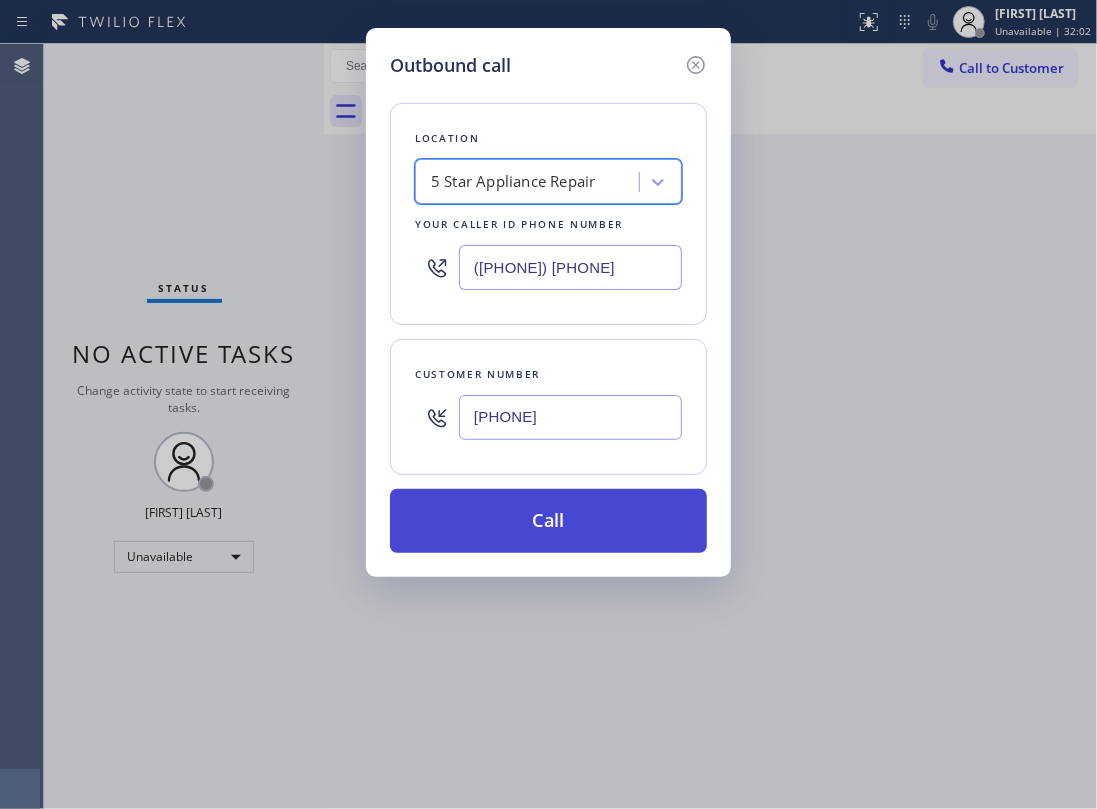 click on "Call" at bounding box center [548, 521] 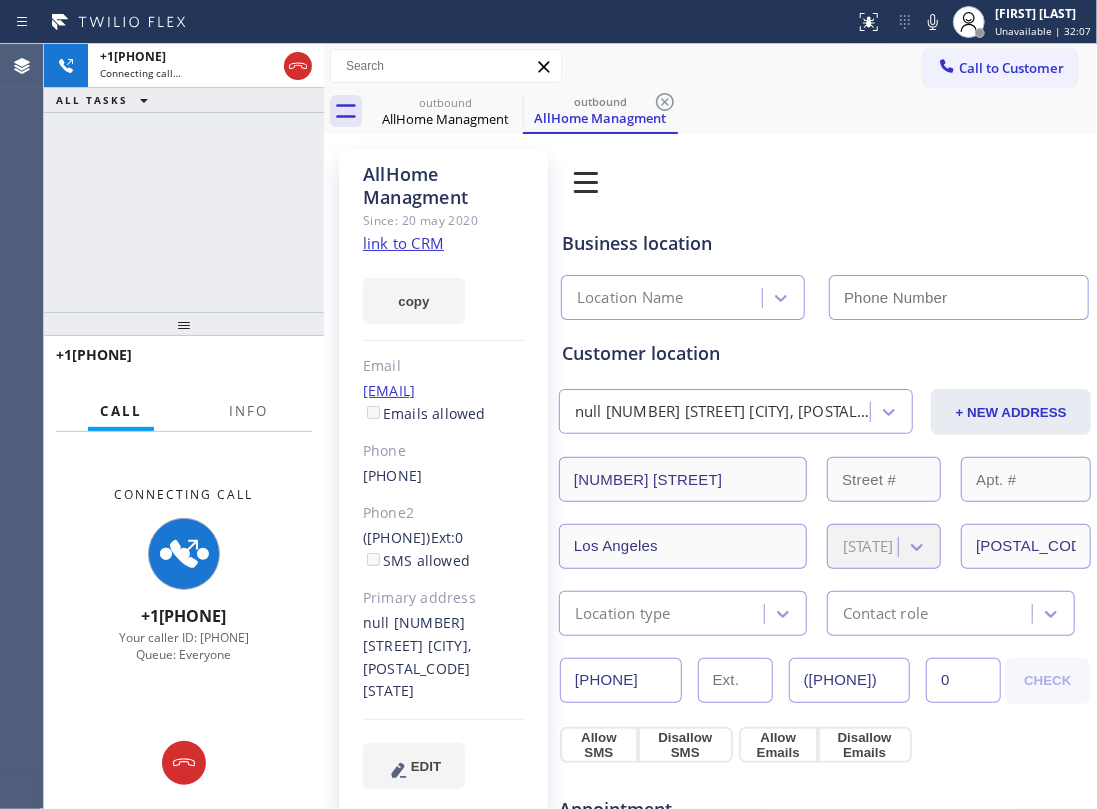 type on "([PHONE]) [PHONE]" 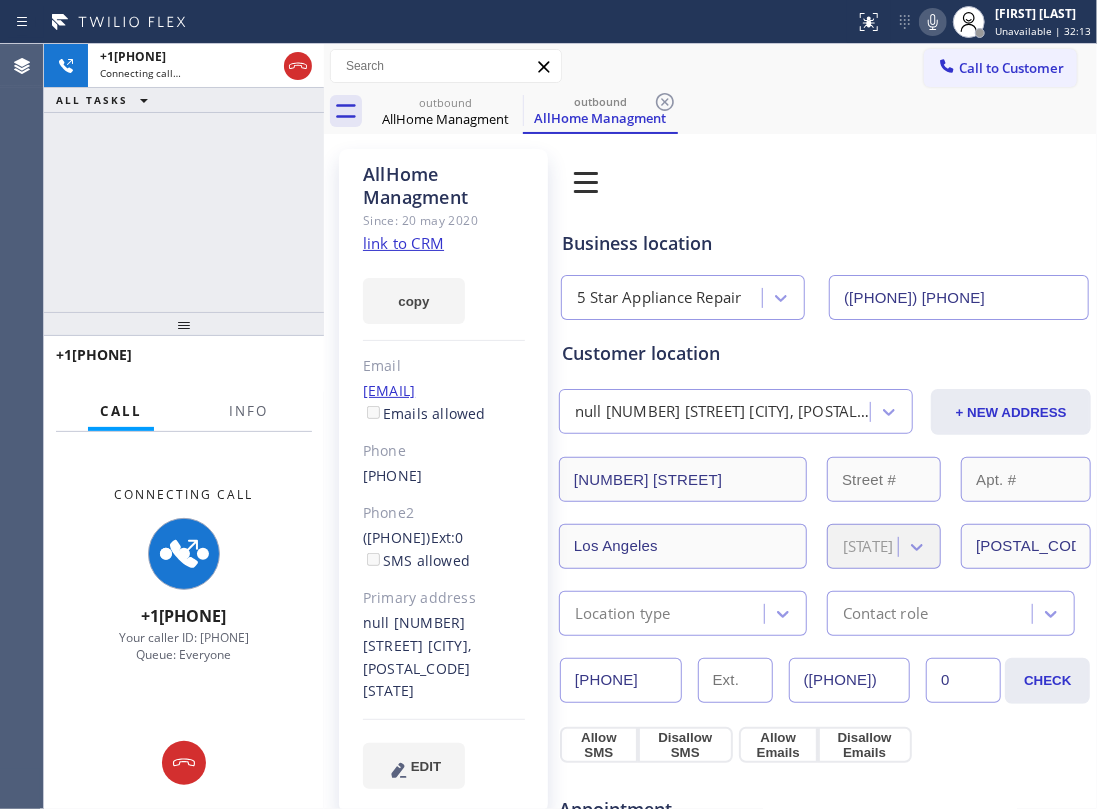 click 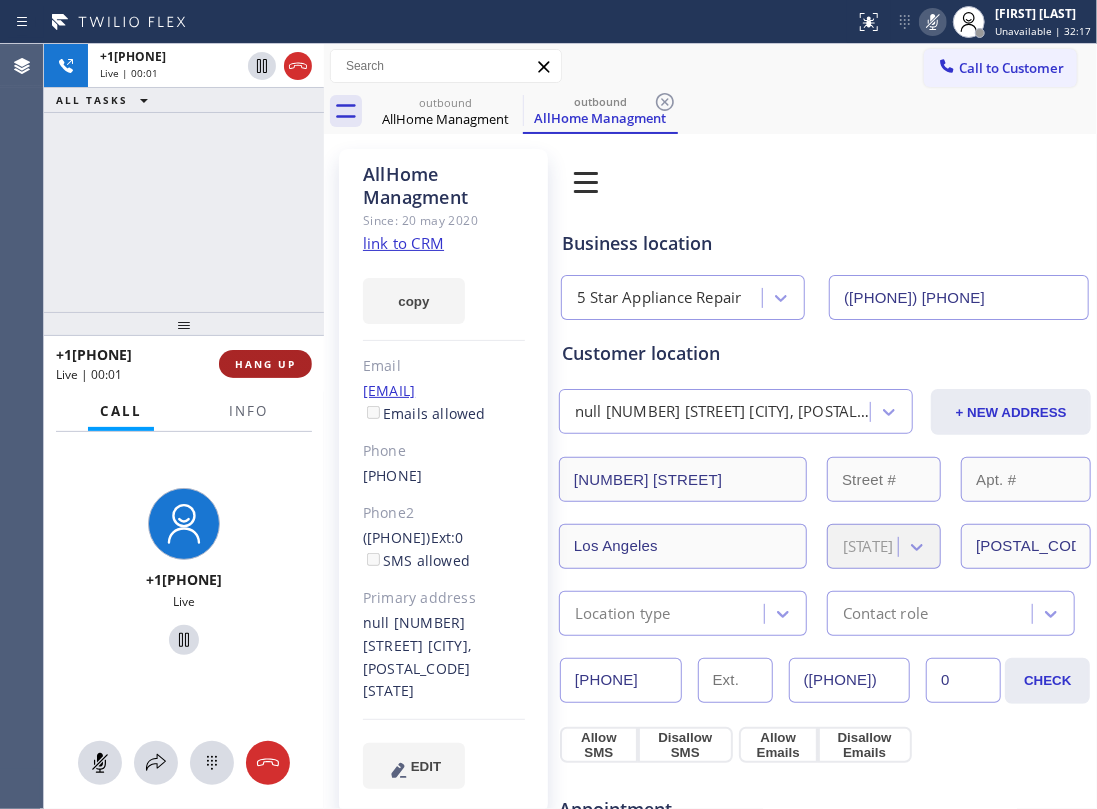 click on "HANG UP" at bounding box center [265, 364] 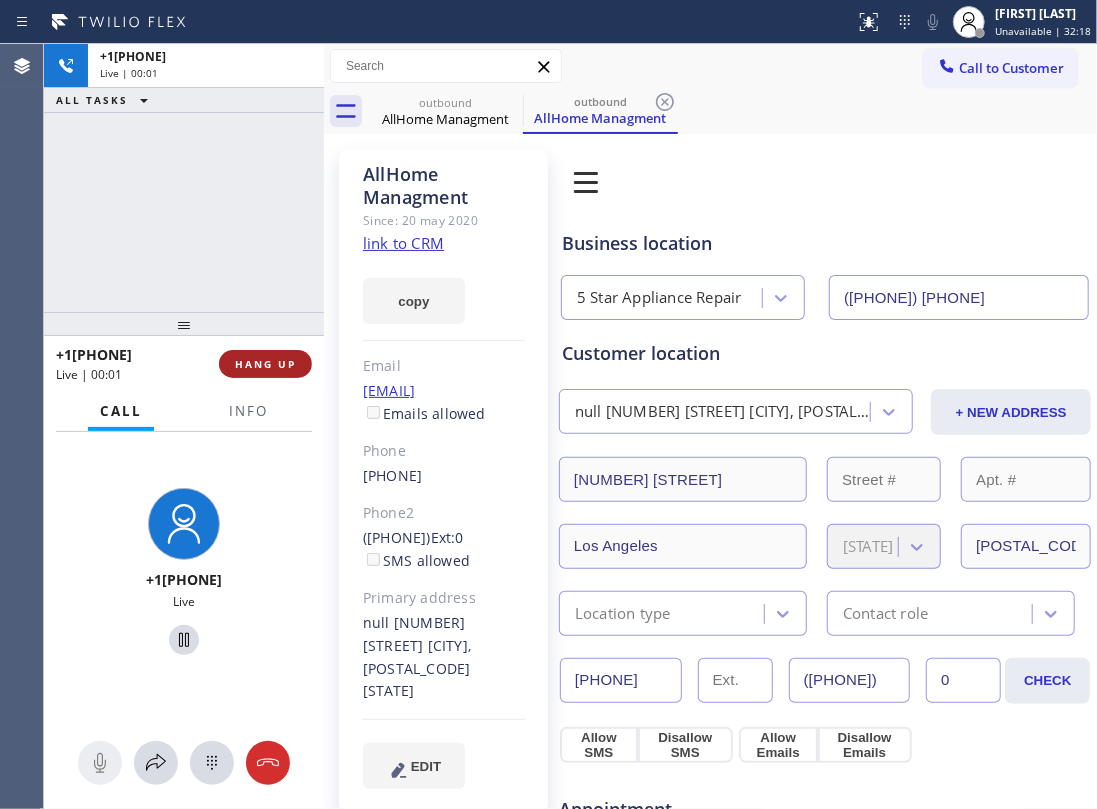 click on "HANG UP" at bounding box center [265, 364] 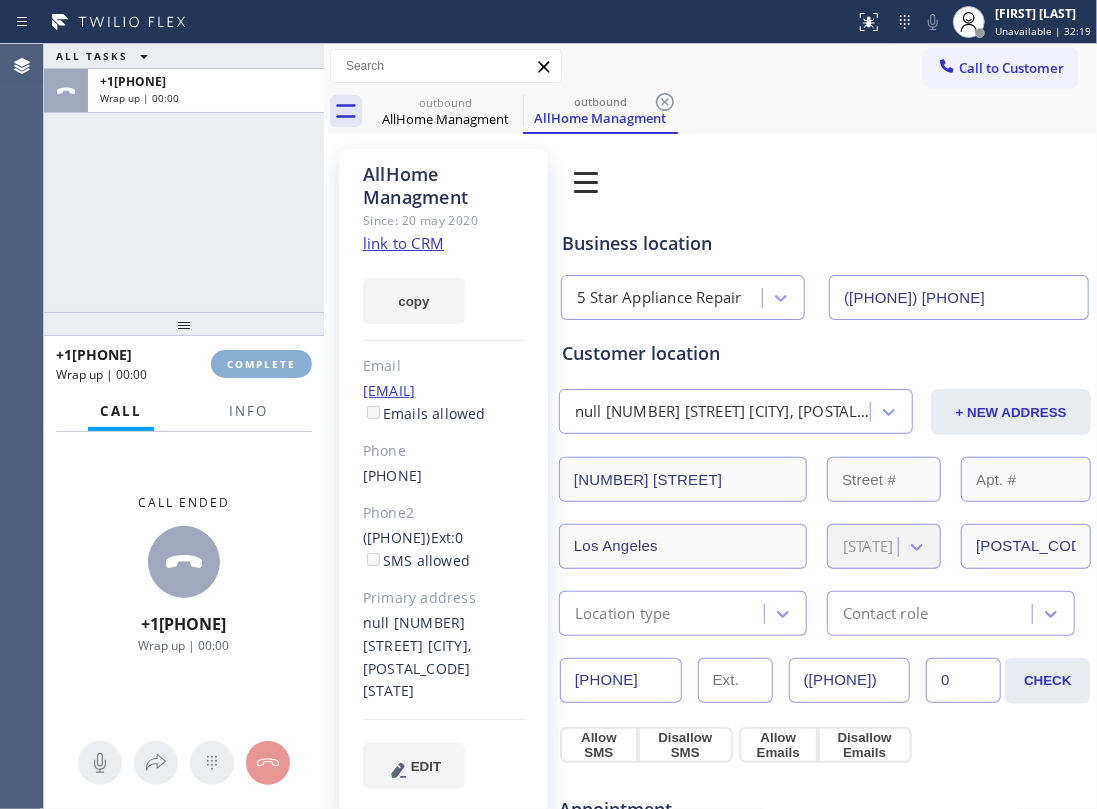 click on "COMPLETE" at bounding box center [261, 364] 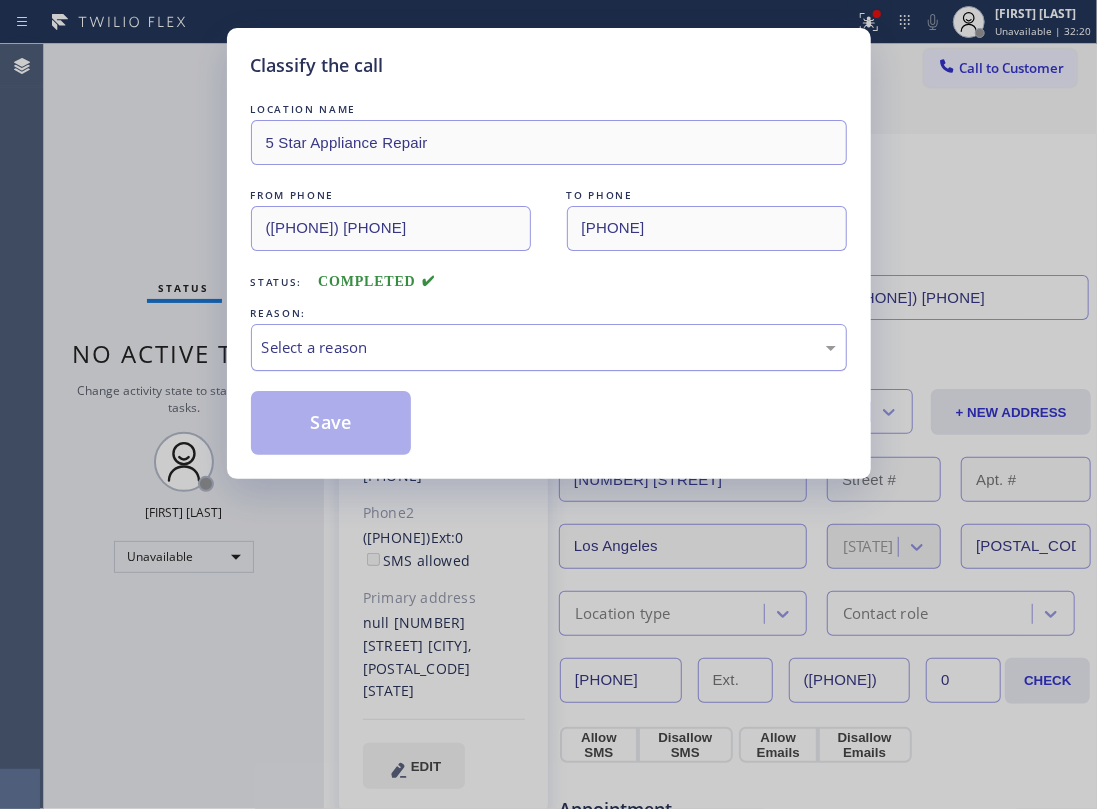 click on "Select a reason" at bounding box center [549, 347] 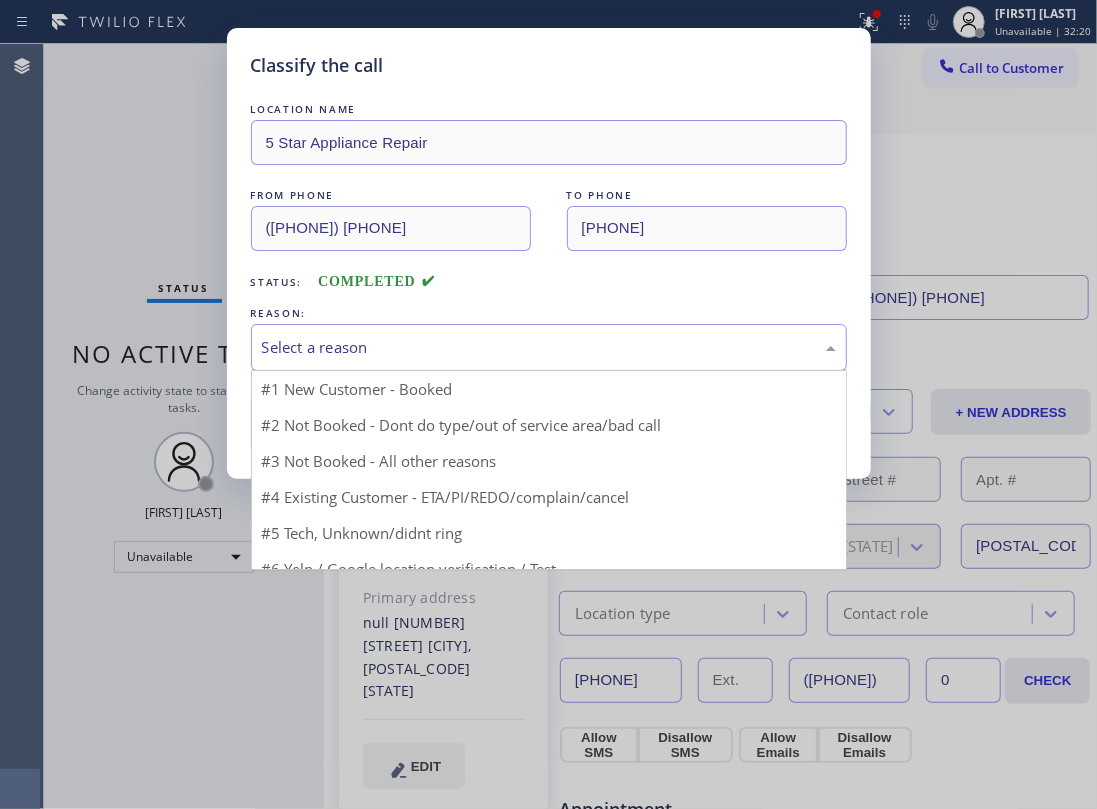 click on "Select a reason" at bounding box center [549, 347] 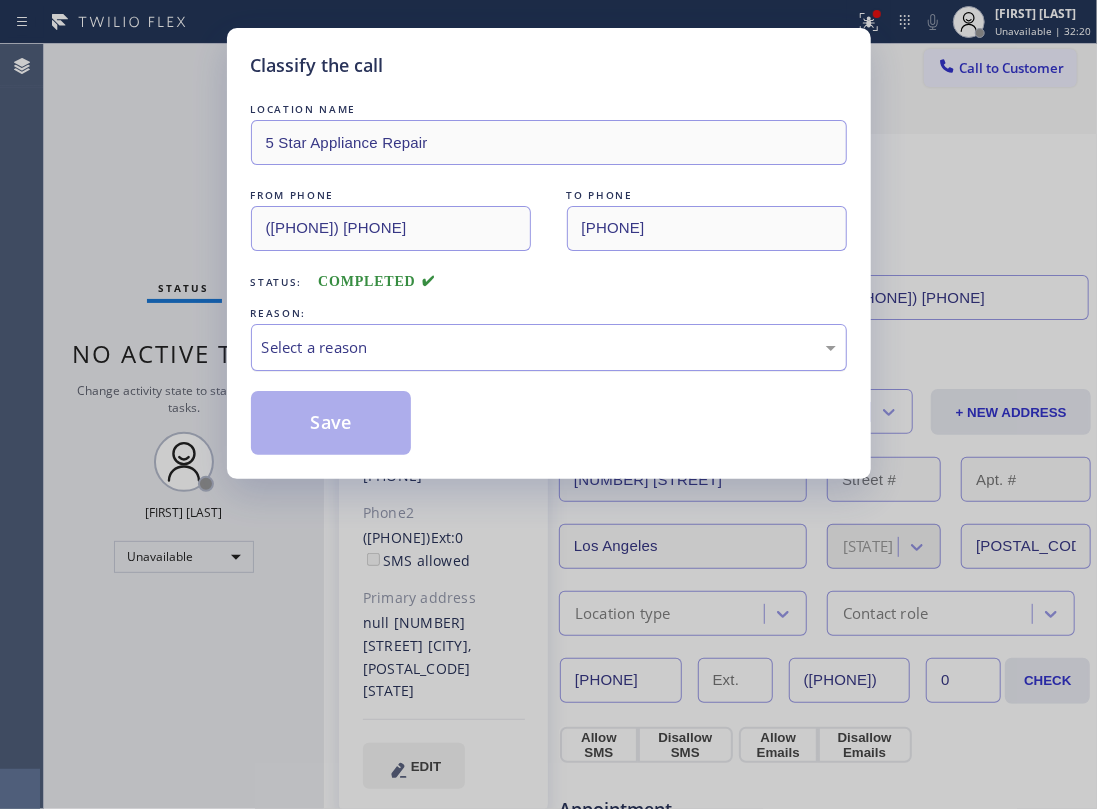 click on "Select a reason" at bounding box center (549, 347) 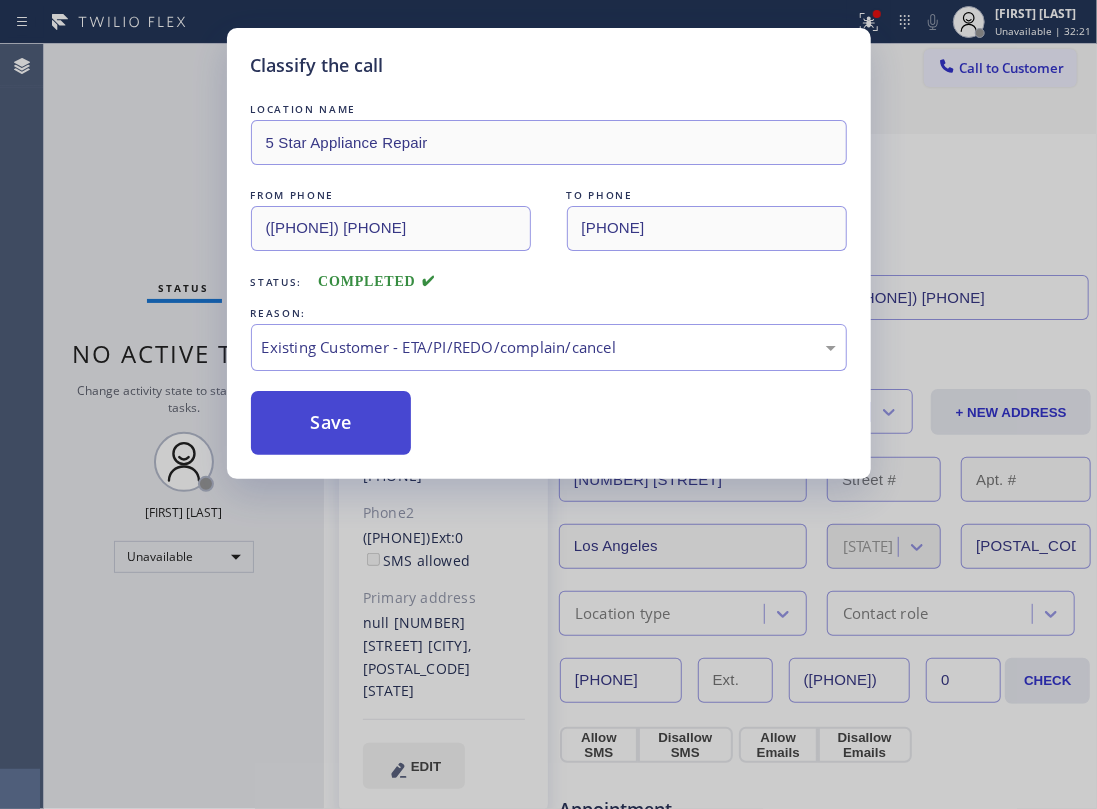 click on "Save" at bounding box center [331, 423] 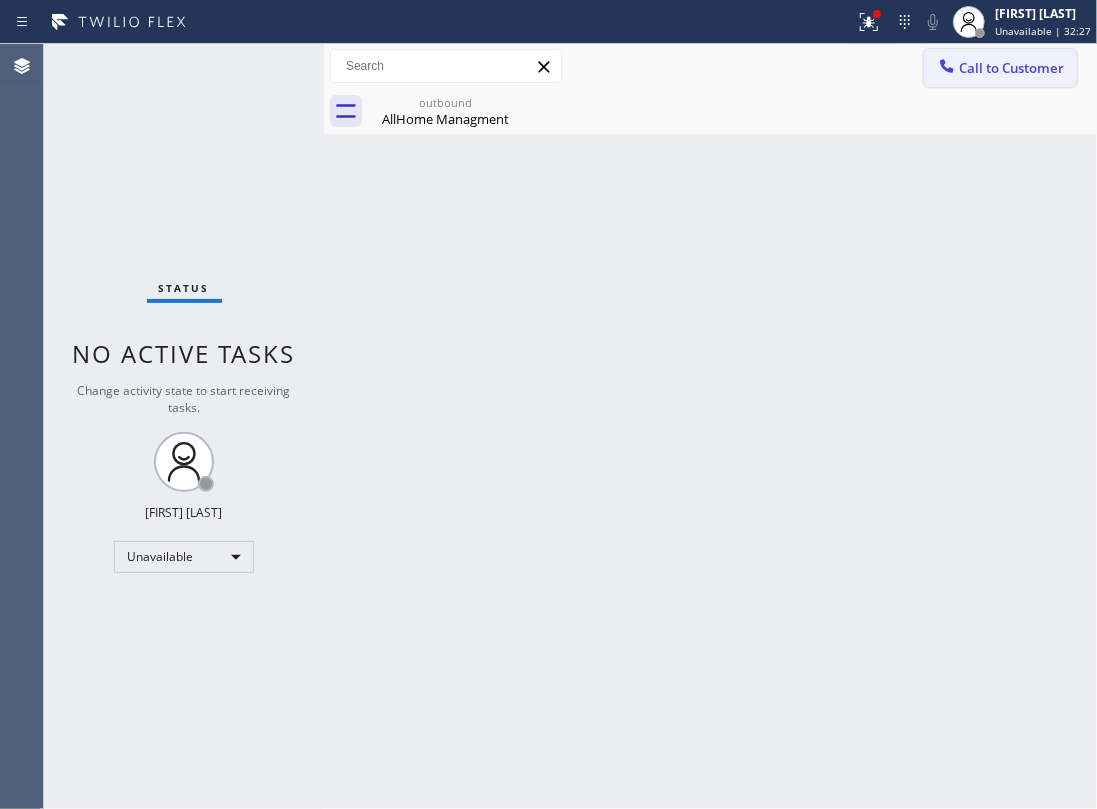 click on "Call to Customer" at bounding box center (1011, 68) 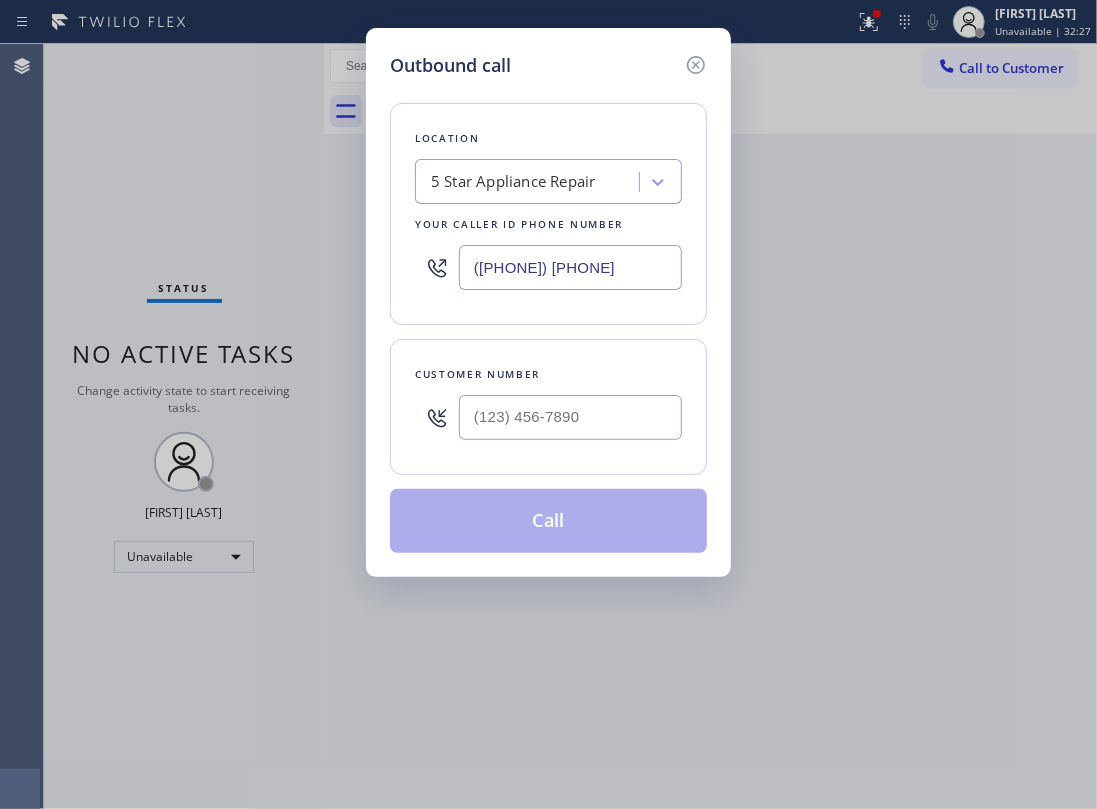 click at bounding box center (570, 417) 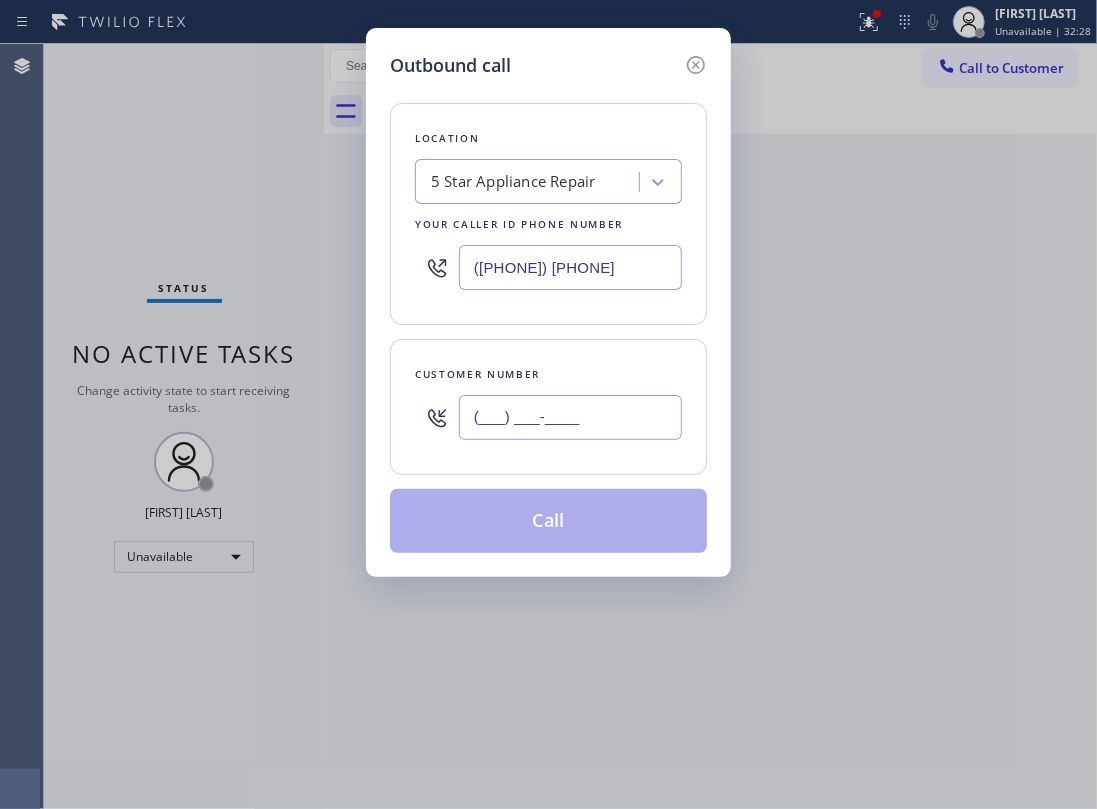 paste on "[PHONE]" 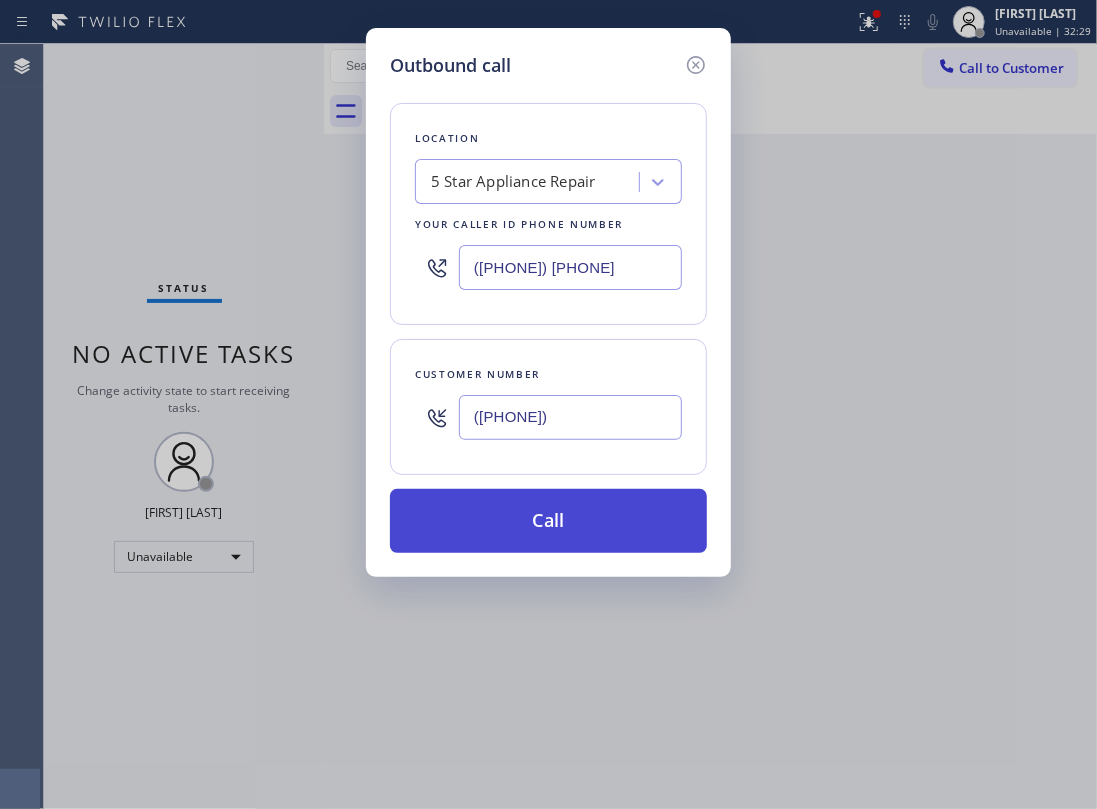type on "([PHONE])" 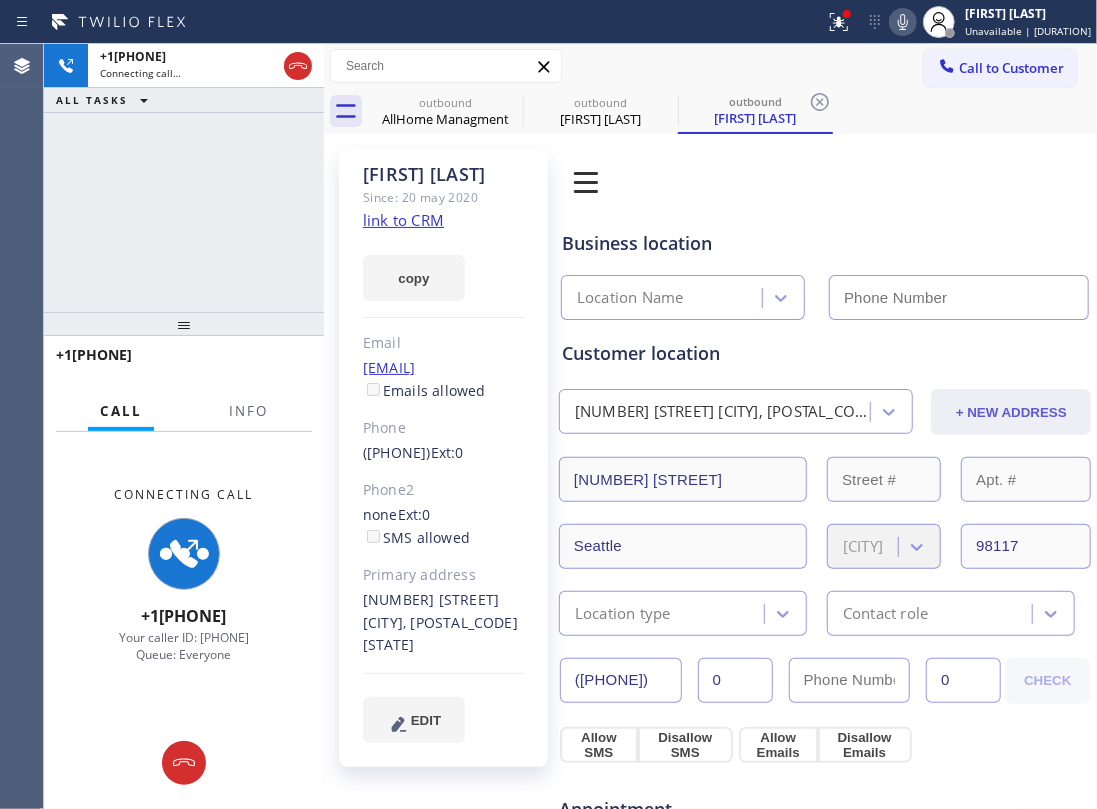 type on "([PHONE]) [PHONE]" 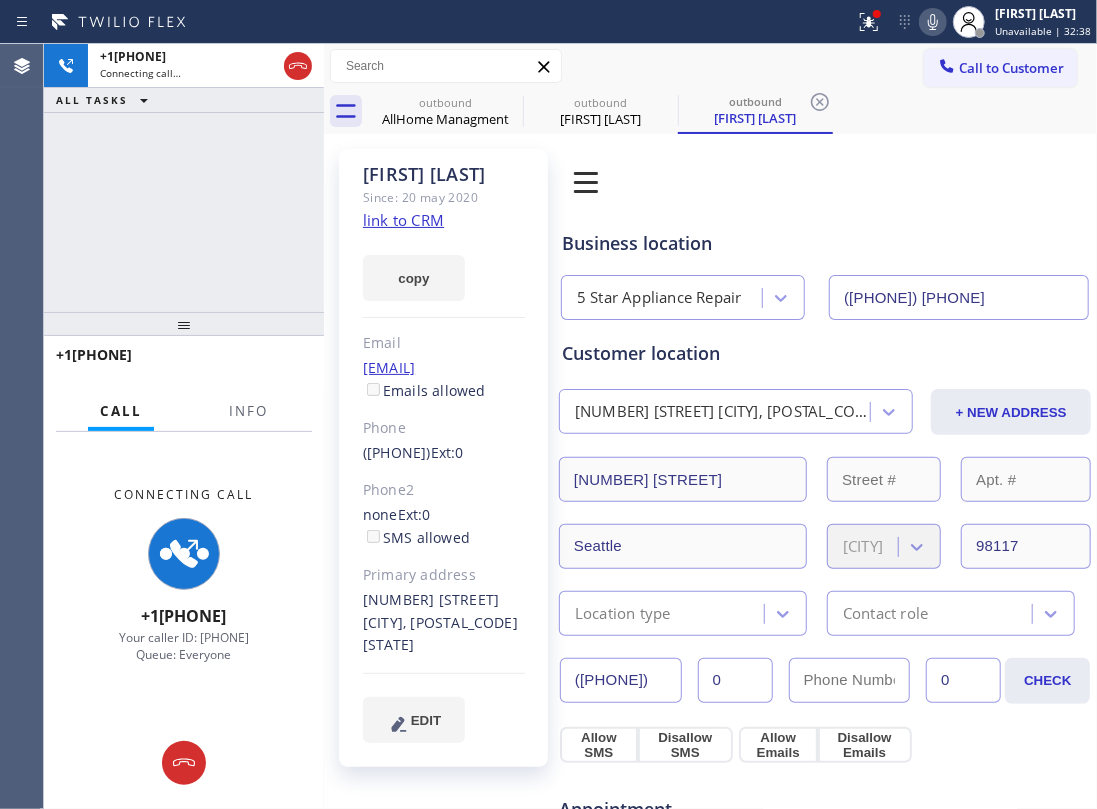 click at bounding box center (324, 426) 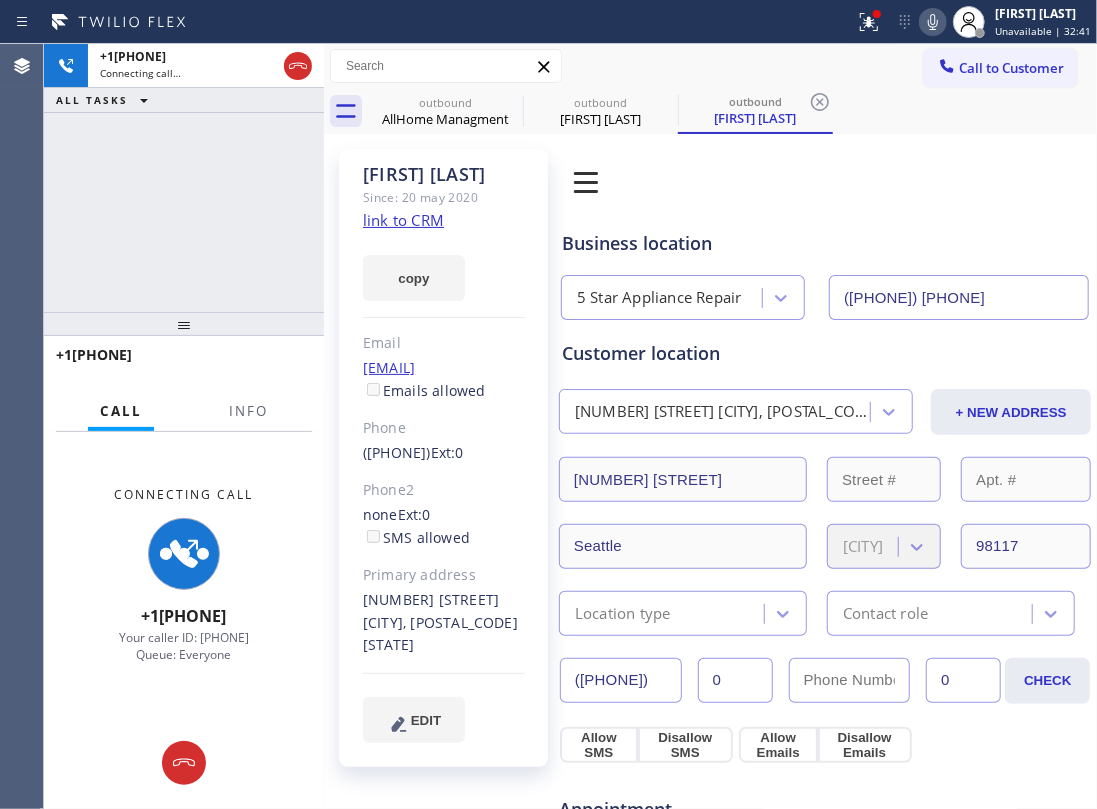 click on "ALL TASKS ALL TASKS ACTIVE TASKS TASKS IN WRAP UP" at bounding box center [184, 100] 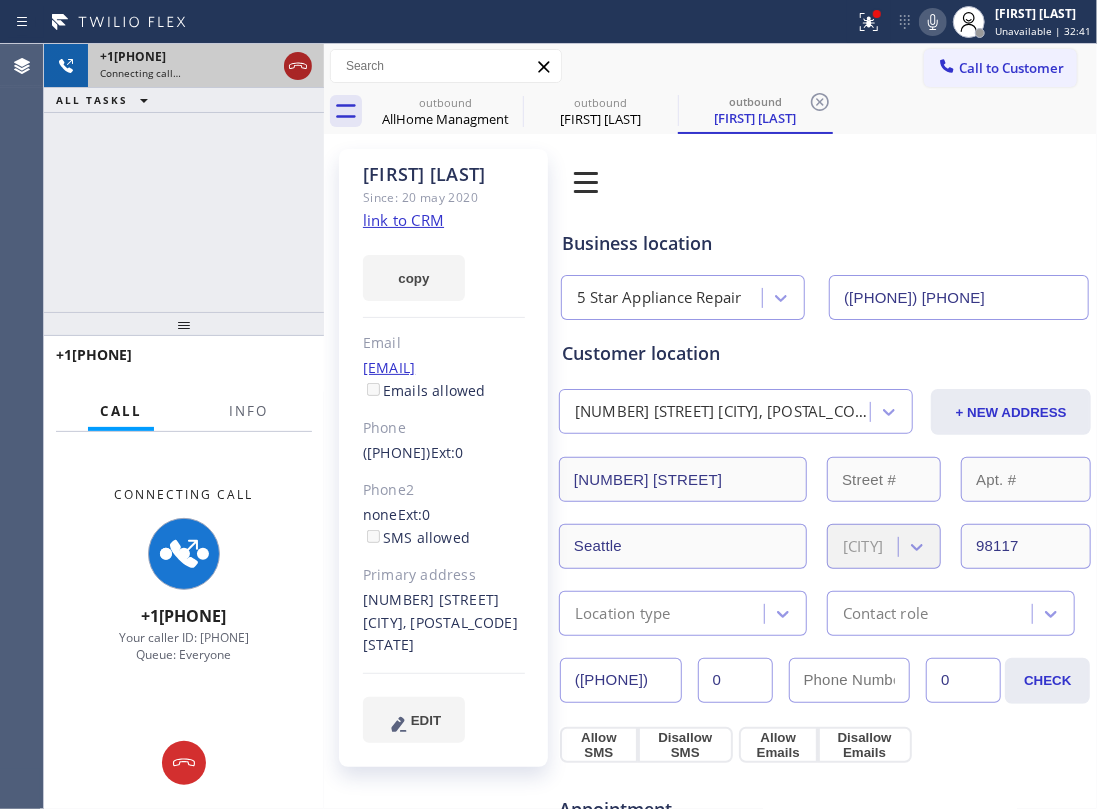 click 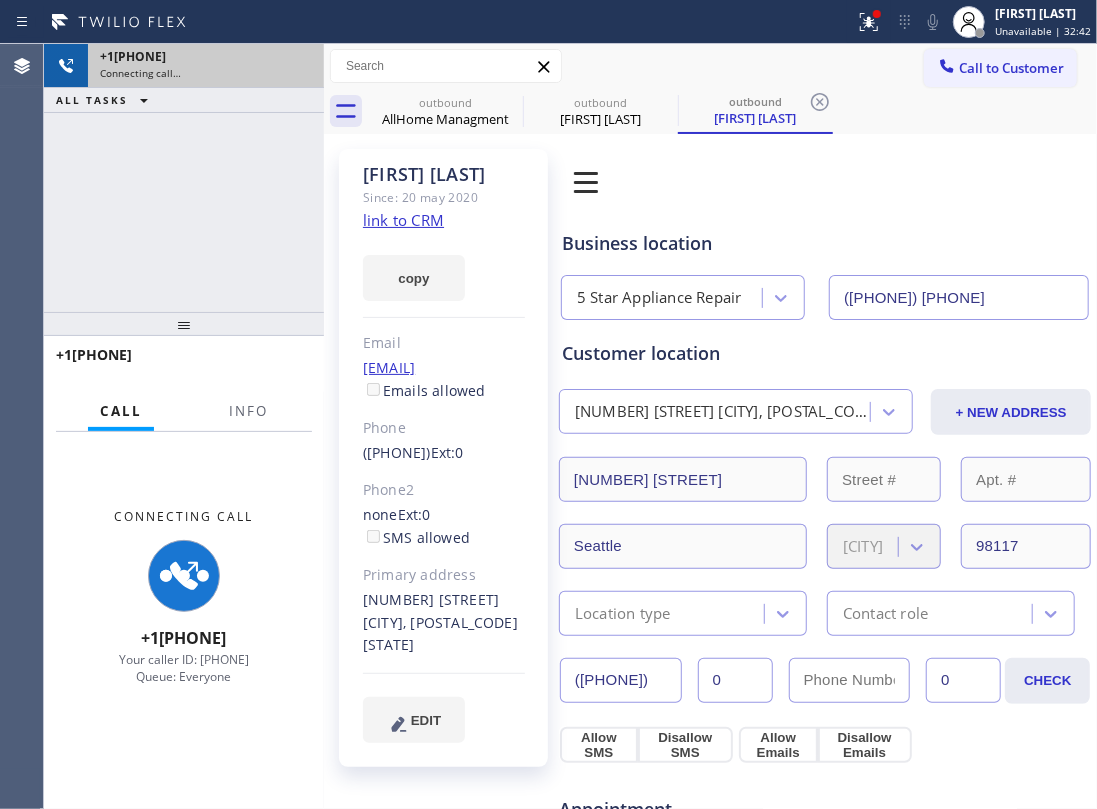 click on "Connecting call…" at bounding box center (206, 73) 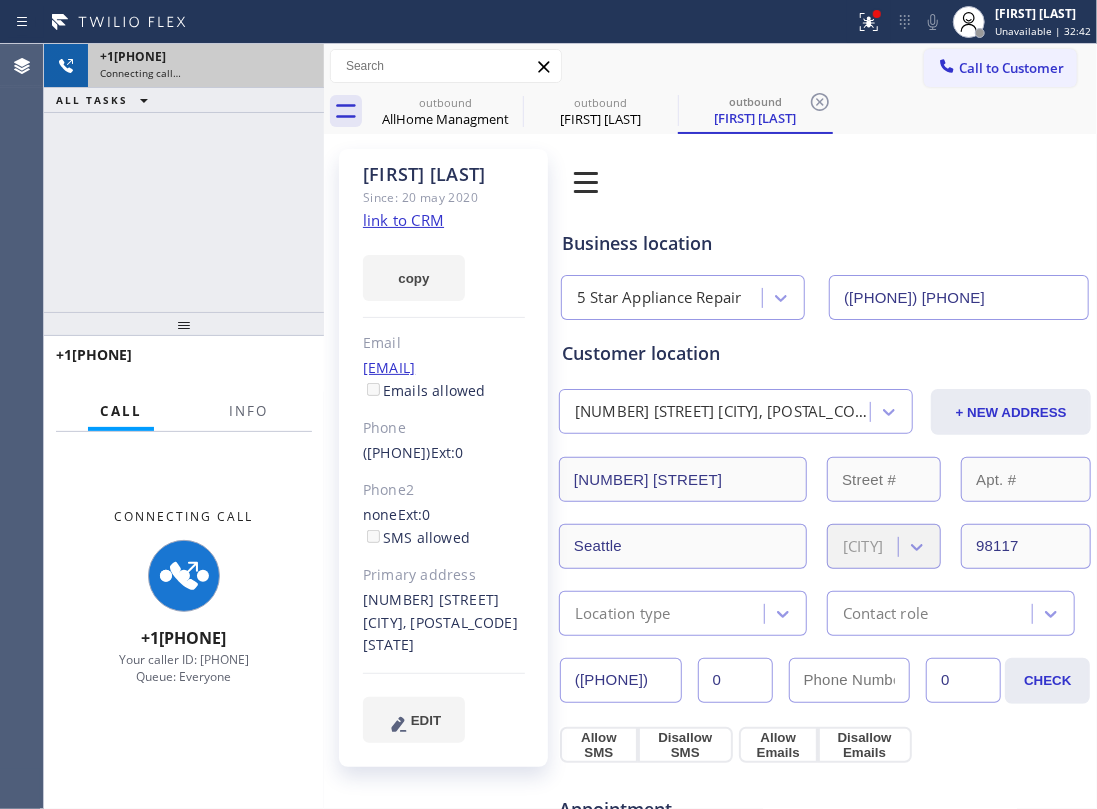 click on "Connecting call…" at bounding box center [206, 73] 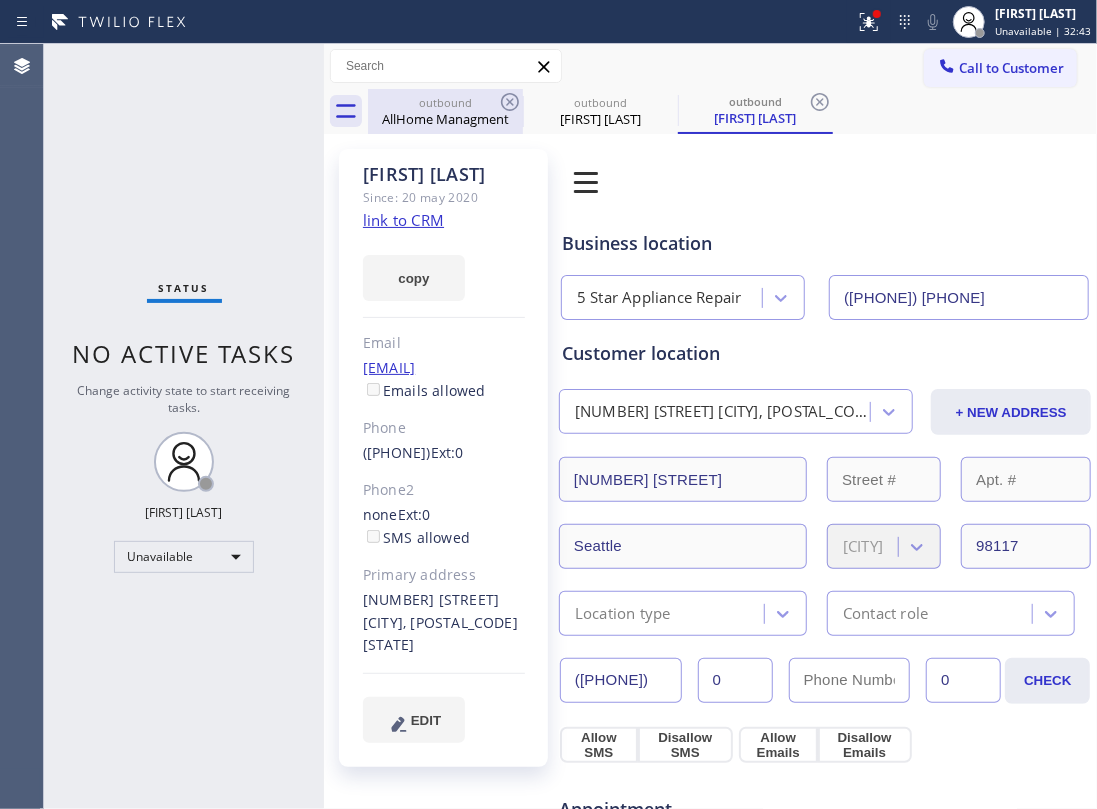 click on "AllHome Managment" at bounding box center [445, 119] 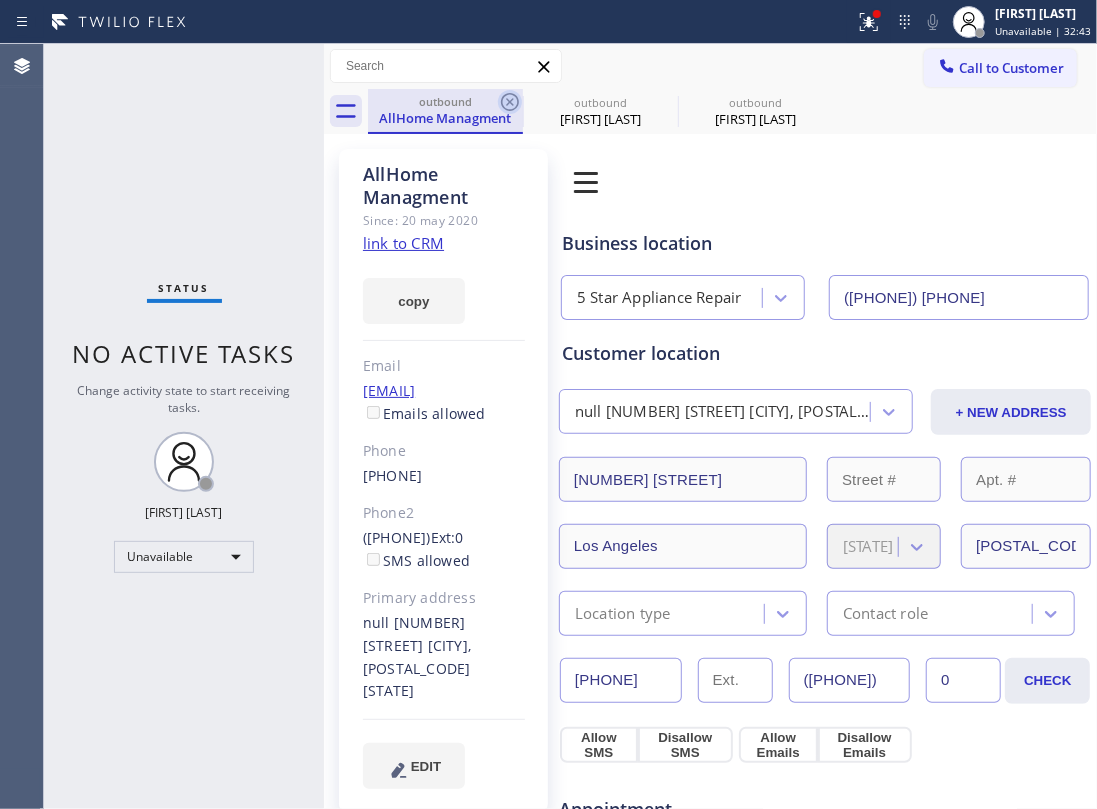 click 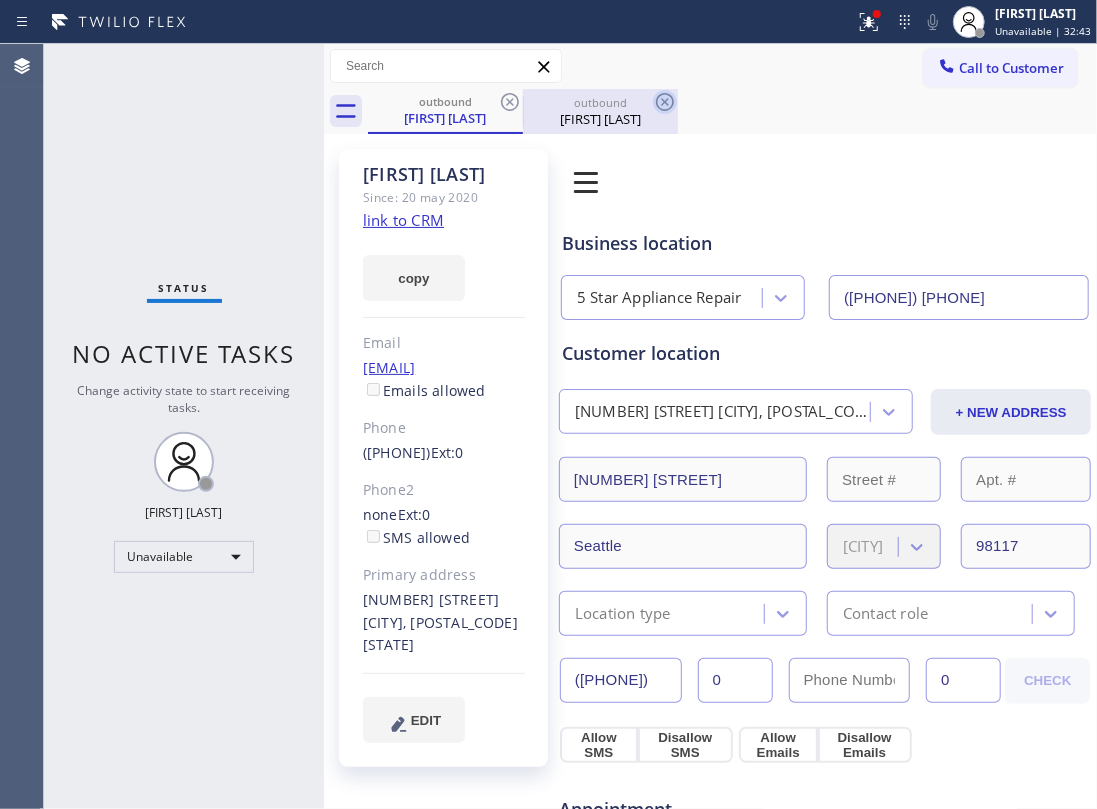 click 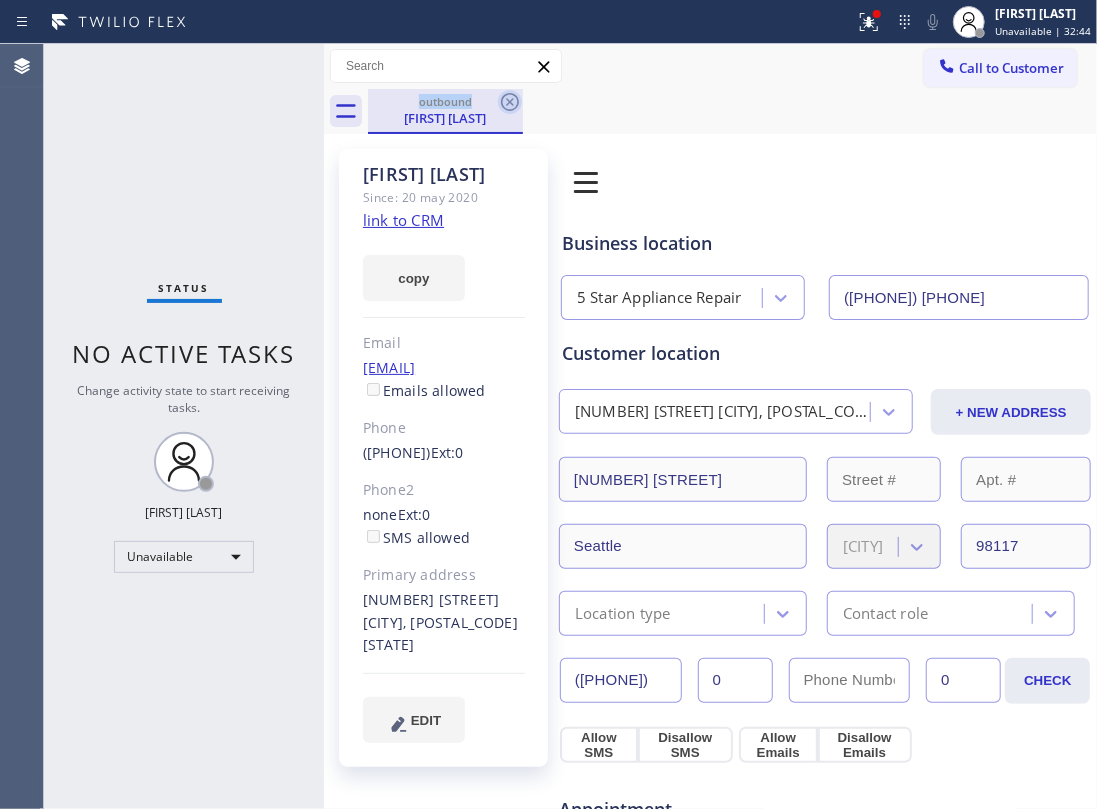 click 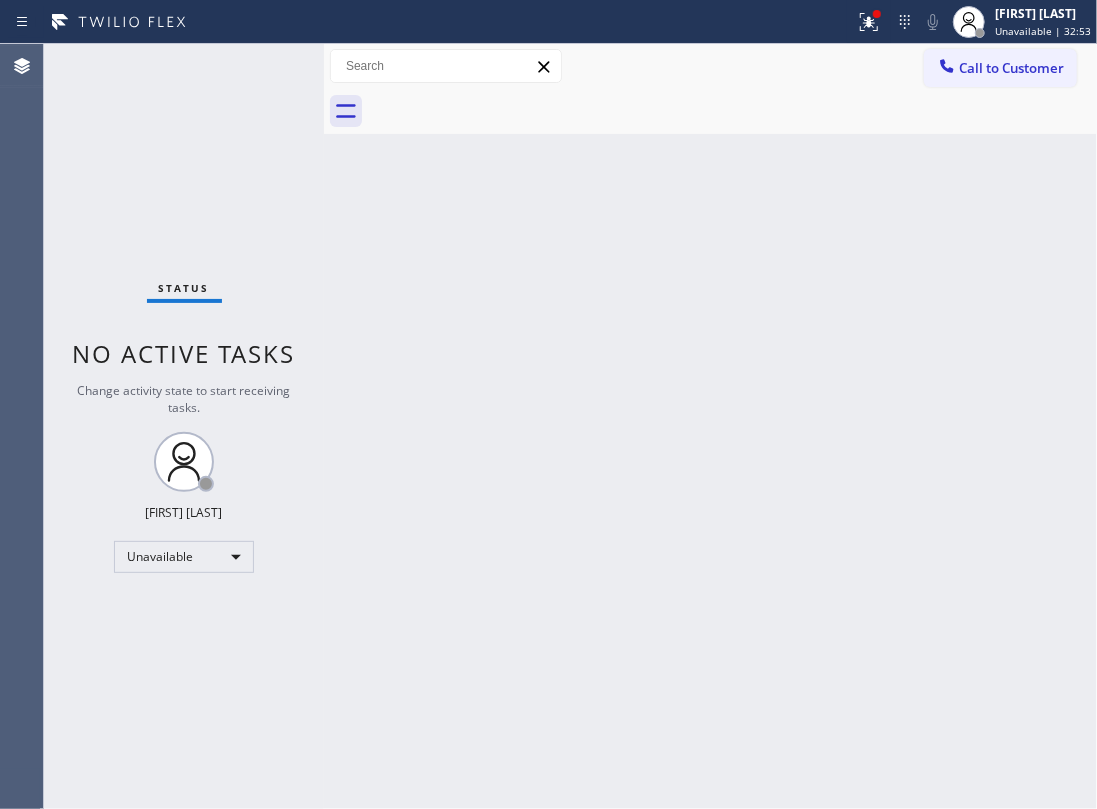 click on "Back to Dashboard Change Sender ID Customers Technicians Select a contact Outbound call Location Search location Your caller id phone number Customer number Call Customer info Name   Phone none Address none Change Sender ID HVAC +18559994417 5 Star Appliance +18557314952 Appliance Repair +18554611149 Plumbing +18889090120 Air Duct Cleaning +18006865038  Electricians +18005688664 Cancel Change Check personal SMS Reset Change No tabs Call to Customer Outbound call Location 5 Star Appliance Repair Your caller id phone number (855) 731-4952 Customer number Call Outbound call Technician Search Technician Your caller id phone number Your caller id phone number Call" at bounding box center [710, 426] 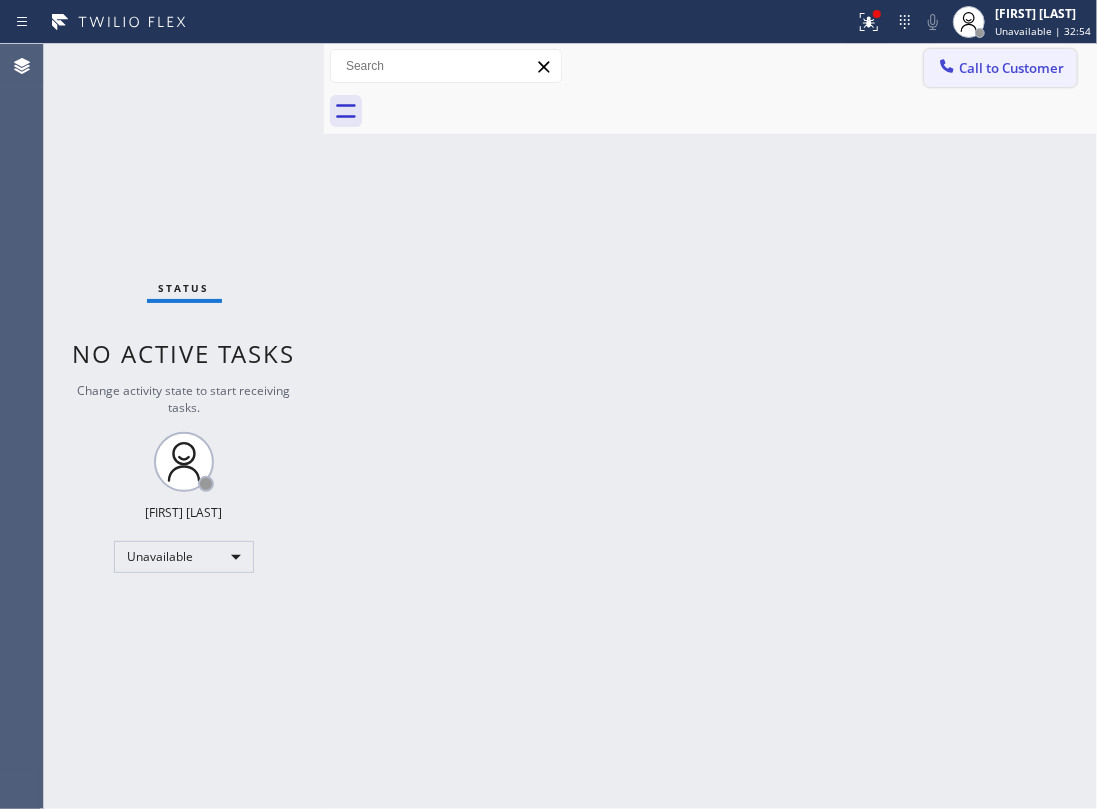 click on "Call to Customer" at bounding box center [1011, 68] 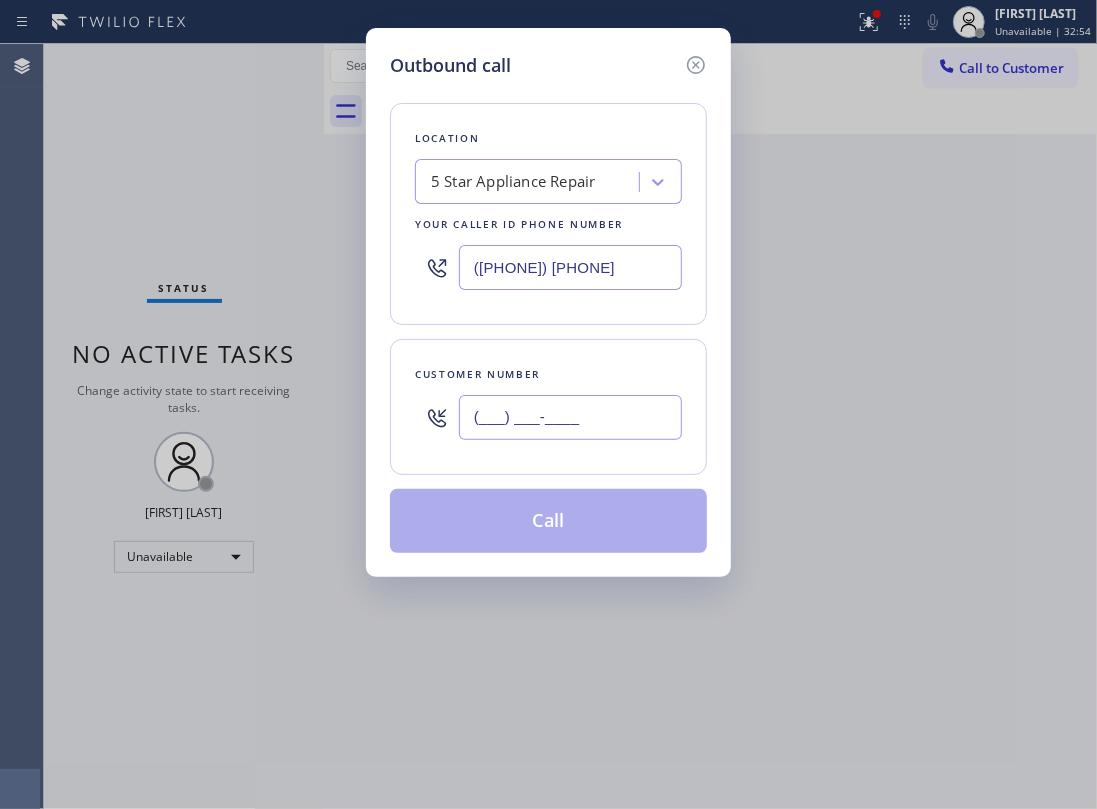click on "(___) ___-____" at bounding box center [570, 417] 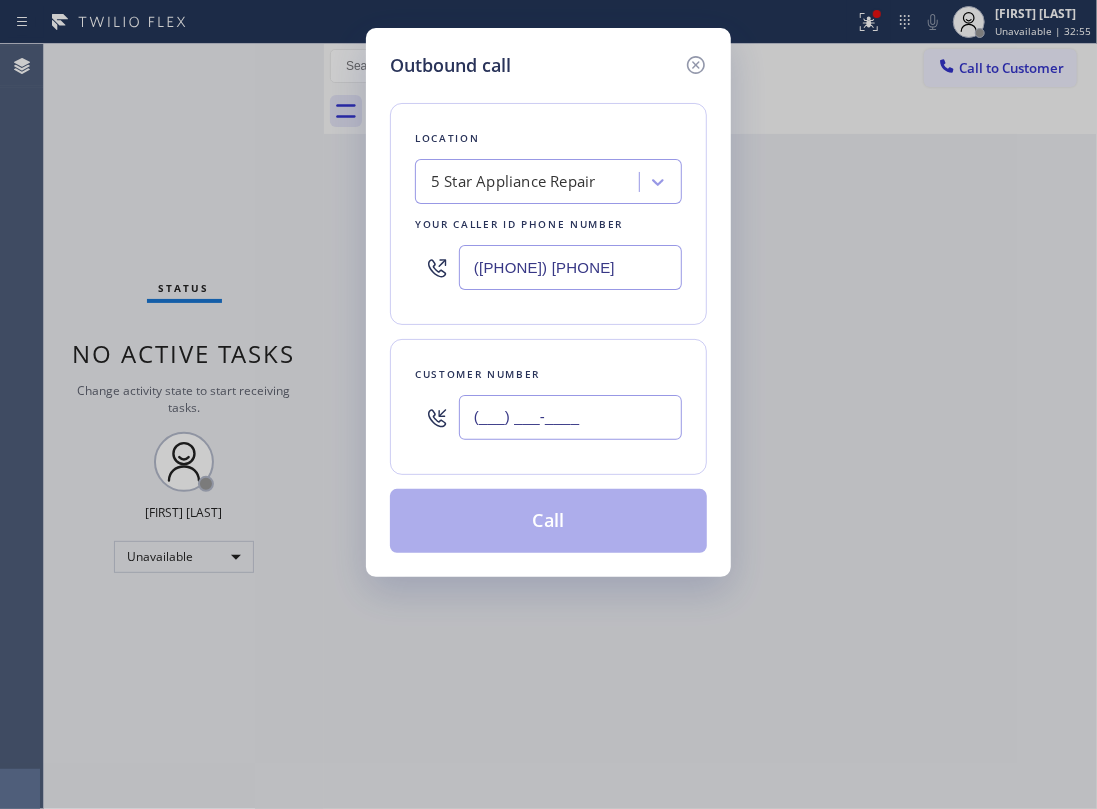 paste on "310) 702-6711" 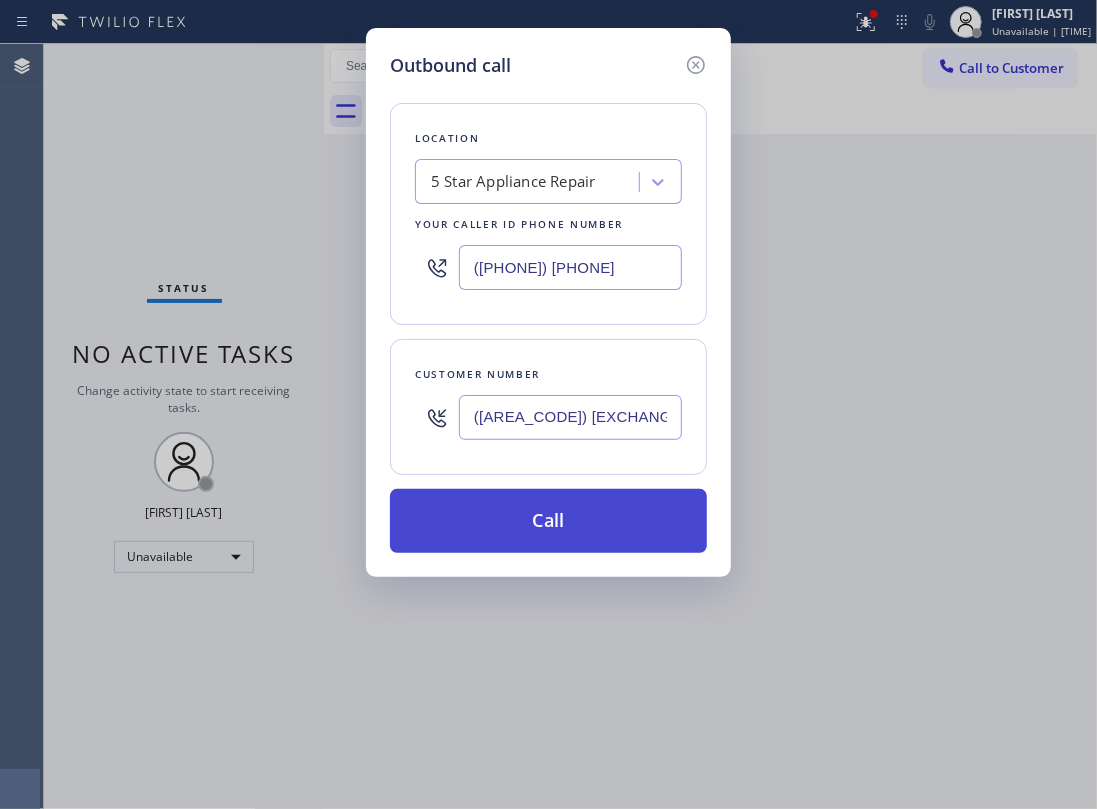 type on "(310) 702-6711" 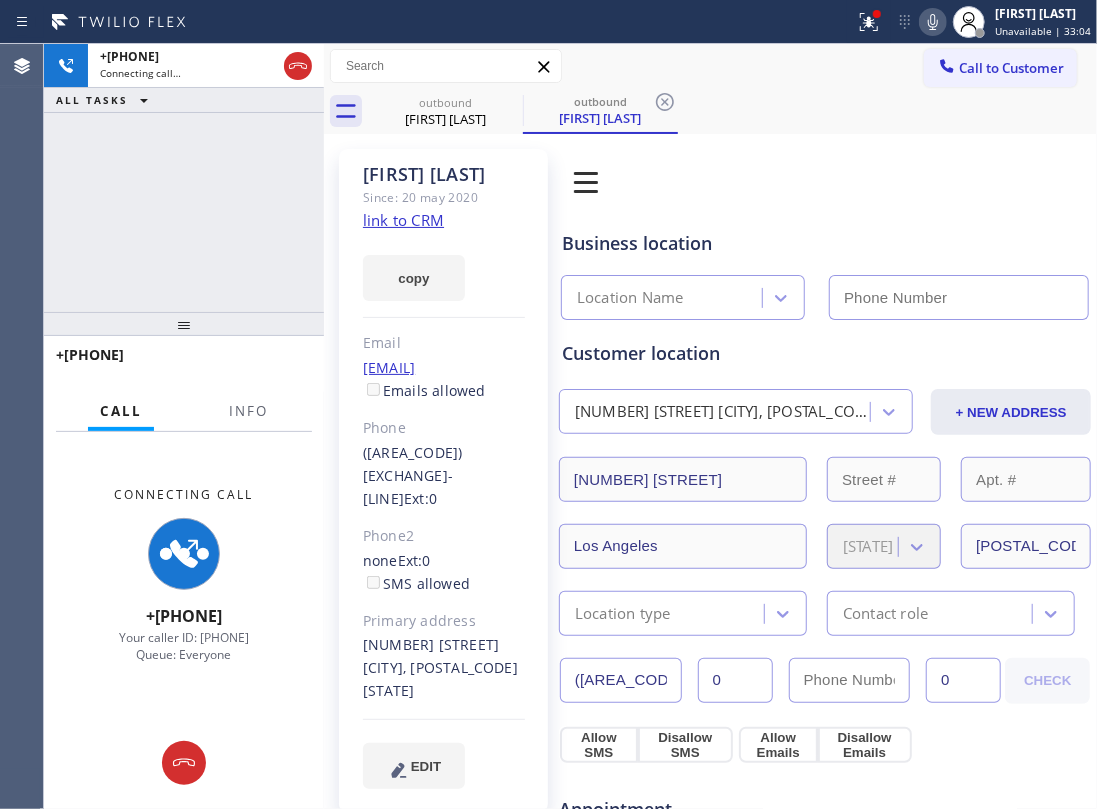 type on "(855) 731-4952" 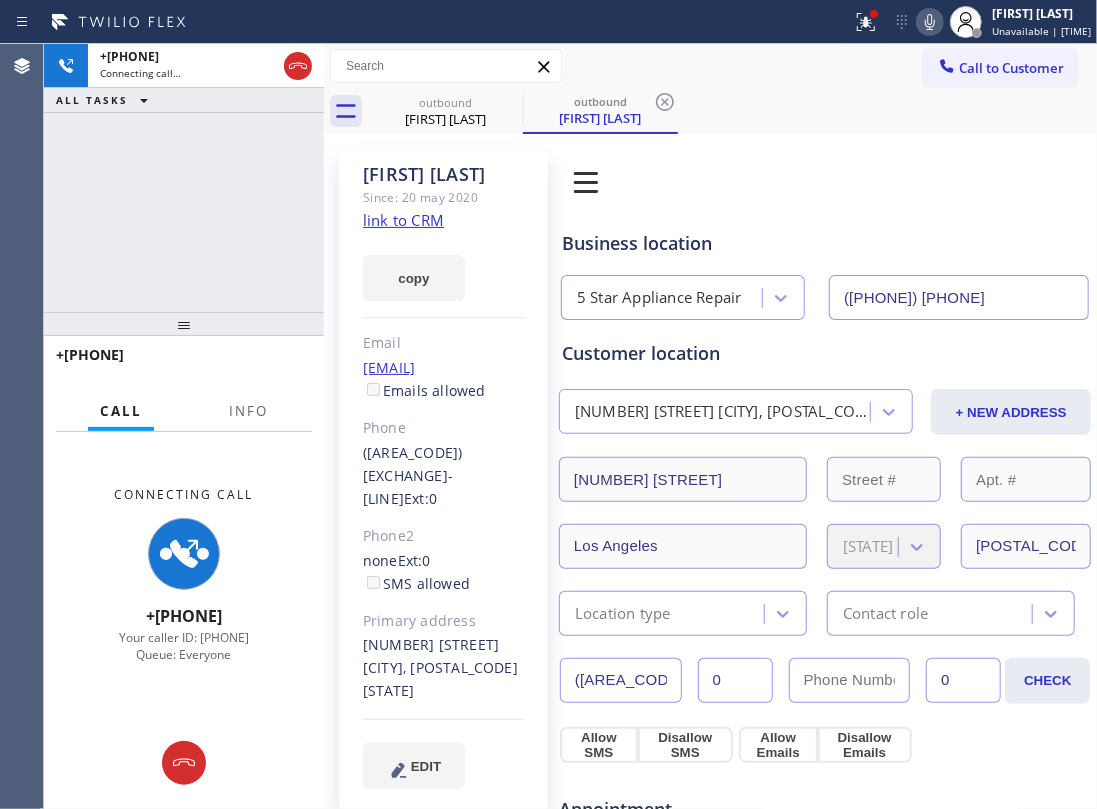 click on "+13107026711 Connecting call… ALL TASKS ALL TASKS ACTIVE TASKS TASKS IN WRAP UP" at bounding box center (184, 178) 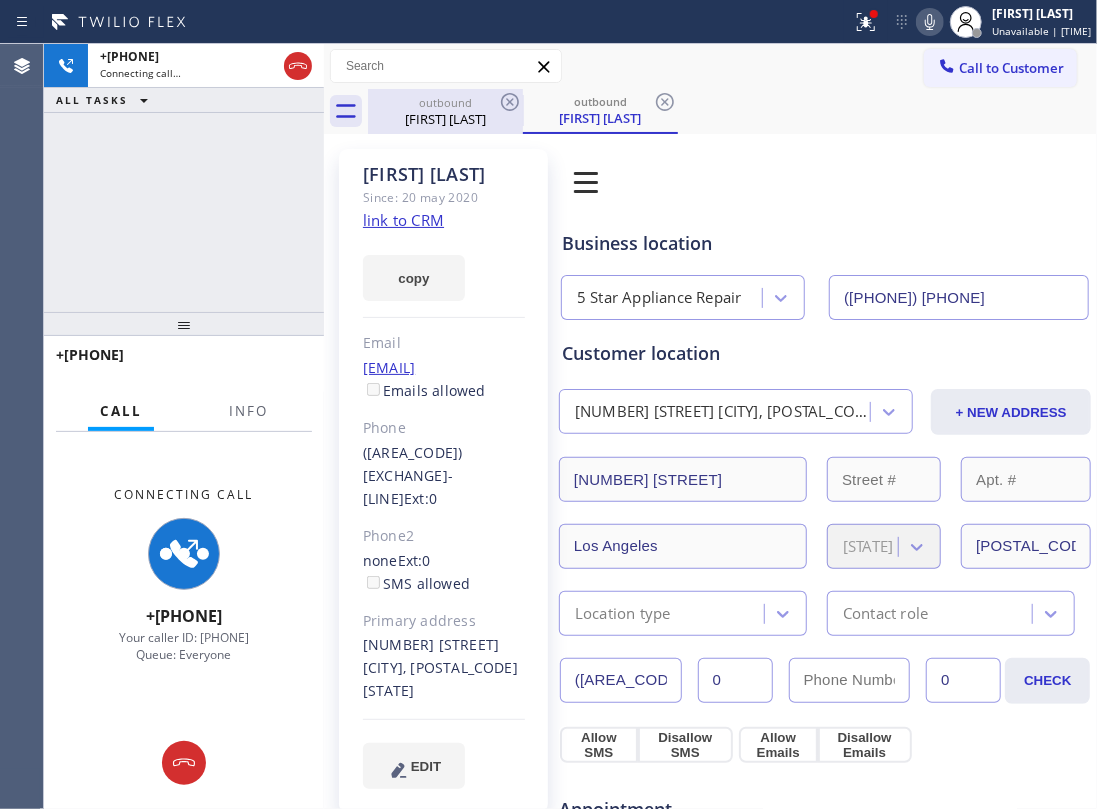 click on "Stacee  Hollman" at bounding box center [445, 119] 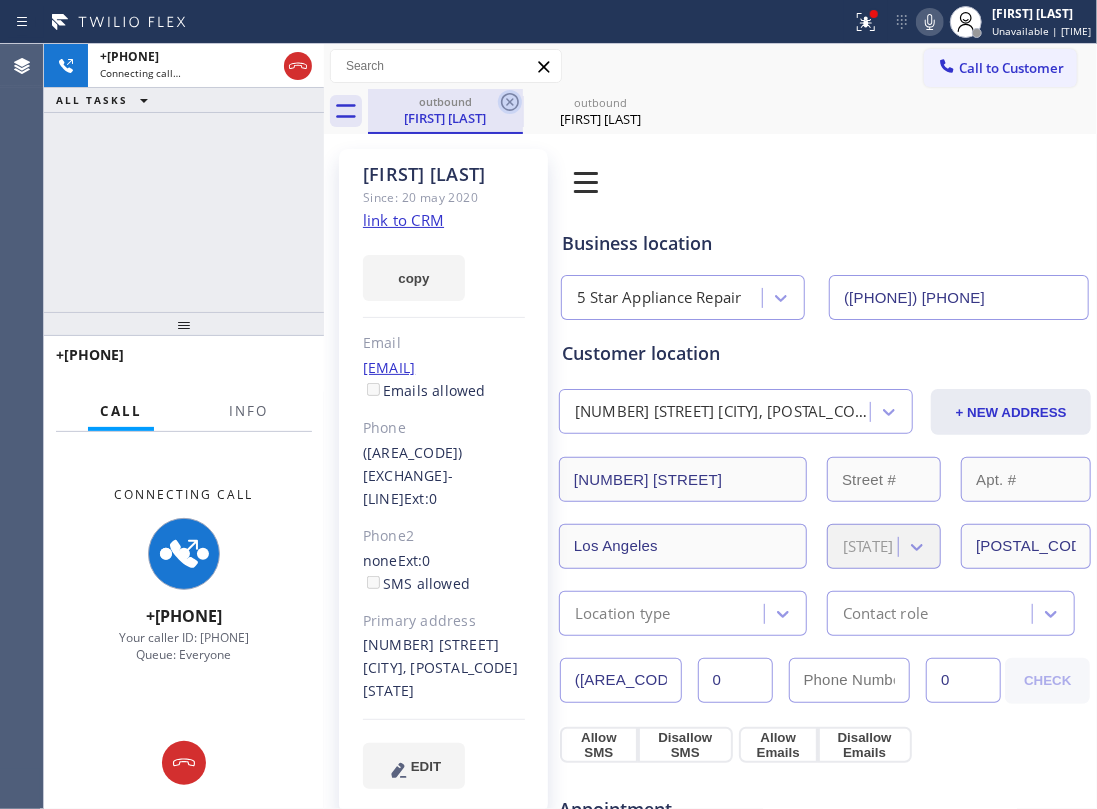 click 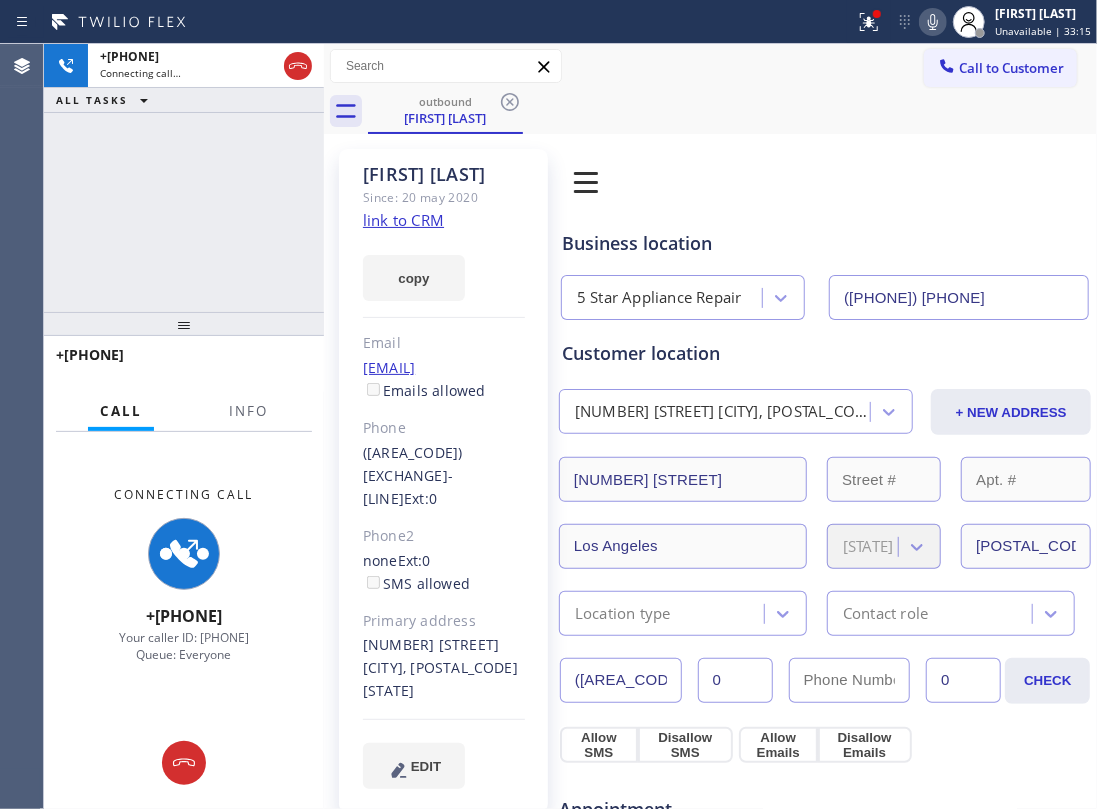 click on "+13107026711 Connecting call… ALL TASKS ALL TASKS ACTIVE TASKS TASKS IN WRAP UP" at bounding box center [184, 178] 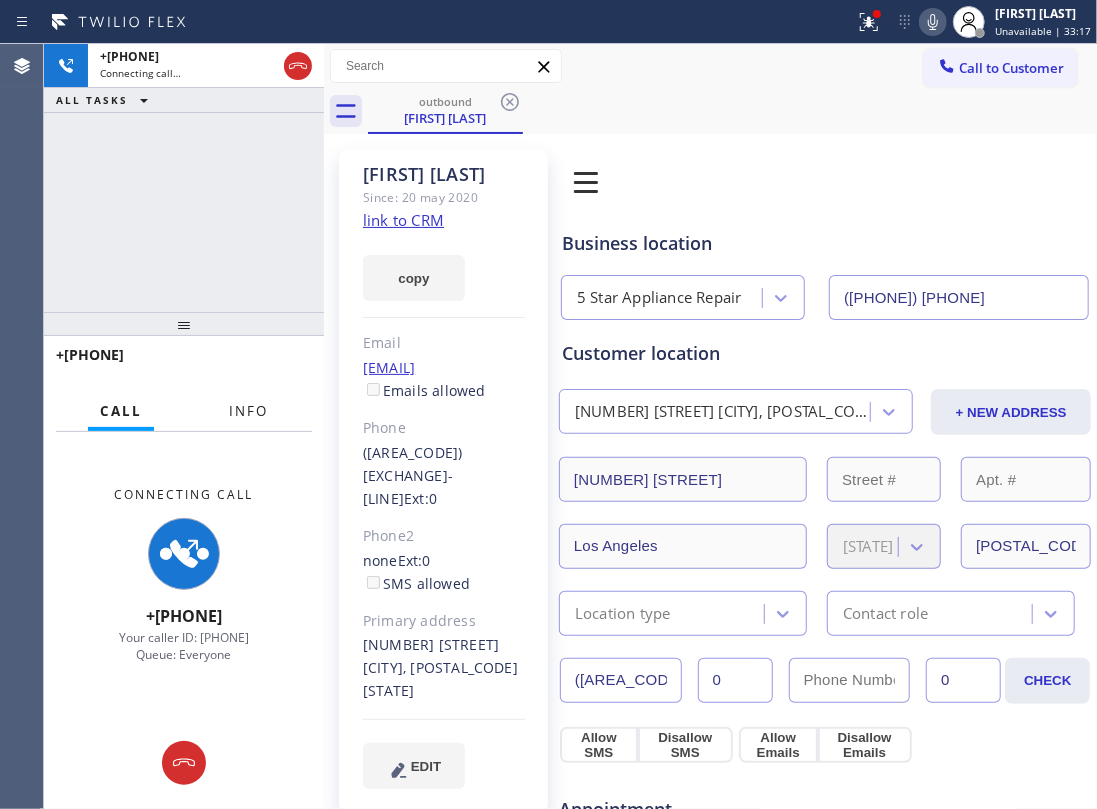 click on "Info" at bounding box center (248, 411) 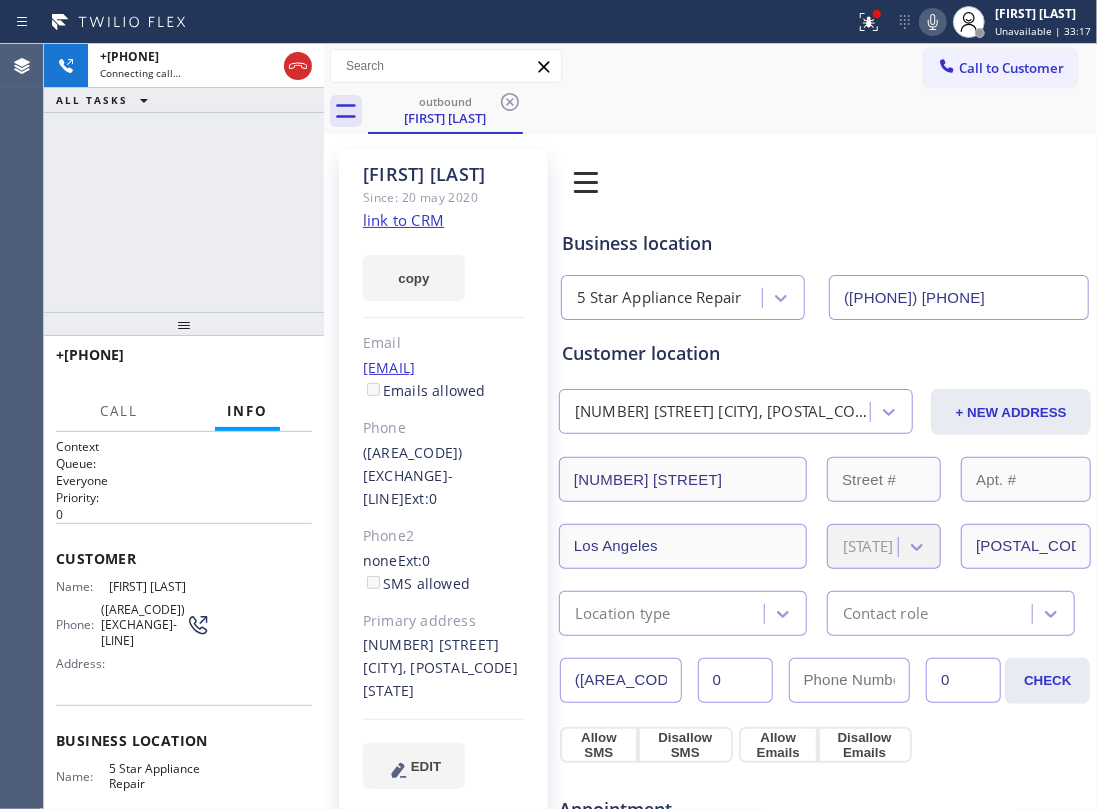 click on "+13107026711 Connecting call… ALL TASKS ALL TASKS ACTIVE TASKS TASKS IN WRAP UP" at bounding box center [184, 178] 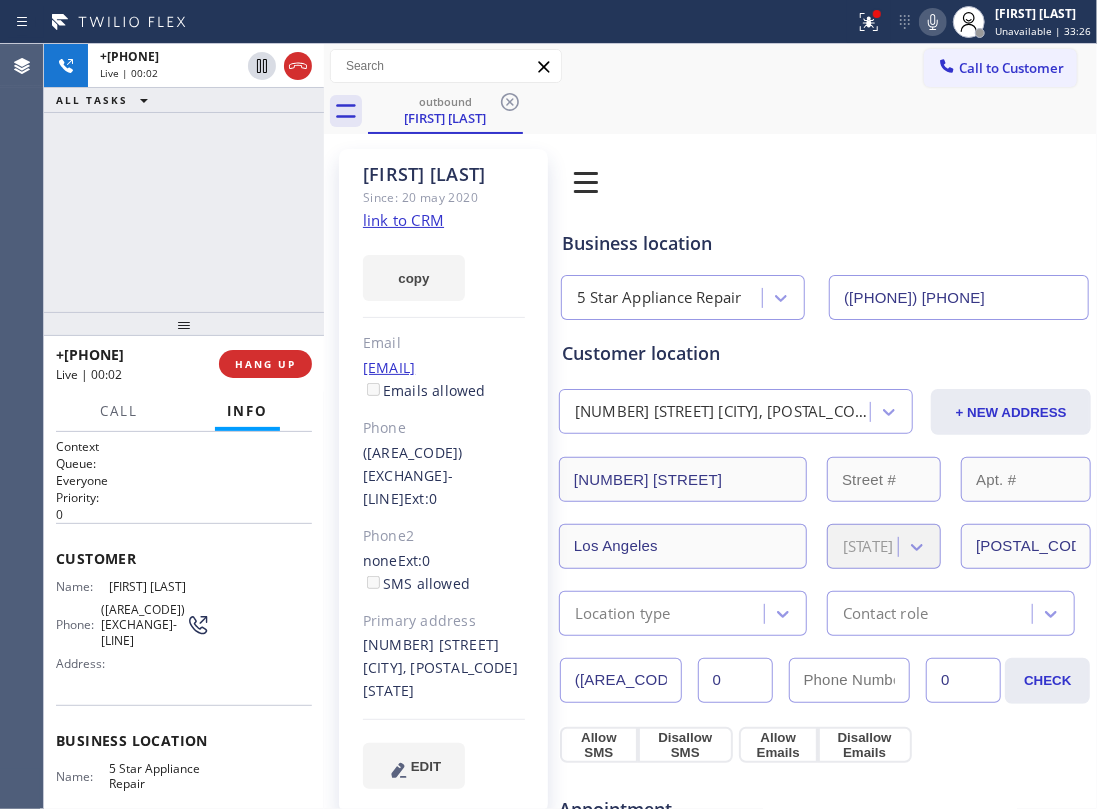 click on "+13107026711 Live | 00:02 ALL TASKS ALL TASKS ACTIVE TASKS TASKS IN WRAP UP" at bounding box center [184, 178] 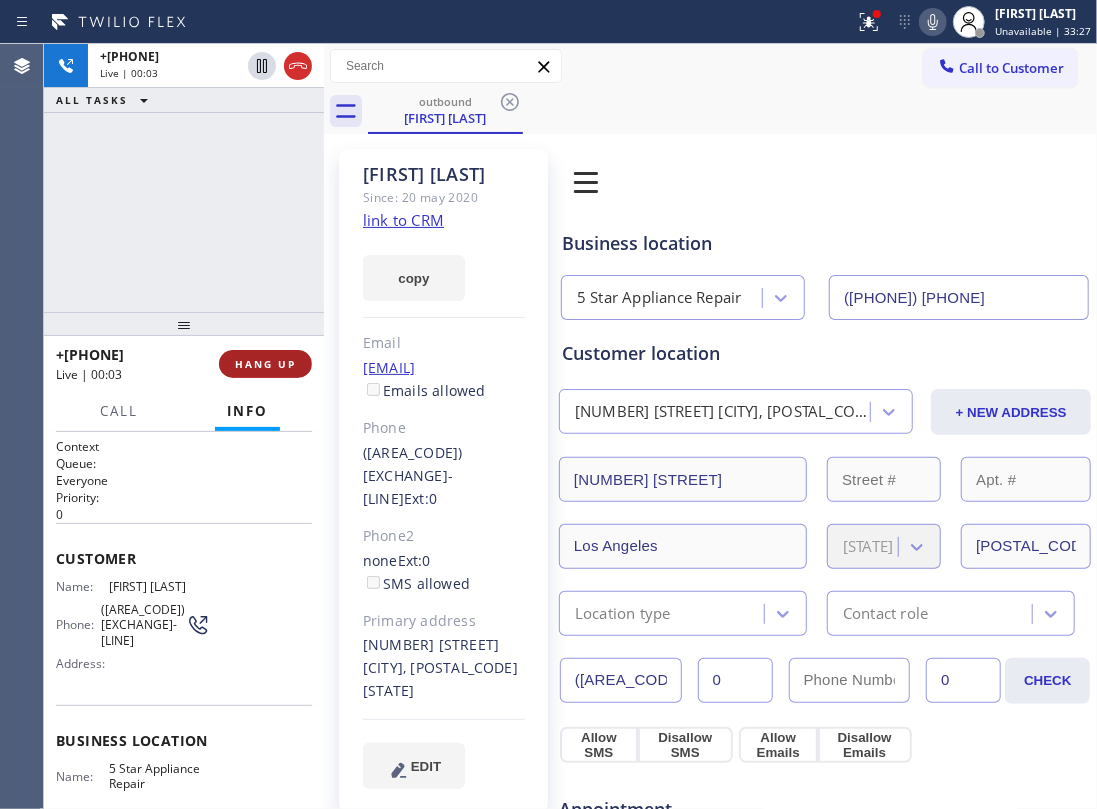 click on "HANG UP" at bounding box center [265, 364] 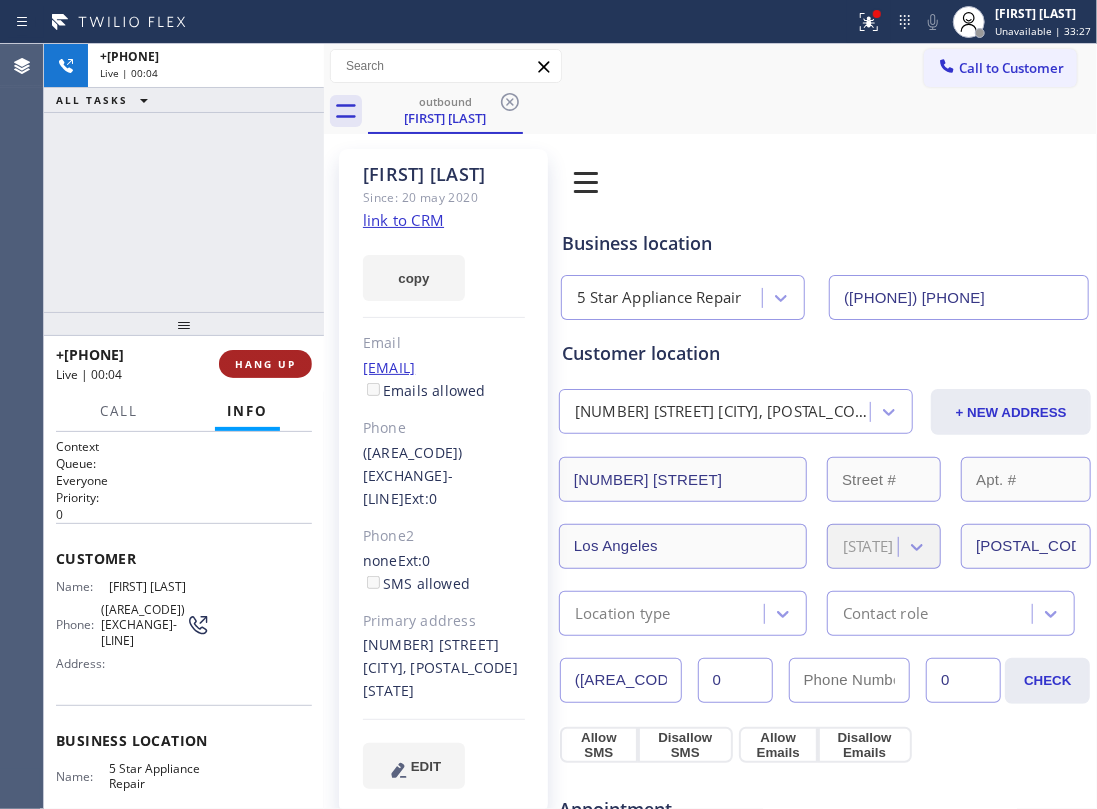 click on "HANG UP" at bounding box center [265, 364] 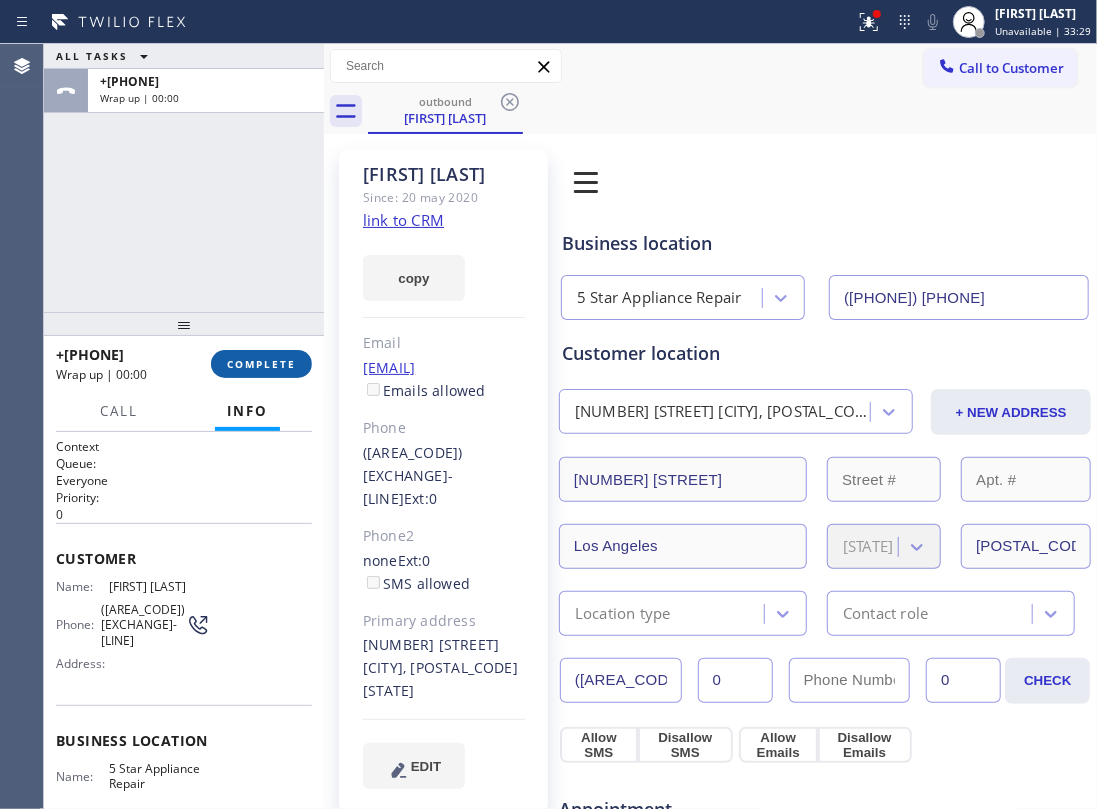 click on "COMPLETE" at bounding box center [261, 364] 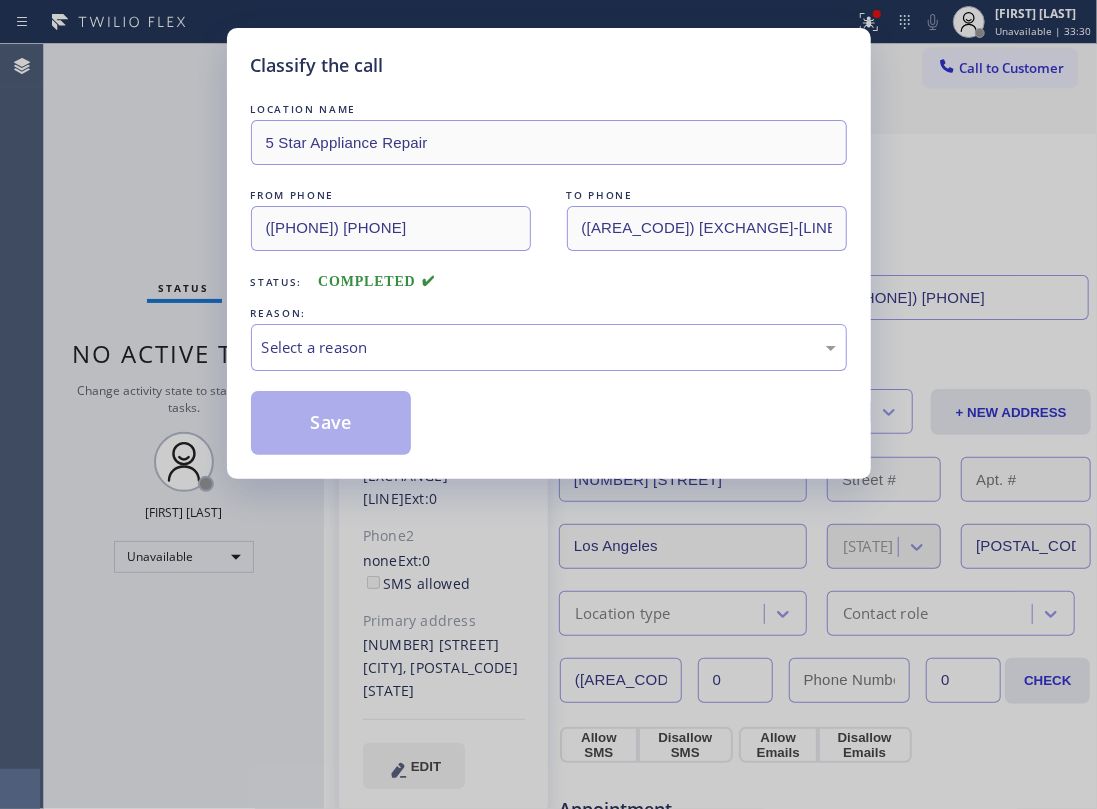 click on "Select a reason" at bounding box center (549, 347) 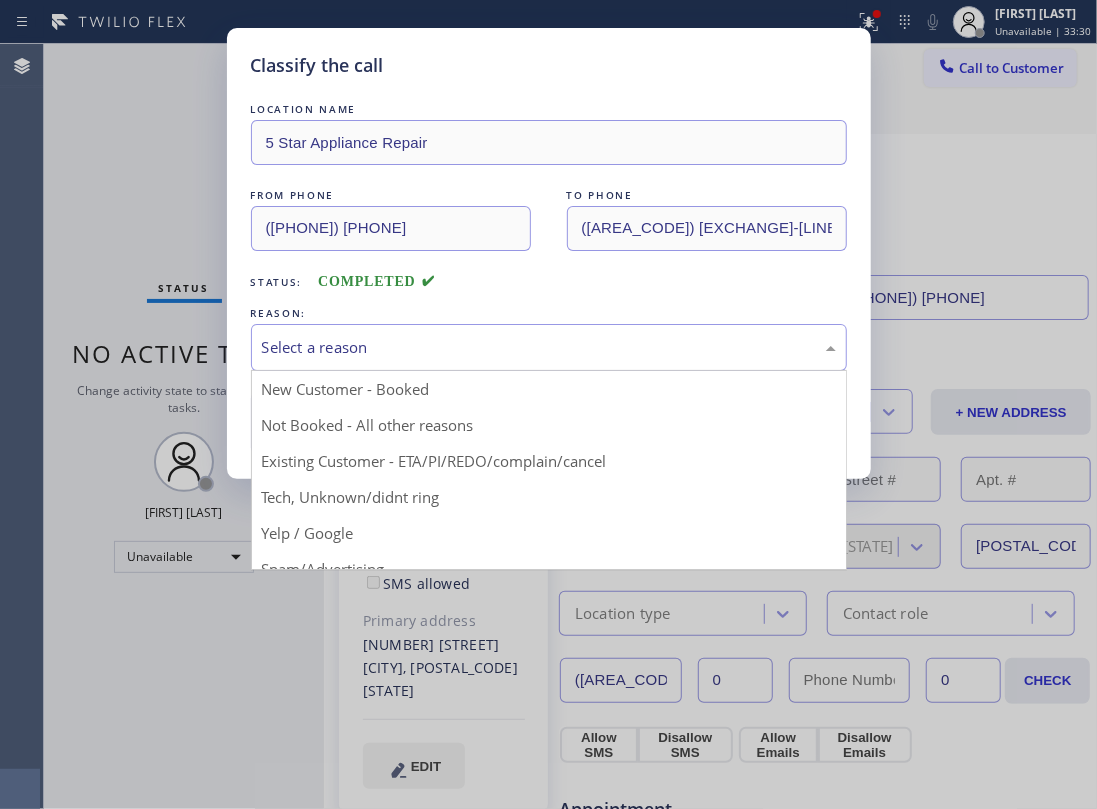 click on "Status: COMPLETED" at bounding box center (549, 277) 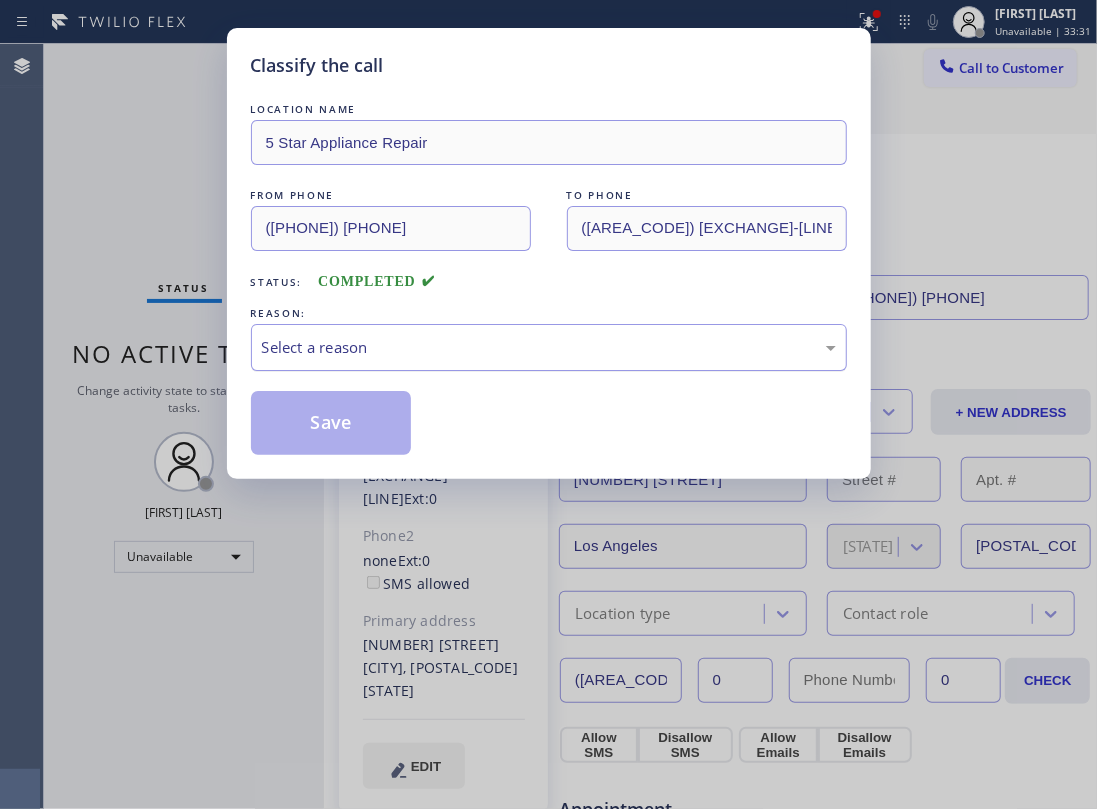 click on "Select a reason" at bounding box center (549, 347) 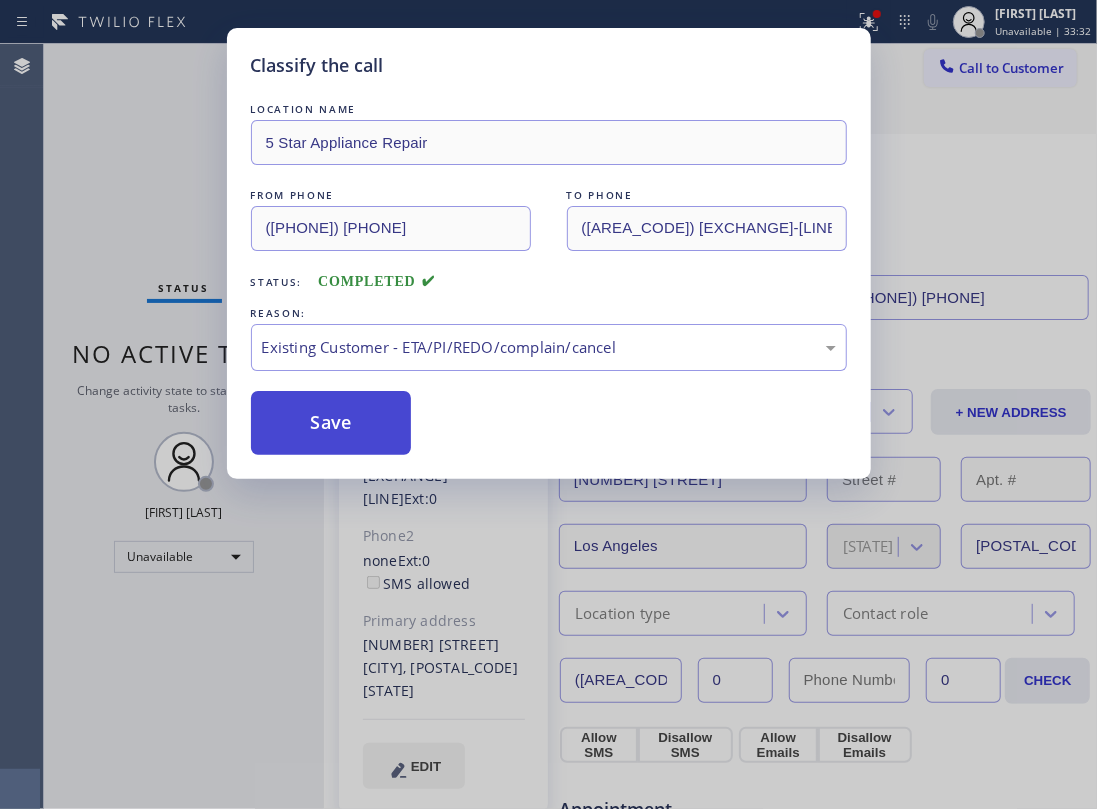 click on "Save" at bounding box center (331, 423) 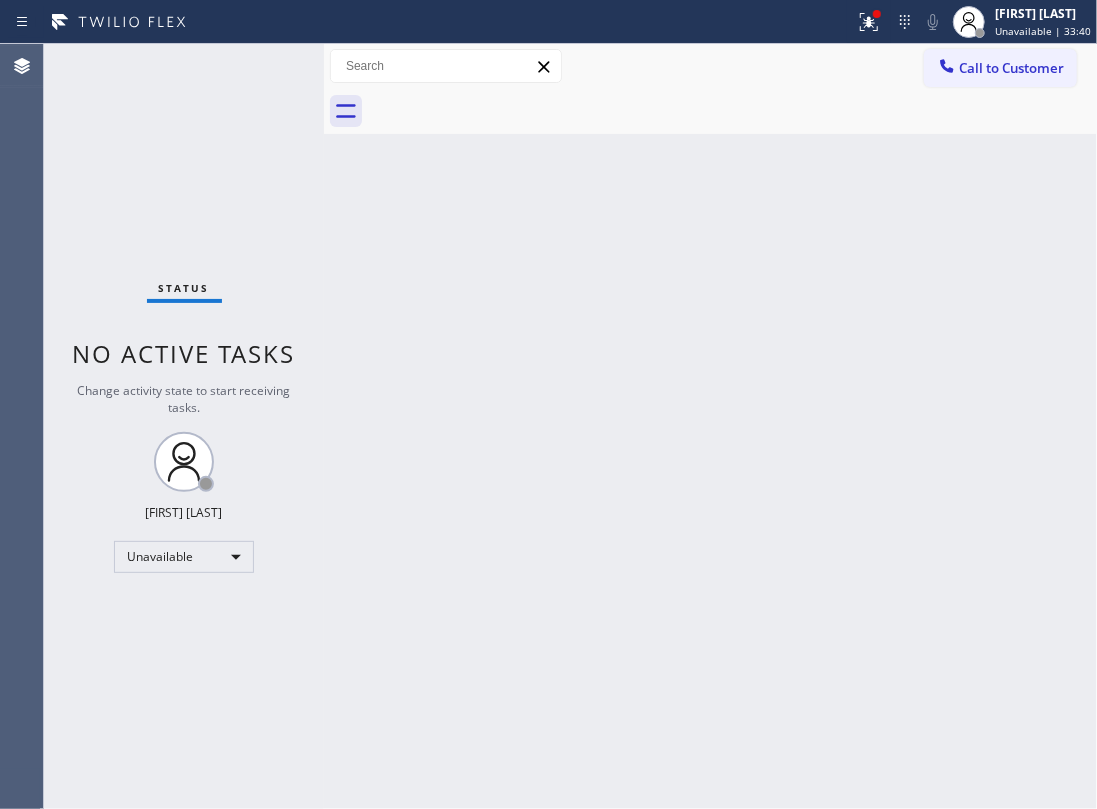 click on "Back to Dashboard Change Sender ID Customers Technicians Select a contact Outbound call Location Search location Your caller id phone number Customer number Call Customer info Name   Phone none Address none Change Sender ID HVAC +18559994417 5 Star Appliance +18557314952 Appliance Repair +18554611149 Plumbing +18889090120 Air Duct Cleaning +18006865038  Electricians +18005688664 Cancel Change Check personal SMS Reset Change No tabs Call to Customer Outbound call Location 5 Star Appliance Repair Your caller id phone number (855) 731-4952 Customer number Call Outbound call Technician Search Technician Your caller id phone number Your caller id phone number Call" at bounding box center (710, 426) 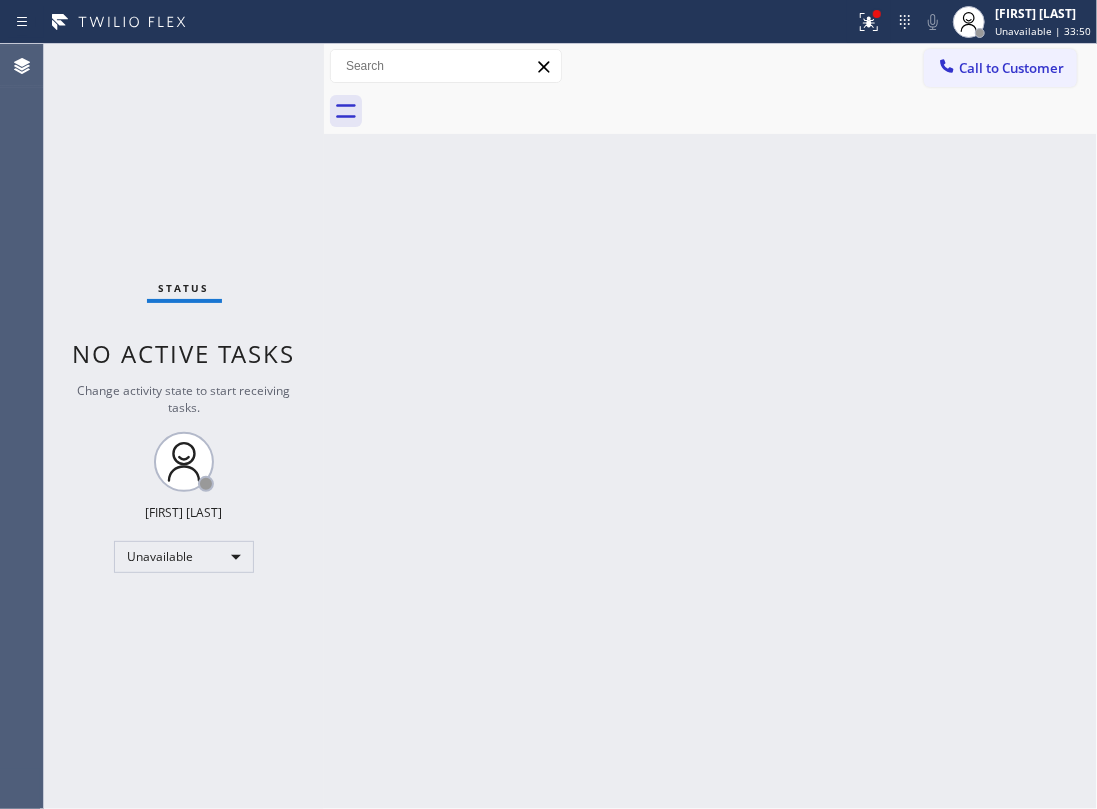 click at bounding box center [732, 111] 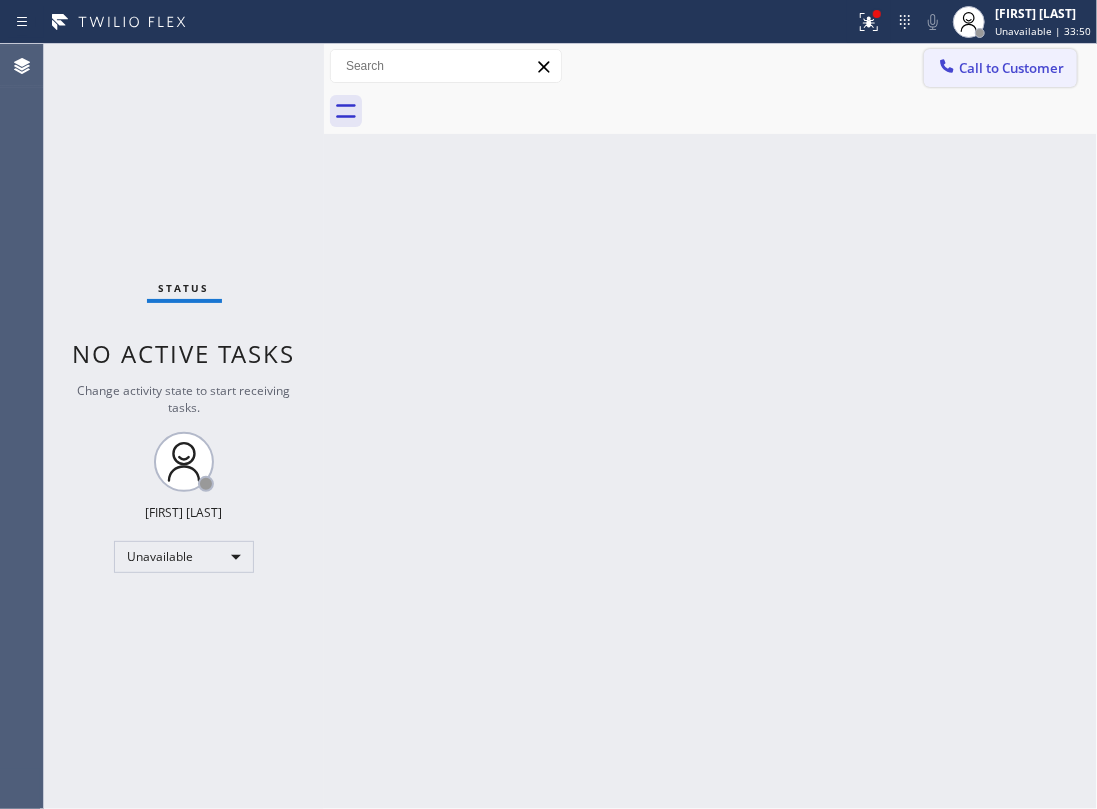 click on "Call to Customer" at bounding box center (1011, 68) 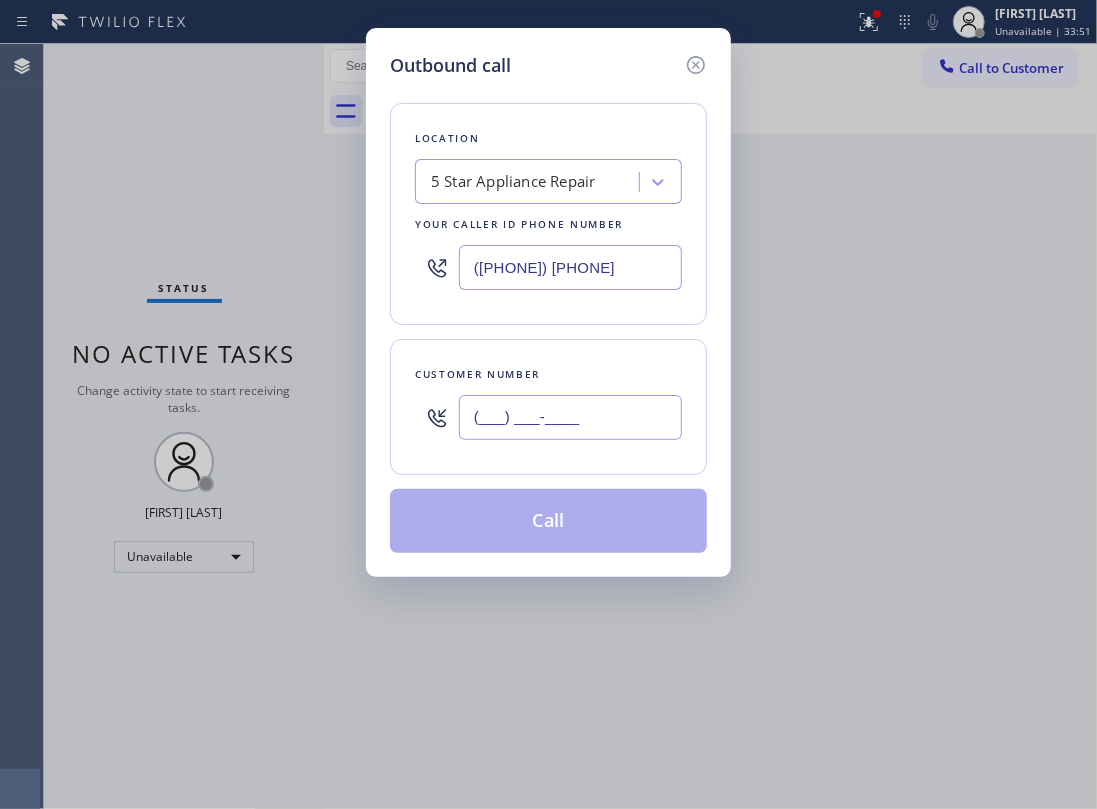 click on "(___) ___-____" at bounding box center (570, 417) 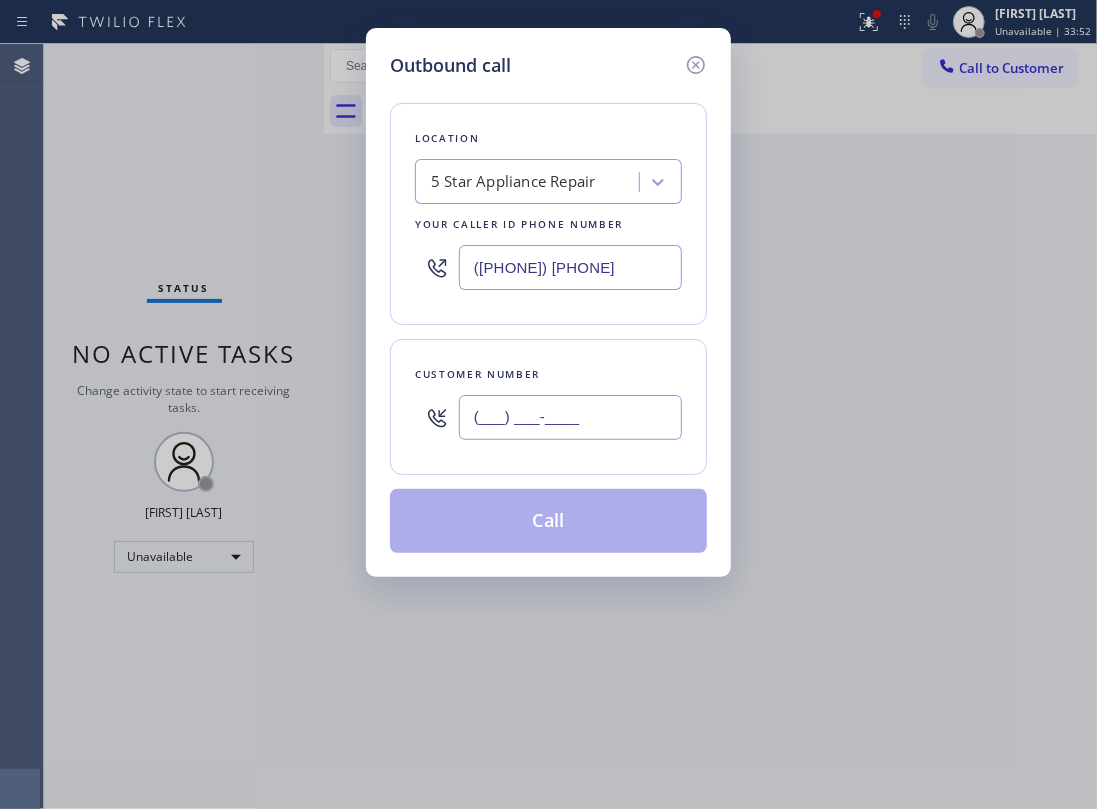 paste on "323) 397-6229" 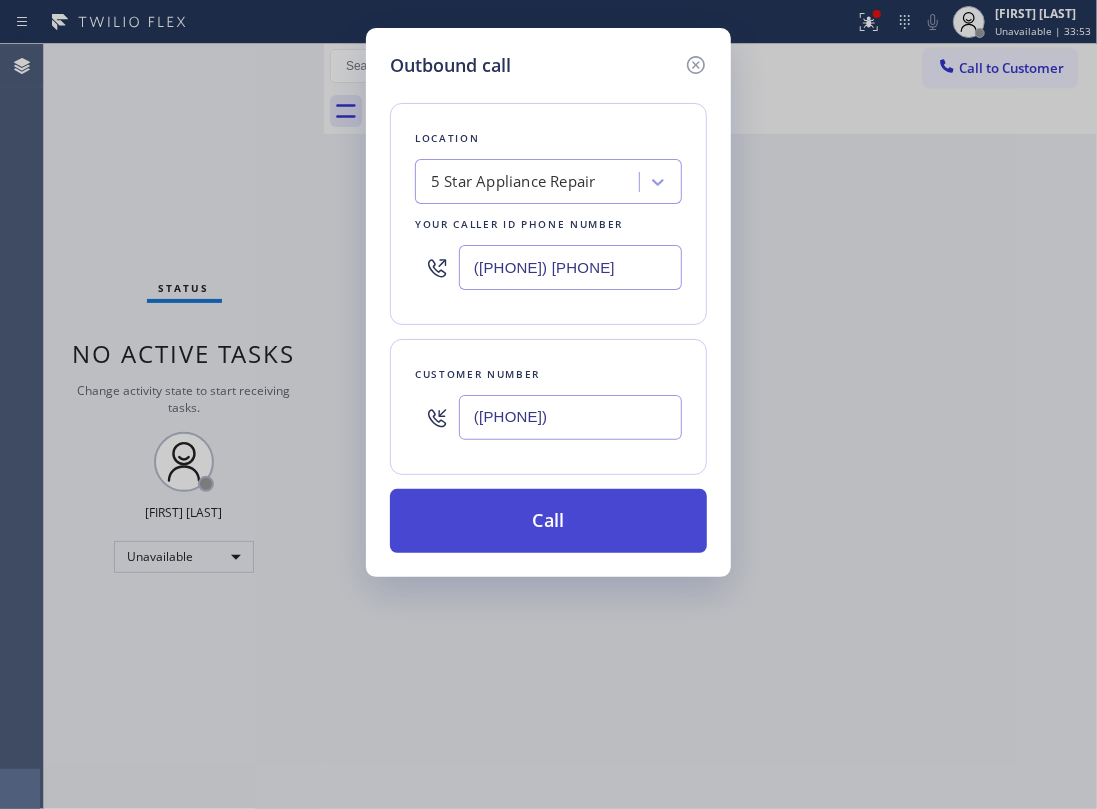 type on "(323) 397-6229" 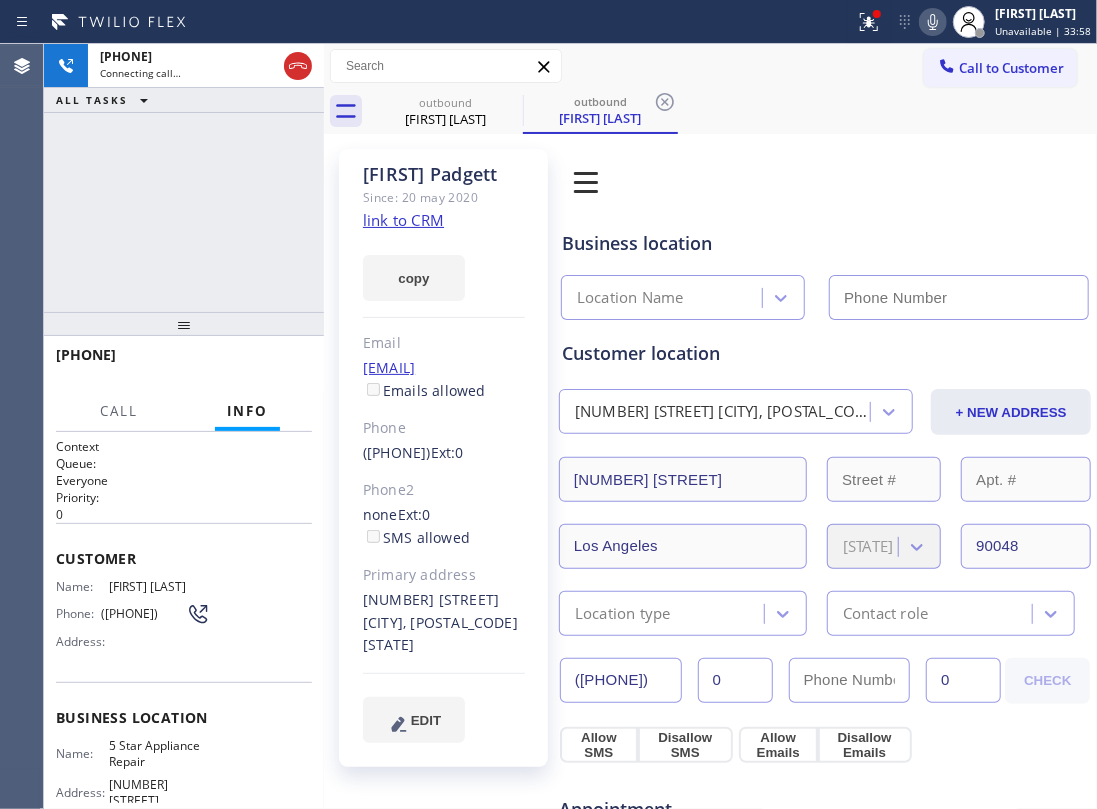 type on "(855) 731-4952" 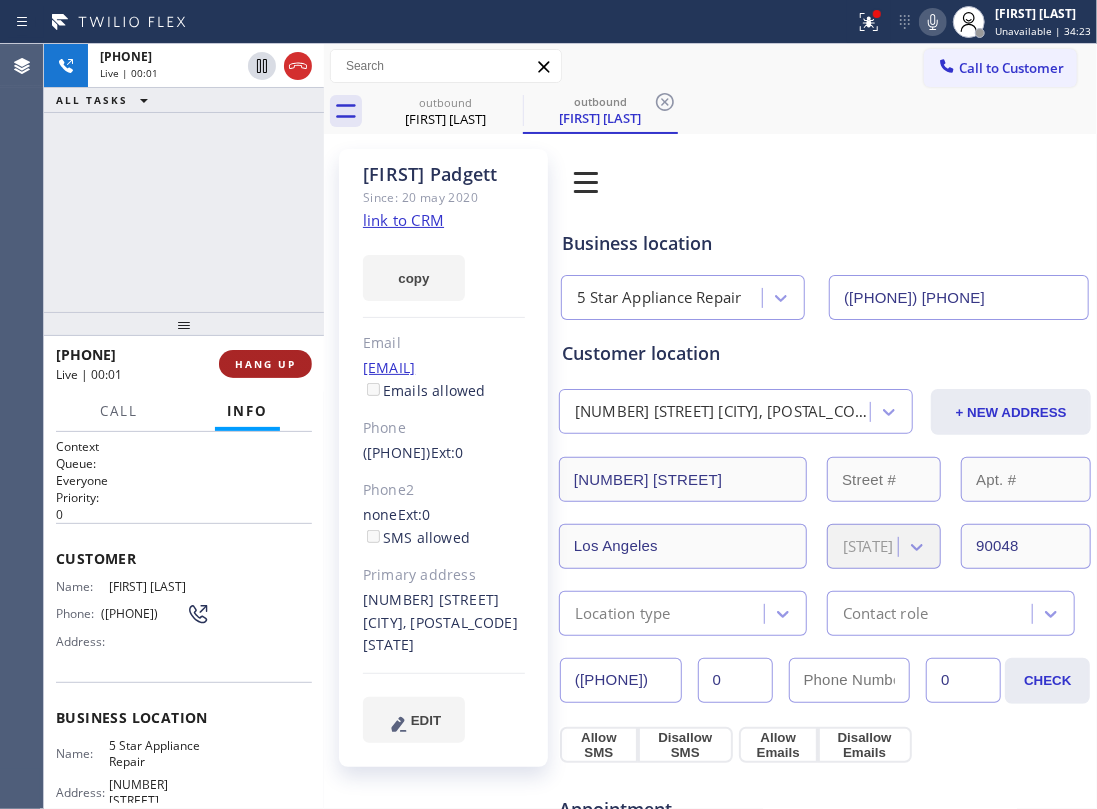 drag, startPoint x: 140, startPoint y: 180, endPoint x: 277, endPoint y: 349, distance: 217.5546 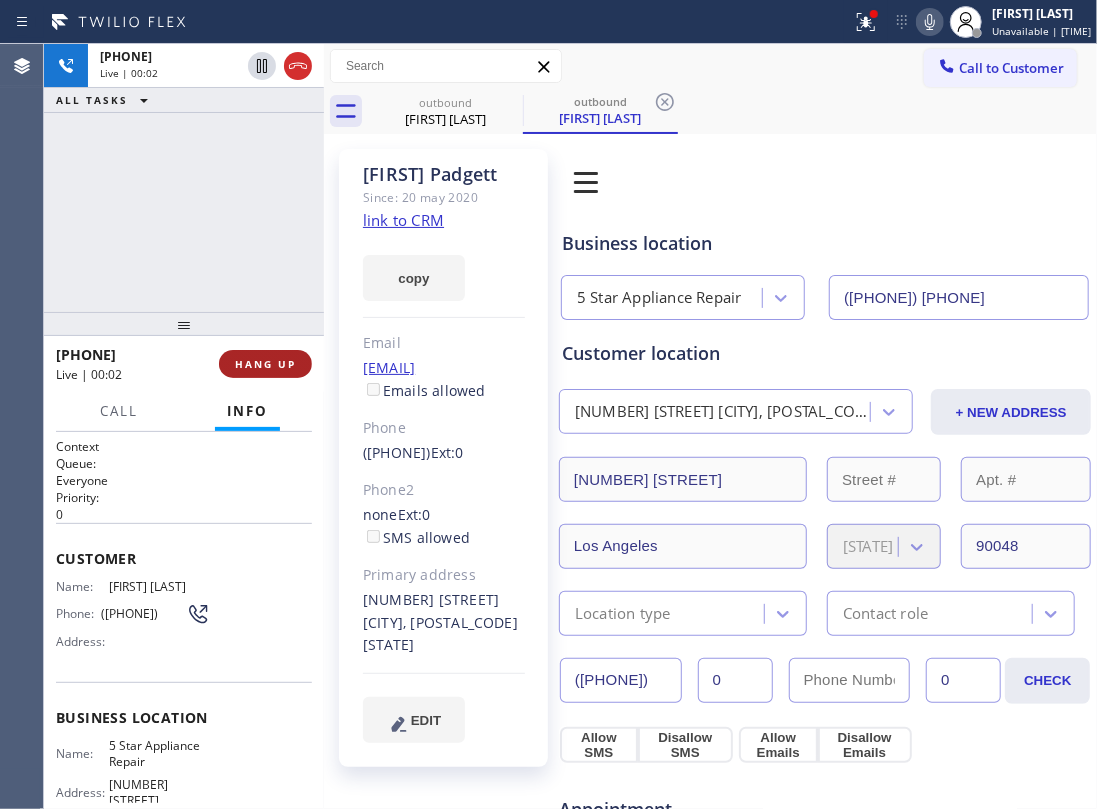 click on "HANG UP" at bounding box center [265, 364] 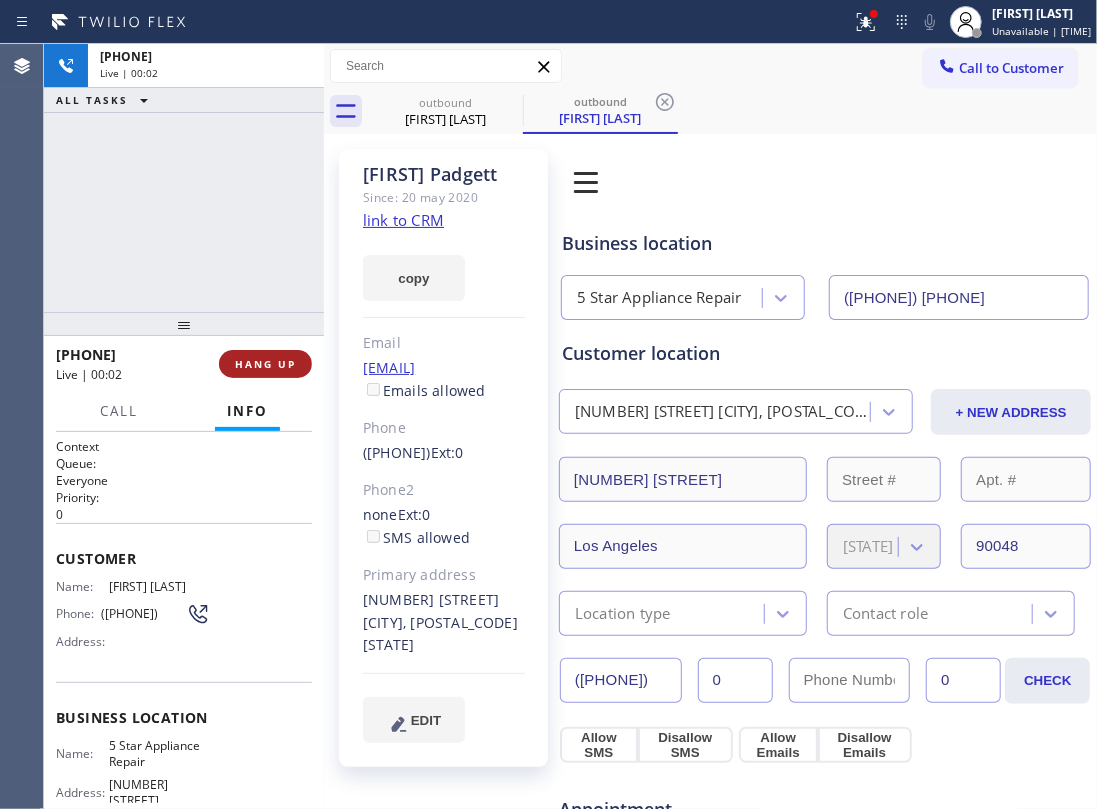 click on "HANG UP" at bounding box center [265, 364] 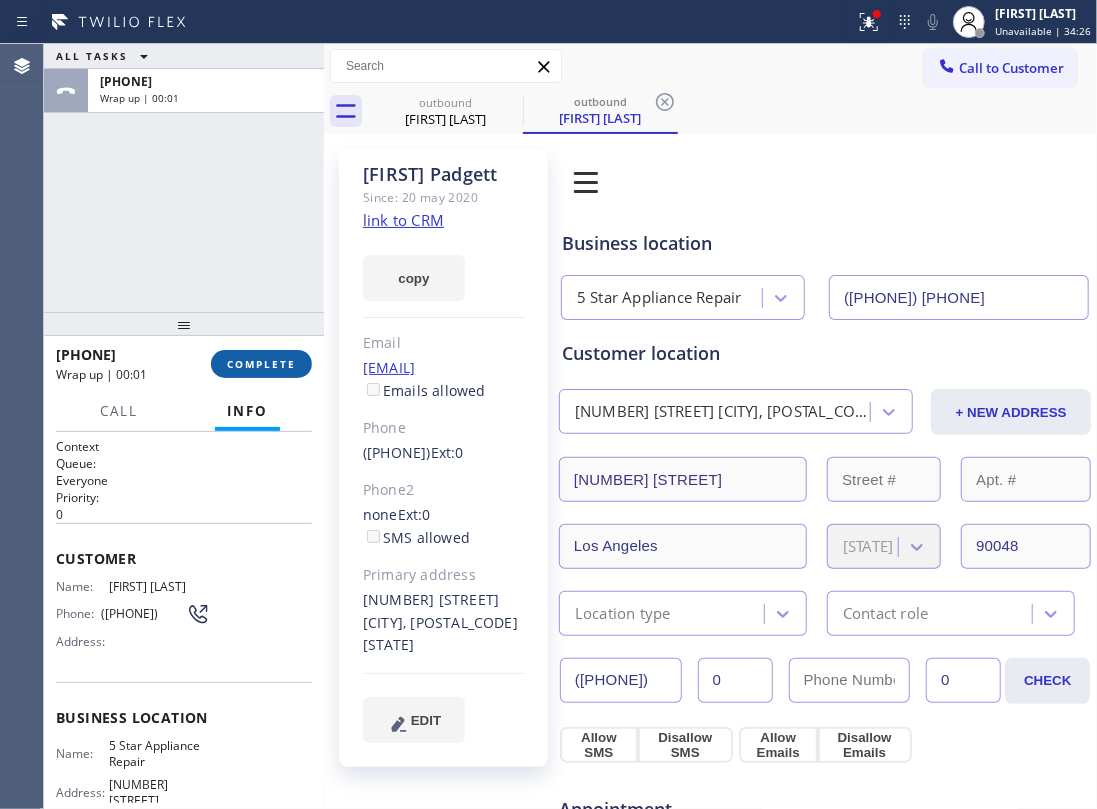 click on "COMPLETE" at bounding box center (261, 364) 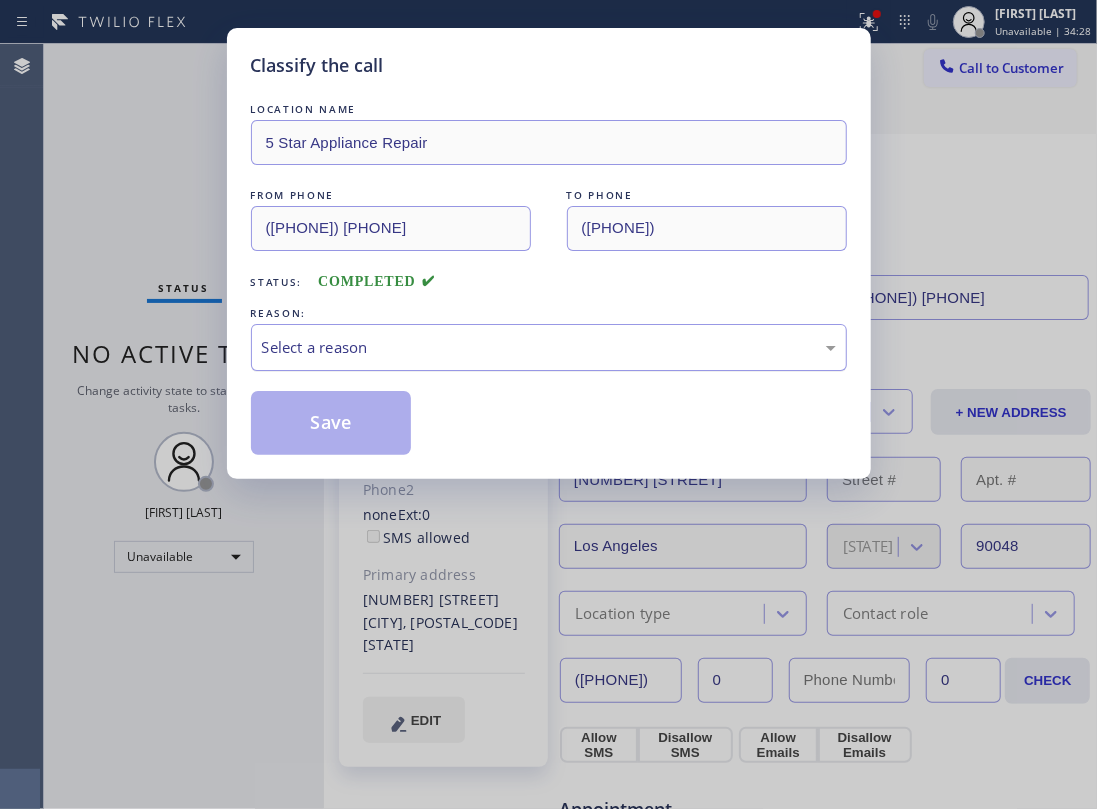 click on "Select a reason" at bounding box center (549, 347) 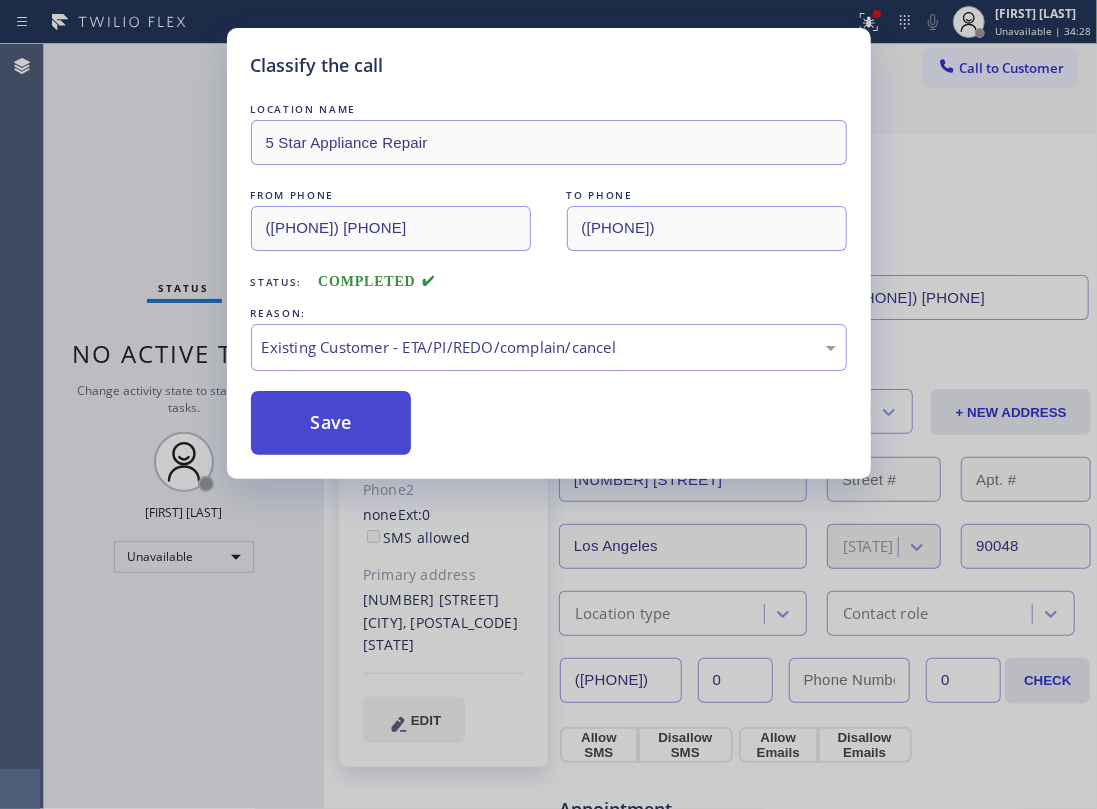 click on "Save" at bounding box center (331, 423) 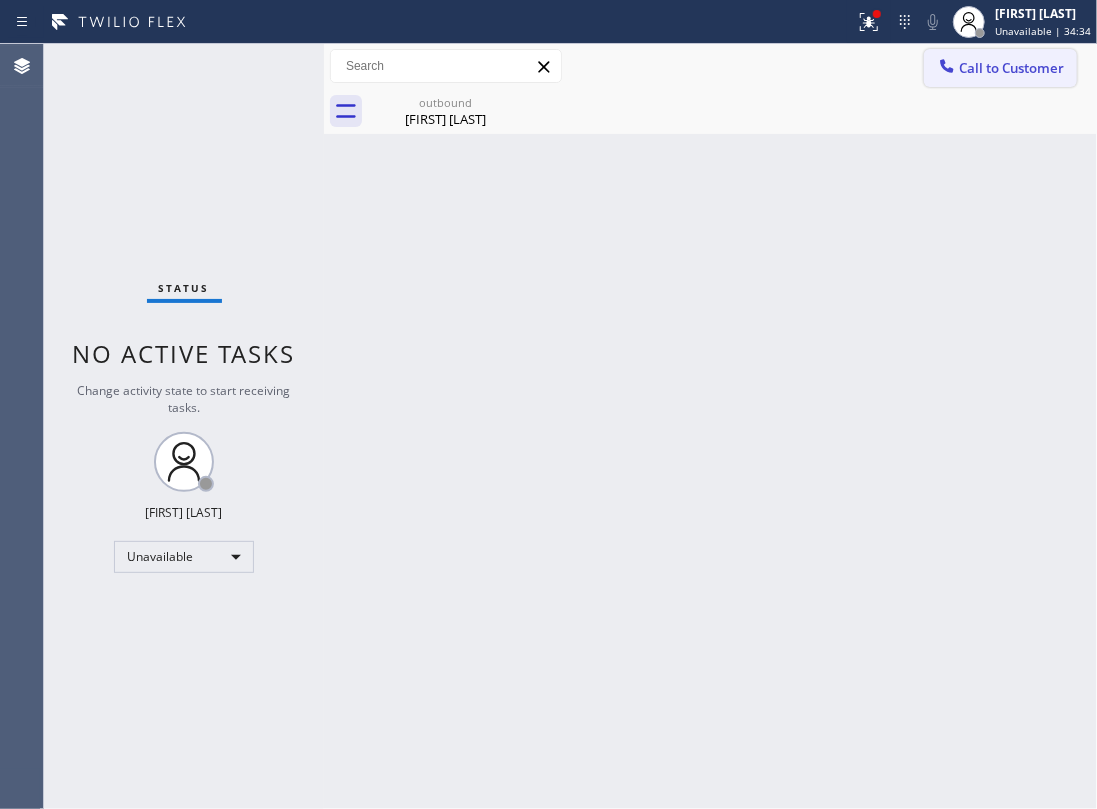 click on "Call to Customer" at bounding box center [1011, 68] 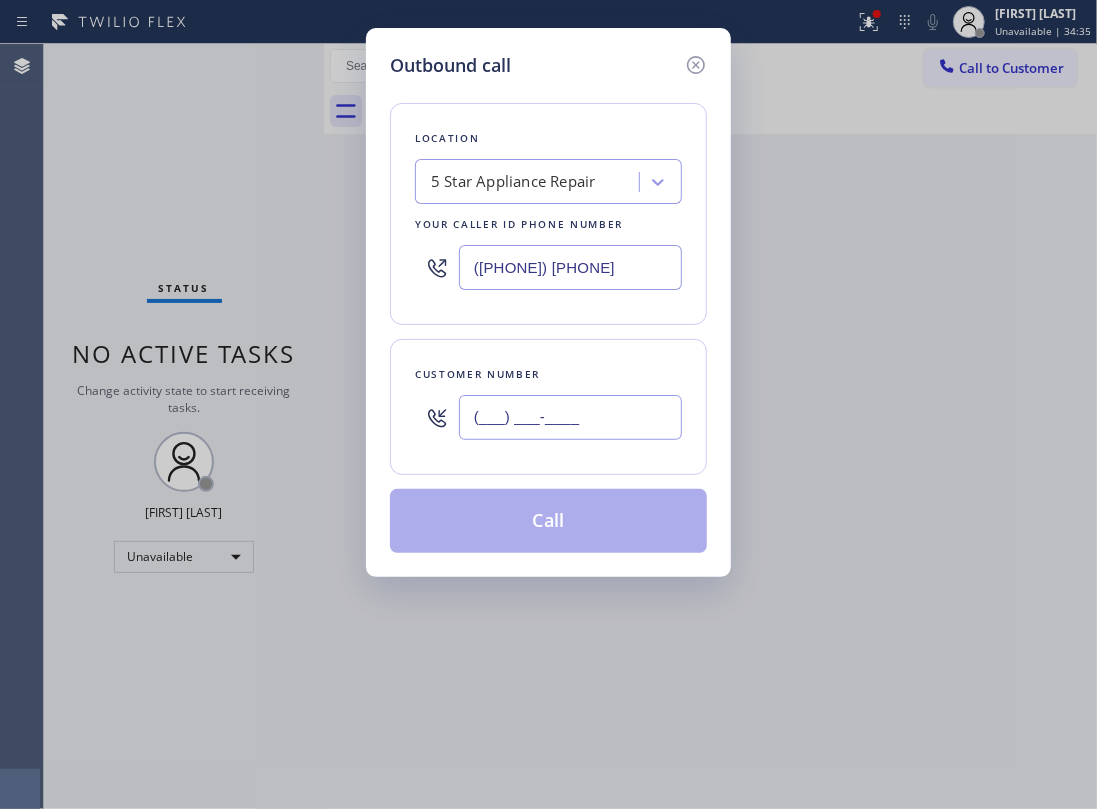 click on "(___) ___-____" at bounding box center (570, 417) 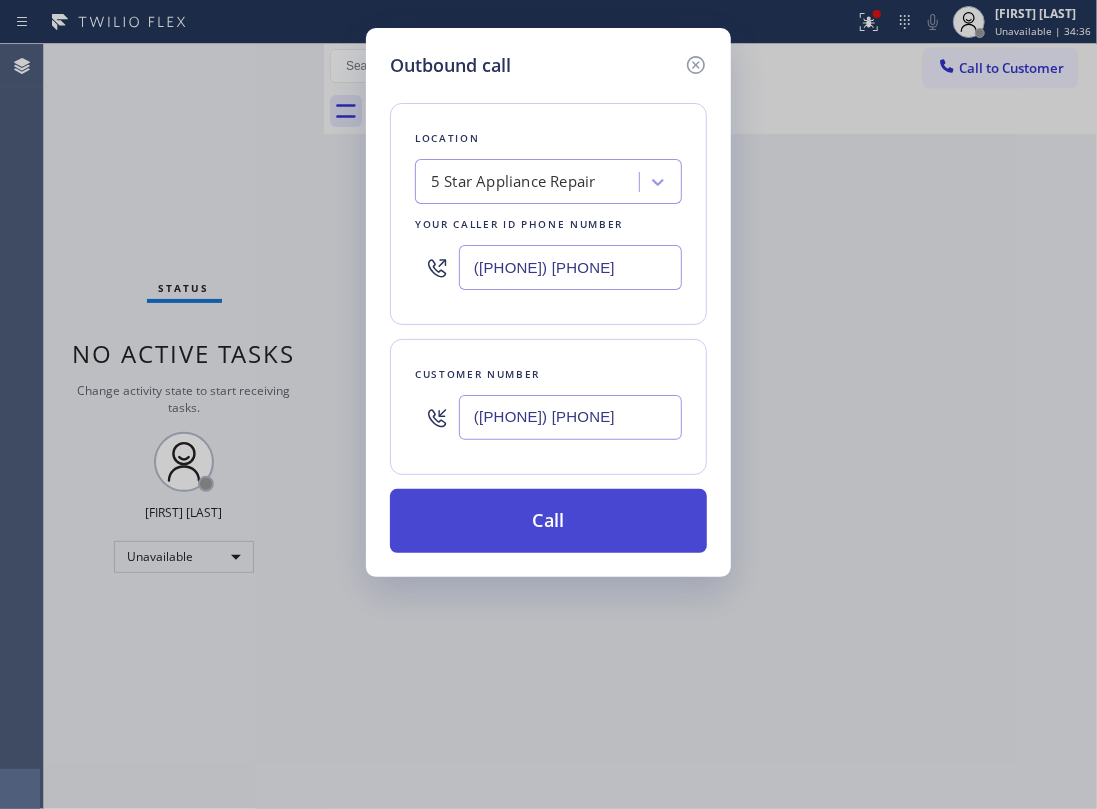 type on "(818) 930-7883" 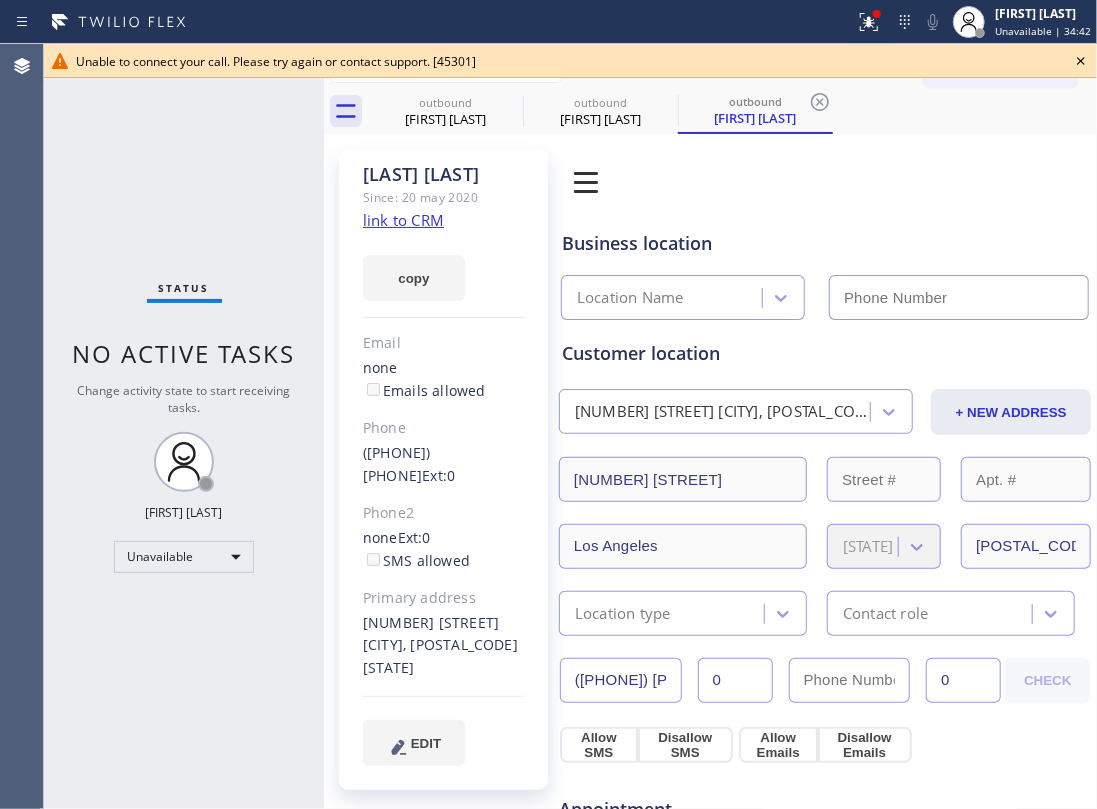 type on "(855) 731-4952" 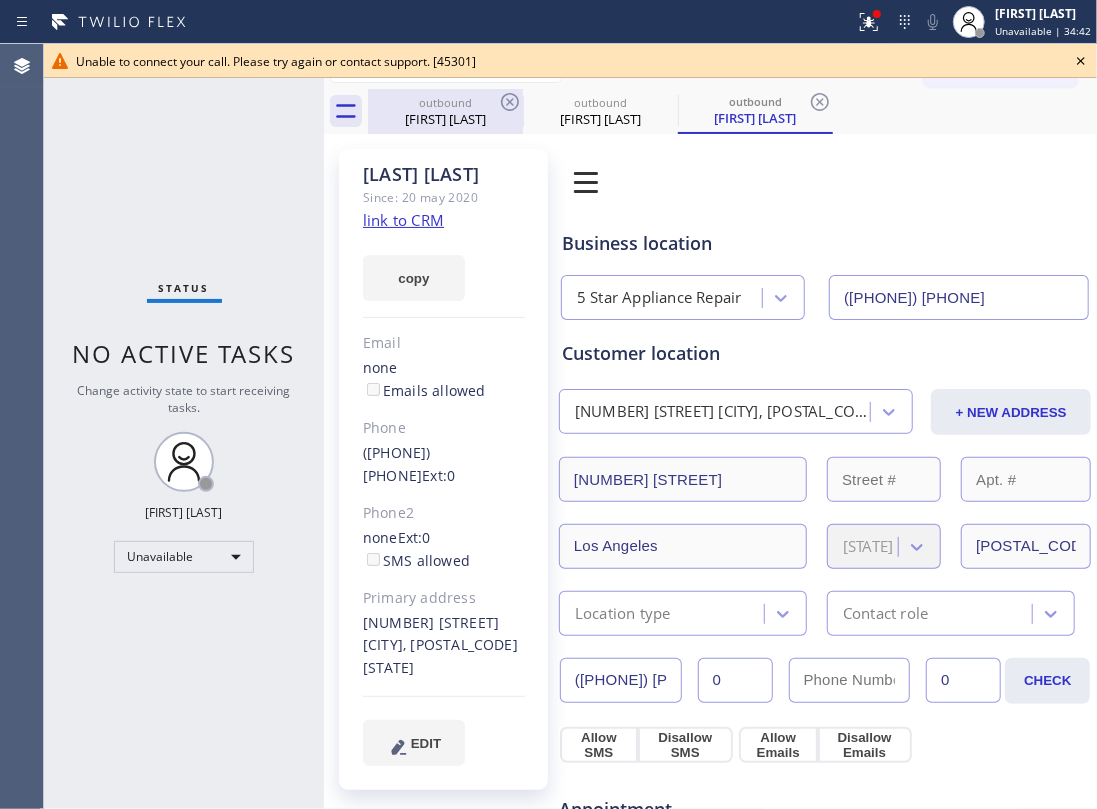 drag, startPoint x: 461, startPoint y: 112, endPoint x: 501, endPoint y: 101, distance: 41.484936 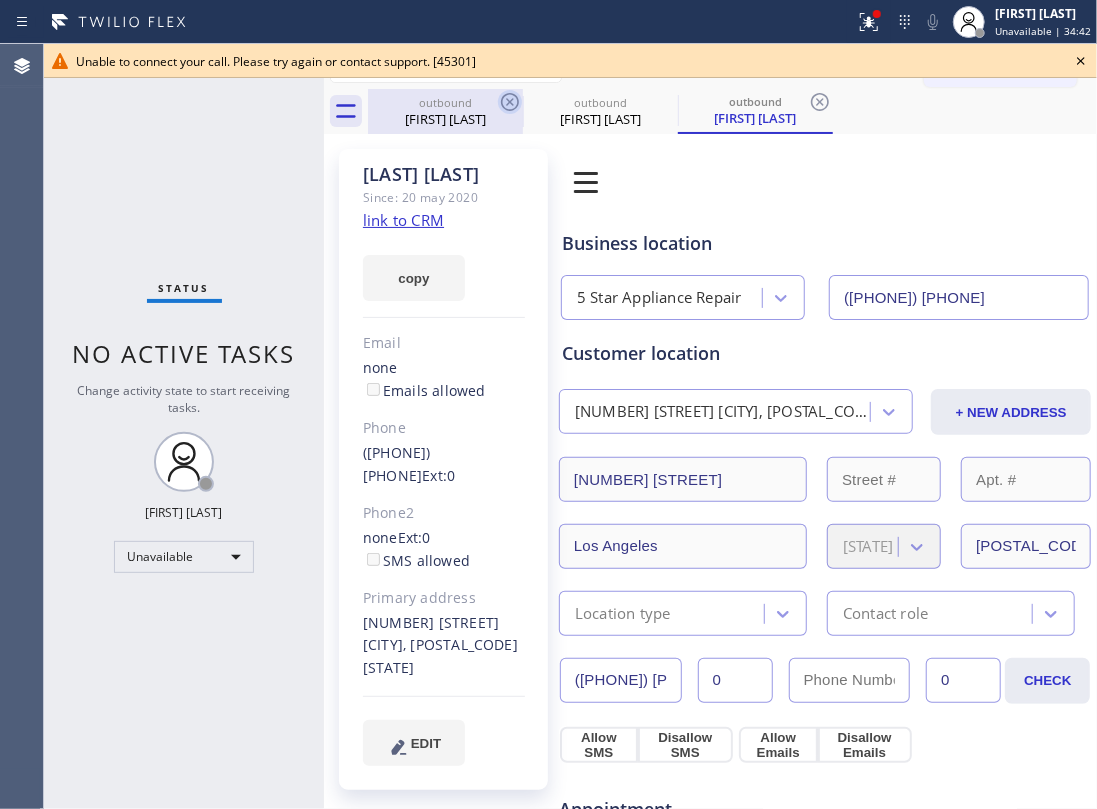 click on "Toni Padgett" at bounding box center [445, 119] 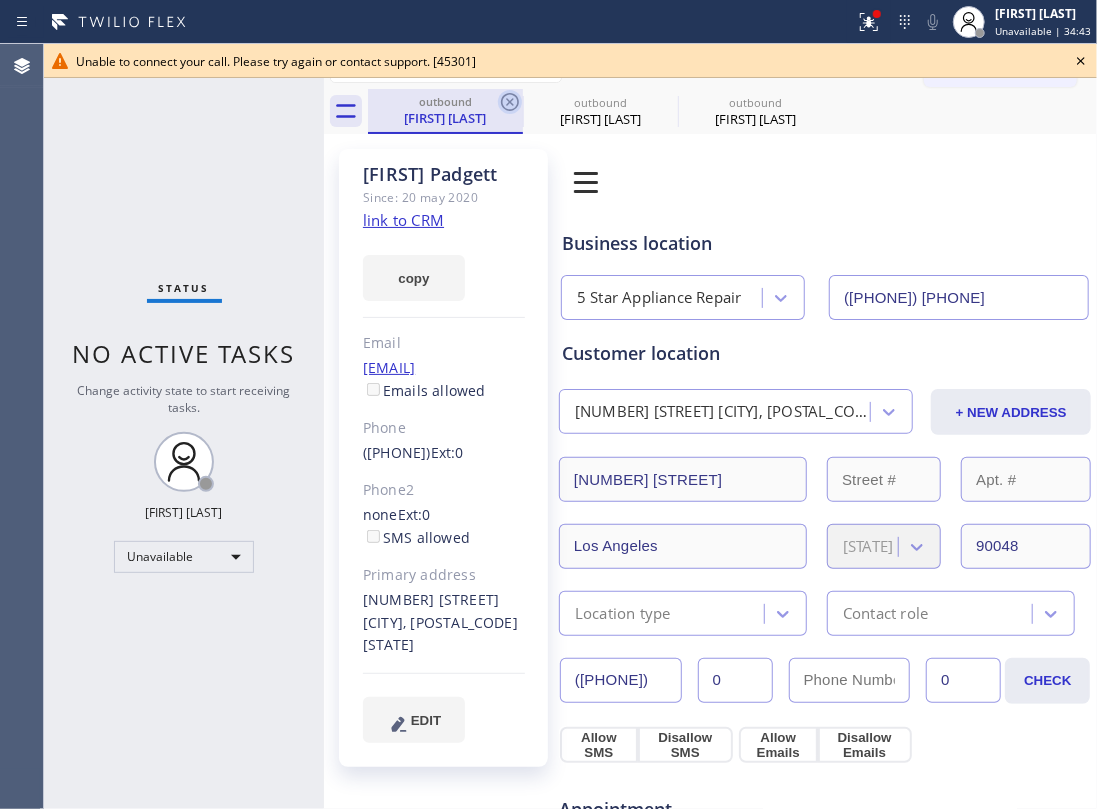 click 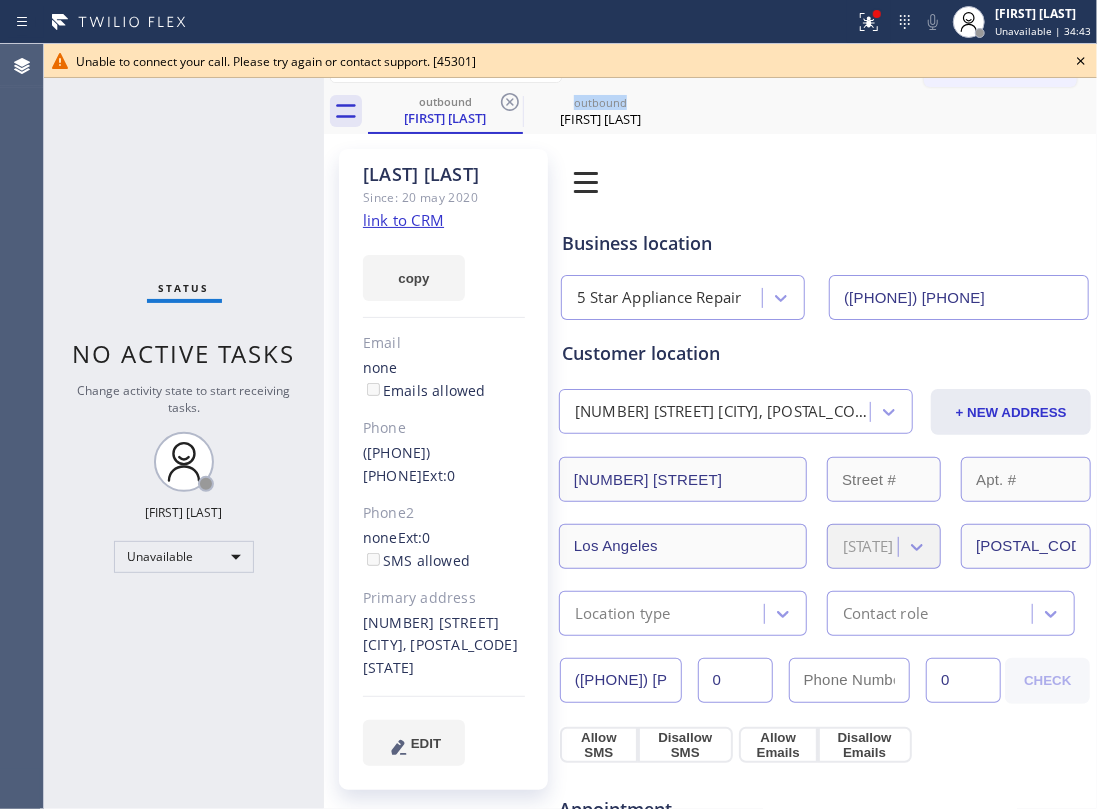 click 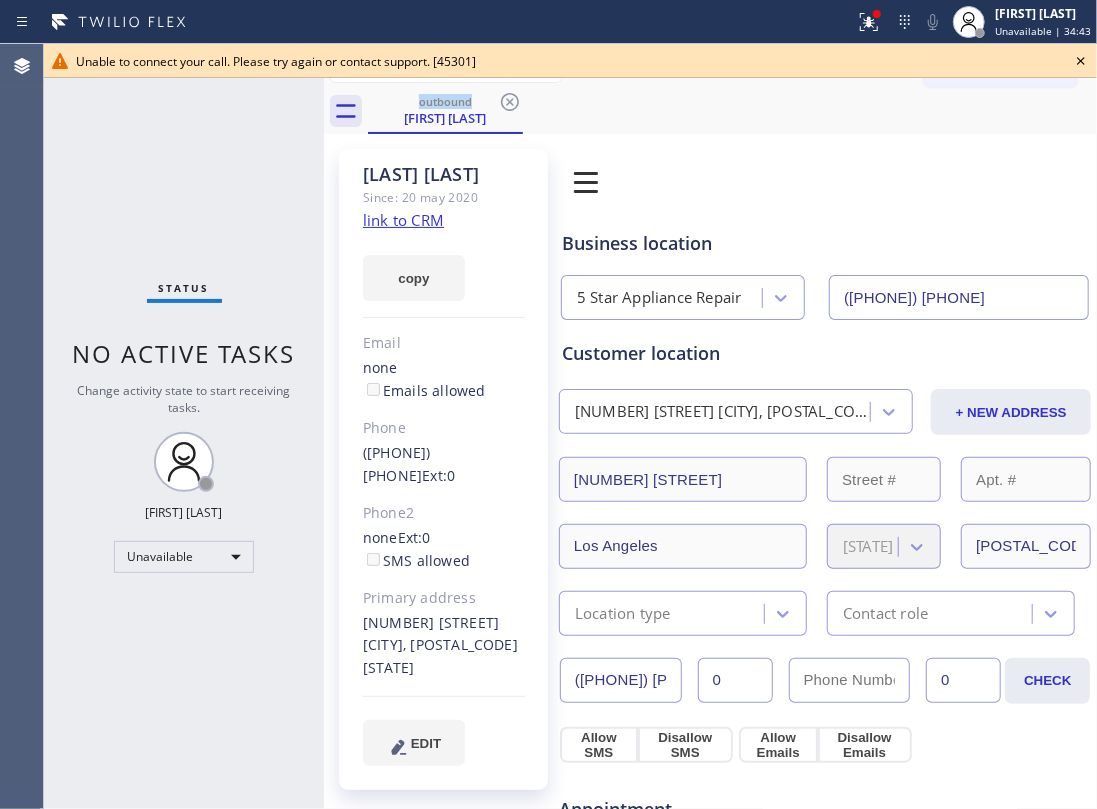 click 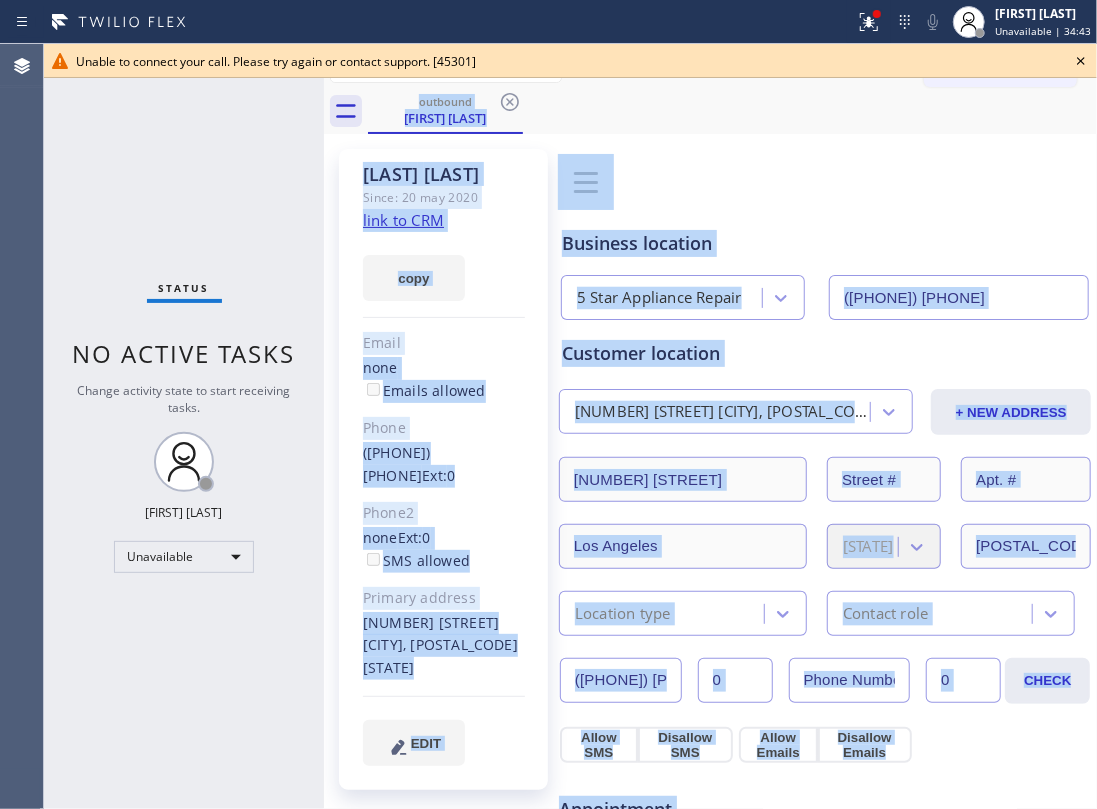 click on "outbound Sigal Telem" at bounding box center [732, 111] 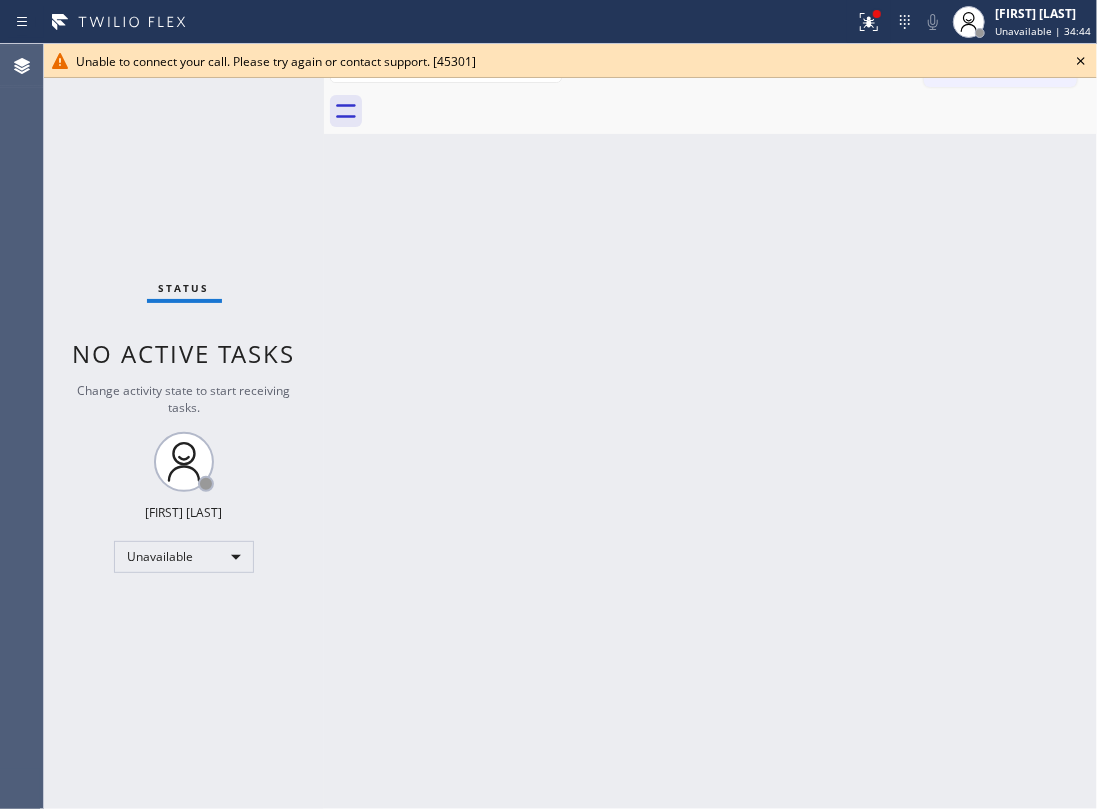 click on "Back to Dashboard Change Sender ID Customers Technicians Select a contact Outbound call Location Search location Your caller id phone number Customer number Call Customer info Name   Phone none Address none Change Sender ID HVAC +18559994417 5 Star Appliance +18557314952 Appliance Repair +18554611149 Plumbing +18889090120 Air Duct Cleaning +18006865038  Electricians +18005688664 Cancel Change Check personal SMS Reset Change No tabs Call to Customer Outbound call Location 5 Star Appliance Repair Your caller id phone number (855) 731-4952 Customer number Call Outbound call Technician Search Technician Your caller id phone number Your caller id phone number Call" at bounding box center [710, 426] 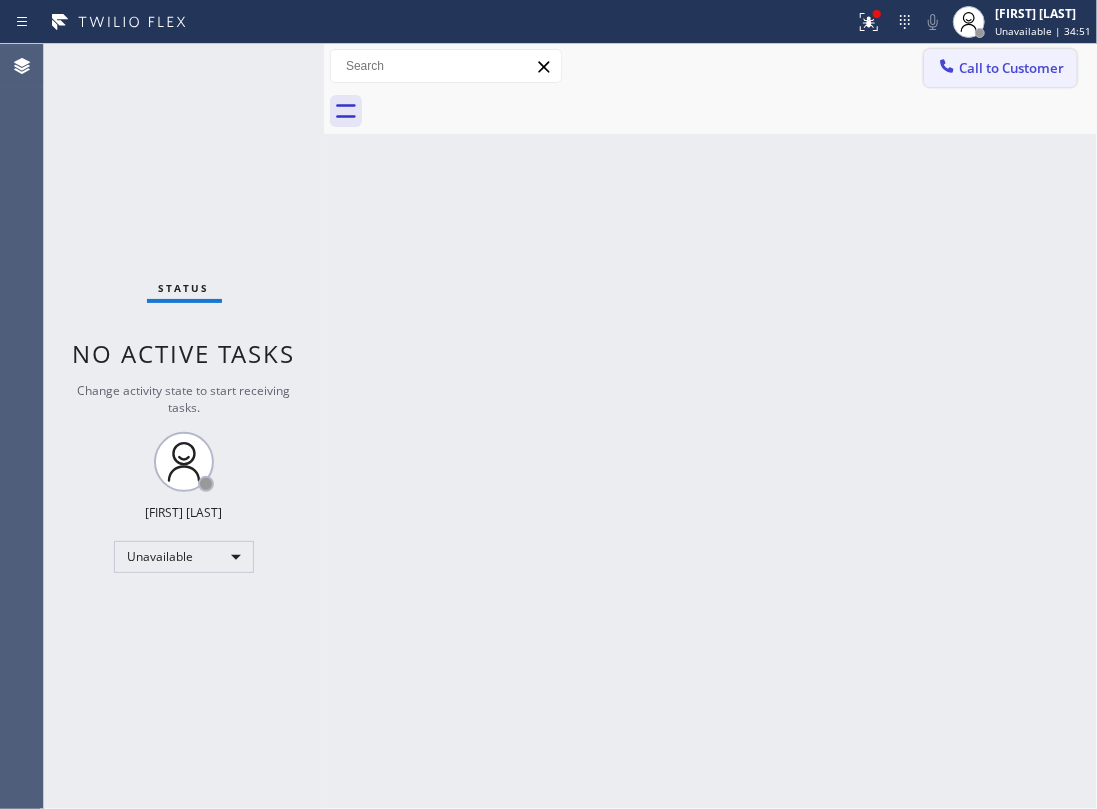 click on "Call to Customer" at bounding box center (1000, 68) 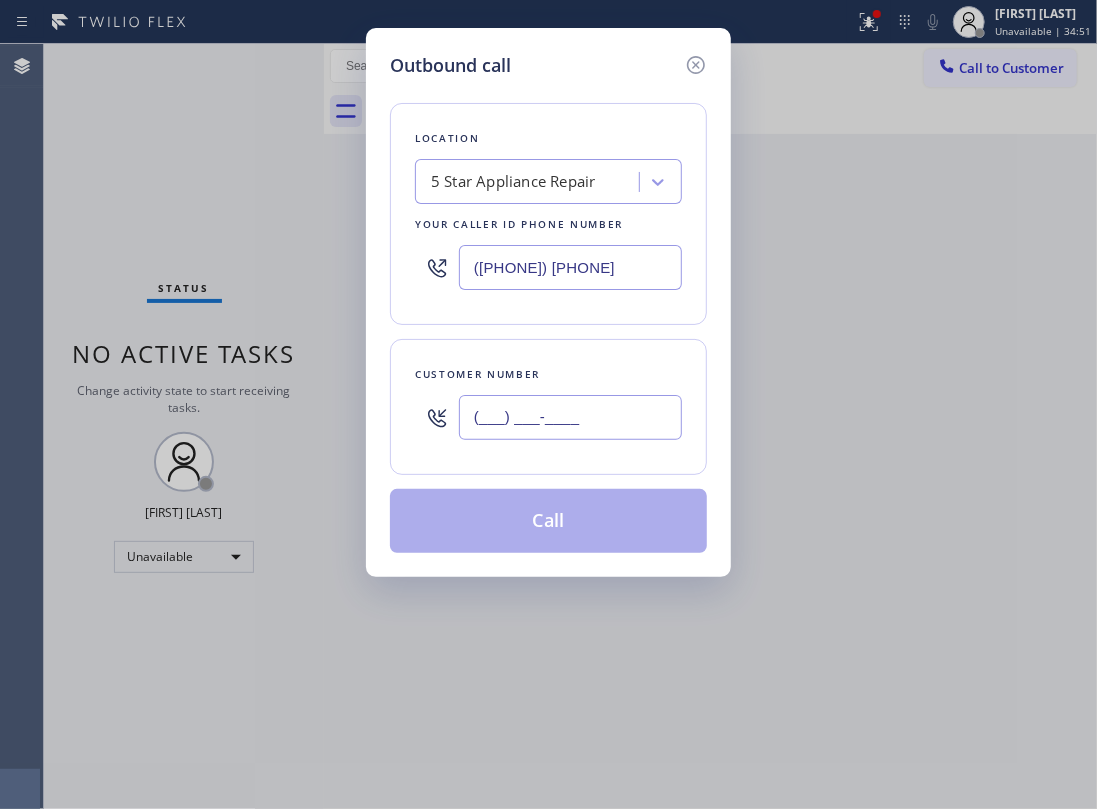 click on "(___) ___-____" at bounding box center (570, 417) 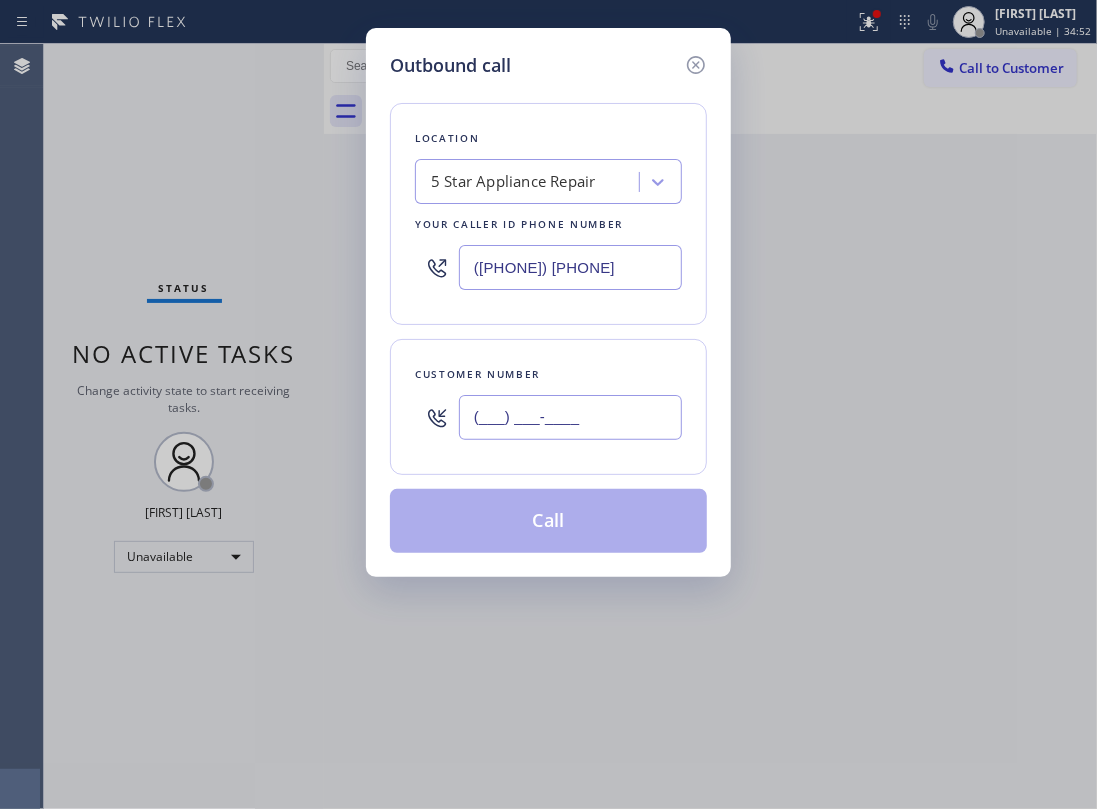 paste on "954) 478-5006" 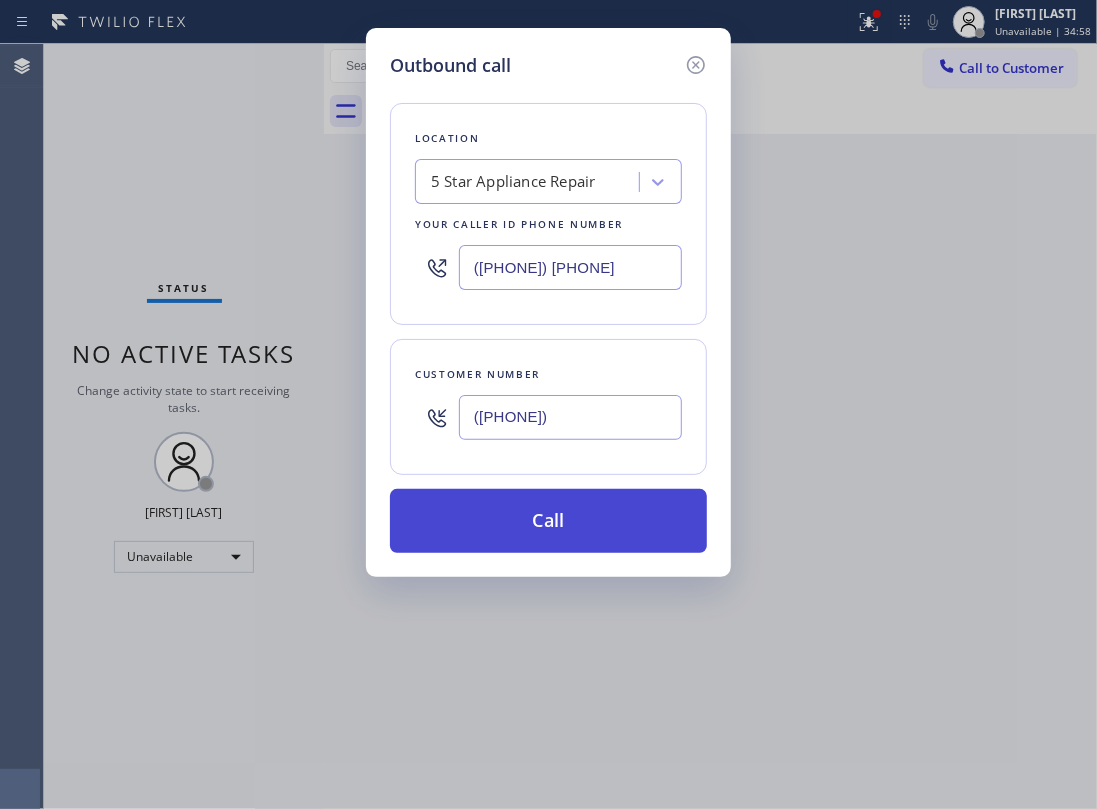 type on "(954) 478-5006" 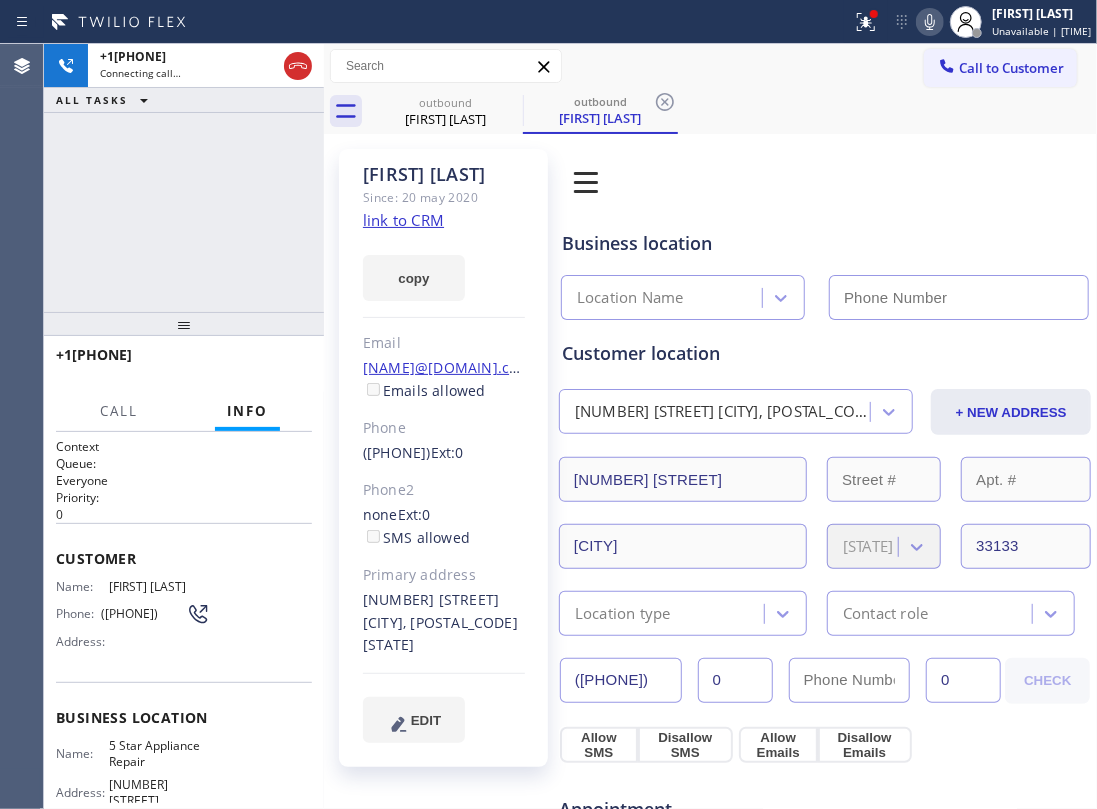 click on "+19544785006 Connecting call… ALL TASKS ALL TASKS ACTIVE TASKS TASKS IN WRAP UP" at bounding box center (184, 178) 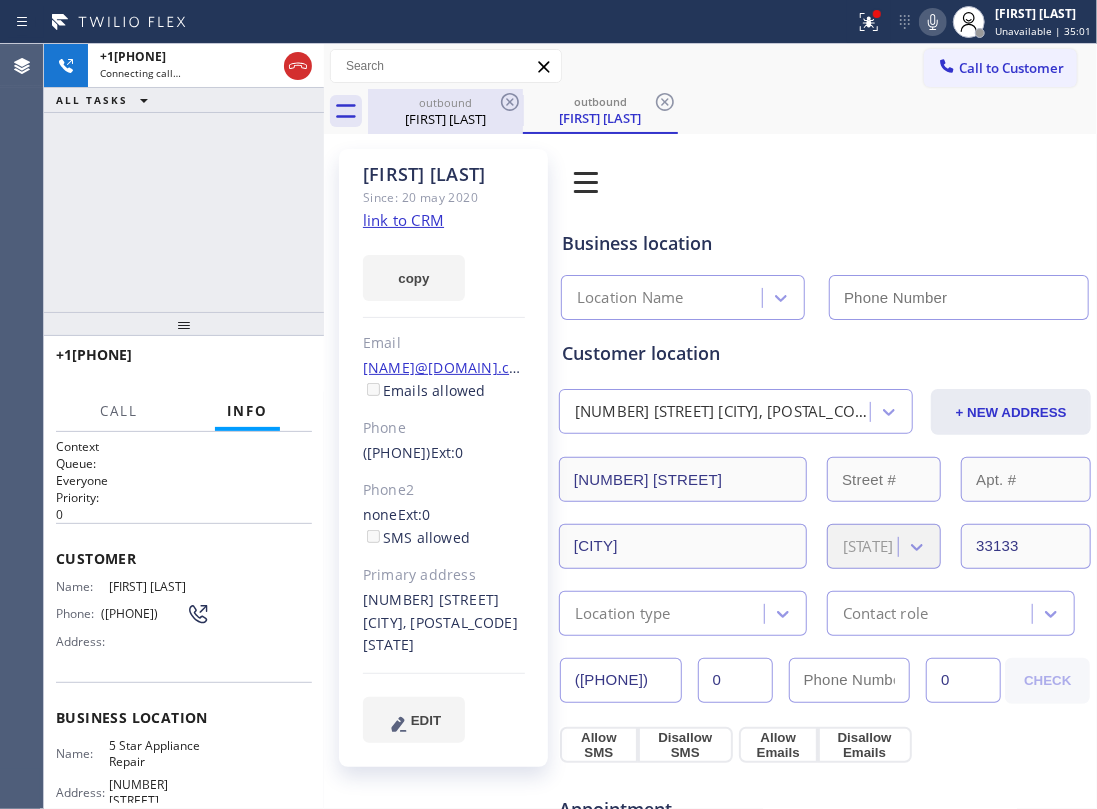 click on "Valerie Kohlamann" at bounding box center (445, 119) 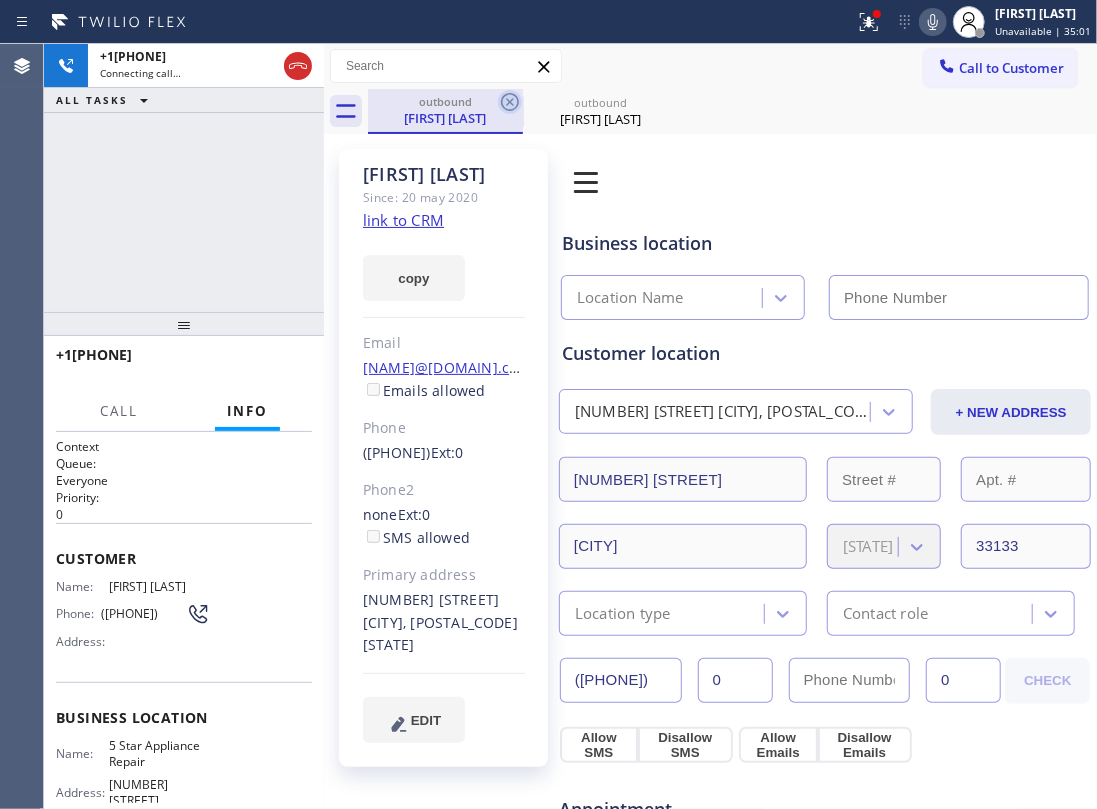 click 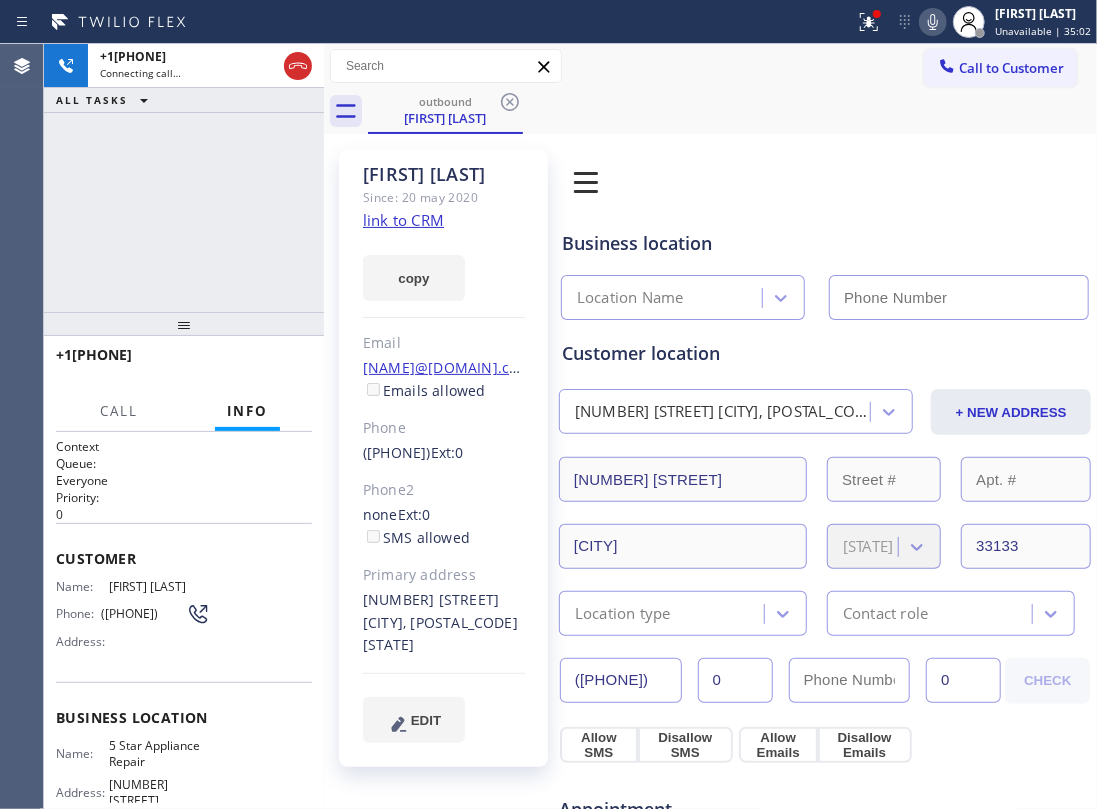 drag, startPoint x: 825, startPoint y: 322, endPoint x: 848, endPoint y: 320, distance: 23.086792 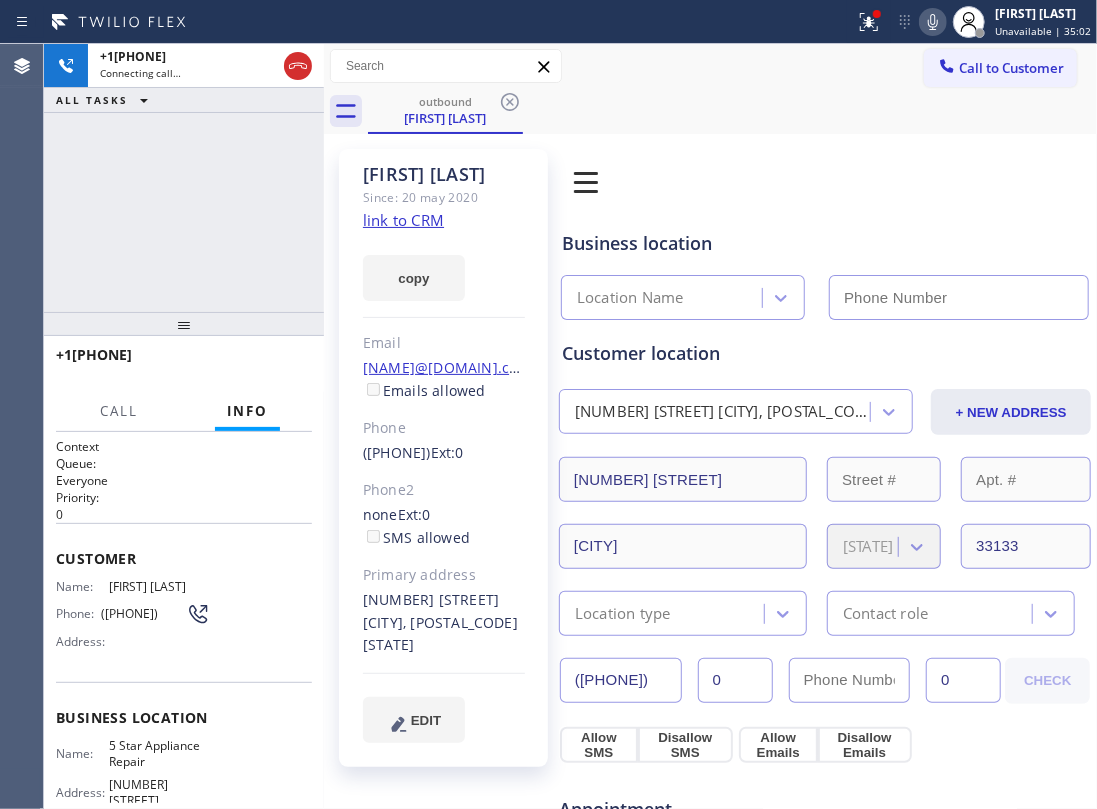 click on "Customer location  3500 Munroe Dr Miami, 33133 FL + NEW ADDRESS 3500 Munroe Dr Miami Florida 33133 Location type Contact role" at bounding box center (825, 478) 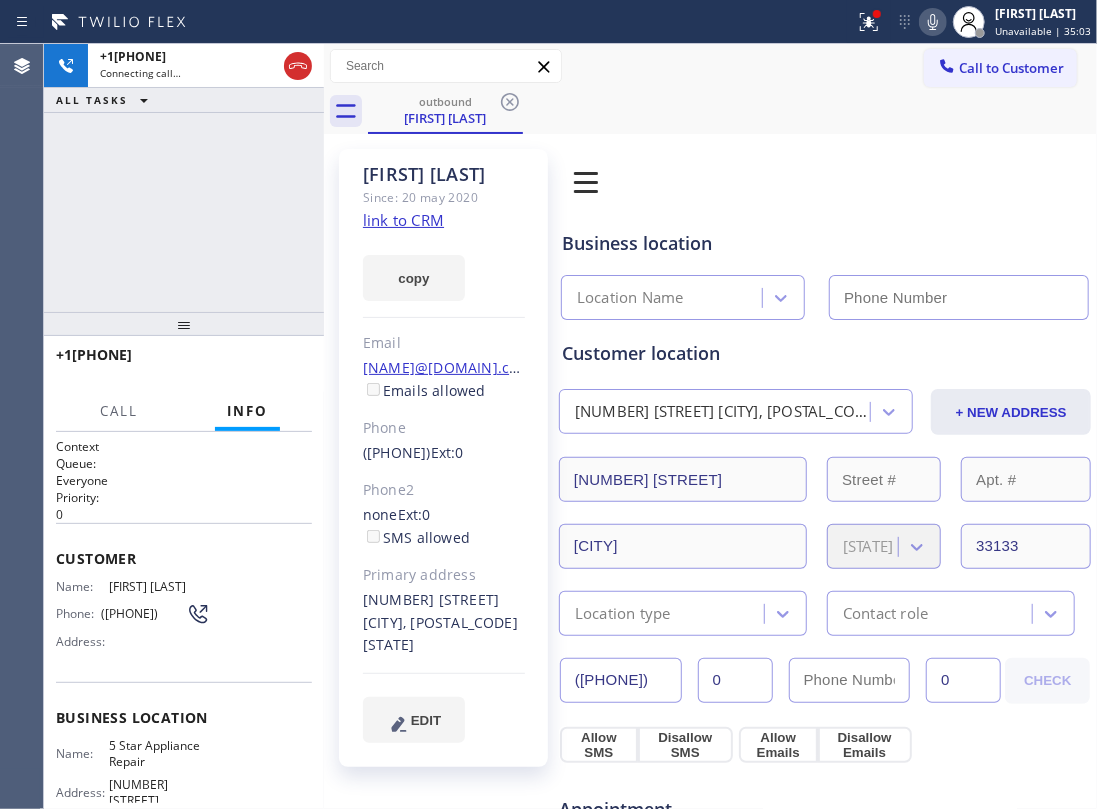 click 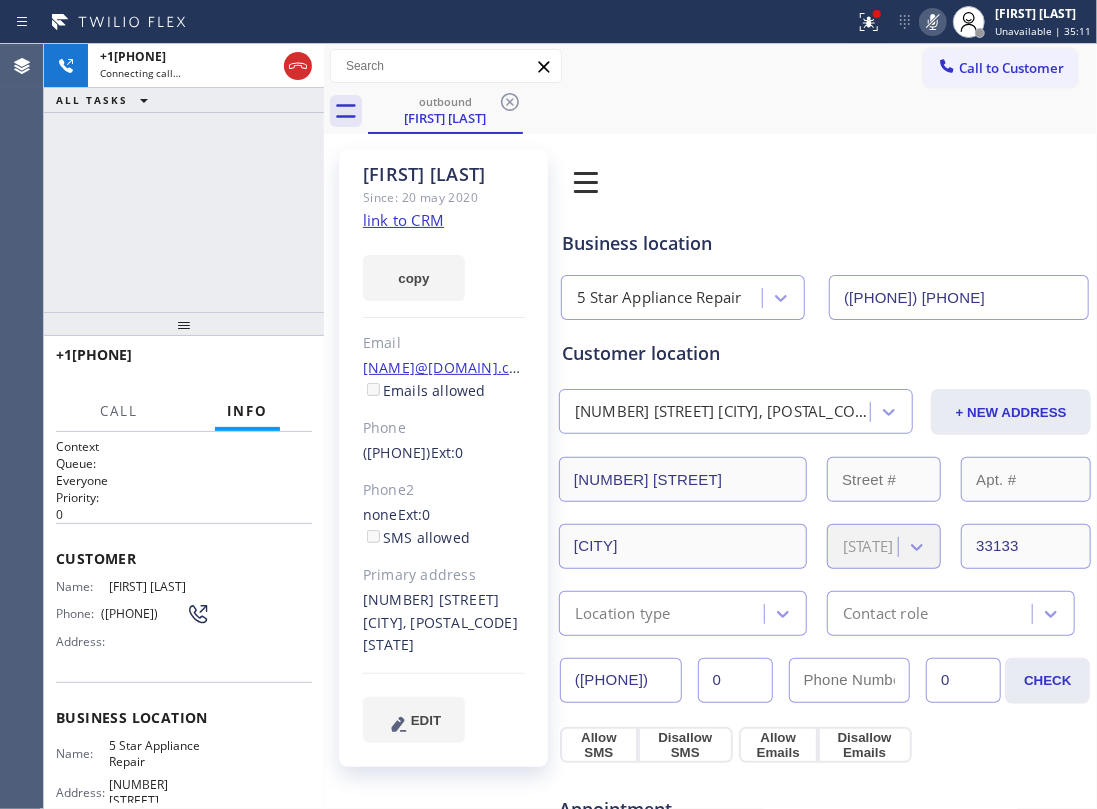 click 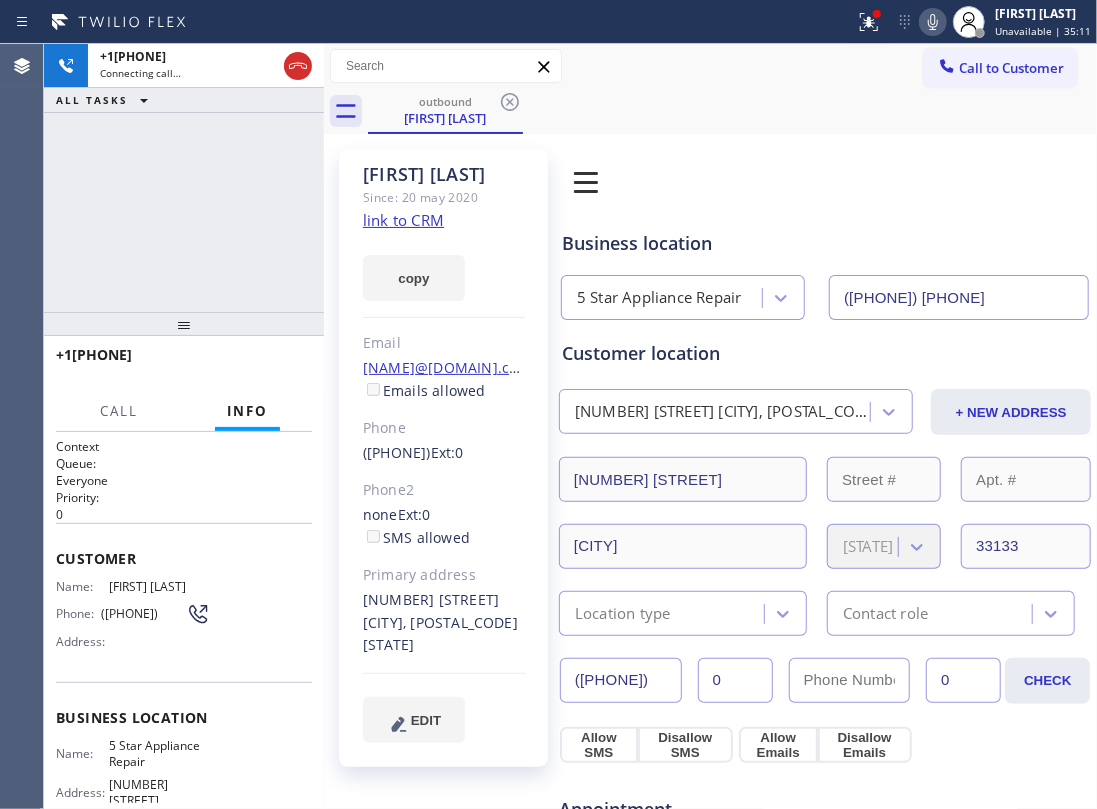 click 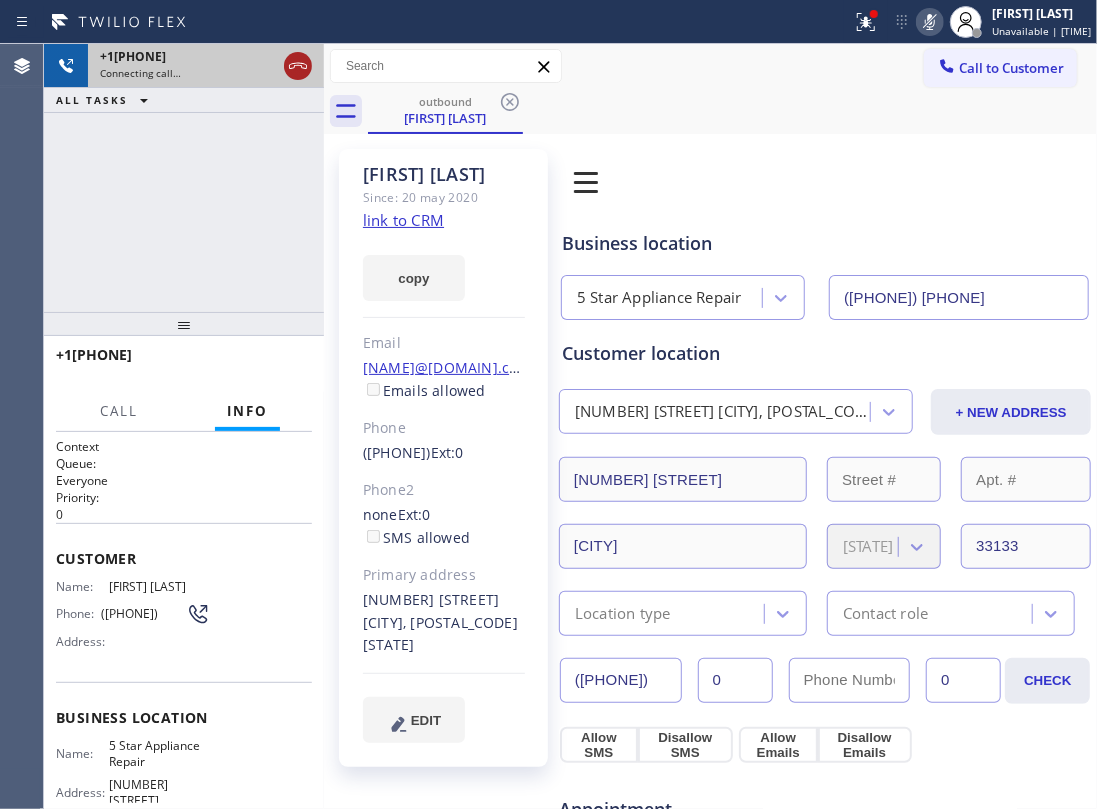 click 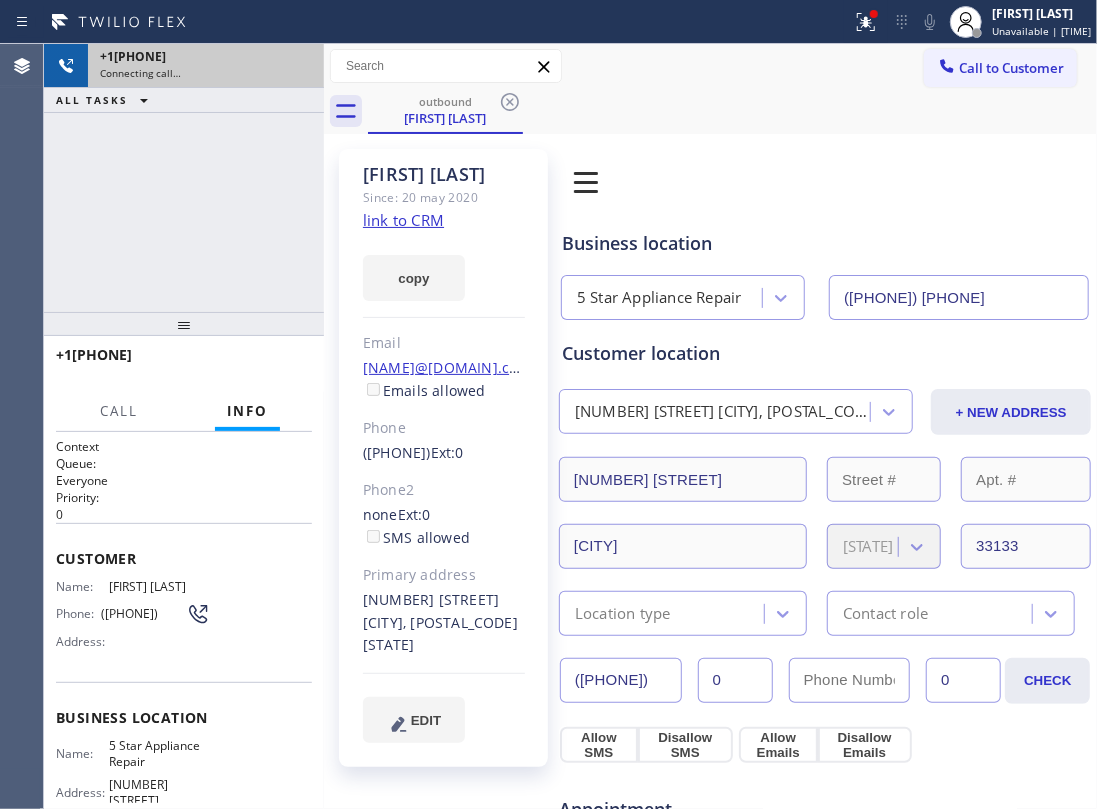 click on "+19544785006 Connecting call… ALL TASKS ALL TASKS ACTIVE TASKS TASKS IN WRAP UP" at bounding box center (184, 178) 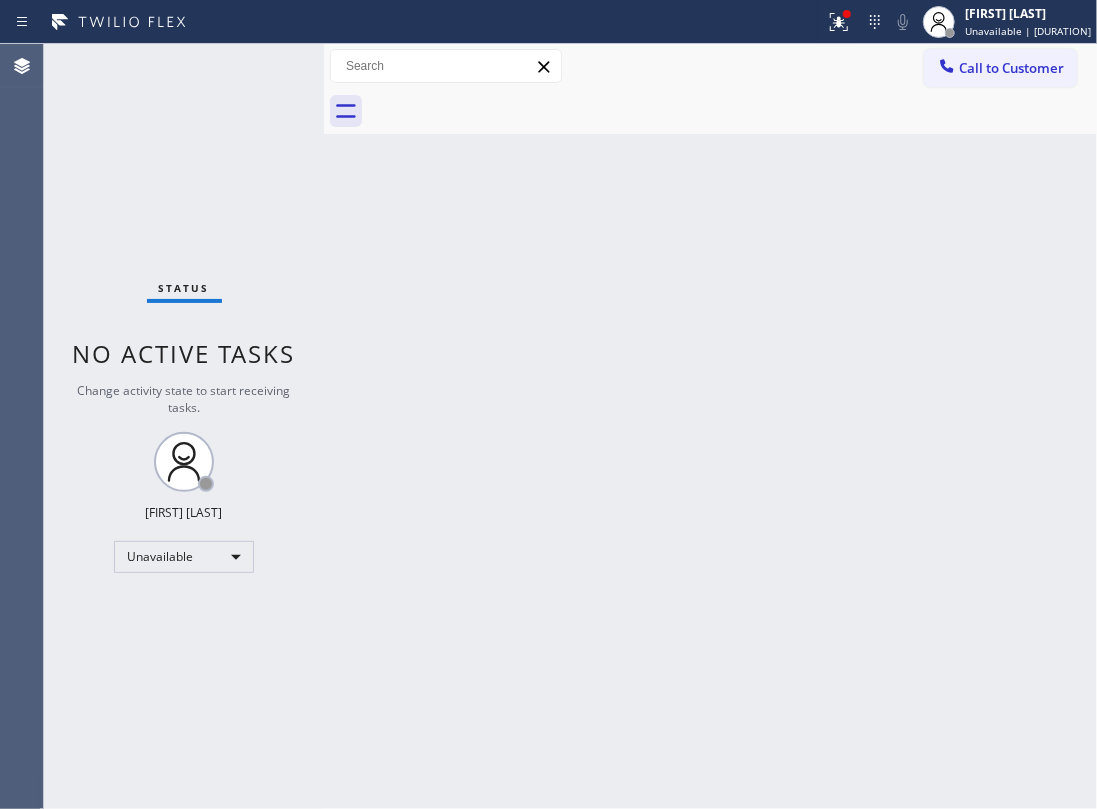 click on "Back to Dashboard Change Sender ID Customers Technicians Select a contact Outbound call Location Search location Your caller id phone number Customer number Call Customer info Name   Phone none Address none Change Sender ID HVAC +18559994417 5 Star Appliance +18557314952 Appliance Repair +18554611149 Plumbing +18889090120 Air Duct Cleaning +18006865038  Electricians +18005688664 Cancel Change Check personal SMS Reset Change No tabs Call to Customer Outbound call Location 5 Star Appliance Repair Your caller id phone number (855) 731-4952 Customer number Call Outbound call Technician Search Technician Your caller id phone number Your caller id phone number Call" at bounding box center [710, 426] 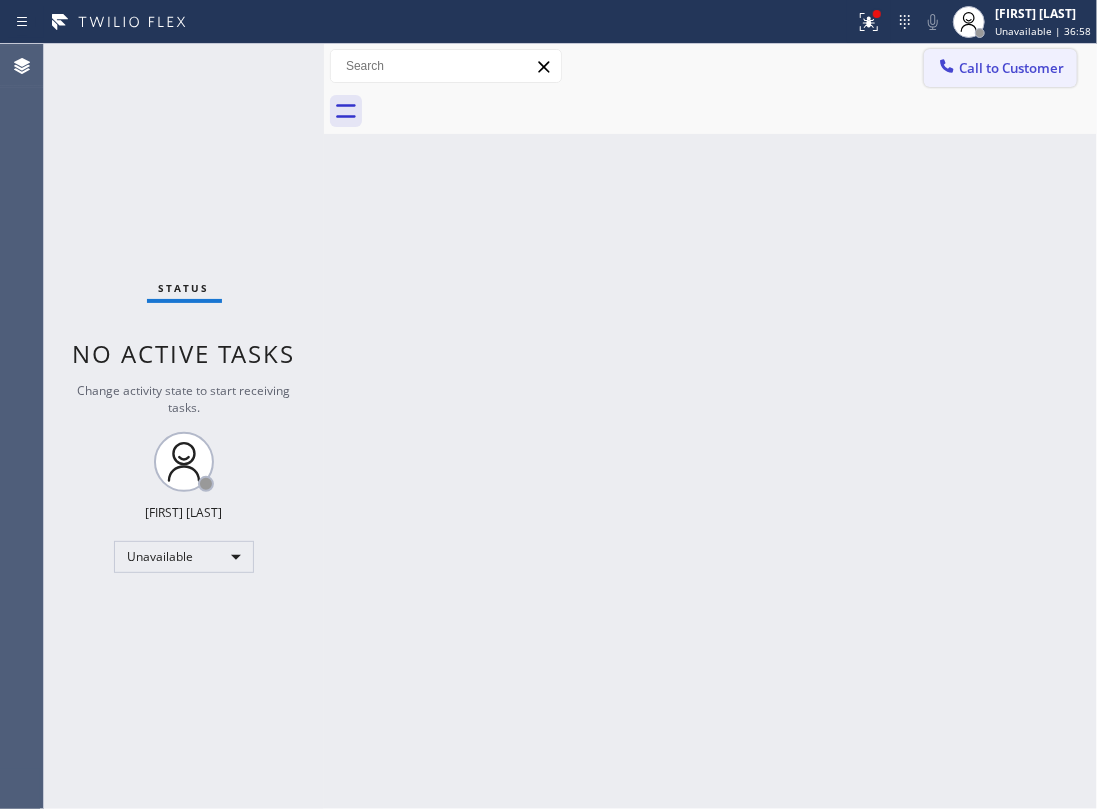 click on "Call to Customer" at bounding box center [1011, 68] 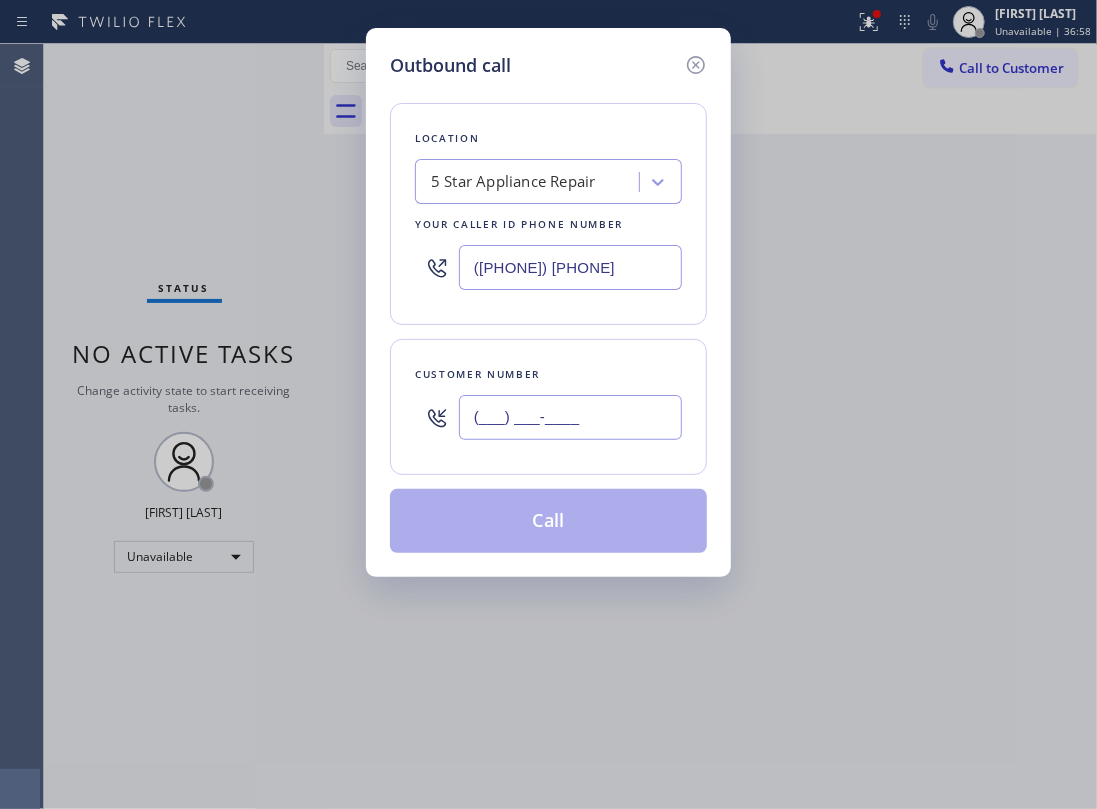 click on "(___) ___-____" at bounding box center [570, 417] 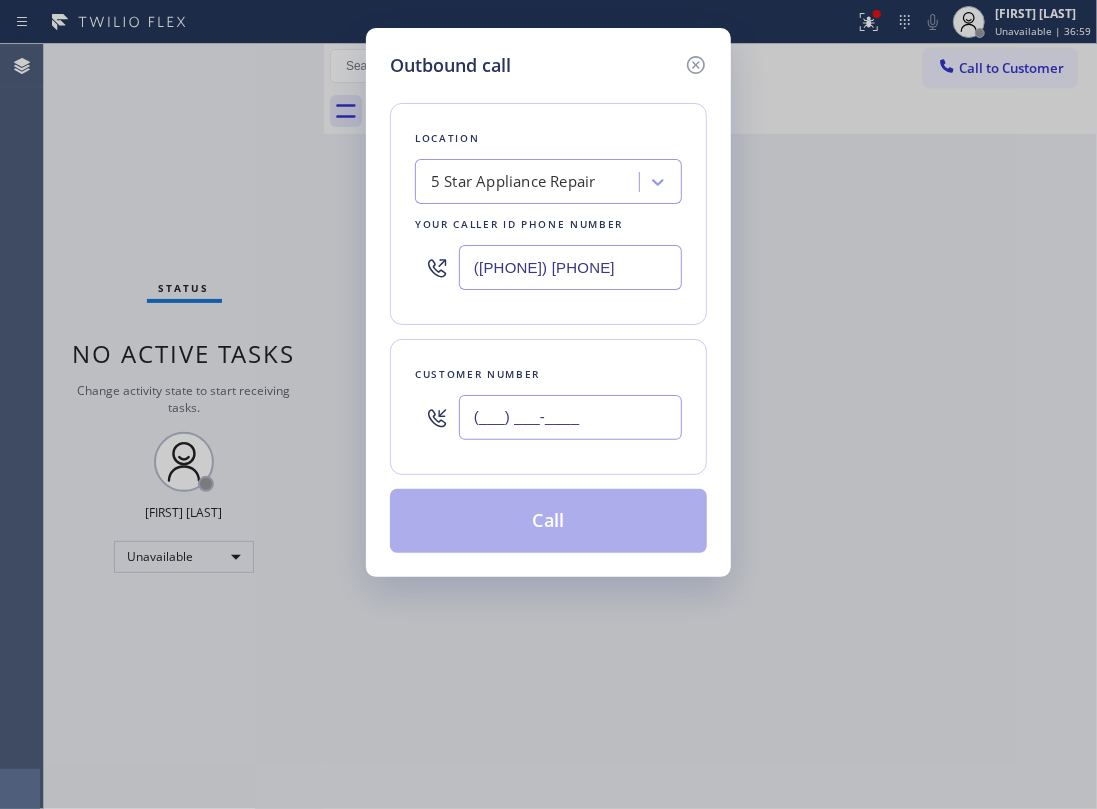 paste on "310) 963-1133" 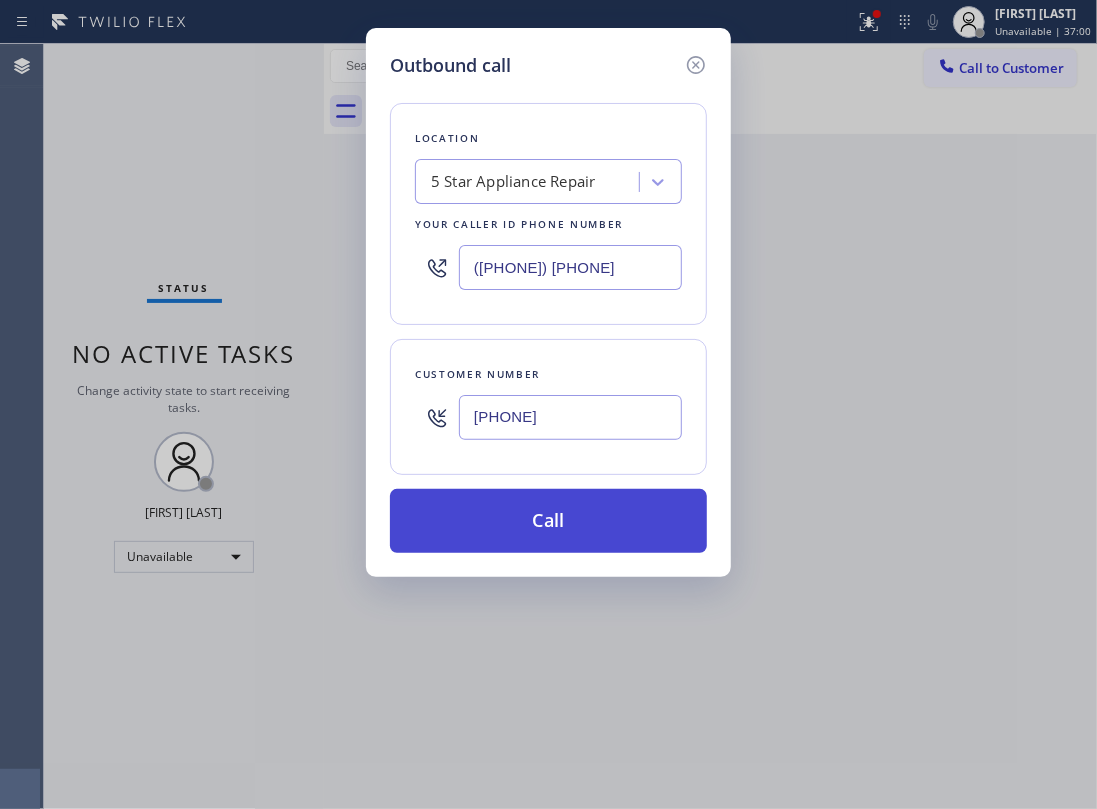 type on "(310) 963-1133" 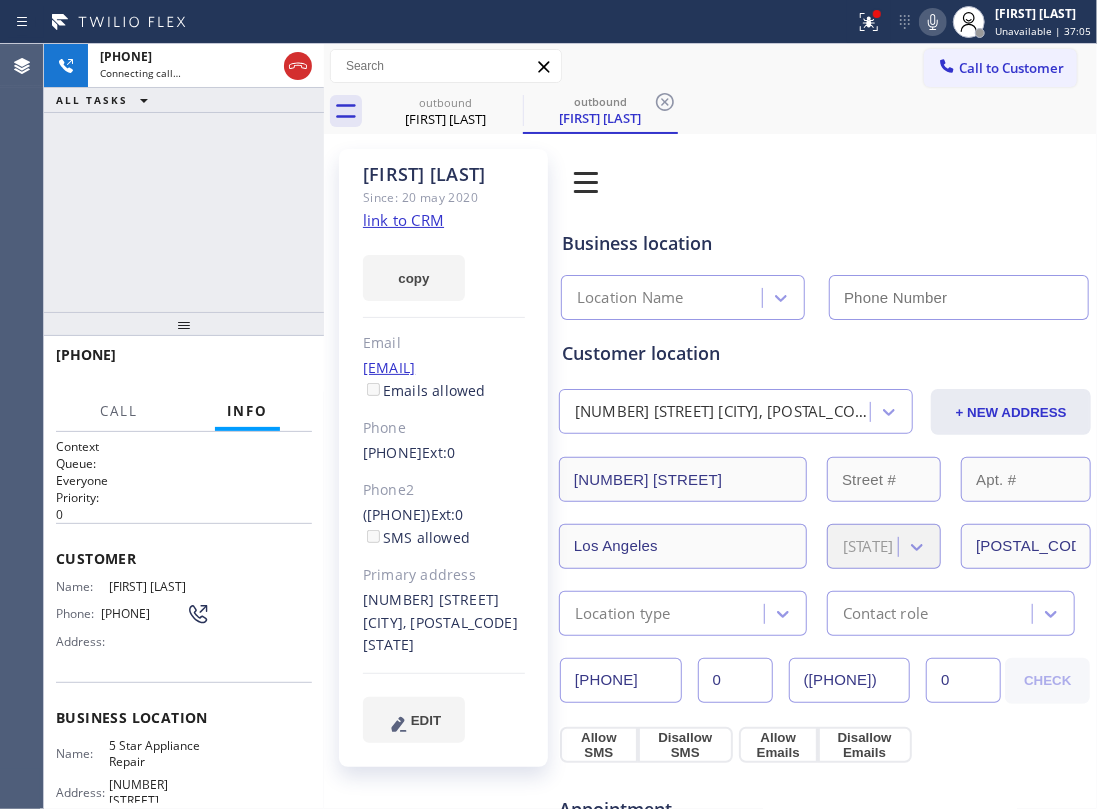 type on "(855) 731-4952" 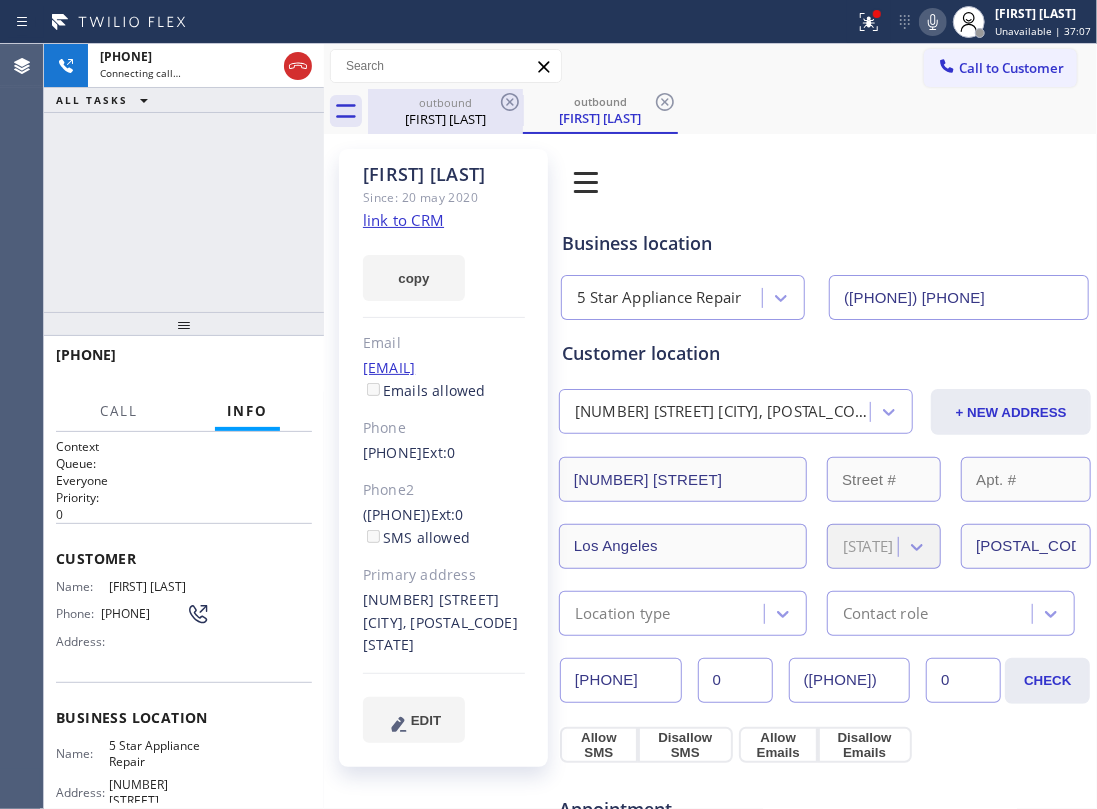 click on "outbound Cathe Jacobs" at bounding box center [445, 111] 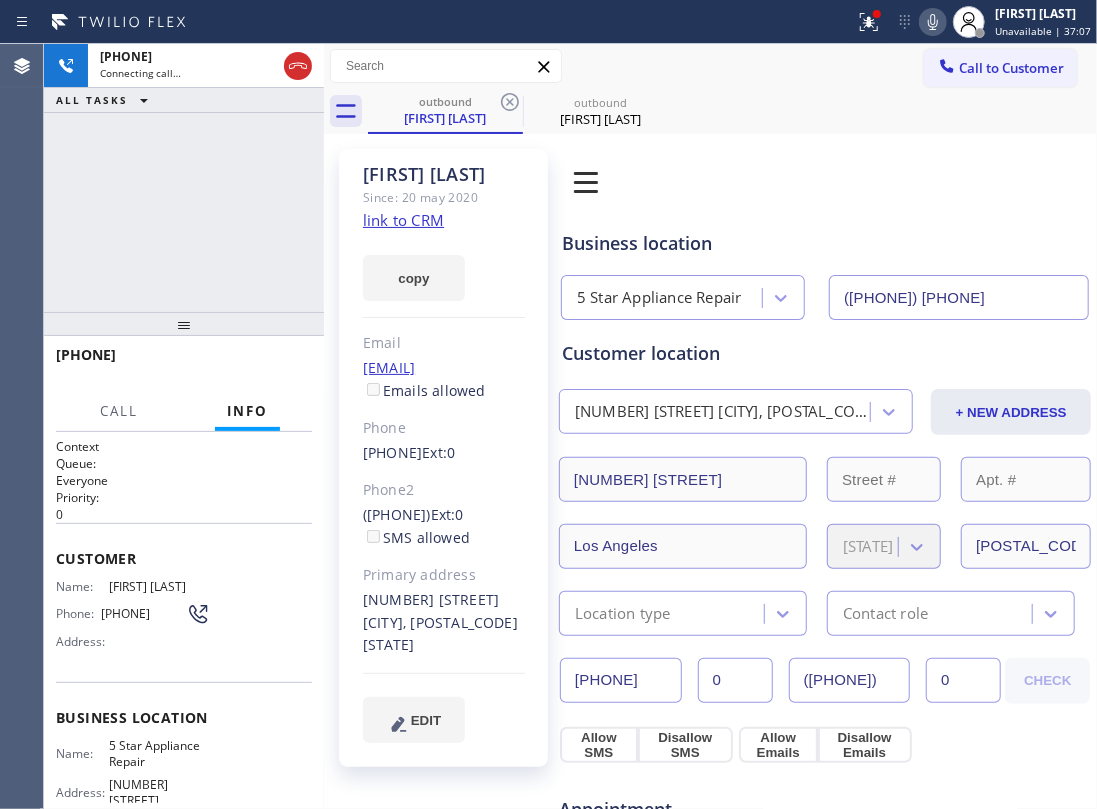 click 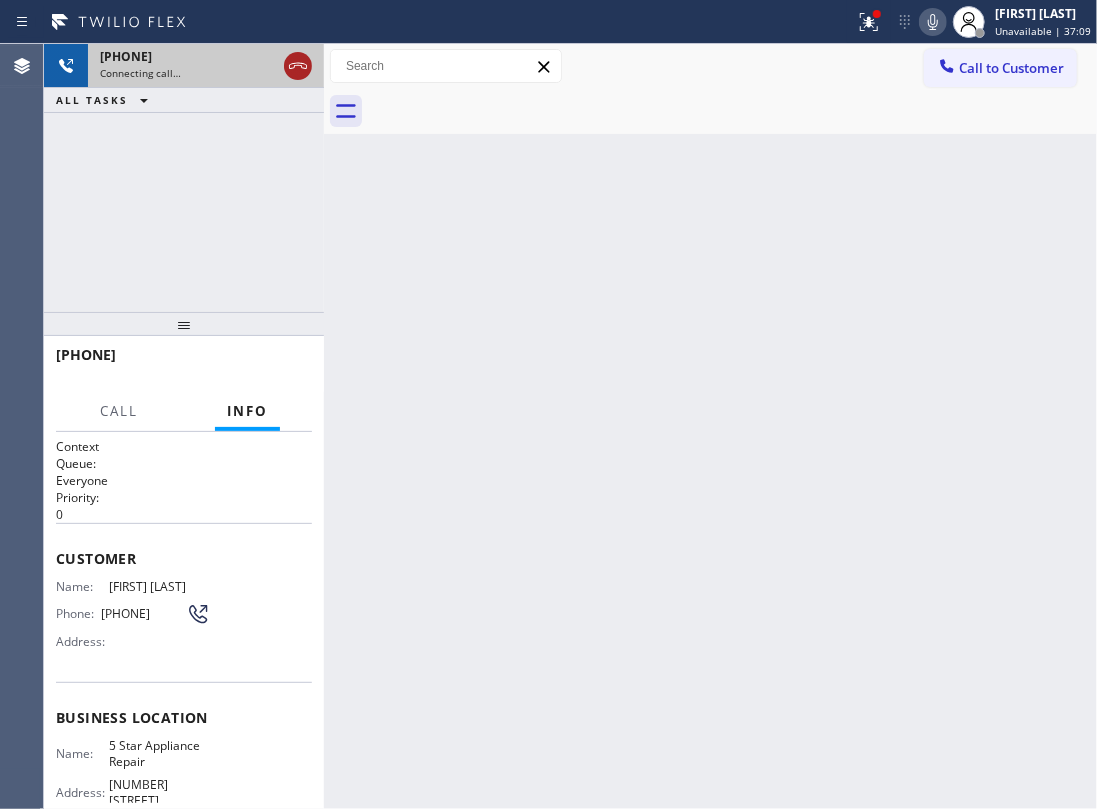 click 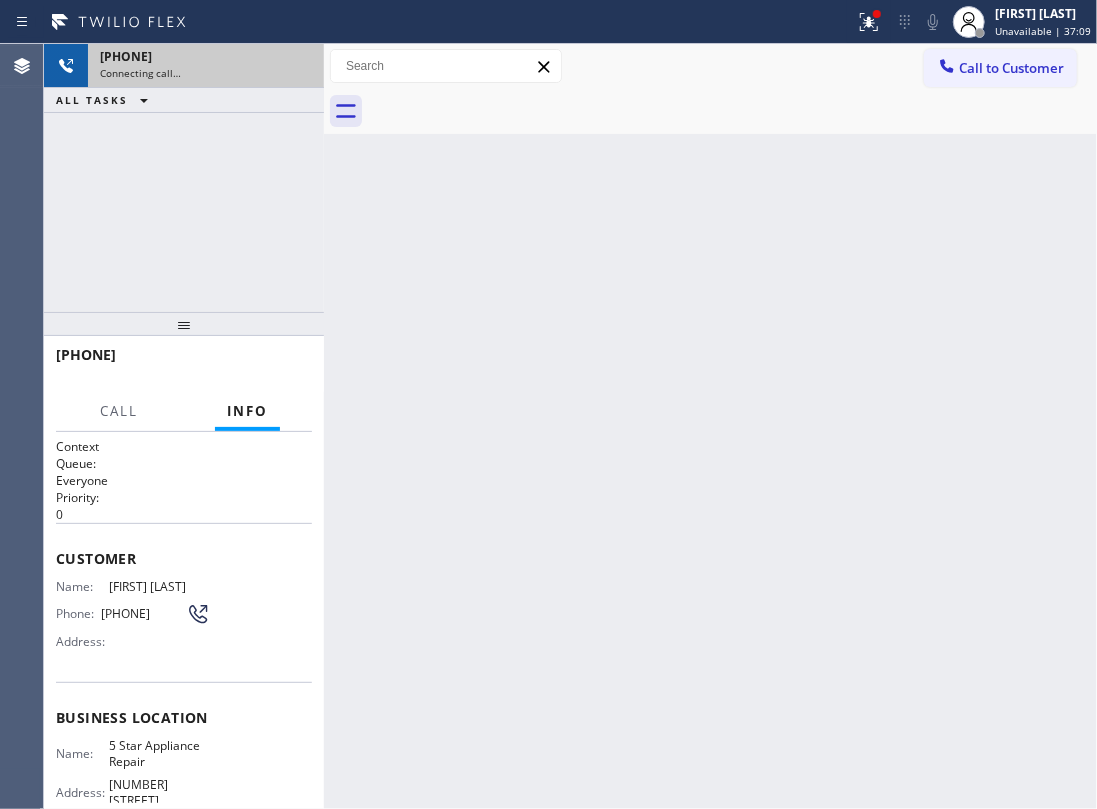 click on "+13109631133 Connecting call… ALL TASKS ALL TASKS ACTIVE TASKS TASKS IN WRAP UP" at bounding box center [184, 178] 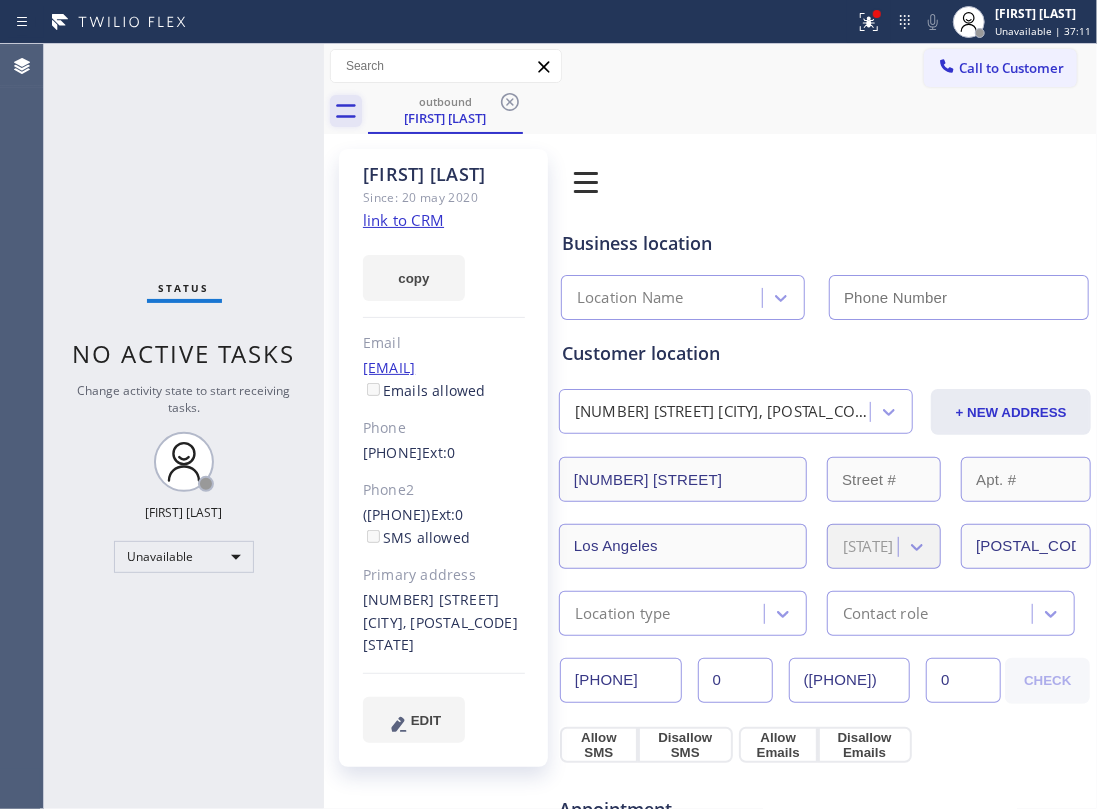 type on "(855) 731-4952" 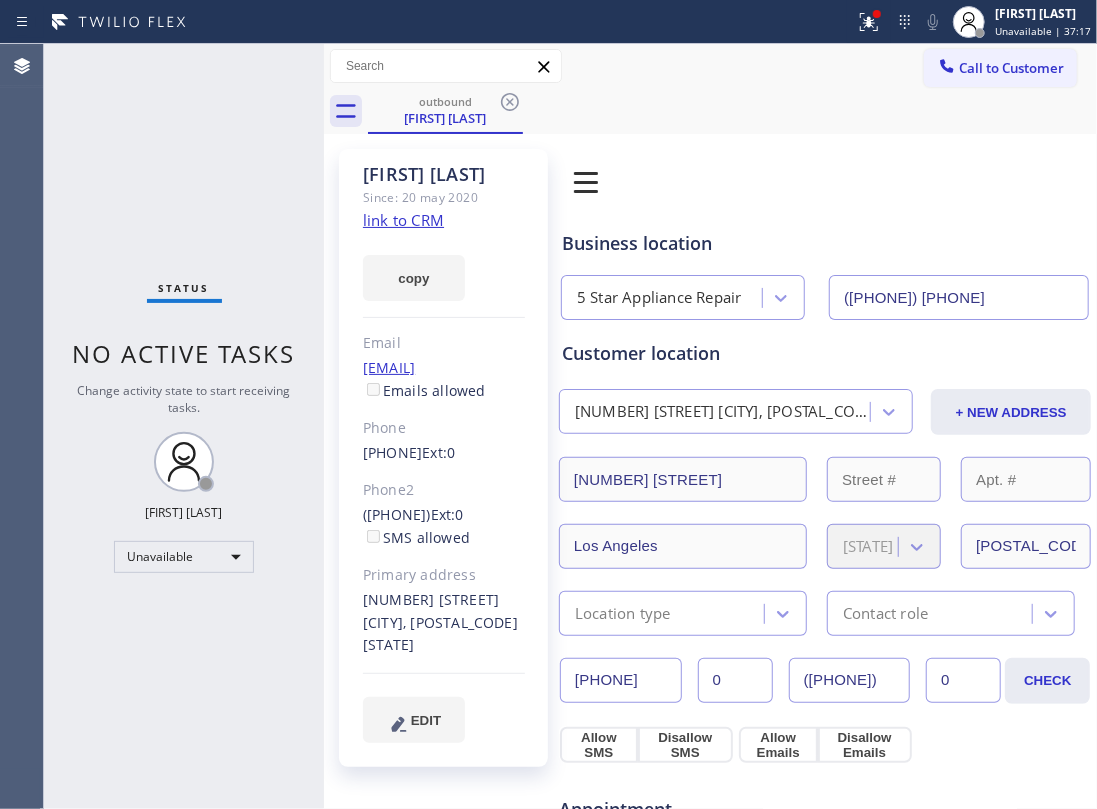 click 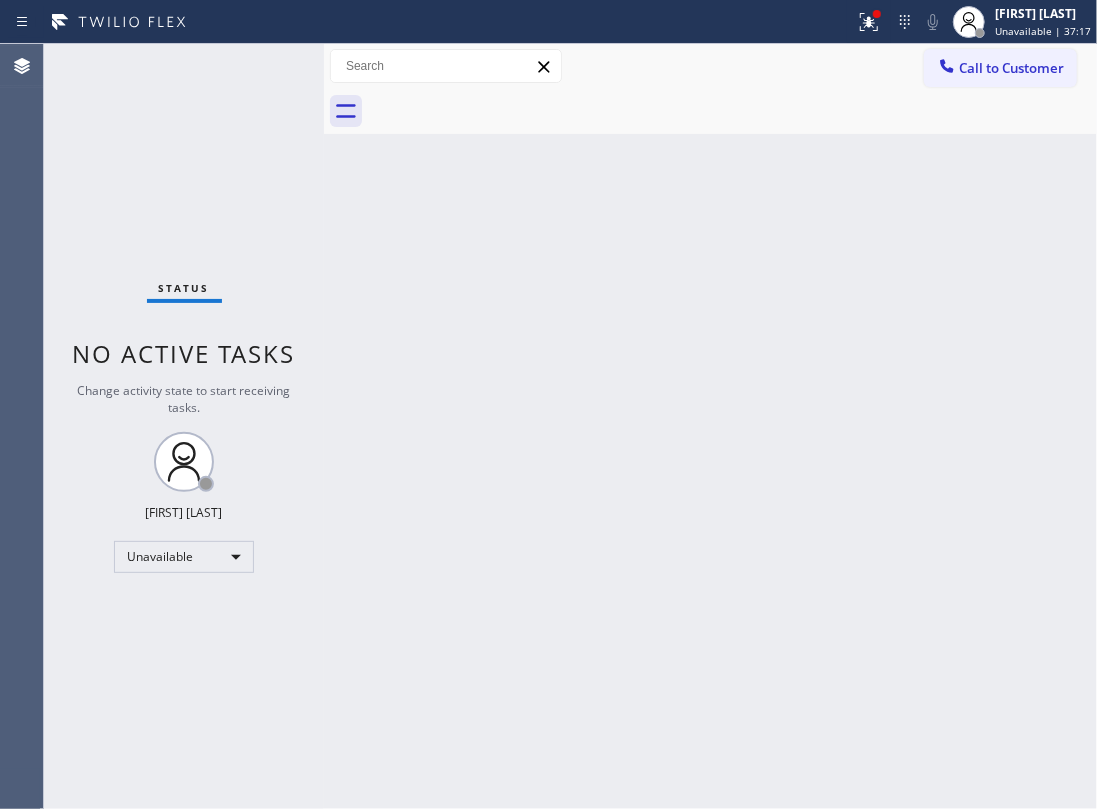 click on "Call to Customer" at bounding box center (1000, 68) 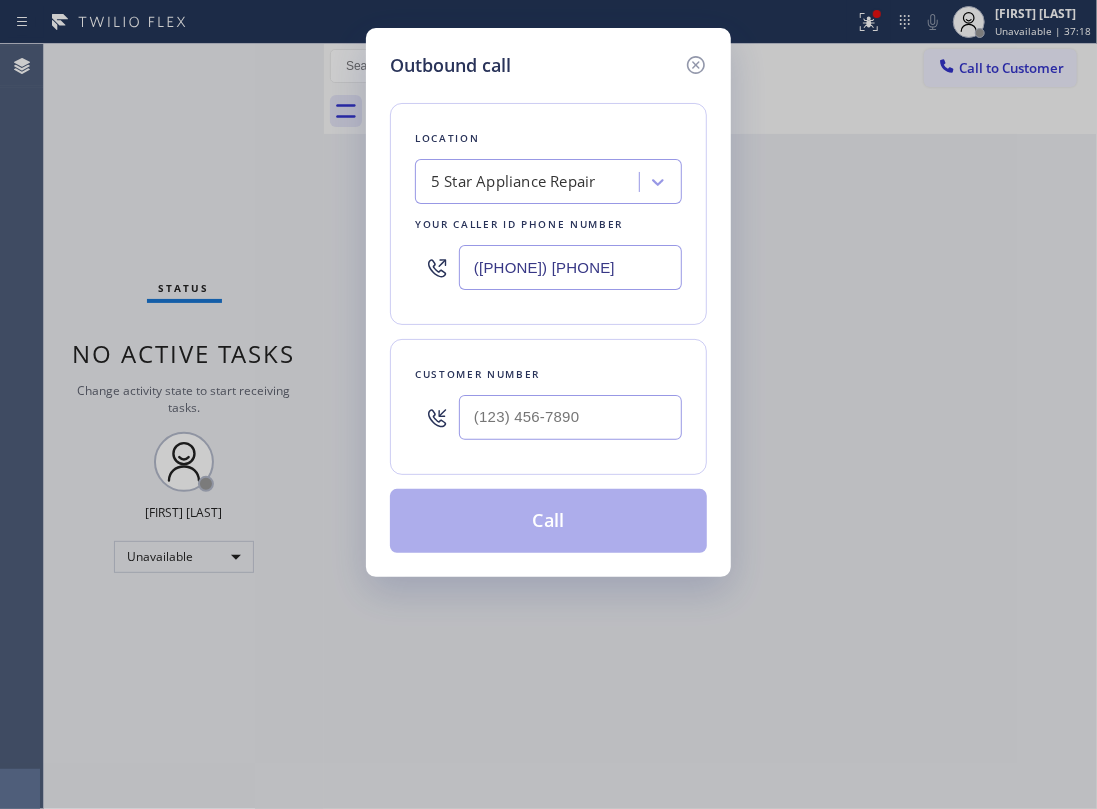 click at bounding box center [570, 417] 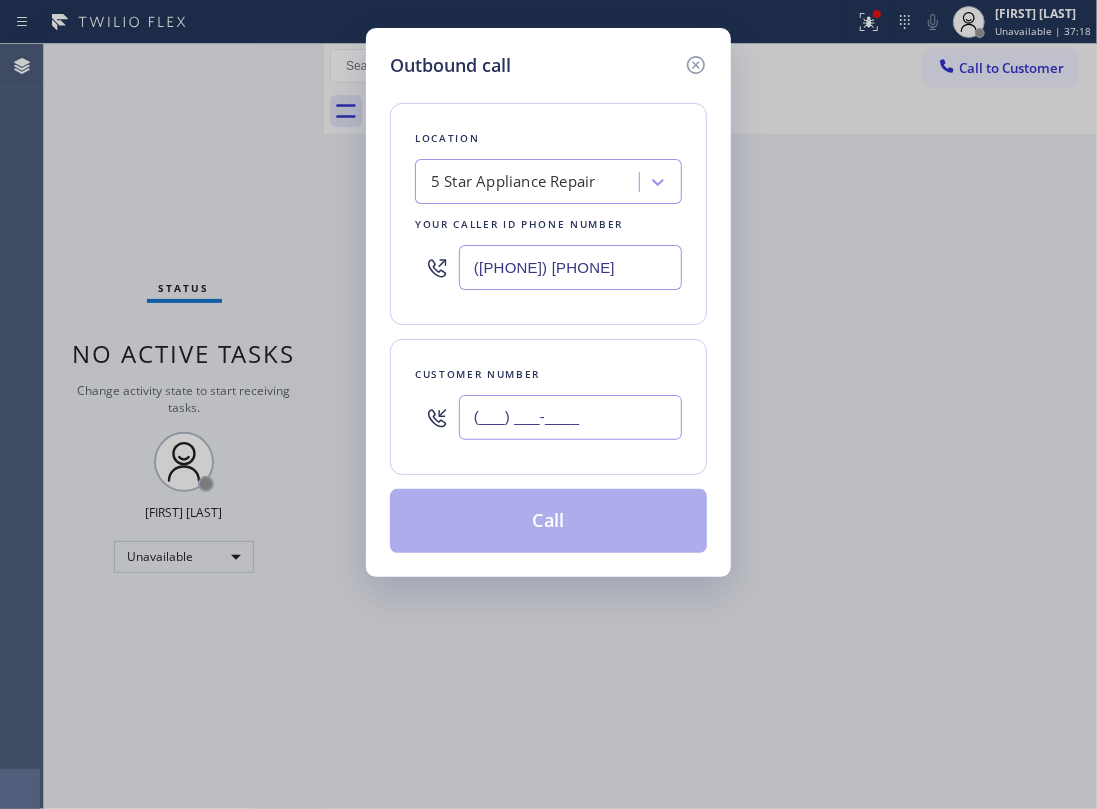 click on "(___) ___-____" at bounding box center (570, 417) 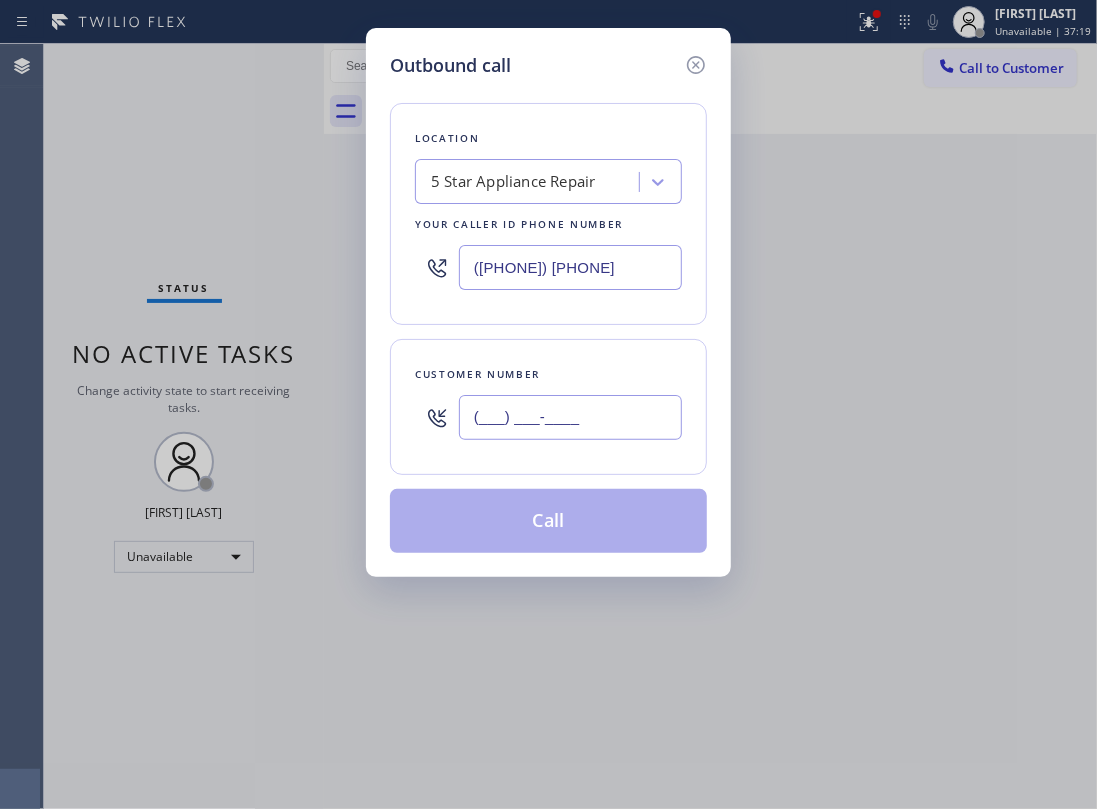 click on "(___) ___-____" at bounding box center (570, 417) 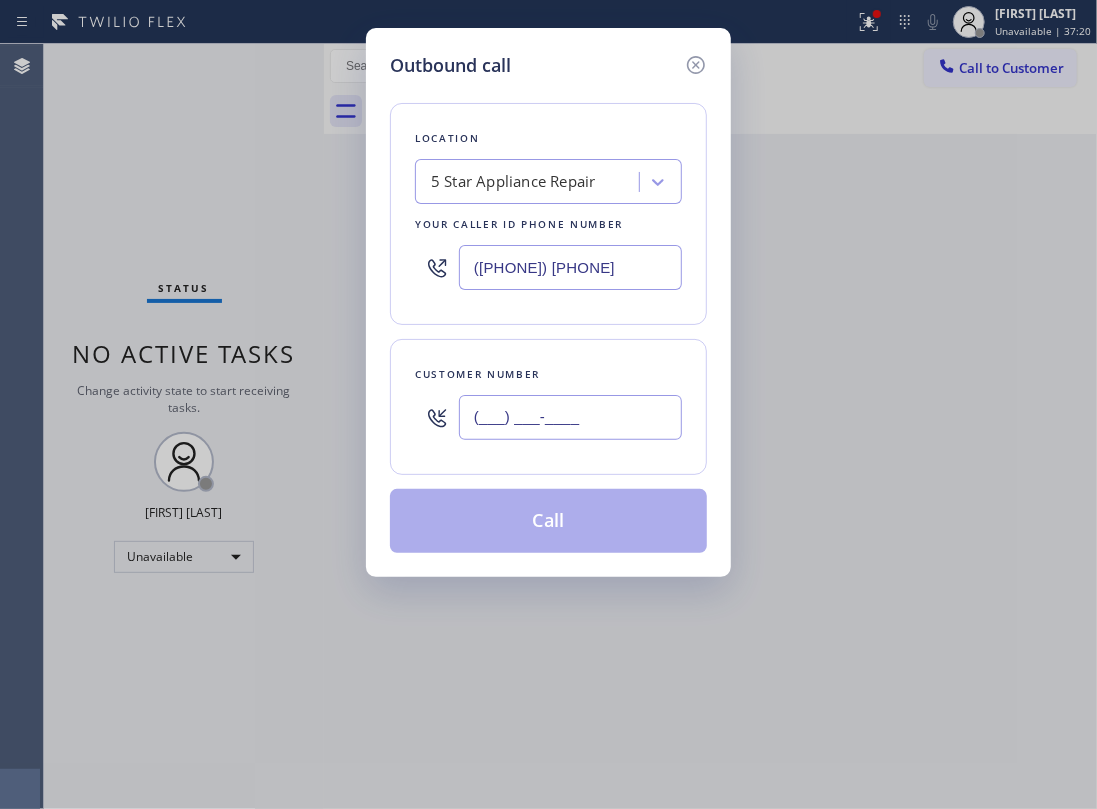 paste on "415) 347-6704" 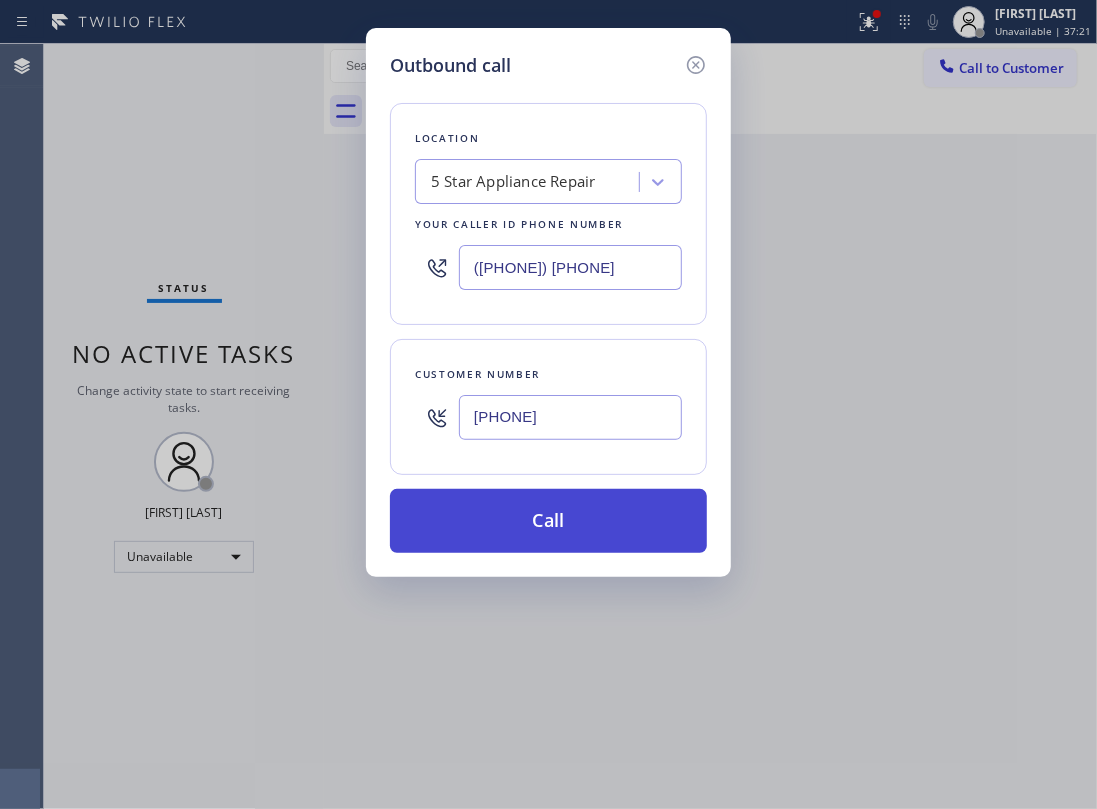type on "(415) 347-6704" 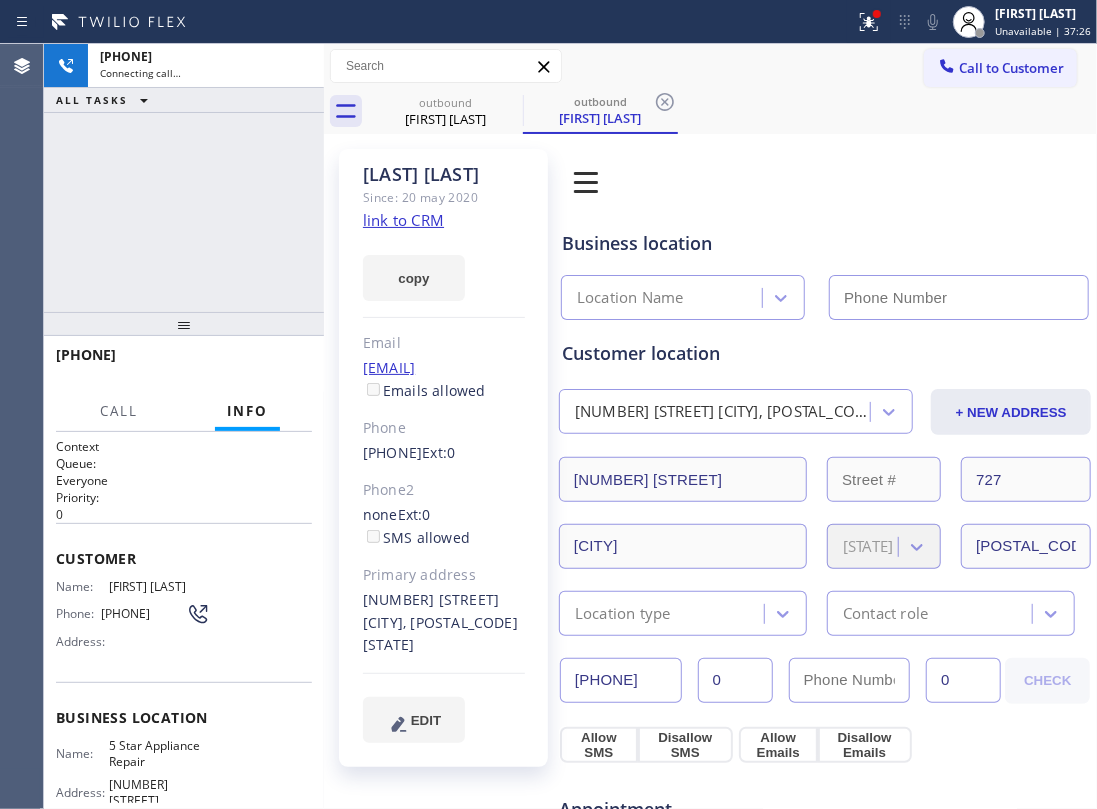 type on "(855) 731-4952" 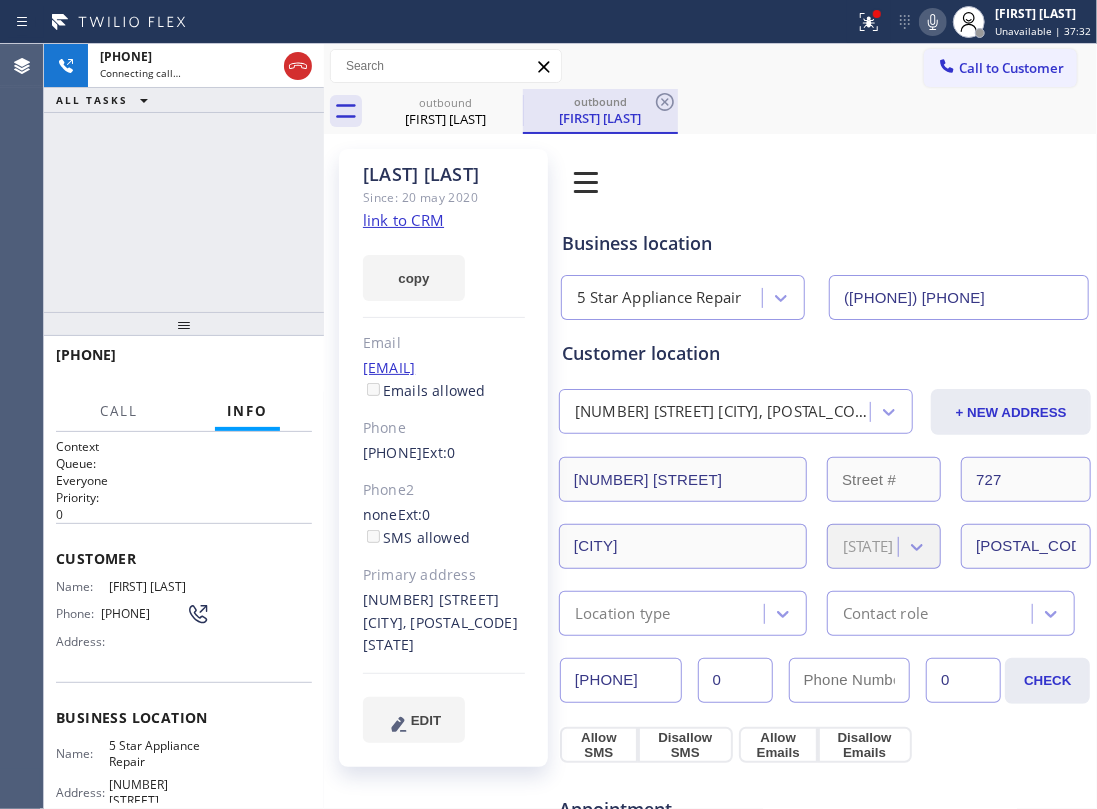 click on "outbound" at bounding box center [445, 102] 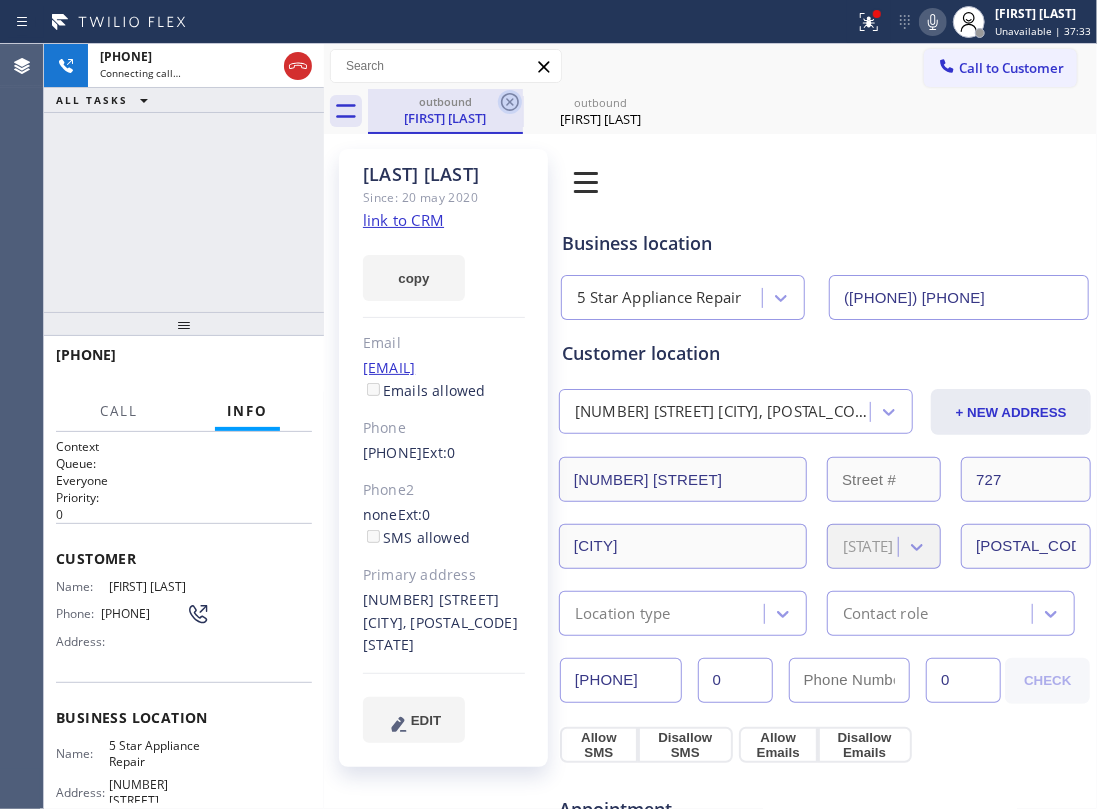 click 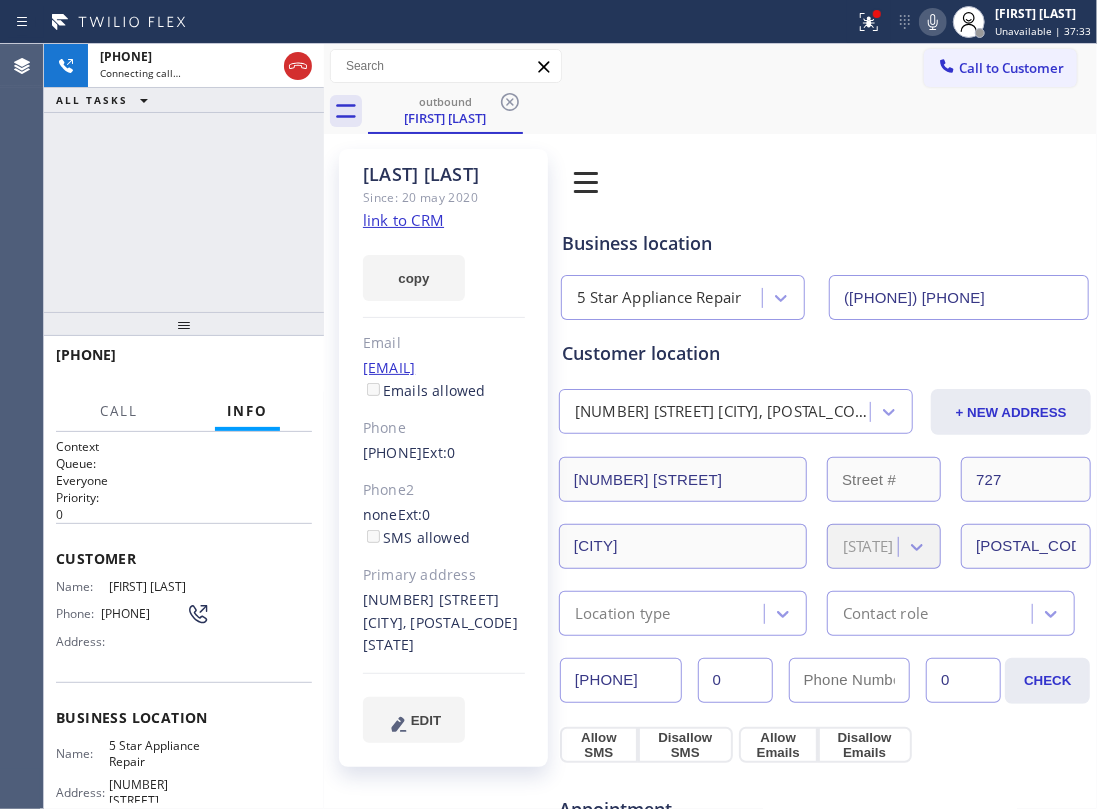 click on "+14153476704 Connecting call… ALL TASKS ALL TASKS ACTIVE TASKS TASKS IN WRAP UP" at bounding box center [184, 178] 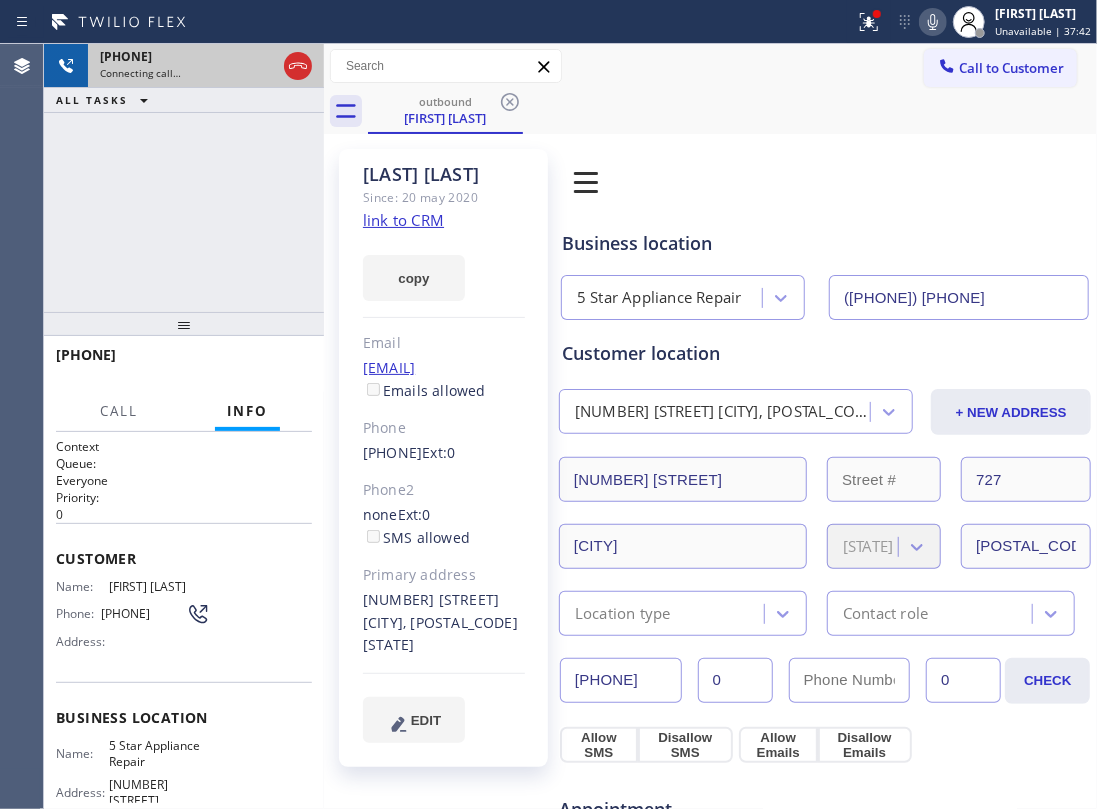 drag, startPoint x: 118, startPoint y: 88, endPoint x: 128, endPoint y: 84, distance: 10.770329 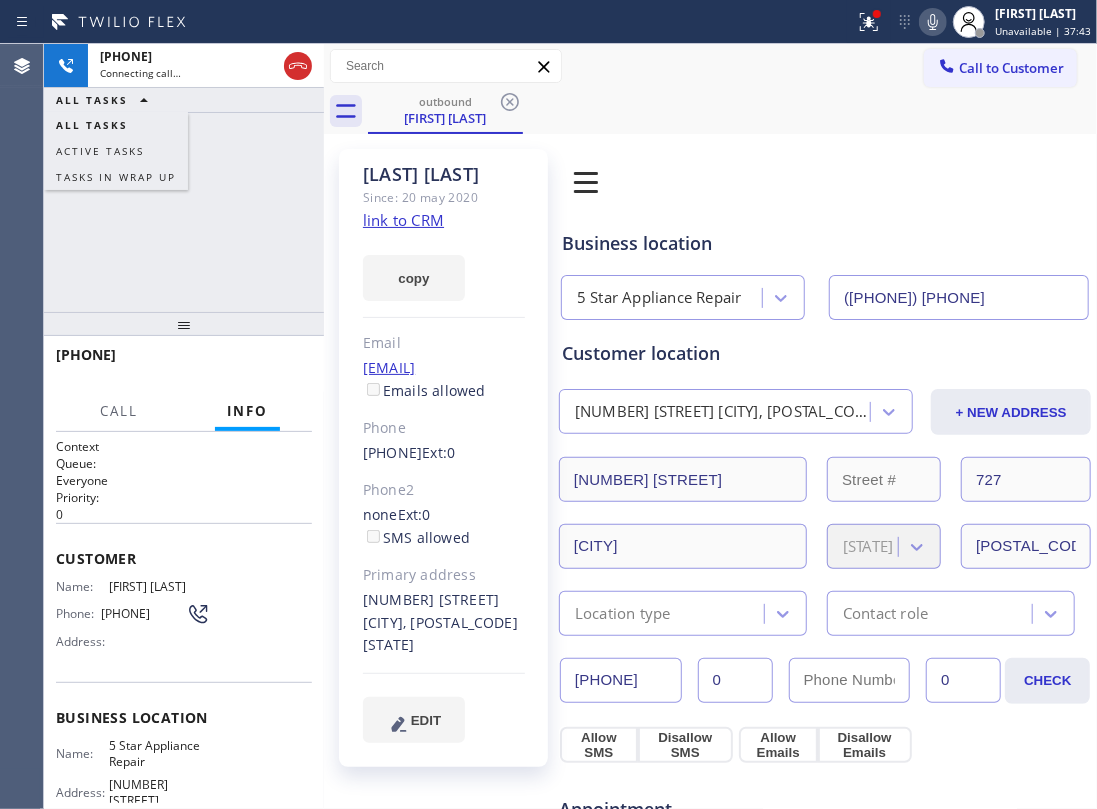 click on "+14153476704 Connecting call… ALL TASKS ALL TASKS ACTIVE TASKS TASKS IN WRAP UP" at bounding box center (184, 178) 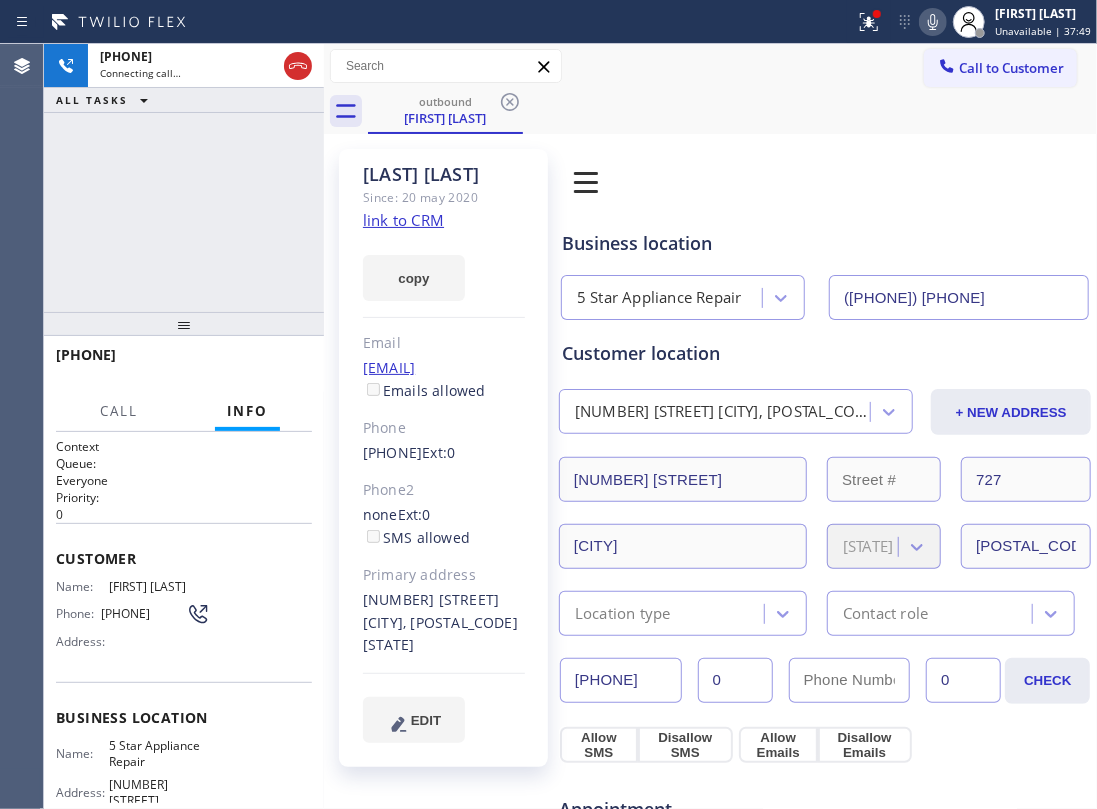 click at bounding box center (324, 426) 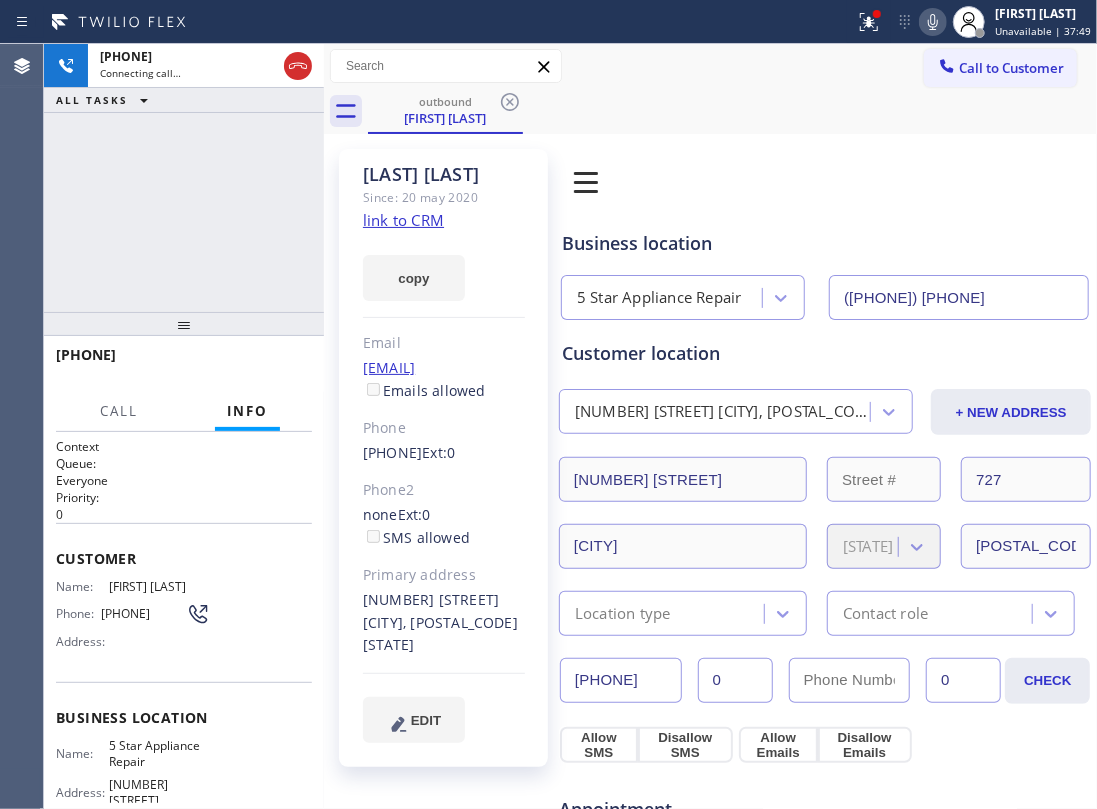 click at bounding box center (324, 426) 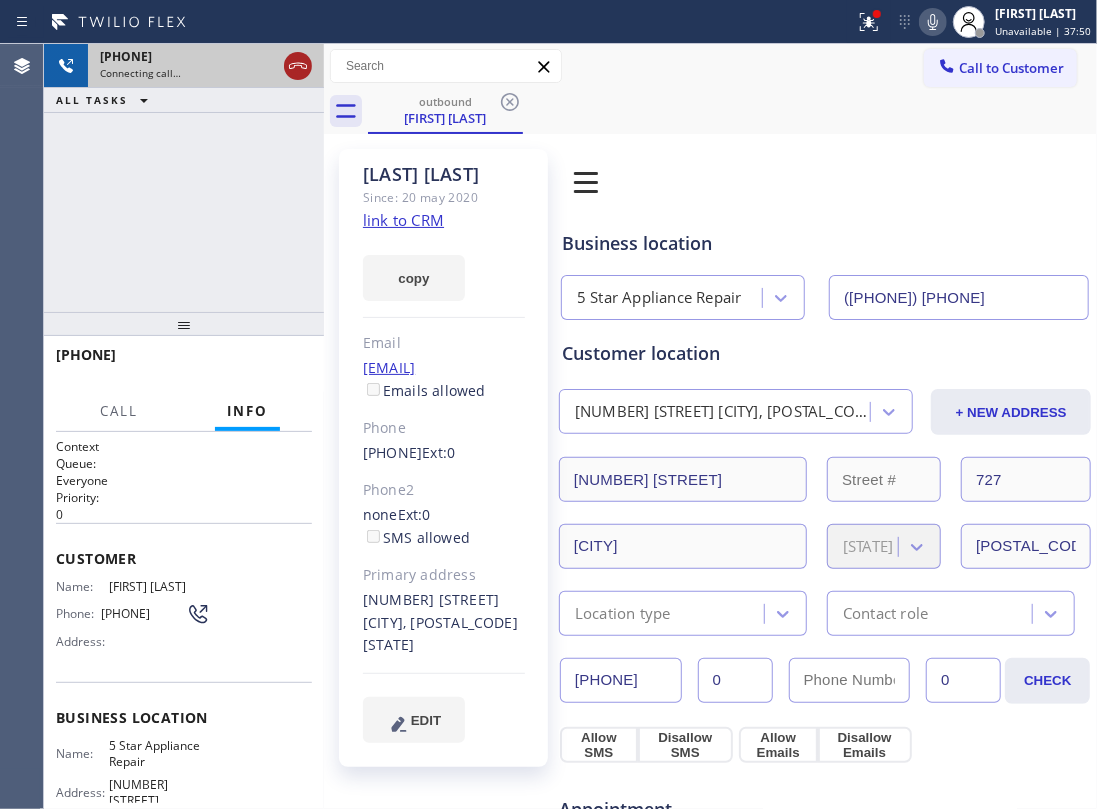 click 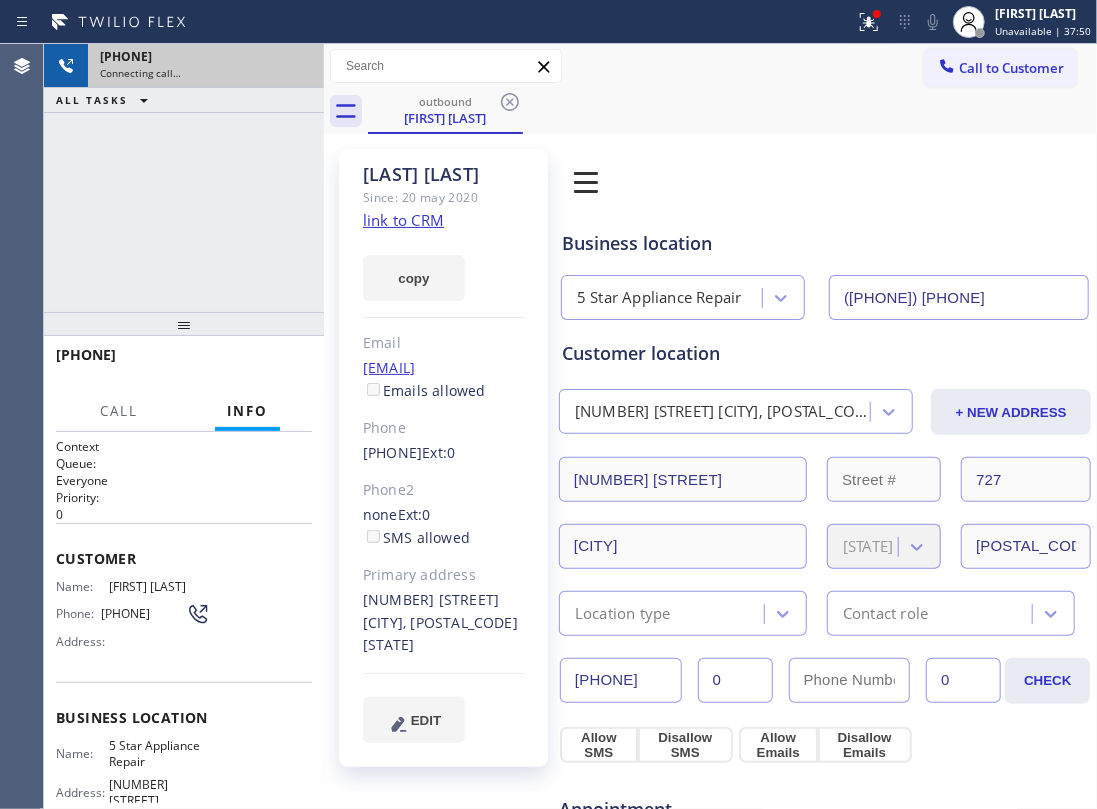 click on "+14153476704 Connecting call… ALL TASKS ALL TASKS ACTIVE TASKS TASKS IN WRAP UP" at bounding box center [184, 178] 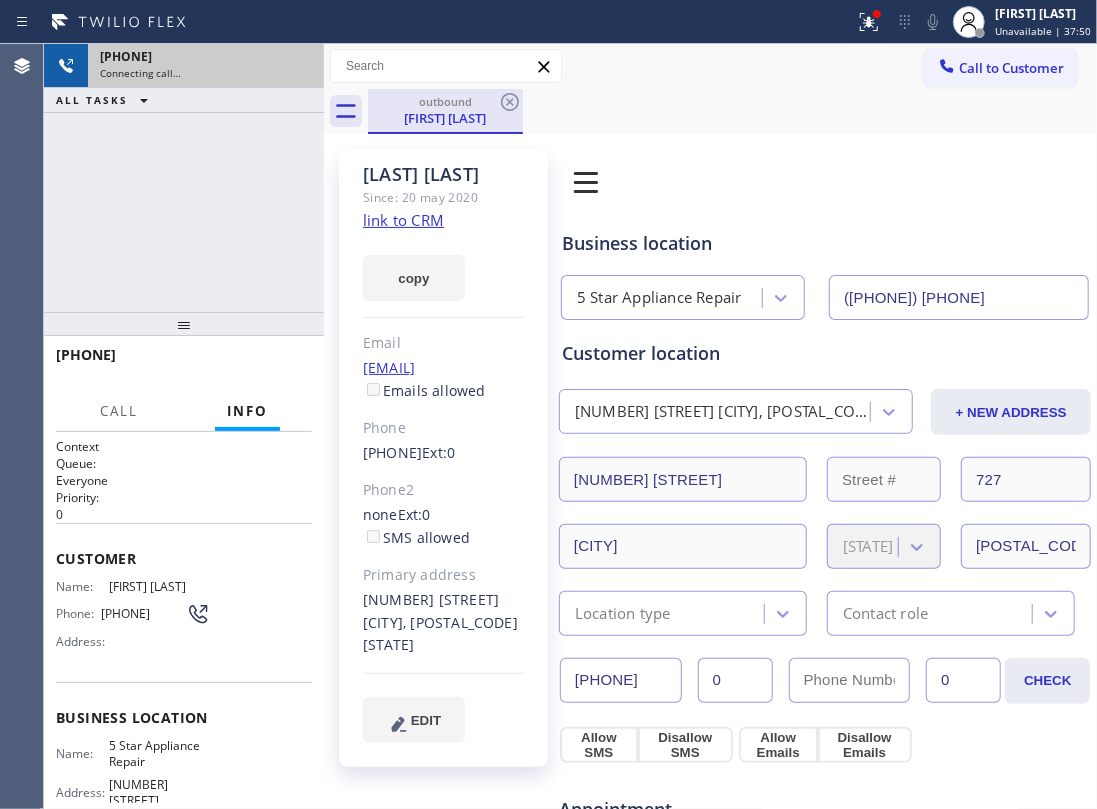 click on "Masao Kaku" at bounding box center [445, 118] 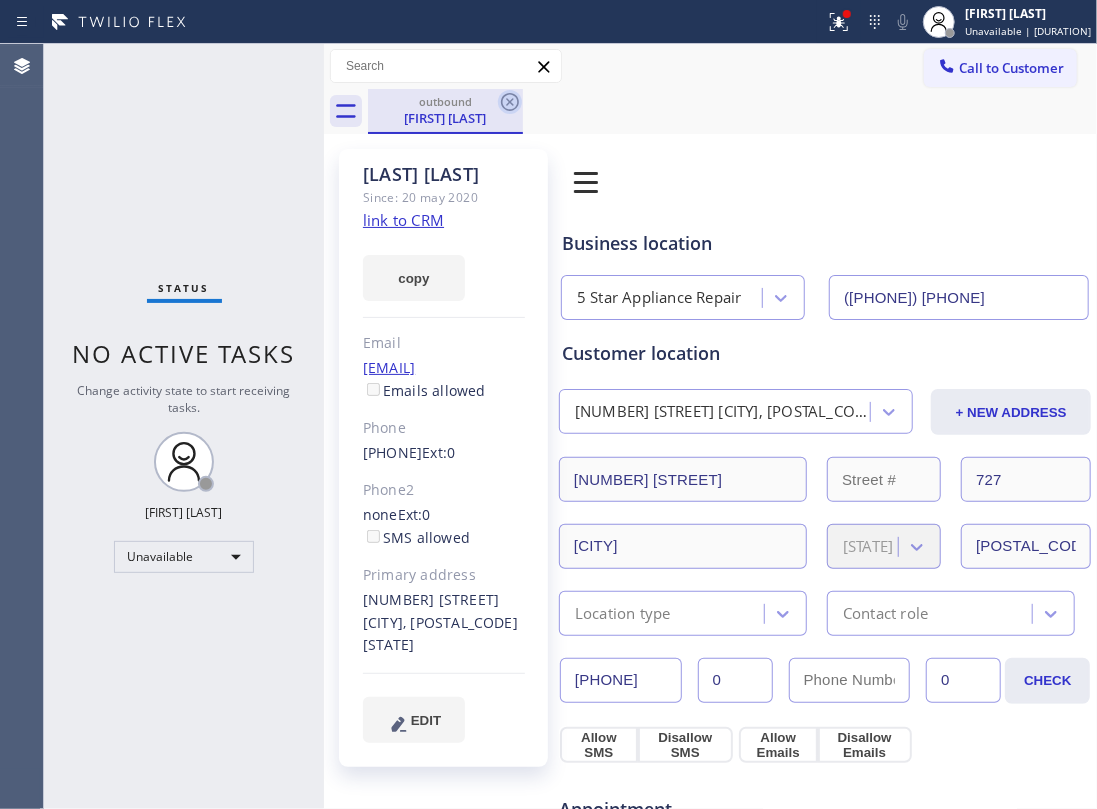 click 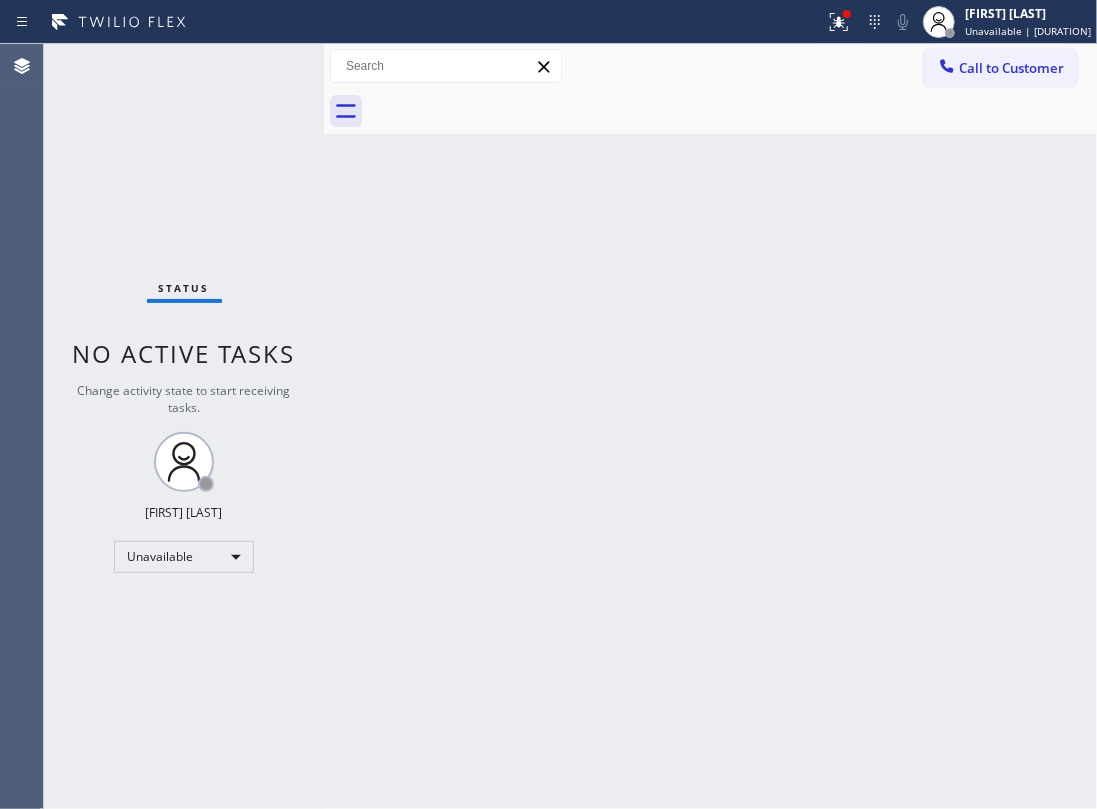 click on "Back to Dashboard Change Sender ID Customers Technicians Select a contact Outbound call Location Search location Your caller id phone number Customer number Call Customer info Name   Phone none Address none Change Sender ID HVAC +18559994417 5 Star Appliance +18557314952 Appliance Repair +18554611149 Plumbing +18889090120 Air Duct Cleaning +18006865038  Electricians +18005688664 Cancel Change Check personal SMS Reset Change No tabs Call to Customer Outbound call Location 5 Star Appliance Repair Your caller id phone number (855) 731-4952 Customer number Call Outbound call Technician Search Technician Your caller id phone number Your caller id phone number Call" at bounding box center [710, 426] 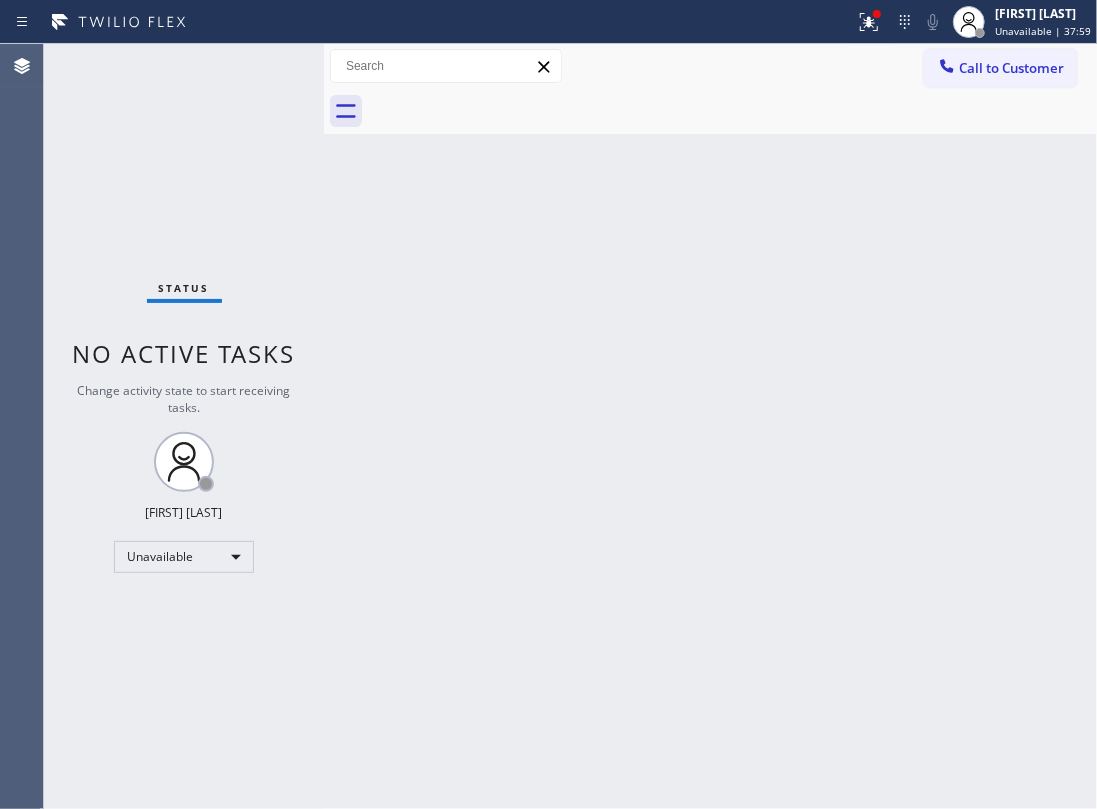 drag, startPoint x: 989, startPoint y: 73, endPoint x: 978, endPoint y: 76, distance: 11.401754 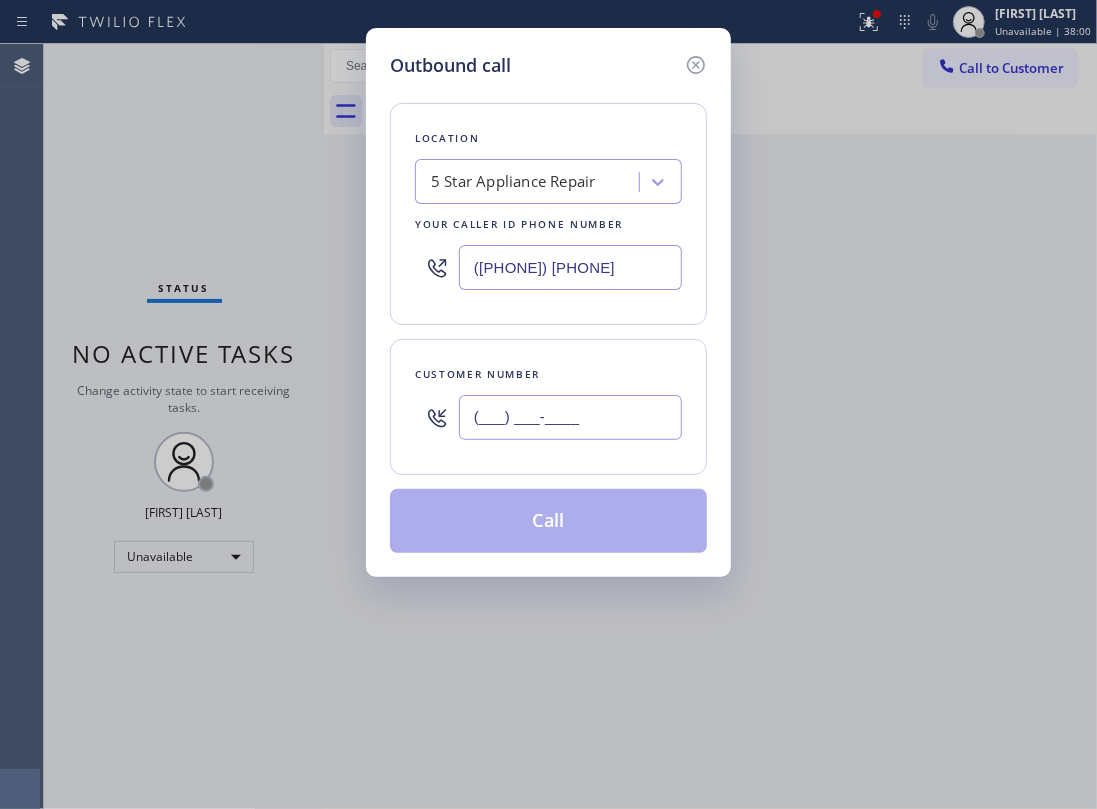 click on "(___) ___-____" at bounding box center [570, 417] 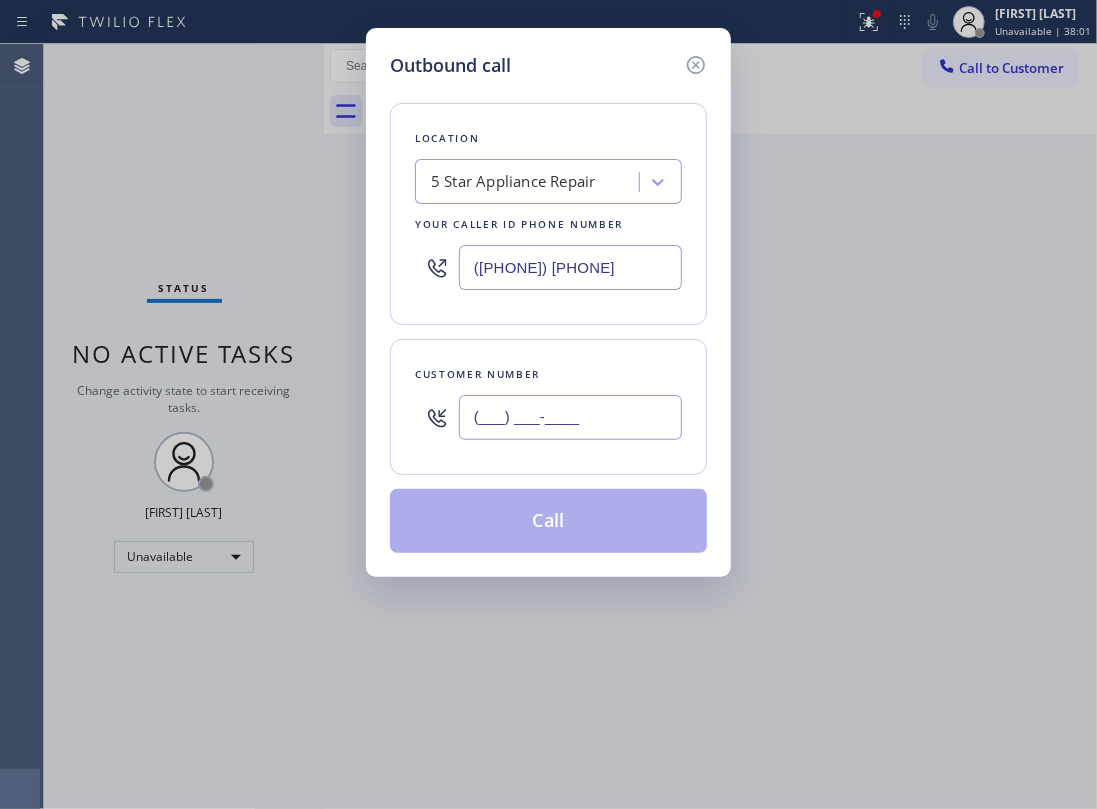 paste on "310) 908-8547" 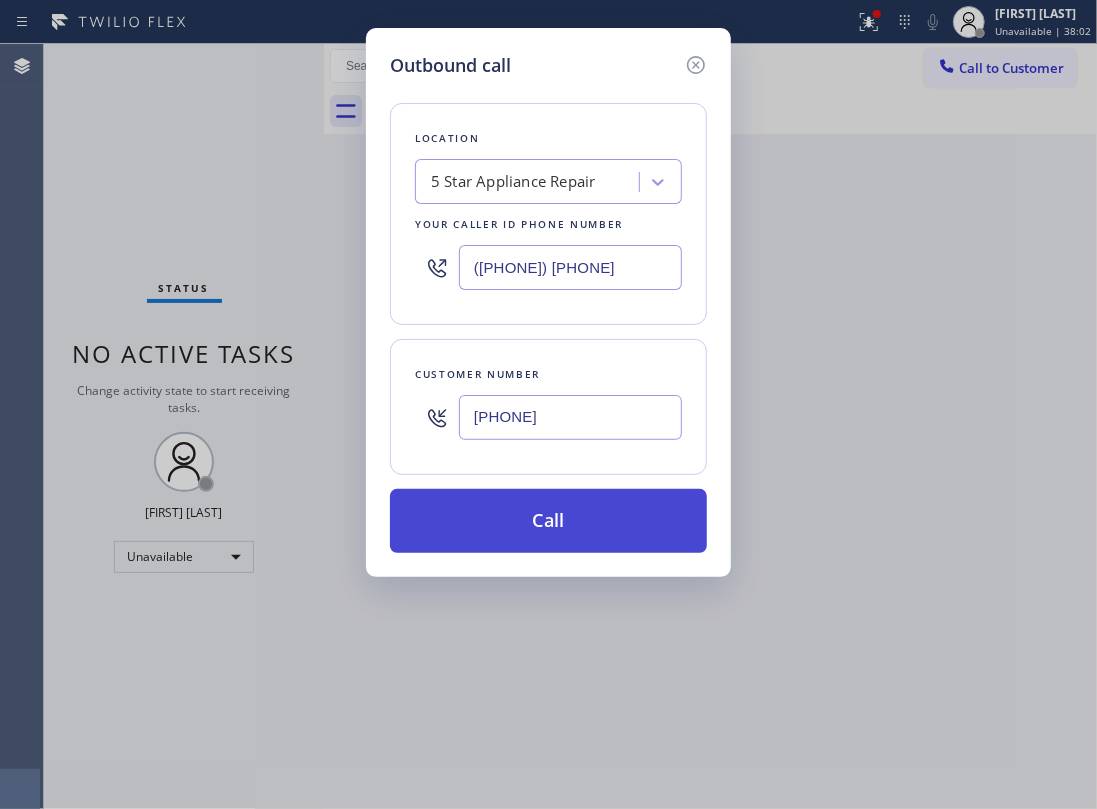 type on "(310) 908-8547" 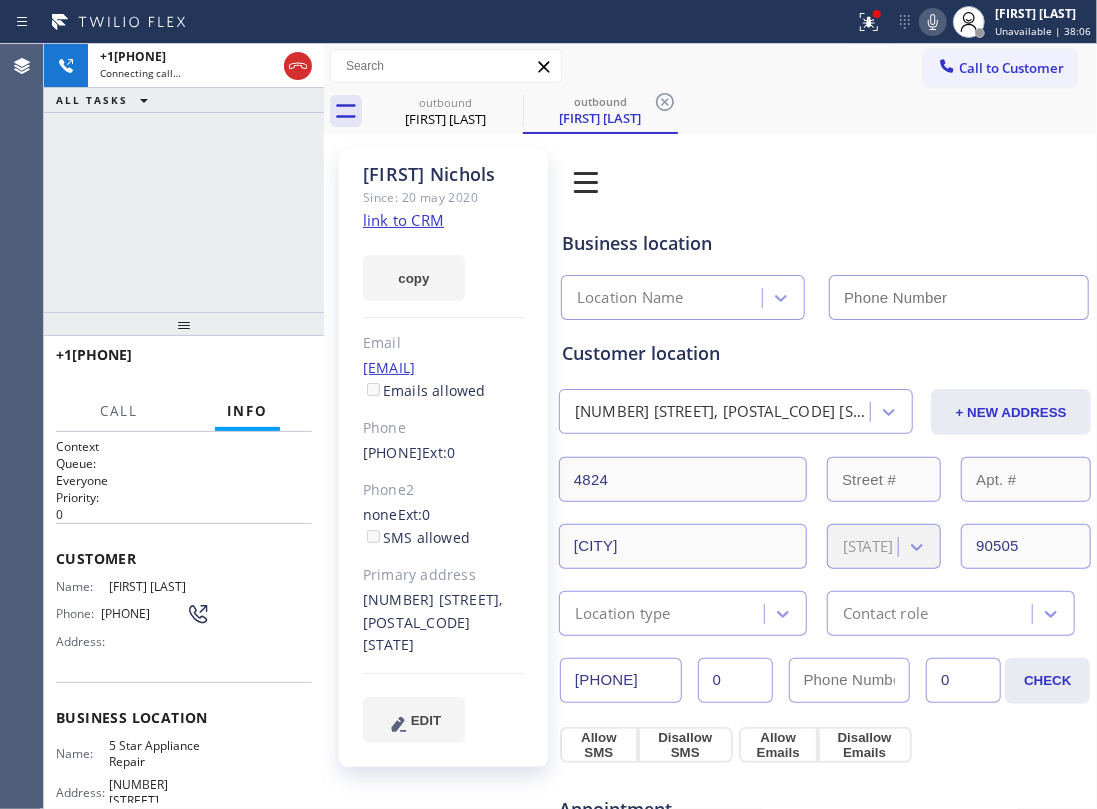 type on "(855) 731-4952" 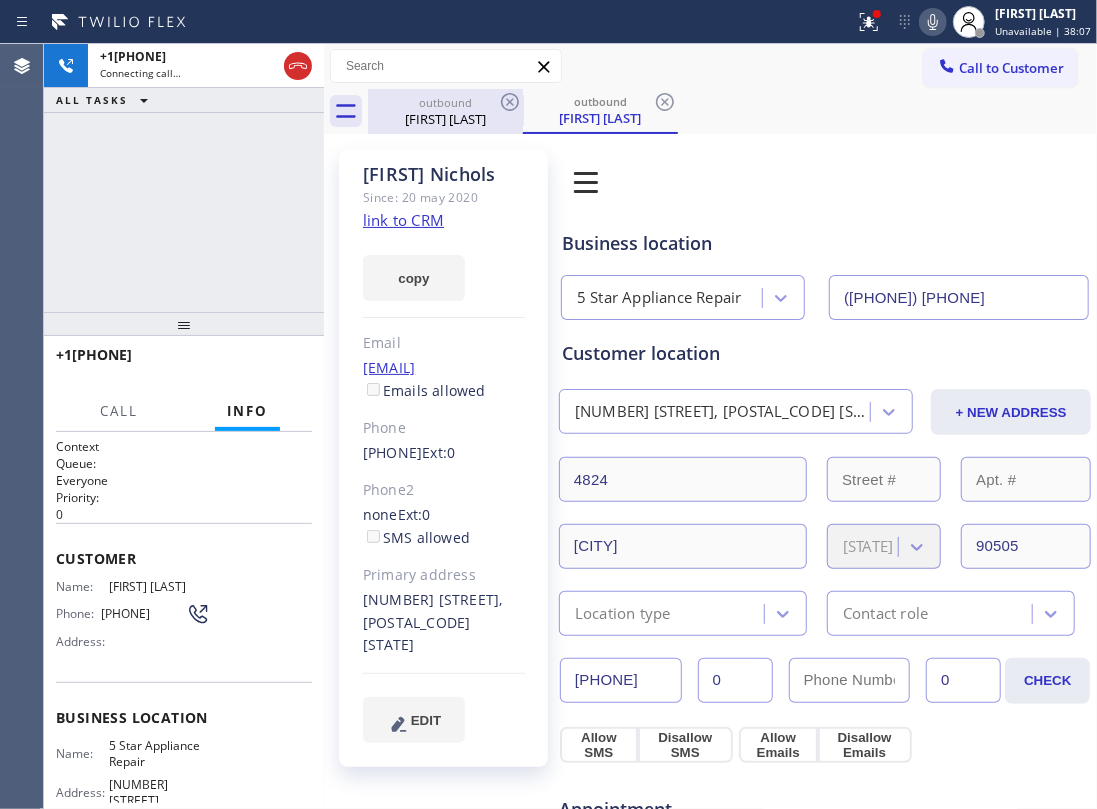 drag, startPoint x: 457, startPoint y: 114, endPoint x: 488, endPoint y: 105, distance: 32.280025 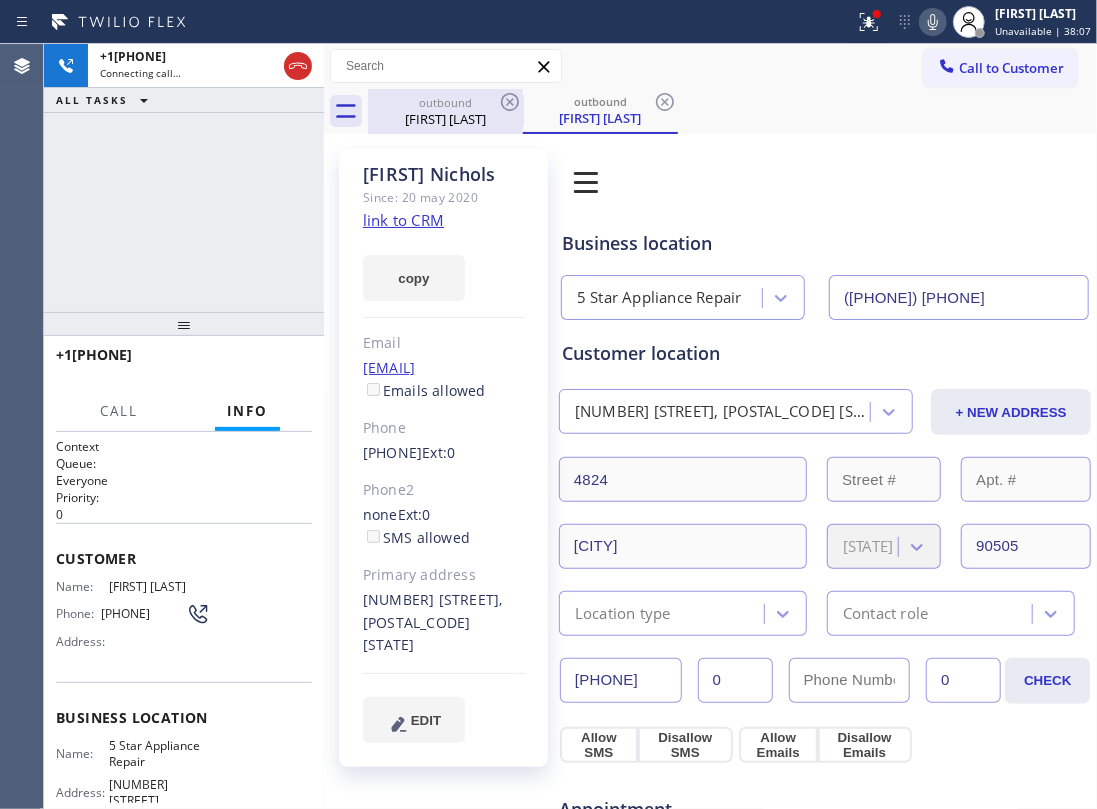 click on "Lisa Nichols" at bounding box center (445, 119) 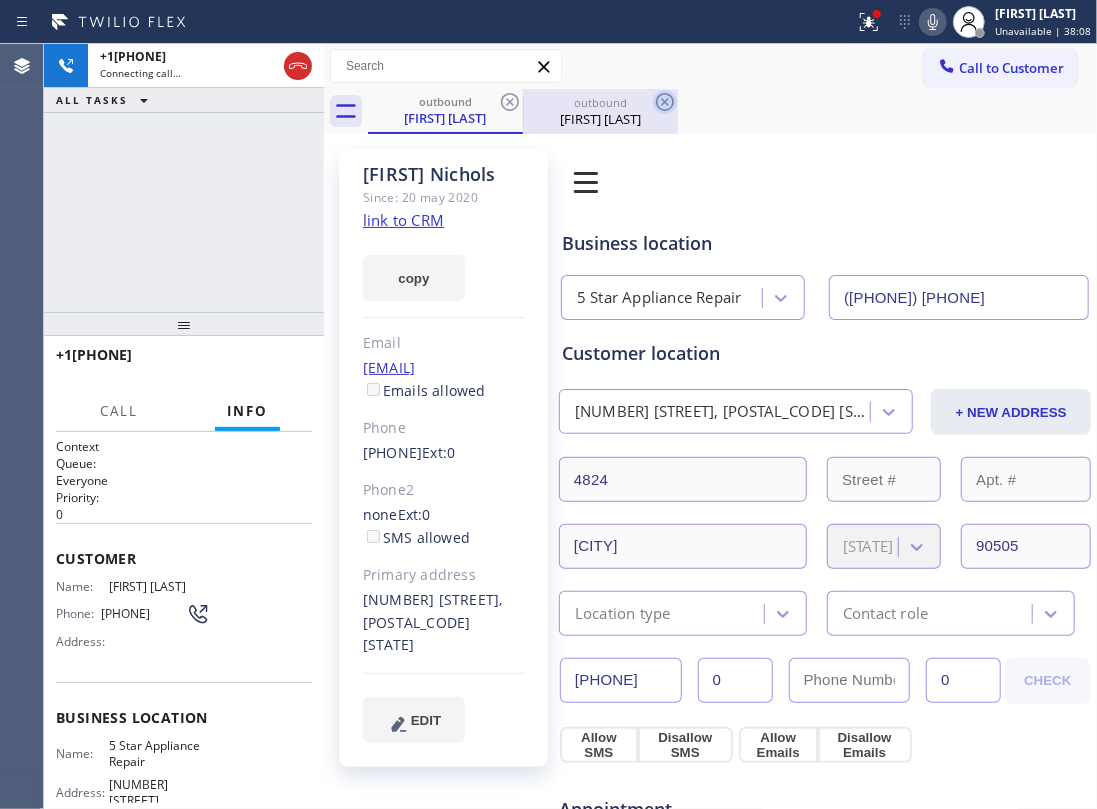 click 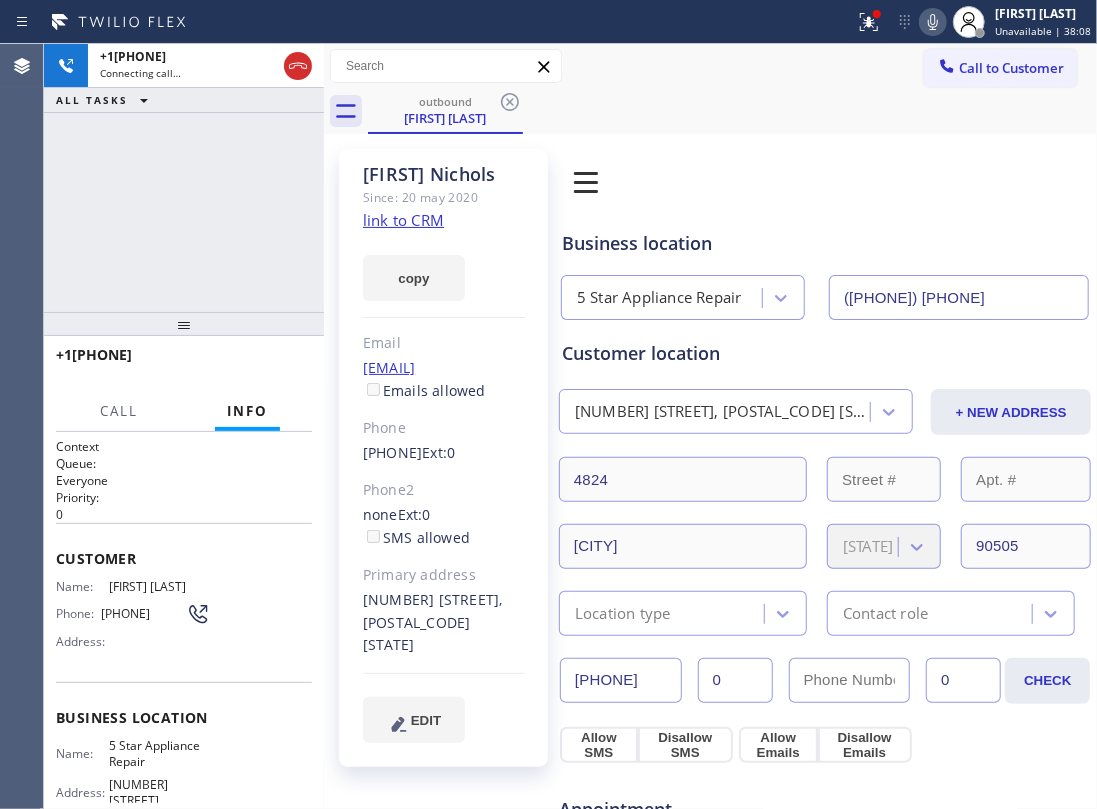 click on "+13109088547 Connecting call… ALL TASKS ALL TASKS ACTIVE TASKS TASKS IN WRAP UP" at bounding box center [184, 178] 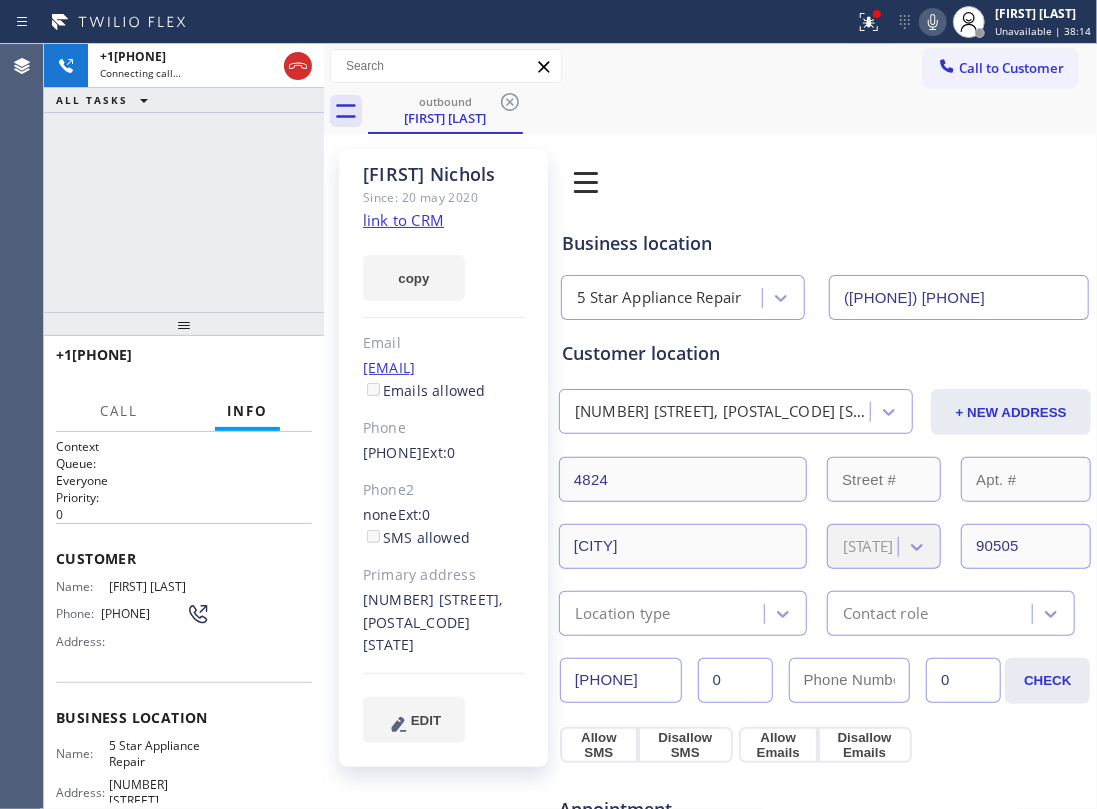 click on "outbound Lisa Nichols" at bounding box center [732, 111] 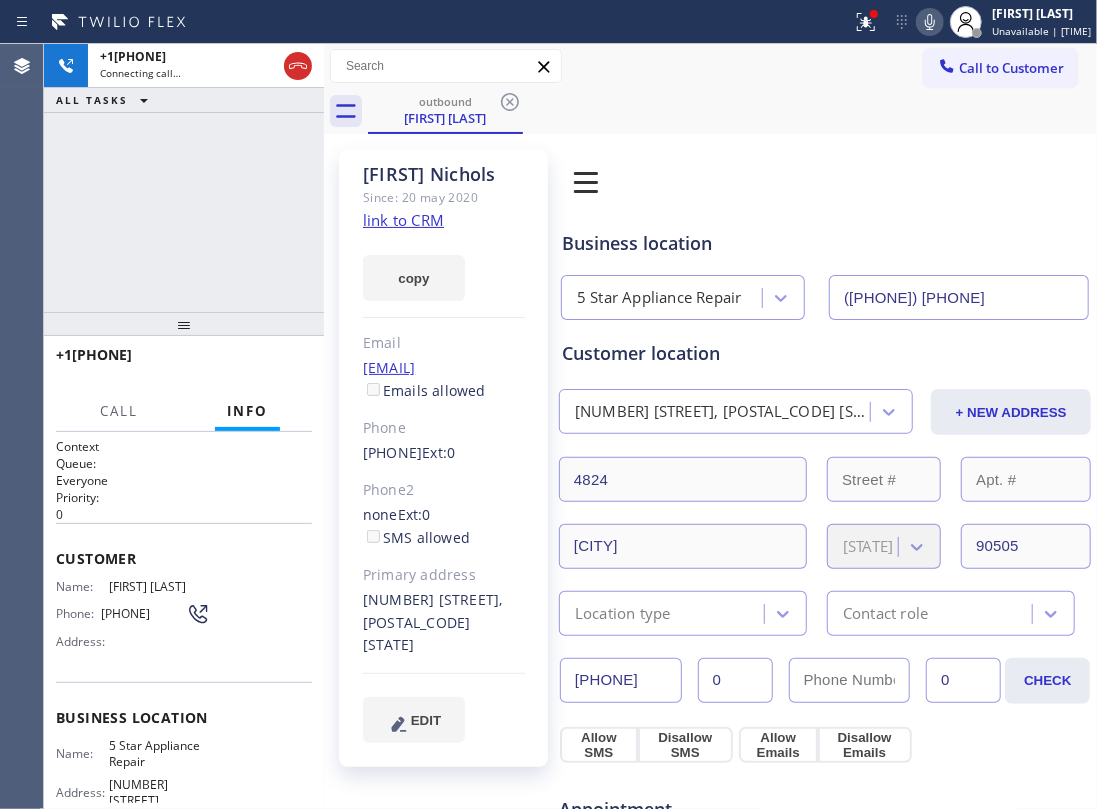 click 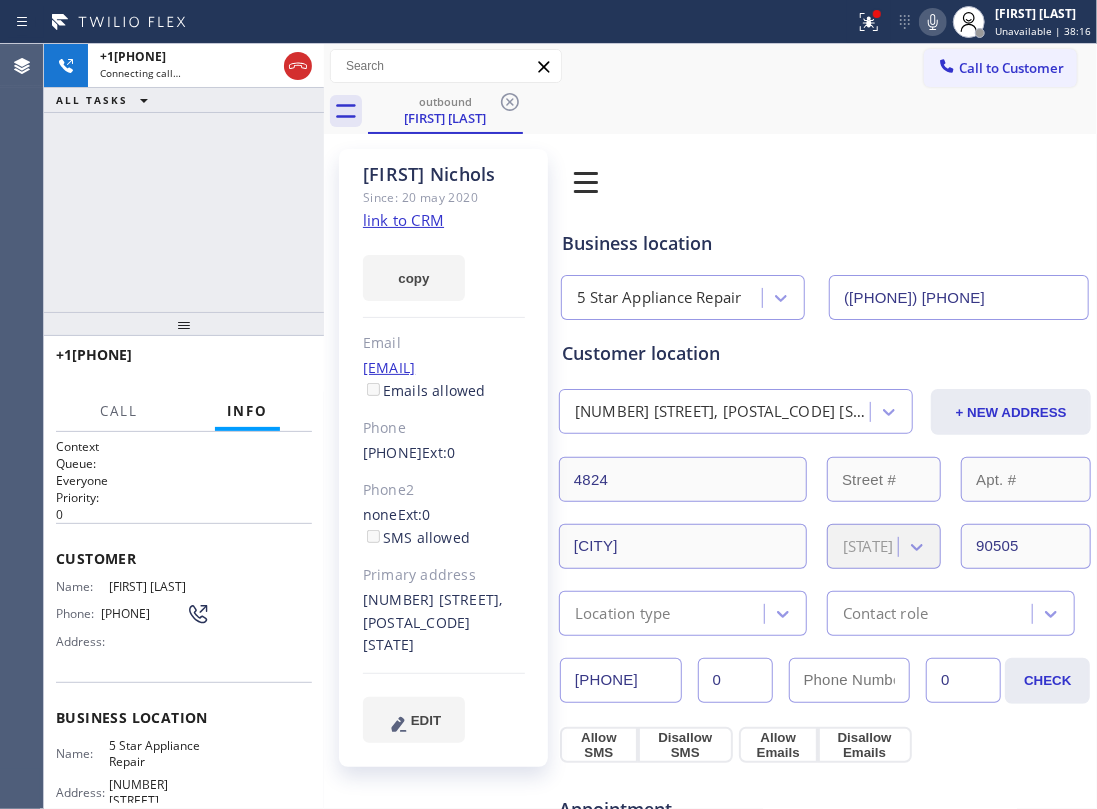 click 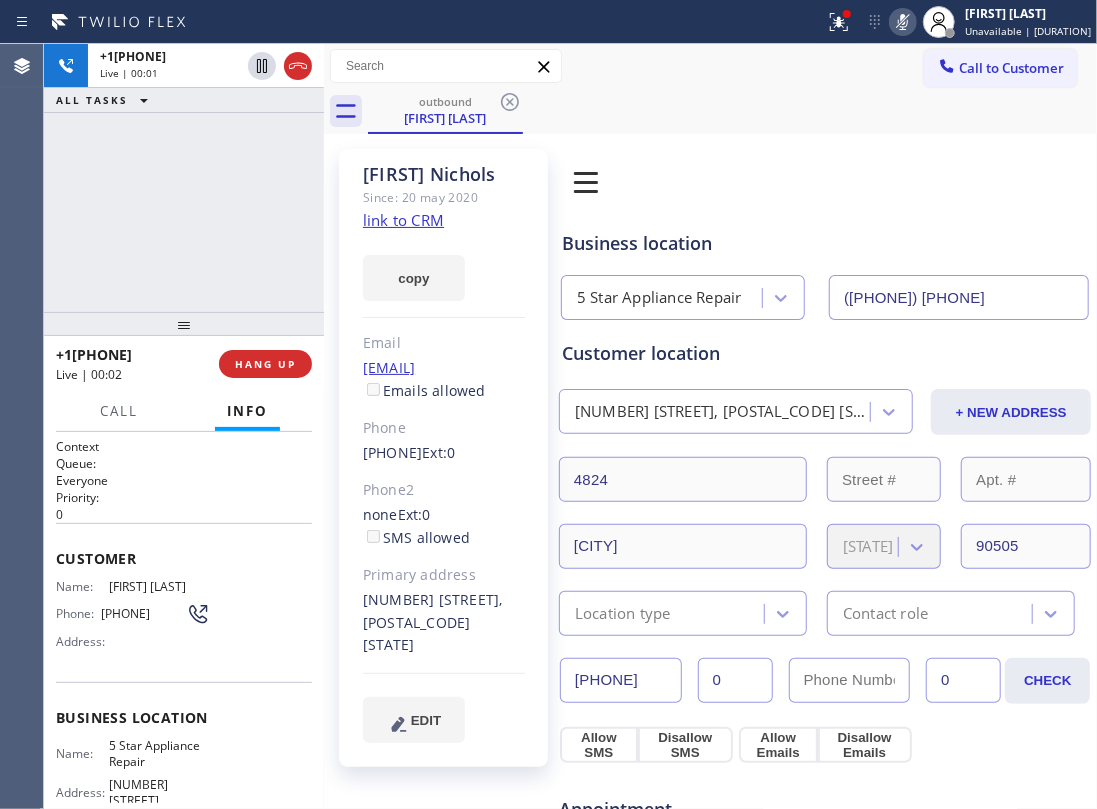 click 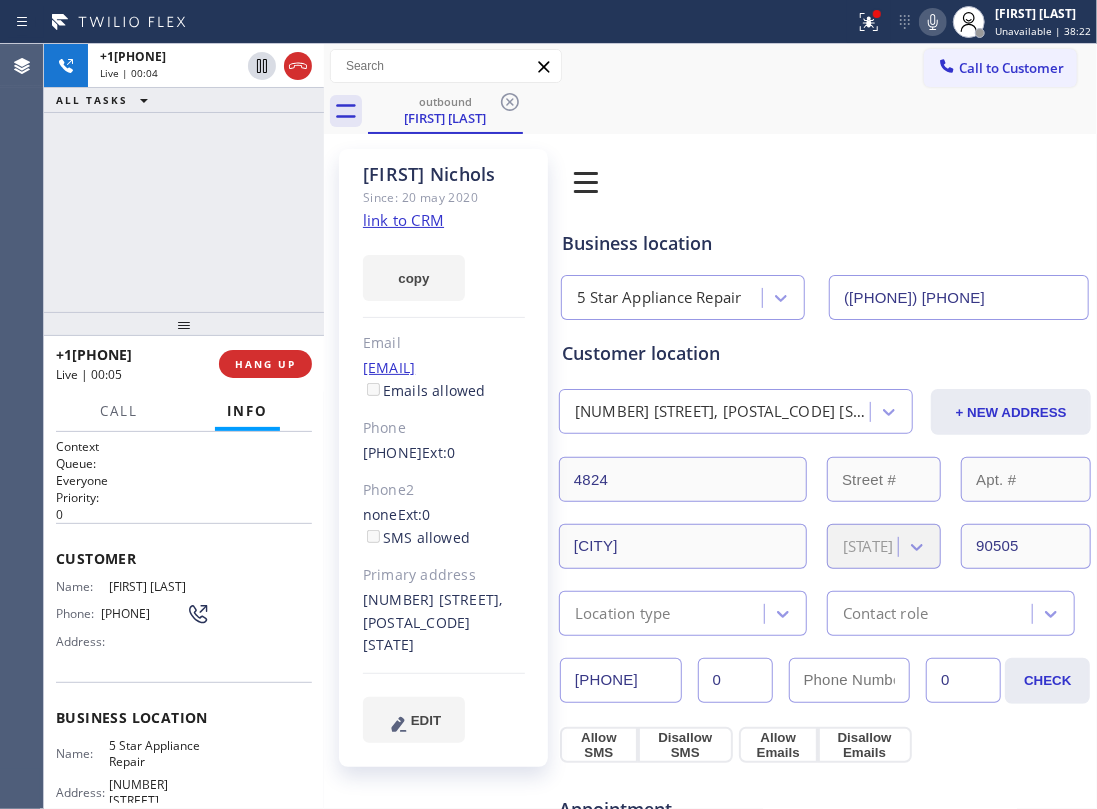 click on "link to CRM" 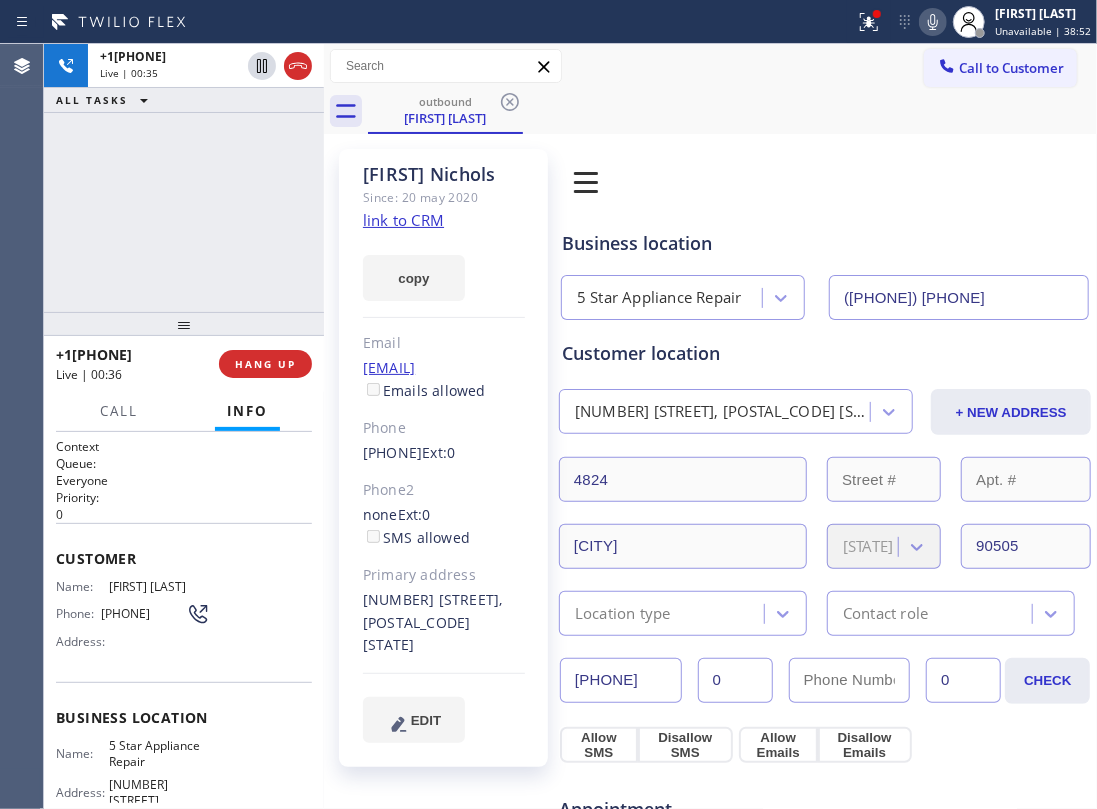 click on "+13109088547 Live | 00:35 ALL TASKS ALL TASKS ACTIVE TASKS TASKS IN WRAP UP" at bounding box center (184, 178) 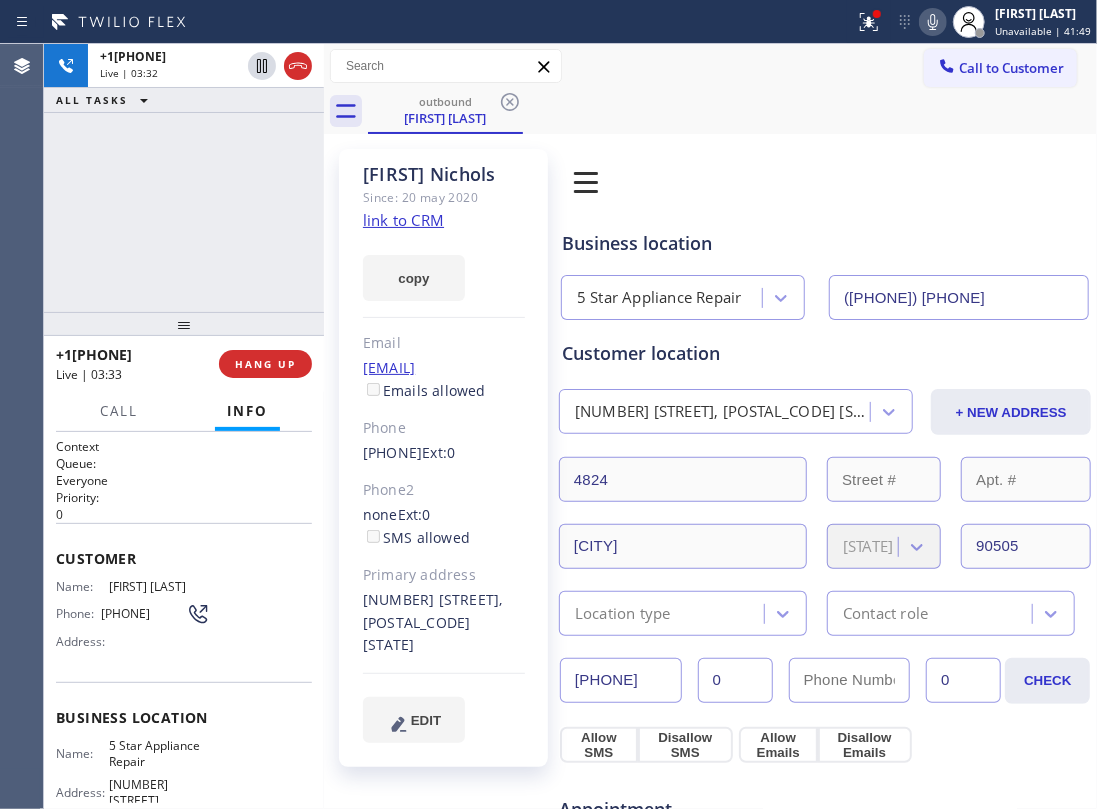drag, startPoint x: 72, startPoint y: 261, endPoint x: 268, endPoint y: 326, distance: 206.49698 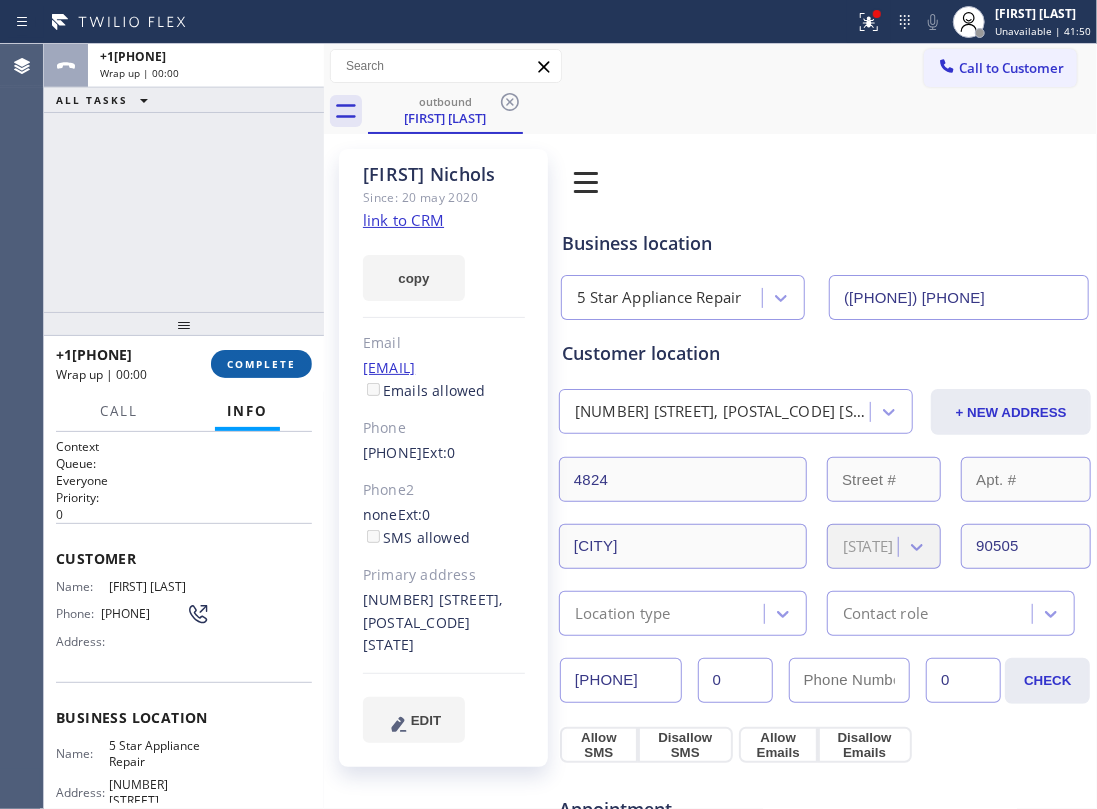 click on "COMPLETE" at bounding box center (261, 364) 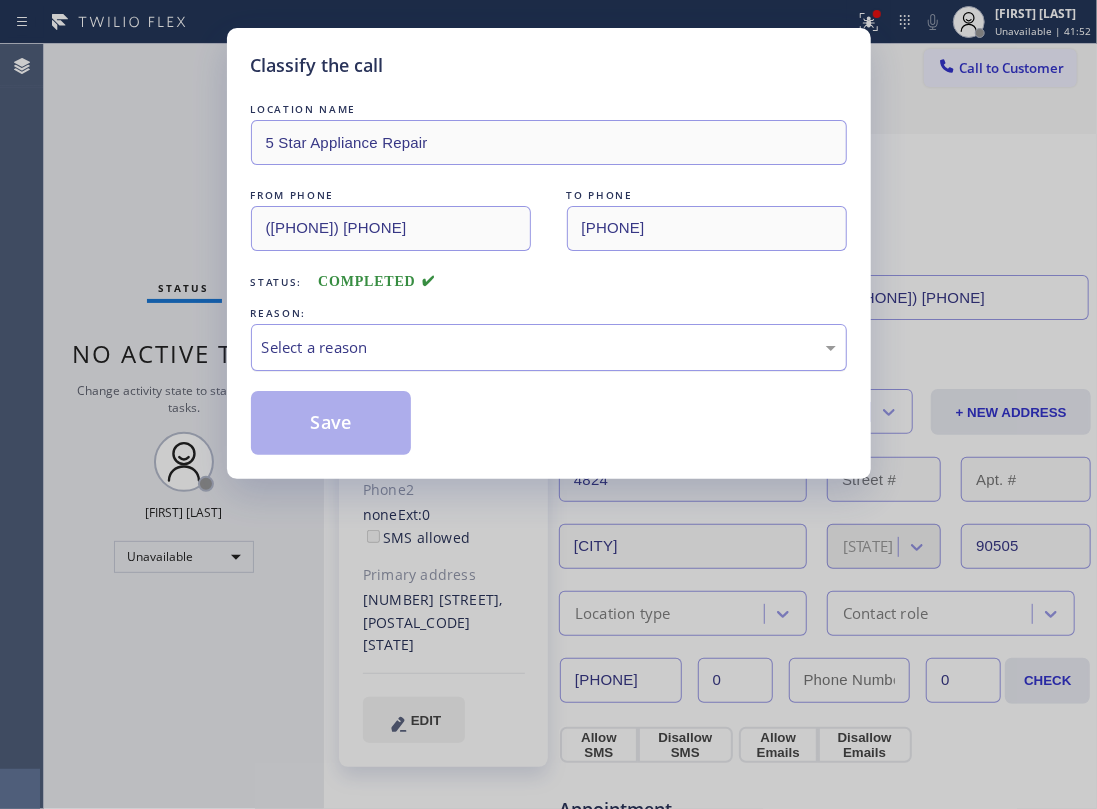 click on "Select a reason" at bounding box center (549, 347) 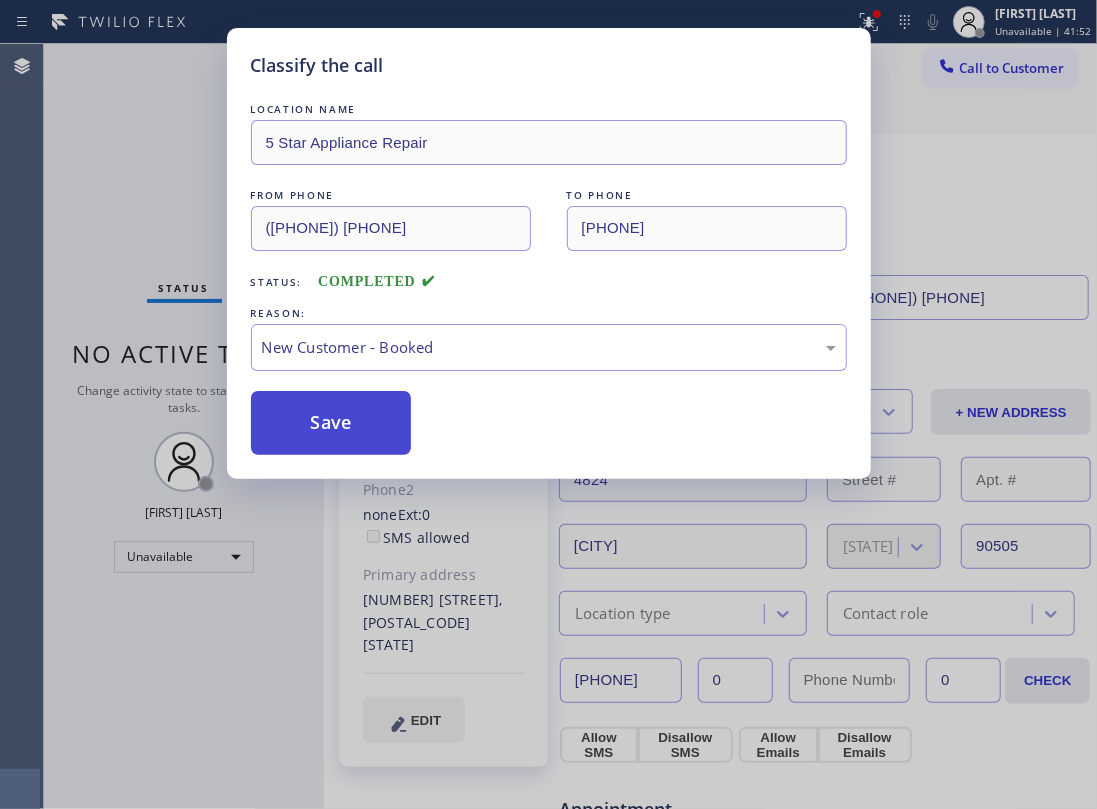 click on "Save" at bounding box center [331, 423] 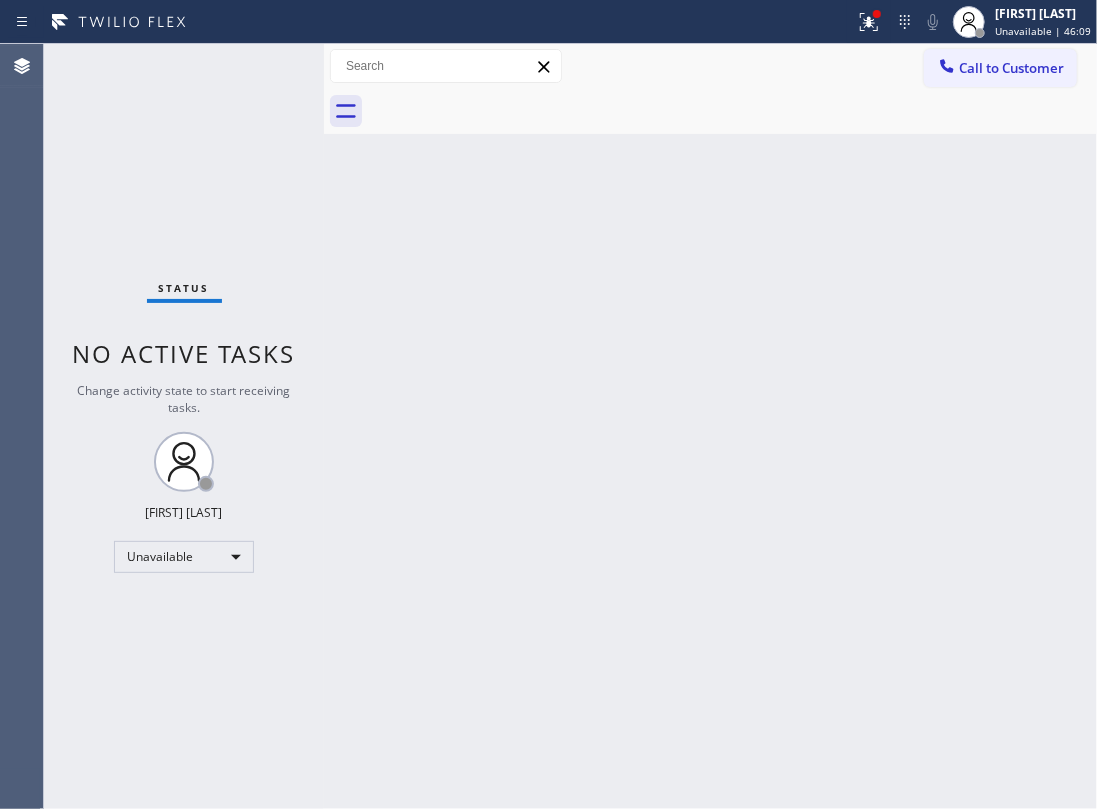 click on "Status   No active tasks     Change activity state to start receiving tasks.   Jesica Jumao-as Unavailable" at bounding box center (184, 426) 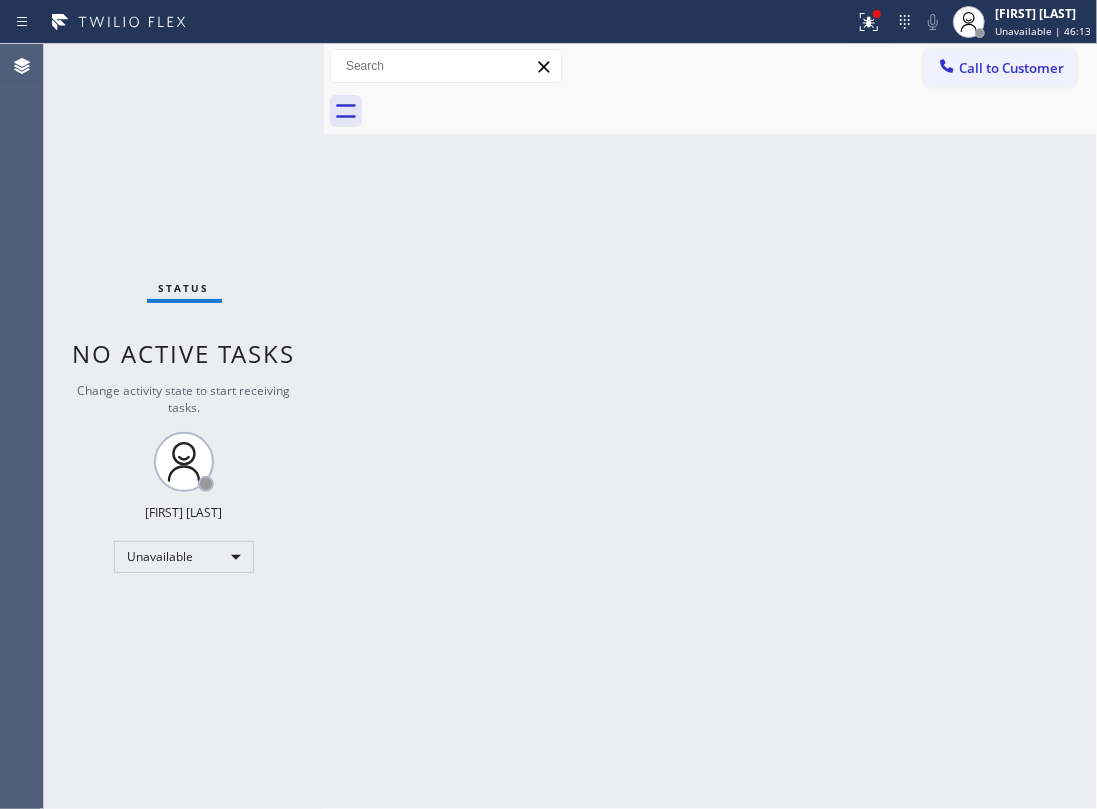 click on "Back to Dashboard Change Sender ID Customers Technicians Select a contact Outbound call Location Search location Your caller id phone number Customer number Call Customer info Name   Phone none Address none Change Sender ID HVAC +18559994417 5 Star Appliance +18557314952 Appliance Repair +18554611149 Plumbing +18889090120 Air Duct Cleaning +18006865038  Electricians +18005688664 Cancel Change Check personal SMS Reset Change No tabs Call to Customer Outbound call Location 5 Star Appliance Repair Your caller id phone number (855) 731-4952 Customer number Call Outbound call Technician Search Technician Your caller id phone number Your caller id phone number Call" at bounding box center (710, 426) 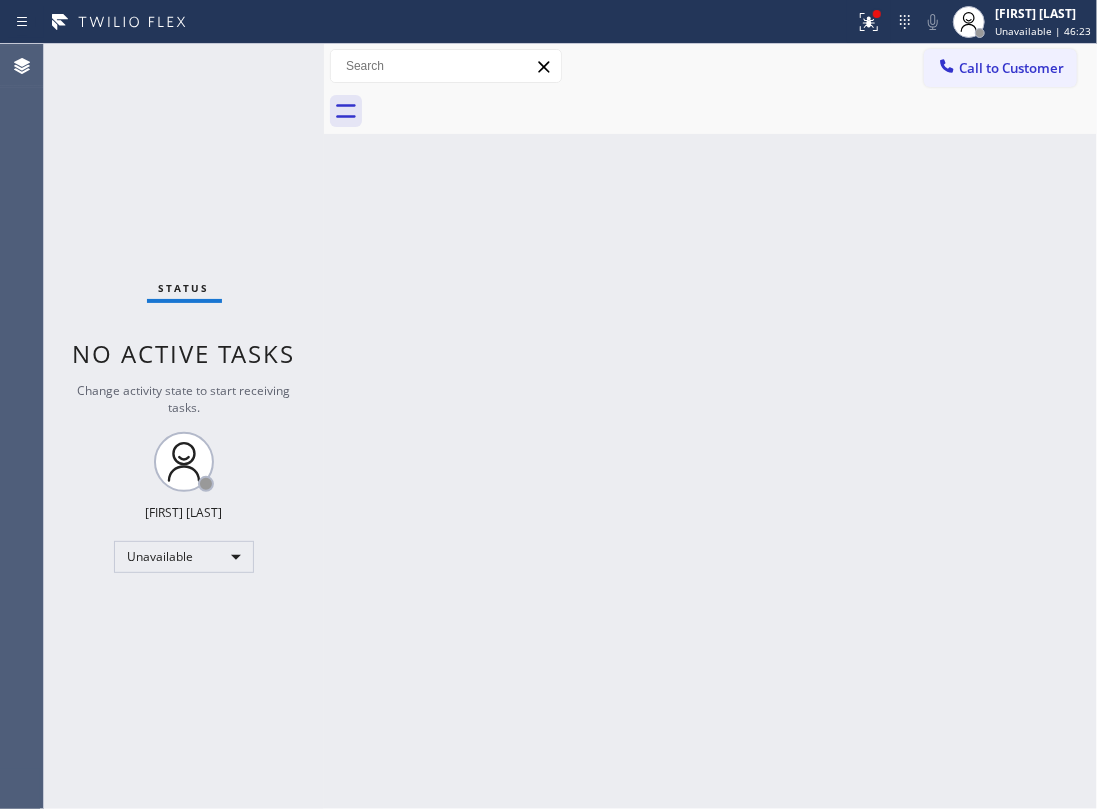 click on "Back to Dashboard Change Sender ID Customers Technicians Select a contact Outbound call Location Search location Your caller id phone number Customer number Call Customer info Name   Phone none Address none Change Sender ID HVAC +18559994417 5 Star Appliance +18557314952 Appliance Repair +18554611149 Plumbing +18889090120 Air Duct Cleaning +18006865038  Electricians +18005688664 Cancel Change Check personal SMS Reset Change No tabs Call to Customer Outbound call Location 5 Star Appliance Repair Your caller id phone number (855) 731-4952 Customer number Call Outbound call Technician Search Technician Your caller id phone number Your caller id phone number Call" at bounding box center [710, 426] 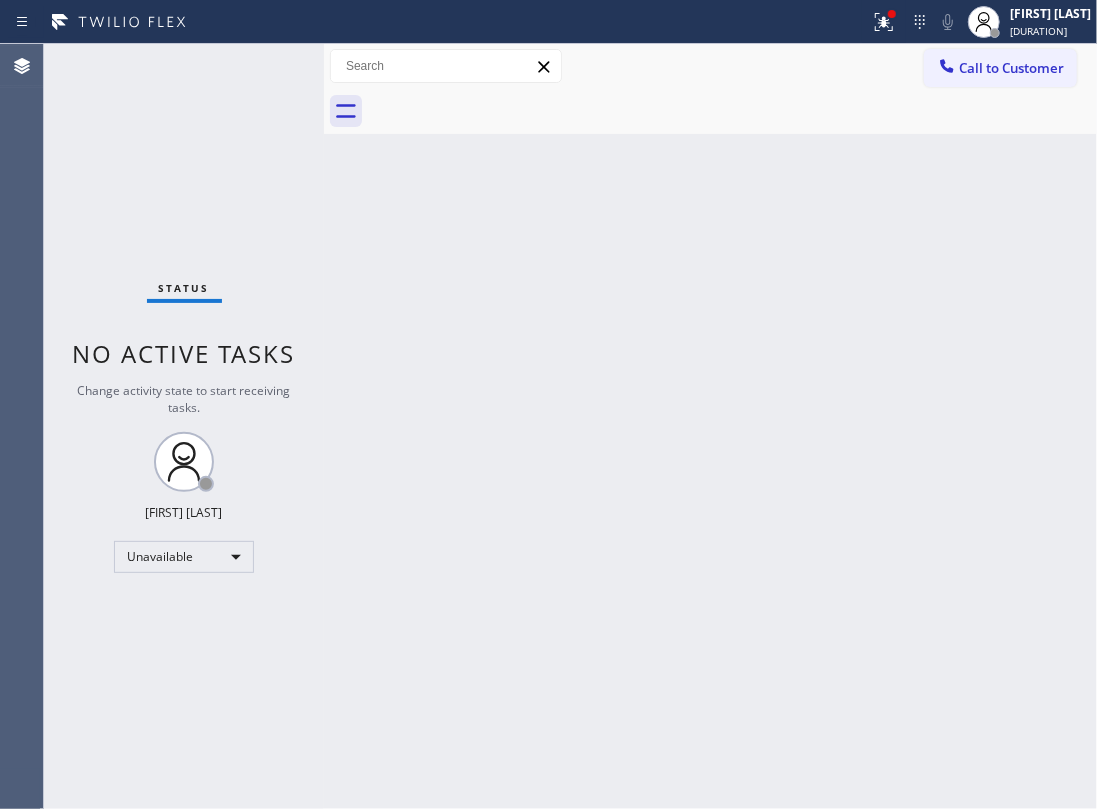 click on "Back to Dashboard Change Sender ID Customers Technicians Select a contact Outbound call Location Search location Your caller id phone number Customer number Call Customer info Name   Phone none Address none Change Sender ID HVAC +18559994417 5 Star Appliance +18557314952 Appliance Repair +18554611149 Plumbing +18889090120 Air Duct Cleaning +18006865038  Electricians +18005688664 Cancel Change Check personal SMS Reset Change No tabs Call to Customer Outbound call Location 5 Star Appliance Repair Your caller id phone number (855) 731-4952 Customer number Call Outbound call Technician Search Technician Your caller id phone number Your caller id phone number Call" at bounding box center (710, 426) 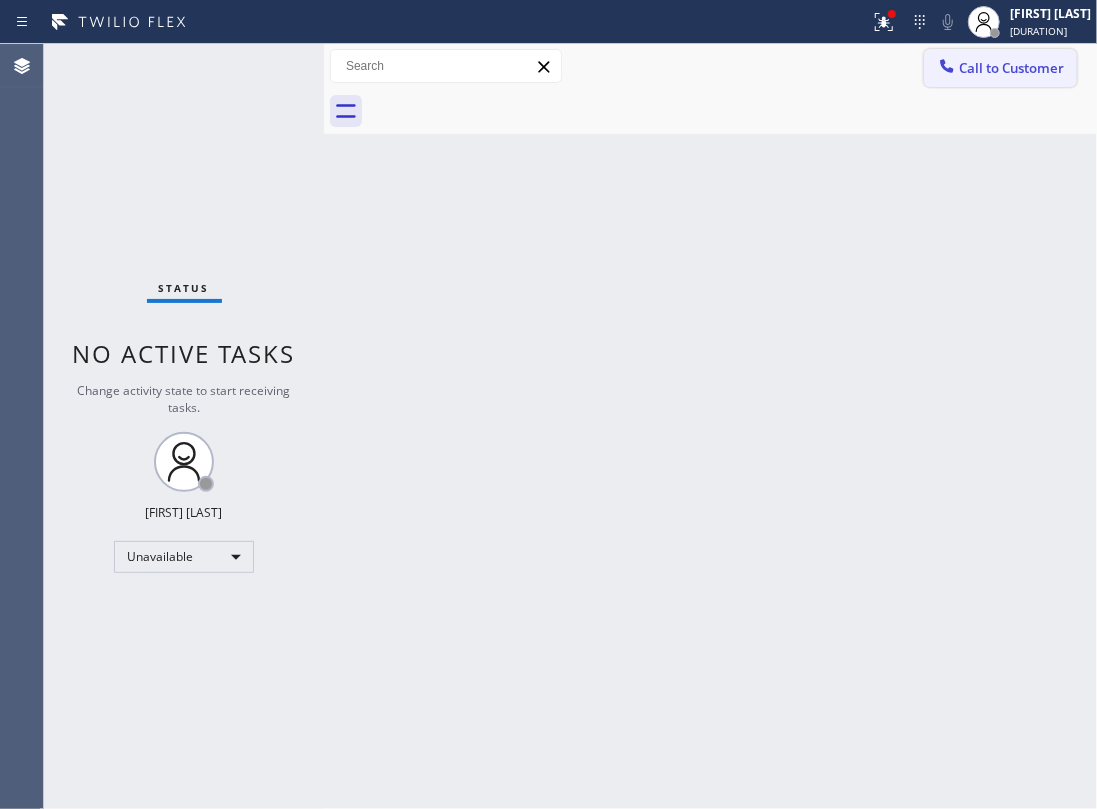 click 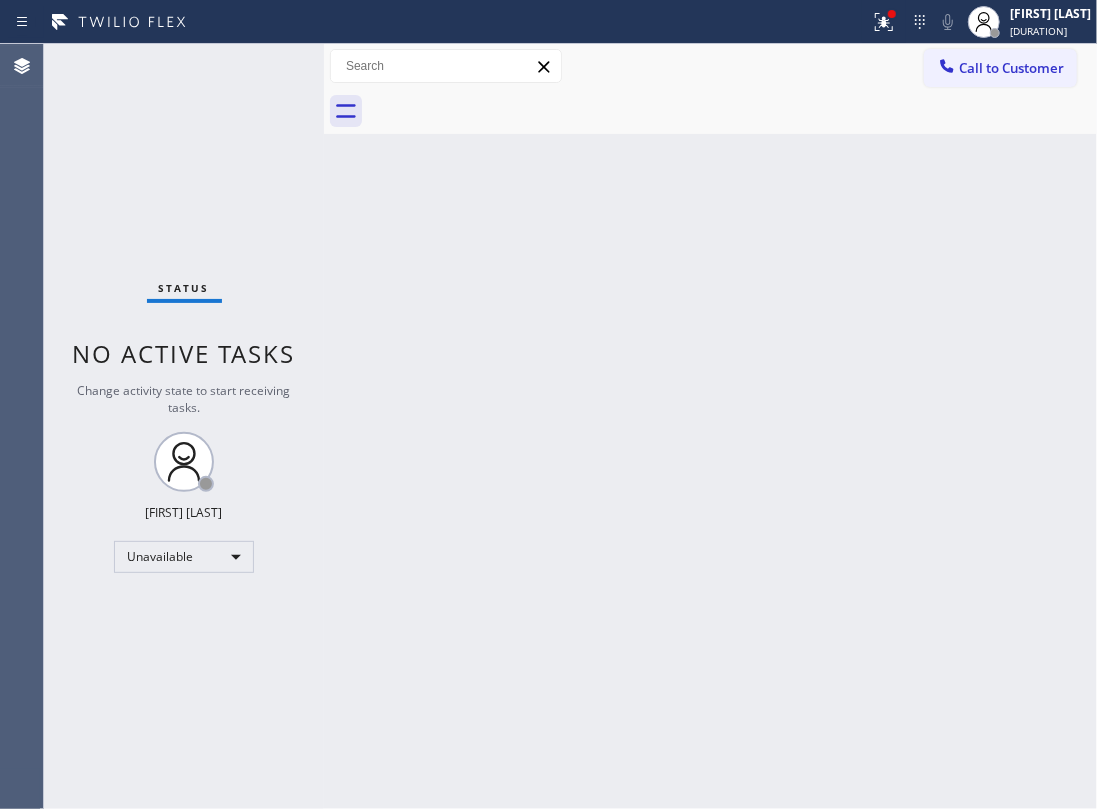 click on "Outbound call Location 5 Star Appliance Repair Your caller id phone number (855) 731-4952 Customer number Call" at bounding box center (0, 0) 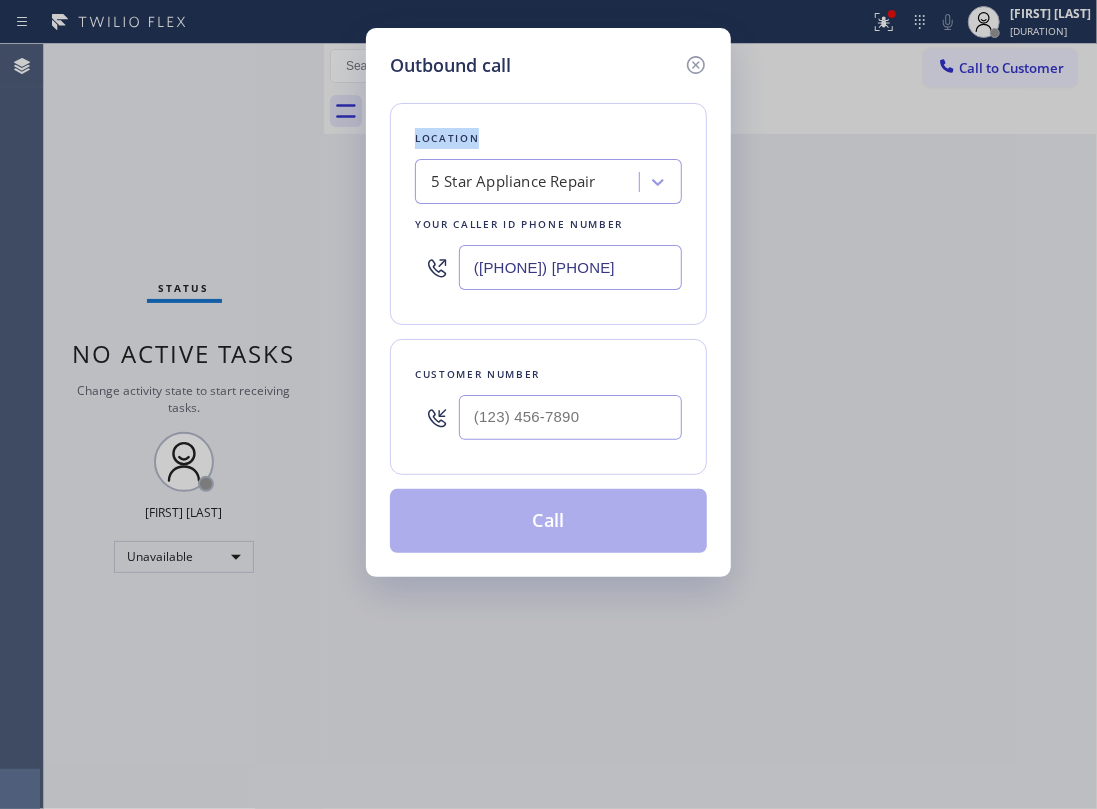 click at bounding box center [570, 417] 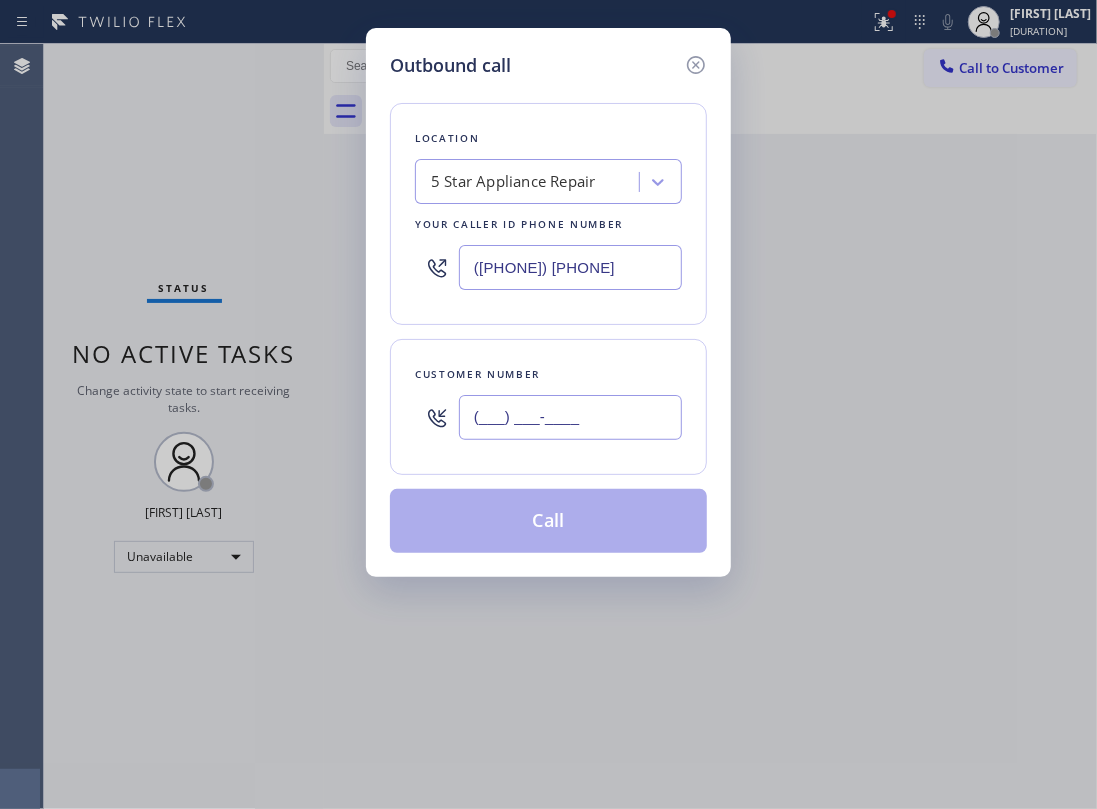 paste on "415) 963-2154" 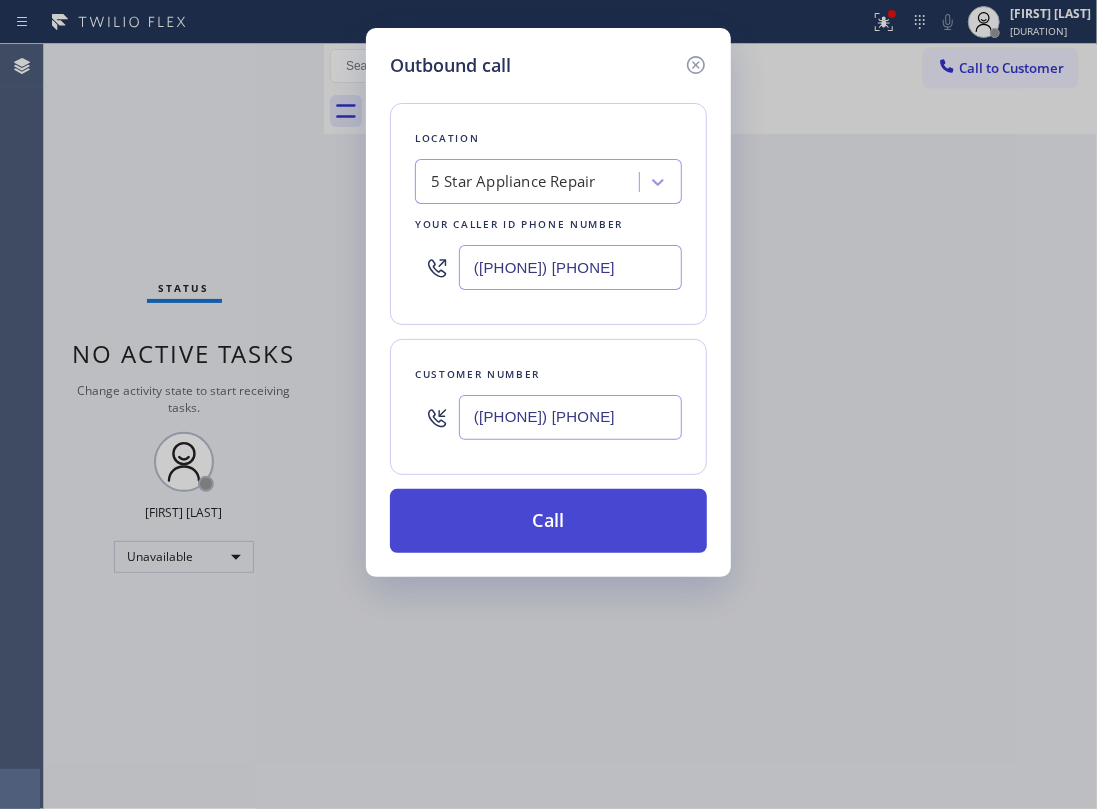 type on "(415) 963-2154" 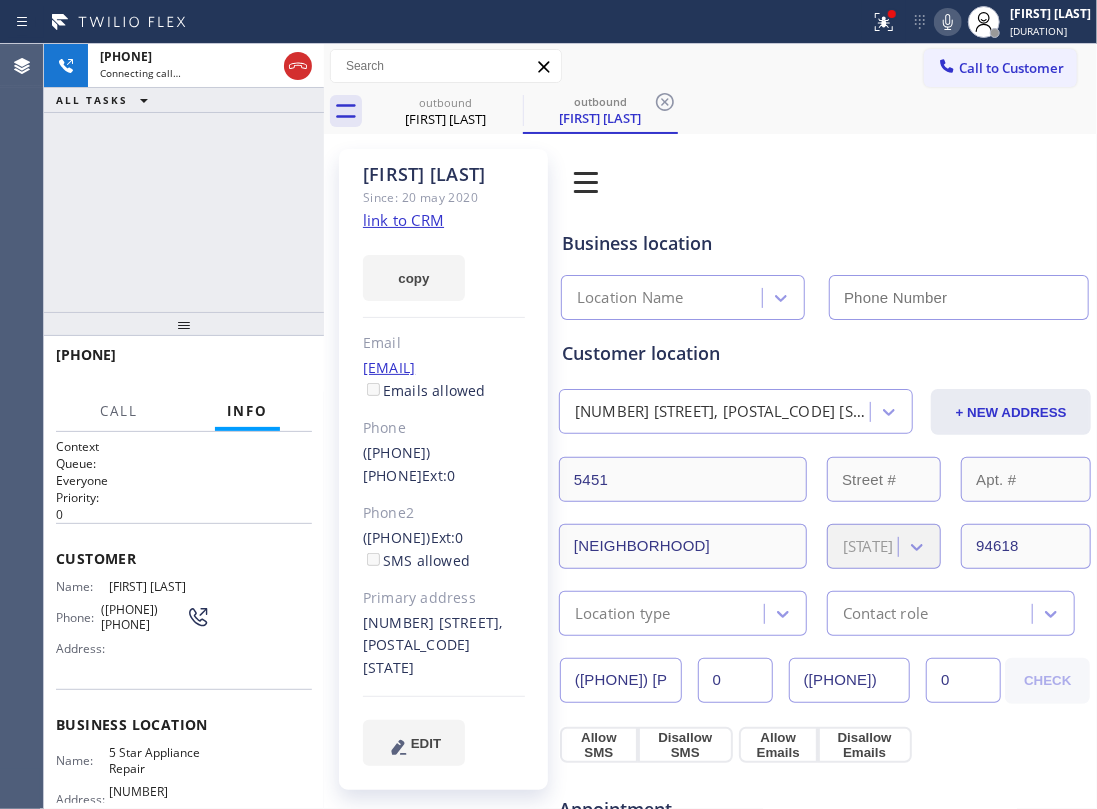 type on "(855) 731-4952" 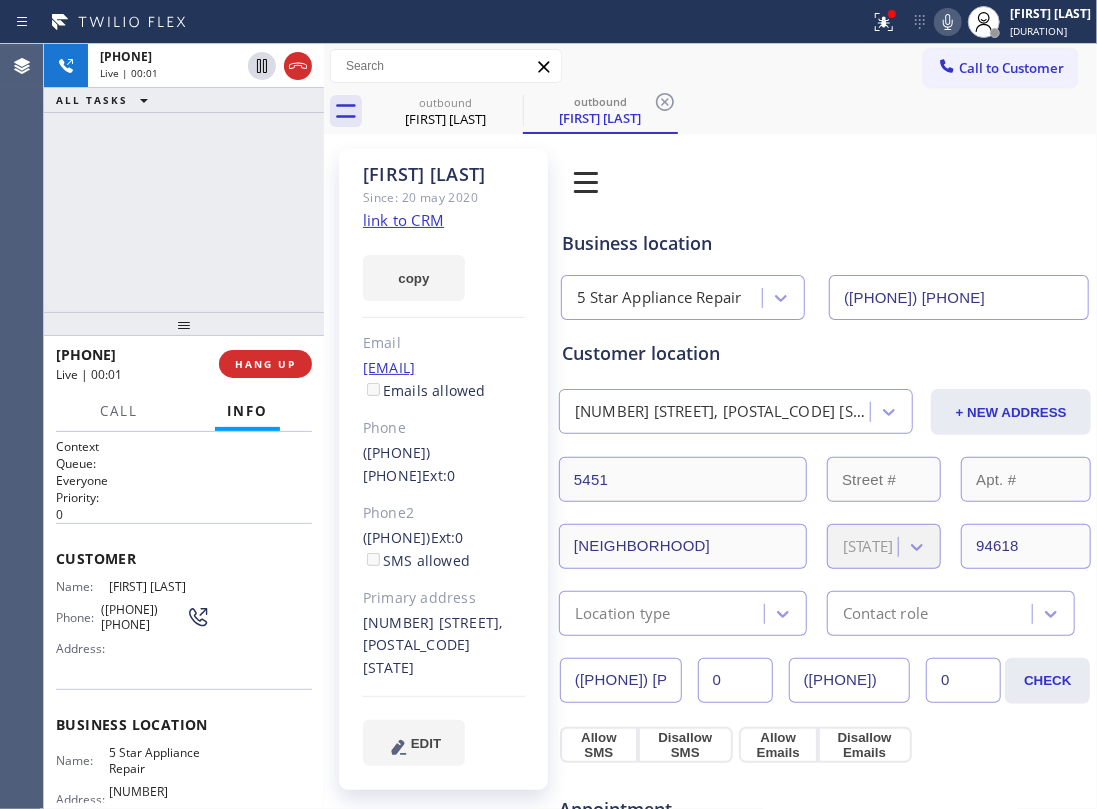 click on "+14159632154 Live | 00:01 ALL TASKS ALL TASKS ACTIVE TASKS TASKS IN WRAP UP" at bounding box center (184, 178) 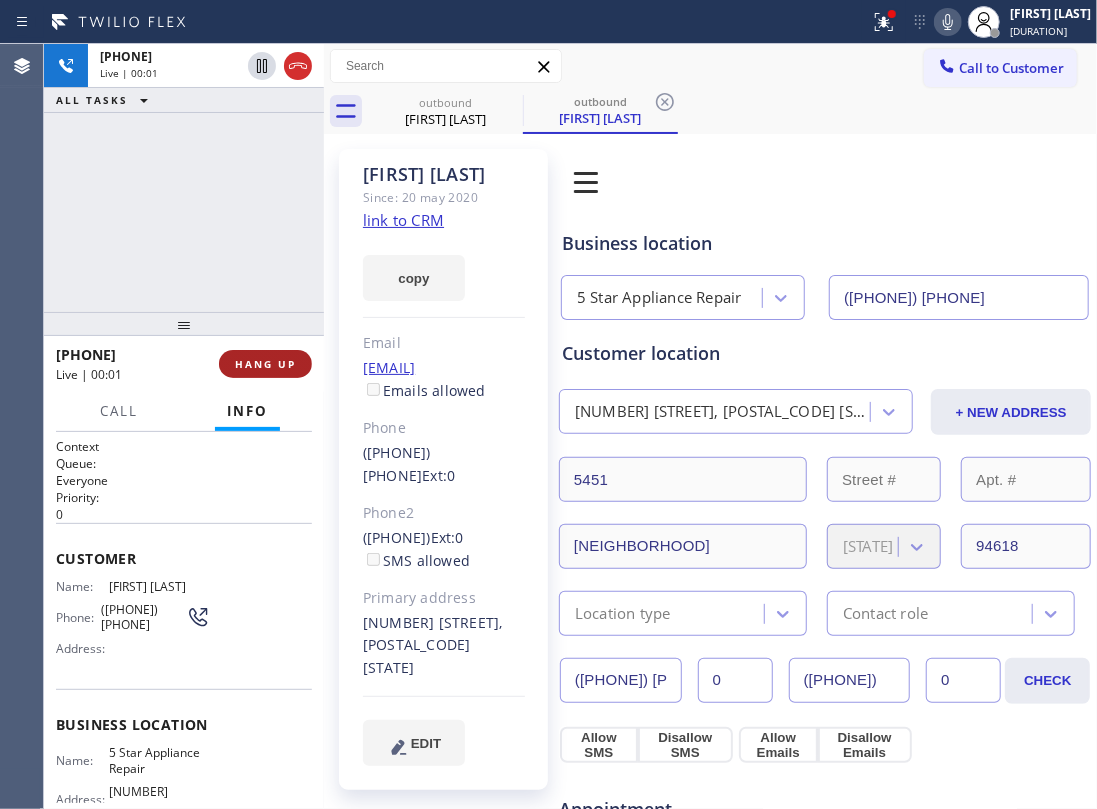 click on "HANG UP" at bounding box center [265, 364] 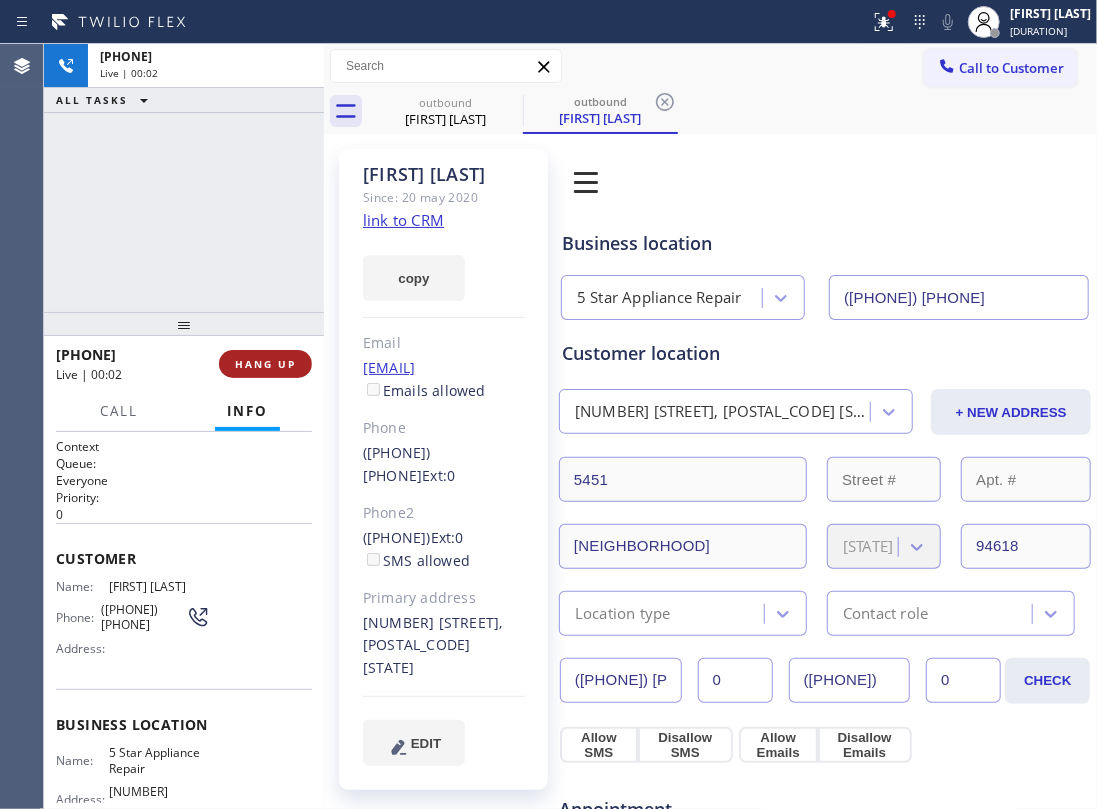 click on "HANG UP" at bounding box center [265, 364] 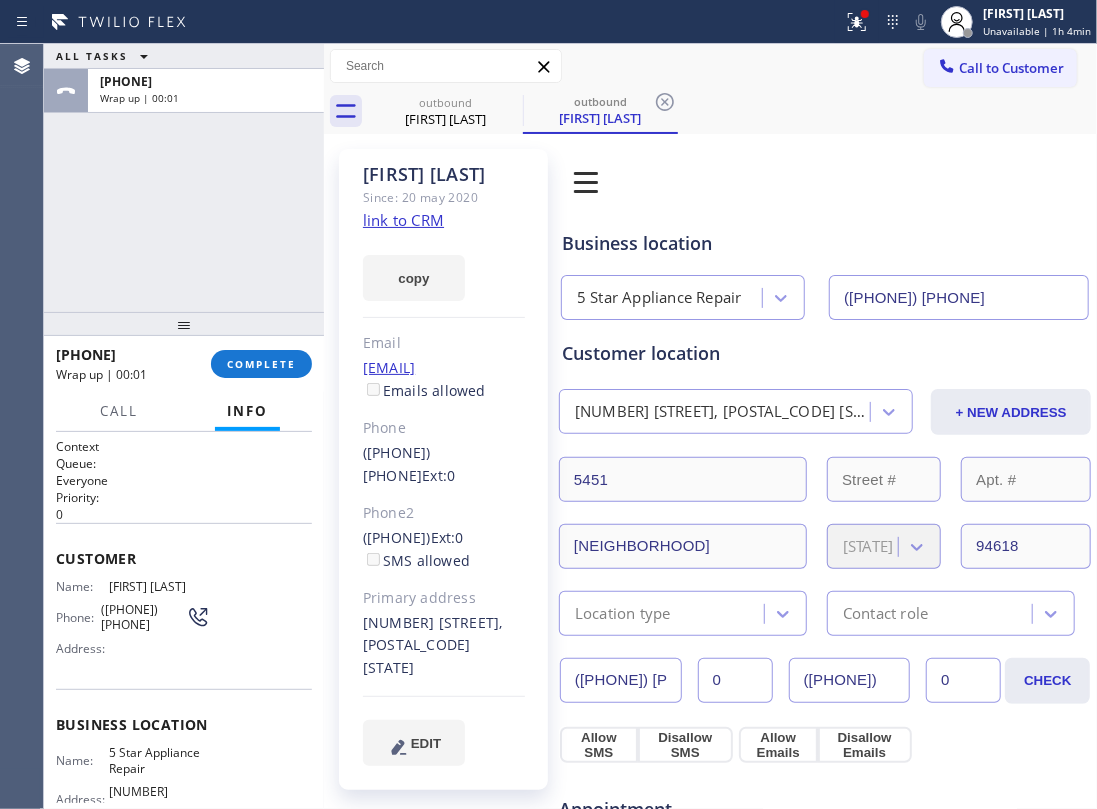click on "ALL TASKS ALL TASKS ACTIVE TASKS TASKS IN WRAP UP +14159632154 Wrap up | 00:01" at bounding box center [184, 178] 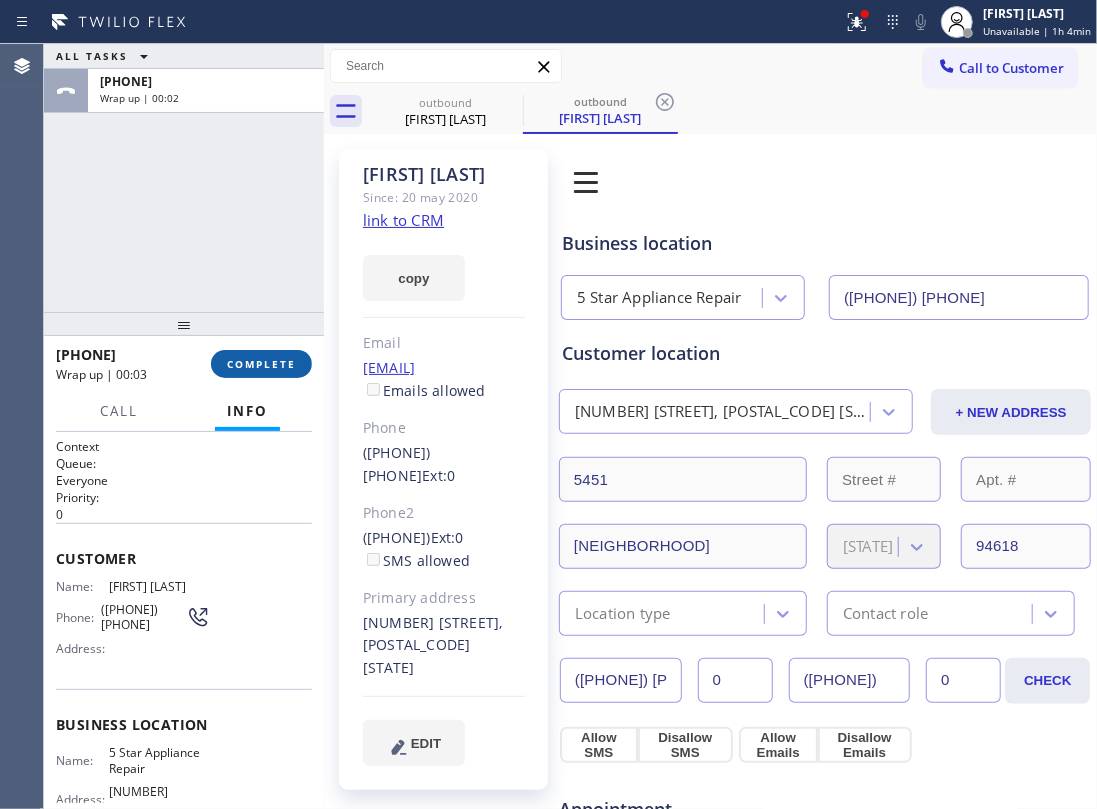 click on "COMPLETE" at bounding box center (261, 364) 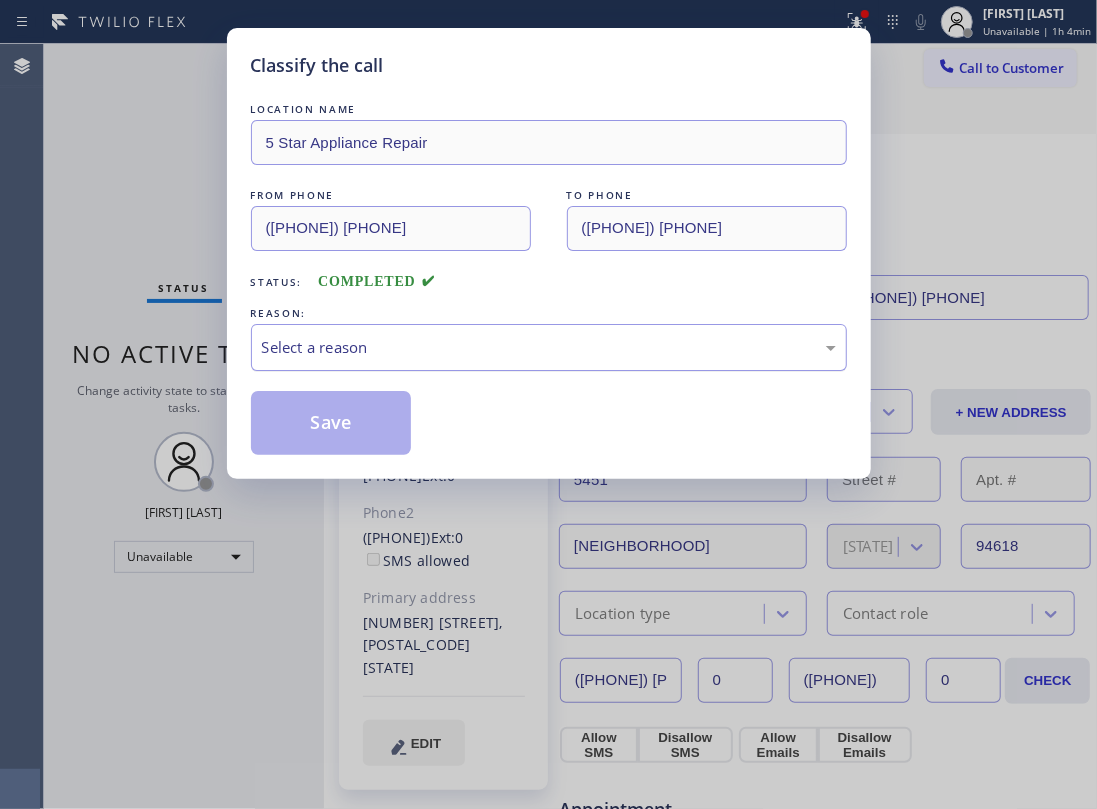 click on "Select a reason" at bounding box center [549, 347] 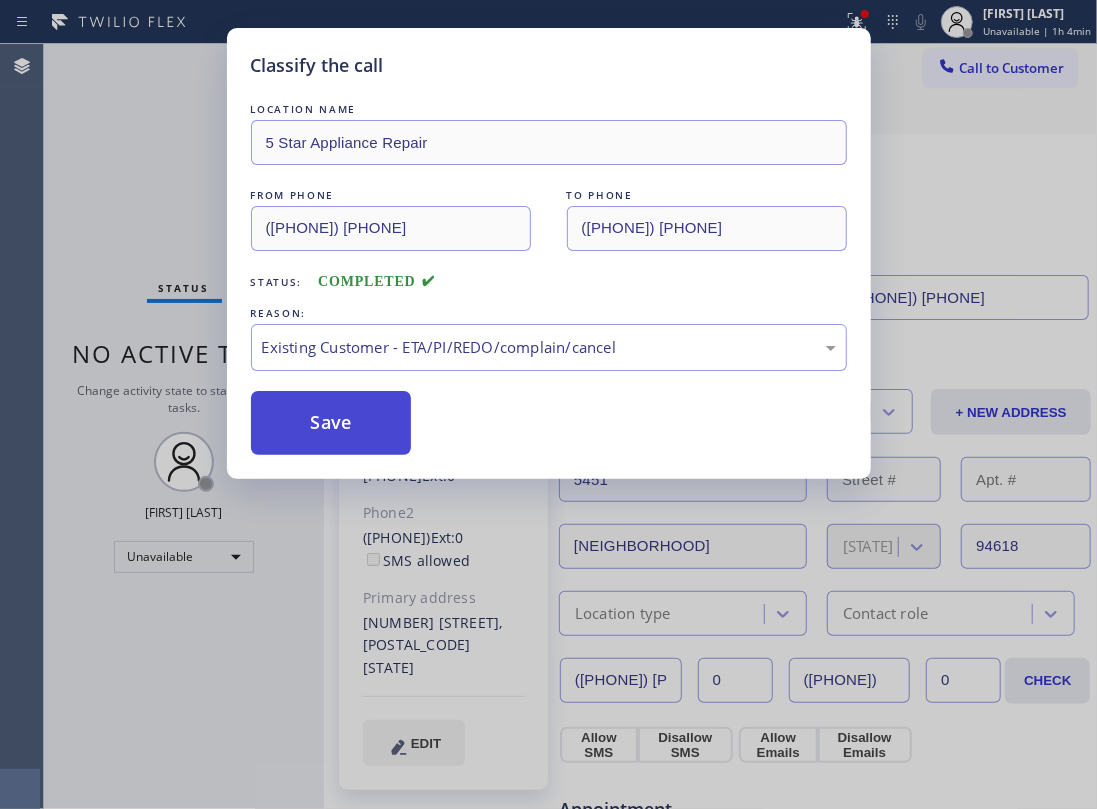 click on "Save" at bounding box center [331, 423] 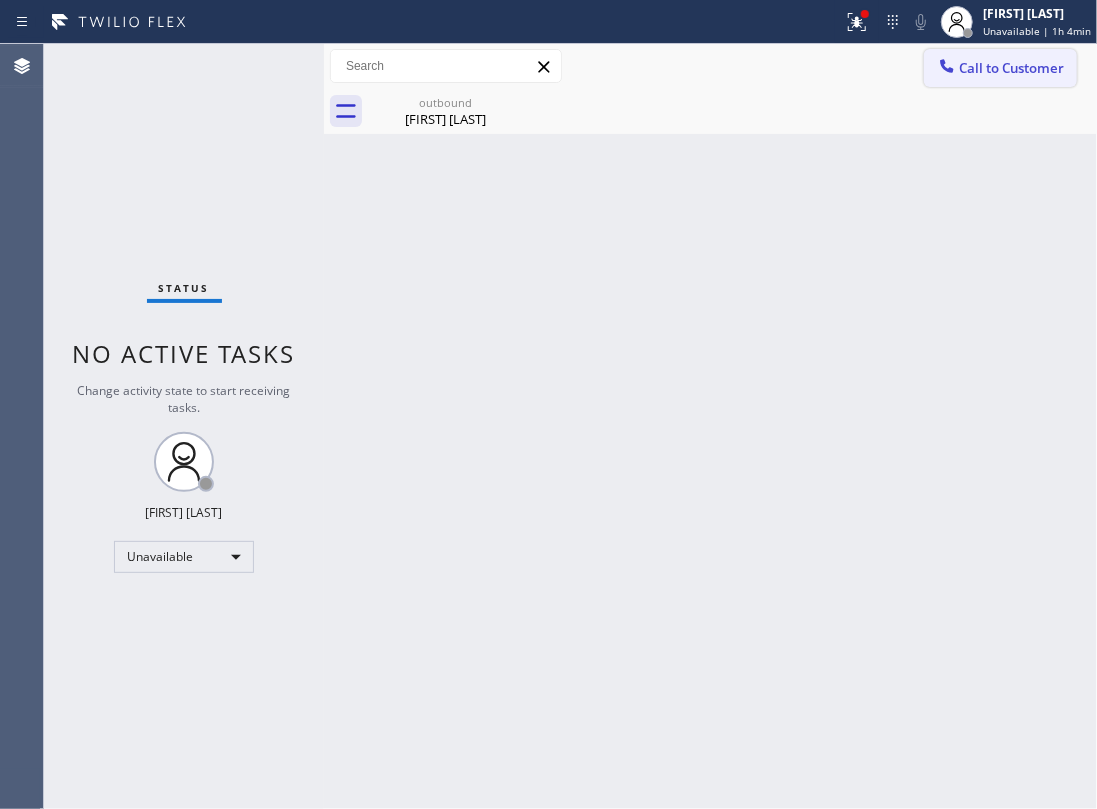 click on "Call to Customer" at bounding box center [1011, 68] 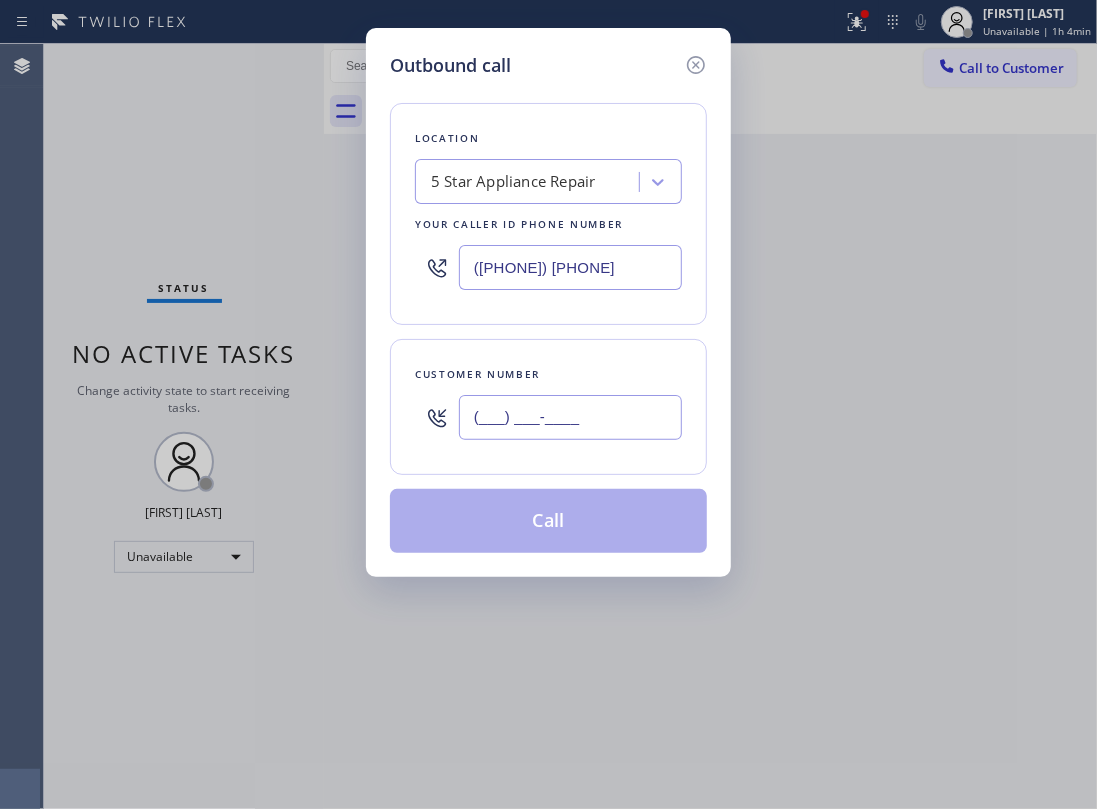 click on "(___) ___-____" at bounding box center [570, 417] 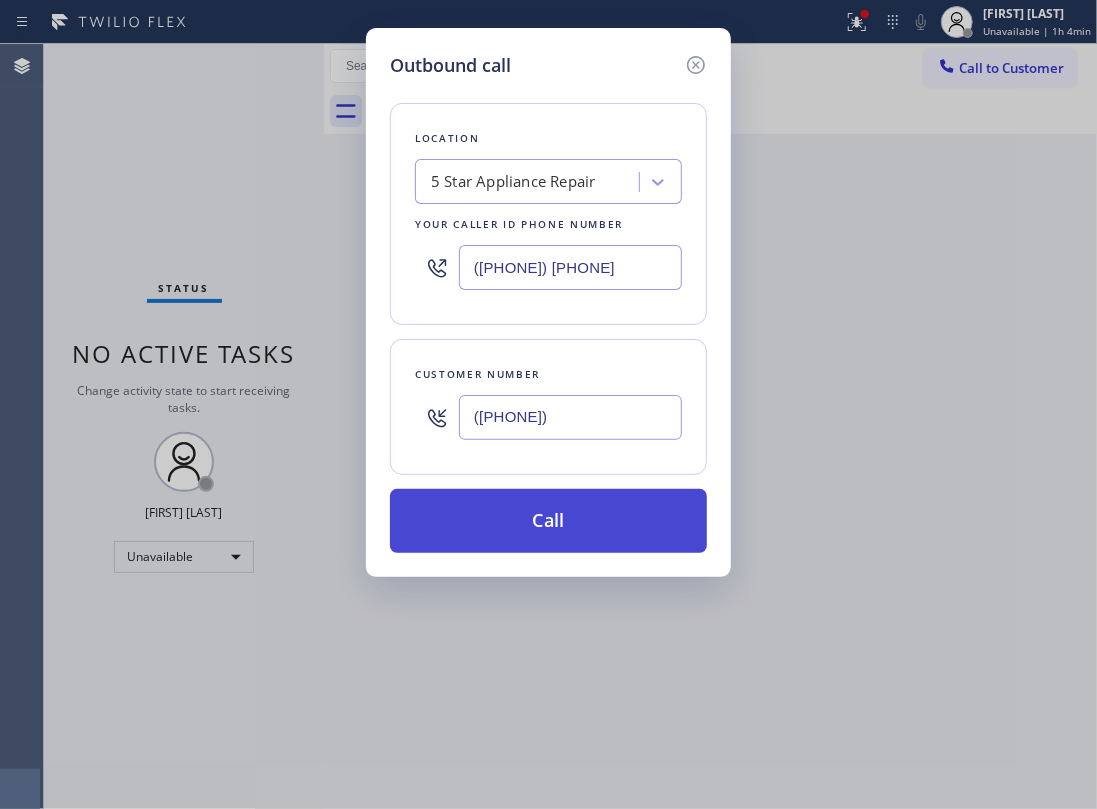 type on "(310) 880-1027" 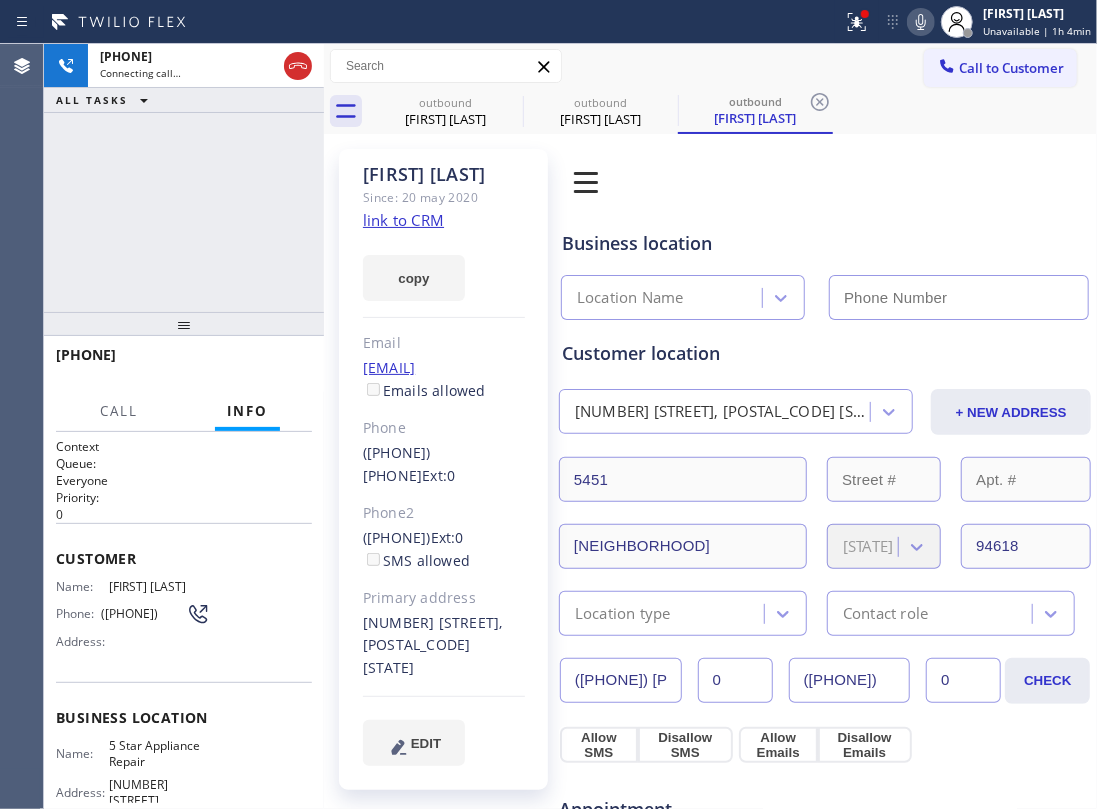 type on "(855) 731-4952" 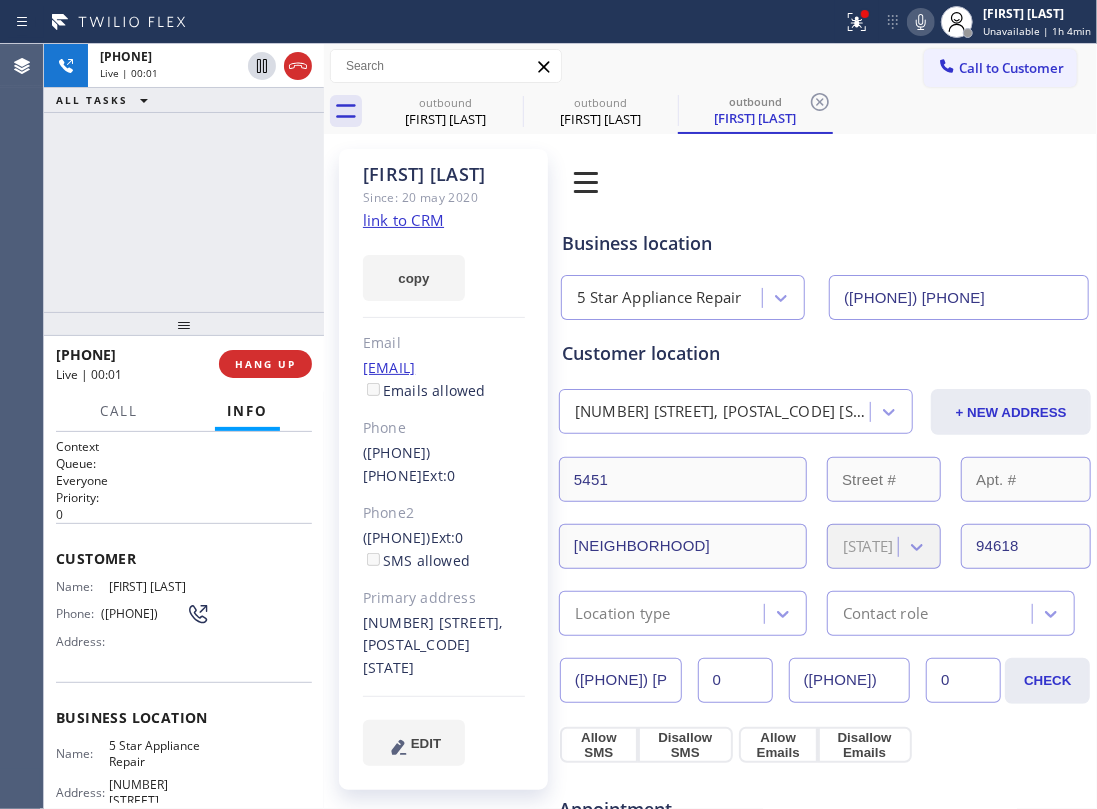 drag, startPoint x: 248, startPoint y: 256, endPoint x: 254, endPoint y: 244, distance: 13.416408 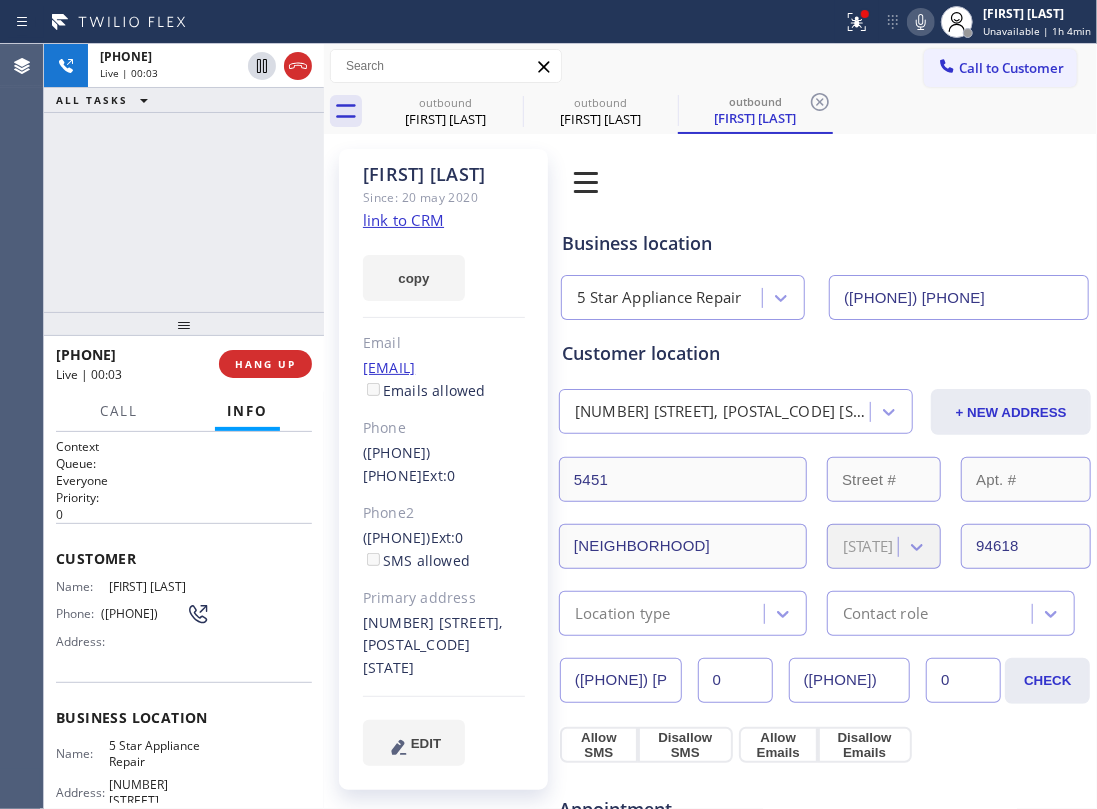 click on "+13108801027 Live | 00:03 ALL TASKS ALL TASKS ACTIVE TASKS TASKS IN WRAP UP" at bounding box center [184, 178] 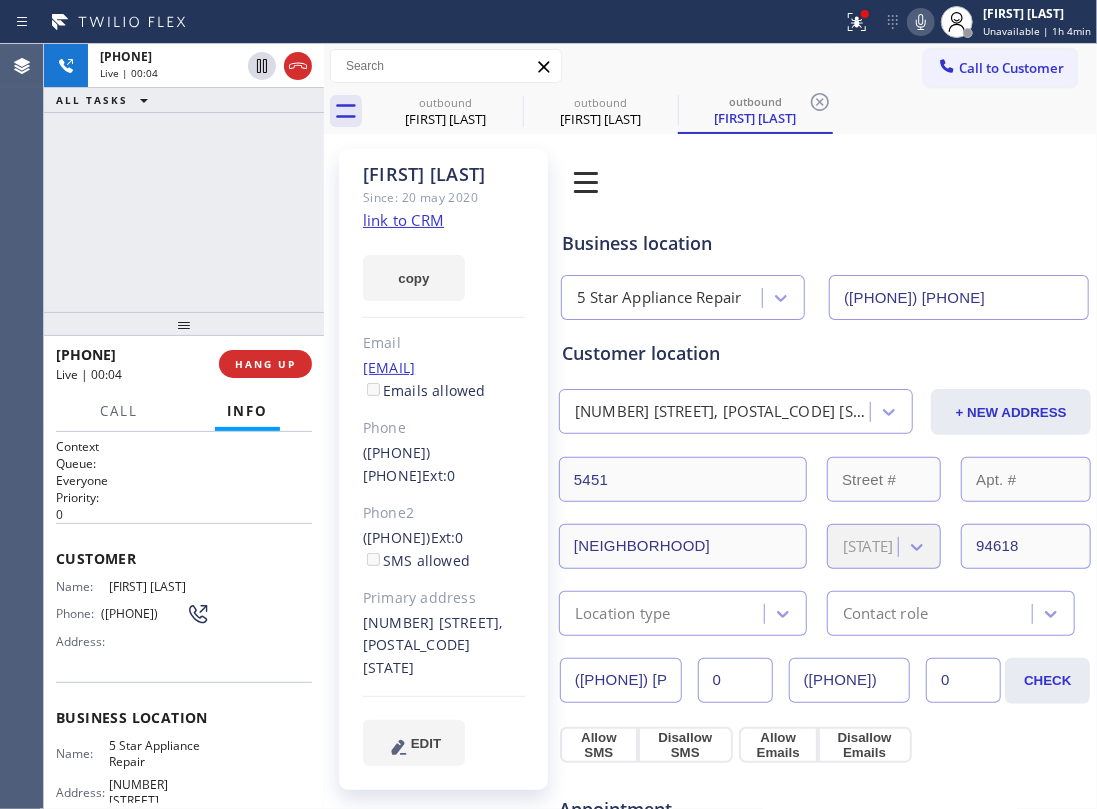 click on "link to CRM" 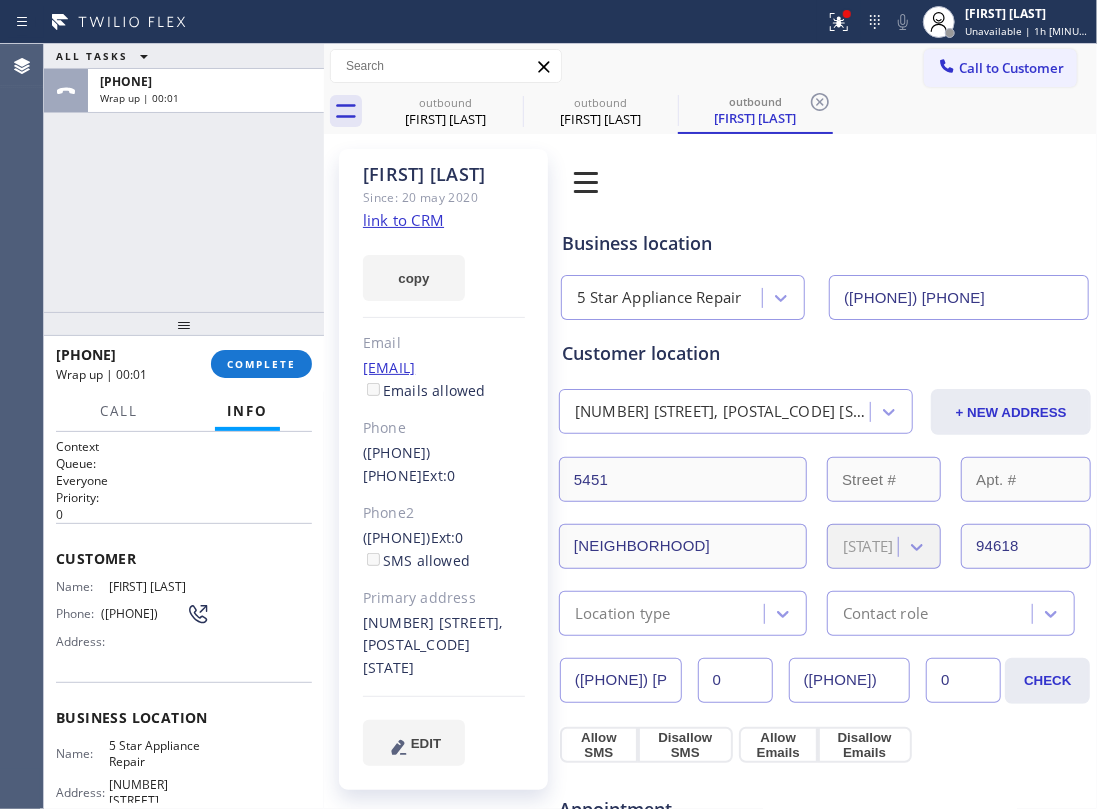click on "ALL TASKS ALL TASKS ACTIVE TASKS TASKS IN WRAP UP +13108801027 Wrap up | 00:01" at bounding box center (184, 178) 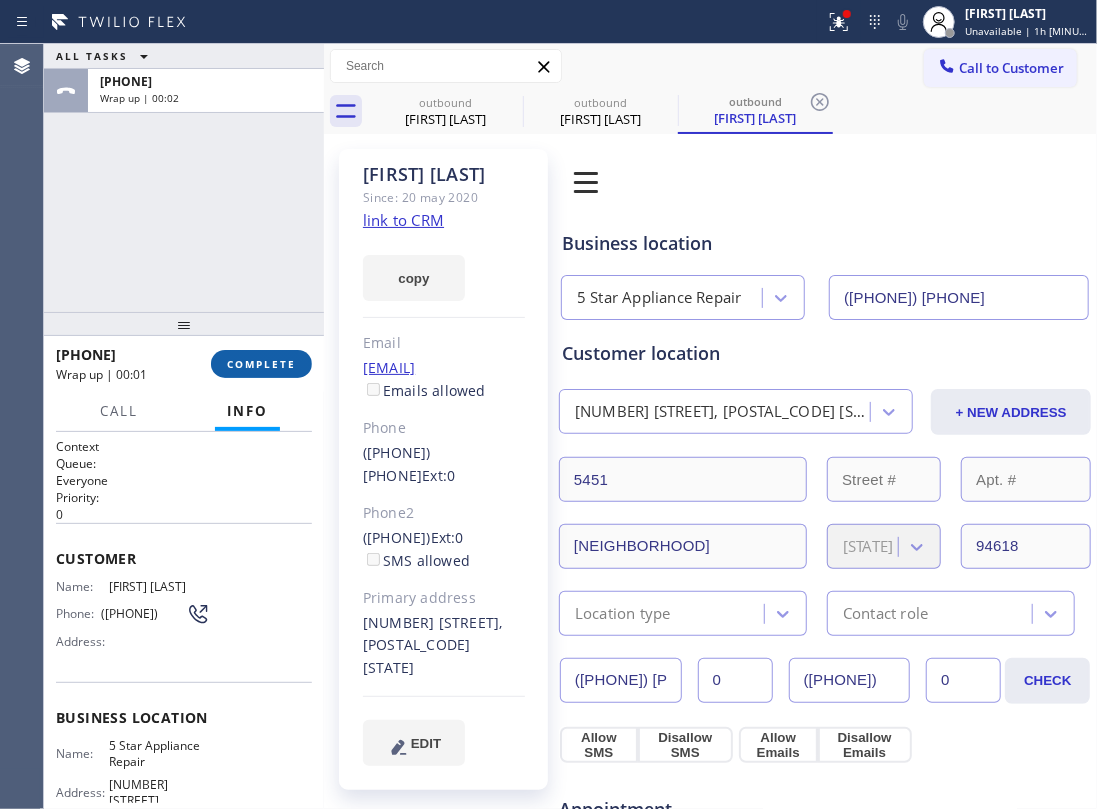 click on "COMPLETE" at bounding box center [261, 364] 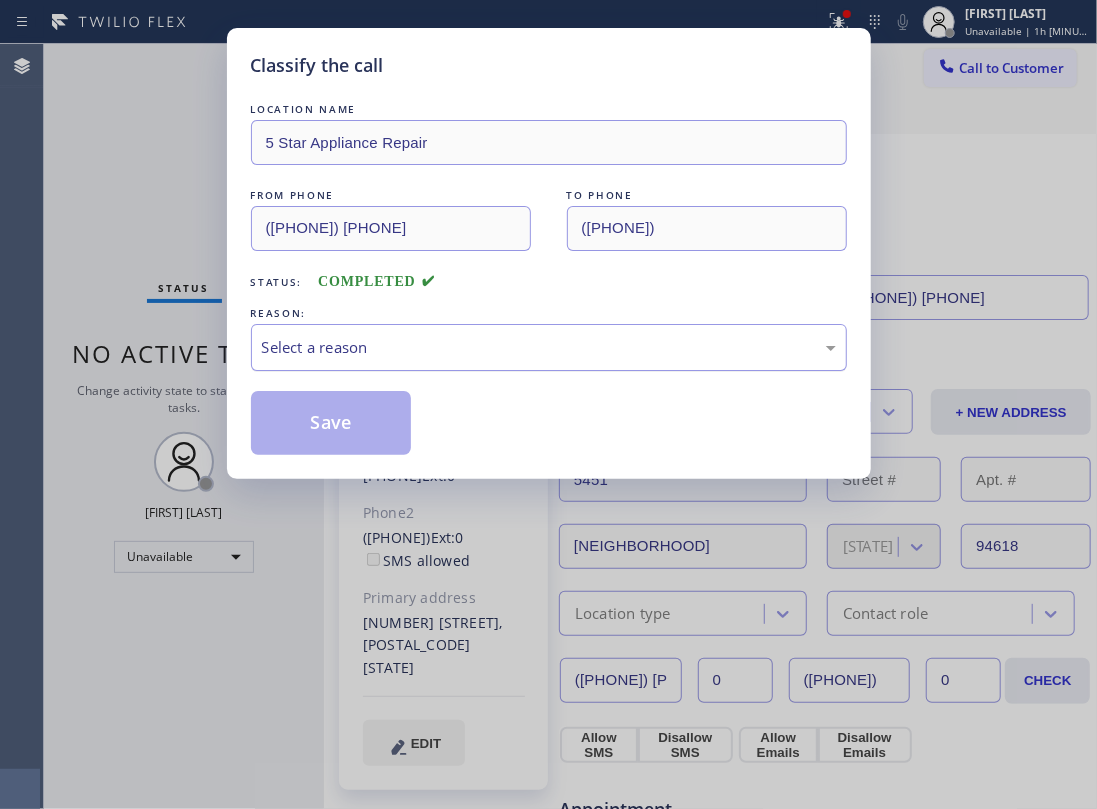 click on "Select a reason" at bounding box center (549, 347) 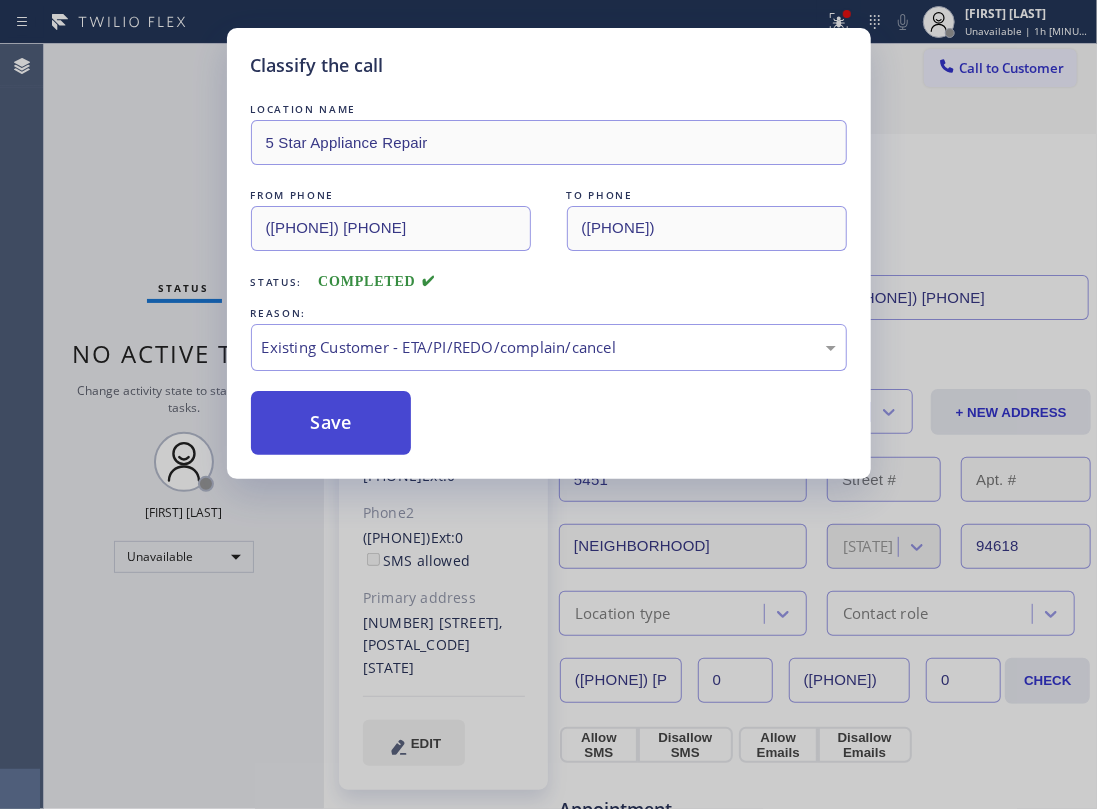 click on "Save" at bounding box center [331, 423] 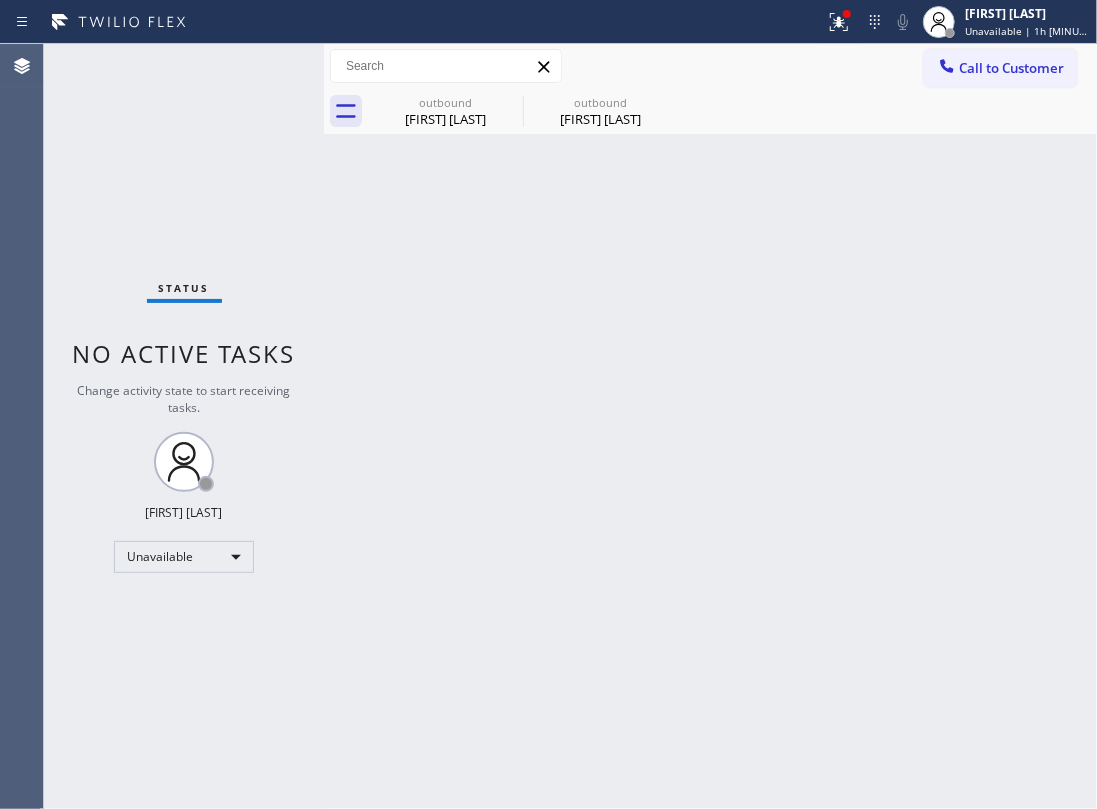 drag, startPoint x: 328, startPoint y: 242, endPoint x: 277, endPoint y: 8, distance: 239.49321 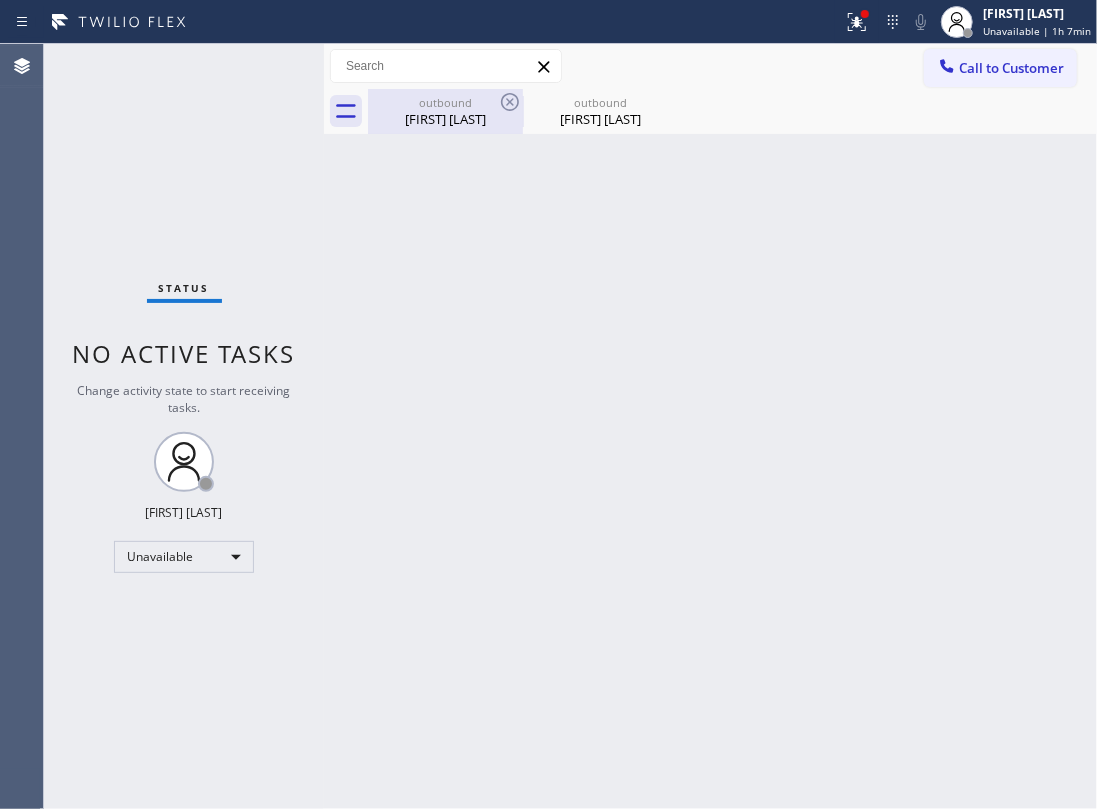 click on "David Fleck" at bounding box center (445, 119) 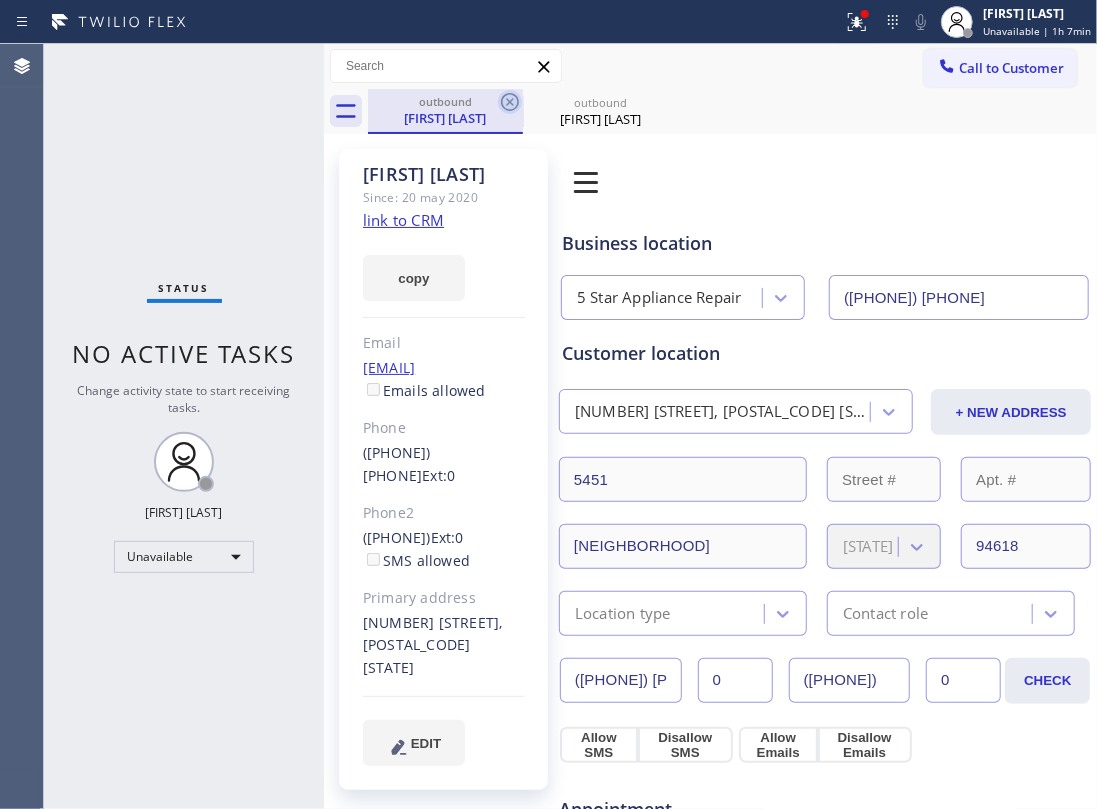 click 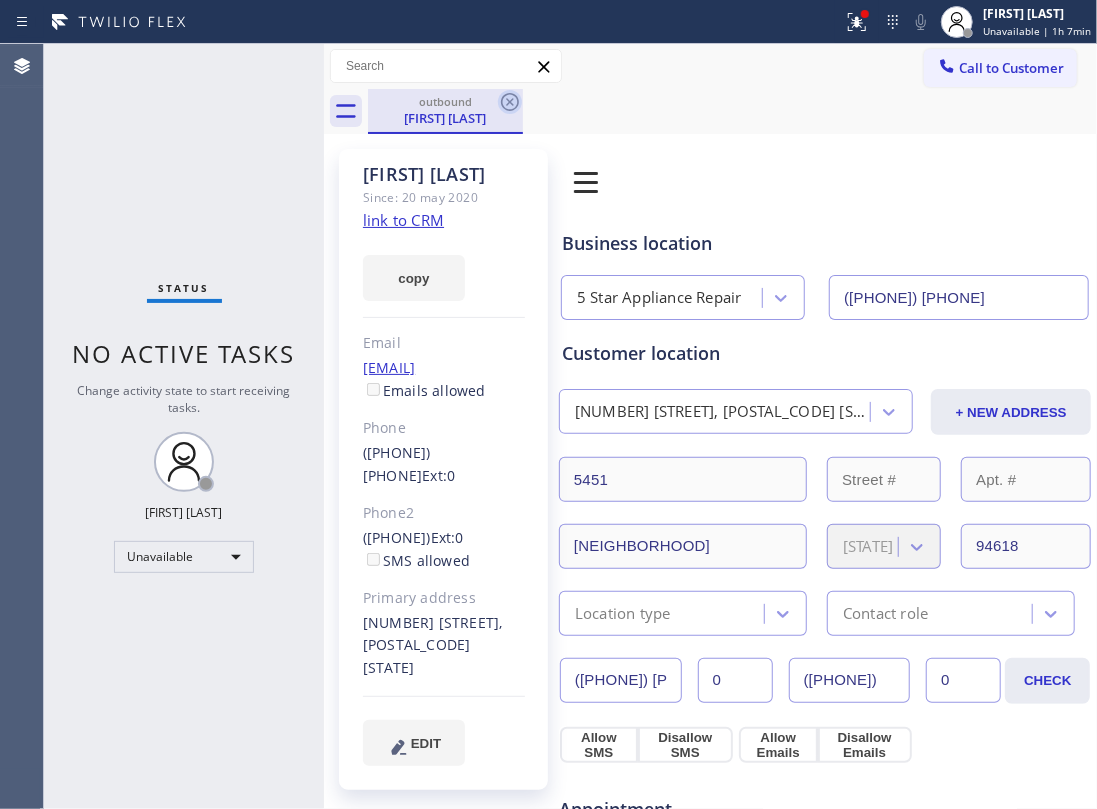 click 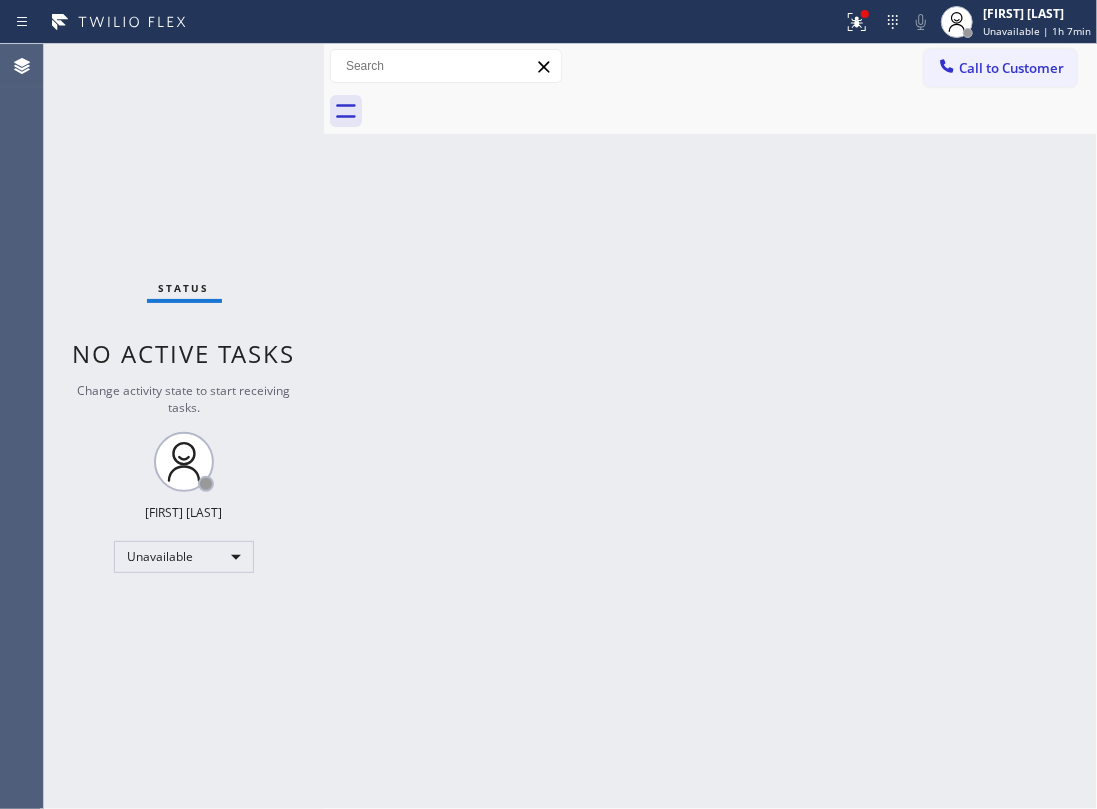 click on "Back to Dashboard Change Sender ID Customers Technicians Select a contact Outbound call Location Search location Your caller id phone number Customer number Call Customer info Name   Phone none Address none Change Sender ID HVAC +18559994417 5 Star Appliance +18557314952 Appliance Repair +18554611149 Plumbing +18889090120 Air Duct Cleaning +18006865038  Electricians +18005688664 Cancel Change Check personal SMS Reset Change No tabs Call to Customer Outbound call Location 5 Star Appliance Repair Your caller id phone number (855) 731-4952 Customer number Call Outbound call Technician Search Technician Your caller id phone number Your caller id phone number Call" at bounding box center (710, 426) 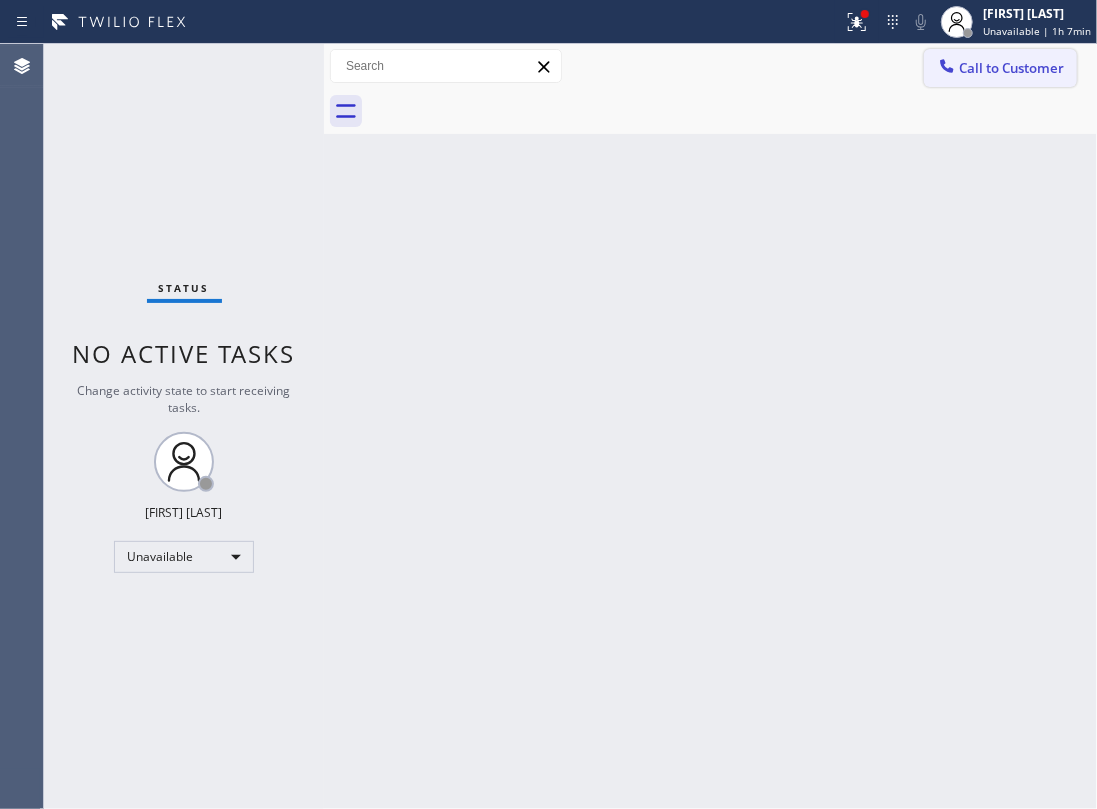 click on "Call to Customer" at bounding box center (1000, 68) 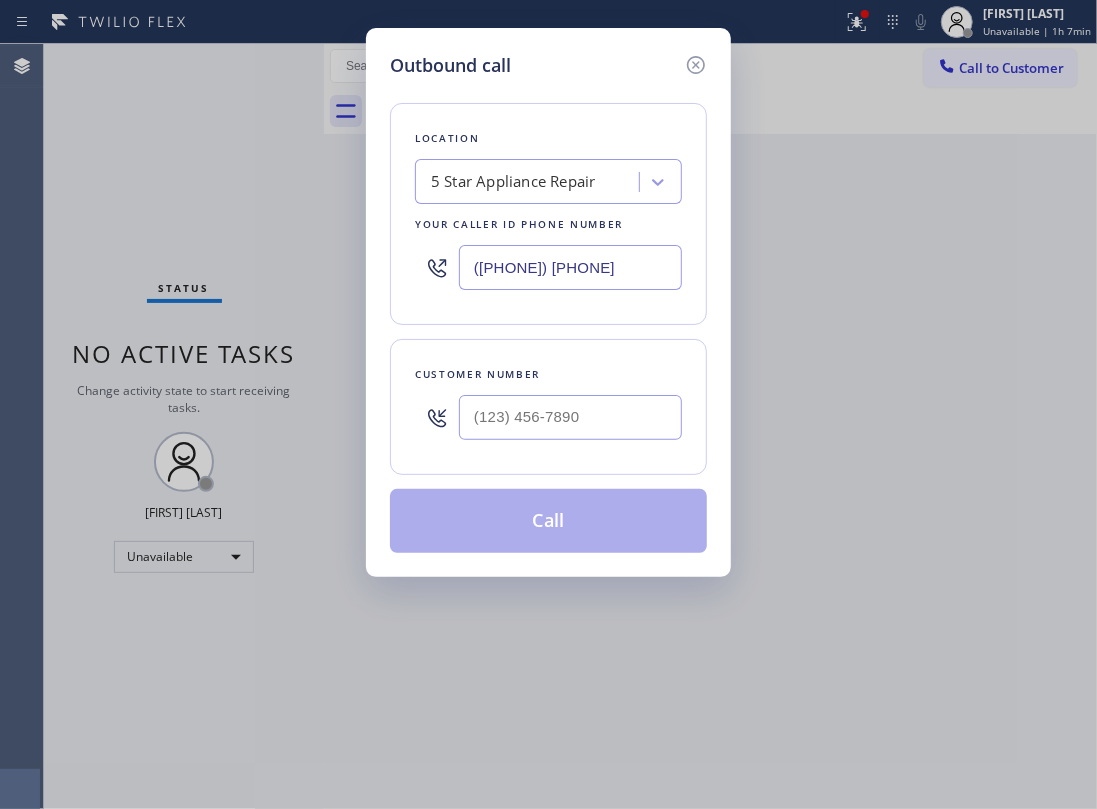 click at bounding box center [570, 417] 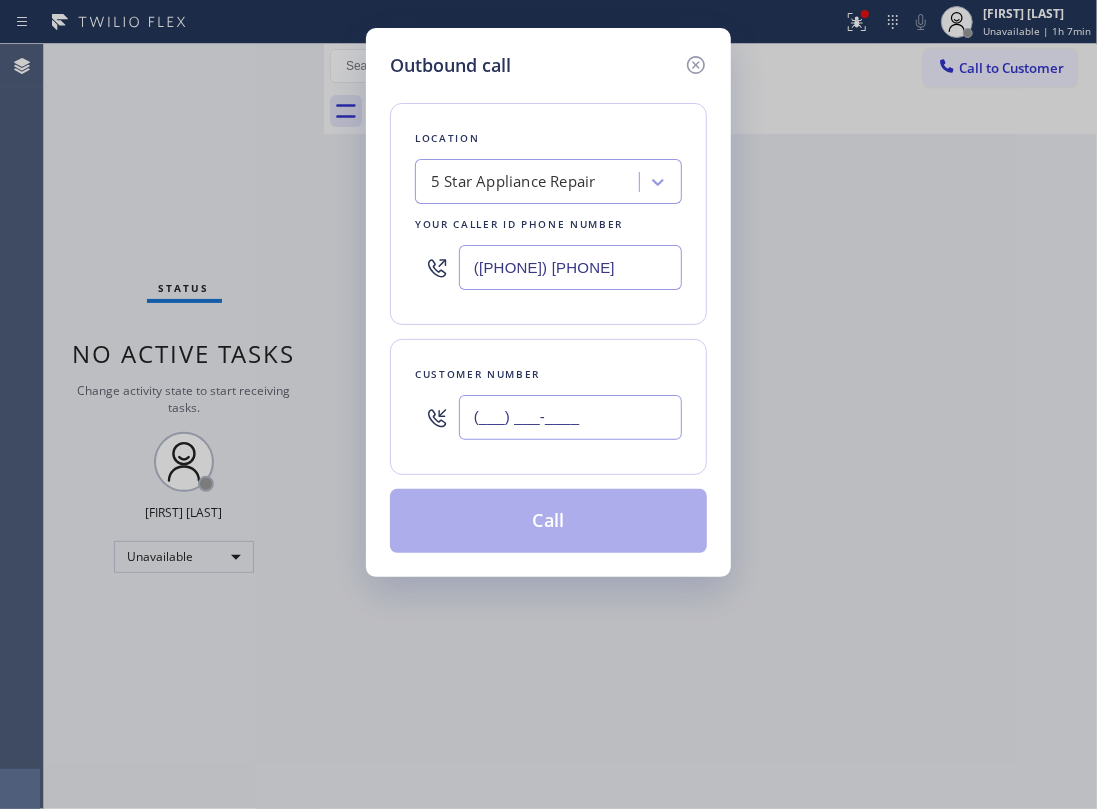 paste on "801) 599-5647" 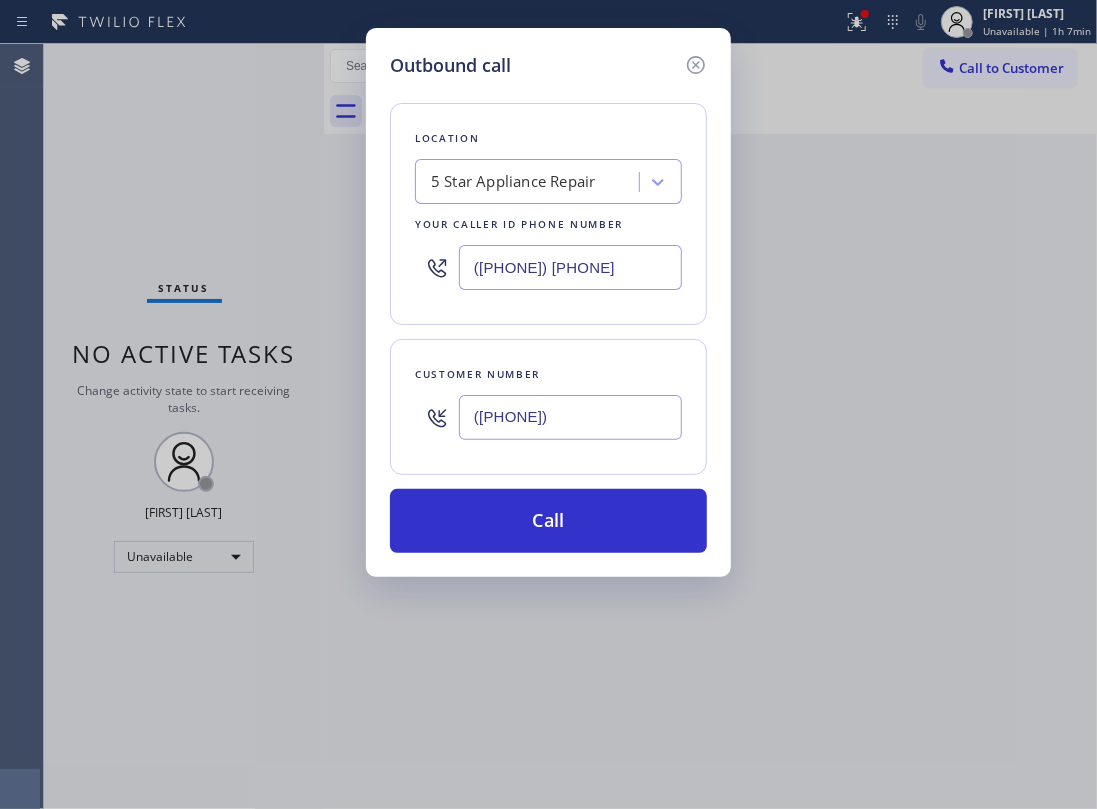 type on "(801) 599-5647" 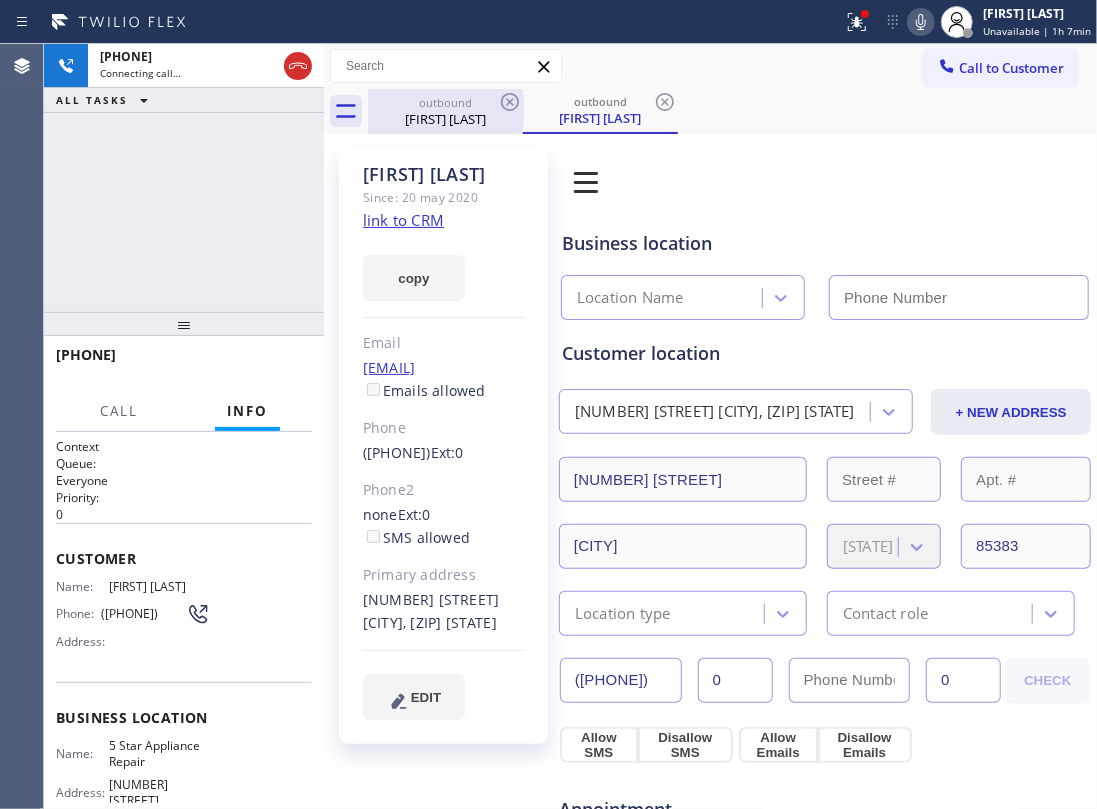click on "outbound Cory Levetan" at bounding box center [445, 111] 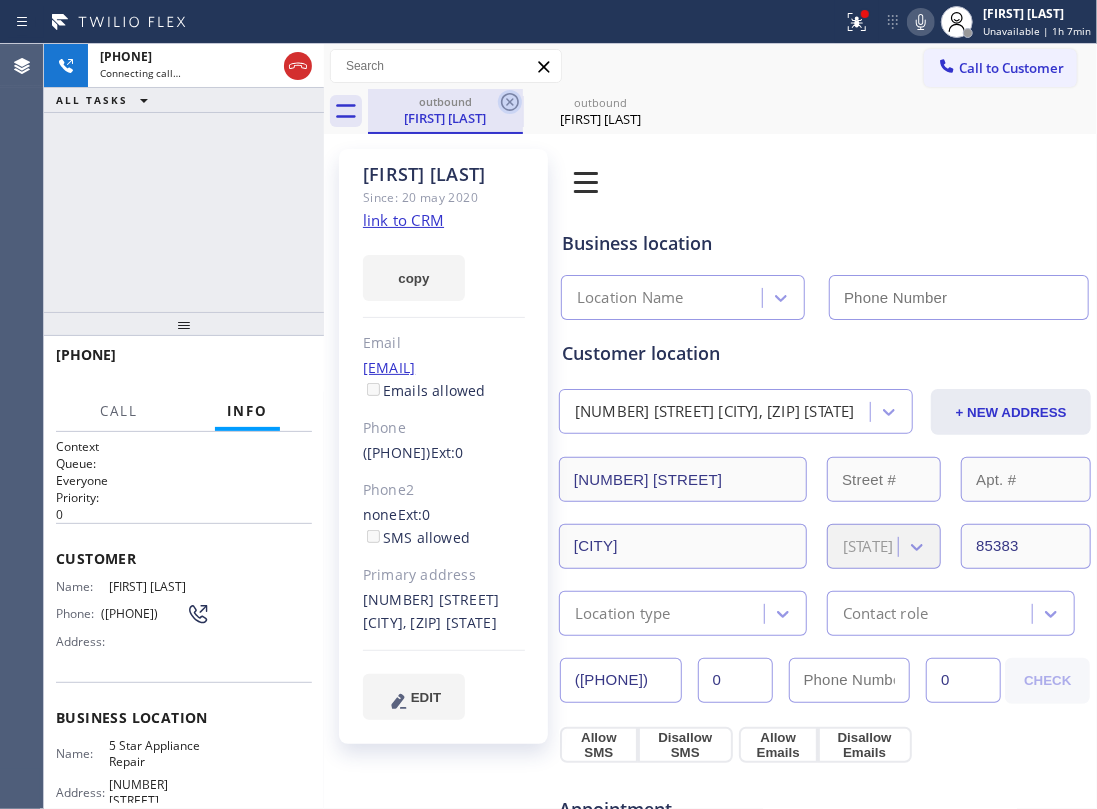 click 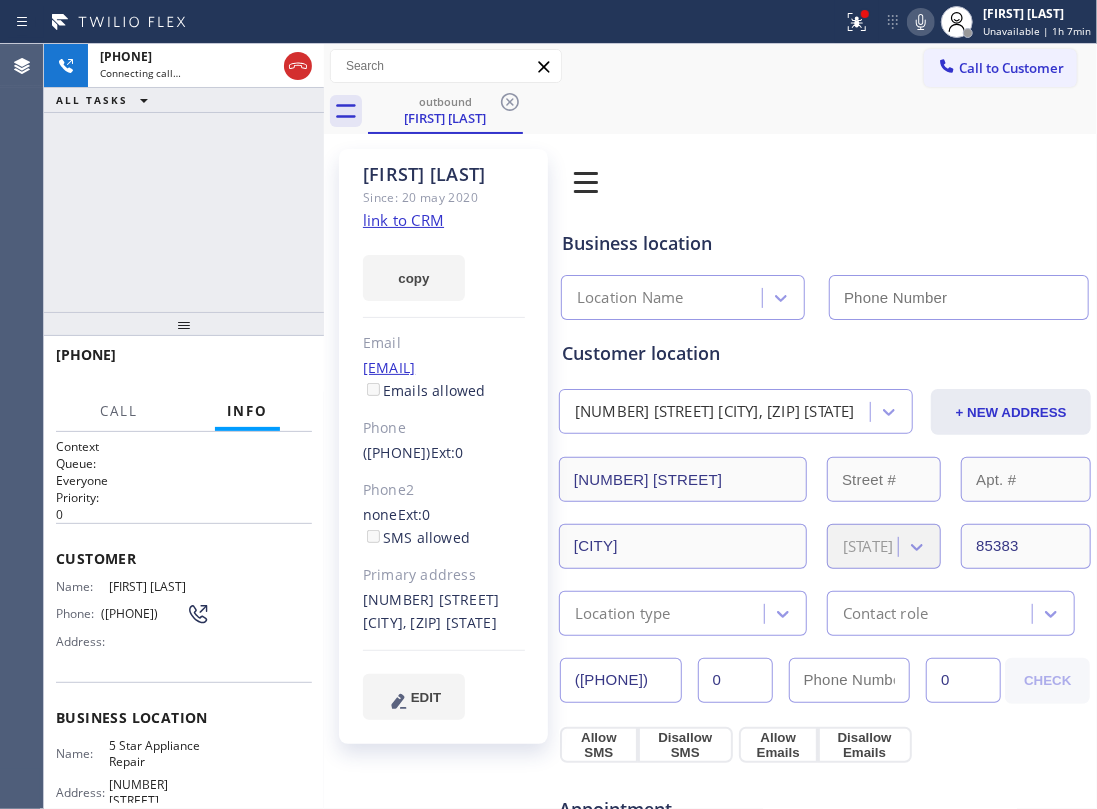 click on "+18015995647 Connecting call… ALL TASKS ALL TASKS ACTIVE TASKS TASKS IN WRAP UP" at bounding box center [184, 178] 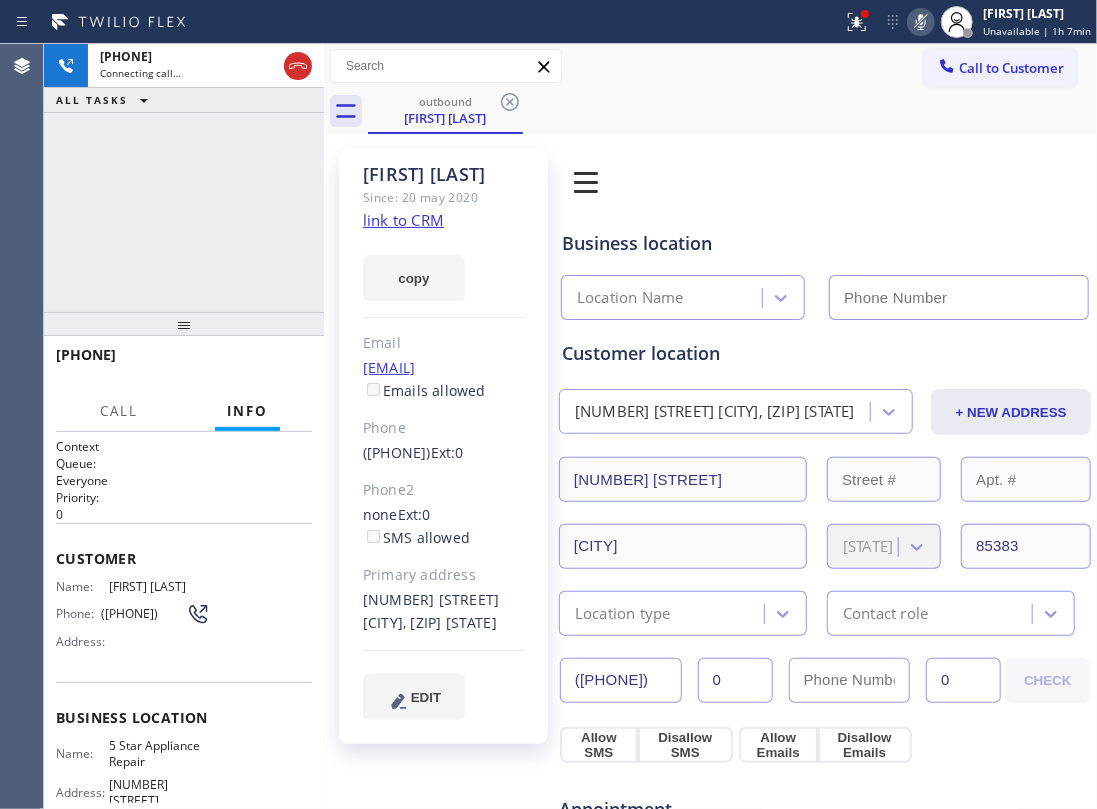 type on "(855) 731-4952" 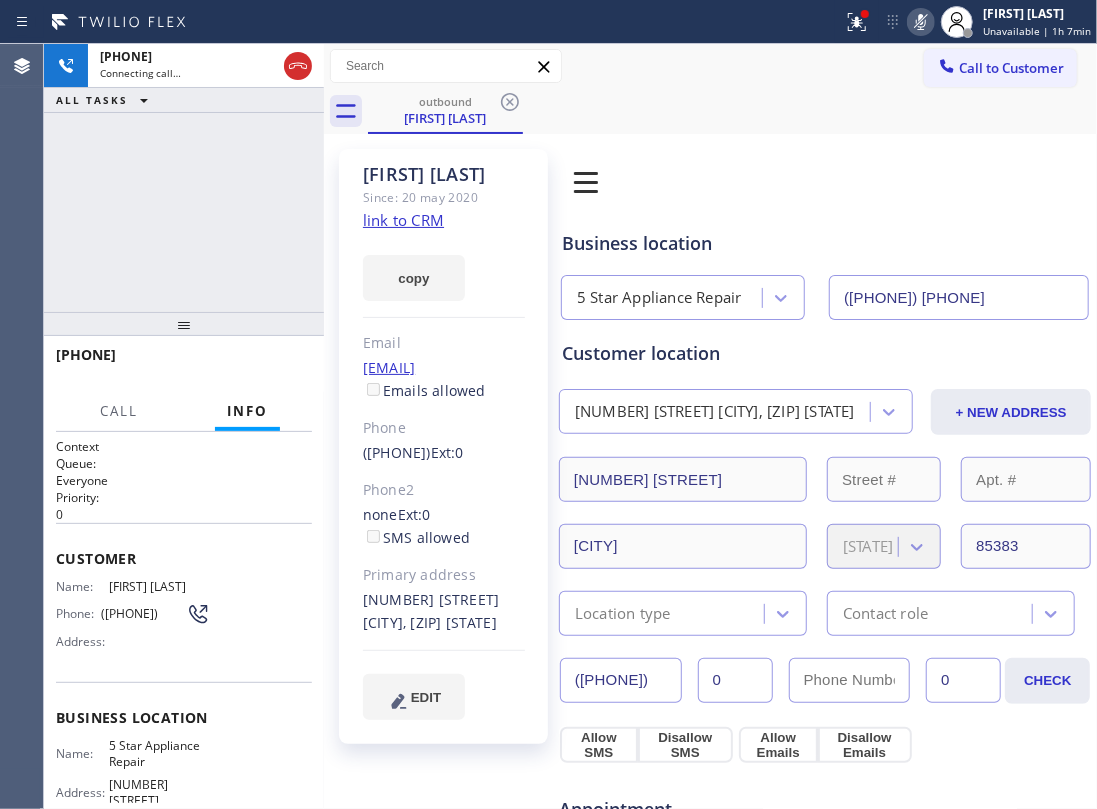 drag, startPoint x: 238, startPoint y: 190, endPoint x: 252, endPoint y: 181, distance: 16.643316 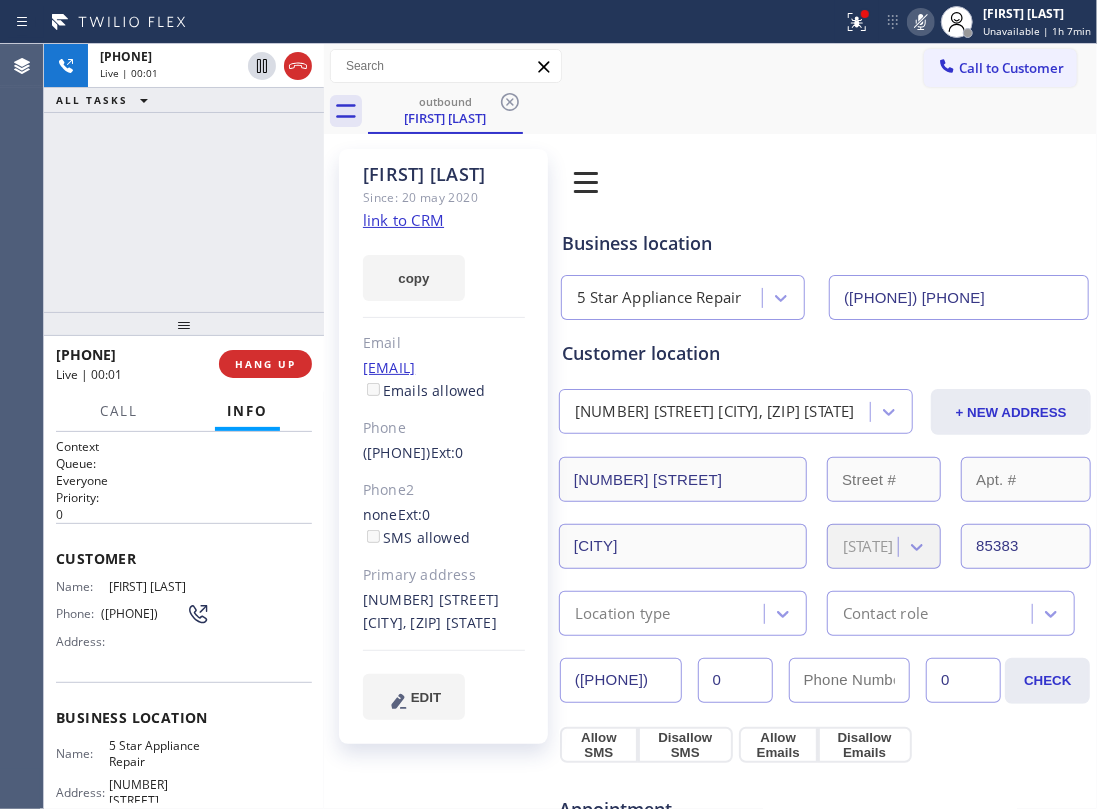 click 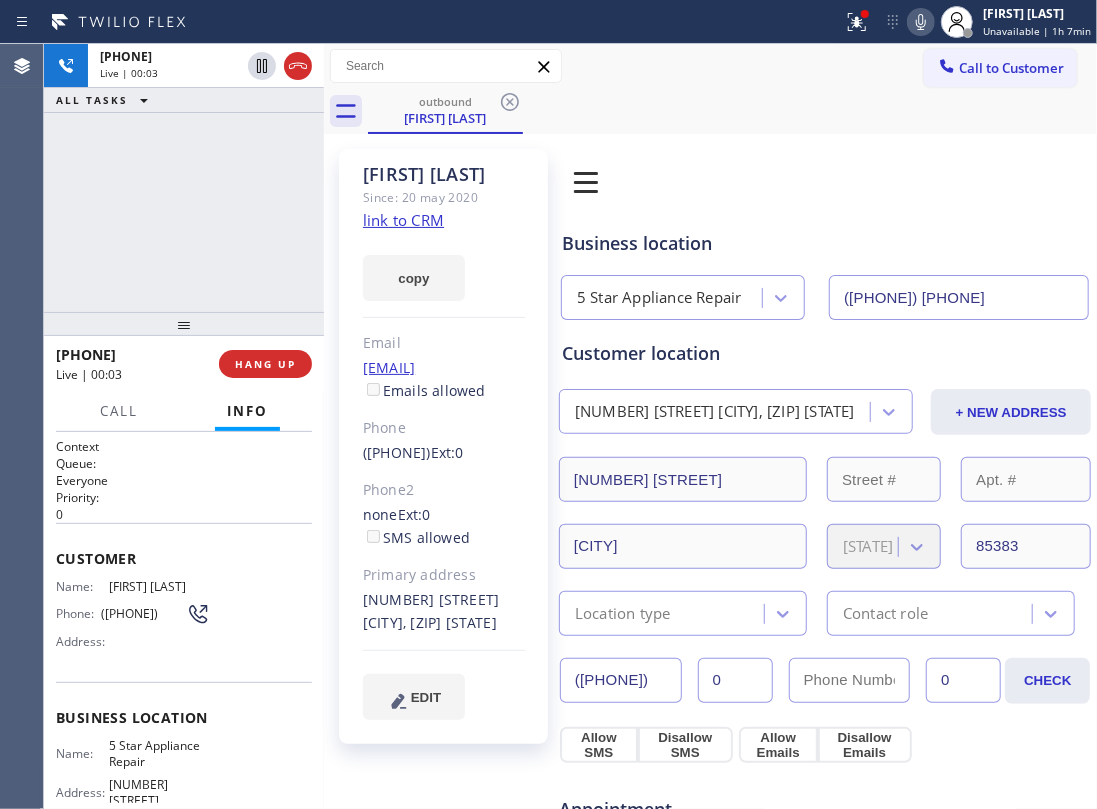 click on "+18015995647 Live | 00:03 ALL TASKS ALL TASKS ACTIVE TASKS TASKS IN WRAP UP" at bounding box center [184, 178] 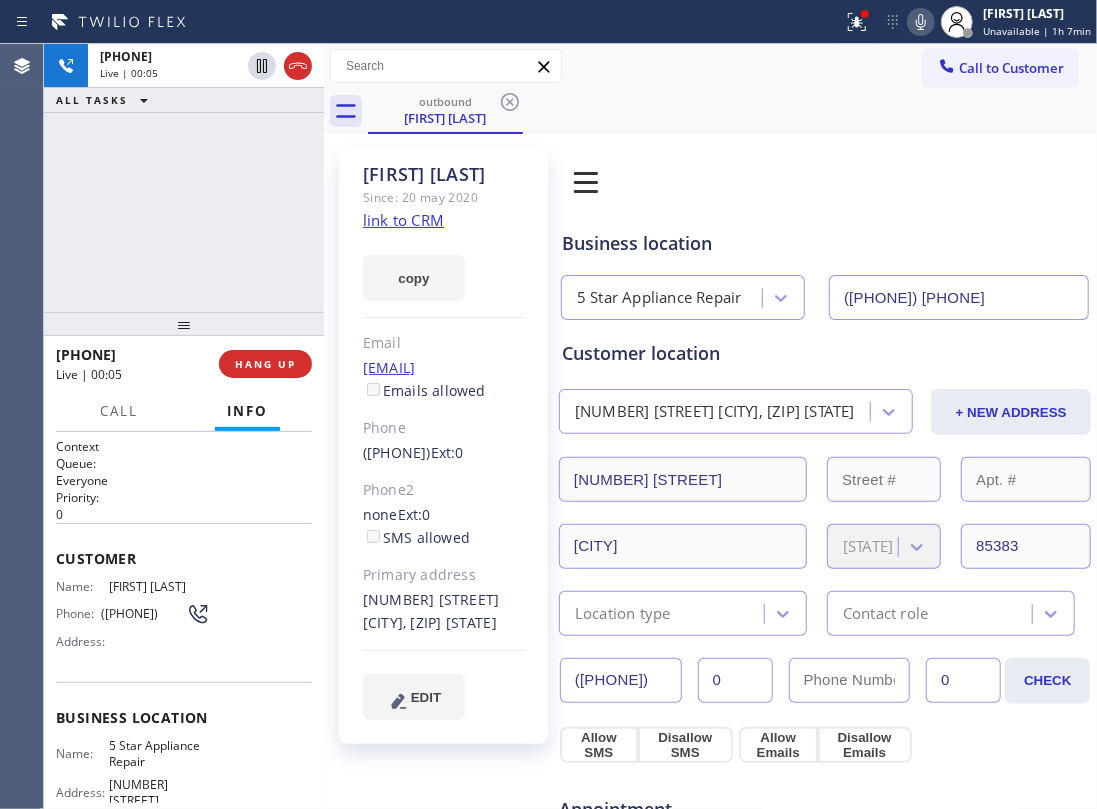 click on "+18015995647 Live | 00:05 ALL TASKS ALL TASKS ACTIVE TASKS TASKS IN WRAP UP" at bounding box center [184, 178] 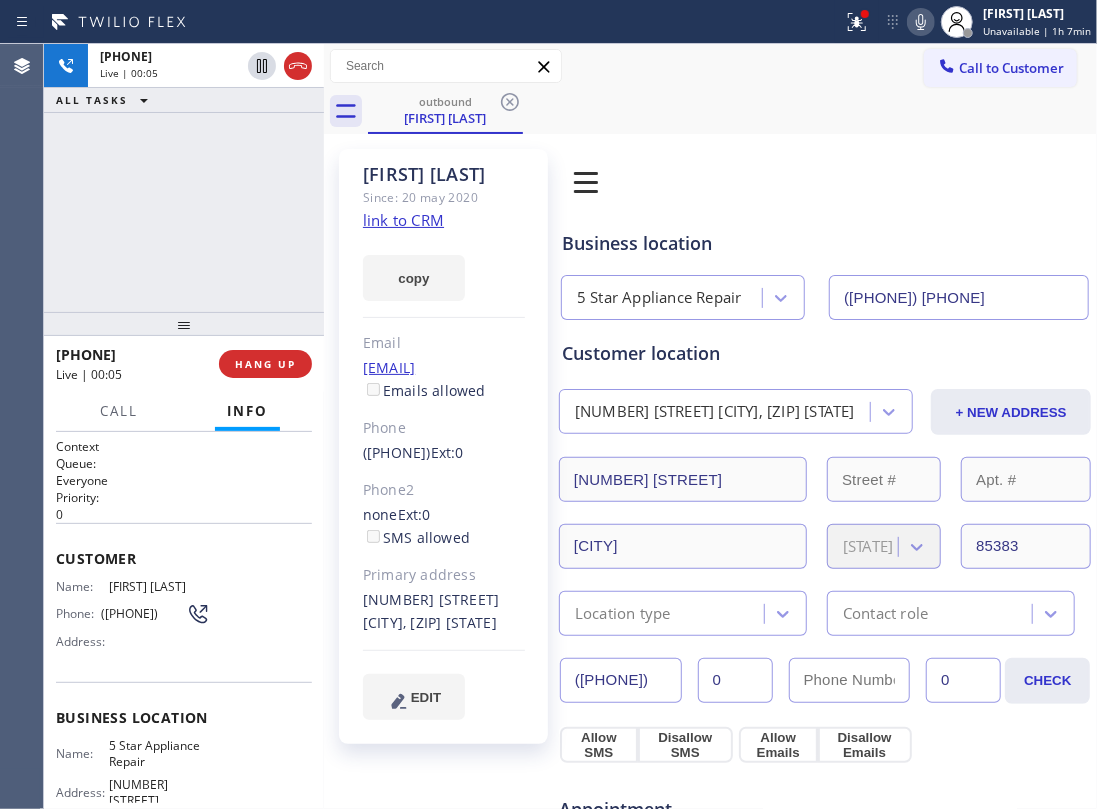 click on "+18015995647 Live | 00:05 ALL TASKS ALL TASKS ACTIVE TASKS TASKS IN WRAP UP" at bounding box center [184, 178] 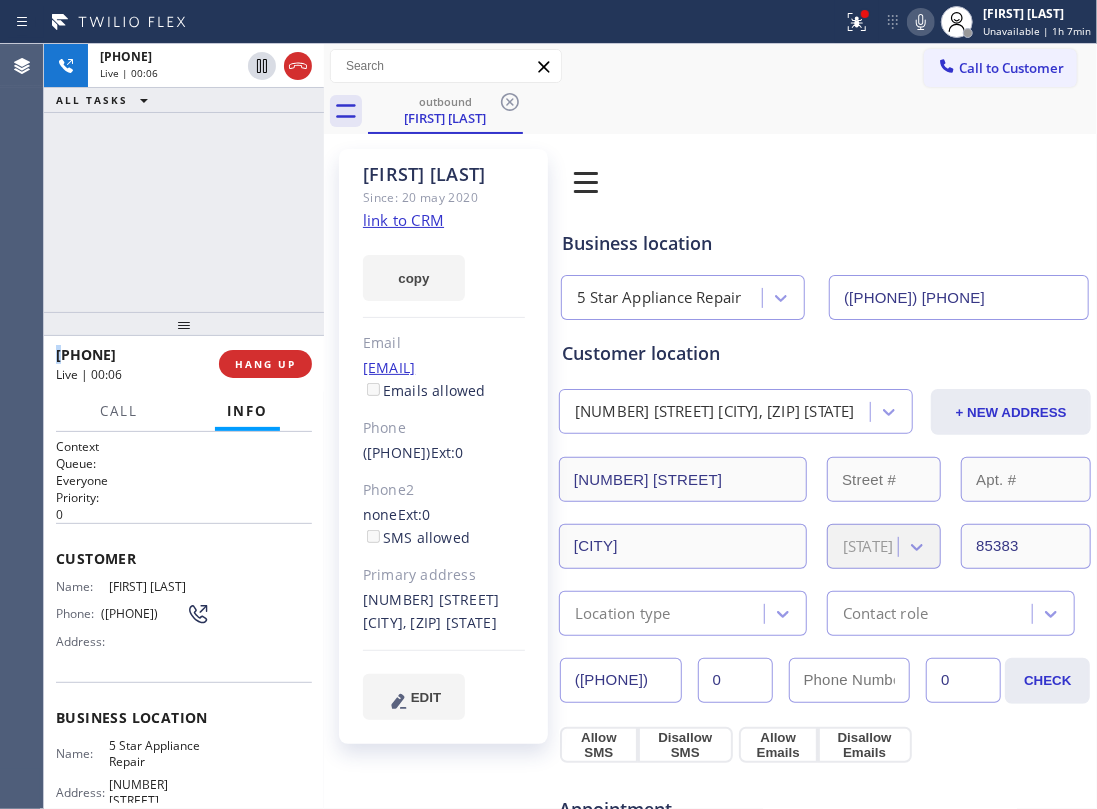 click on "+18015995647 Live | 00:06 ALL TASKS ALL TASKS ACTIVE TASKS TASKS IN WRAP UP" at bounding box center [184, 178] 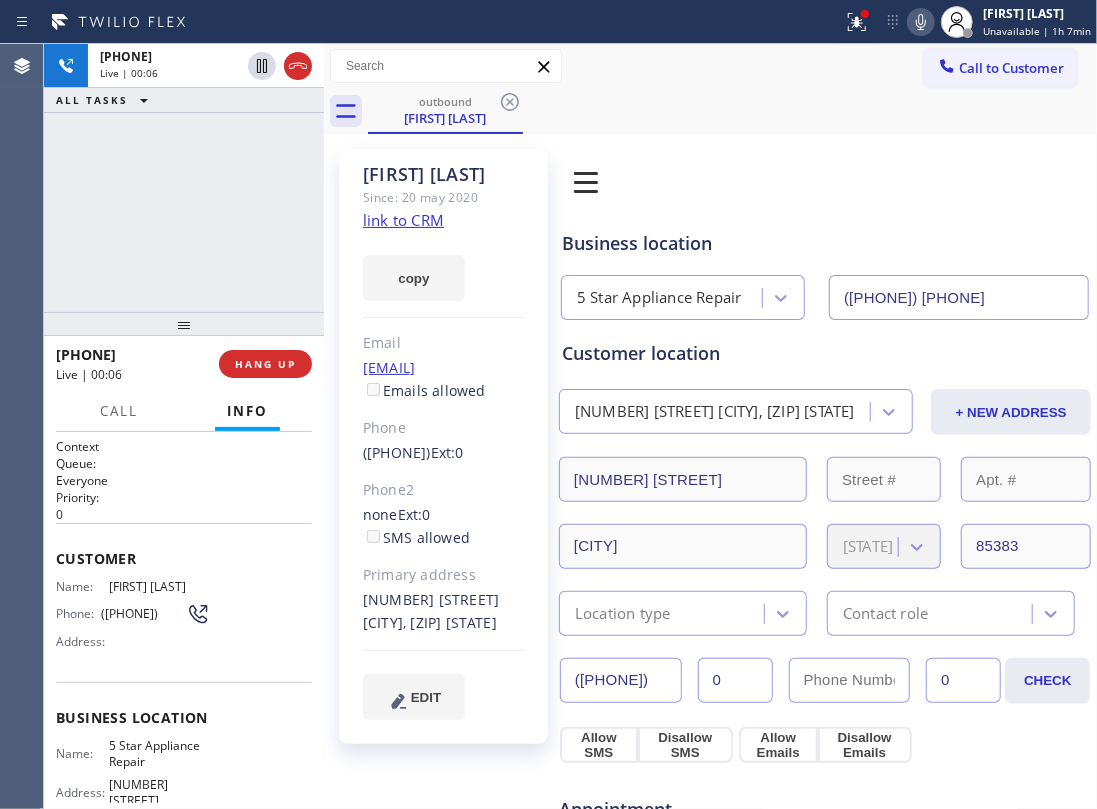 click on "link to CRM" 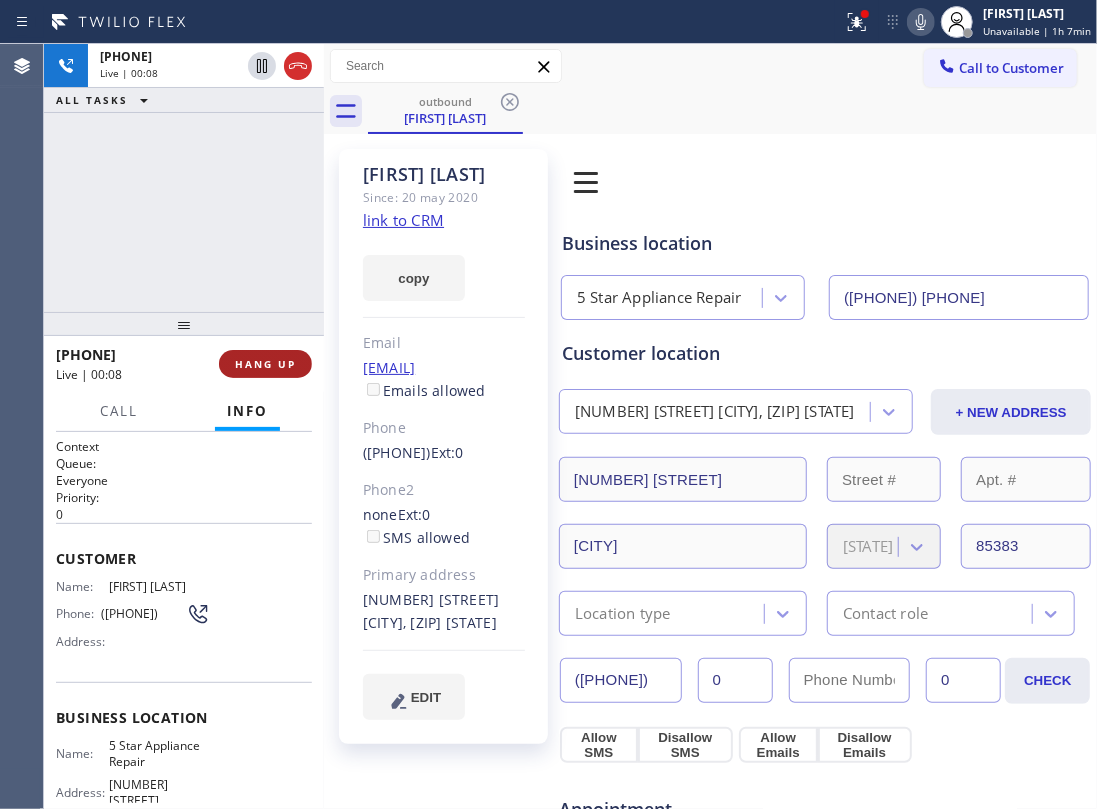 drag, startPoint x: 214, startPoint y: 273, endPoint x: 294, endPoint y: 364, distance: 121.16518 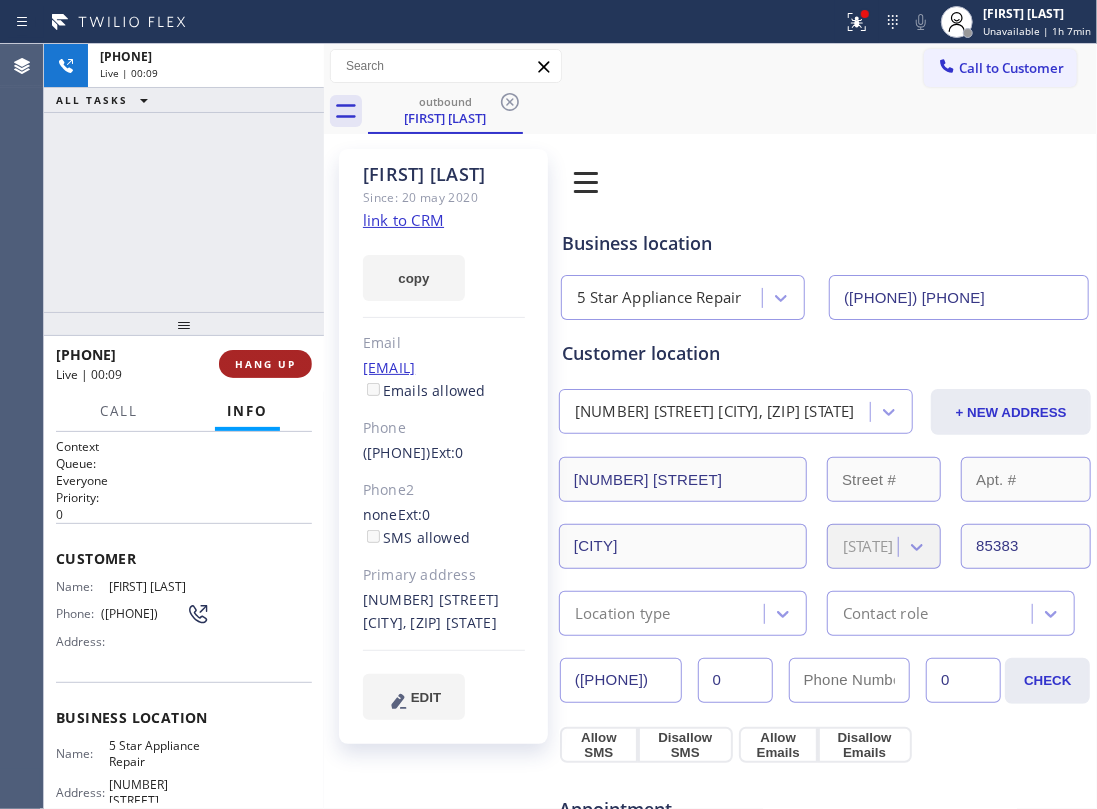click on "HANG UP" at bounding box center (265, 364) 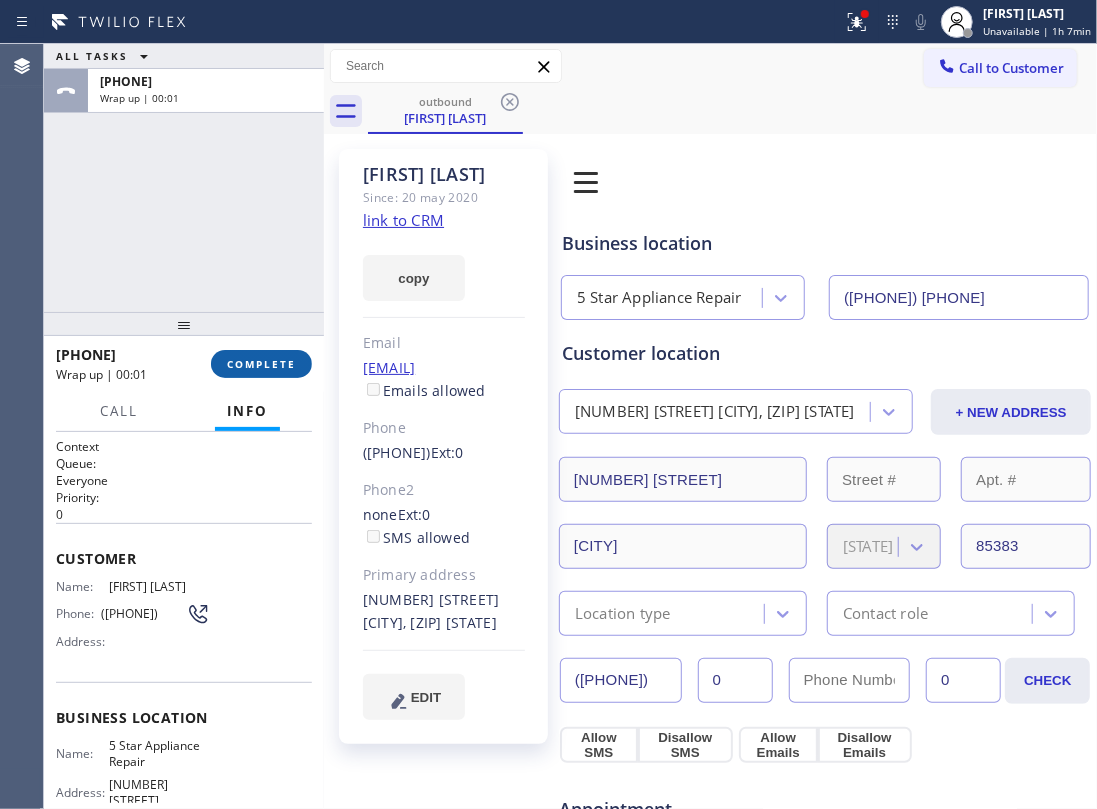 click on "COMPLETE" at bounding box center [261, 364] 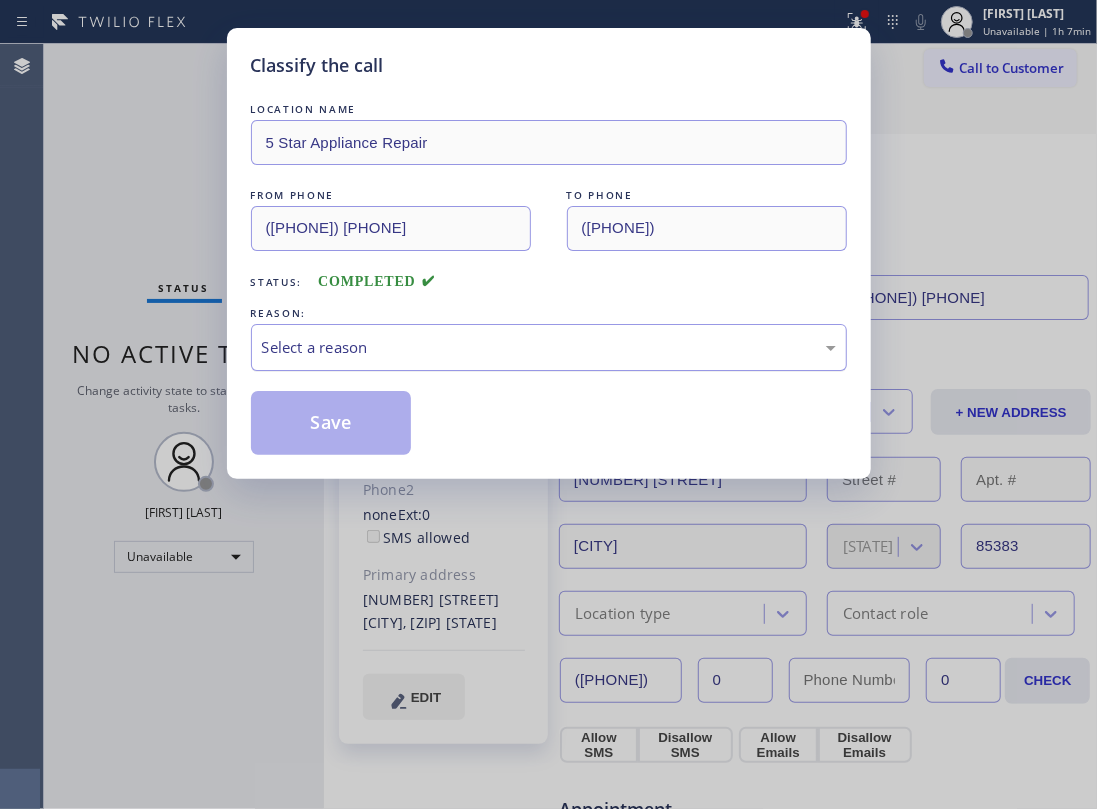 click on "Select a reason" at bounding box center (549, 347) 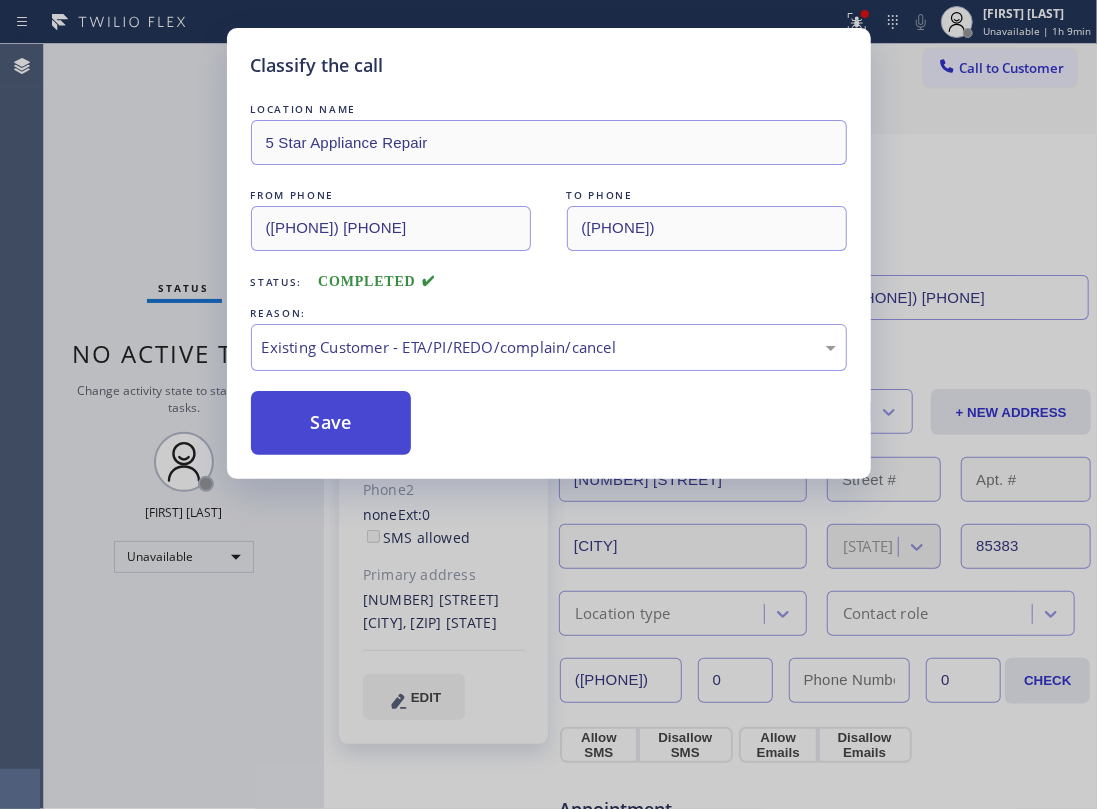 click on "Save" at bounding box center [331, 423] 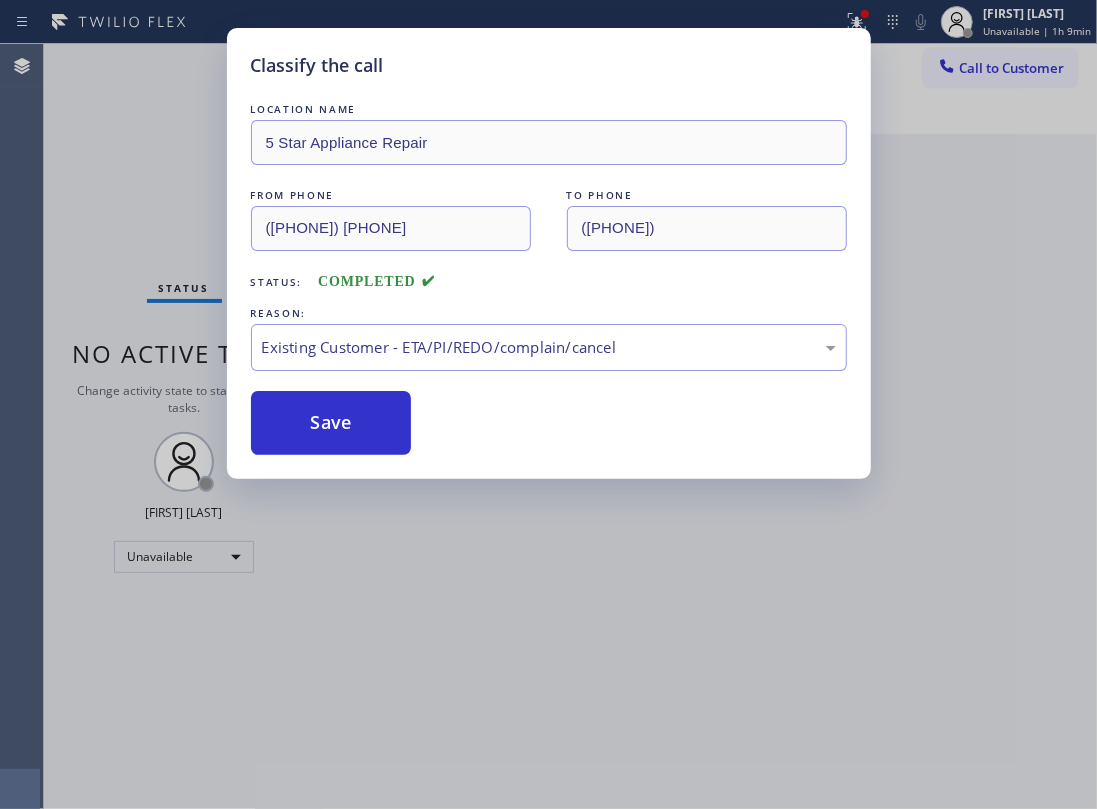 click on "Classify the call LOCATION NAME 5 Star Appliance Repair FROM PHONE (855) 731-4952 TO PHONE (801) 599-5647 Status: COMPLETED REASON: Existing Customer - ETA/PI/REDO/complain/cancel Save" at bounding box center [548, 404] 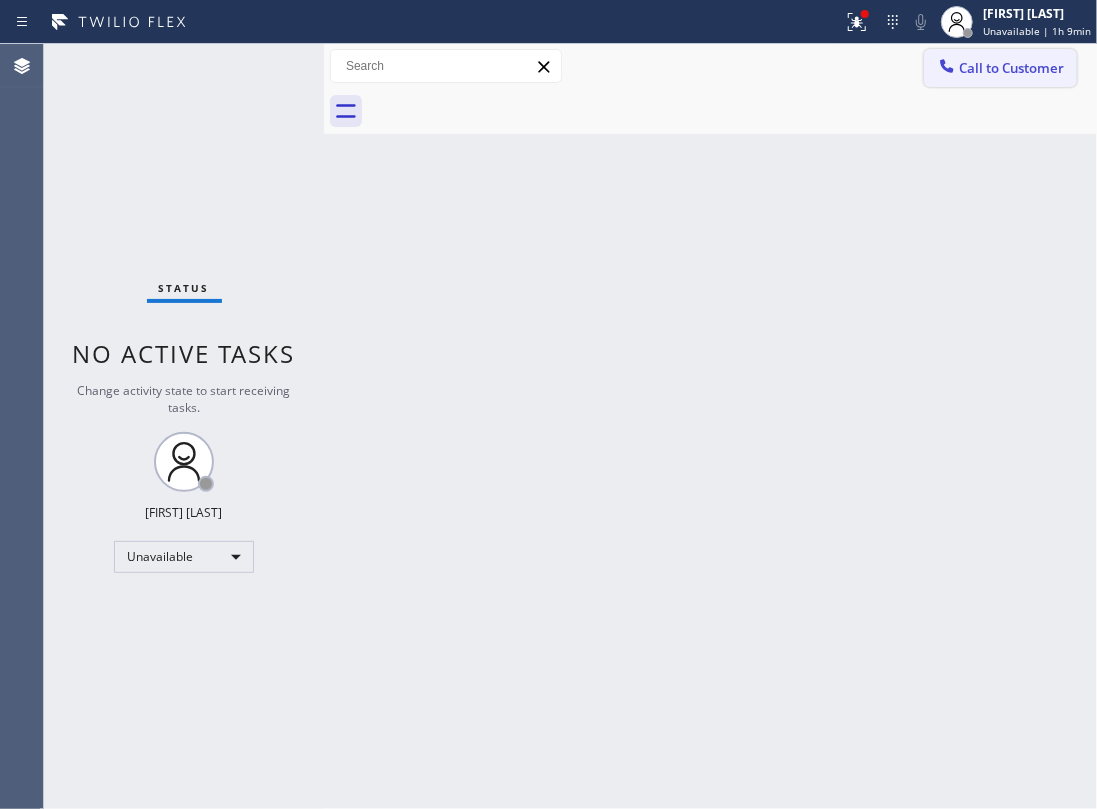 click on "Call to Customer" at bounding box center [1000, 68] 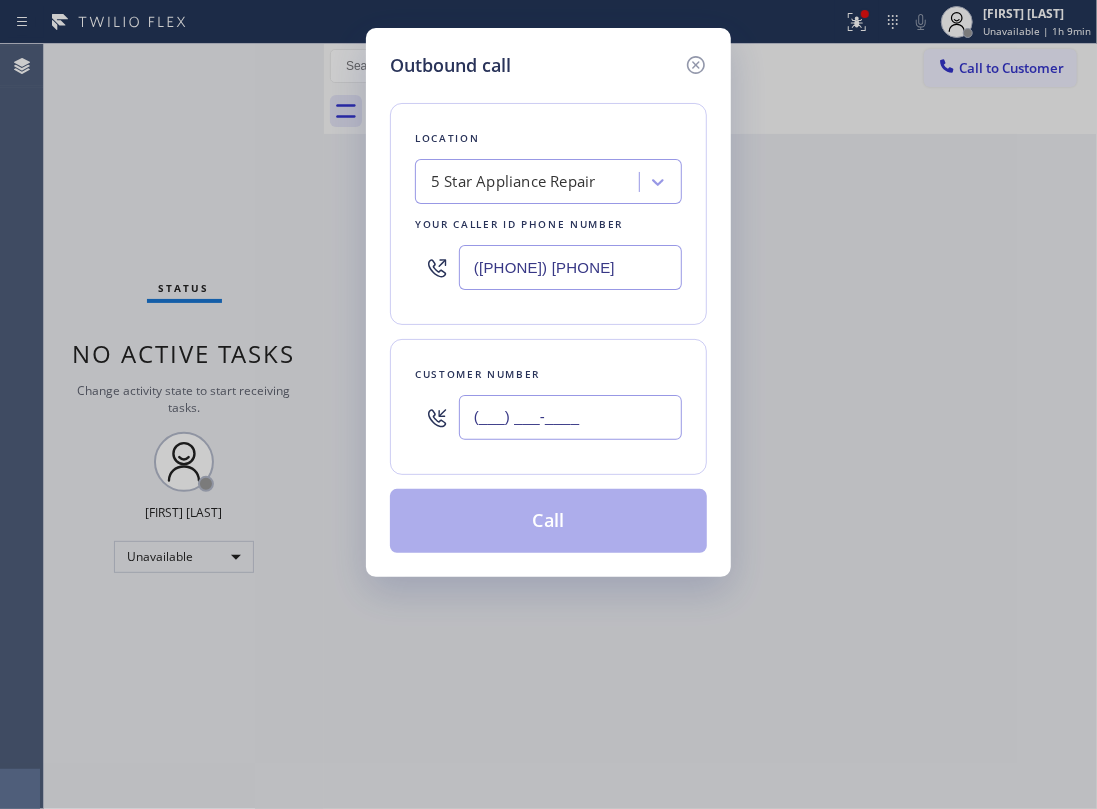 click on "(___) ___-____" at bounding box center (570, 417) 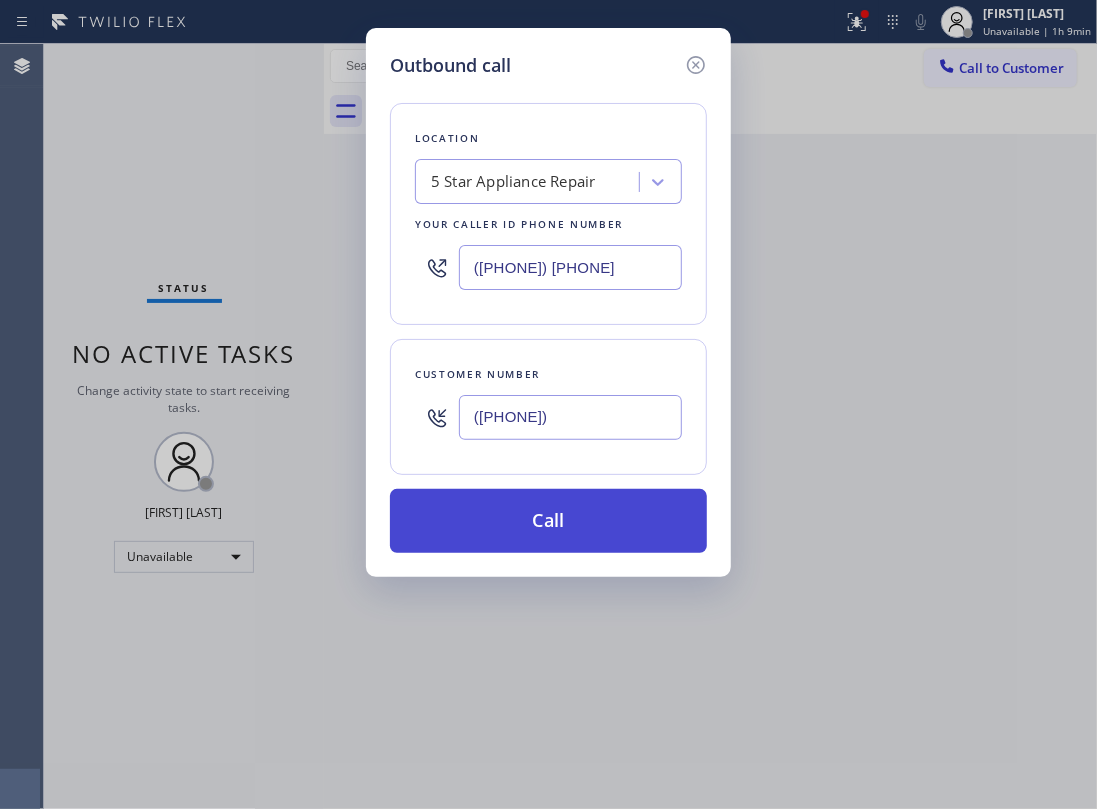 type on "(718) 308-2263" 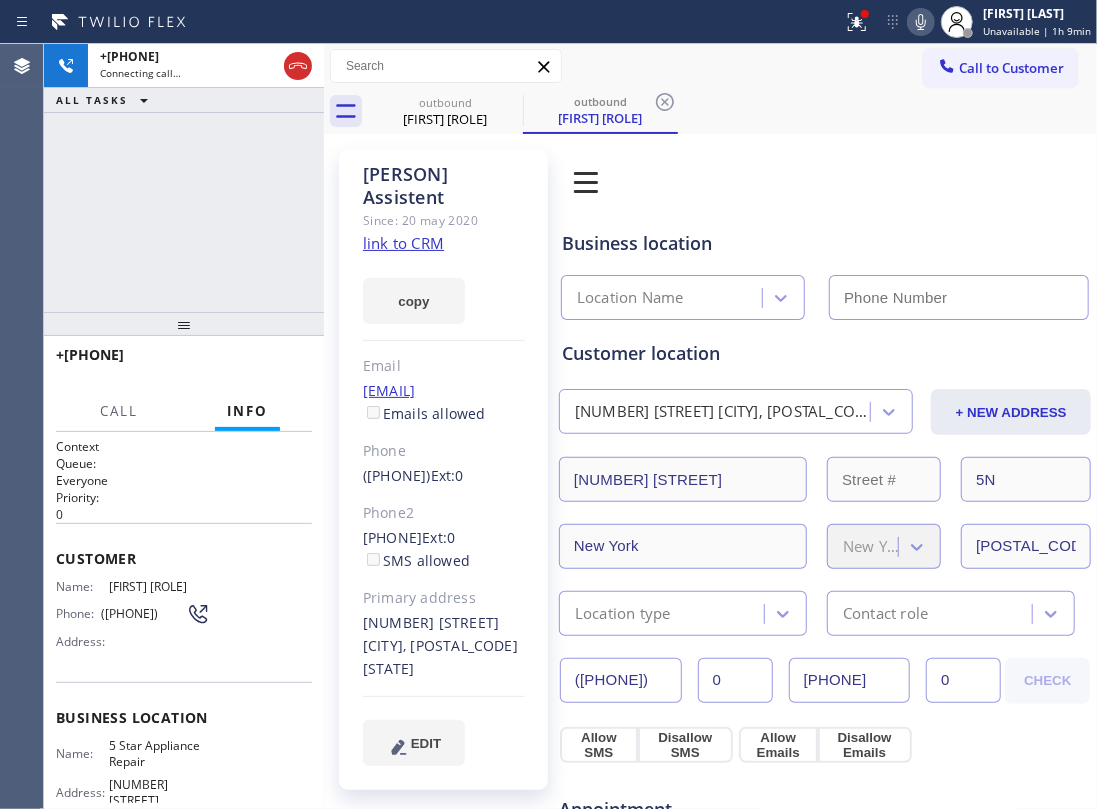 type on "(855) 731-4952" 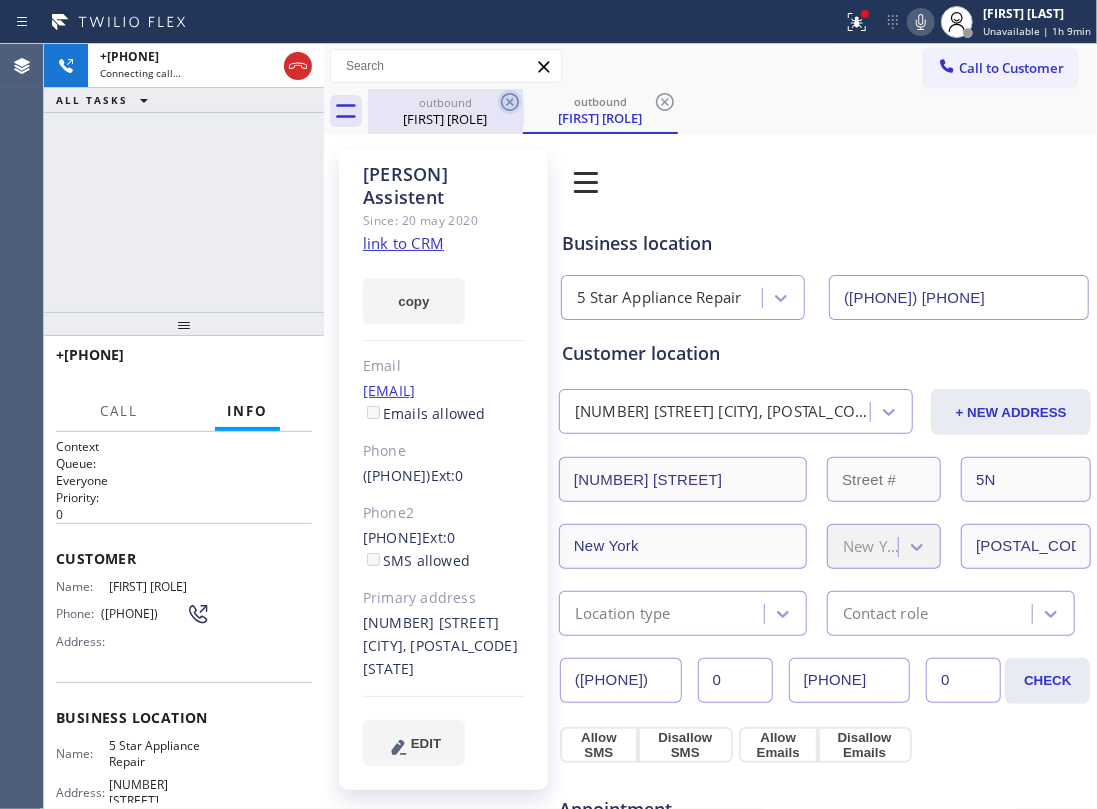 click on "Patti Assistent" at bounding box center (445, 119) 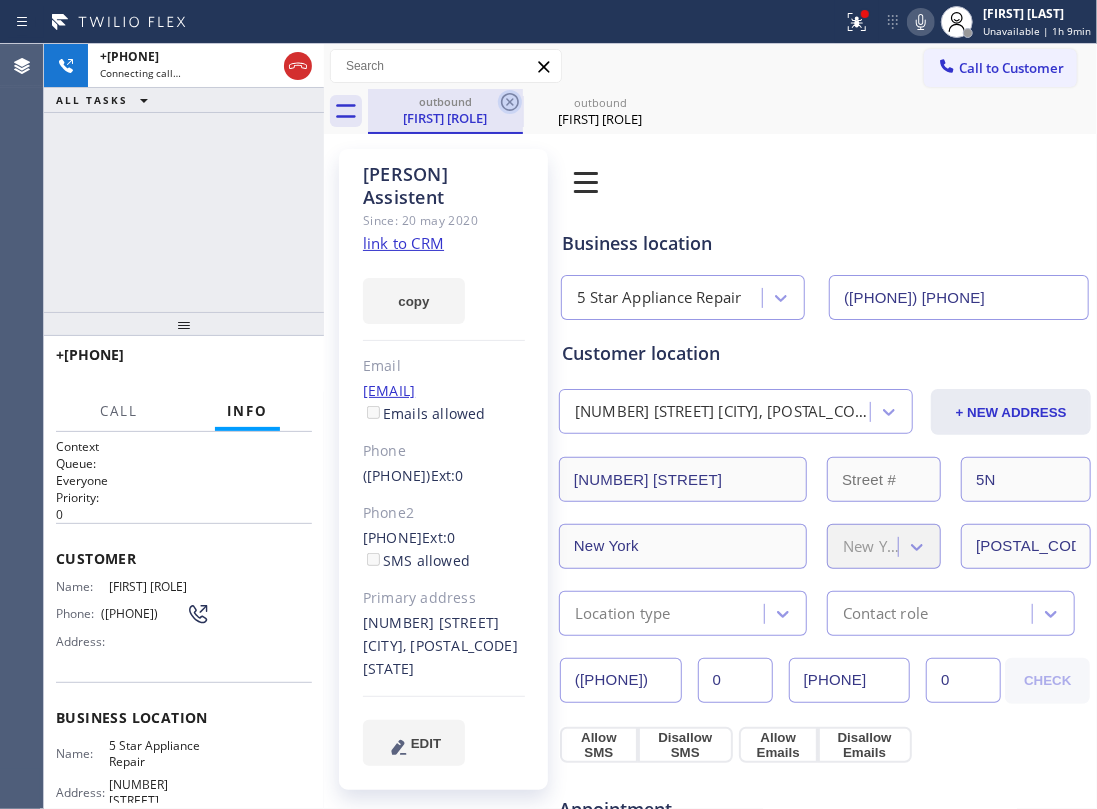 click 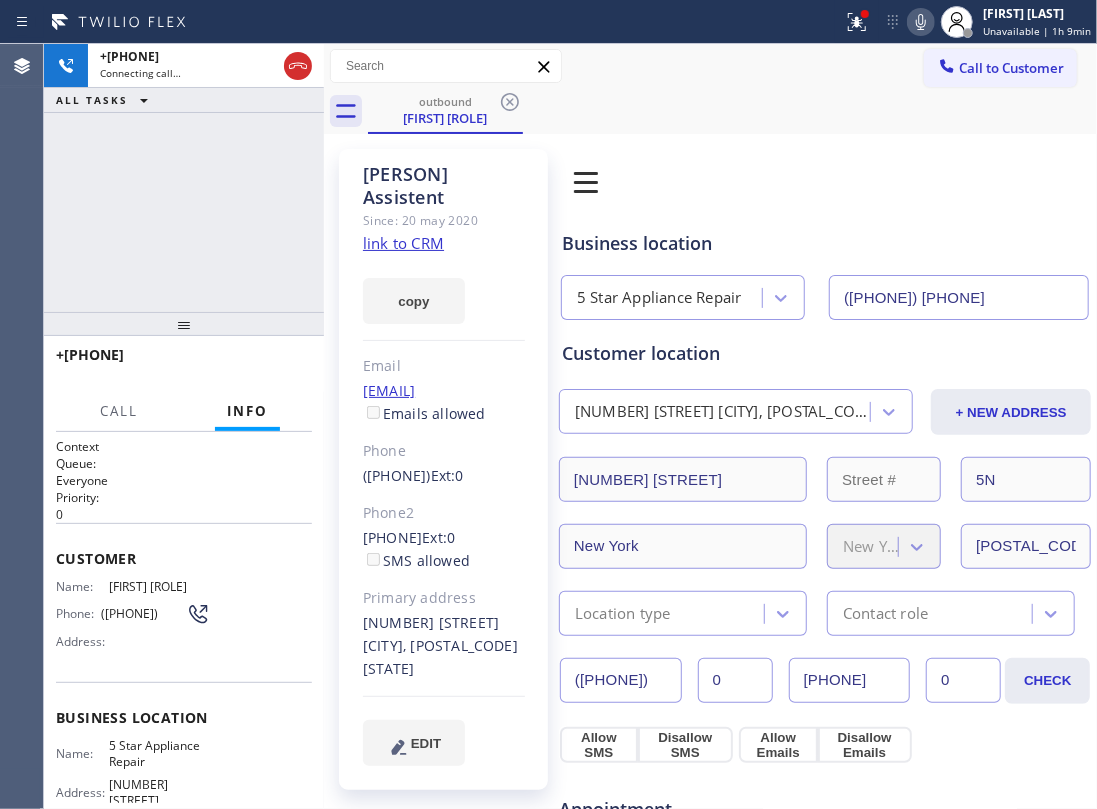 click 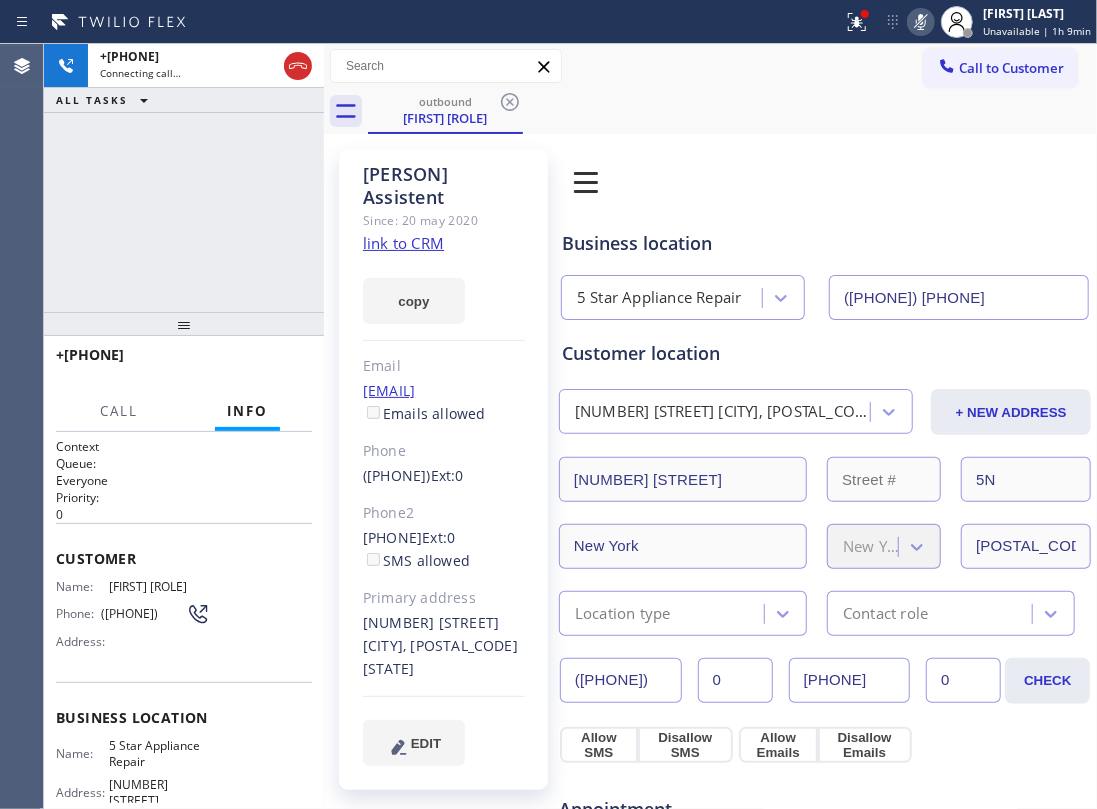 click on "+17183082263 Connecting call… ALL TASKS ALL TASKS ACTIVE TASKS TASKS IN WRAP UP" at bounding box center [184, 178] 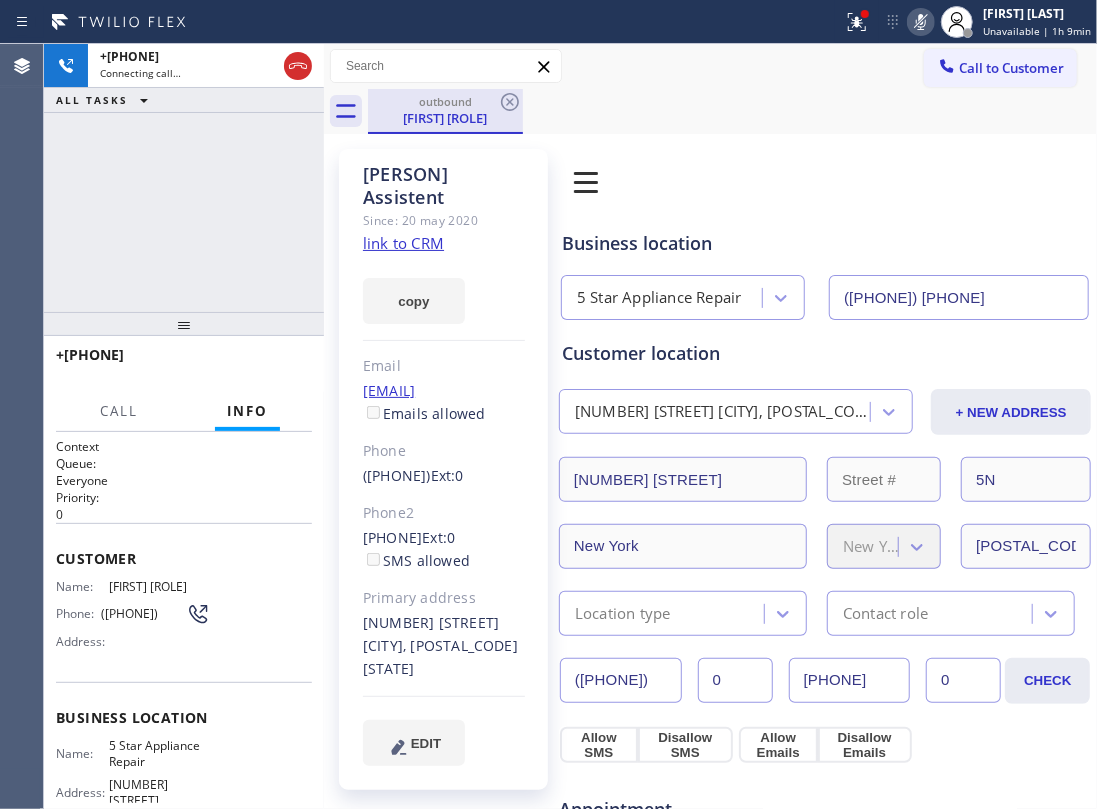 click on "outbound" at bounding box center (445, 101) 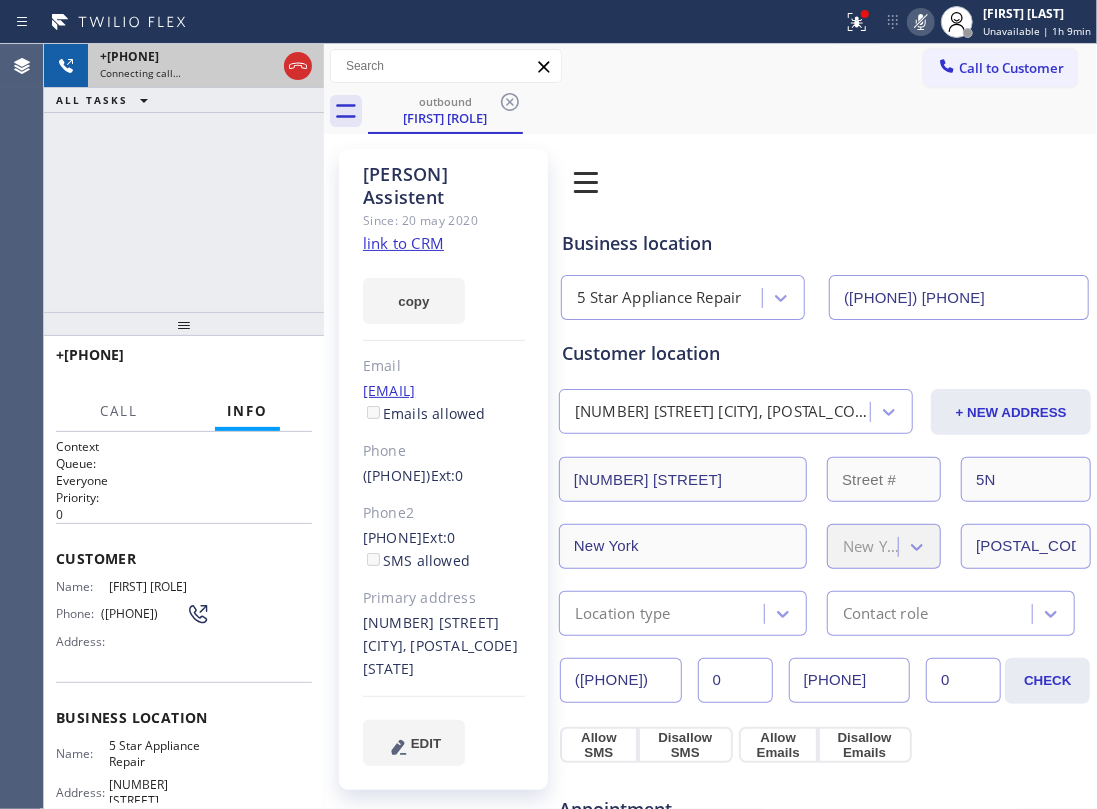 click at bounding box center (298, 66) 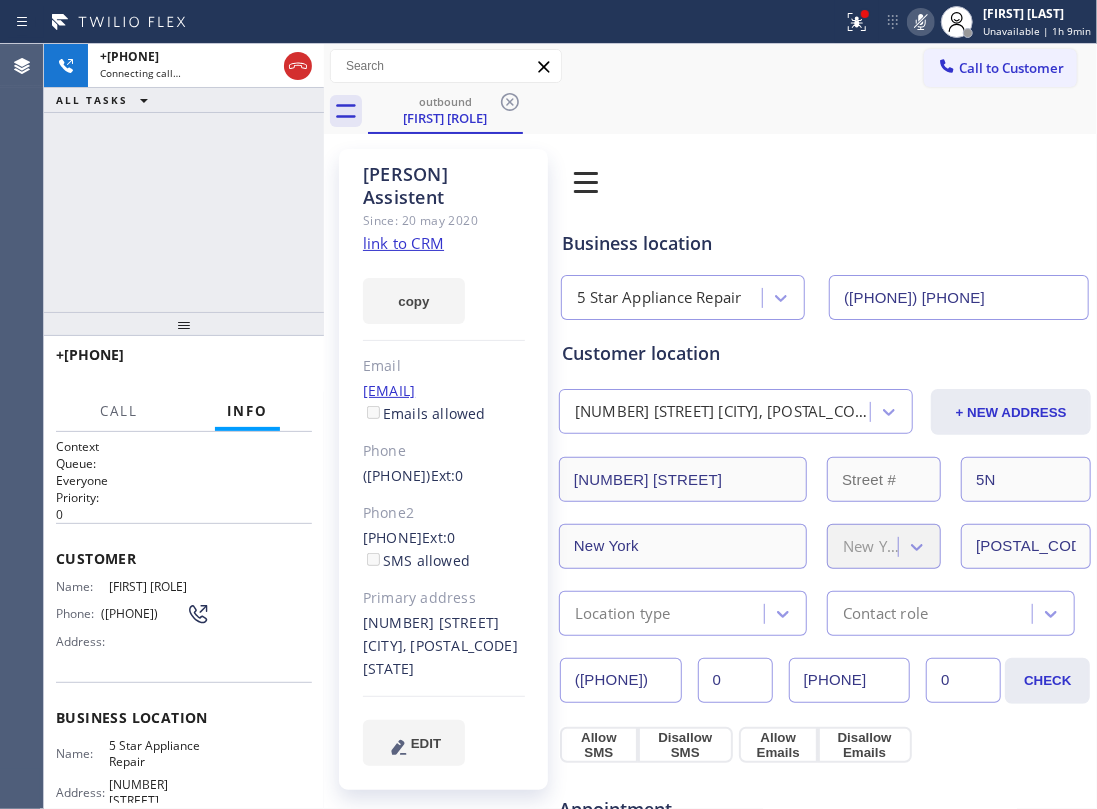click on "+17183082263 Connecting call… ALL TASKS ALL TASKS ACTIVE TASKS TASKS IN WRAP UP" at bounding box center (184, 178) 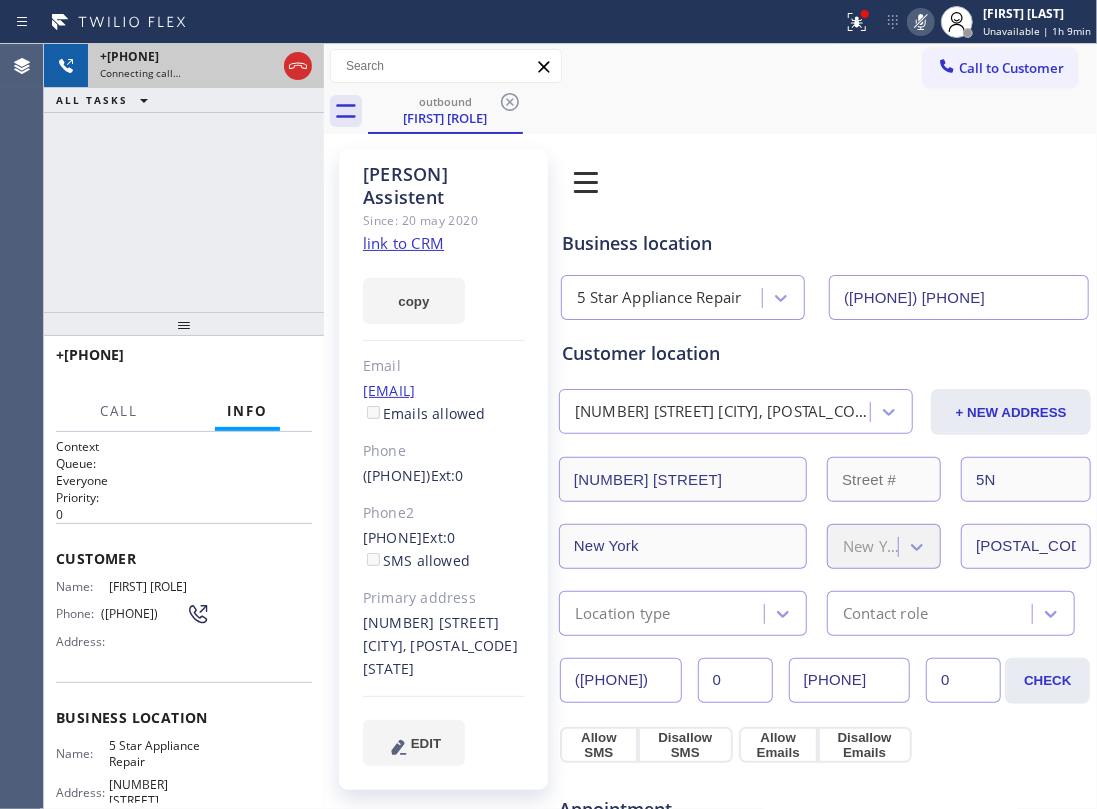 click at bounding box center (298, 66) 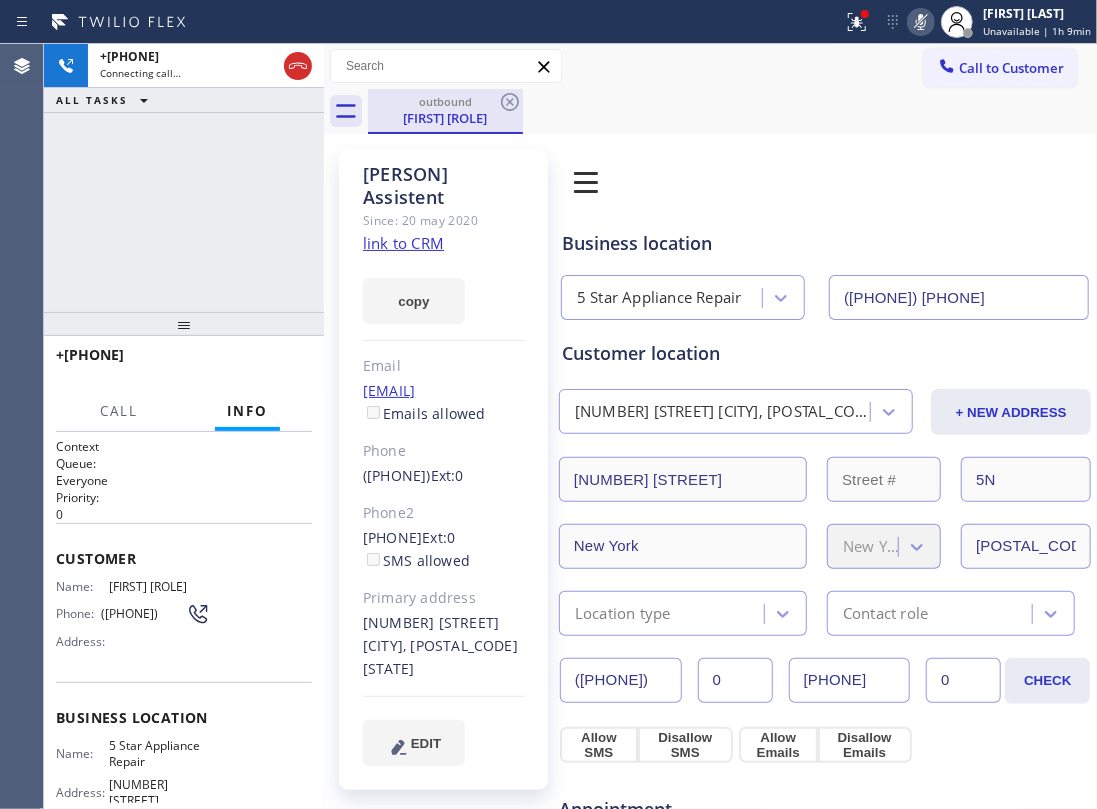 click on "outbound" at bounding box center (445, 101) 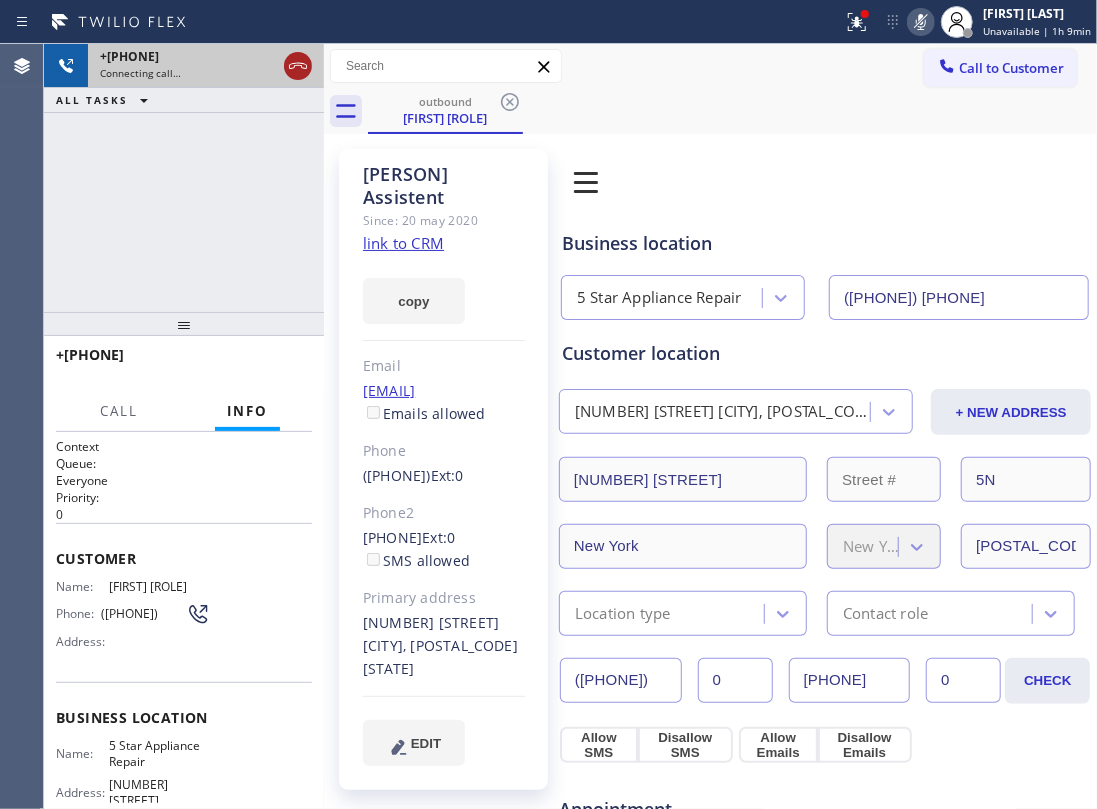 click 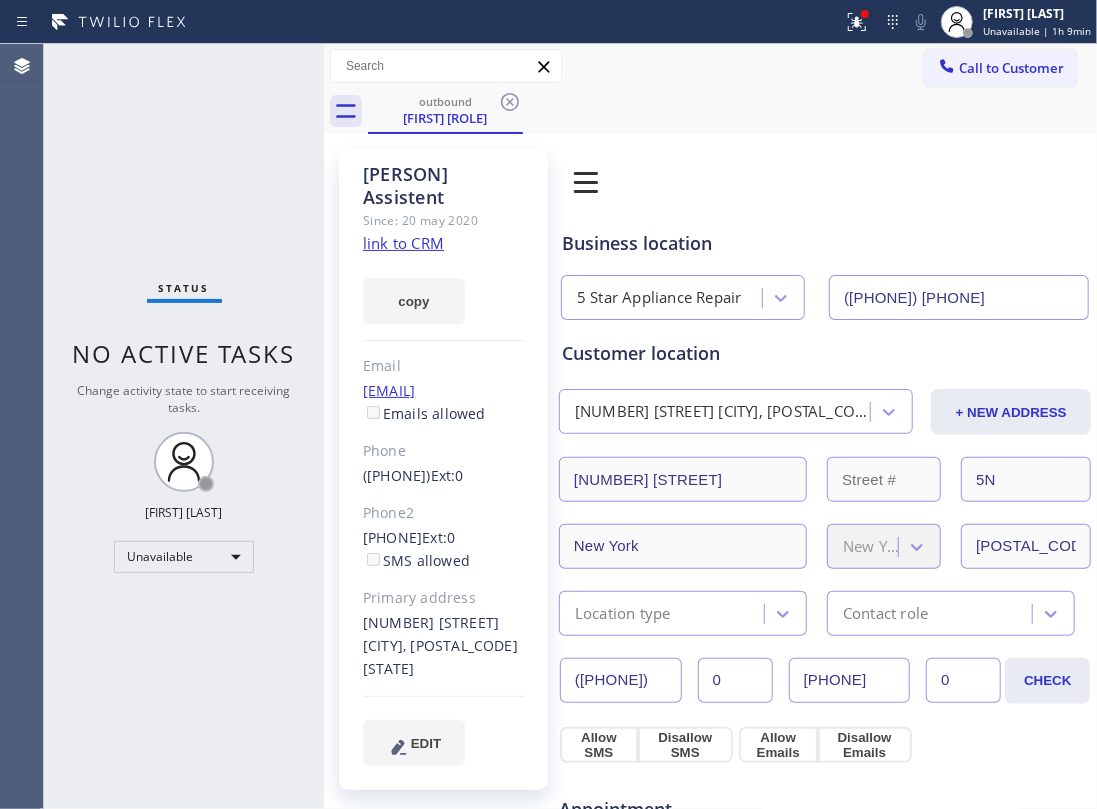 click on "Patti   Assistent Since: 20 may 2020 link to CRM copy Email edrosenfeld@stevemadden.com  Emails allowed Phone (718) 308-2263  Ext:  0 Phone2 (718) 446-1800  Ext:  0  SMS allowed Primary address 5N 155 Franklin Street New York, 10013 NY EDIT" at bounding box center [443, 469] 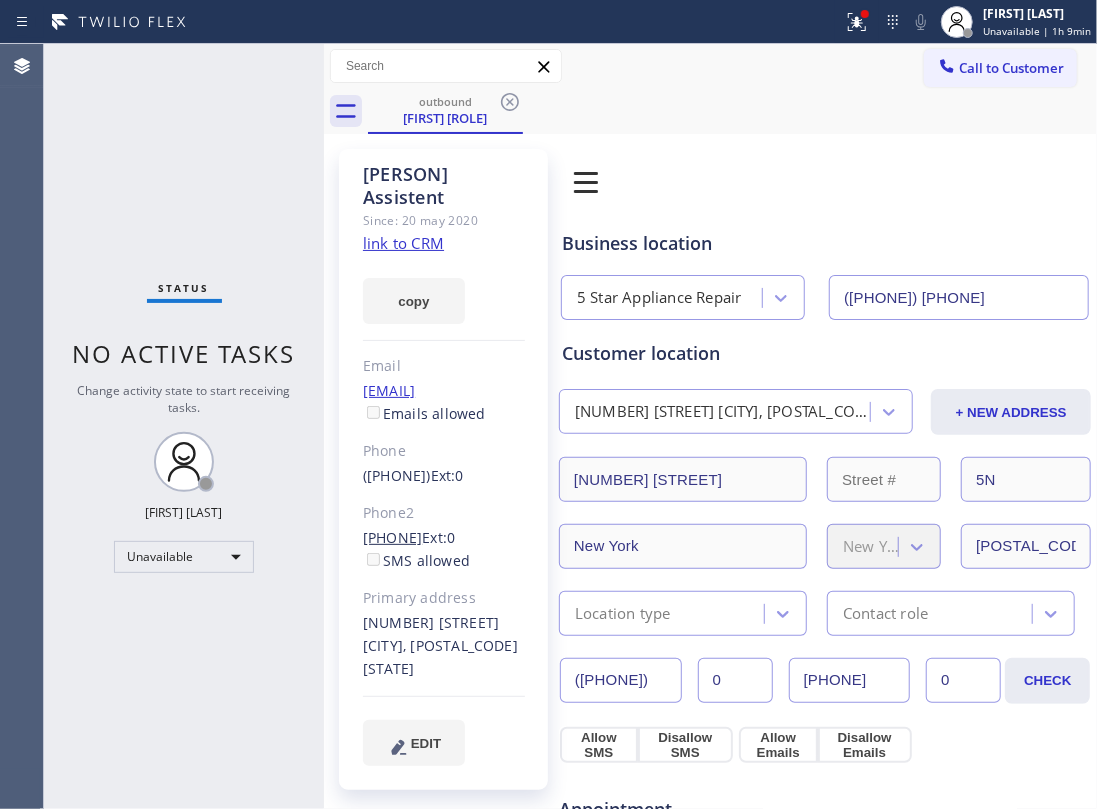 click on "Patti   Assistent Since: 20 may 2020 link to CRM copy Email edrosenfeld@stevemadden.com  Emails allowed Phone (718) 308-2263  Ext:  0 Phone2 (718) 446-1800  Ext:  0  SMS allowed Primary address 5N 155 Franklin Street New York, 10013 NY EDIT" at bounding box center [443, 469] 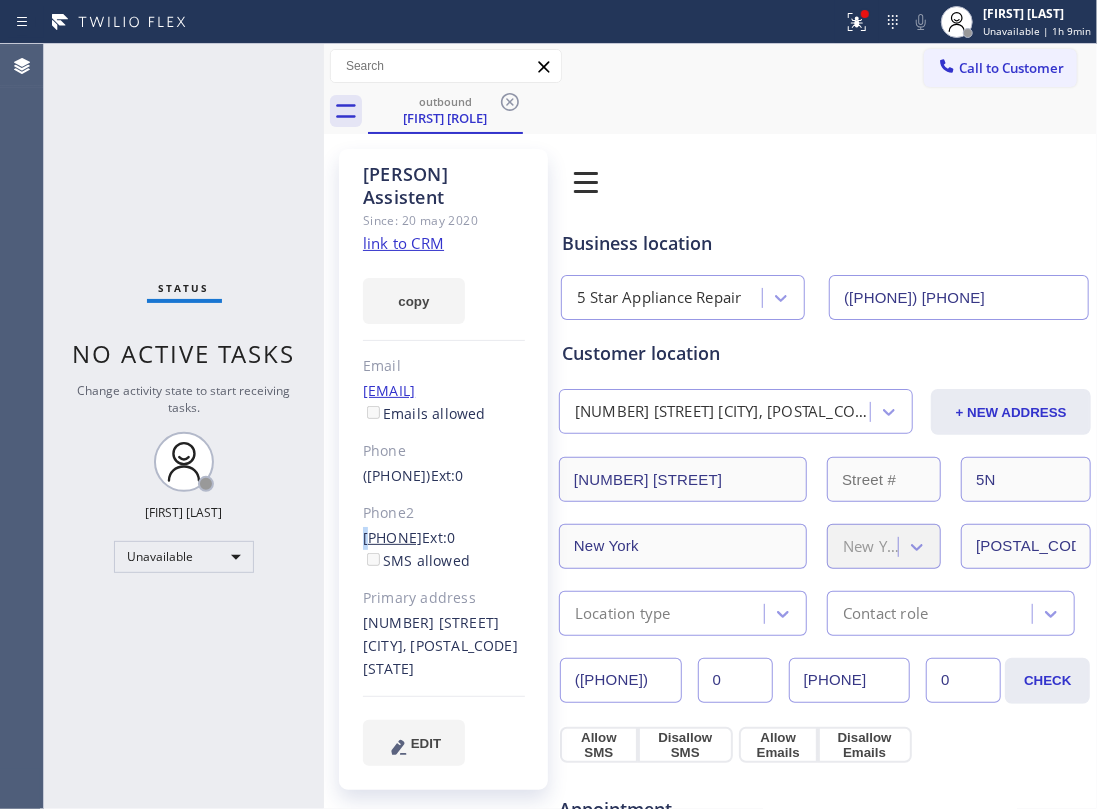 click on "(718) 446-1800" at bounding box center (392, 537) 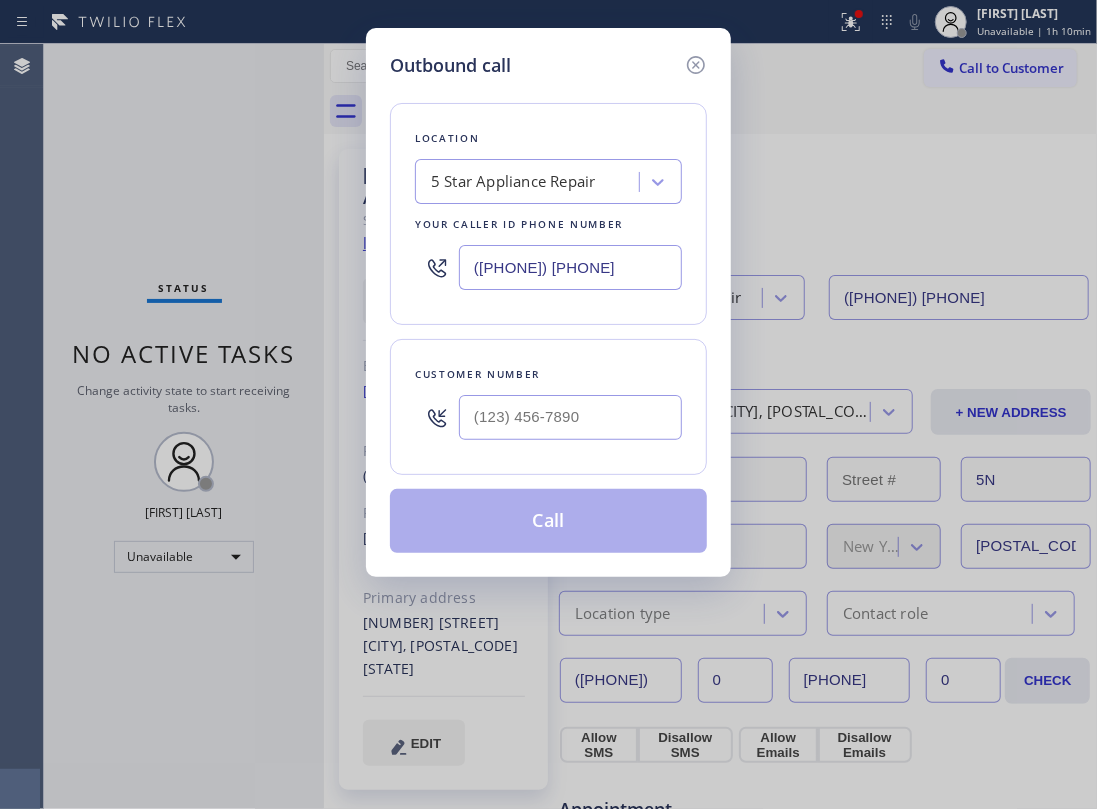 type on "(718) 446-1800" 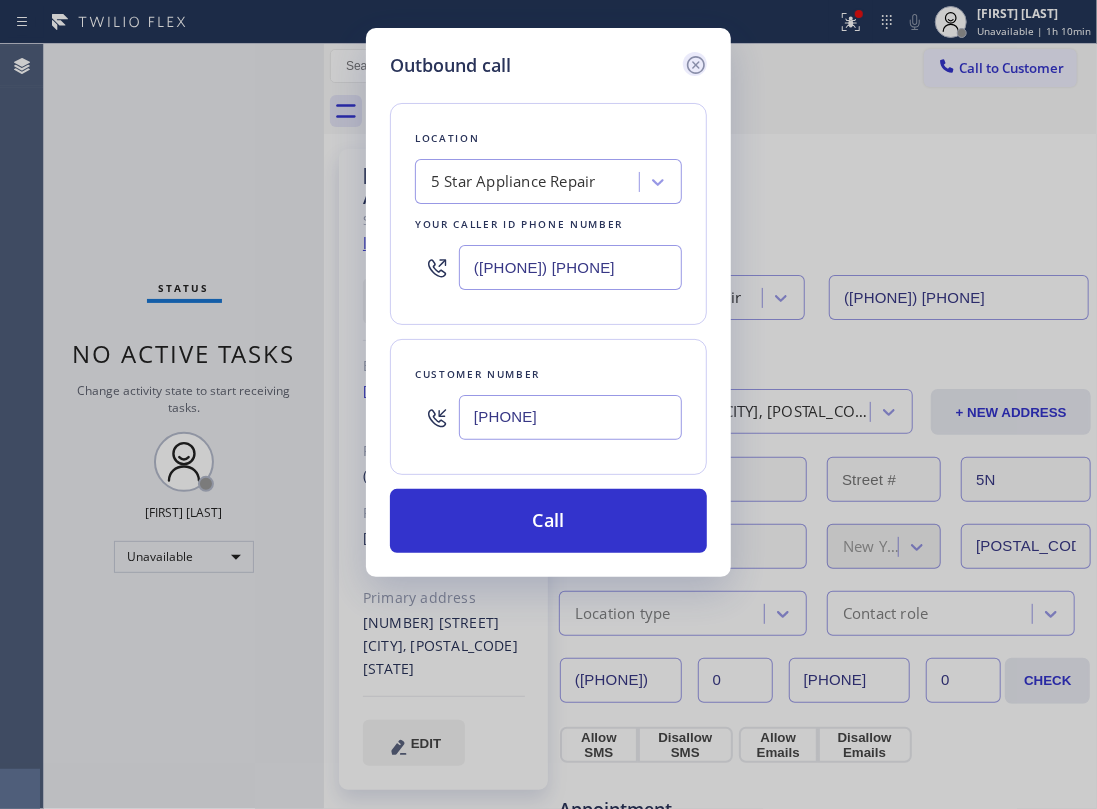click 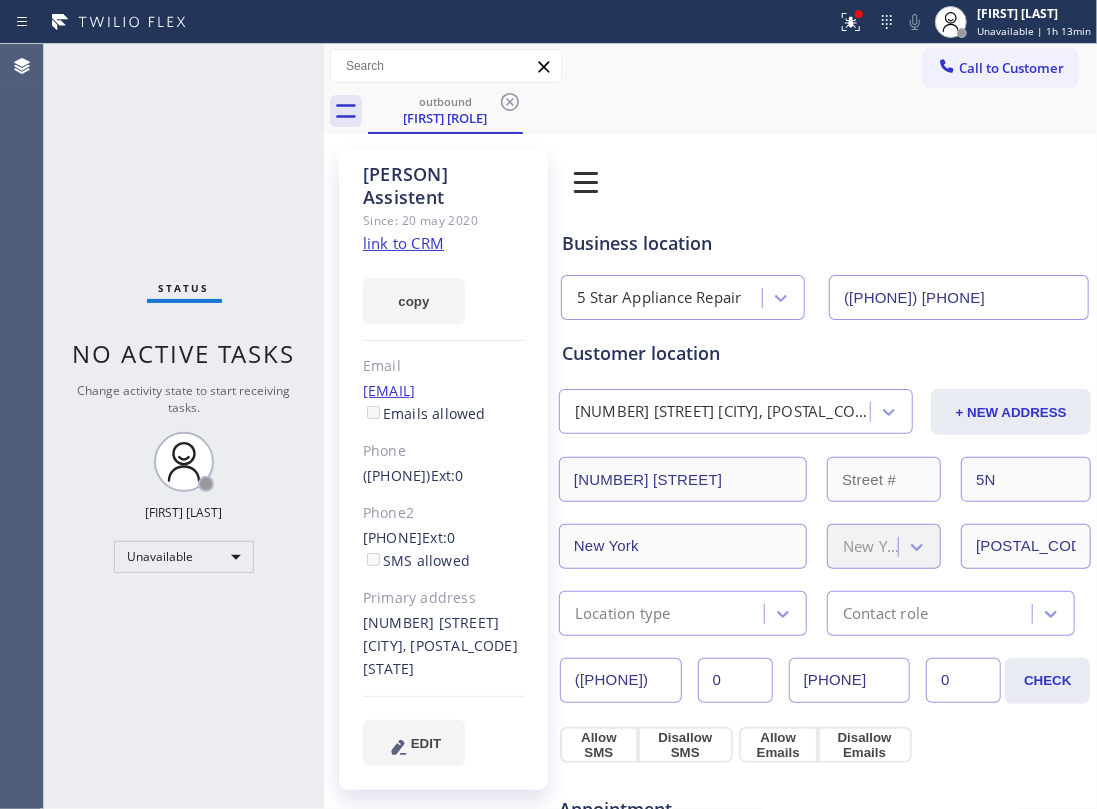 click on "Phone" 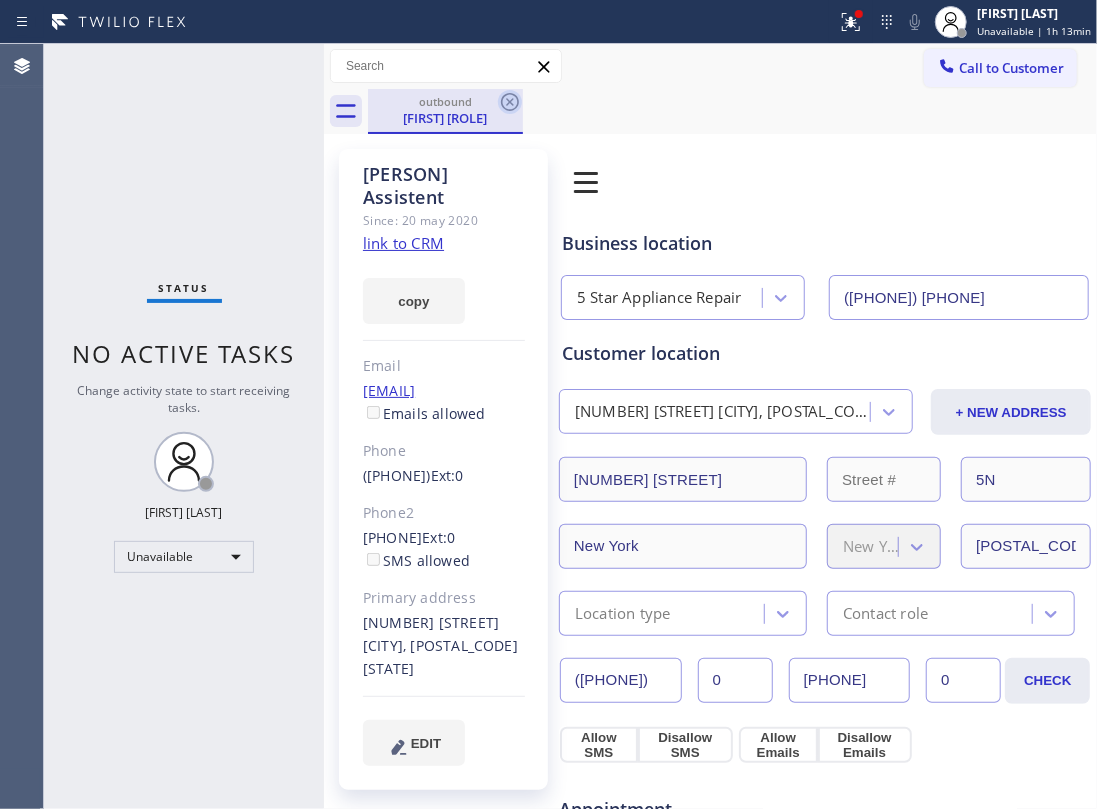 drag, startPoint x: 486, startPoint y: 98, endPoint x: 501, endPoint y: 104, distance: 16.155495 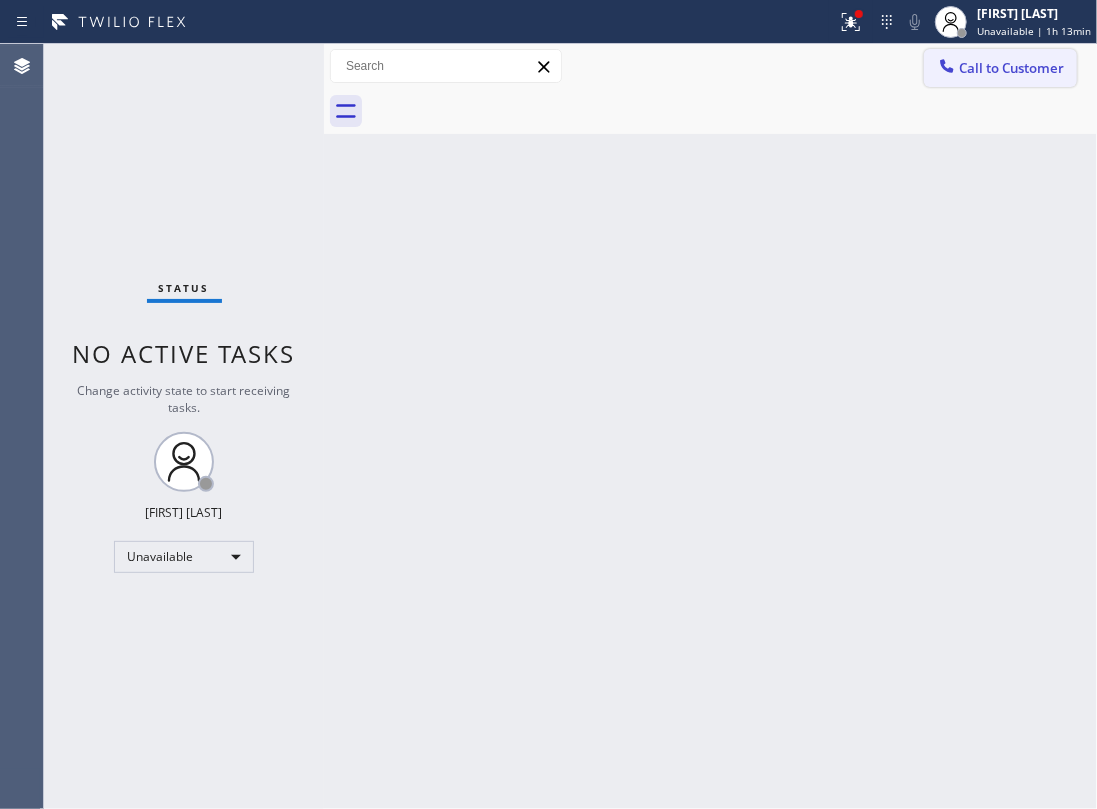 click on "Call to Customer" at bounding box center (1011, 68) 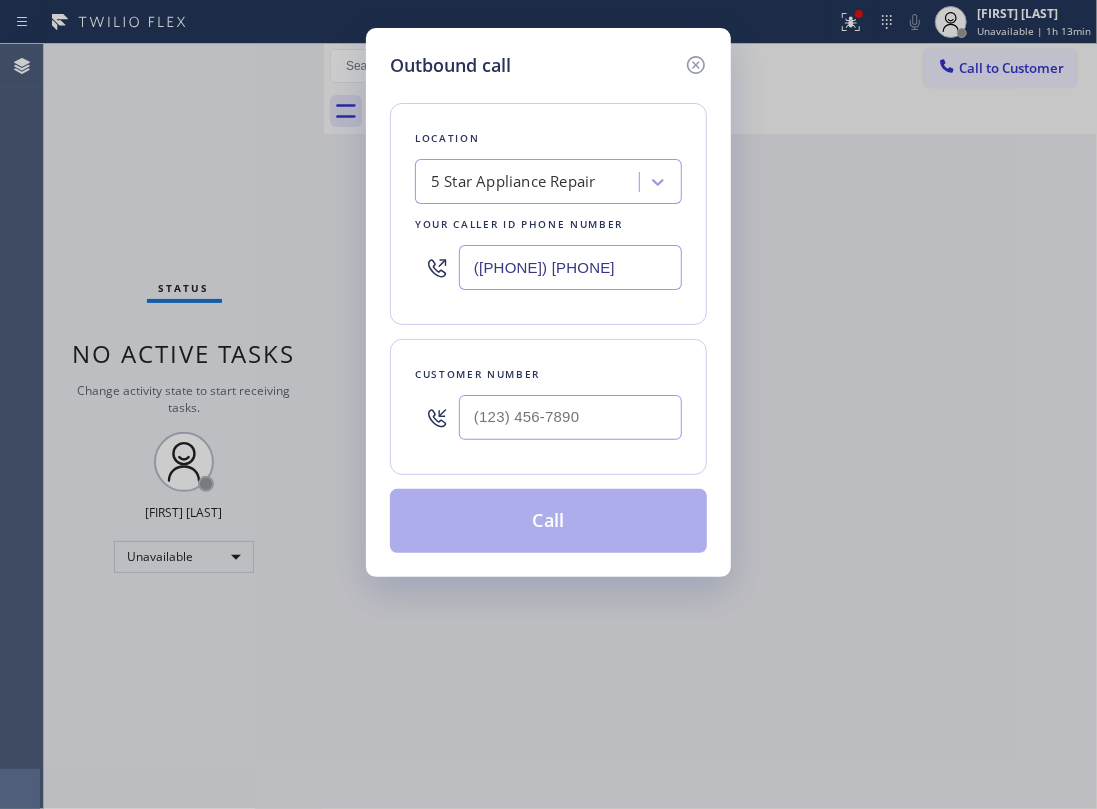 click at bounding box center [570, 417] 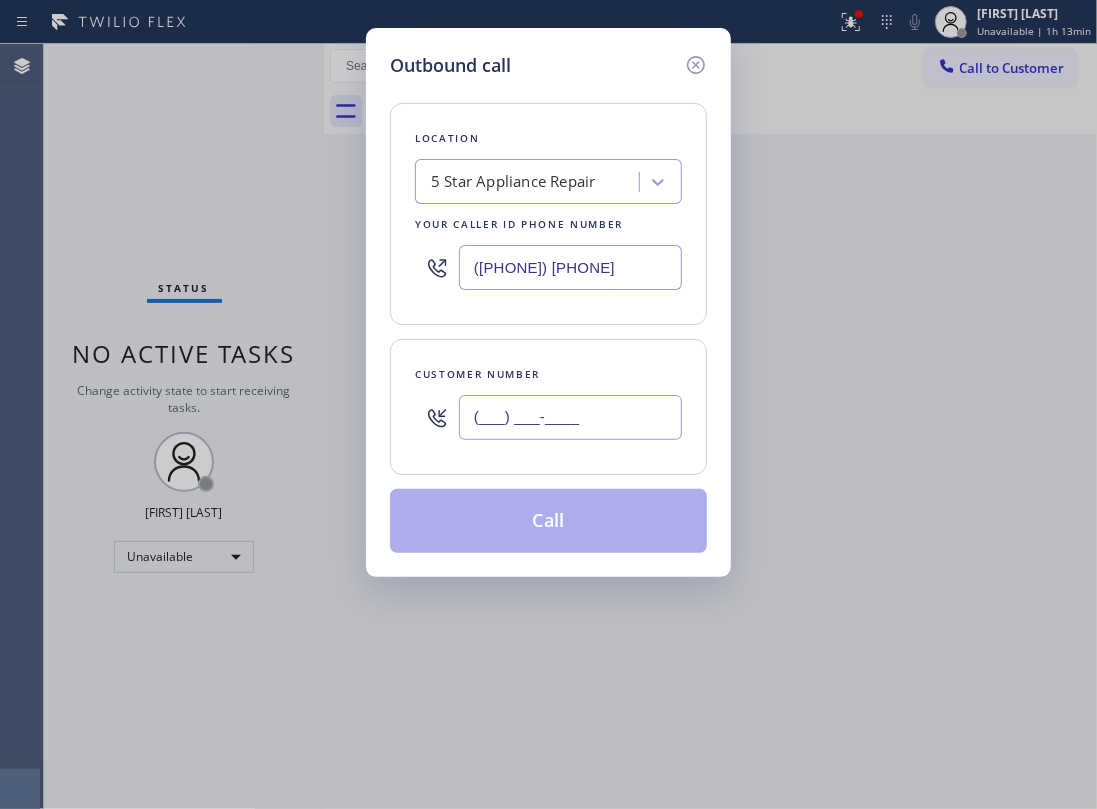 paste on "206) 953-9532" 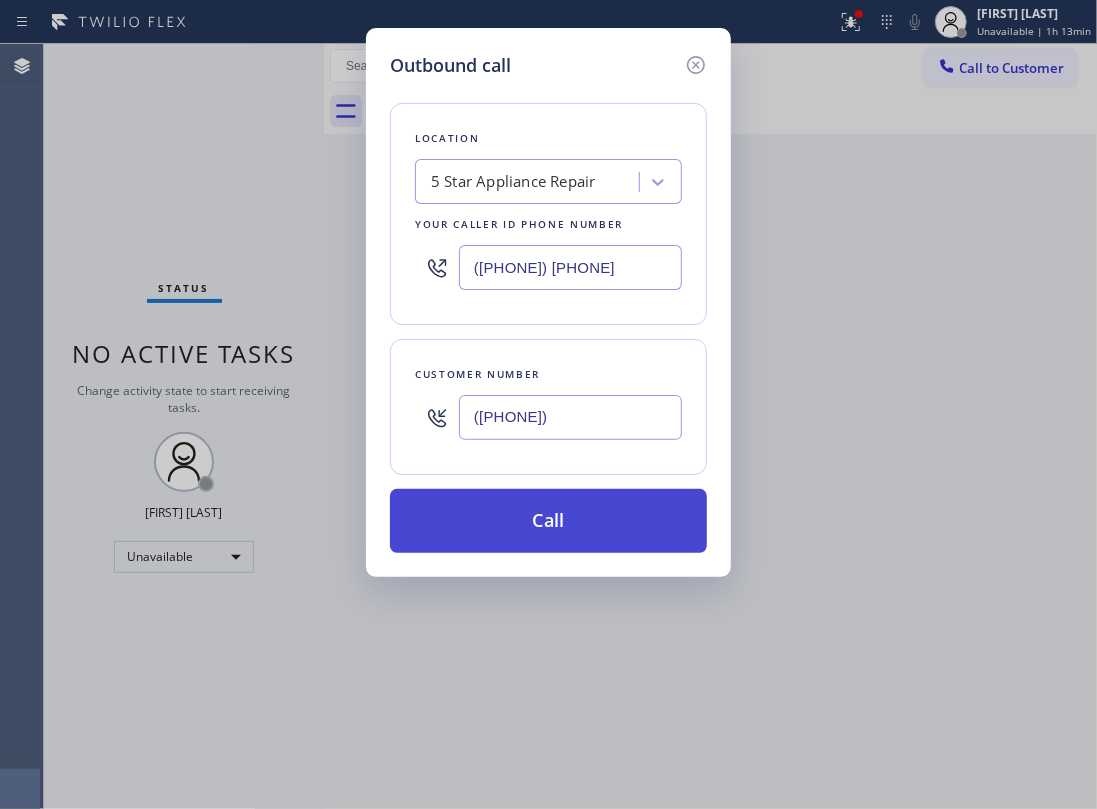 type on "(206) 953-9532" 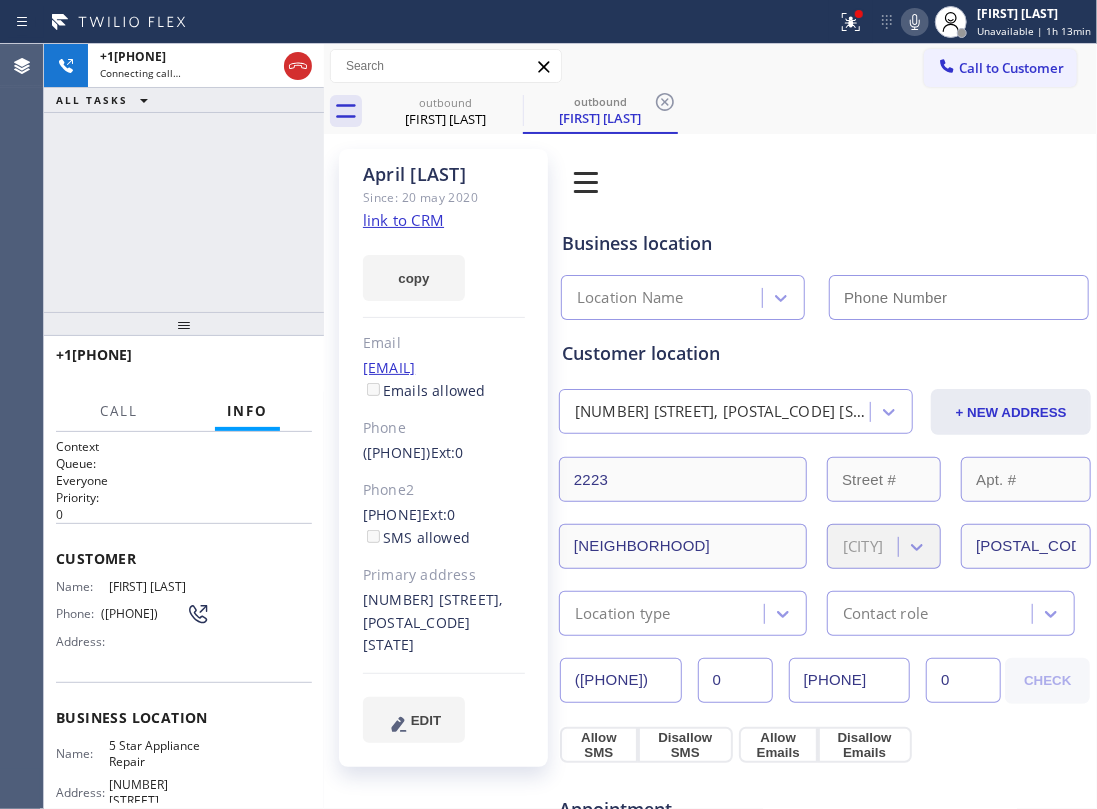 type on "(855) 731-4952" 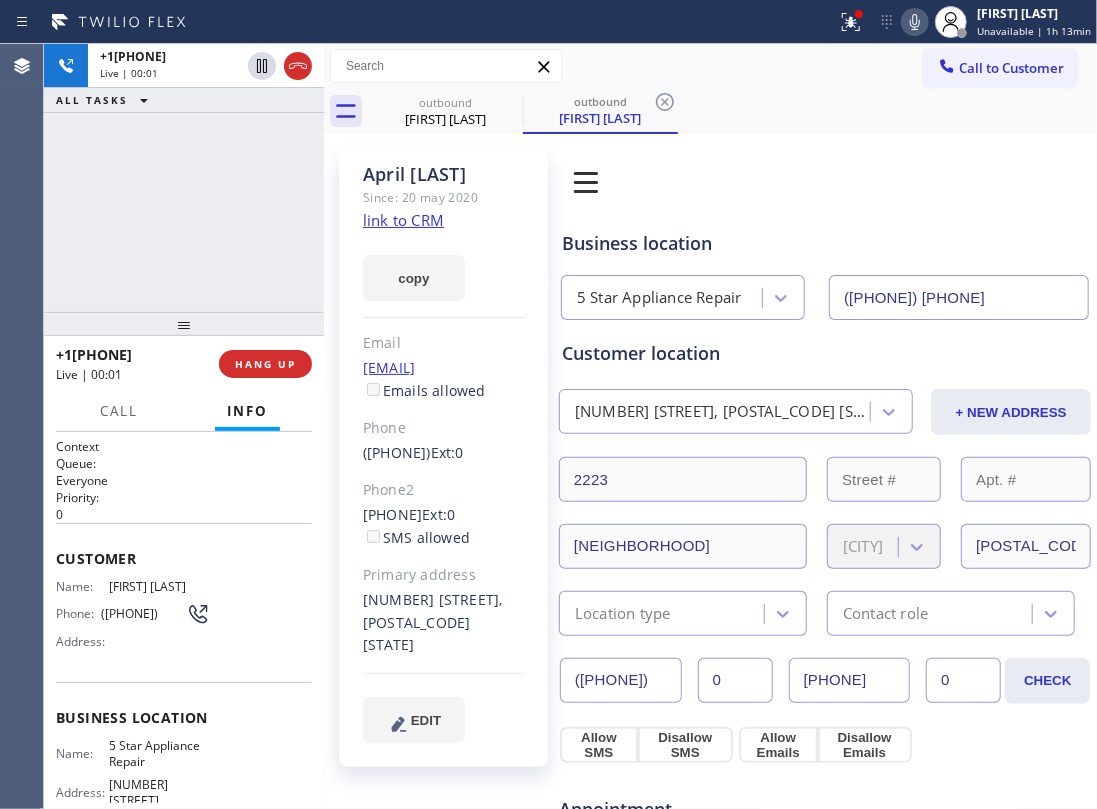 click on "link to CRM" 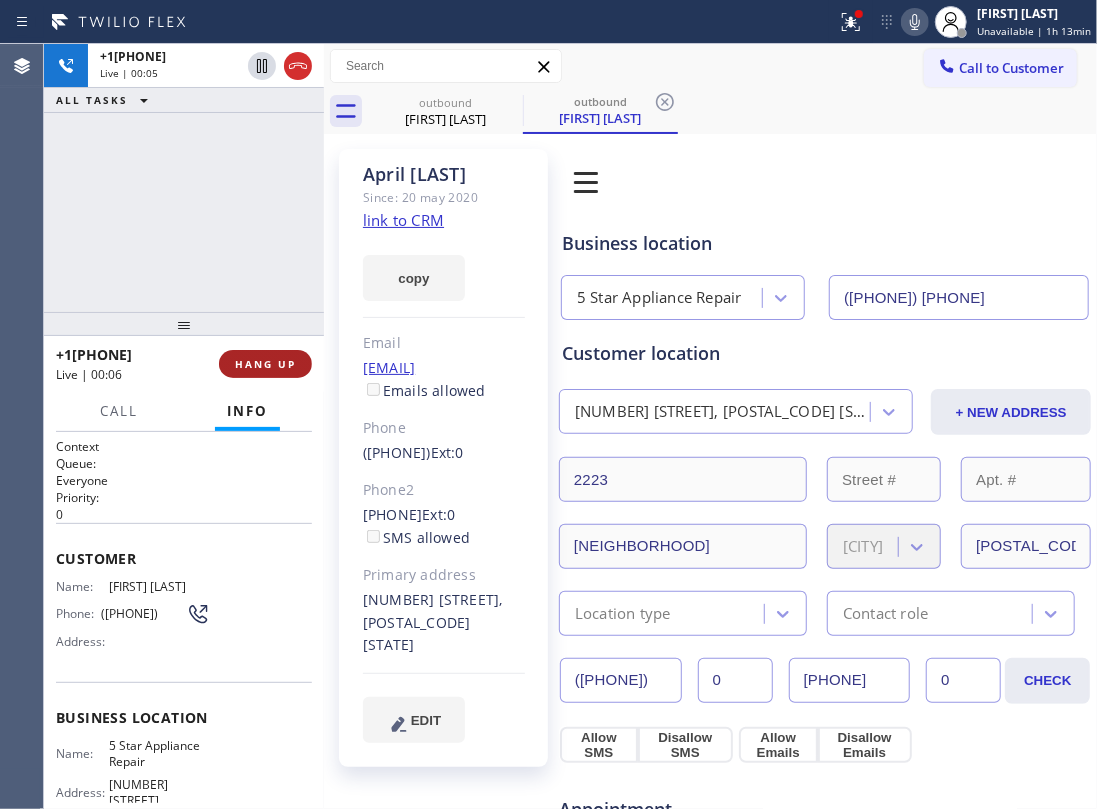 click on "HANG UP" at bounding box center [265, 364] 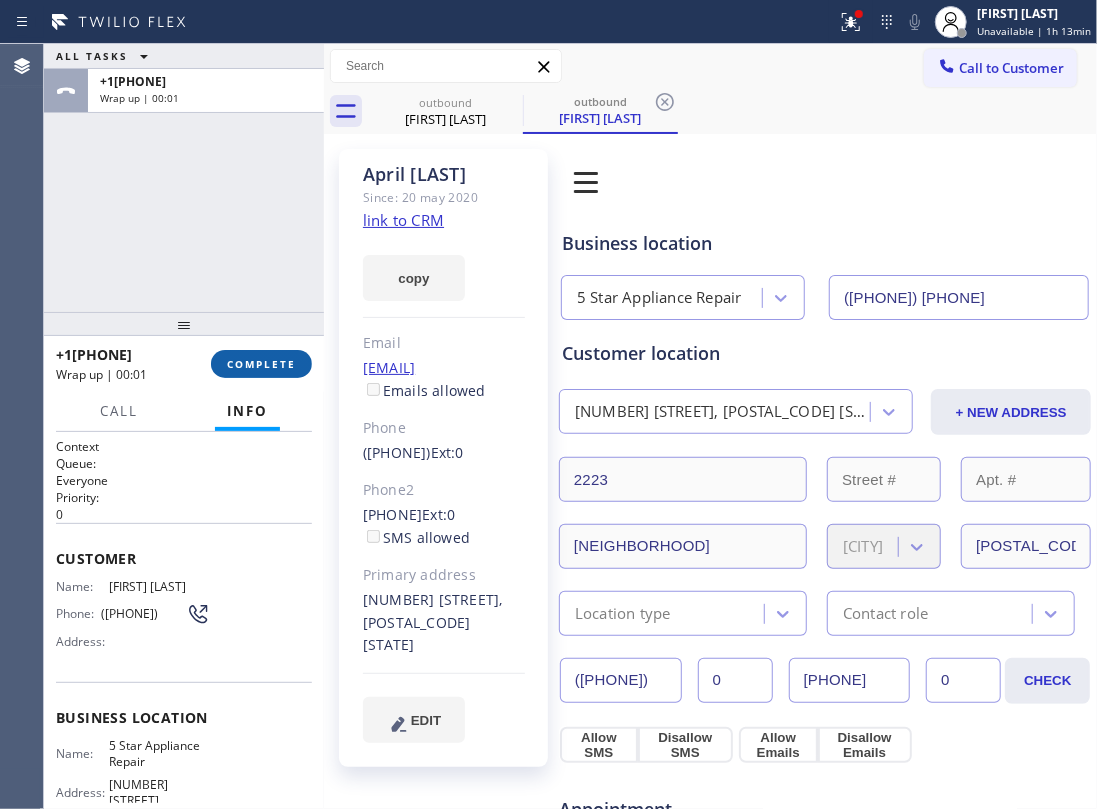 click on "COMPLETE" at bounding box center [261, 364] 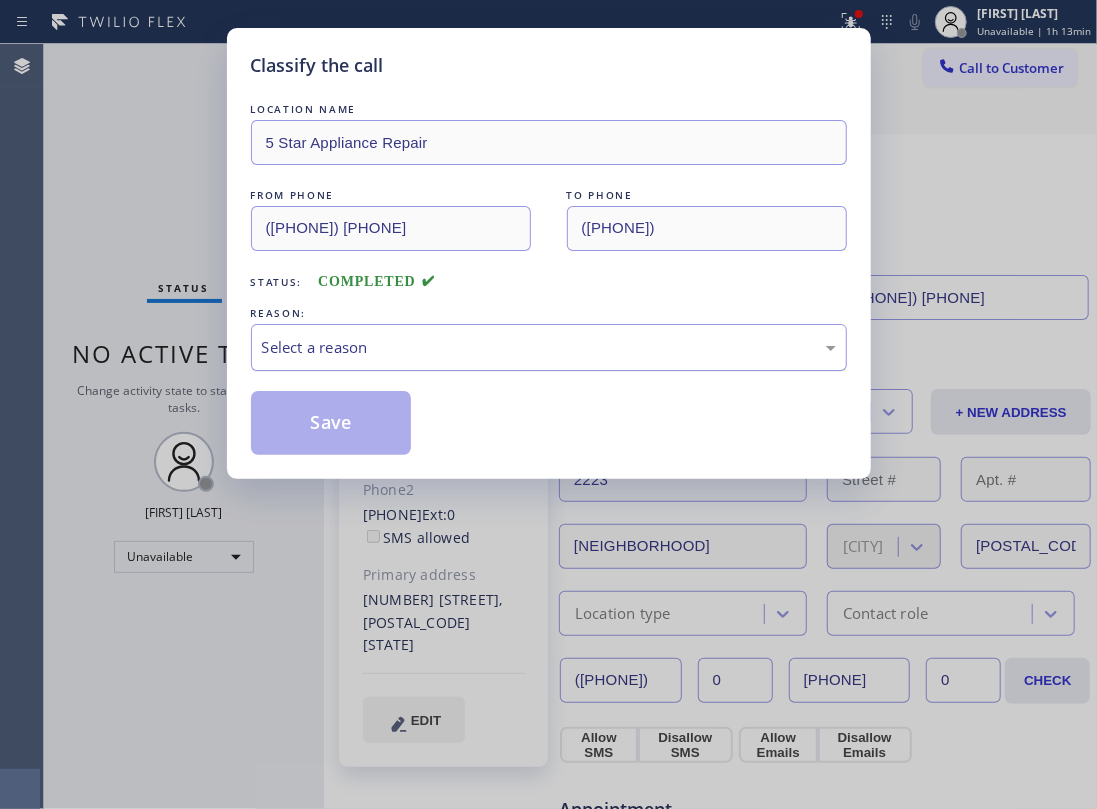 click on "Select a reason" at bounding box center (549, 347) 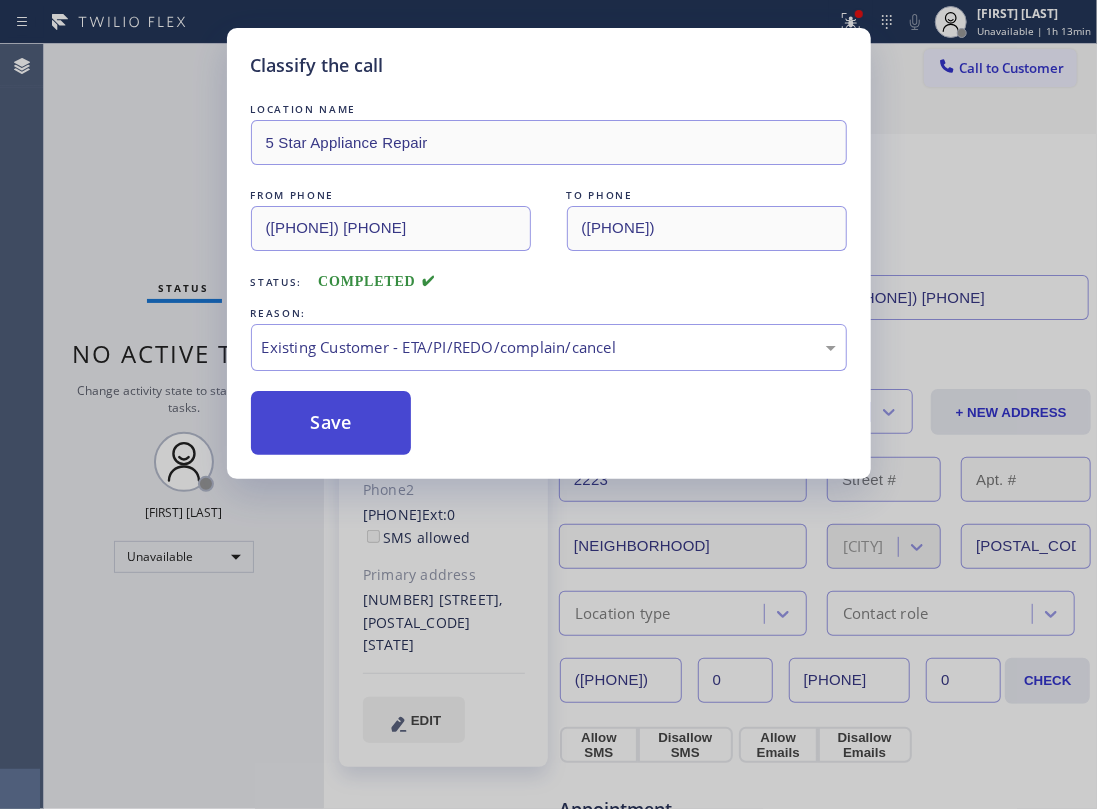 click on "Save" at bounding box center (331, 423) 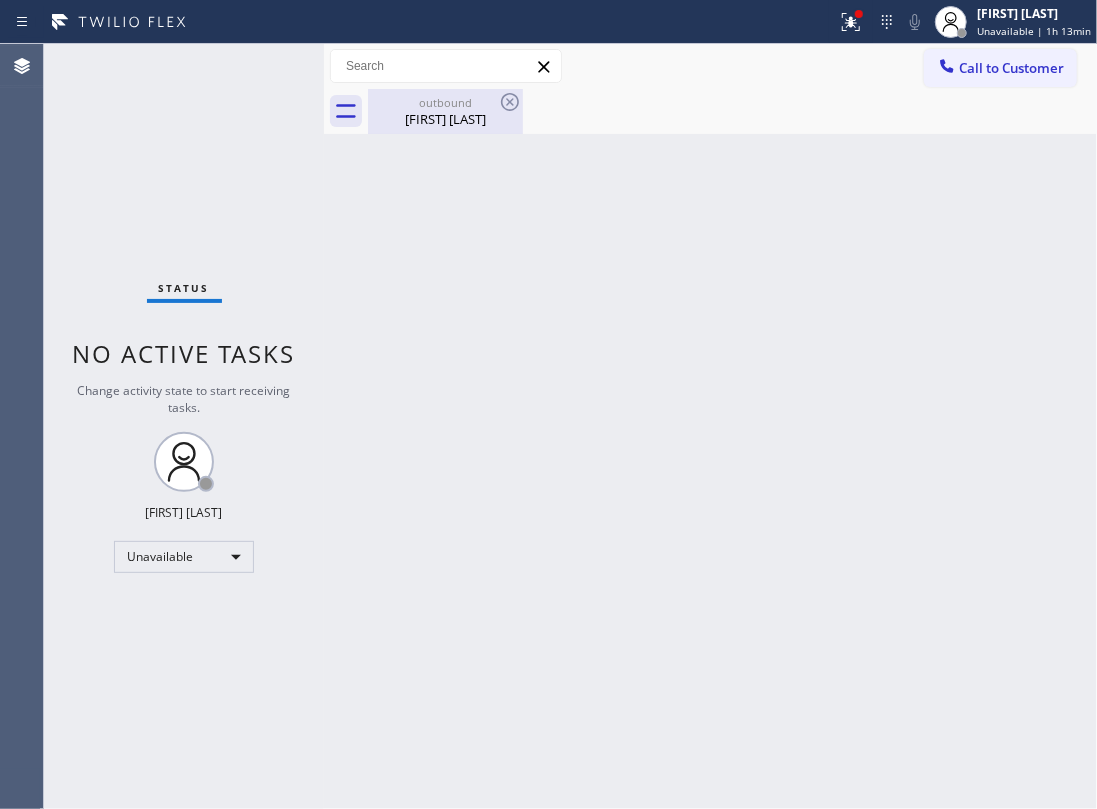 click on "April Jenks" at bounding box center (445, 119) 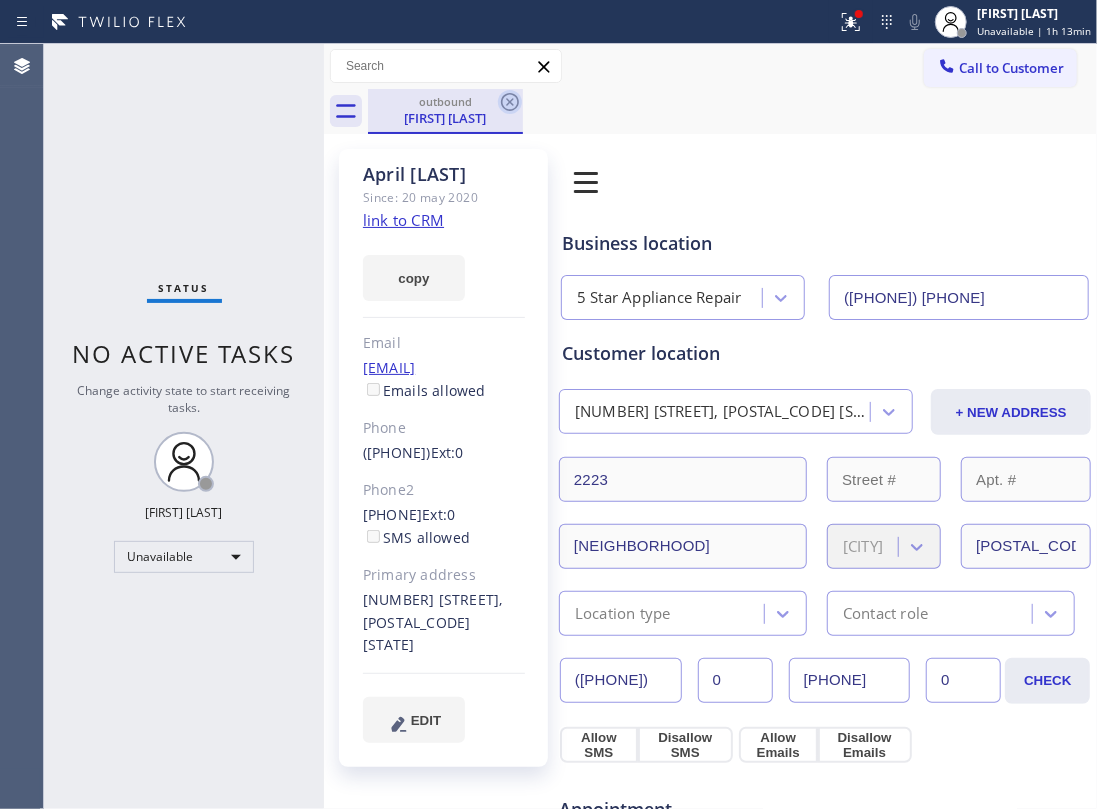 click 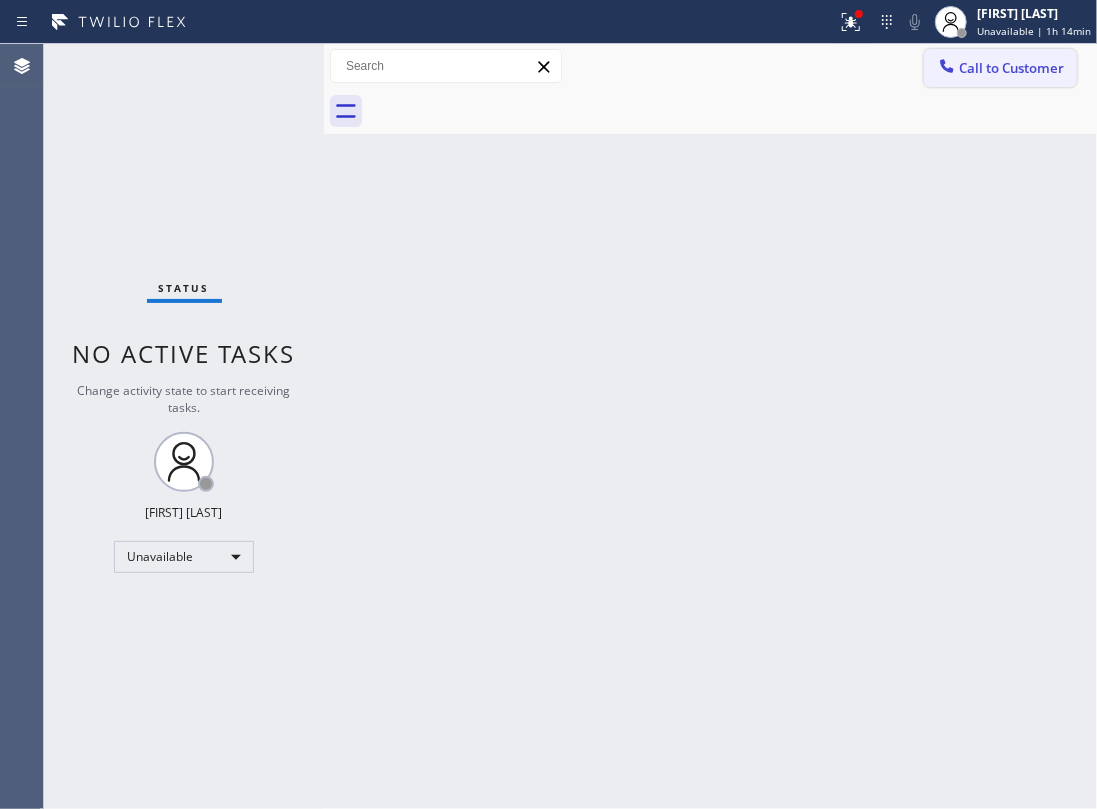 click on "Call to Customer" at bounding box center (1011, 68) 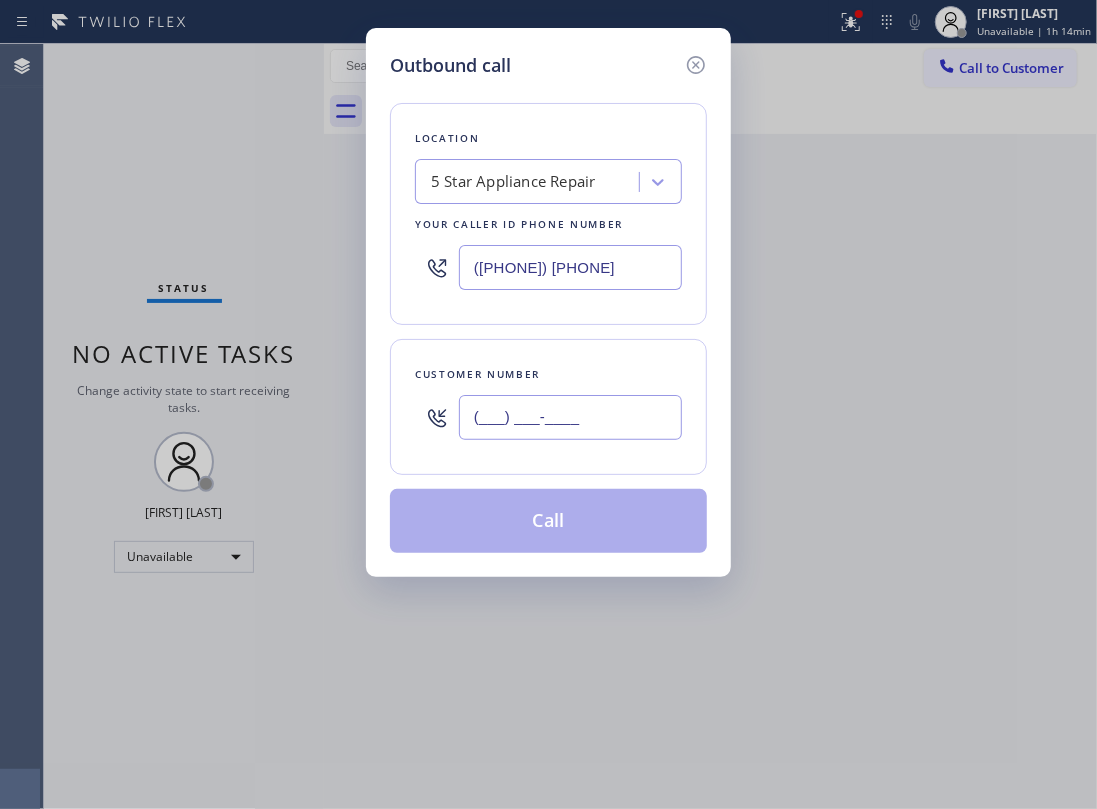 click on "(___) ___-____" at bounding box center [570, 417] 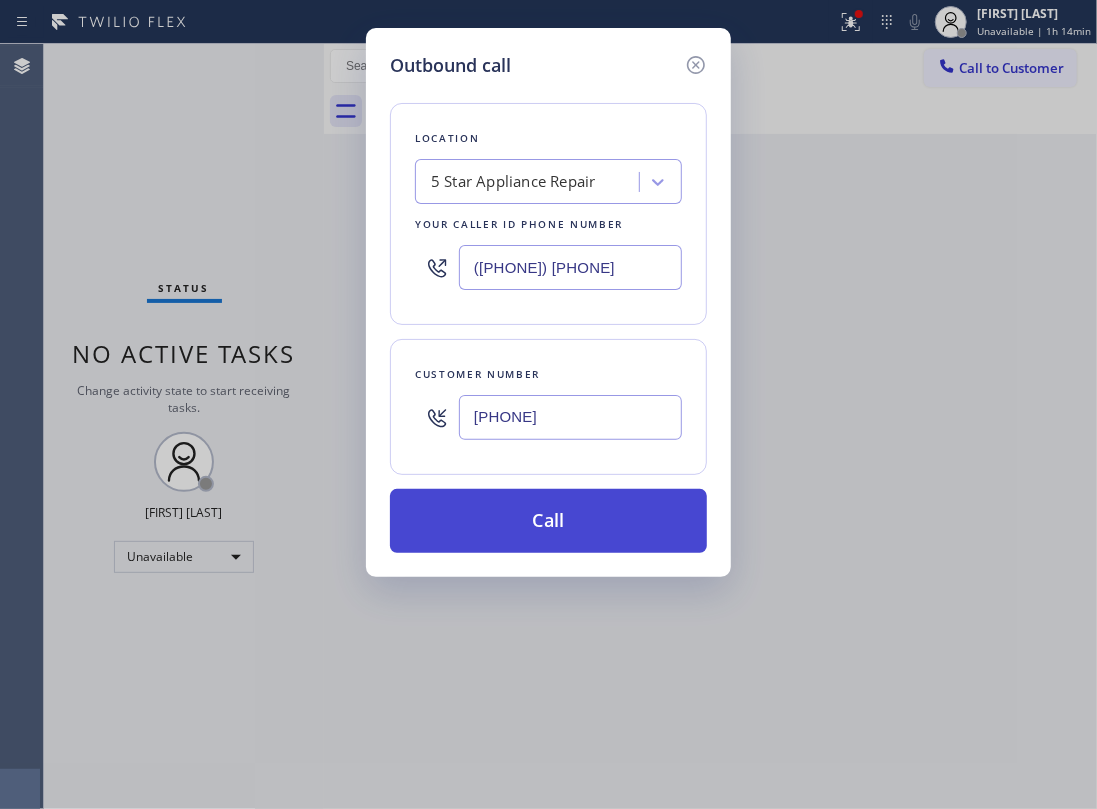 type on "(323) 363-6226" 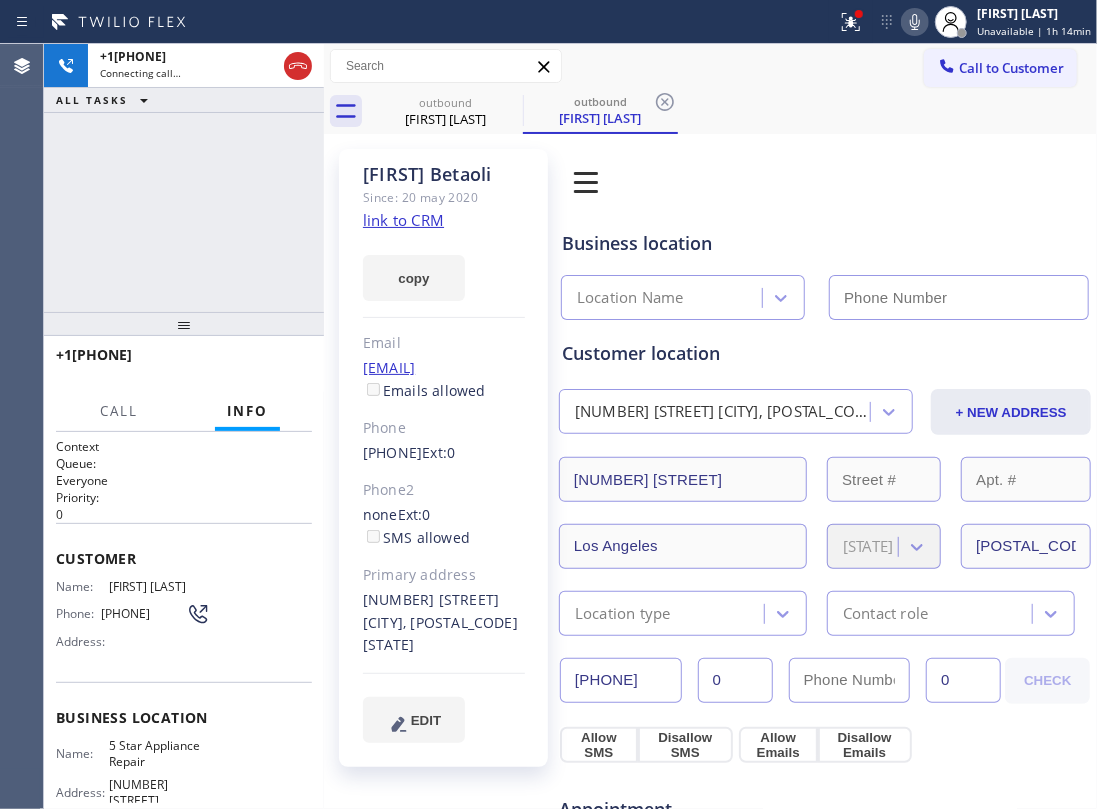 type on "(855) 731-4952" 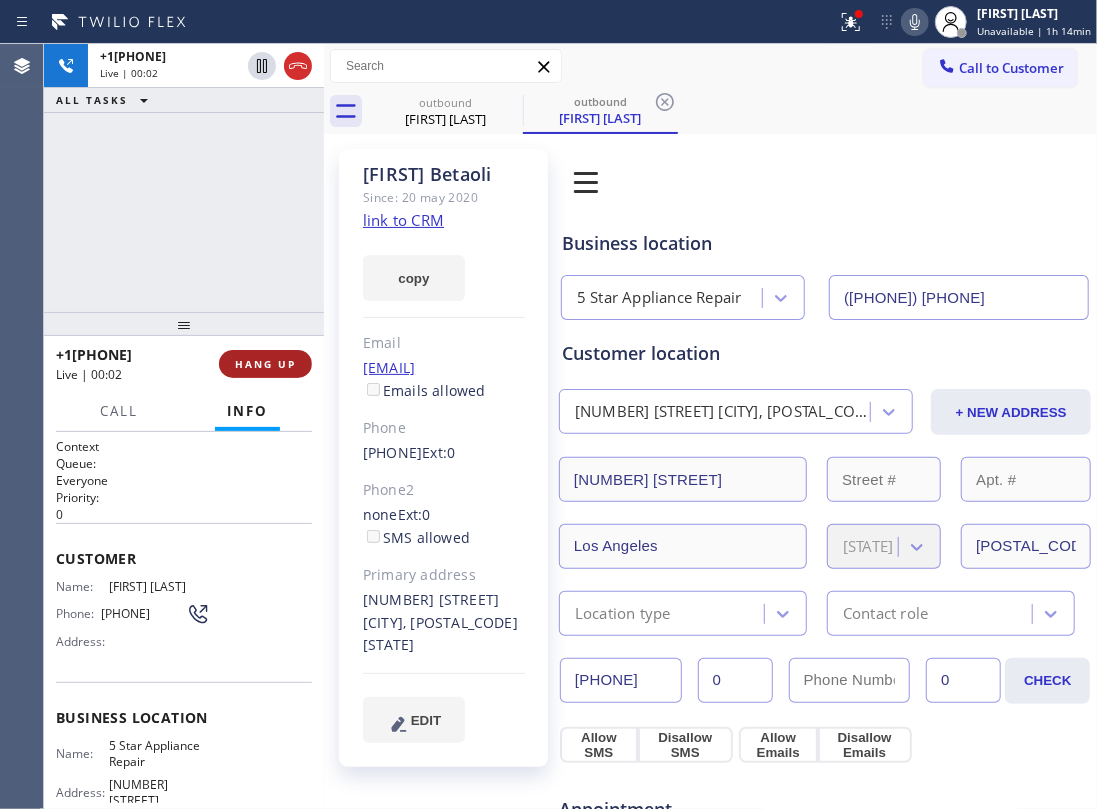 click on "HANG UP" at bounding box center (265, 364) 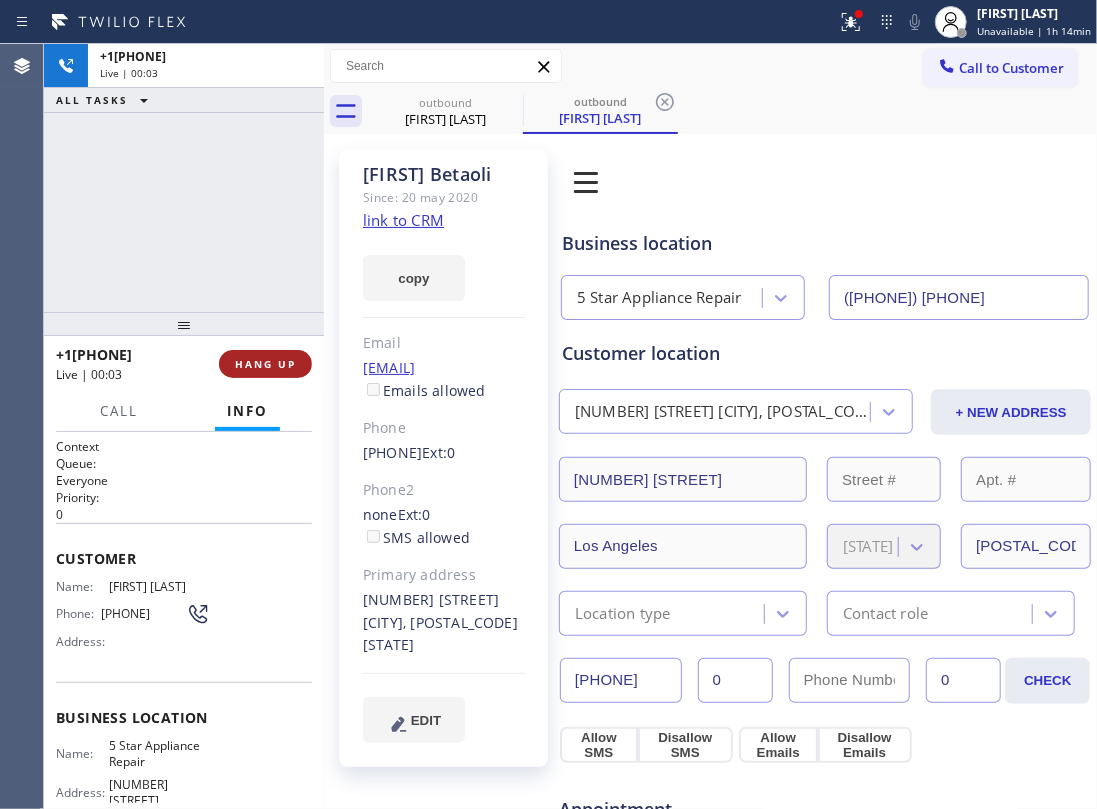 click on "HANG UP" at bounding box center (265, 364) 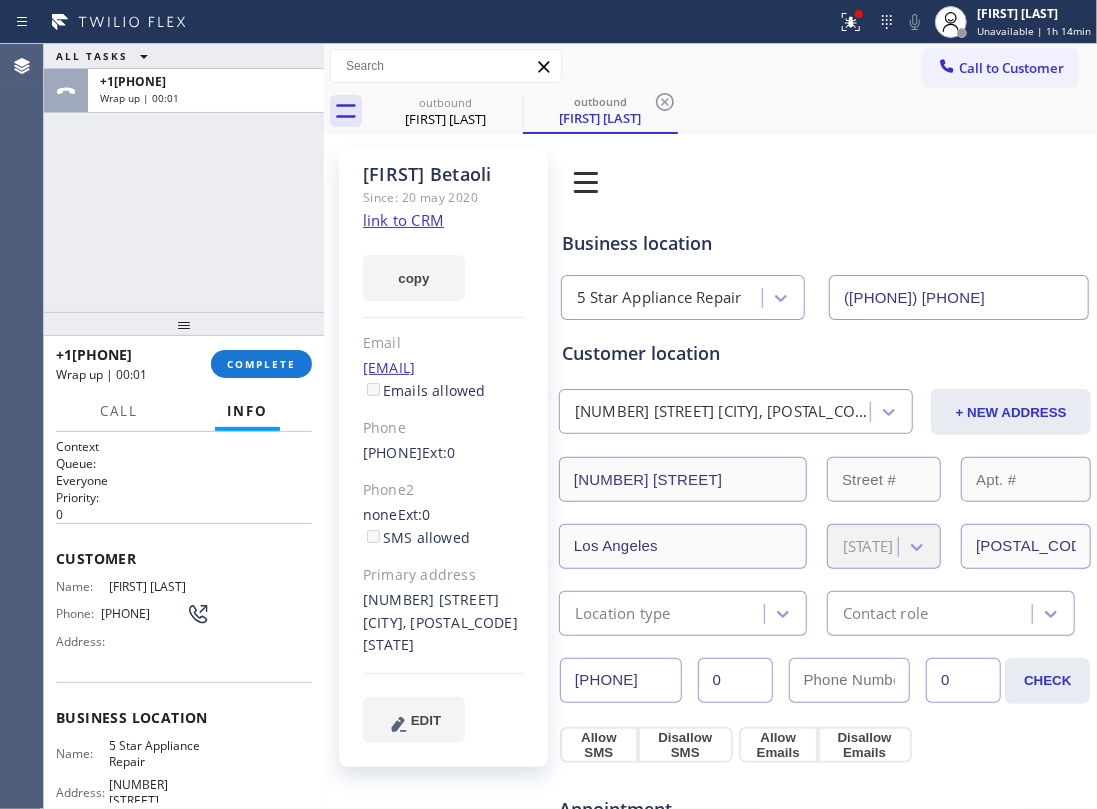 click on "ALL TASKS ALL TASKS ACTIVE TASKS TASKS IN WRAP UP +13233636226 Wrap up | 00:01" at bounding box center [184, 178] 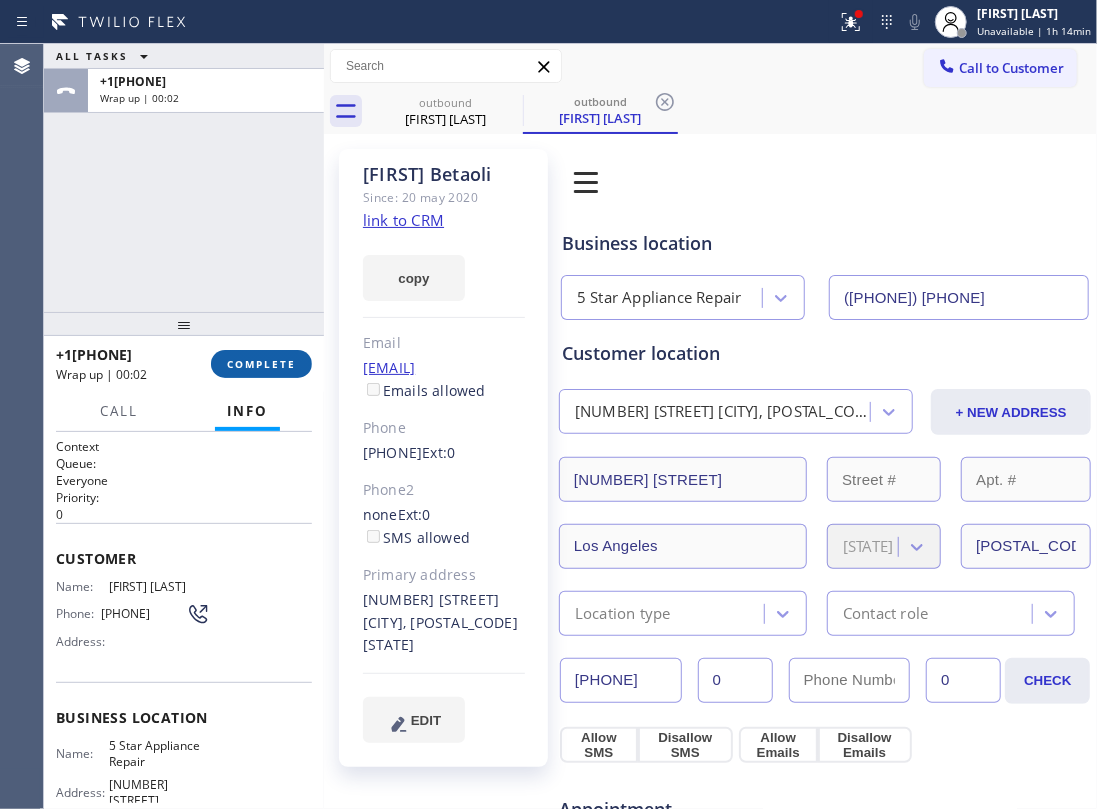 click on "COMPLETE" at bounding box center (261, 364) 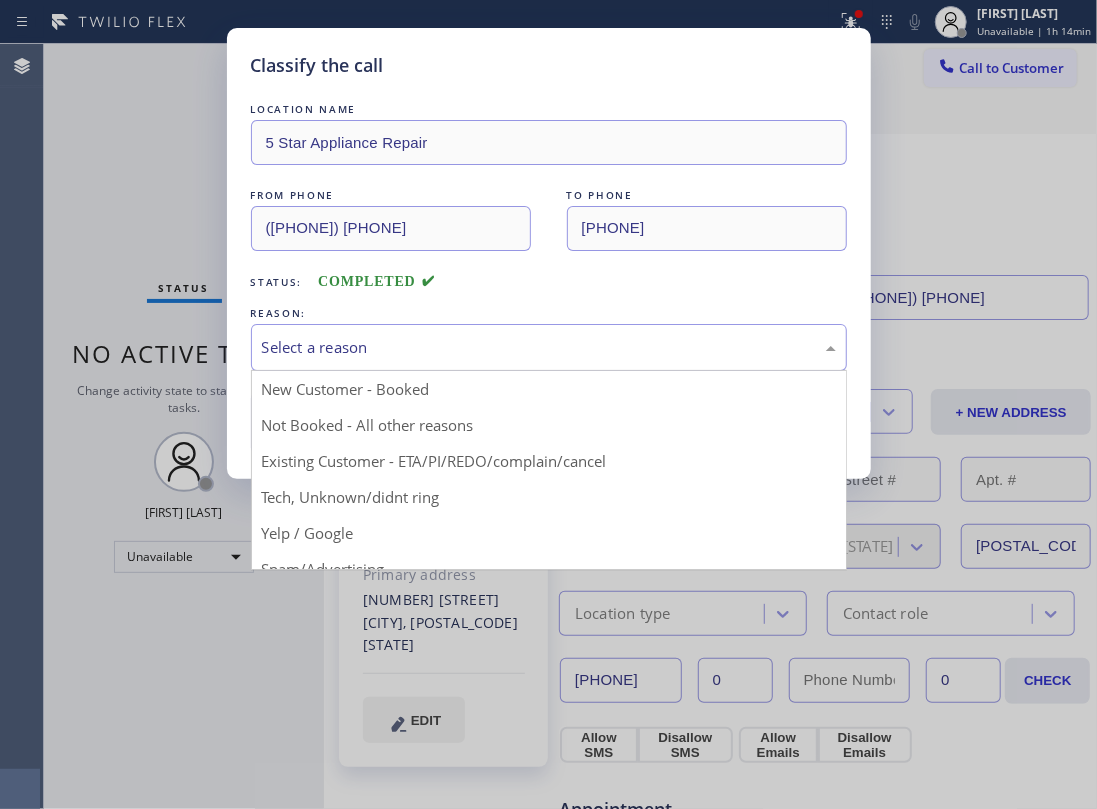 click on "Select a reason" at bounding box center [549, 347] 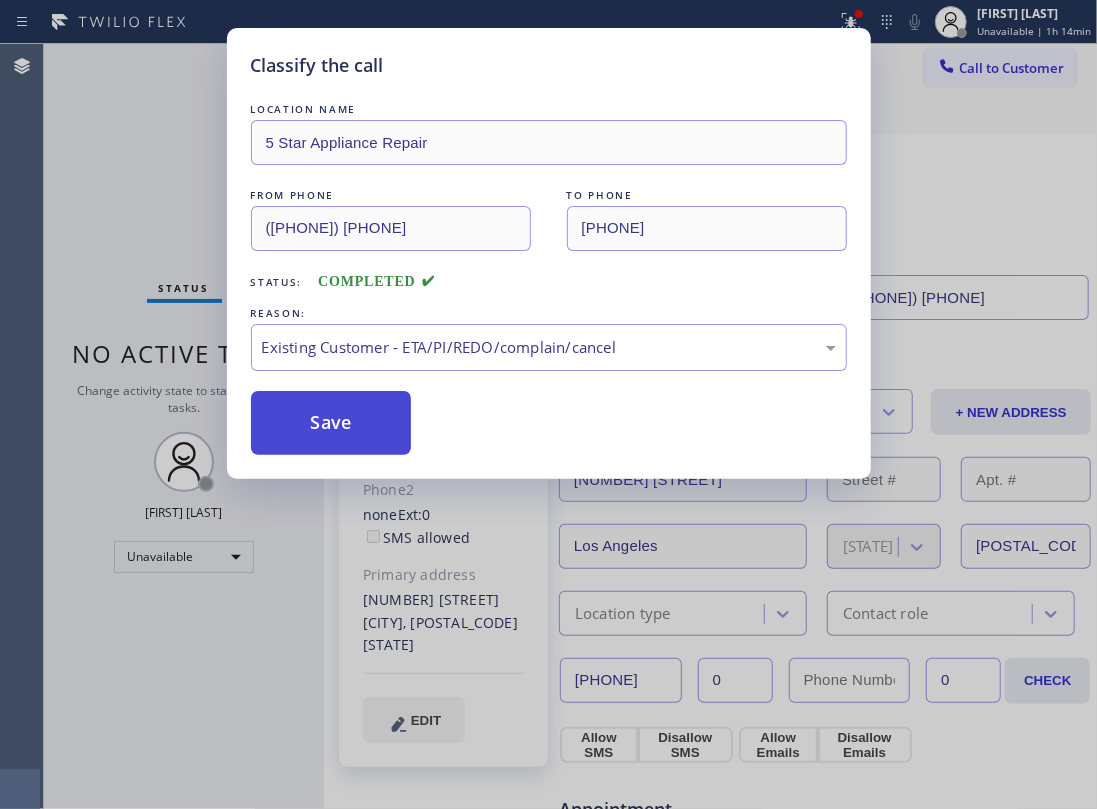 click on "Save" at bounding box center [331, 423] 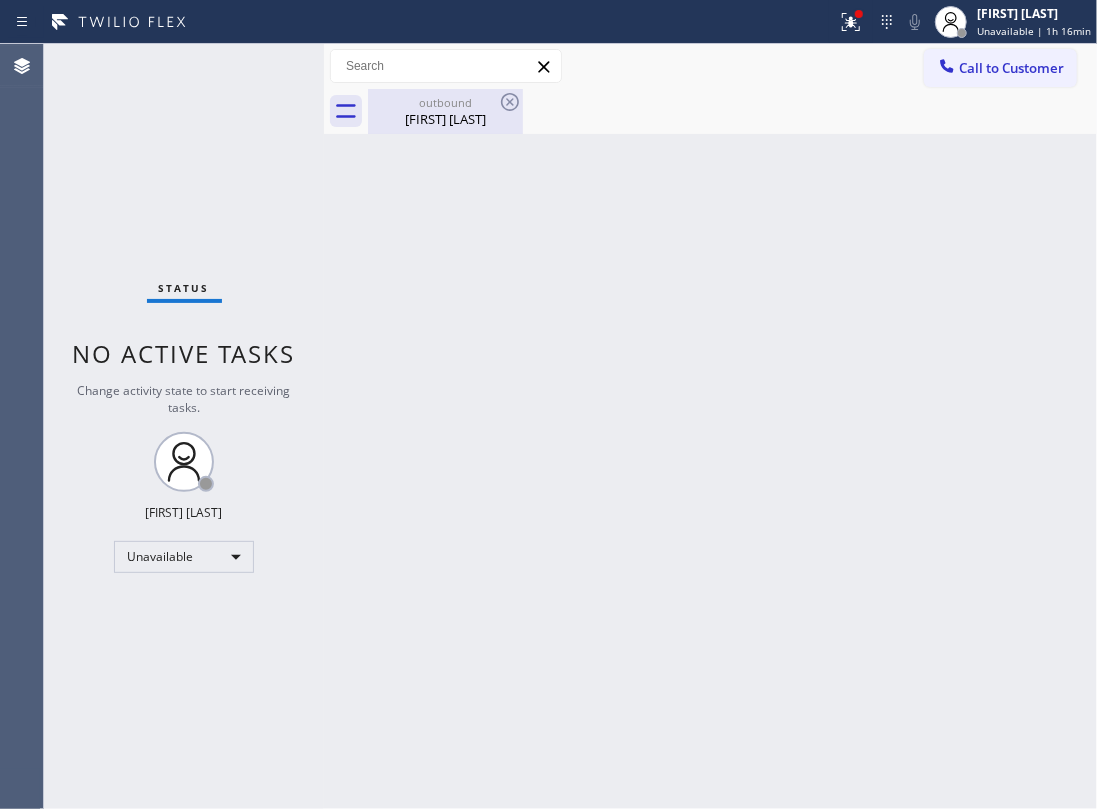 click on "Carol Betaoli" at bounding box center [445, 119] 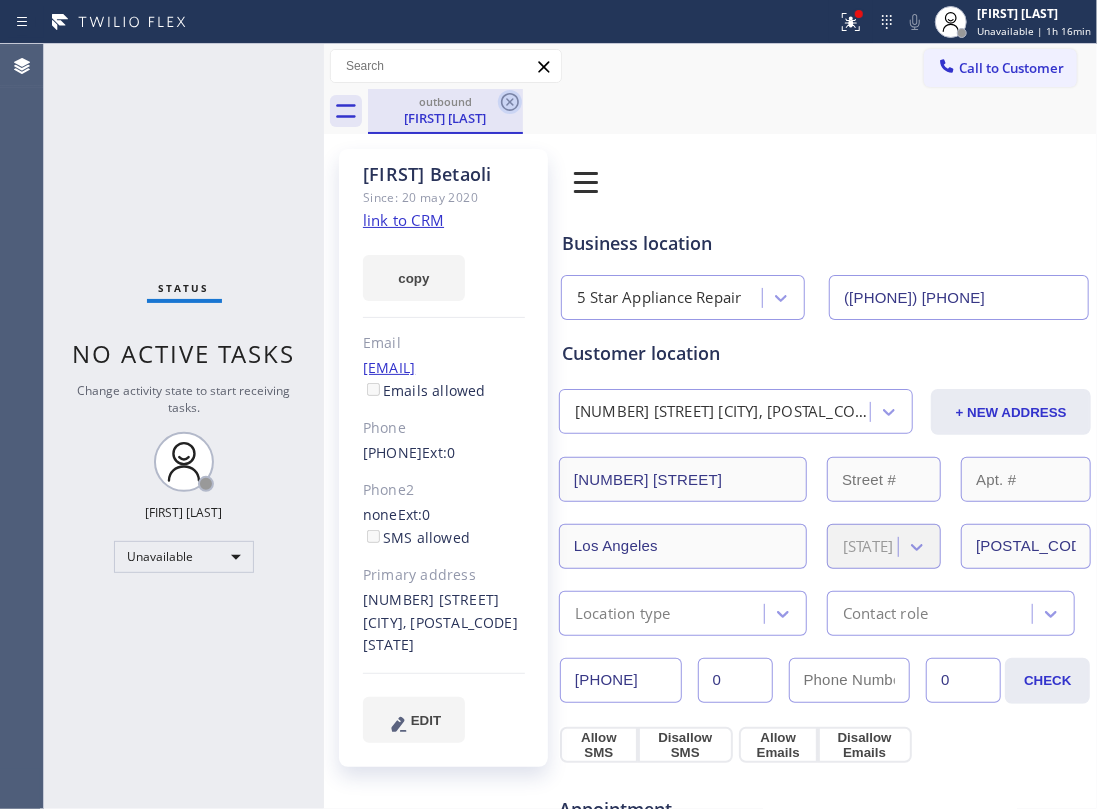 click 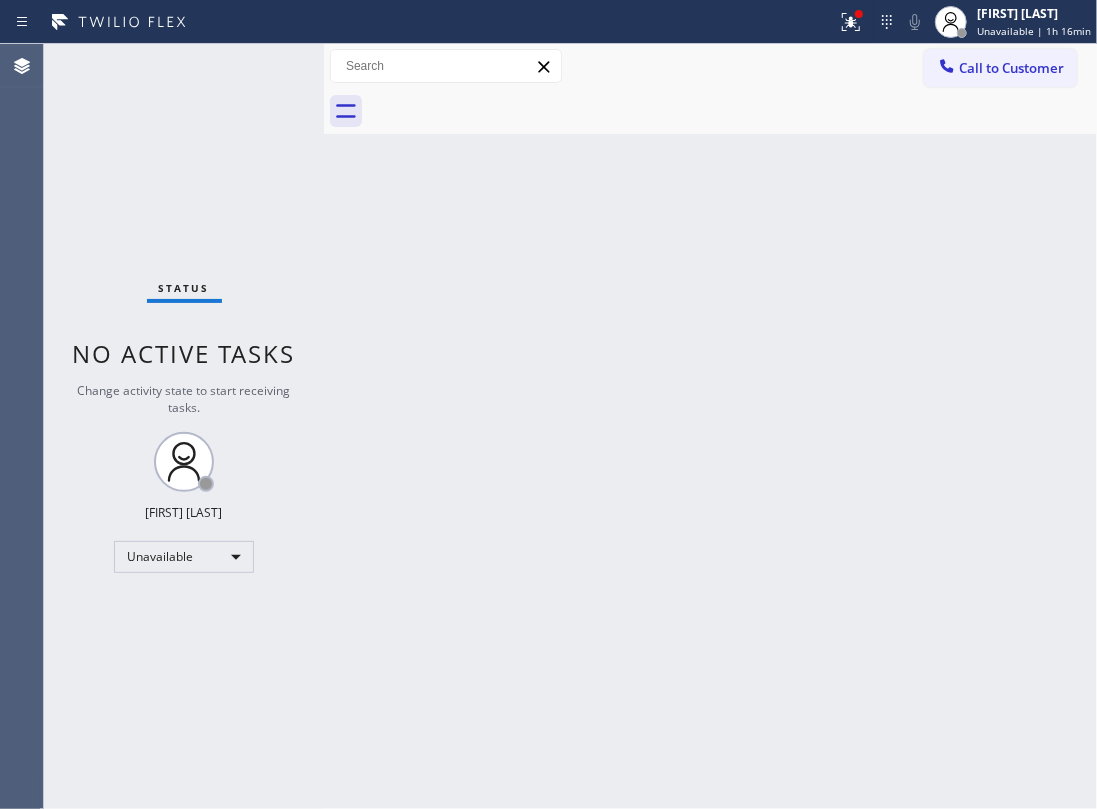 click on "Call to Customer" at bounding box center [1011, 68] 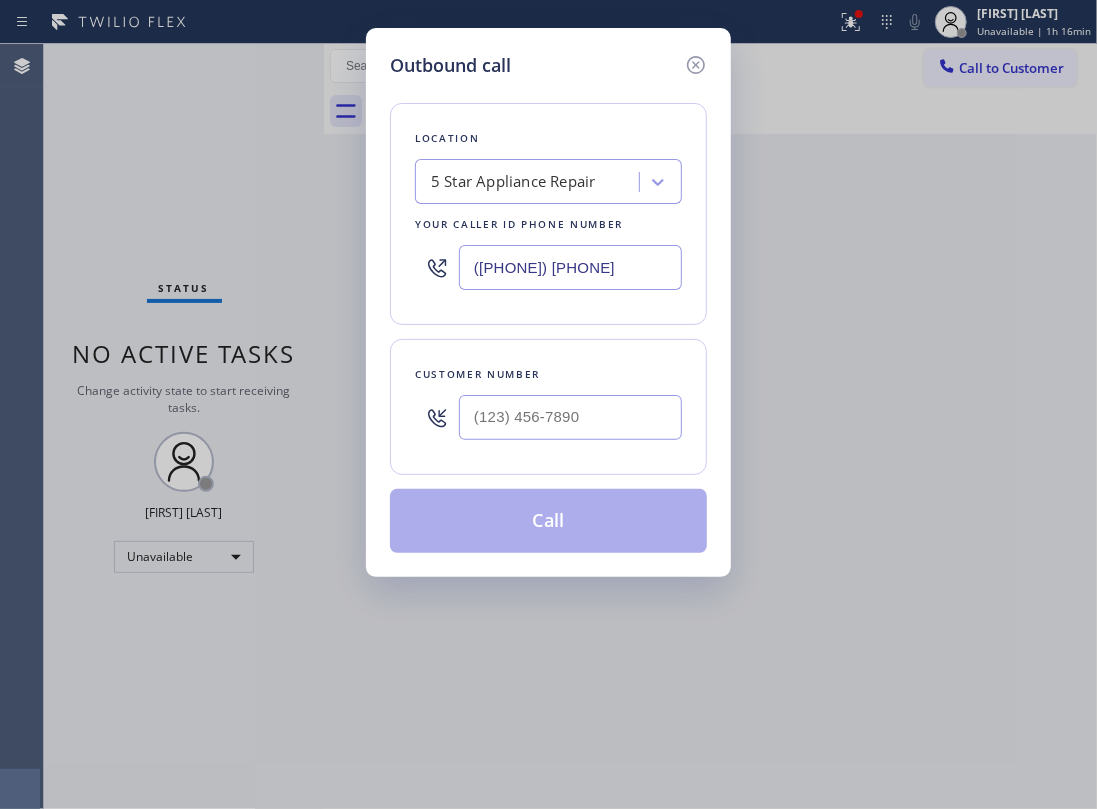 click at bounding box center (570, 417) 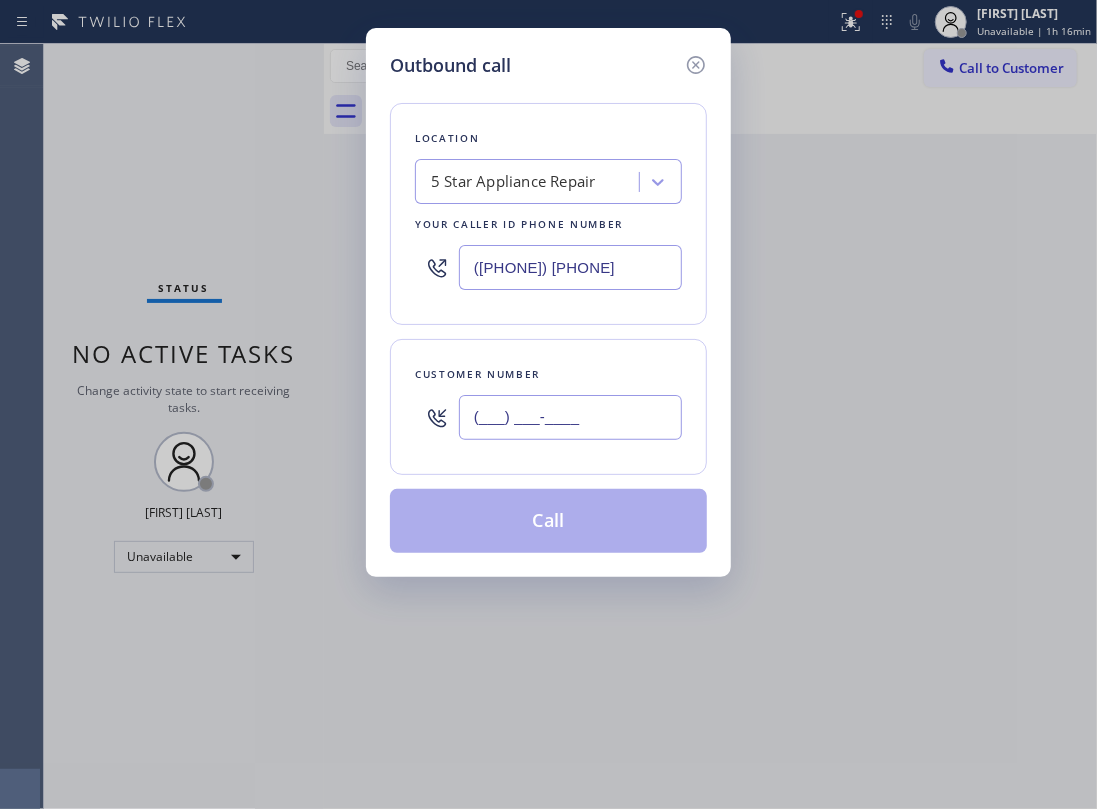 paste on "206) 512-7976" 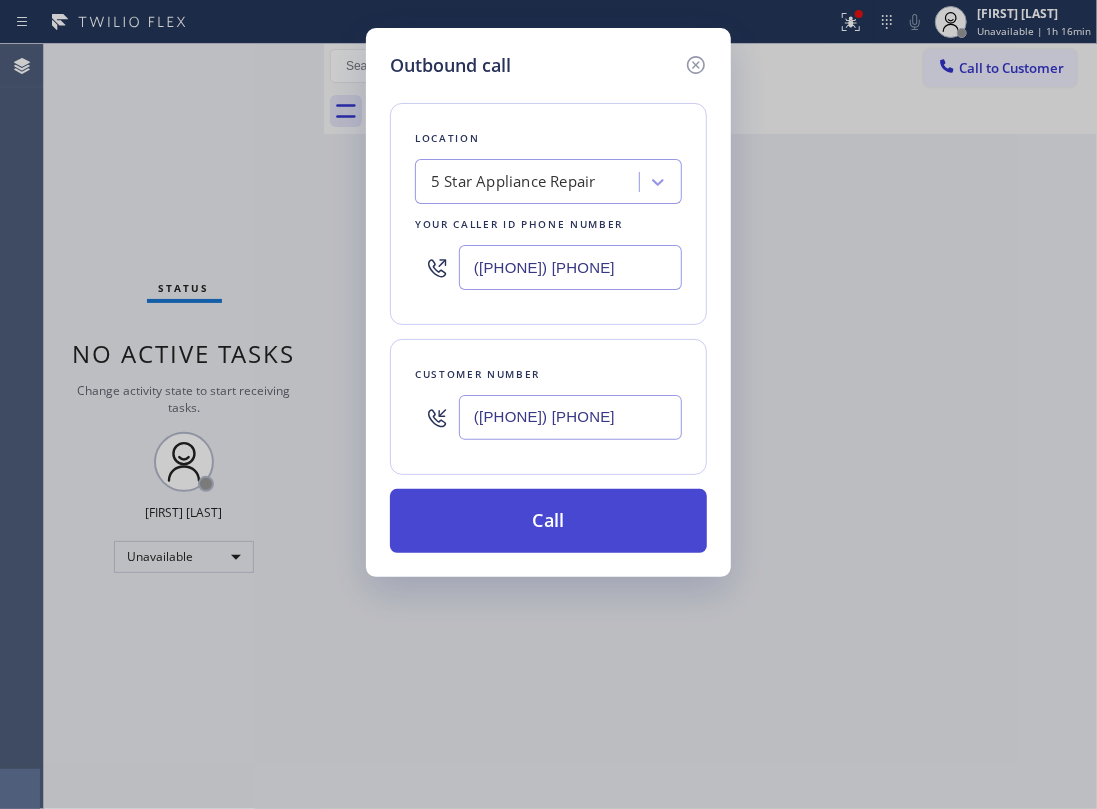 type on "(206) 512-7976" 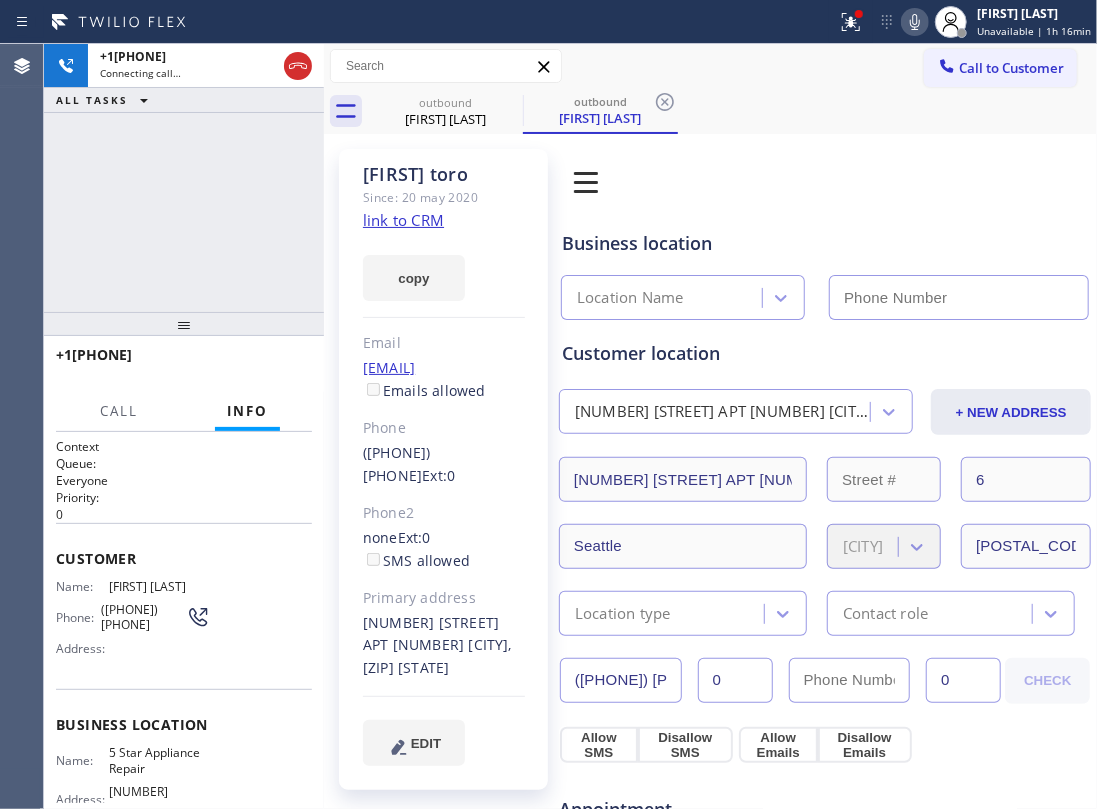 click on "+12065127976 Connecting call… ALL TASKS ALL TASKS ACTIVE TASKS TASKS IN WRAP UP" at bounding box center [184, 178] 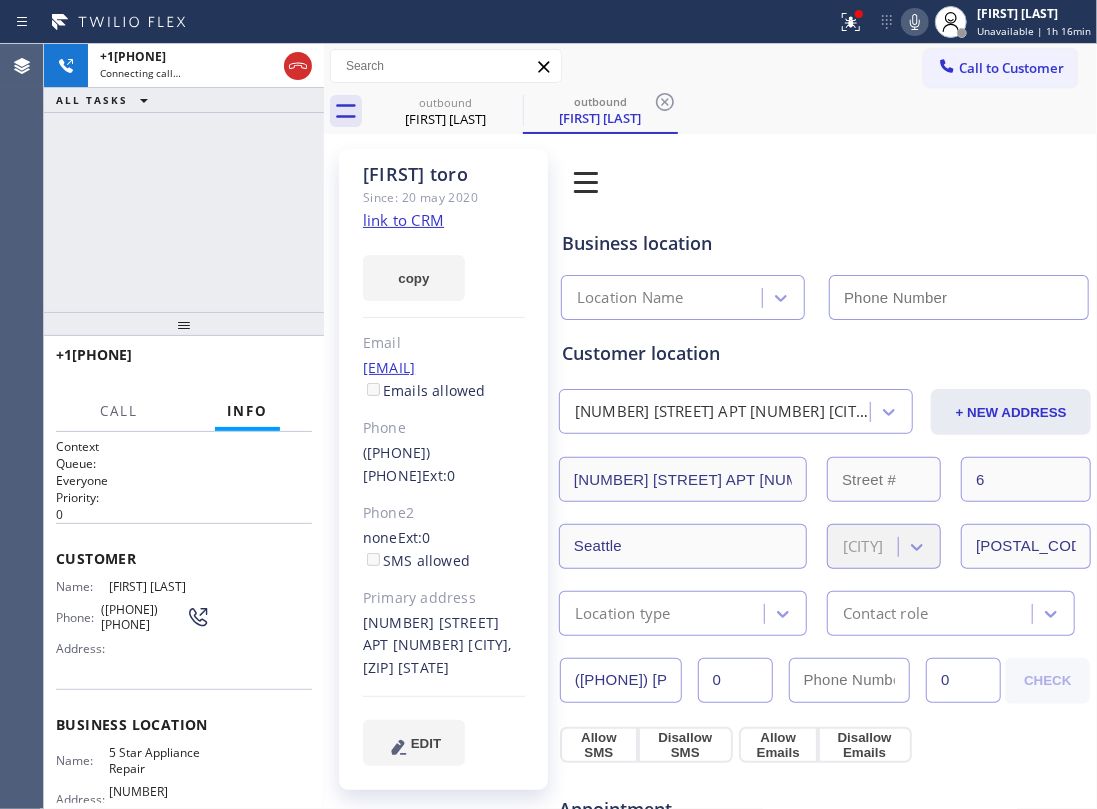 type on "(855) 731-4952" 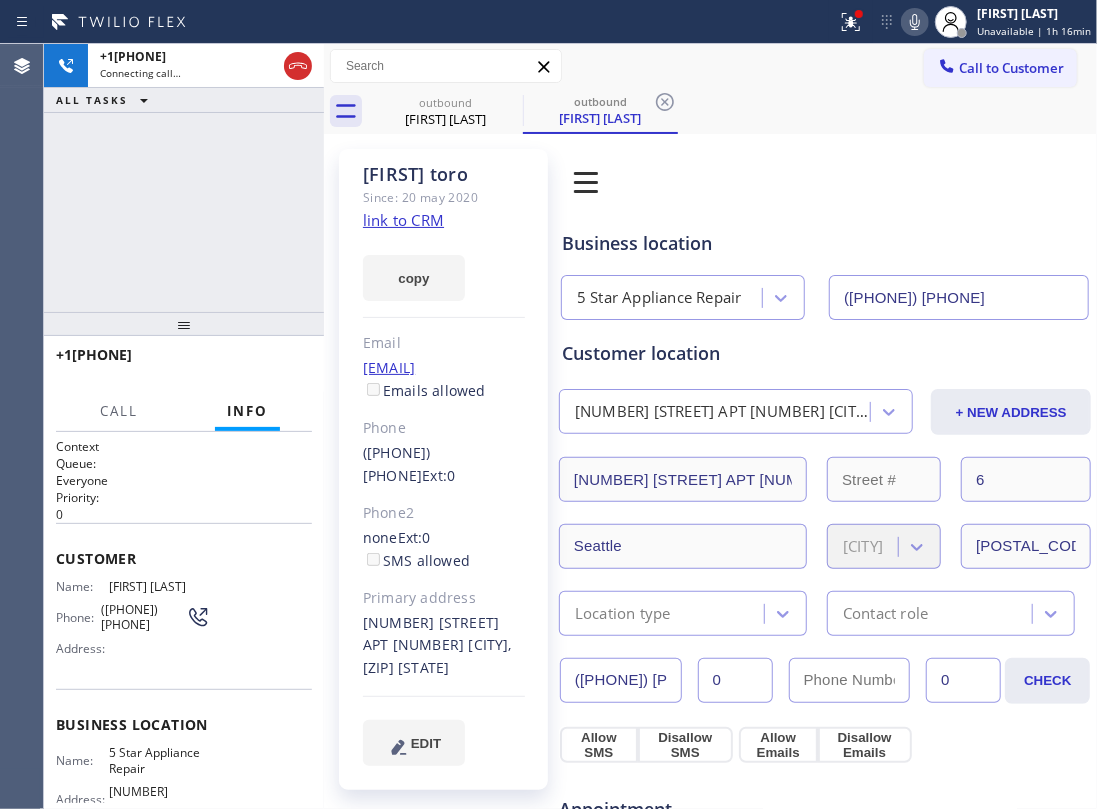 click 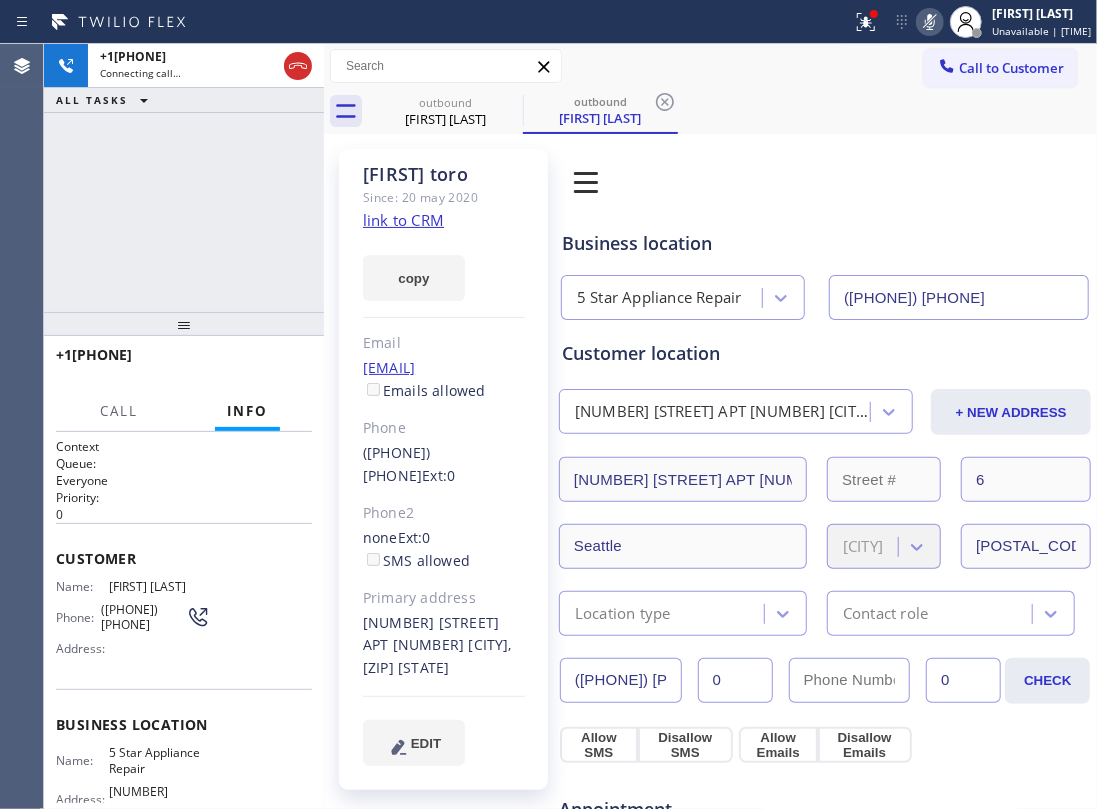 click on "+12065127976 Connecting call… ALL TASKS ALL TASKS ACTIVE TASKS TASKS IN WRAP UP" at bounding box center [184, 178] 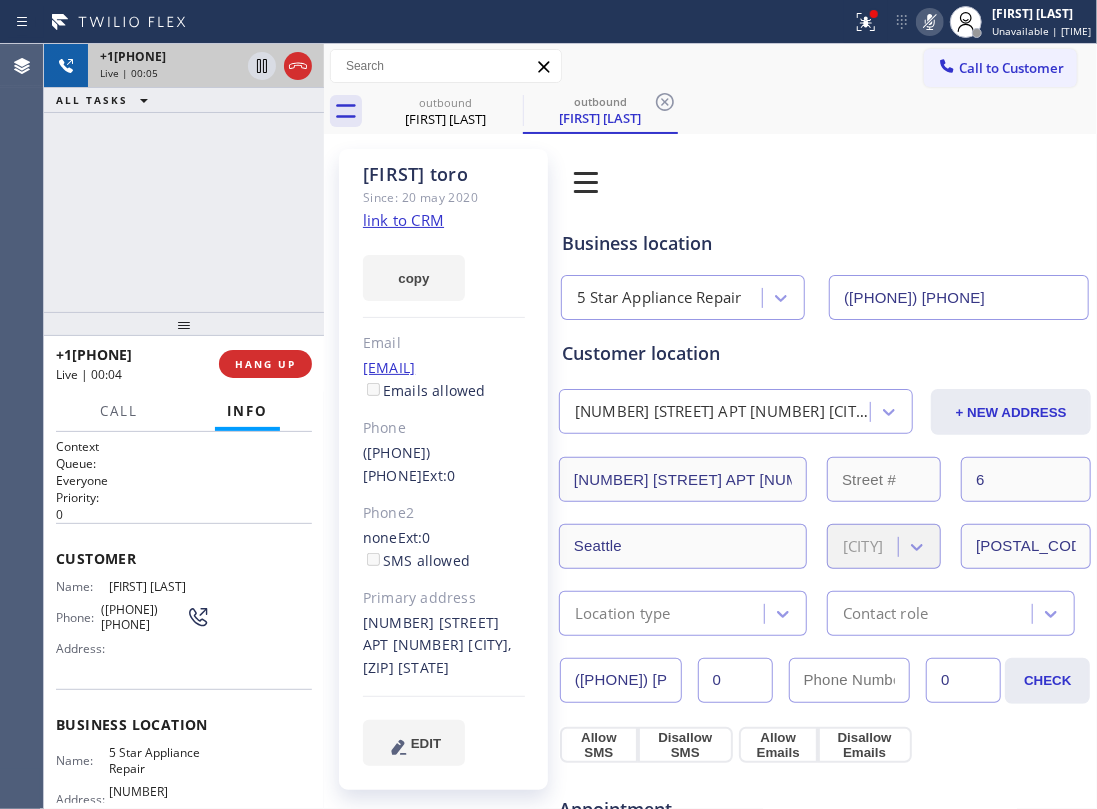 click 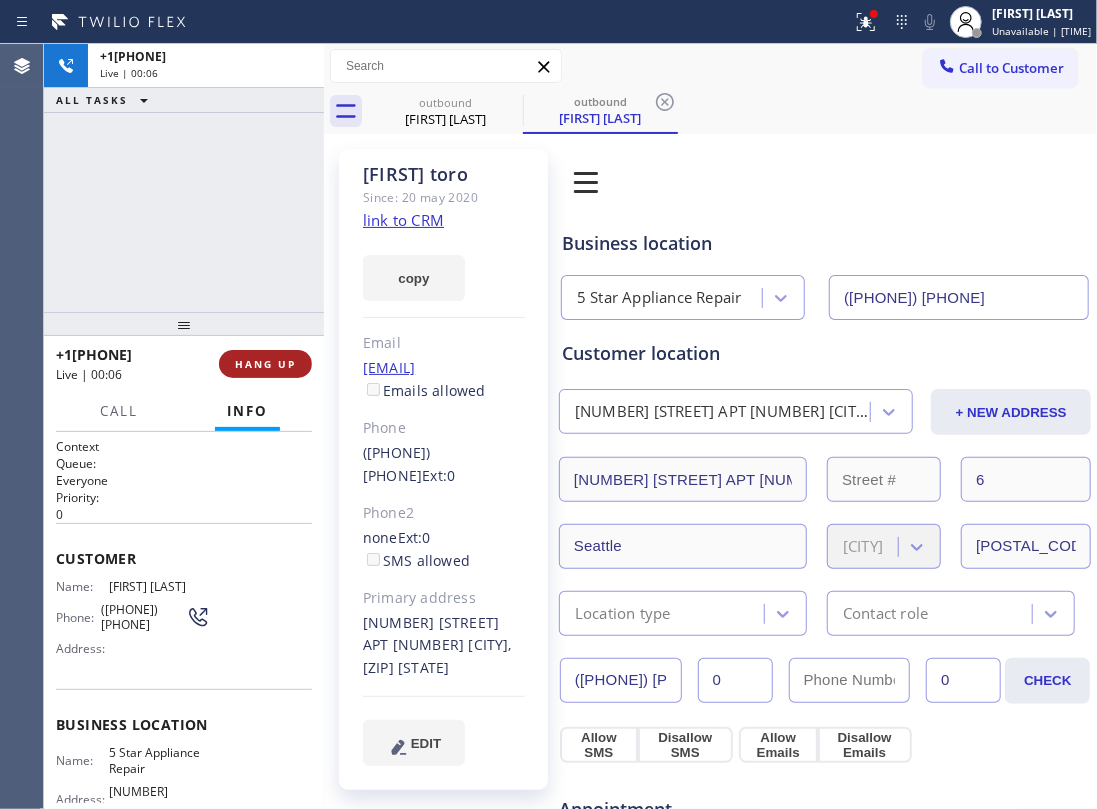 click on "HANG UP" at bounding box center (265, 364) 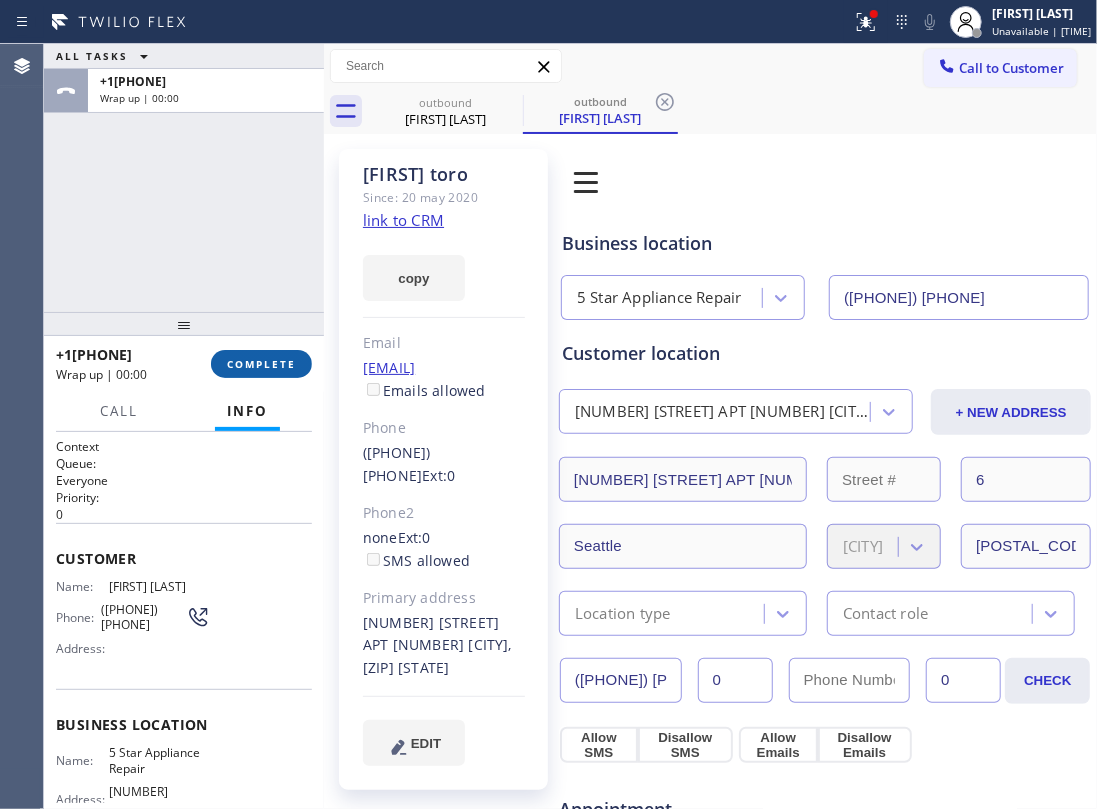 click on "COMPLETE" at bounding box center (261, 364) 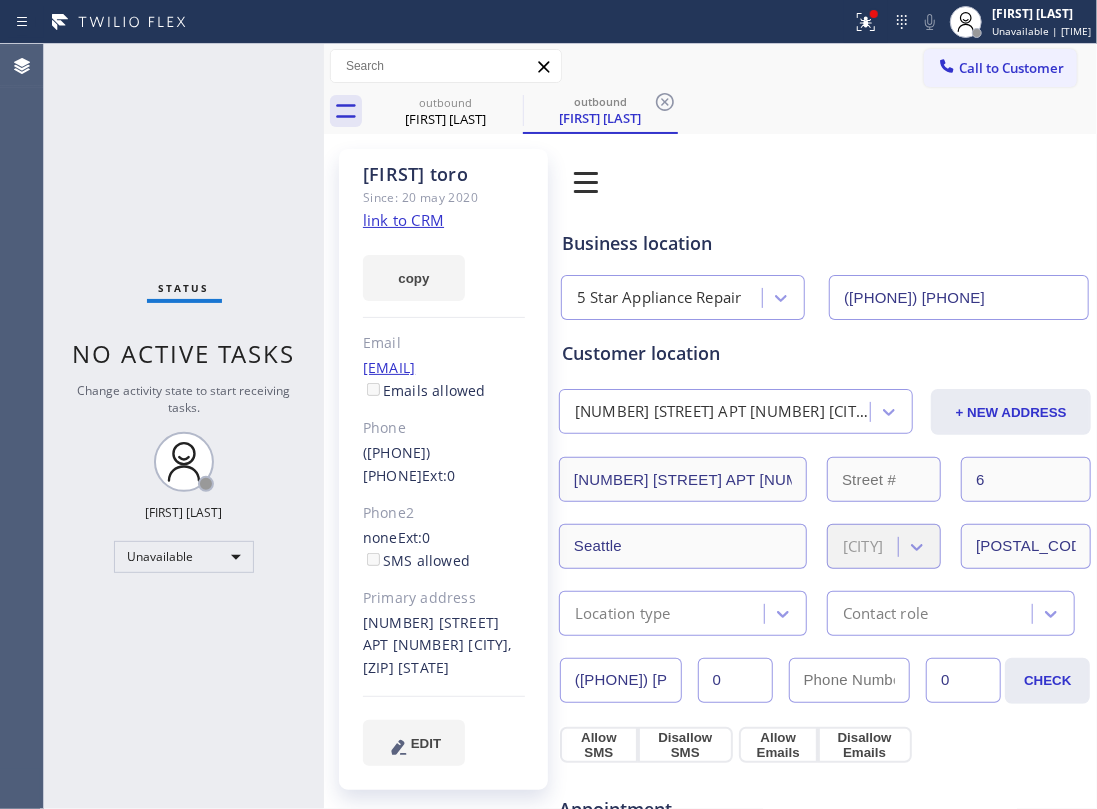click on "Status   No active tasks     Change activity state to start receiving tasks.   Jesica Jumao-as Unavailable" at bounding box center (184, 426) 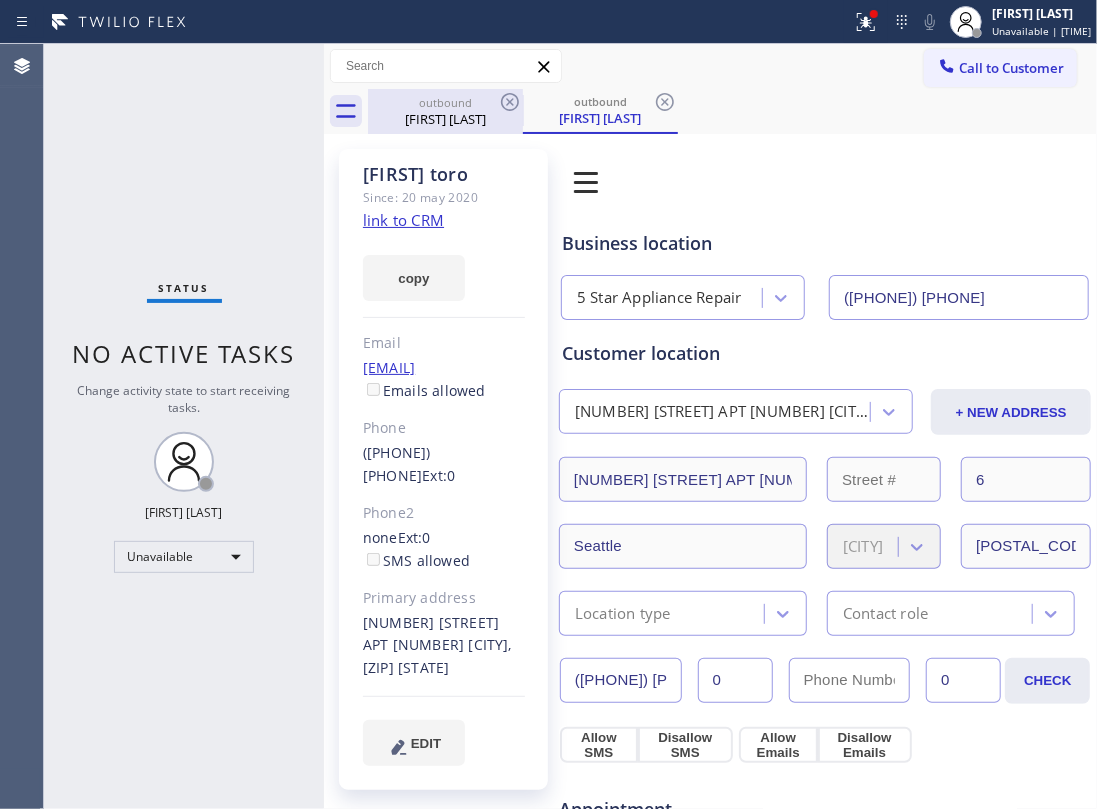 click on "Adonis  toro" at bounding box center [445, 119] 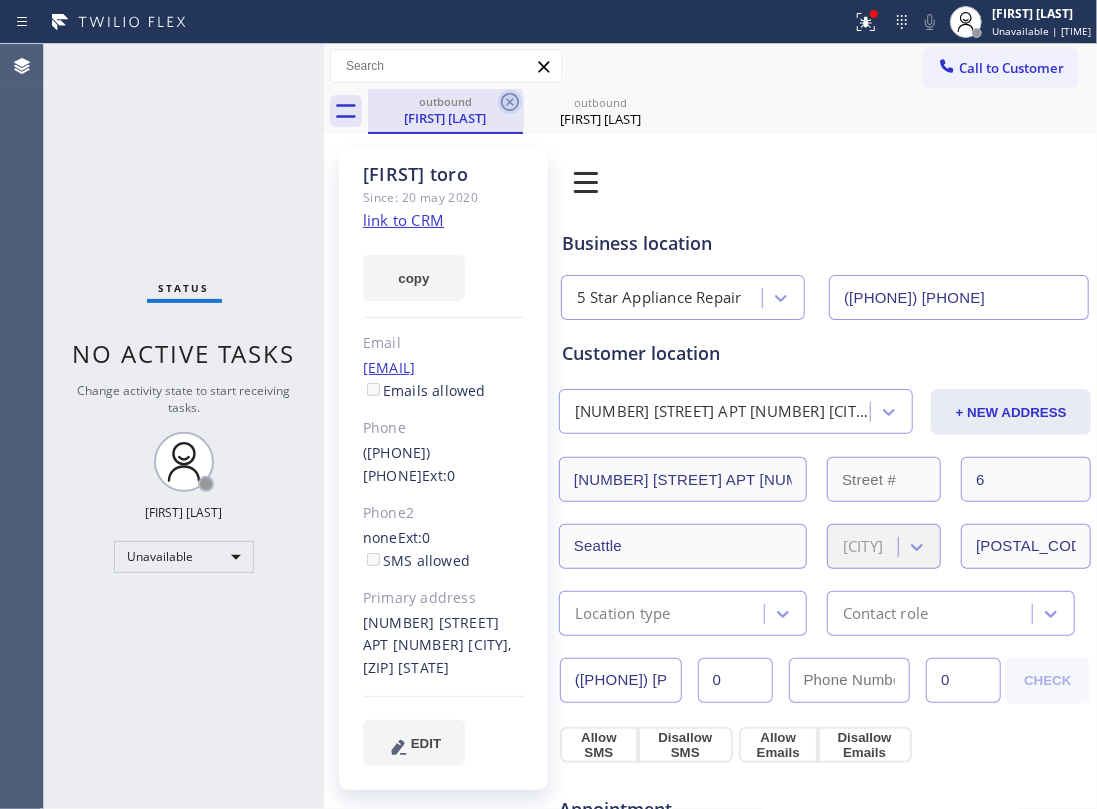 click 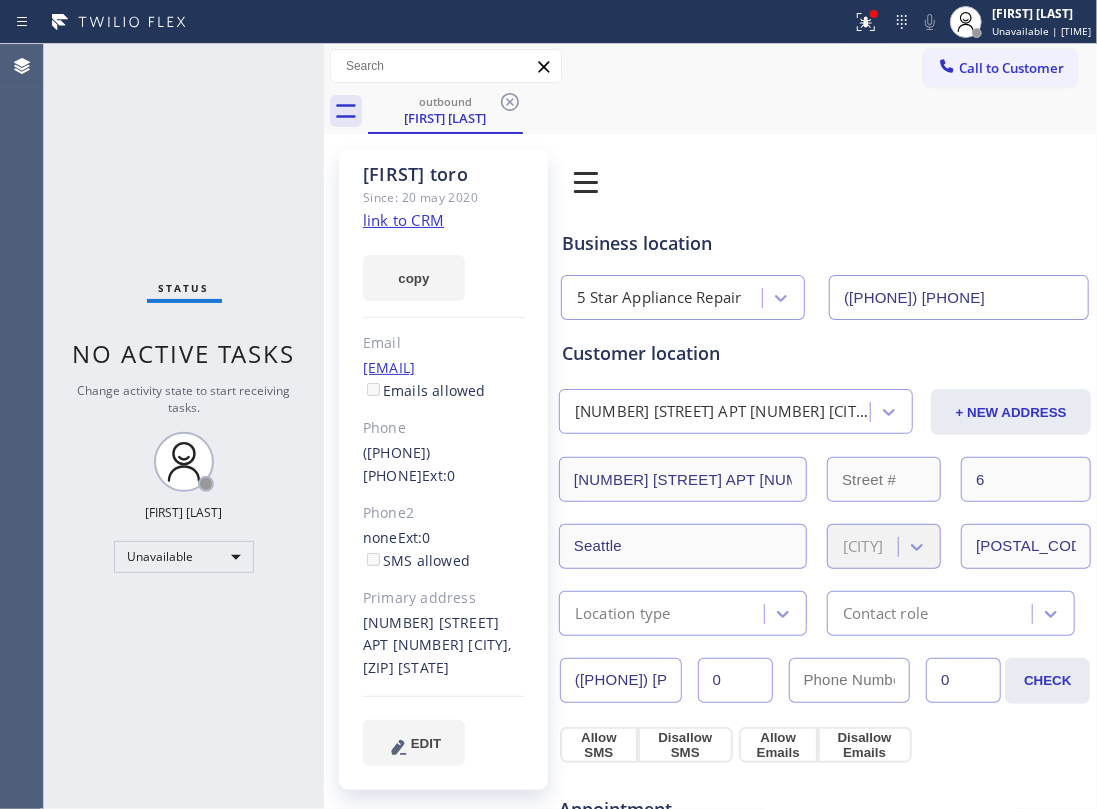click 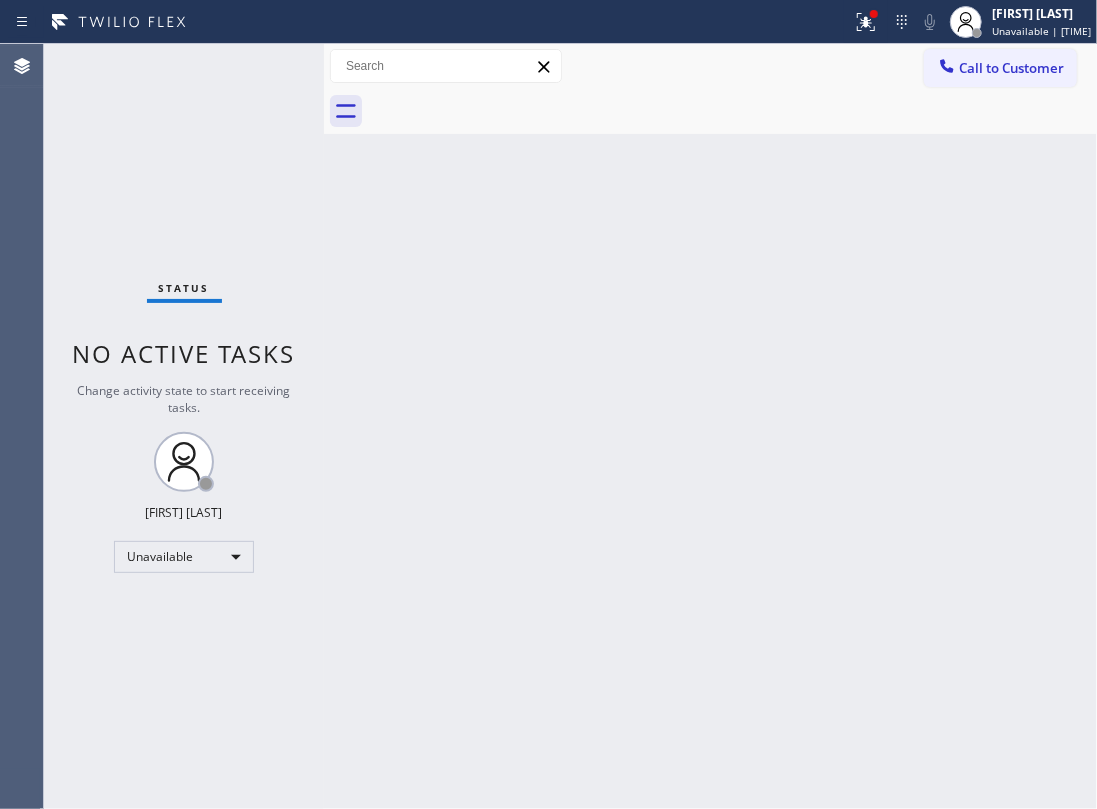 click at bounding box center (324, 426) 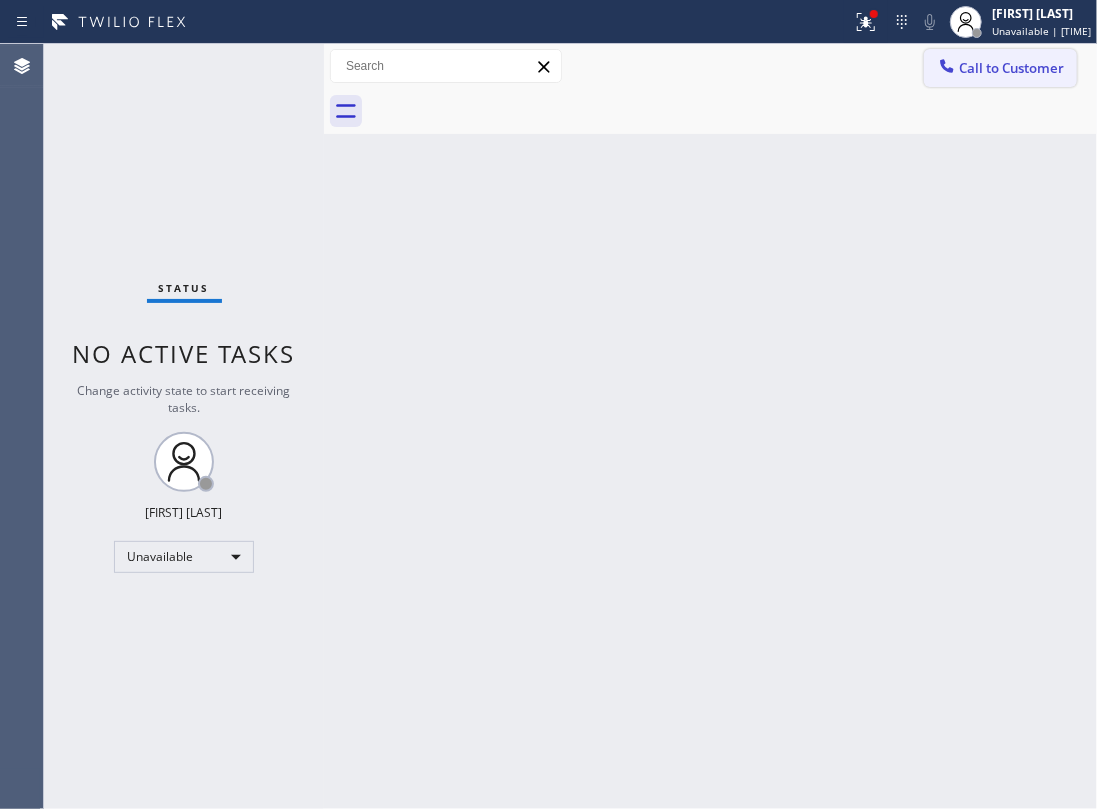 click on "Call to Customer" at bounding box center [1011, 68] 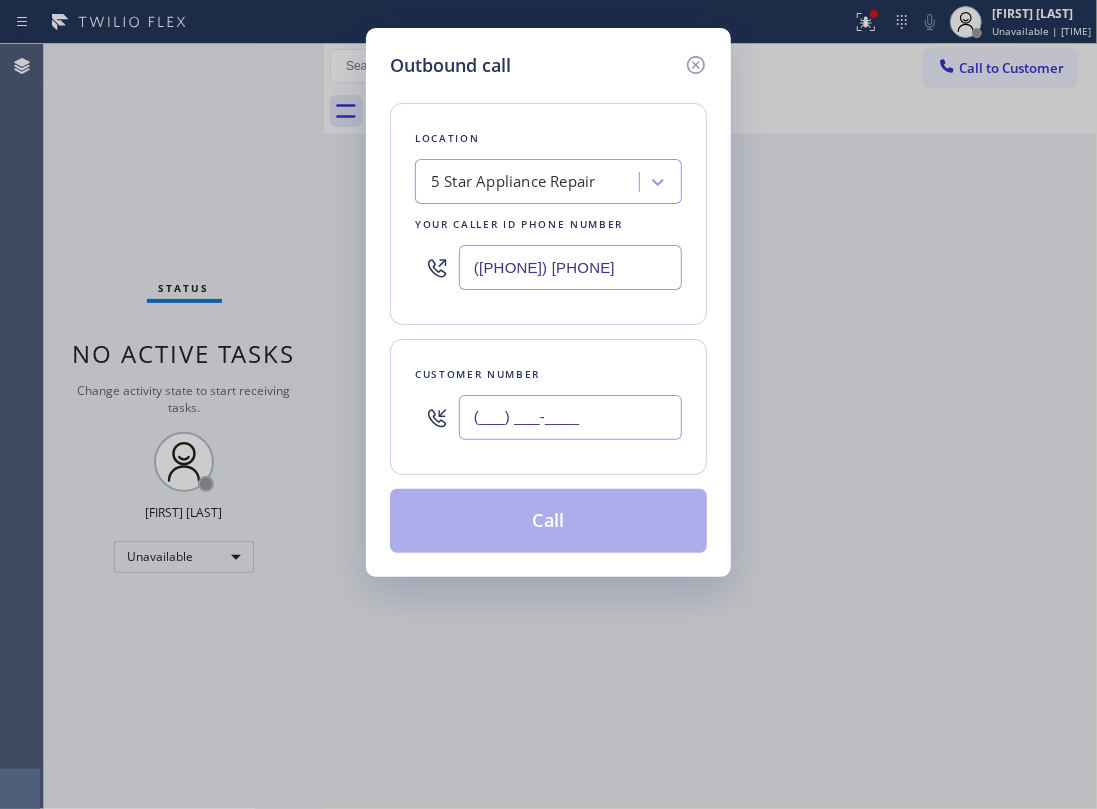 click on "(___) ___-____" at bounding box center (570, 417) 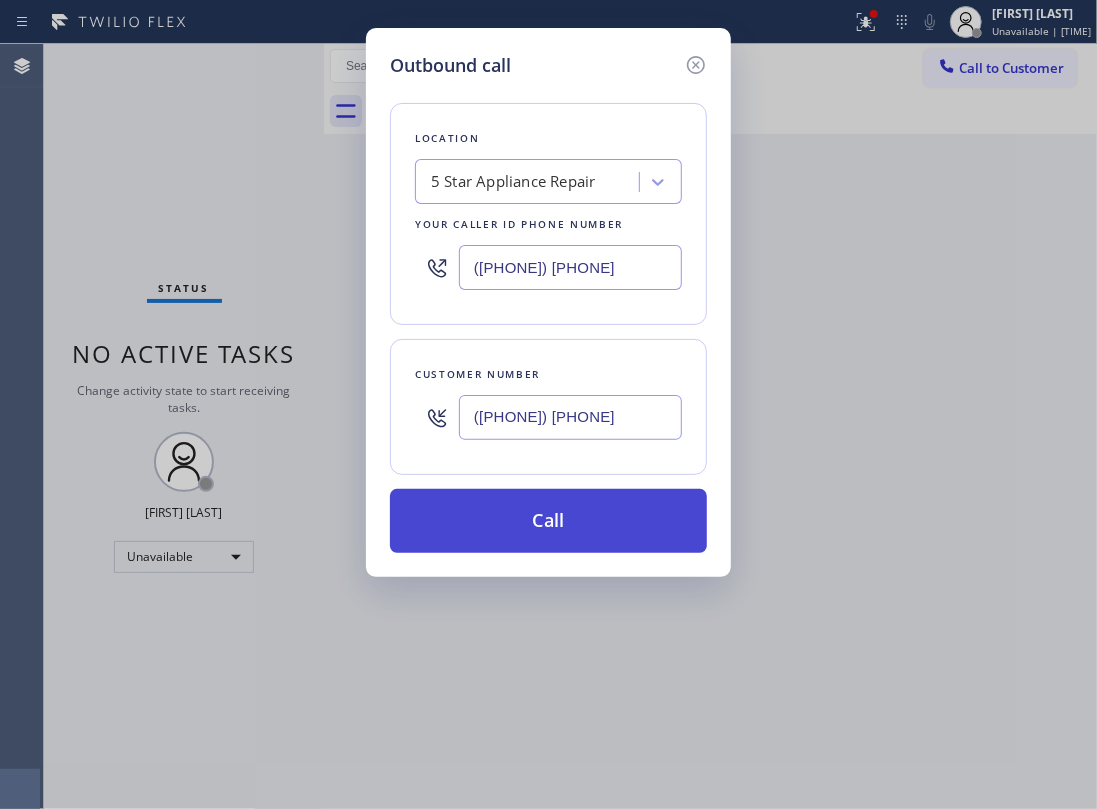 type on "(408) 828-9900" 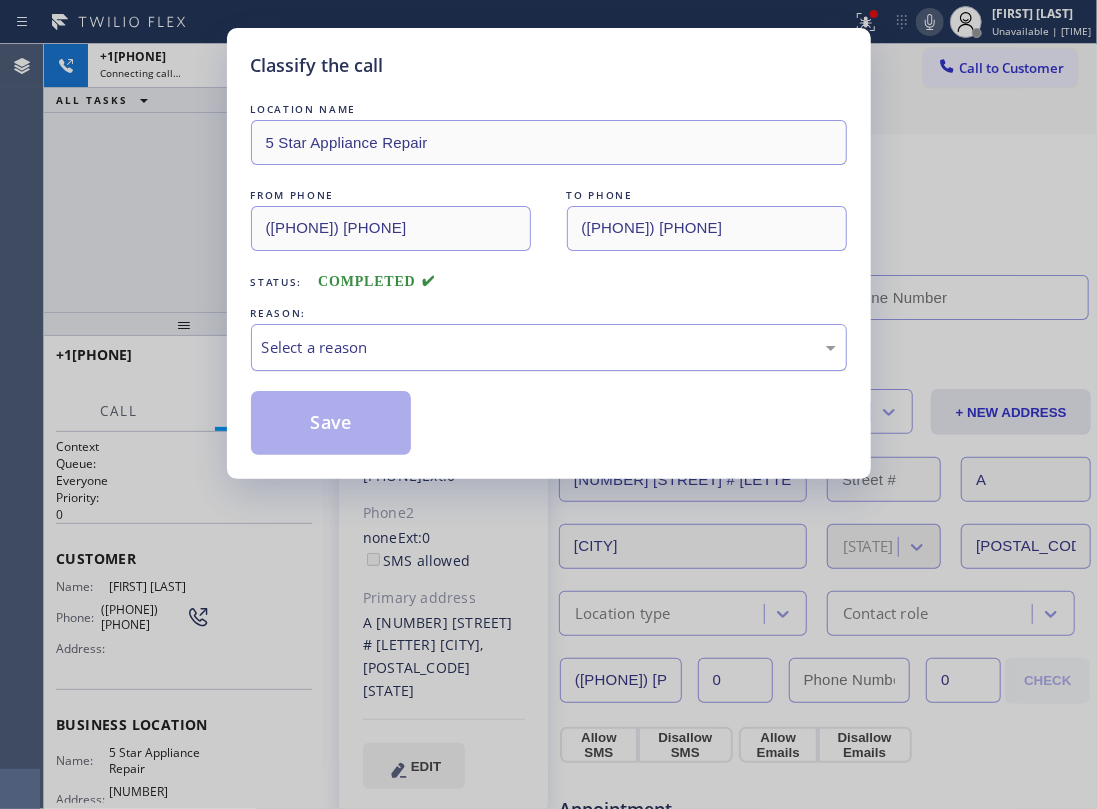 type on "(855) 731-4952" 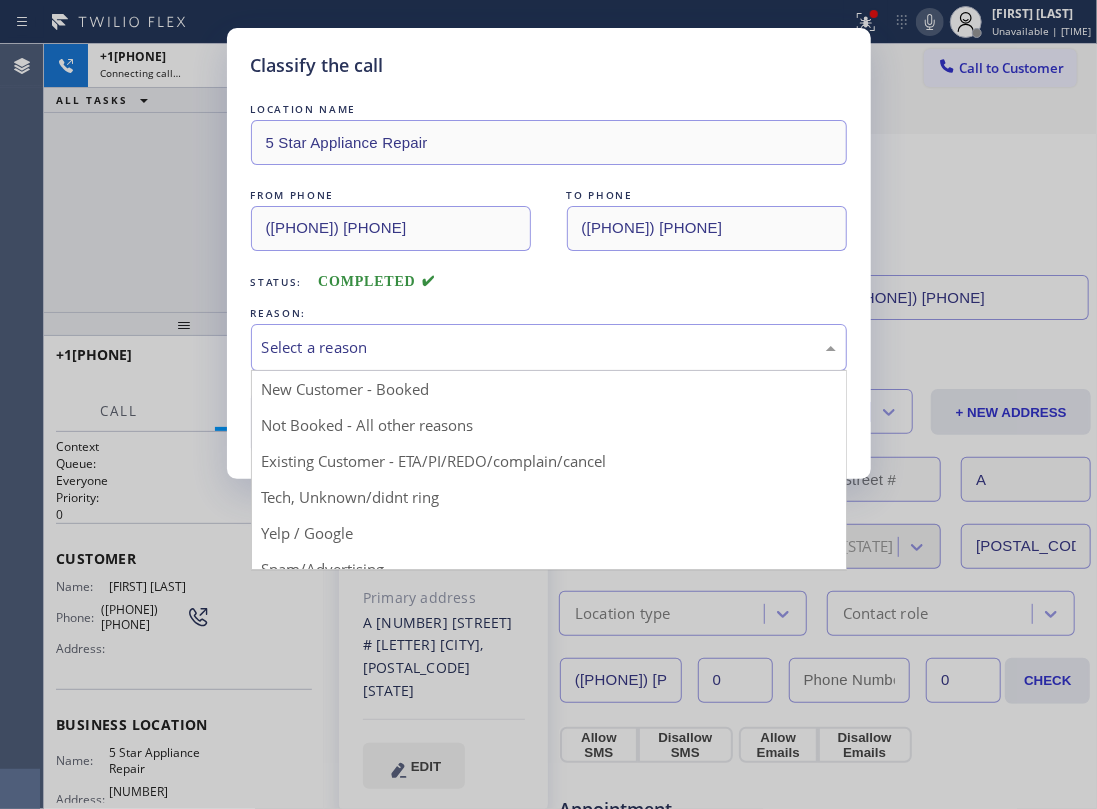 click on "Select a reason" at bounding box center (549, 347) 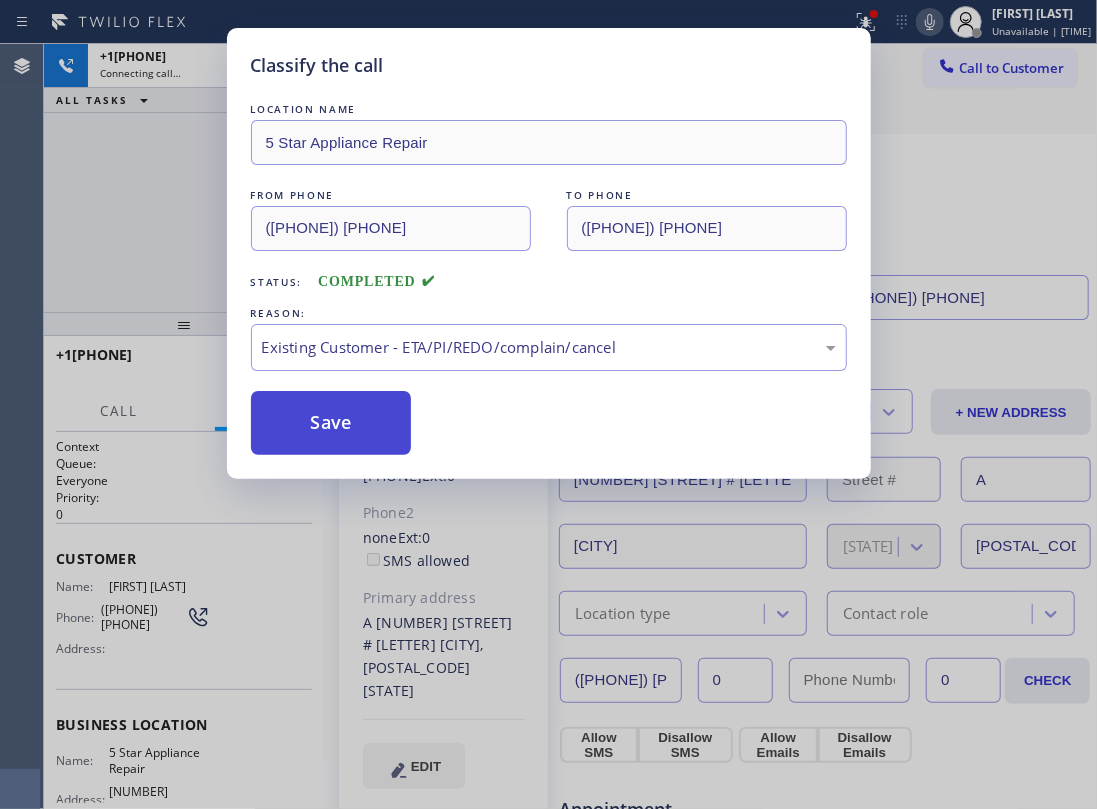 click on "Save" at bounding box center [331, 423] 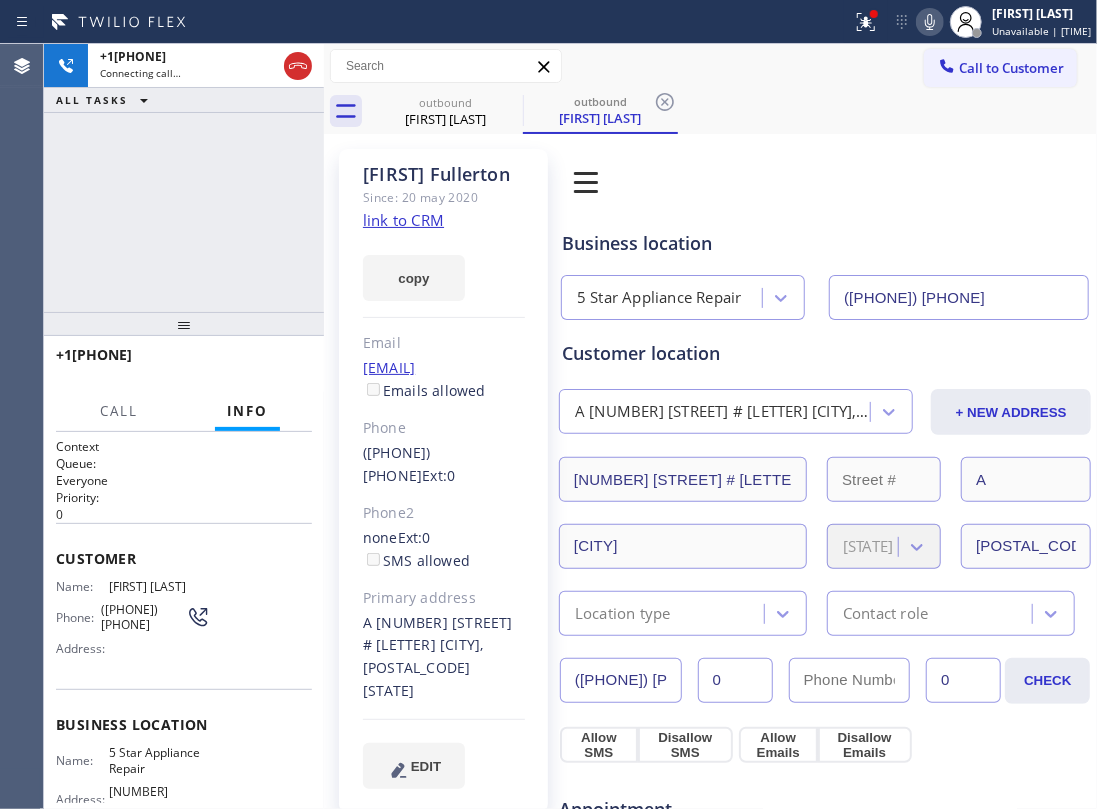 click on "+14088289900 Connecting call… ALL TASKS ALL TASKS ACTIVE TASKS TASKS IN WRAP UP" at bounding box center [184, 178] 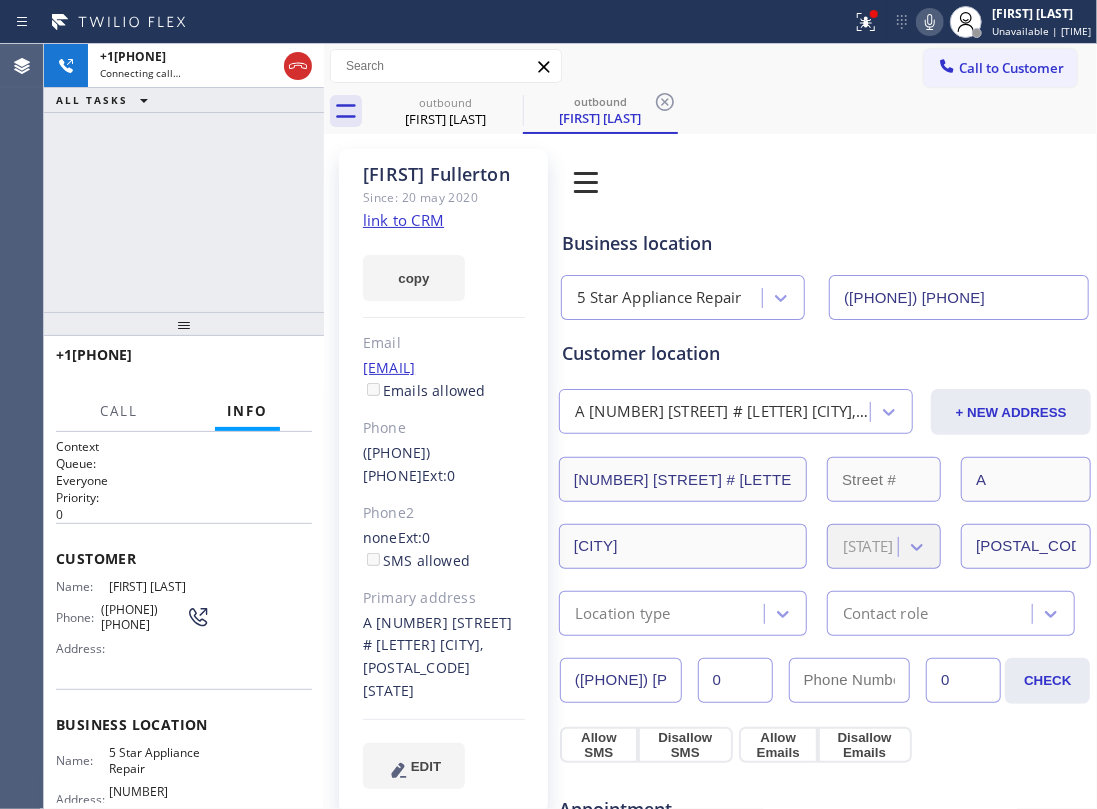click on "Call to Customer Outbound call Location 5 Star Appliance Repair Your caller id phone number (855) 731-4952 Customer number Call Outbound call Technician Search Technician Your caller id phone number Your caller id phone number Call" at bounding box center (710, 66) 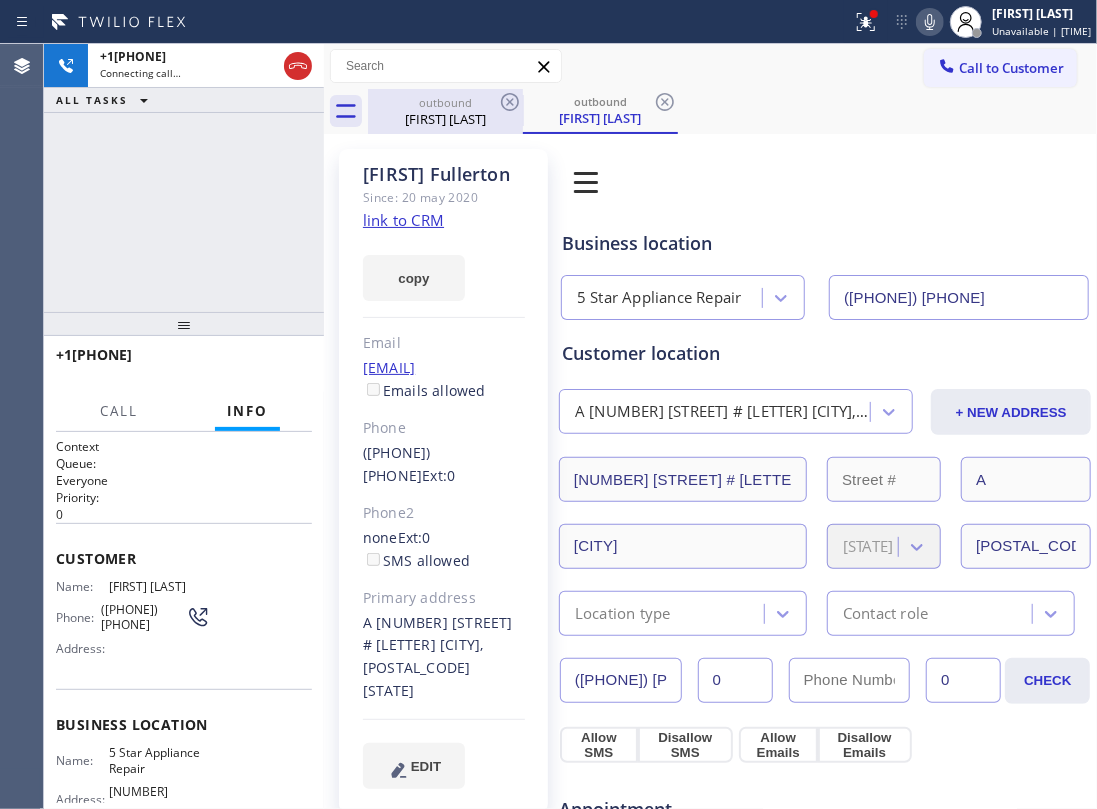 click on "outbound Scott Fullerton" at bounding box center (445, 111) 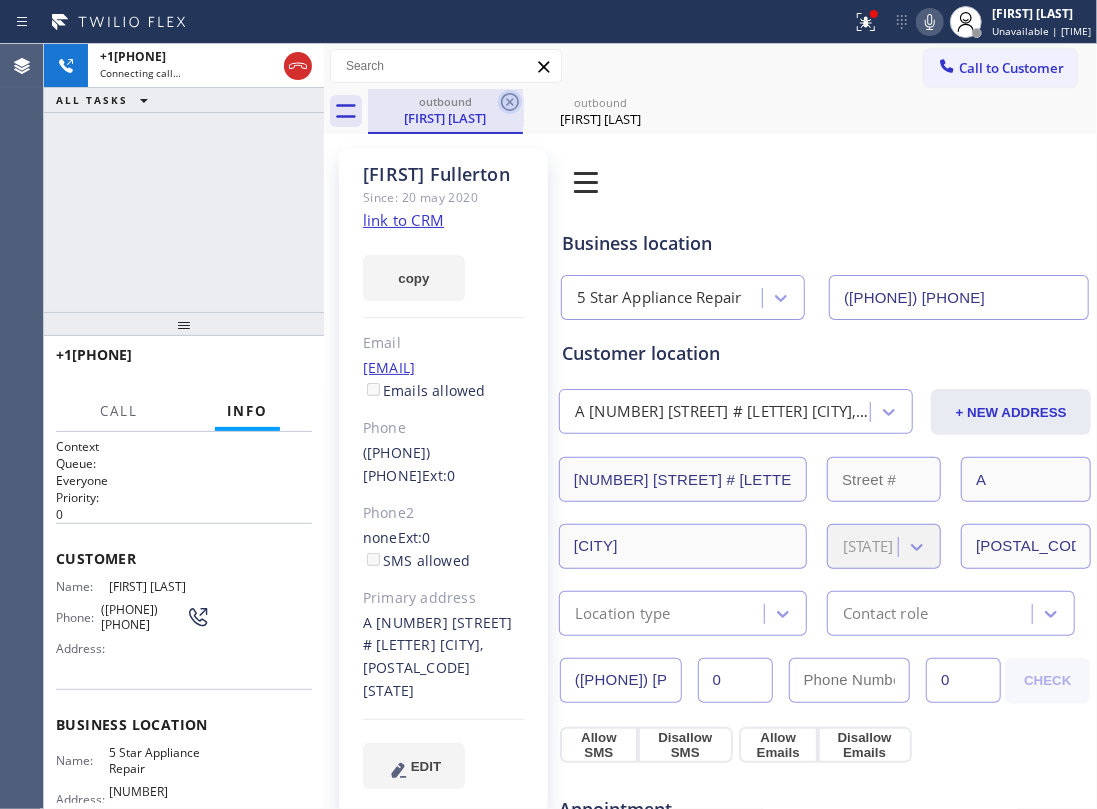 click 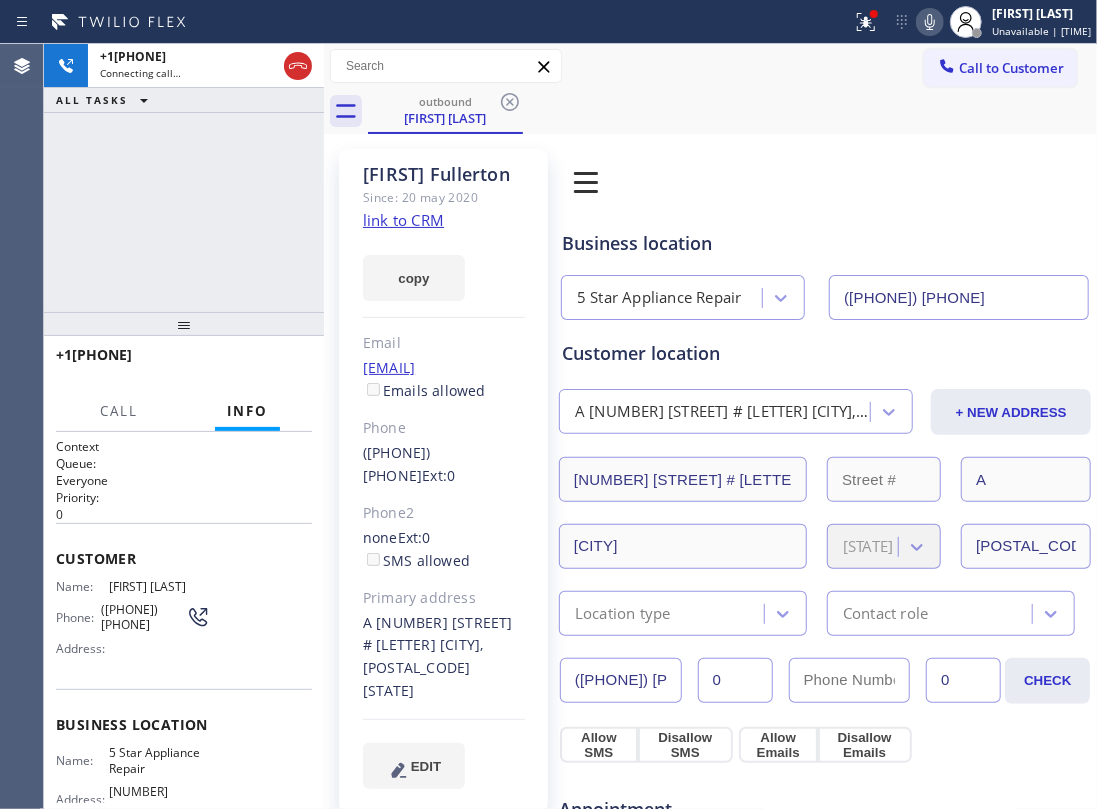 click on "+14088289900 Connecting call… ALL TASKS ALL TASKS ACTIVE TASKS TASKS IN WRAP UP" at bounding box center (184, 178) 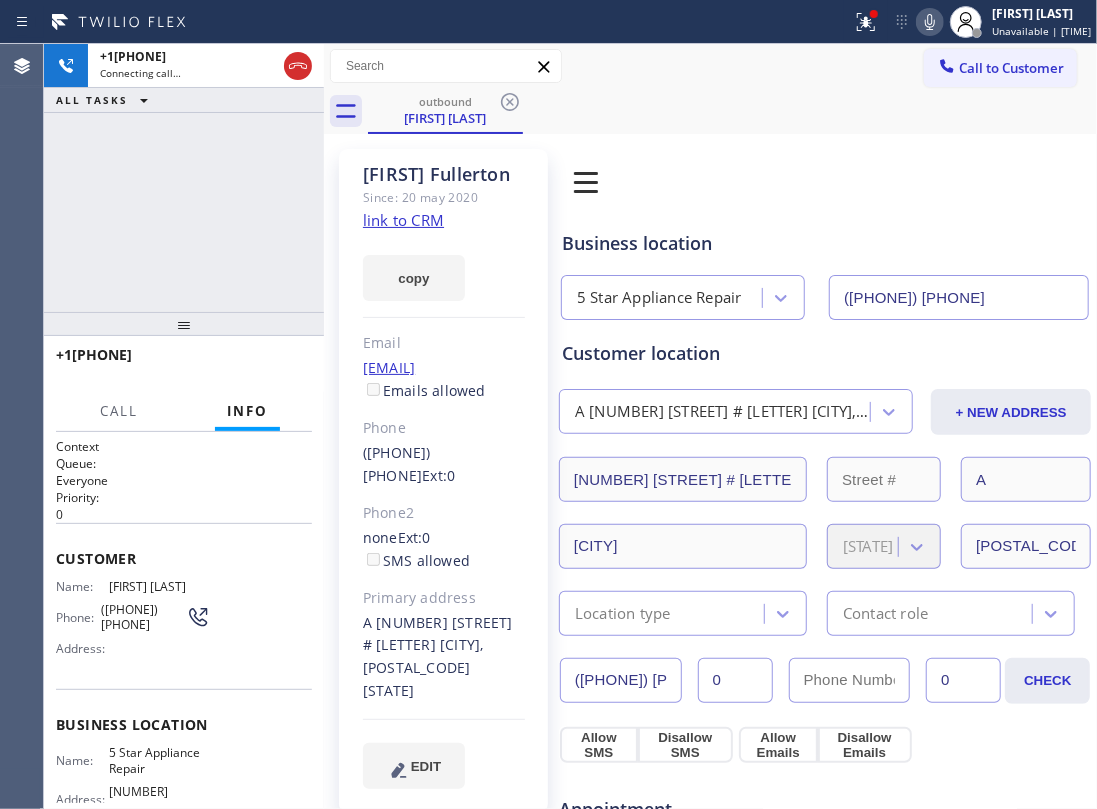 click on "link to CRM" 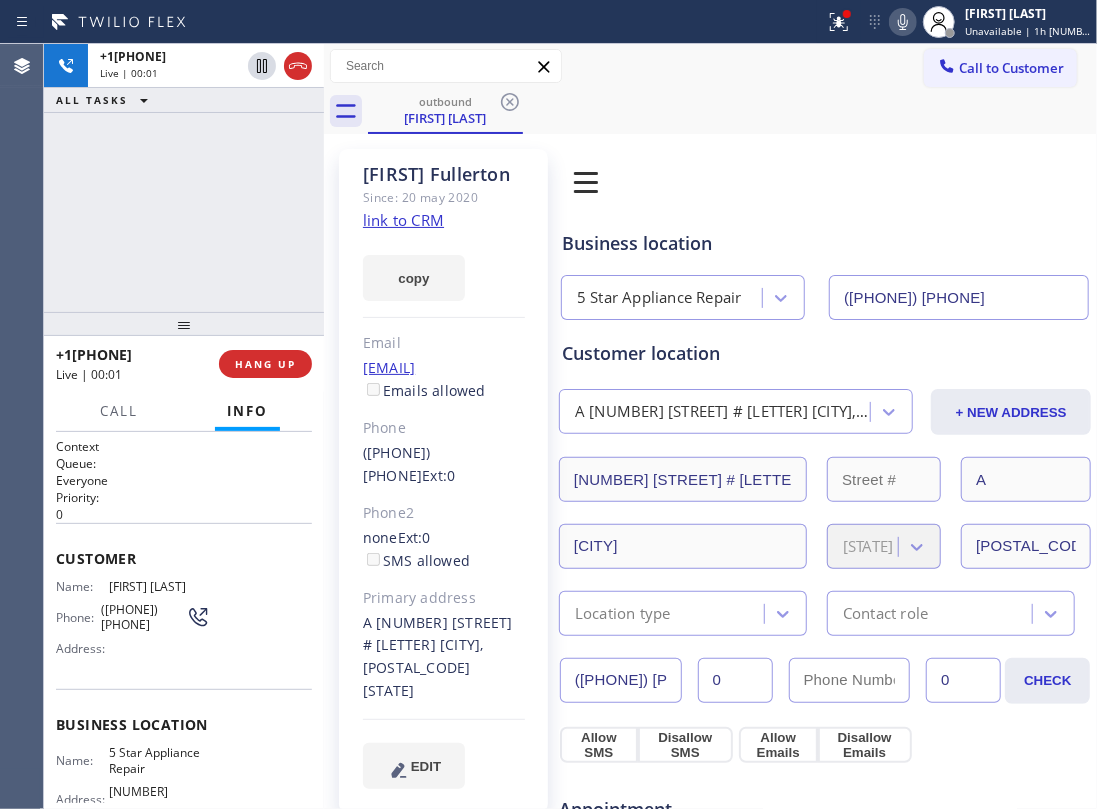 drag, startPoint x: 138, startPoint y: 232, endPoint x: 188, endPoint y: 240, distance: 50.635956 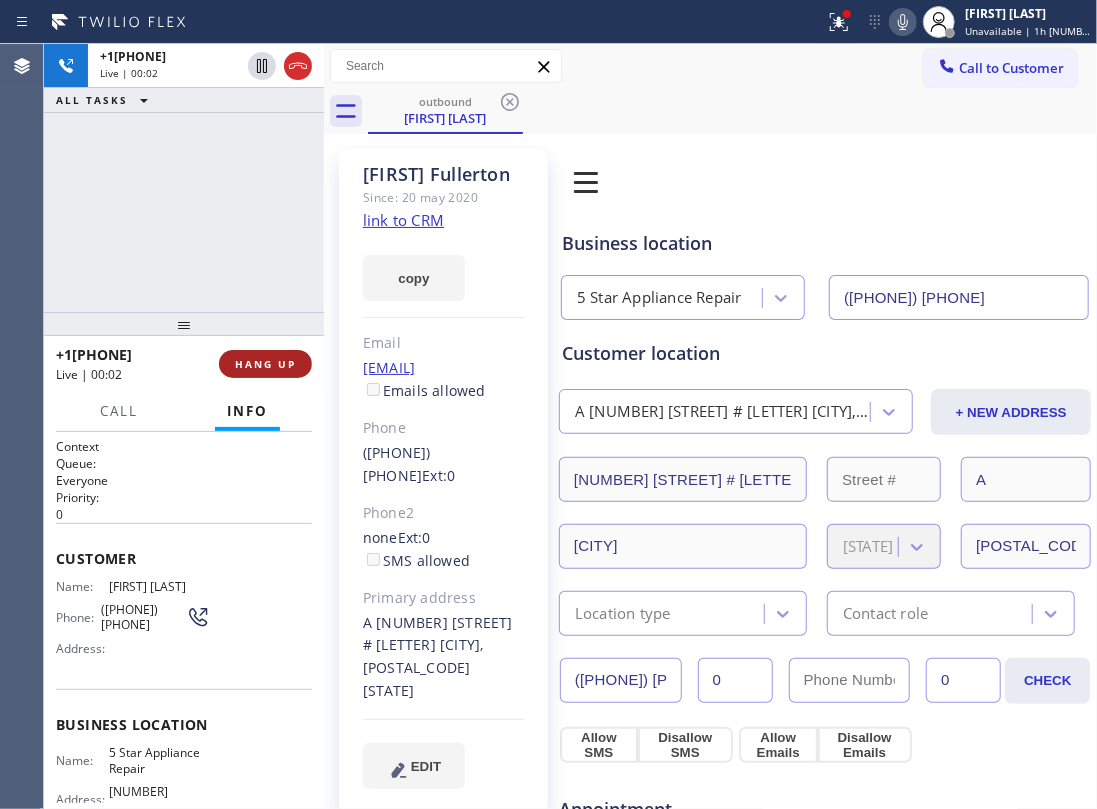 click on "HANG UP" at bounding box center [265, 364] 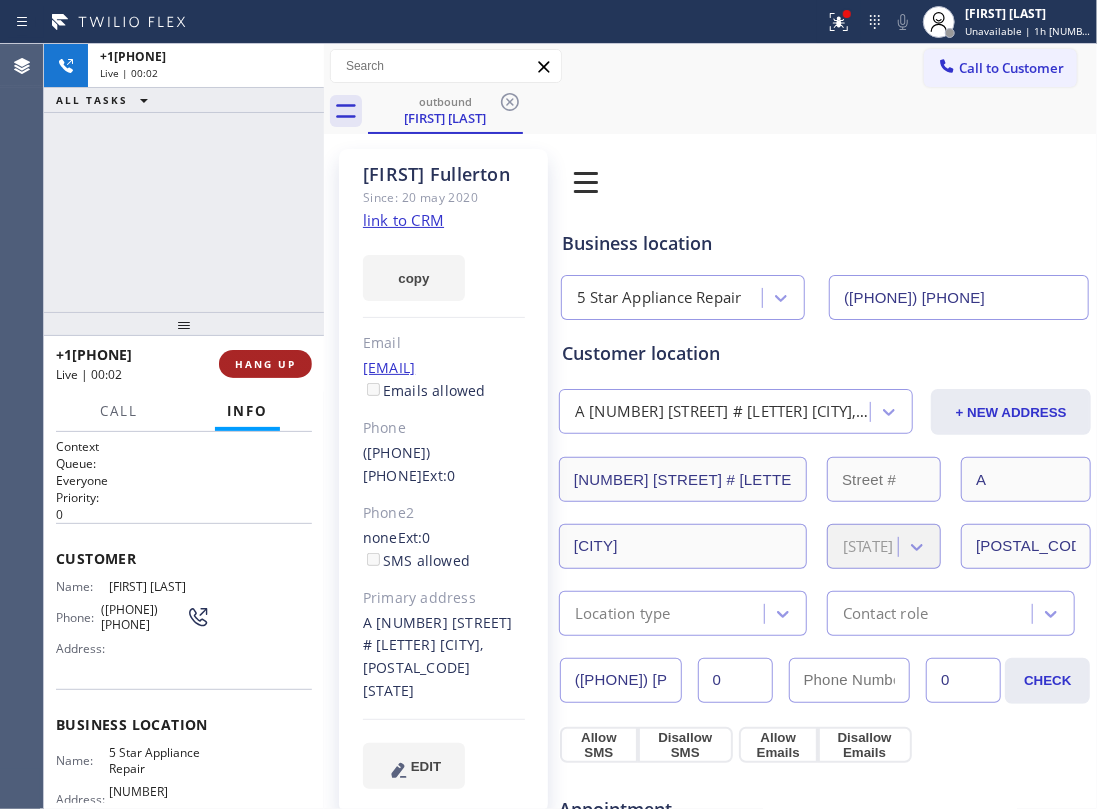 click on "HANG UP" at bounding box center [265, 364] 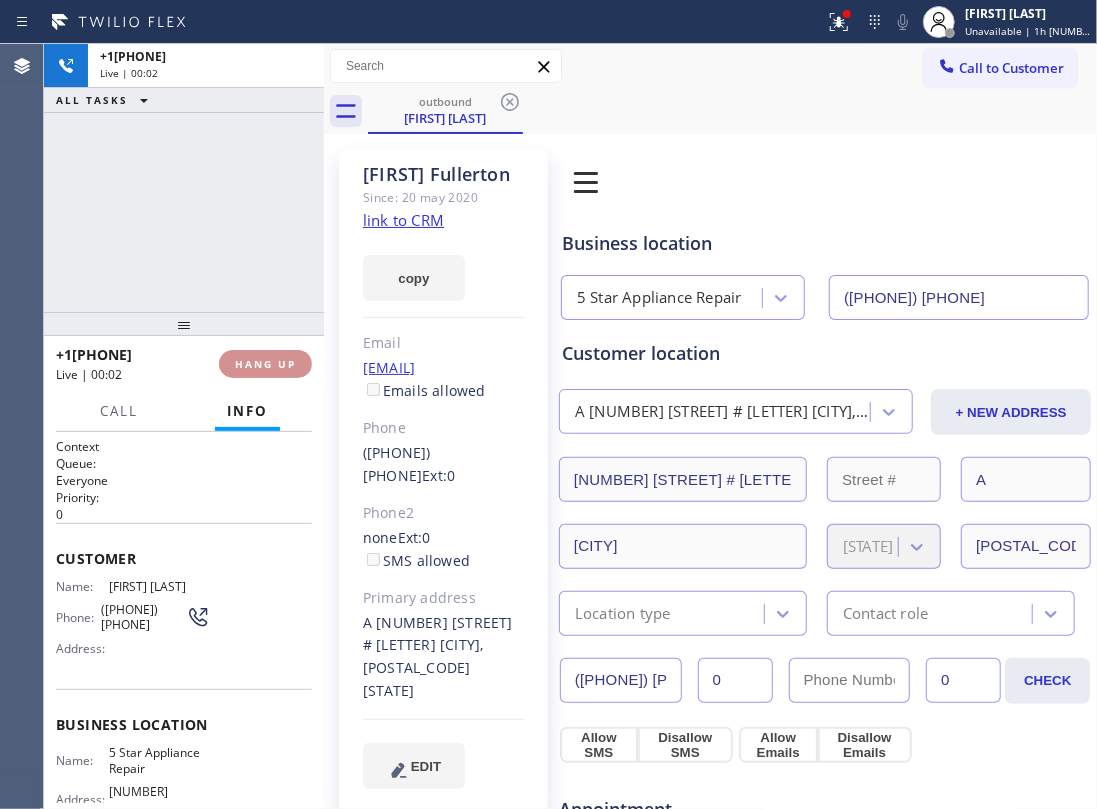 click on "HANG UP" at bounding box center [265, 364] 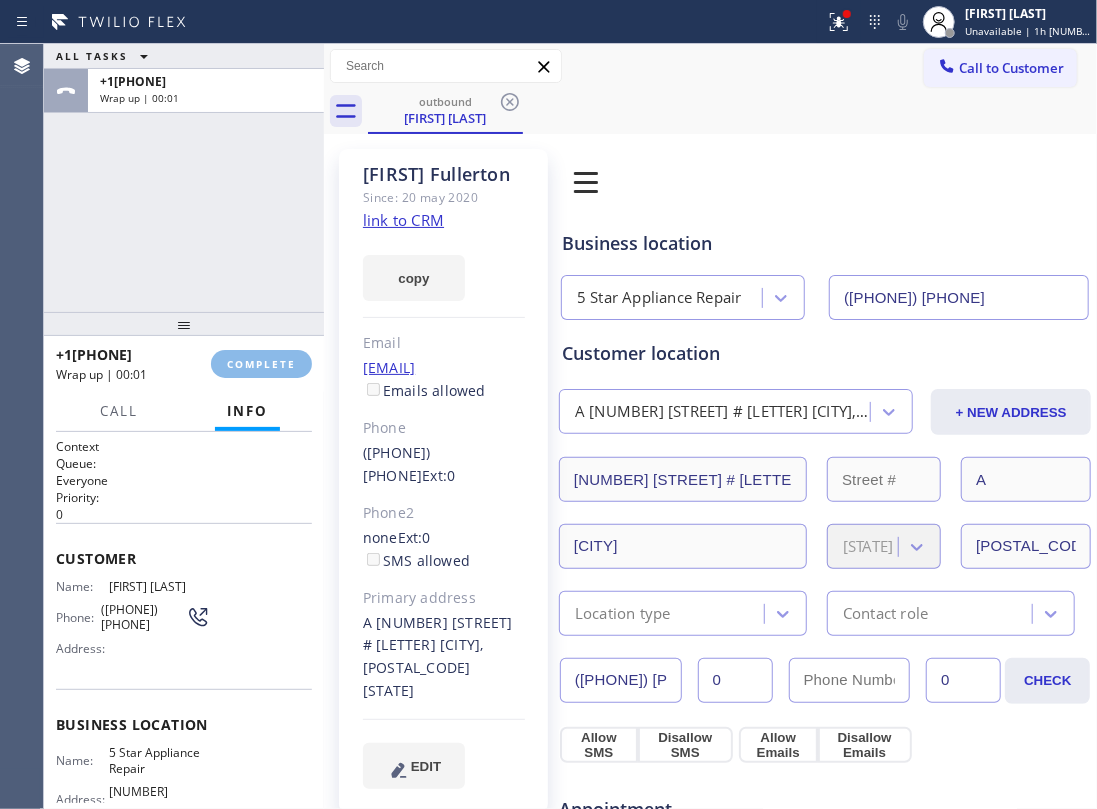 click on "ALL TASKS ALL TASKS ACTIVE TASKS TASKS IN WRAP UP +14088289900 Wrap up | 00:01" at bounding box center (184, 178) 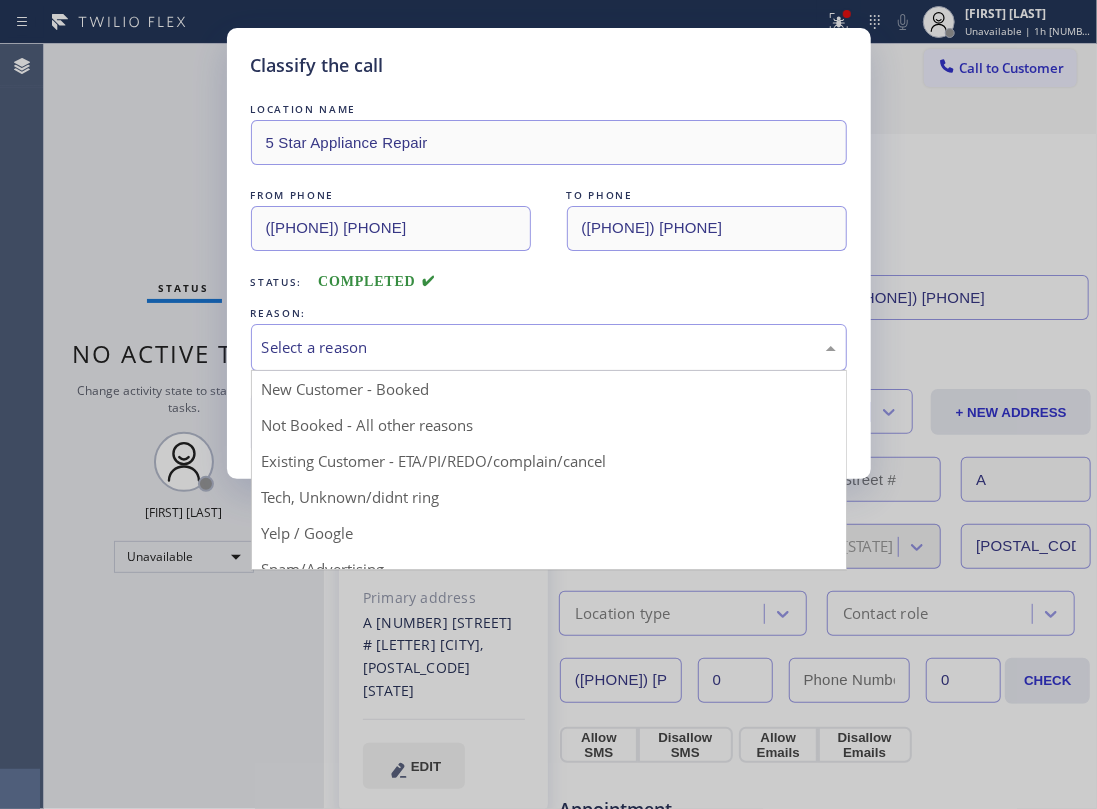 click on "Select a reason" at bounding box center (549, 347) 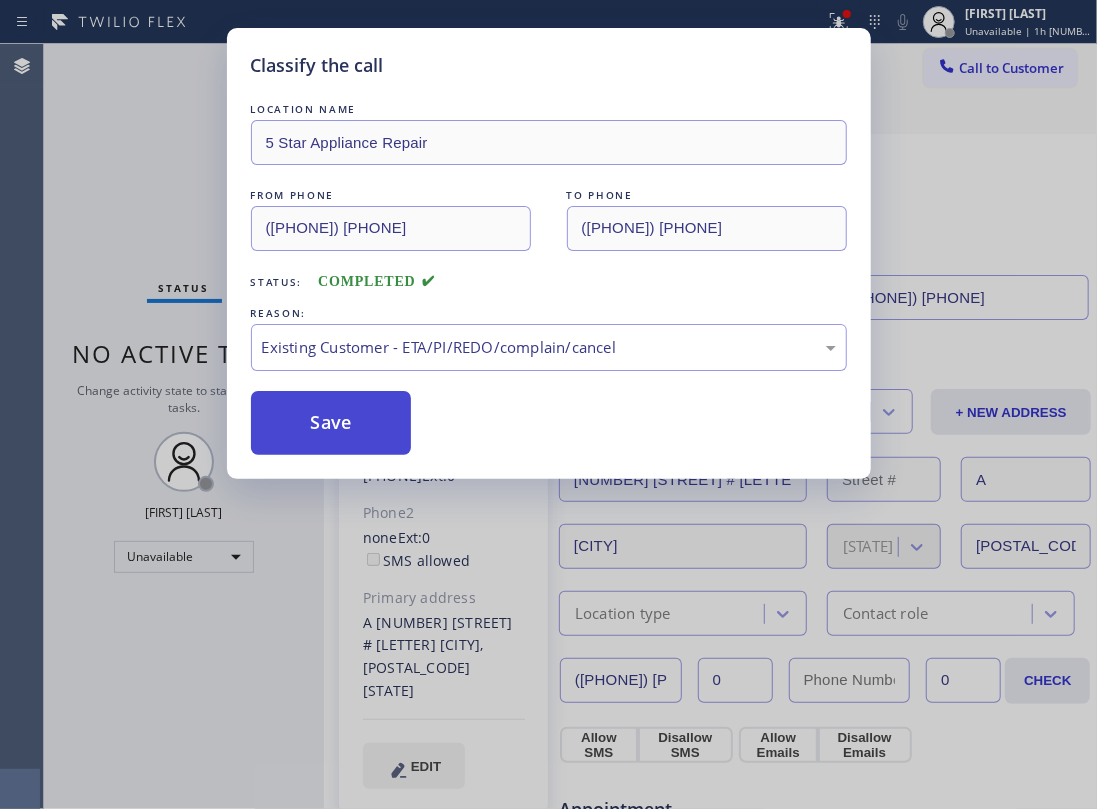 click on "Save" at bounding box center [331, 423] 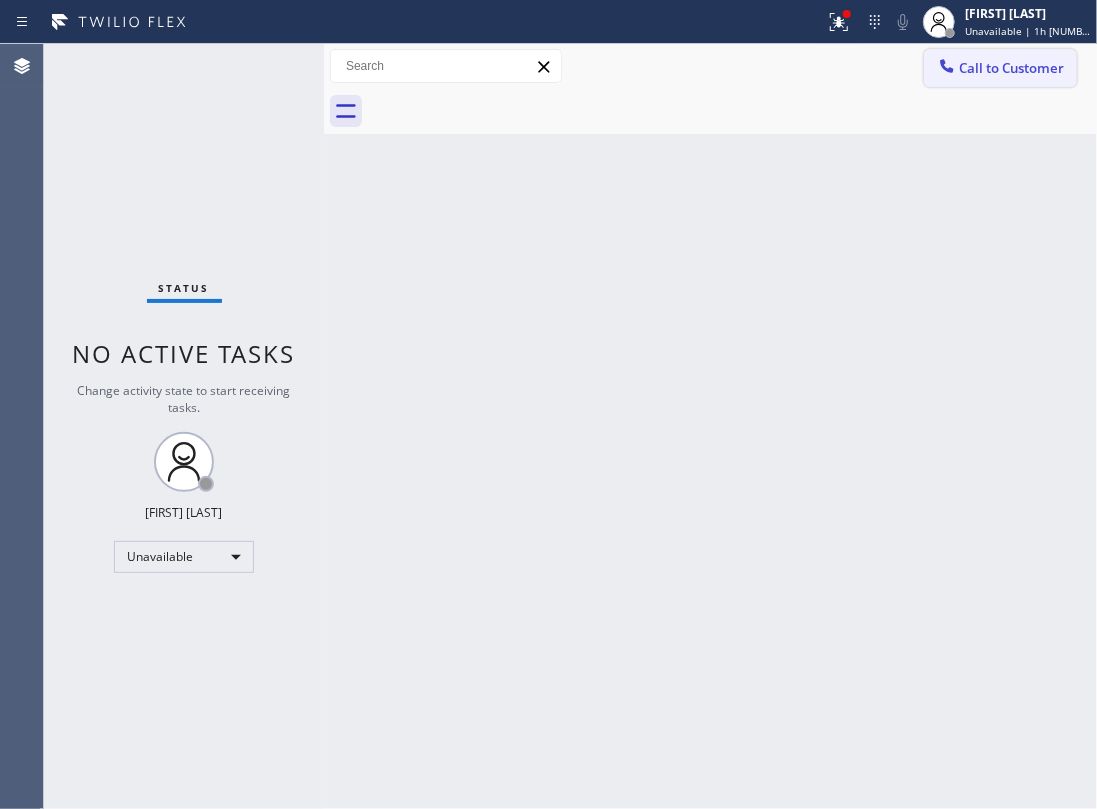 click on "Call to Customer" at bounding box center (1011, 68) 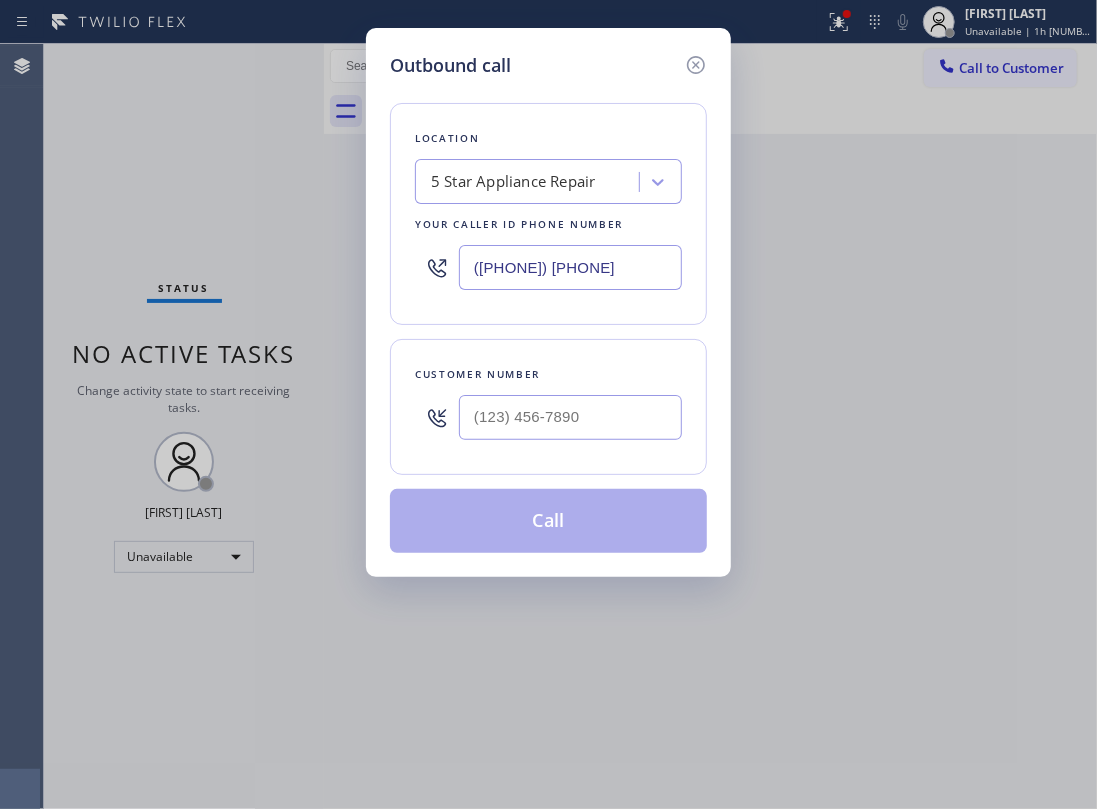 click at bounding box center (570, 417) 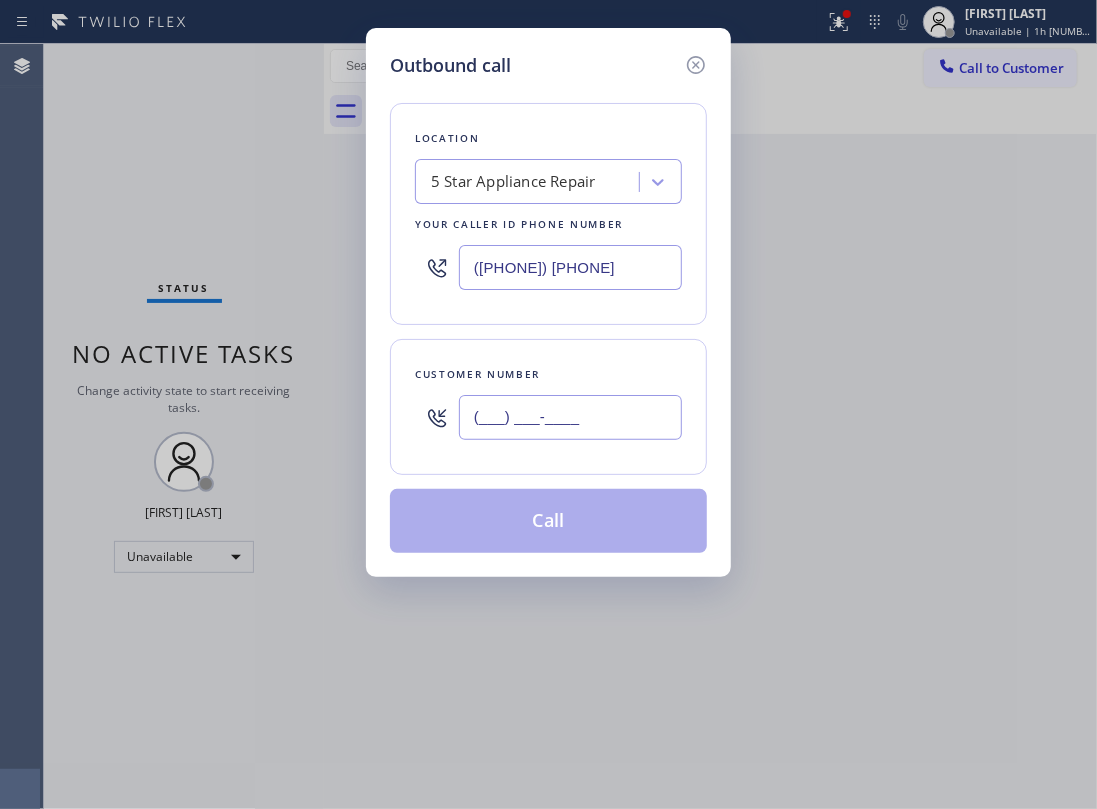 click on "(___) ___-____" at bounding box center [570, 417] 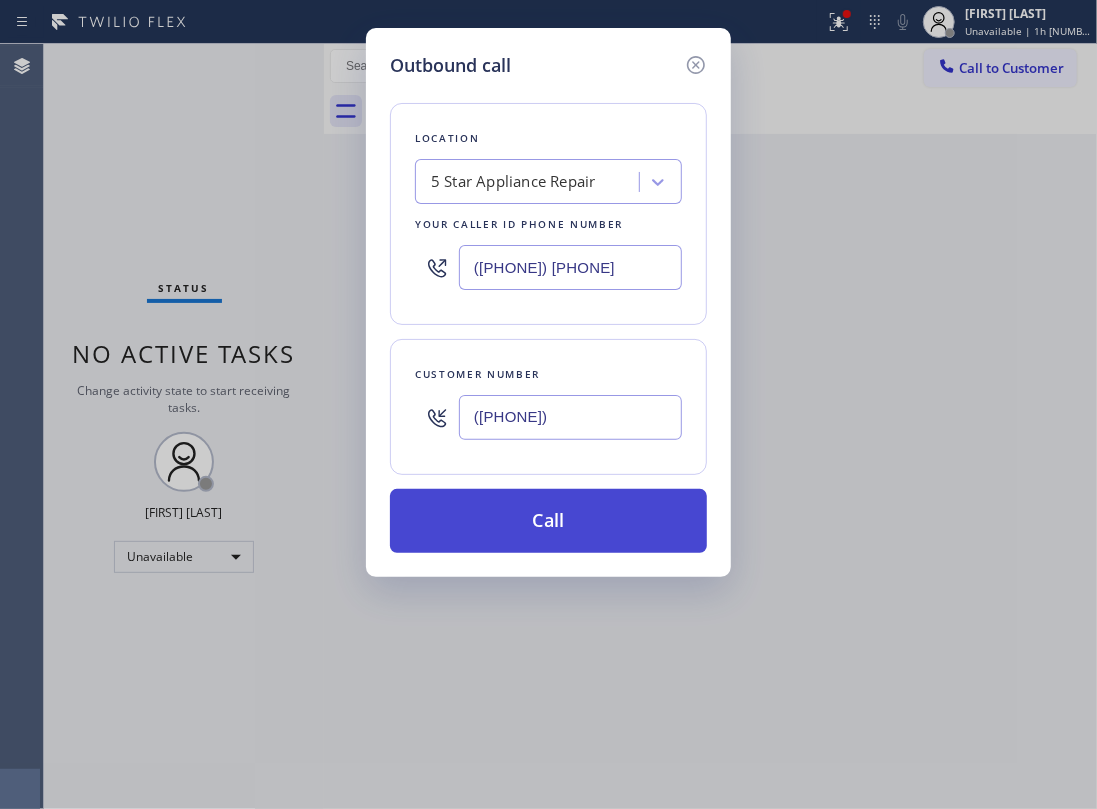 type on "(805) 341-0845" 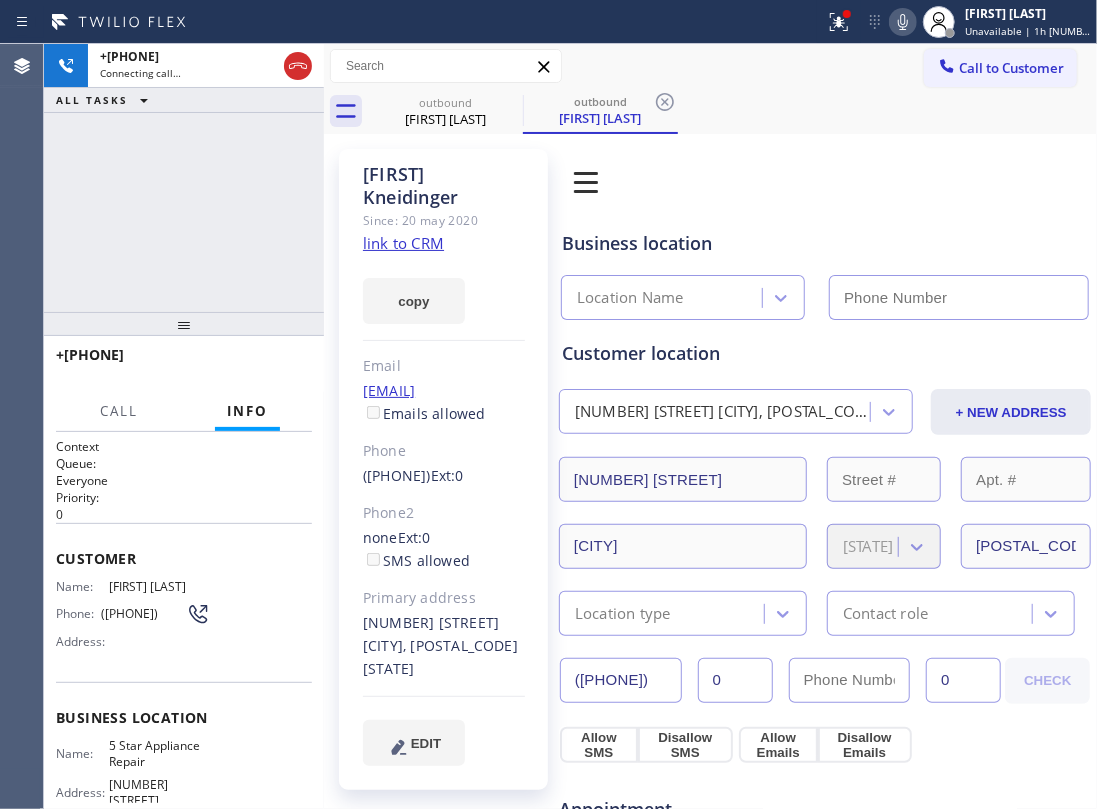 type on "(855) 731-4952" 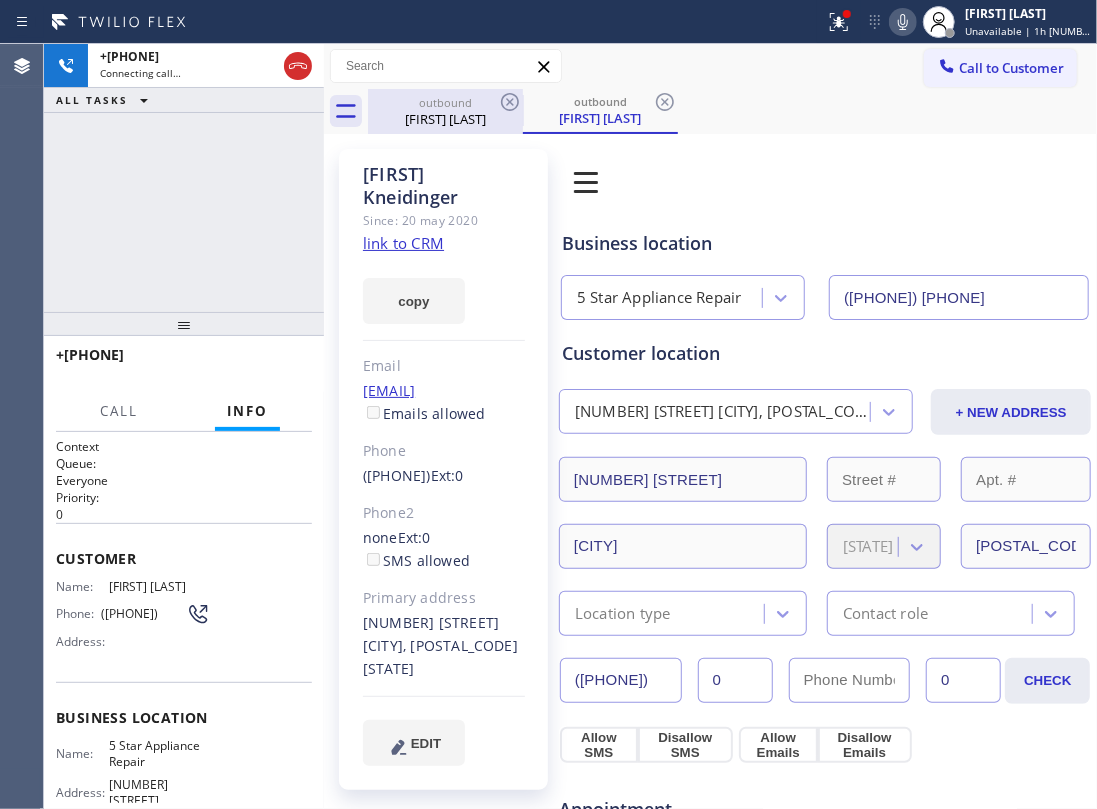 drag, startPoint x: 418, startPoint y: 86, endPoint x: 481, endPoint y: 93, distance: 63.387695 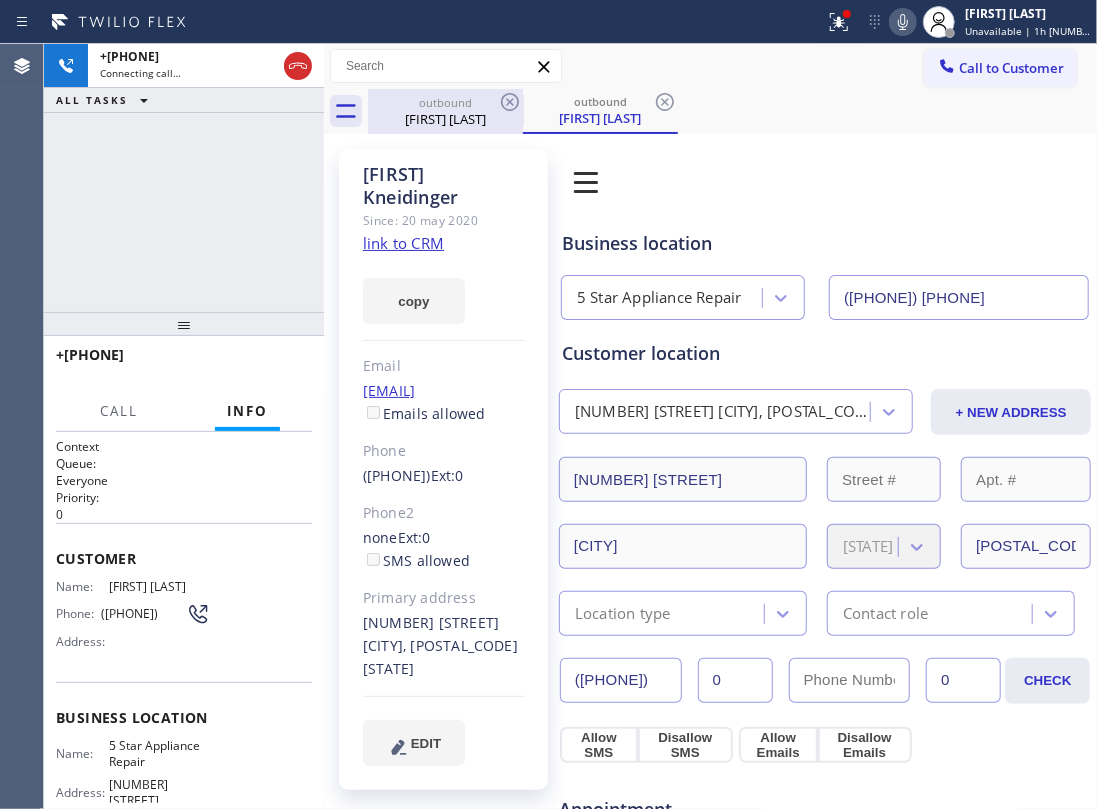 click on "Call to Customer Outbound call Location 5 Star Appliance Repair Your caller id phone number (855) 731-4952 Customer number Call Outbound call Technician Search Technician Your caller id phone number Your caller id phone number Call" at bounding box center [710, 66] 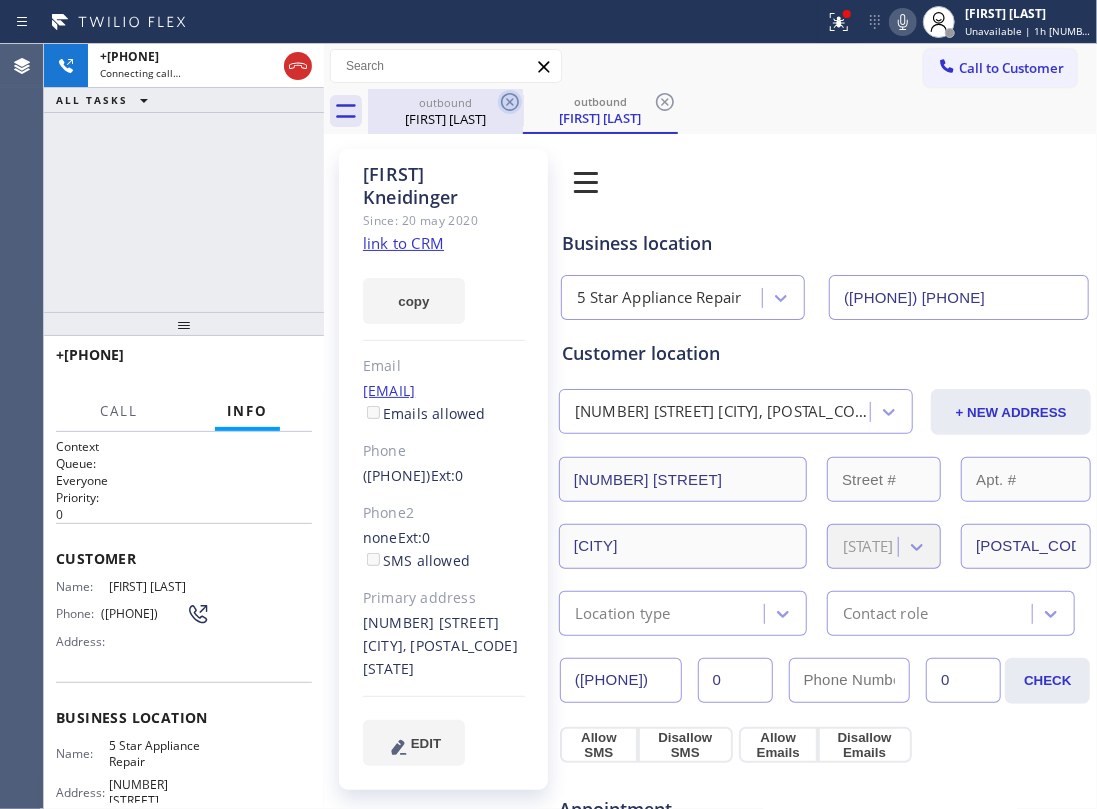 click 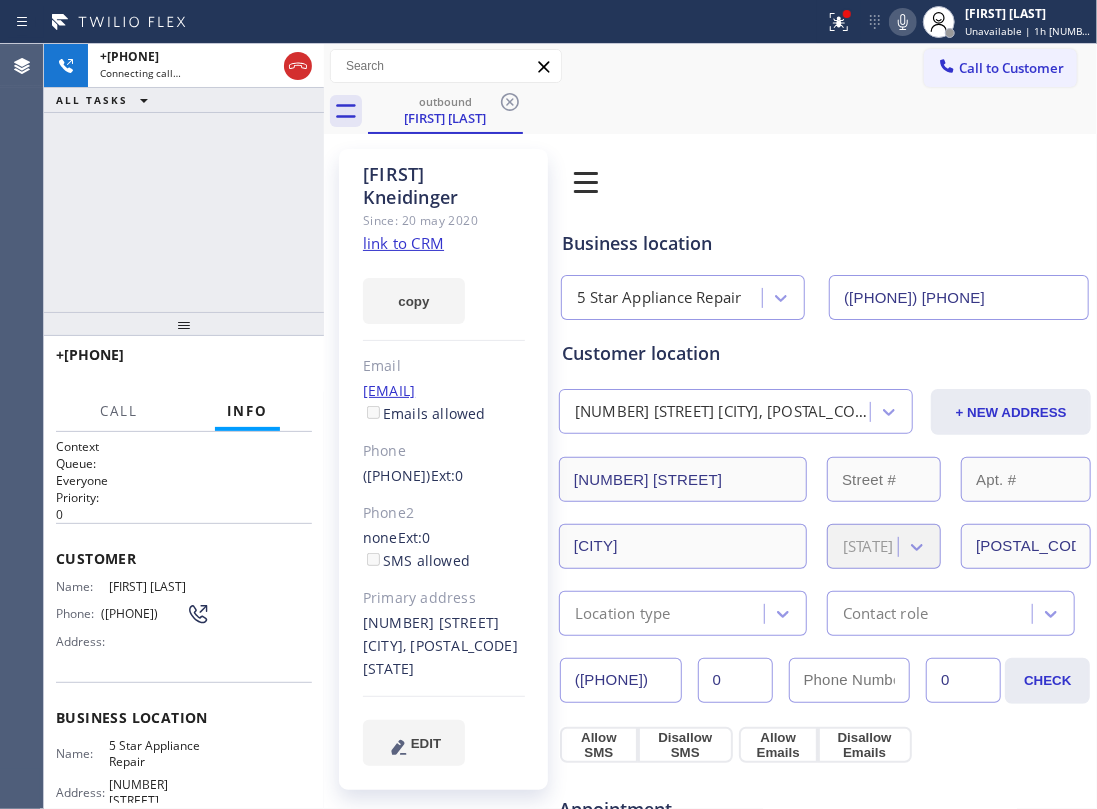 click on "+18053410845 Connecting call… ALL TASKS ALL TASKS ACTIVE TASKS TASKS IN WRAP UP" at bounding box center [184, 178] 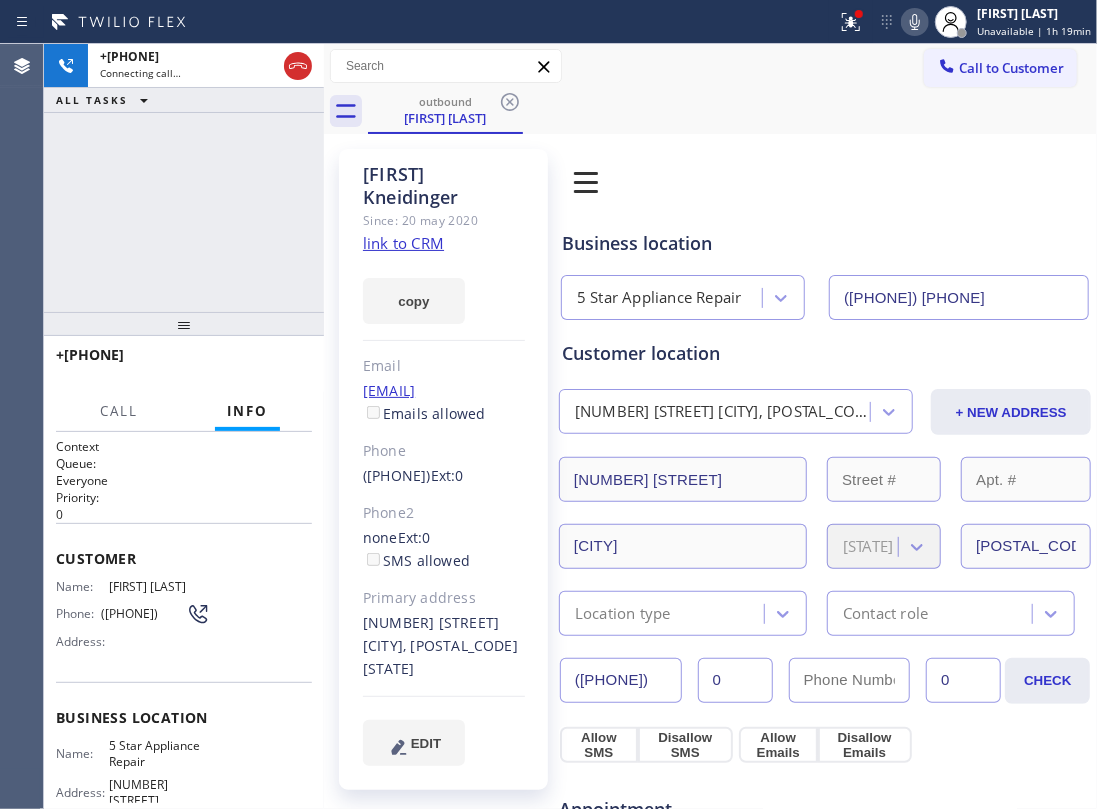 click on "+18053410845 Connecting call… ALL TASKS ALL TASKS ACTIVE TASKS TASKS IN WRAP UP" at bounding box center (184, 178) 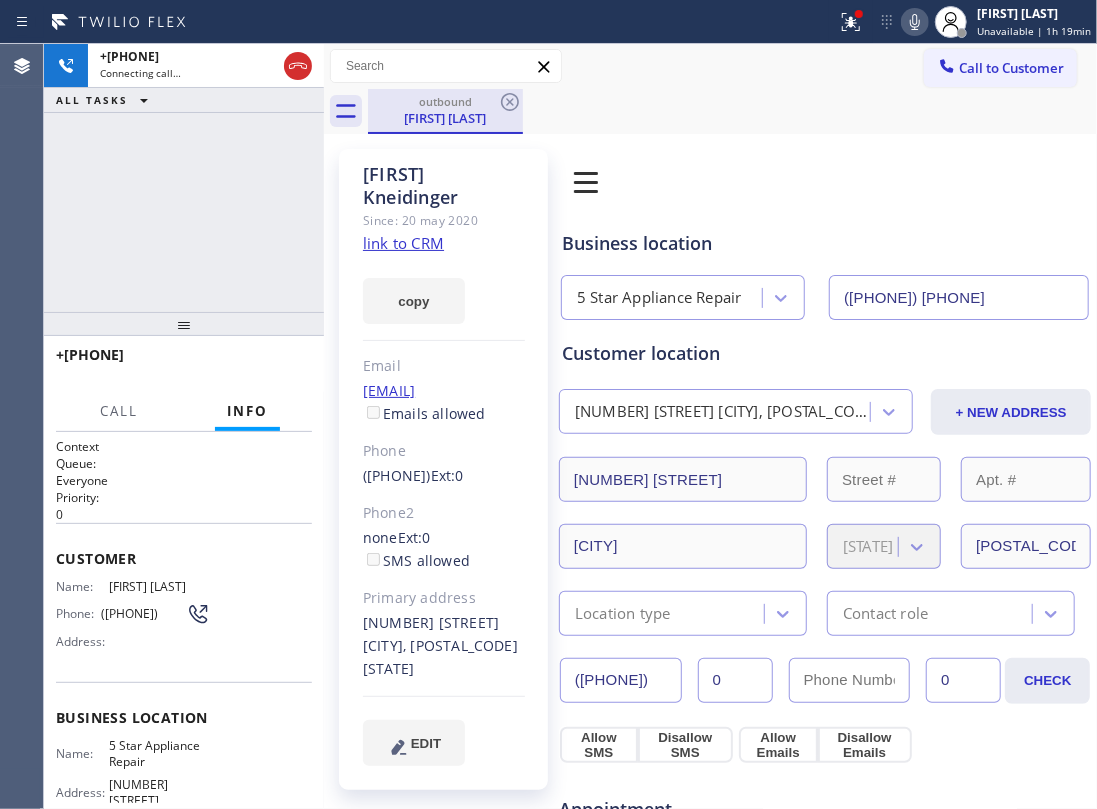 click on "outbound" at bounding box center (445, 101) 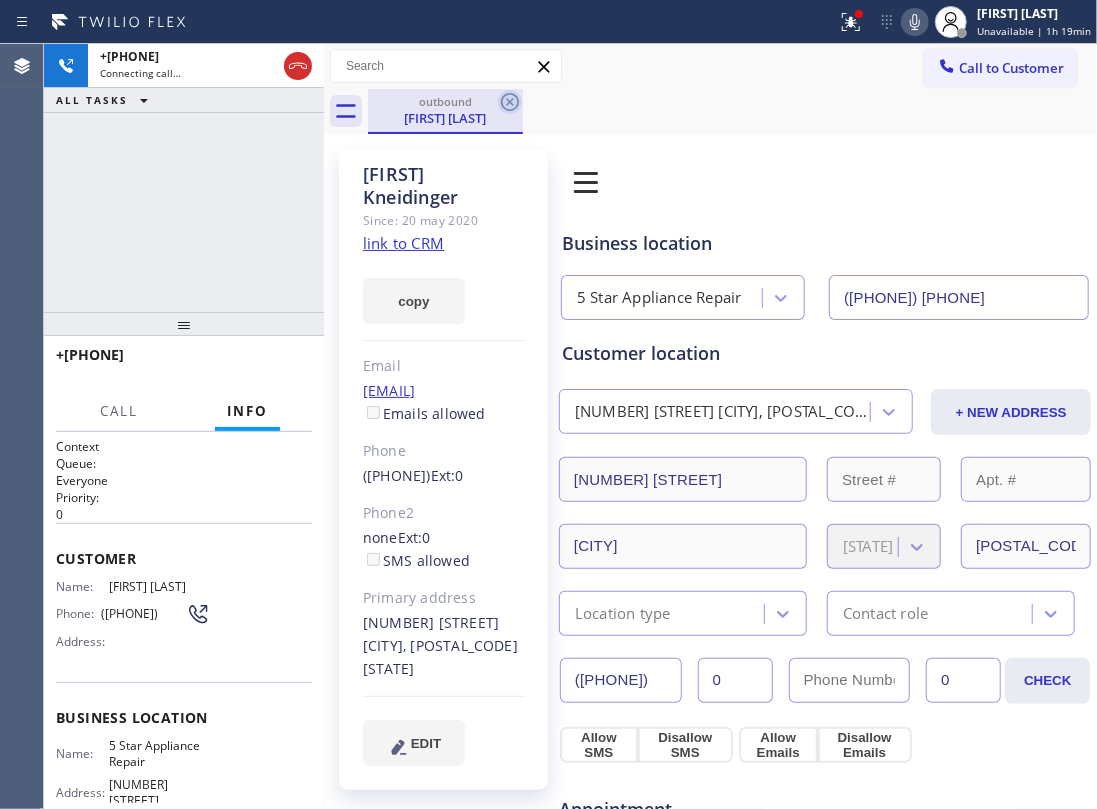 click 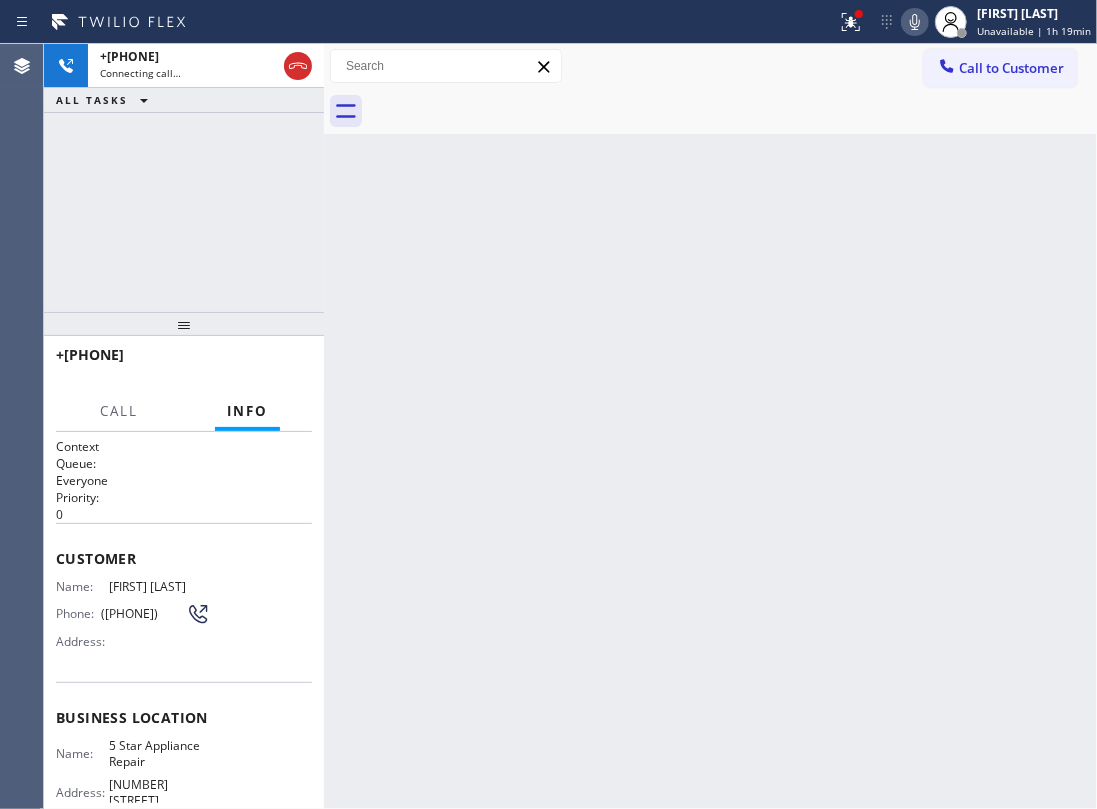 click on "+18053410845 Connecting call… ALL TASKS ALL TASKS ACTIVE TASKS TASKS IN WRAP UP" at bounding box center (184, 178) 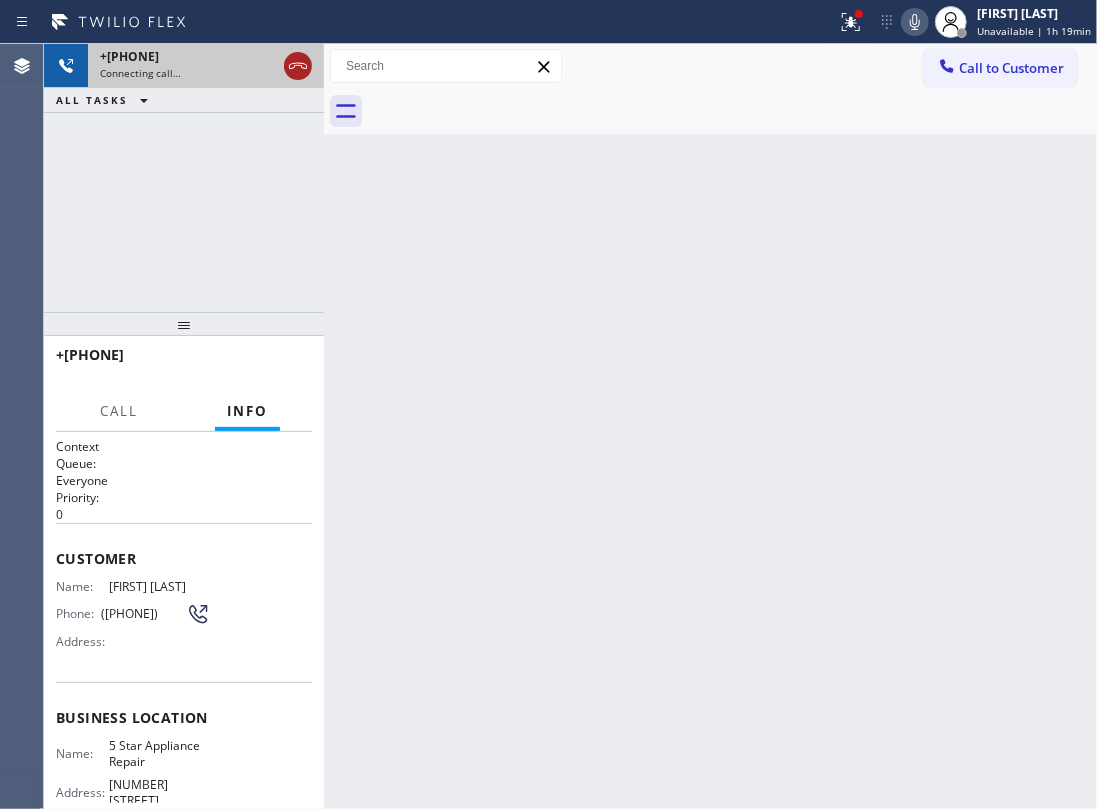 click at bounding box center [298, 66] 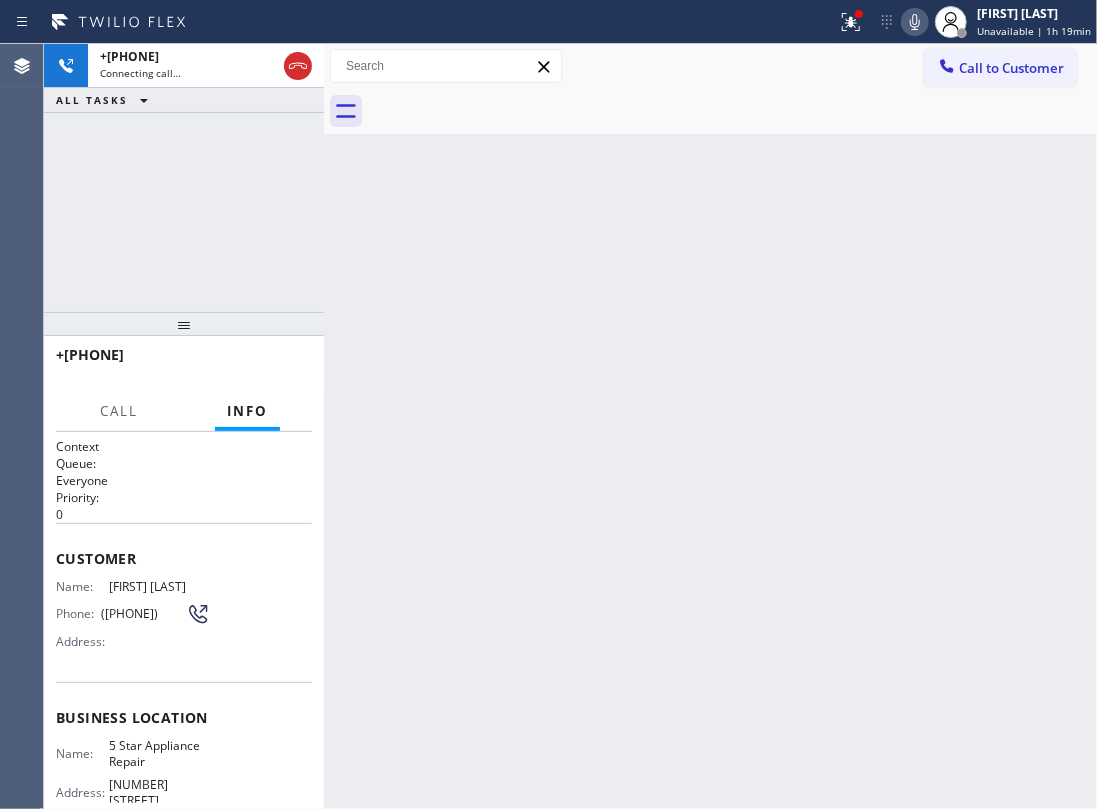 click 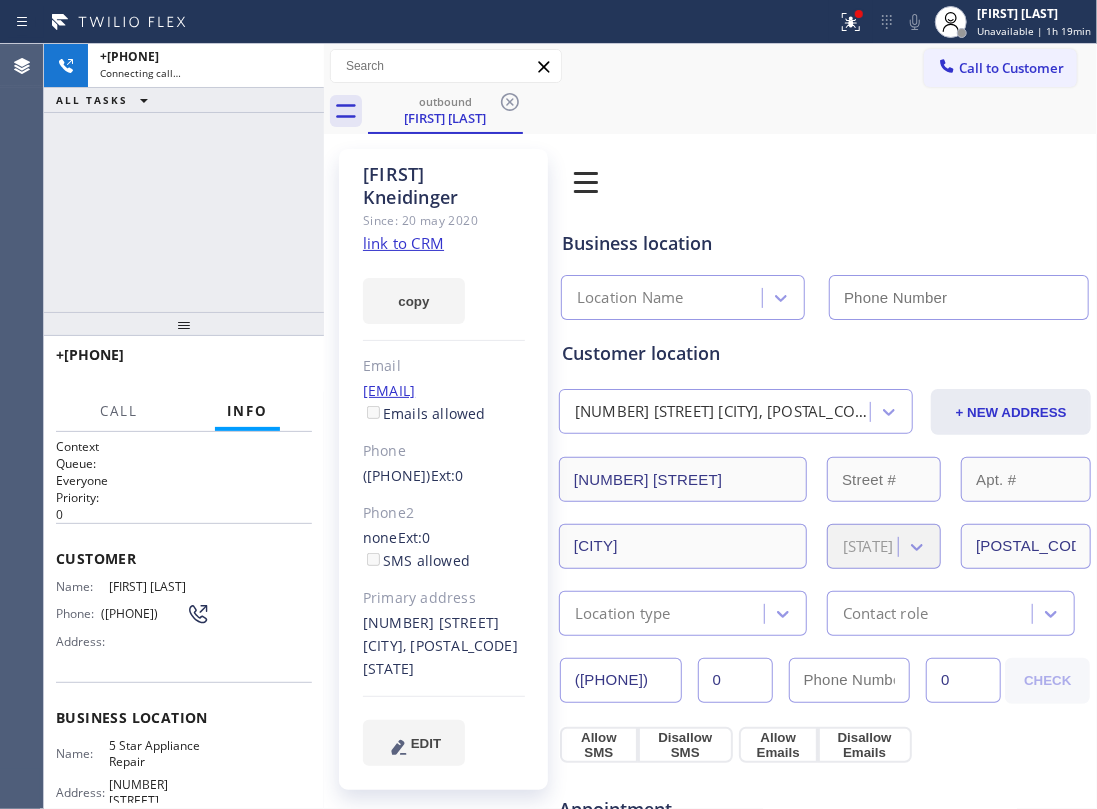 click on "+18053410845 Connecting call… ALL TASKS ALL TASKS ACTIVE TASKS TASKS IN WRAP UP" at bounding box center (184, 178) 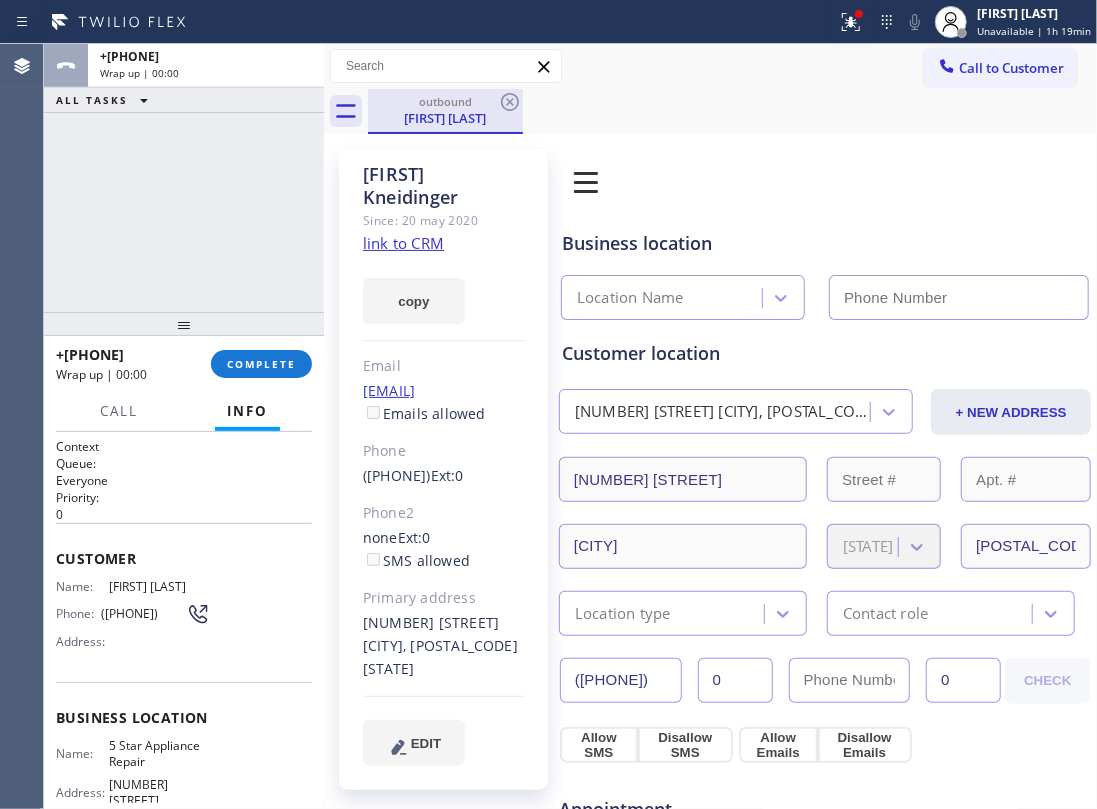 type on "(855) 731-4952" 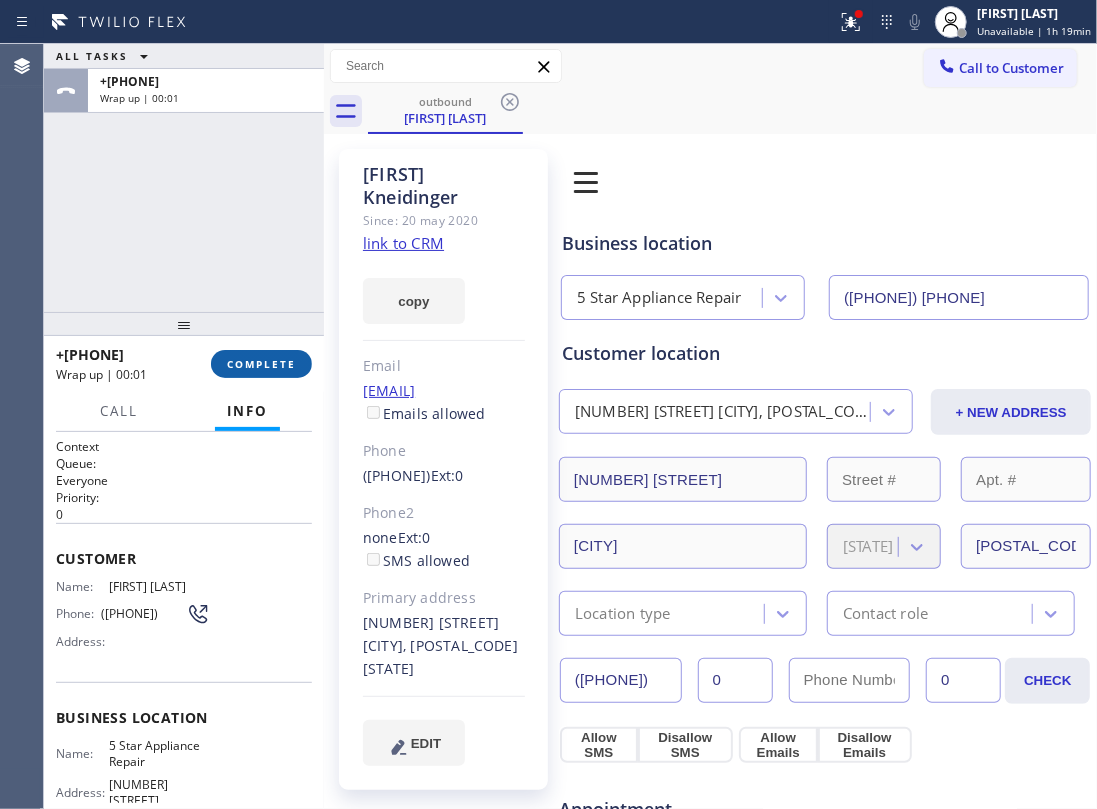 click on "COMPLETE" at bounding box center [261, 364] 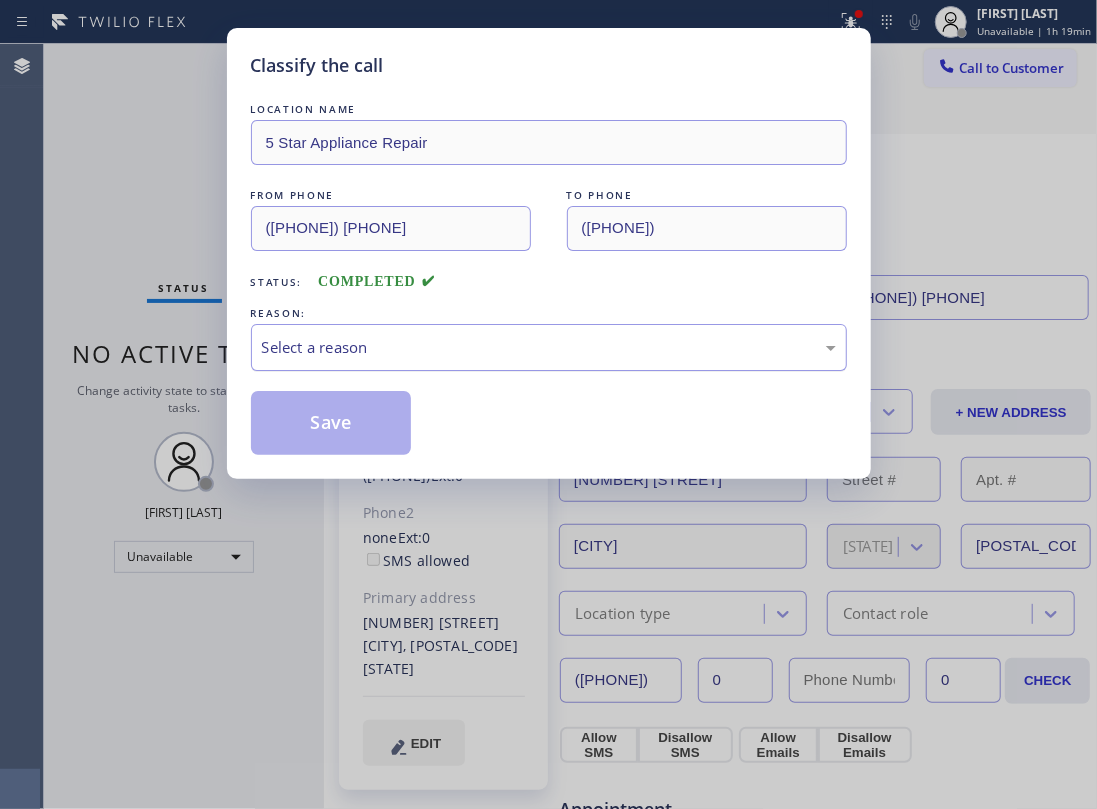 click on "Select a reason" at bounding box center (549, 347) 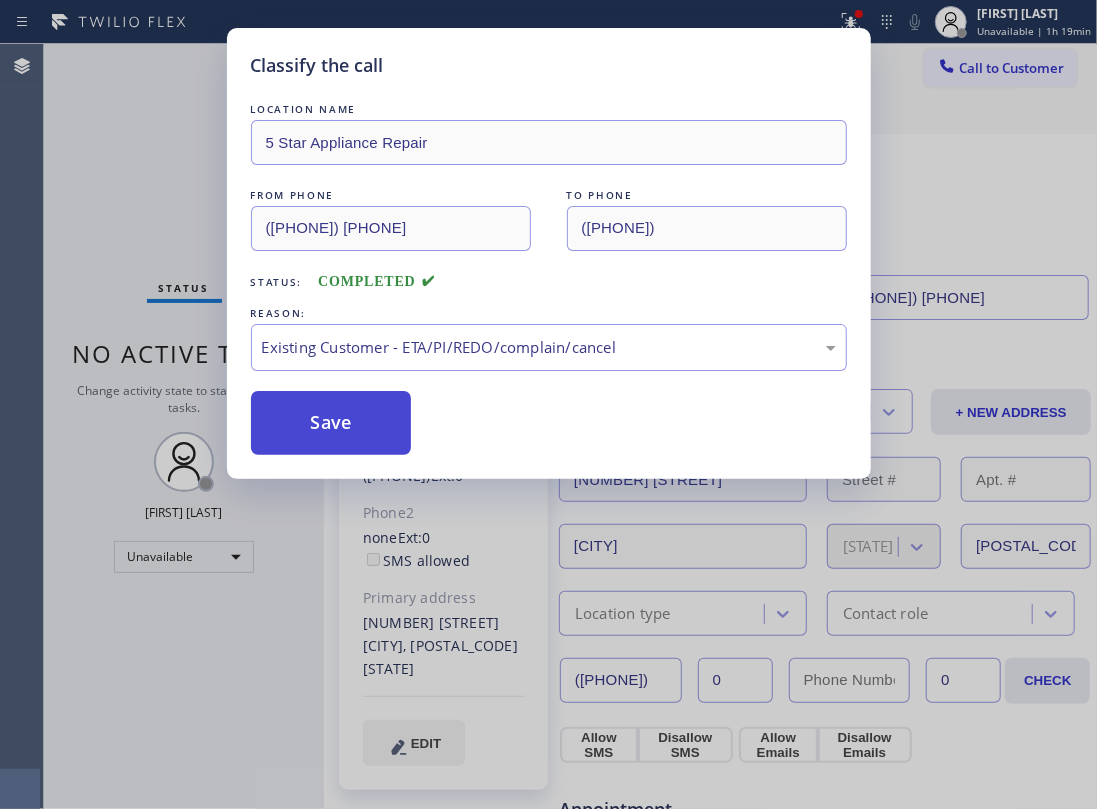 click on "Save" at bounding box center (331, 423) 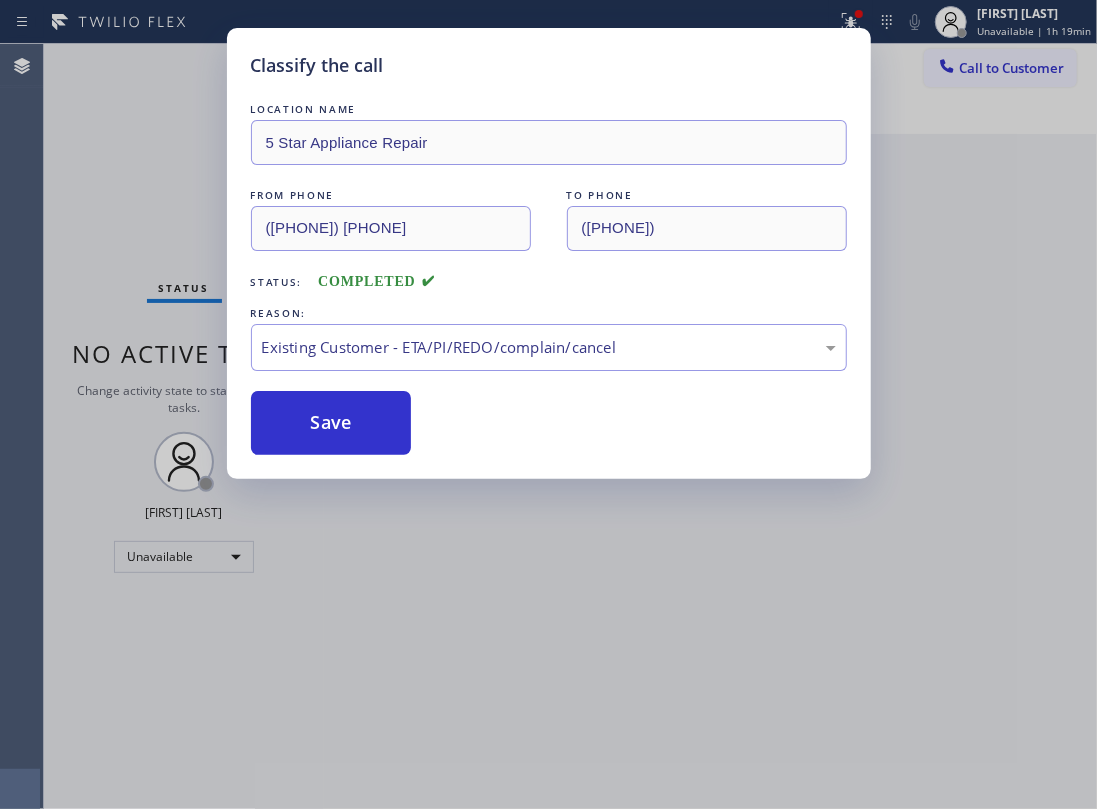 click on "Classify the call LOCATION NAME 5 Star Appliance Repair FROM PHONE (855) 731-4952 TO PHONE (805) 341-0845 Status: COMPLETED REASON: Existing Customer - ETA/PI/REDO/complain/cancel Save" at bounding box center (548, 404) 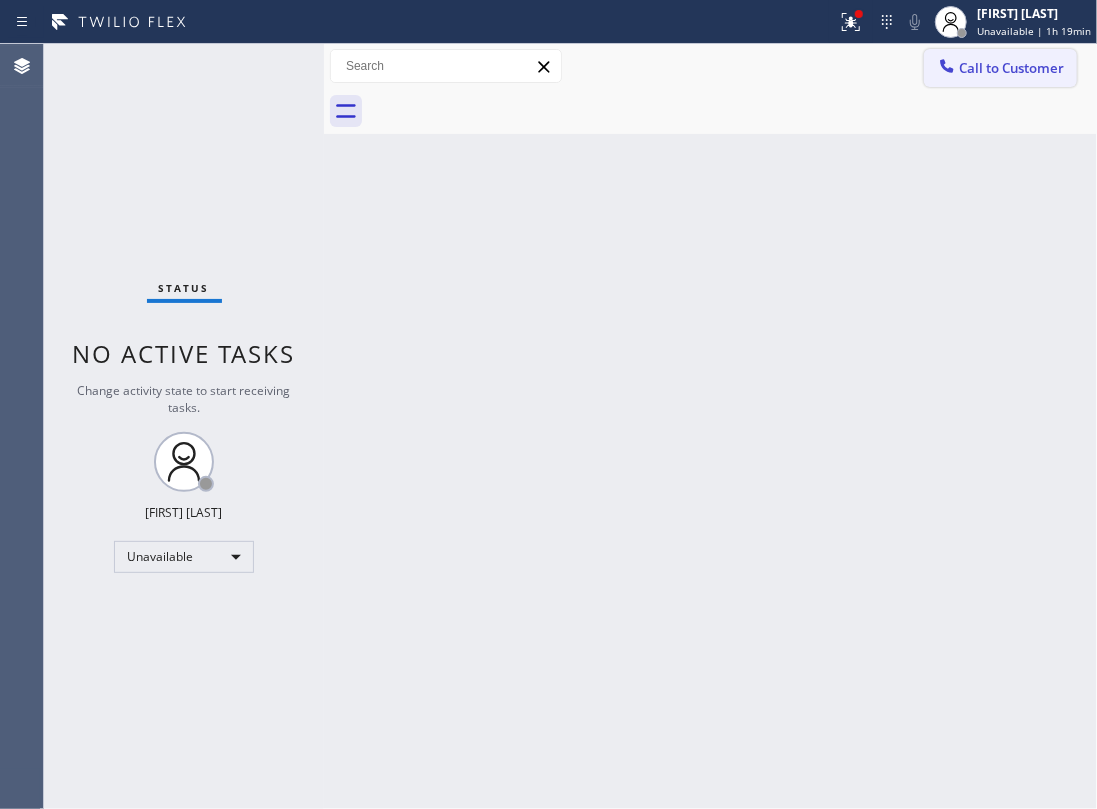 click on "Call to Customer" at bounding box center [1011, 68] 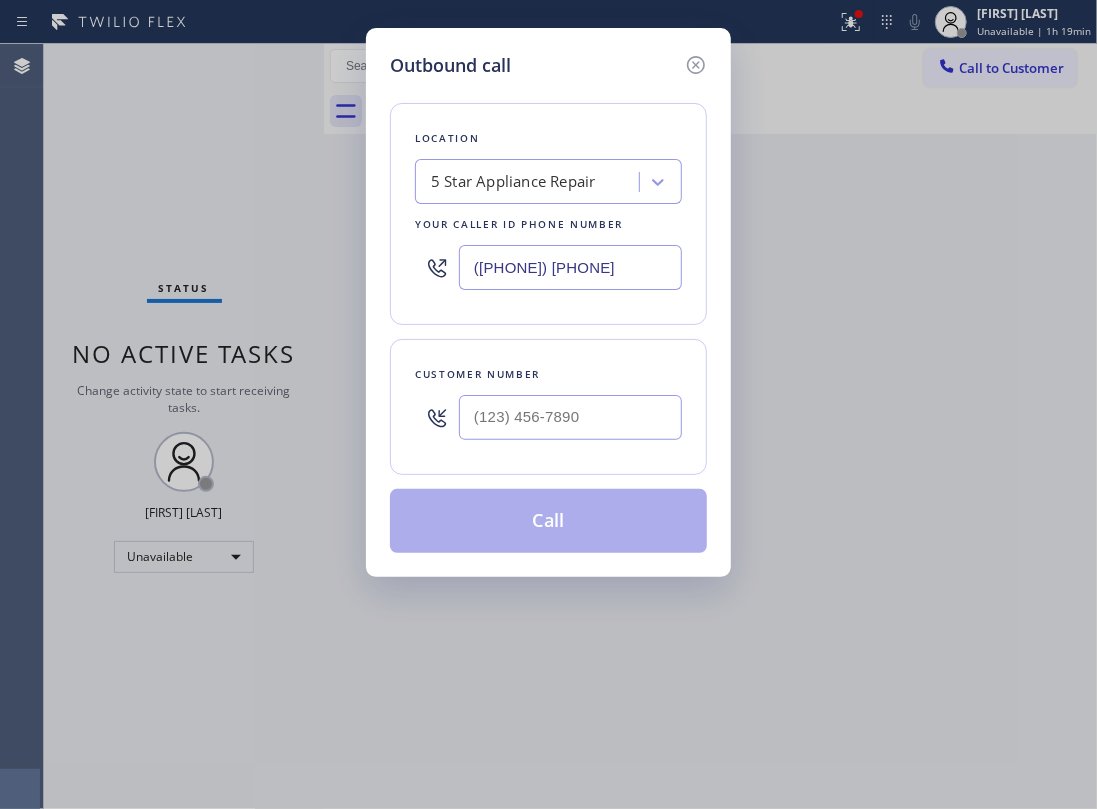 click at bounding box center [570, 417] 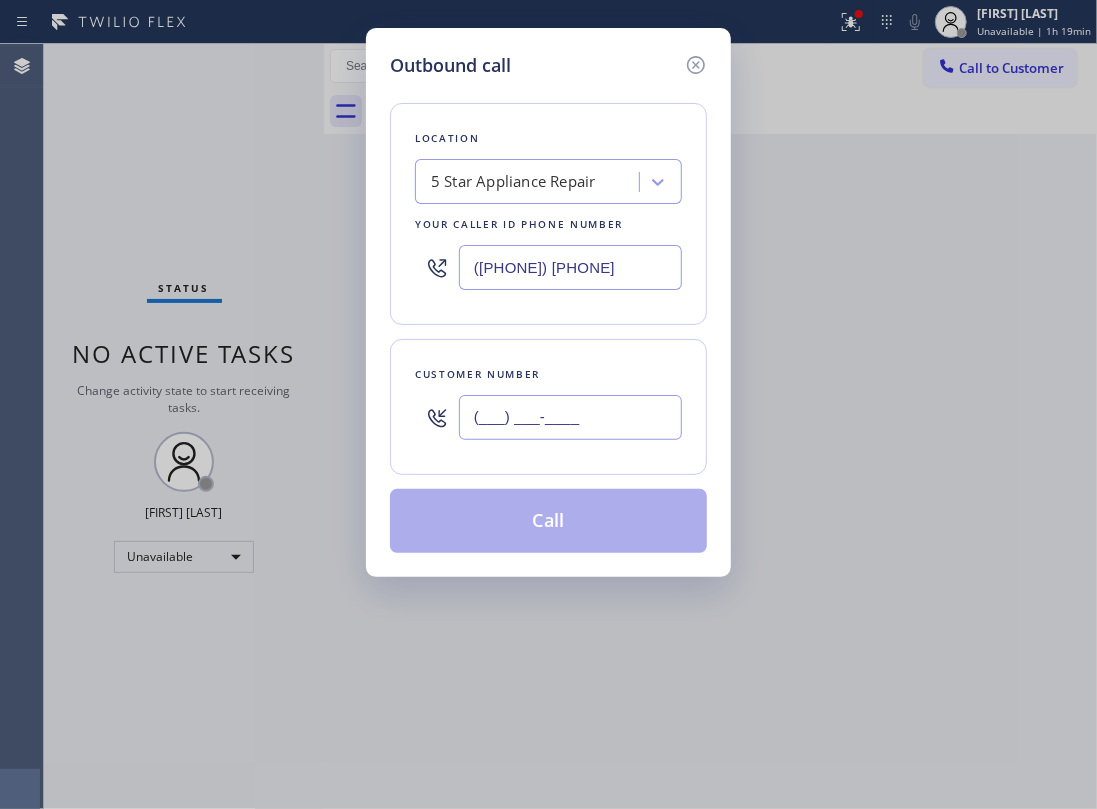 click on "(___) ___-____" at bounding box center (570, 417) 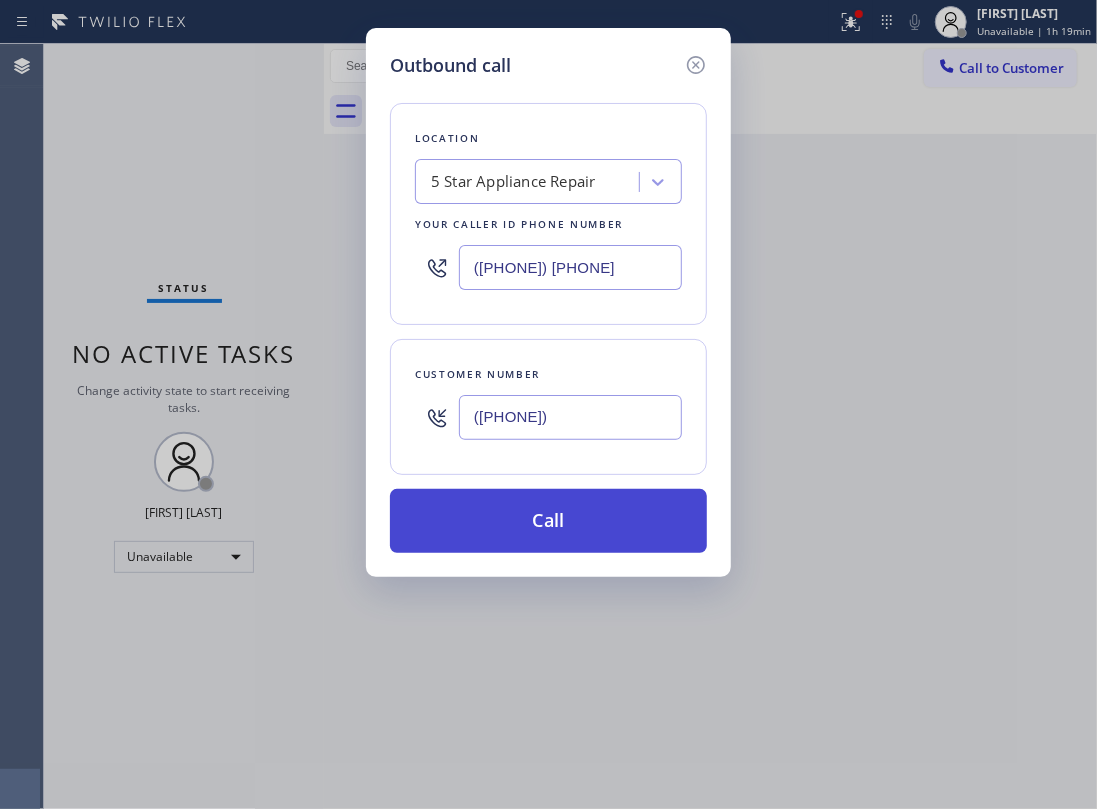 type on "(510) 467-4000" 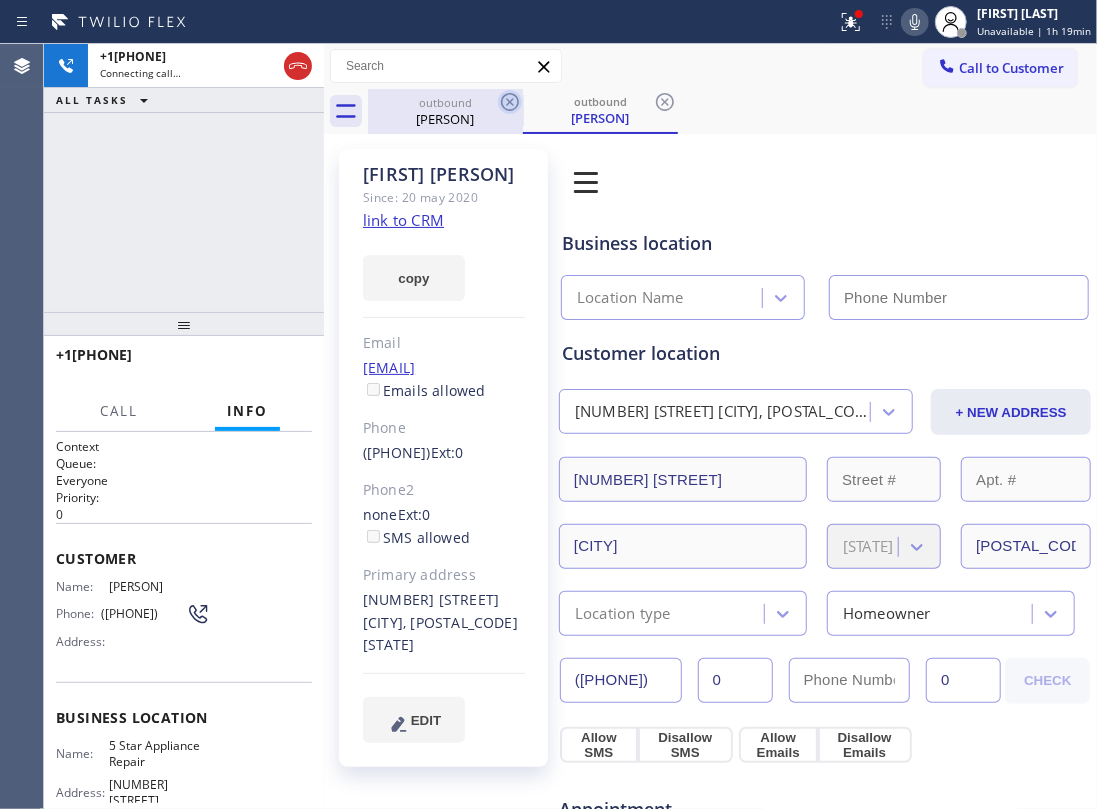click on "Mike Jenzeh" at bounding box center (445, 119) 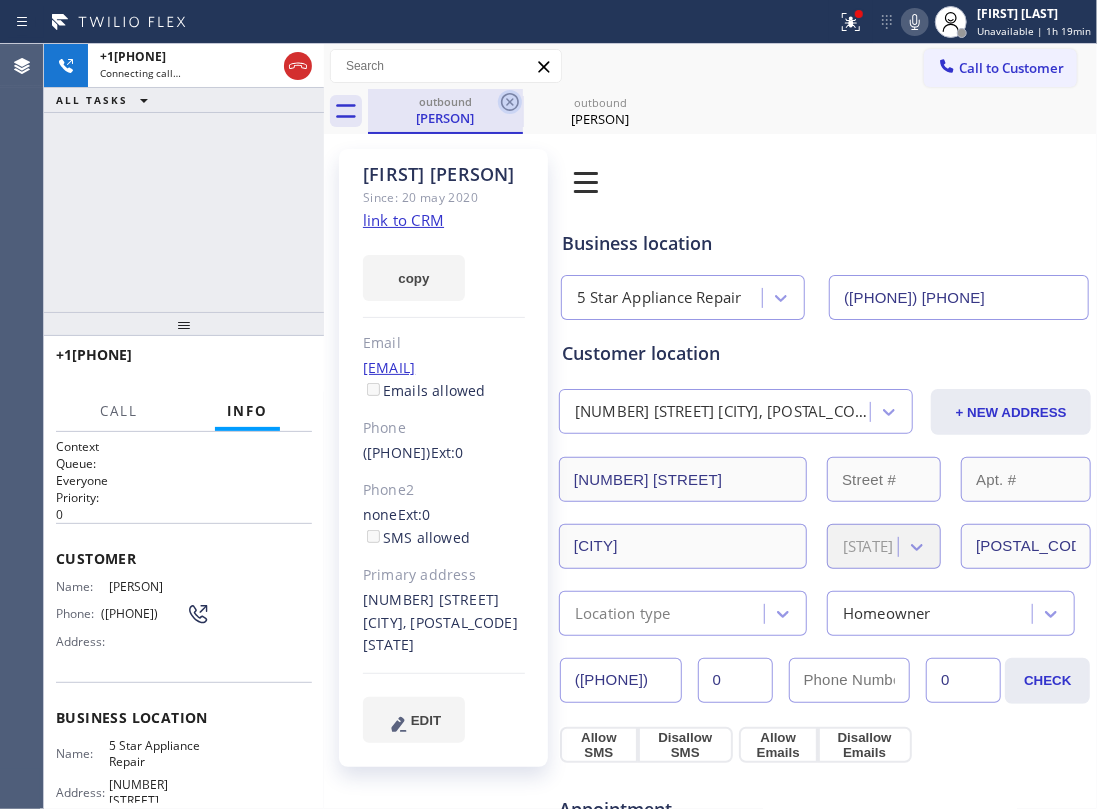 type on "(855) 731-4952" 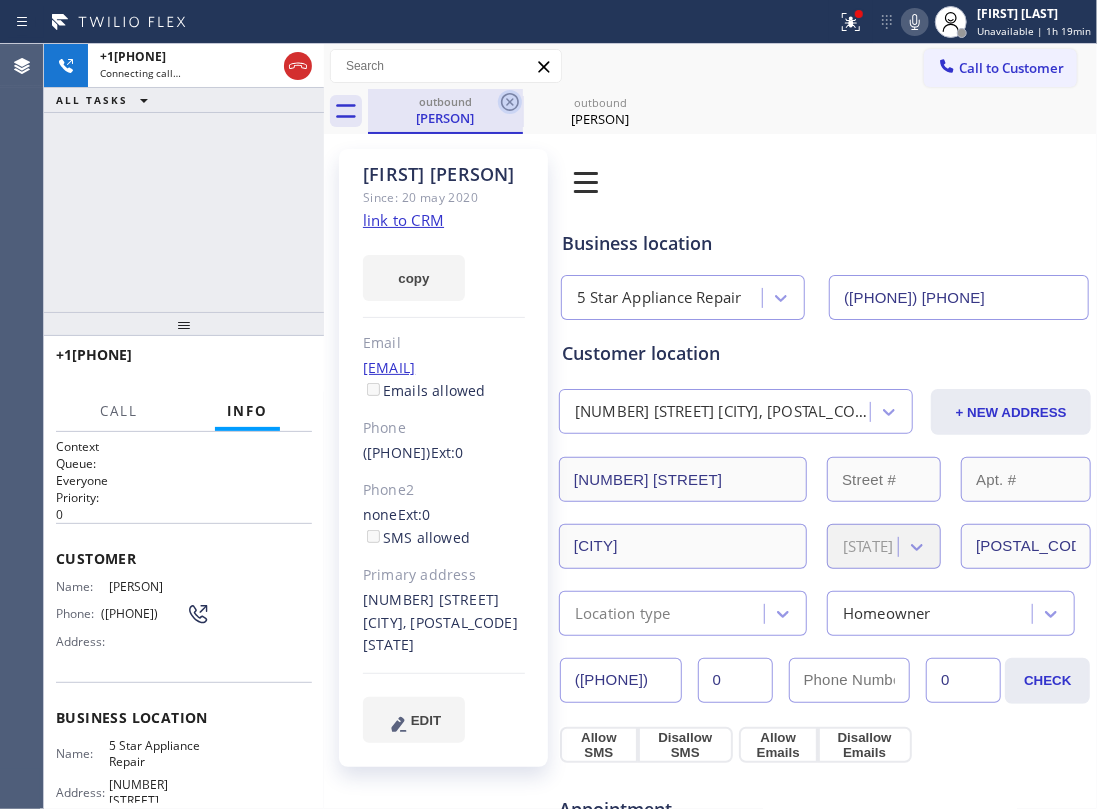 click 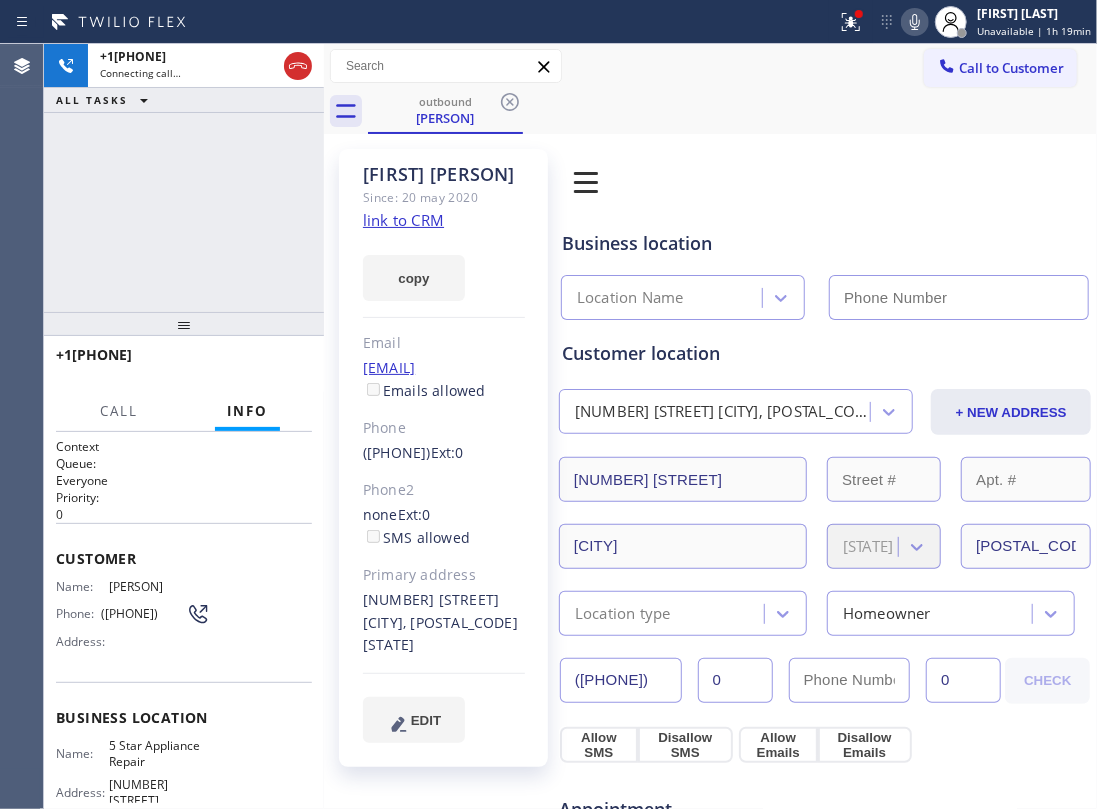 click on "+15104674000 Connecting call… ALL TASKS ALL TASKS ACTIVE TASKS TASKS IN WRAP UP" at bounding box center (184, 178) 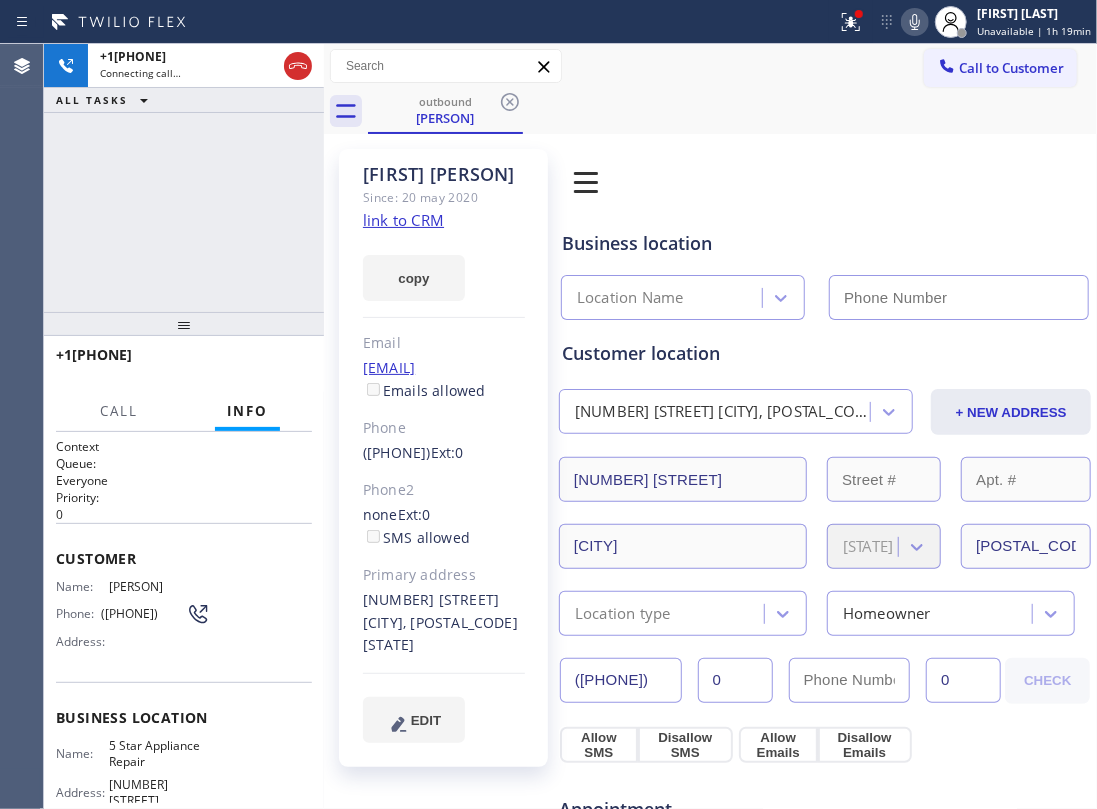 type on "(855) 731-4952" 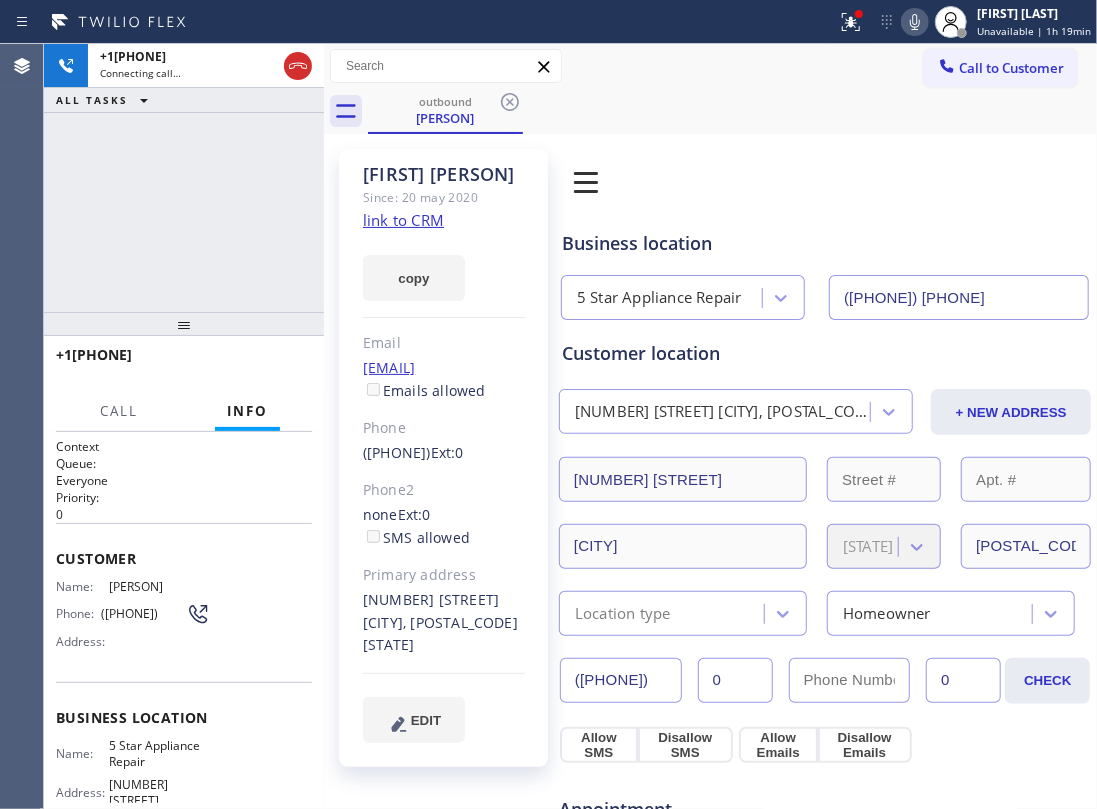 drag, startPoint x: 221, startPoint y: 198, endPoint x: 278, endPoint y: 102, distance: 111.64677 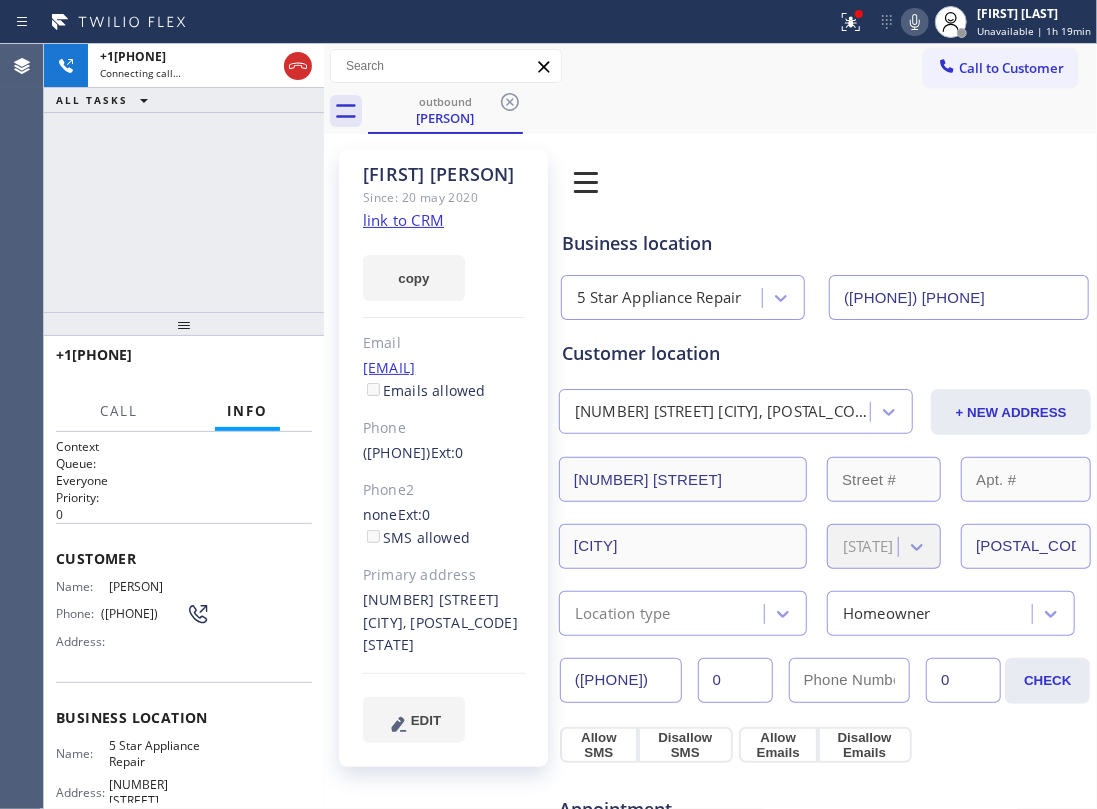 click on "+15104674000 Connecting call… ALL TASKS ALL TASKS ACTIVE TASKS TASKS IN WRAP UP" at bounding box center (184, 178) 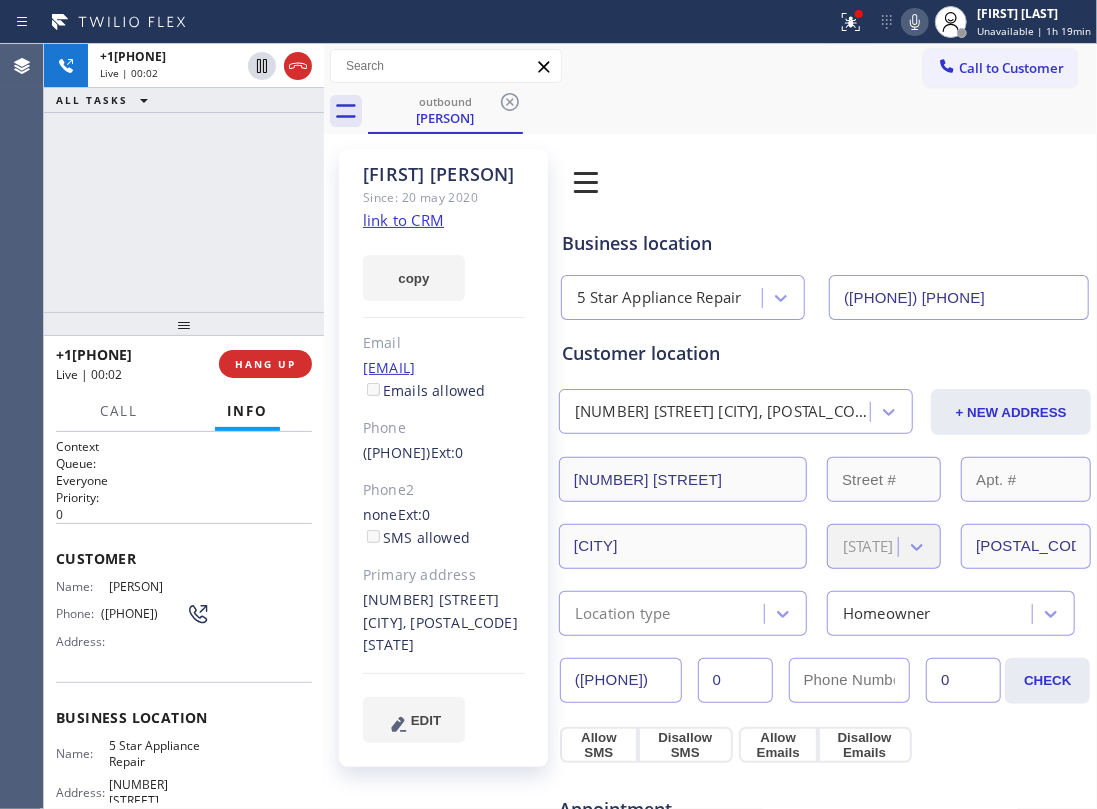 click on "+15104674000 Live | 00:02 ALL TASKS ALL TASKS ACTIVE TASKS TASKS IN WRAP UP" at bounding box center (184, 178) 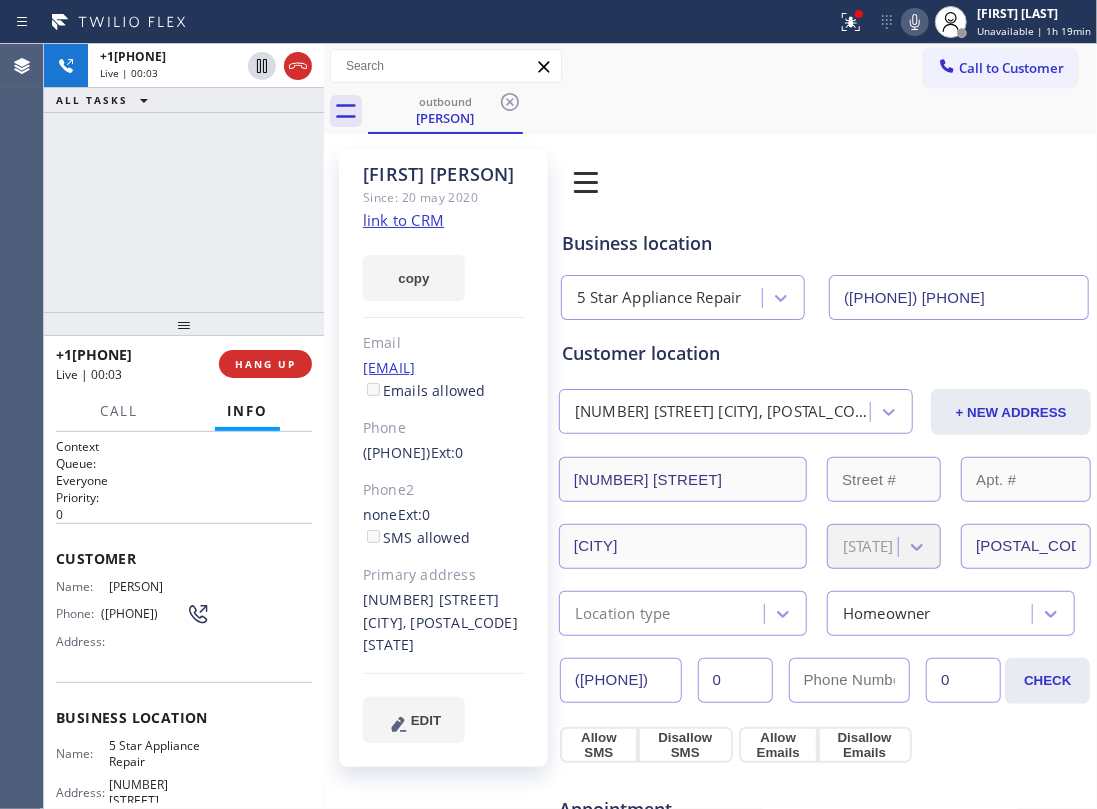 drag, startPoint x: 286, startPoint y: 68, endPoint x: 244, endPoint y: 326, distance: 261.39624 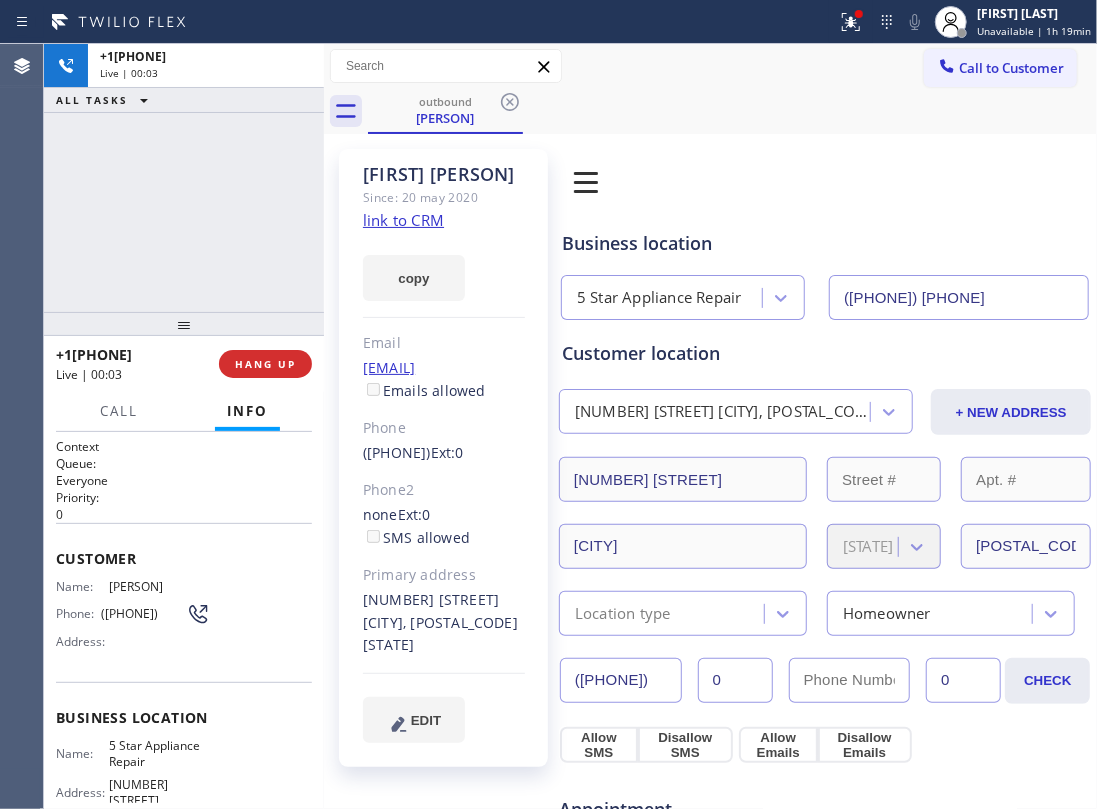 click at bounding box center [184, 324] 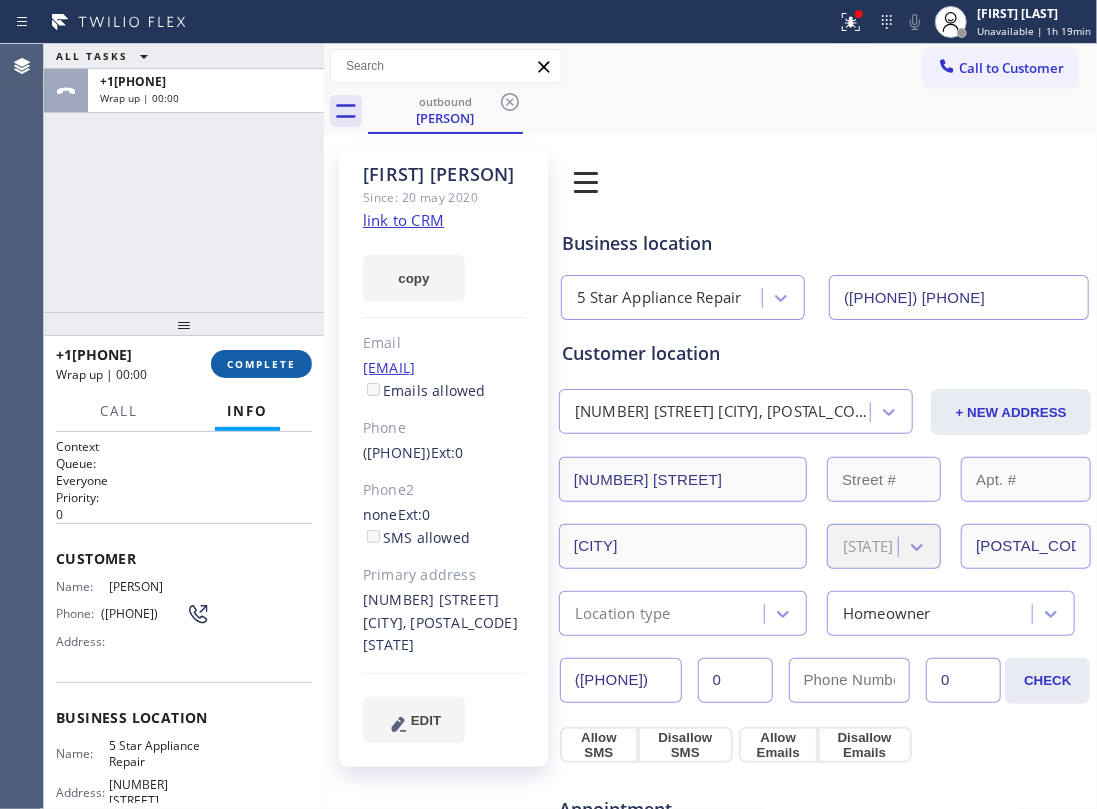 click on "COMPLETE" at bounding box center [261, 364] 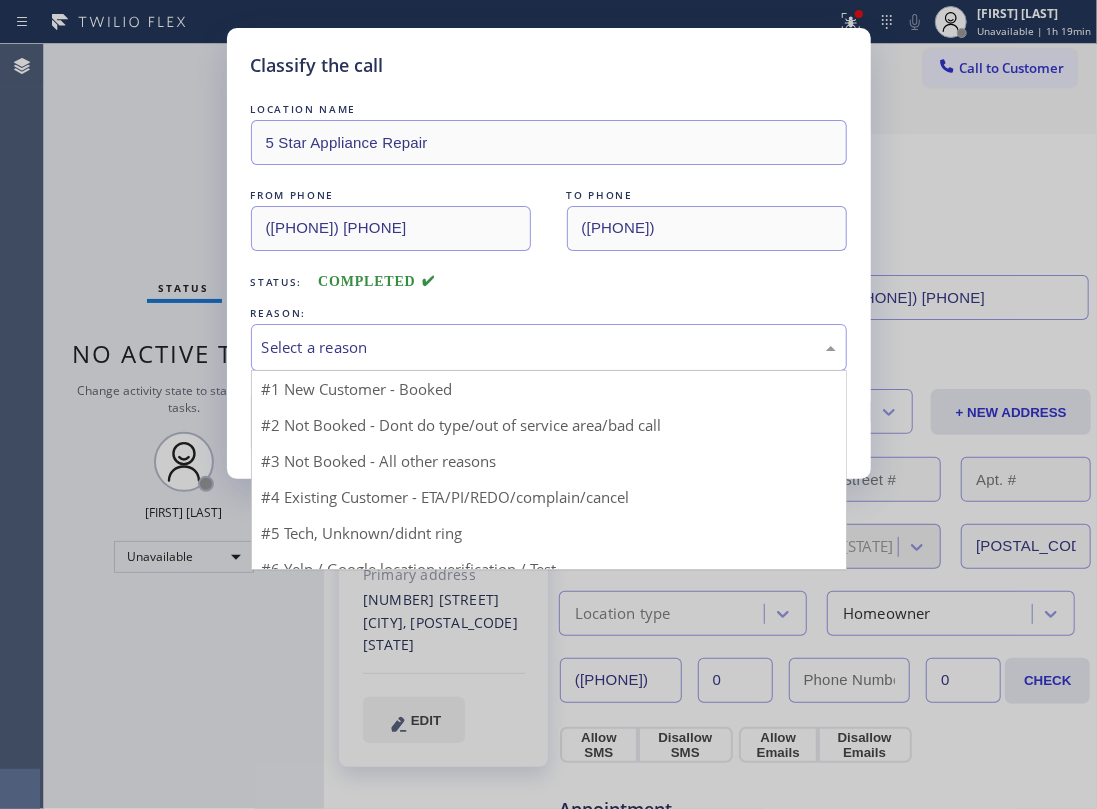 click on "Select a reason" at bounding box center (549, 347) 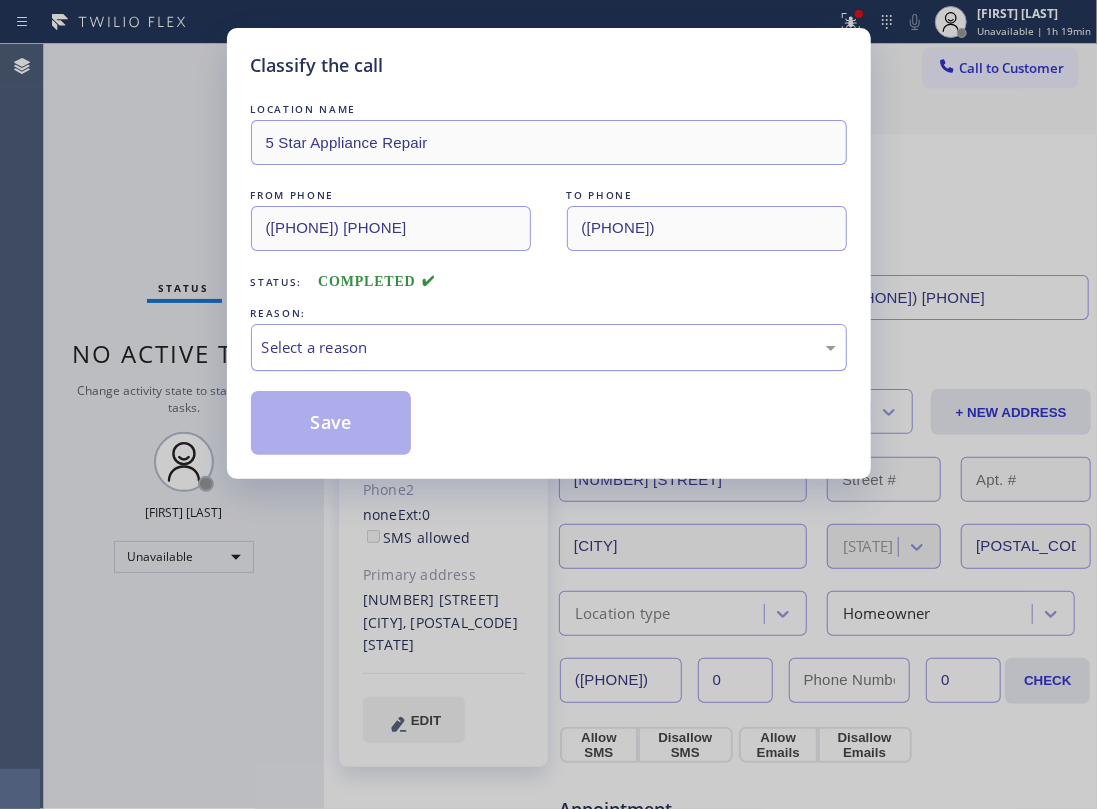 click on "Select a reason" at bounding box center (549, 347) 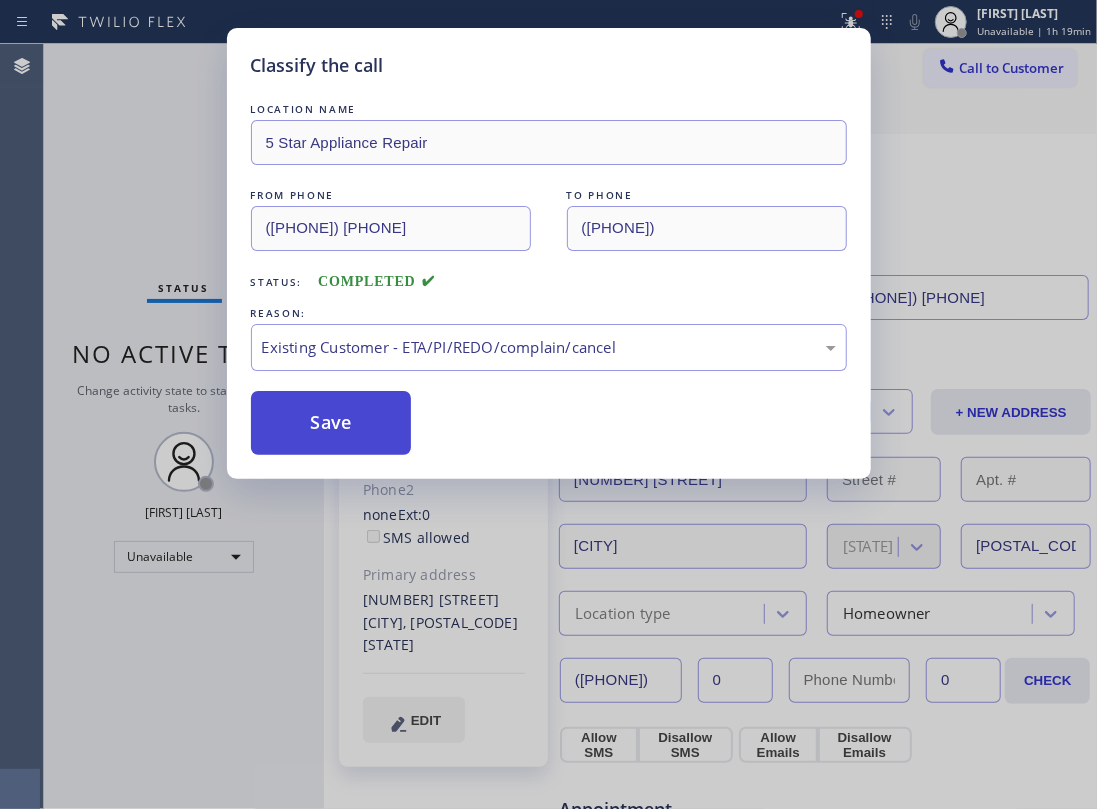 click on "Save" at bounding box center (331, 423) 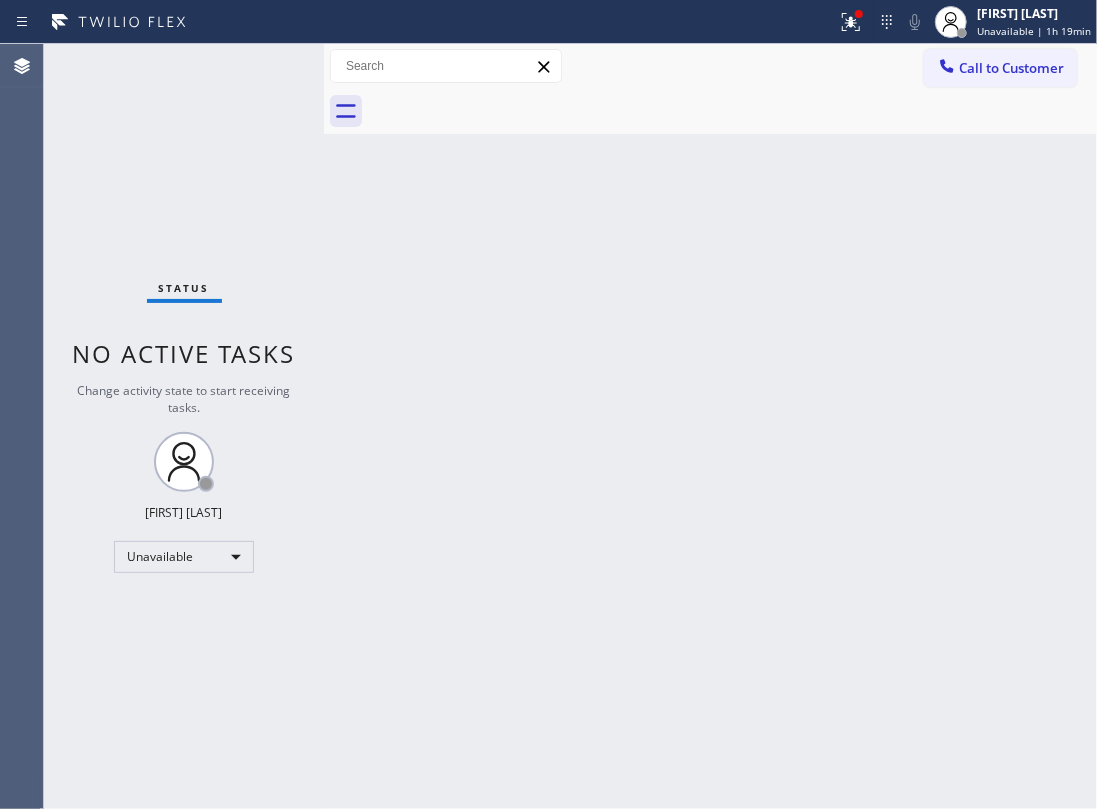 drag, startPoint x: 368, startPoint y: 329, endPoint x: 988, endPoint y: 170, distance: 640.0633 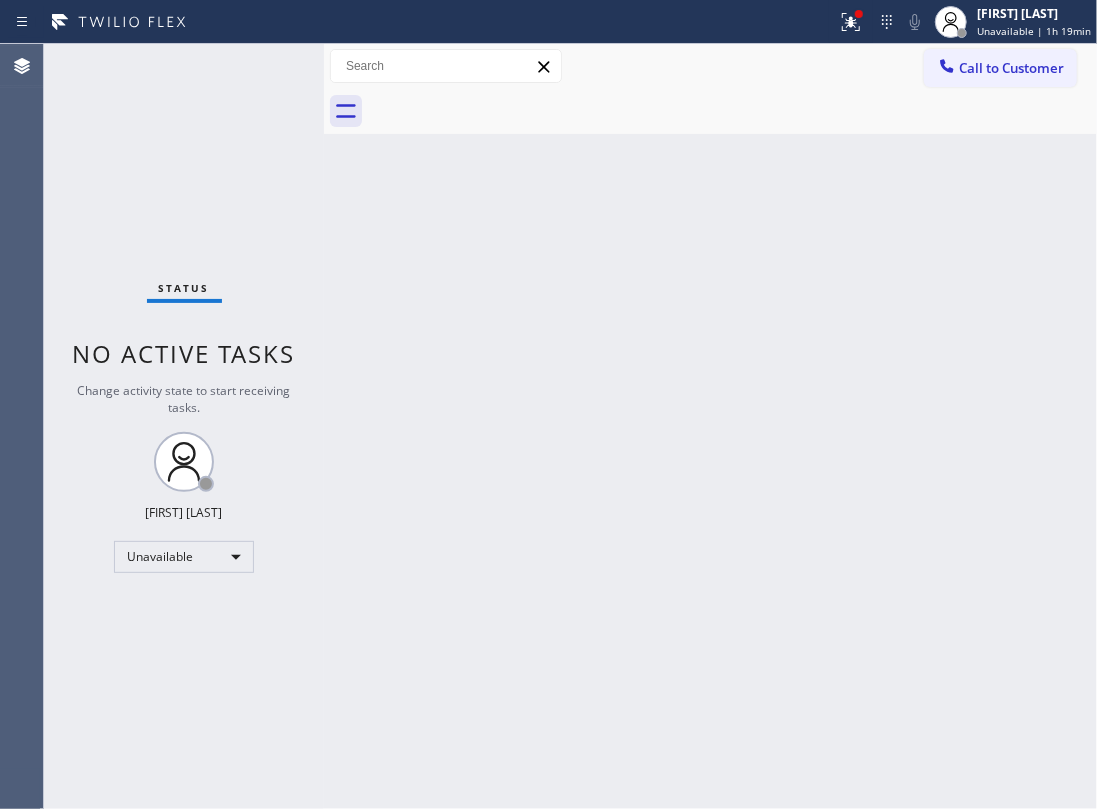 drag, startPoint x: 992, startPoint y: 53, endPoint x: 954, endPoint y: 84, distance: 49.0408 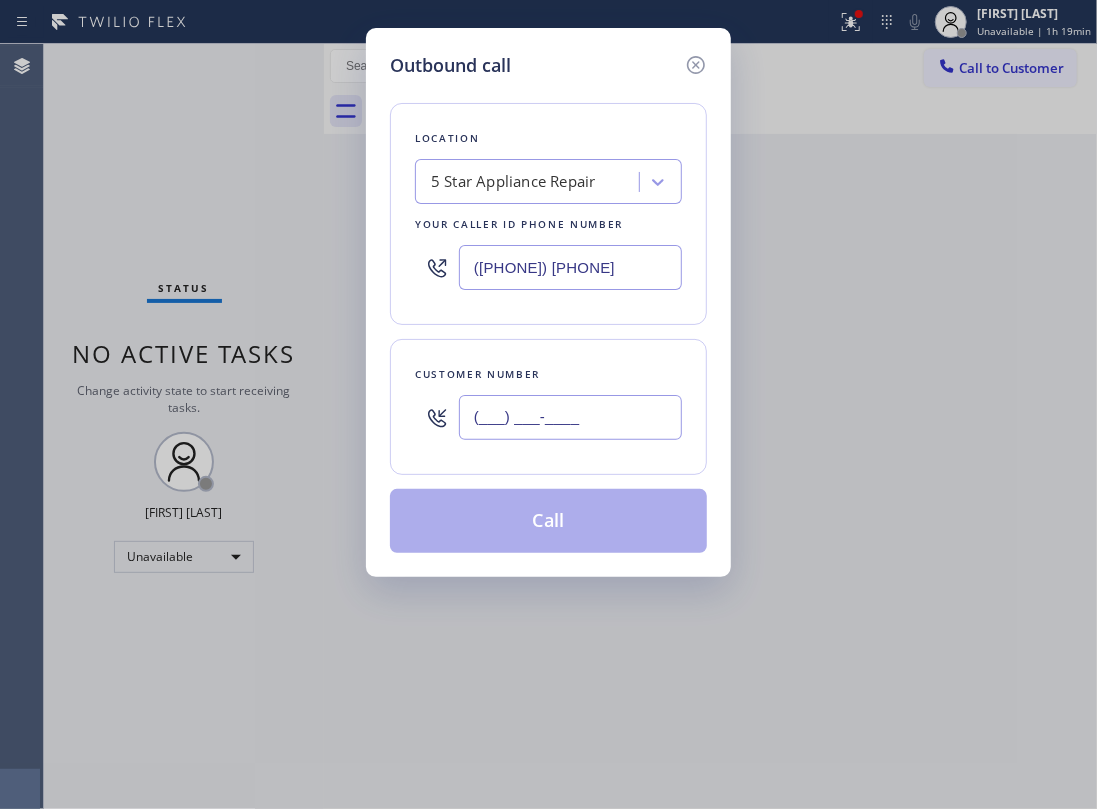 click on "(___) ___-____" at bounding box center (570, 417) 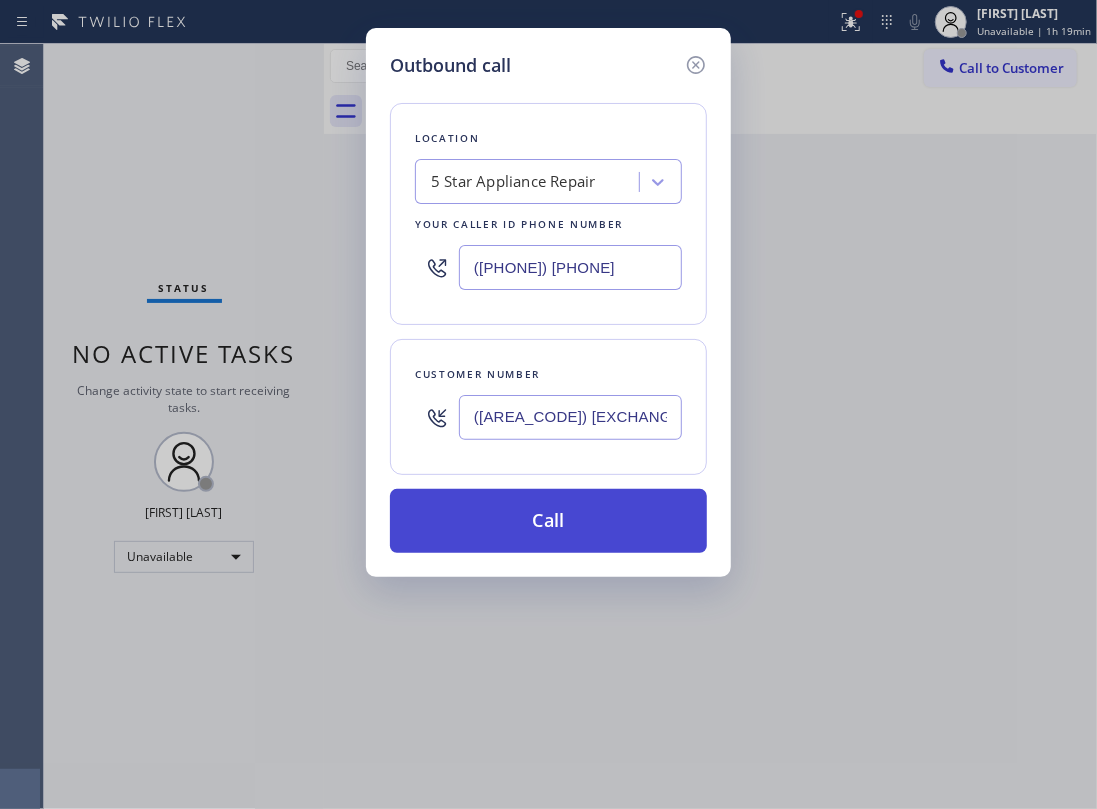 type on "(408) 656-2955" 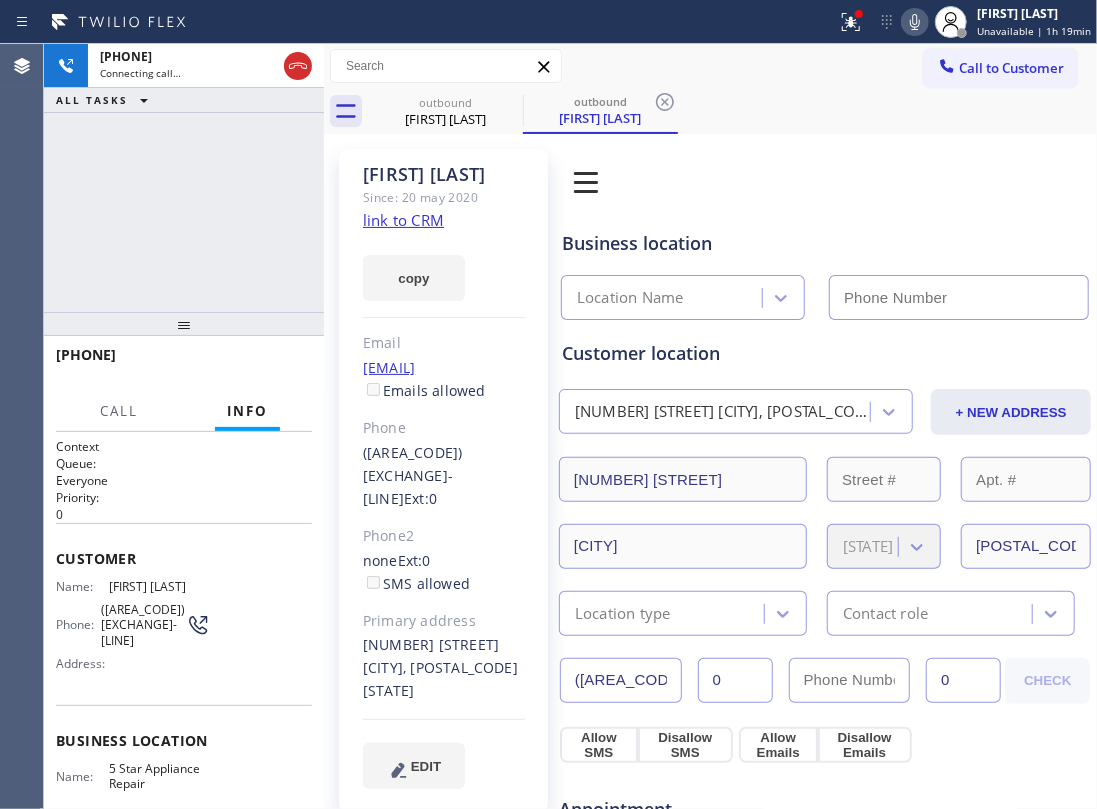 type on "(855) 731-4952" 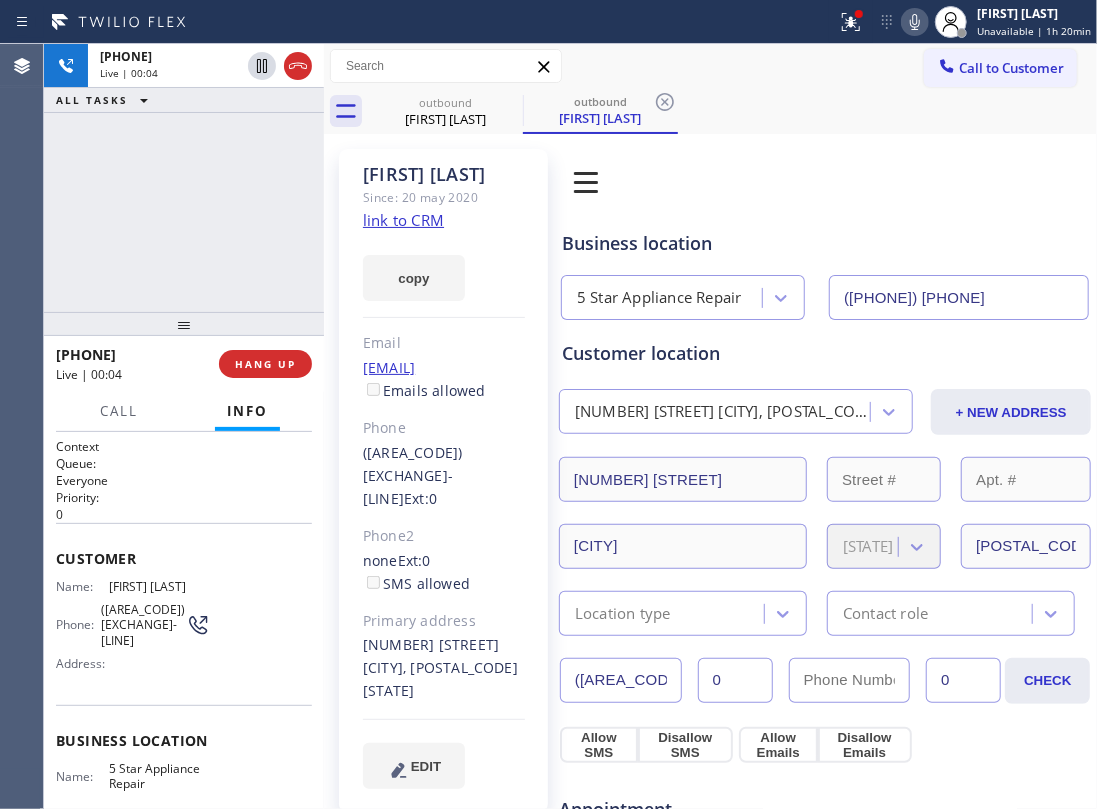 click on "+14086562955 Live | 00:04 HANG UP" at bounding box center [184, 364] 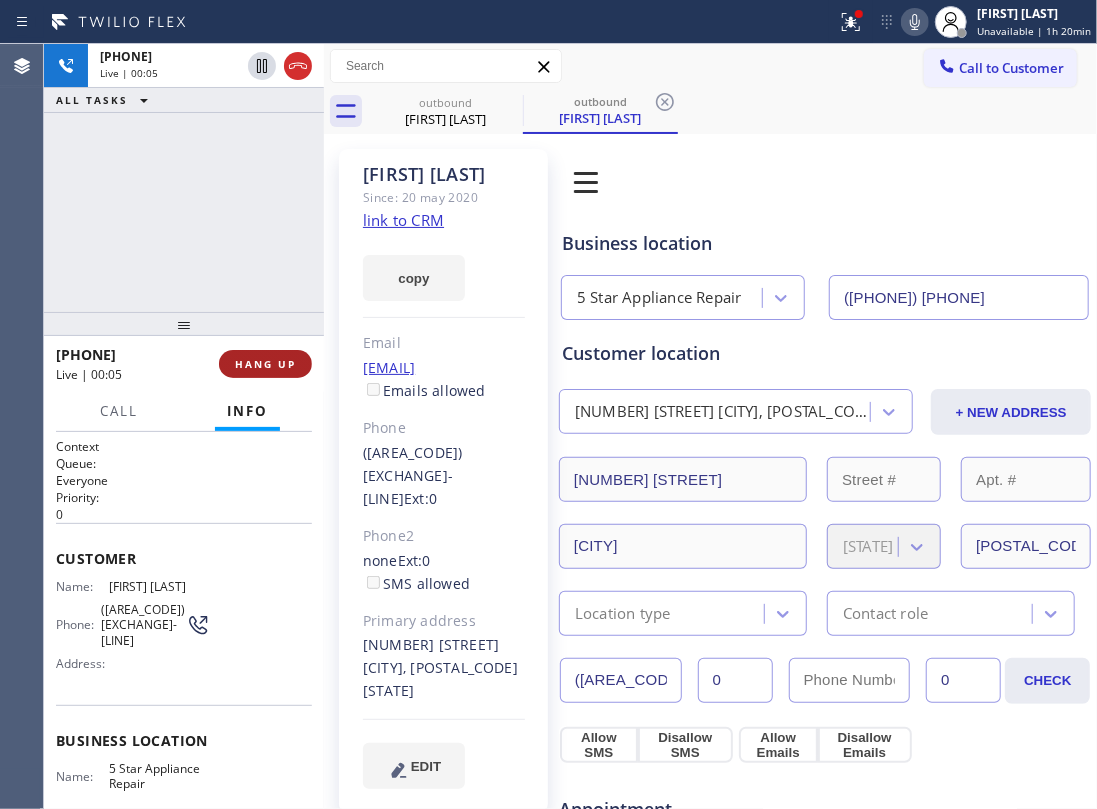 click on "HANG UP" at bounding box center [265, 364] 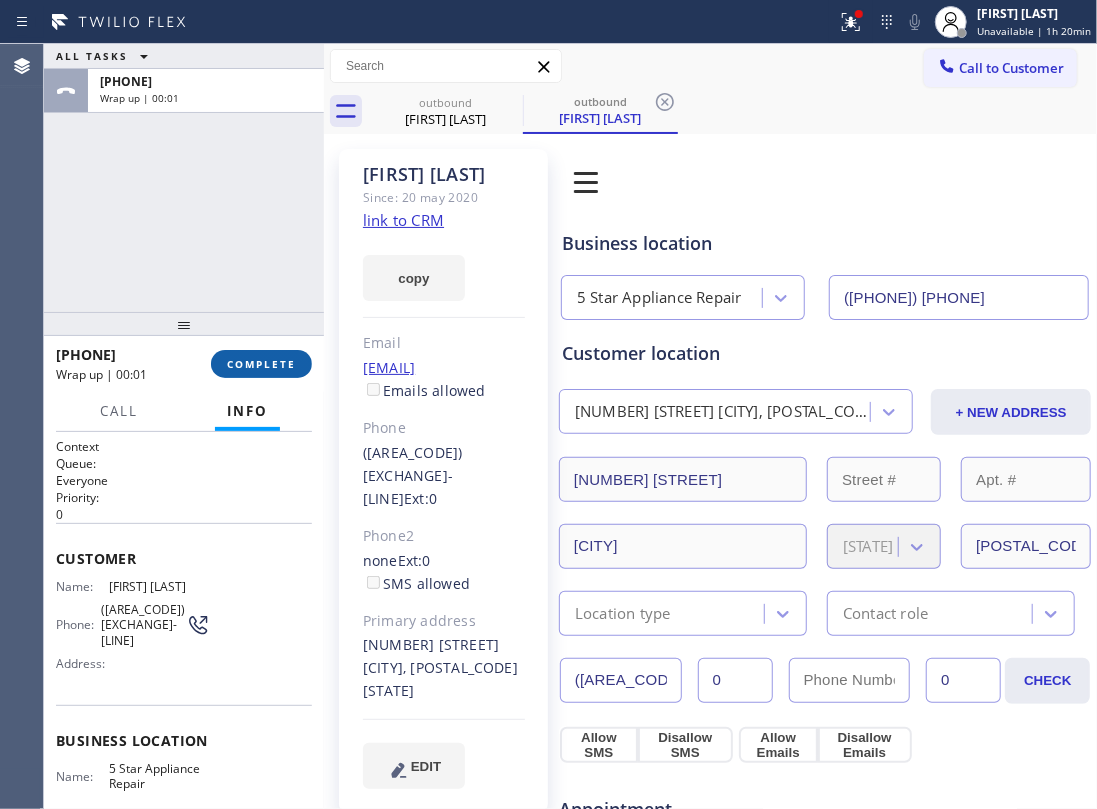 click on "COMPLETE" at bounding box center (261, 364) 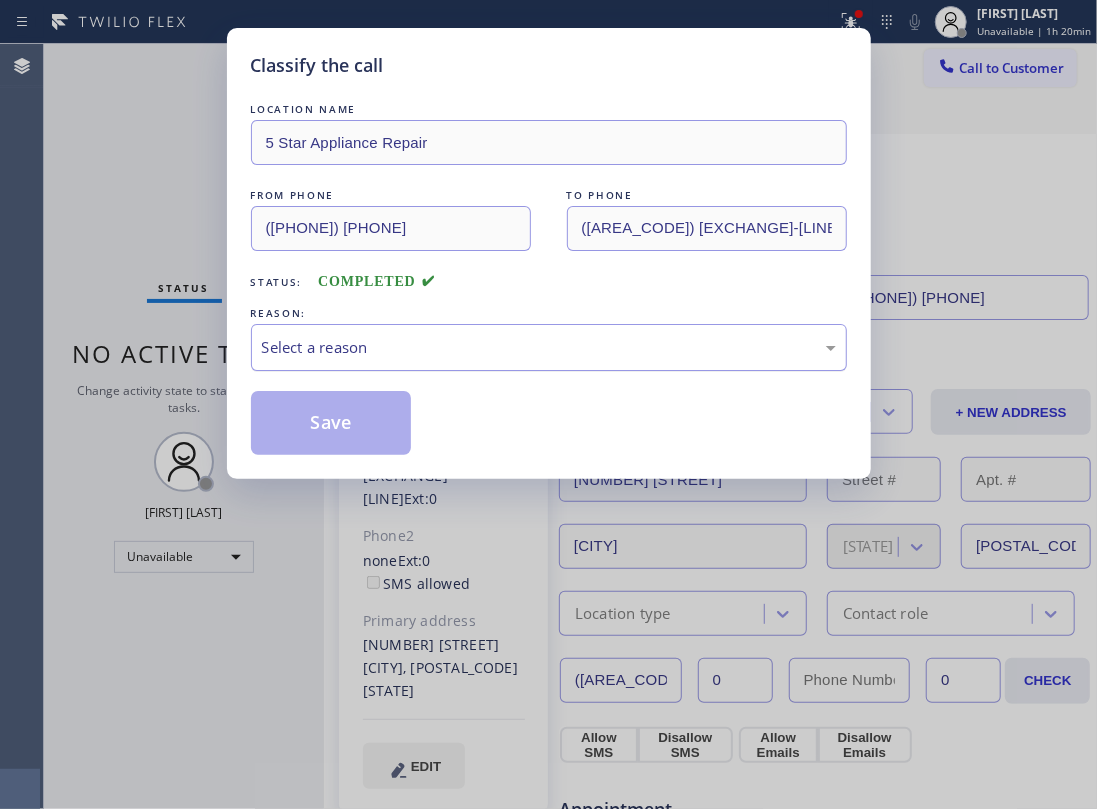 click on "Select a reason" at bounding box center [549, 347] 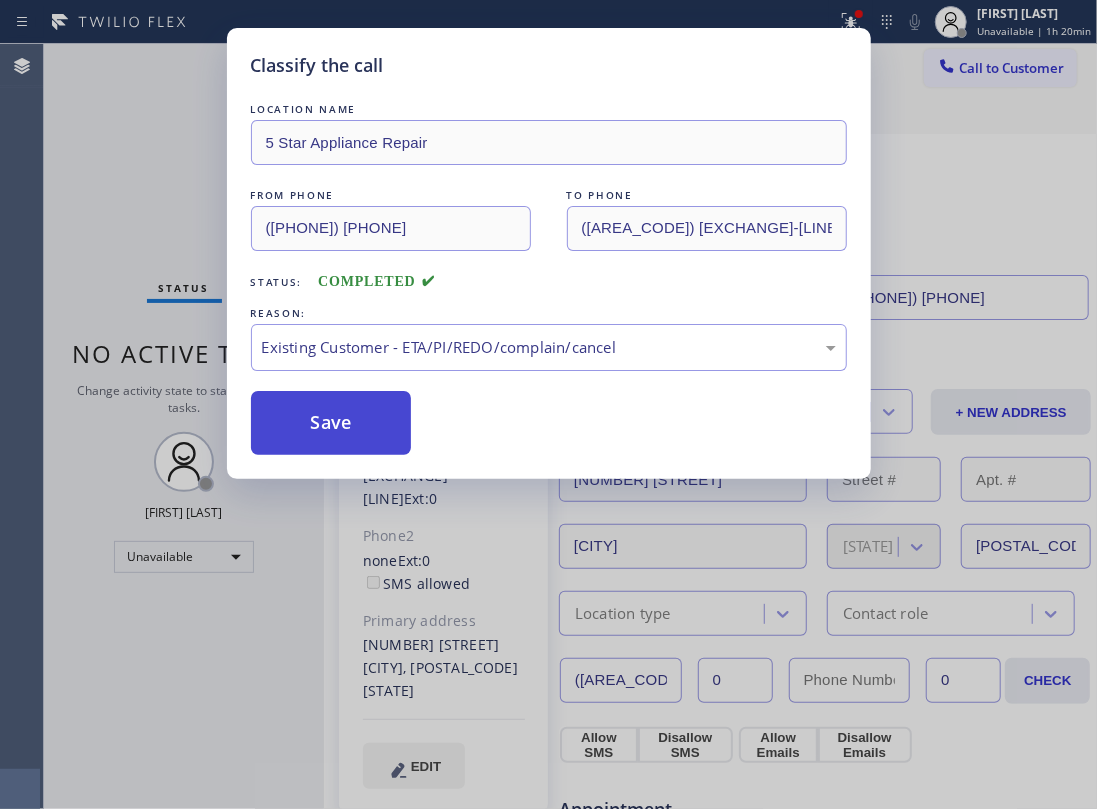 click on "Save" at bounding box center (331, 423) 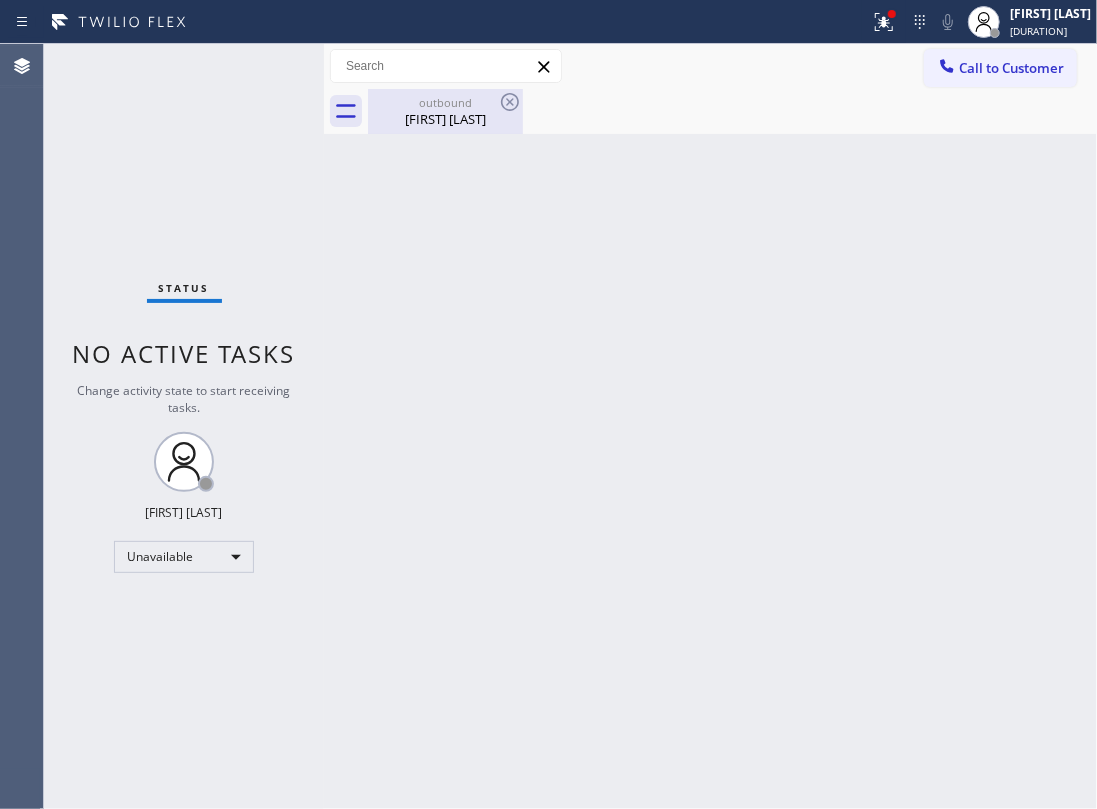 drag, startPoint x: 433, startPoint y: 106, endPoint x: 457, endPoint y: 98, distance: 25.298222 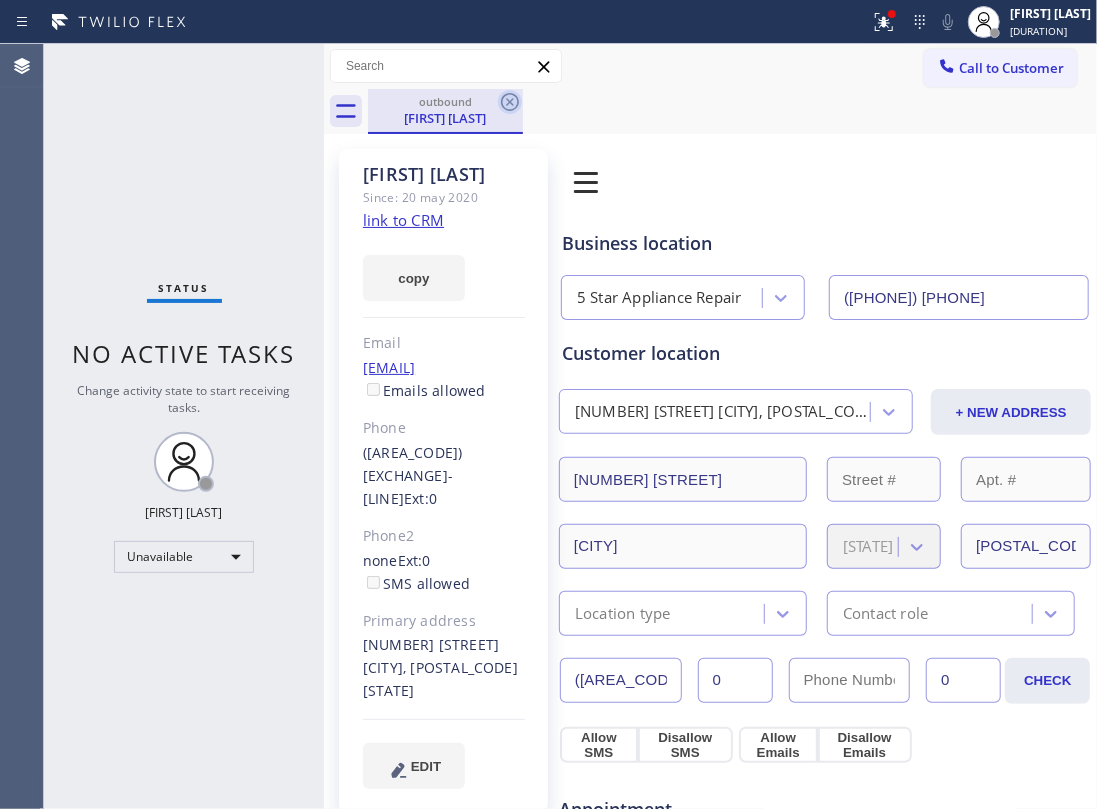click 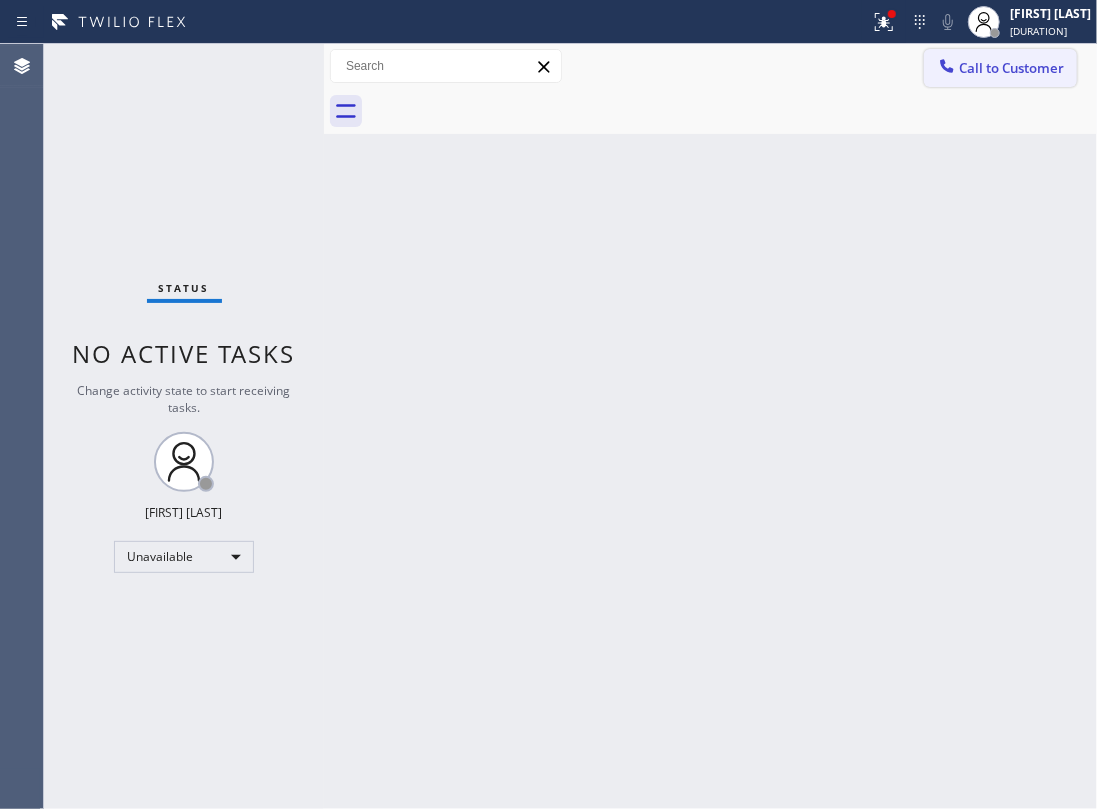 click on "Call to Customer" at bounding box center [1011, 68] 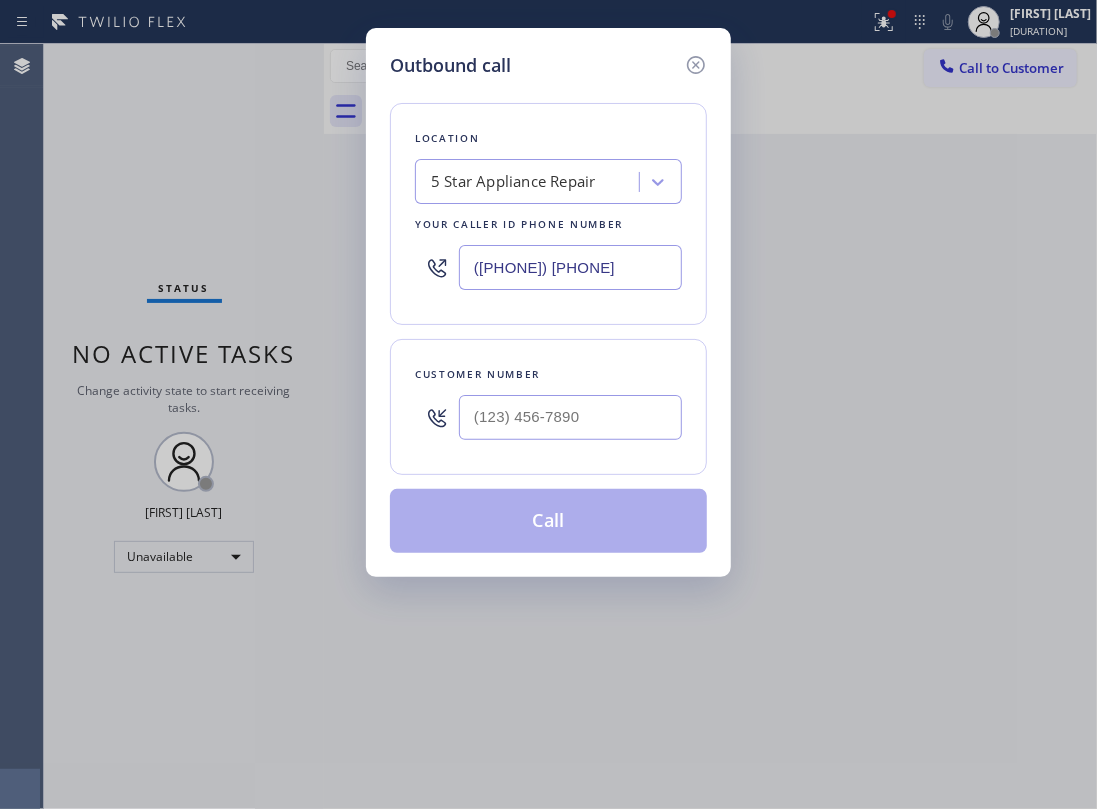click at bounding box center (570, 417) 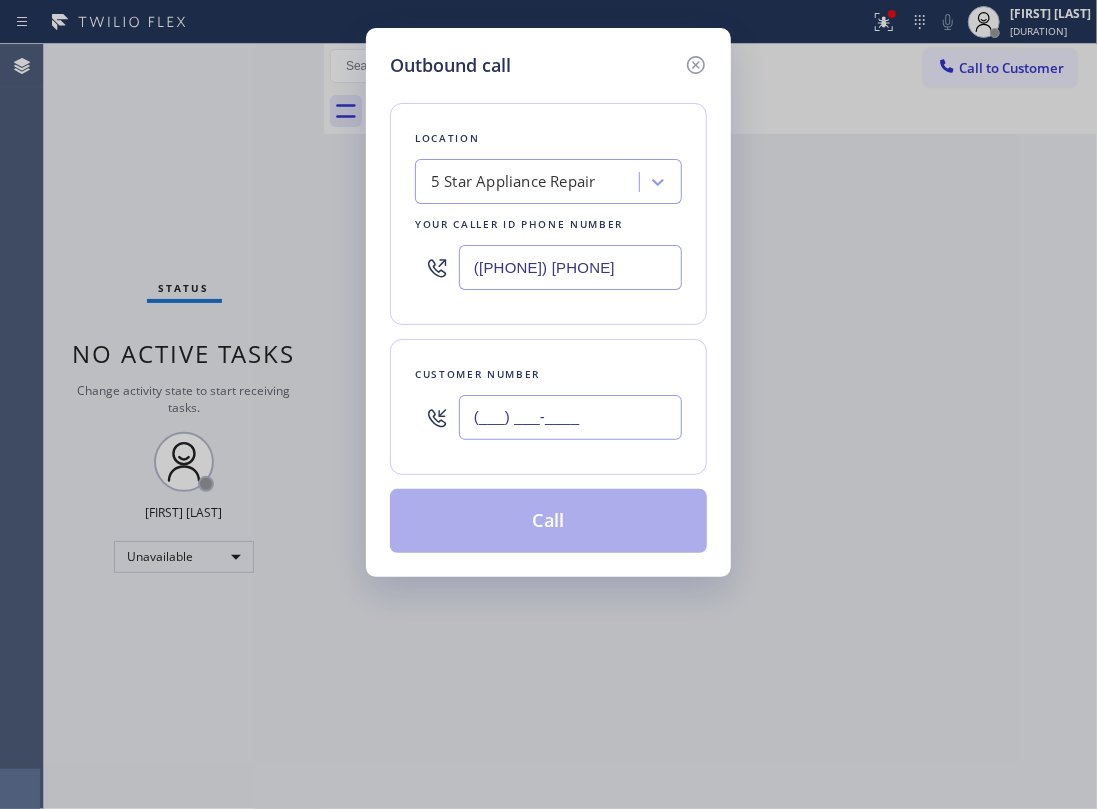 click on "(___) ___-____" at bounding box center [570, 417] 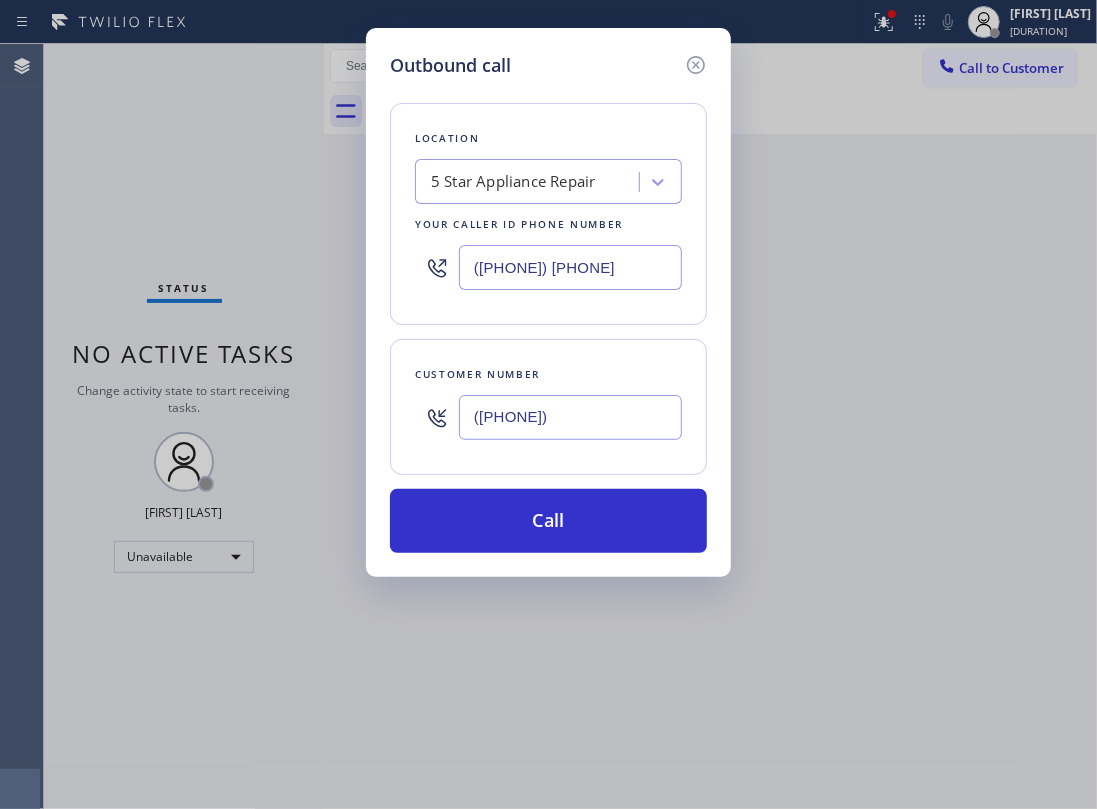 type on "(917) 450-3847" 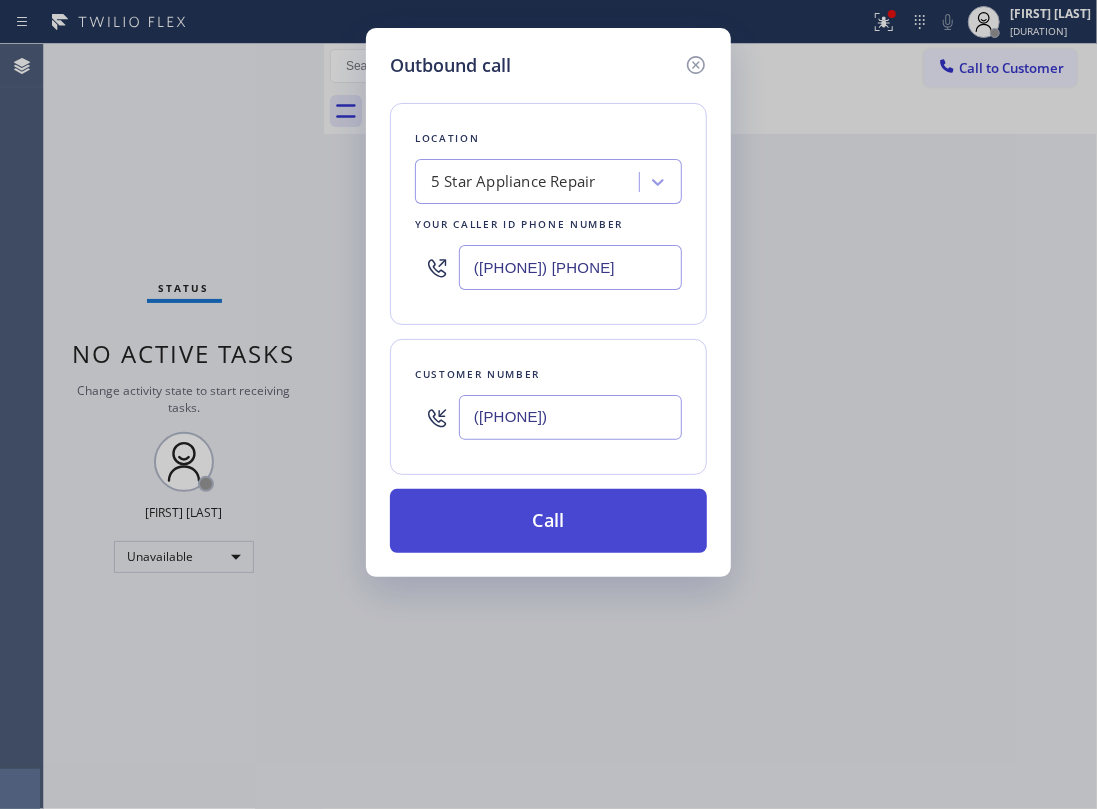 click on "Call" at bounding box center (548, 521) 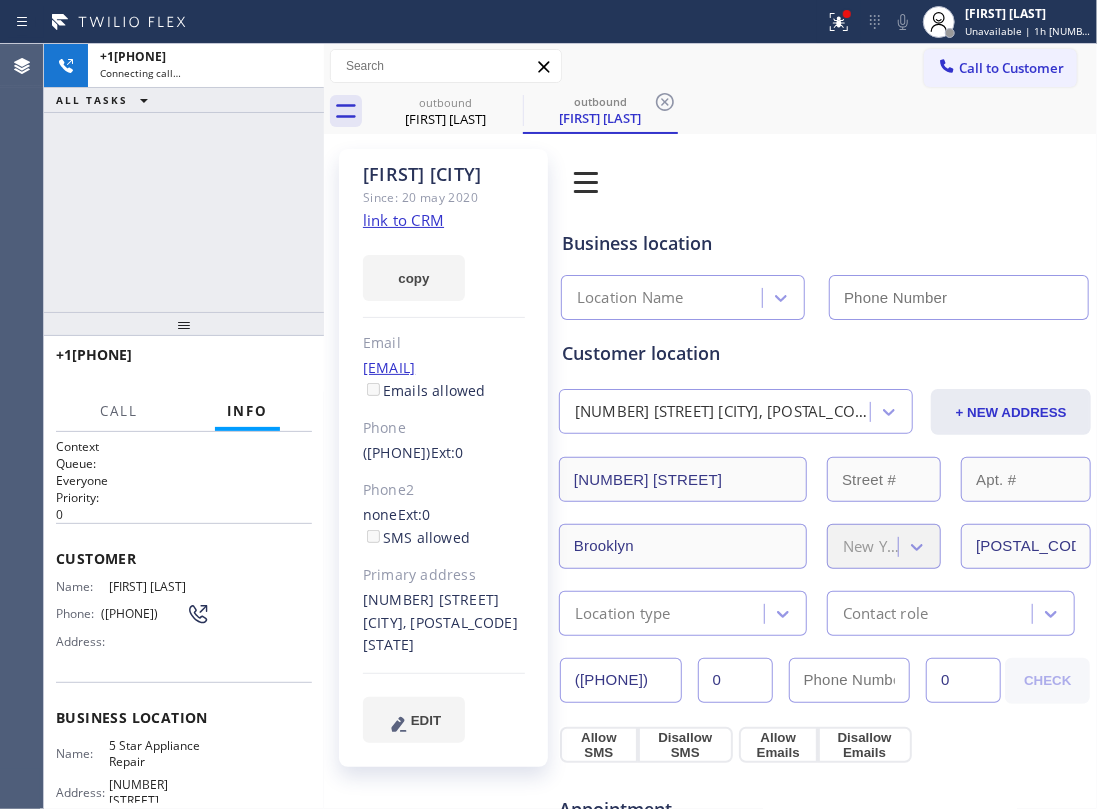 type on "(855) 731-4952" 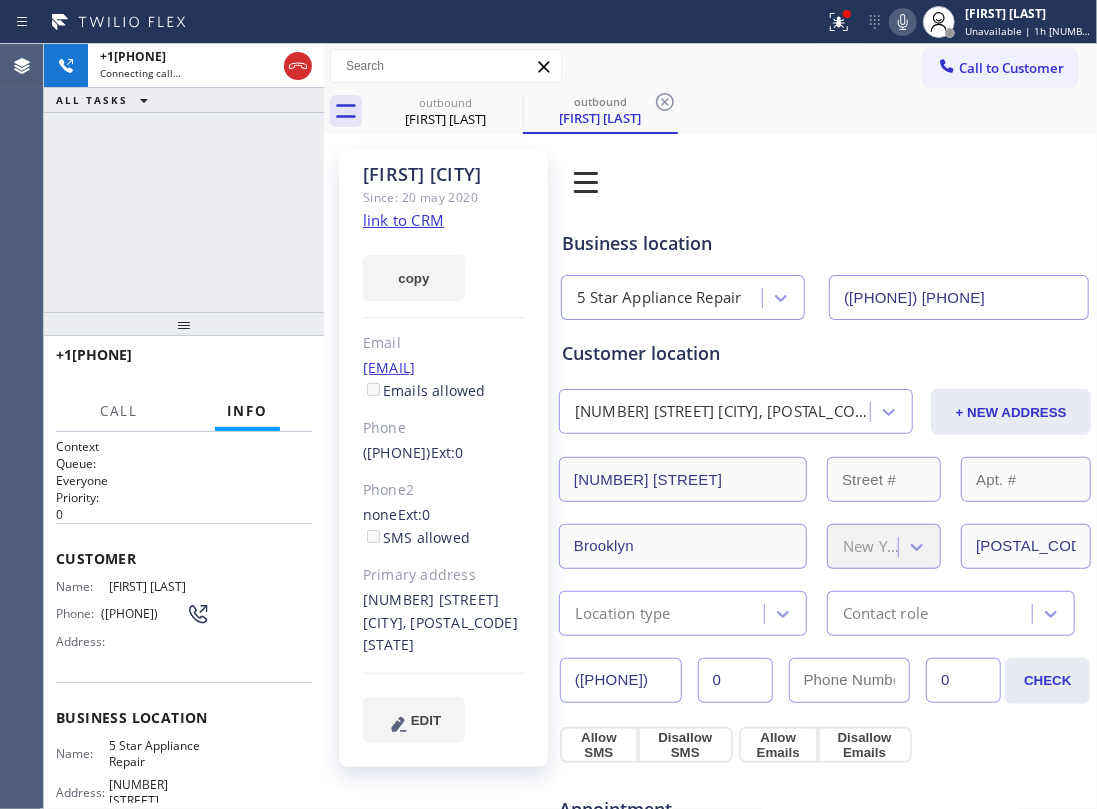click on "ALL TASKS" at bounding box center (92, 100) 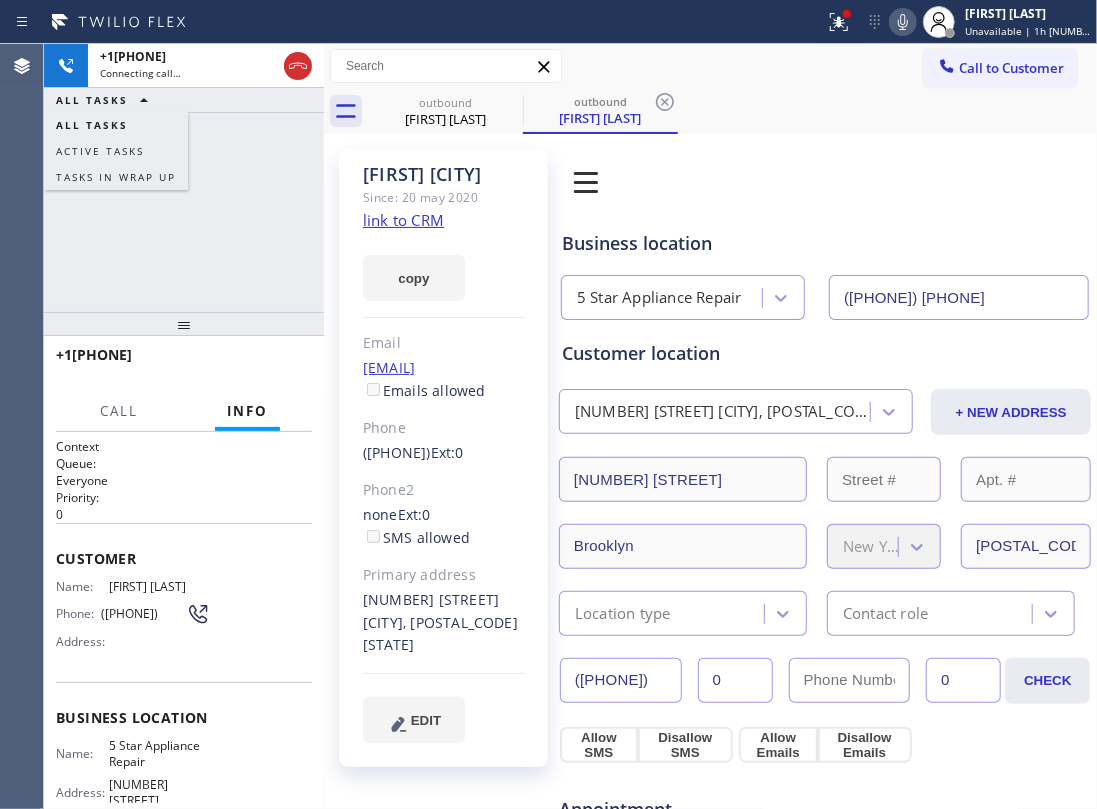 click on "link to CRM" 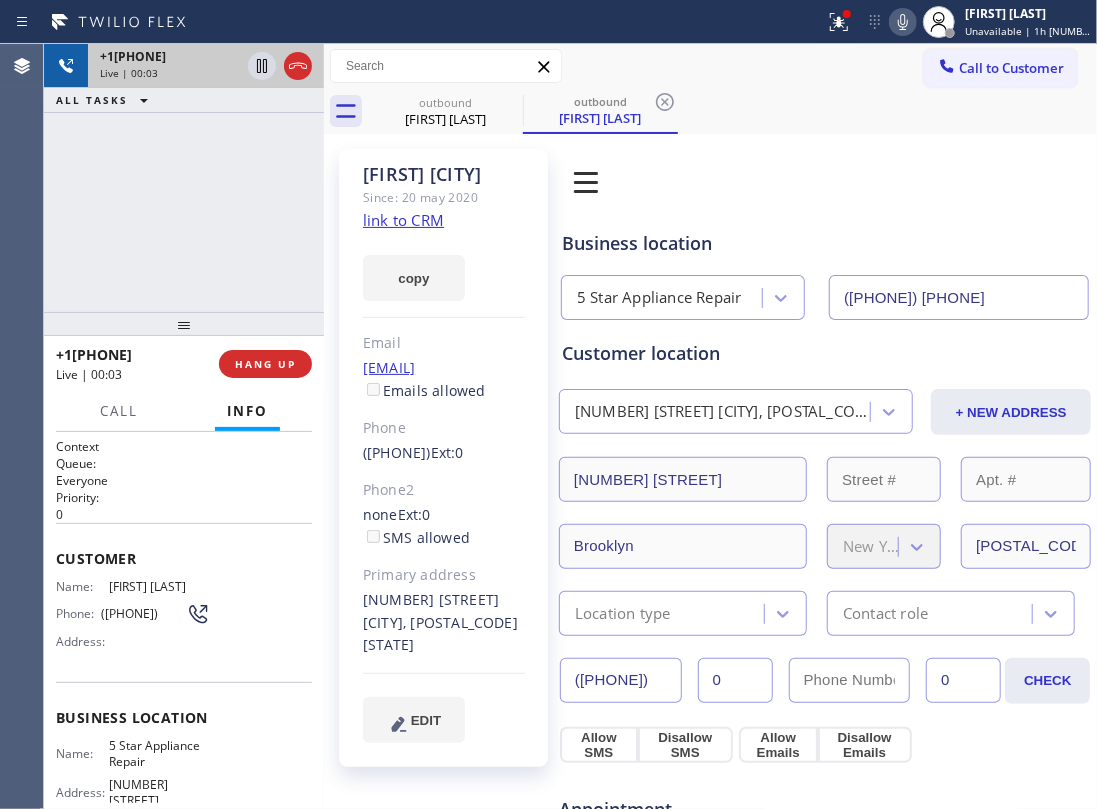 click at bounding box center (280, 66) 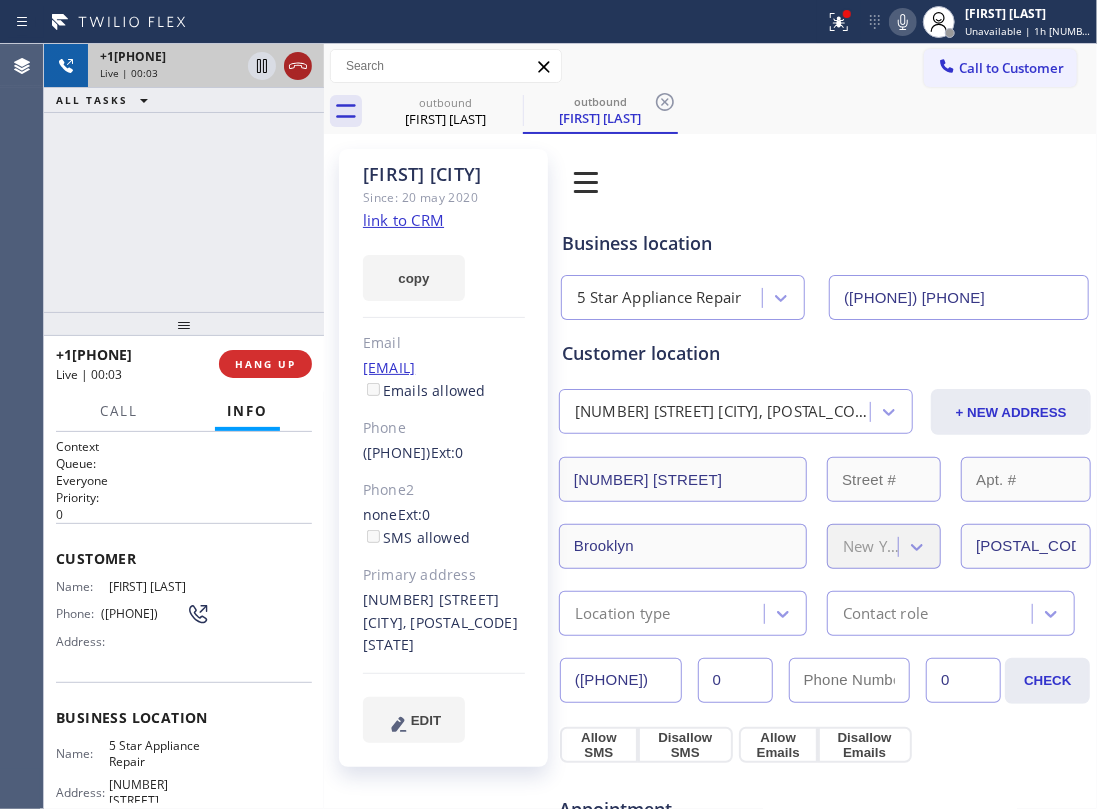 click 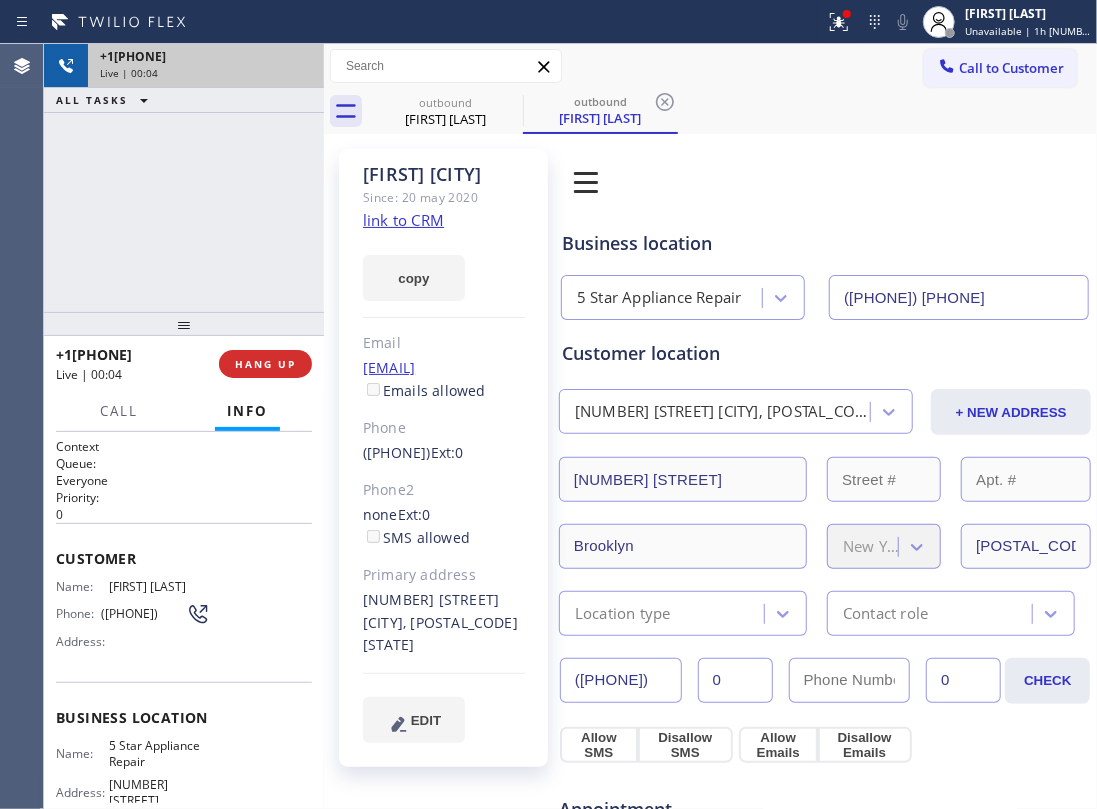 drag, startPoint x: 194, startPoint y: 274, endPoint x: 197, endPoint y: 366, distance: 92.0489 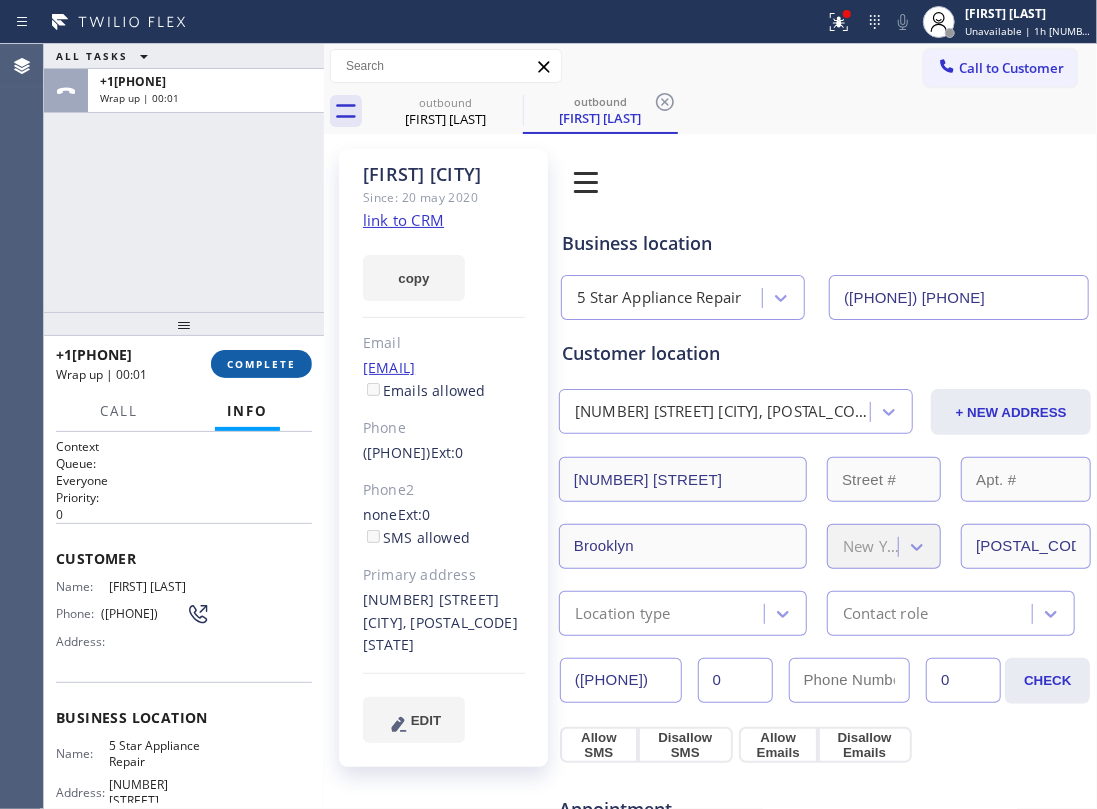 click on "COMPLETE" at bounding box center [261, 364] 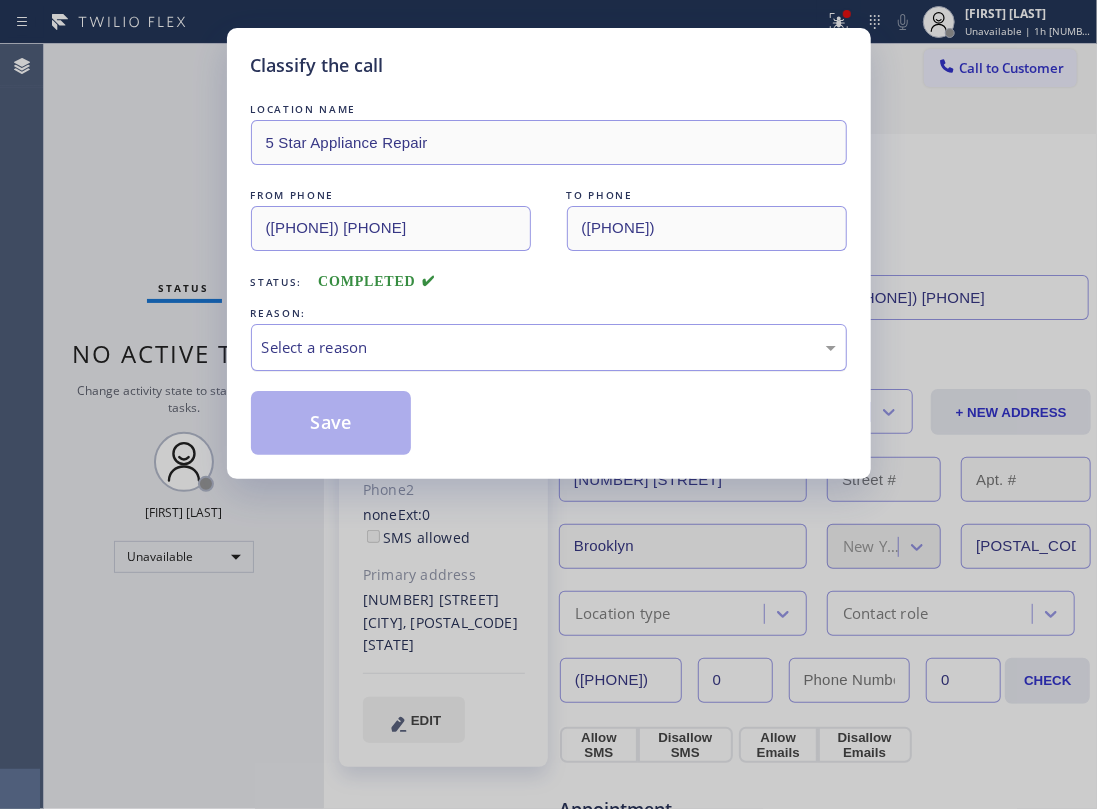 click on "Select a reason" at bounding box center [549, 347] 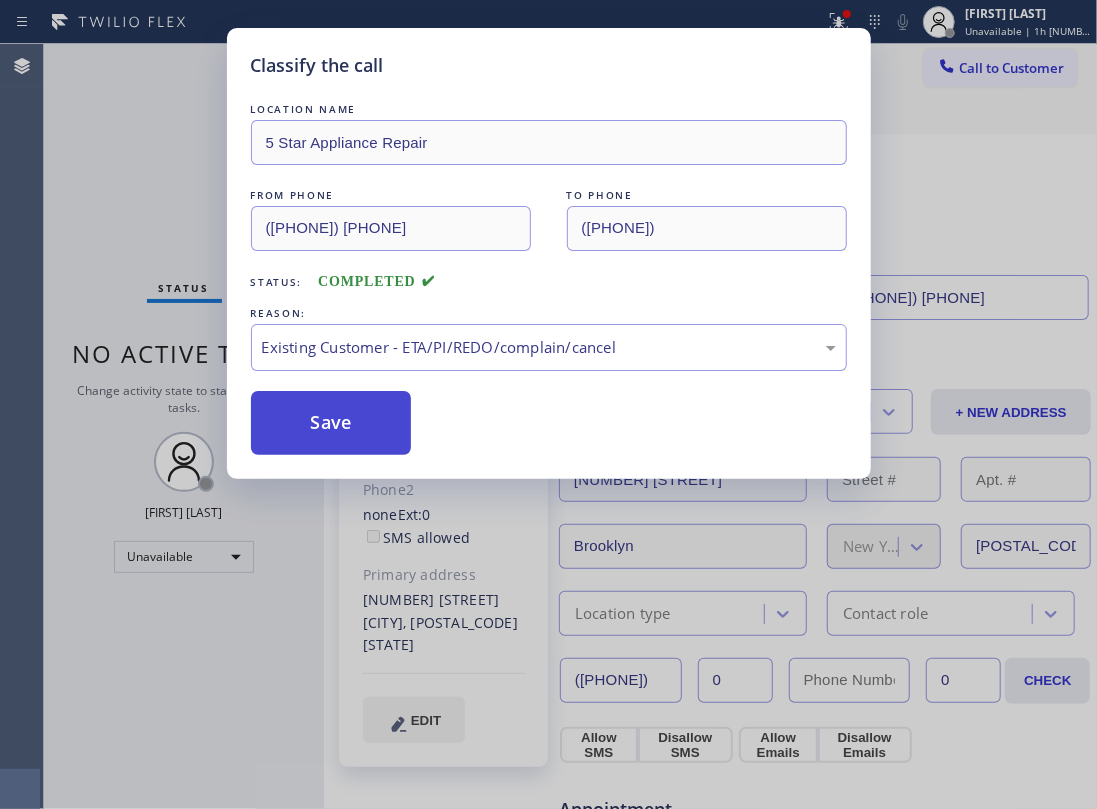 click on "Save" at bounding box center (331, 423) 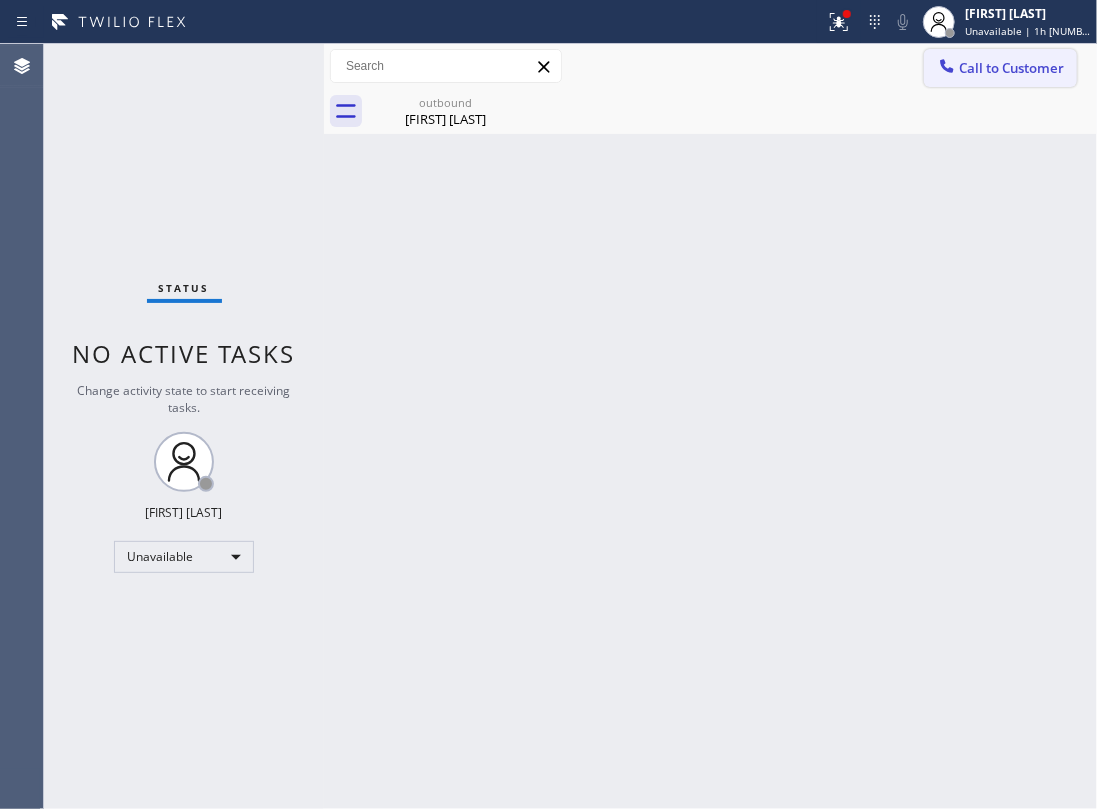 click on "Call to Customer" at bounding box center [1011, 68] 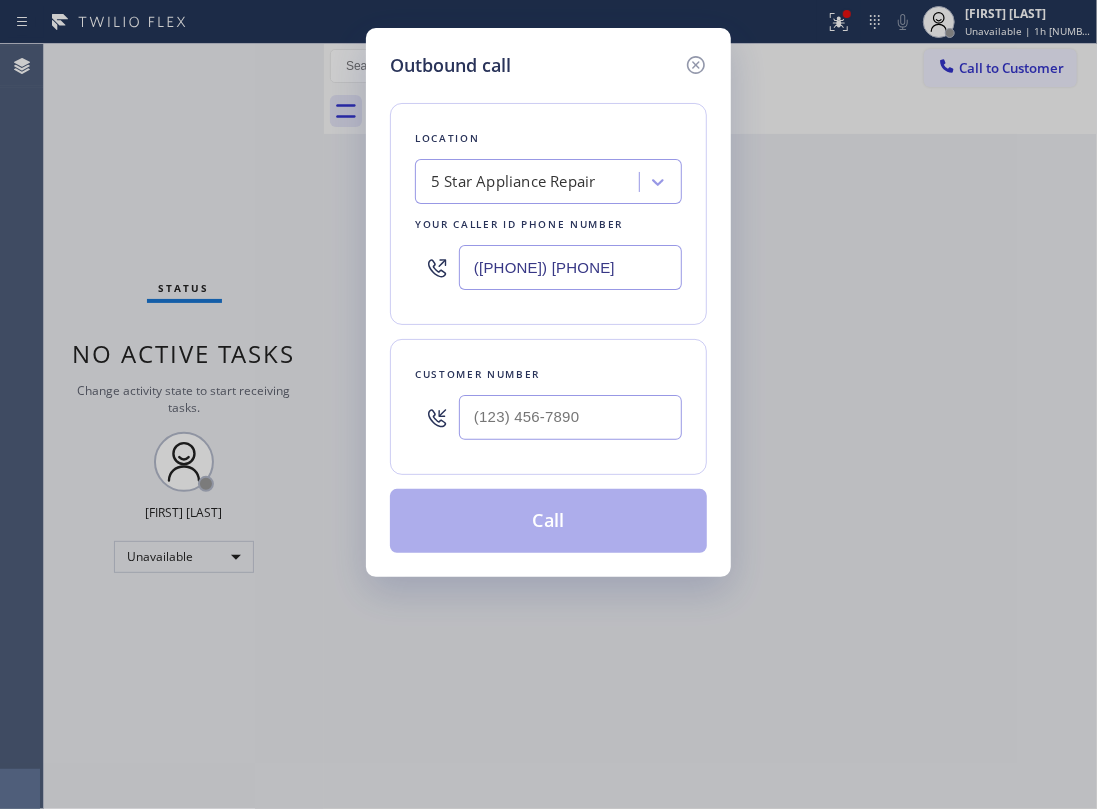 click at bounding box center (570, 417) 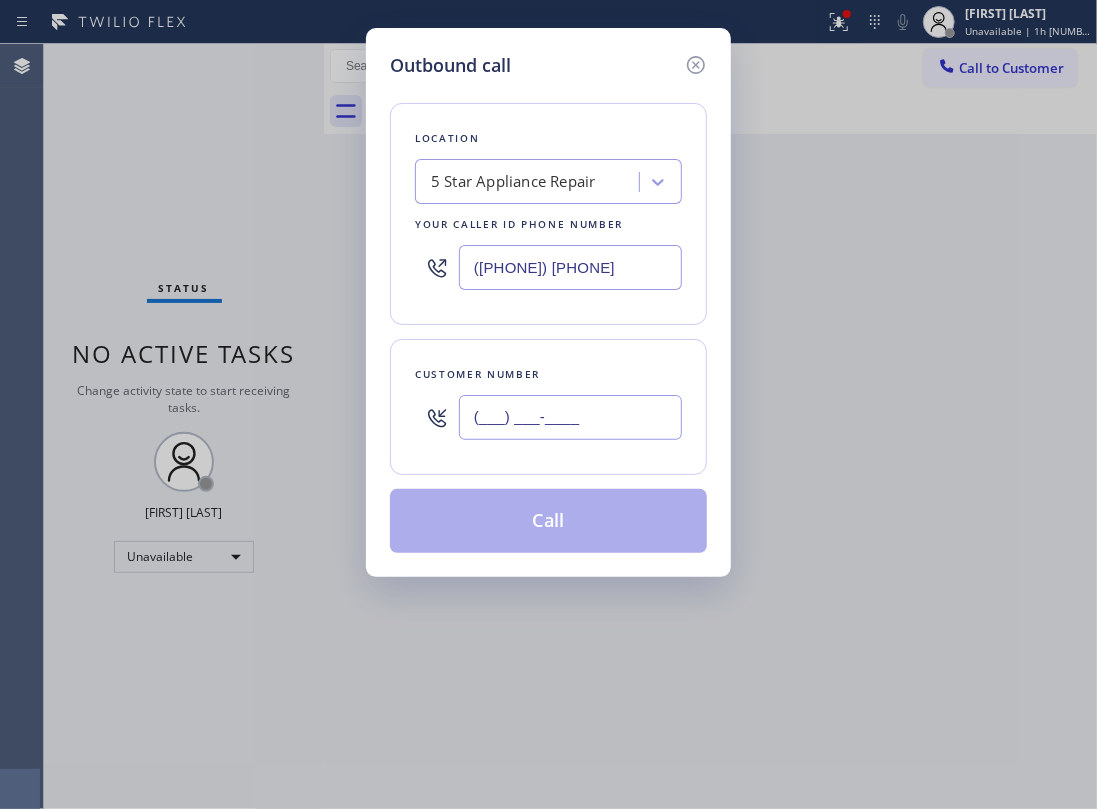 click on "(___) ___-____" at bounding box center (570, 417) 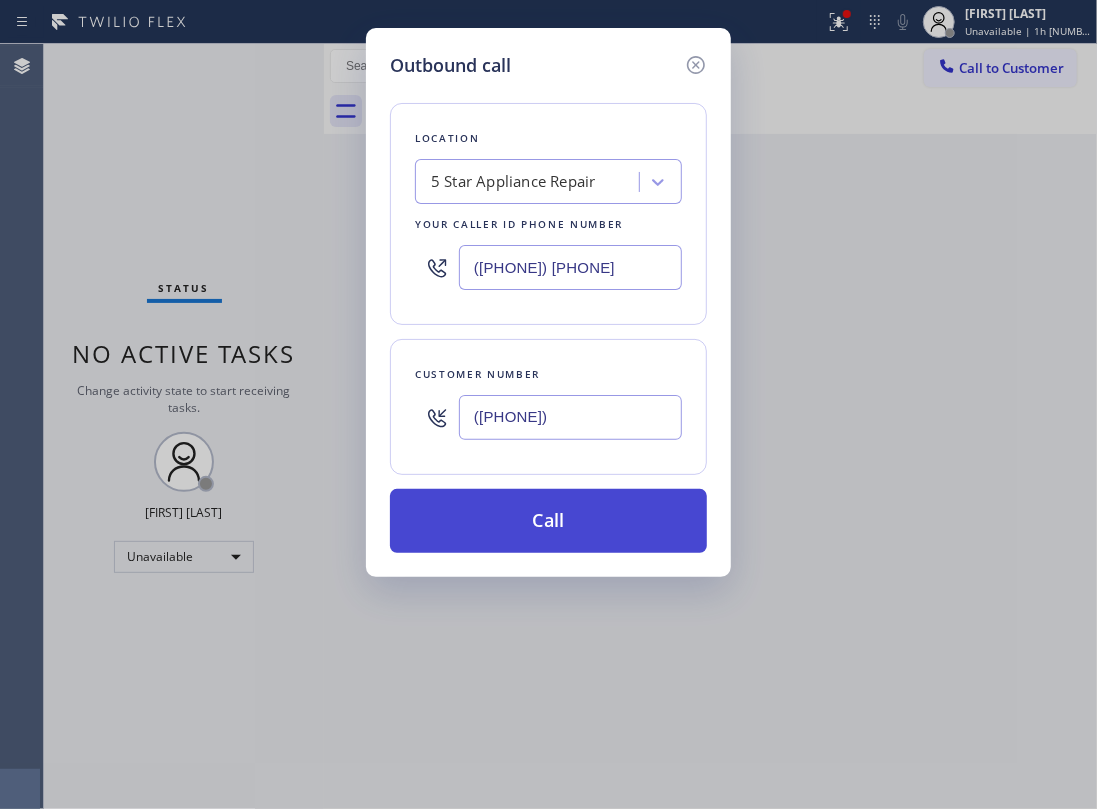 type on "(917) 379-4390" 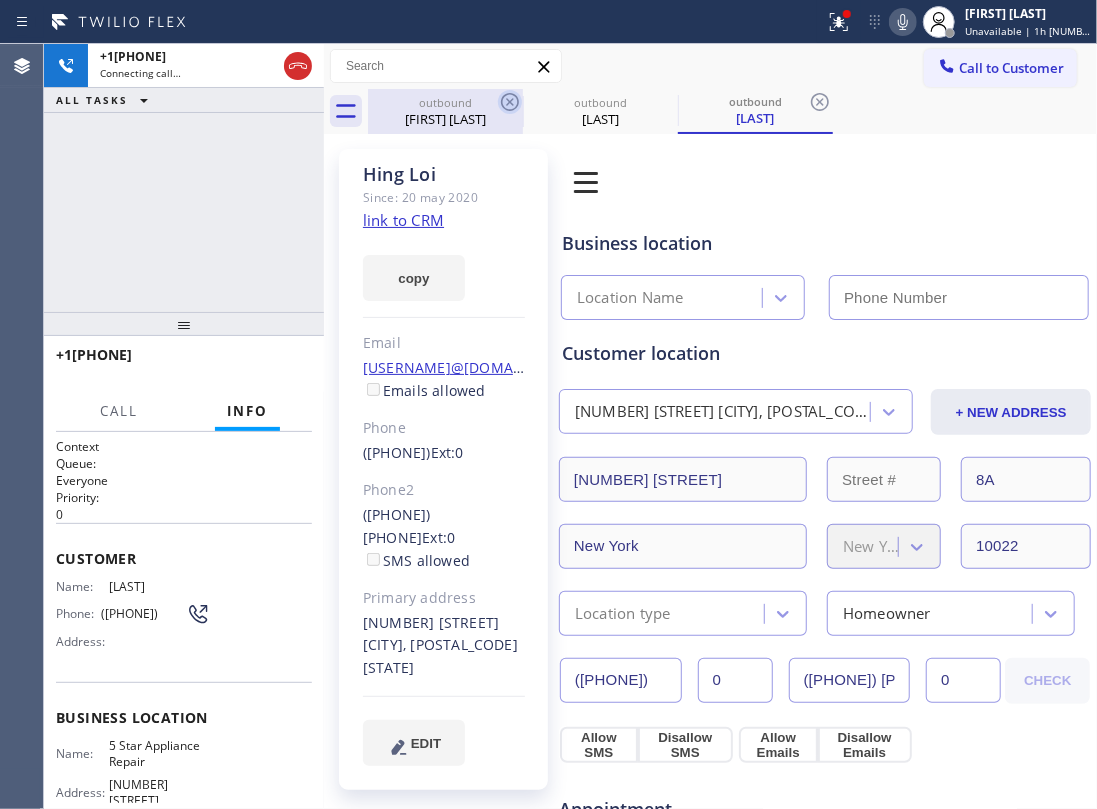 click on "outbound" at bounding box center (445, 102) 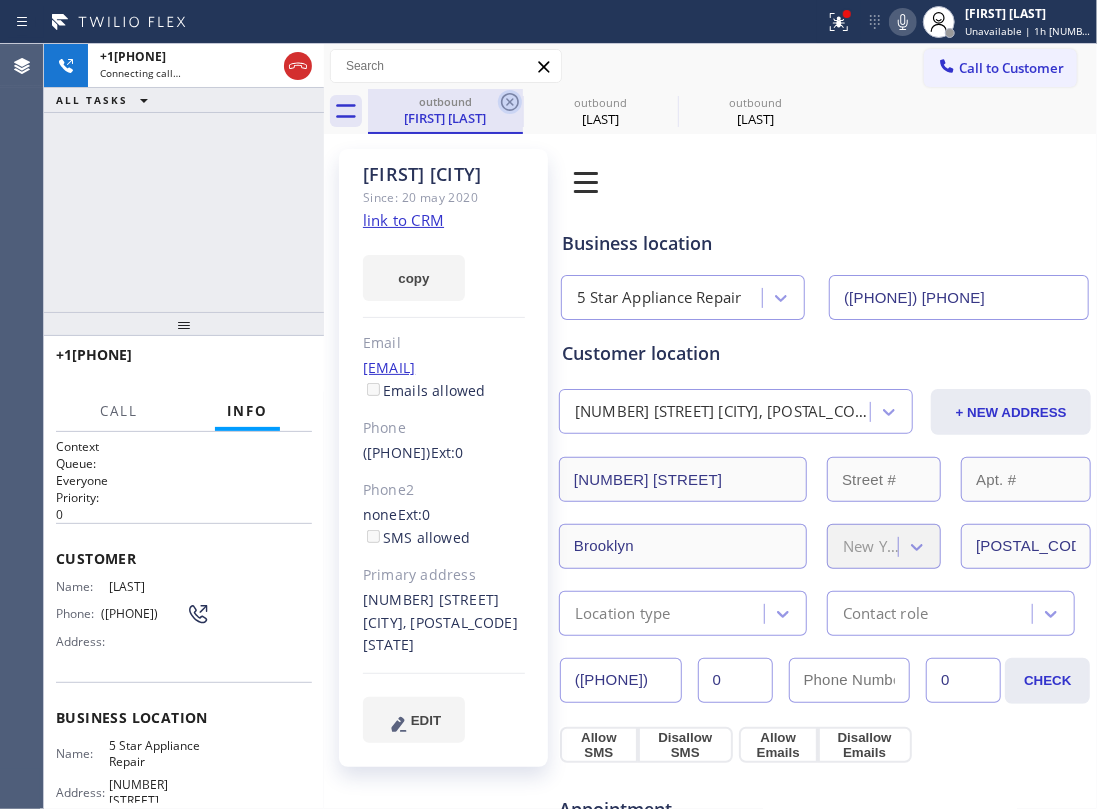 click 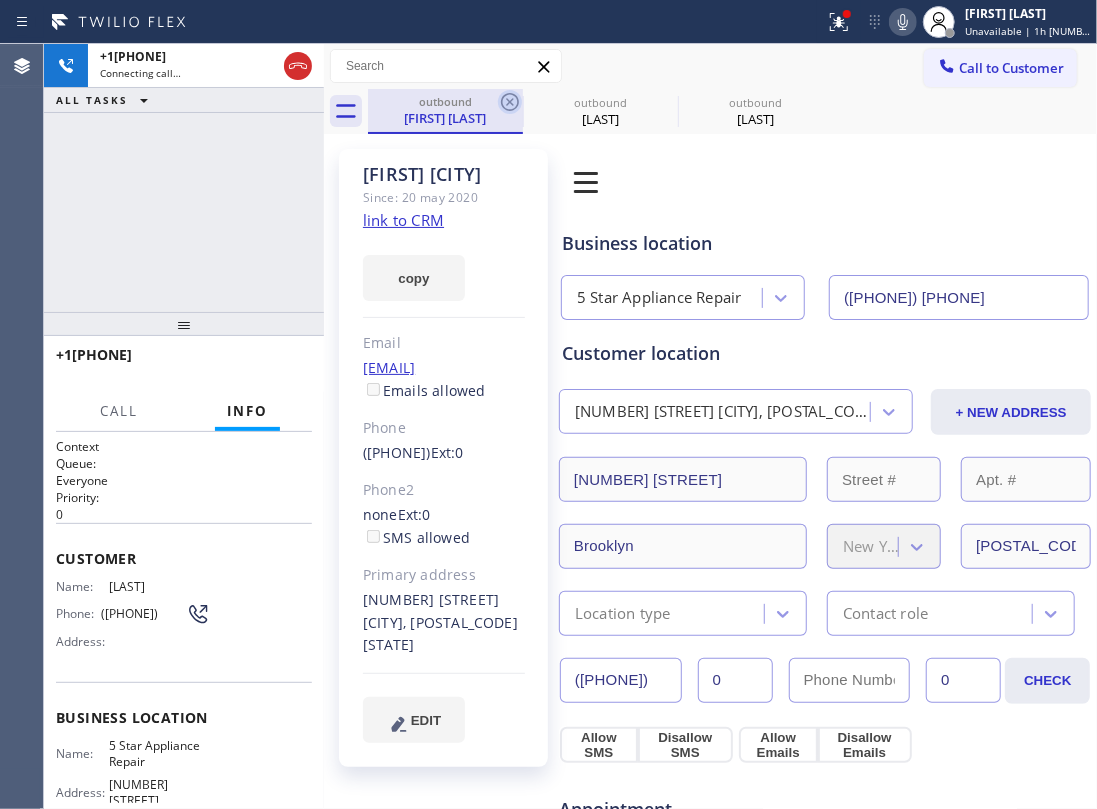 click 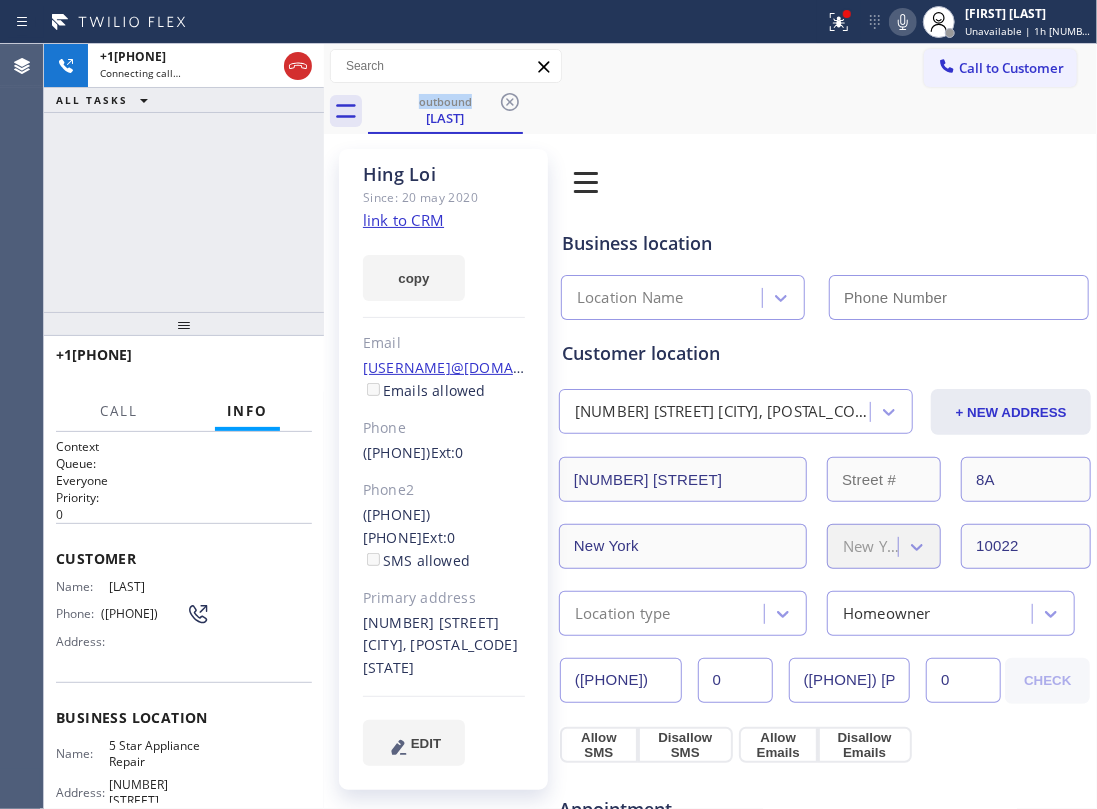 click on "+19173794390 Connecting call… ALL TASKS ALL TASKS ACTIVE TASKS TASKS IN WRAP UP" at bounding box center (184, 178) 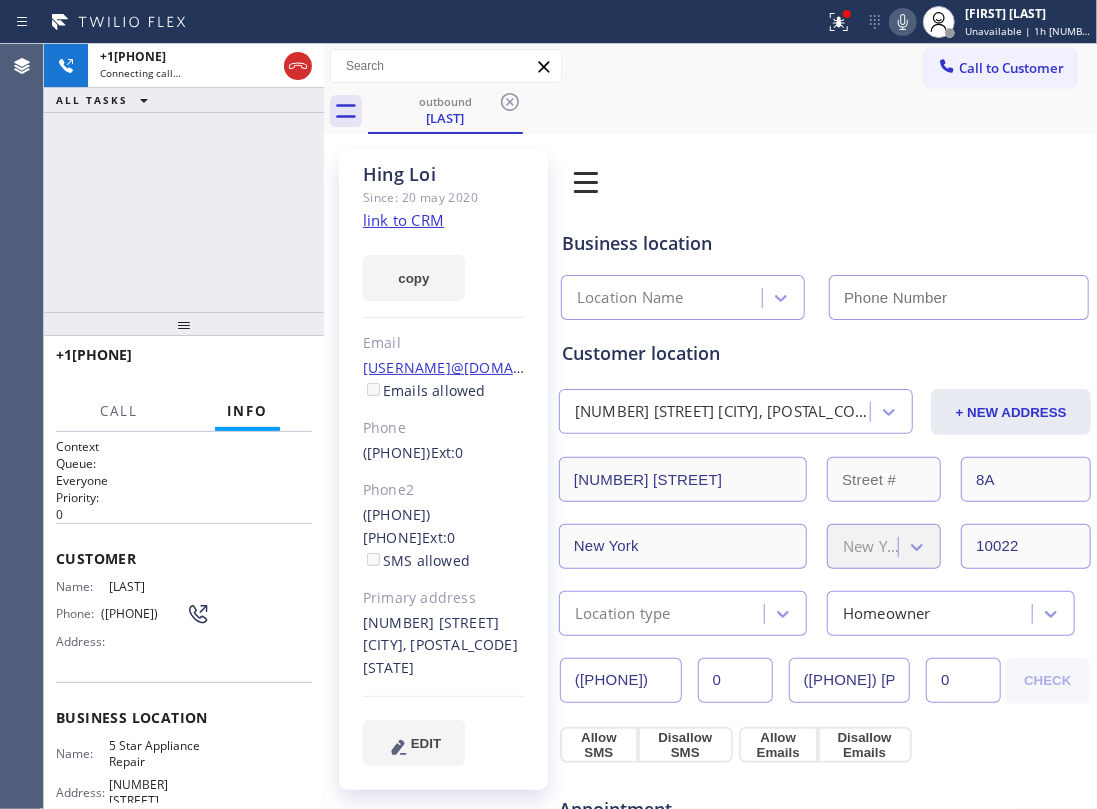 click on "link to CRM" 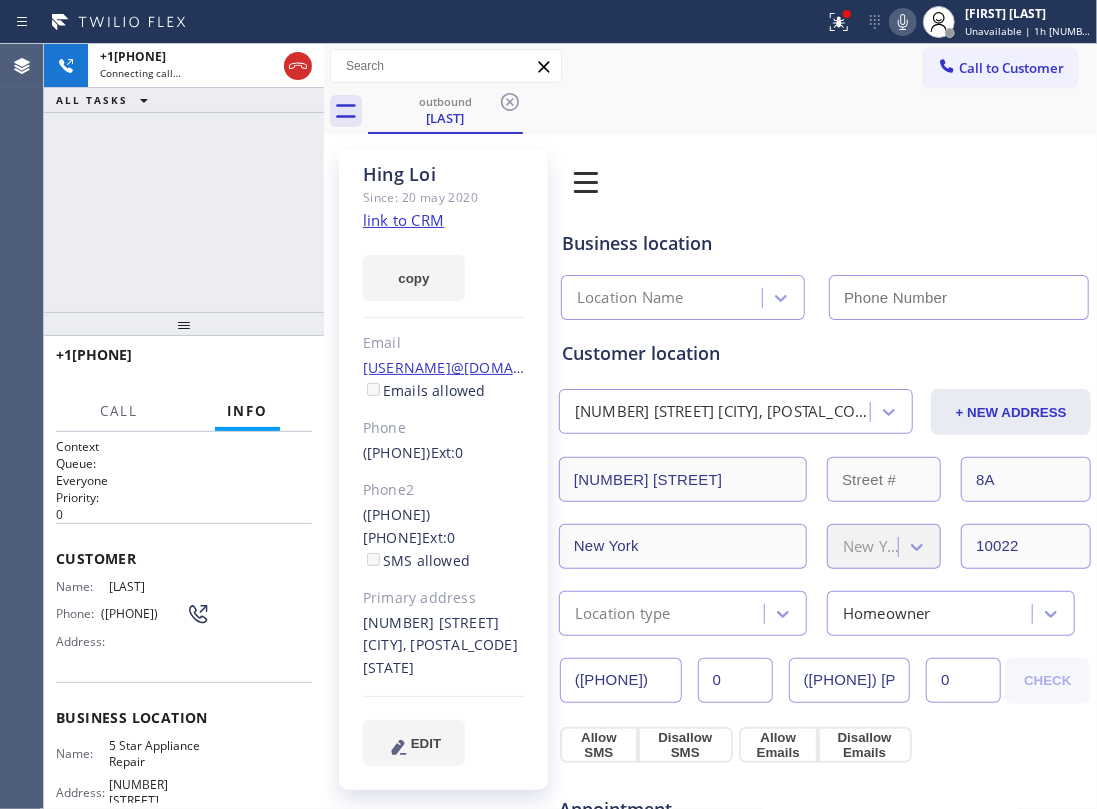 type on "(855) 731-4952" 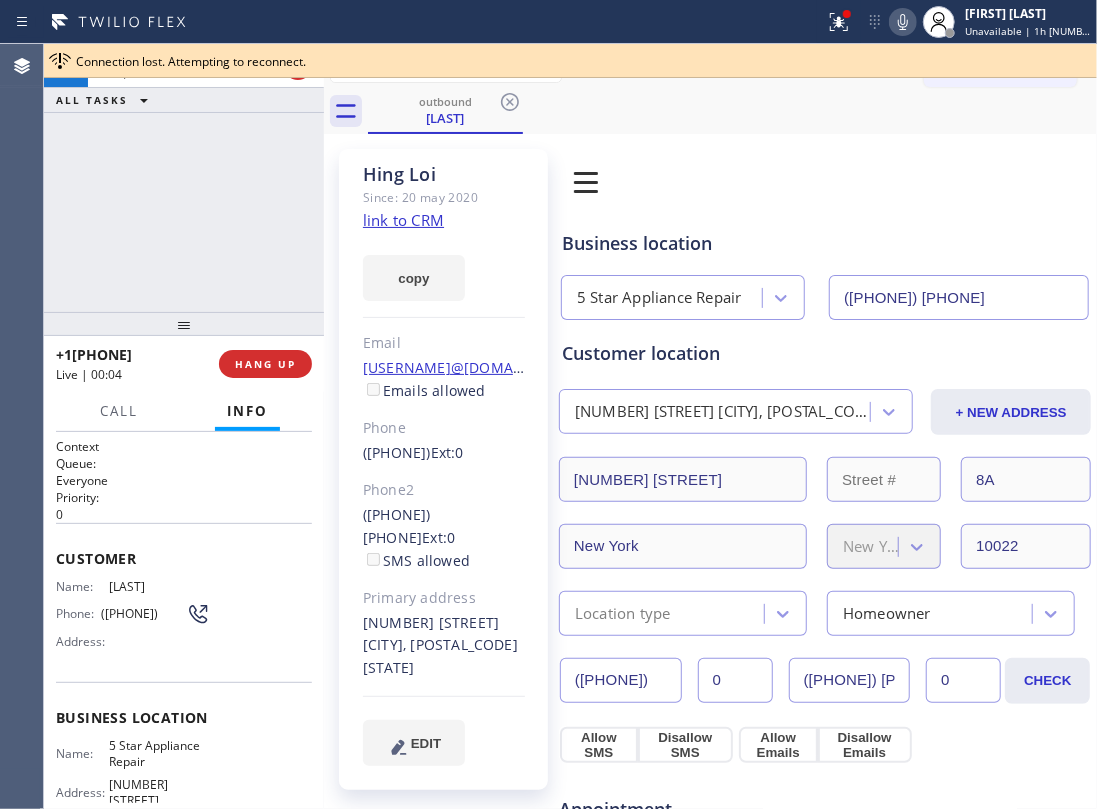 drag, startPoint x: 196, startPoint y: 218, endPoint x: 260, endPoint y: 297, distance: 101.671036 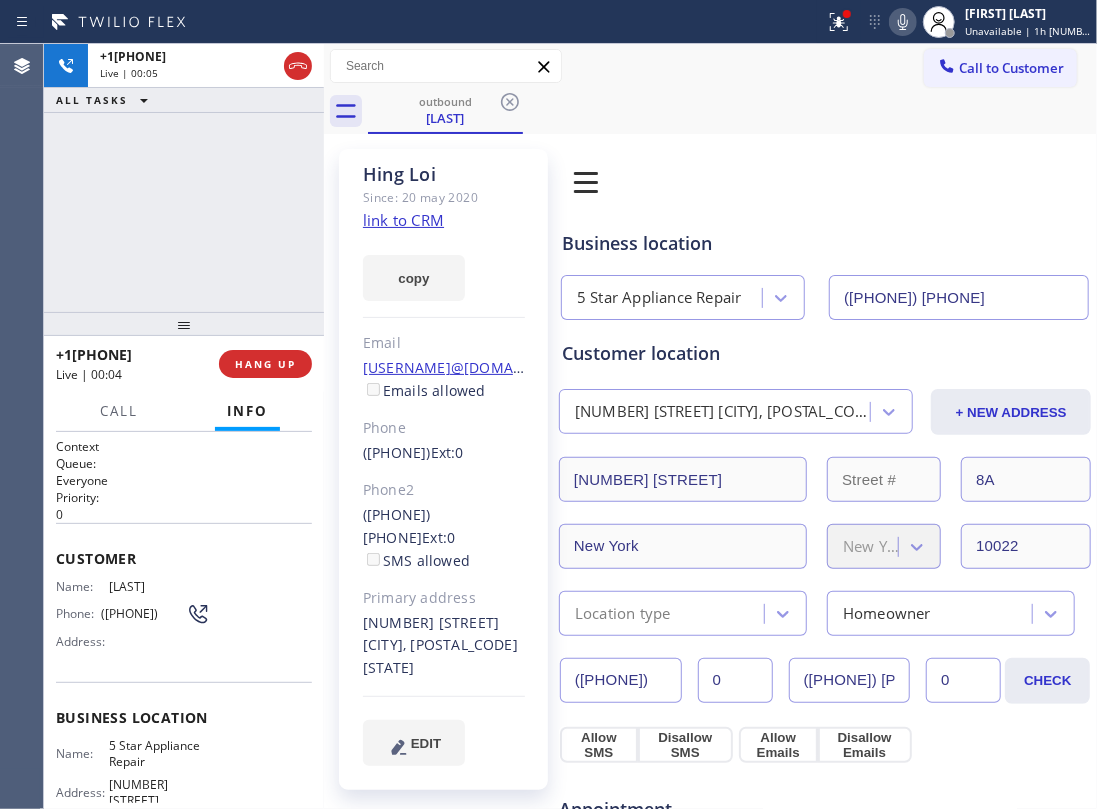 click at bounding box center (184, 324) 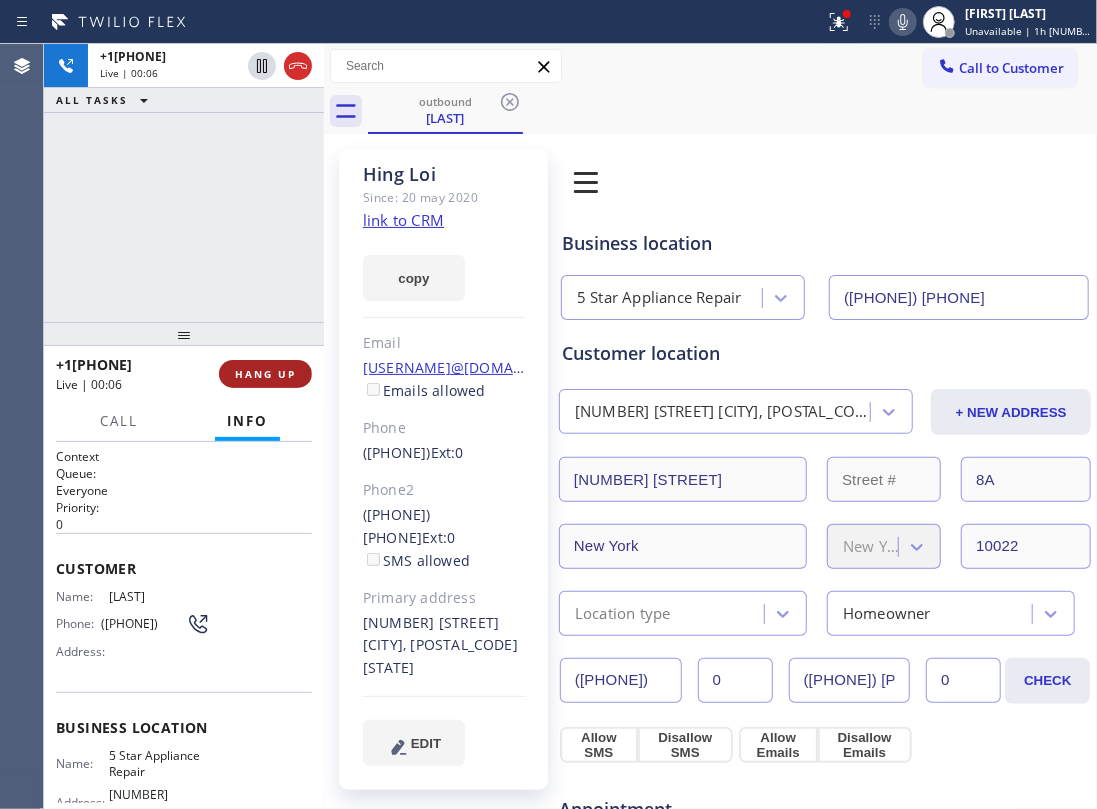 click on "HANG UP" at bounding box center [265, 374] 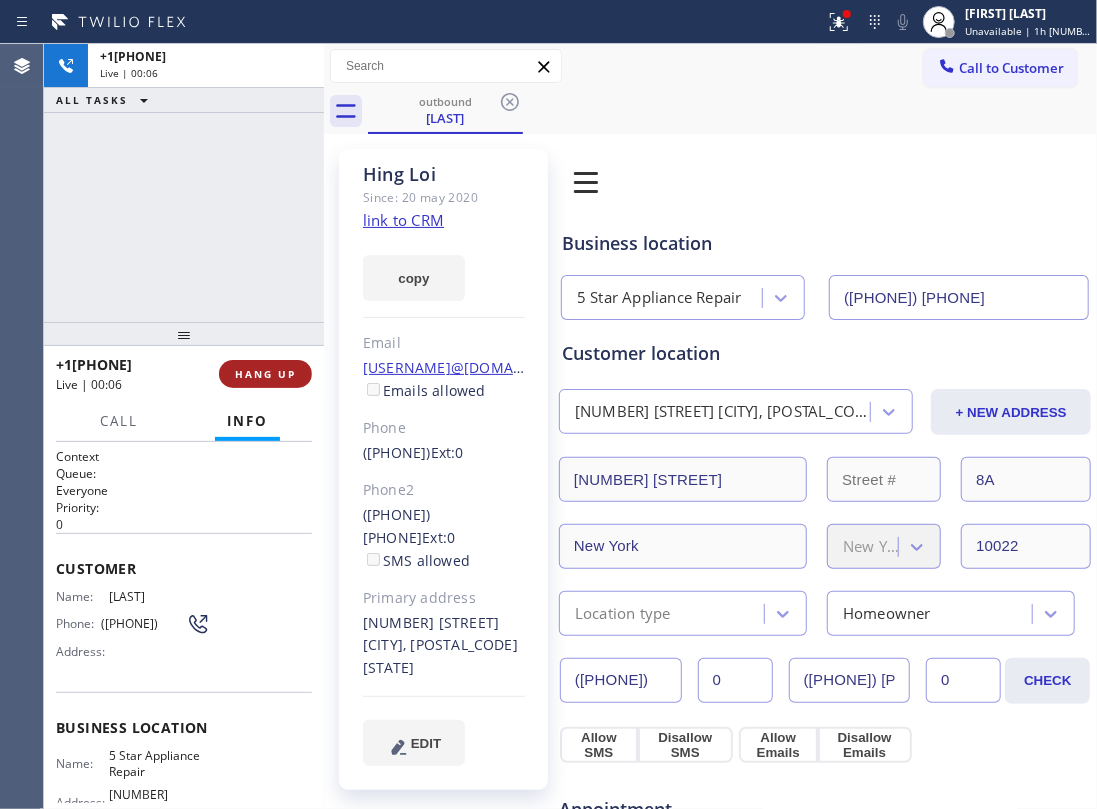 click on "HANG UP" at bounding box center (265, 374) 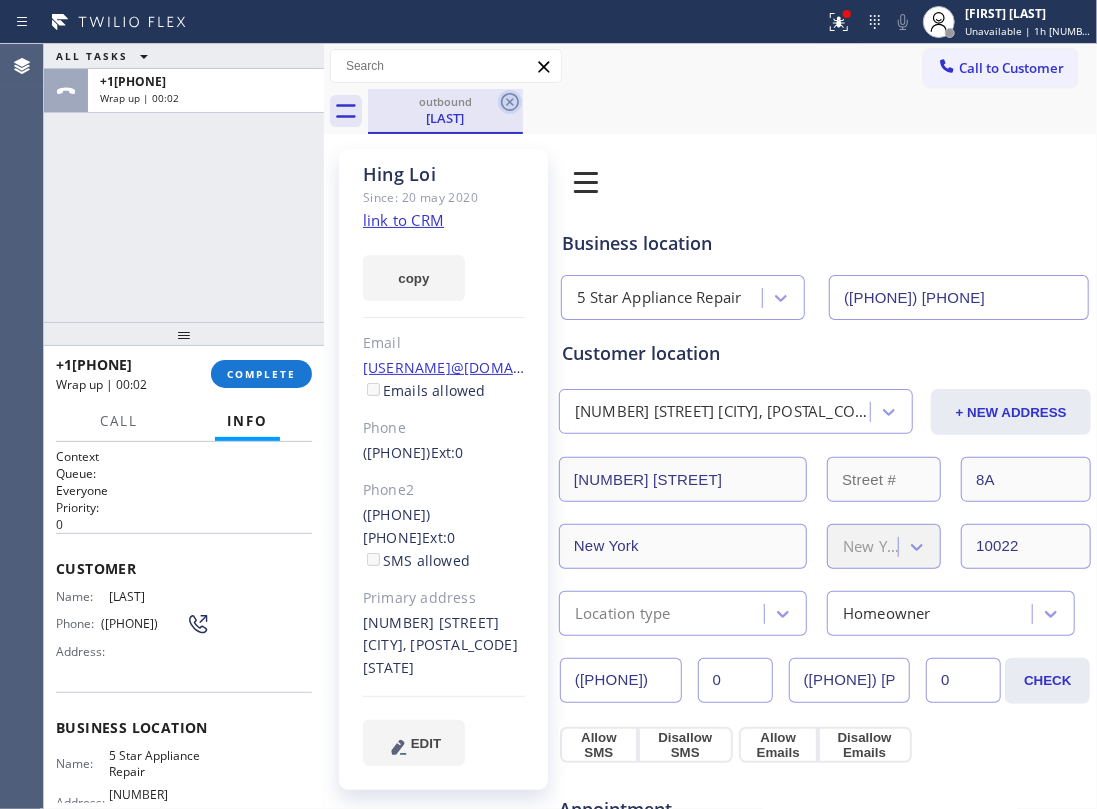 drag, startPoint x: 505, startPoint y: 104, endPoint x: 508, endPoint y: 93, distance: 11.401754 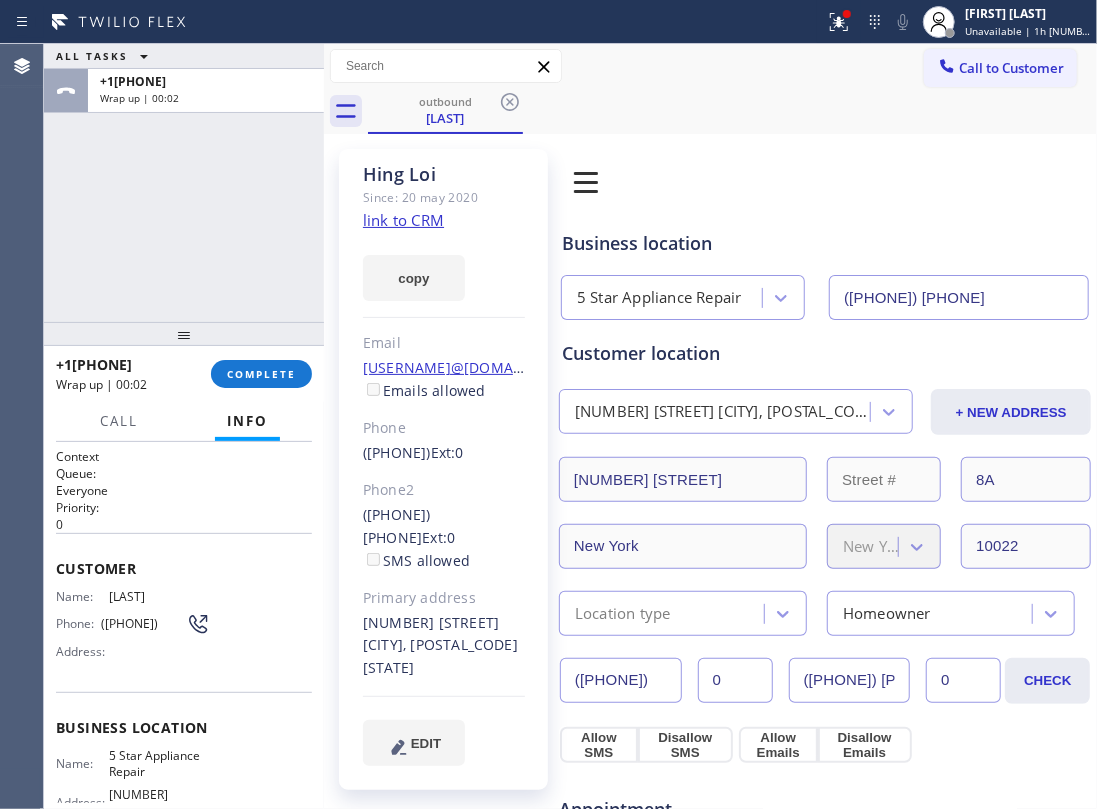 click 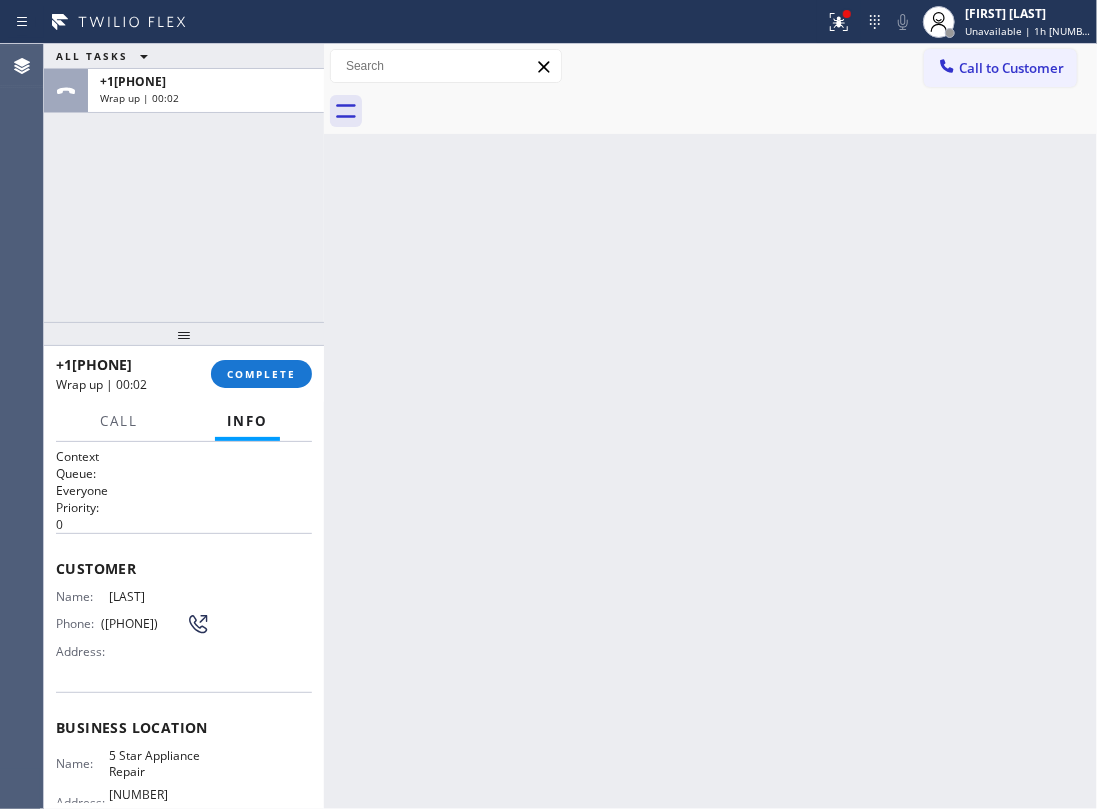 drag, startPoint x: 145, startPoint y: 313, endPoint x: 217, endPoint y: 412, distance: 122.41323 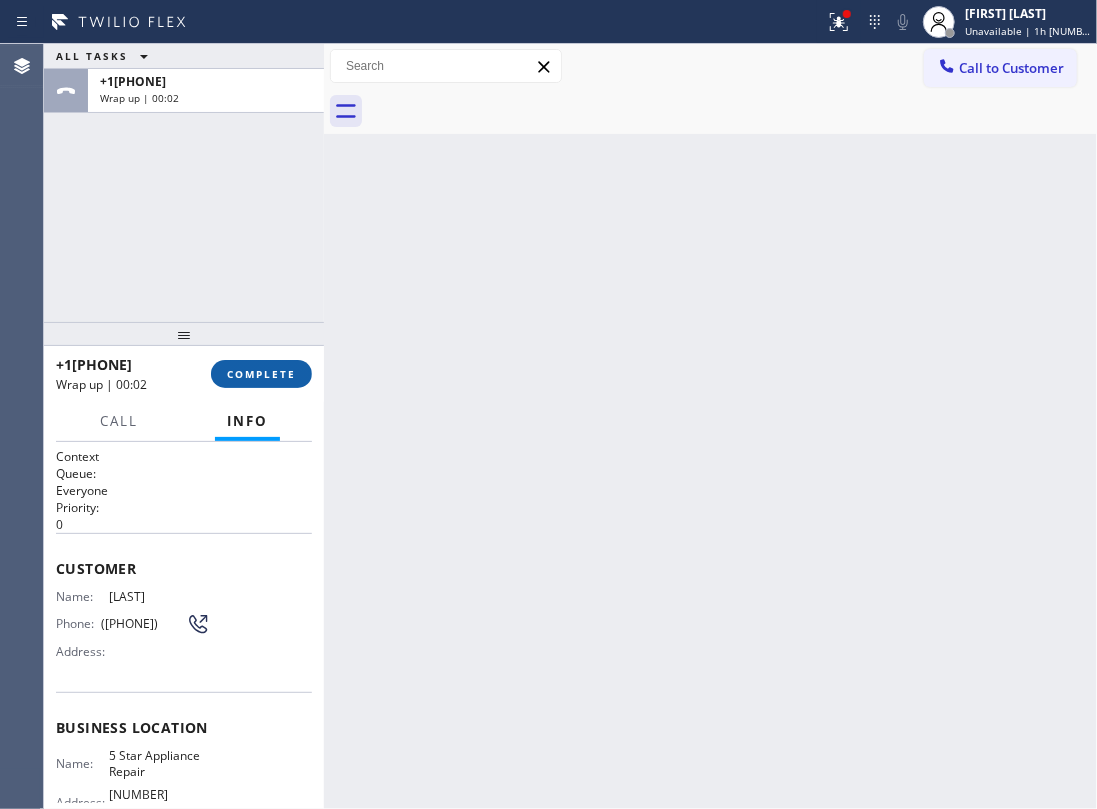 click on "COMPLETE" at bounding box center [261, 374] 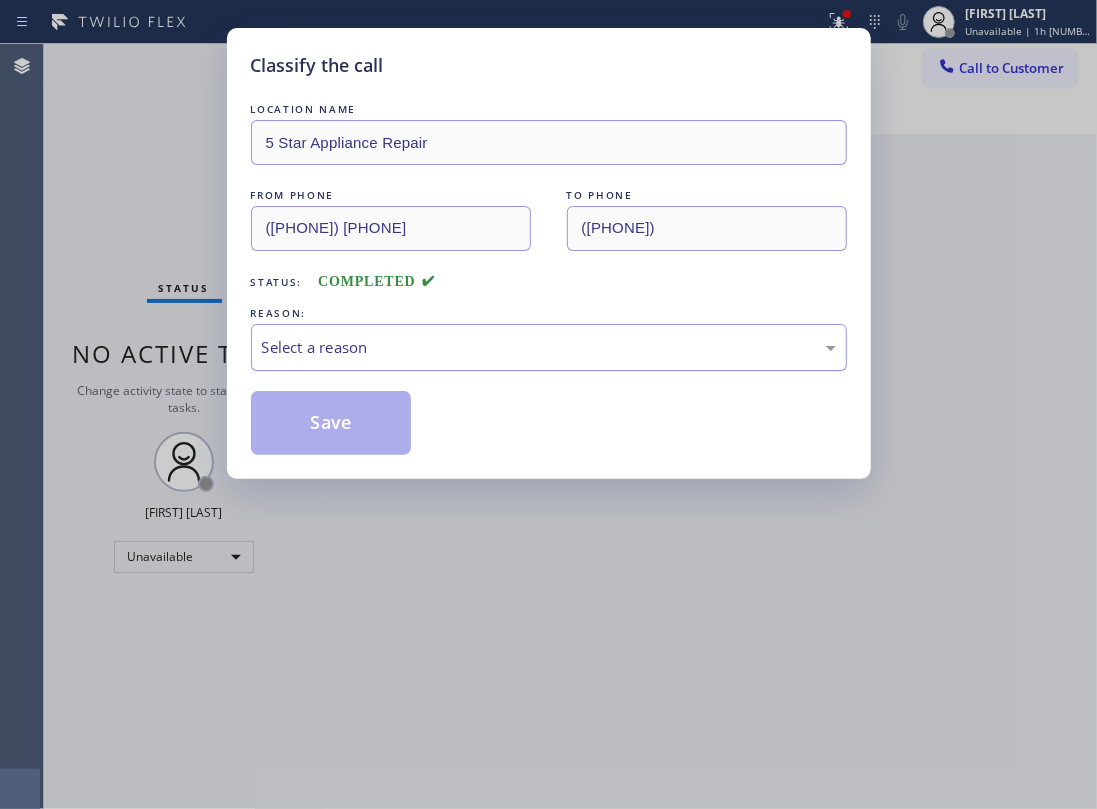 click on "Select a reason" at bounding box center (549, 347) 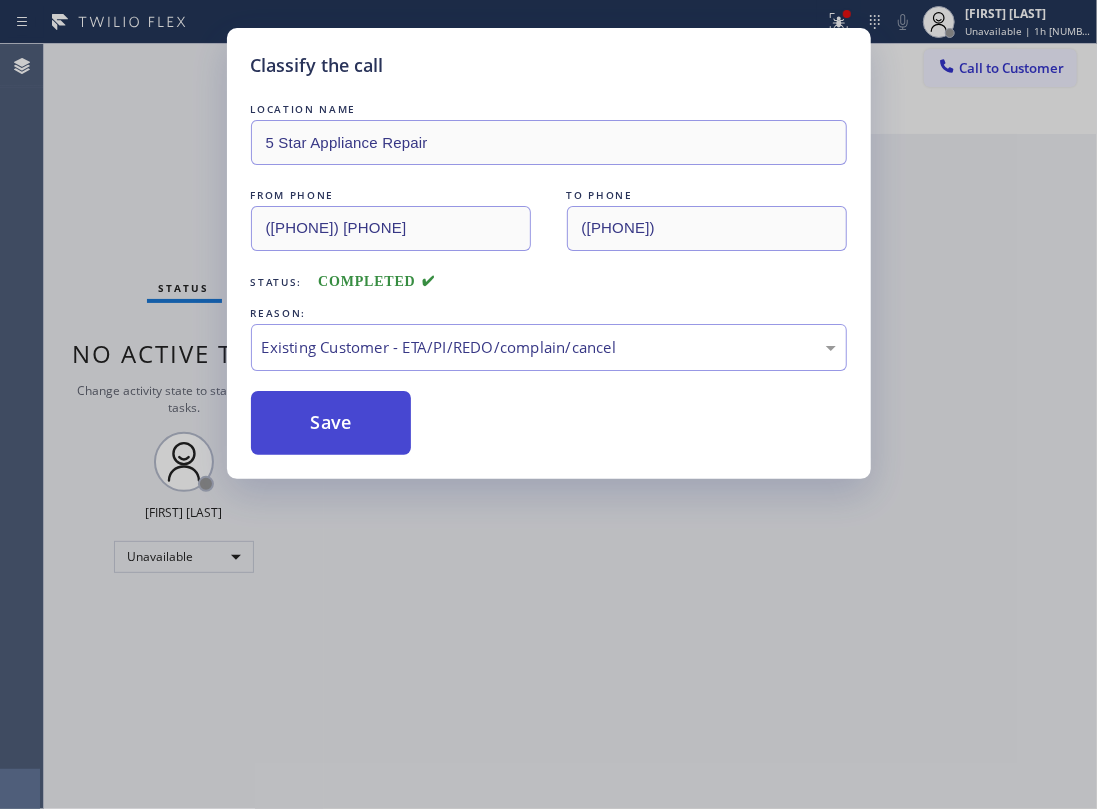 click on "Save" at bounding box center (331, 423) 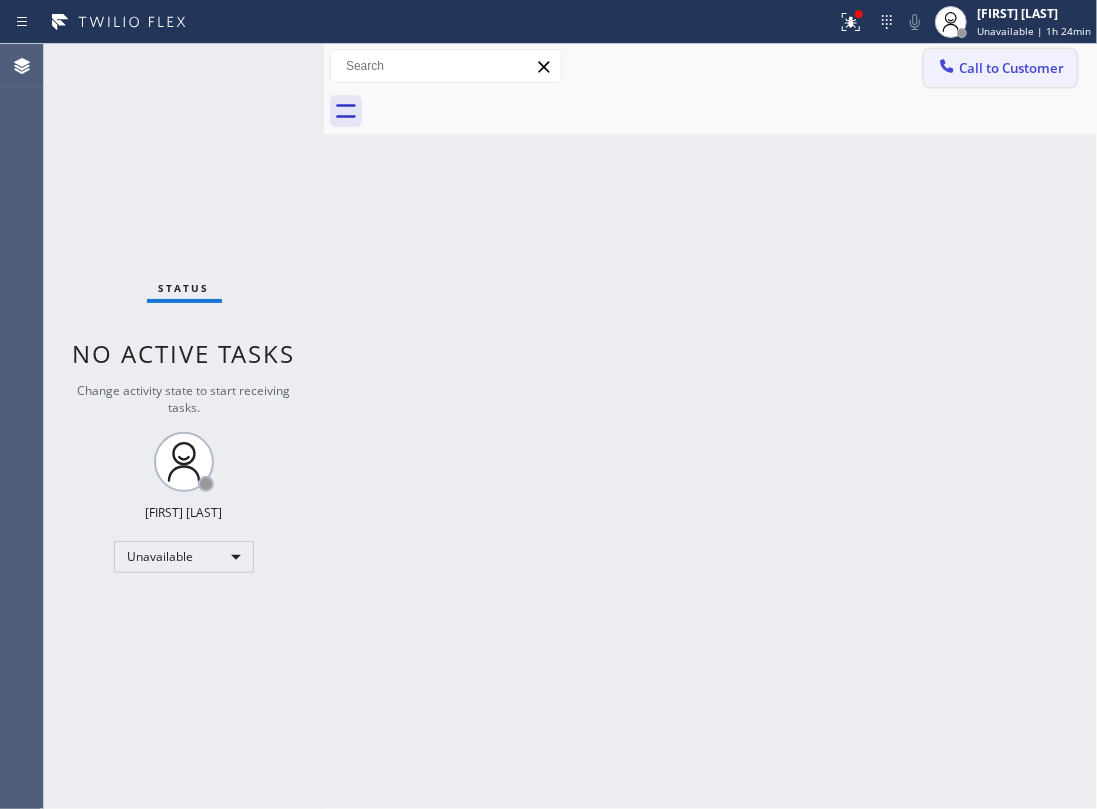 click 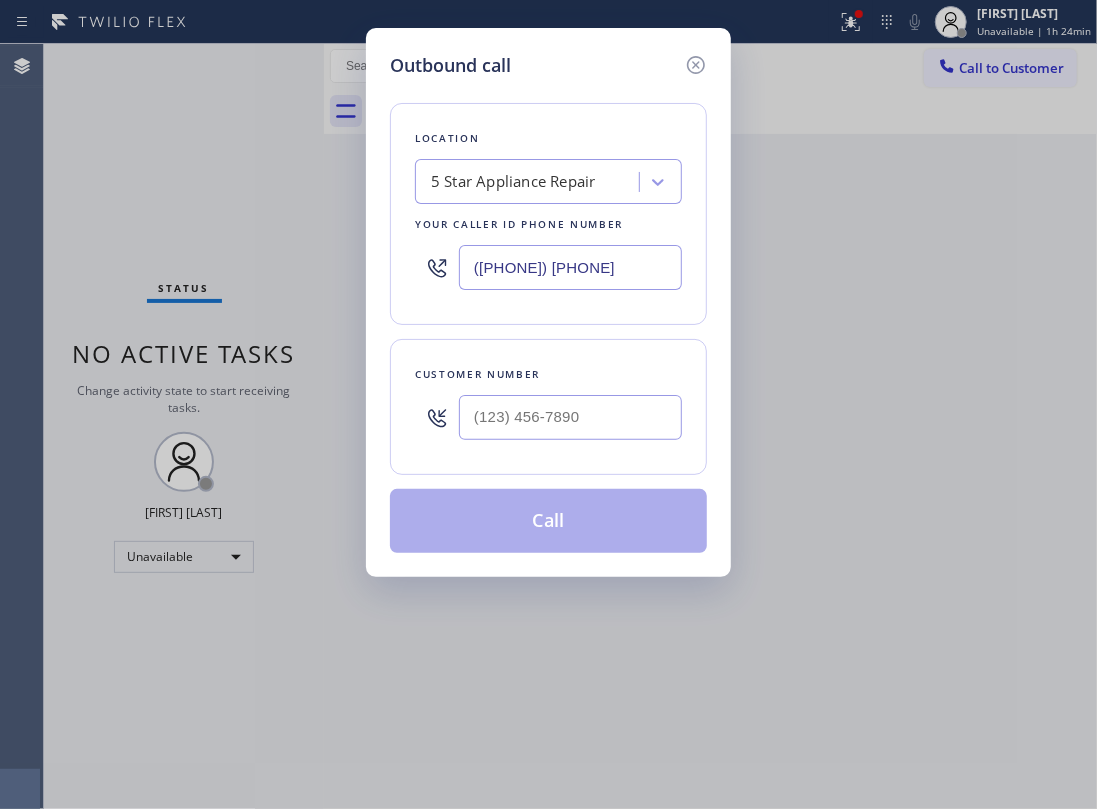 click at bounding box center [570, 417] 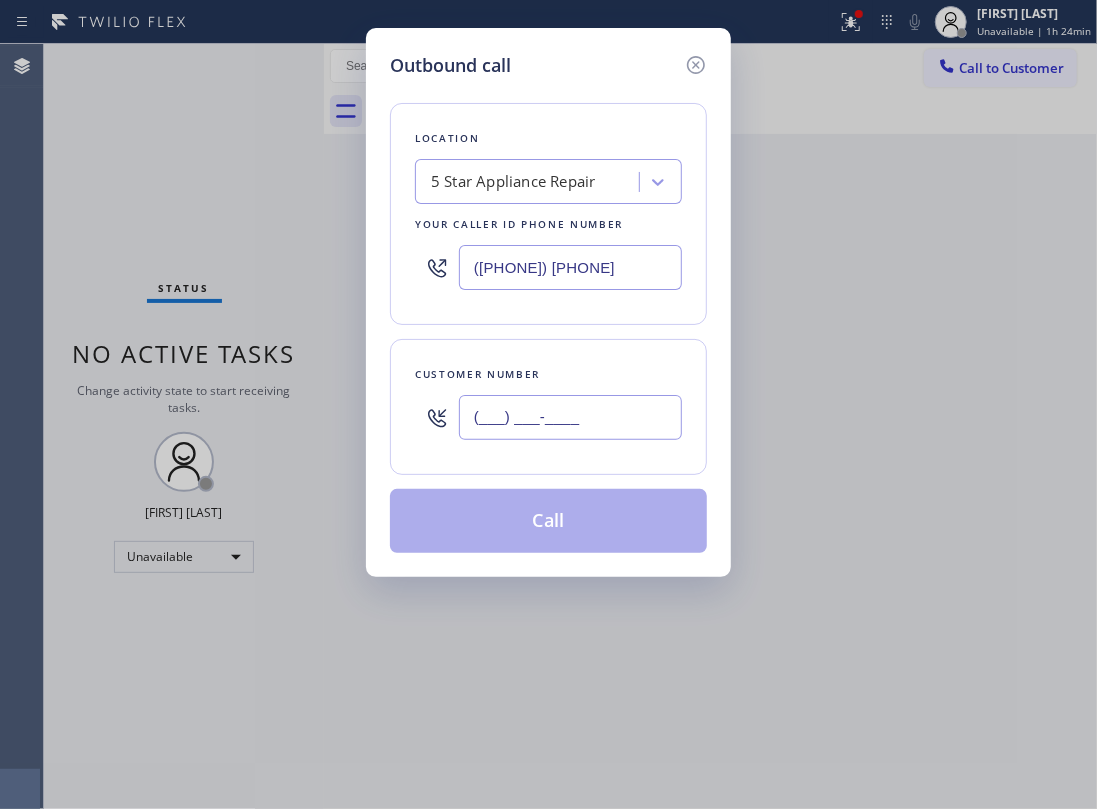 paste on "212) 618-2221" 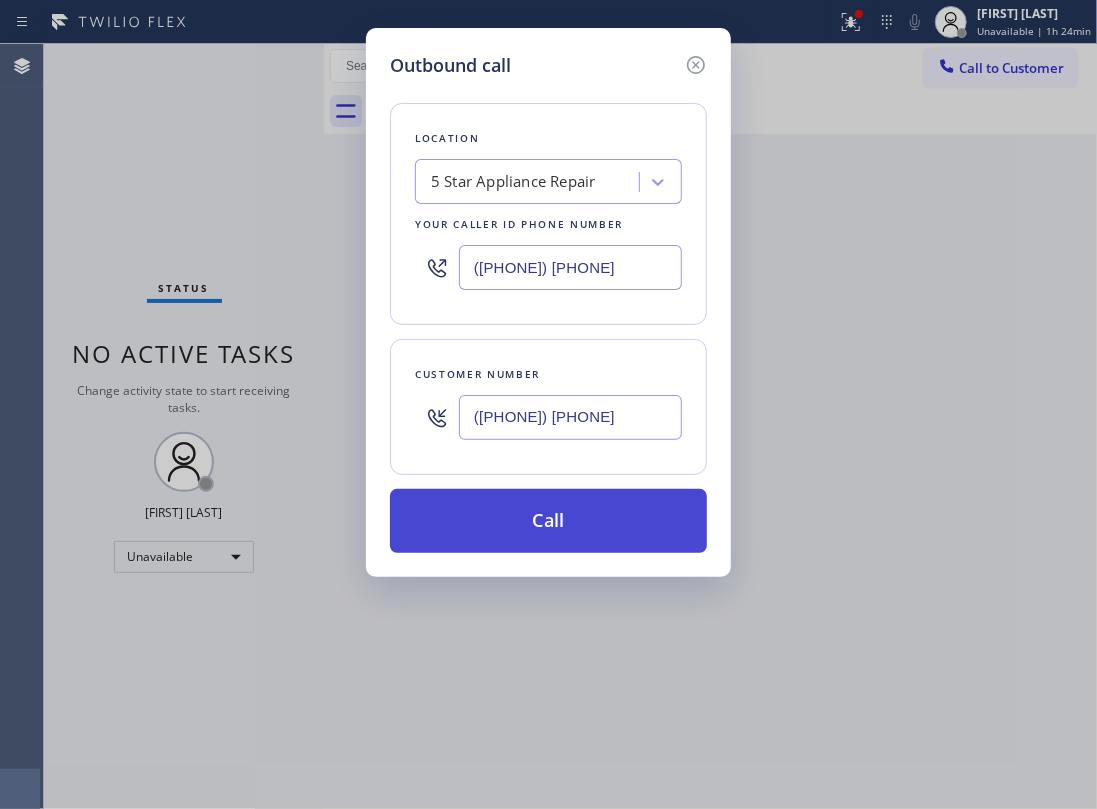 type on "(212) 618-2221" 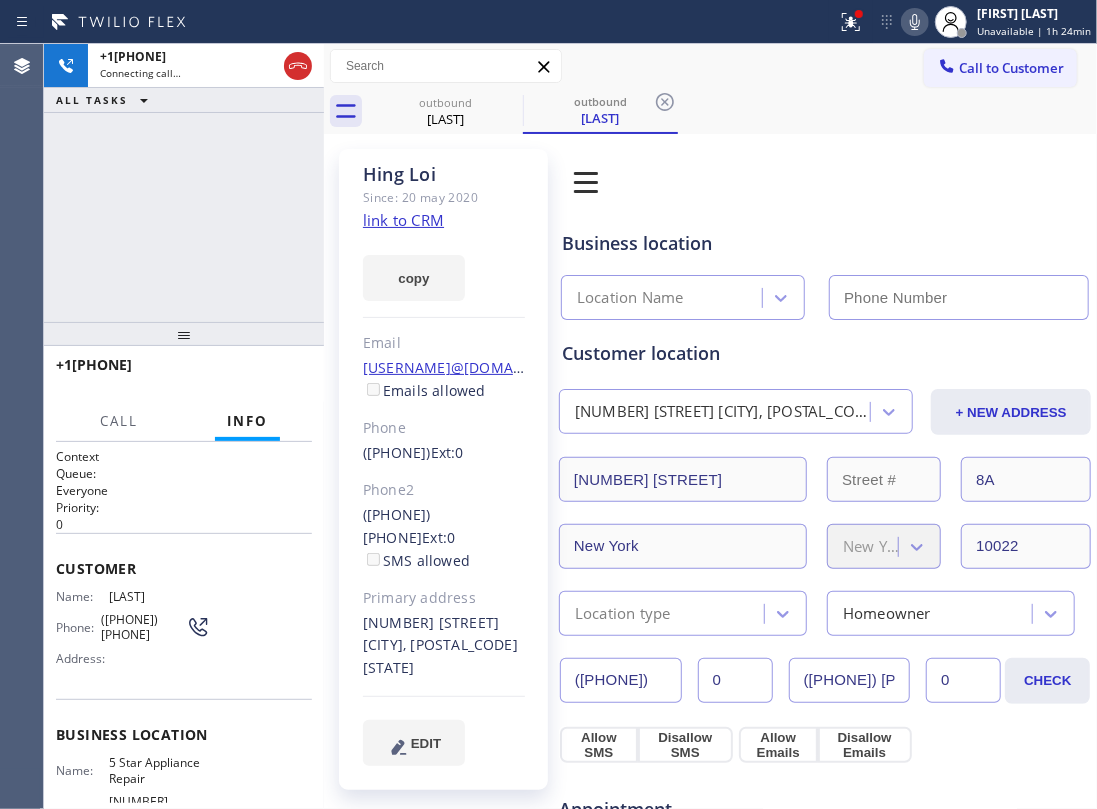 type on "(855) 731-4952" 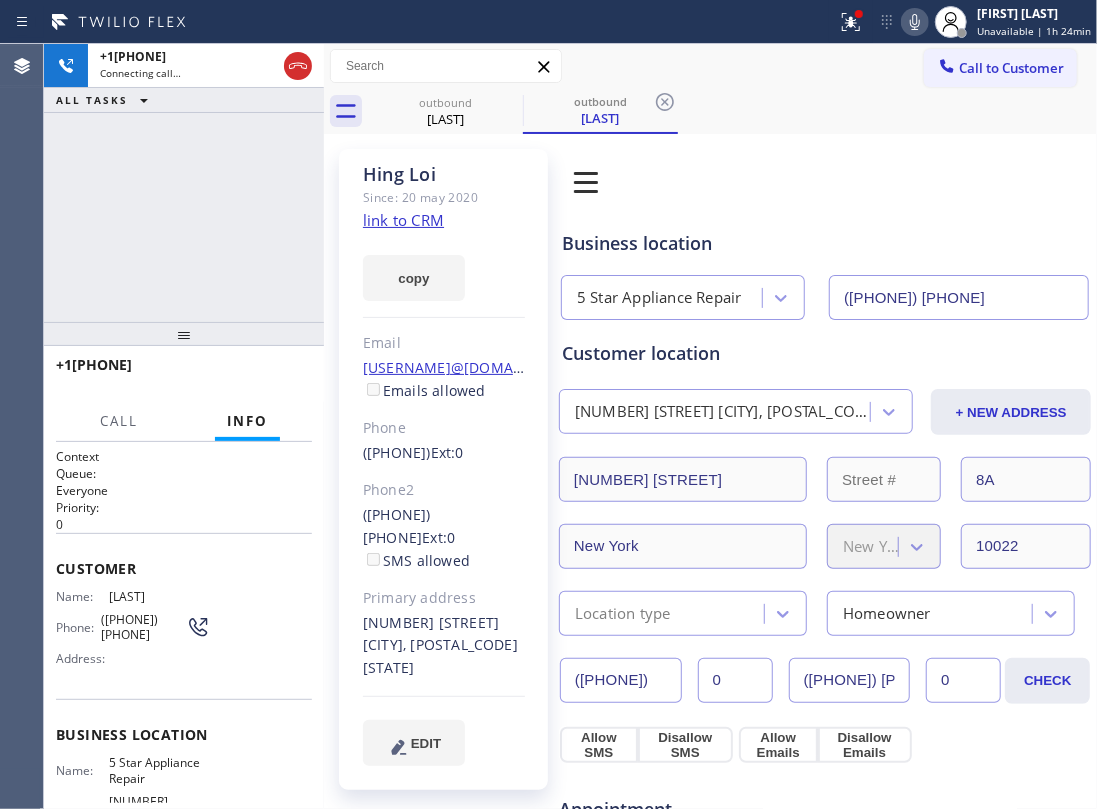 click on "link to CRM" 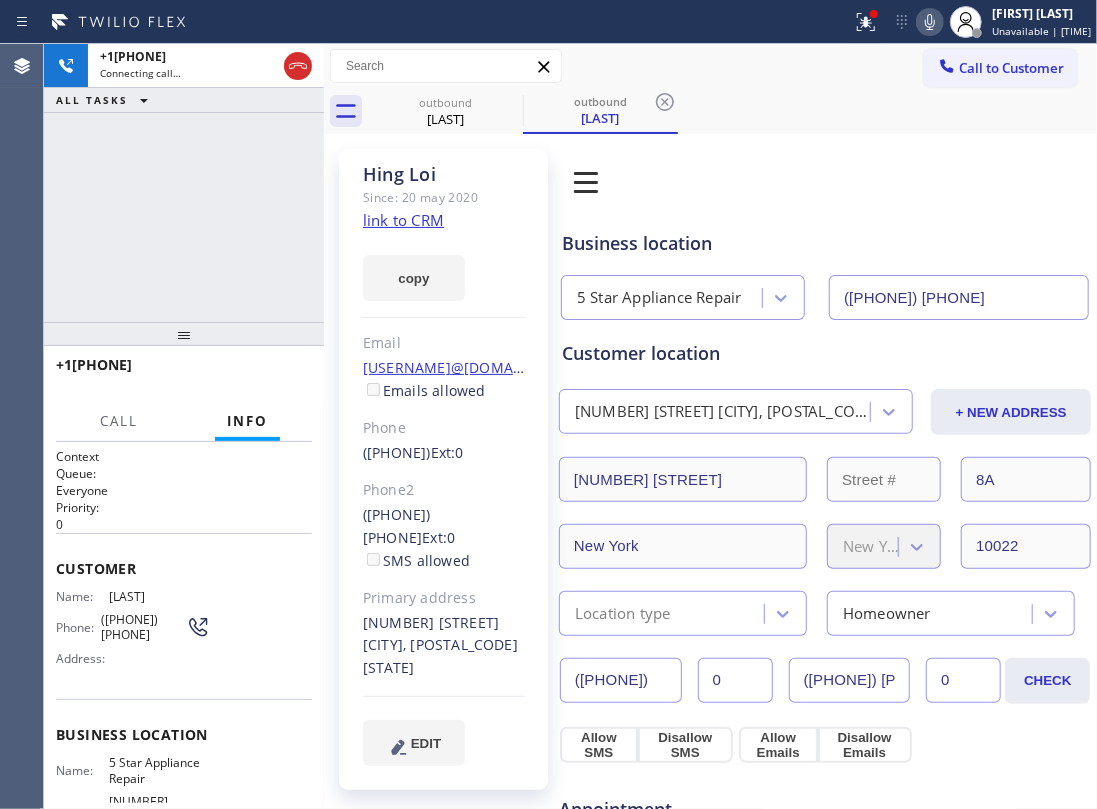 click on "+12126182221 Connecting call… ALL TASKS ALL TASKS ACTIVE TASKS TASKS IN WRAP UP" at bounding box center (184, 183) 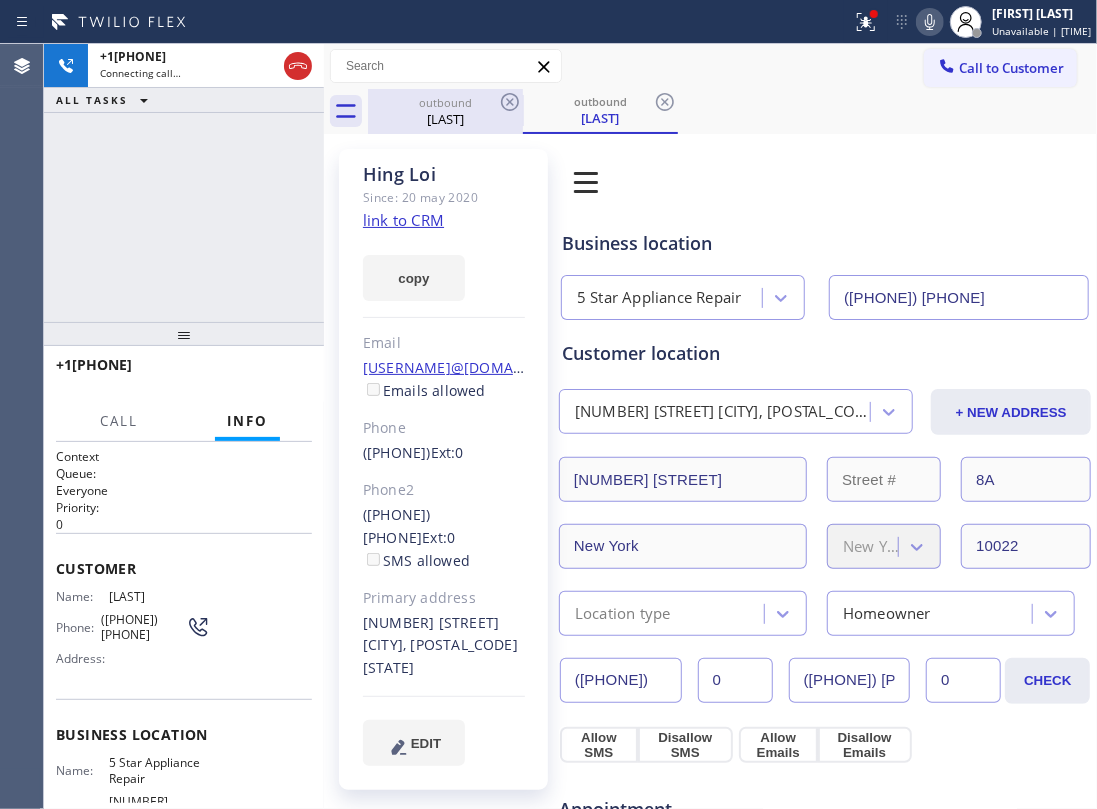 drag, startPoint x: 284, startPoint y: 58, endPoint x: 404, endPoint y: 98, distance: 126.491104 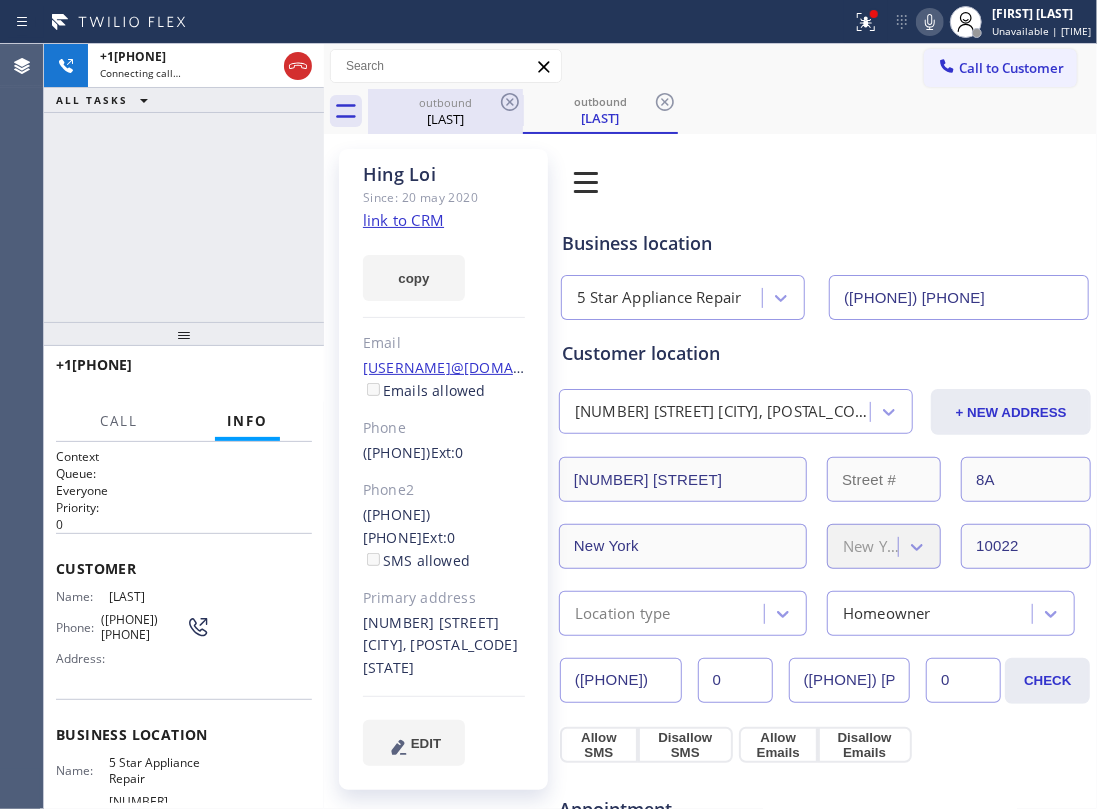 click at bounding box center (298, 66) 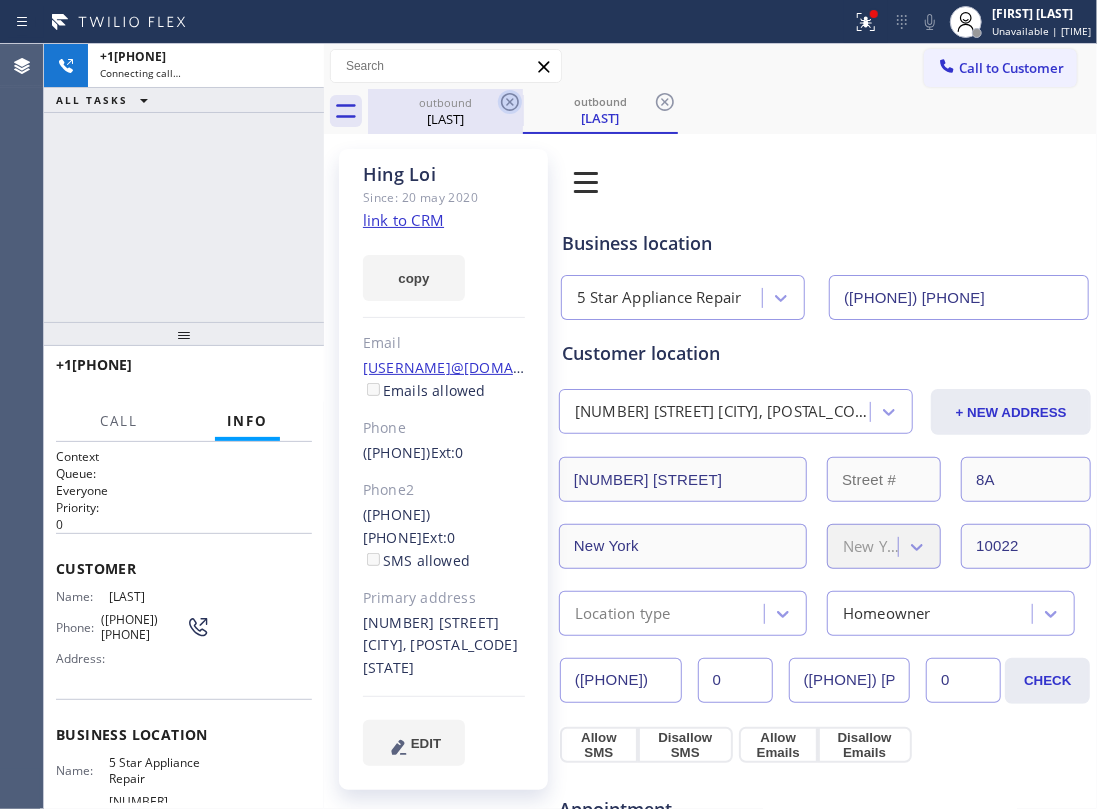 drag, startPoint x: 405, startPoint y: 98, endPoint x: 502, endPoint y: 112, distance: 98.005104 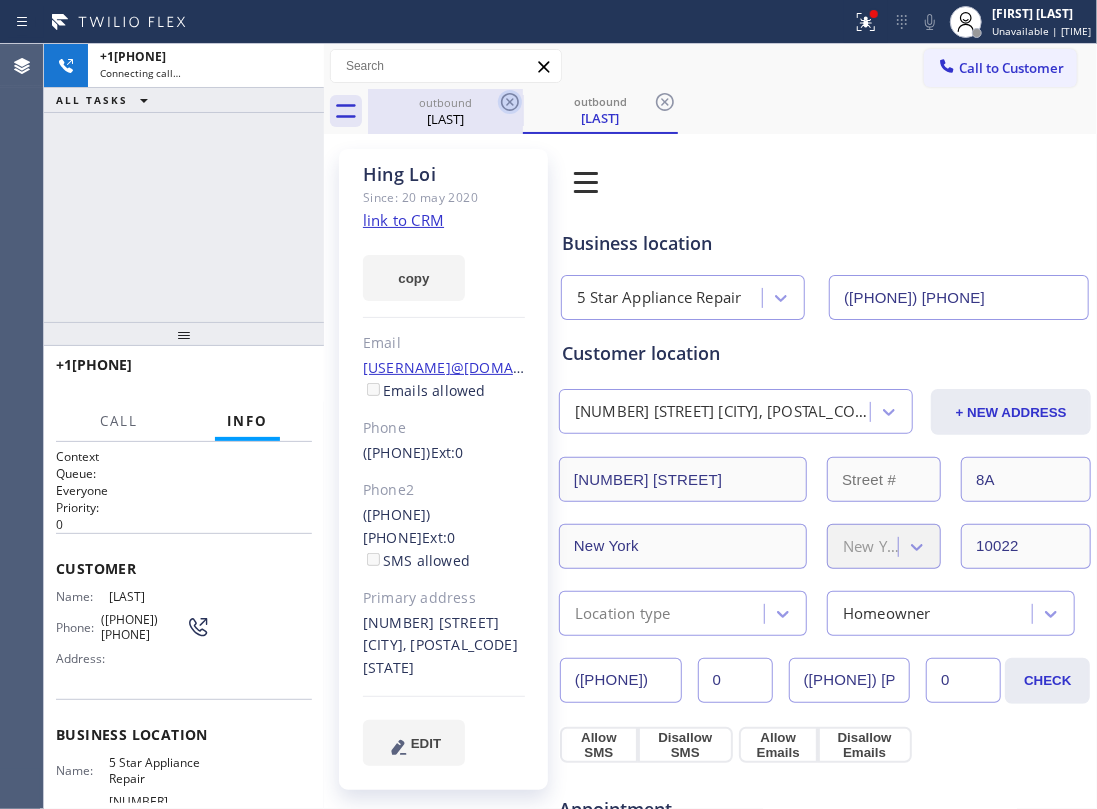 click on "outbound" at bounding box center (445, 102) 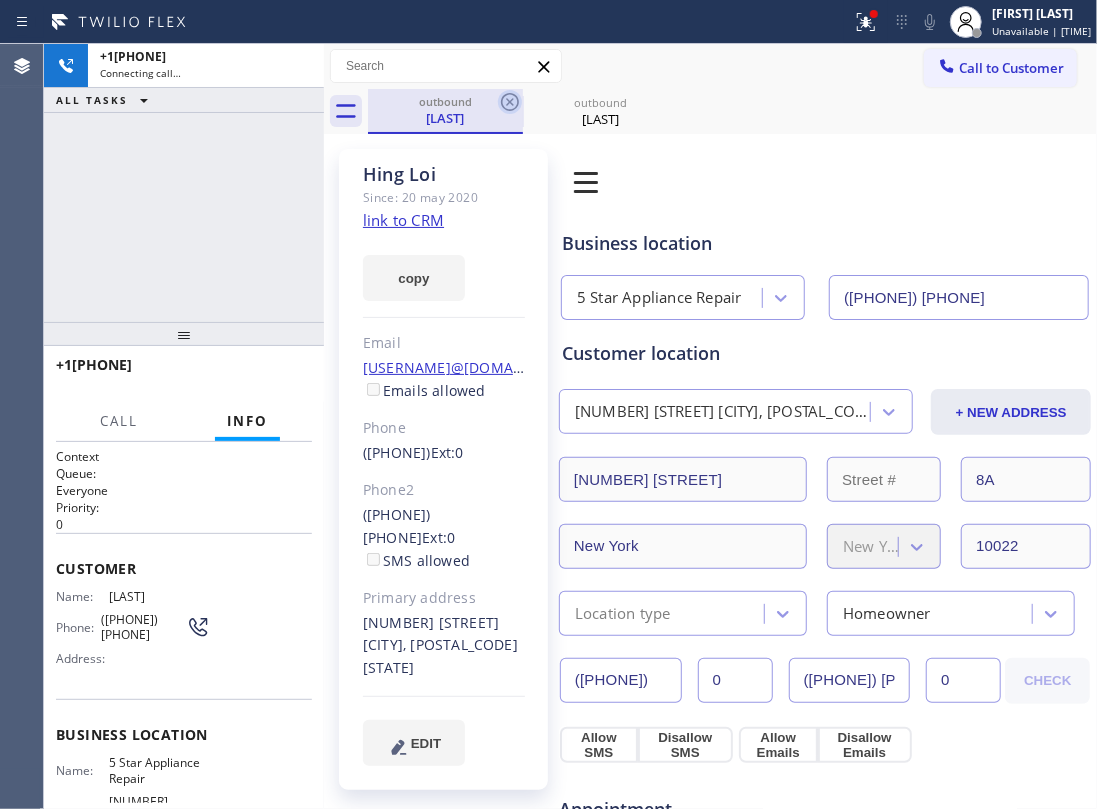 click 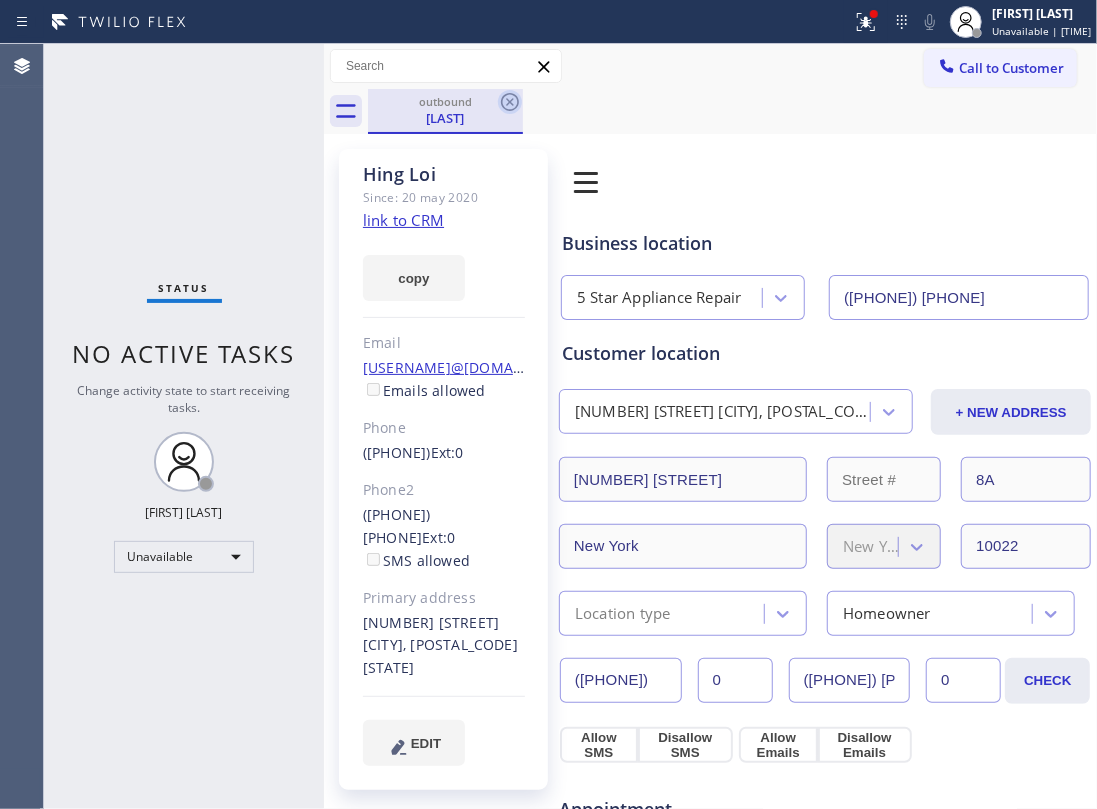 click 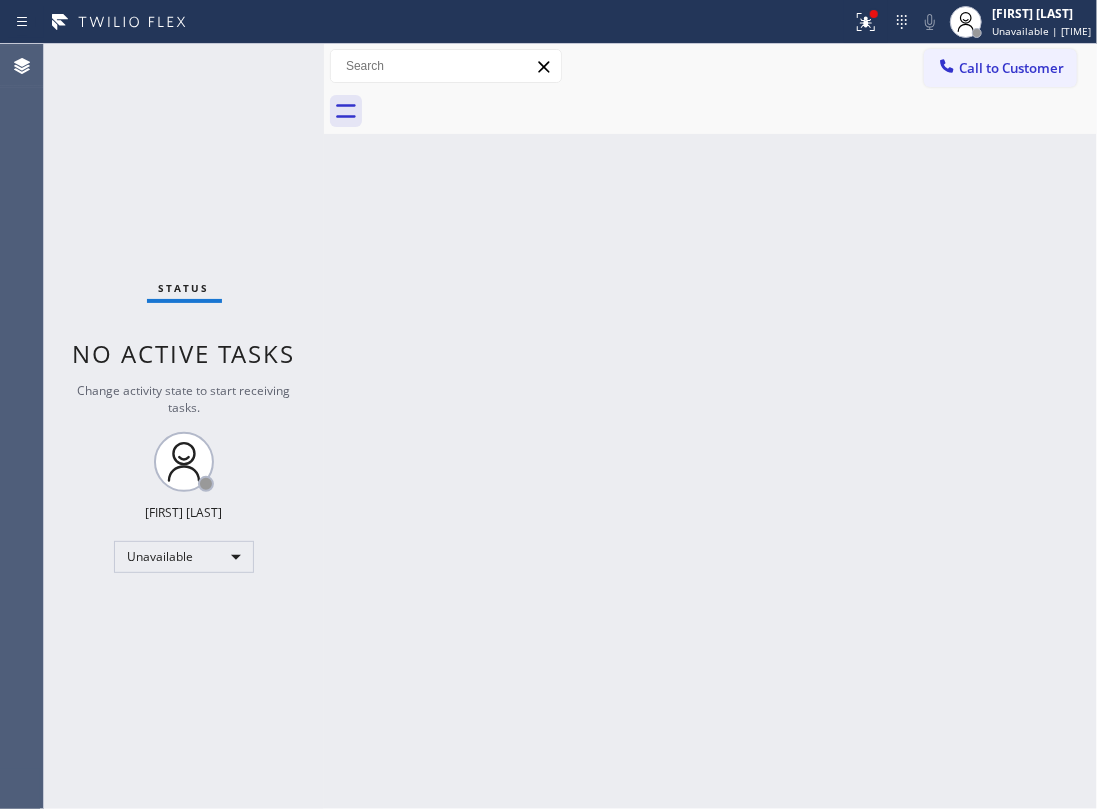 click on "Back to Dashboard Change Sender ID Customers Technicians Select a contact Outbound call Location Search location Your caller id phone number Customer number Call Customer info Name   Phone none Address none Change Sender ID HVAC +18559994417 5 Star Appliance +18557314952 Appliance Repair +18554611149 Plumbing +18889090120 Air Duct Cleaning +18006865038  Electricians +18005688664 Cancel Change Check personal SMS Reset Change No tabs Call to Customer Outbound call Location 5 Star Appliance Repair Your caller id phone number (855) 731-4952 Customer number Call Outbound call Technician Search Technician Your caller id phone number Your caller id phone number Call" at bounding box center [710, 426] 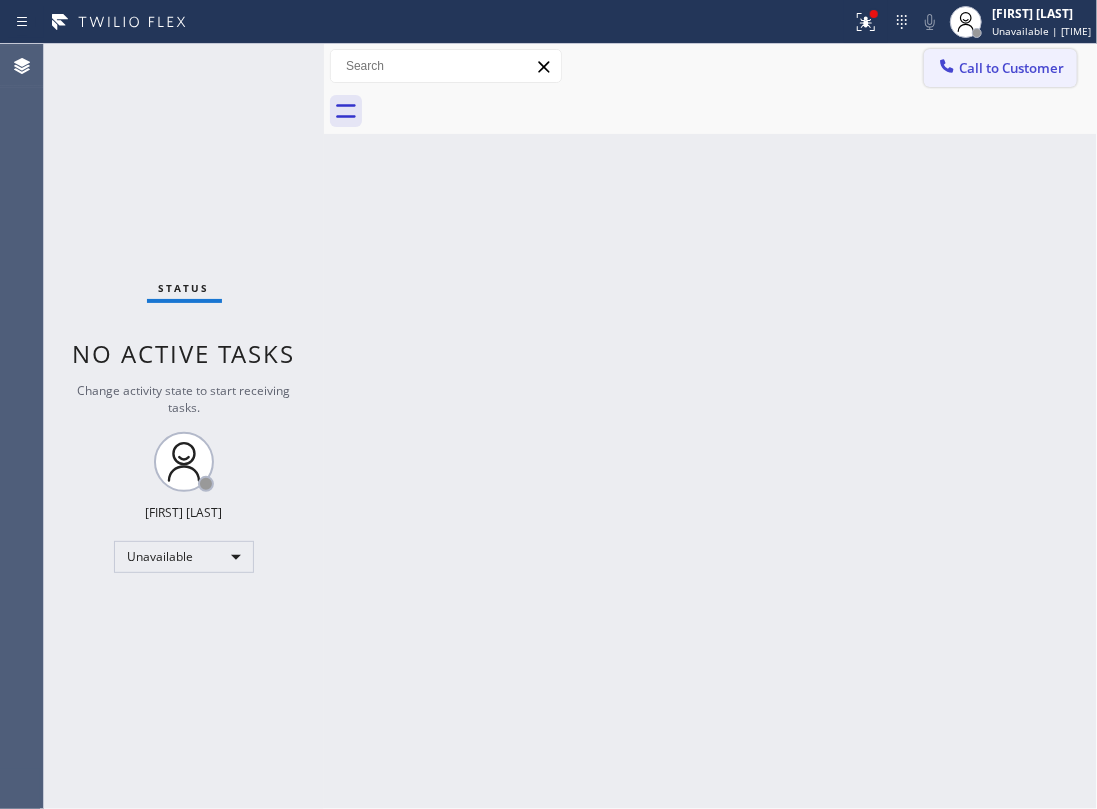 click on "Call to Customer" at bounding box center (1011, 68) 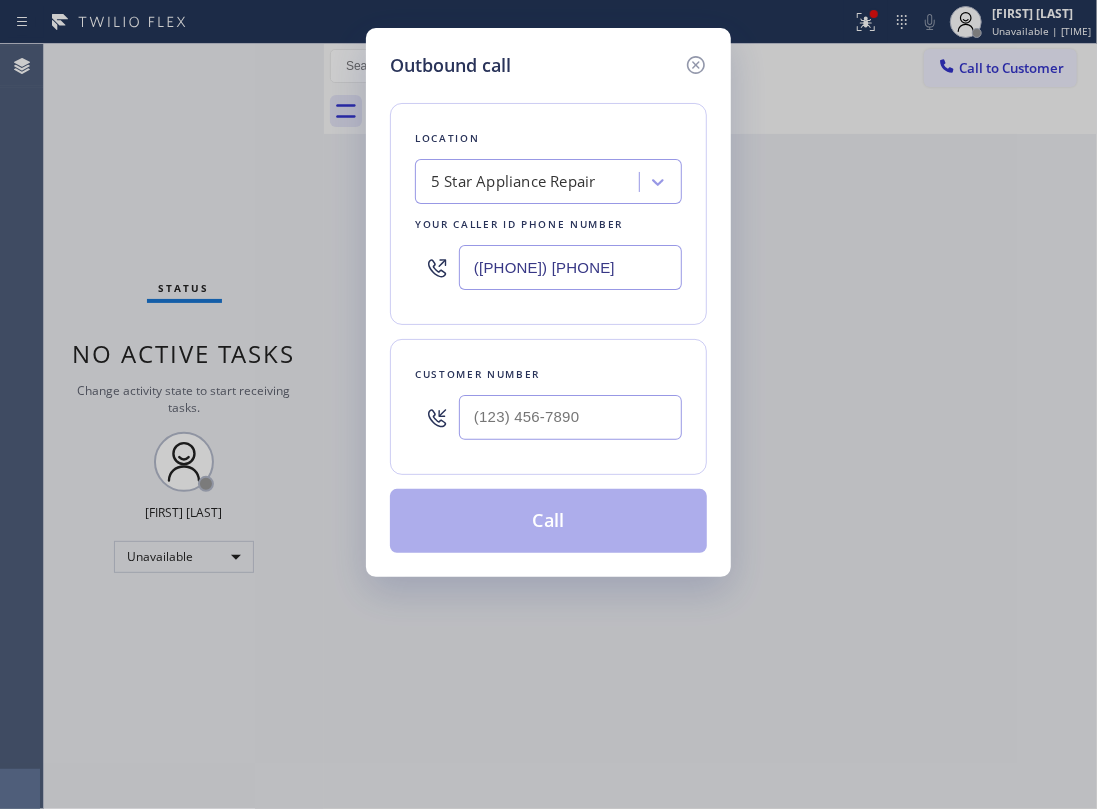 click at bounding box center (570, 417) 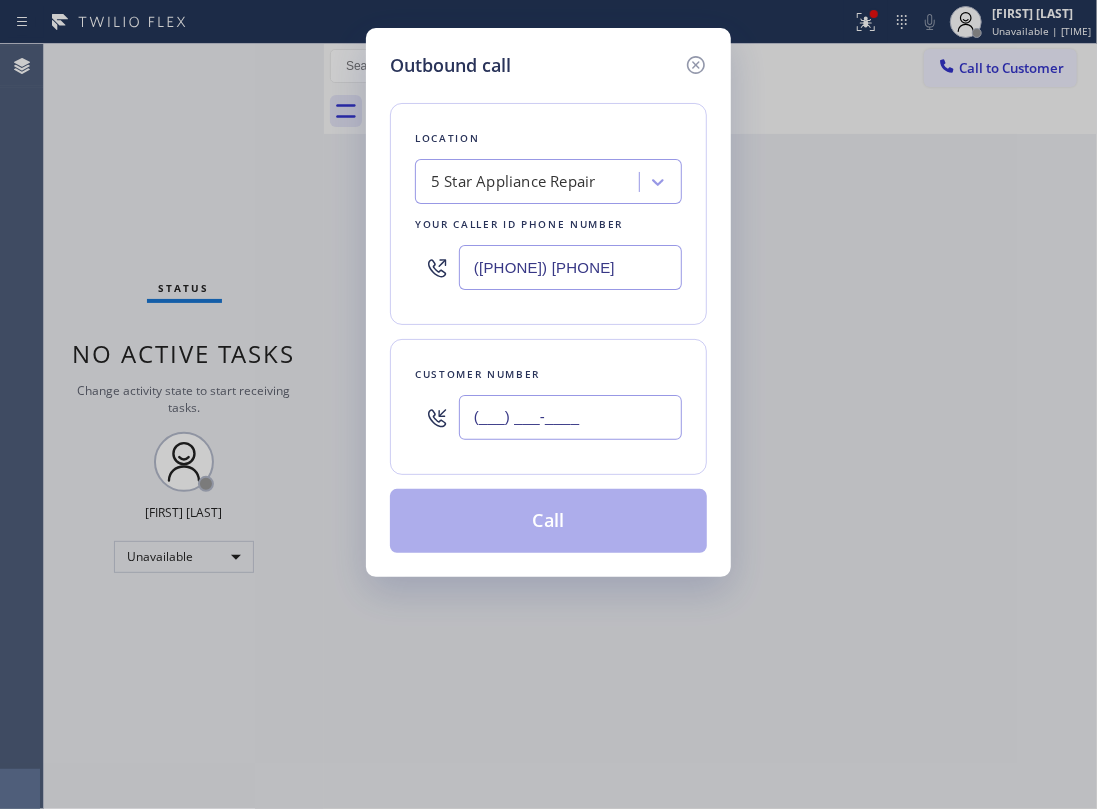 click on "(___) ___-____" at bounding box center (570, 417) 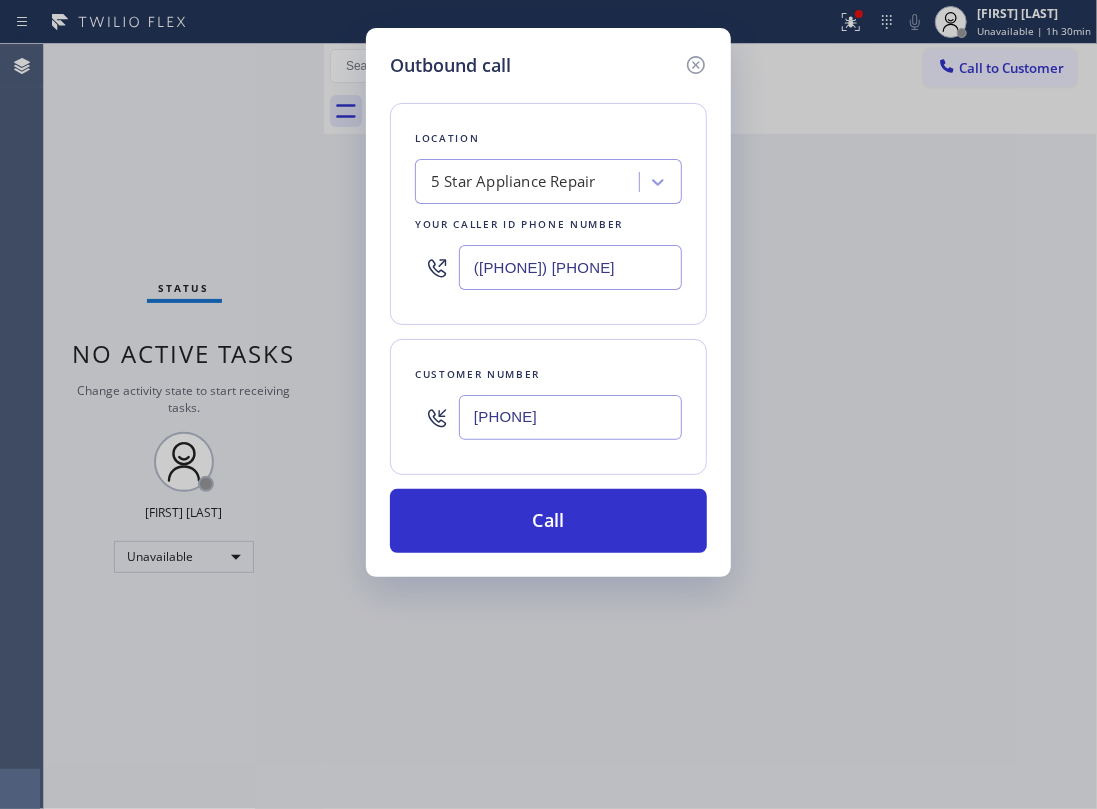 click on "(310) 600-2088" at bounding box center [570, 417] 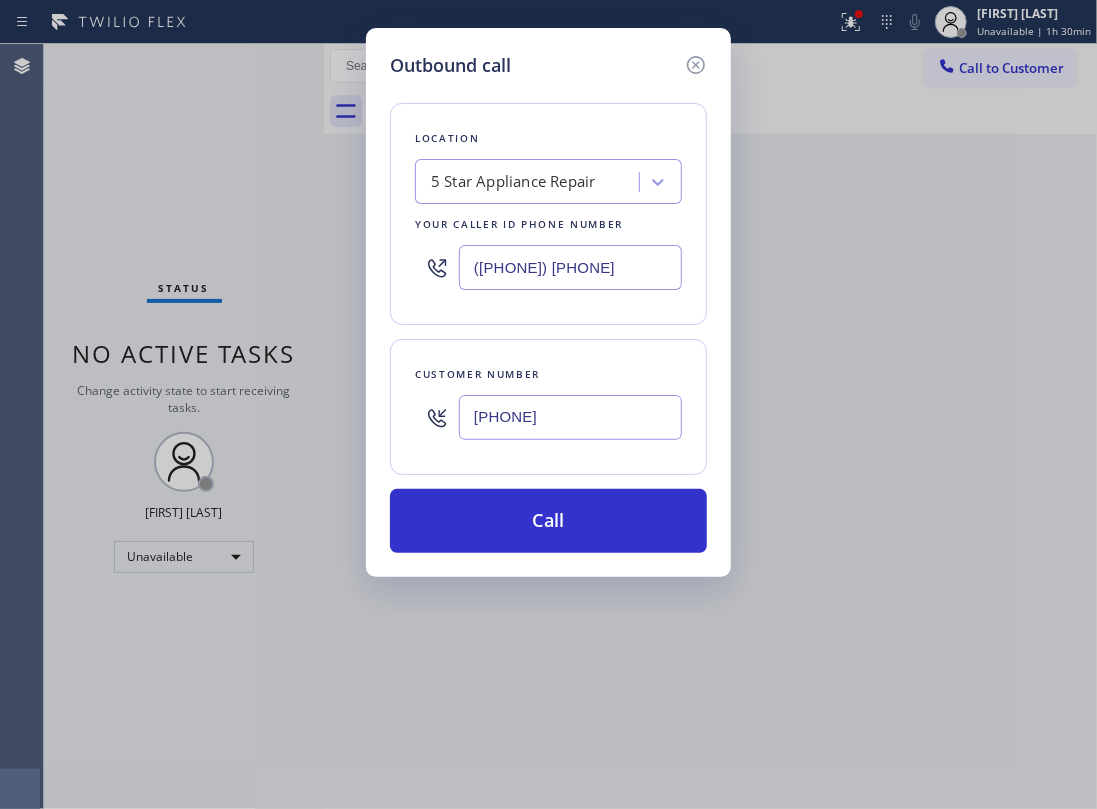 type on "(315) 466-1962" 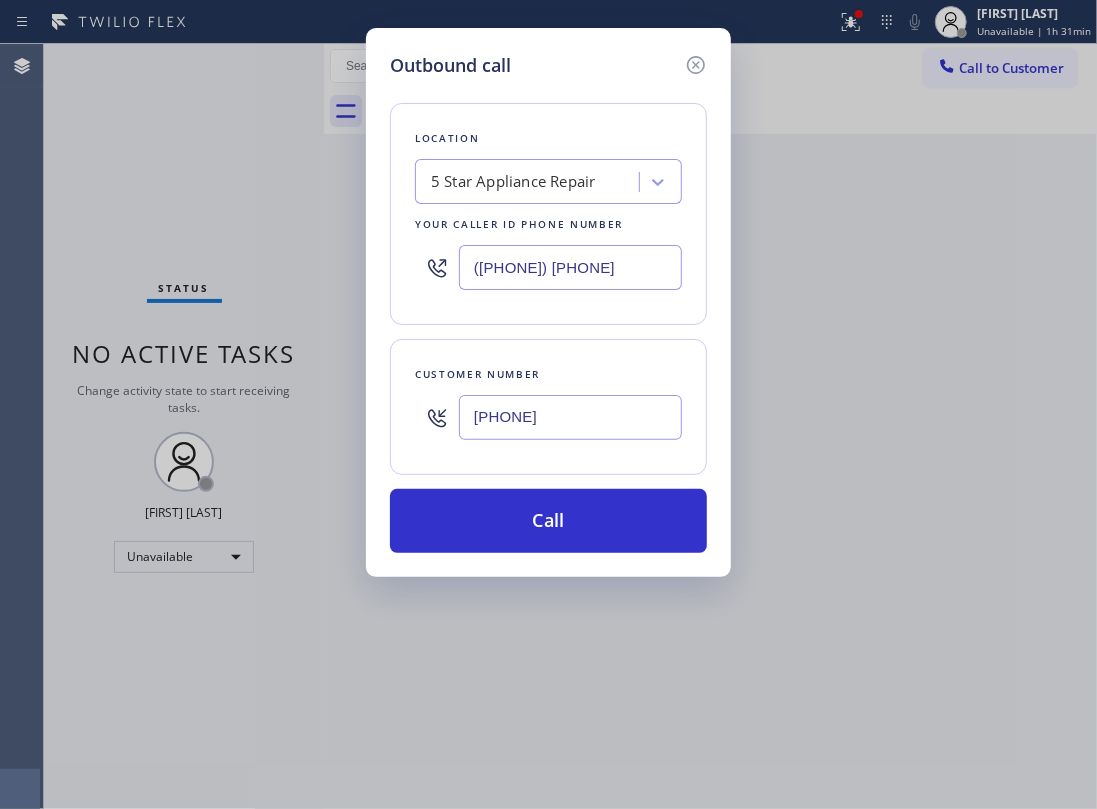 click on "5 Star Appliance Repair" at bounding box center [530, 182] 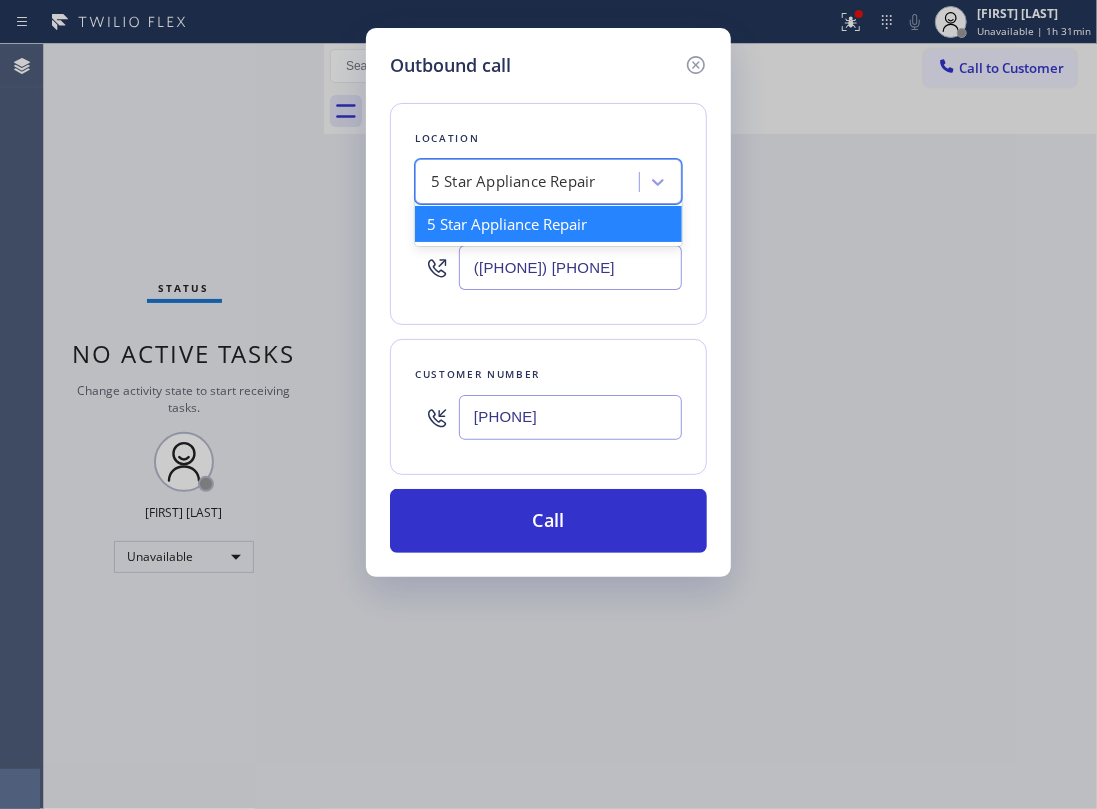 paste on "Marvel Electricians Culver City" 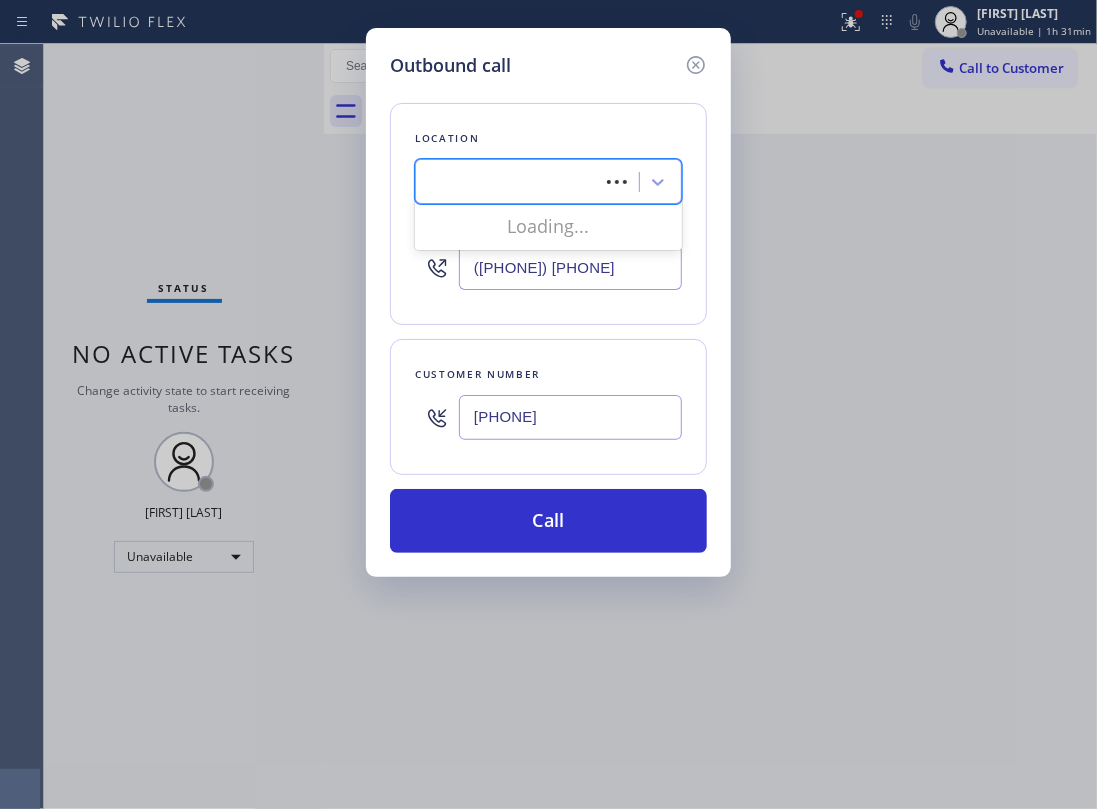 type on "Marvel Electricians Culver City" 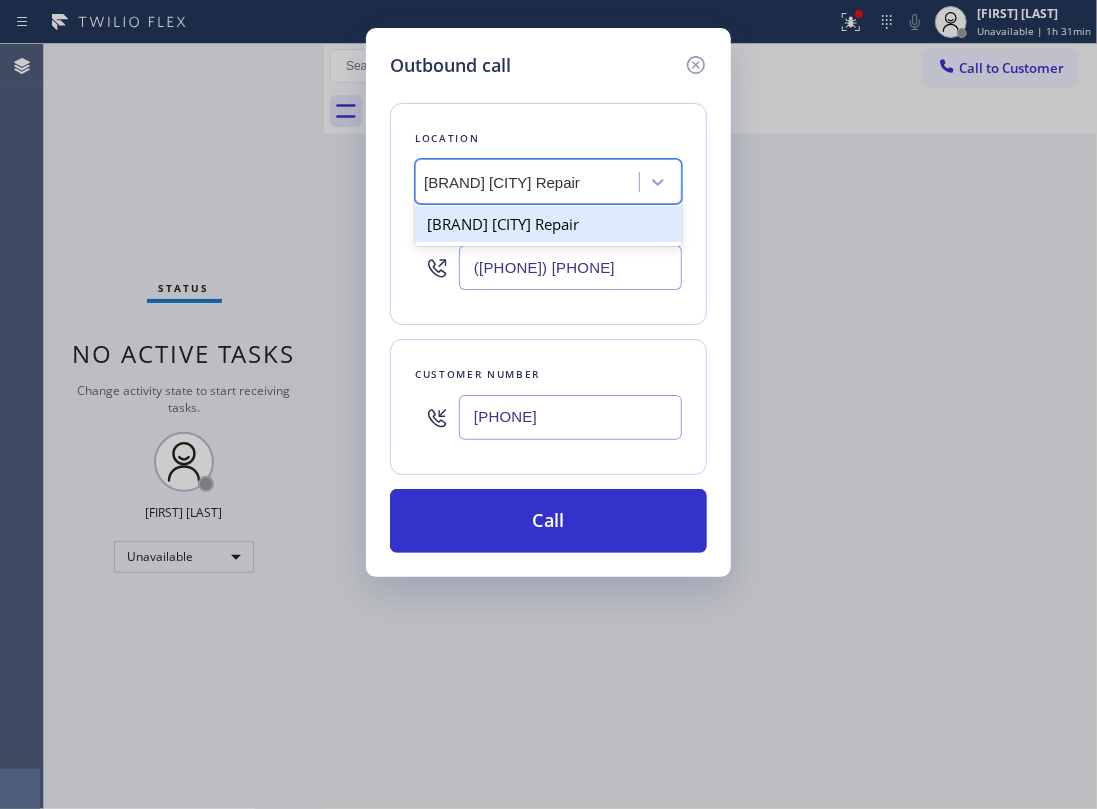 click on "Marvel Electricians Culver City" at bounding box center (548, 224) 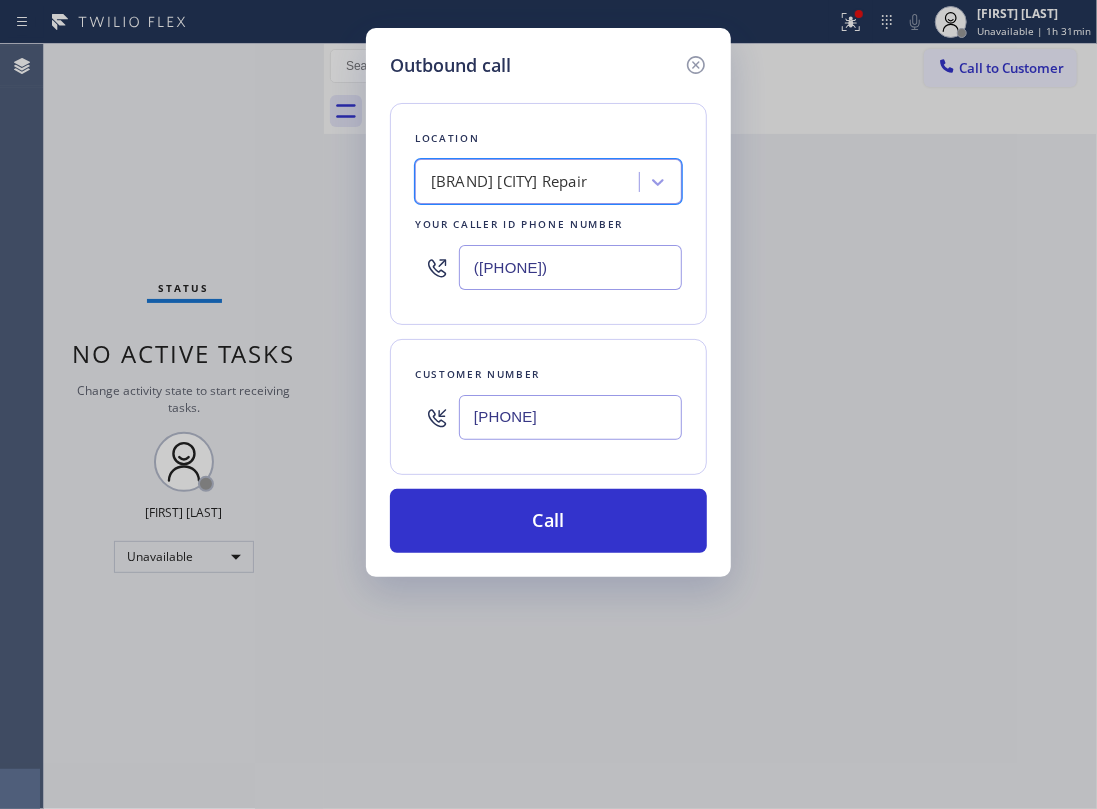 scroll, scrollTop: 0, scrollLeft: 1, axis: horizontal 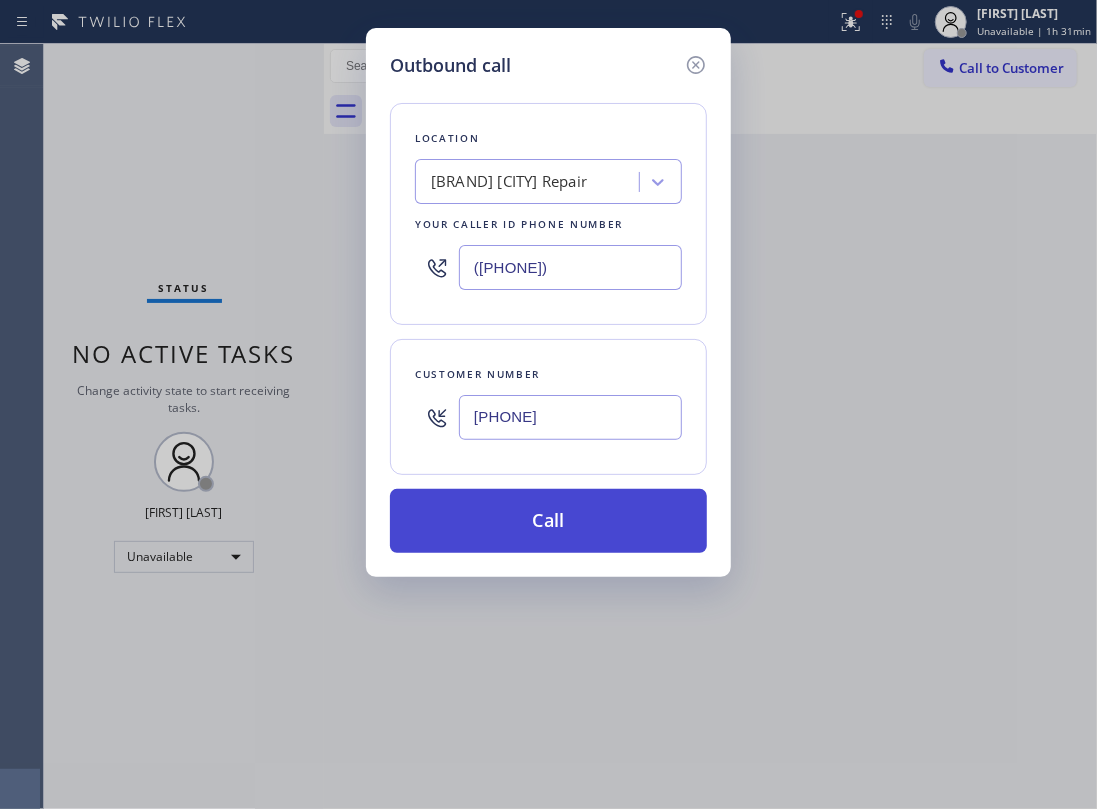 click on "Call" at bounding box center [548, 521] 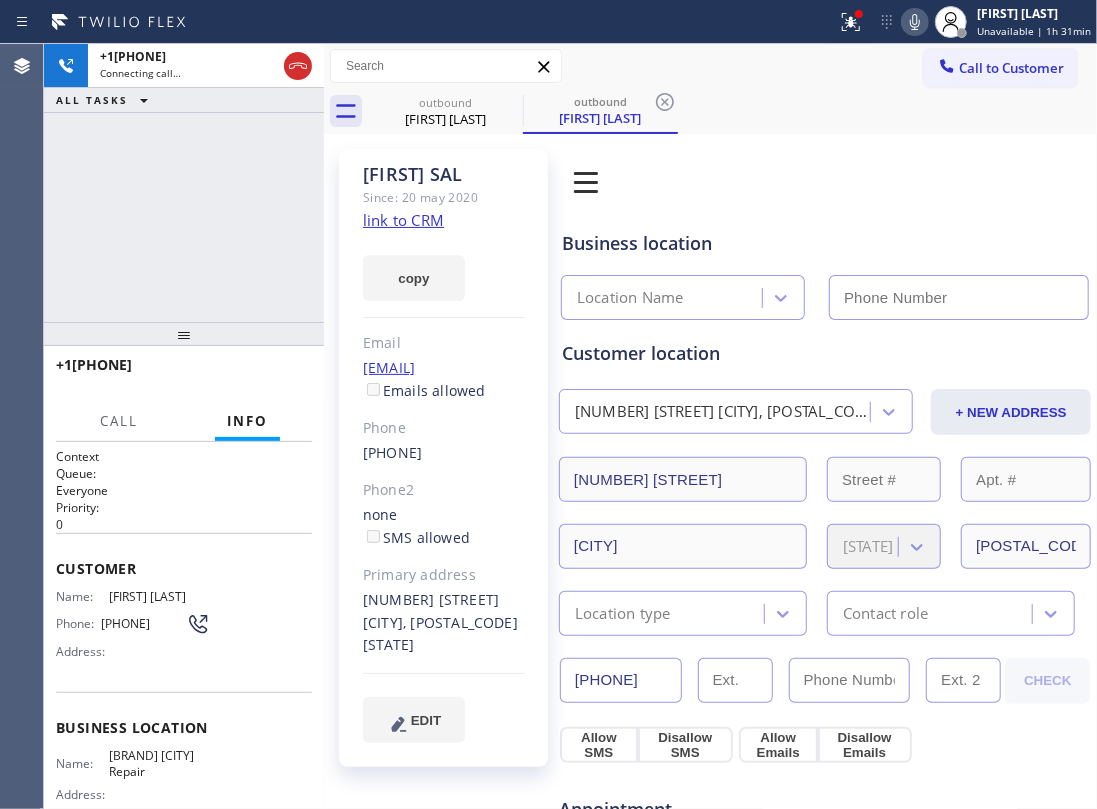 type on "(310) 907-8499" 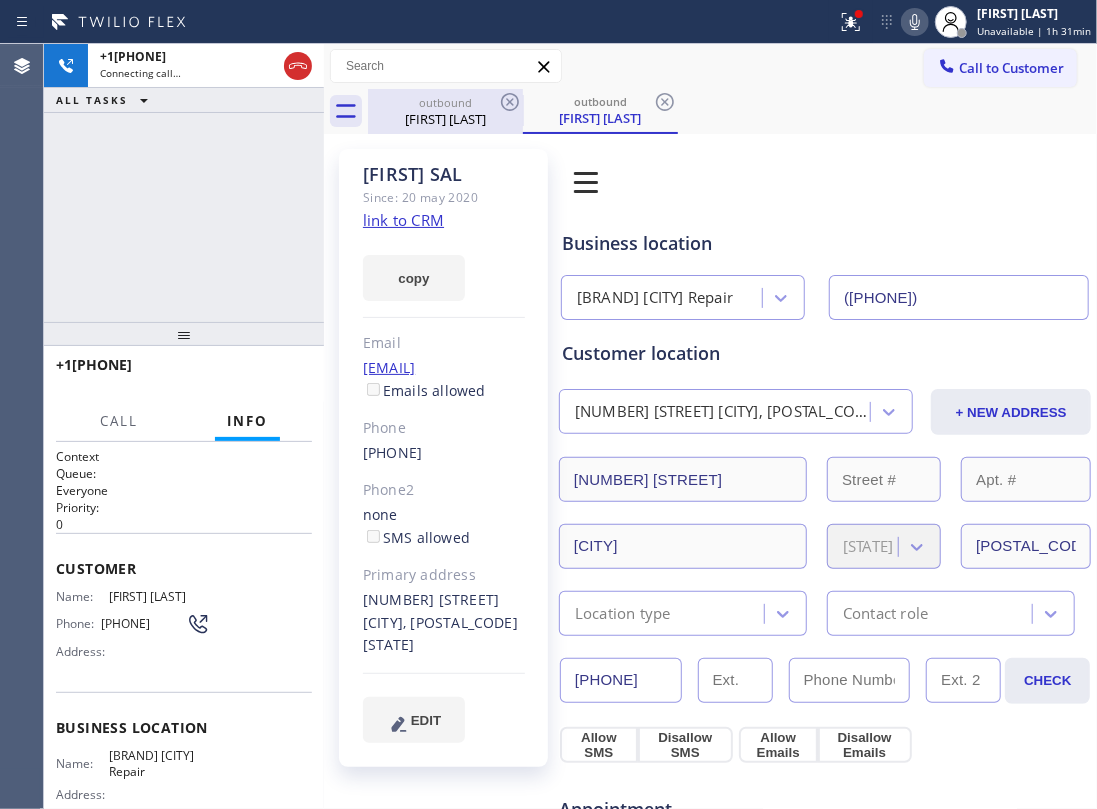 drag, startPoint x: 424, startPoint y: 102, endPoint x: 488, endPoint y: 109, distance: 64.381676 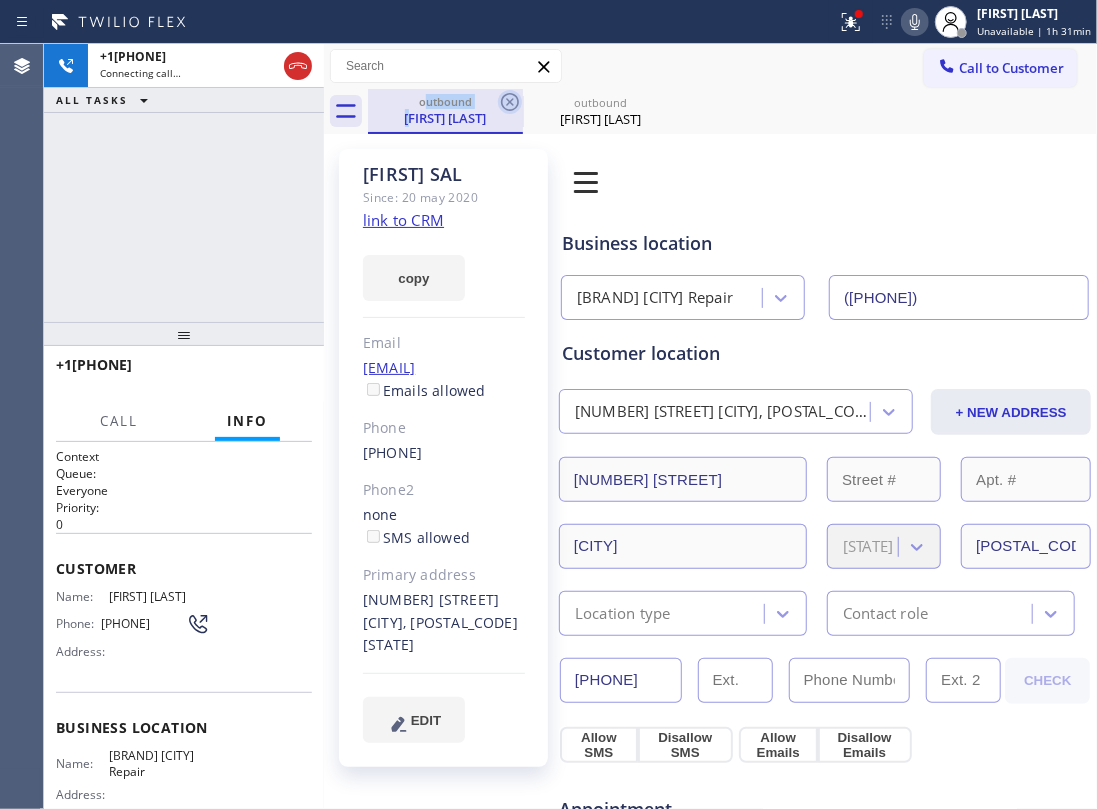 click 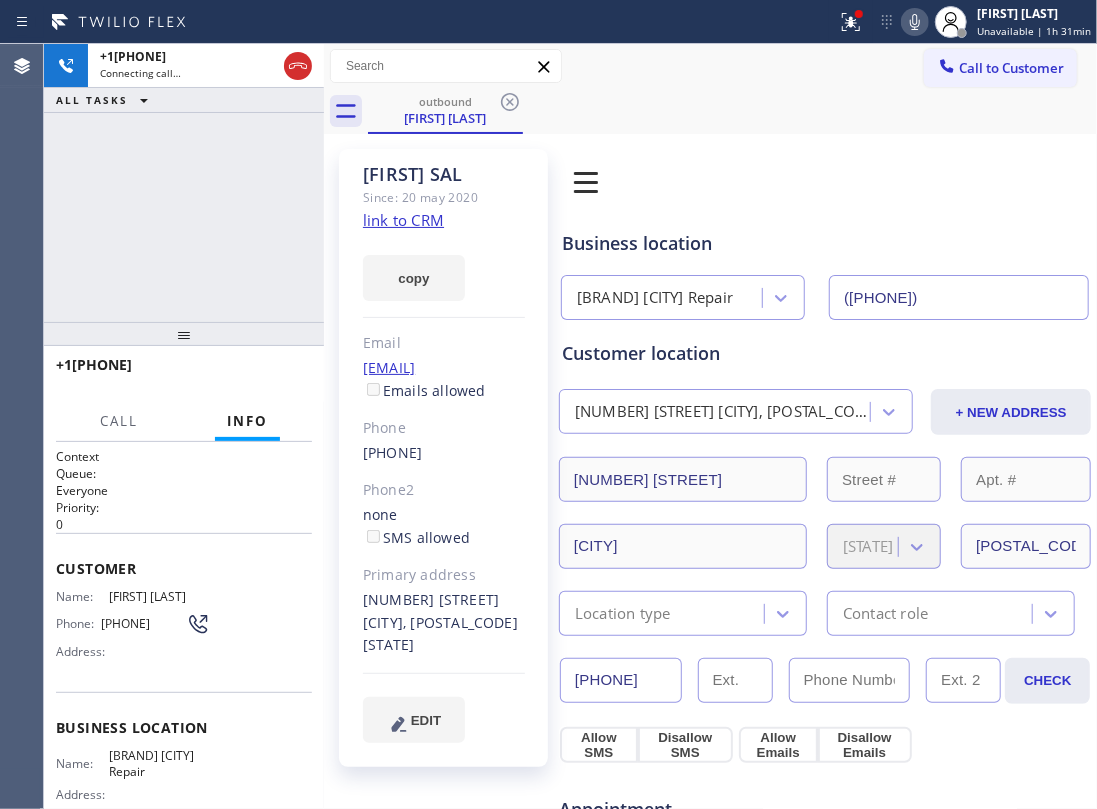 click 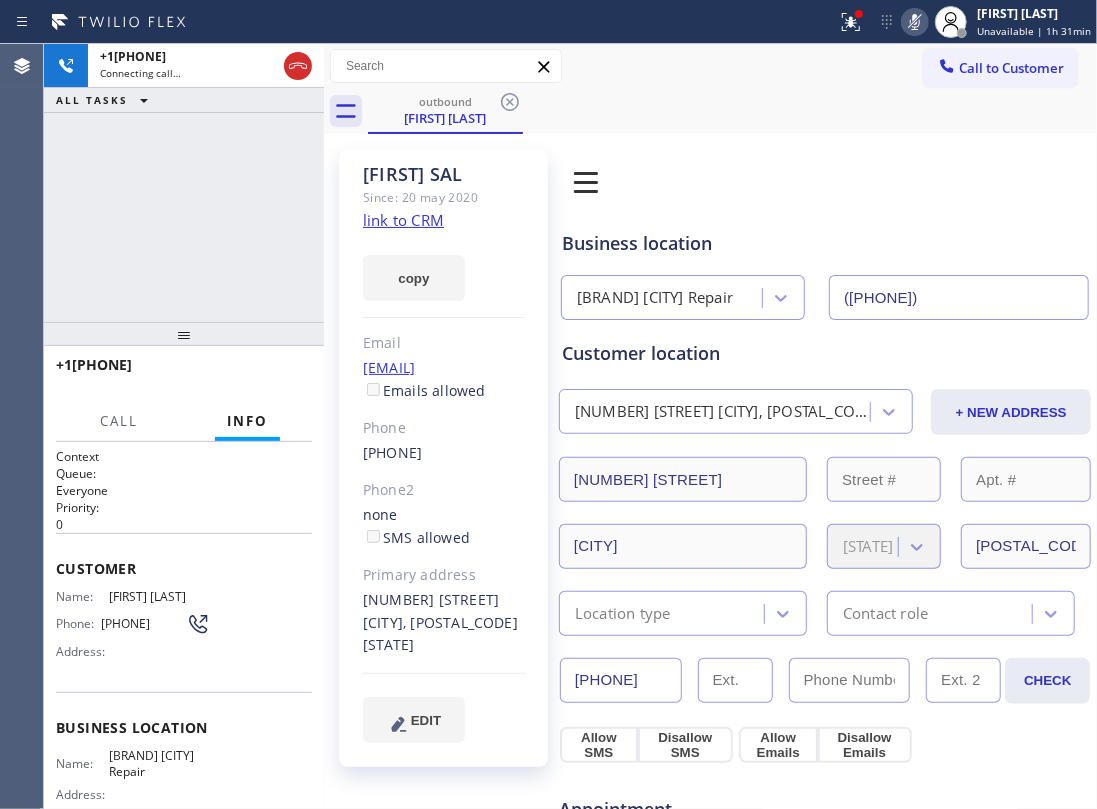click on "+13154661962 Connecting call… ALL TASKS ALL TASKS ACTIVE TASKS TASKS IN WRAP UP" at bounding box center (184, 183) 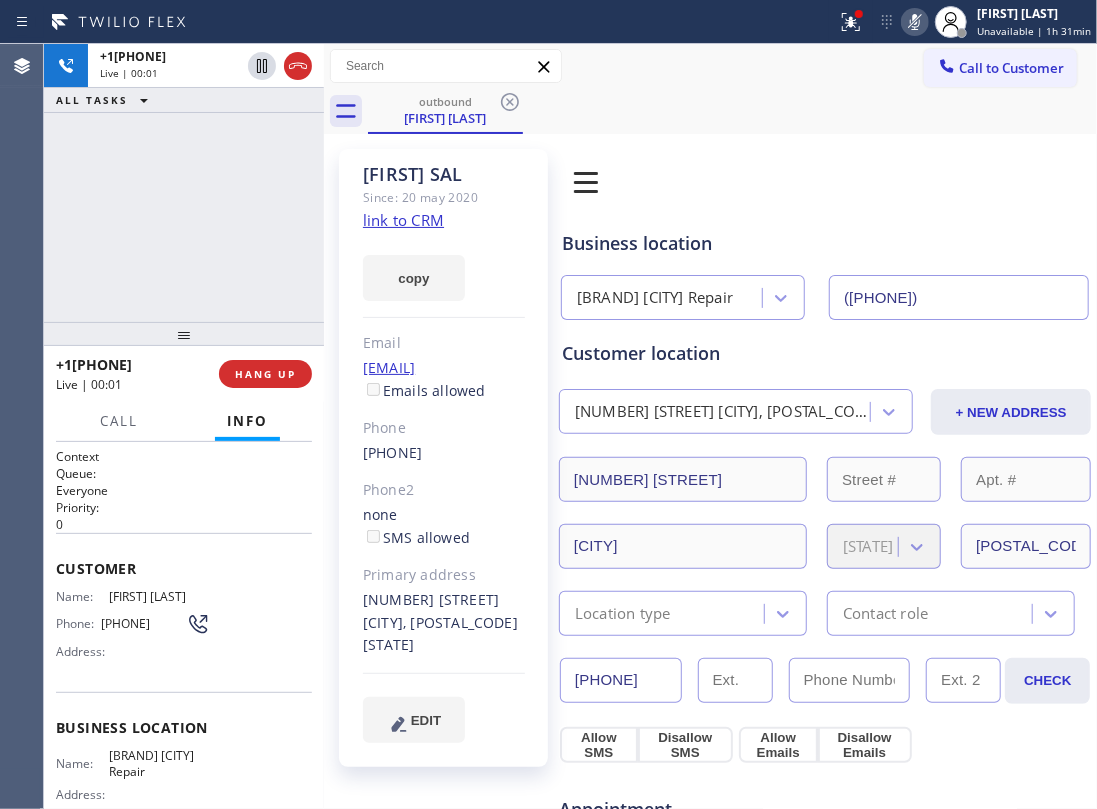 click on "+13154661962 Live | 00:01 ALL TASKS ALL TASKS ACTIVE TASKS TASKS IN WRAP UP" at bounding box center (184, 183) 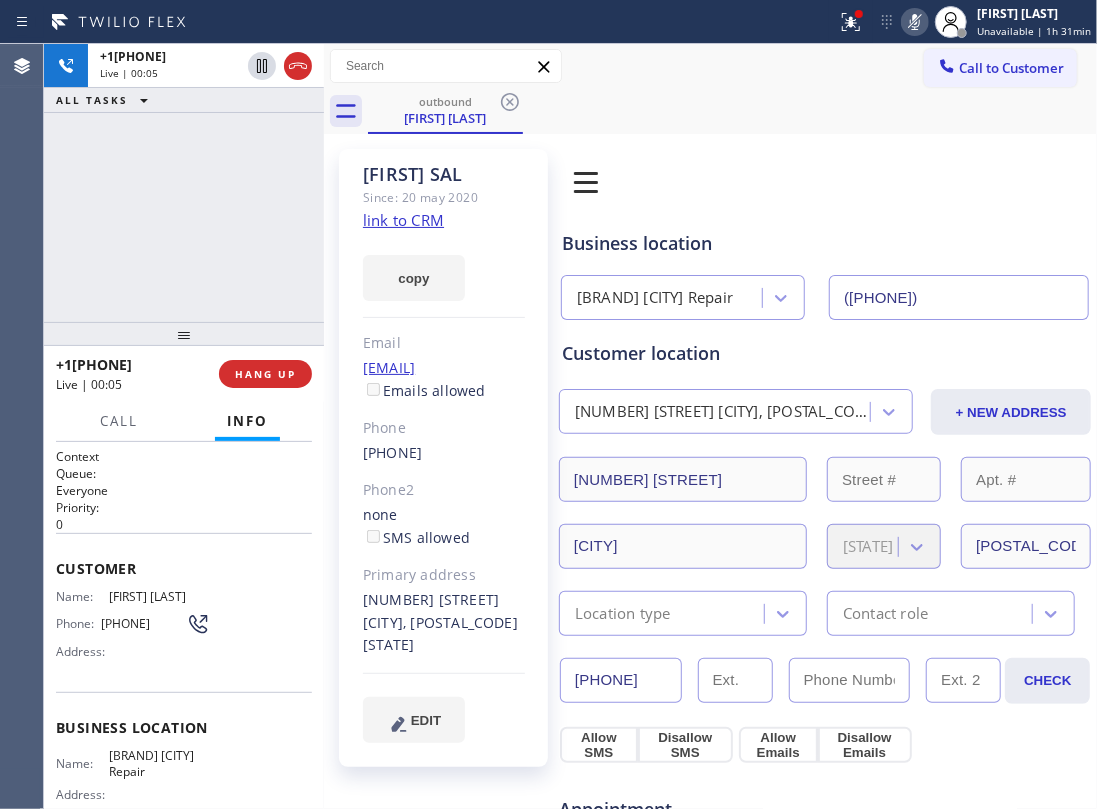 drag, startPoint x: 360, startPoint y: 446, endPoint x: 474, endPoint y: 446, distance: 114 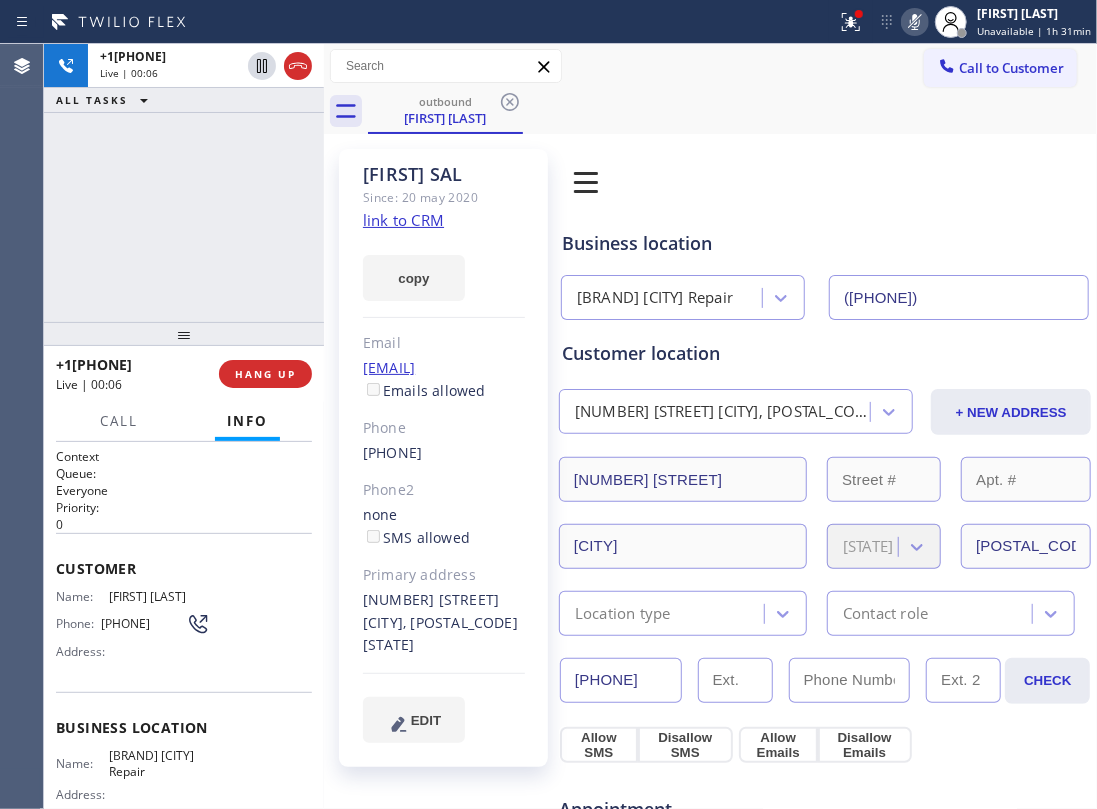 copy on "(315) 466-1962" 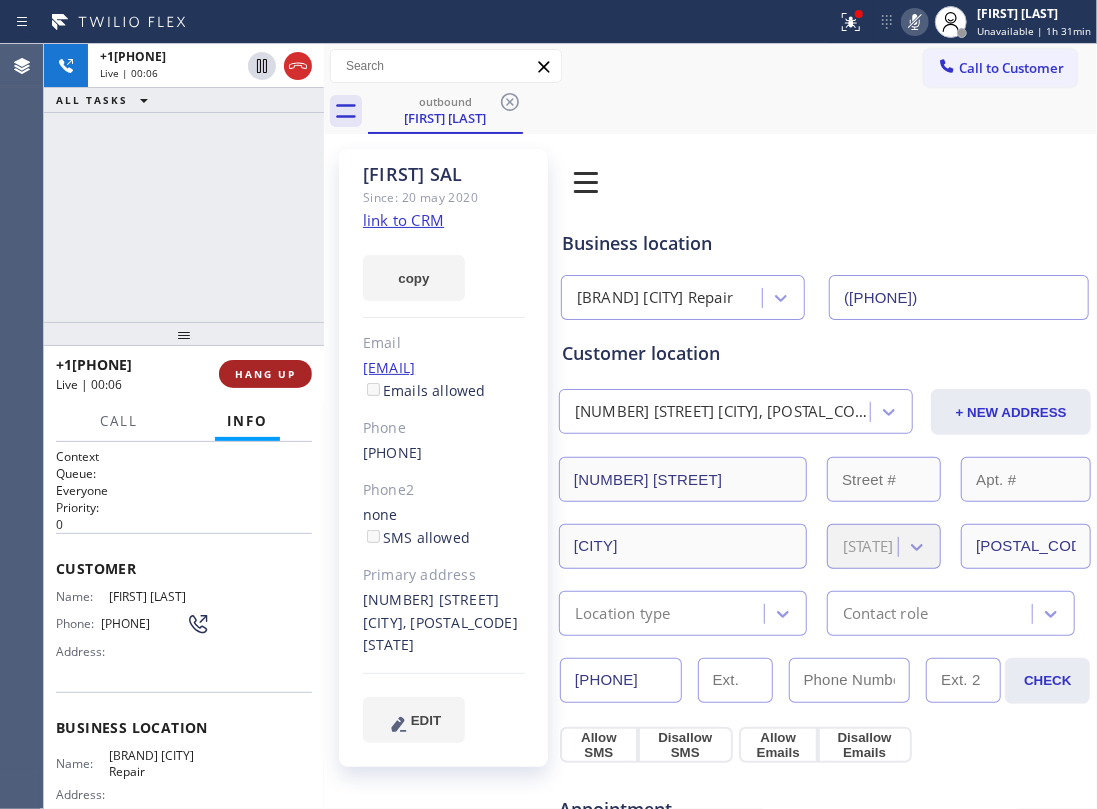 click on "HANG UP" at bounding box center [265, 374] 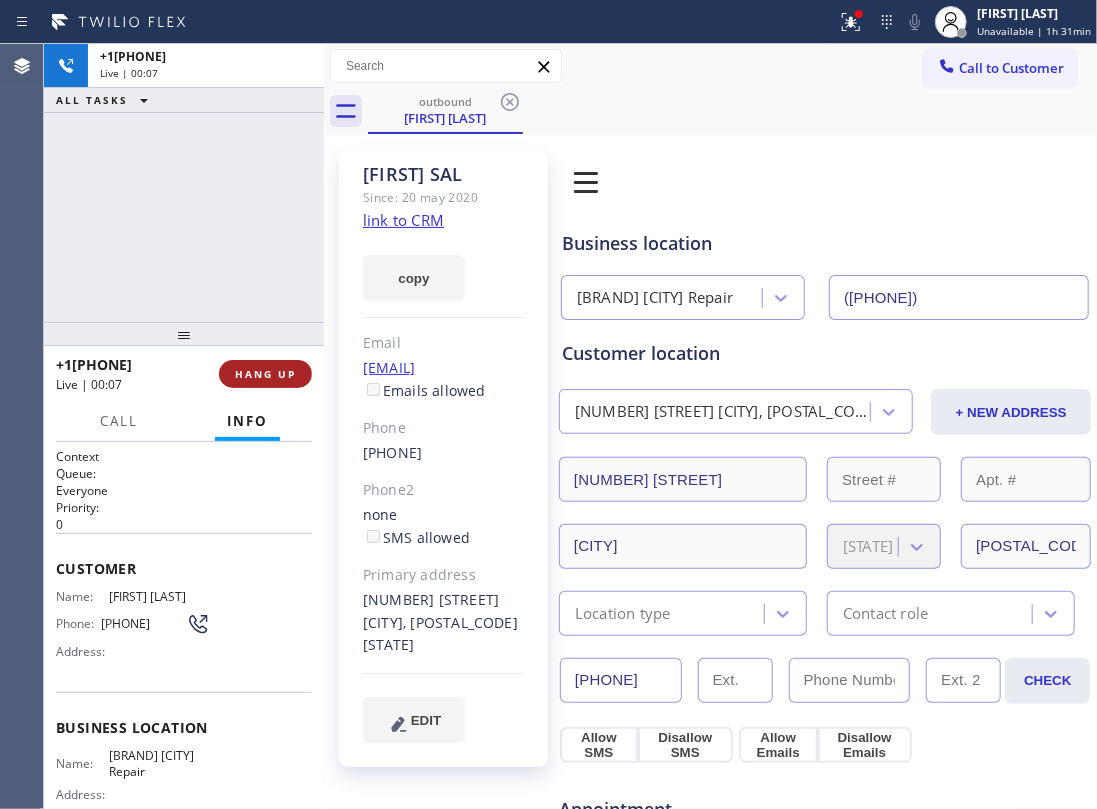 click on "HANG UP" at bounding box center [265, 374] 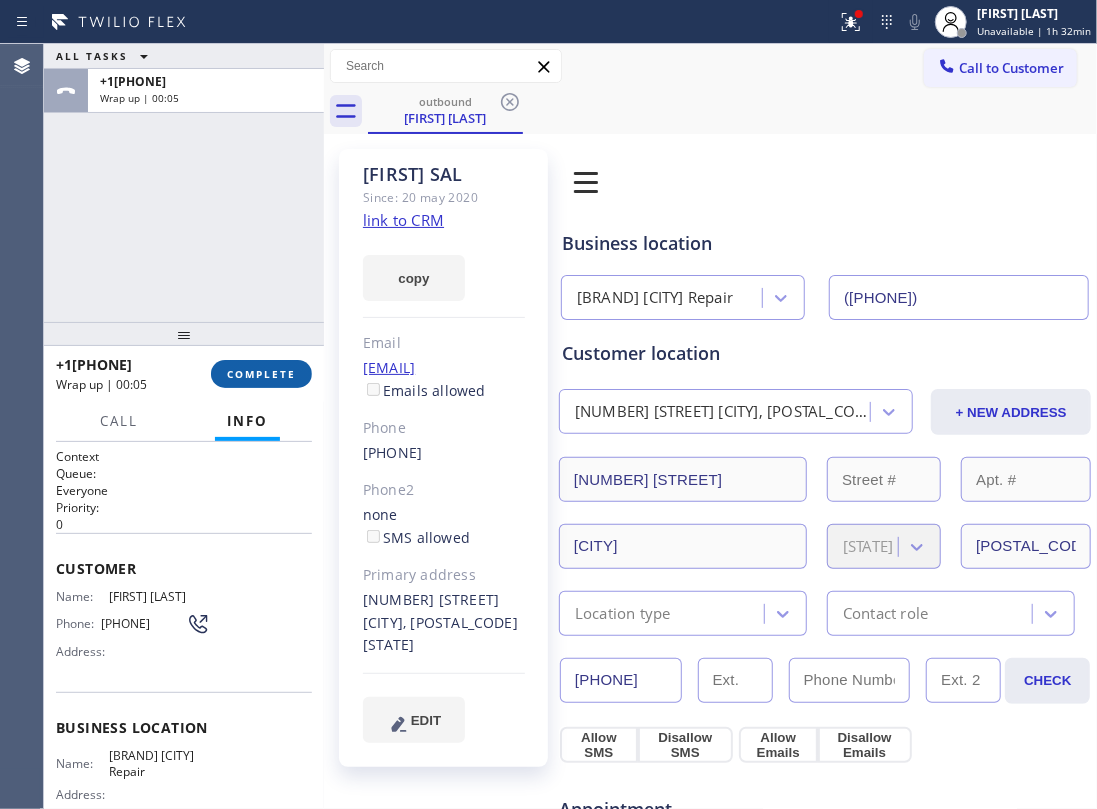 click on "COMPLETE" at bounding box center [261, 374] 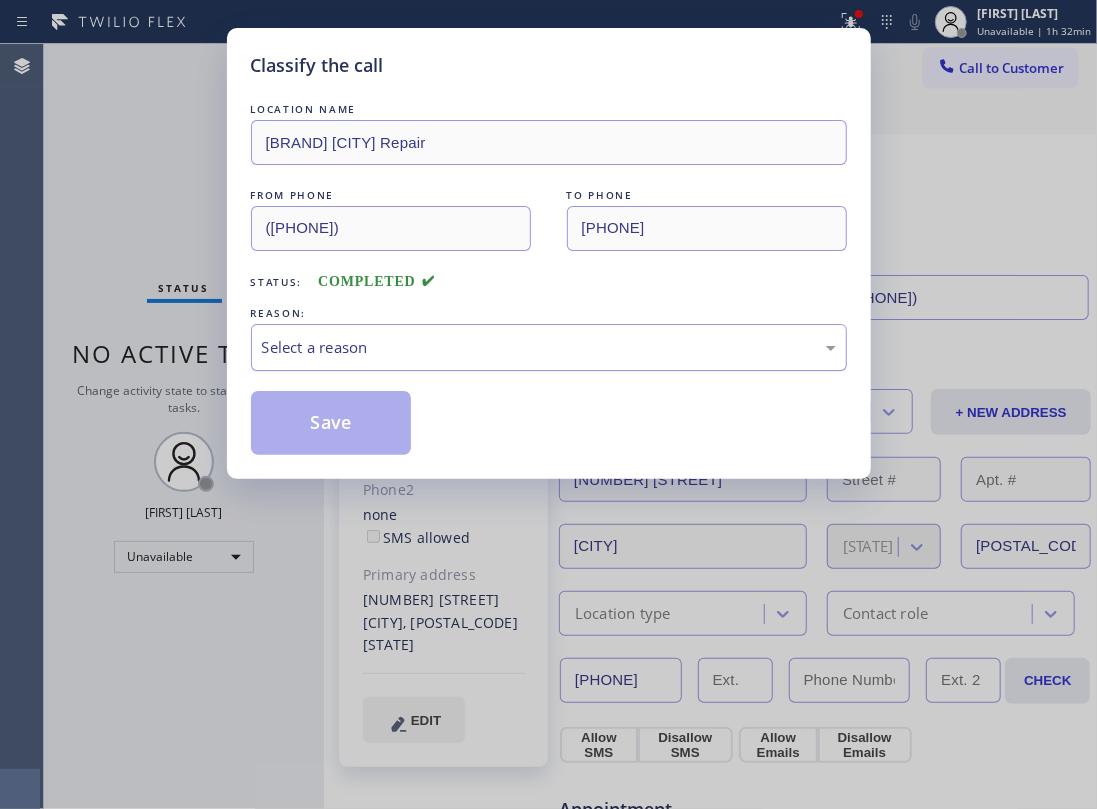 click on "Select a reason" at bounding box center [549, 347] 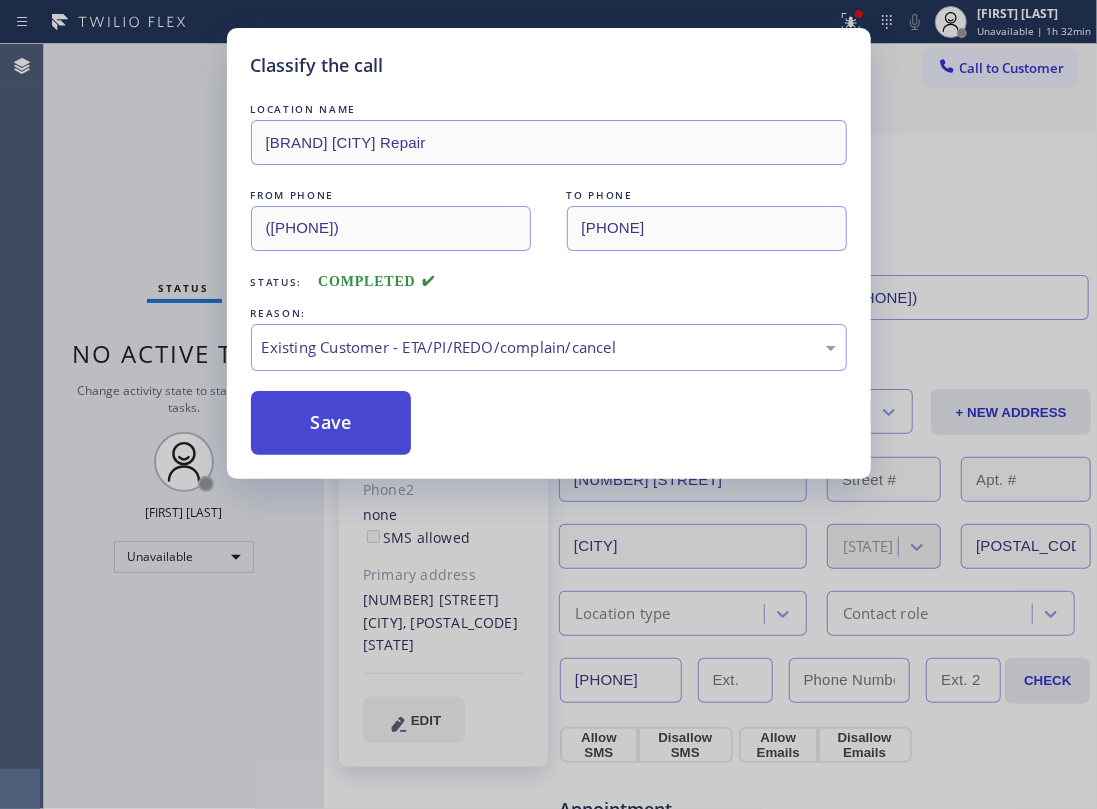 click on "Save" at bounding box center (331, 423) 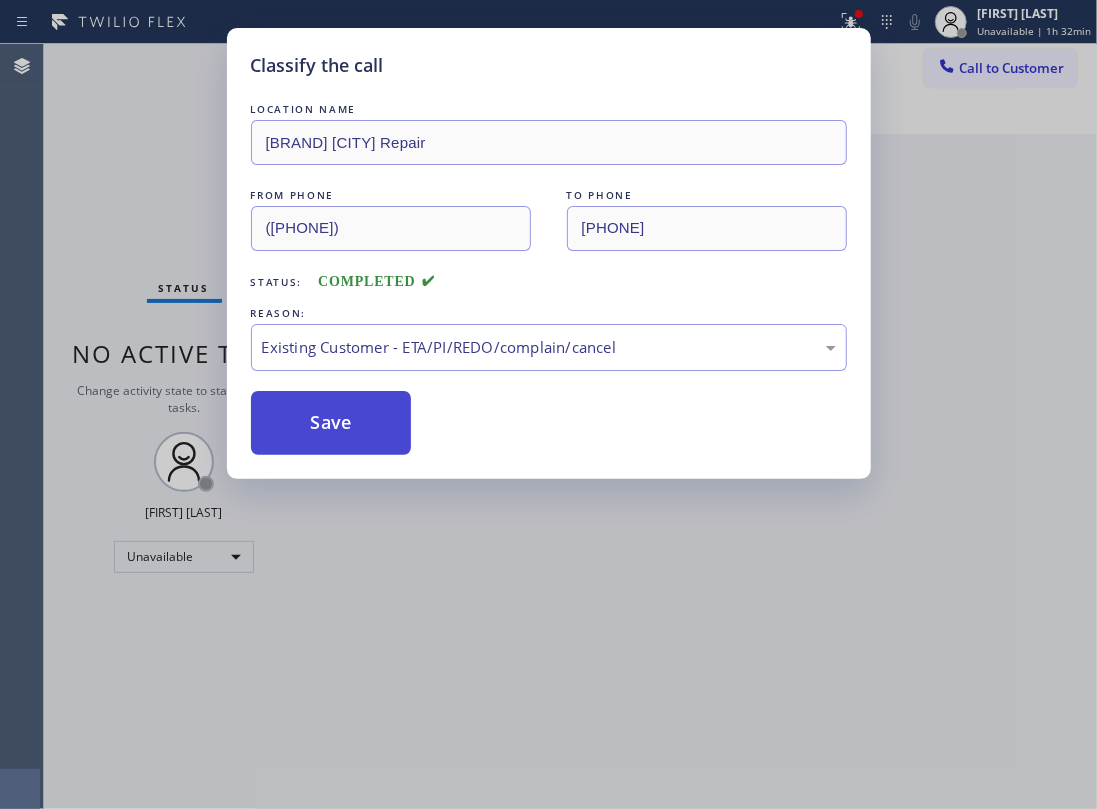 click on "Save" at bounding box center [331, 423] 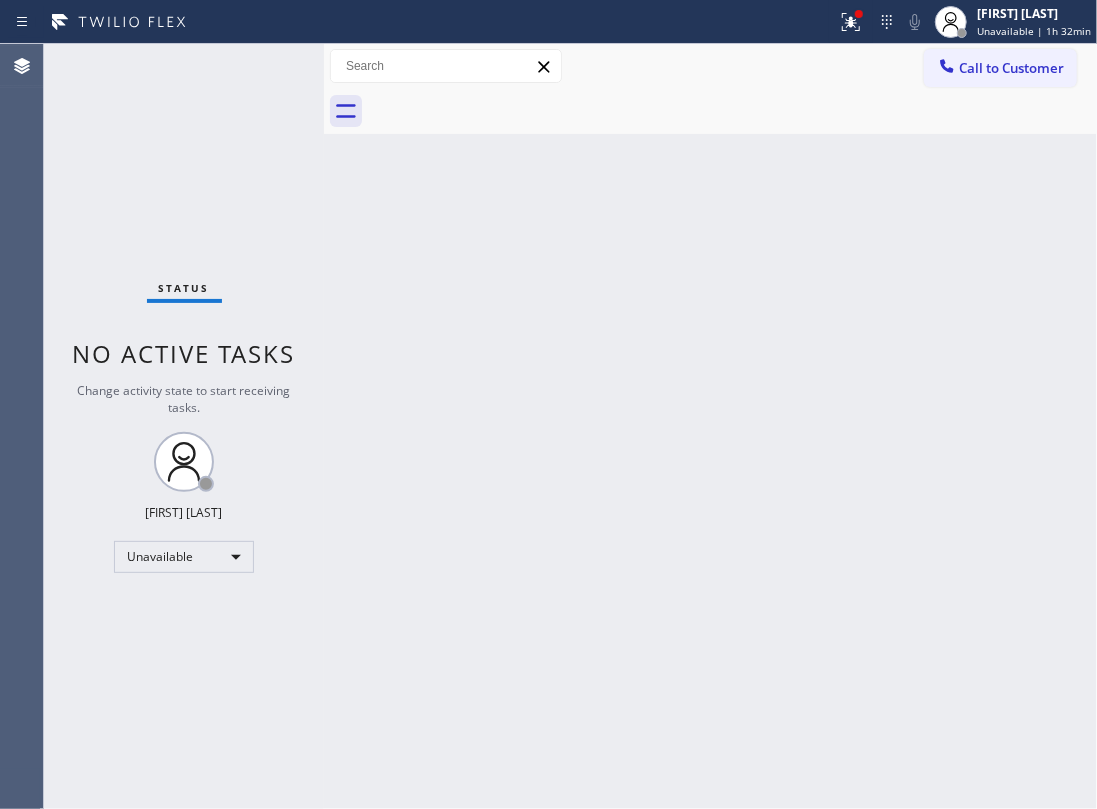 click on "Call to Customer Outbound call Location Marvel Electricians Culver City Your caller id phone number (310) 907-8499 Customer number Call Outbound call Technician Search Technician Your caller id phone number Your caller id phone number Call" at bounding box center (710, 66) 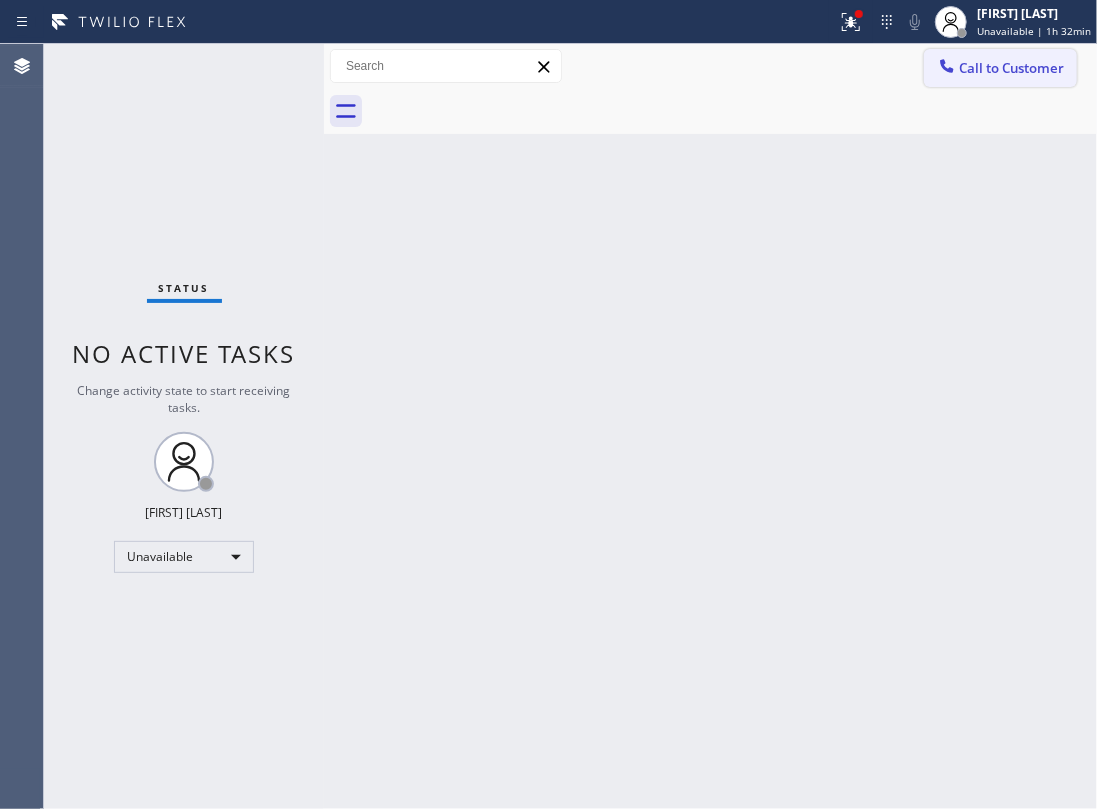 click on "Call to Customer" at bounding box center (1011, 68) 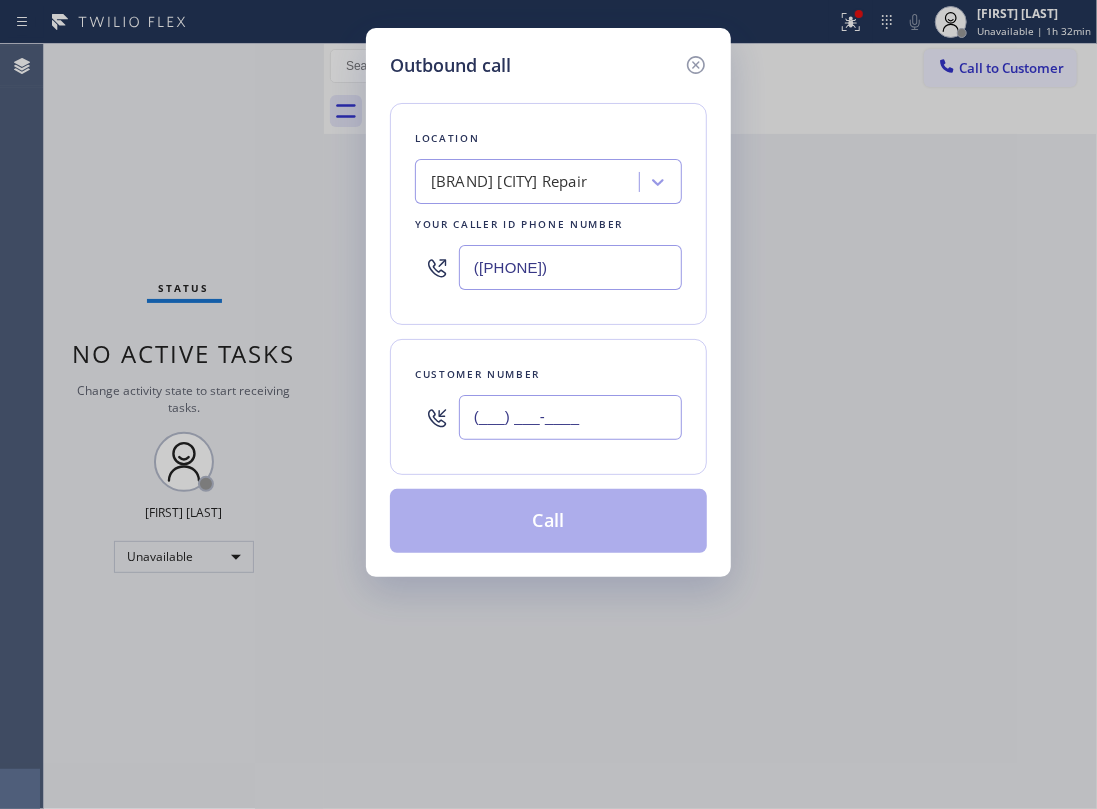 click on "(___) ___-____" at bounding box center [570, 417] 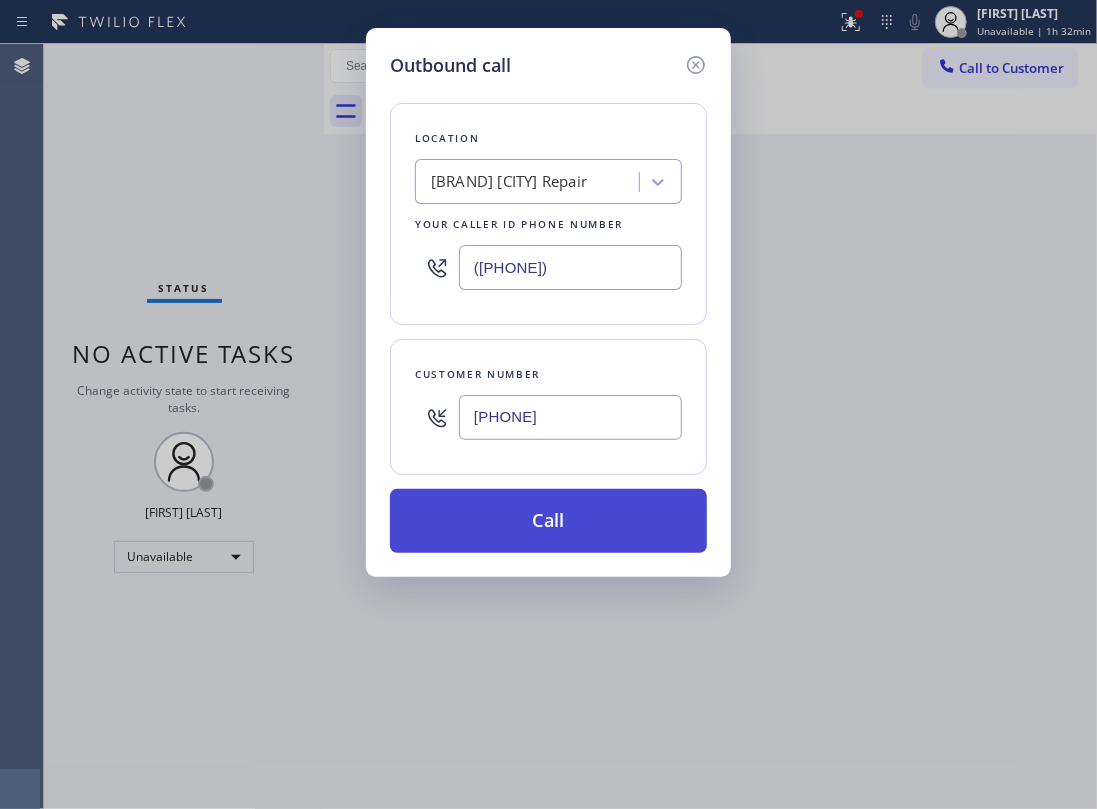 type on "(315) 466-1962" 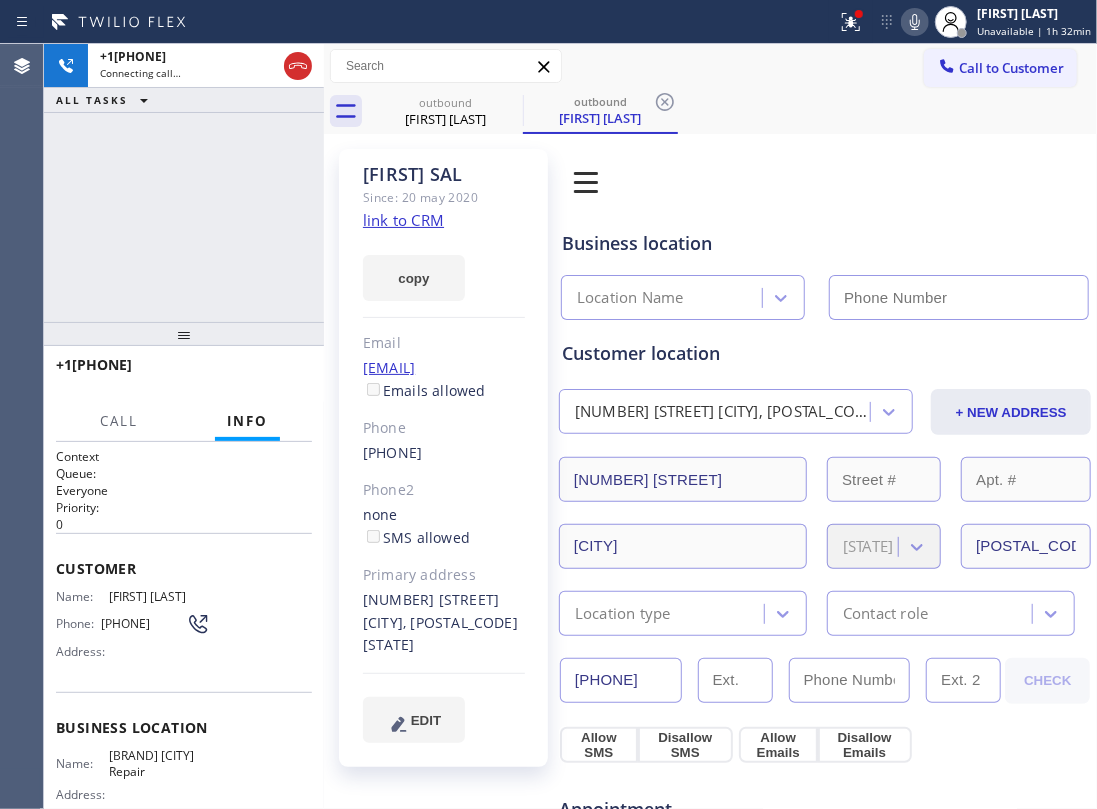 type on "(310) 907-8499" 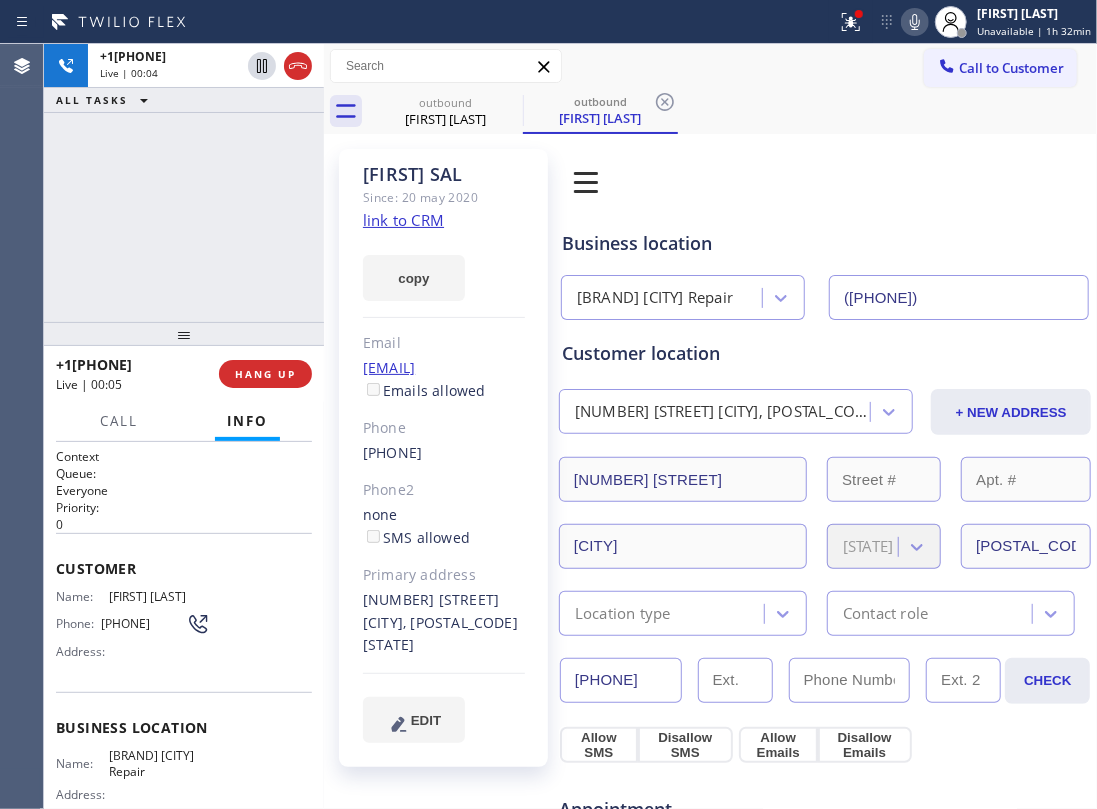 click on "+13154661962 Live | 00:04 ALL TASKS ALL TASKS ACTIVE TASKS TASKS IN WRAP UP" at bounding box center (184, 183) 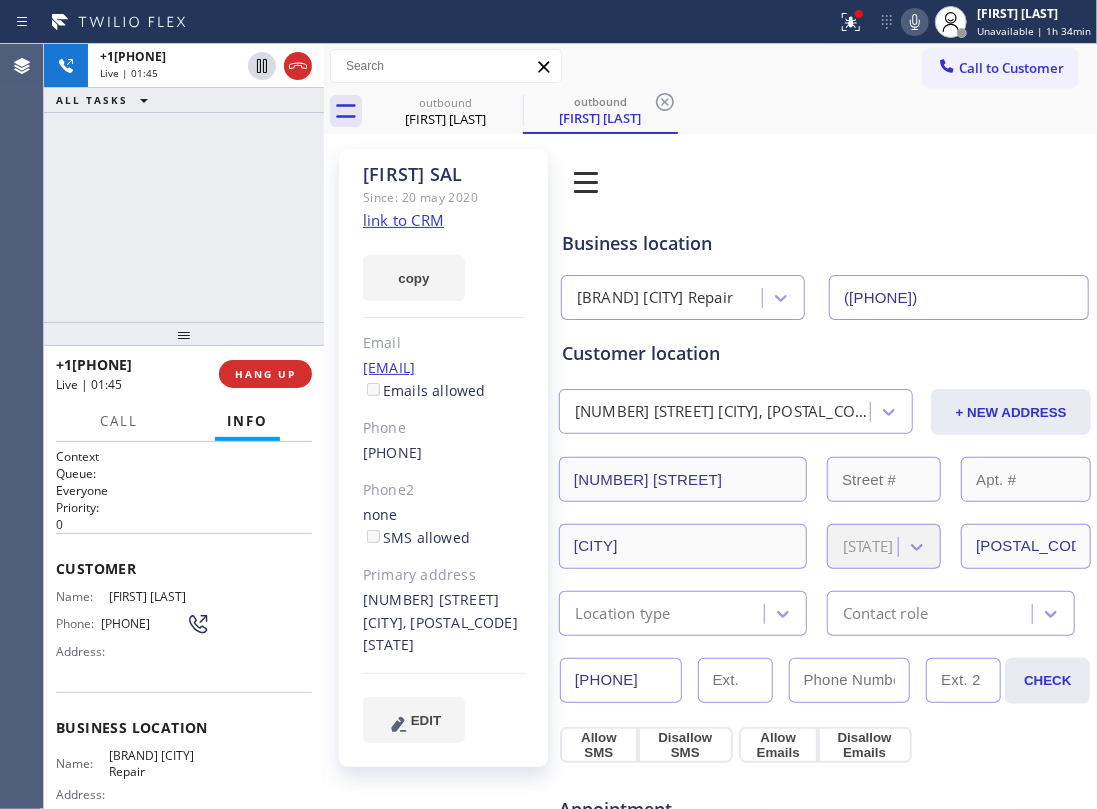 click on "+13154661962 Live | 01:45 ALL TASKS ALL TASKS ACTIVE TASKS TASKS IN WRAP UP" at bounding box center [184, 183] 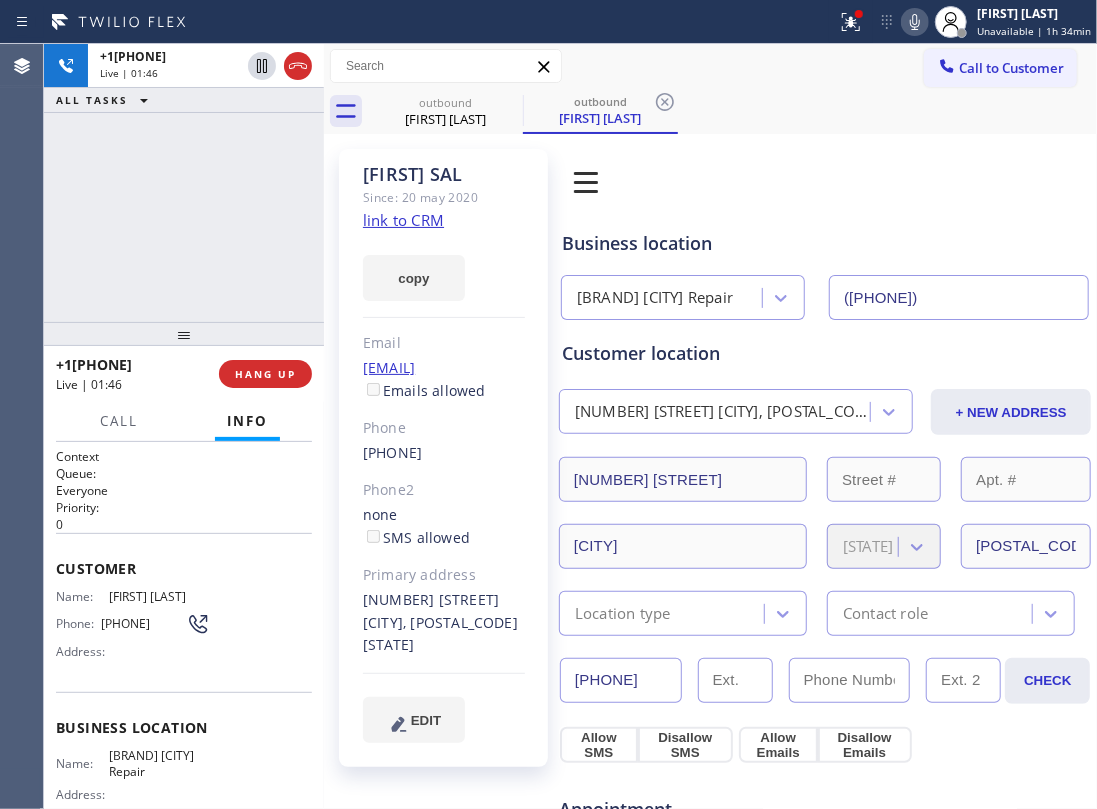 click on "+13154661962 Live | 01:46 ALL TASKS ALL TASKS ACTIVE TASKS TASKS IN WRAP UP" at bounding box center (184, 183) 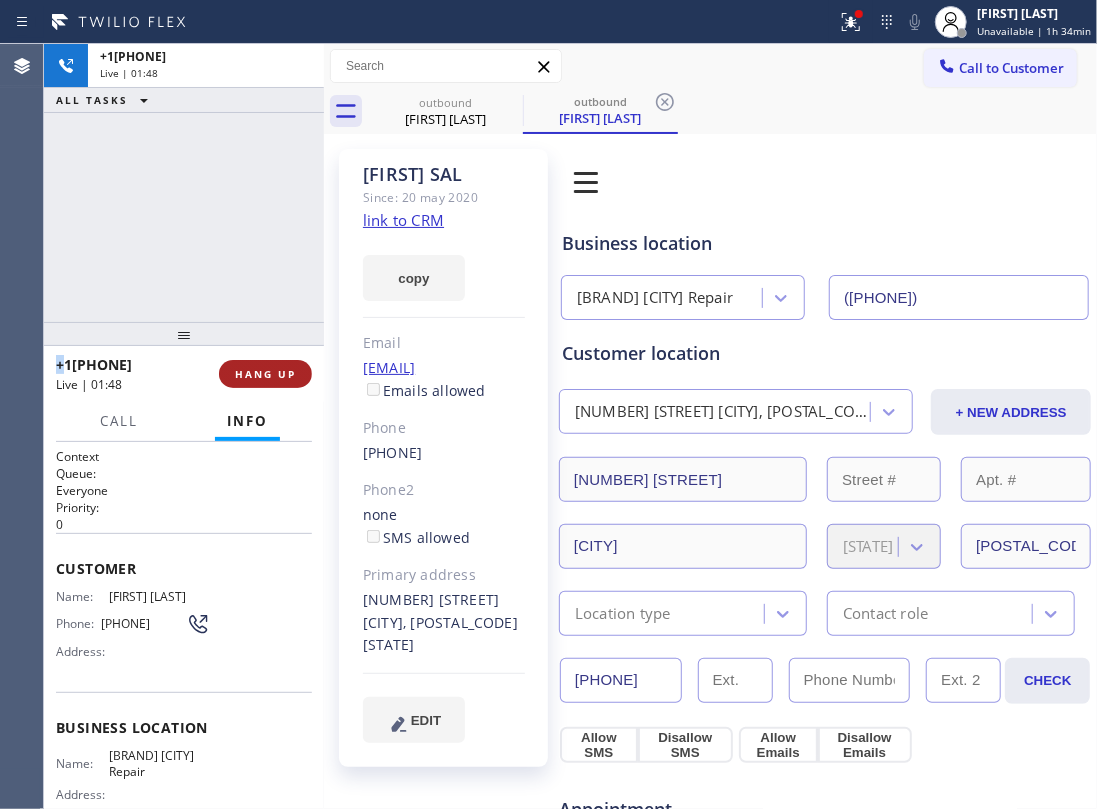 click on "HANG UP" at bounding box center (265, 374) 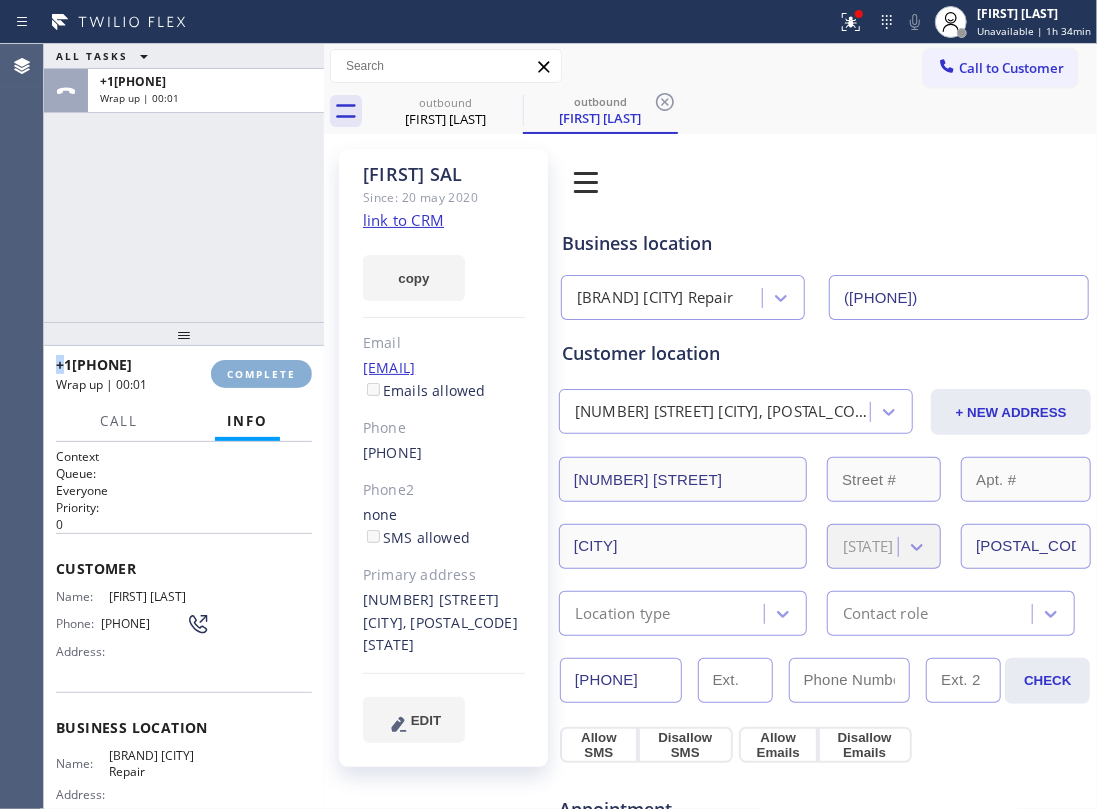 click on "COMPLETE" at bounding box center [261, 374] 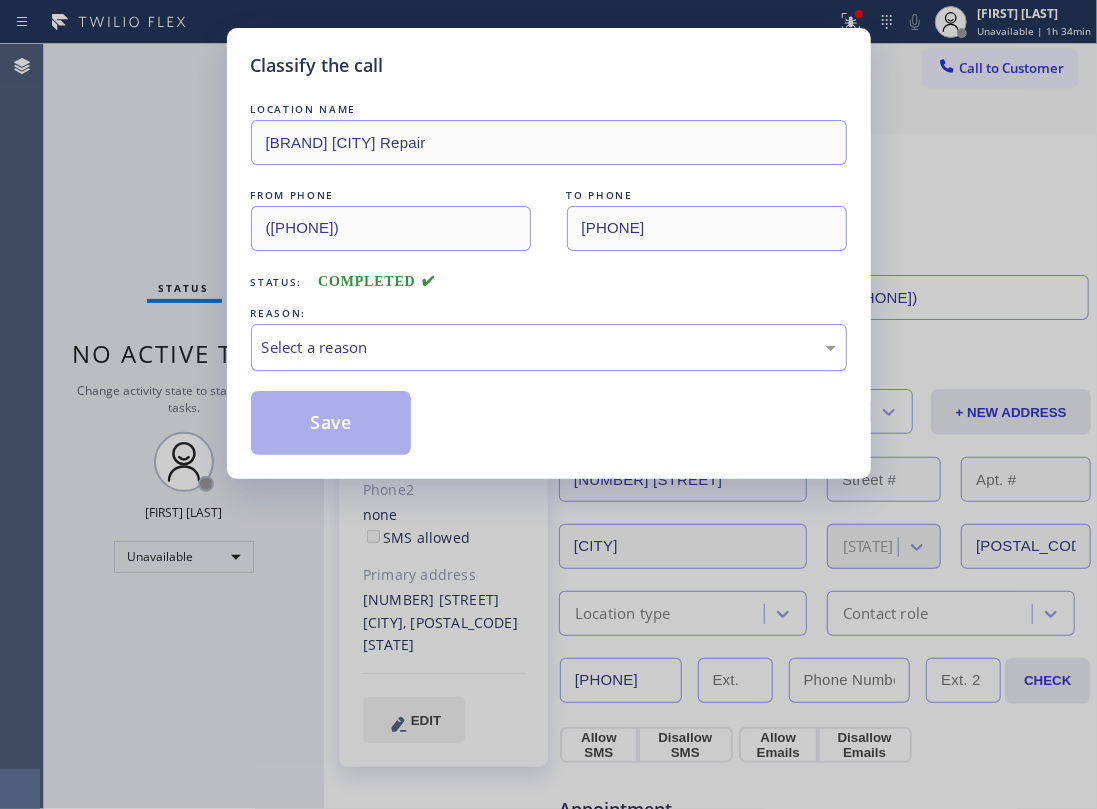 drag, startPoint x: 380, startPoint y: 345, endPoint x: 405, endPoint y: 361, distance: 29.681644 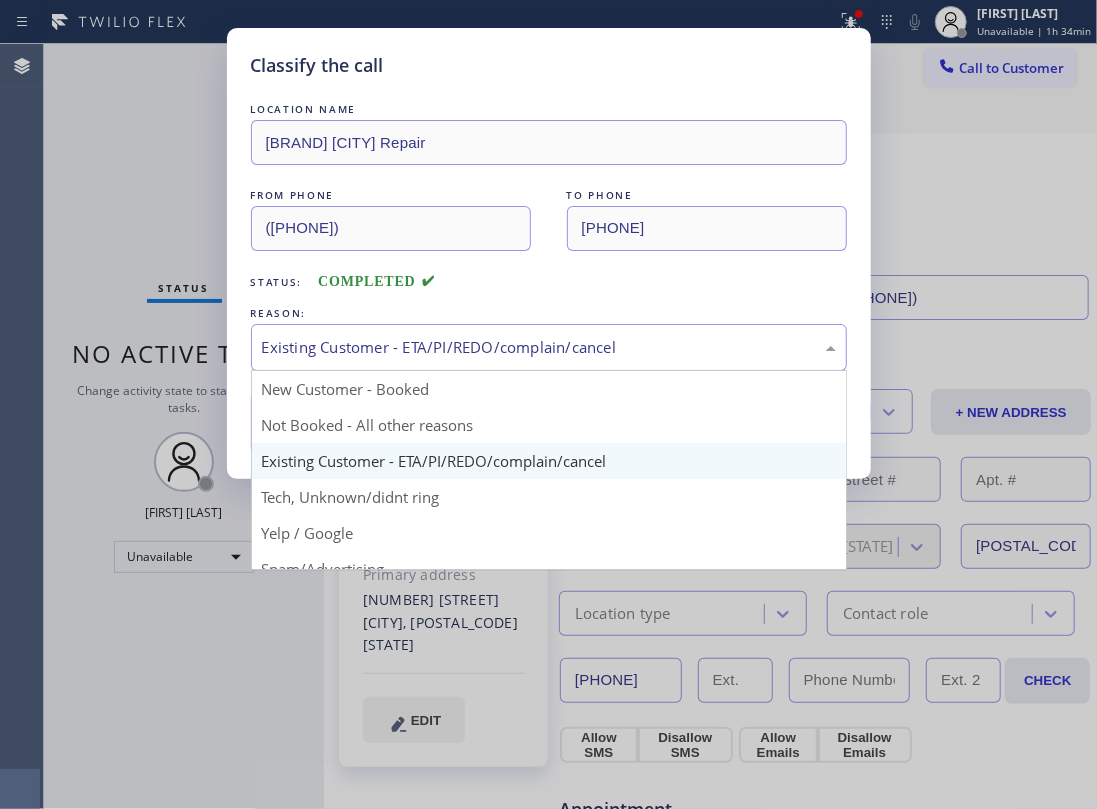 click on "Existing Customer - ETA/PI/REDO/complain/cancel" at bounding box center [549, 347] 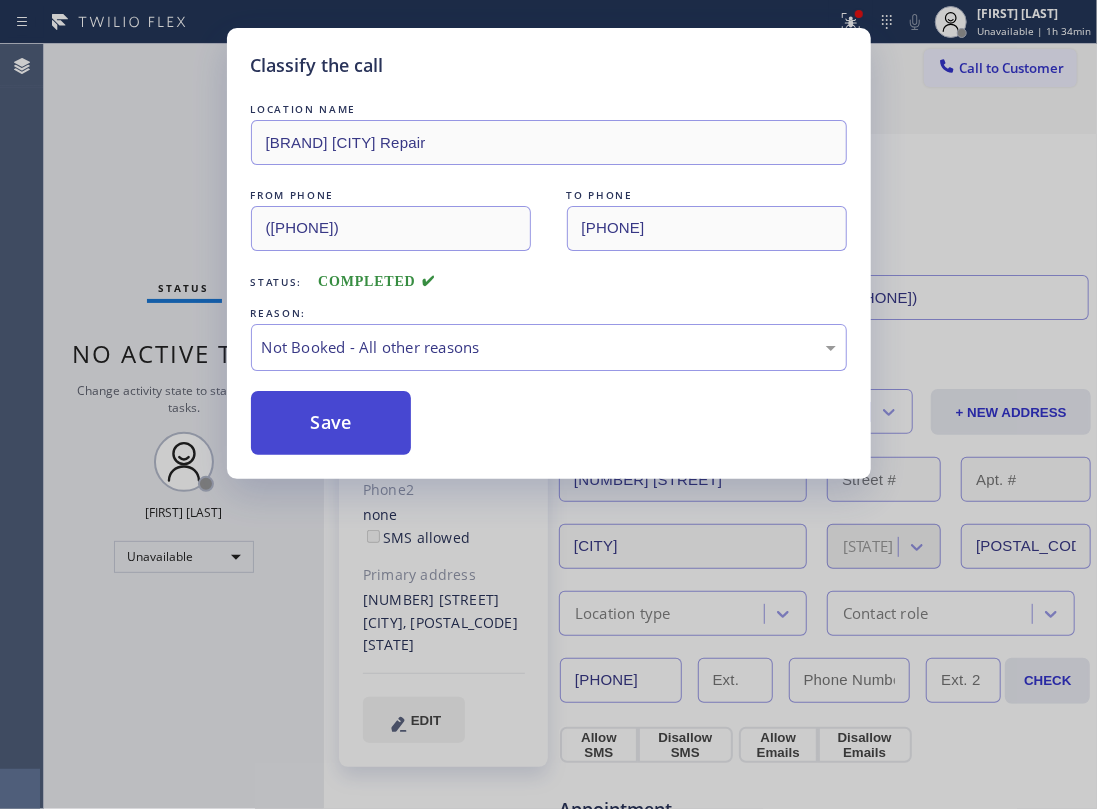 click on "Save" at bounding box center [331, 423] 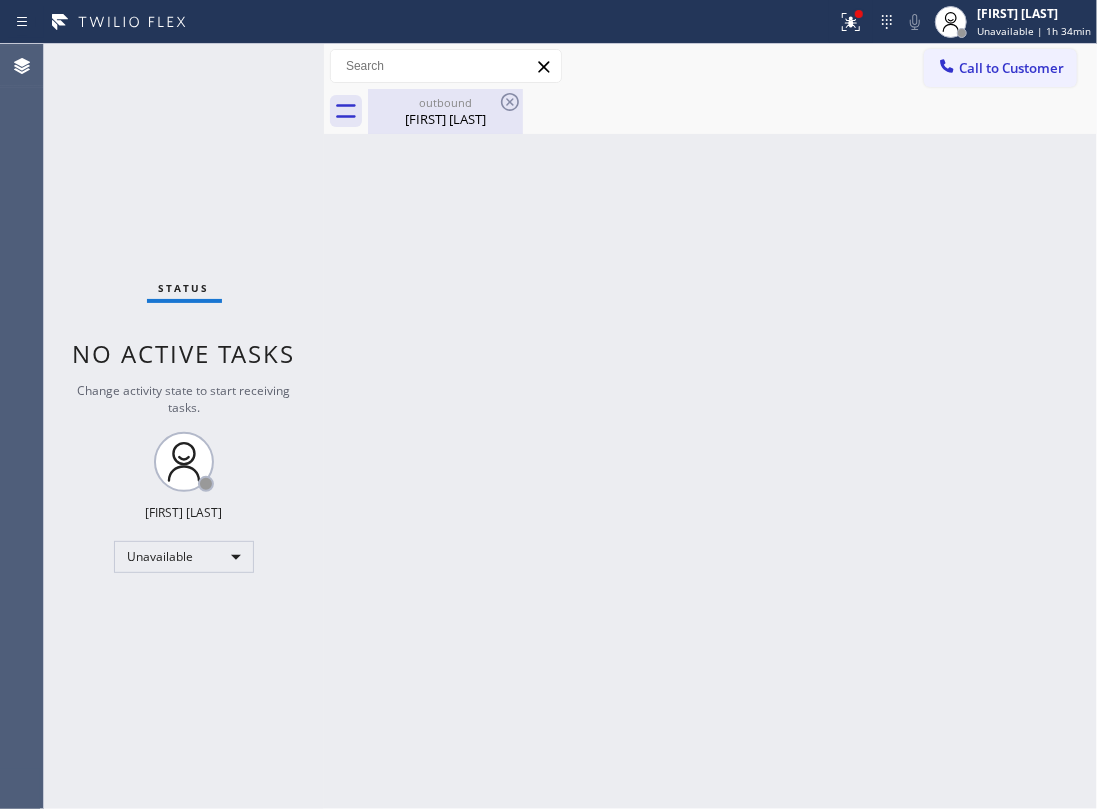 click on "Dante  SAL" at bounding box center (445, 119) 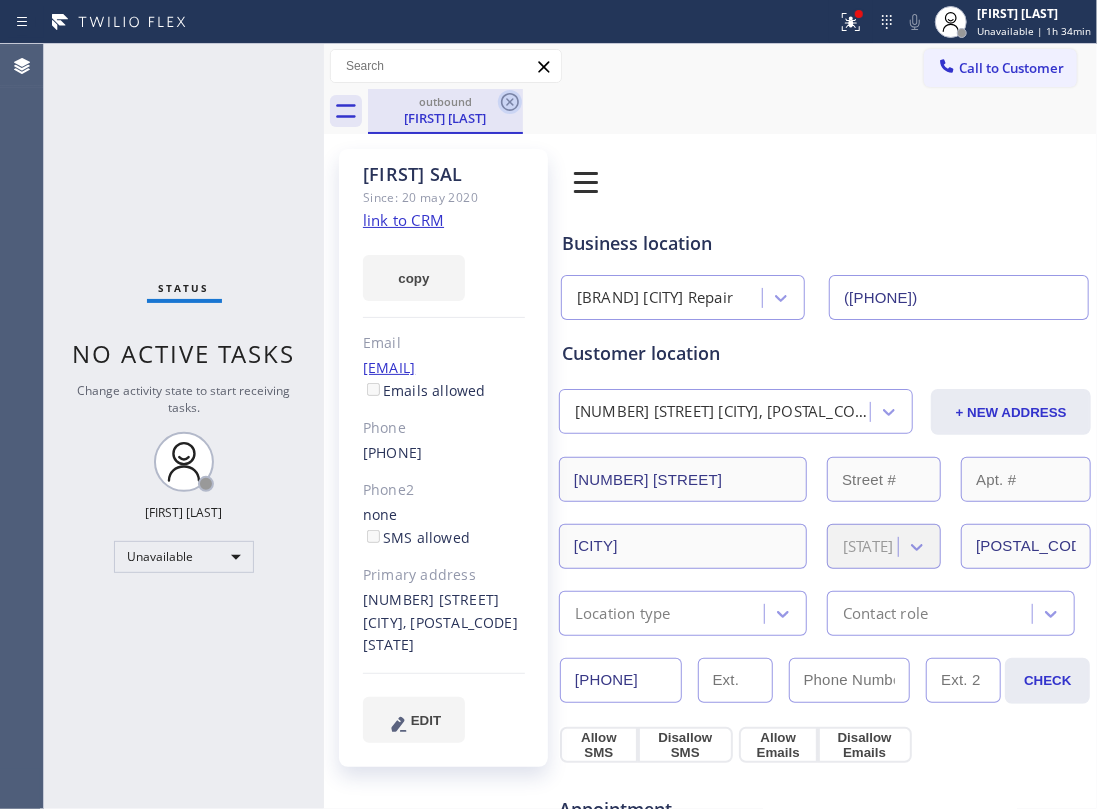 click 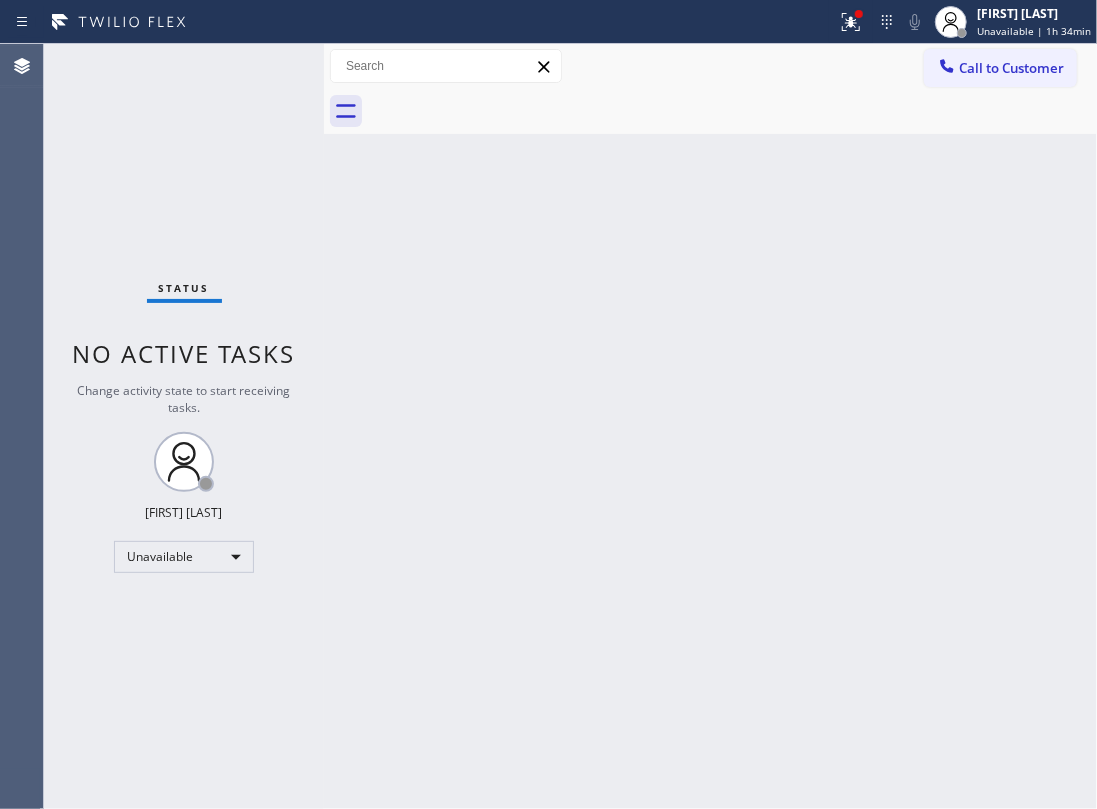 click on "Back to Dashboard Change Sender ID Customers Technicians Select a contact Outbound call Location Search location Your caller id phone number Customer number Call Customer info Name   Phone none Address none Change Sender ID HVAC +18559994417 5 Star Appliance +18557314952 Appliance Repair +18554611149 Plumbing +18889090120 Air Duct Cleaning +18006865038  Electricians +18005688664 Cancel Change Check personal SMS Reset Change No tabs Call to Customer Outbound call Location Marvel Electricians Culver City Your caller id phone number (310) 907-8499 Customer number Call Outbound call Technician Search Technician Your caller id phone number Your caller id phone number Call" at bounding box center (710, 426) 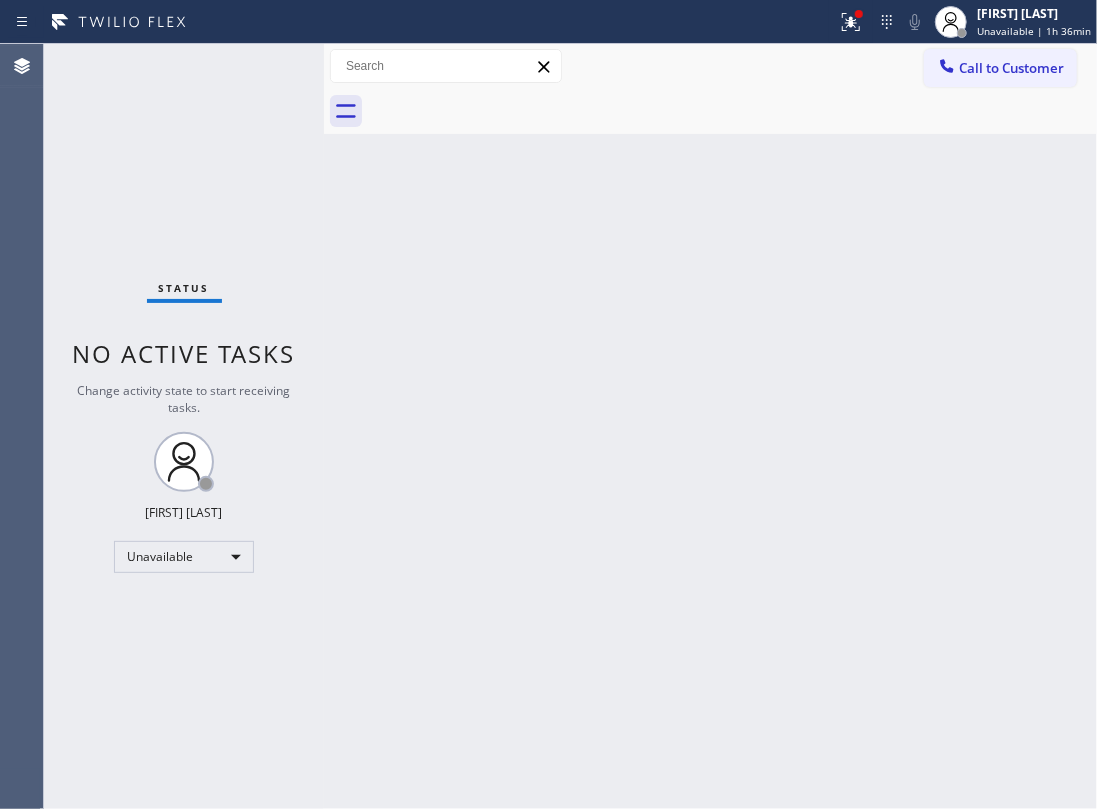 click on "Status   No active tasks     Change activity state to start receiving tasks.   Jesica Jumao-as Unavailable" at bounding box center (184, 426) 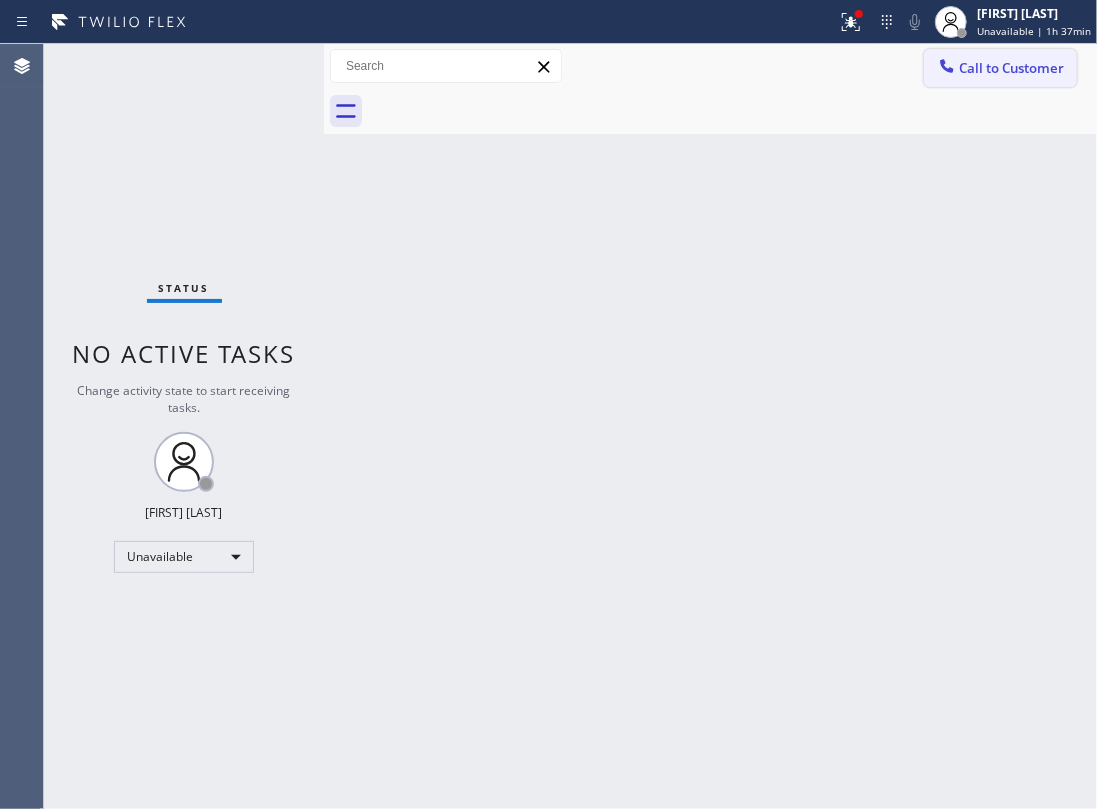 click on "Call to Customer" at bounding box center [1000, 68] 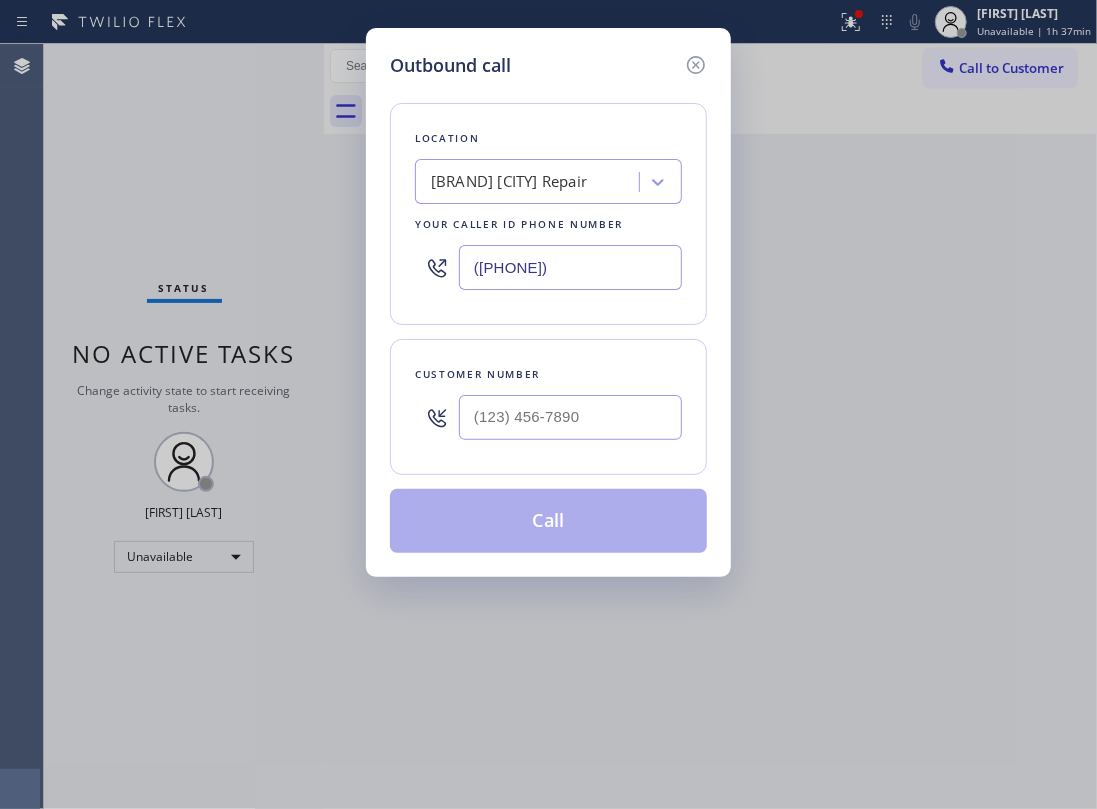 click at bounding box center (570, 417) 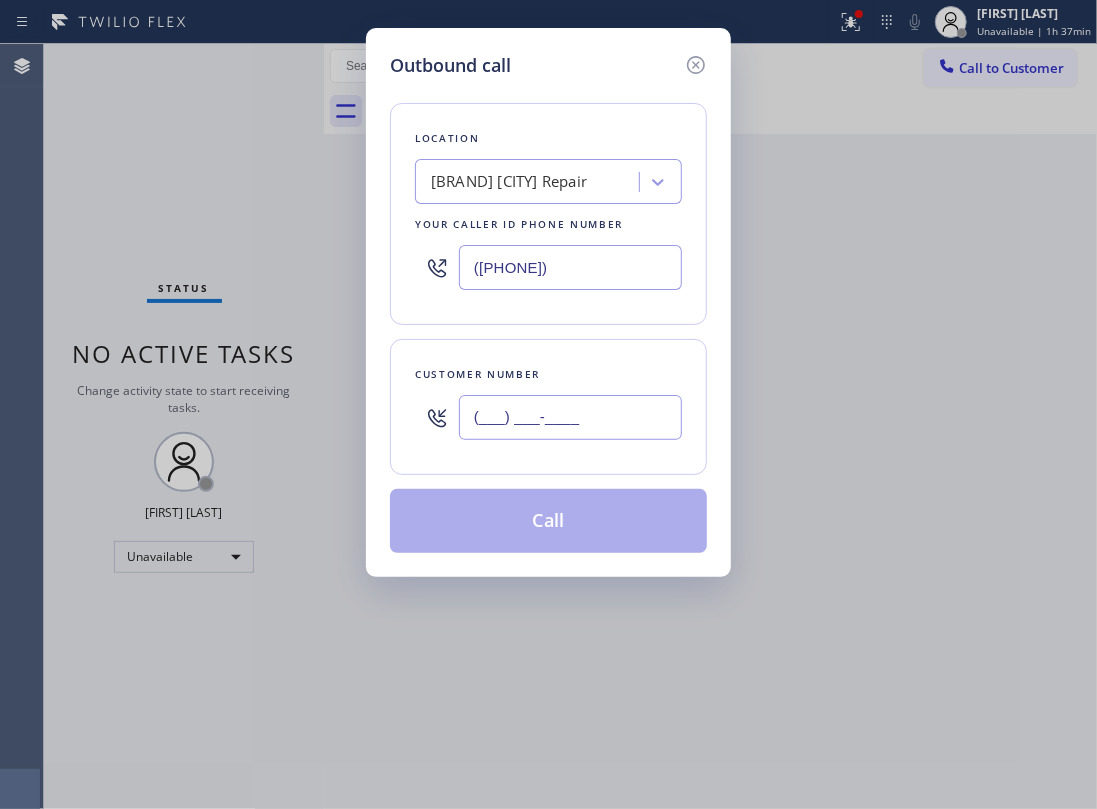 paste on "973) 219-8088" 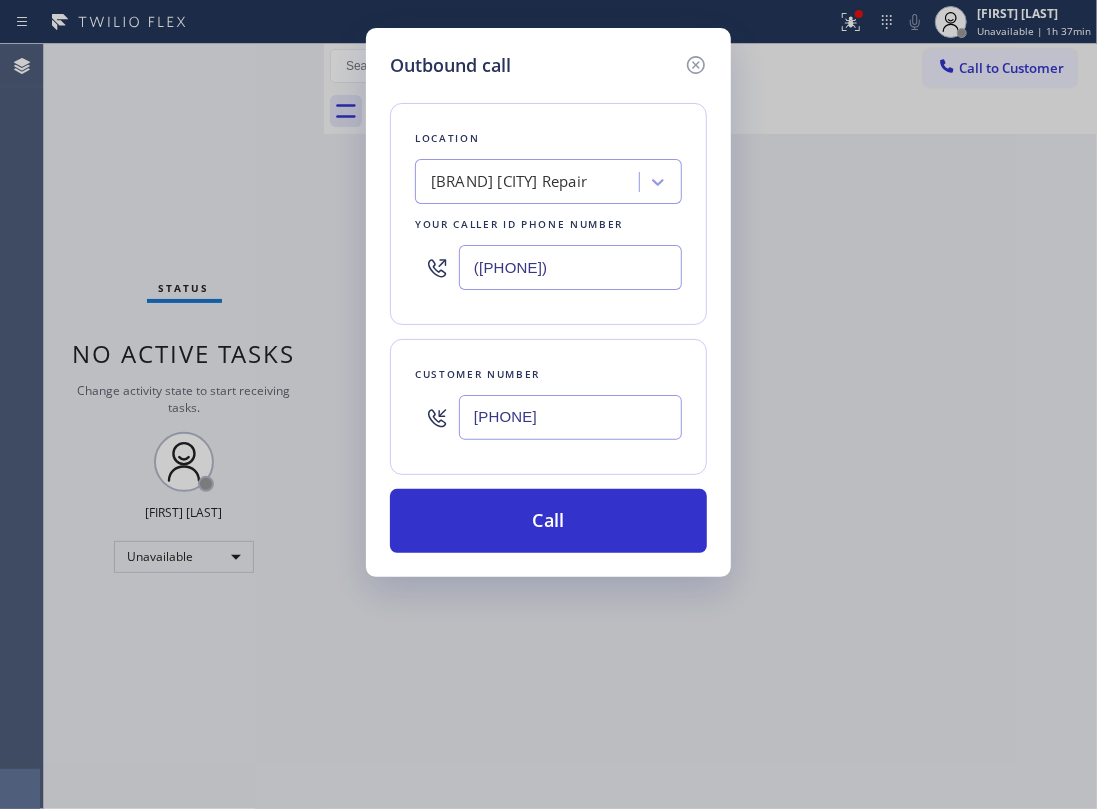 type on "(973) 219-8088" 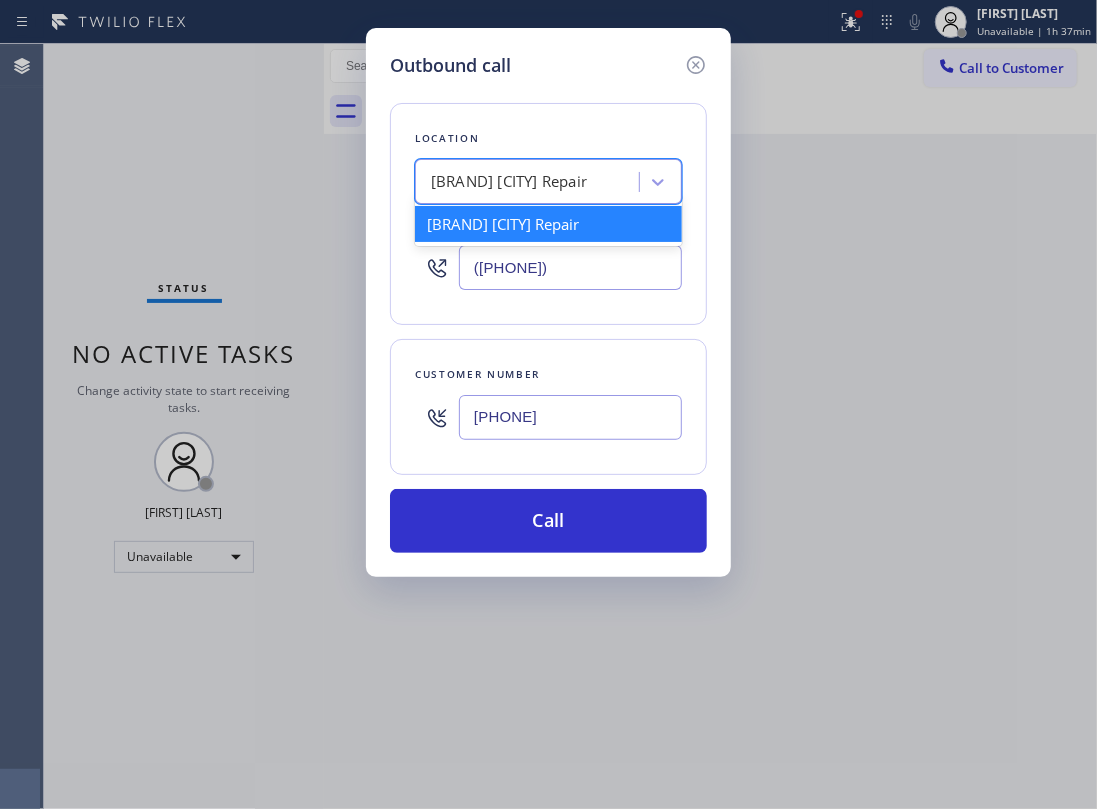 click on "Marvel Electricians Culver City" at bounding box center (509, 182) 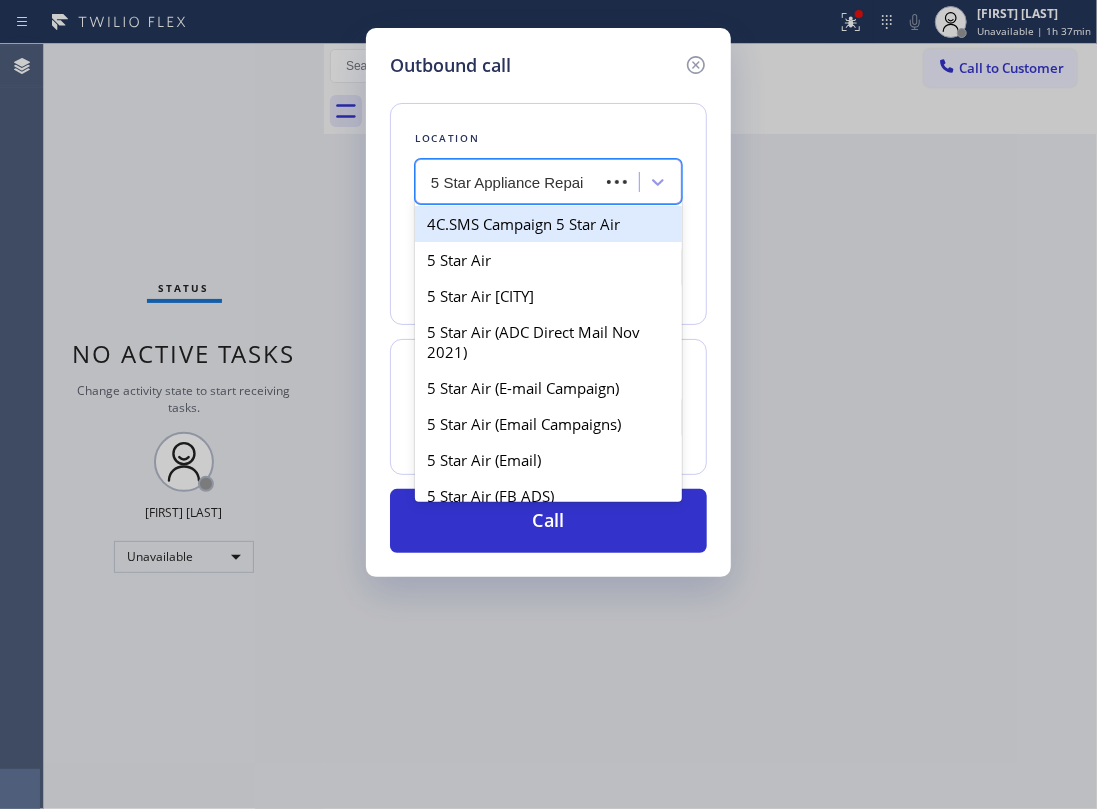 type on "5 Star Appliance Repair" 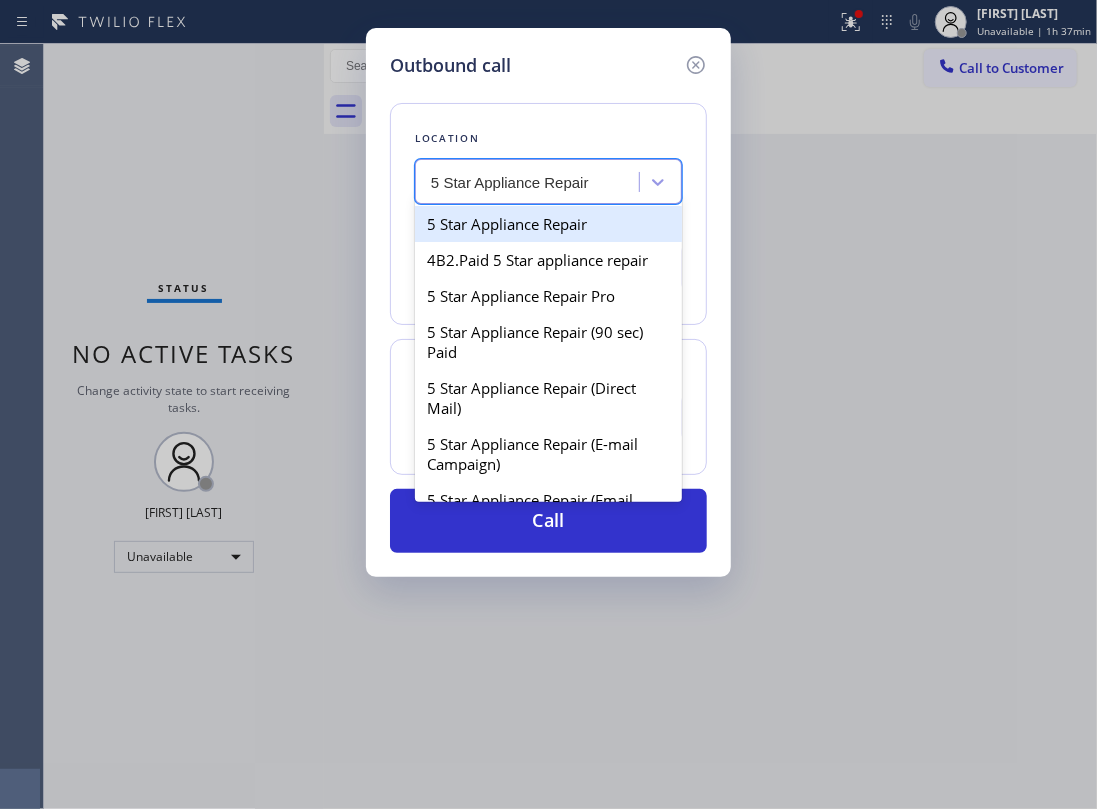 click on "5 Star Appliance Repair" at bounding box center (548, 224) 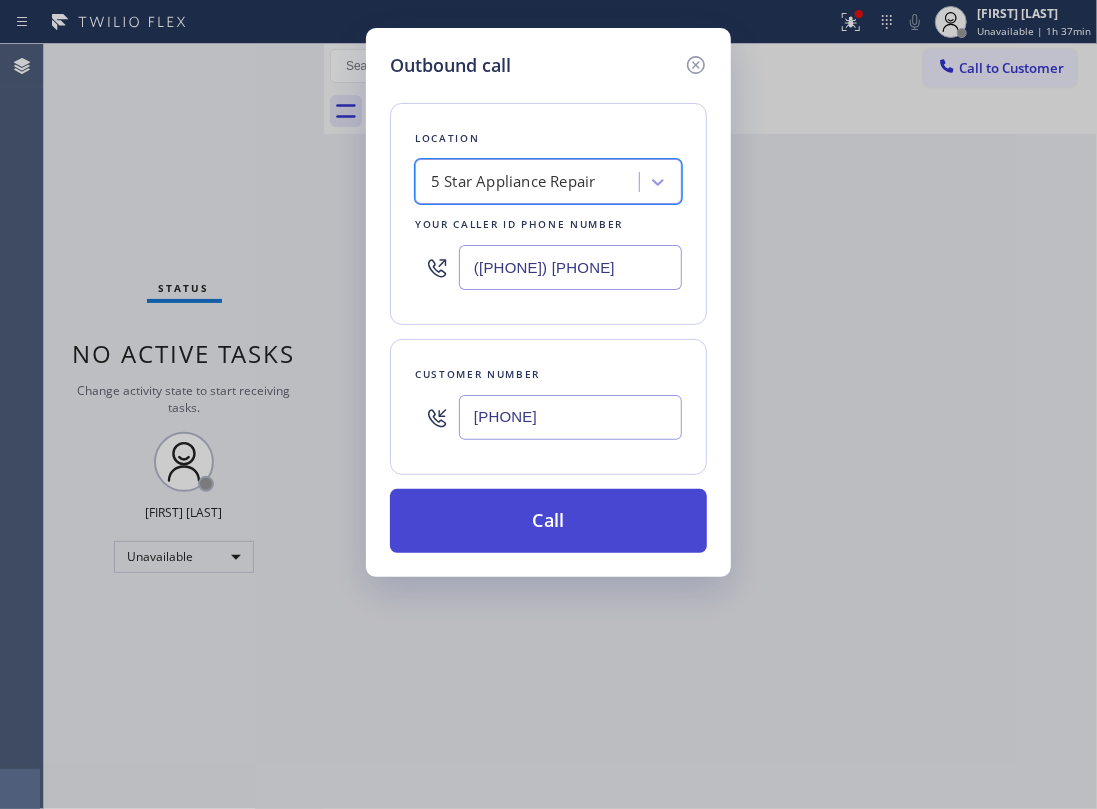 click on "Call" at bounding box center (548, 521) 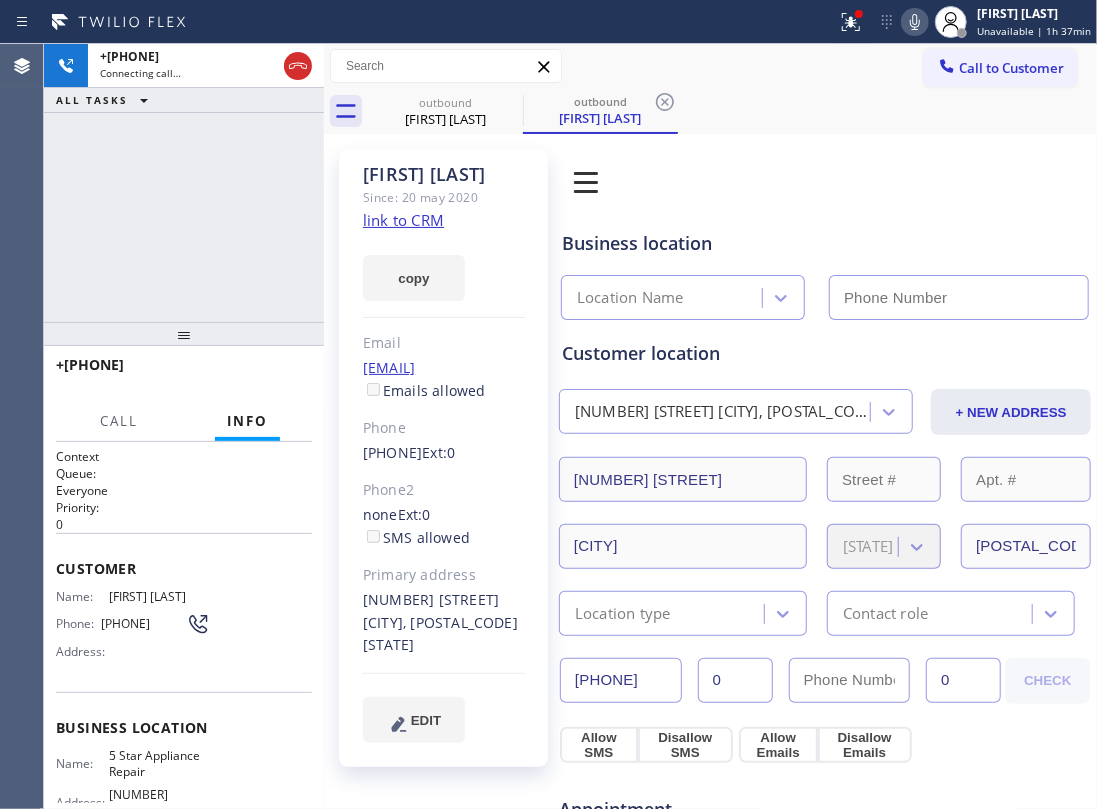type on "(855) 731-4952" 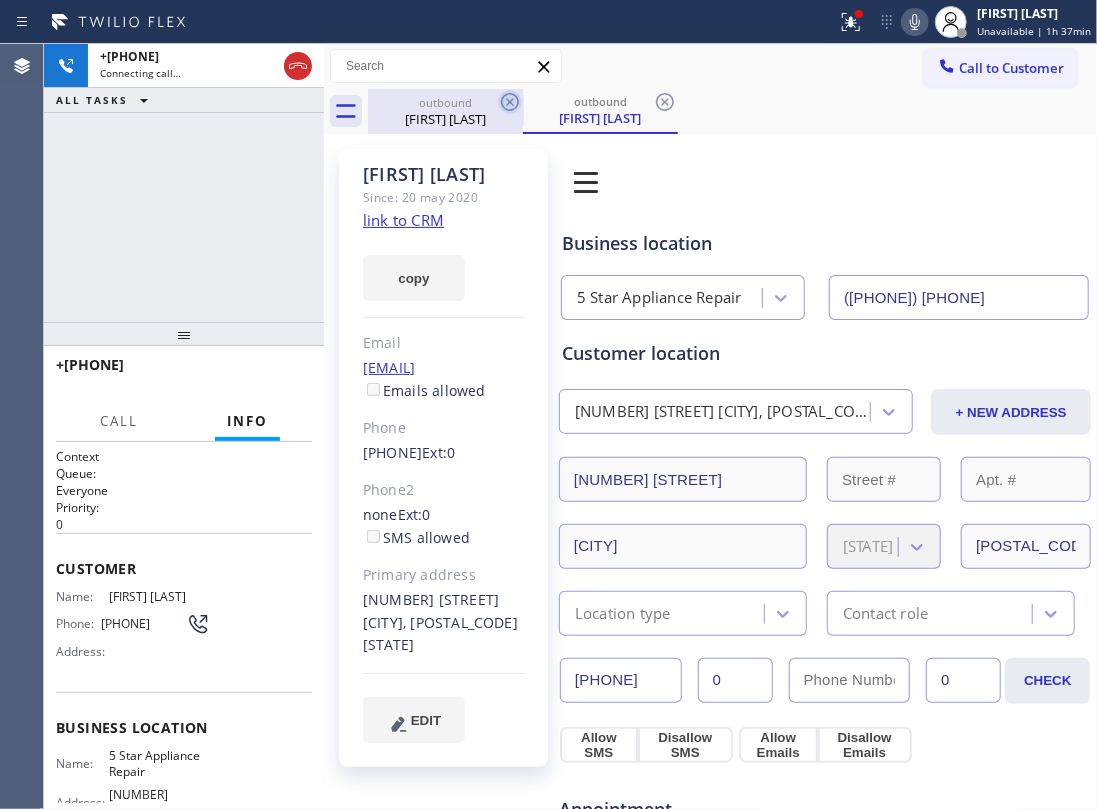 click 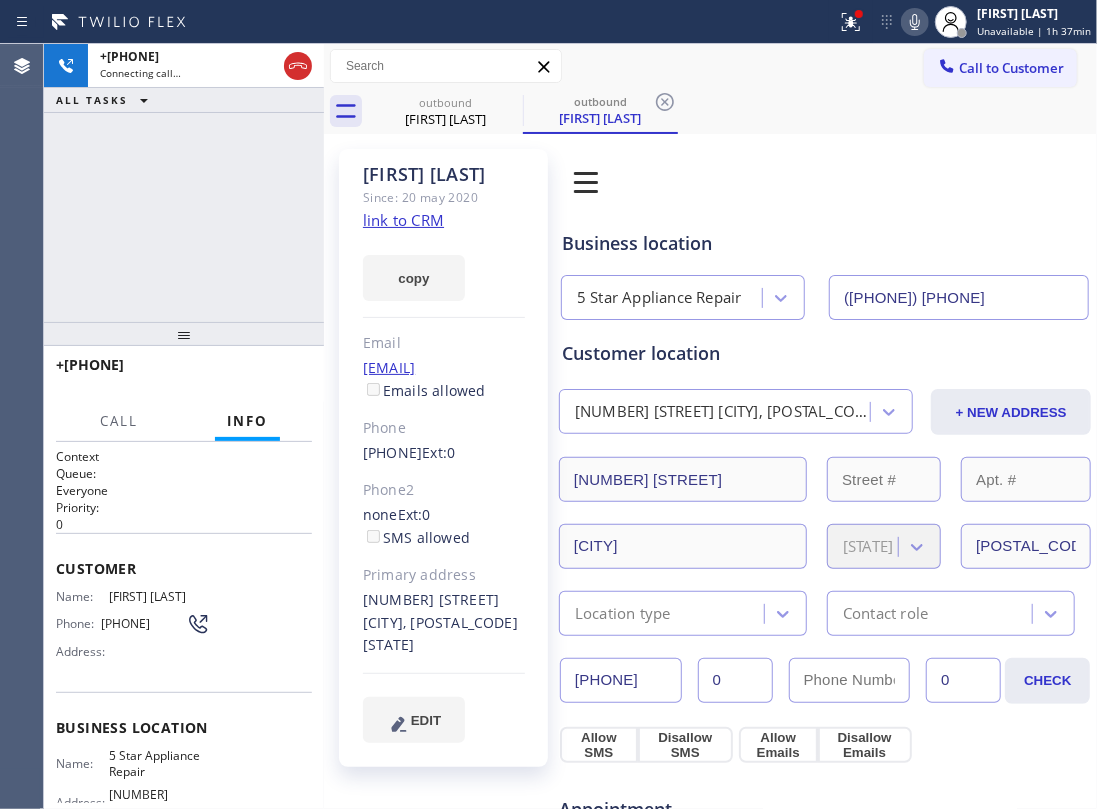 click 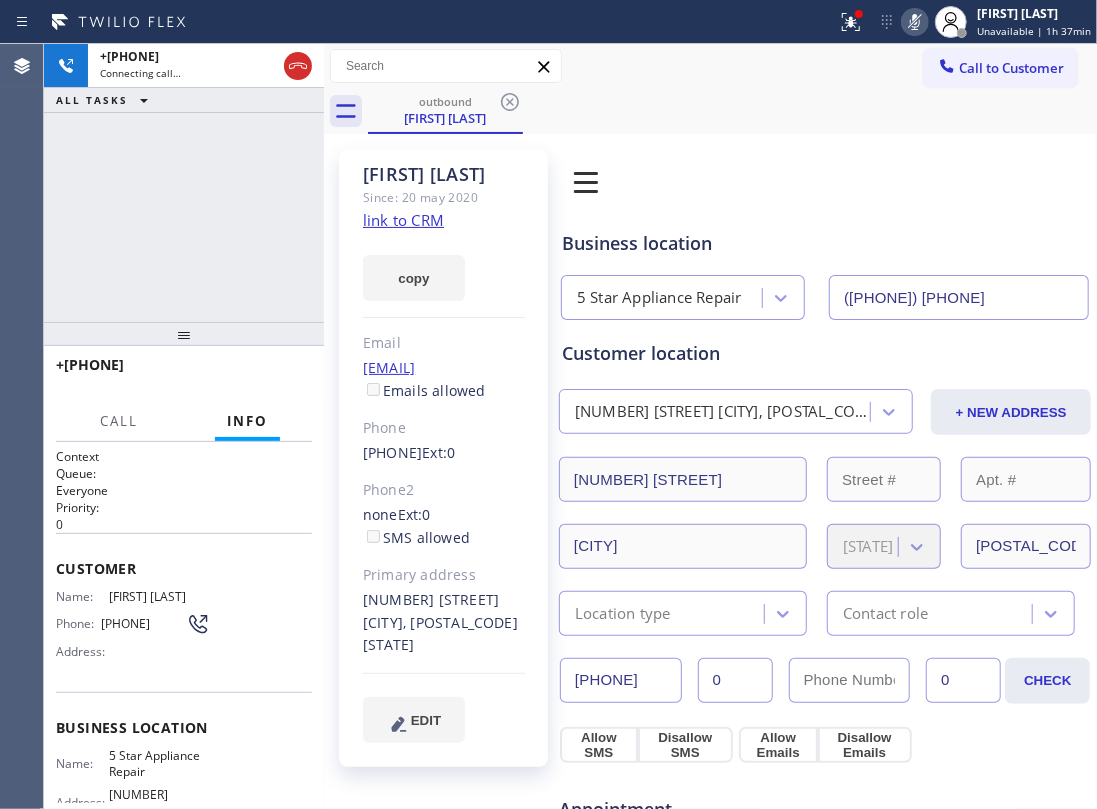 click on "Call to Customer Outbound call Location 5 Star Appliance Repair Your caller id phone number (855) 731-4952 Customer number Call Outbound call Technician Search Technician Your caller id phone number Your caller id phone number Call" at bounding box center [710, 66] 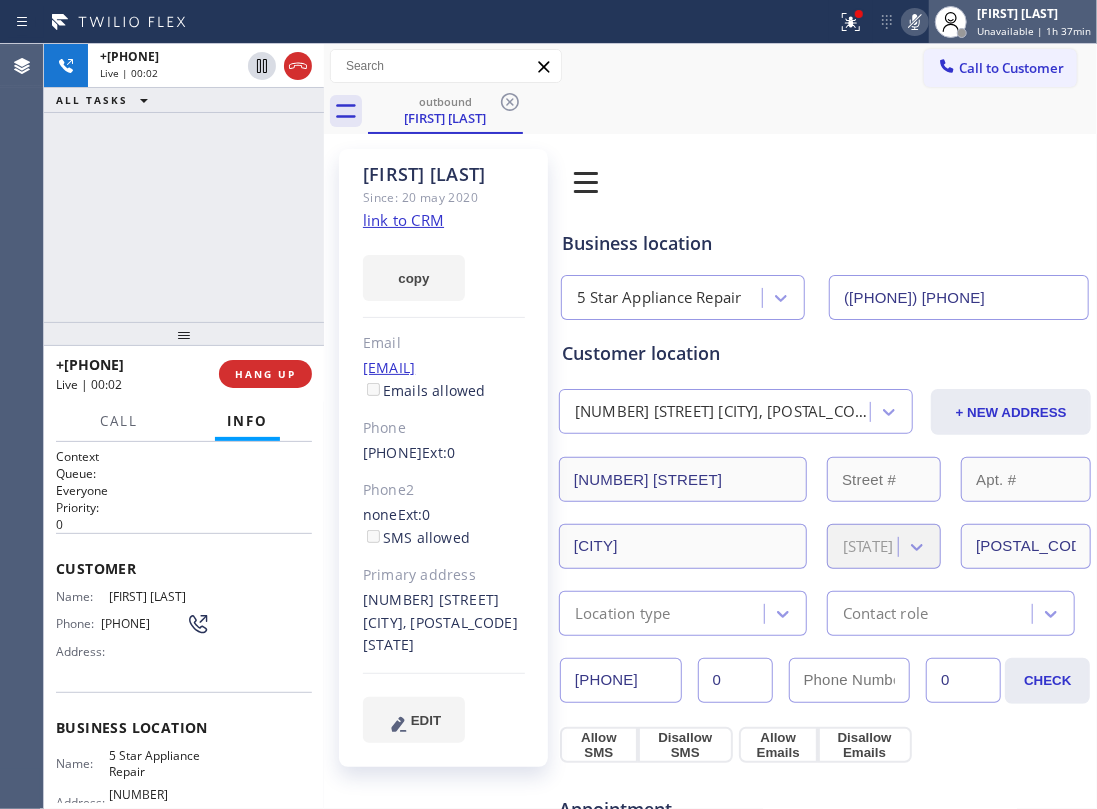 click on "outbound  david Brodzinsky" at bounding box center (732, 111) 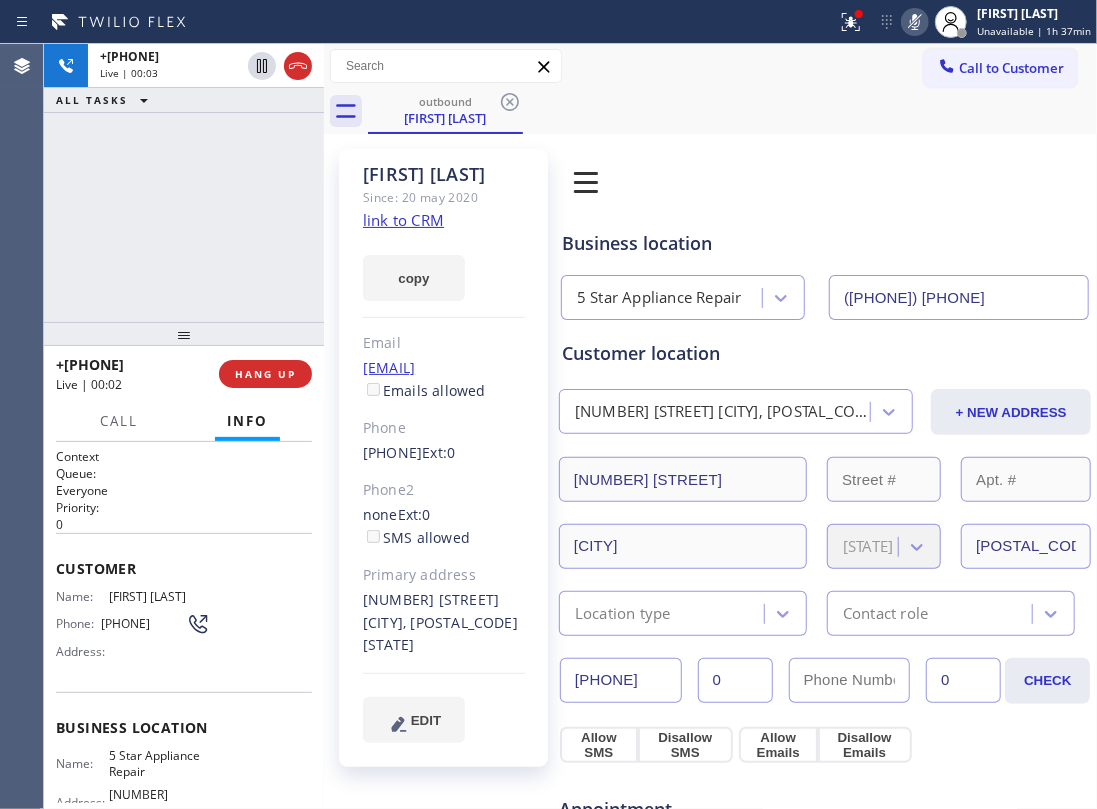 click 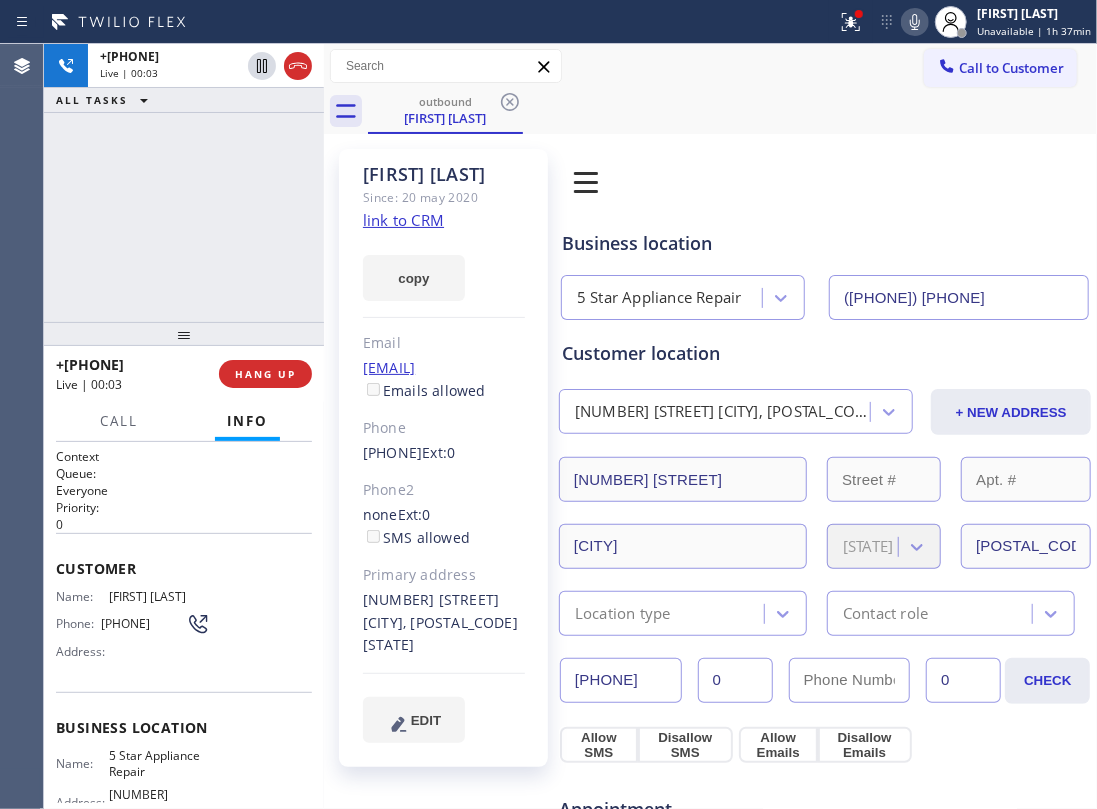click on "+19732198088 Live | 00:03 ALL TASKS ALL TASKS ACTIVE TASKS TASKS IN WRAP UP" at bounding box center (184, 183) 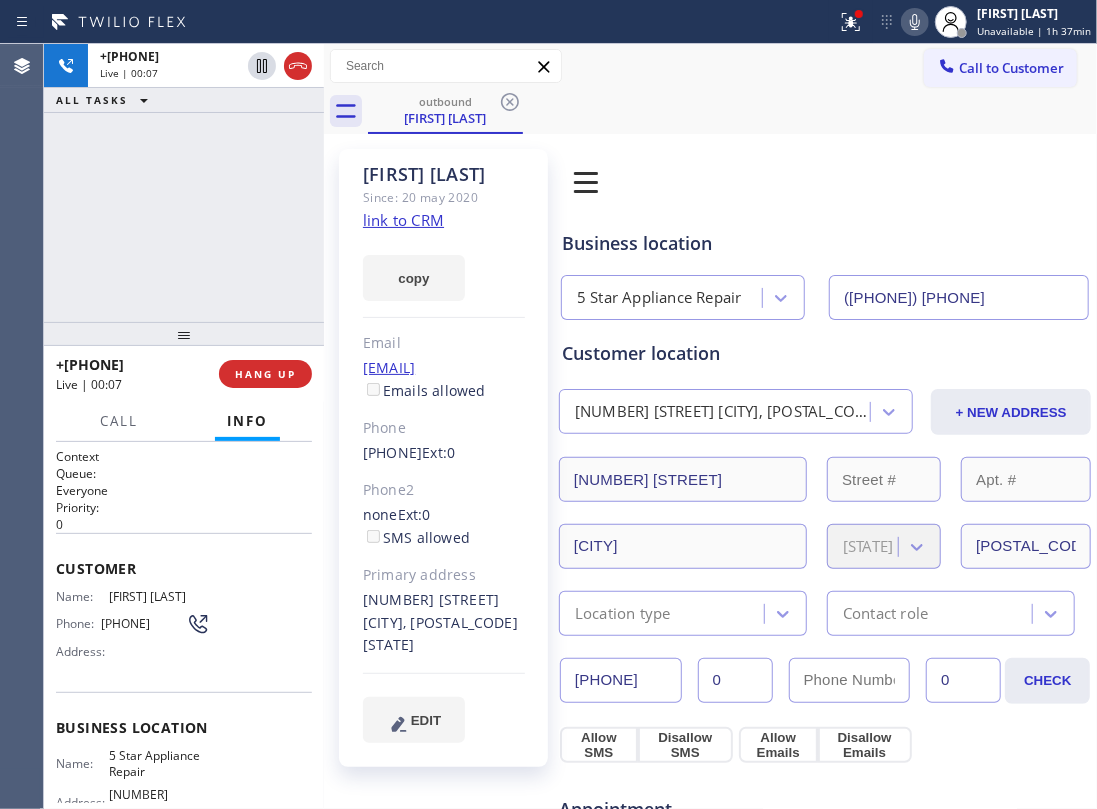 click on "link to CRM" 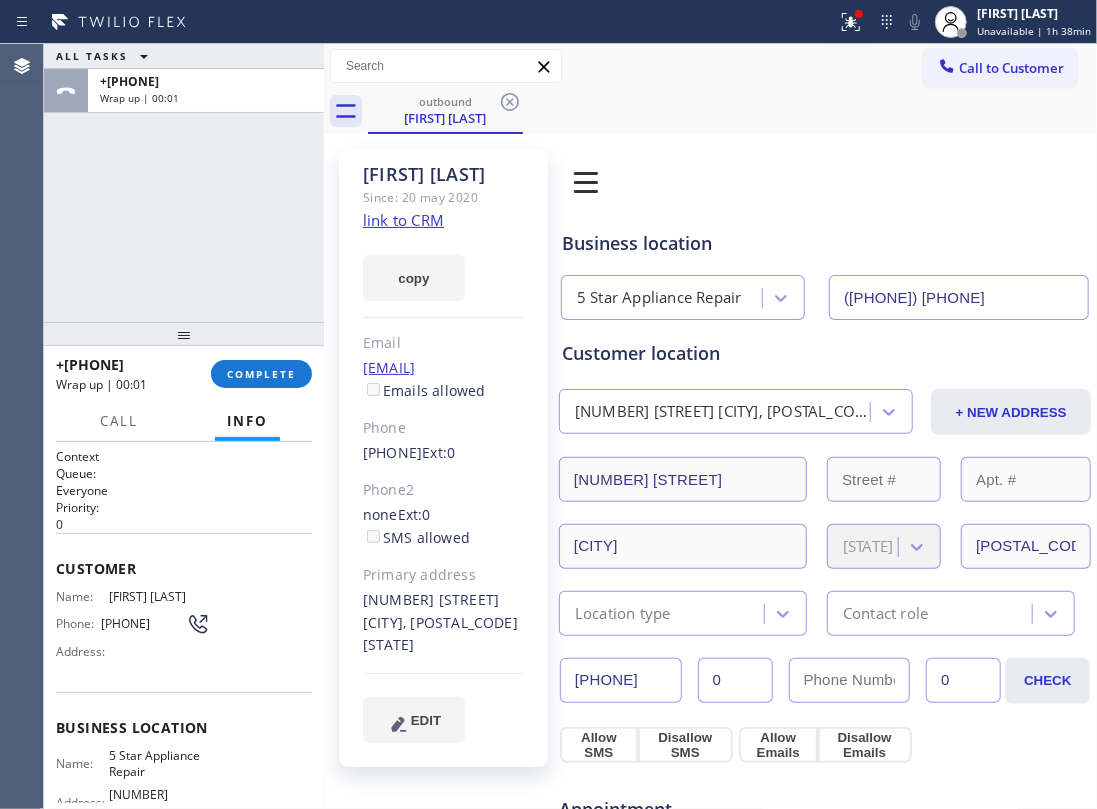 drag, startPoint x: 233, startPoint y: 396, endPoint x: 389, endPoint y: 592, distance: 250.5035 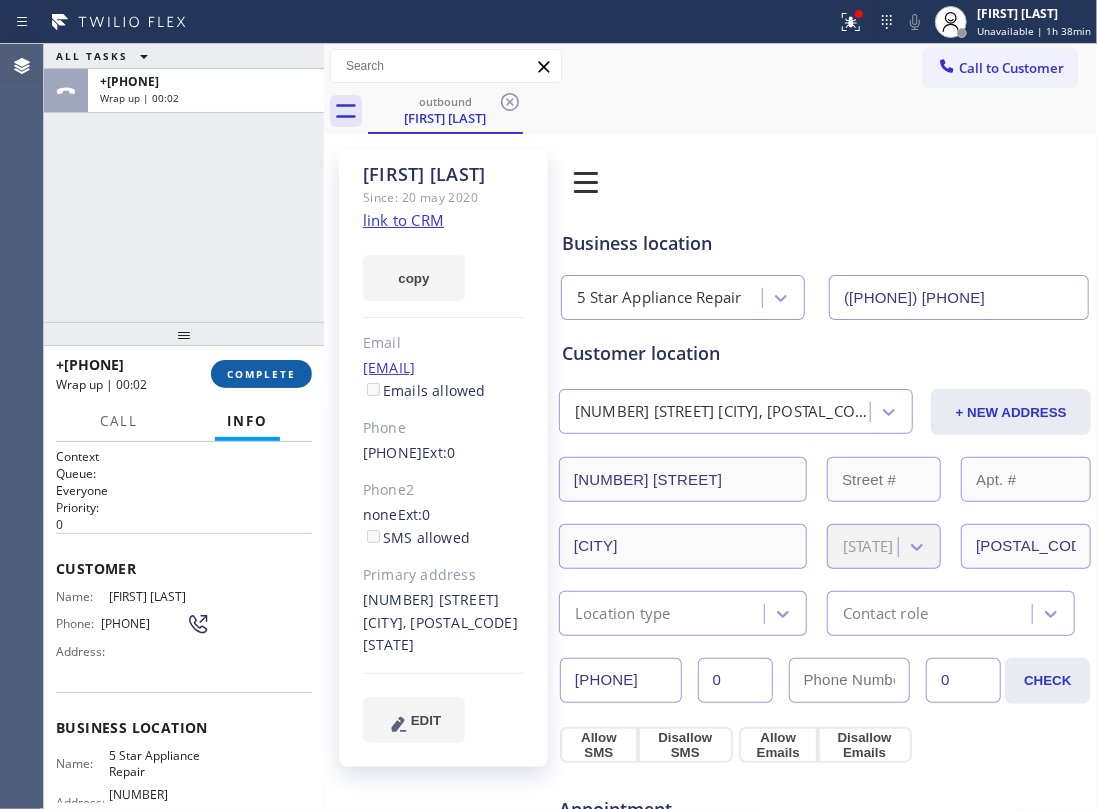 click on "COMPLETE" at bounding box center [261, 374] 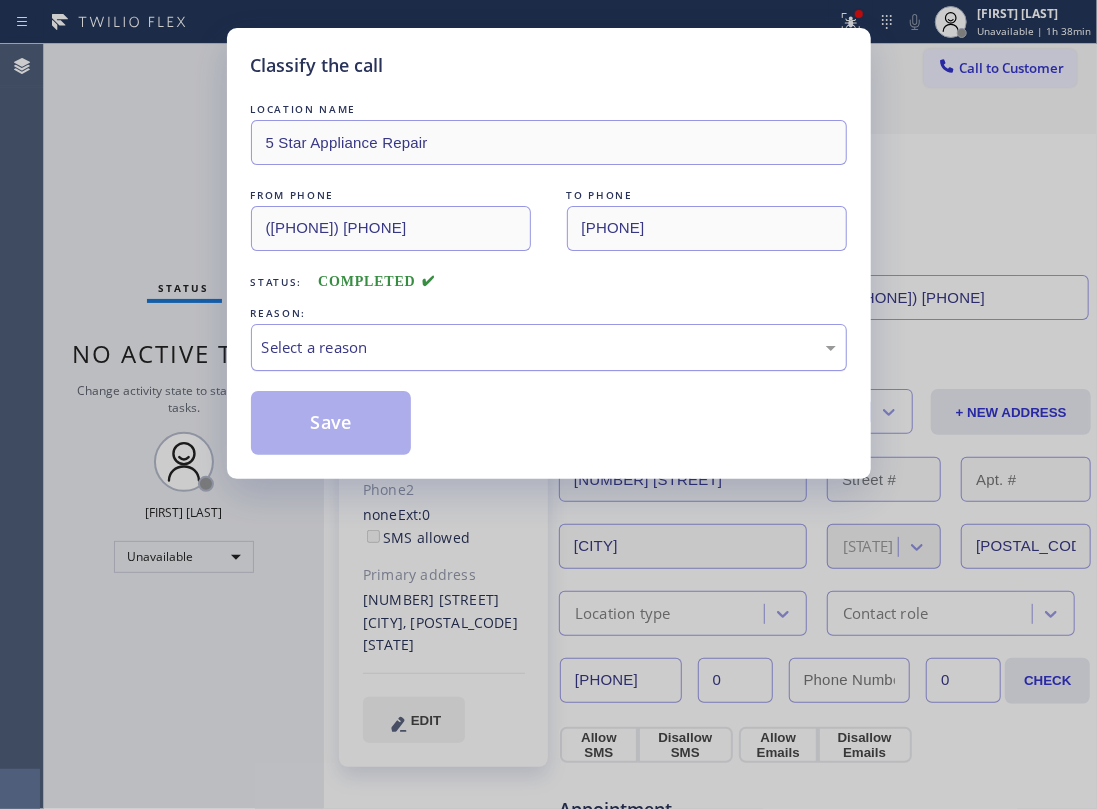 click on "Select a reason" at bounding box center (549, 347) 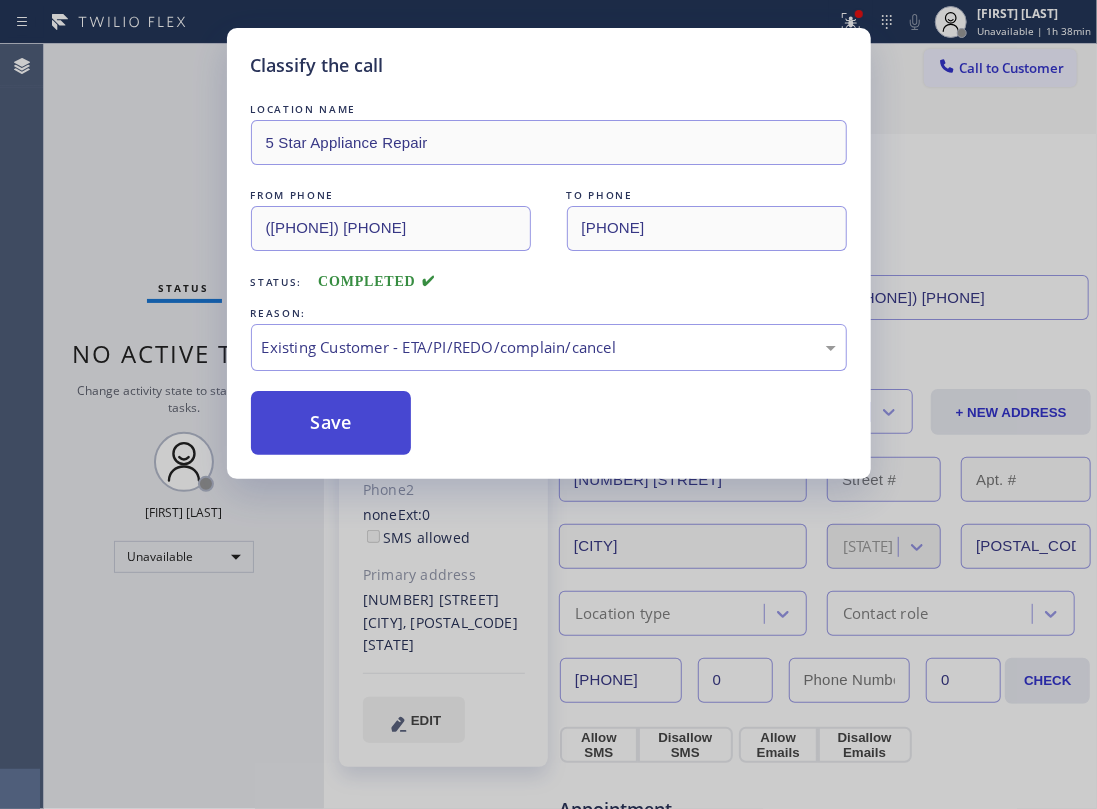 click on "Save" at bounding box center [331, 423] 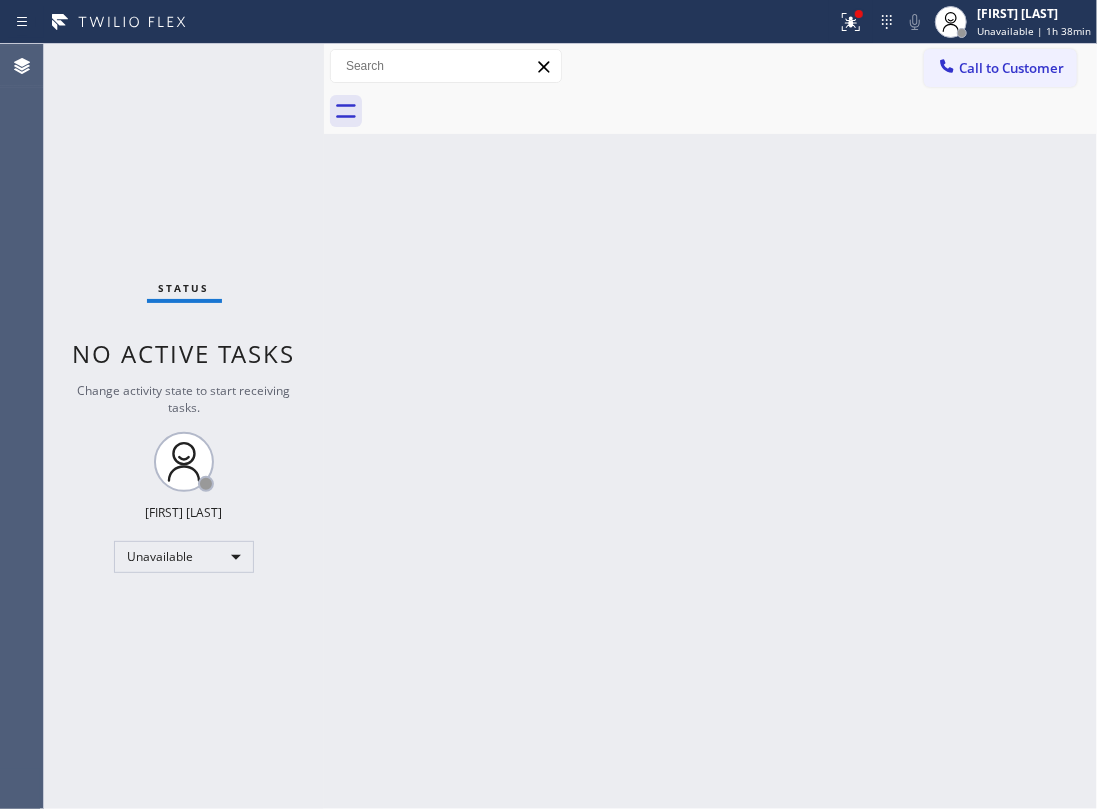 drag, startPoint x: 546, startPoint y: 134, endPoint x: 924, endPoint y: 104, distance: 379.1886 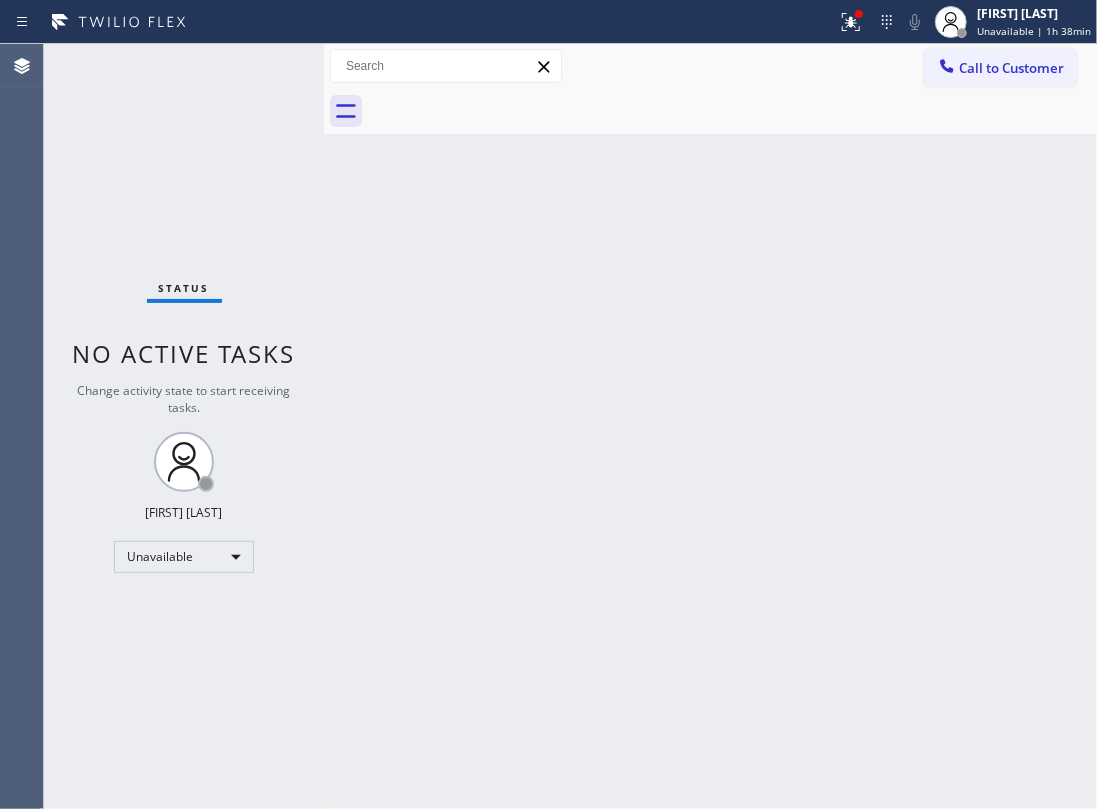 click on "Call to Customer" at bounding box center [1000, 68] 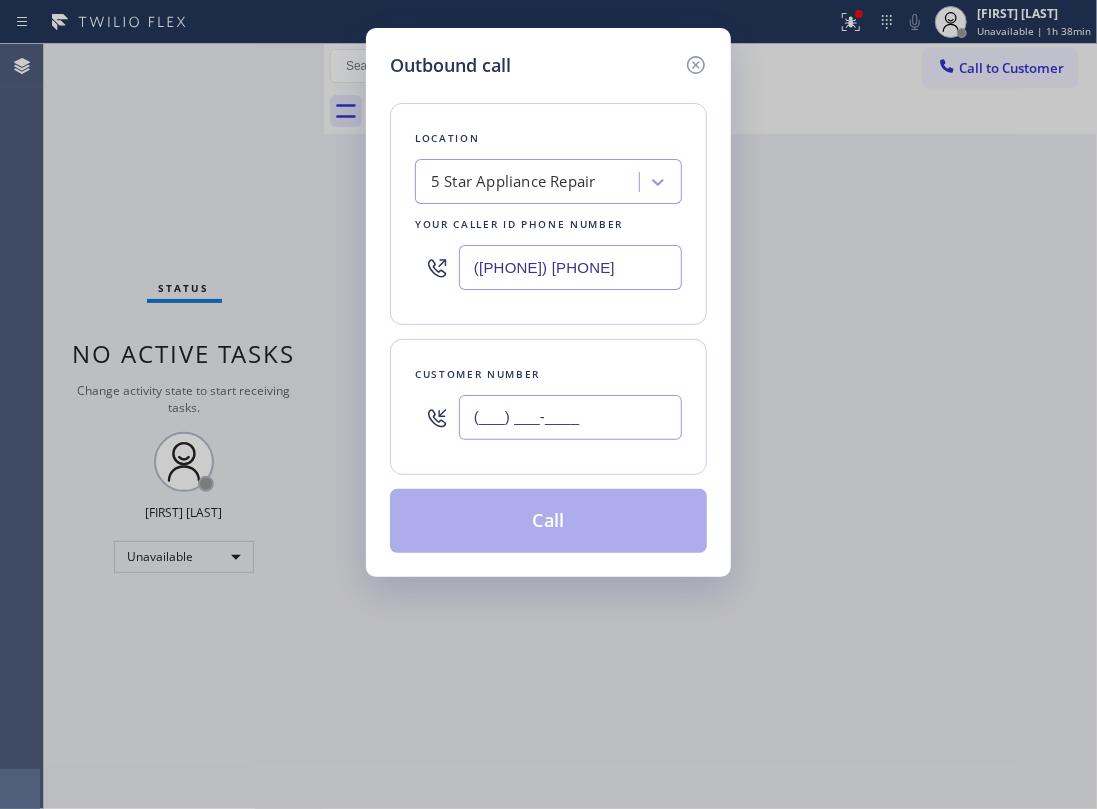 click on "(___) ___-____" at bounding box center [570, 417] 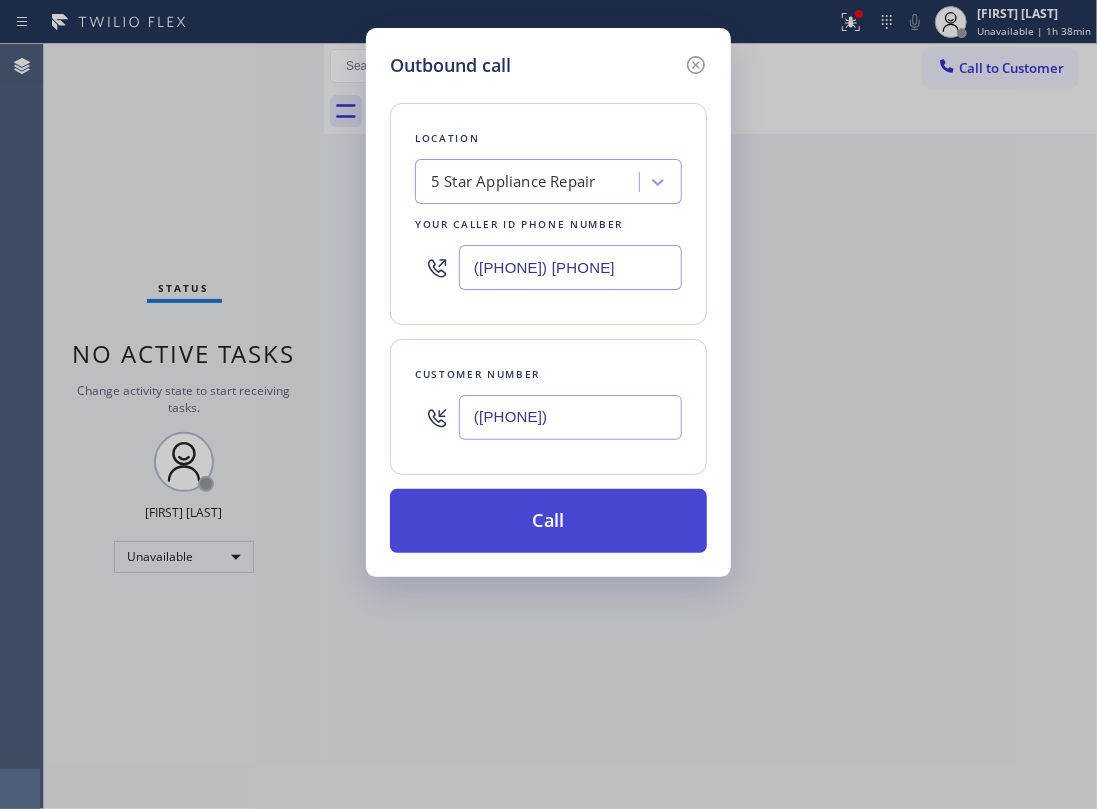 type on "(646) 372-3416" 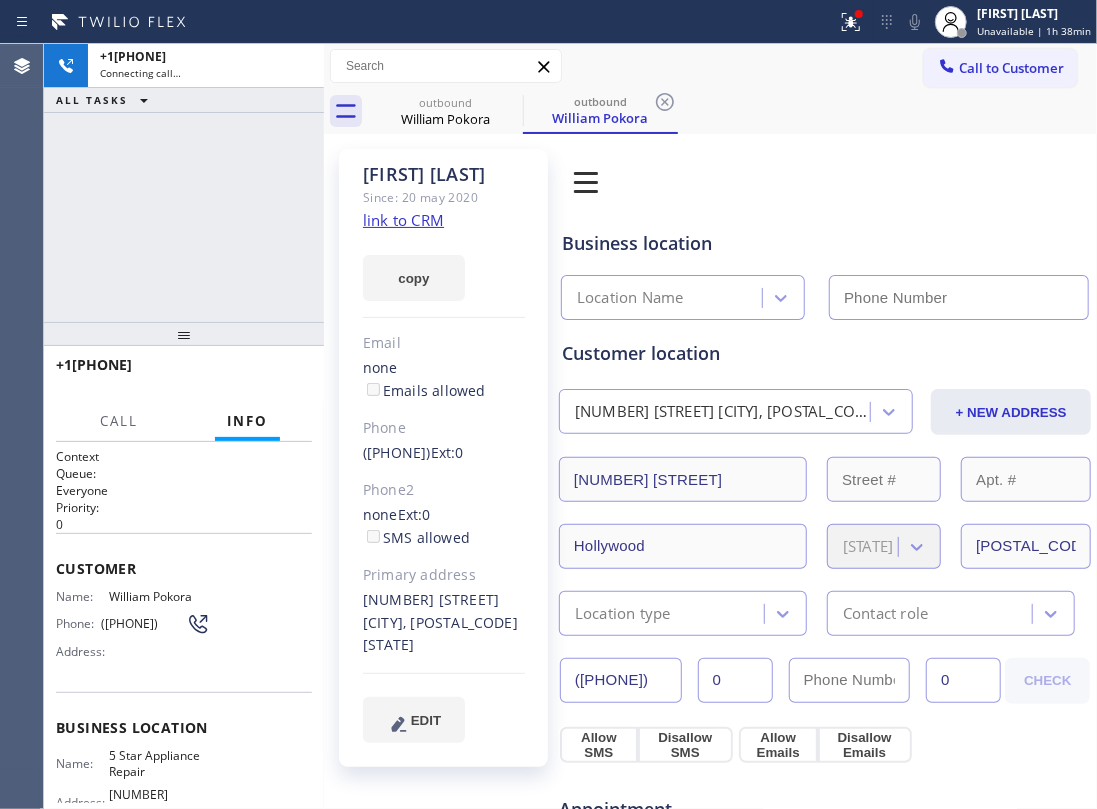 click on "+16463723416 Connecting call… ALL TASKS ALL TASKS ACTIVE TASKS TASKS IN WRAP UP" at bounding box center (184, 183) 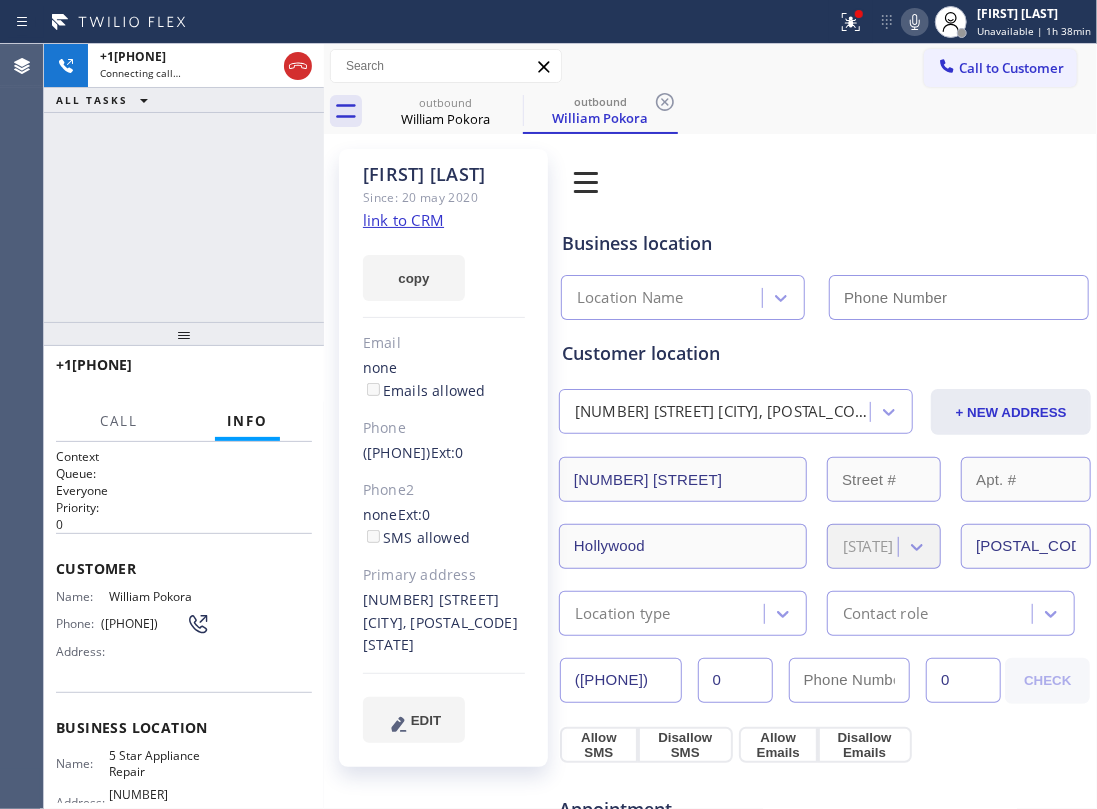 click on "copy" at bounding box center [444, 266] 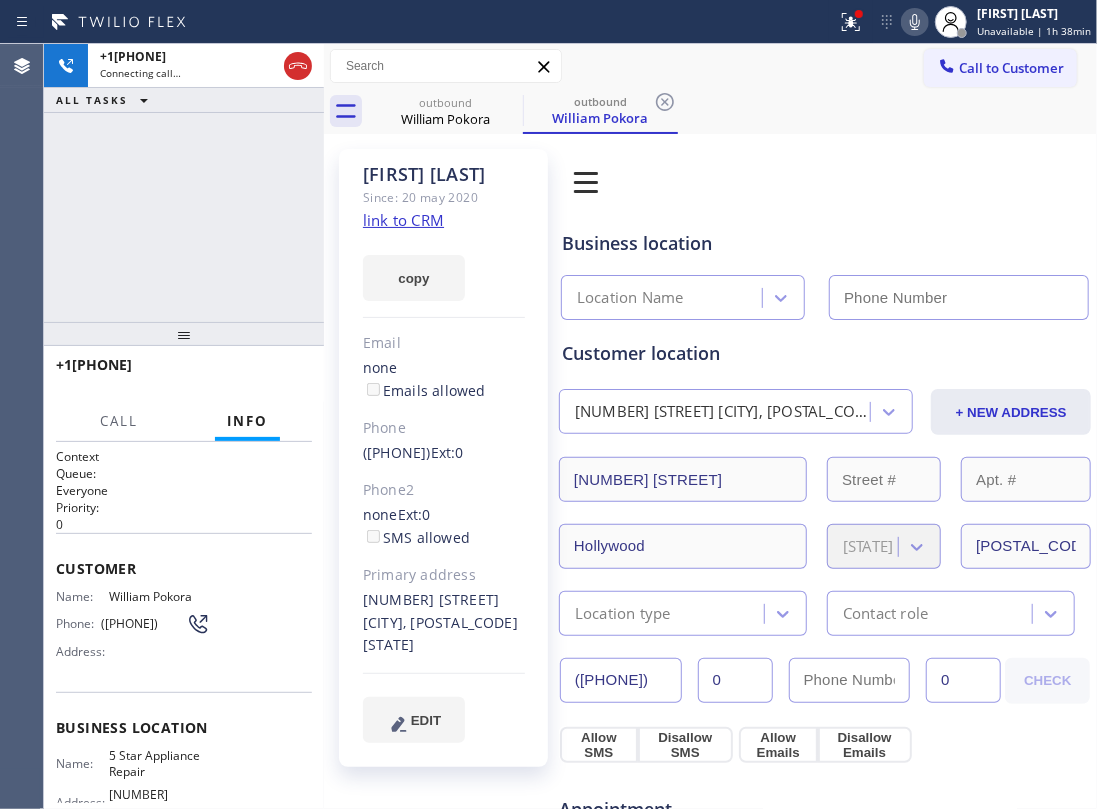 click on "link to CRM" 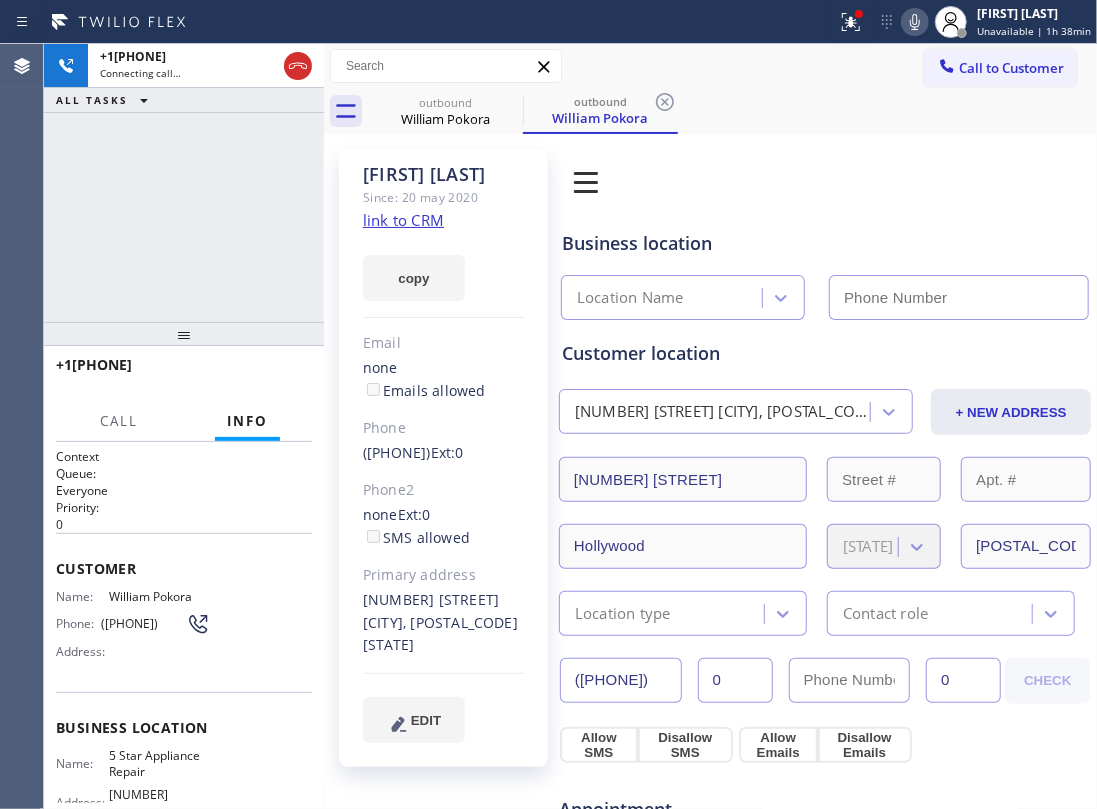 type on "(855) 731-4952" 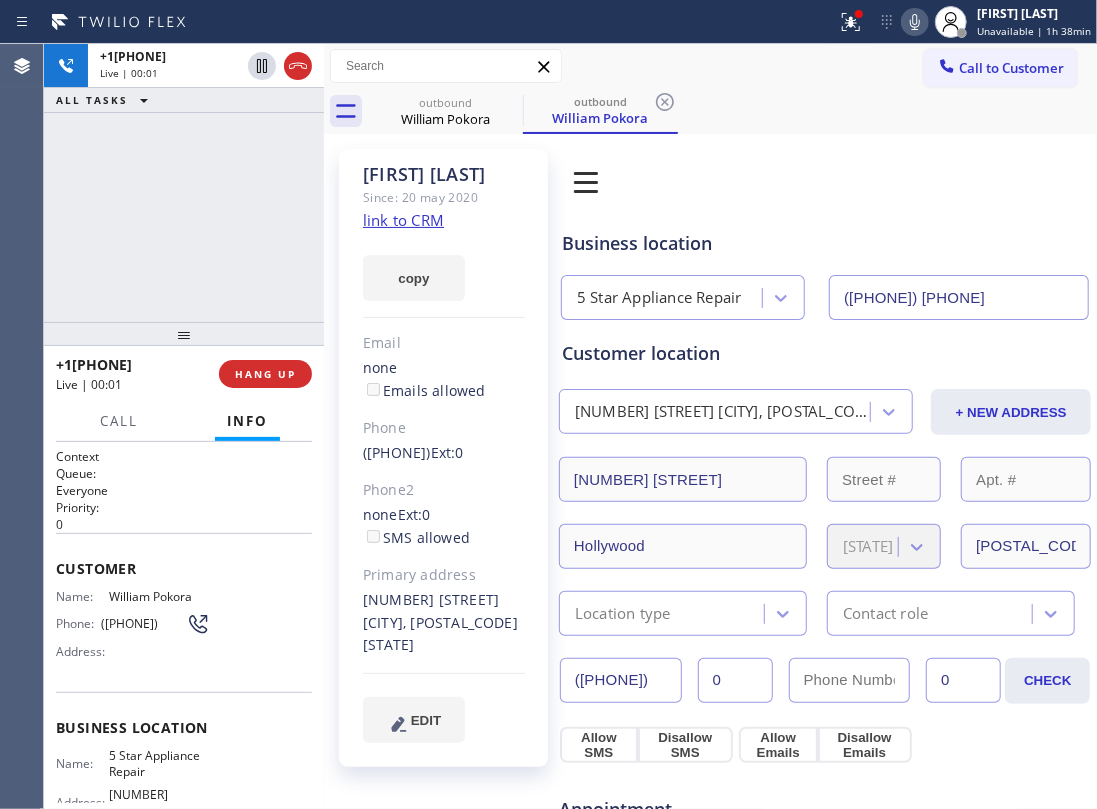 click on "+16463723416 Live | 00:01 ALL TASKS ALL TASKS ACTIVE TASKS TASKS IN WRAP UP" at bounding box center [184, 183] 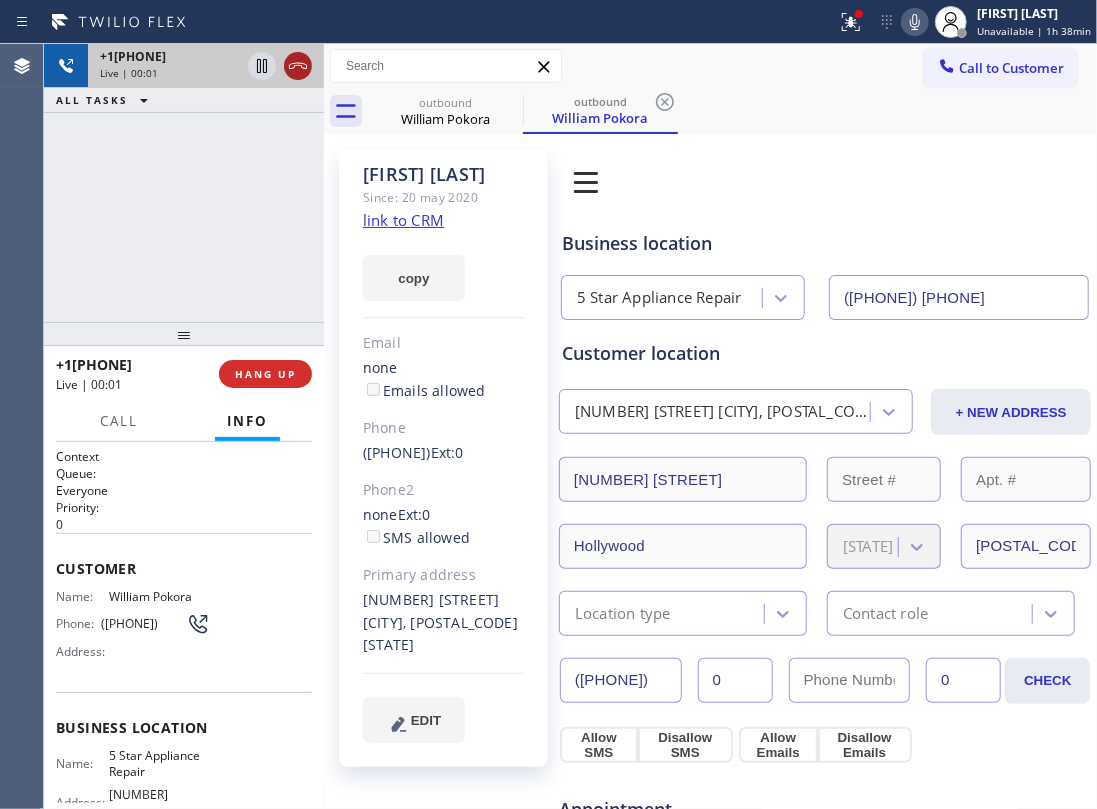drag, startPoint x: 292, startPoint y: 68, endPoint x: 284, endPoint y: 232, distance: 164.195 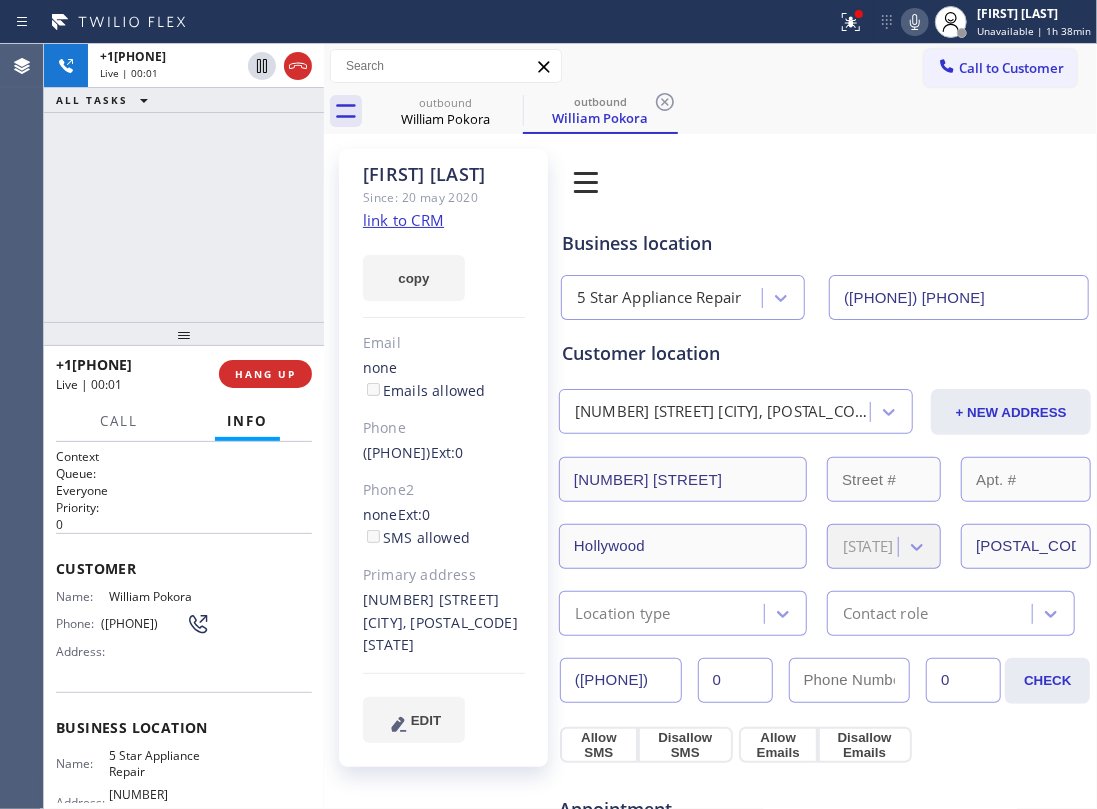 click 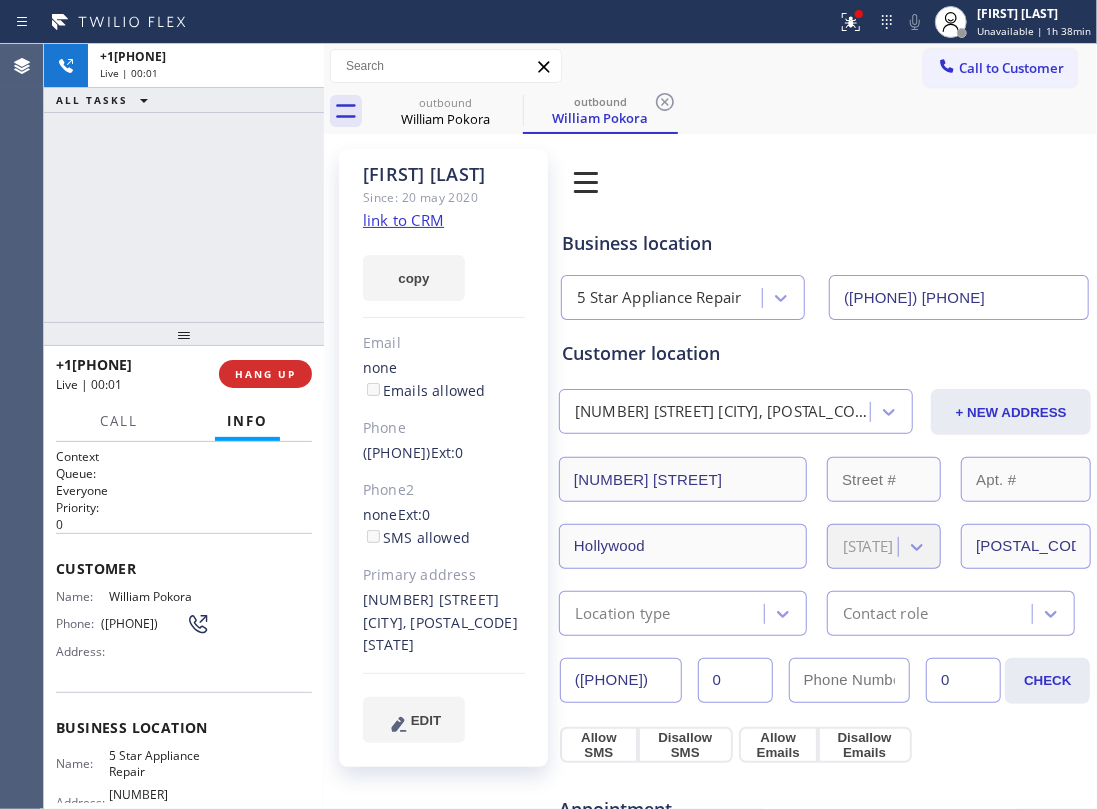 click at bounding box center [184, 334] 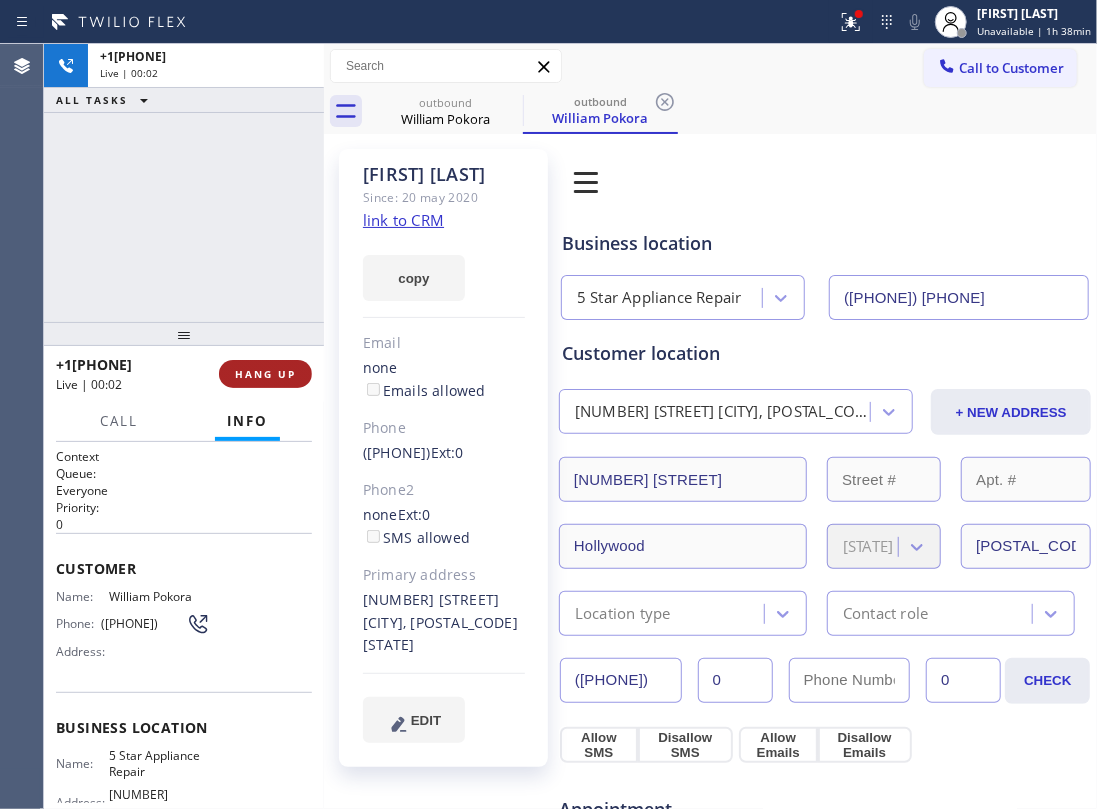 click on "HANG UP" at bounding box center (265, 374) 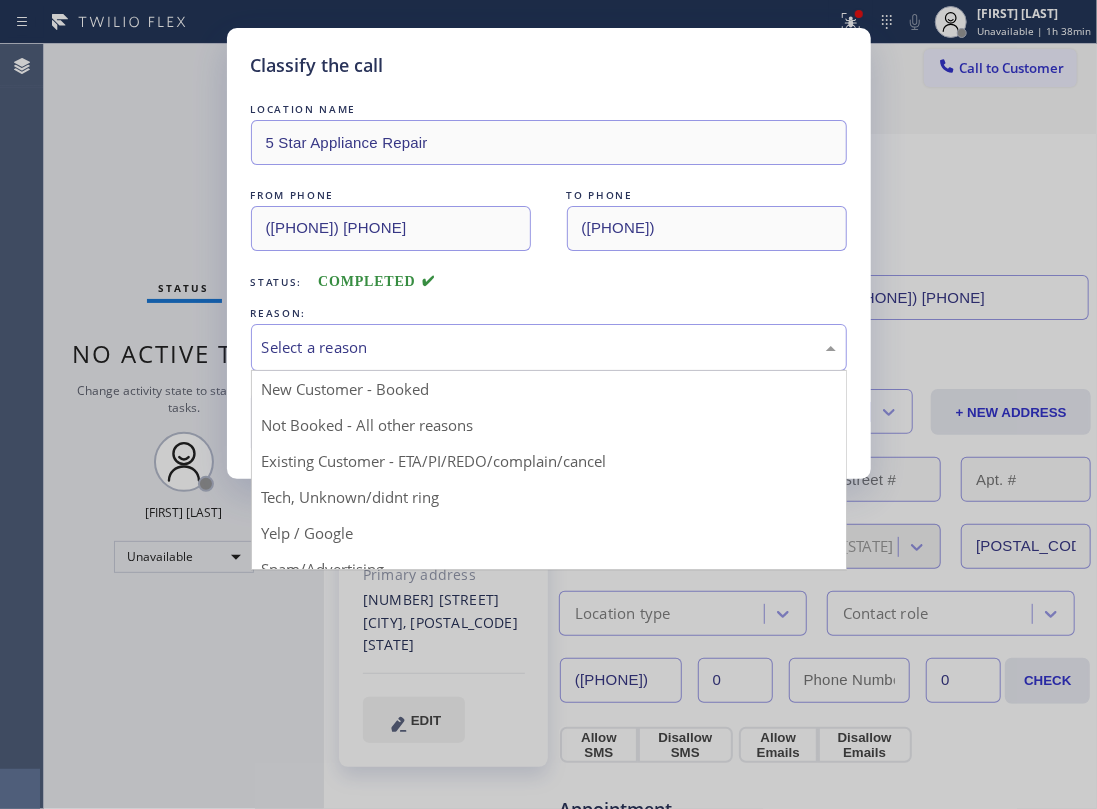 drag, startPoint x: 390, startPoint y: 340, endPoint x: 486, endPoint y: 436, distance: 135.7645 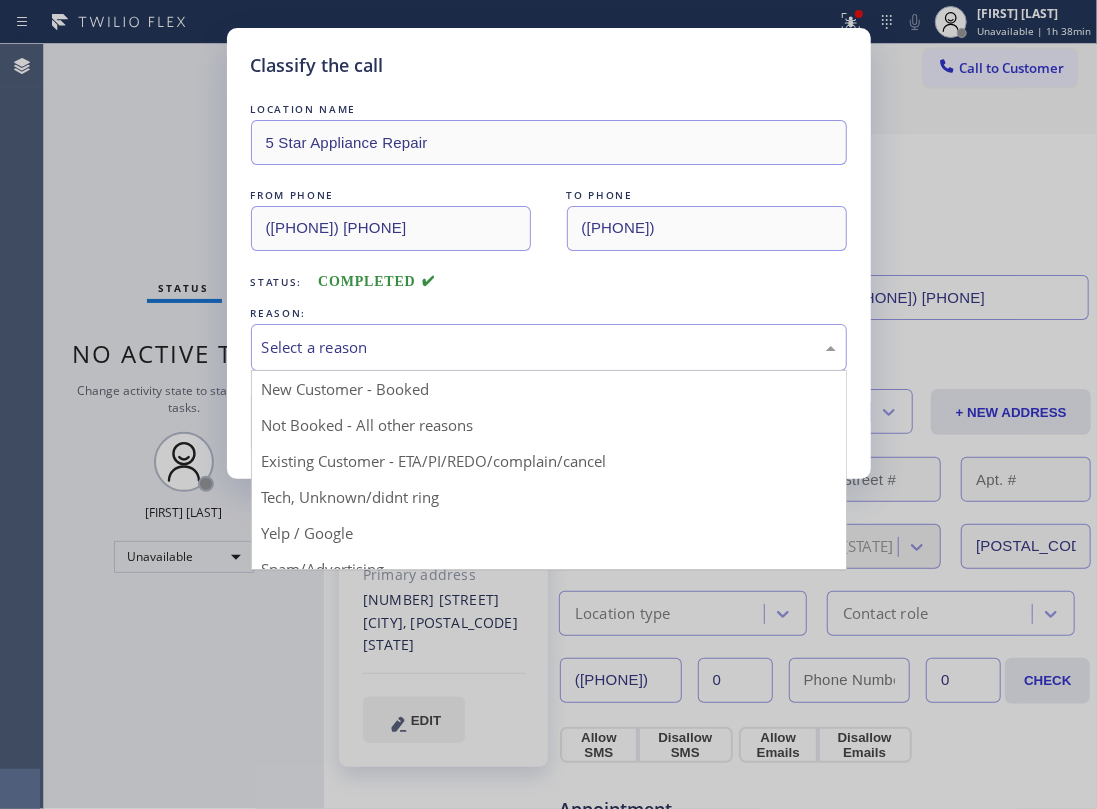 click on "Select a reason" at bounding box center (549, 347) 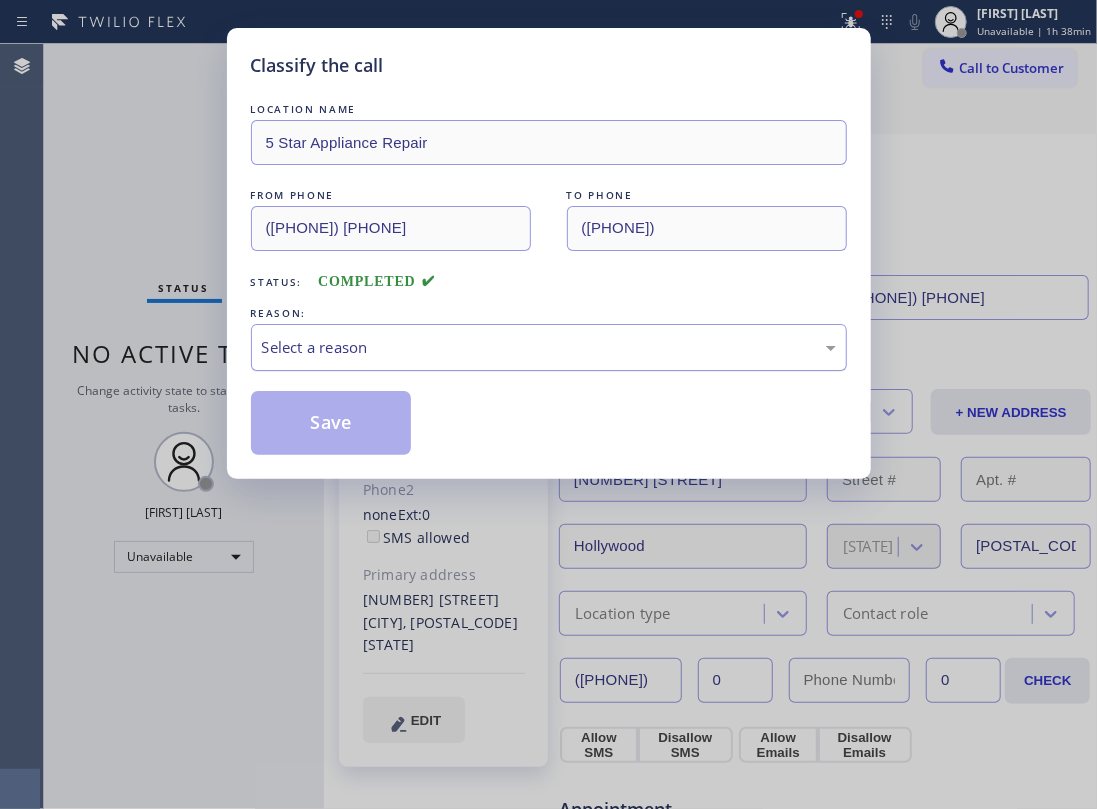 click on "Select a reason" at bounding box center (549, 347) 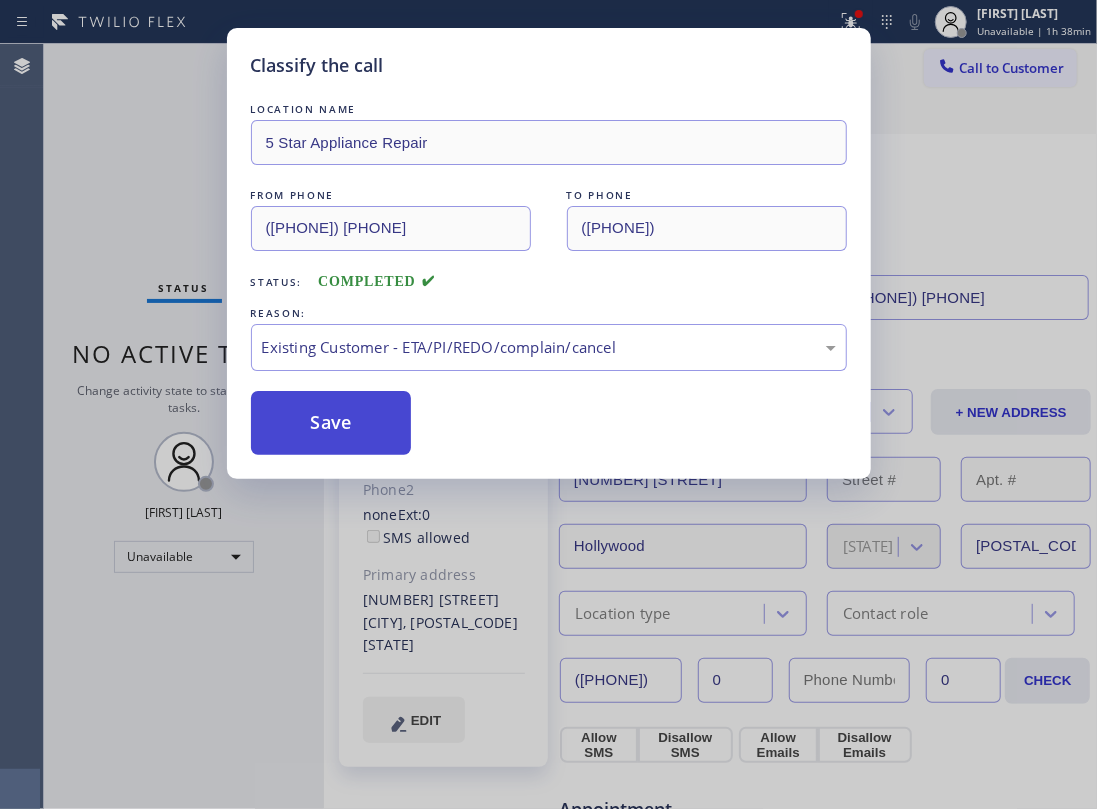 click on "Save" at bounding box center (331, 423) 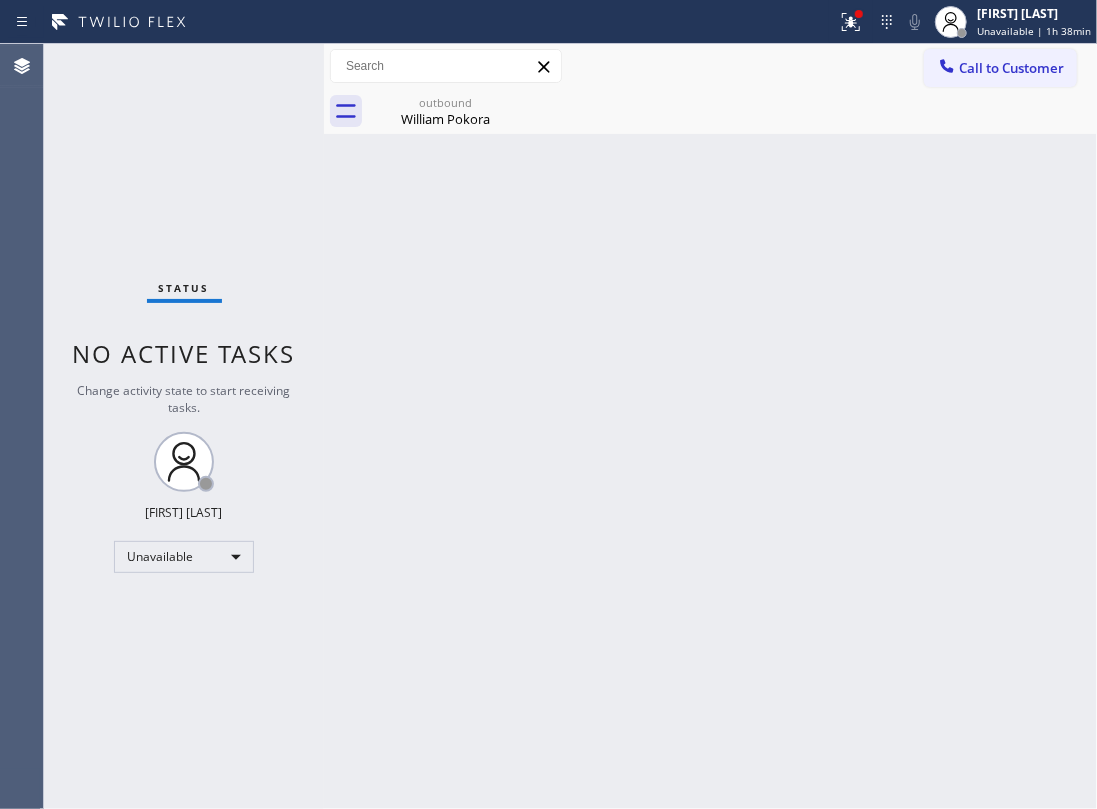 click on "Call to Customer" at bounding box center (1000, 68) 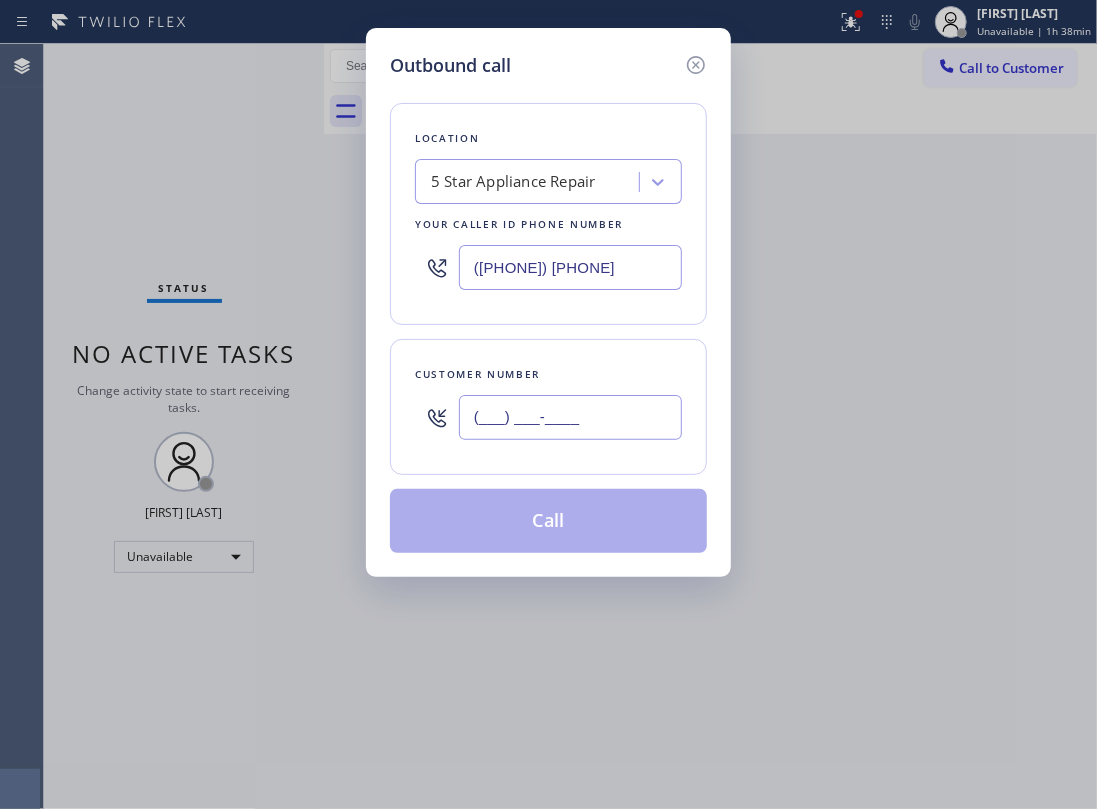 click on "(___) ___-____" at bounding box center (570, 417) 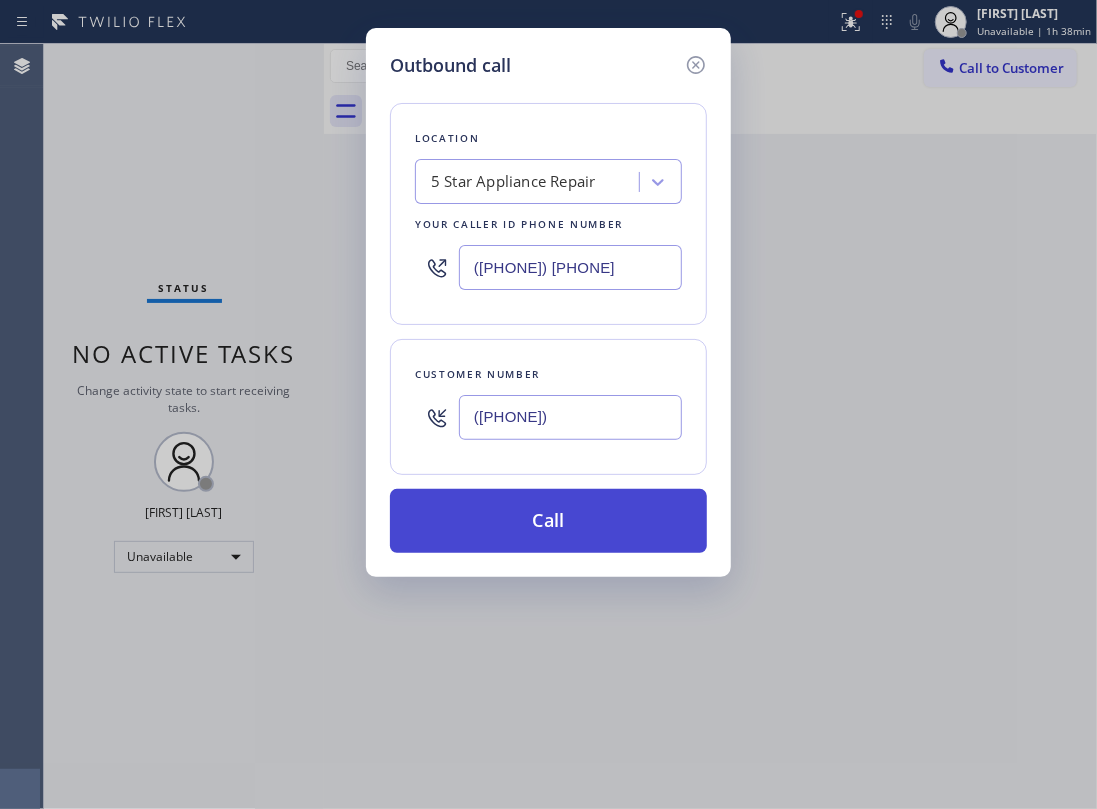 type on "(424) 644-0923" 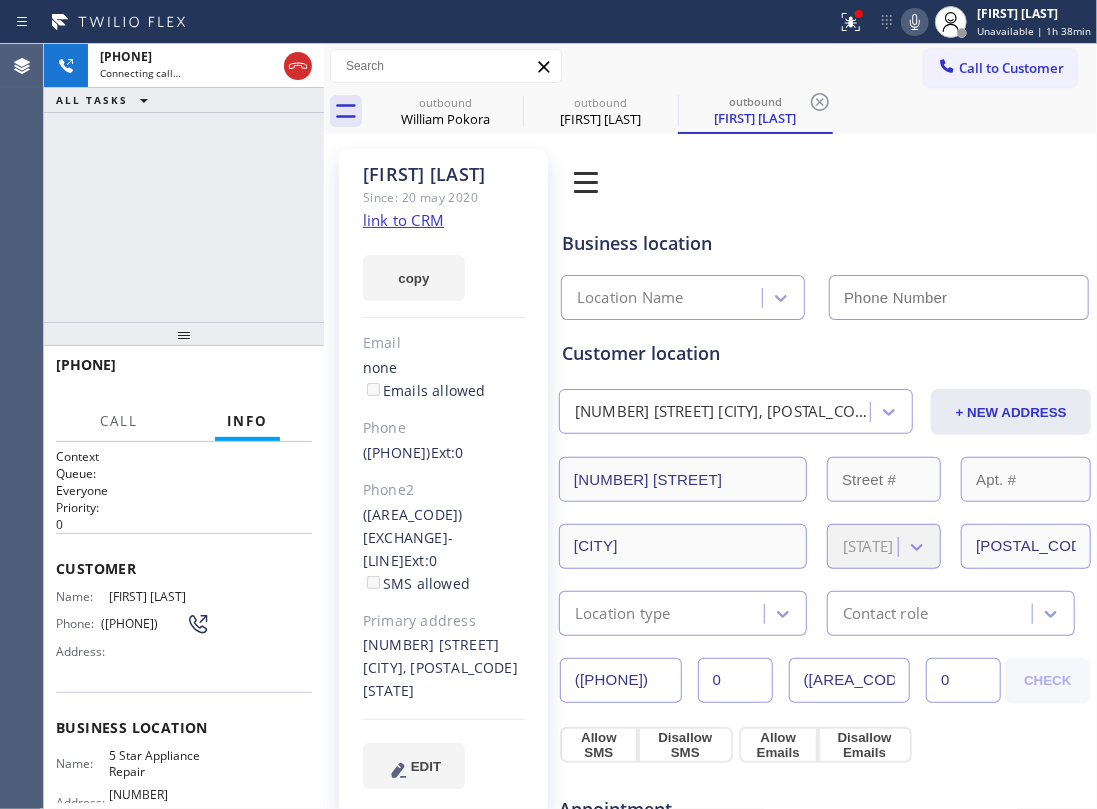 type on "(855) 731-4952" 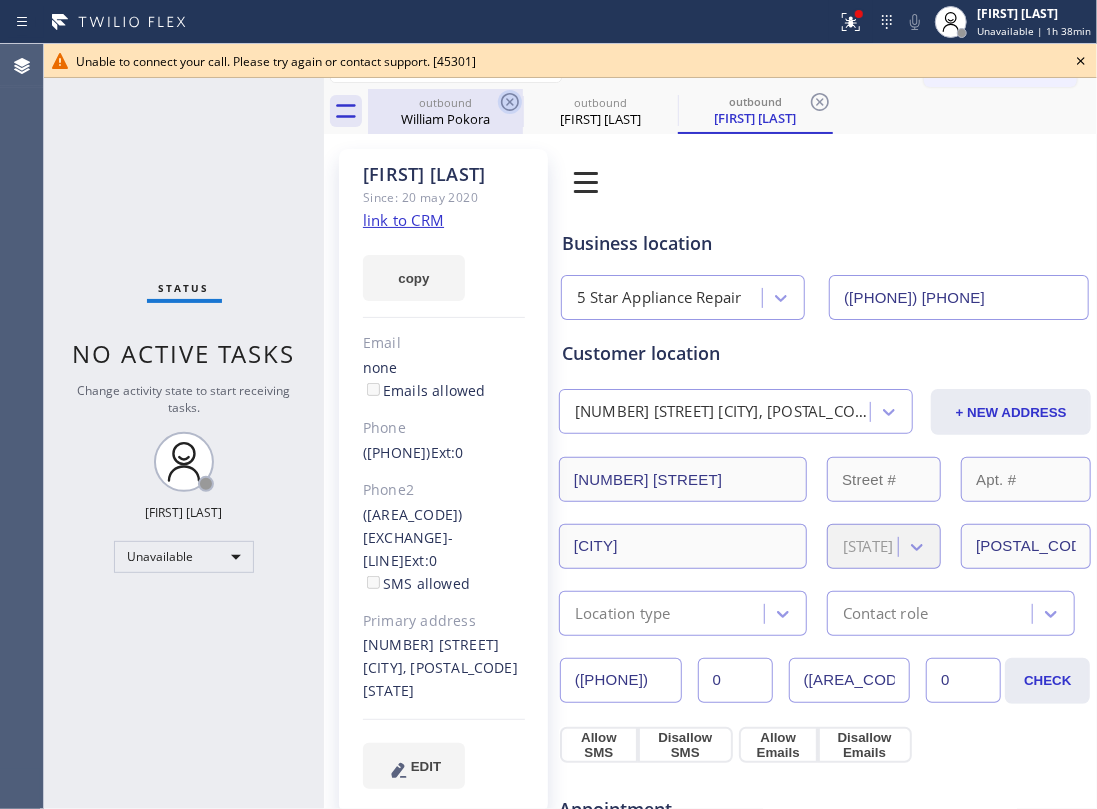 click on "William Pokora" at bounding box center [445, 119] 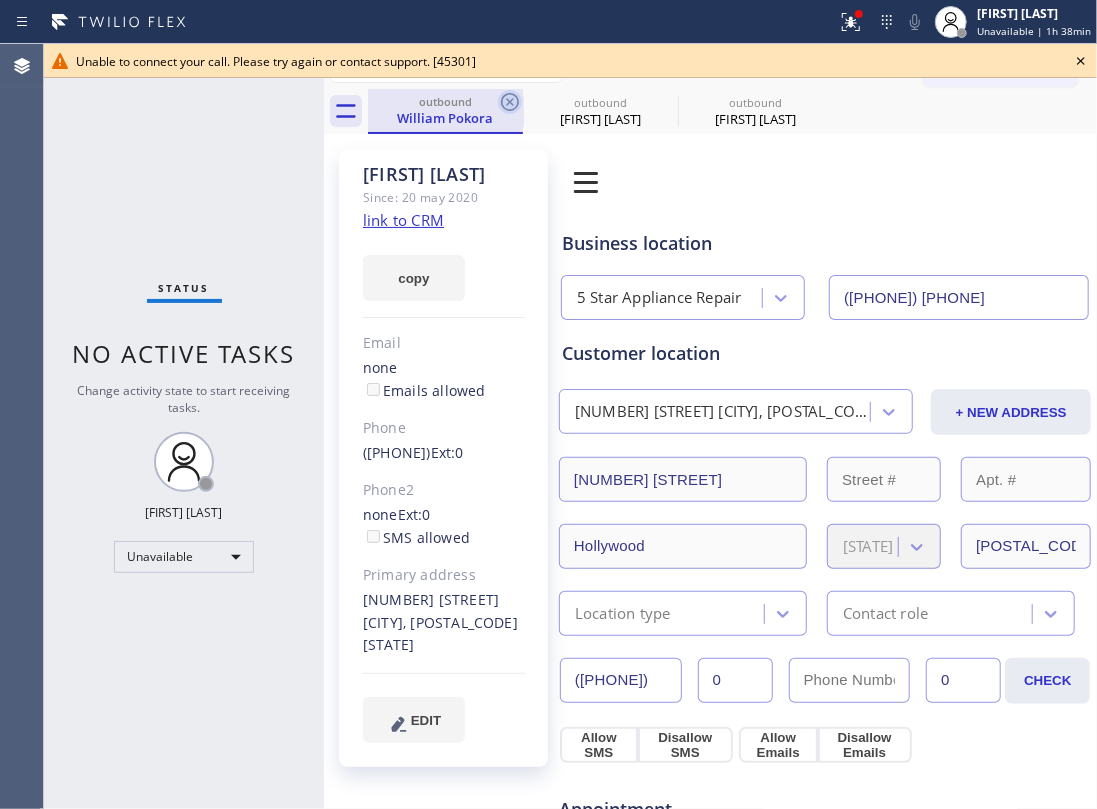 click 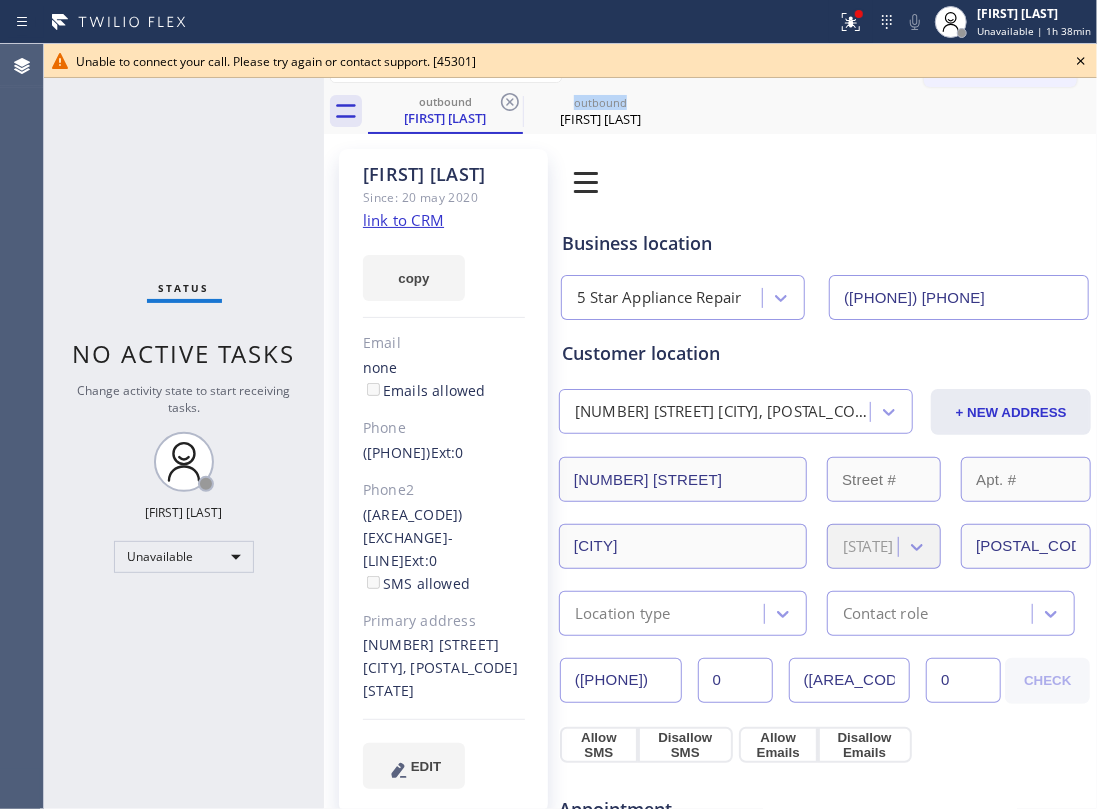 click 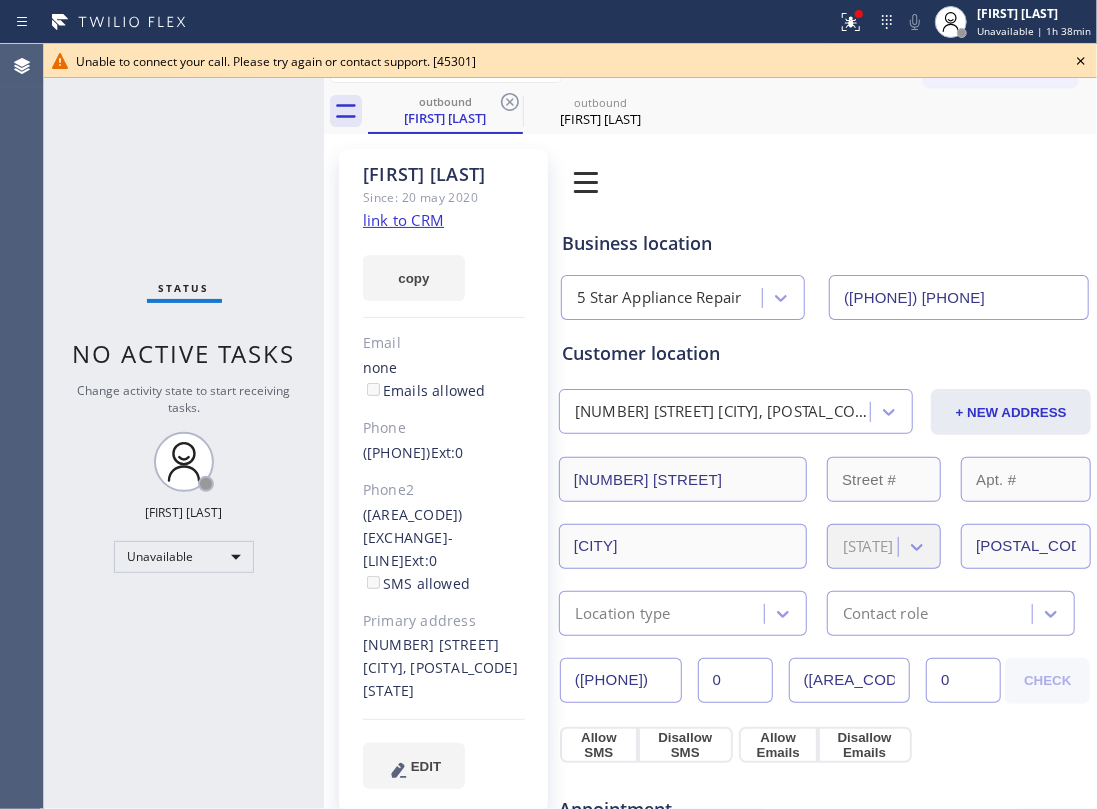 click 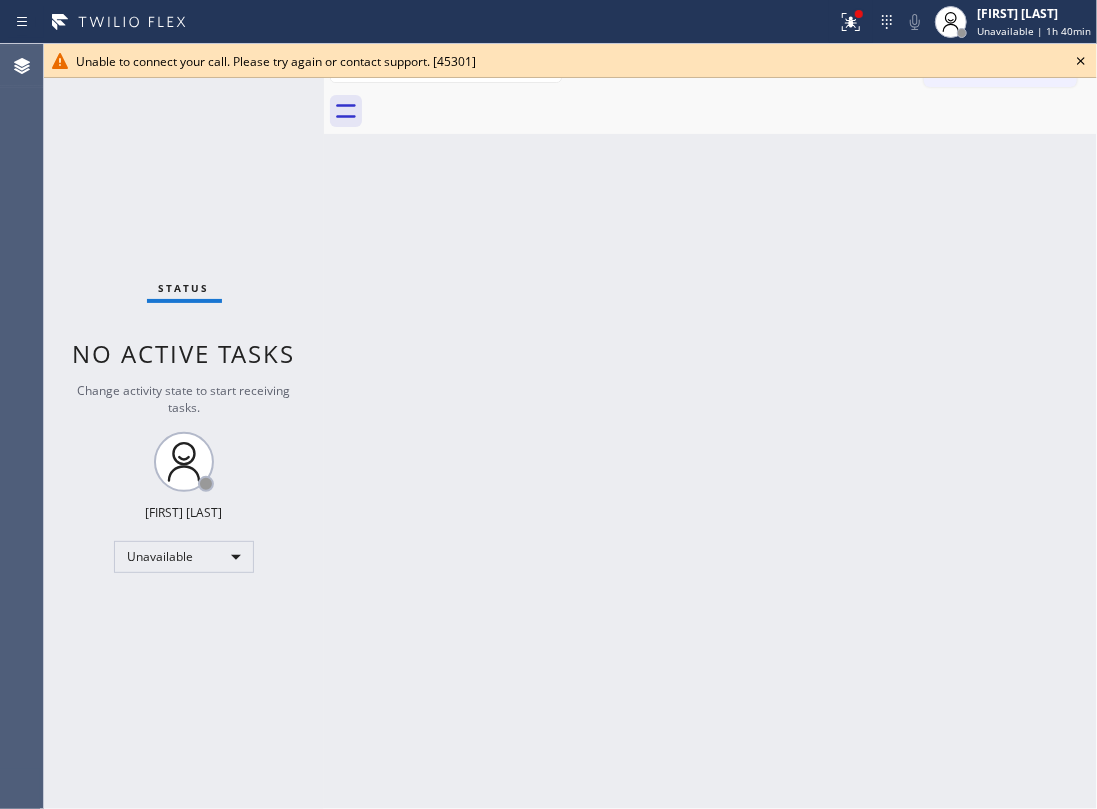 click 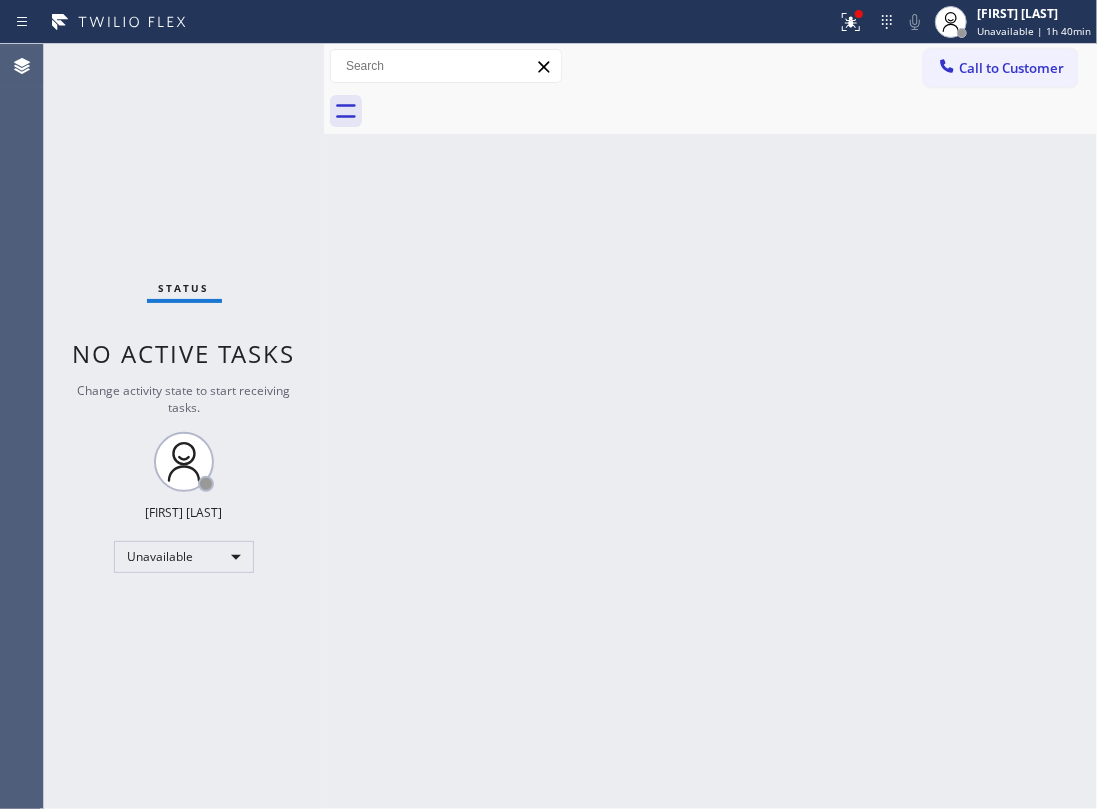 click on "Call to Customer" at bounding box center [1011, 68] 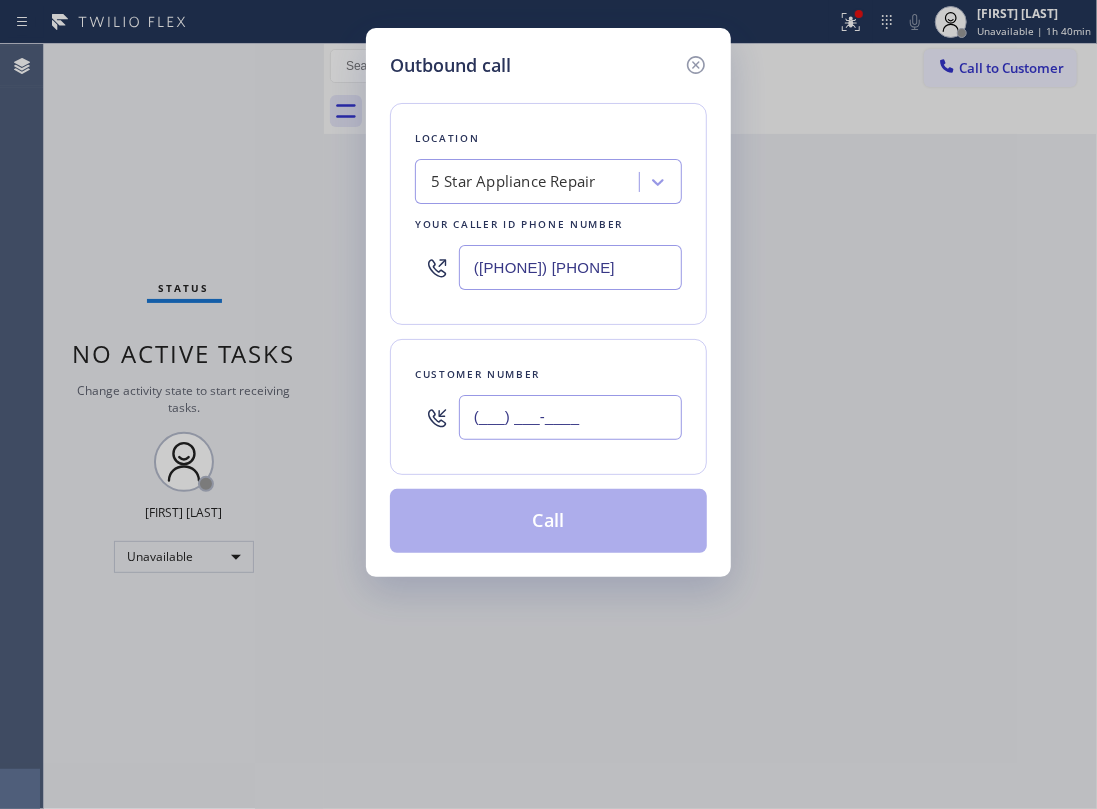 click on "(___) ___-____" at bounding box center (570, 417) 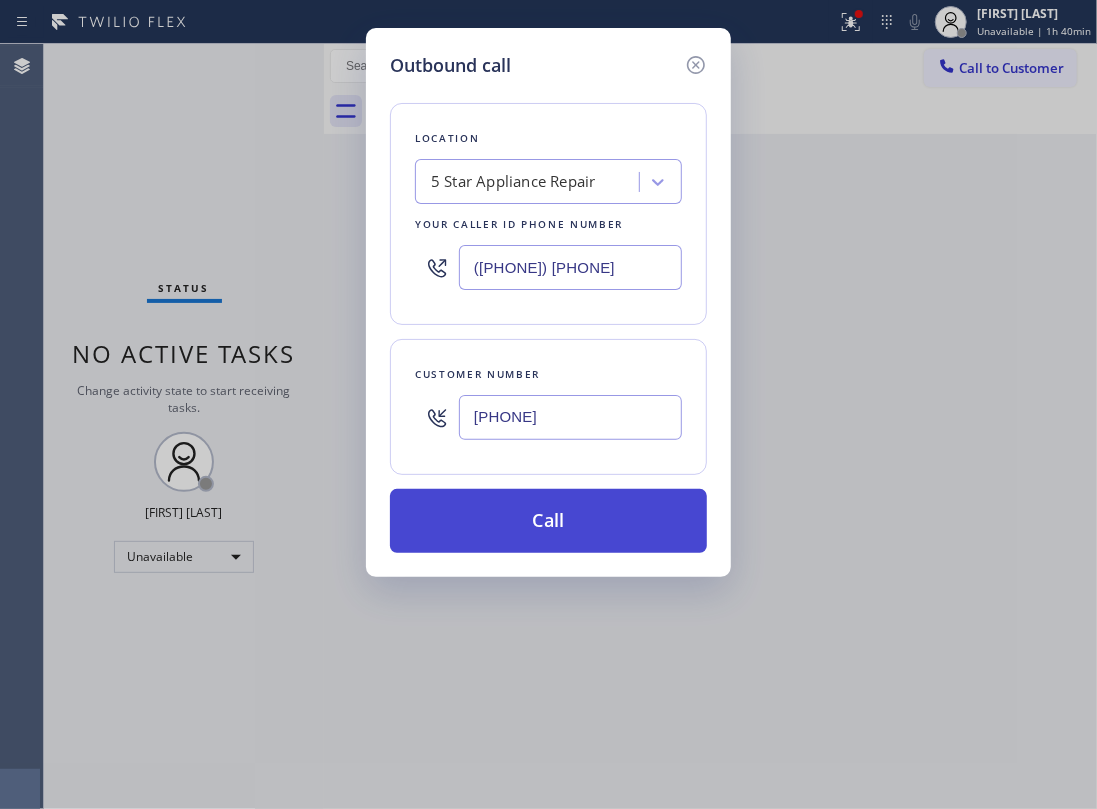 type on "(323) 933-6393" 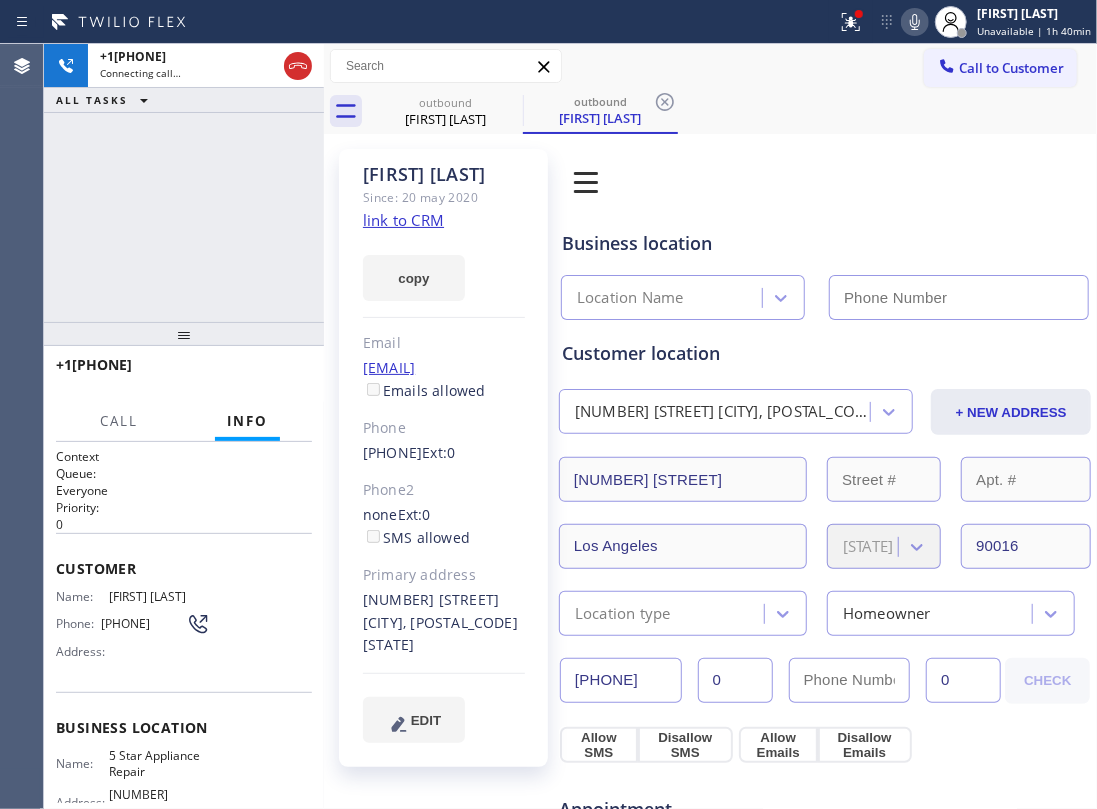 click 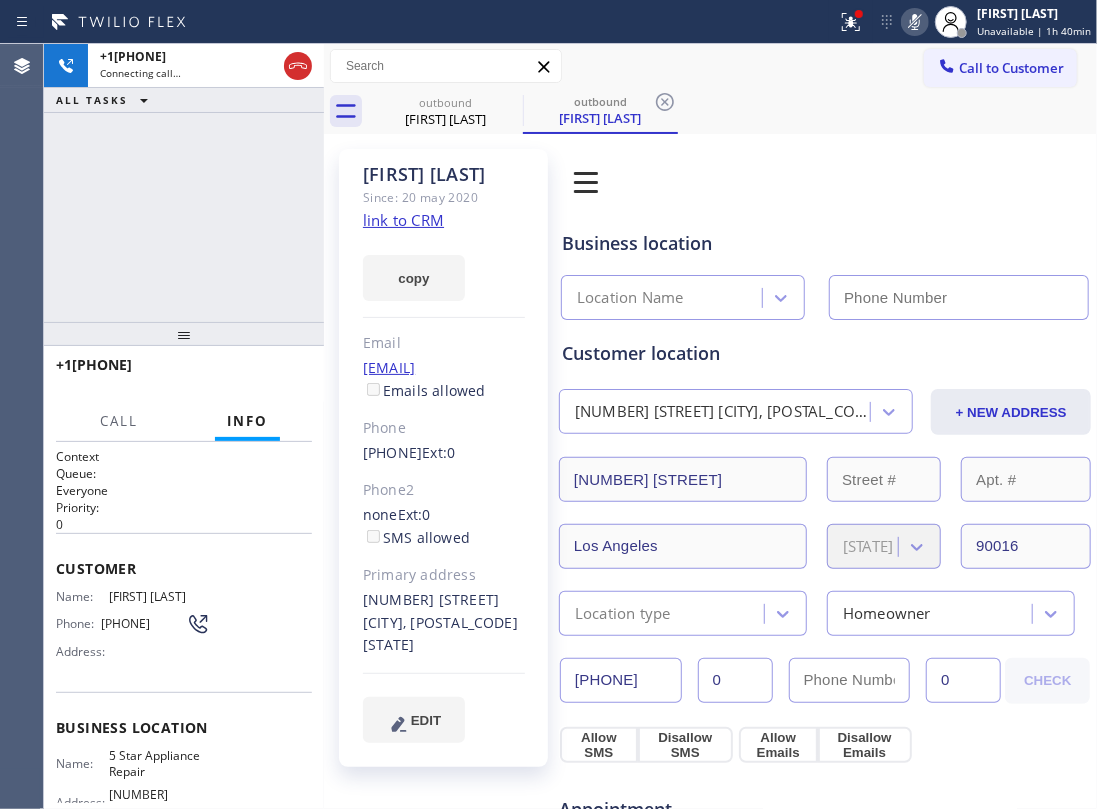 type on "(855) 731-4952" 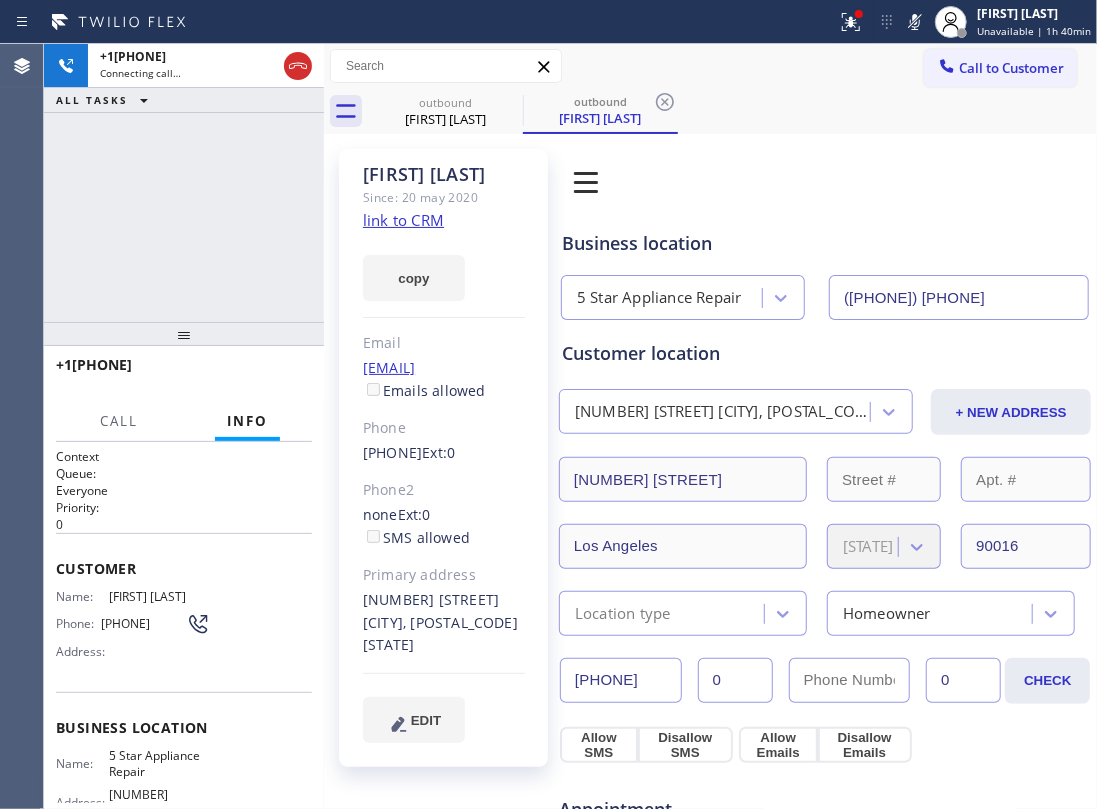 click on "copy" at bounding box center (444, 266) 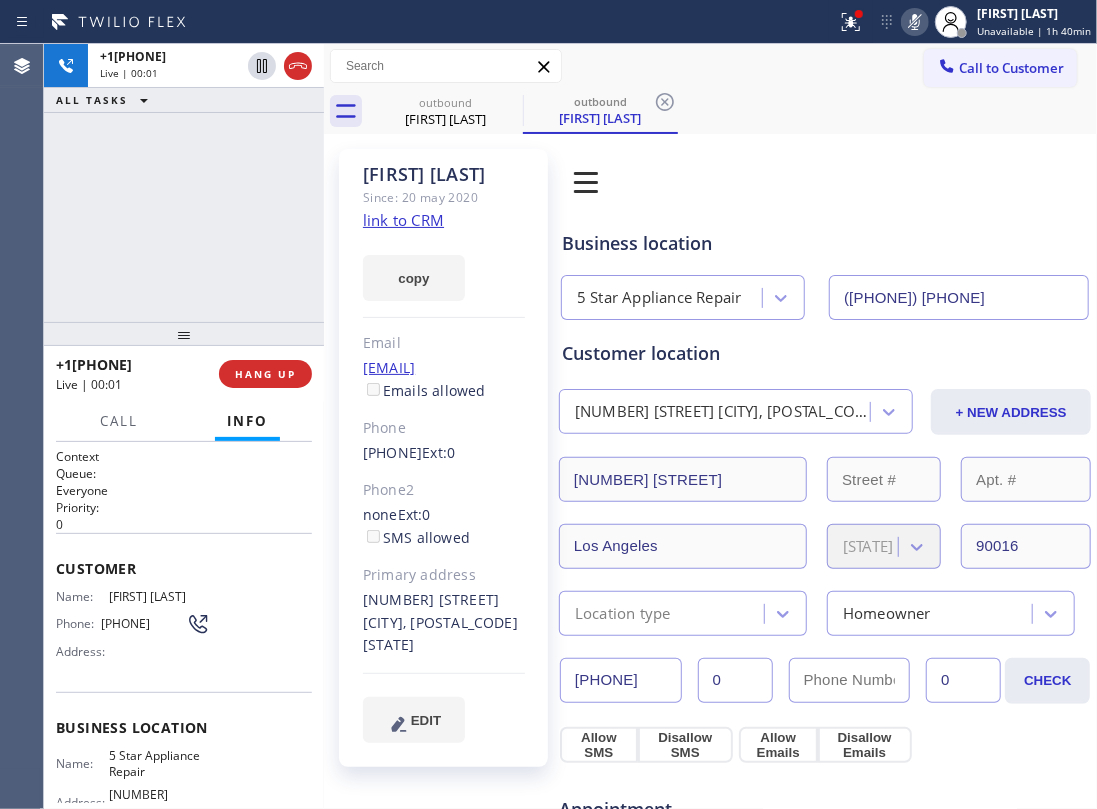 click 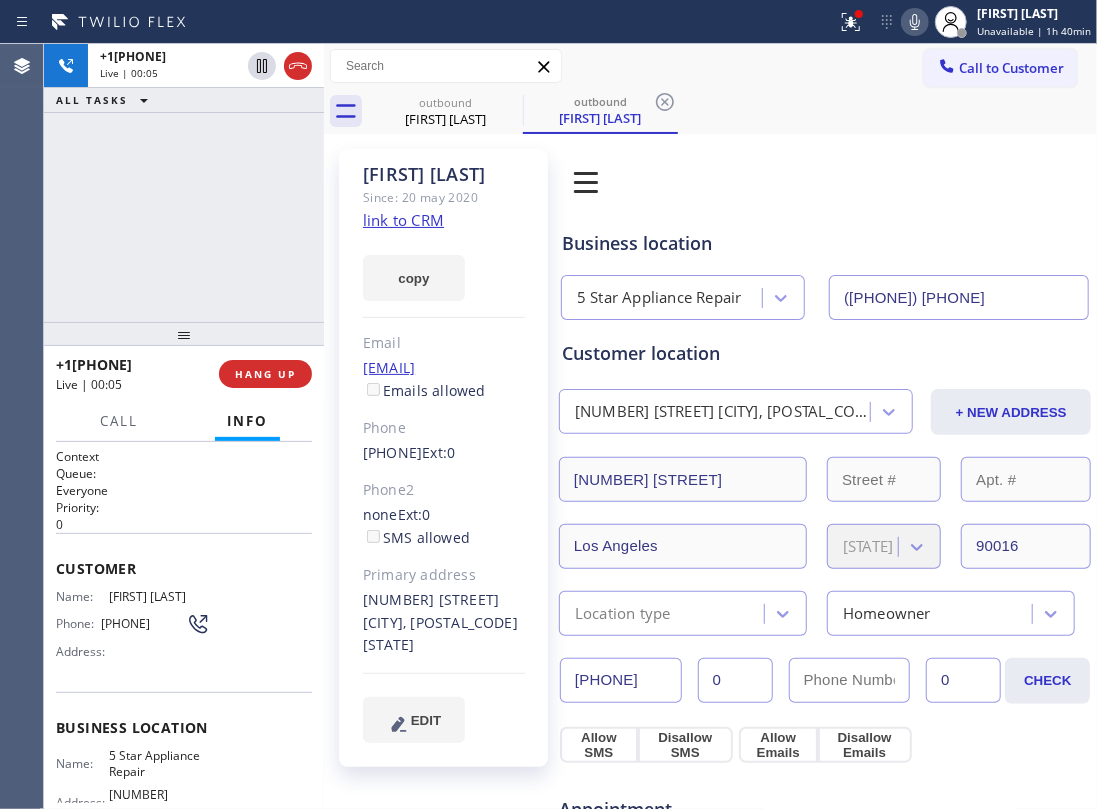 click on "link to CRM" 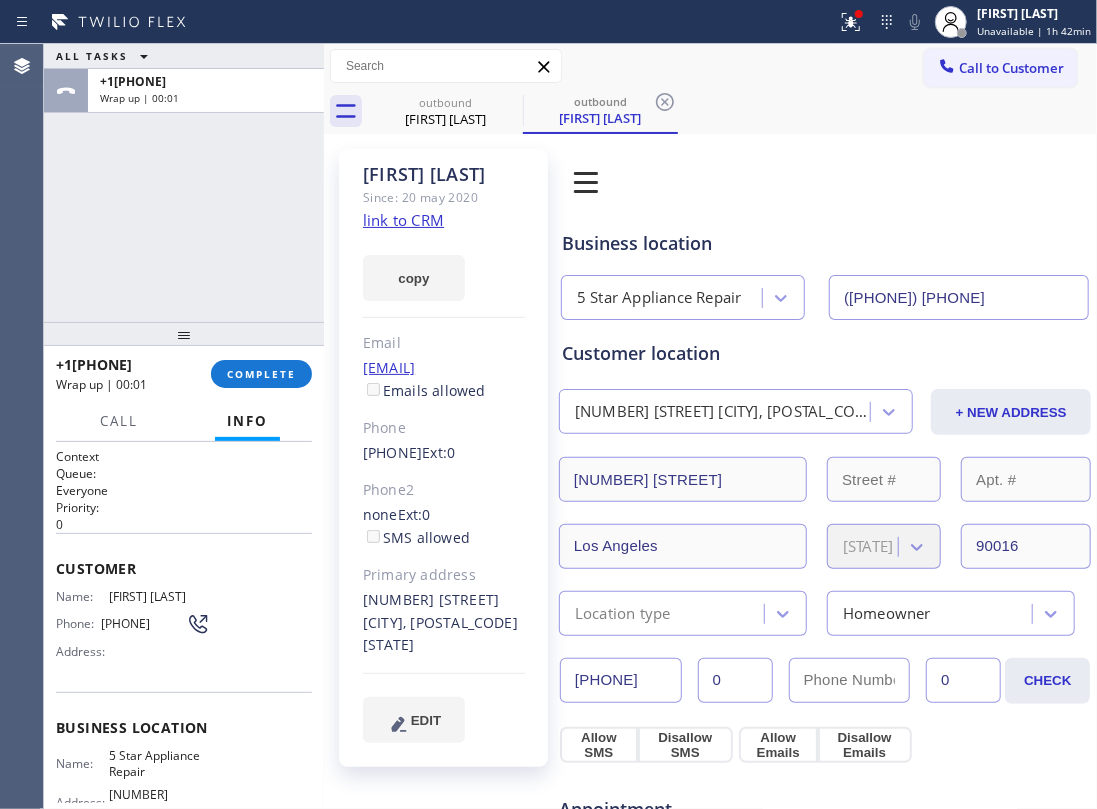 click on "ALL TASKS ALL TASKS ACTIVE TASKS TASKS IN WRAP UP +13239336393 Wrap up | 00:01" at bounding box center [184, 183] 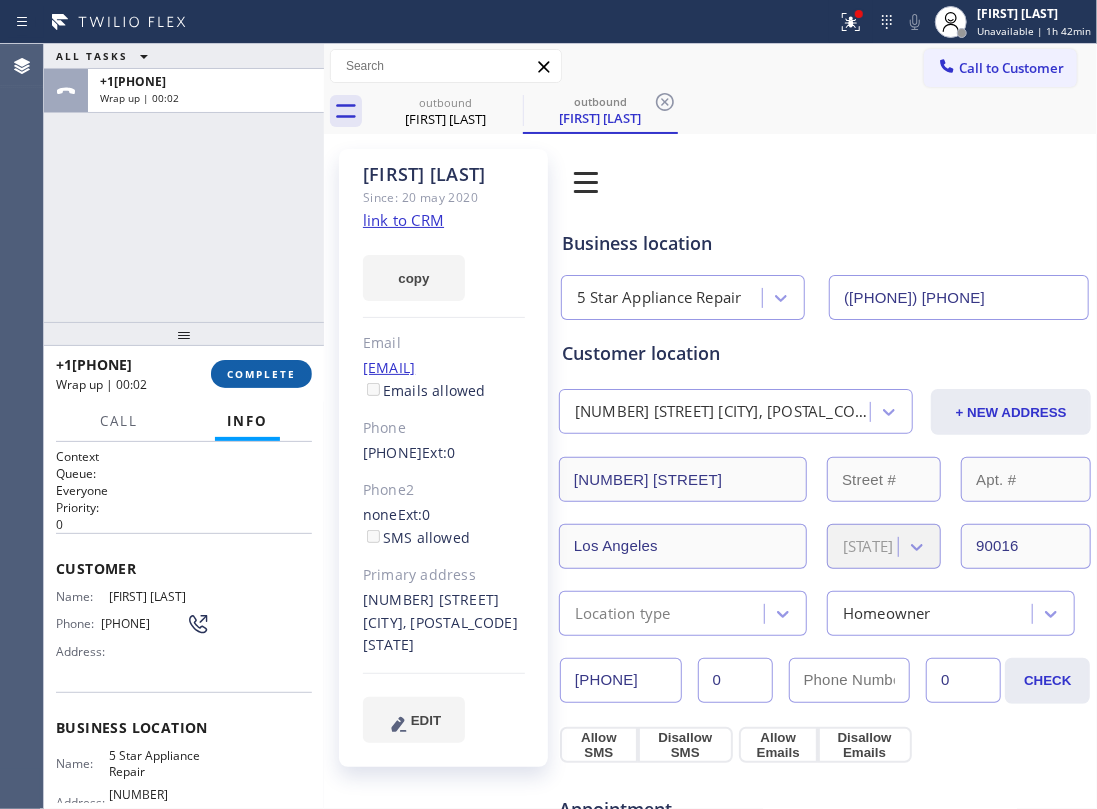 click on "+13239336393 Wrap up | 00:02 COMPLETE" at bounding box center [184, 374] 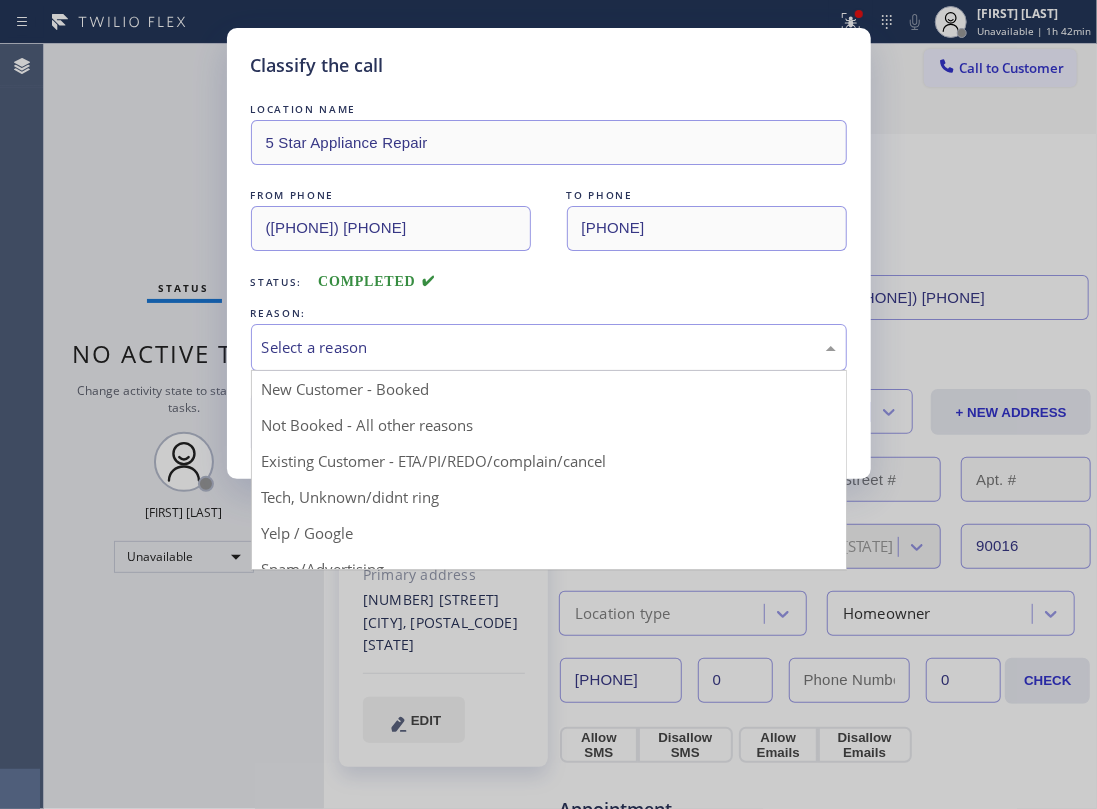 drag, startPoint x: 469, startPoint y: 316, endPoint x: 469, endPoint y: 302, distance: 14 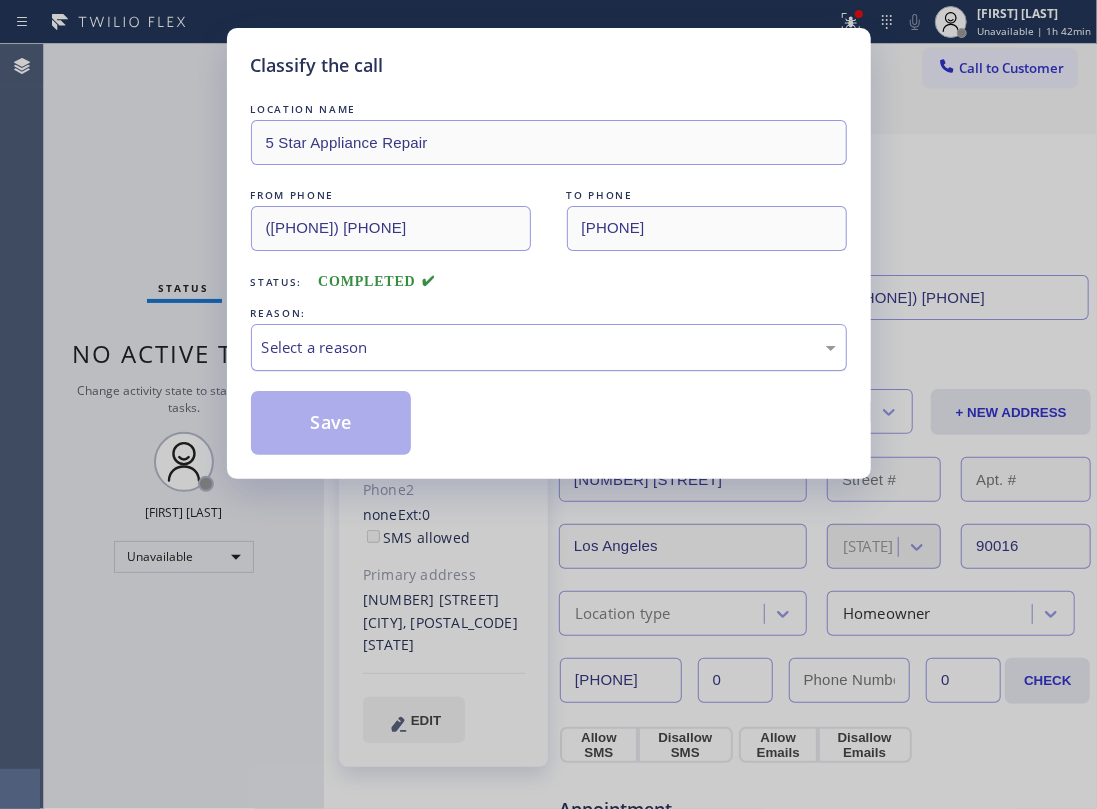 click on "Select a reason" at bounding box center [549, 347] 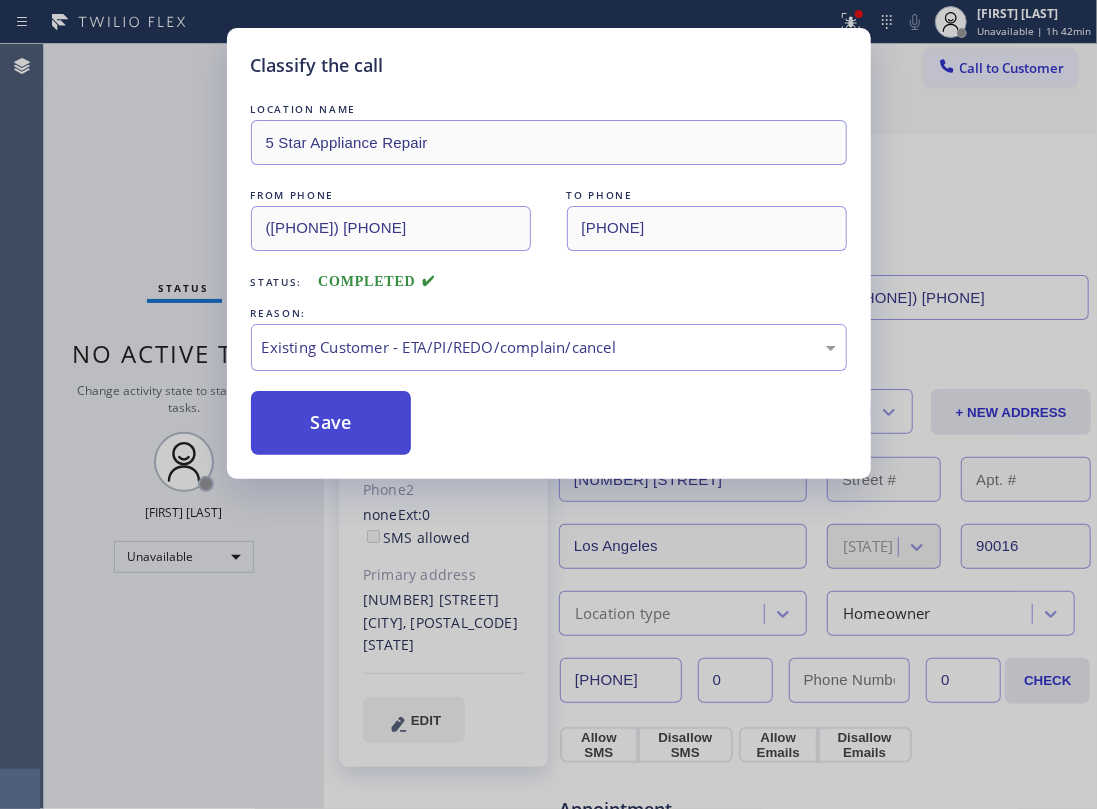 click on "Save" at bounding box center [331, 423] 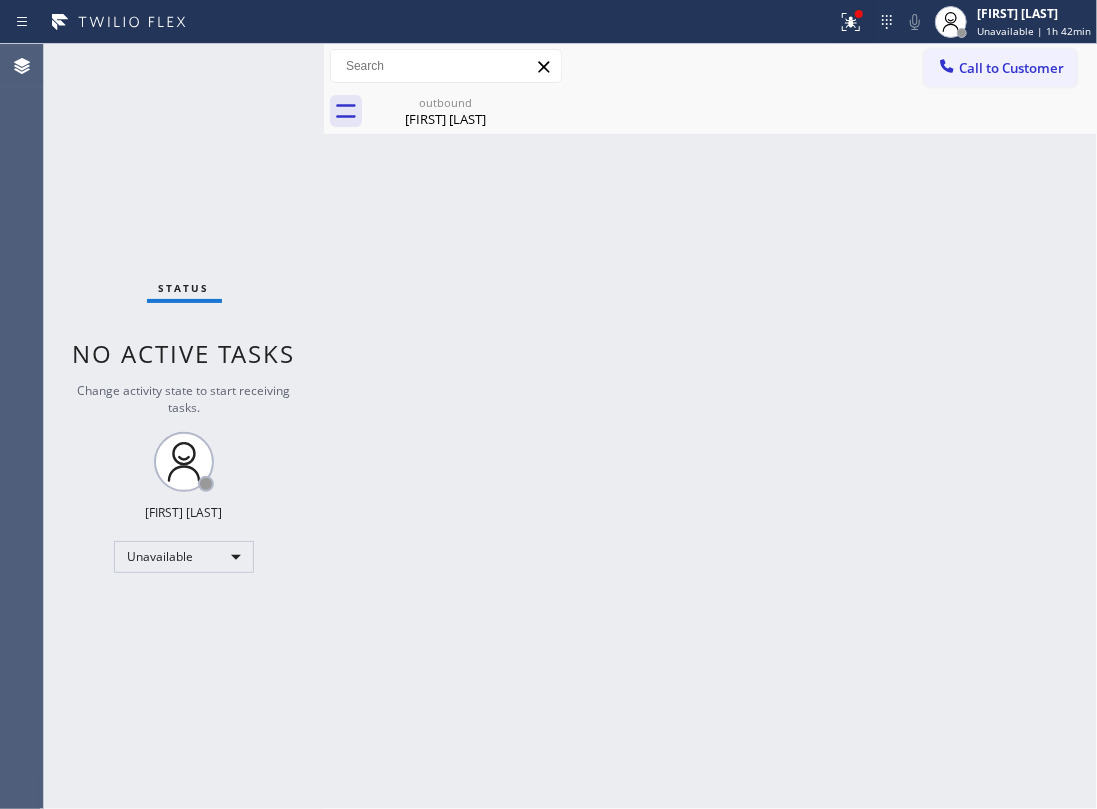 click at bounding box center (324, 426) 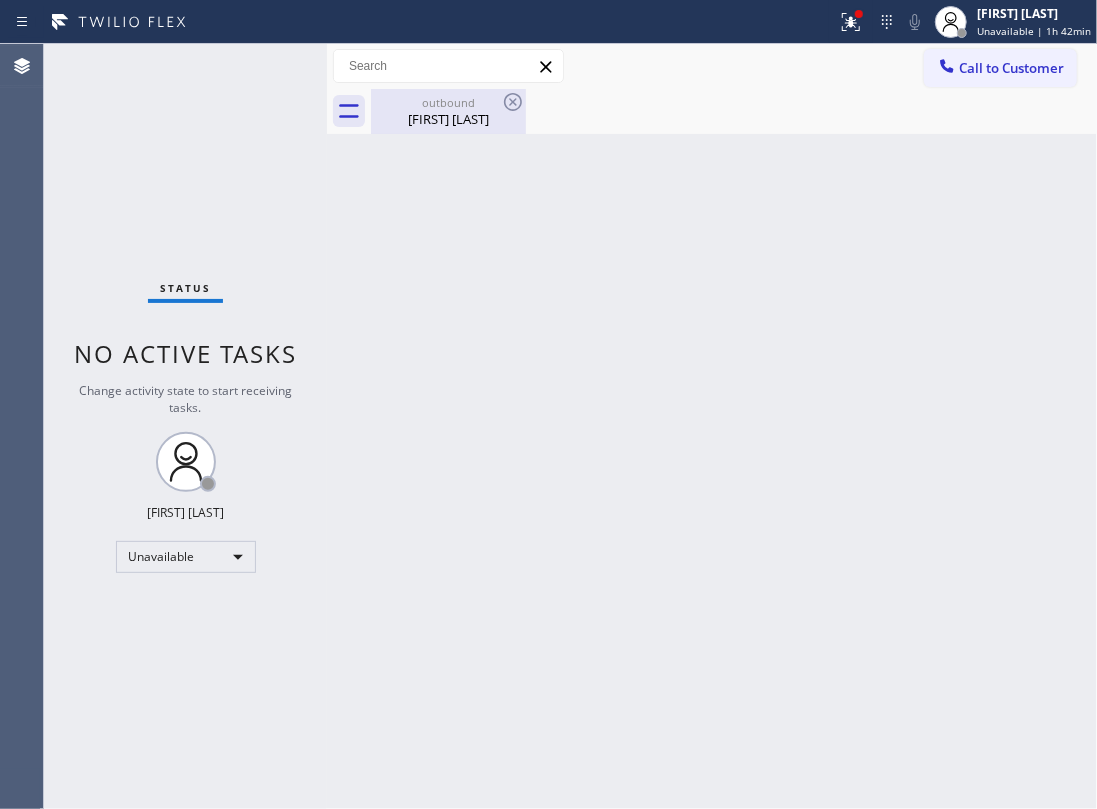click on "Anne Luke" at bounding box center (448, 119) 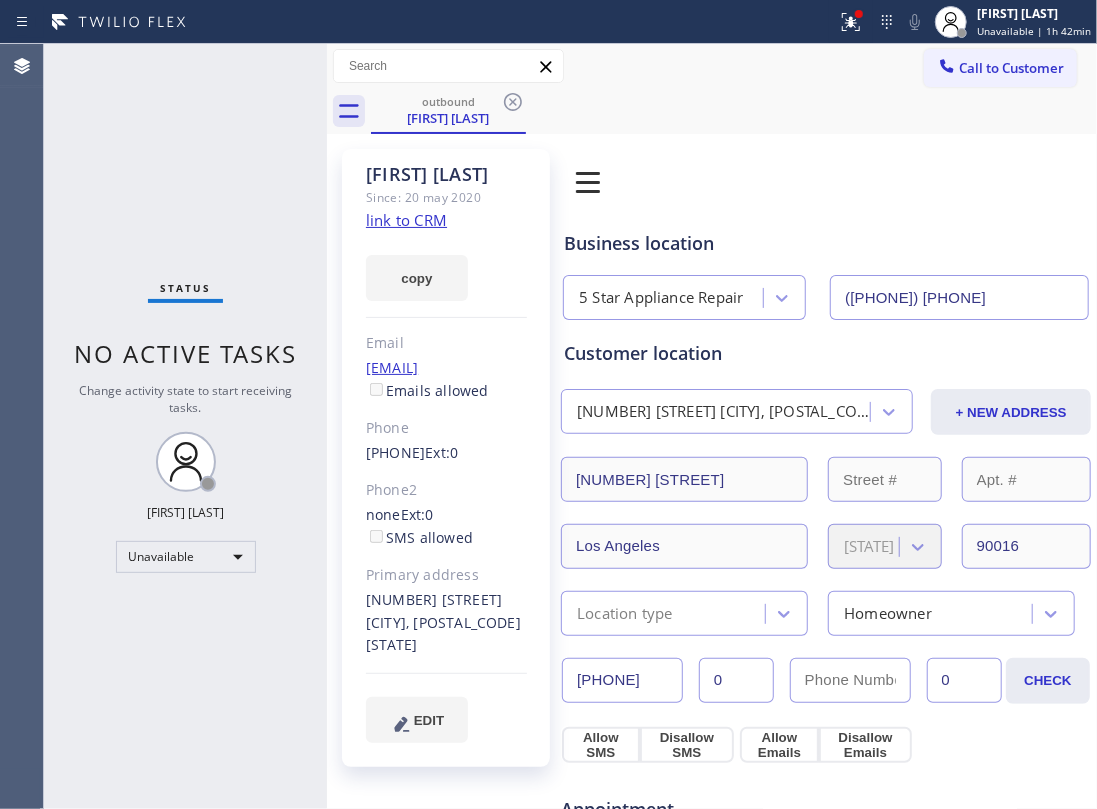 click 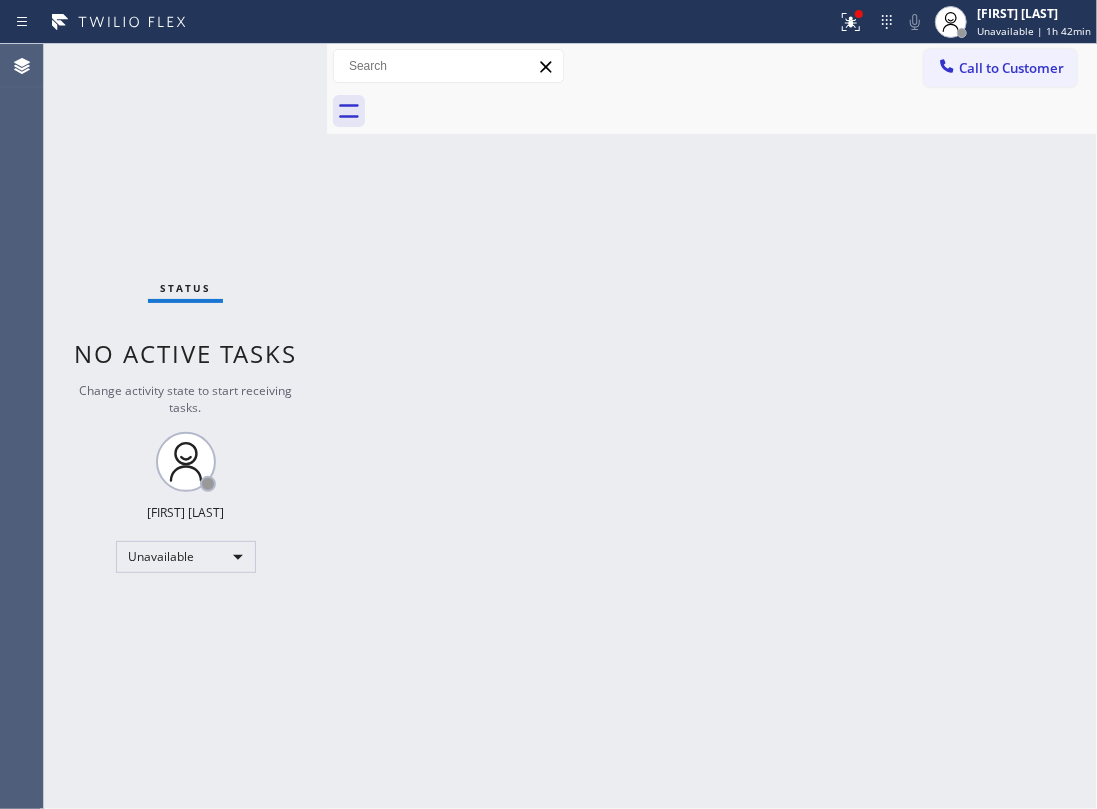 click on "Back to Dashboard Change Sender ID Customers Technicians Select a contact Outbound call Location Search location Your caller id phone number Customer number Call Customer info Name   Phone none Address none Change Sender ID HVAC +18559994417 5 Star Appliance +18557314952 Appliance Repair +18554611149 Plumbing +18889090120 Air Duct Cleaning +18006865038  Electricians +18005688664 Cancel Change Check personal SMS Reset Change No tabs Call to Customer Outbound call Location 5 Star Appliance Repair Your caller id phone number (855) 731-4952 Customer number Call Outbound call Technician Search Technician Your caller id phone number Your caller id phone number Call" at bounding box center [712, 426] 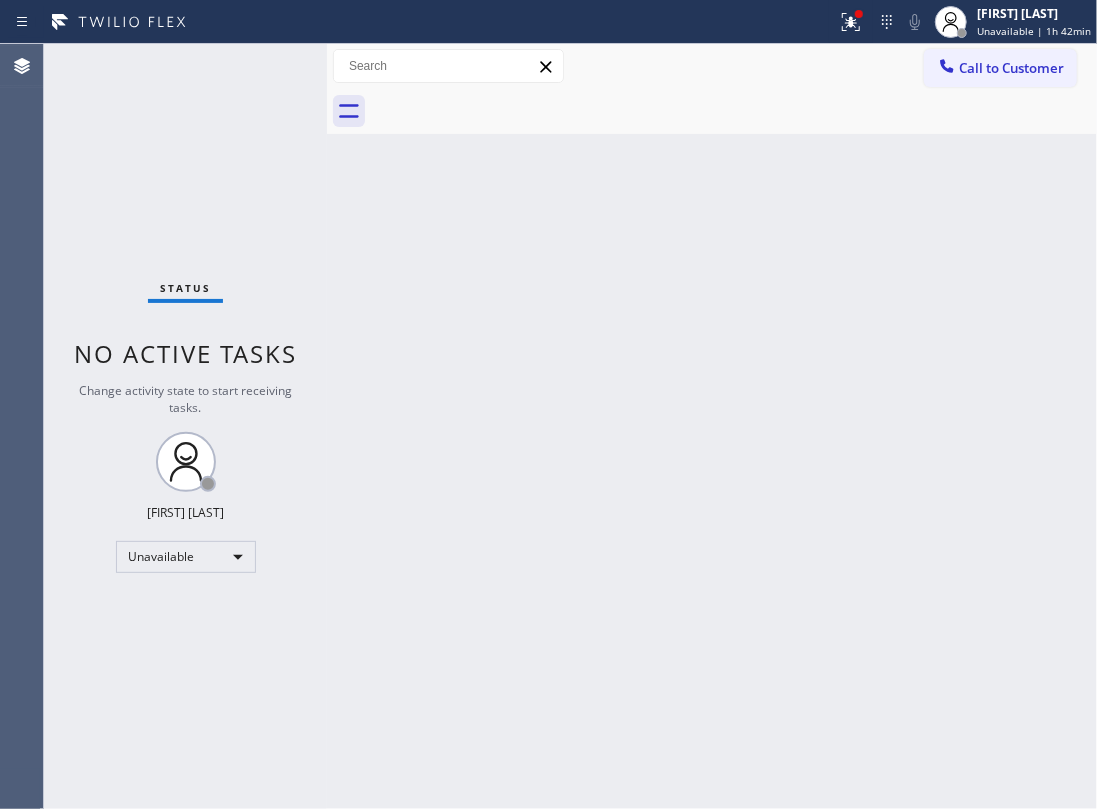 click on "Call to Customer" at bounding box center [1000, 68] 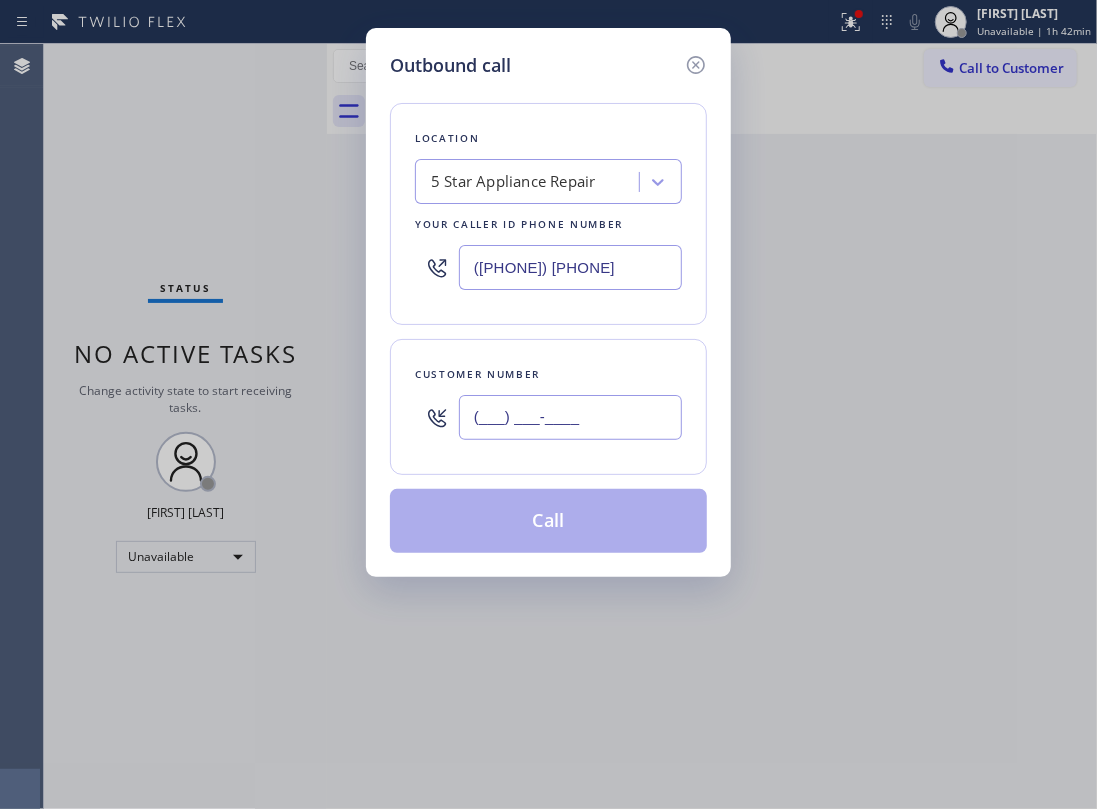 click on "(___) ___-____" at bounding box center (570, 417) 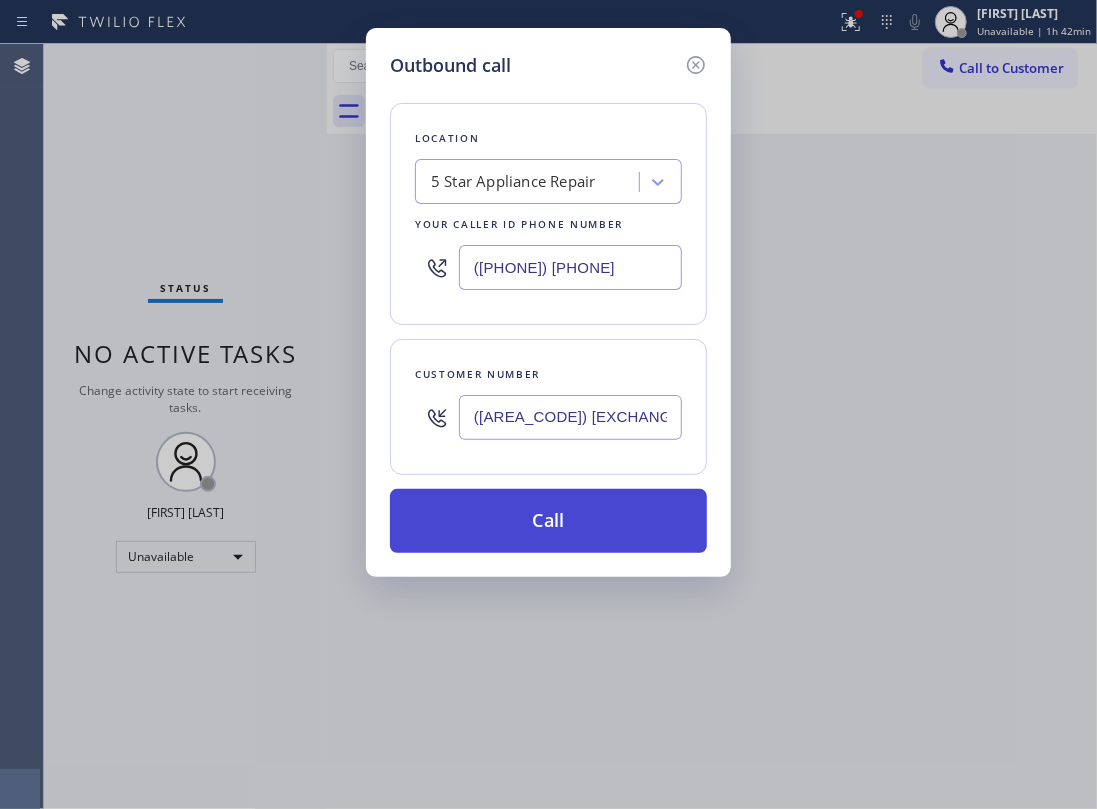 type on "(310) 804-6786" 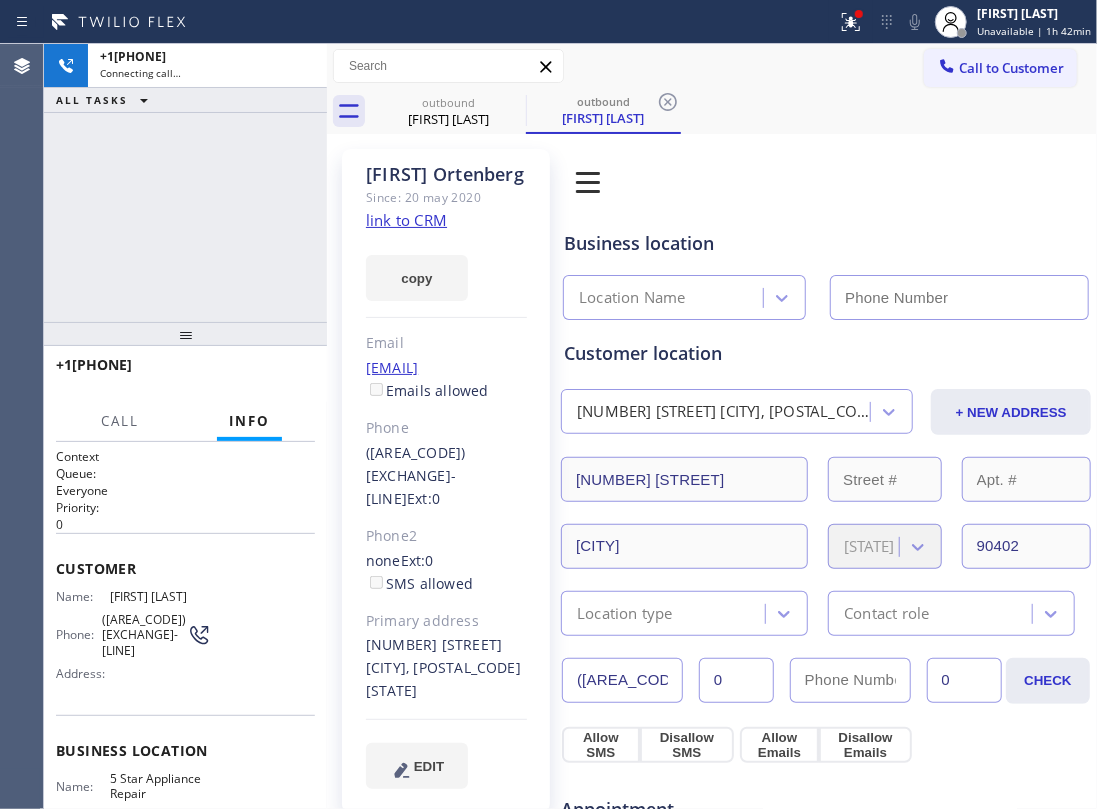type on "(855) 731-4952" 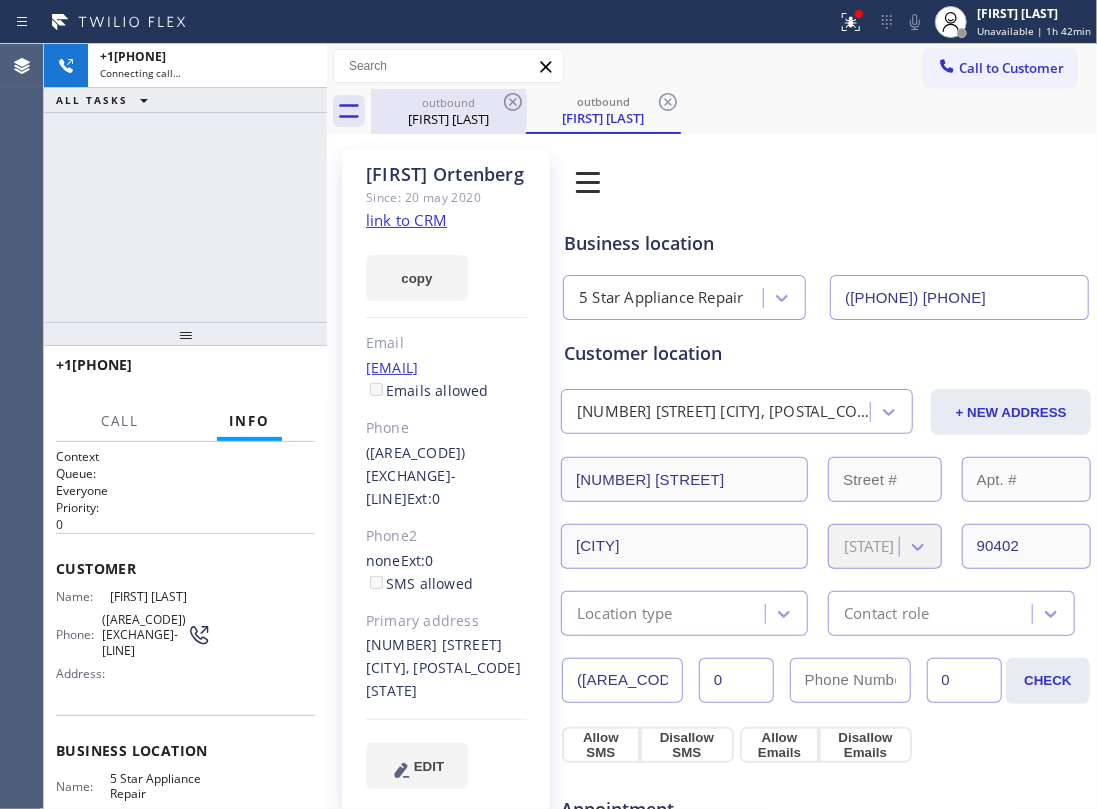 drag, startPoint x: 429, startPoint y: 114, endPoint x: 508, endPoint y: 117, distance: 79.05694 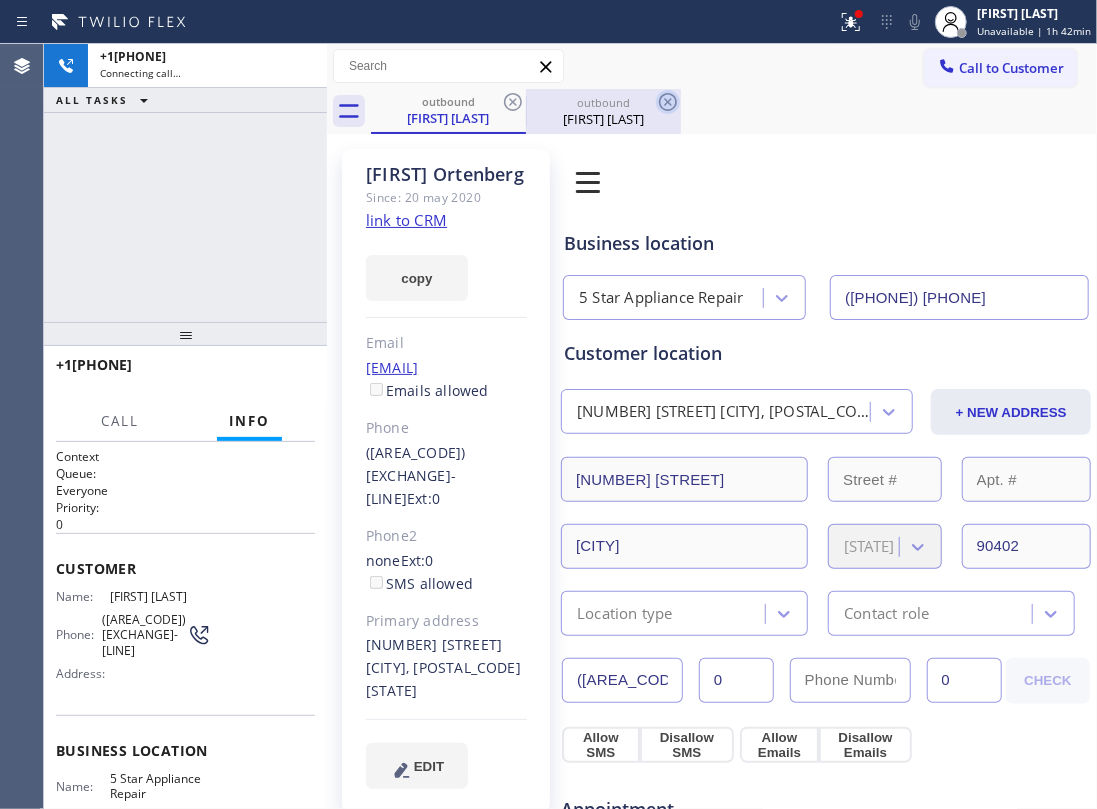 click 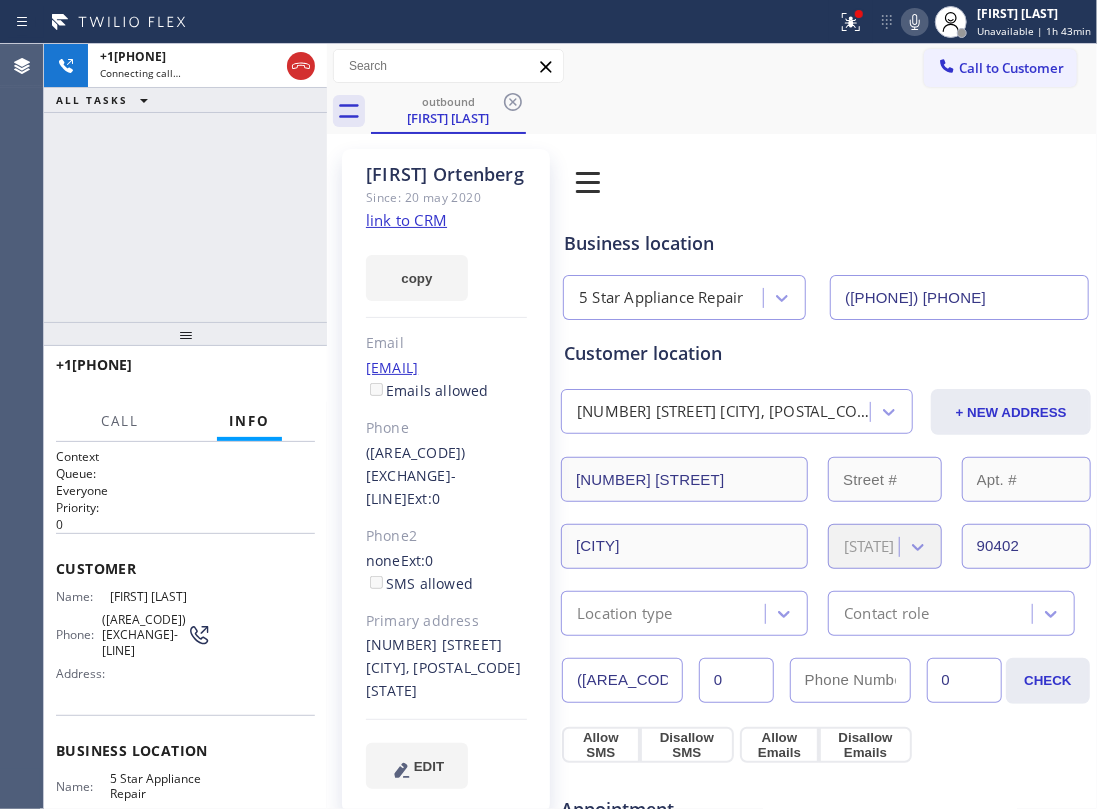 click on "+13108046786 Connecting call… ALL TASKS ALL TASKS ACTIVE TASKS TASKS IN WRAP UP" at bounding box center [185, 183] 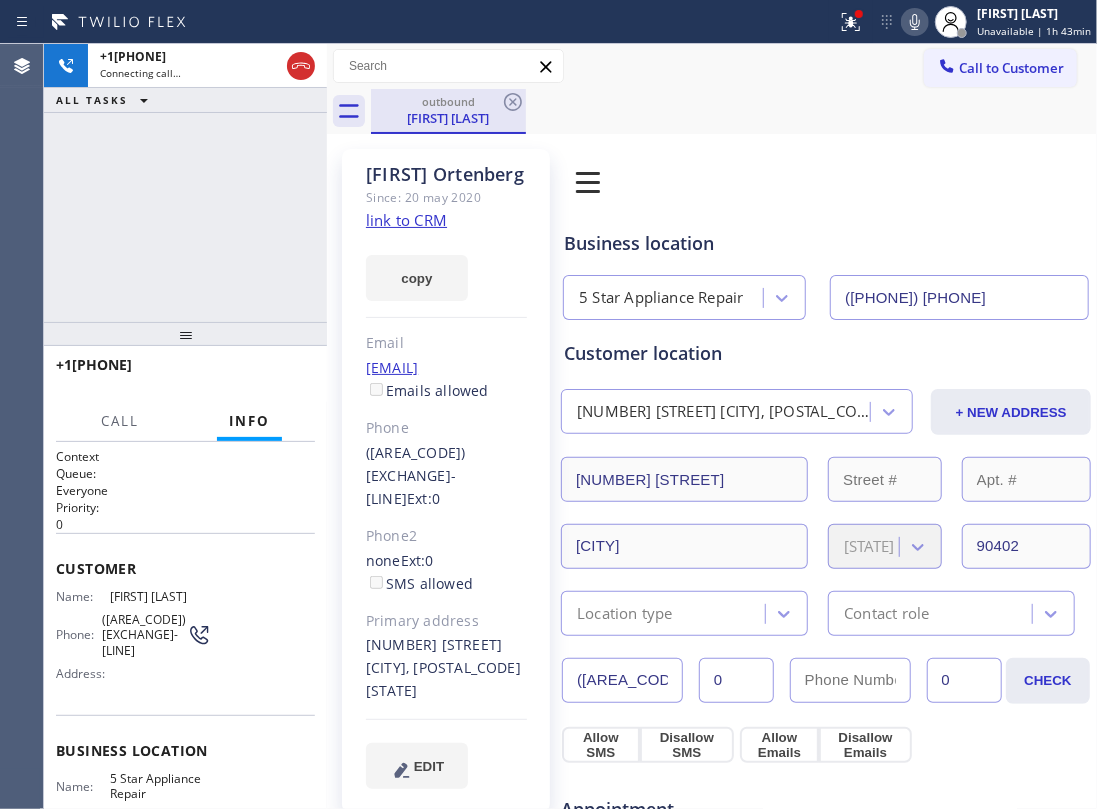 click on "Edie Ortenberg" at bounding box center (448, 118) 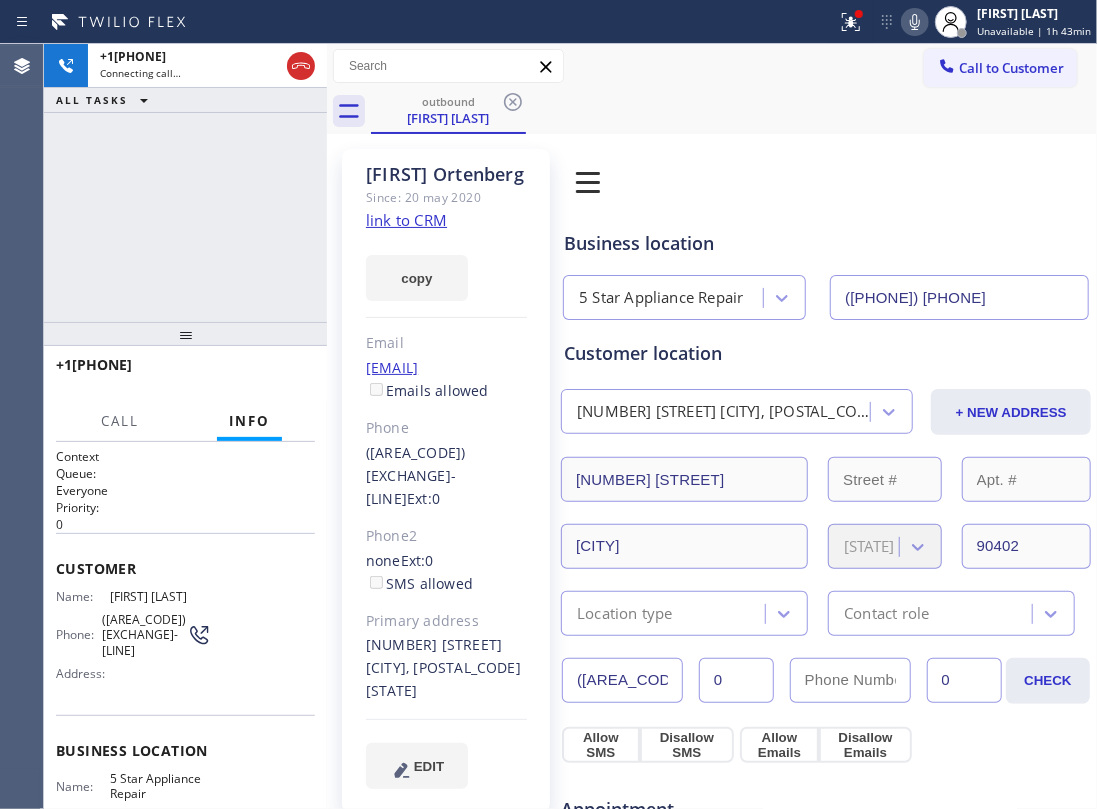 click on "Book Appointment Addresses Leads Membership Business location 5 Star Appliance Repair (855) 731-4952 Personal information Edie Ortenberg tortenberg@aol.com Customer location  425 11th Street Santa Monica, 90402 CA + NEW ADDRESS 425 11th Street Santa Monica California 90402 Location type Contact role (310) 804-6786 0 0 CHECK Allow SMS Disallow SMS Allow Emails Disallow Emails Appointment 5 Star Appliance - choose type of job - - choose brand - Age of Equipment - choose time - Credit card Select Credit Card + NEW CARD CANCEL SAVE Other Where did you find us? Call before tech arrives Save as Lost Create Lead Success! Booking Success! https://erp.apollosoft.co/customer/302383#portlet_lead close copy link Save lead as lost Type Reason Cancel Save as lost lead Not serviceable MON dd/mm TUE dd/mm WED dd/mm THU dd/mm FRI dd/mm SAT dd/mm SUN dd/mm 08:00 12:00 - - - - - - - 12:00 16:00 - - - - - - - 16:00 19:00 - - - - - - - Add New Location ADDRESS PHONE ZIP ACTIONS  425 11th Street Santa Monica, 90402 CA  USA 90402" at bounding box center [826, 828] 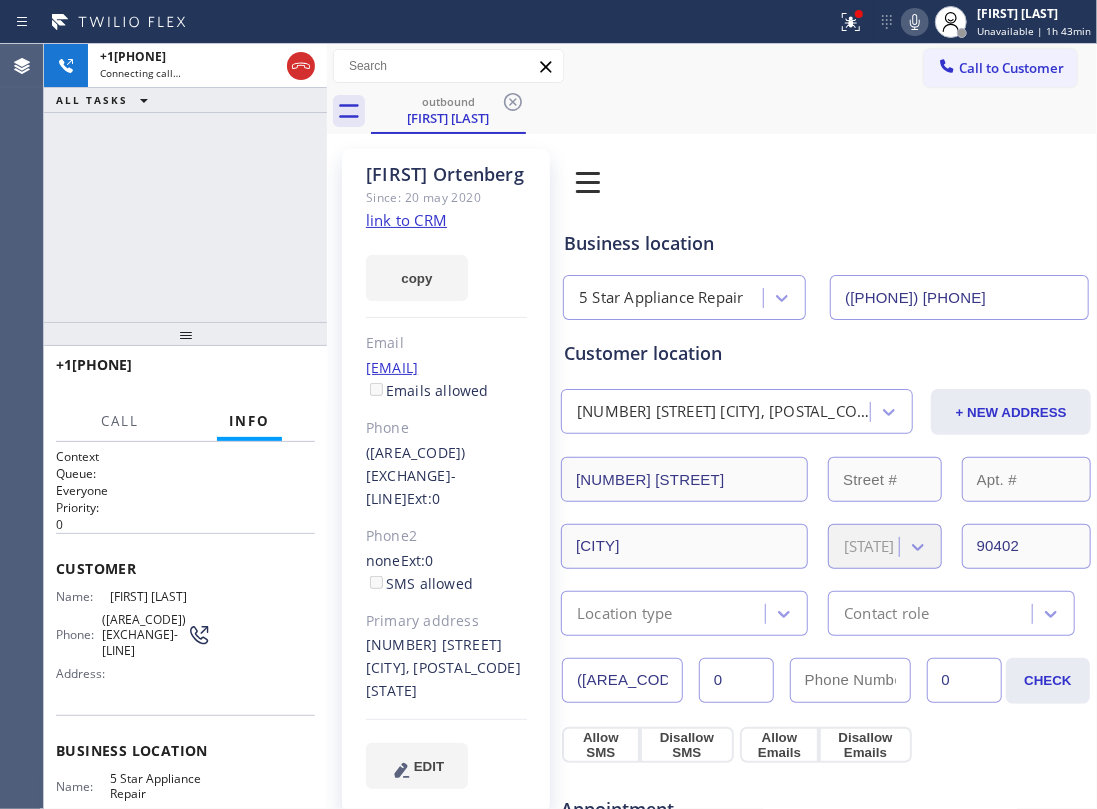 click on "+13108046786 Connecting call… ALL TASKS ALL TASKS ACTIVE TASKS TASKS IN WRAP UP" at bounding box center (185, 183) 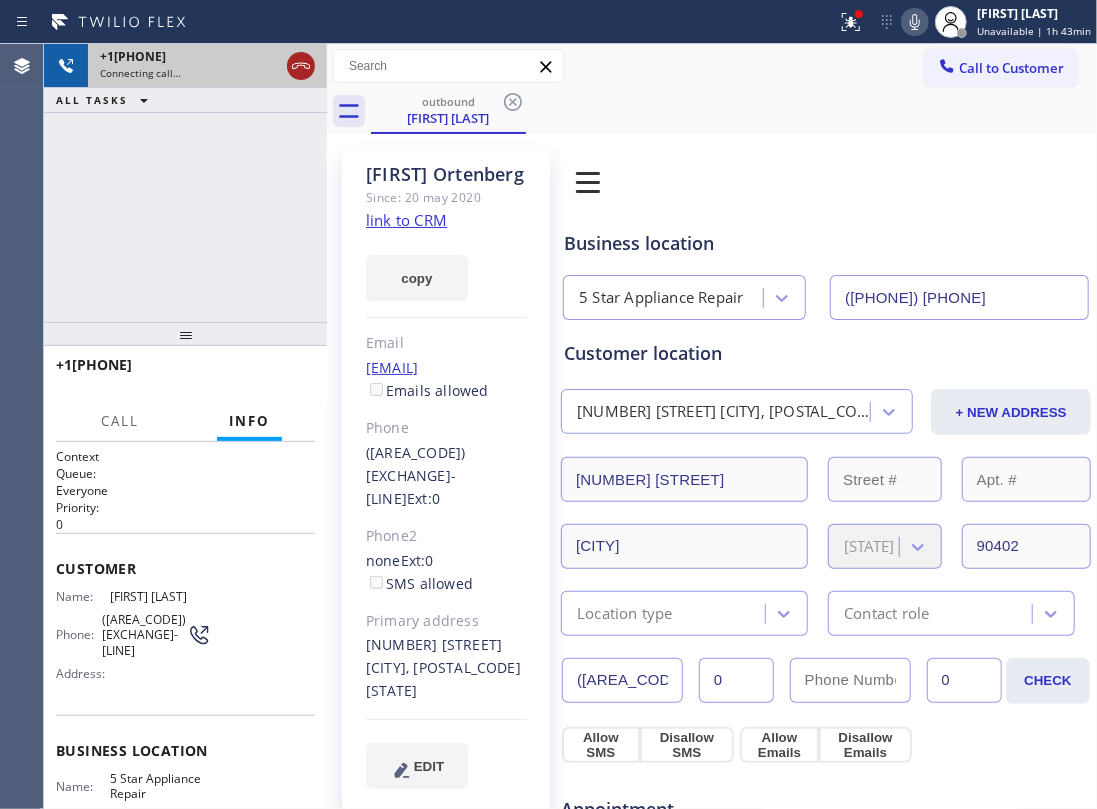 click 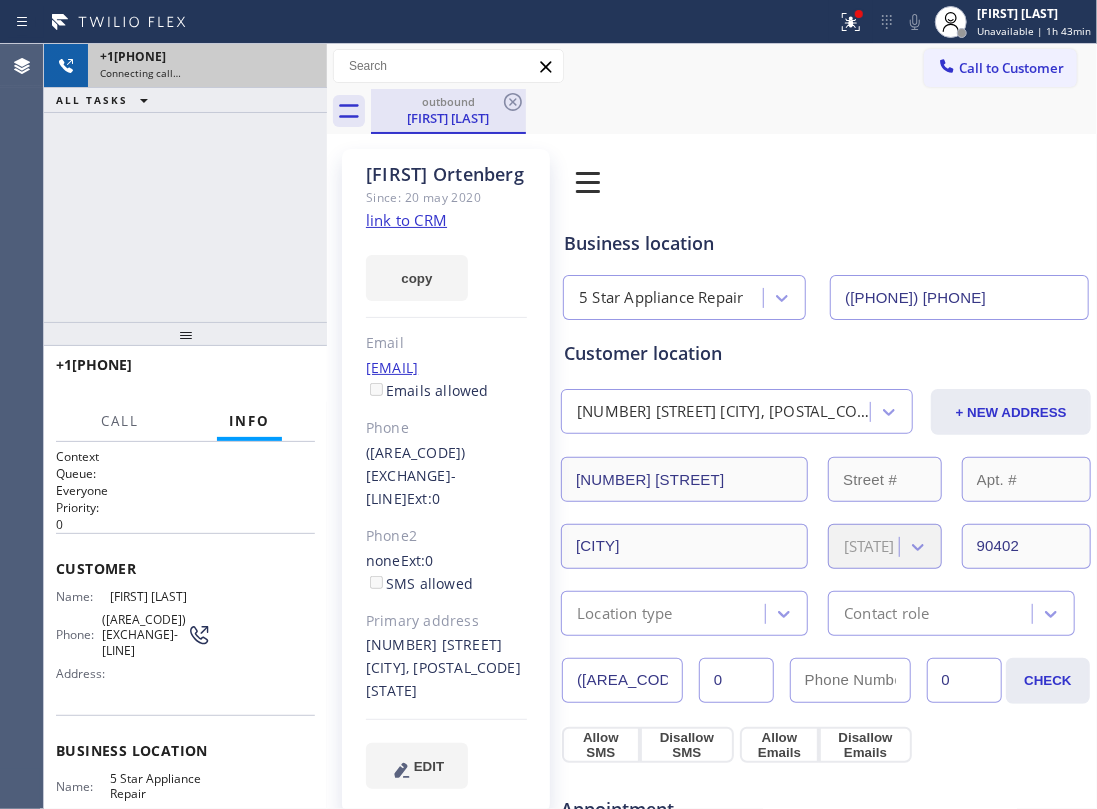 click on "Edie Ortenberg" at bounding box center [448, 118] 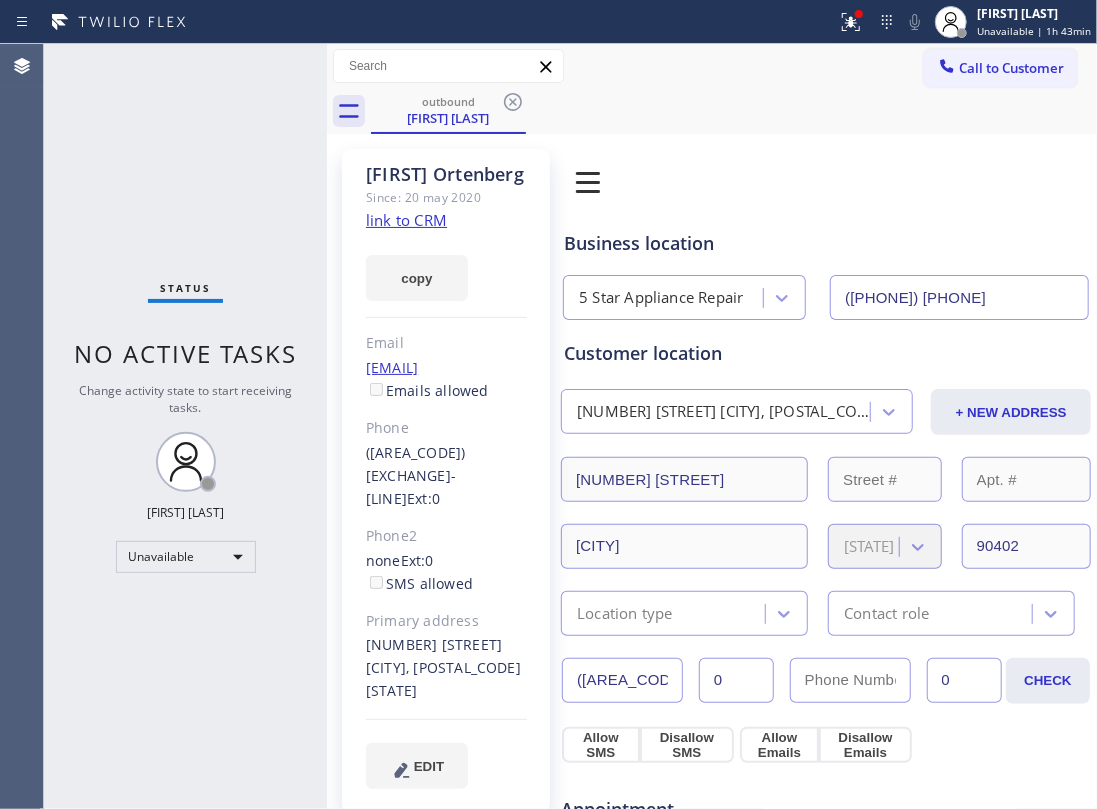 click 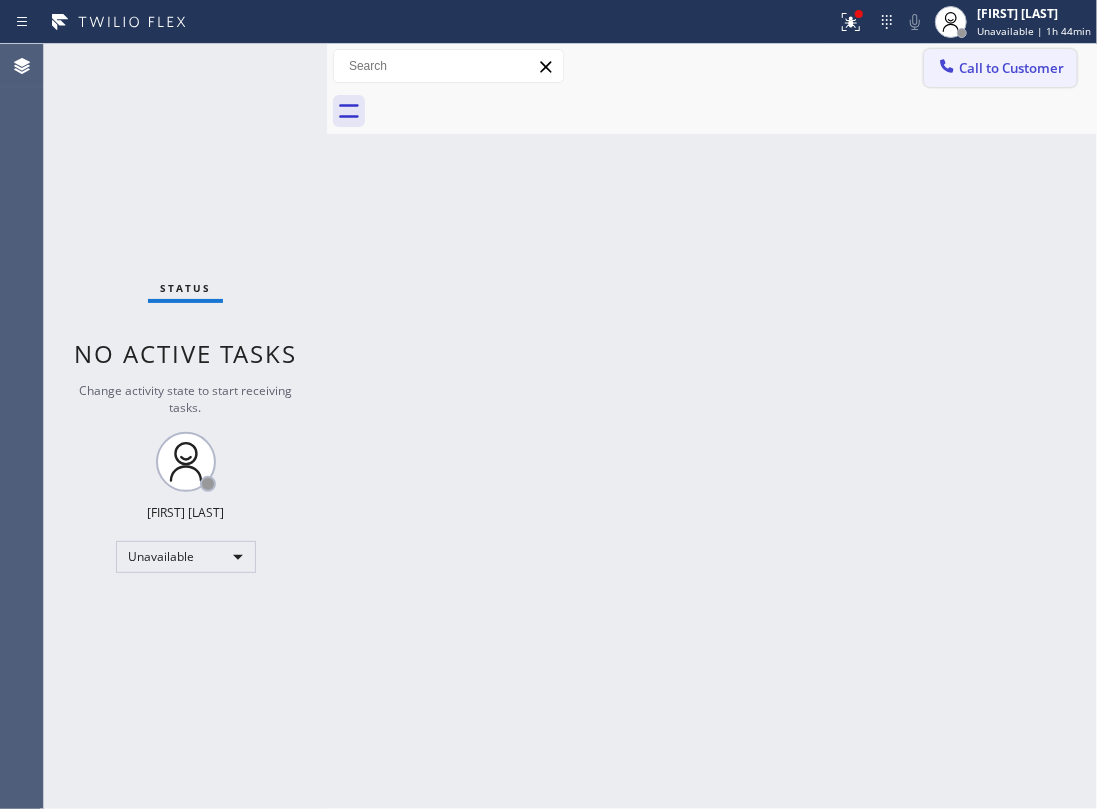 click on "Call to Customer" at bounding box center (1011, 68) 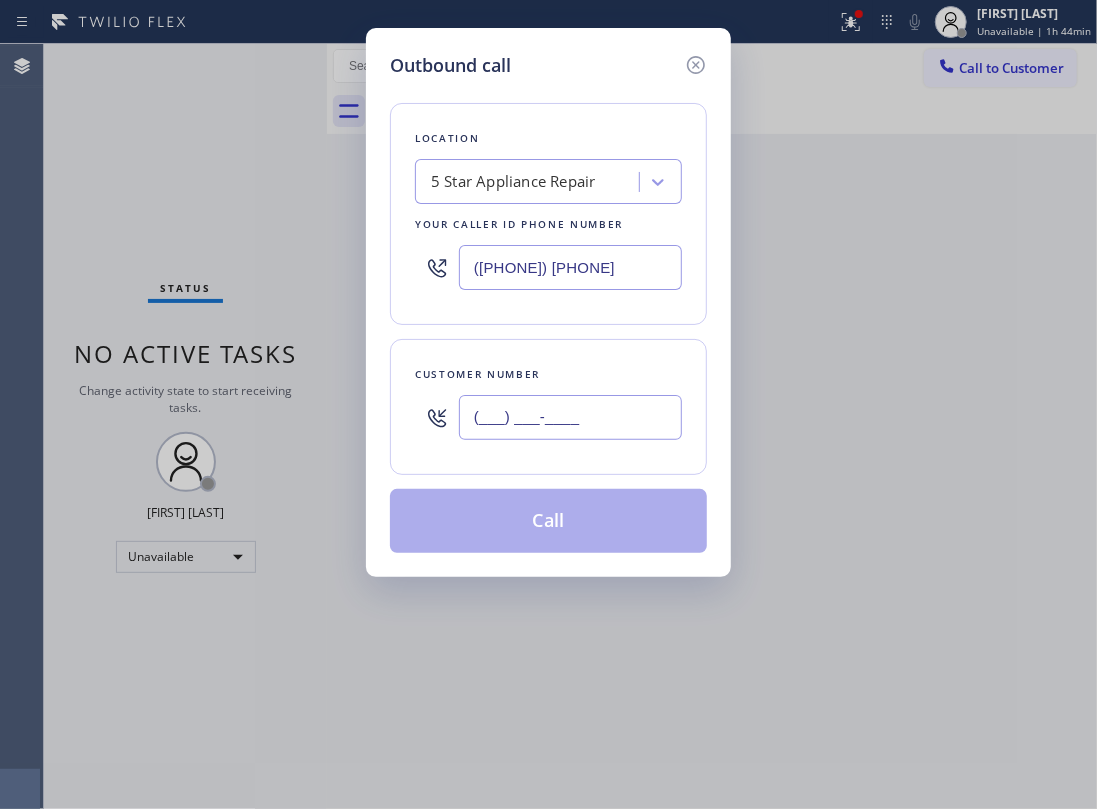 click on "(___) ___-____" at bounding box center [570, 417] 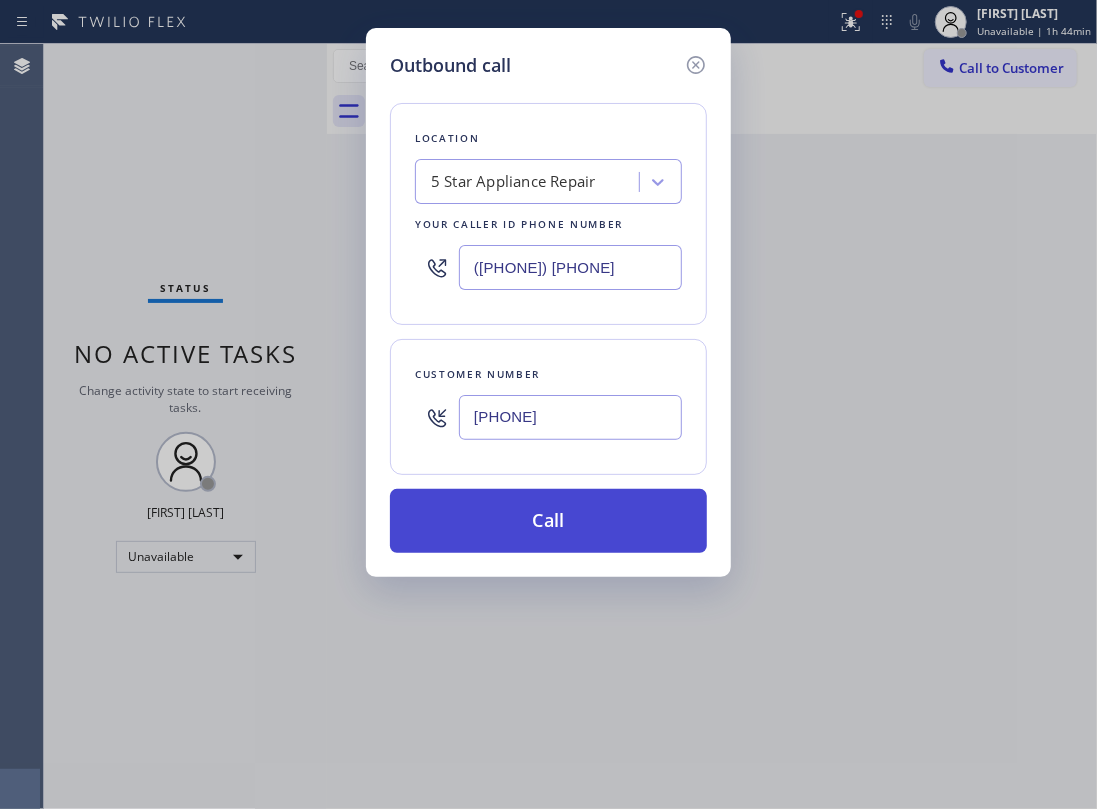 type on "(510) 289-5522" 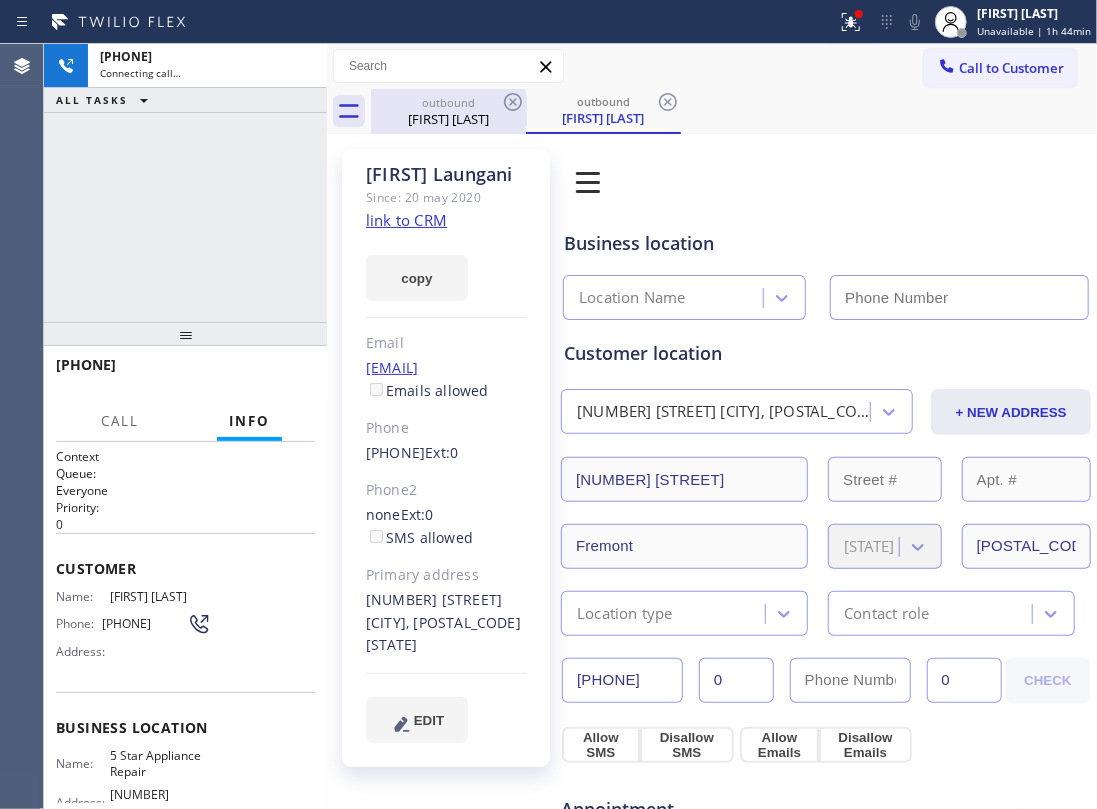 click on "Anna Laungani" at bounding box center (448, 119) 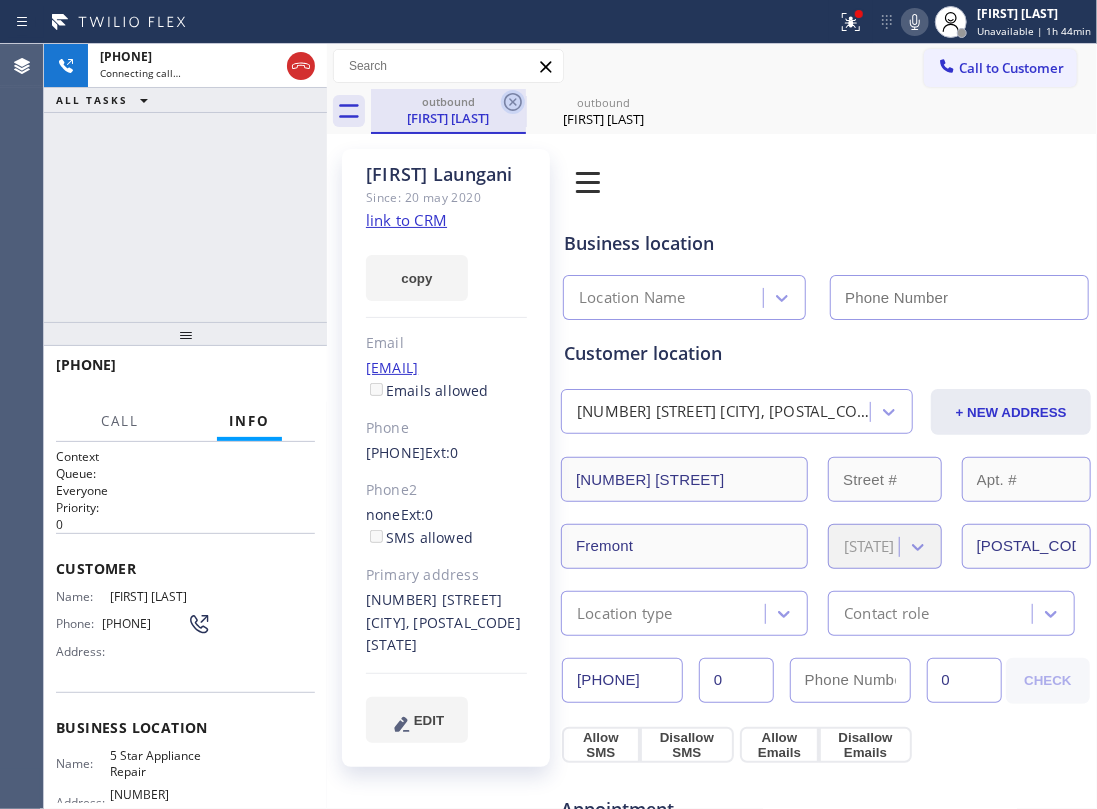 click 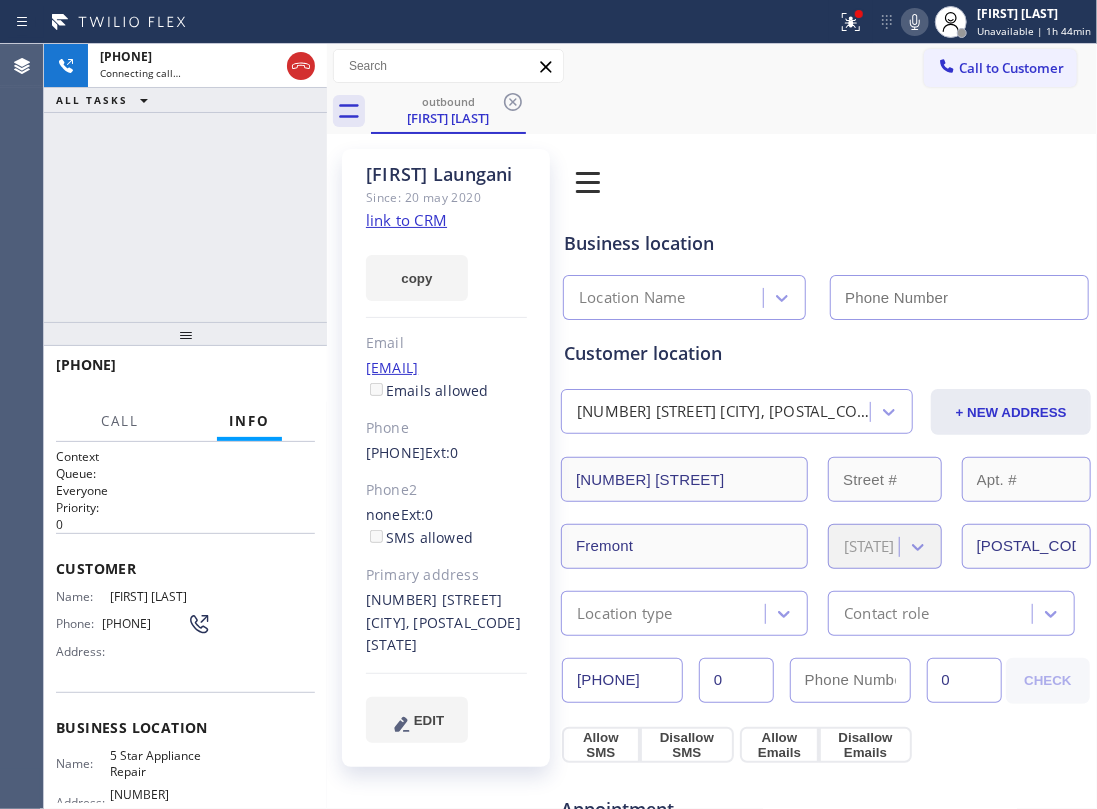 type on "(855) 731-4952" 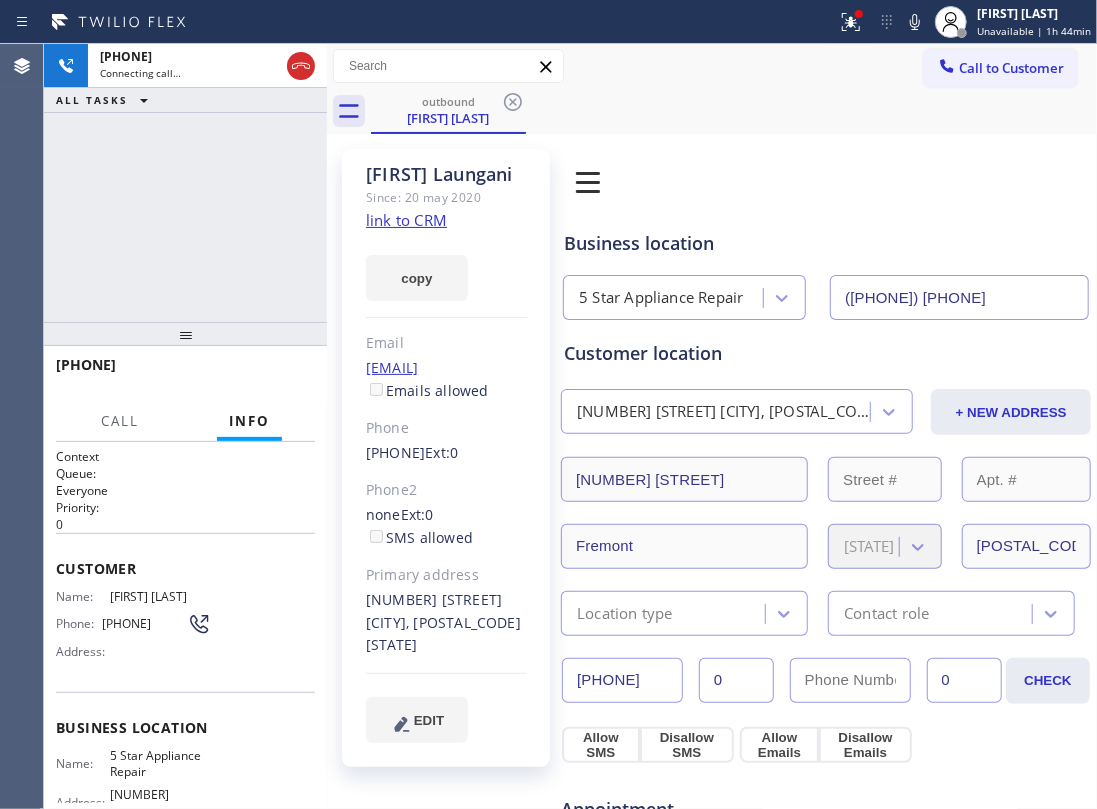 click on "Status report Issues detected These issues could affect your workflow. Please contact your support team. View issues Download report Clear issues Jesica Jumao-as Unavailable | 1h 44min Set your status Offline Available Unavailable Break Log out" at bounding box center (963, 22) 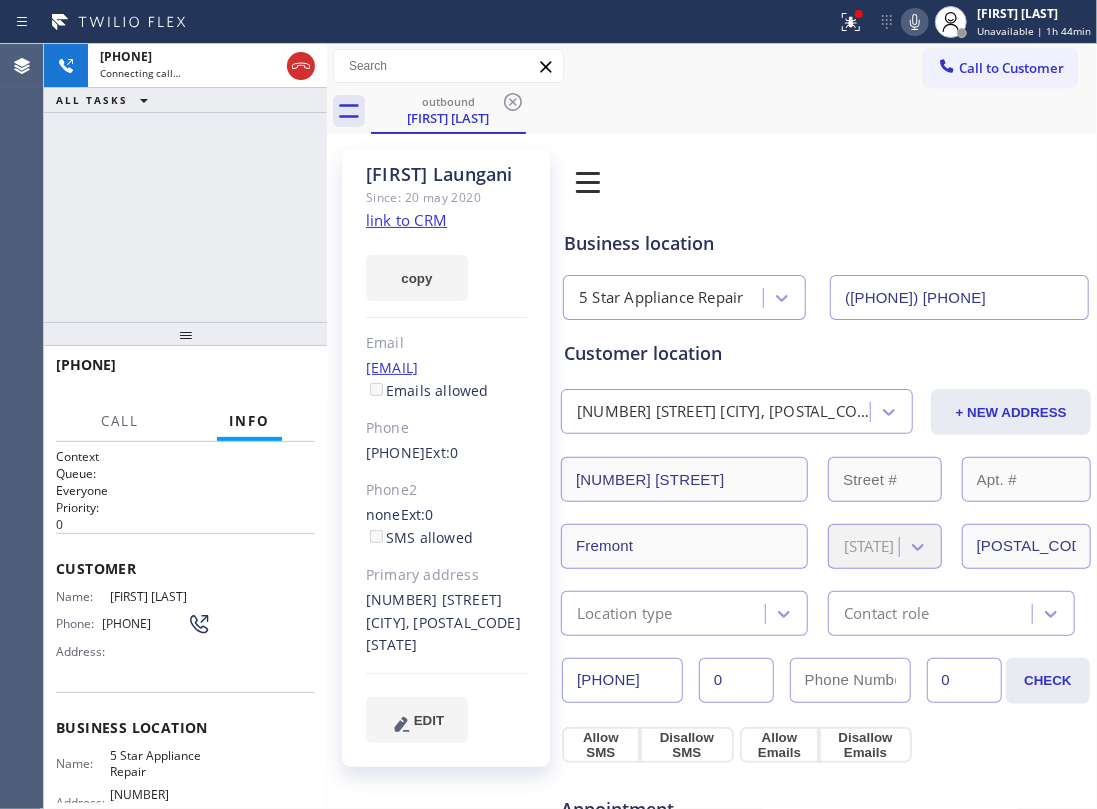 click 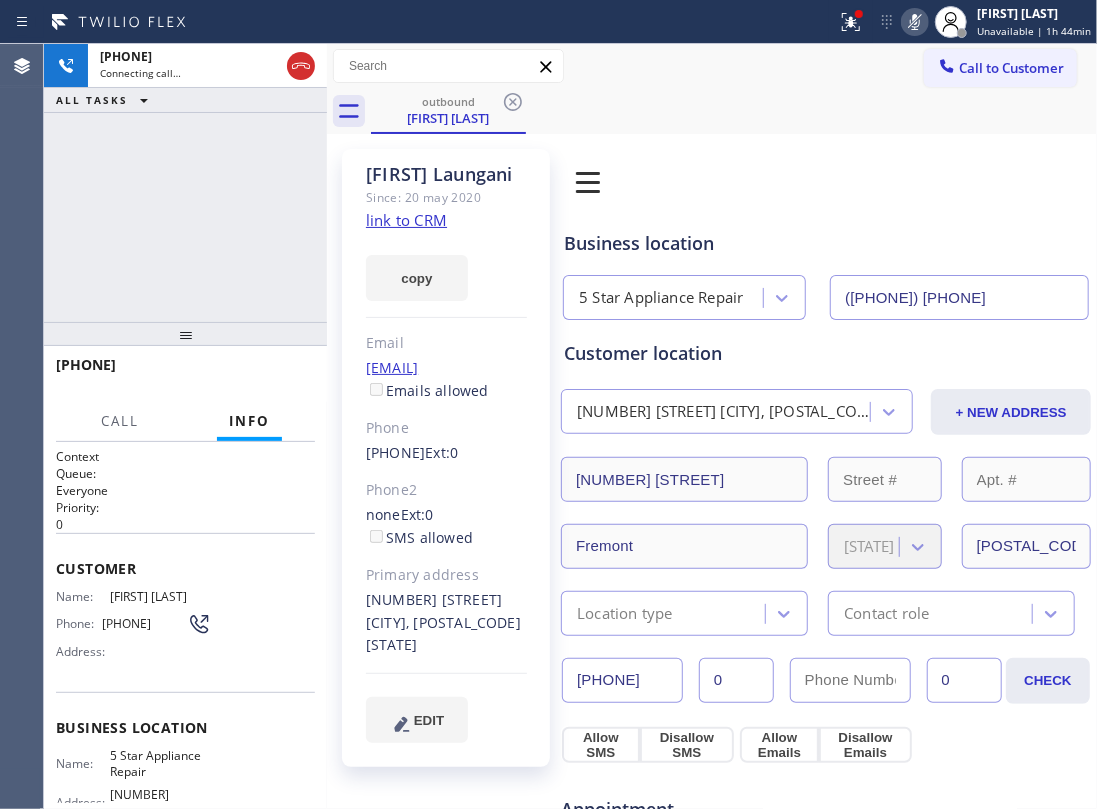 click on "outbound Anna Laungani" at bounding box center (734, 111) 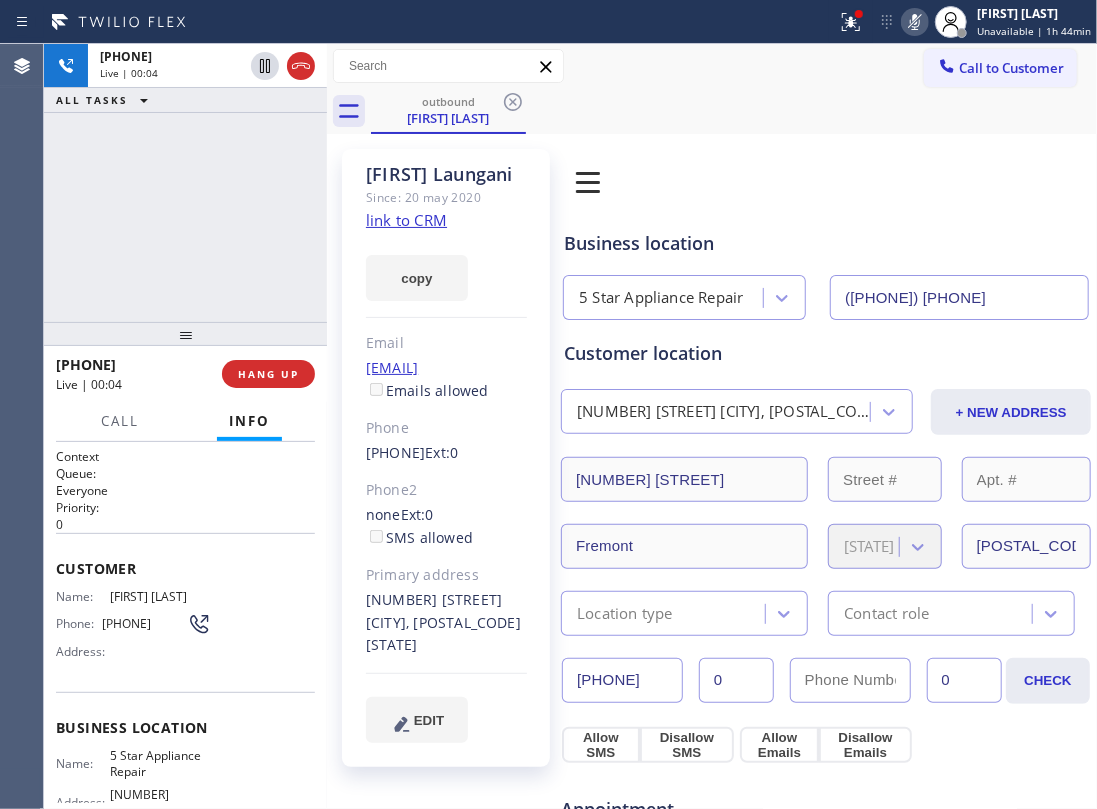 drag, startPoint x: 196, startPoint y: 289, endPoint x: 202, endPoint y: 317, distance: 28.635643 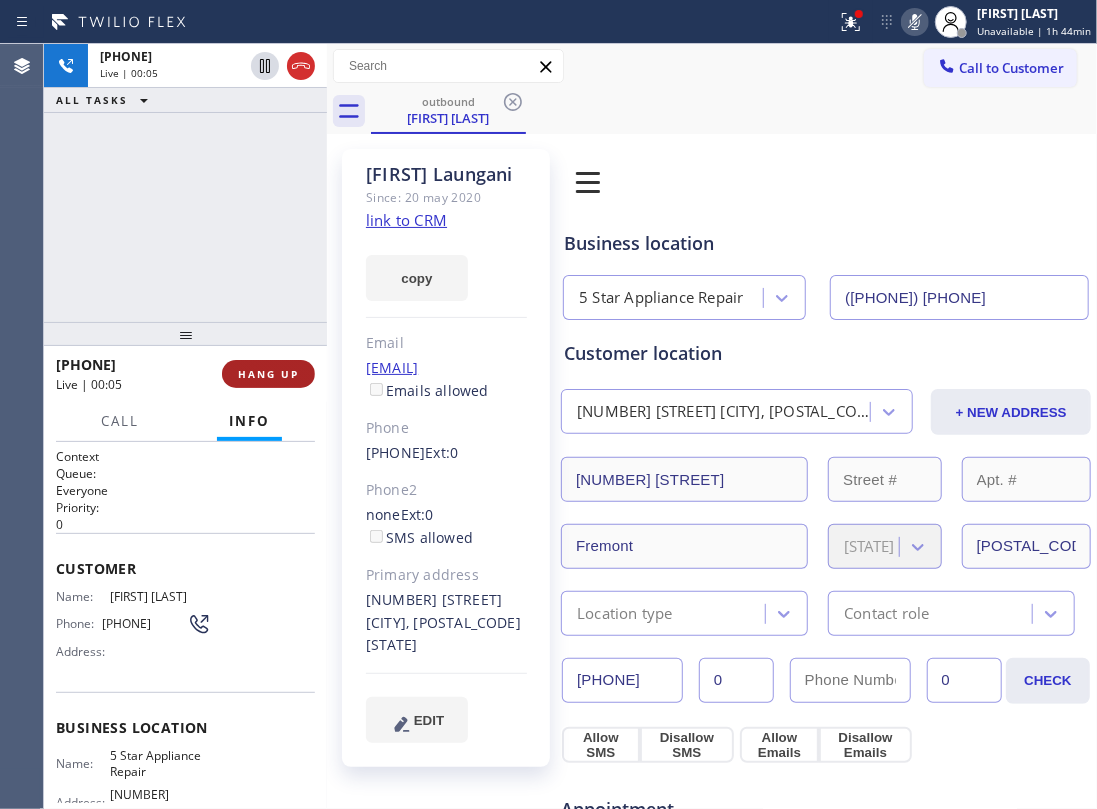 click on "HANG UP" at bounding box center [268, 374] 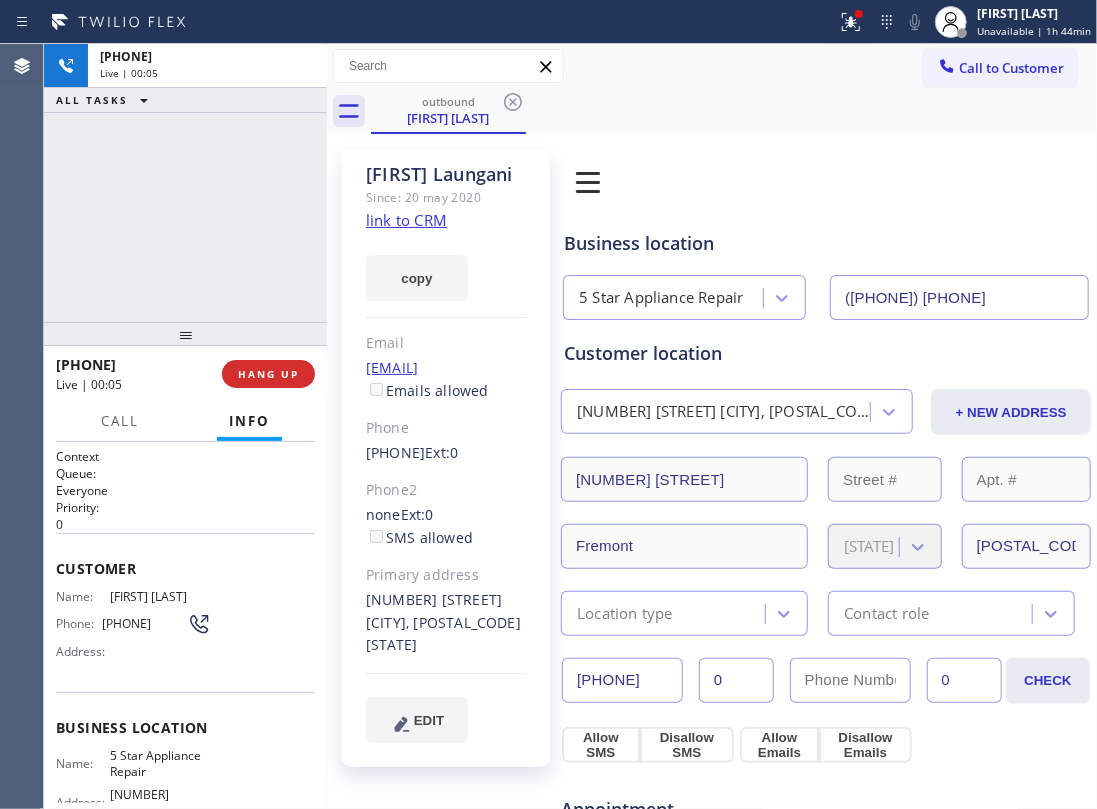 click at bounding box center [185, 334] 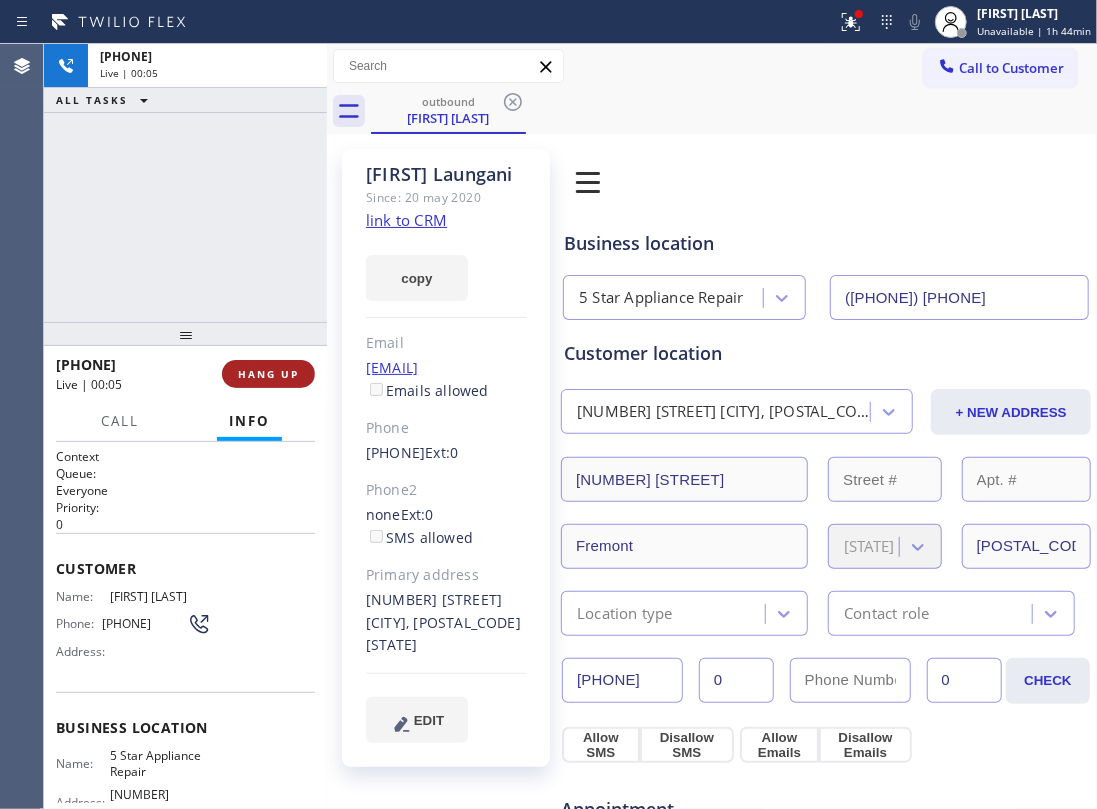 click on "HANG UP" at bounding box center (268, 374) 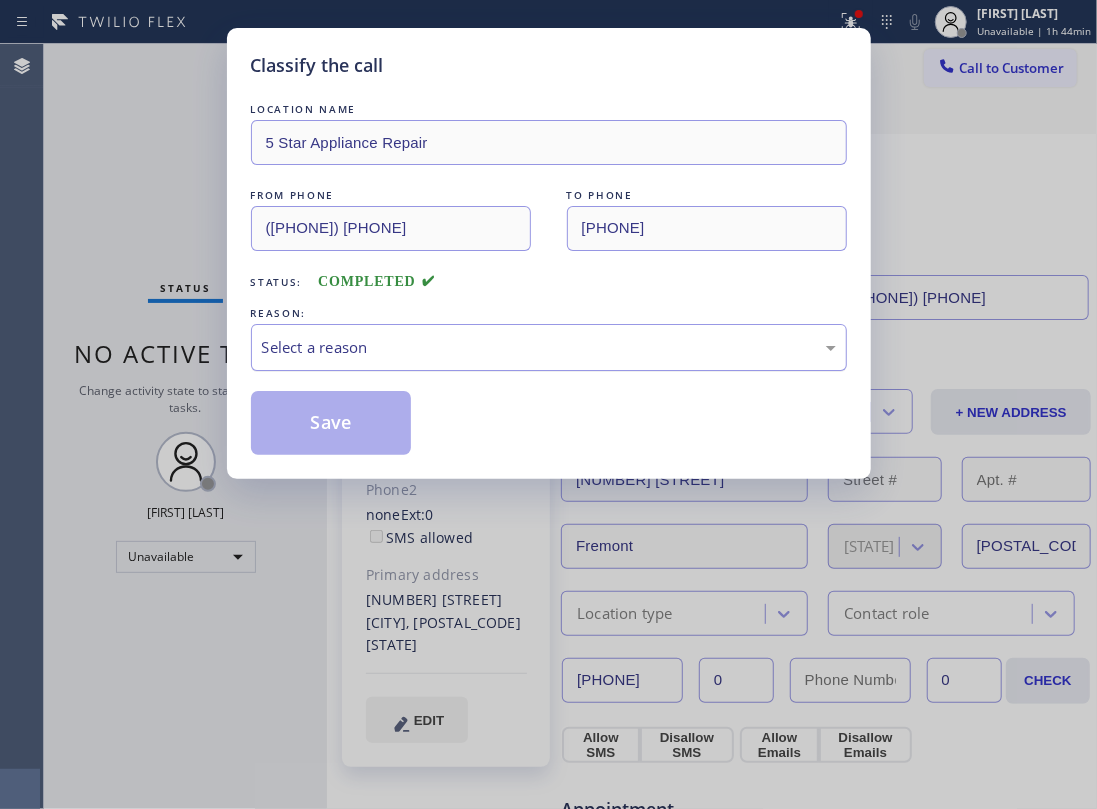 click on "Select a reason" at bounding box center [549, 347] 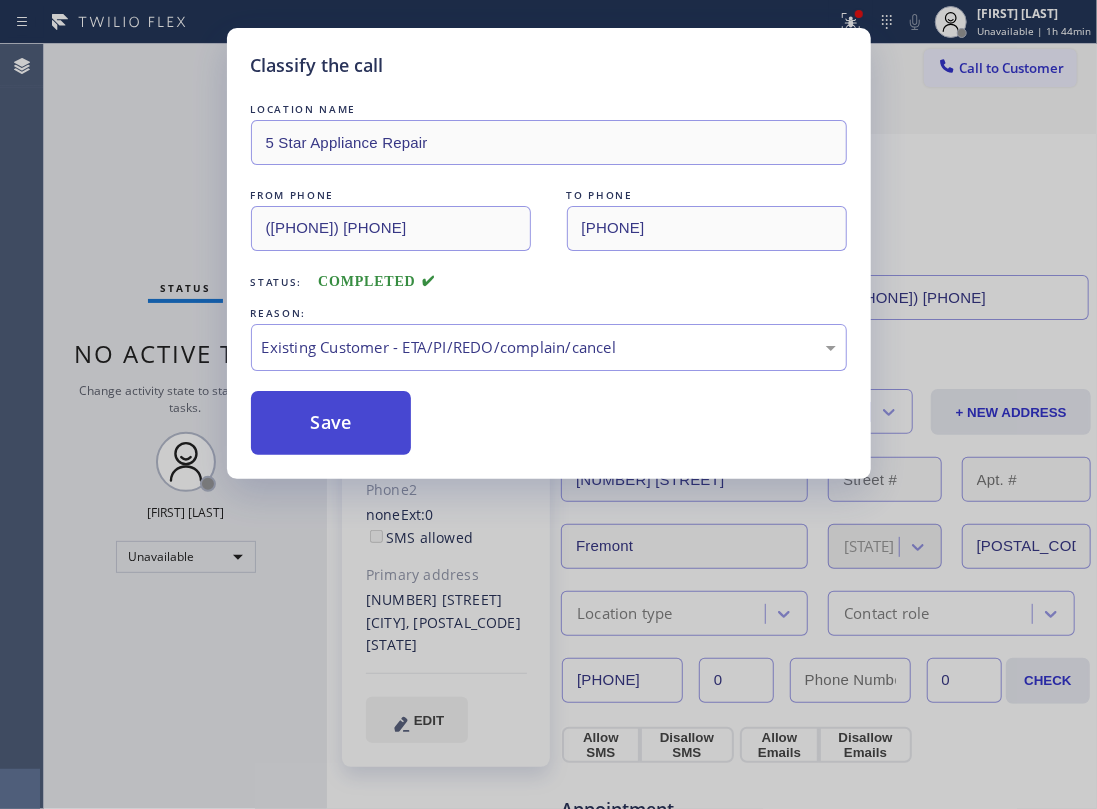 click on "Save" at bounding box center [331, 423] 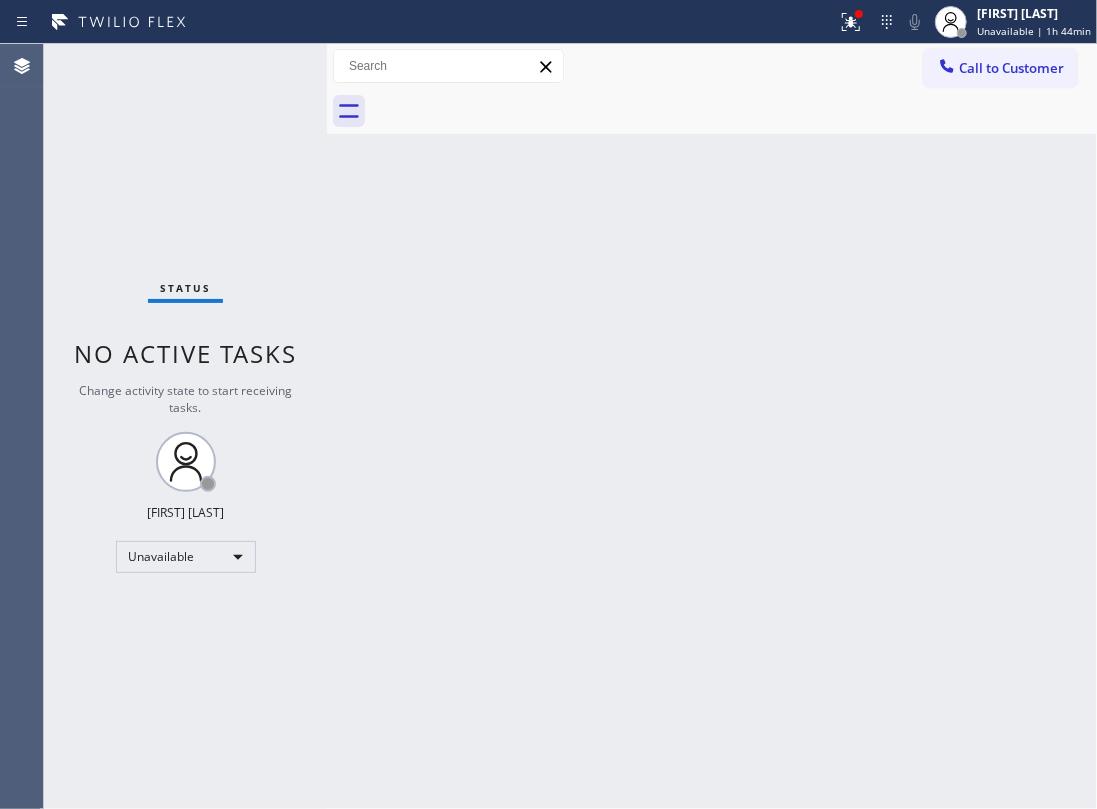 drag, startPoint x: 696, startPoint y: 510, endPoint x: 664, endPoint y: 464, distance: 56.0357 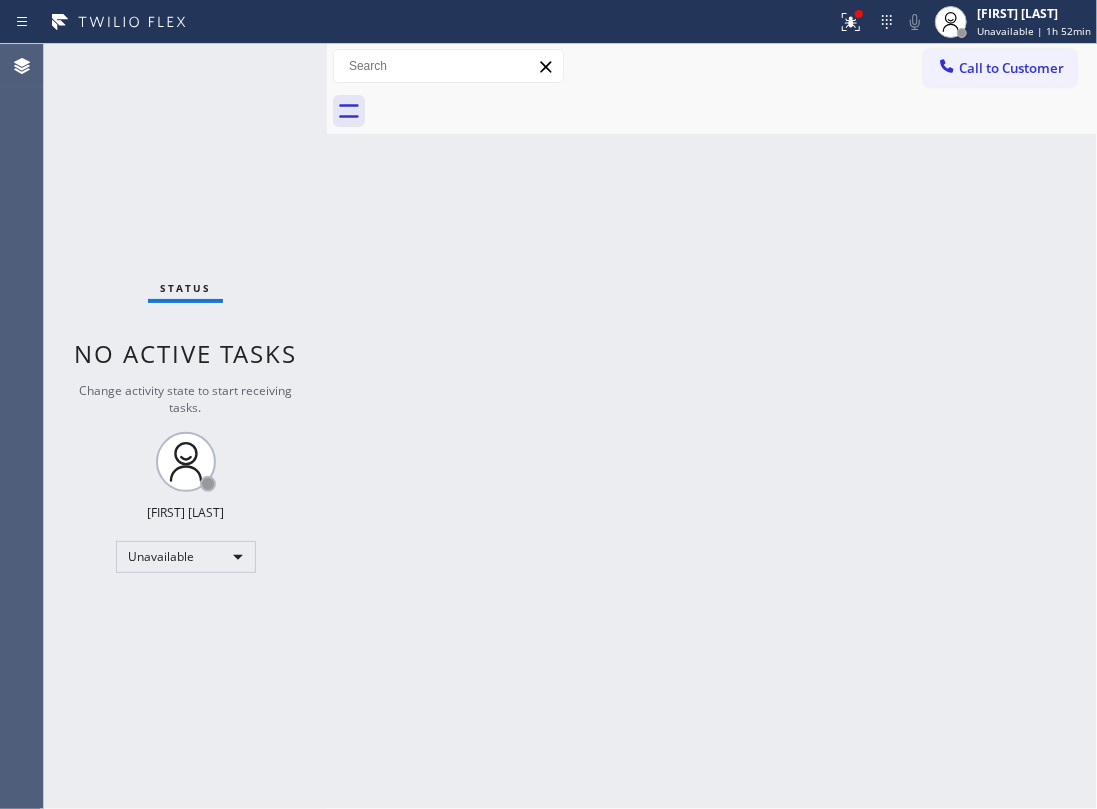 click on "Back to Dashboard Change Sender ID Customers Technicians Select a contact Outbound call Location Search location Your caller id phone number Customer number Call Customer info Name   Phone none Address none Change Sender ID HVAC +18559994417 5 Star Appliance +18557314952 Appliance Repair +18554611149 Plumbing +18889090120 Air Duct Cleaning +18006865038  Electricians +18005688664 Cancel Change Check personal SMS Reset Change No tabs Call to Customer Outbound call Location 5 Star Appliance Repair Your caller id phone number (855) 731-4952 Customer number Call Outbound call Technician Search Technician Your caller id phone number Your caller id phone number Call" at bounding box center [712, 426] 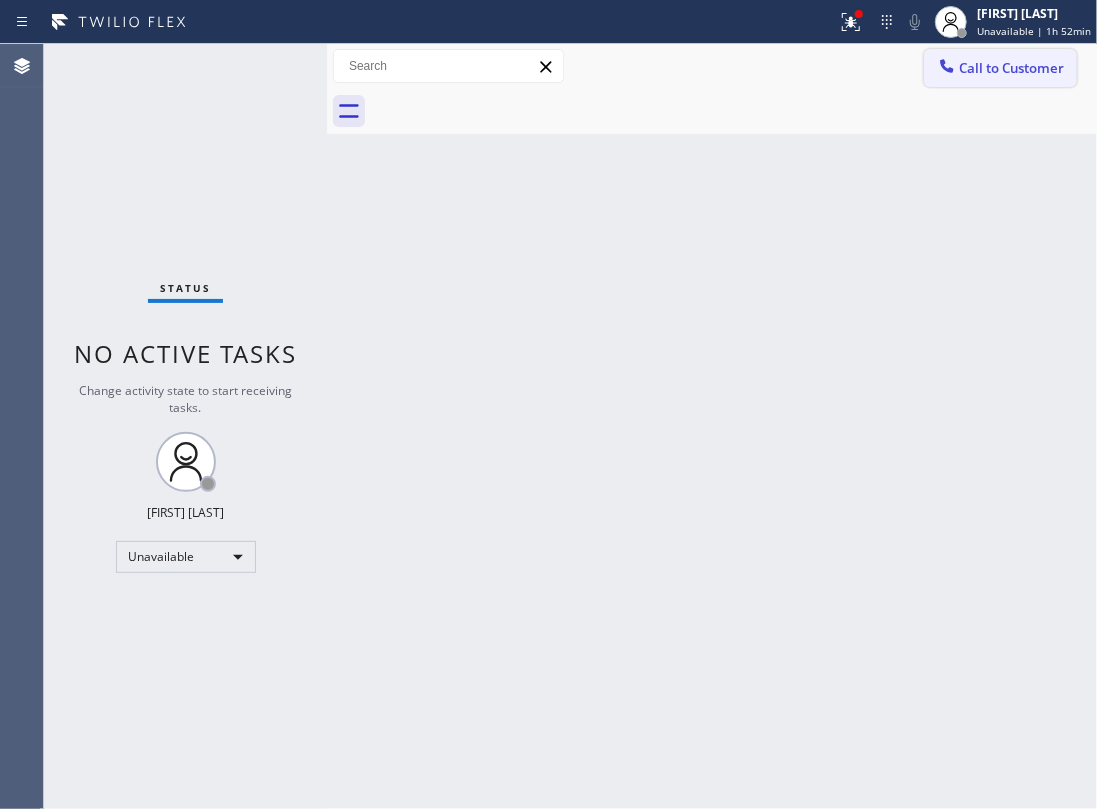 click on "Call to Customer" at bounding box center (1000, 68) 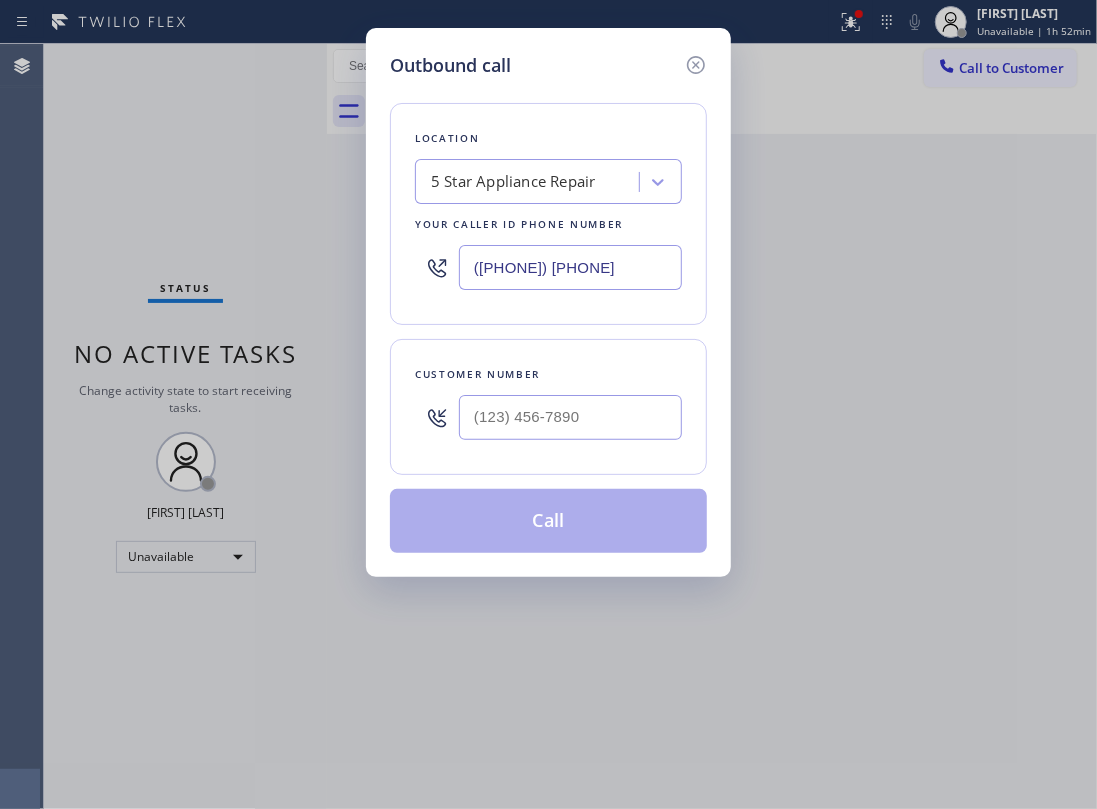 click at bounding box center [570, 417] 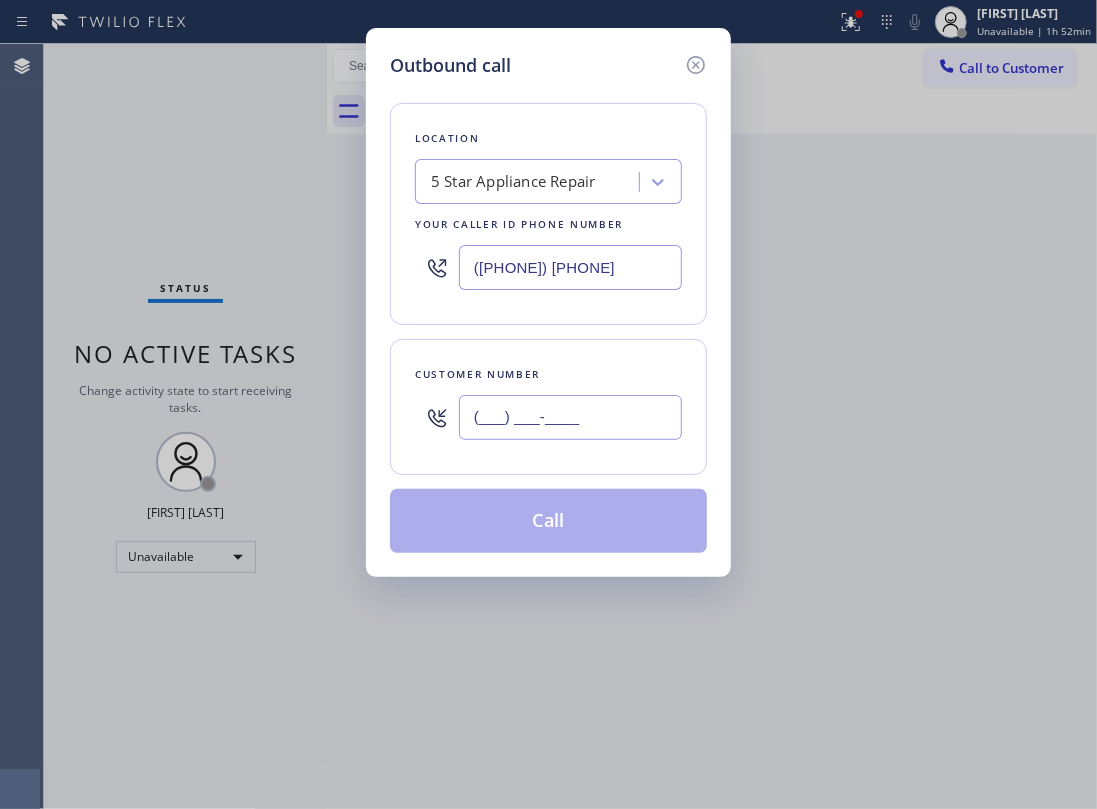 paste on "510) 289-5522" 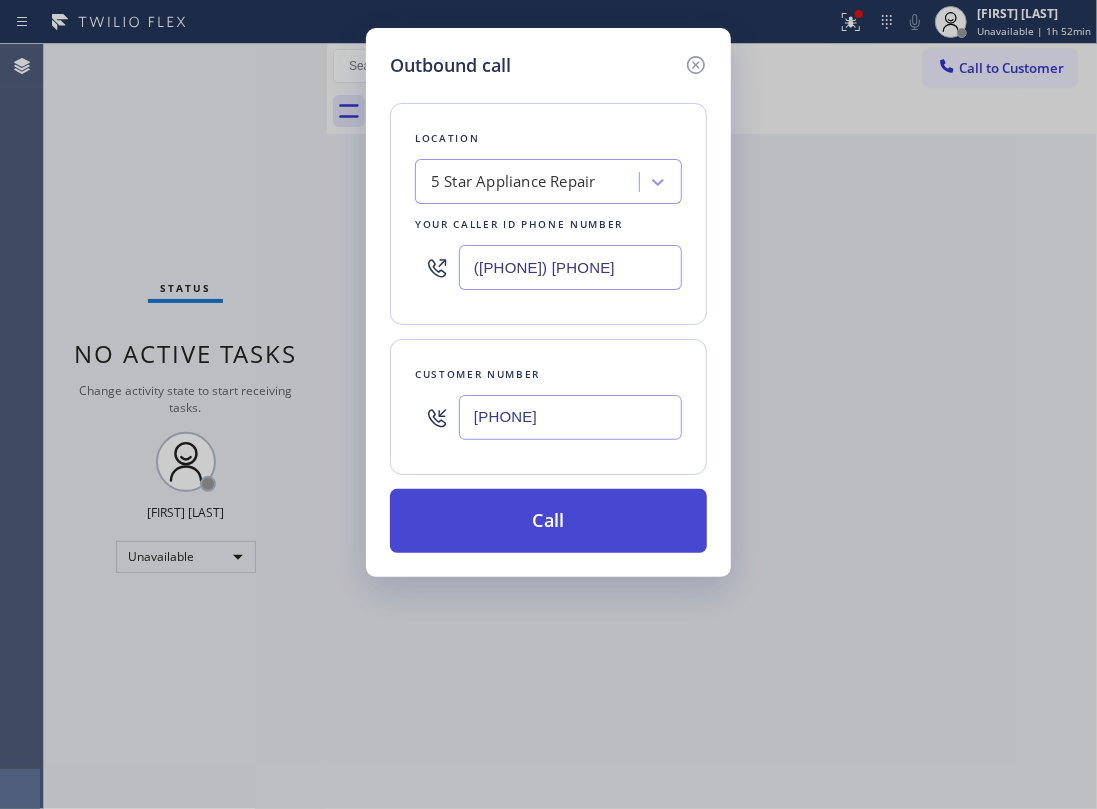 type on "(510) 289-5522" 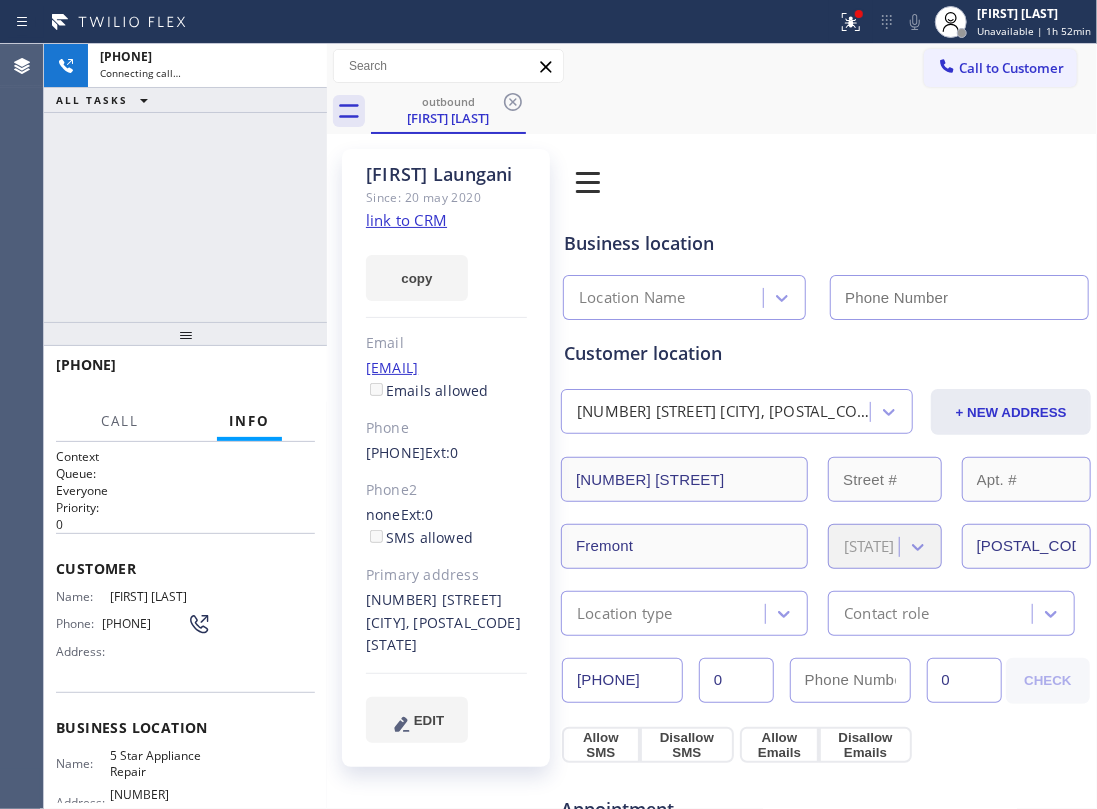 click on "Email" 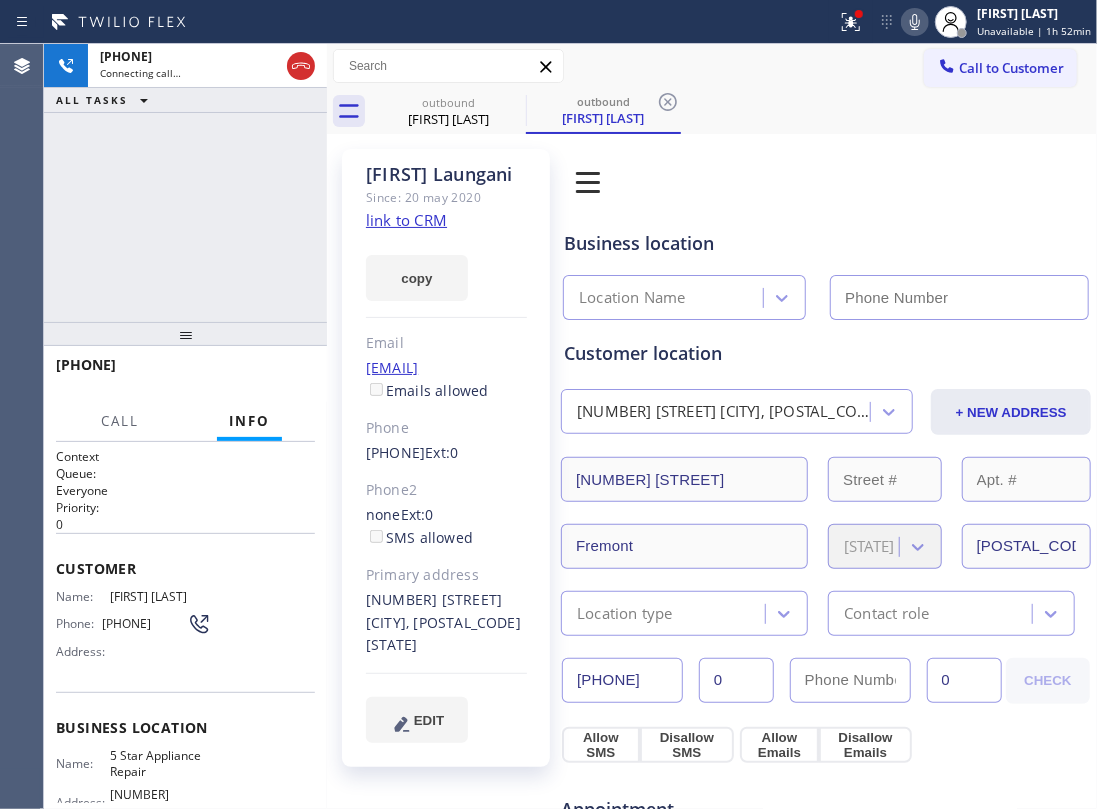click on "+15102895522 Connecting call… ALL TASKS ALL TASKS ACTIVE TASKS TASKS IN WRAP UP" at bounding box center (185, 183) 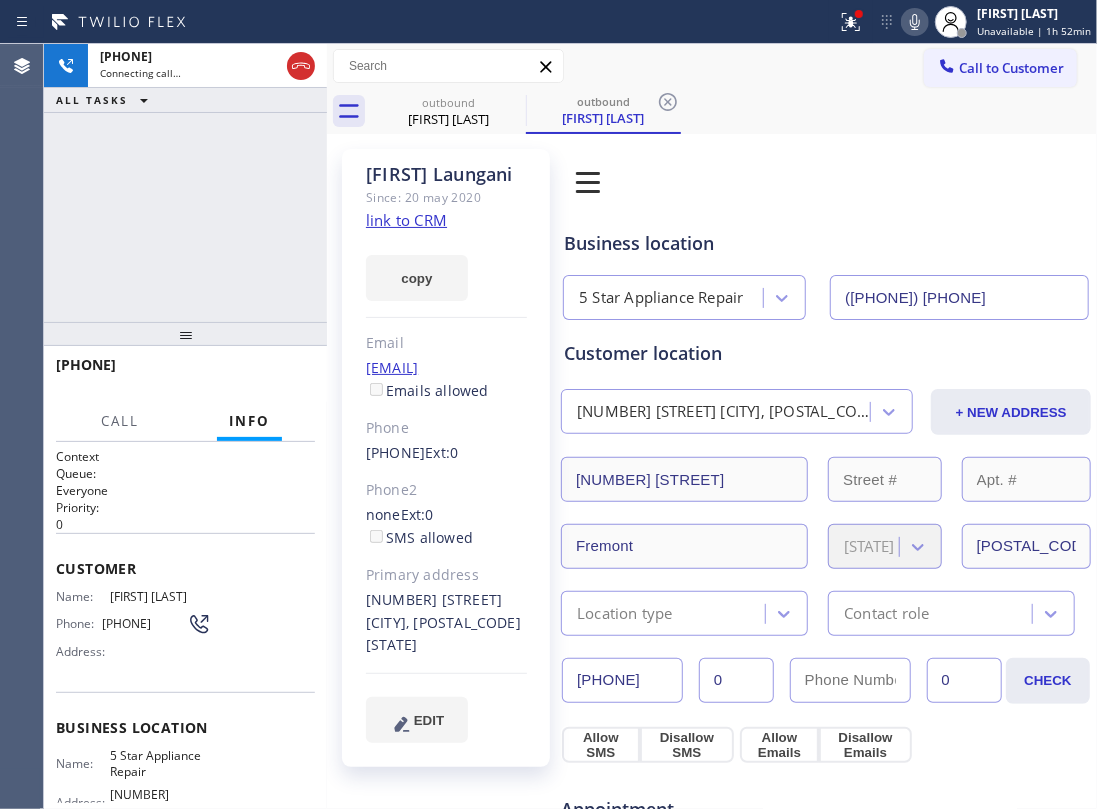drag, startPoint x: 272, startPoint y: 220, endPoint x: 469, endPoint y: 176, distance: 201.85391 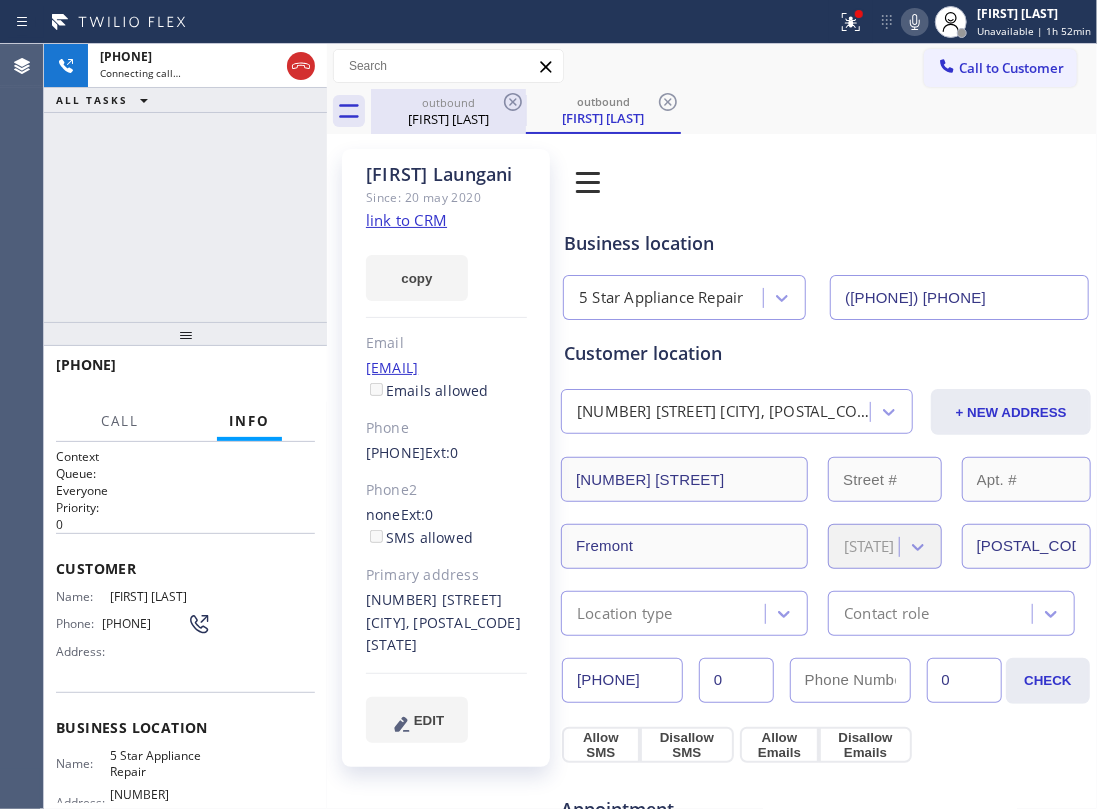 click on "Anna Laungani" at bounding box center (448, 119) 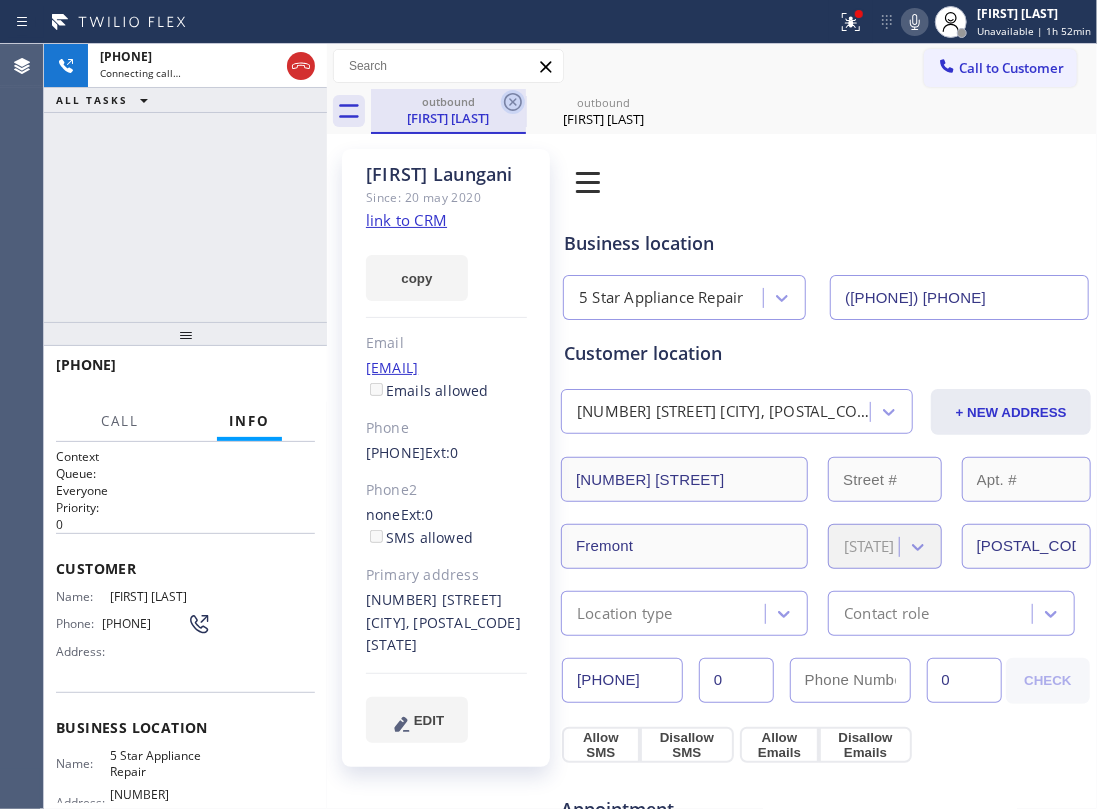 click 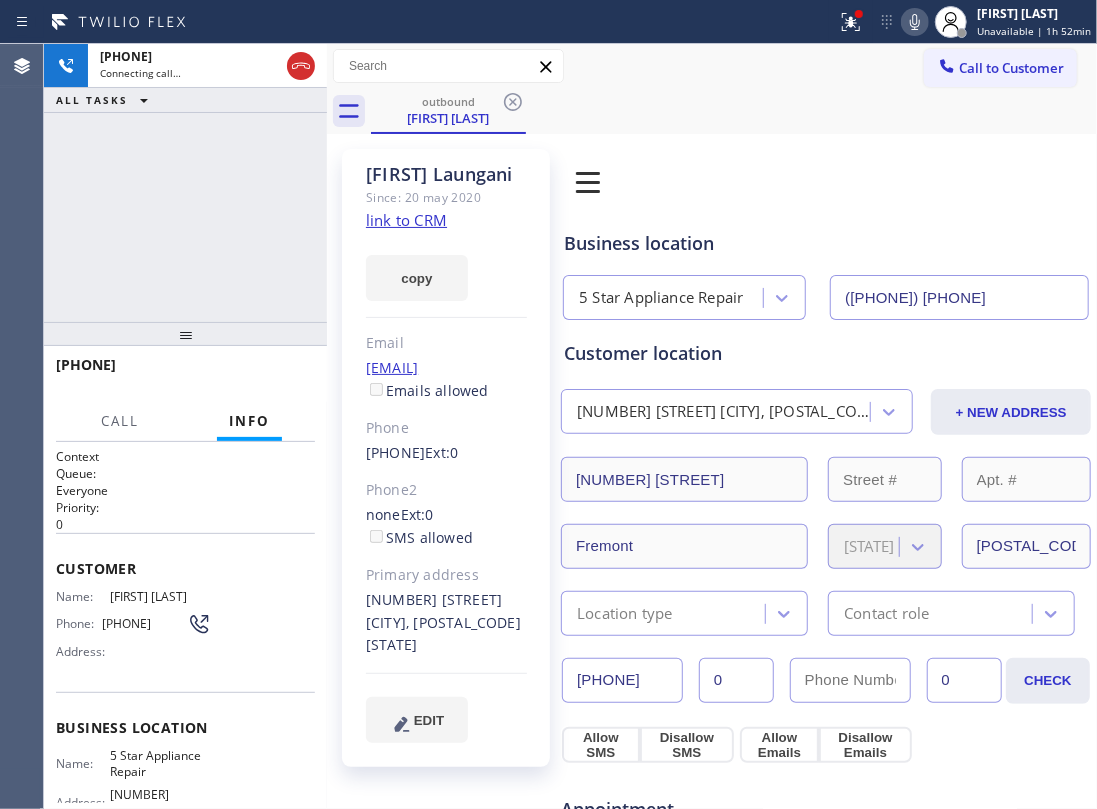 click on "+15102895522 Connecting call… ALL TASKS ALL TASKS ACTIVE TASKS TASKS IN WRAP UP" at bounding box center [185, 183] 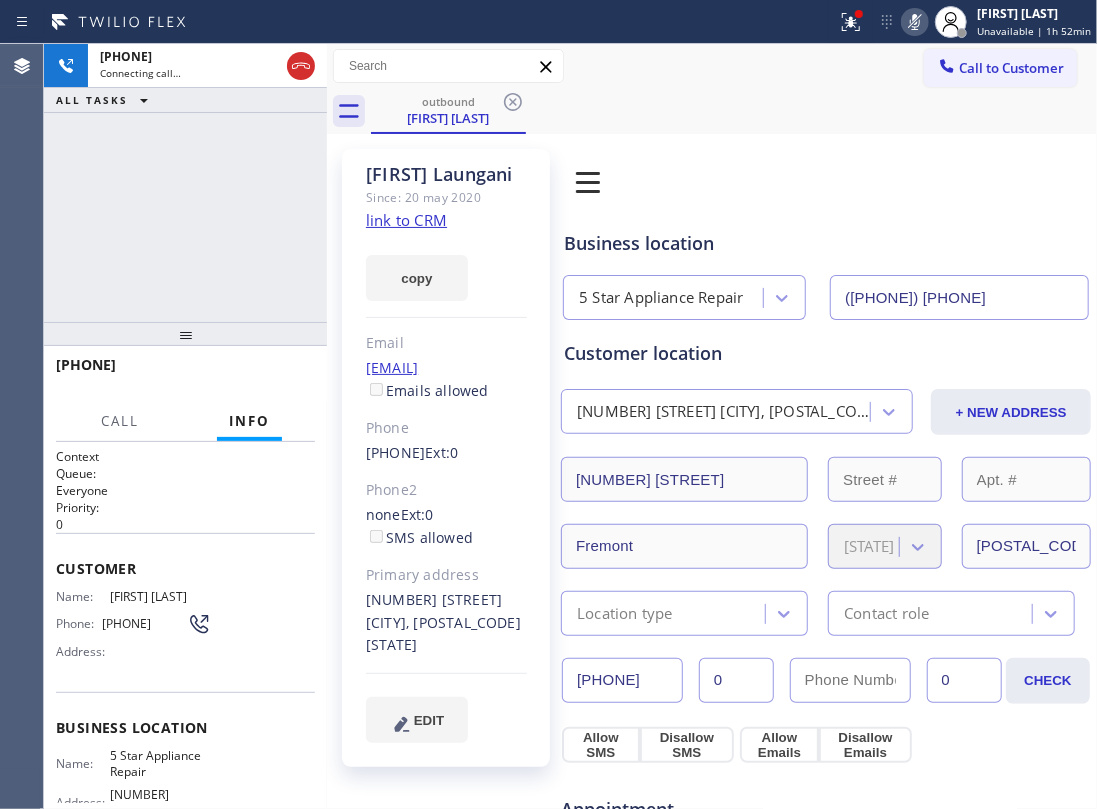click 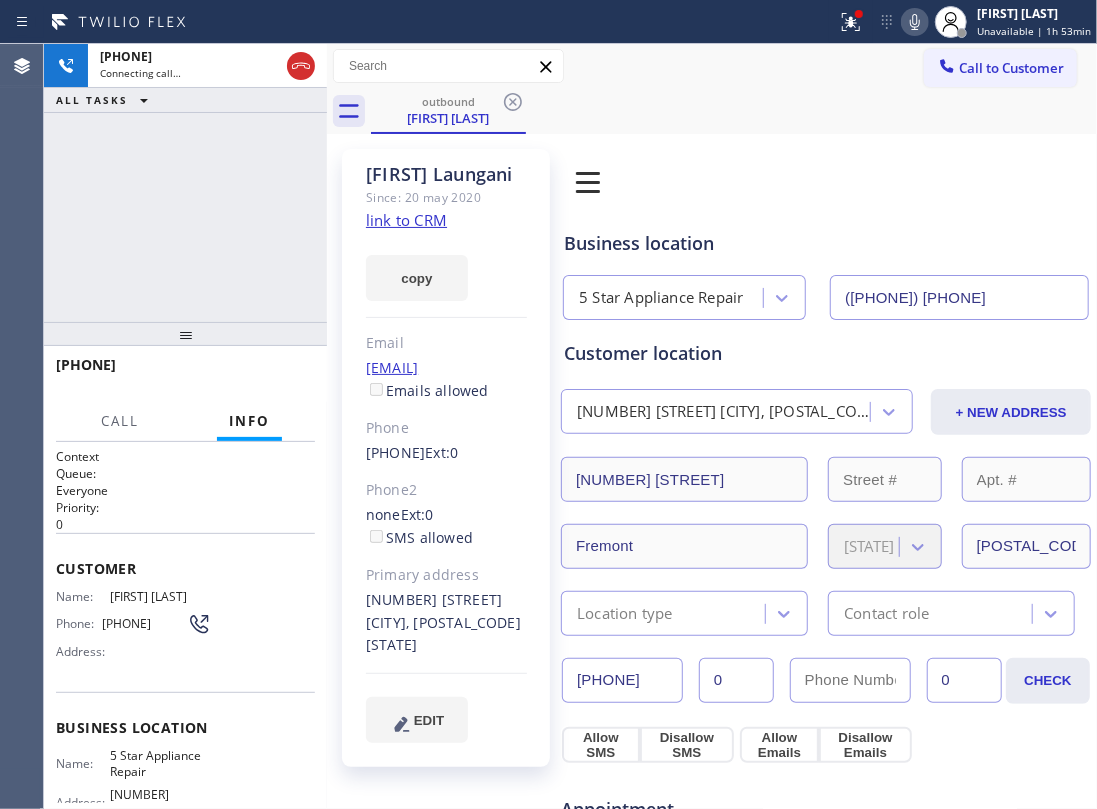 drag, startPoint x: 308, startPoint y: 61, endPoint x: 348, endPoint y: 88, distance: 48.259712 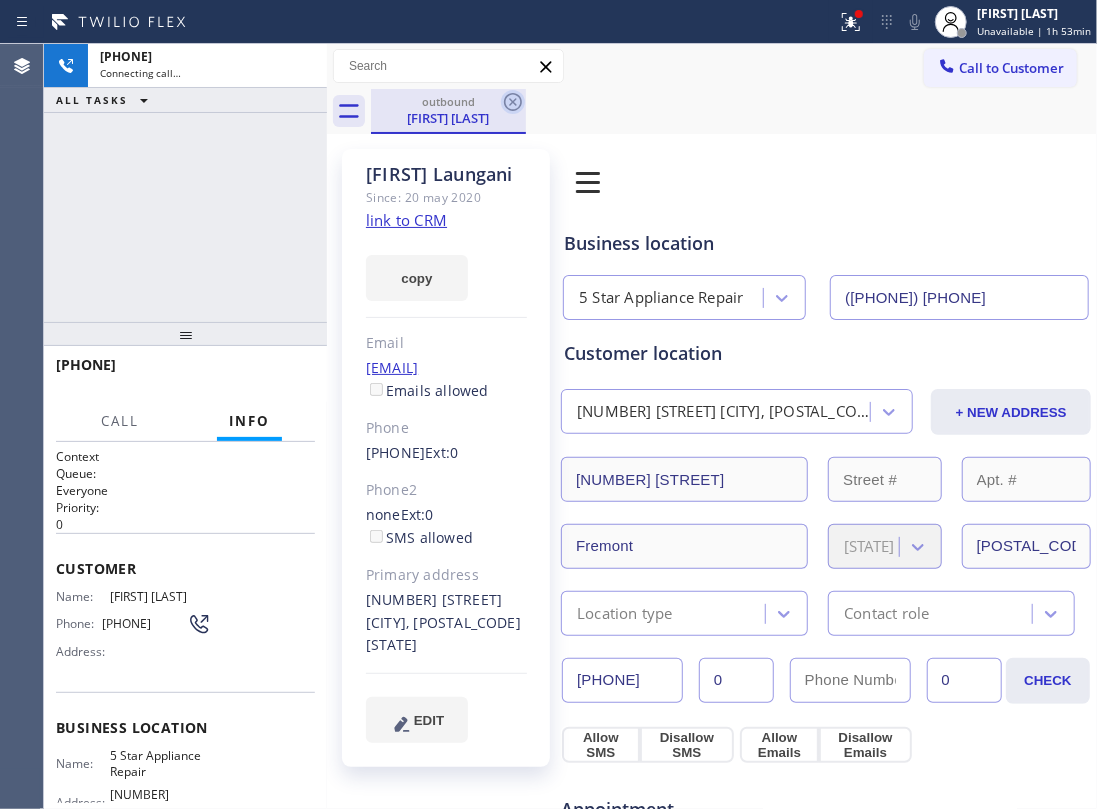 drag, startPoint x: 429, startPoint y: 102, endPoint x: 504, endPoint y: 110, distance: 75.42546 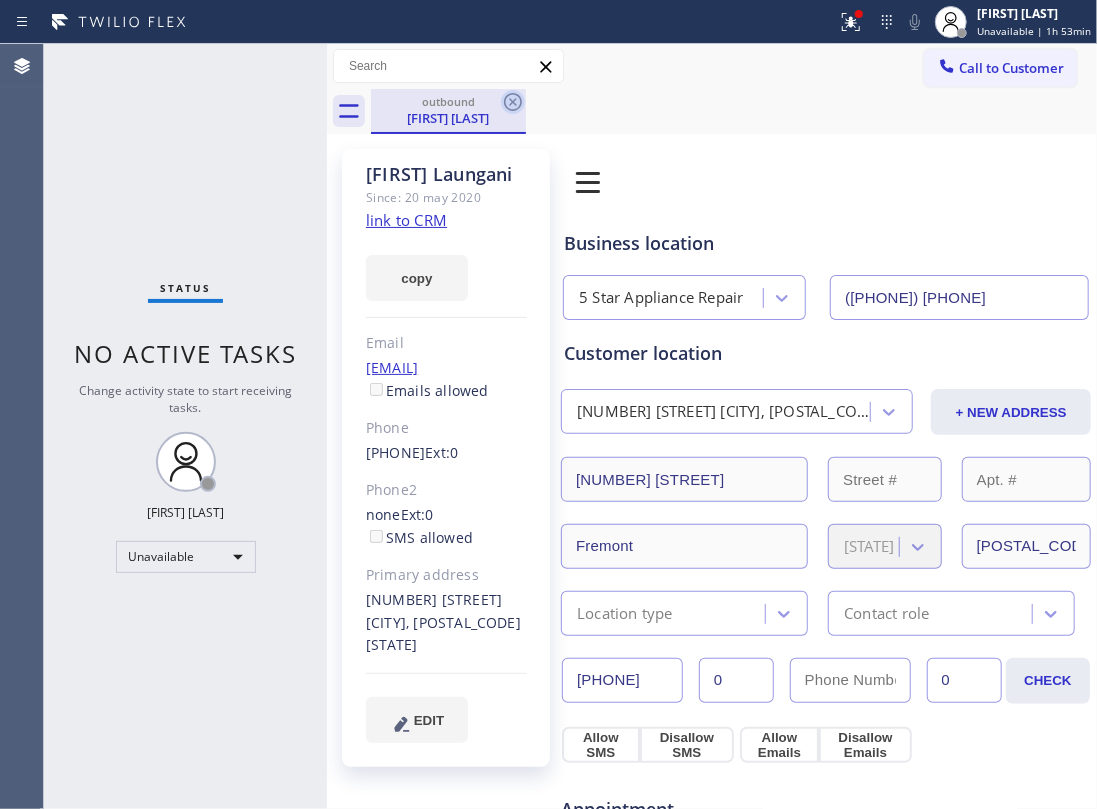 click 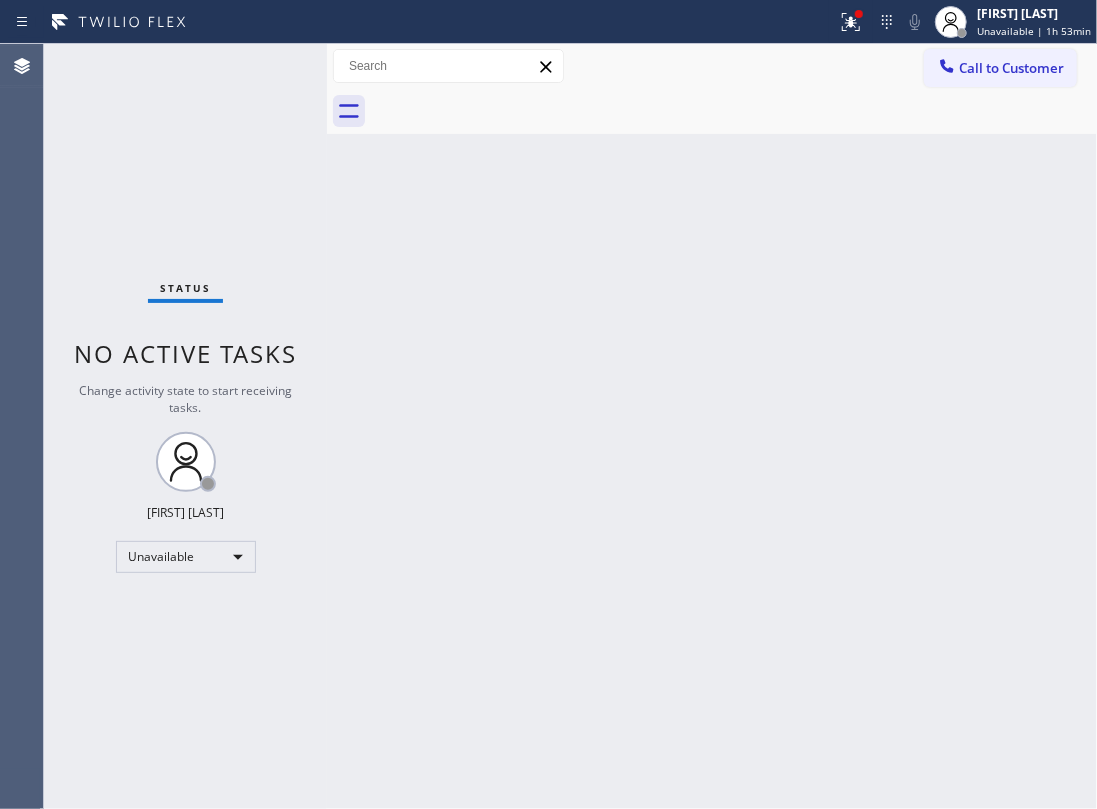 click at bounding box center (734, 111) 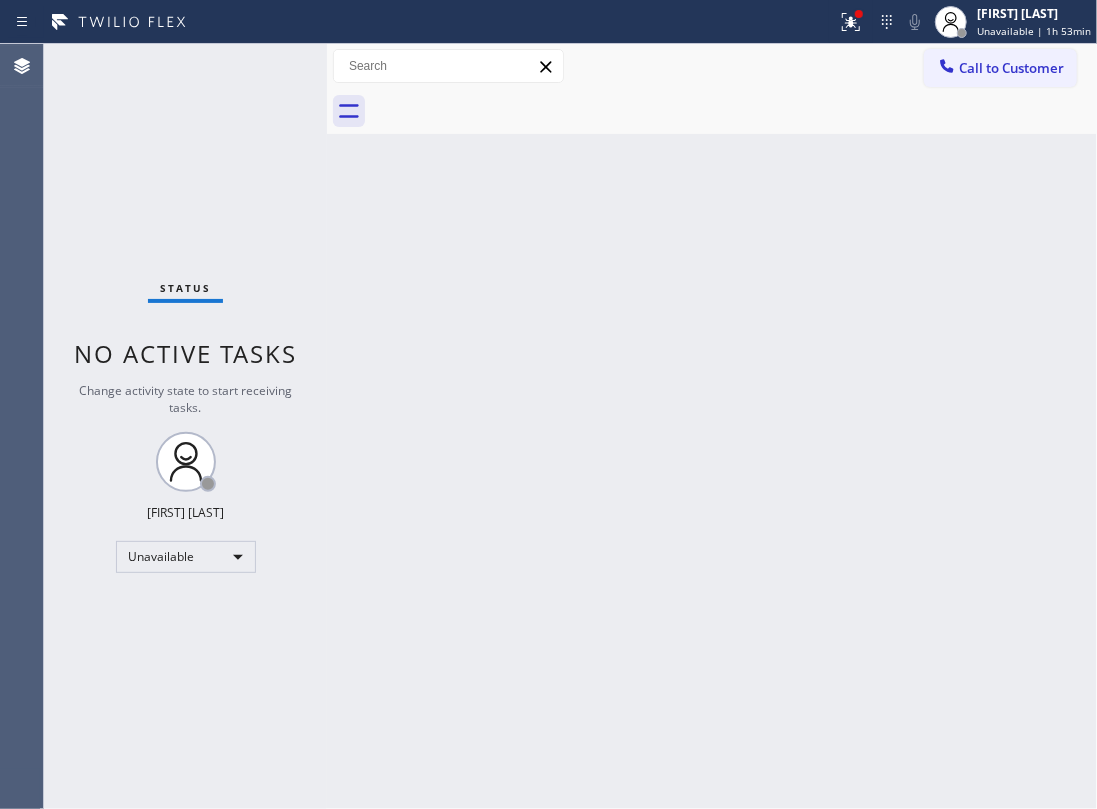 drag, startPoint x: 998, startPoint y: 60, endPoint x: 978, endPoint y: 68, distance: 21.540659 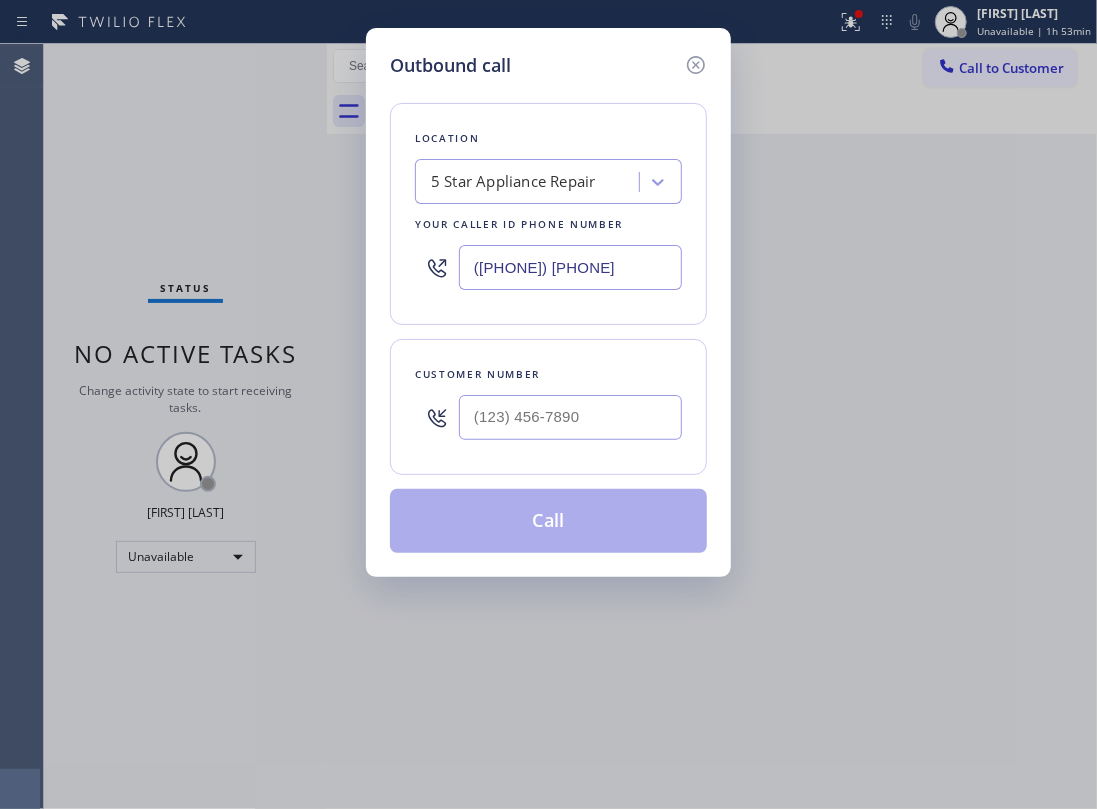 click at bounding box center (570, 417) 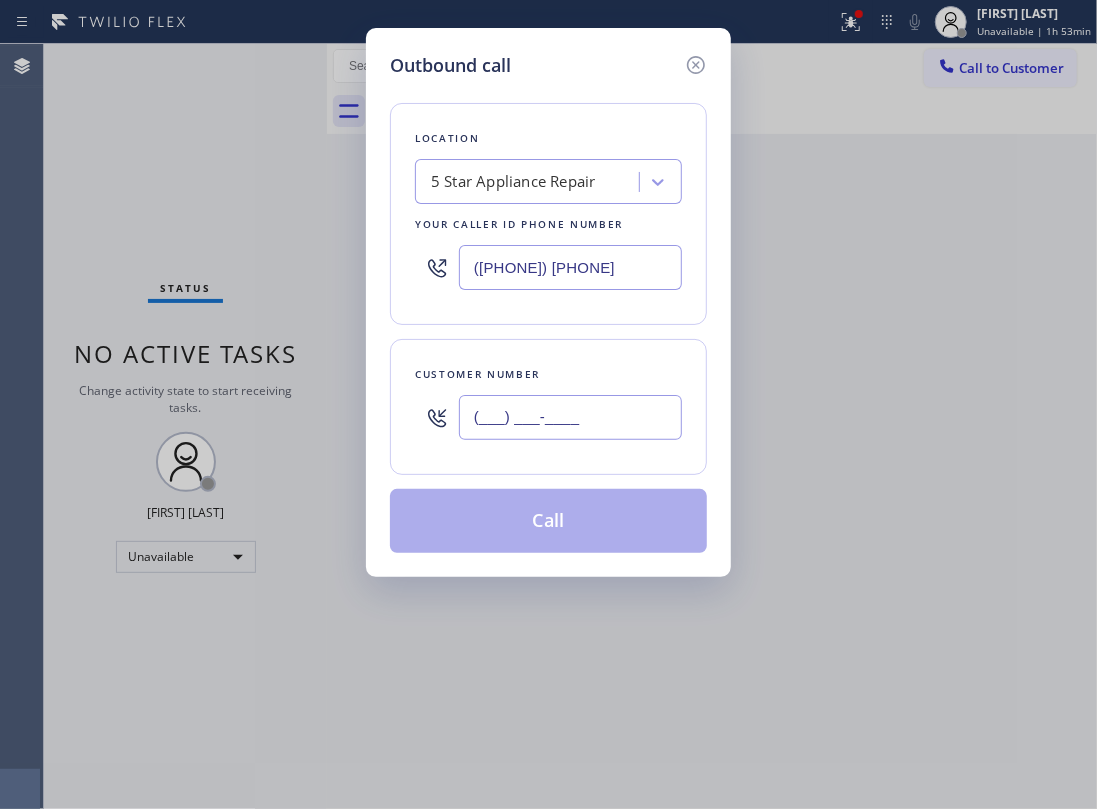 paste on "323) 931-2989" 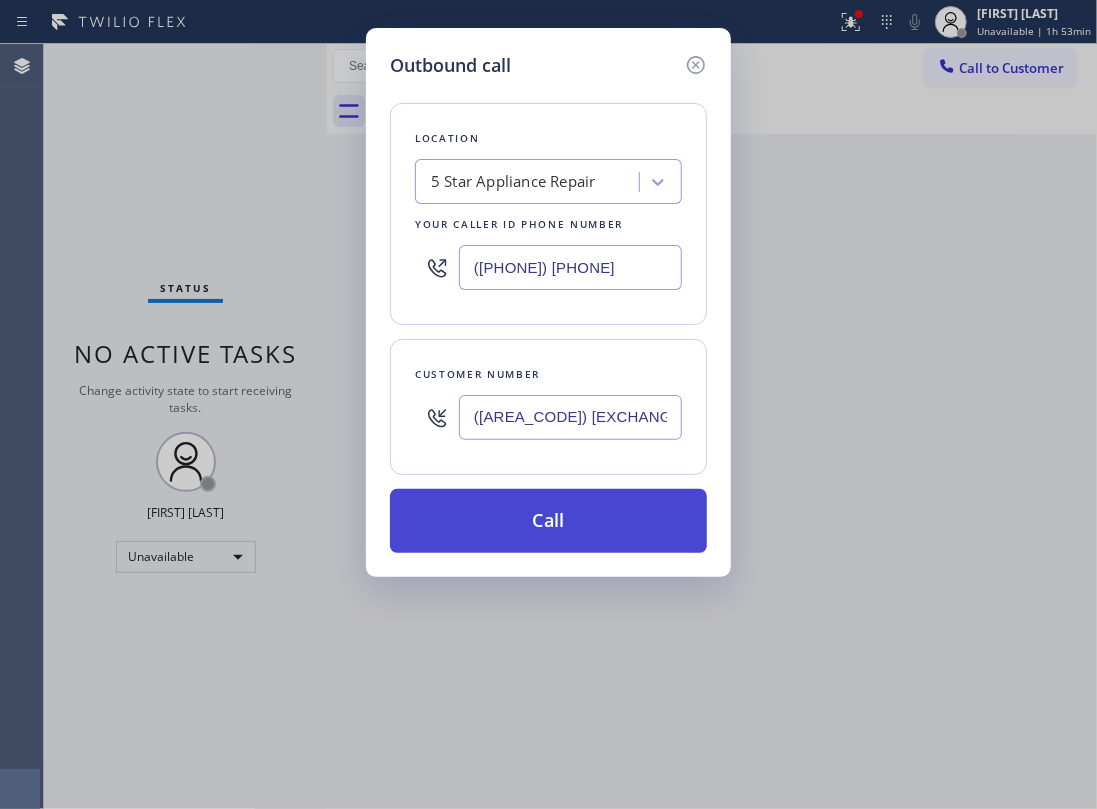 type on "(323) 931-2989" 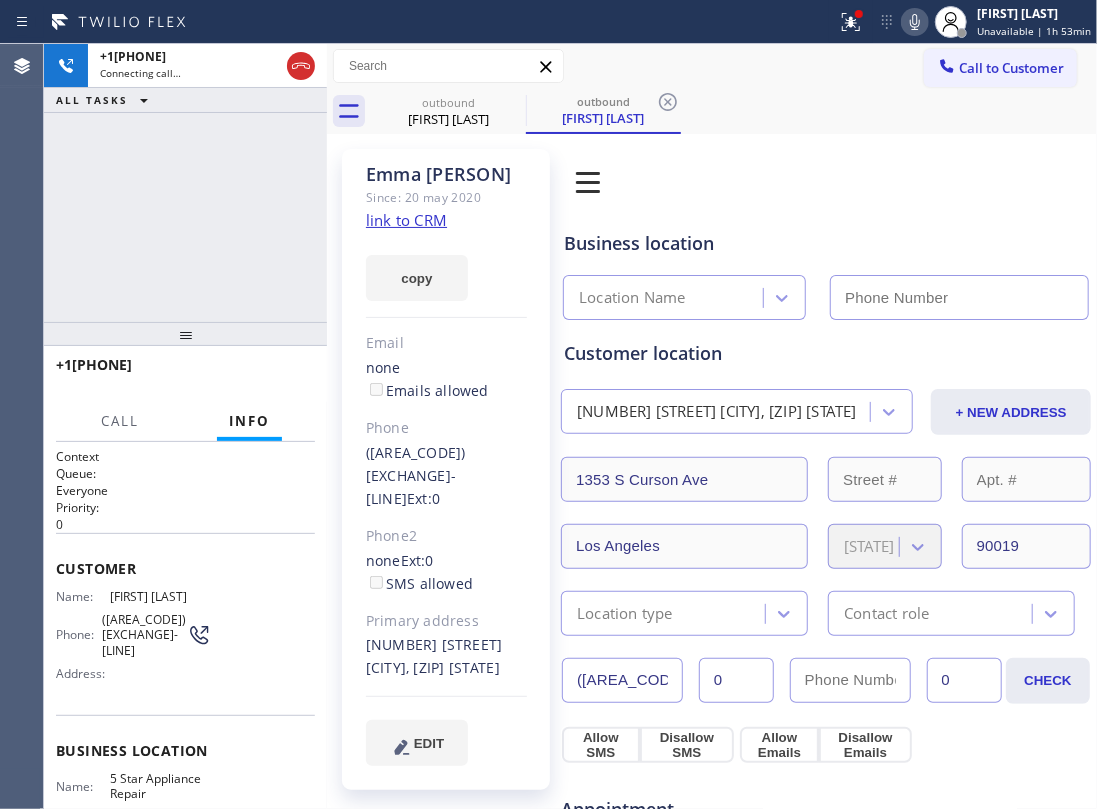 type on "(855) 731-4952" 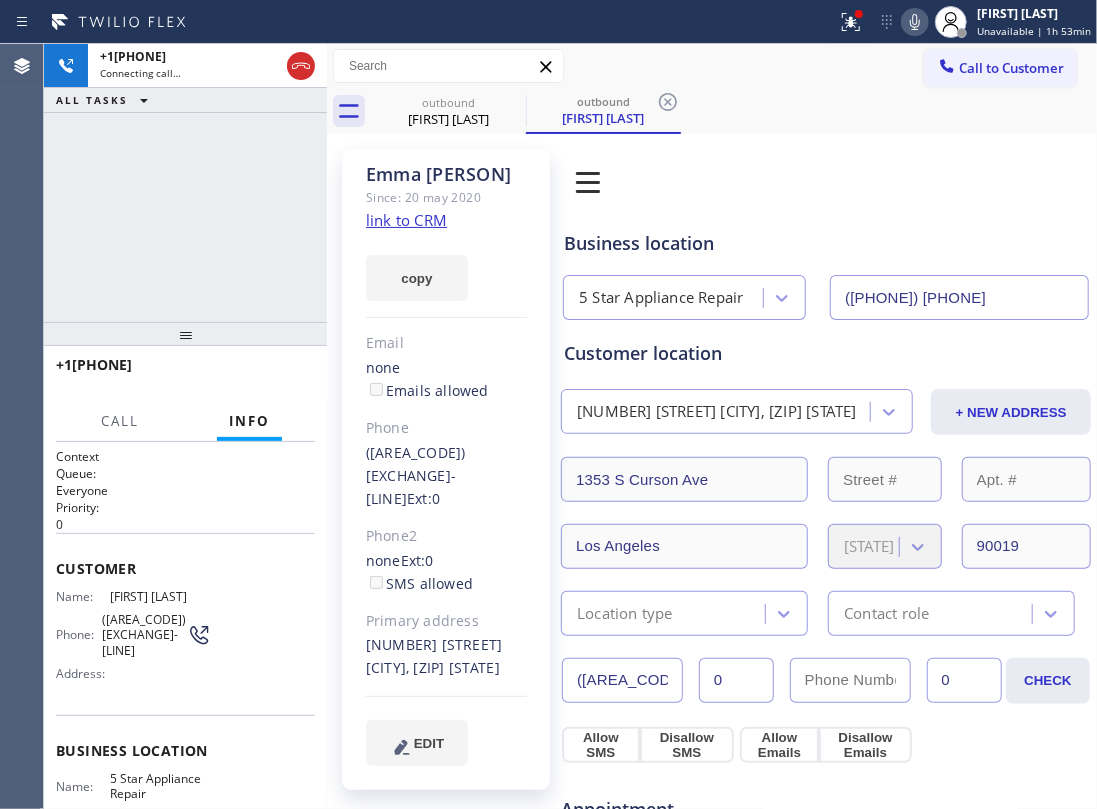 click on "outbound Emma Jackson outbound Emma Jackson" at bounding box center [734, 111] 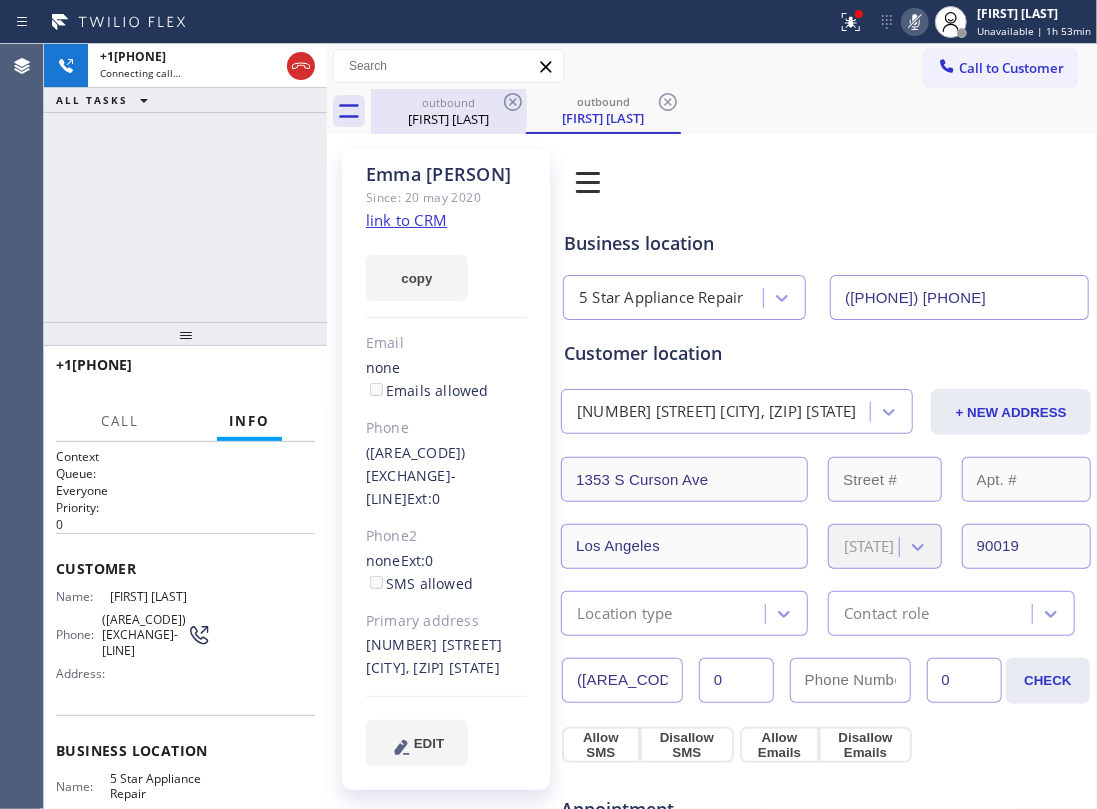 click 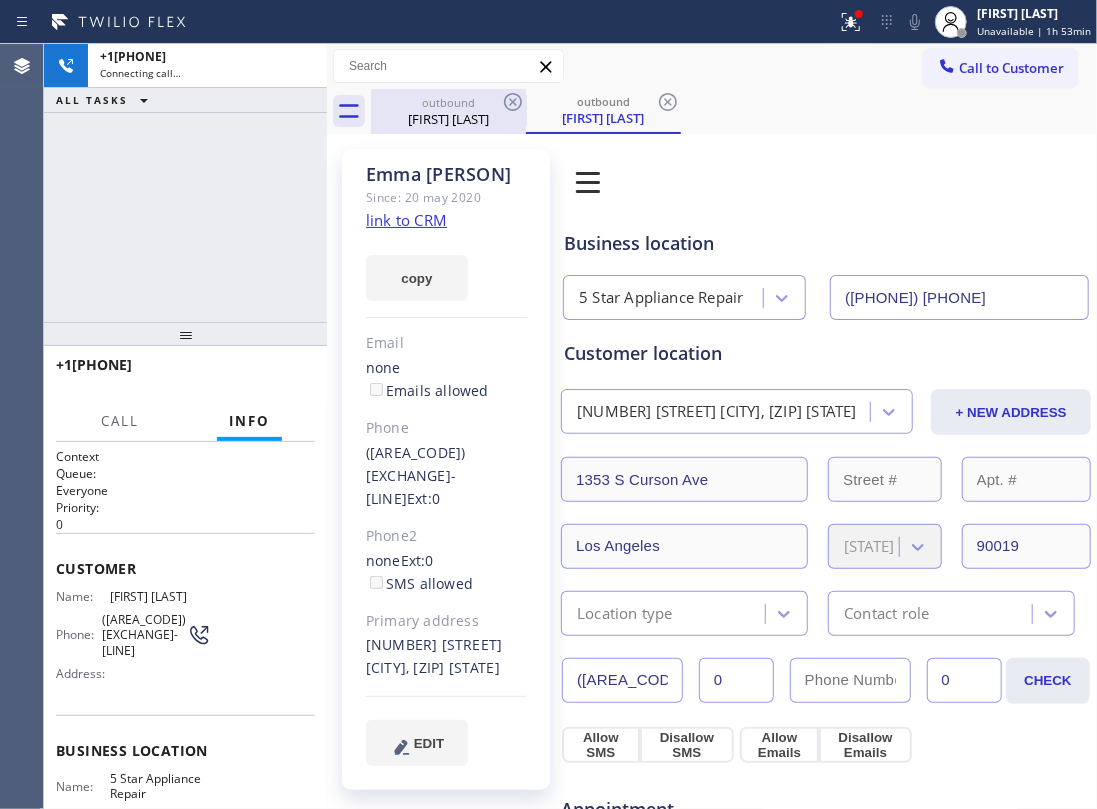 drag, startPoint x: 406, startPoint y: 117, endPoint x: 504, endPoint y: 122, distance: 98.12747 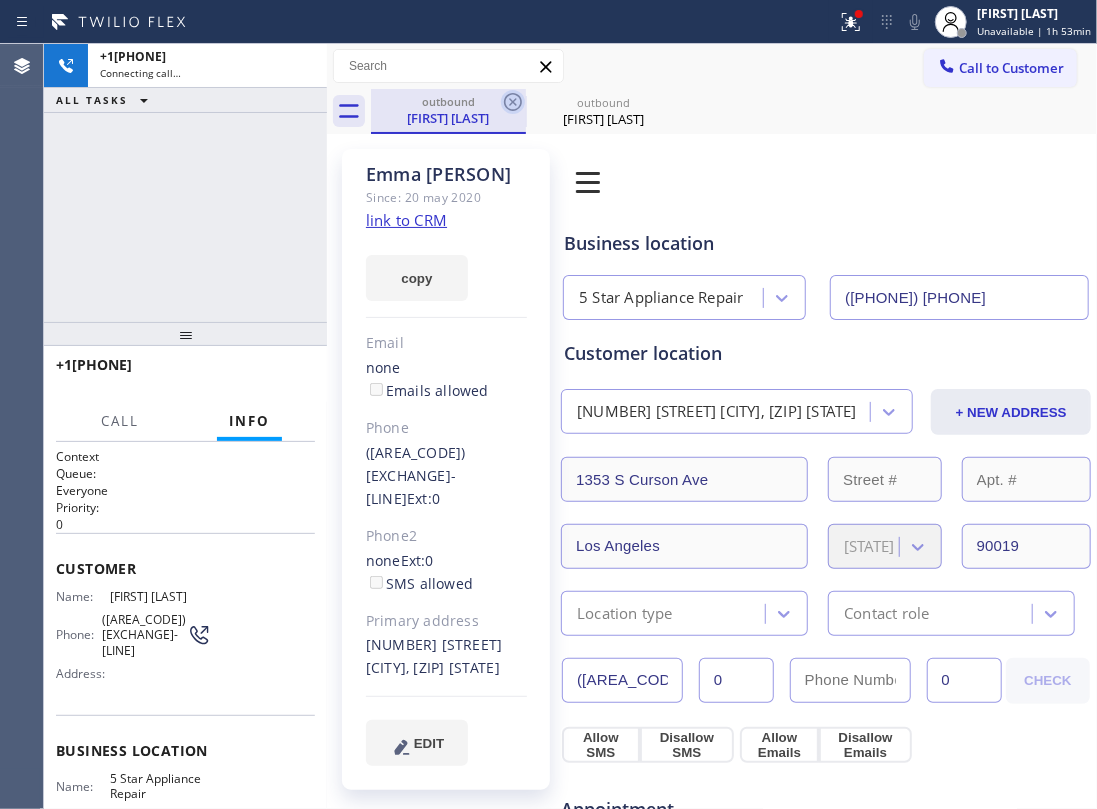 click 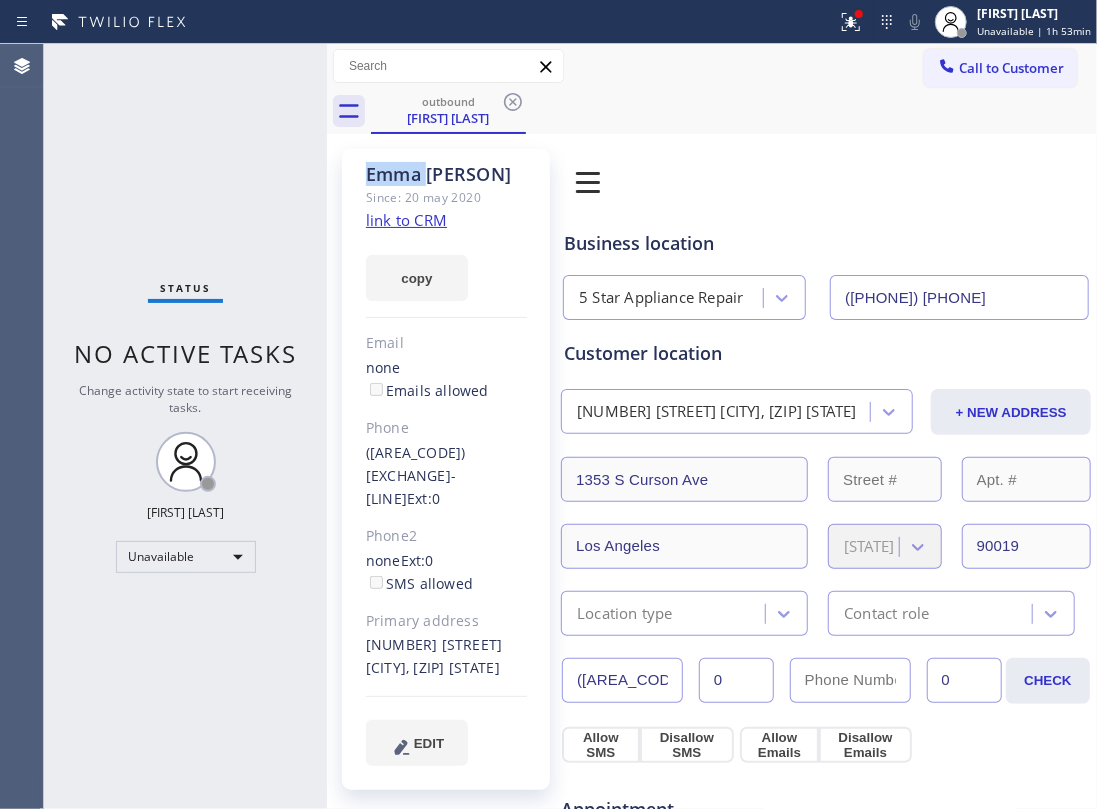click 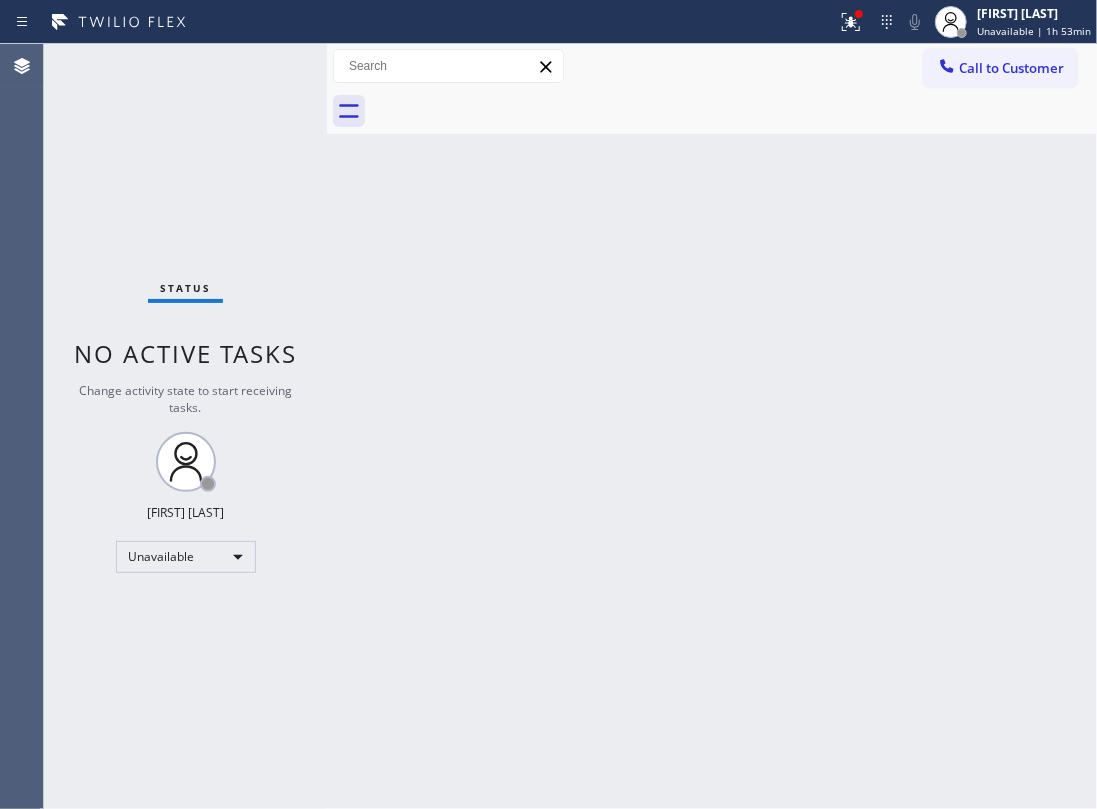 click at bounding box center (734, 111) 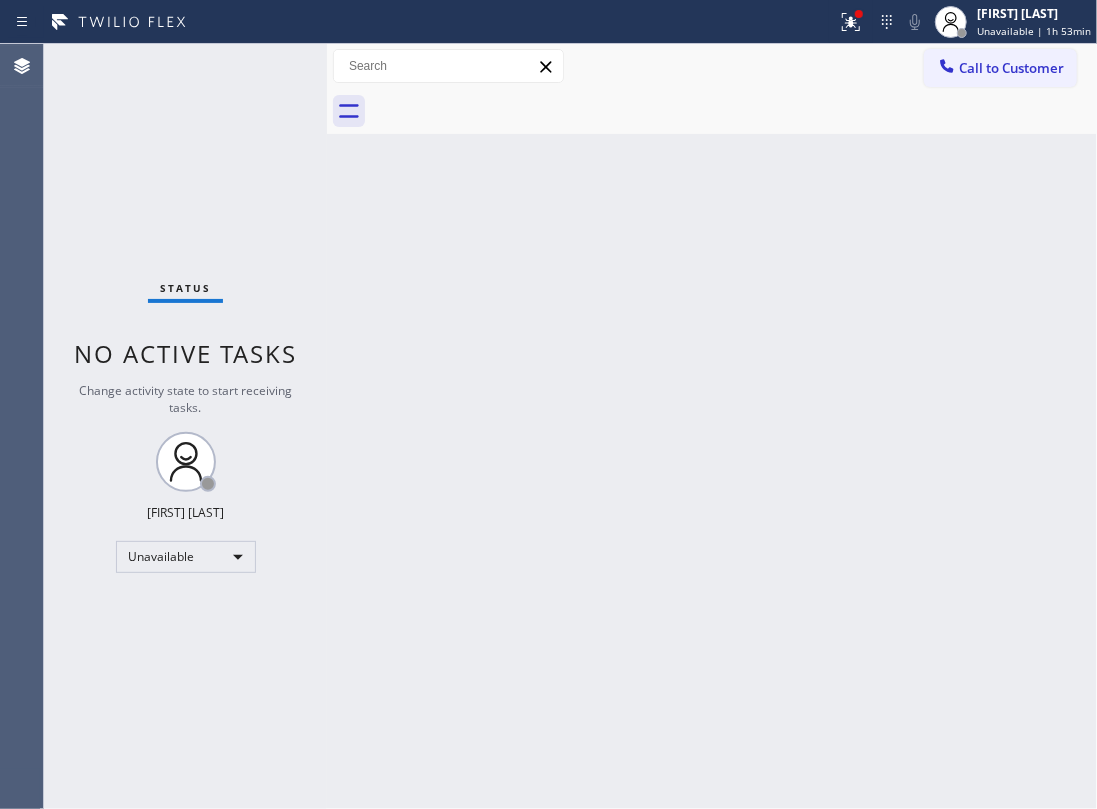 drag, startPoint x: 554, startPoint y: 356, endPoint x: 568, endPoint y: 361, distance: 14.866069 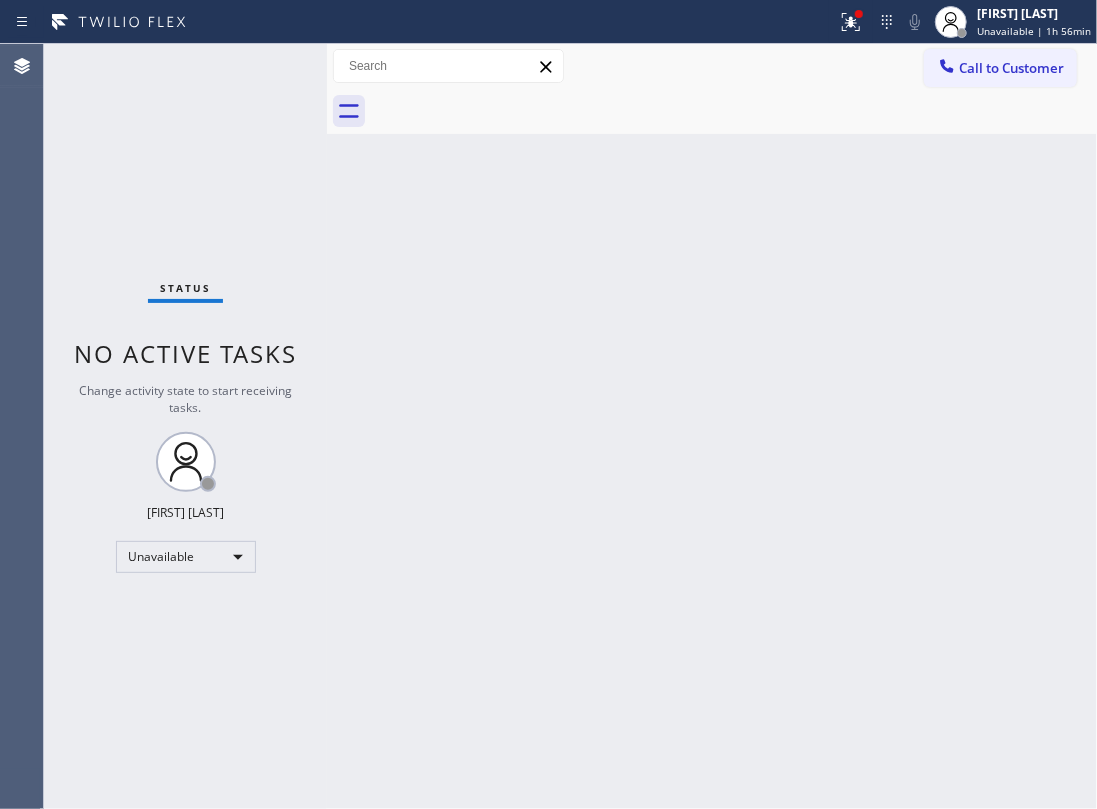 click on "Status   No active tasks     Change activity state to start receiving tasks.   Jesica Jumao-as Unavailable" at bounding box center (185, 426) 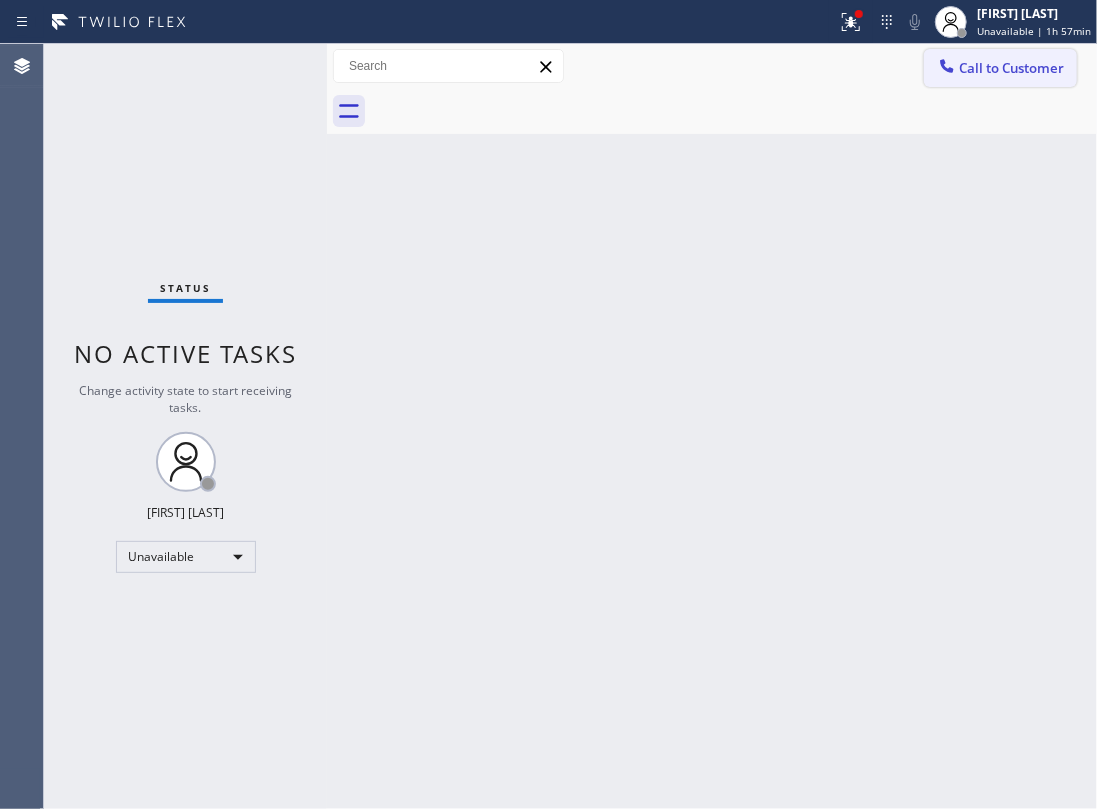 click on "Call to Customer" at bounding box center [1011, 68] 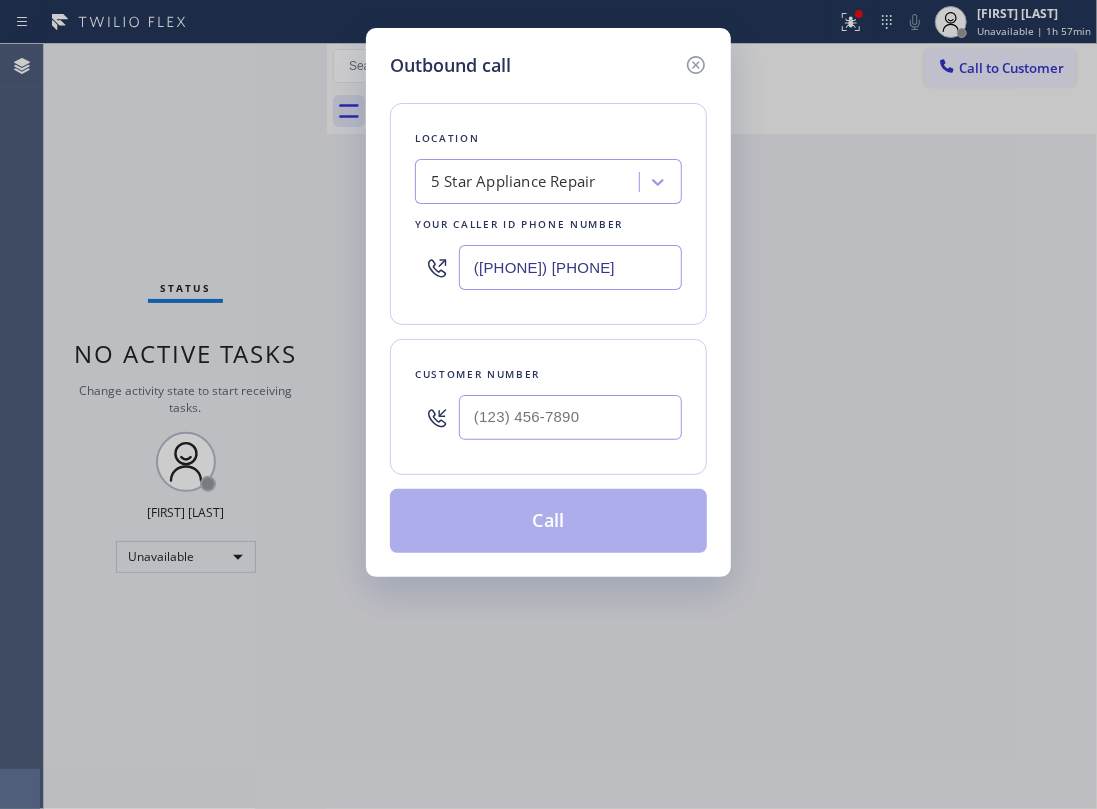 click at bounding box center [570, 417] 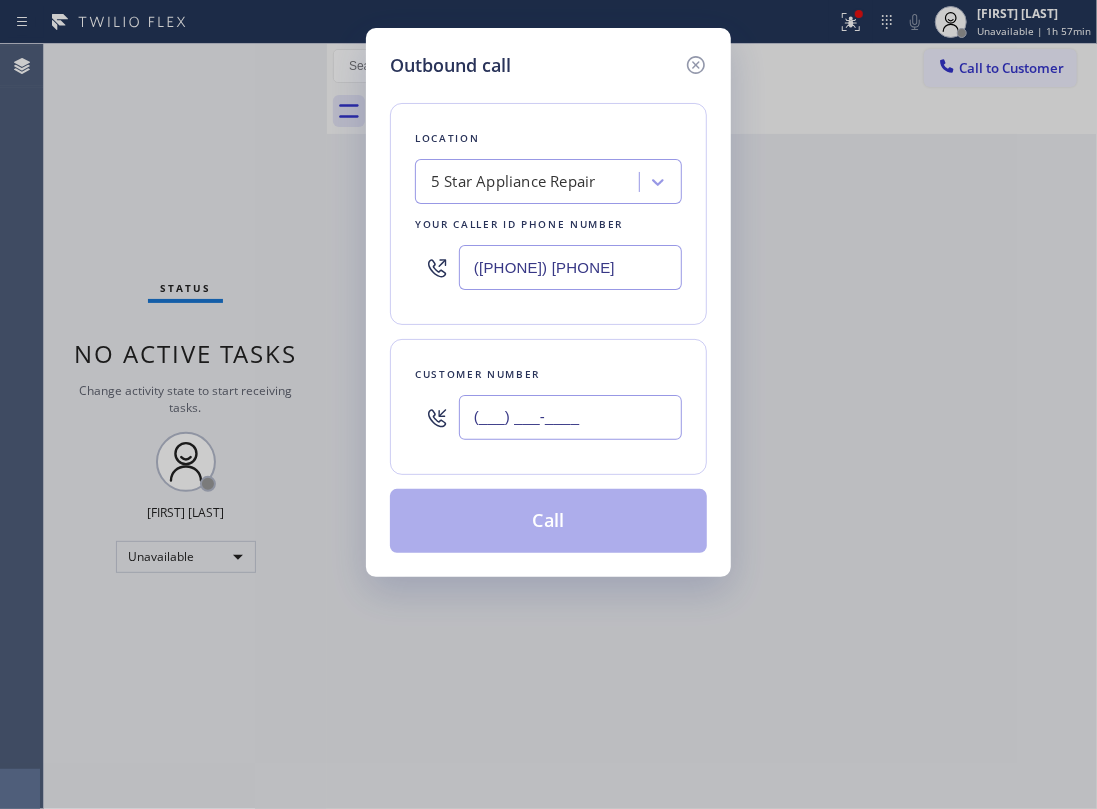 click on "(___) ___-____" at bounding box center (570, 417) 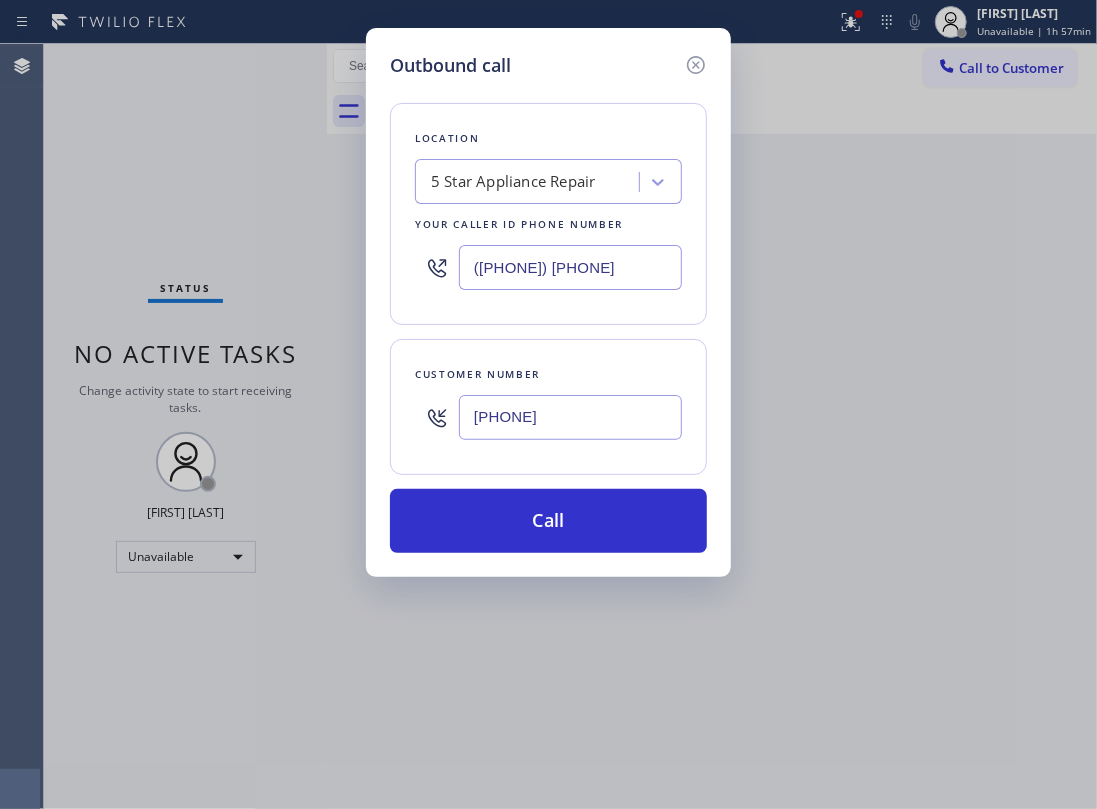 type on "(832) 759-4160" 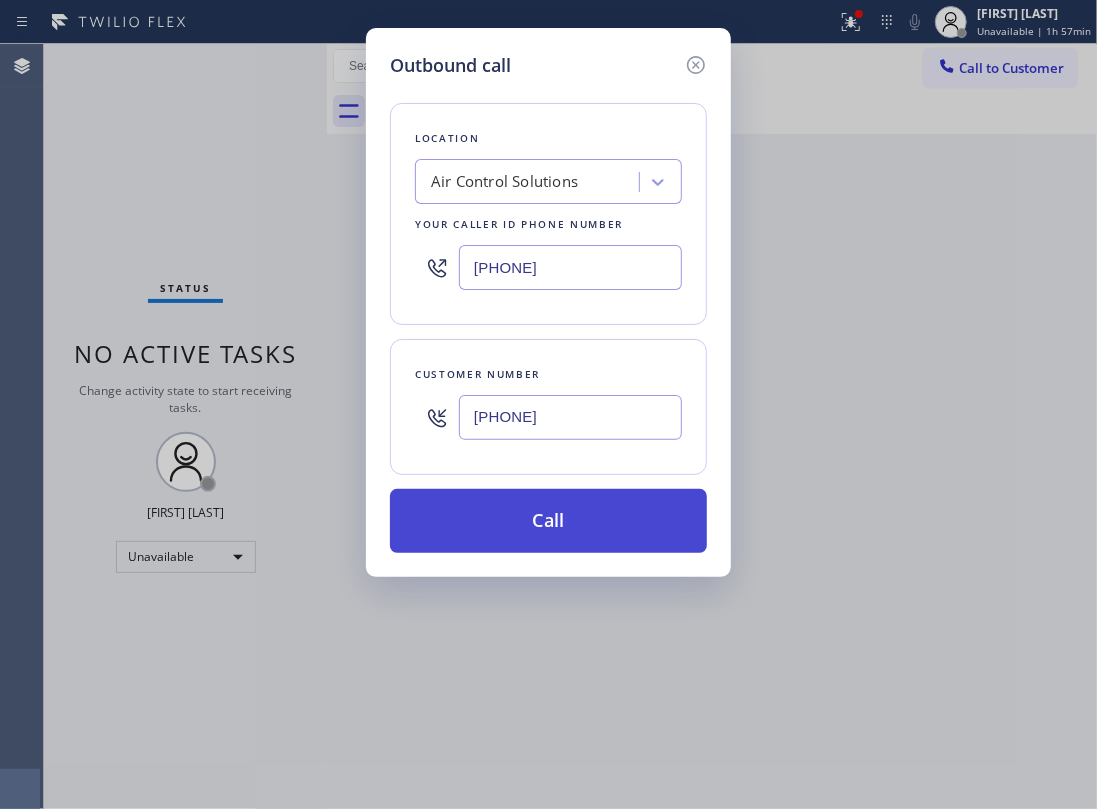 type on "(346) 776-1223" 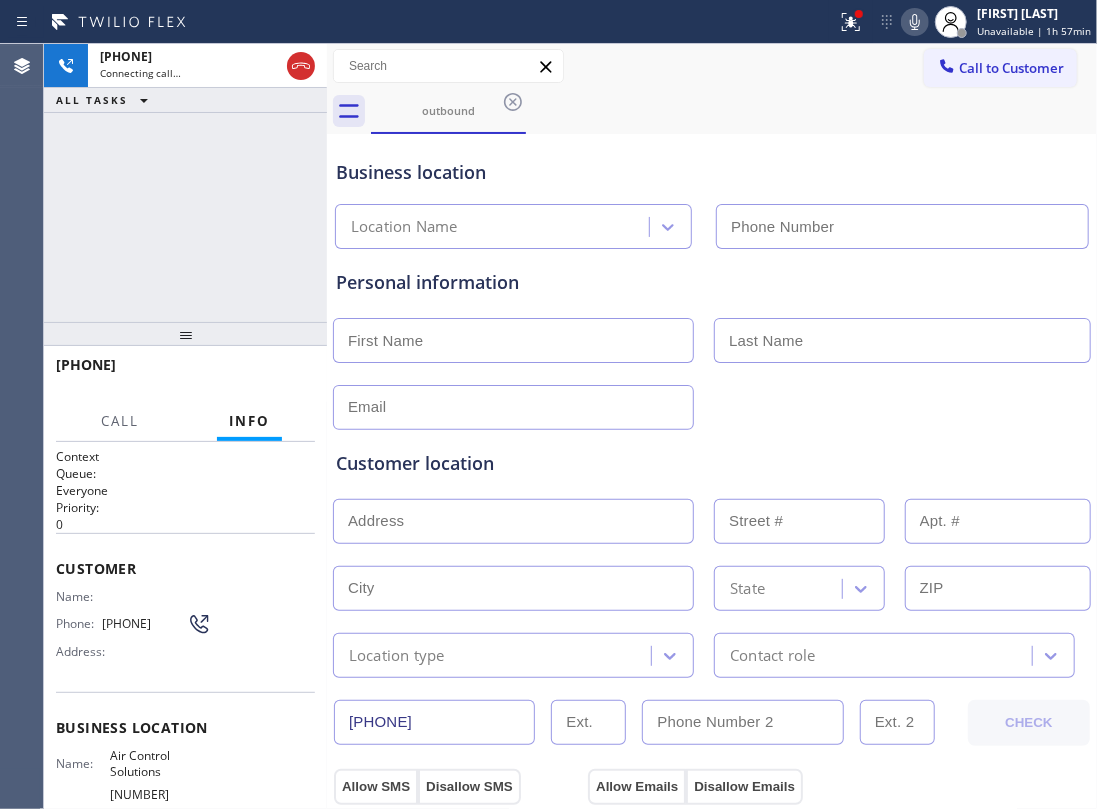 type on "(346) 776-1223" 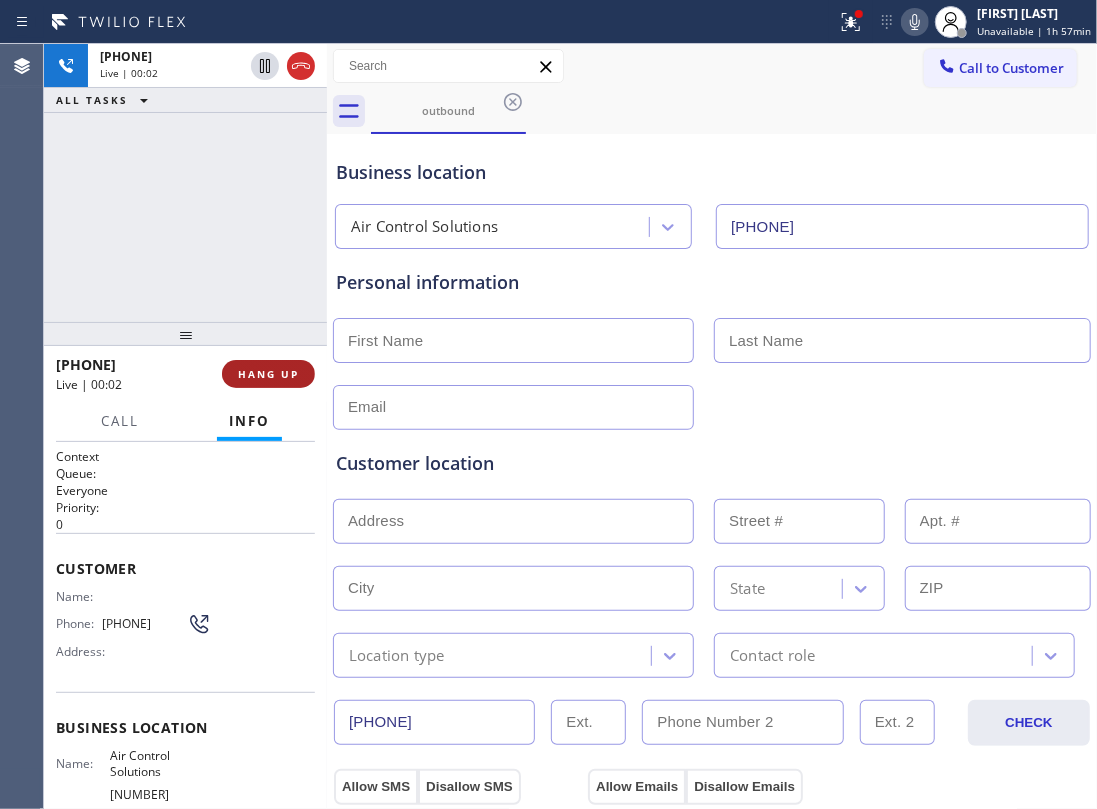 click on "HANG UP" at bounding box center (268, 374) 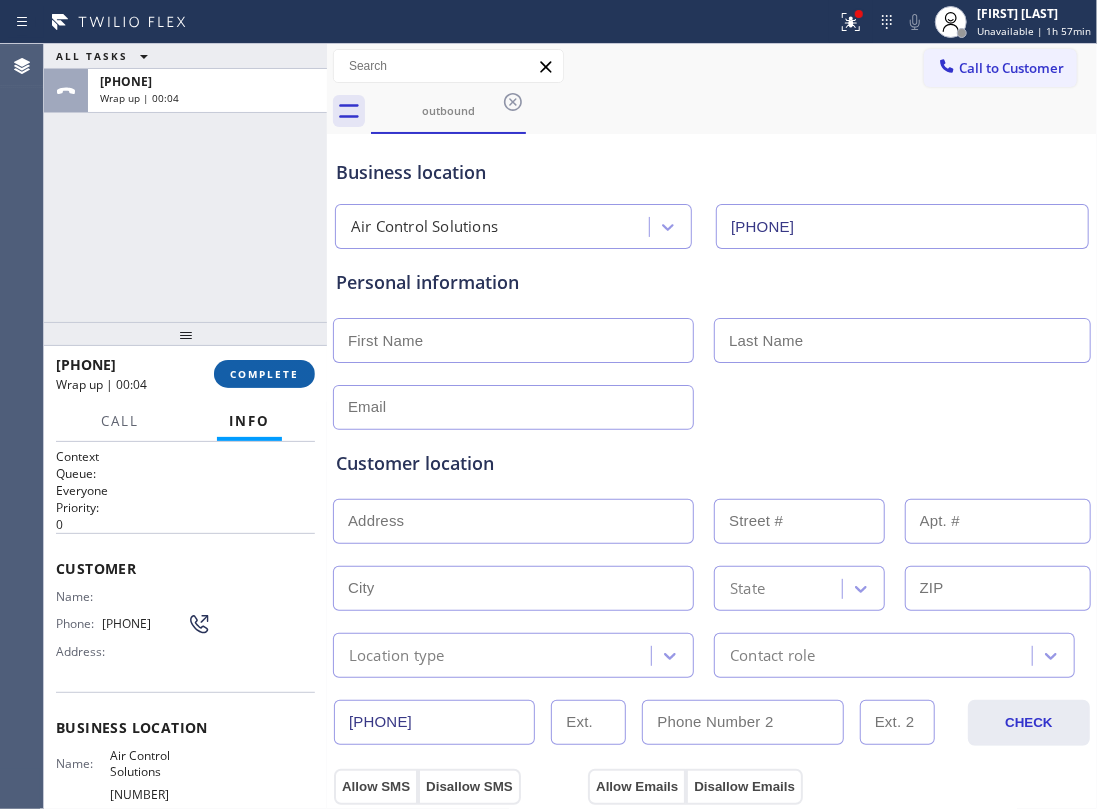 drag, startPoint x: 277, startPoint y: 381, endPoint x: 900, endPoint y: 400, distance: 623.2897 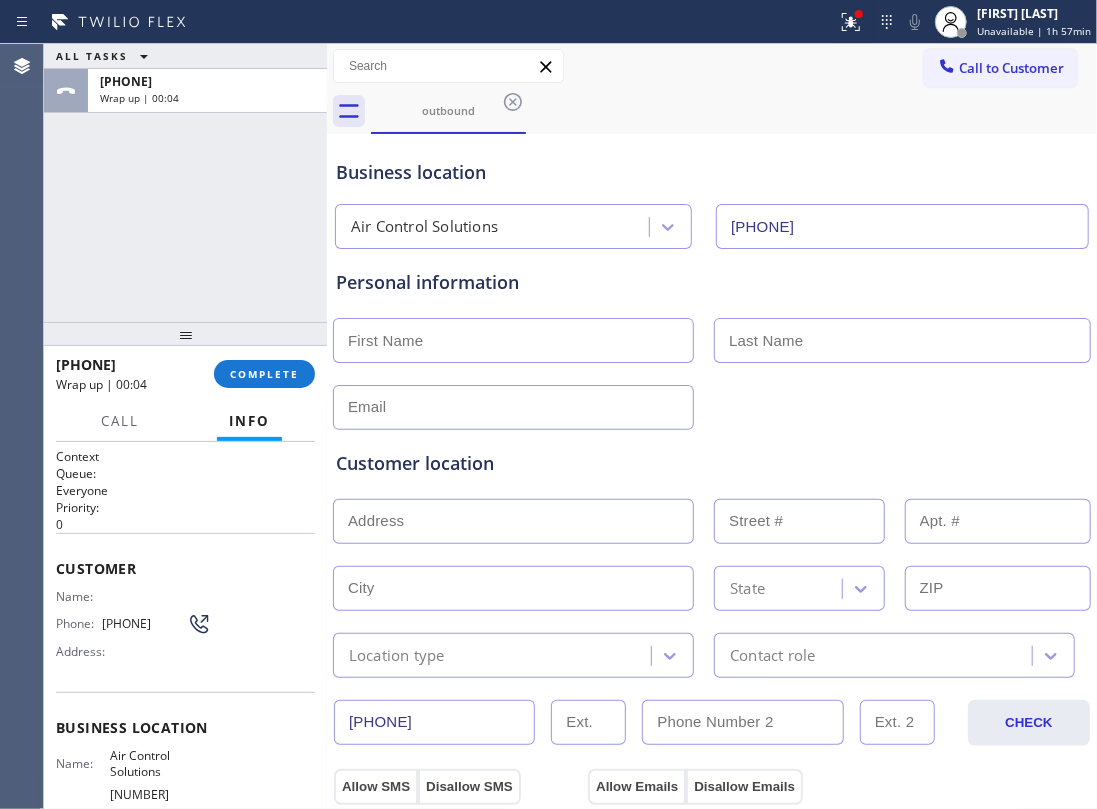 click on "COMPLETE" at bounding box center (264, 374) 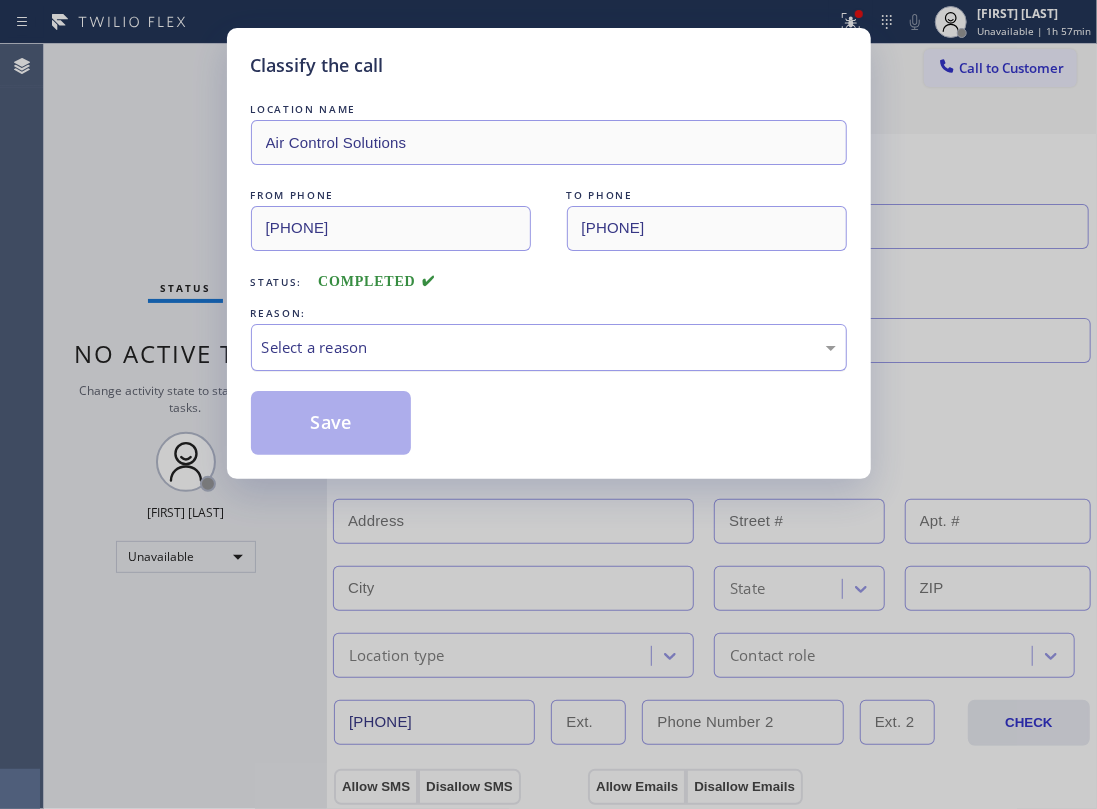 click on "Select a reason" at bounding box center [549, 347] 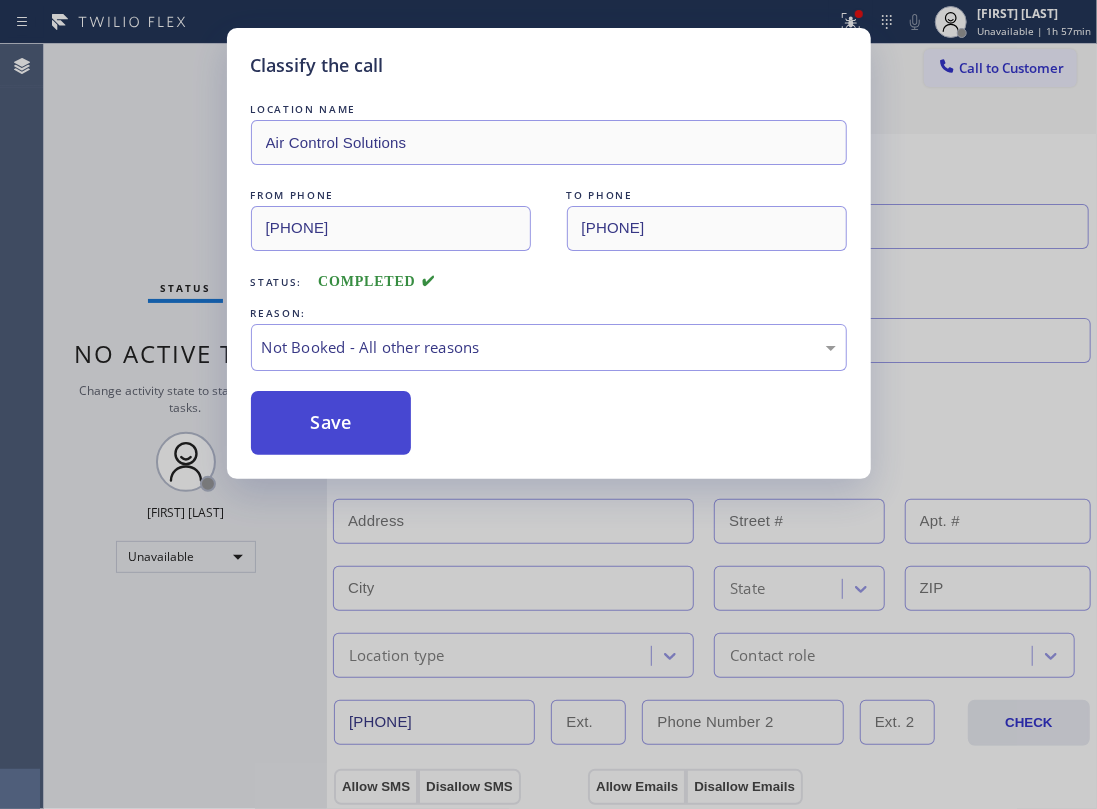 click on "Save" at bounding box center [331, 423] 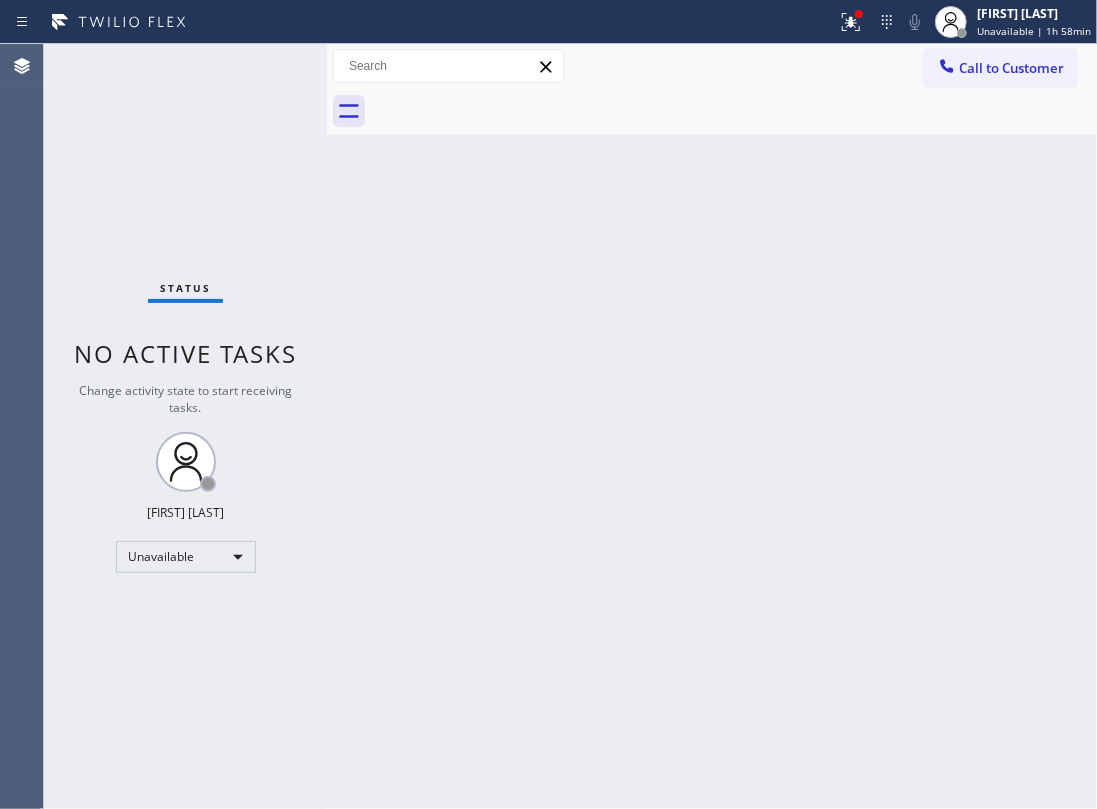 drag, startPoint x: 792, startPoint y: 76, endPoint x: 876, endPoint y: 72, distance: 84.095184 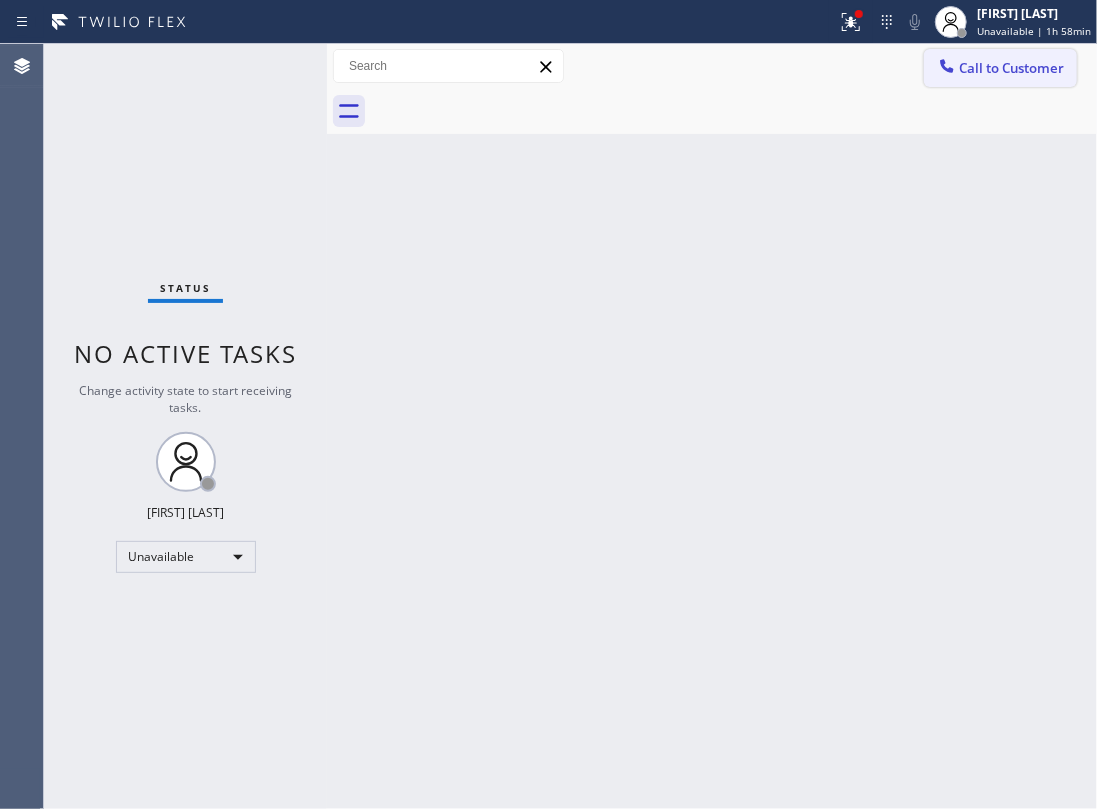 click on "Call to Customer" at bounding box center [1011, 68] 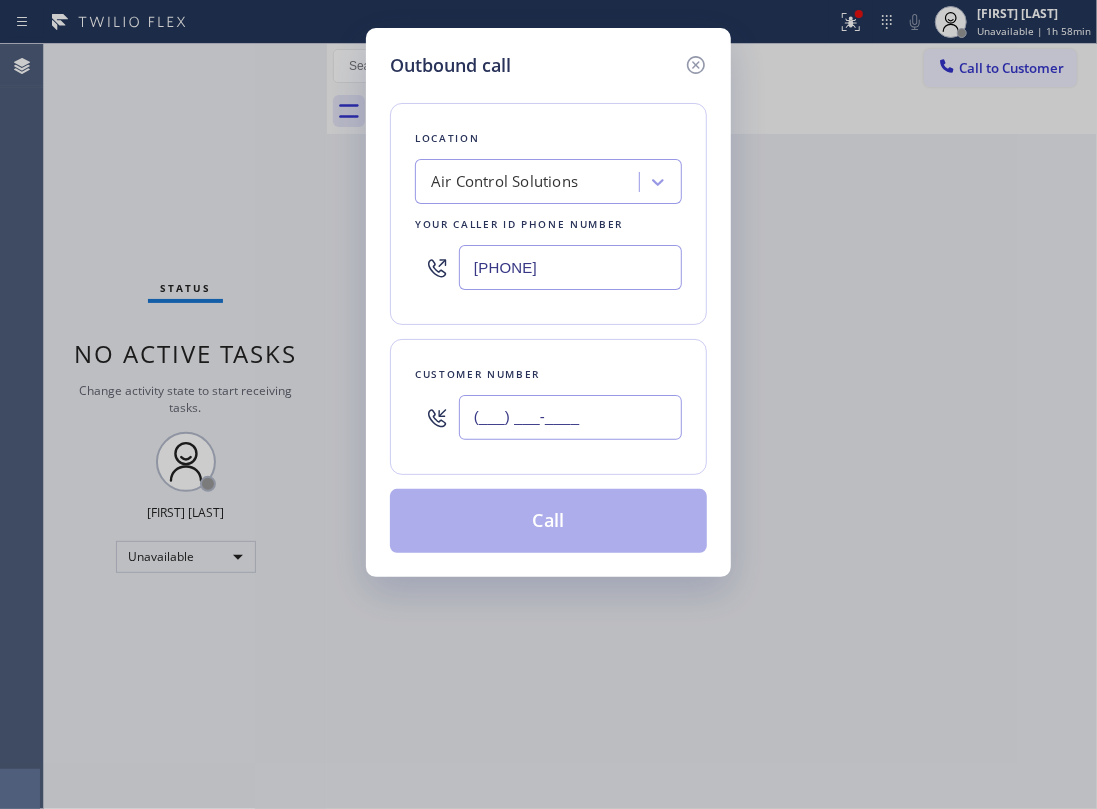 click on "(___) ___-____" at bounding box center (570, 417) 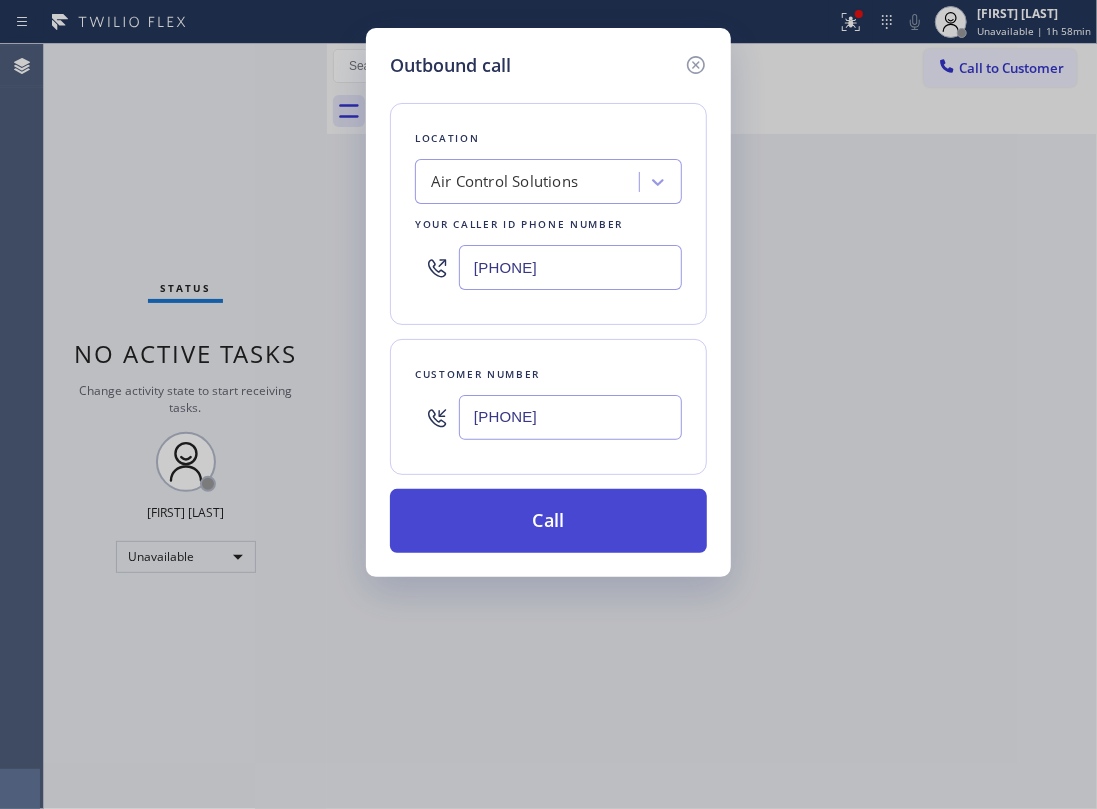 type on "(832) 759-4160" 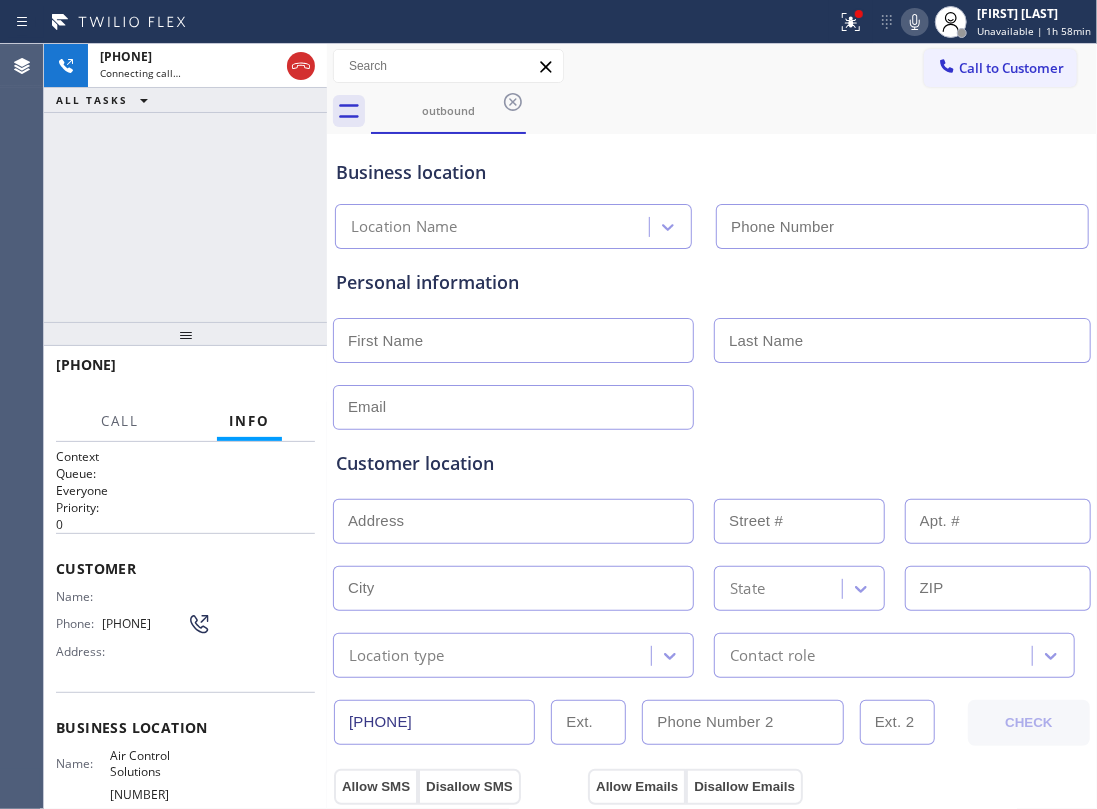 type on "(346) 776-1223" 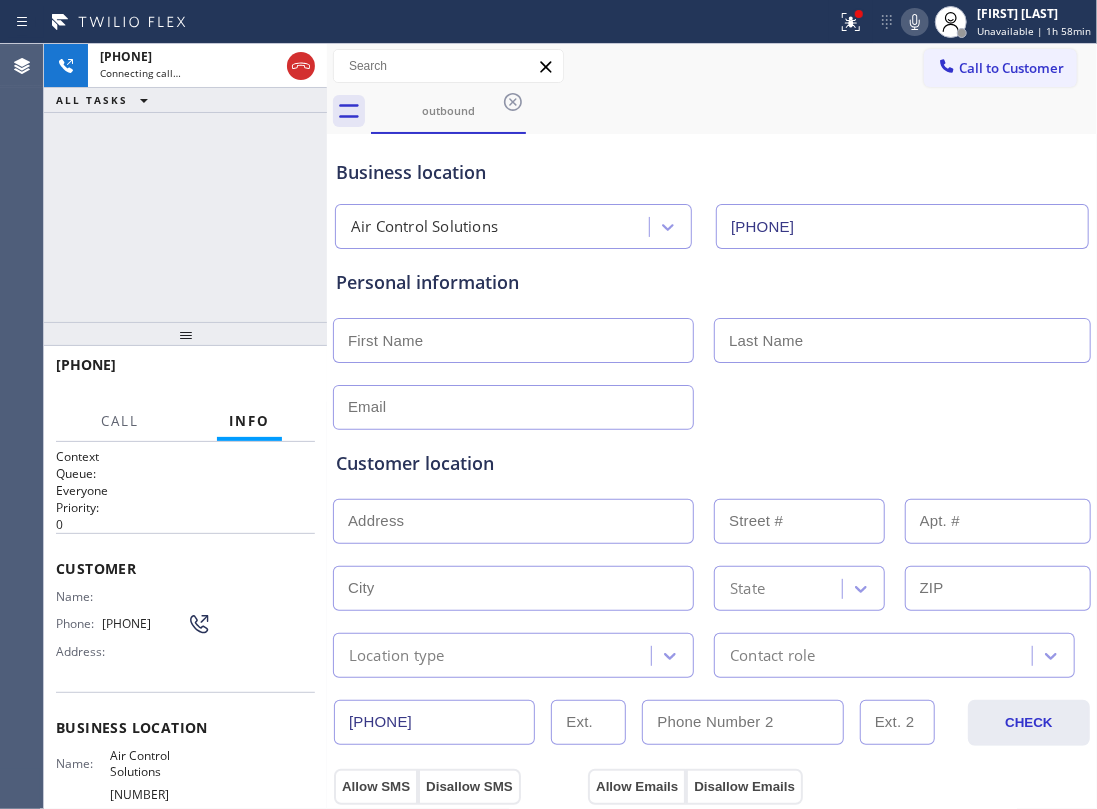 click on "+18327594160 Connecting call… ALL TASKS ALL TASKS ACTIVE TASKS TASKS IN WRAP UP" at bounding box center (185, 183) 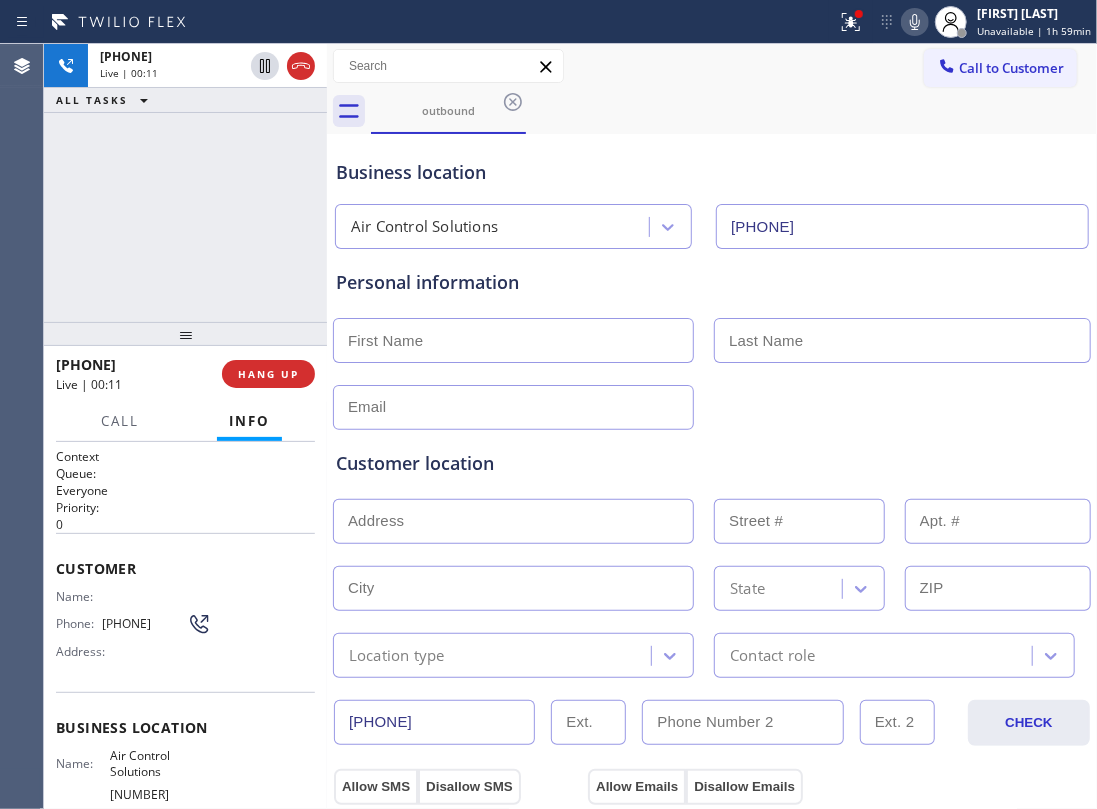 drag, startPoint x: 121, startPoint y: 196, endPoint x: 146, endPoint y: 201, distance: 25.495098 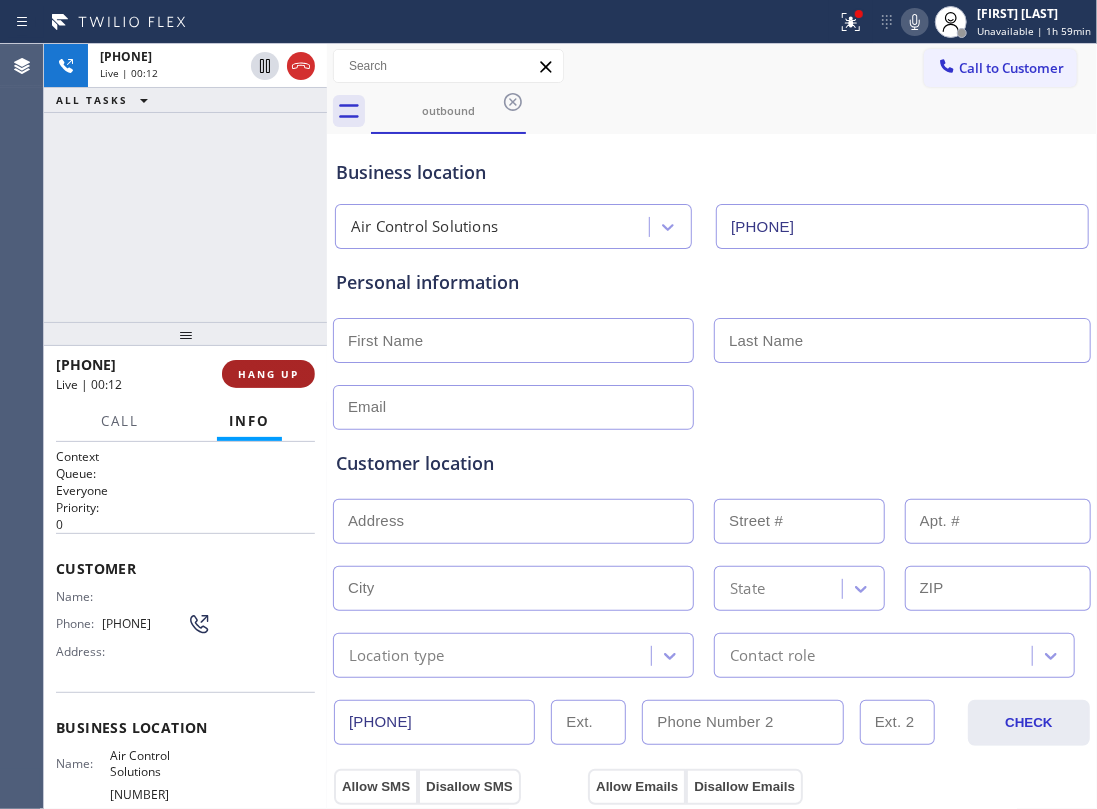 click on "HANG UP" at bounding box center (268, 374) 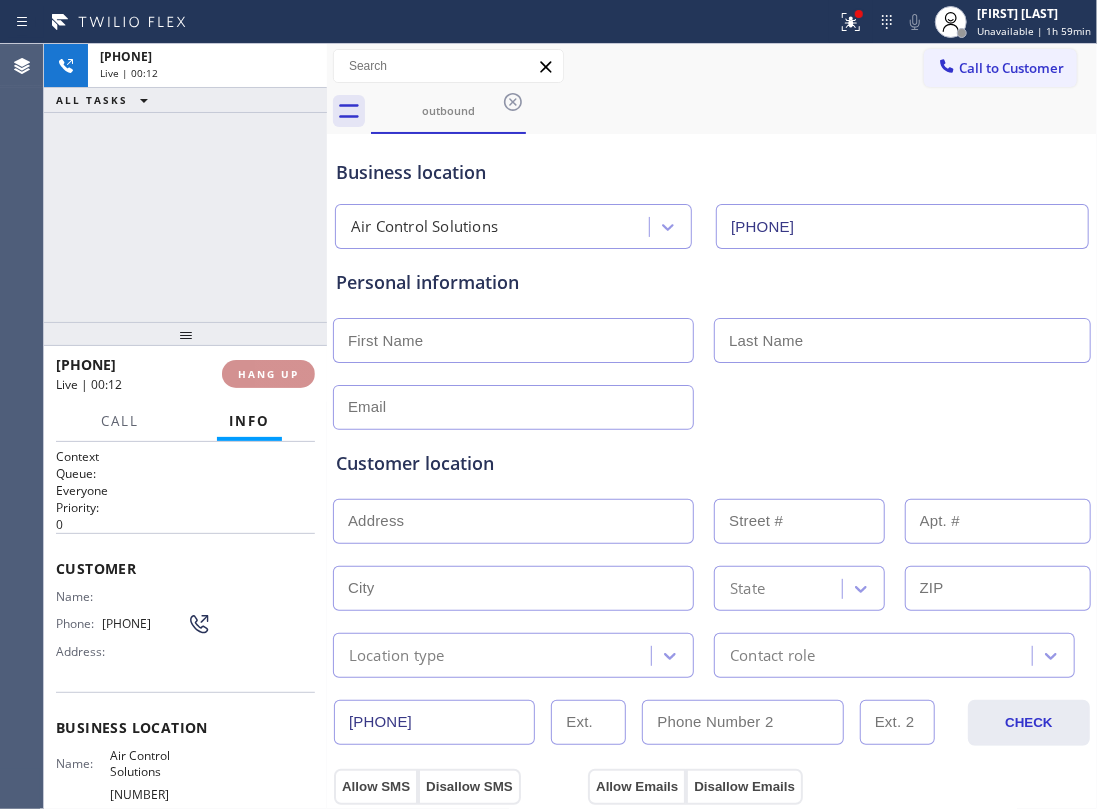 click on "HANG UP" at bounding box center (268, 374) 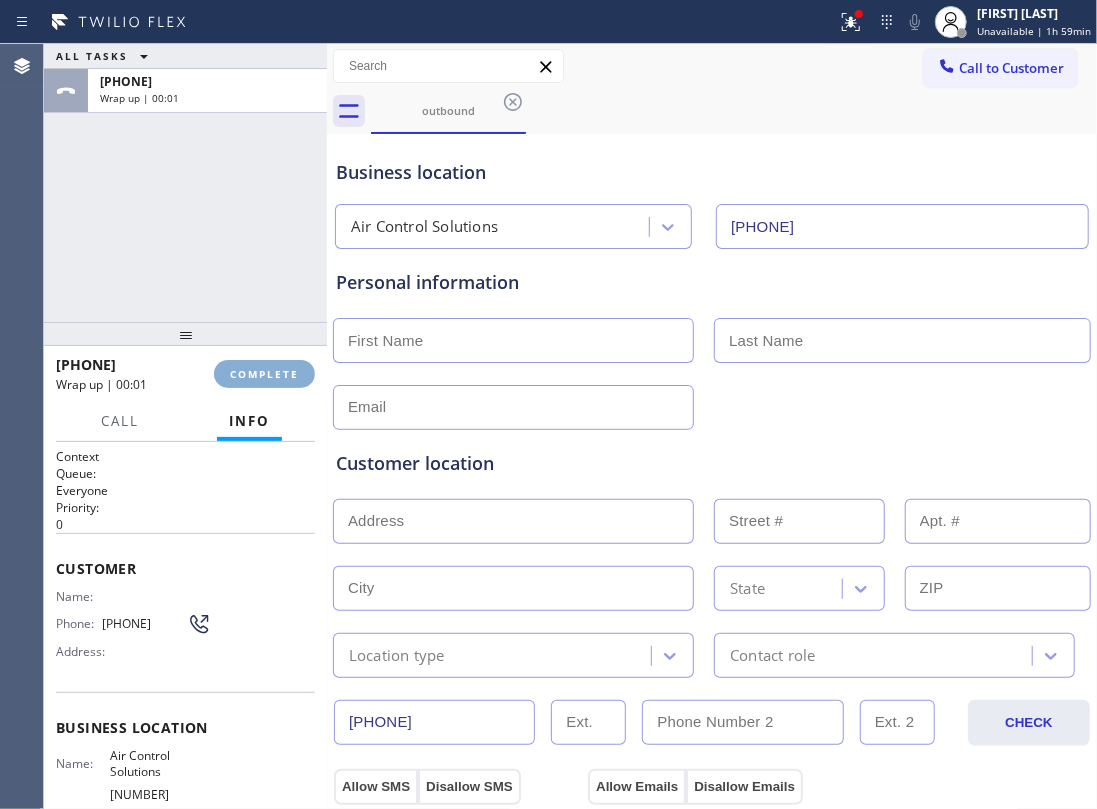 click on "+18327594160" at bounding box center [128, 364] 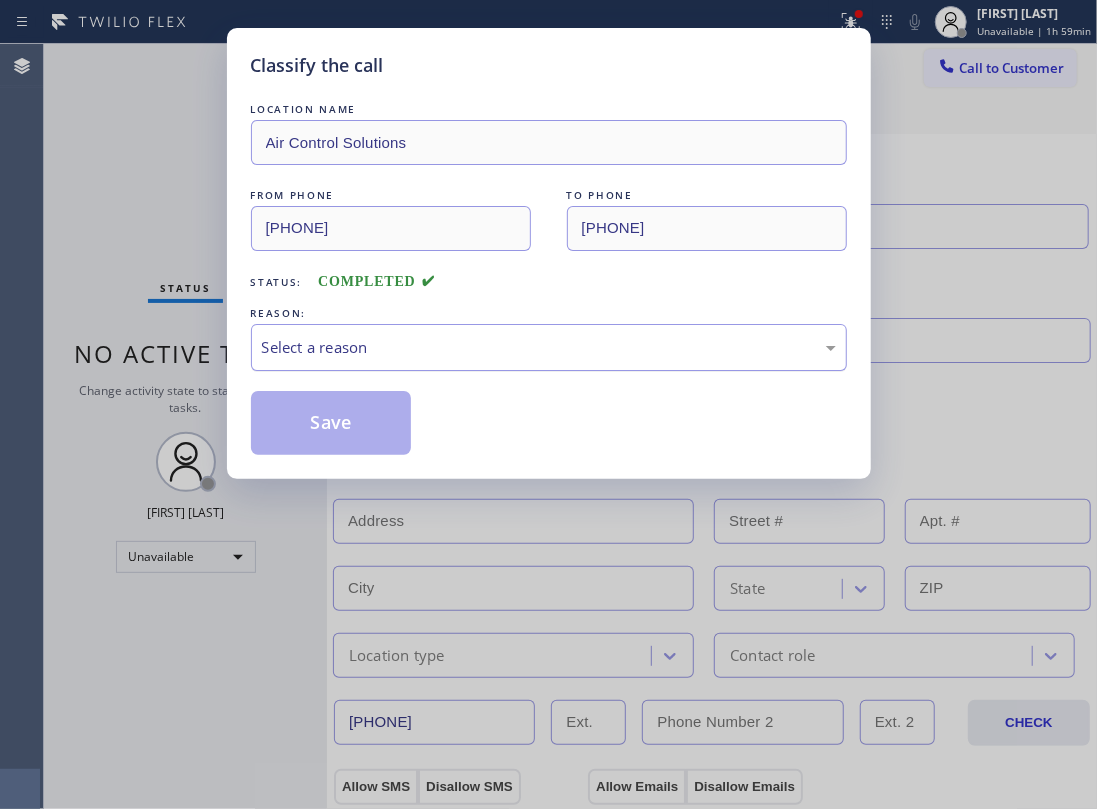 click on "Select a reason" at bounding box center [549, 347] 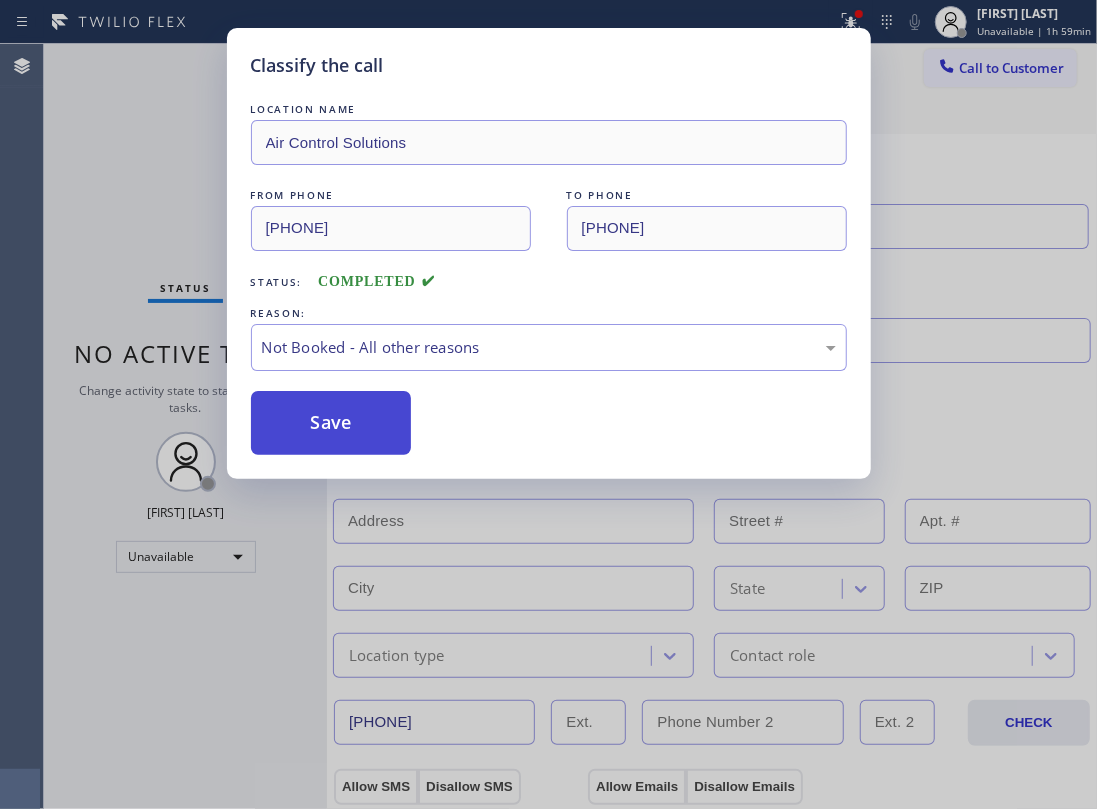 click on "Save" at bounding box center [331, 423] 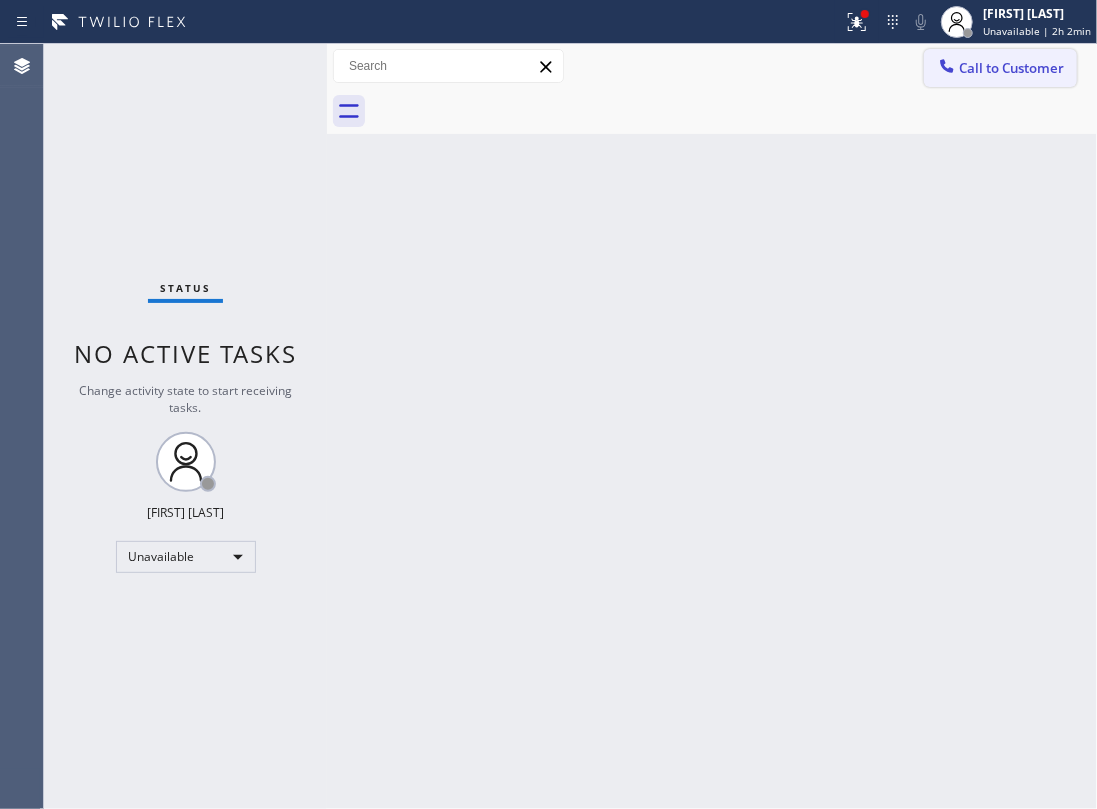 click on "Call to Customer" at bounding box center [1011, 68] 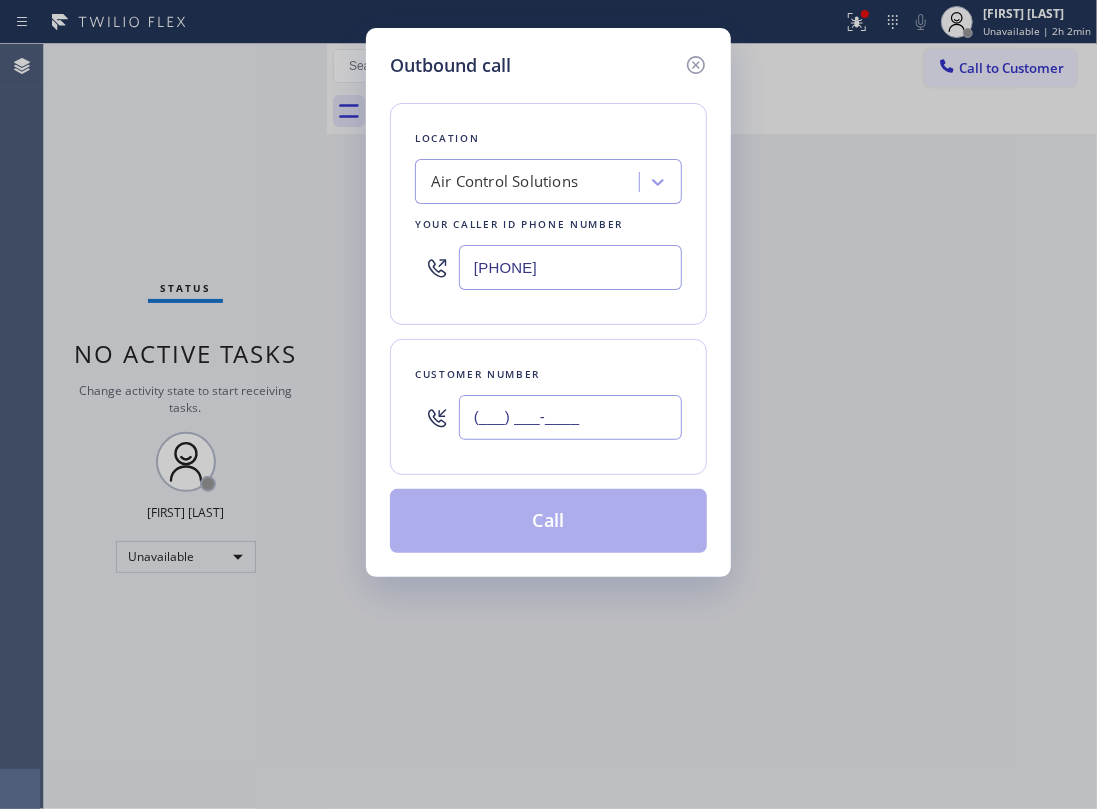 click on "(___) ___-____" at bounding box center [570, 417] 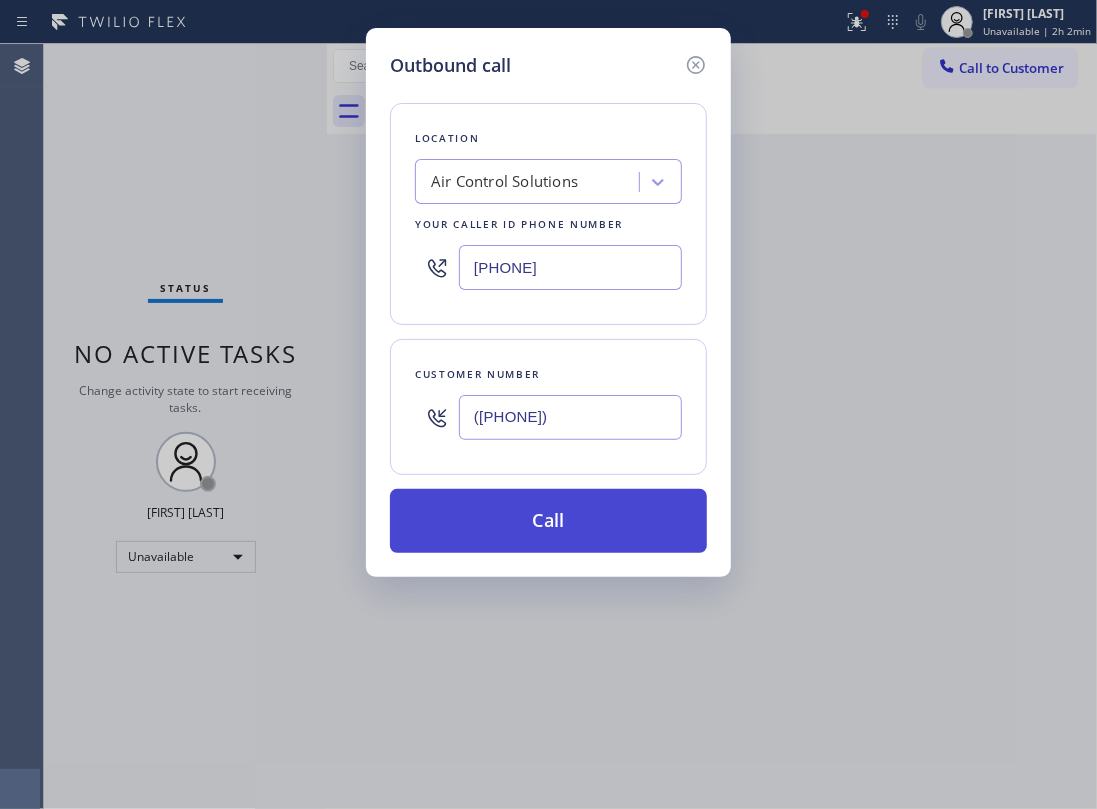 type on "(305) 900-7472" 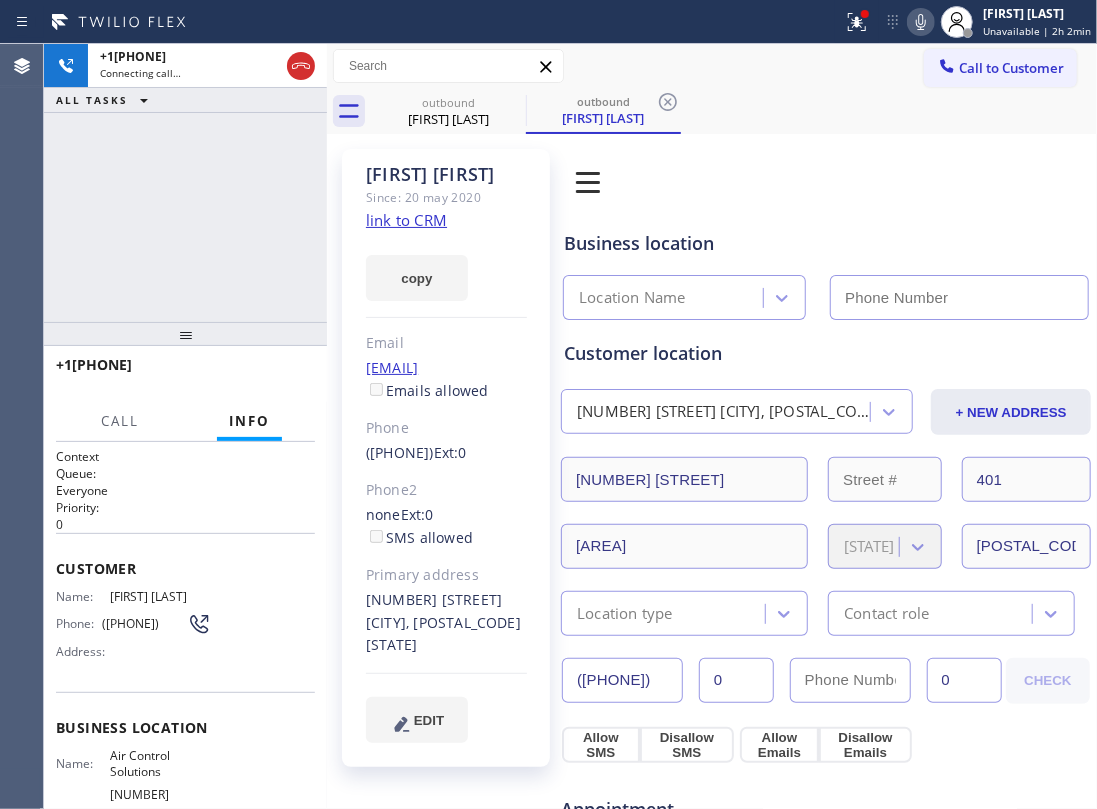 drag, startPoint x: 772, startPoint y: 169, endPoint x: 792, endPoint y: 156, distance: 23.853722 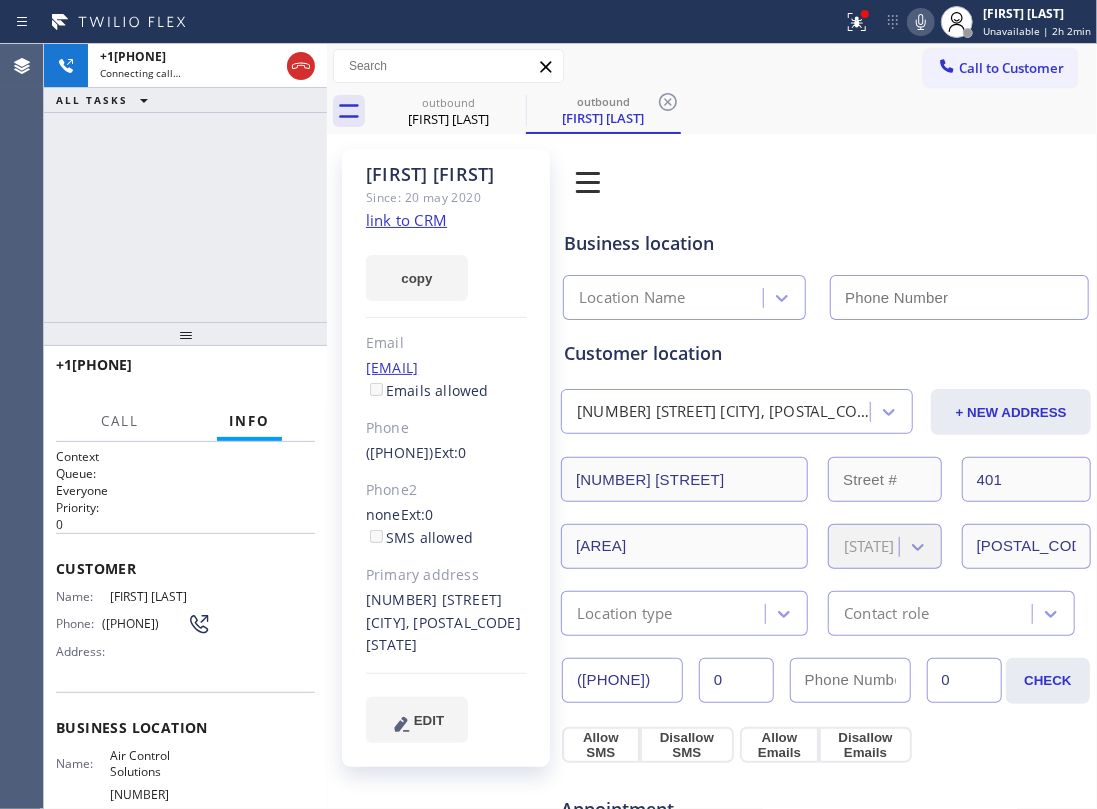 click 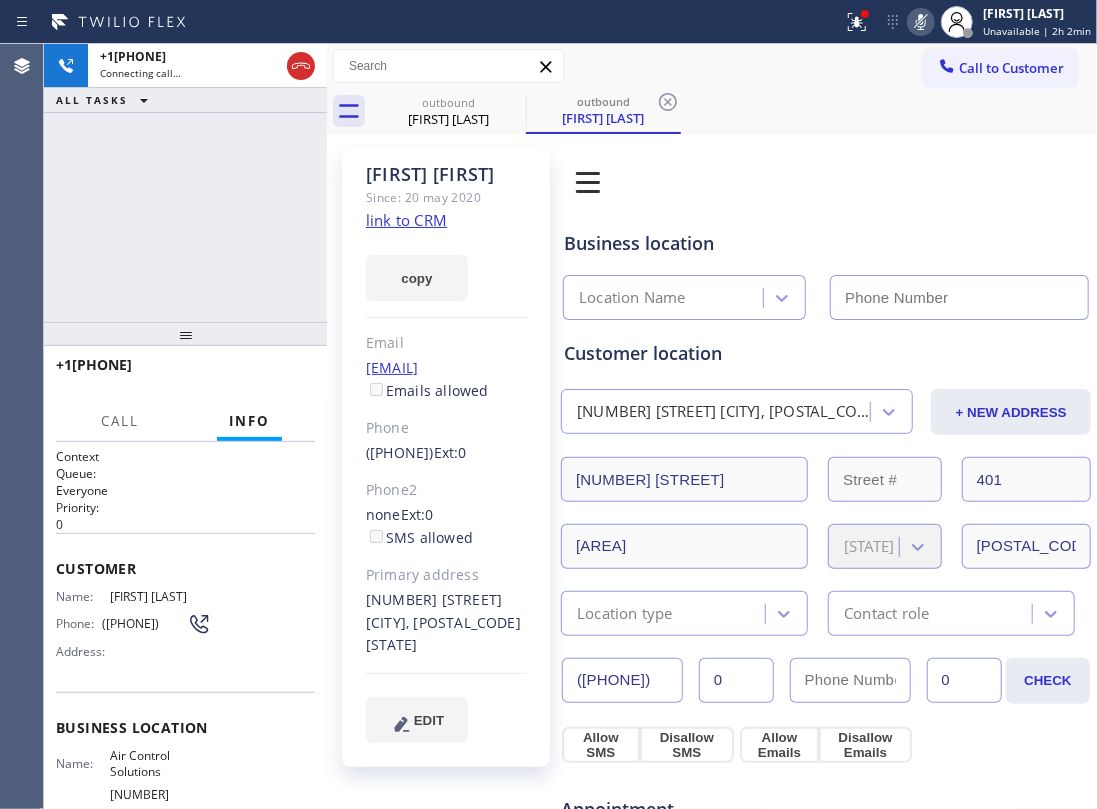 type on "(346) 776-1223" 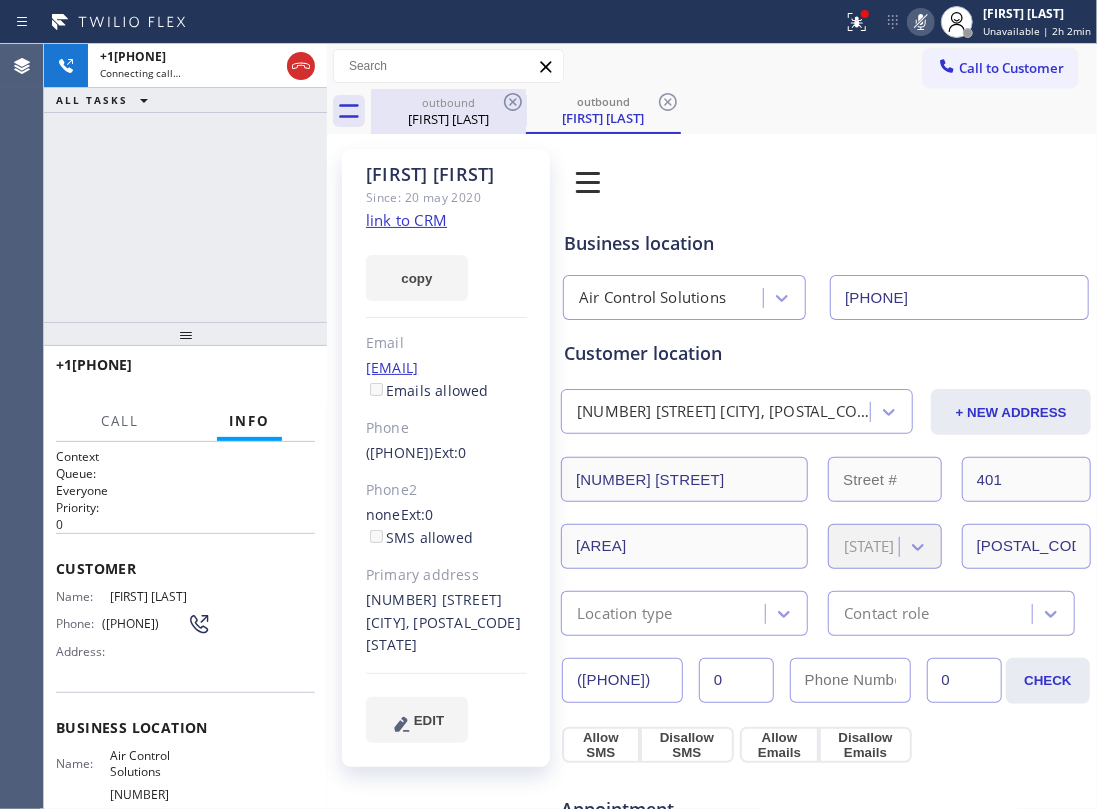click on "outbound" at bounding box center [448, 102] 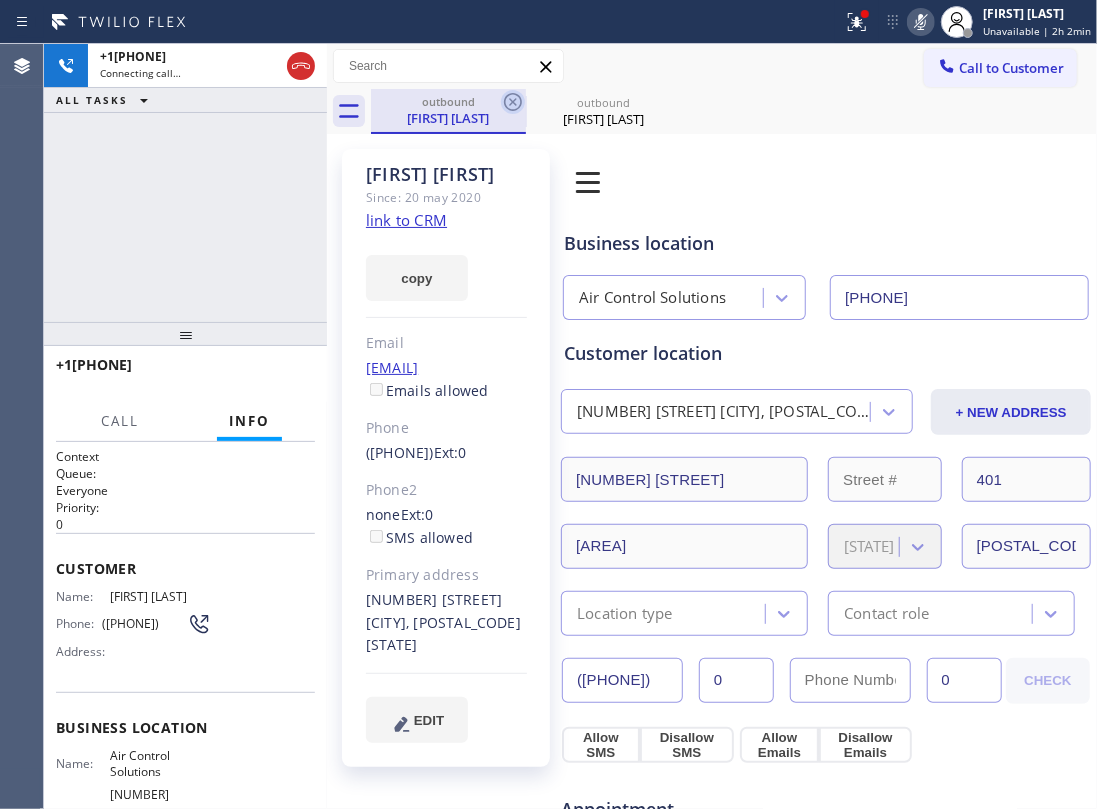 click 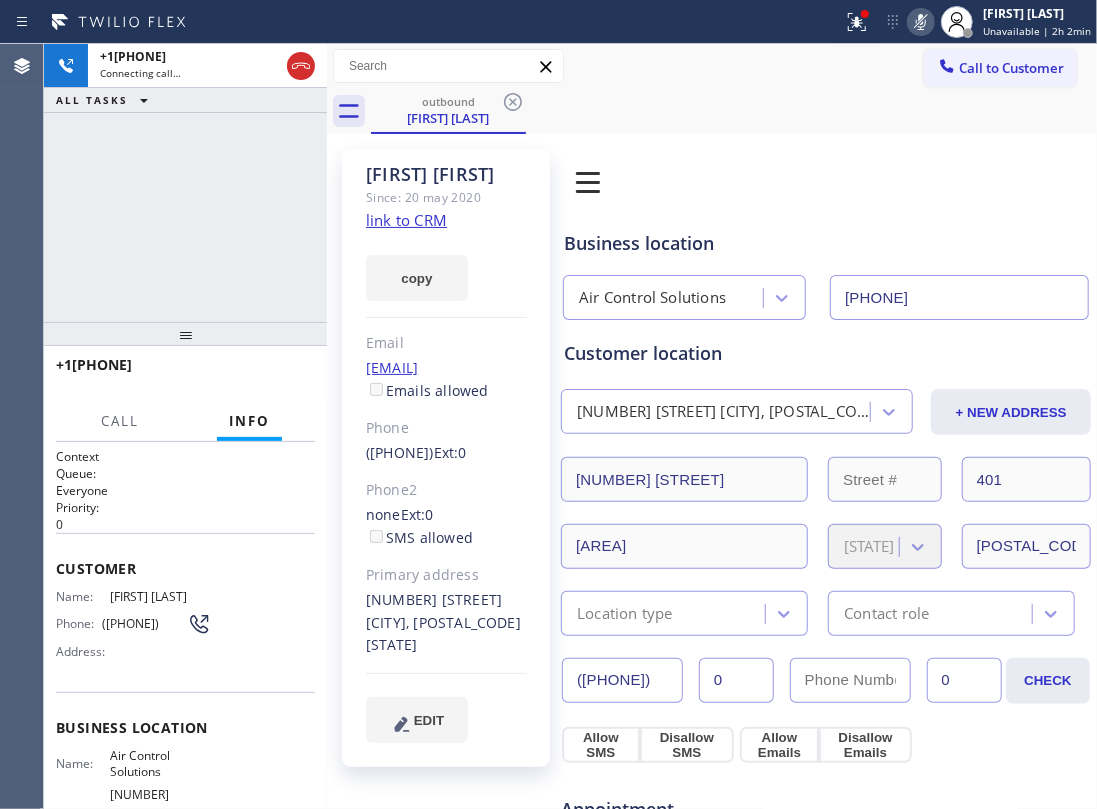 click on "+13059007472 Connecting call… ALL TASKS ALL TASKS ACTIVE TASKS TASKS IN WRAP UP" at bounding box center (185, 183) 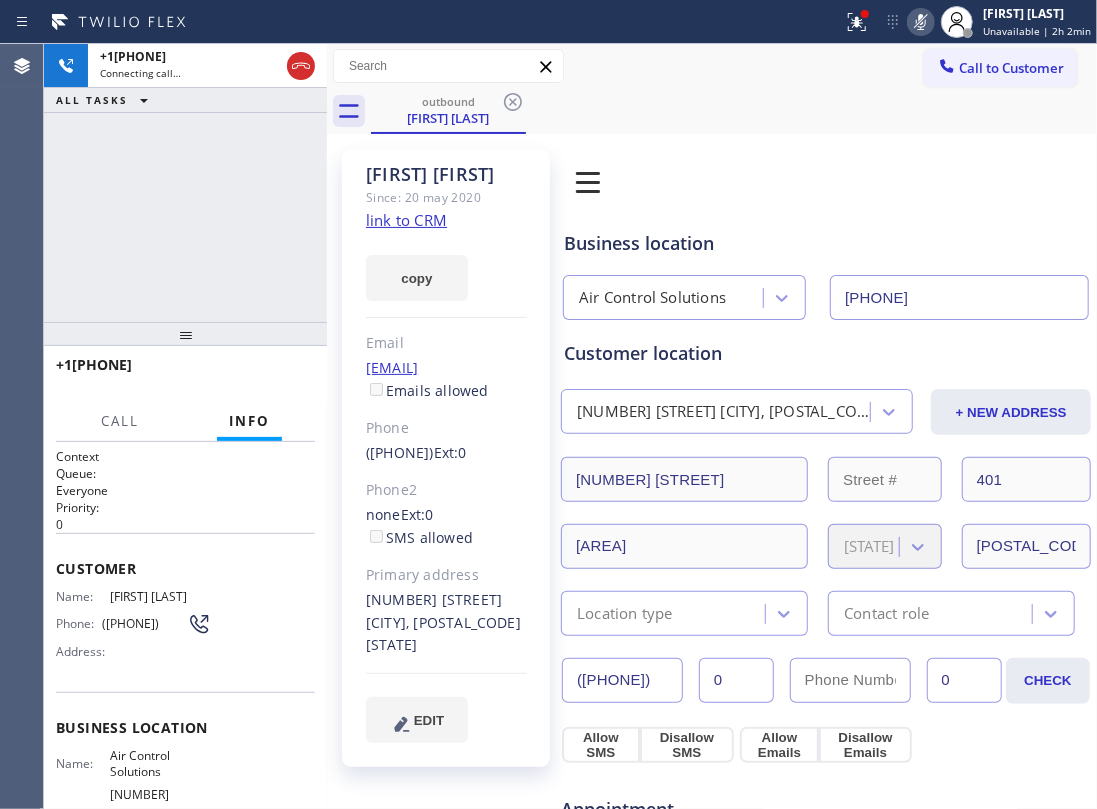 click on "+13059007472 Connecting call… ALL TASKS ALL TASKS ACTIVE TASKS TASKS IN WRAP UP" at bounding box center (185, 183) 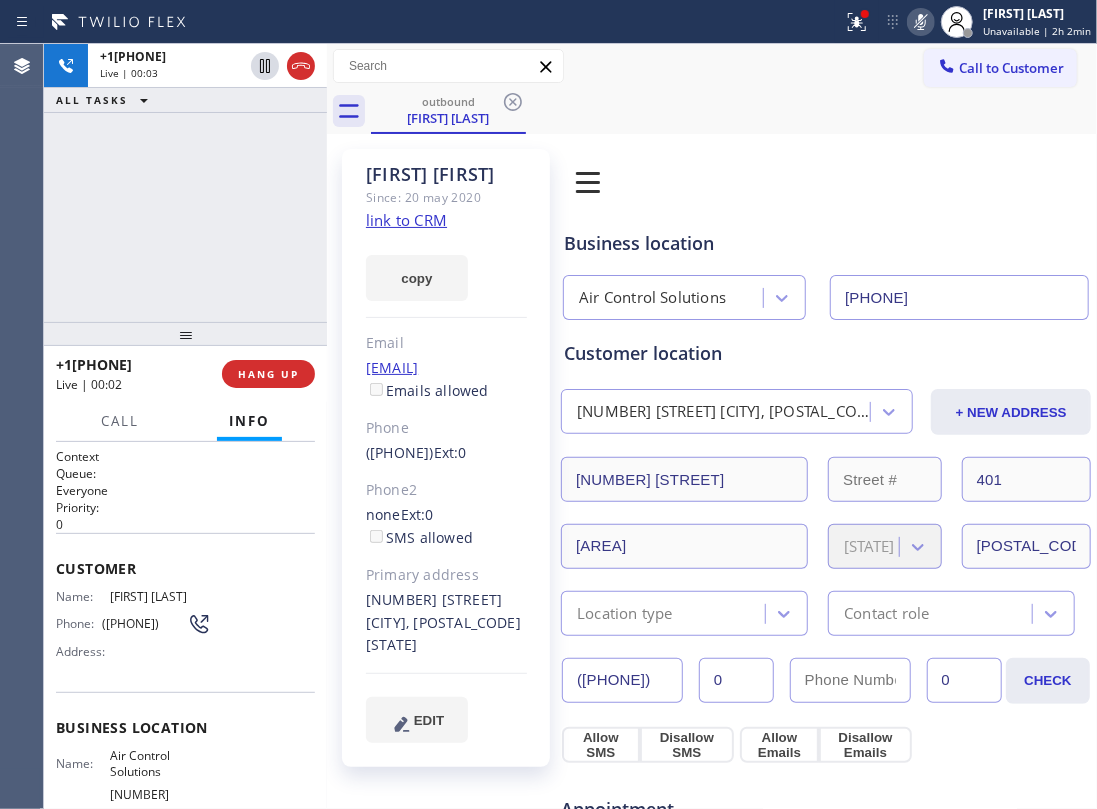 click at bounding box center (185, 334) 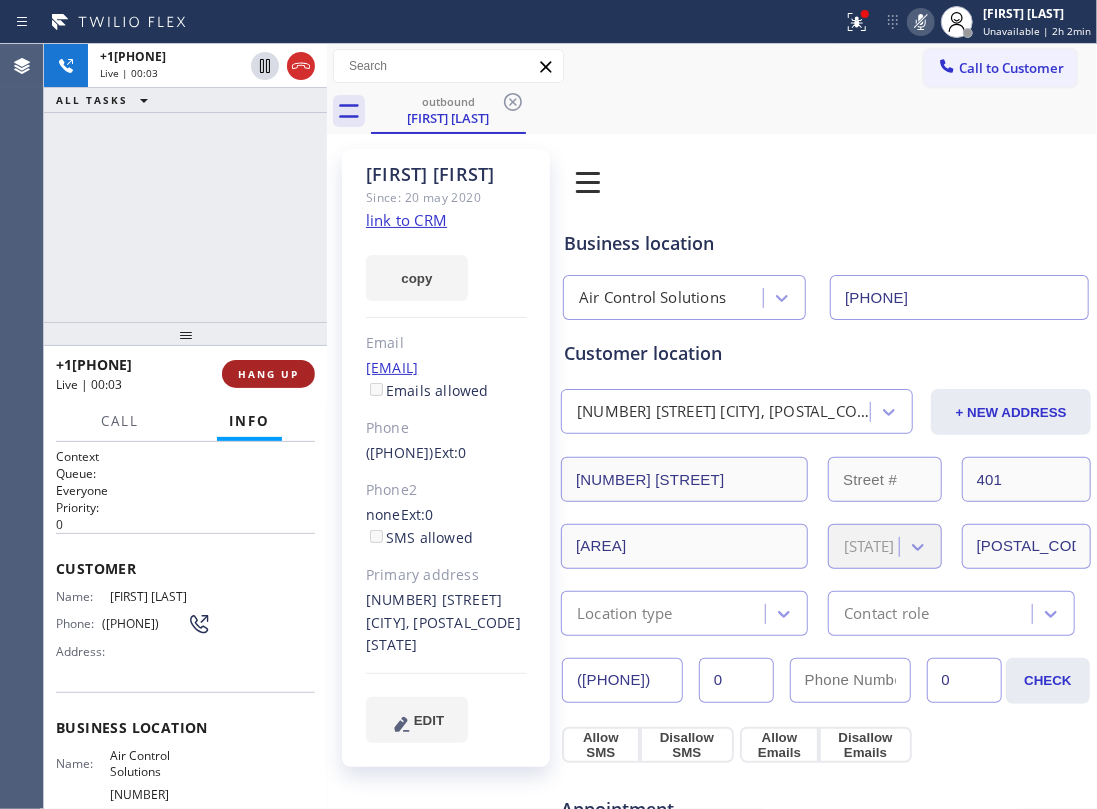 click on "HANG UP" at bounding box center (268, 374) 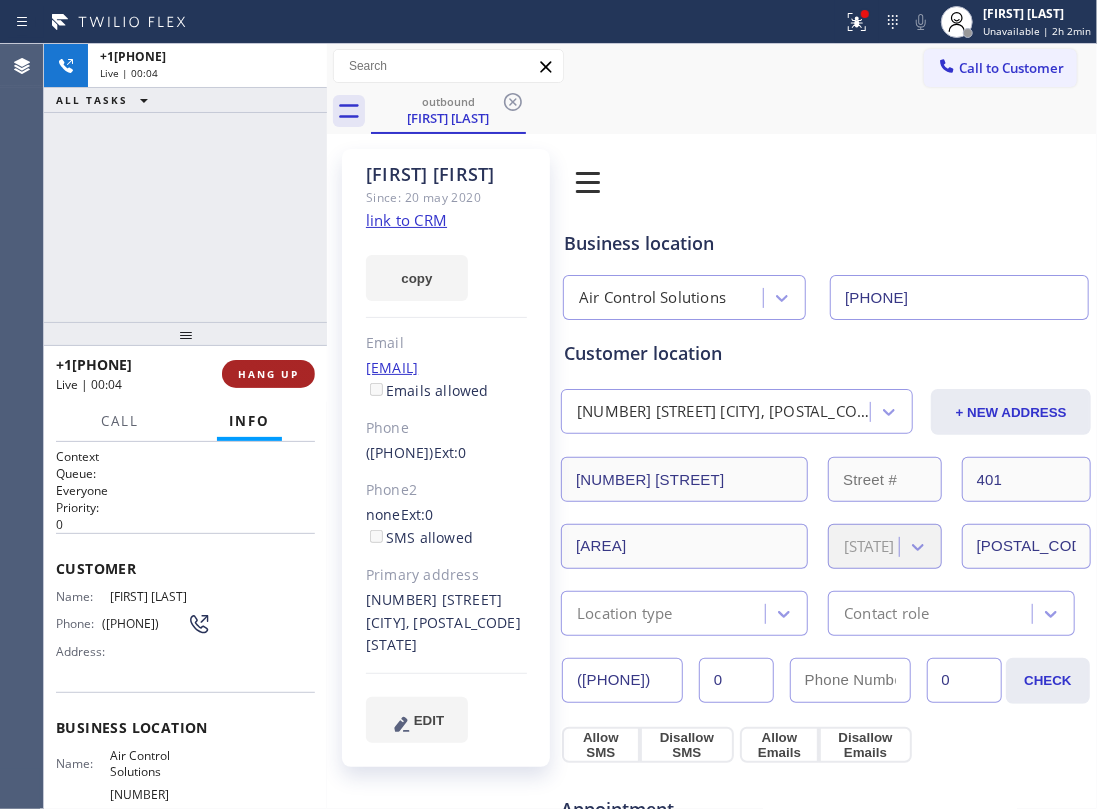 click on "HANG UP" at bounding box center (268, 374) 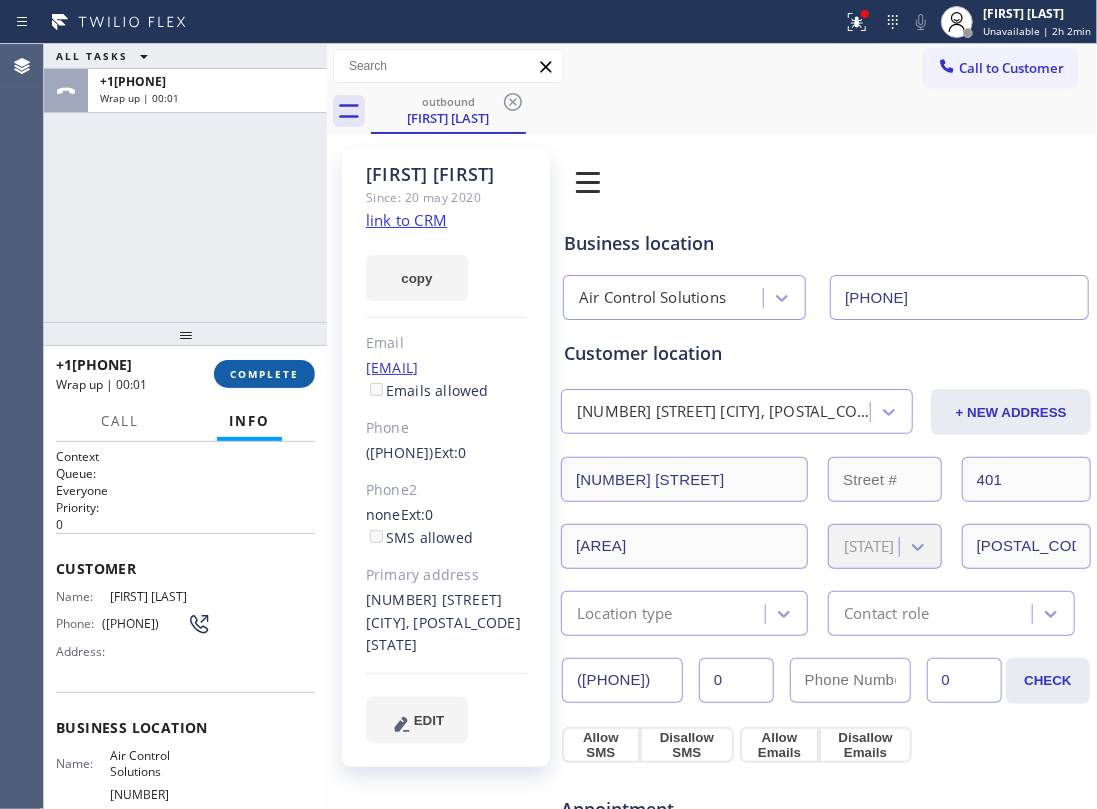 click on "COMPLETE" at bounding box center [264, 374] 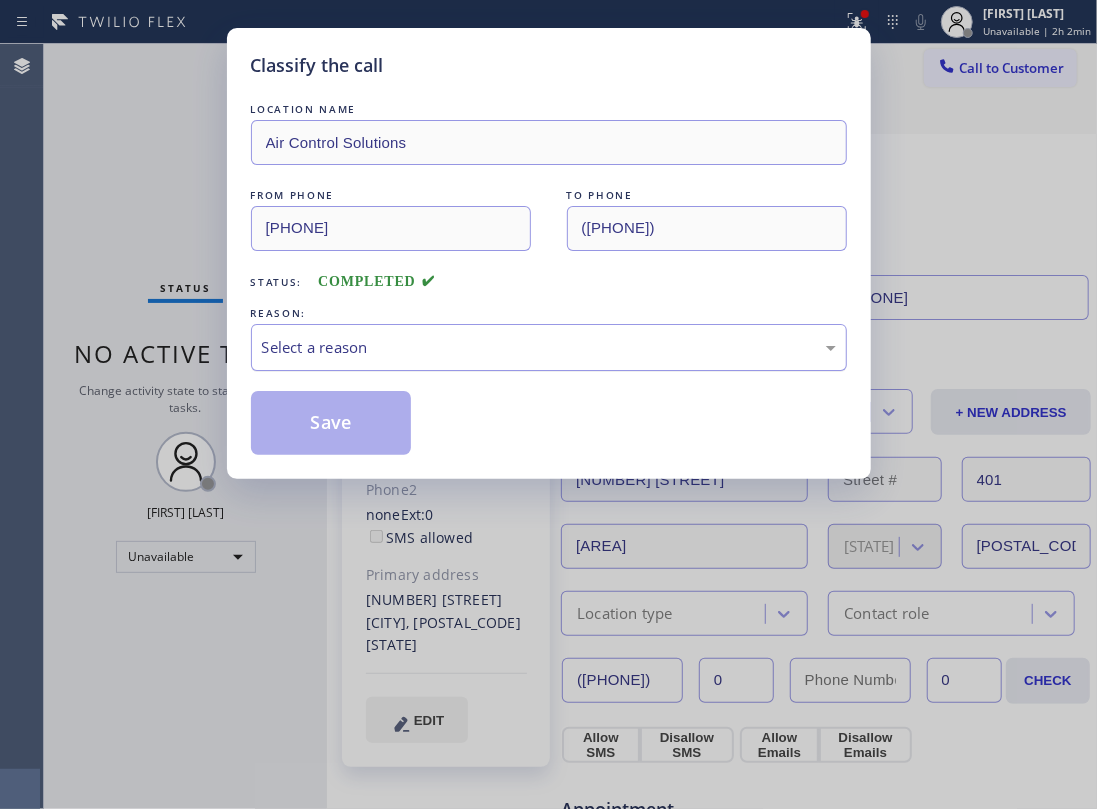 click on "Select a reason" at bounding box center [549, 347] 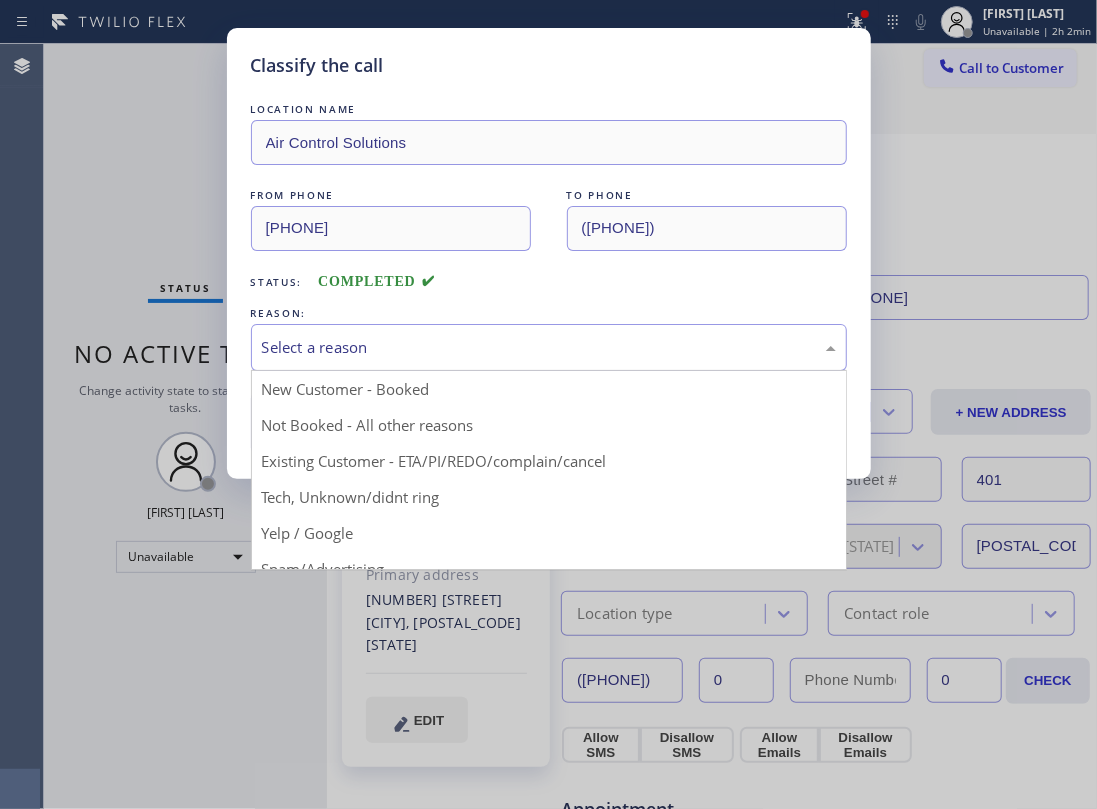 click on "Select a reason" at bounding box center [549, 347] 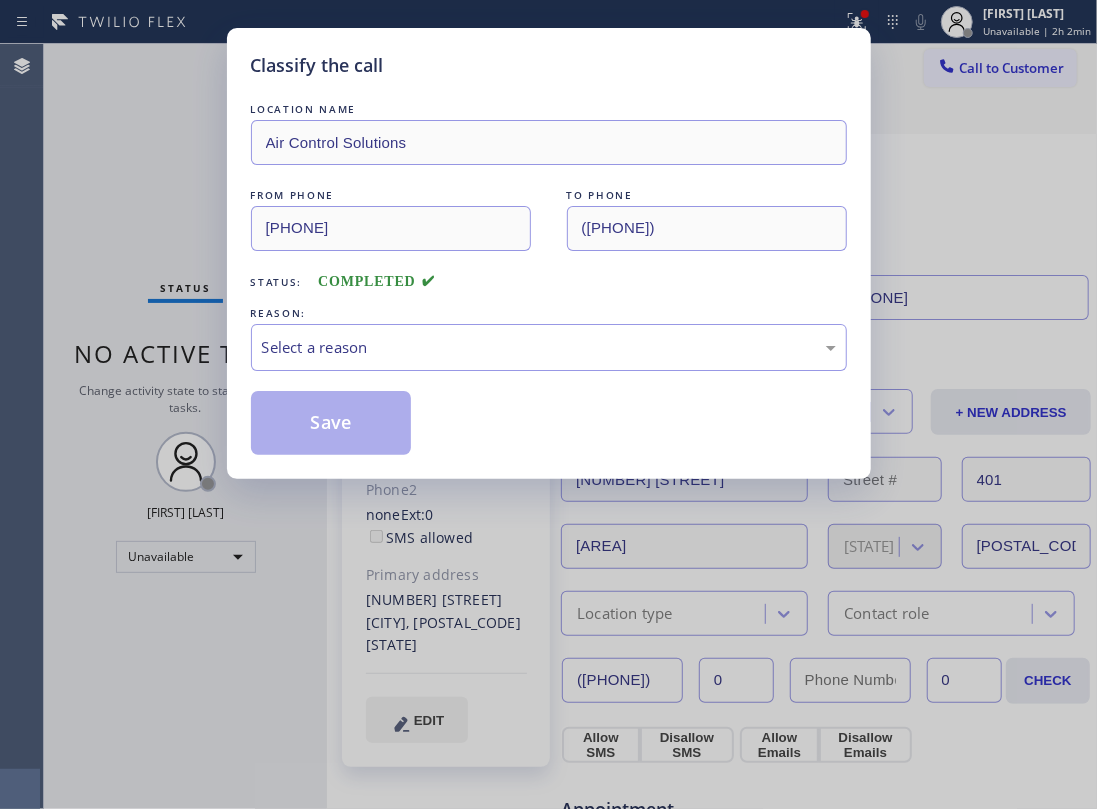 click on "Classify the call LOCATION NAME Air Control Solutions FROM PHONE (346) 776-1223 TO PHONE (305) 900-7472 Status: COMPLETED REASON: Select a reason Save" at bounding box center (548, 404) 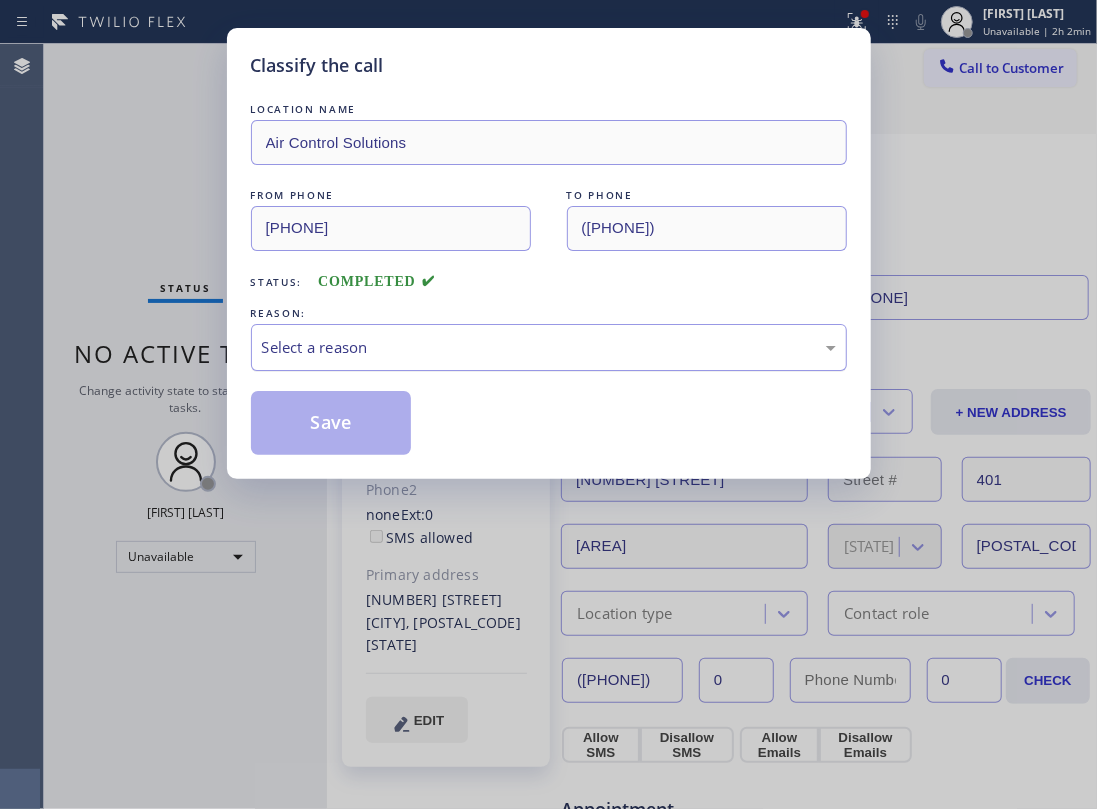 click on "Select a reason" at bounding box center (549, 347) 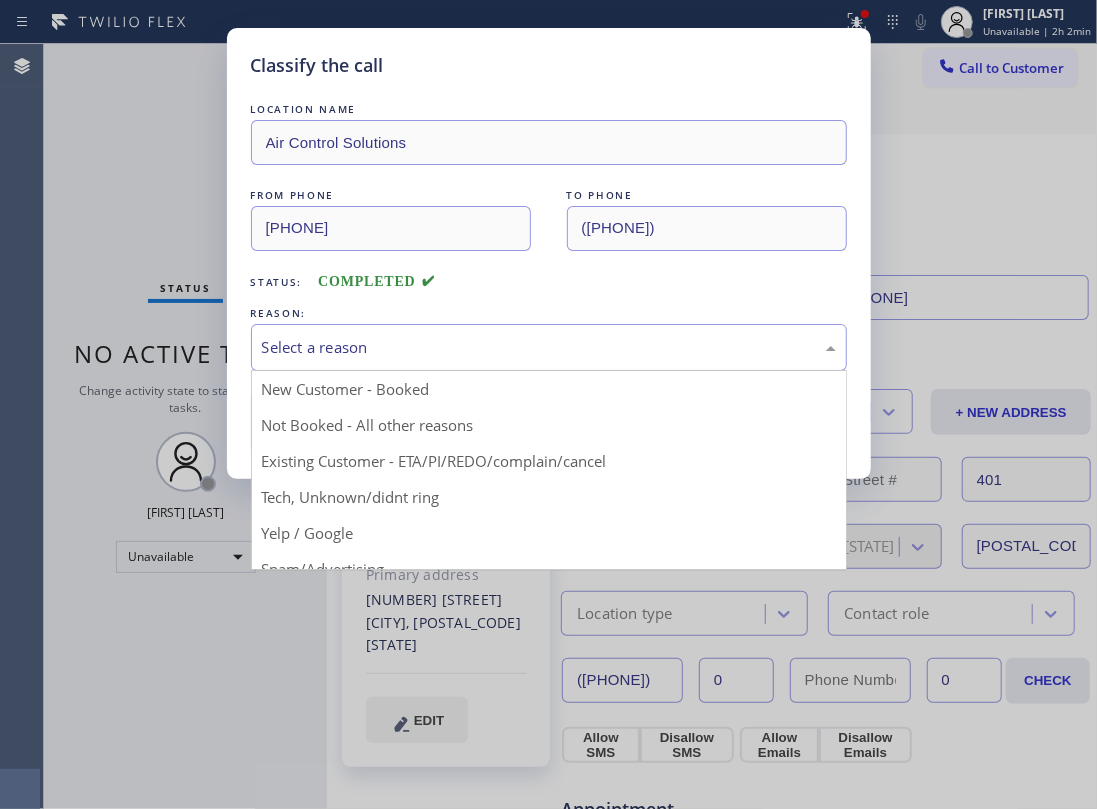 click on "Classify the call LOCATION NAME Air Control Solutions FROM PHONE (346) 776-1223 TO PHONE (305) 900-7472 Status: COMPLETED REASON: Select a reason New Customer - Booked Not Booked - All other reasons Existing Customer - ETA/PI/REDO/complain/cancel Tech, Unknown/didnt ring Yelp / Google  Spam/Advertising Transferred HouseCallPro / HomeAdvisor / Other platforms  Test call Save" at bounding box center [548, 404] 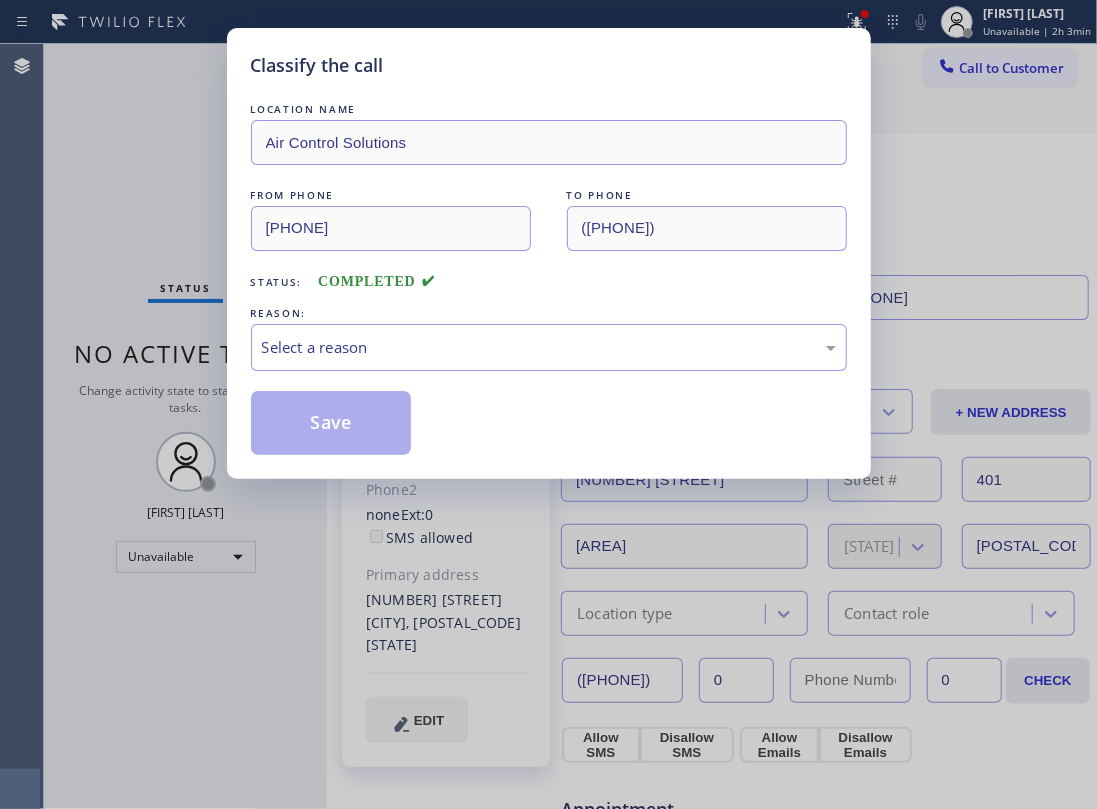 click on "Classify the call LOCATION NAME Air Control Solutions FROM PHONE (346) 776-1223 TO PHONE (305) 900-7472 Status: COMPLETED REASON: Select a reason Save" at bounding box center [548, 404] 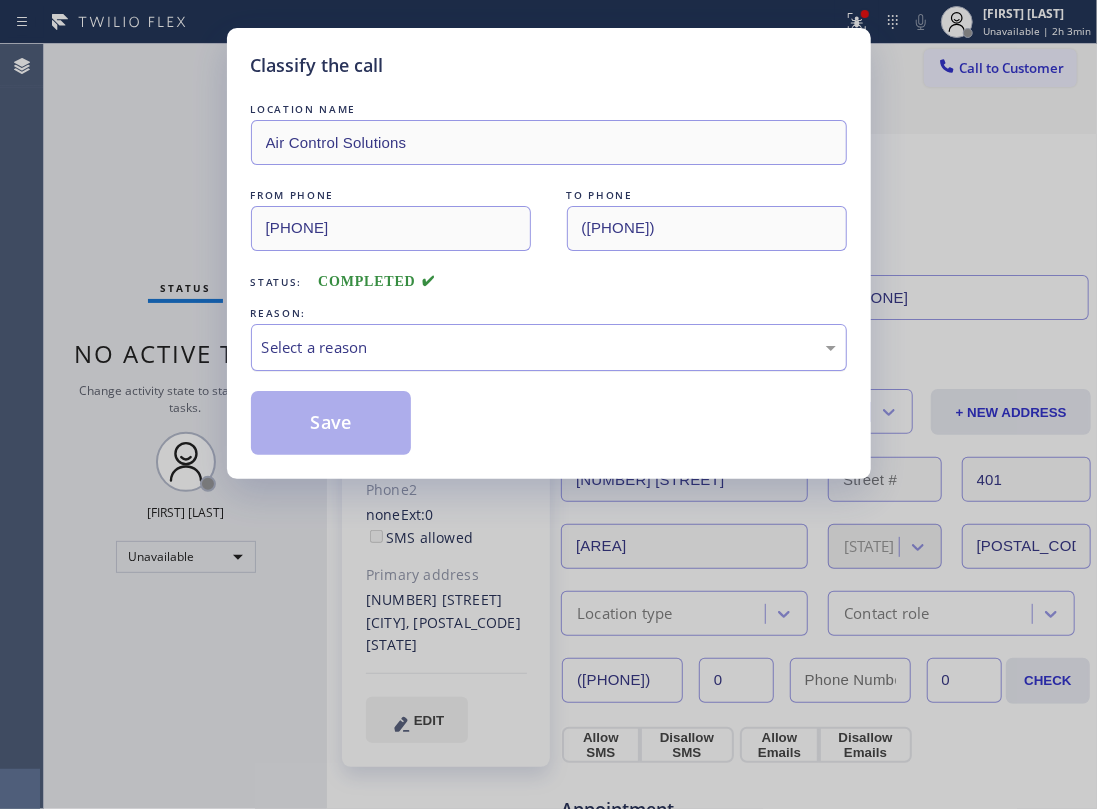 click on "Select a reason" at bounding box center [549, 347] 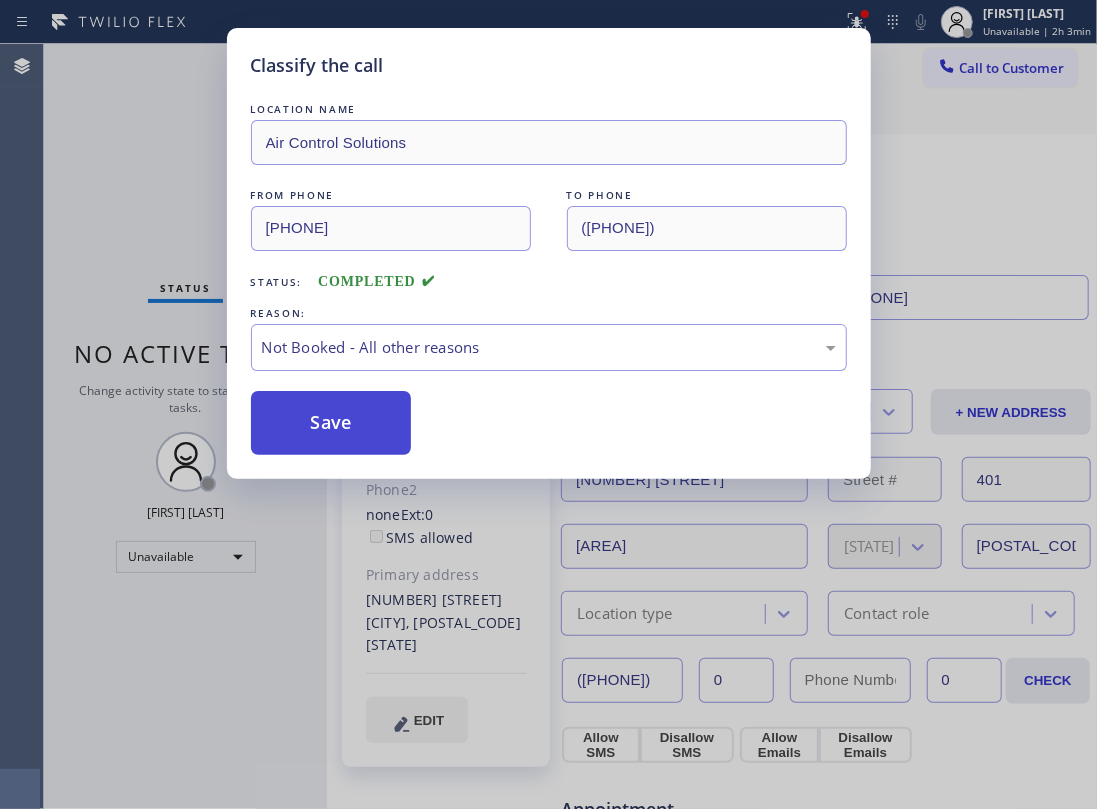 click on "Save" at bounding box center (331, 423) 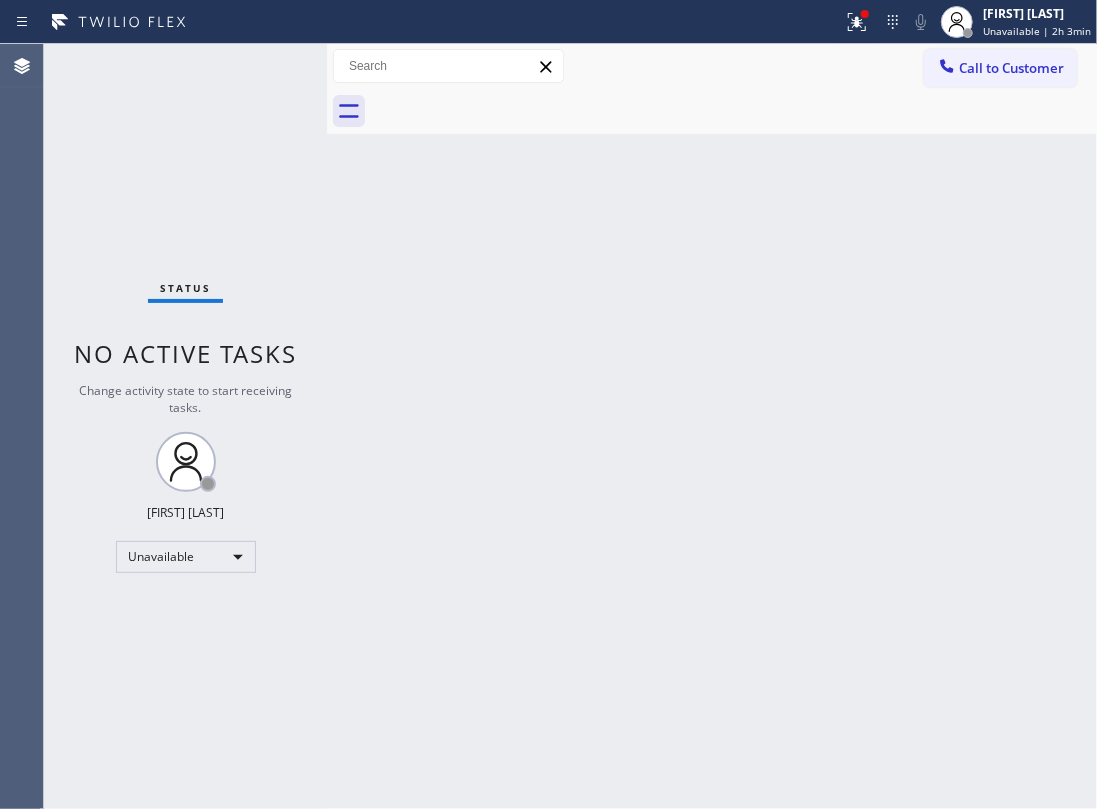 drag, startPoint x: 1010, startPoint y: 66, endPoint x: 968, endPoint y: 129, distance: 75.716576 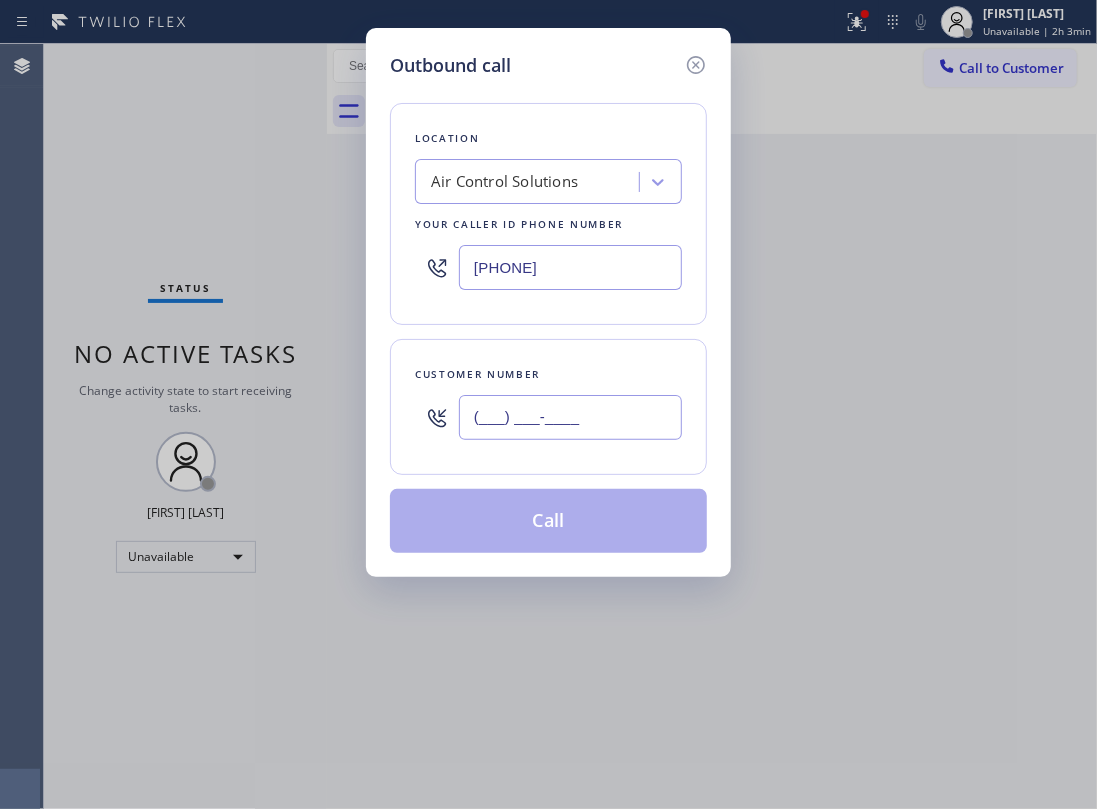 click on "(___) ___-____" at bounding box center [570, 417] 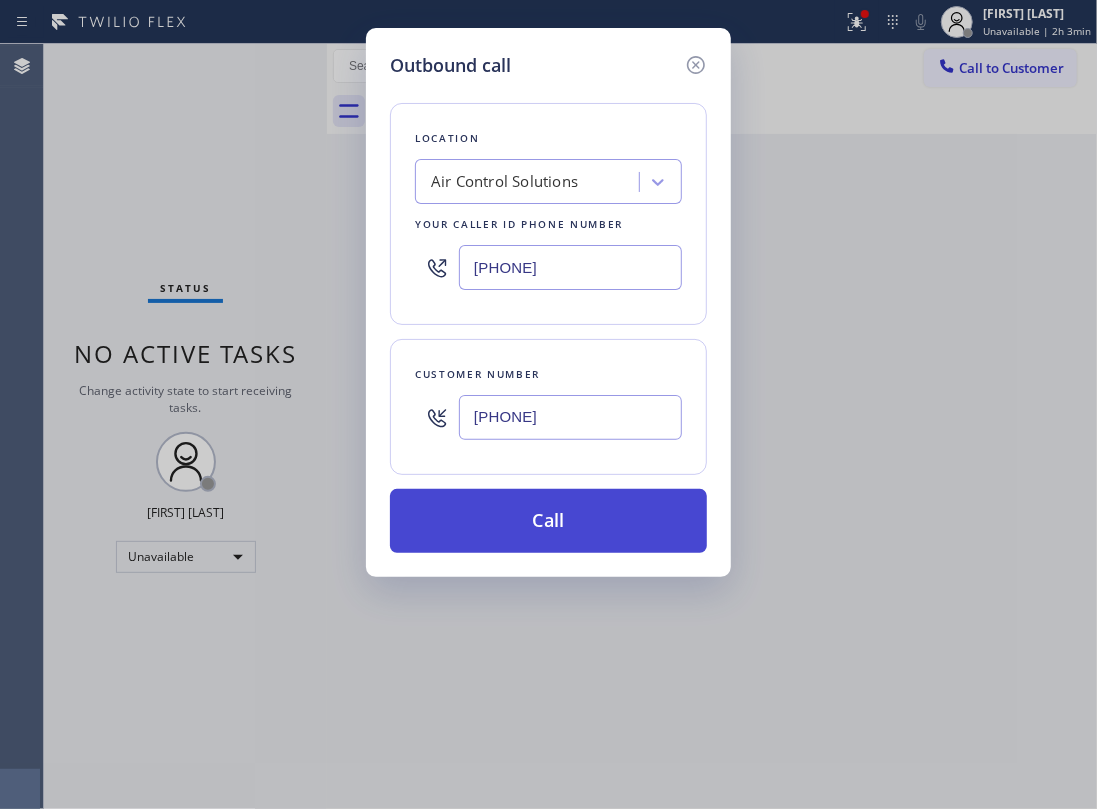 type on "(818) 929-6029" 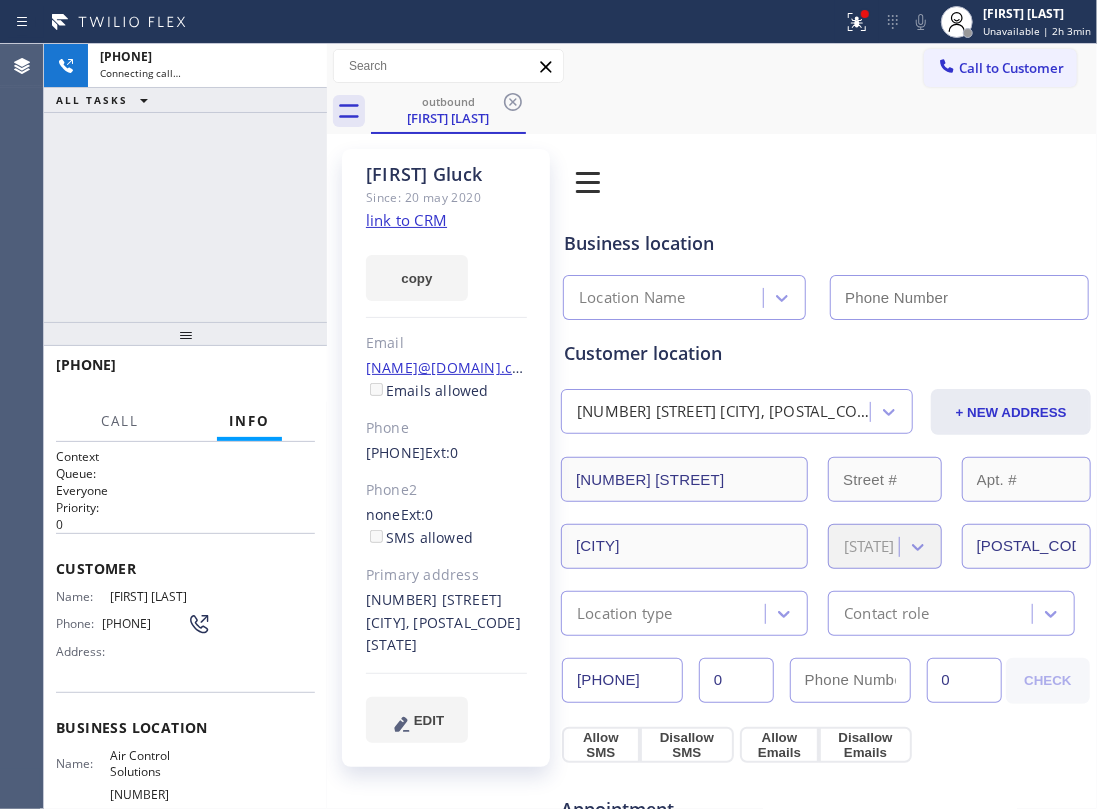 drag, startPoint x: 242, startPoint y: 184, endPoint x: 236, endPoint y: 157, distance: 27.658634 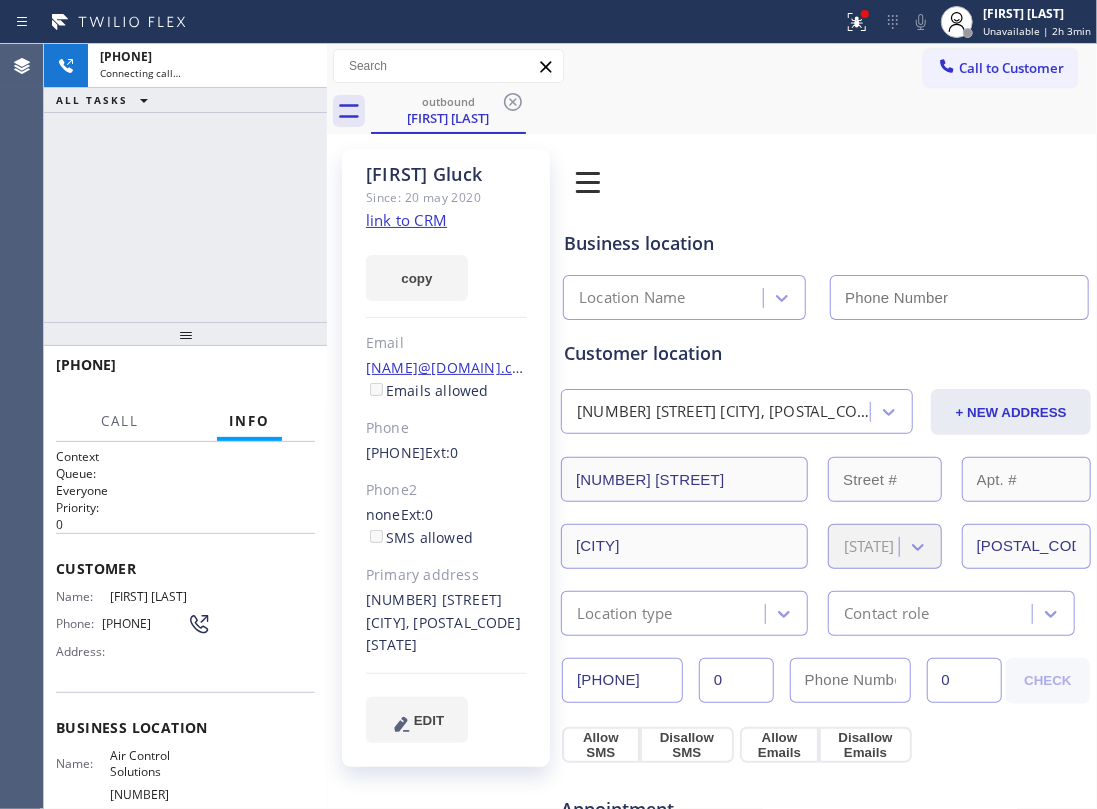 click on "+18189296029 Connecting call… ALL TASKS ALL TASKS ACTIVE TASKS TASKS IN WRAP UP" at bounding box center (185, 183) 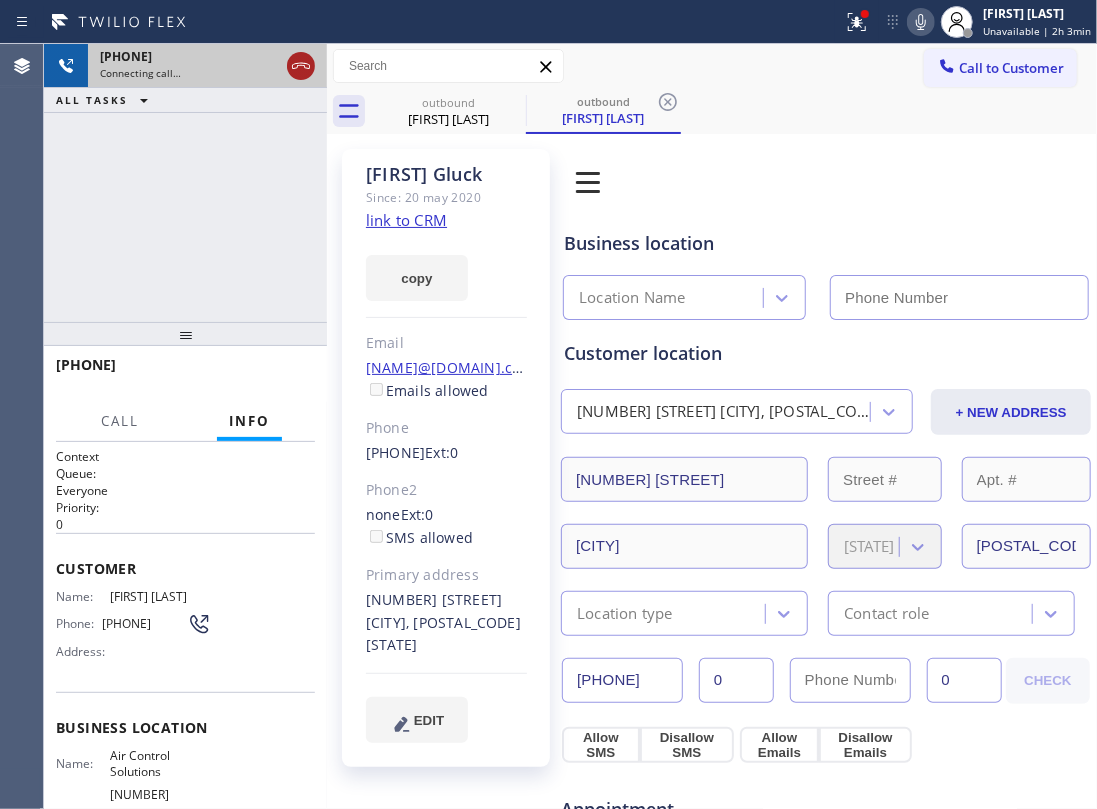 click 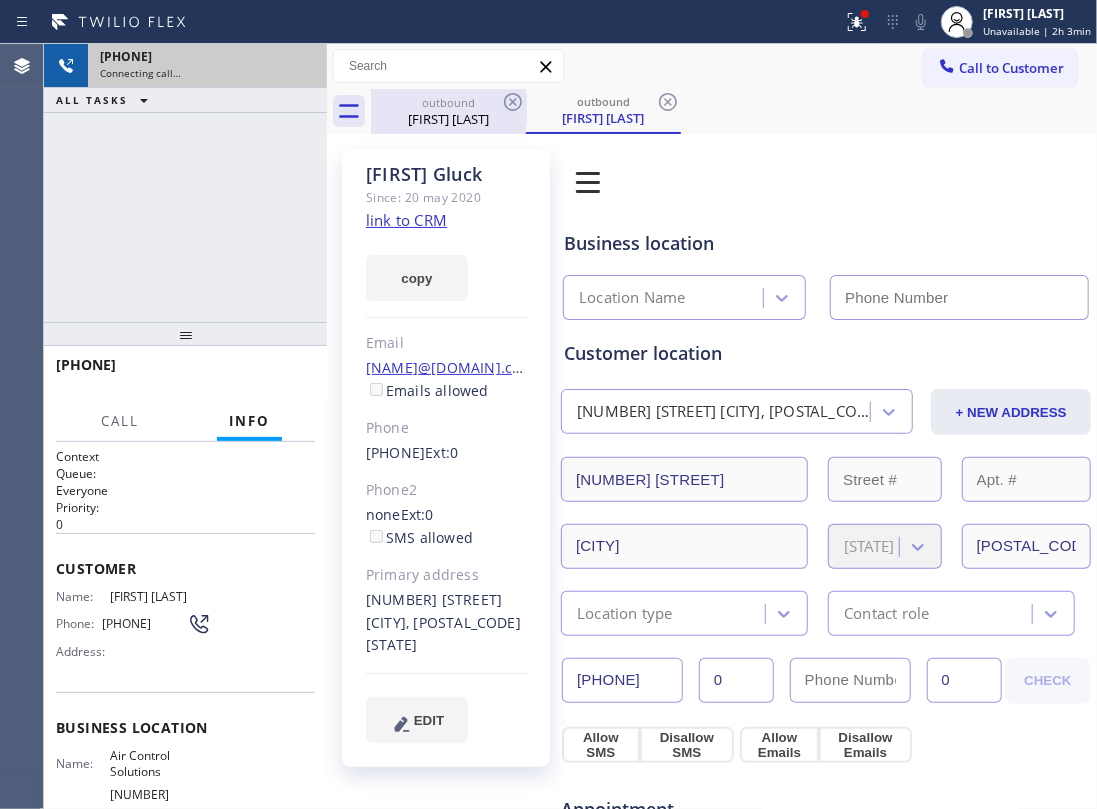 click on "Thomas  Gluck" at bounding box center (448, 119) 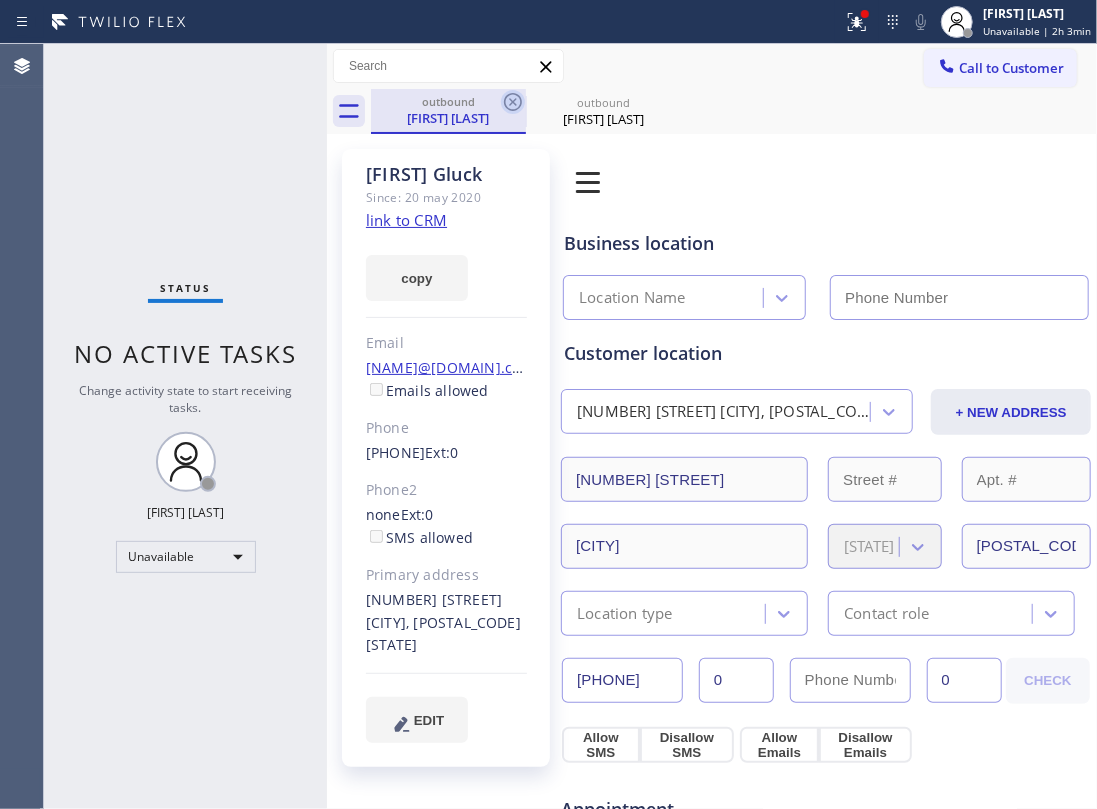 type on "(346) 776-1223" 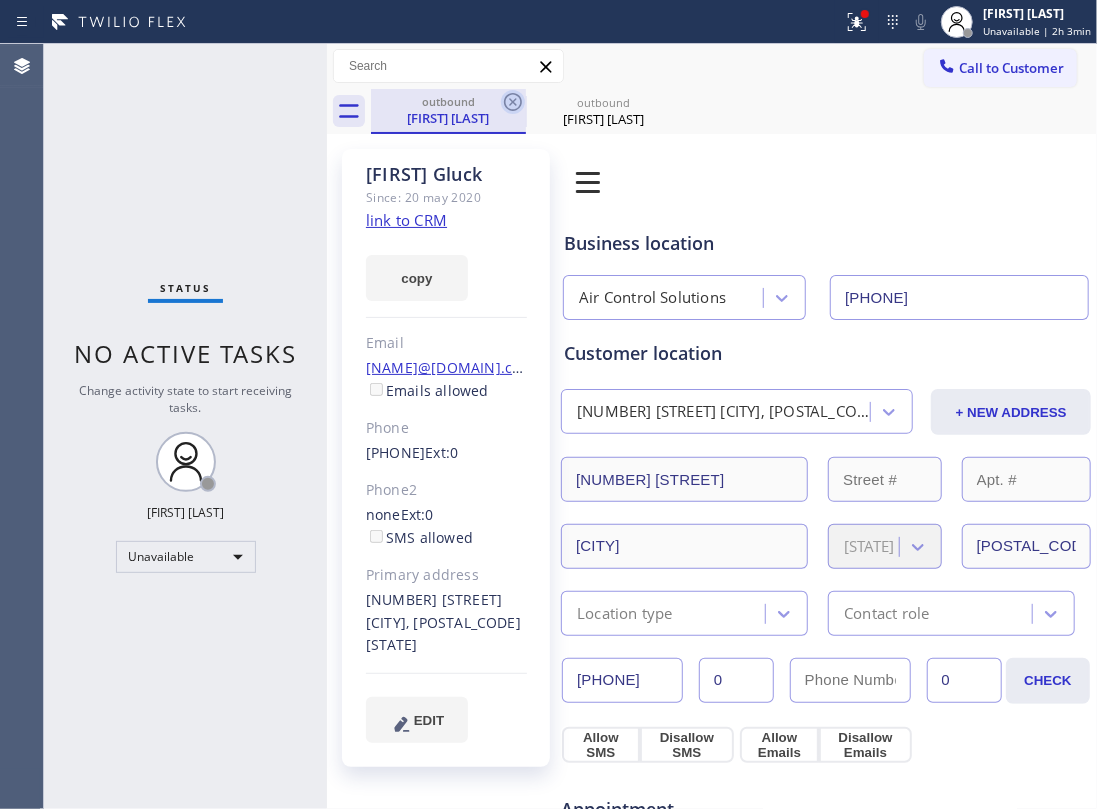 click 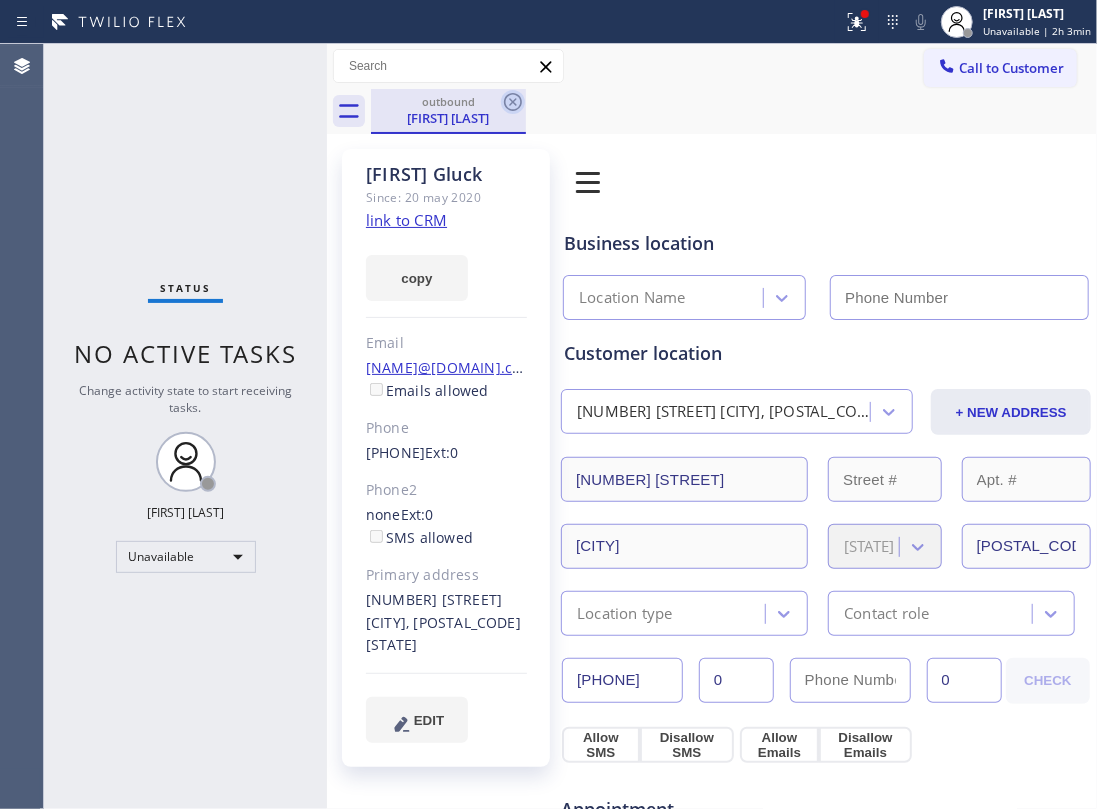 type on "(346) 776-1223" 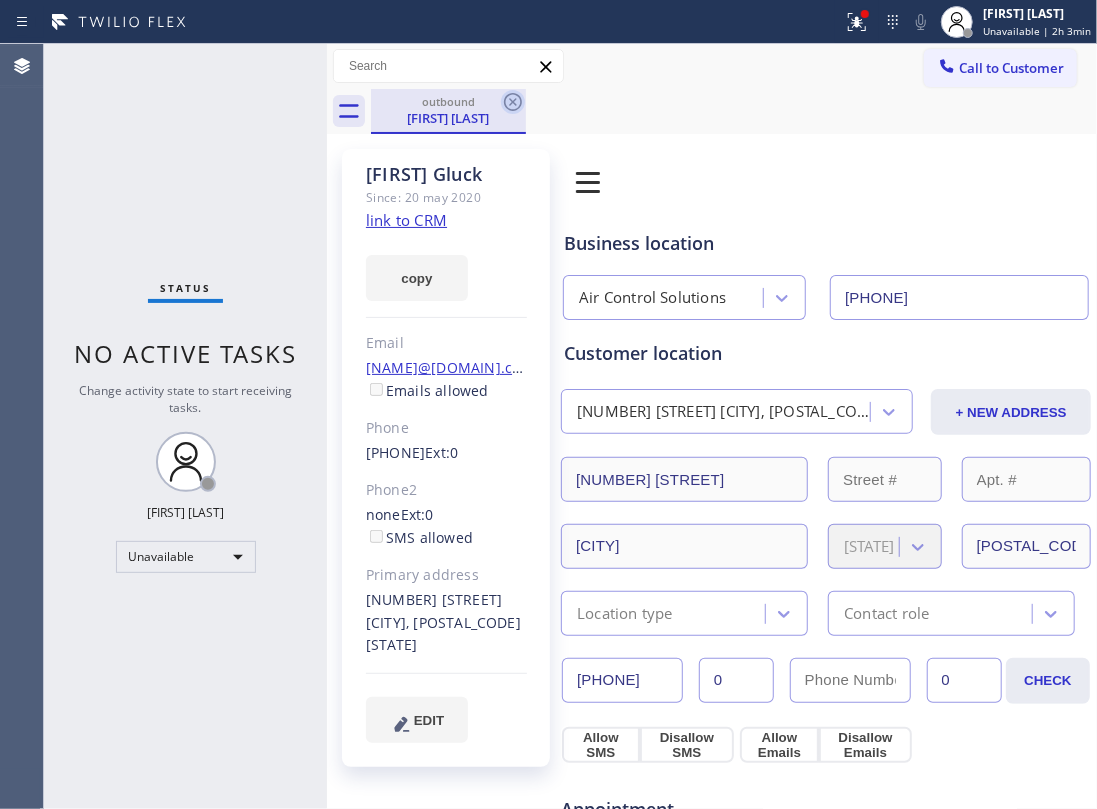 click 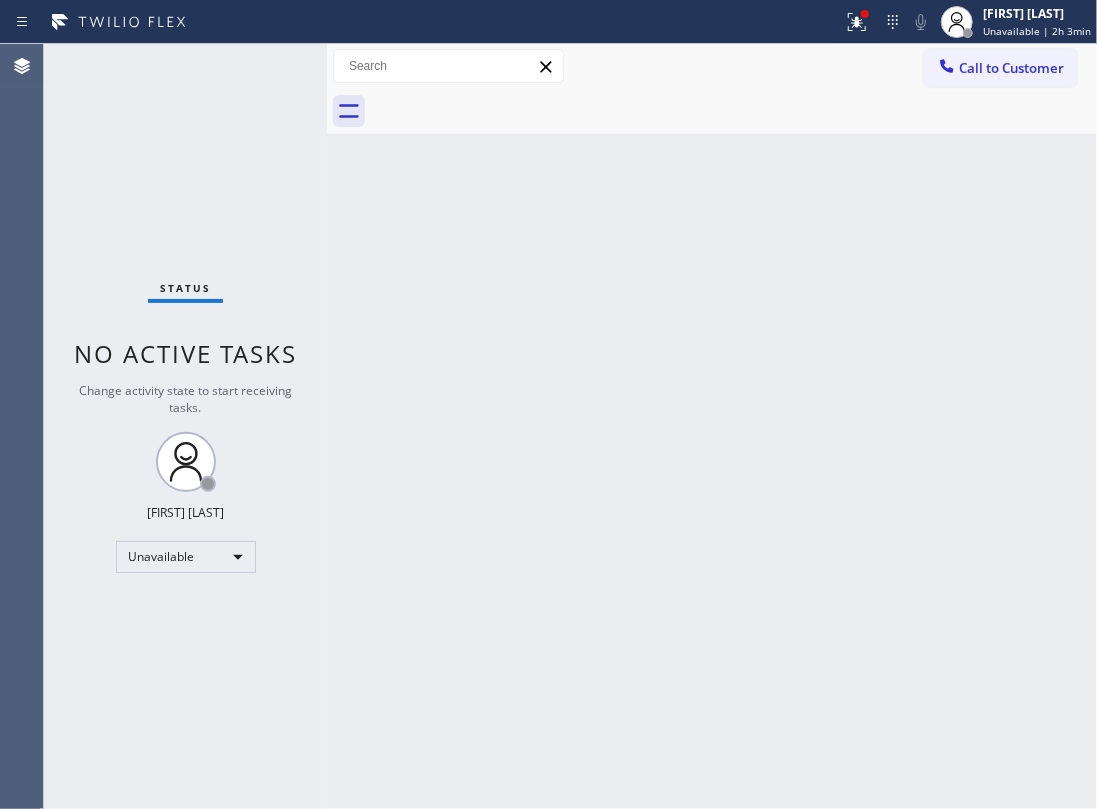 click on "Back to Dashboard Change Sender ID Customers Technicians Select a contact Outbound call Location Search location Your caller id phone number Customer number Call Customer info Name   Phone none Address none Change Sender ID HVAC +18559994417 5 Star Appliance +18557314952 Appliance Repair +18554611149 Plumbing +18889090120 Air Duct Cleaning +18006865038  Electricians +18005688664 Cancel Change Check personal SMS Reset Change No tabs Call to Customer Outbound call Location Air Control Solutions Your caller id phone number (346) 776-1223 Customer number Call Outbound call Technician Search Technician Your caller id phone number Your caller id phone number Call" at bounding box center (712, 426) 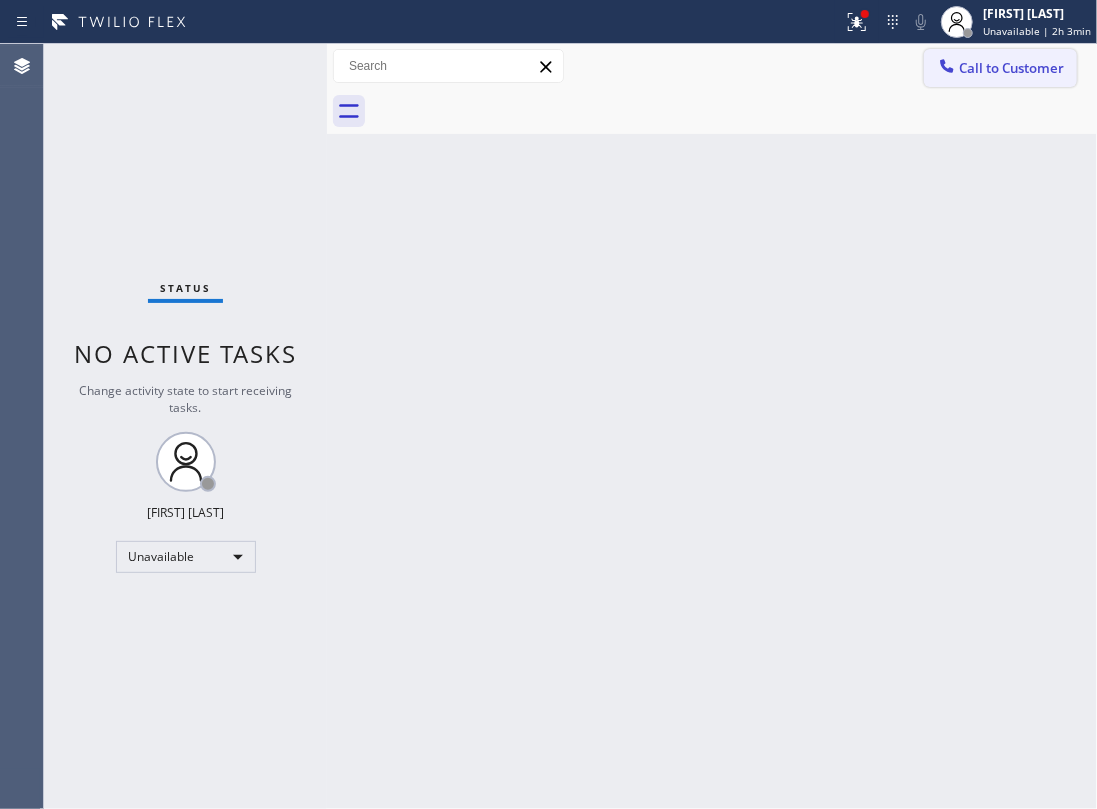 click on "Call to Customer" at bounding box center [1011, 68] 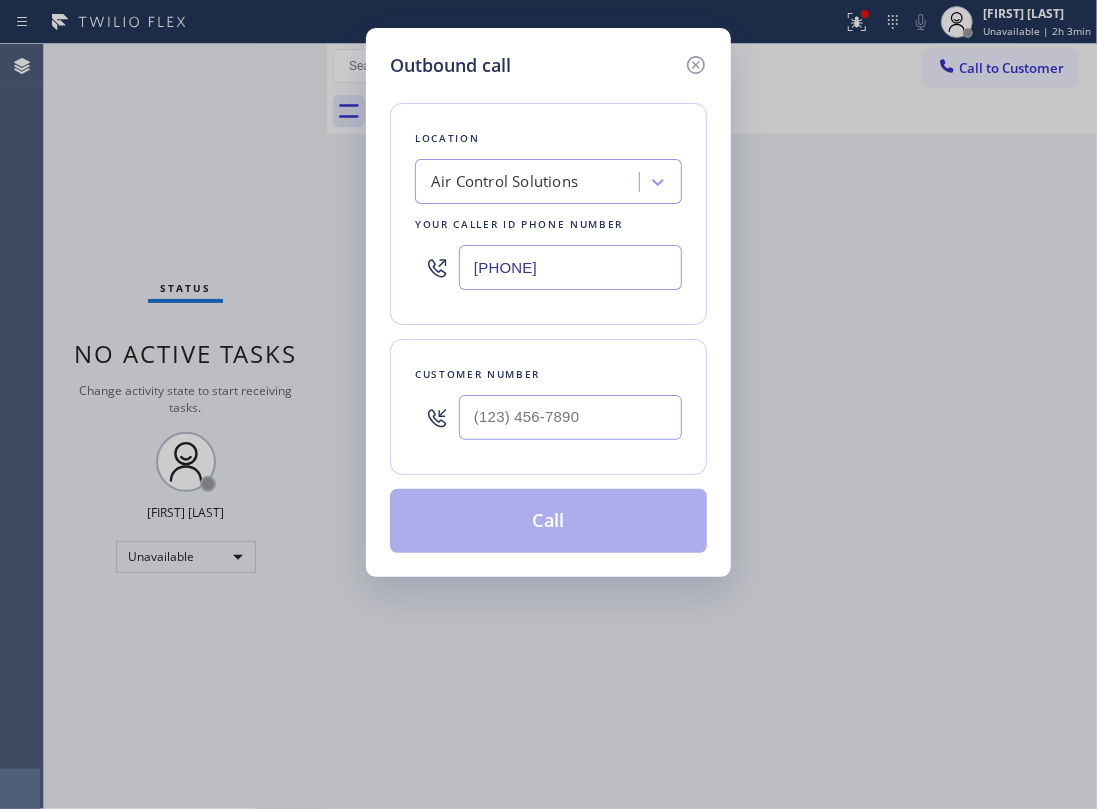 click on "Air Control Solutions" at bounding box center [504, 182] 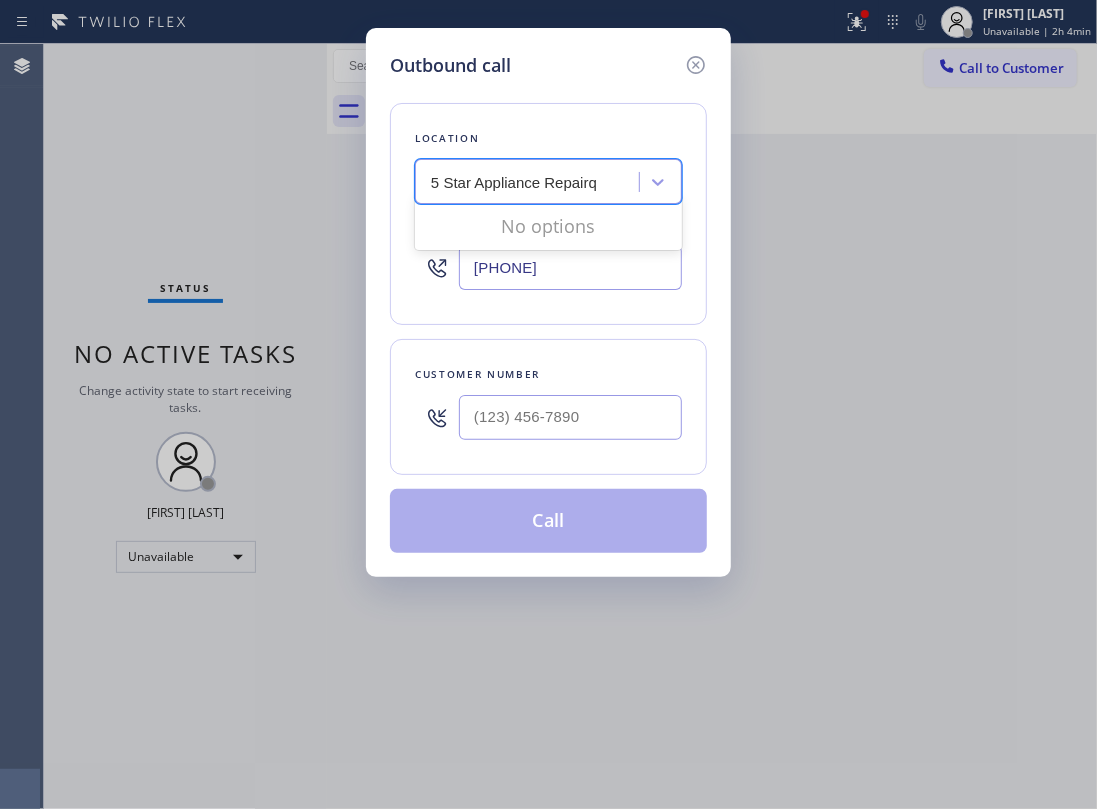 type on "5 Star Appliance Repair" 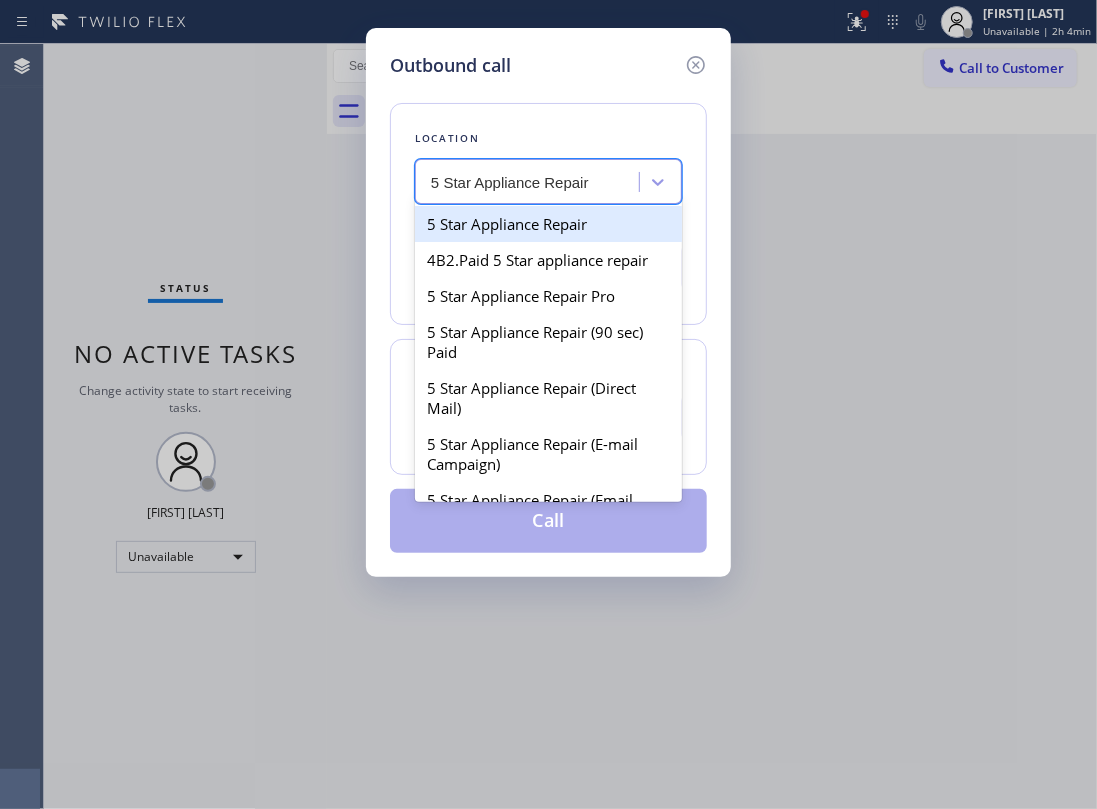 click on "5 Star Appliance Repair" at bounding box center [548, 224] 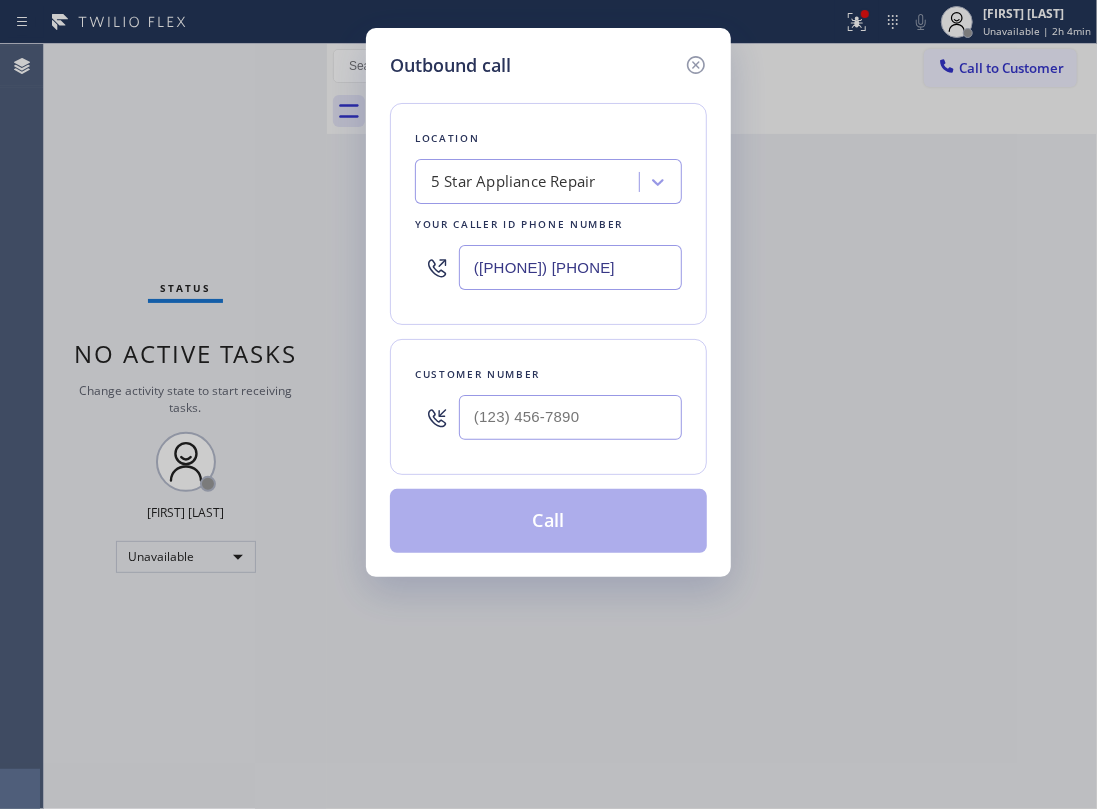 click on "Customer number" at bounding box center (548, 407) 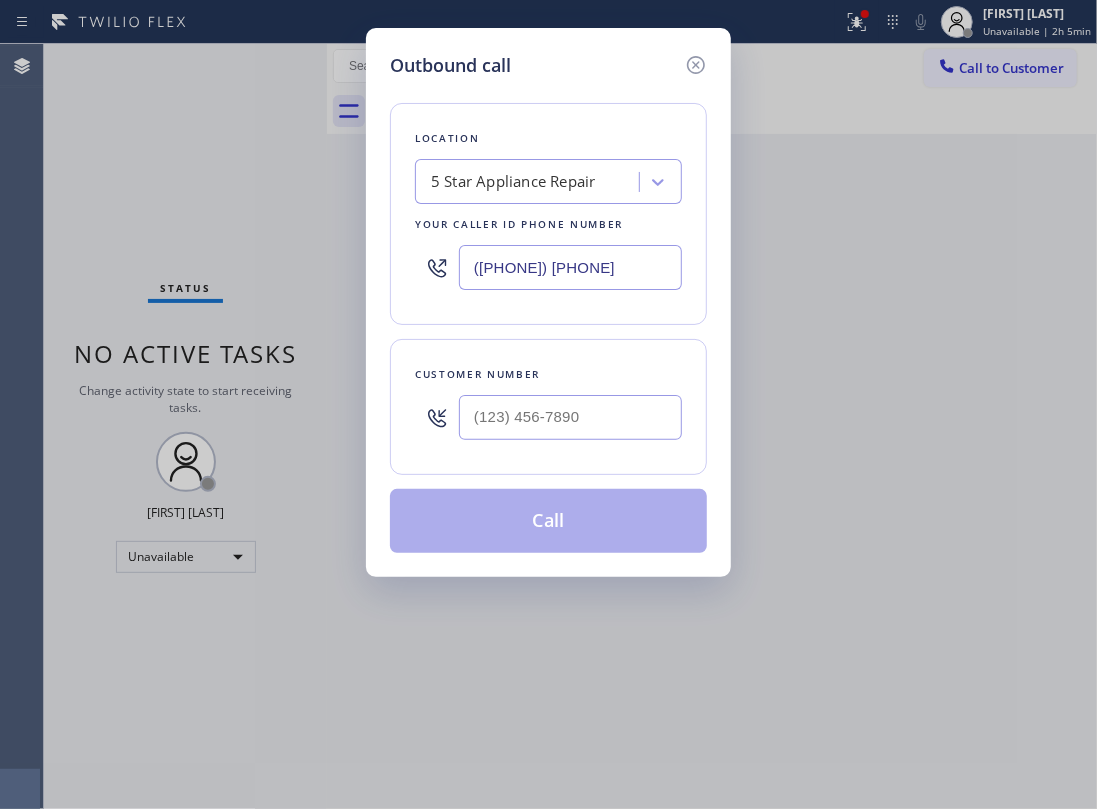 click at bounding box center (570, 417) 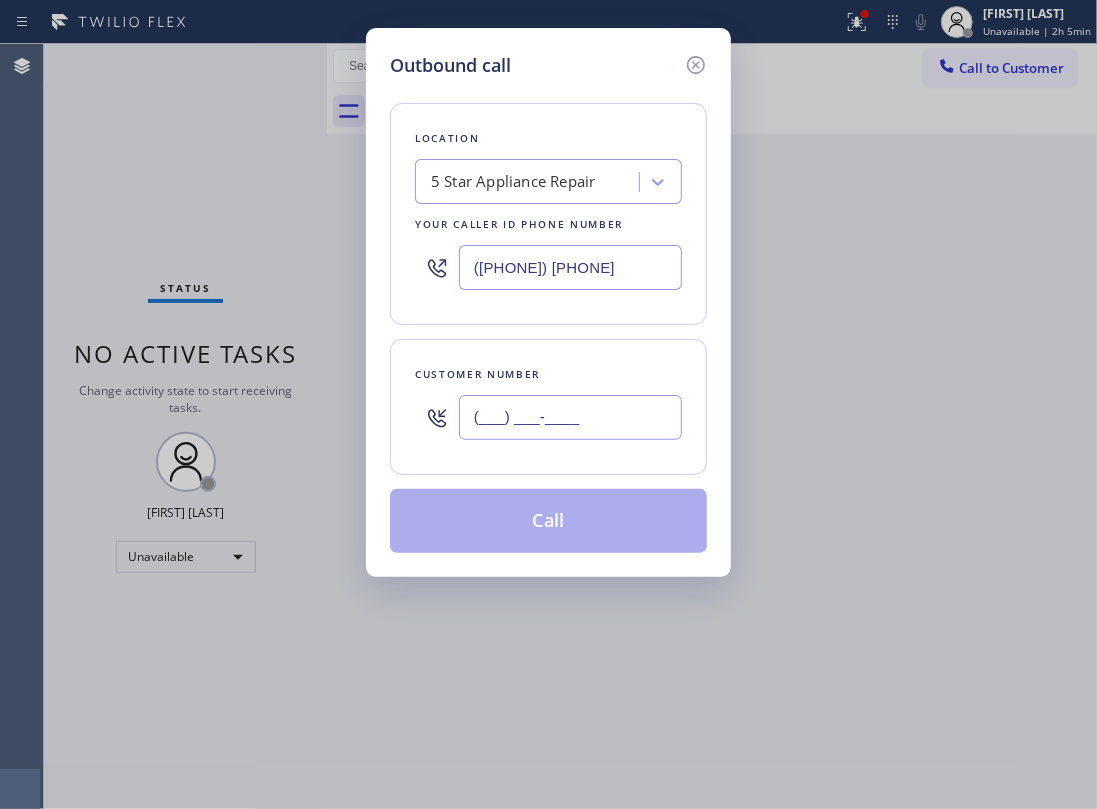 paste on "818) 929-6029" 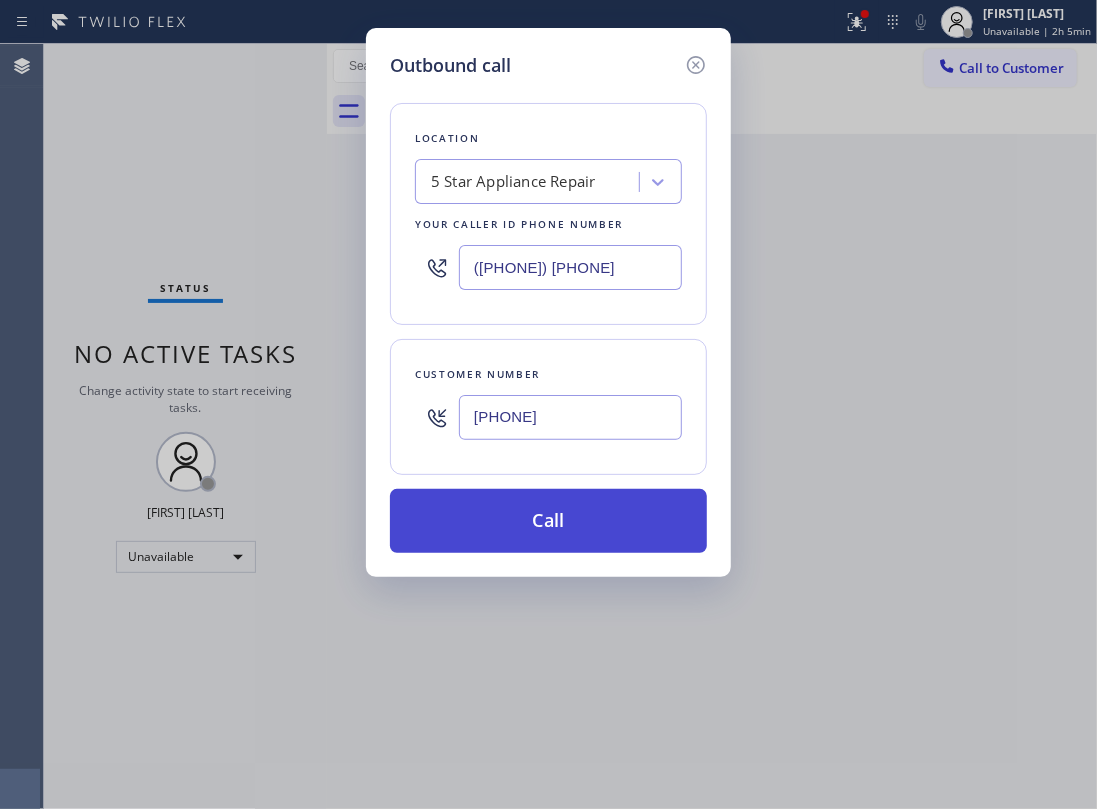 type on "(818) 929-6029" 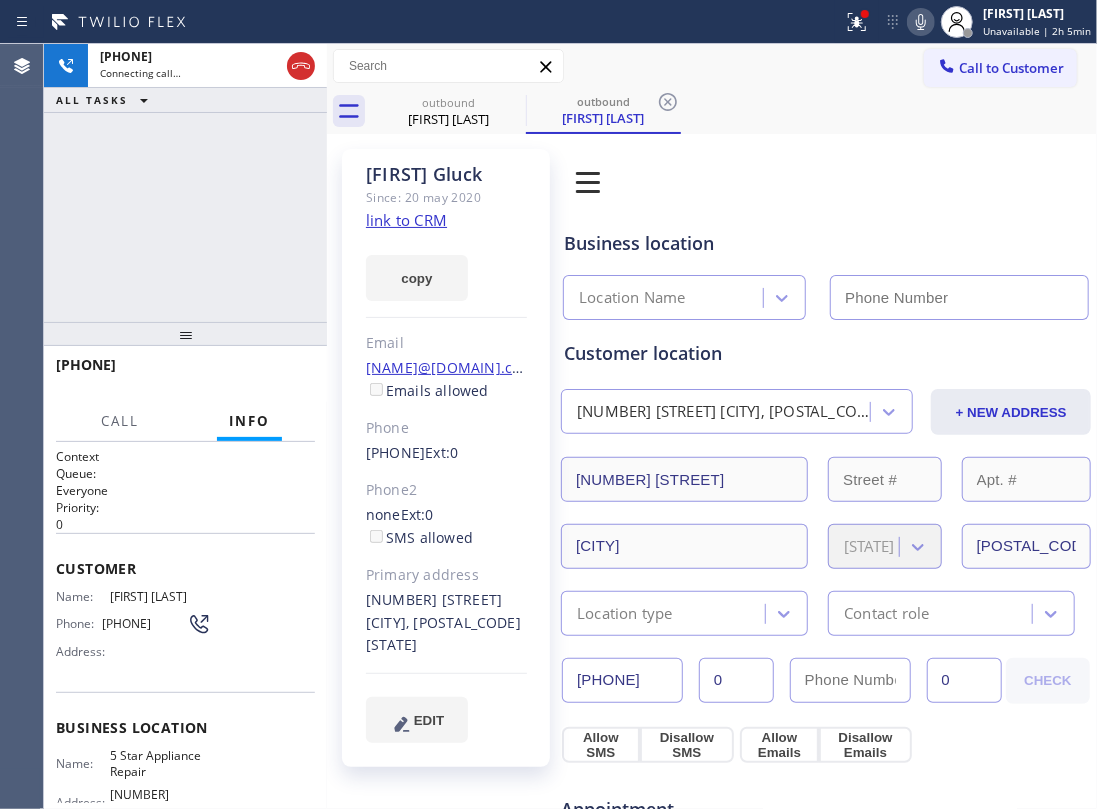 type on "(855) 731-4952" 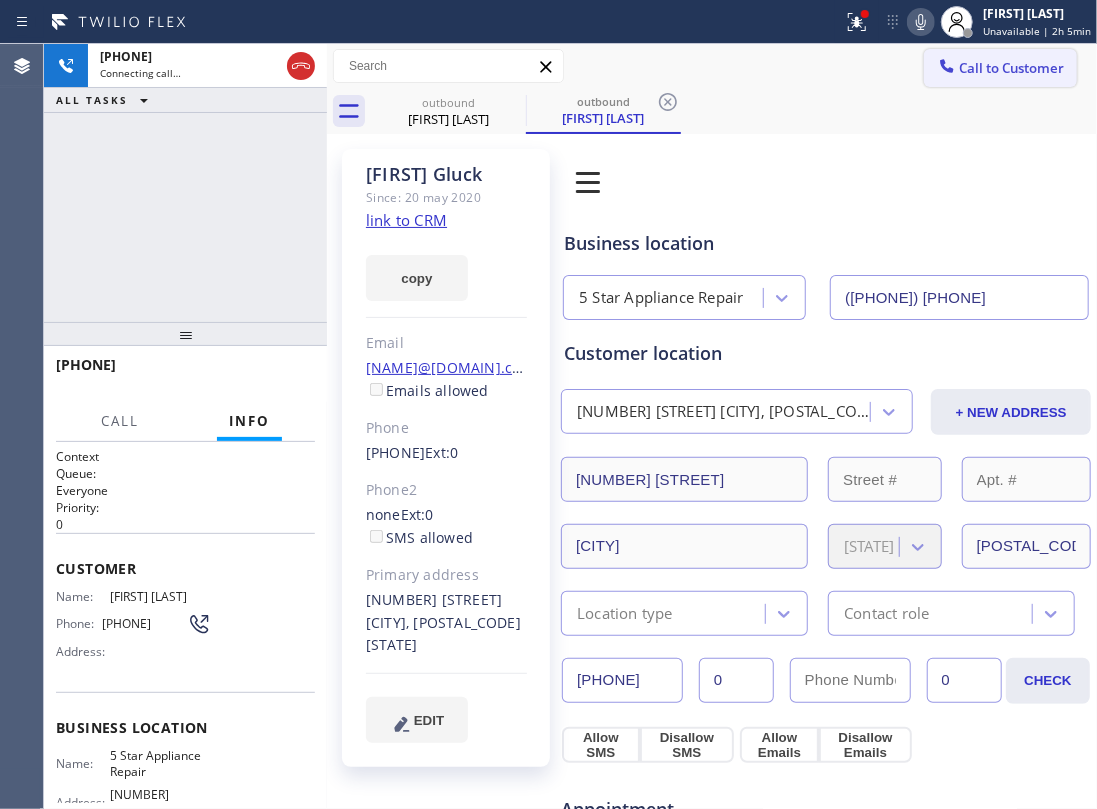 drag, startPoint x: 766, startPoint y: 96, endPoint x: 941, endPoint y: 82, distance: 175.55911 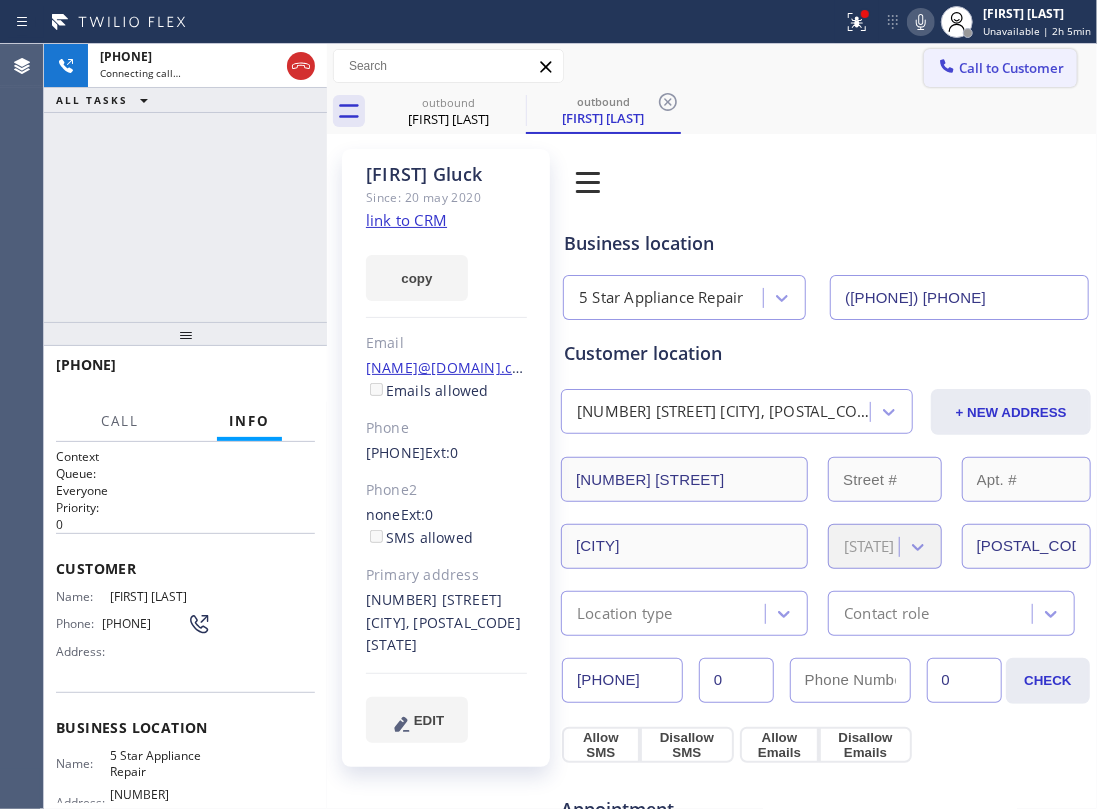click on "outbound Thomas  Gluck outbound Thomas  Gluck" at bounding box center (734, 111) 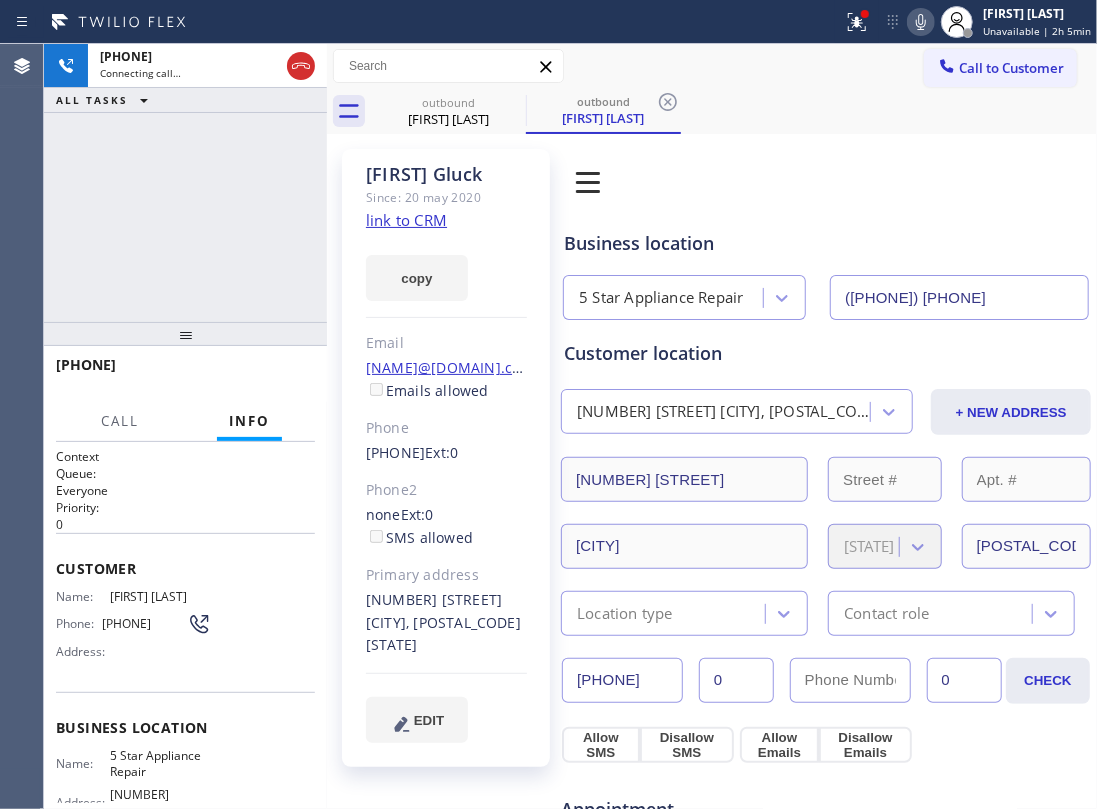 click 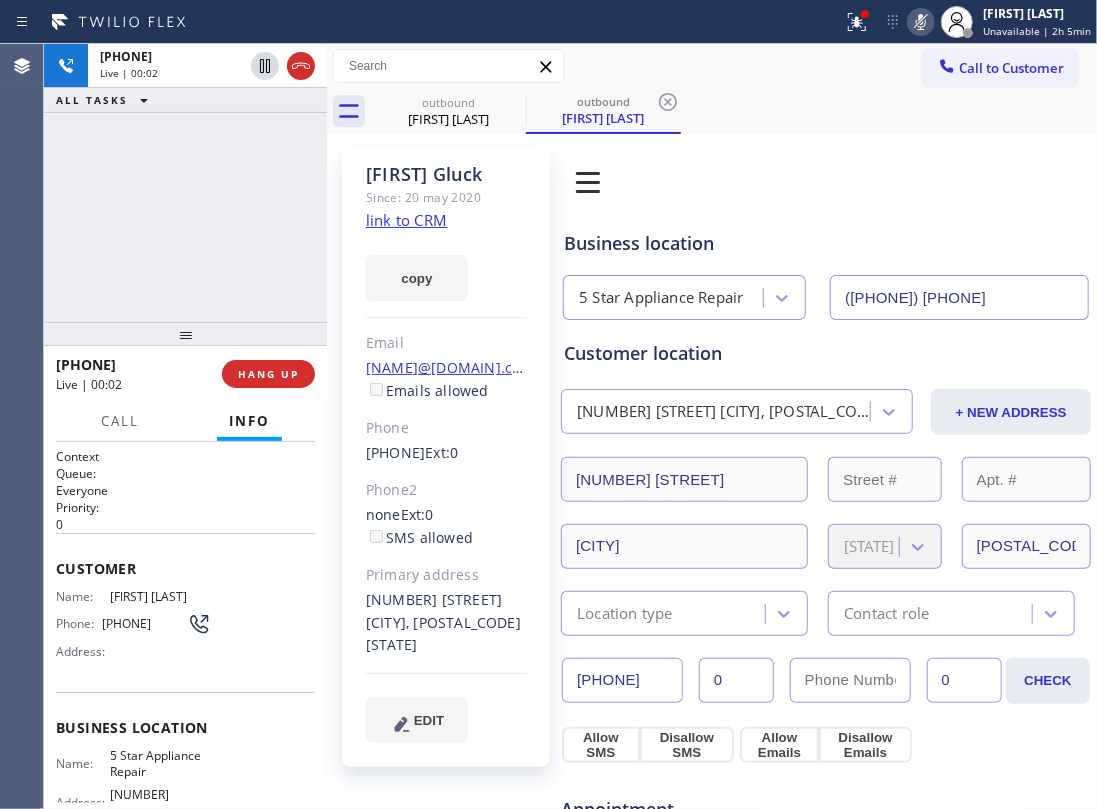 click on "+18189296029 Live | 00:02 HANG UP" at bounding box center [185, 374] 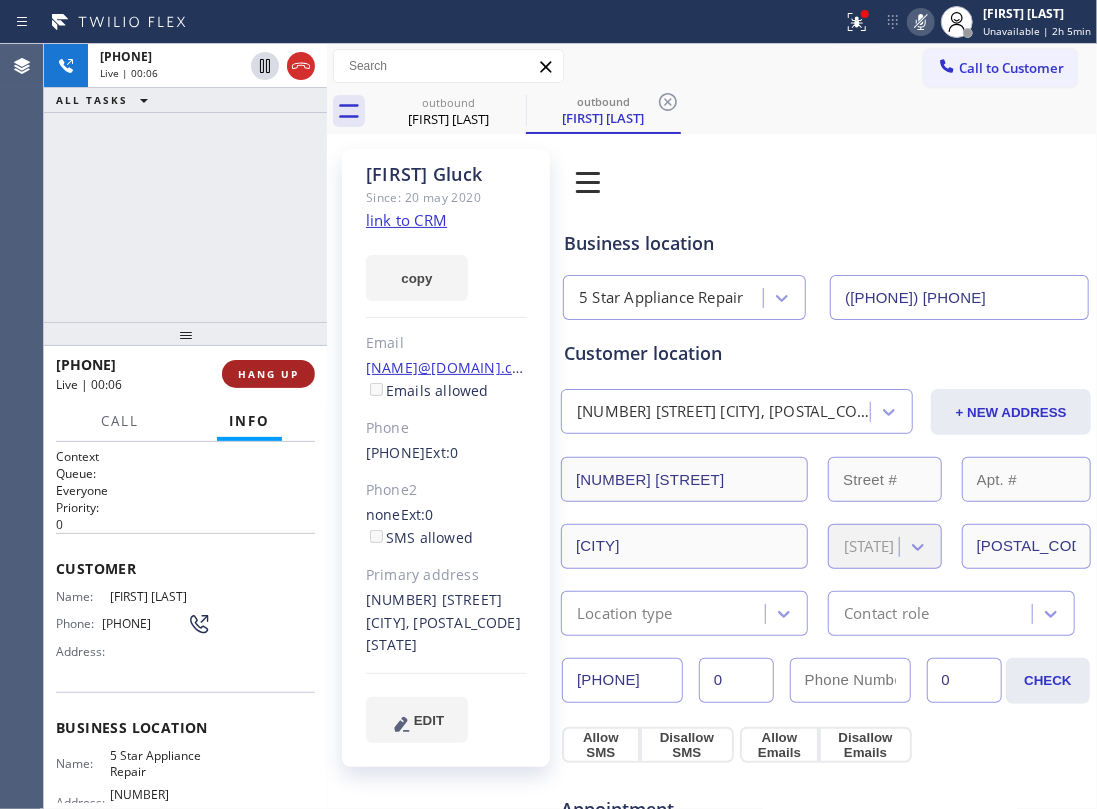 click on "HANG UP" at bounding box center [268, 374] 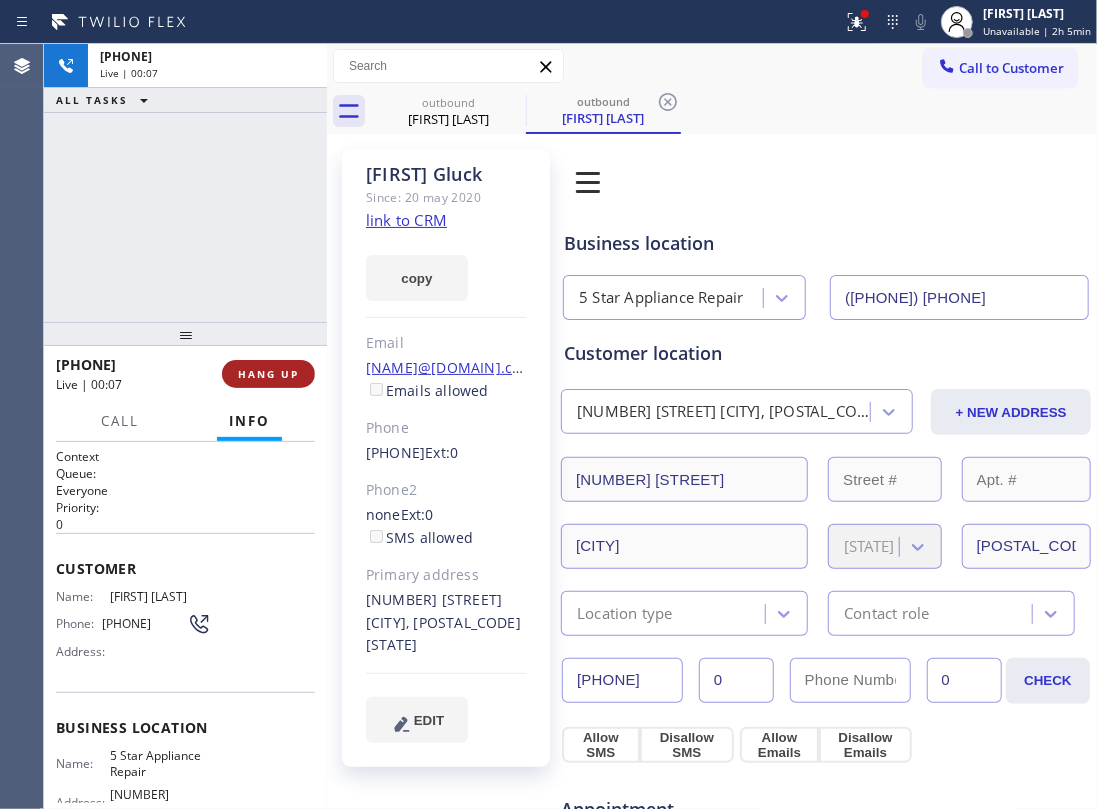 click on "HANG UP" at bounding box center (268, 374) 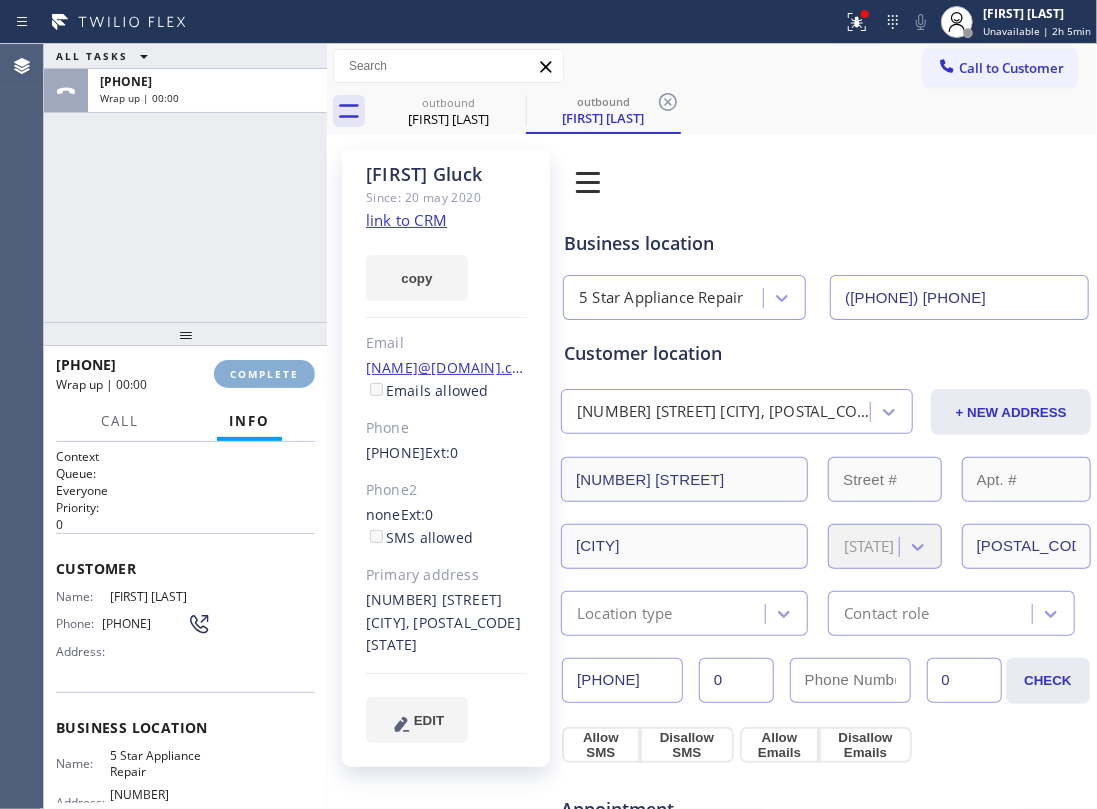 click on "COMPLETE" at bounding box center [264, 374] 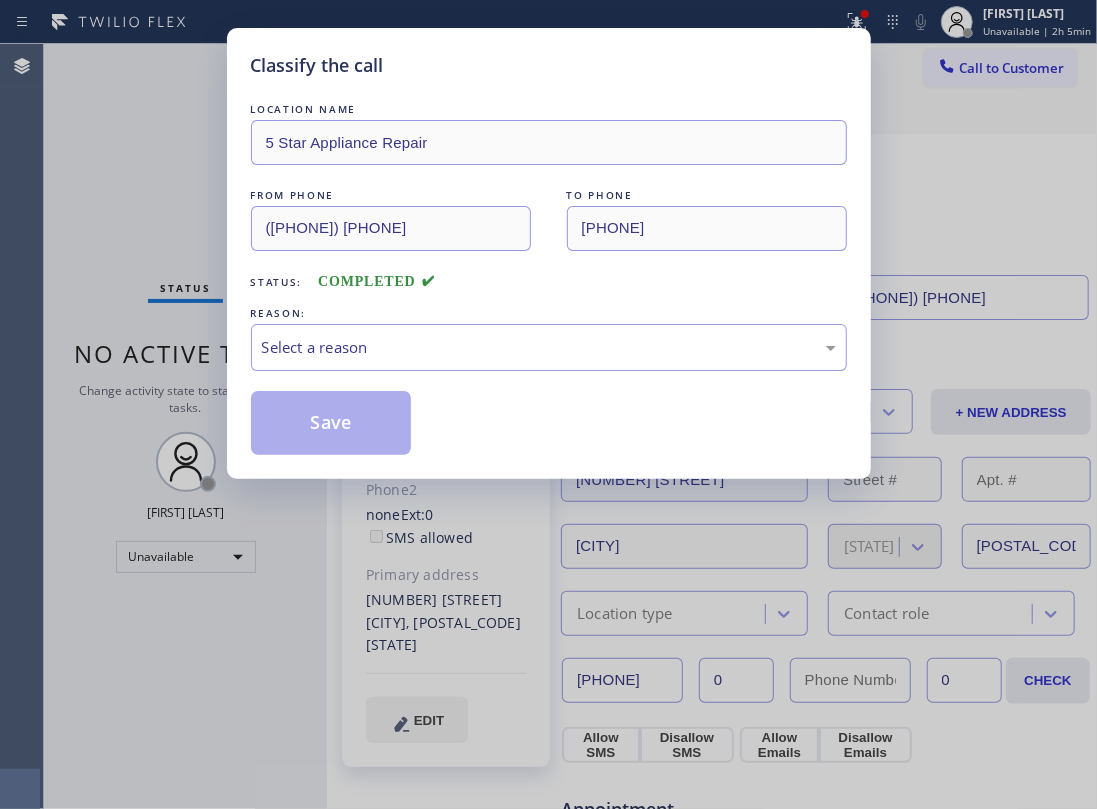 click on "Classify the call LOCATION NAME 5 Star Appliance Repair FROM PHONE (855) 731-4952 TO PHONE (818) 929-6029 Status: COMPLETED REASON: Select a reason Save" at bounding box center [549, 253] 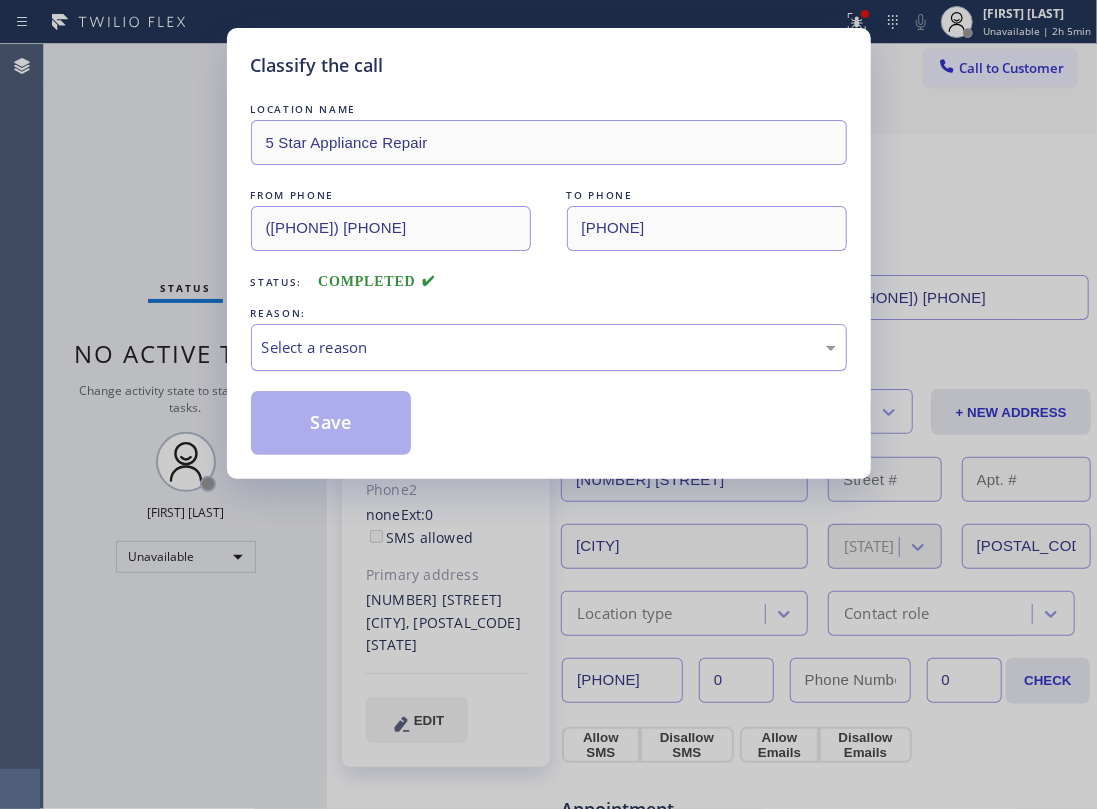 click on "Select a reason" at bounding box center (549, 347) 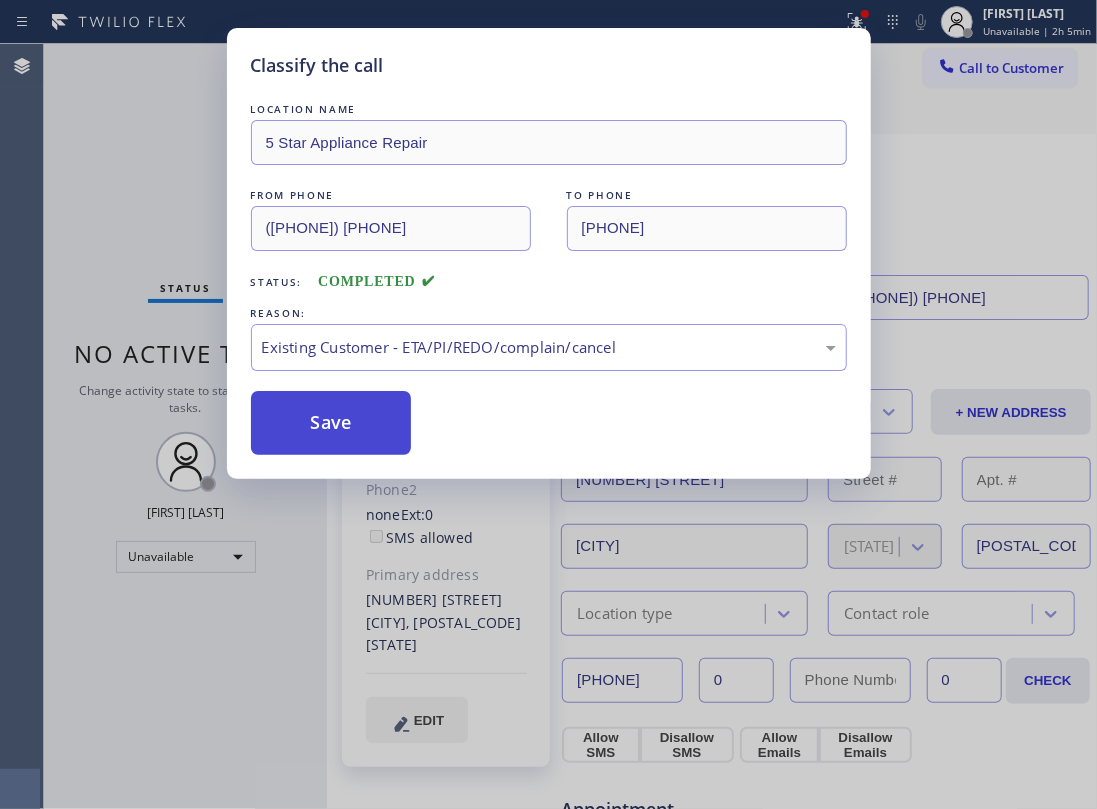 click on "Save" at bounding box center [331, 423] 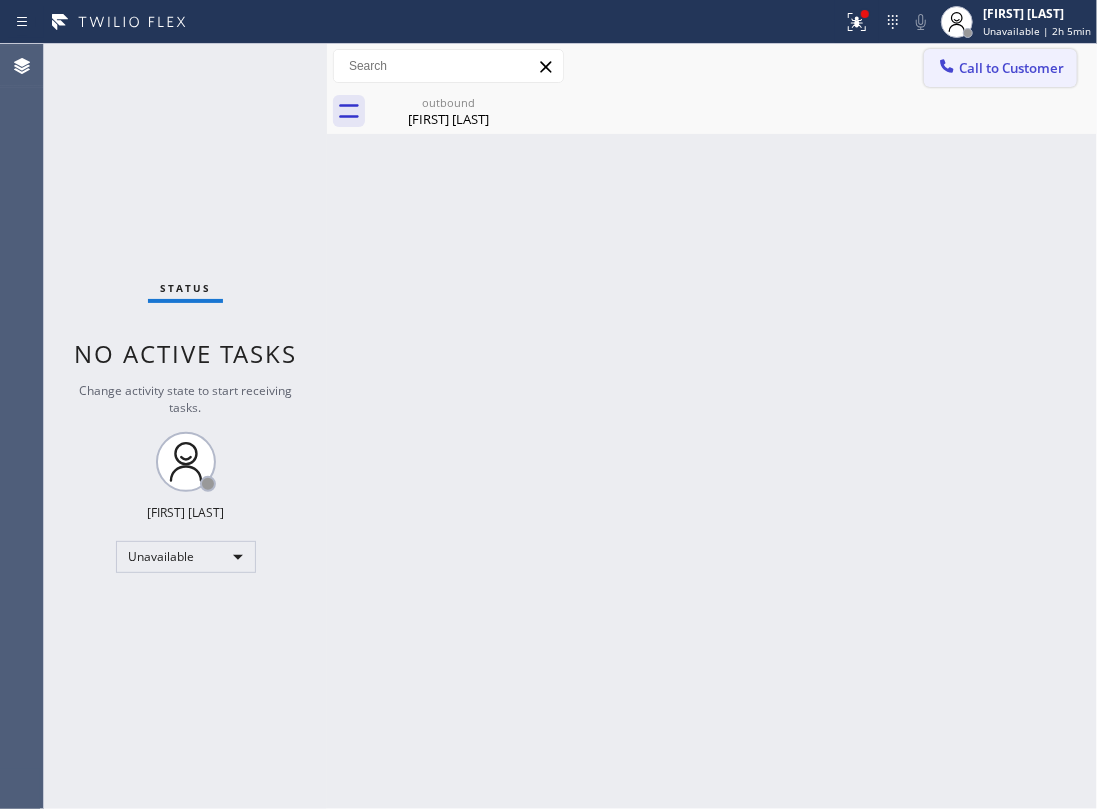 click on "Call to Customer" at bounding box center (1000, 68) 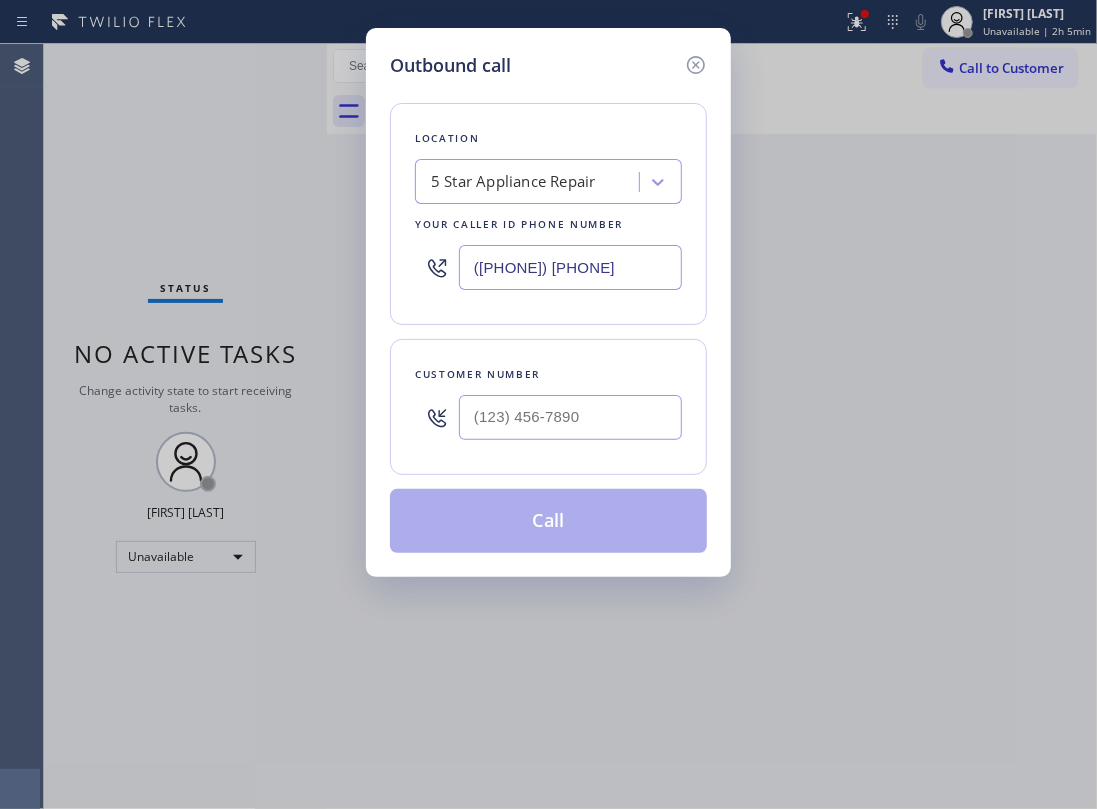click at bounding box center [570, 417] 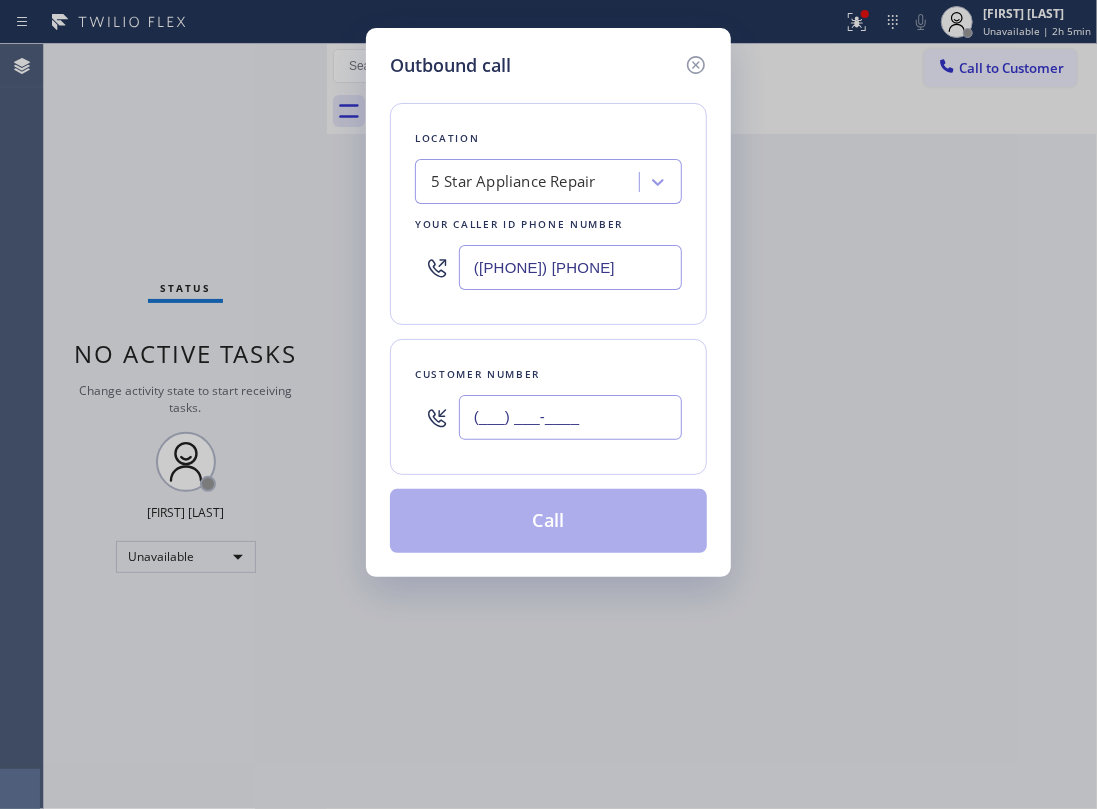 paste on "512) 913-2169" 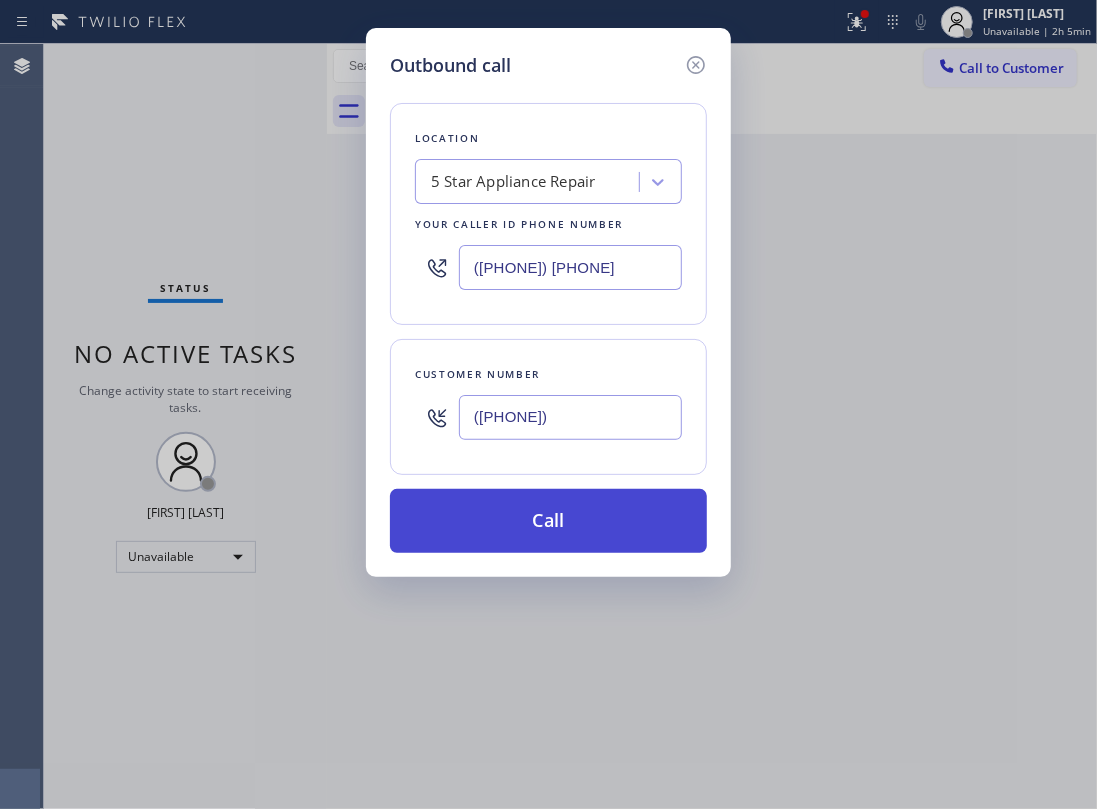type on "(512) 913-2169" 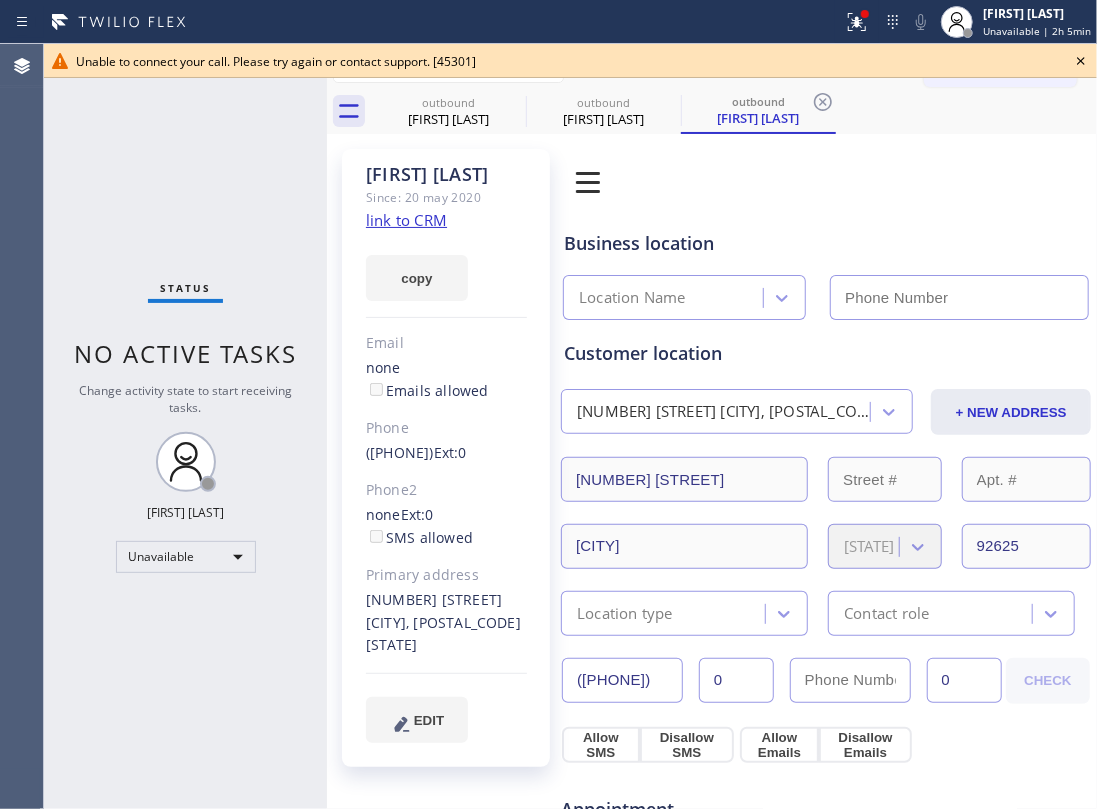 type on "(855) 731-4952" 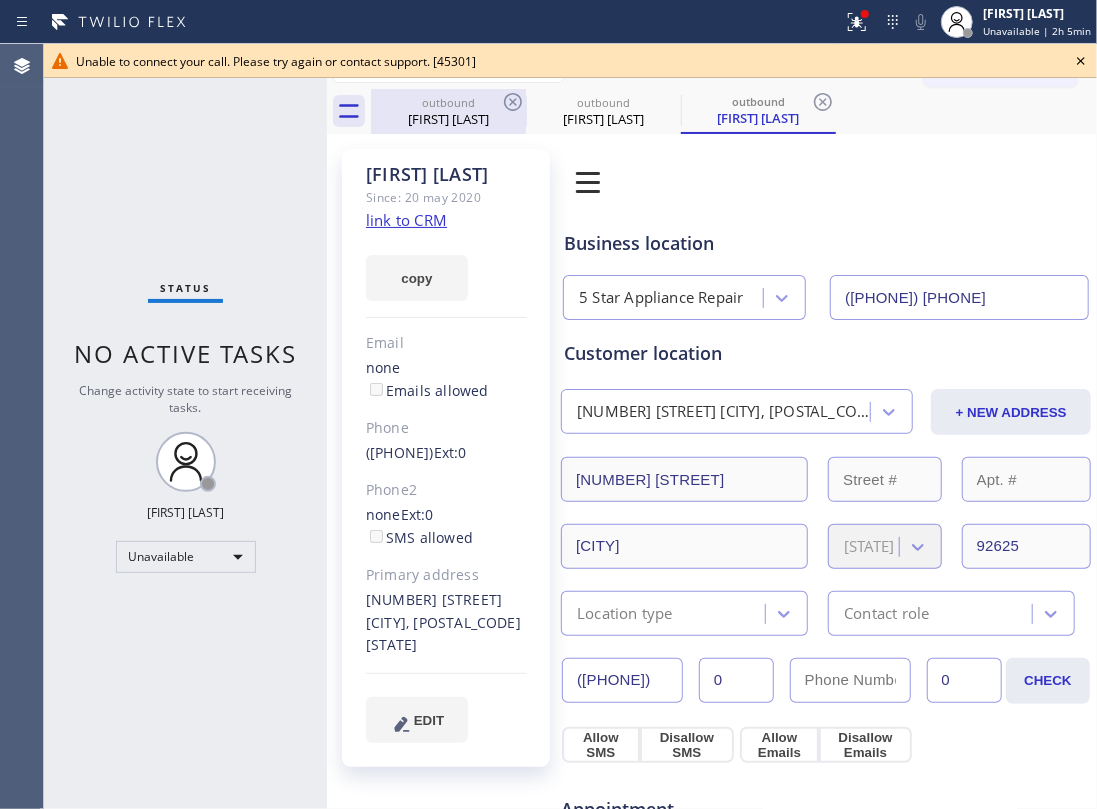 drag, startPoint x: 450, startPoint y: 126, endPoint x: 489, endPoint y: 98, distance: 48.010414 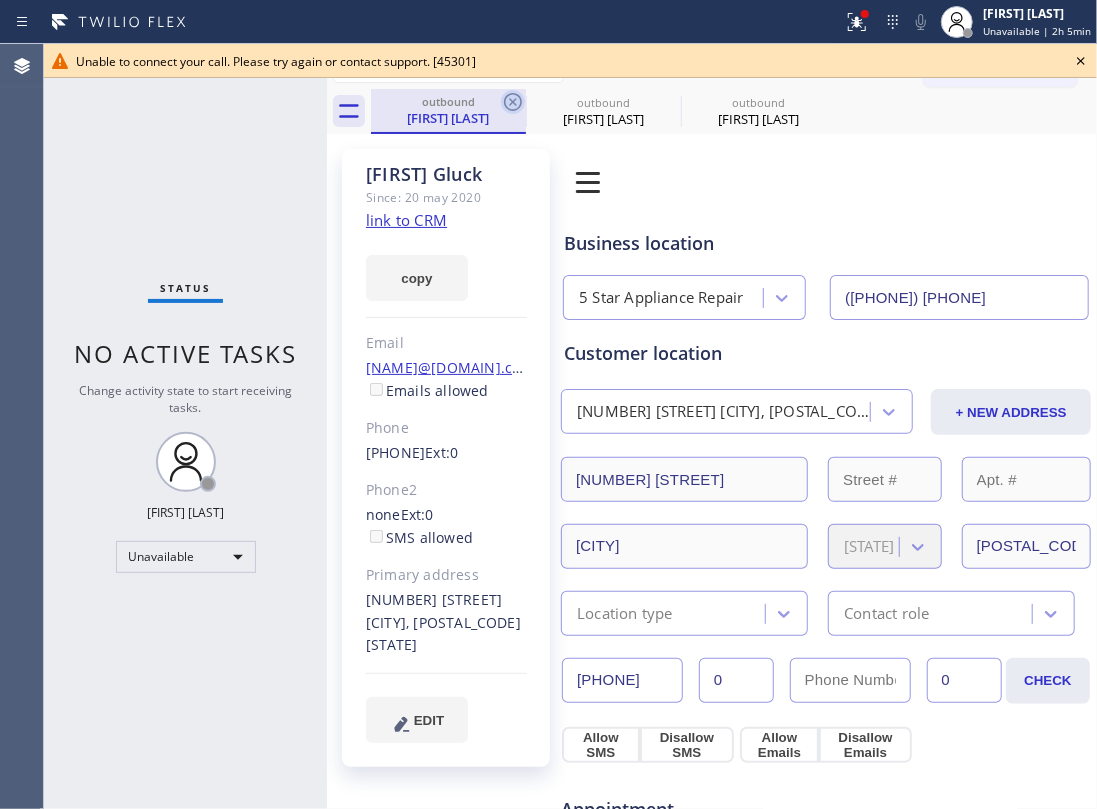 click 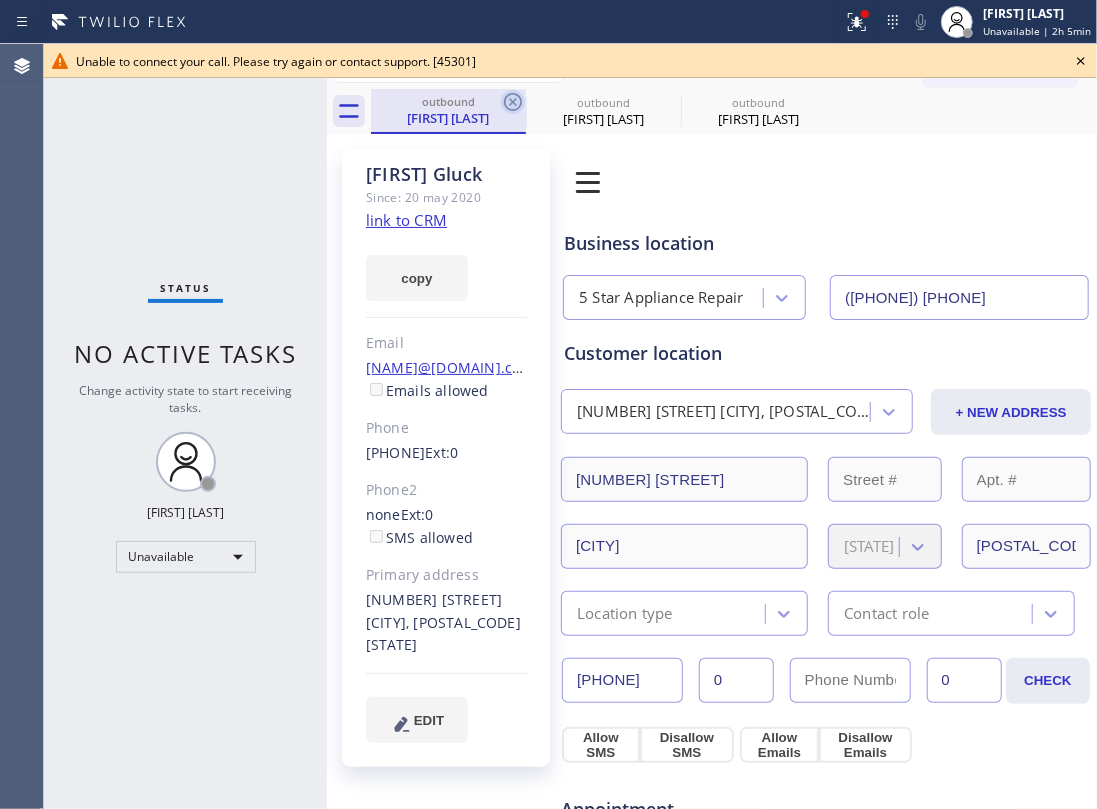 click 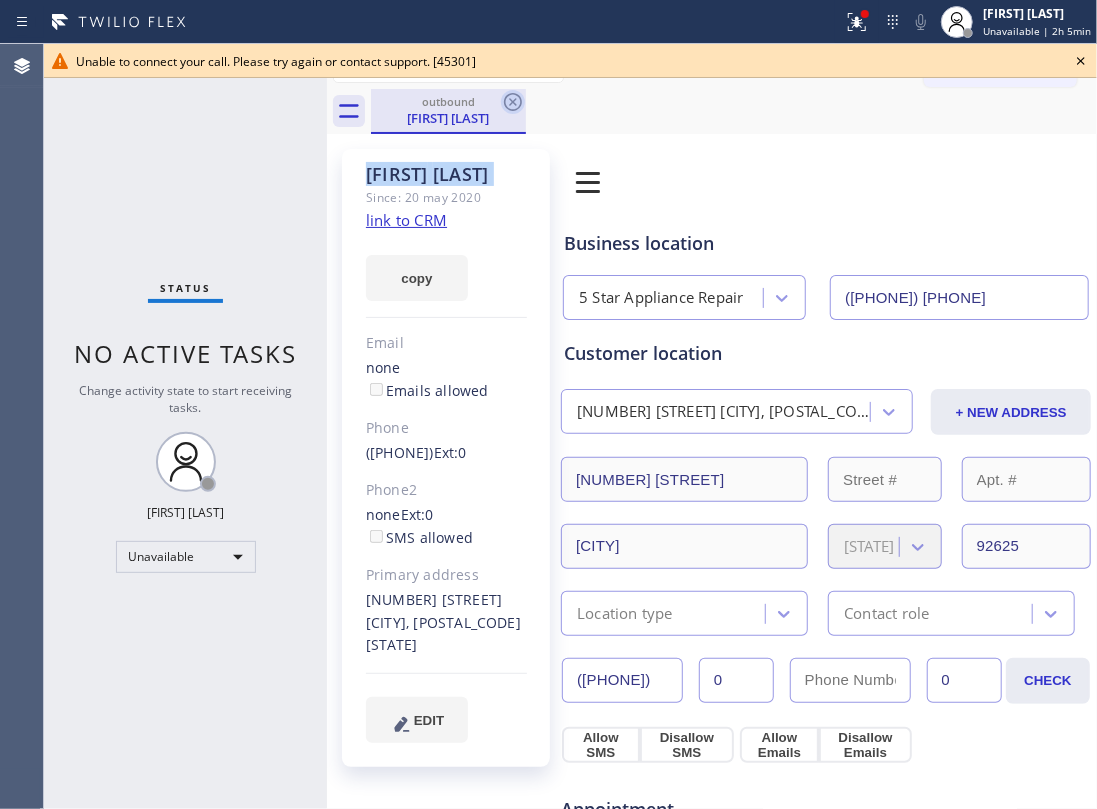 click 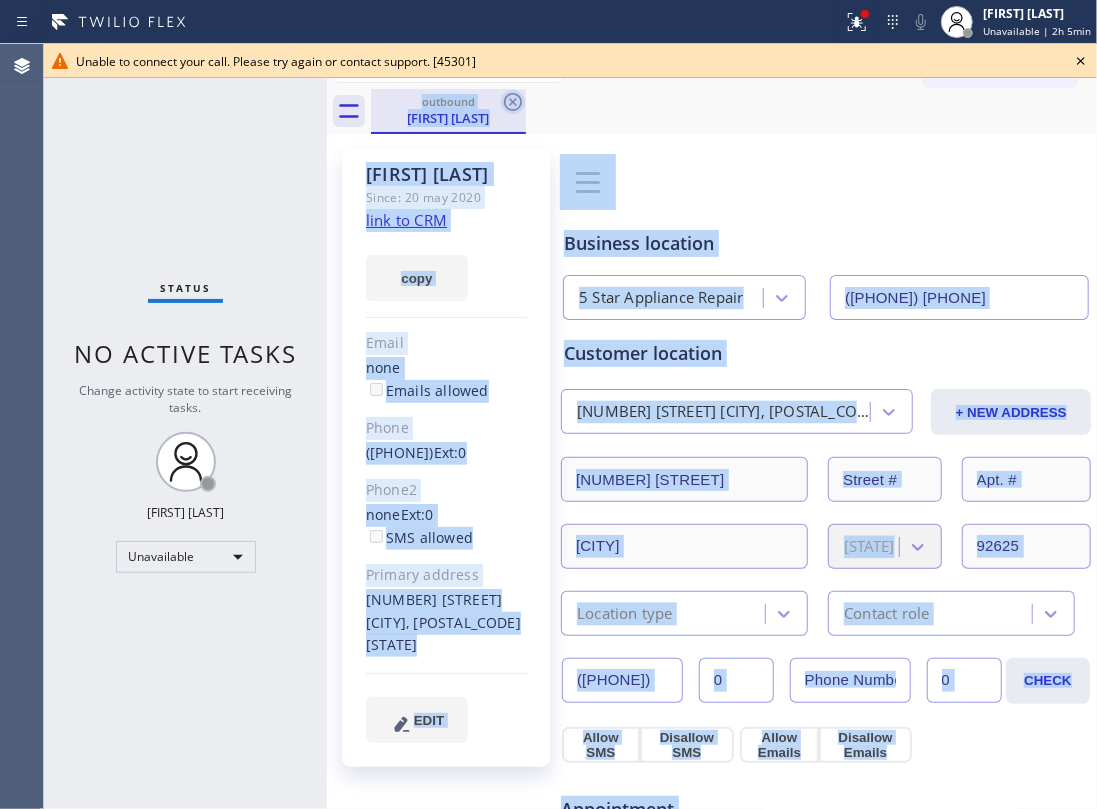 click on "outbound Tom Hodges" at bounding box center [734, 111] 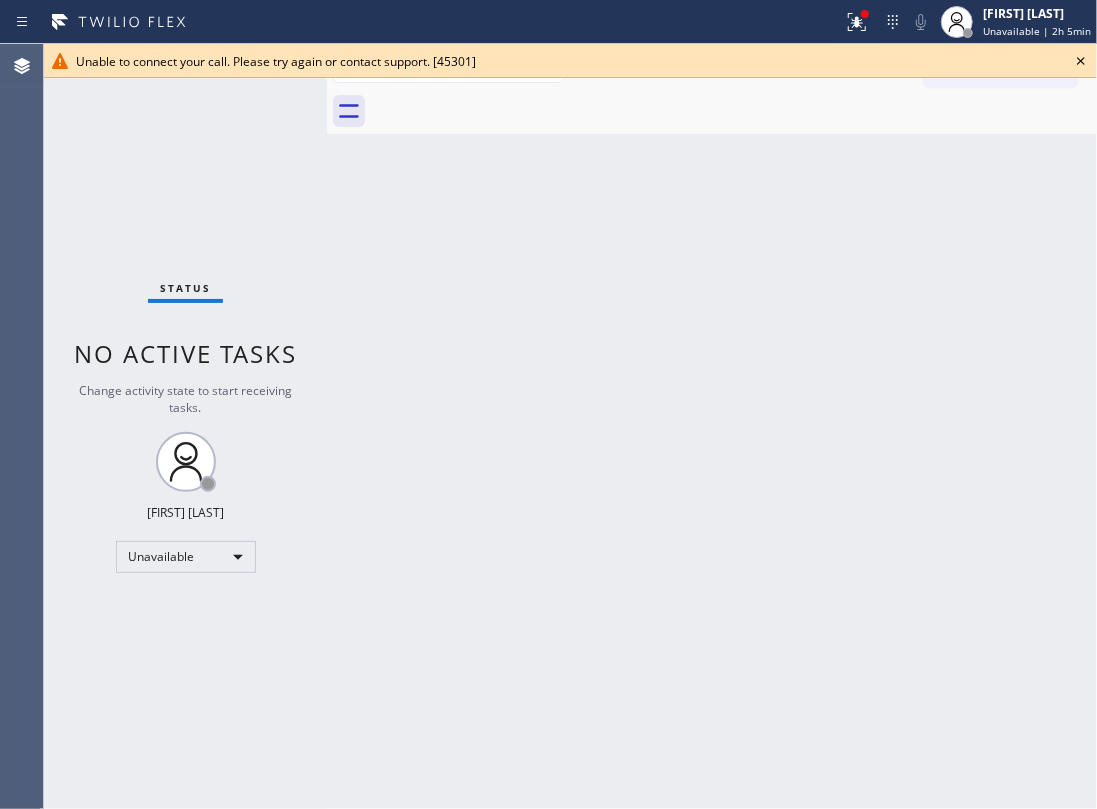 click on "Back to Dashboard Change Sender ID Customers Technicians Select a contact Outbound call Location Search location Your caller id phone number Customer number Call Customer info Name   Phone none Address none Change Sender ID HVAC +18559994417 5 Star Appliance +18557314952 Appliance Repair +18554611149 Plumbing +18889090120 Air Duct Cleaning +18006865038  Electricians +18005688664 Cancel Change Check personal SMS Reset Change No tabs Call to Customer Outbound call Location 5 Star Appliance Repair Your caller id phone number (855) 731-4952 Customer number Call Outbound call Technician Search Technician Your caller id phone number Your caller id phone number Call" at bounding box center [712, 426] 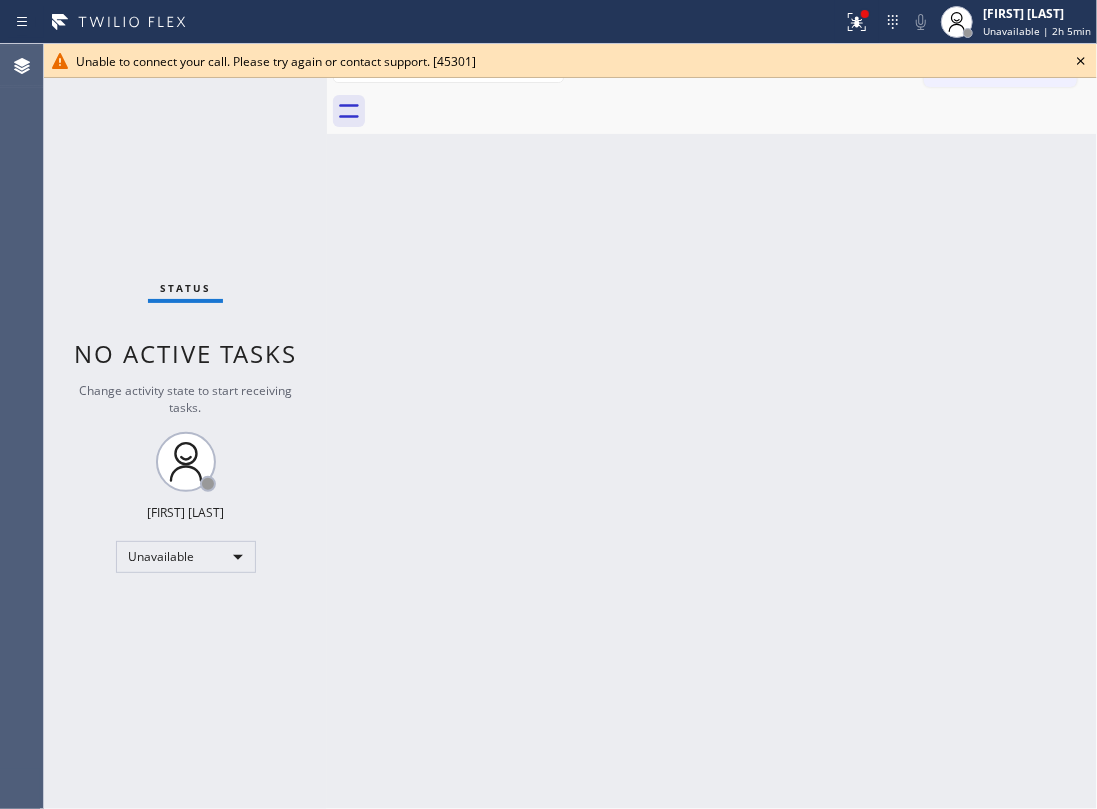 click 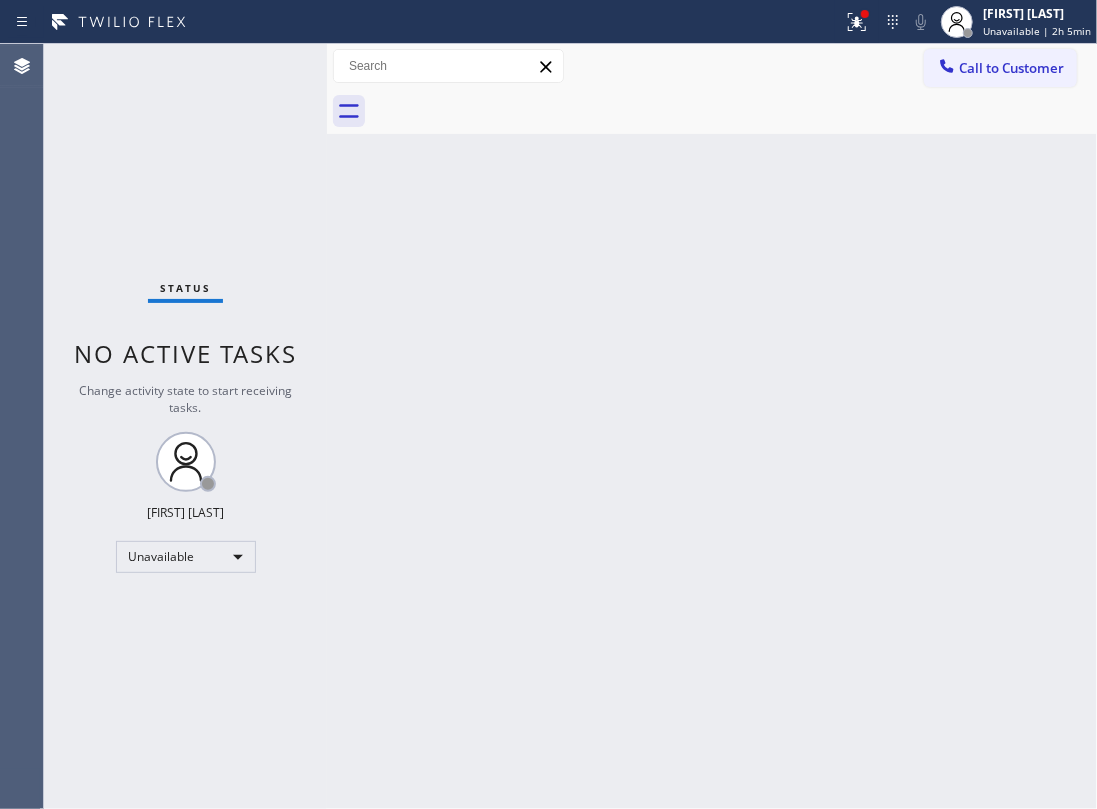 drag, startPoint x: 581, startPoint y: 374, endPoint x: 577, endPoint y: 361, distance: 13.601471 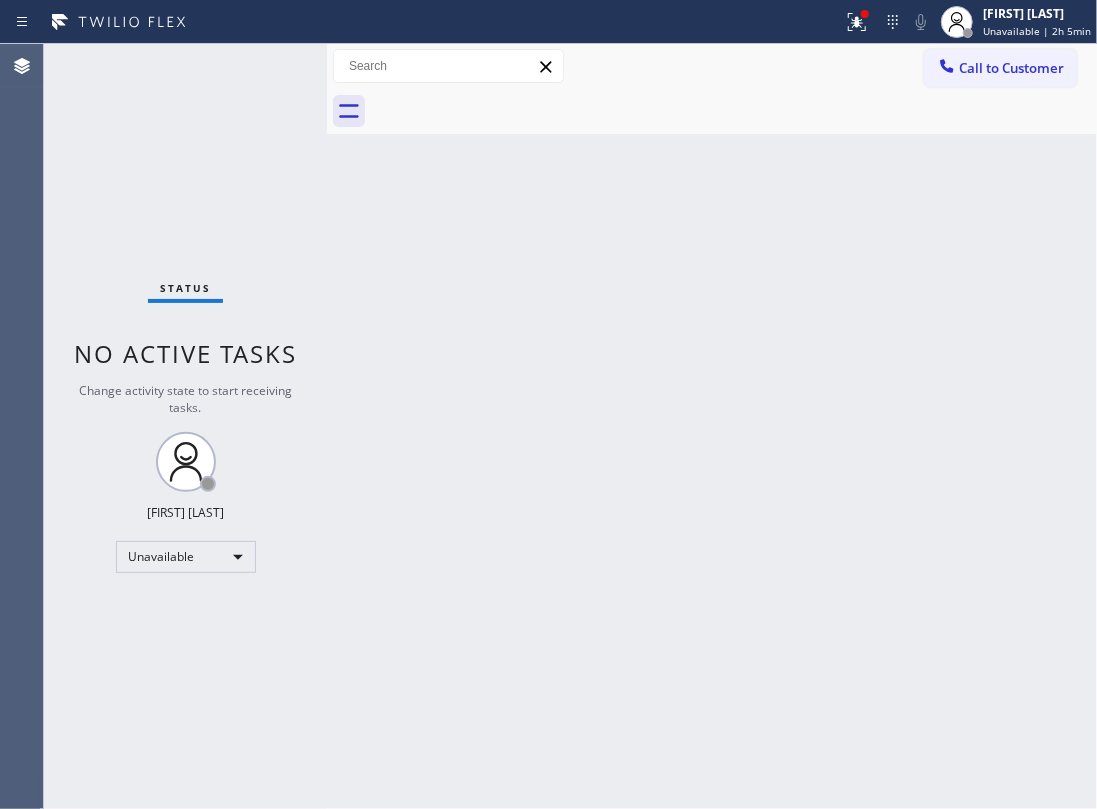 click at bounding box center (734, 111) 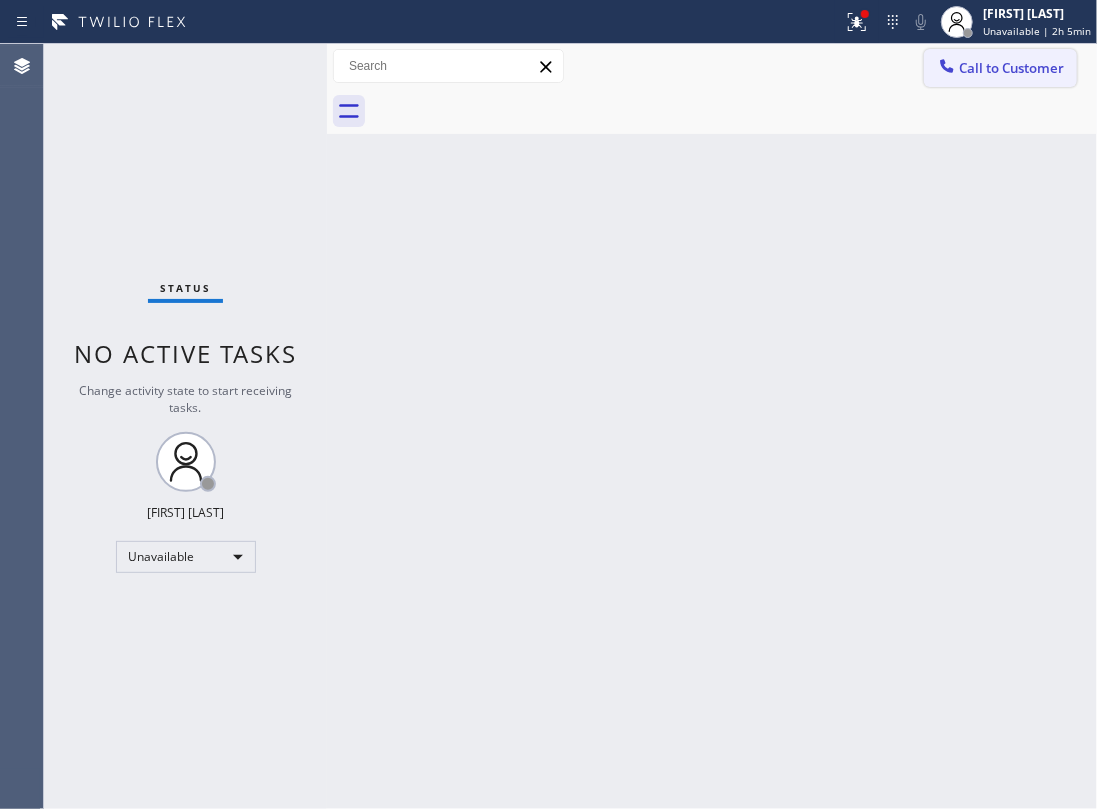 click on "Call to Customer" at bounding box center (1011, 68) 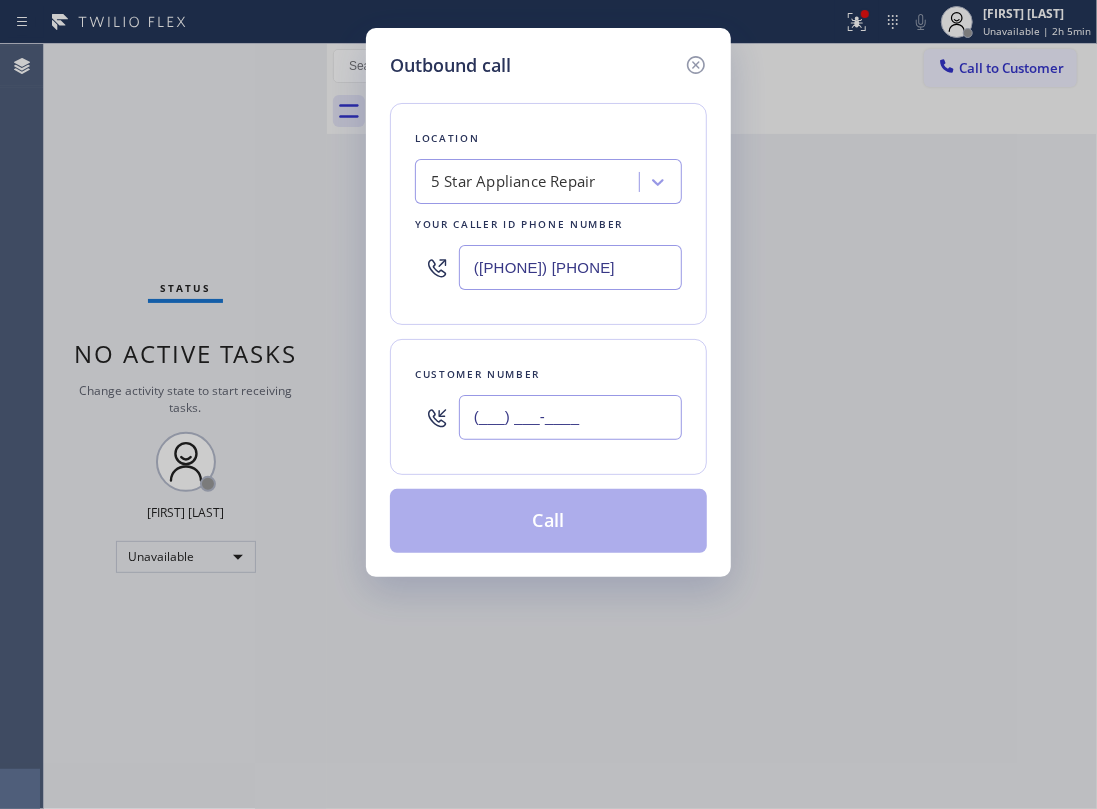 click on "(___) ___-____" at bounding box center [570, 417] 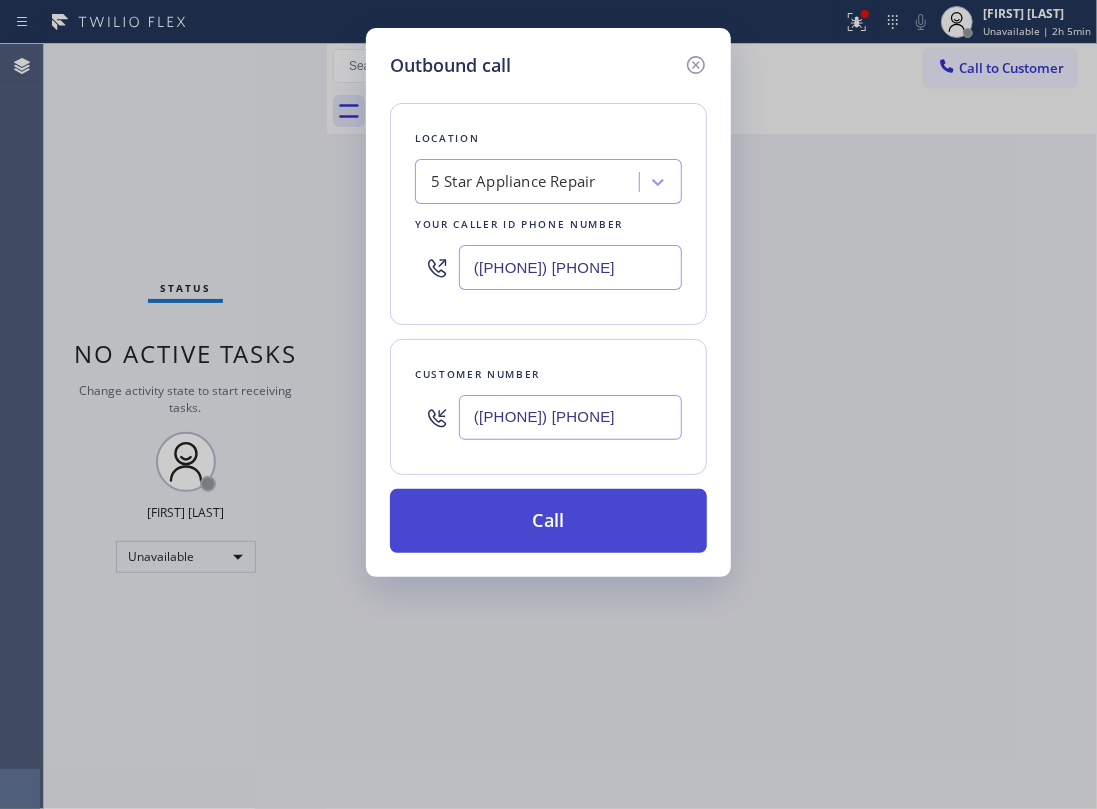 type on "(310) 490-5018" 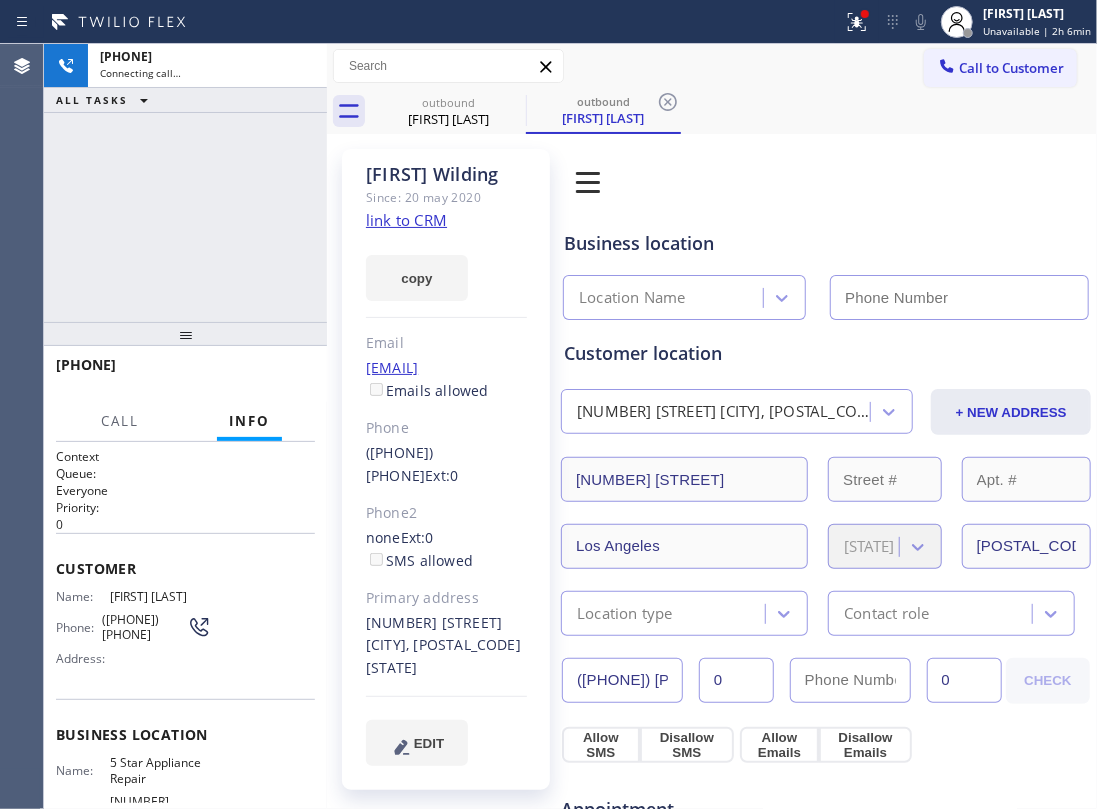 type on "(855) 731-4952" 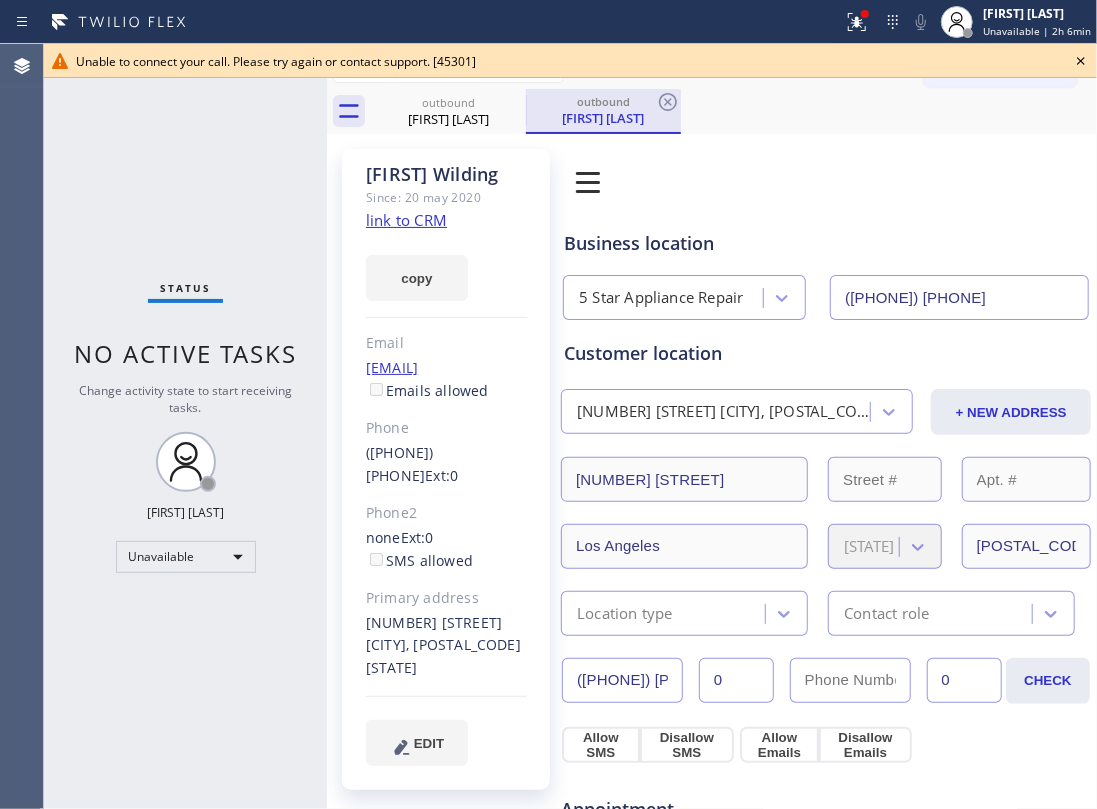 click on "outbound" at bounding box center (448, 102) 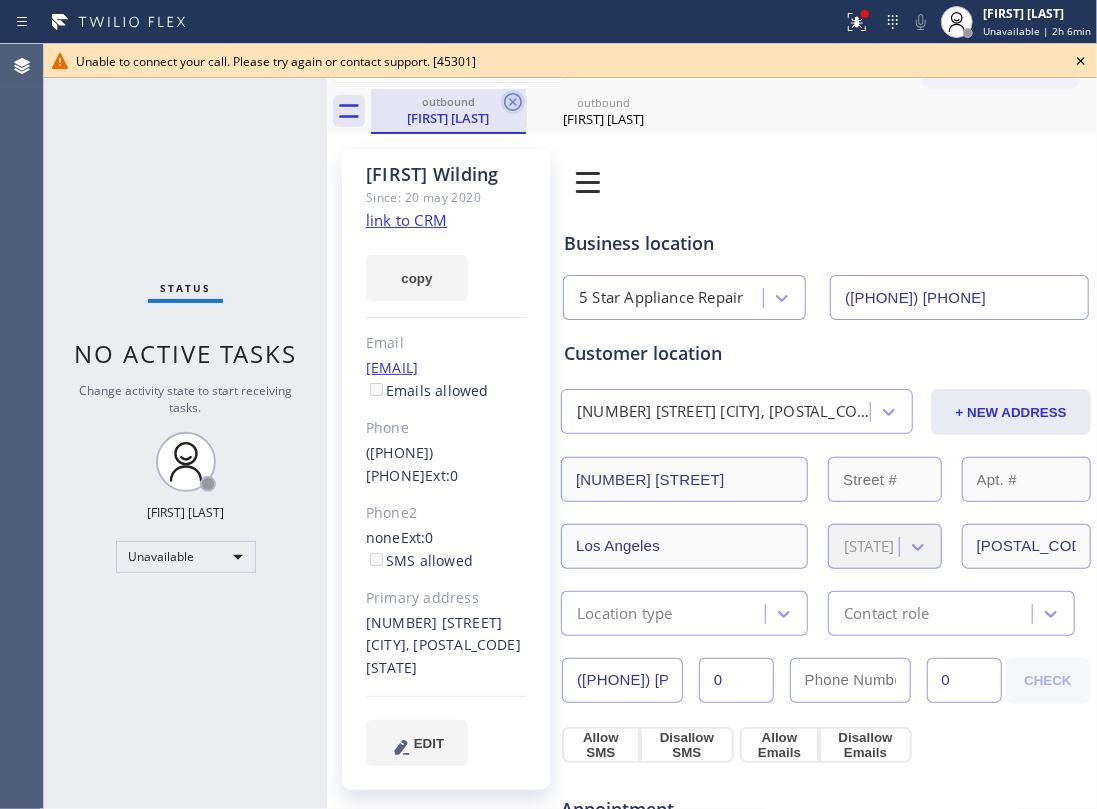 click 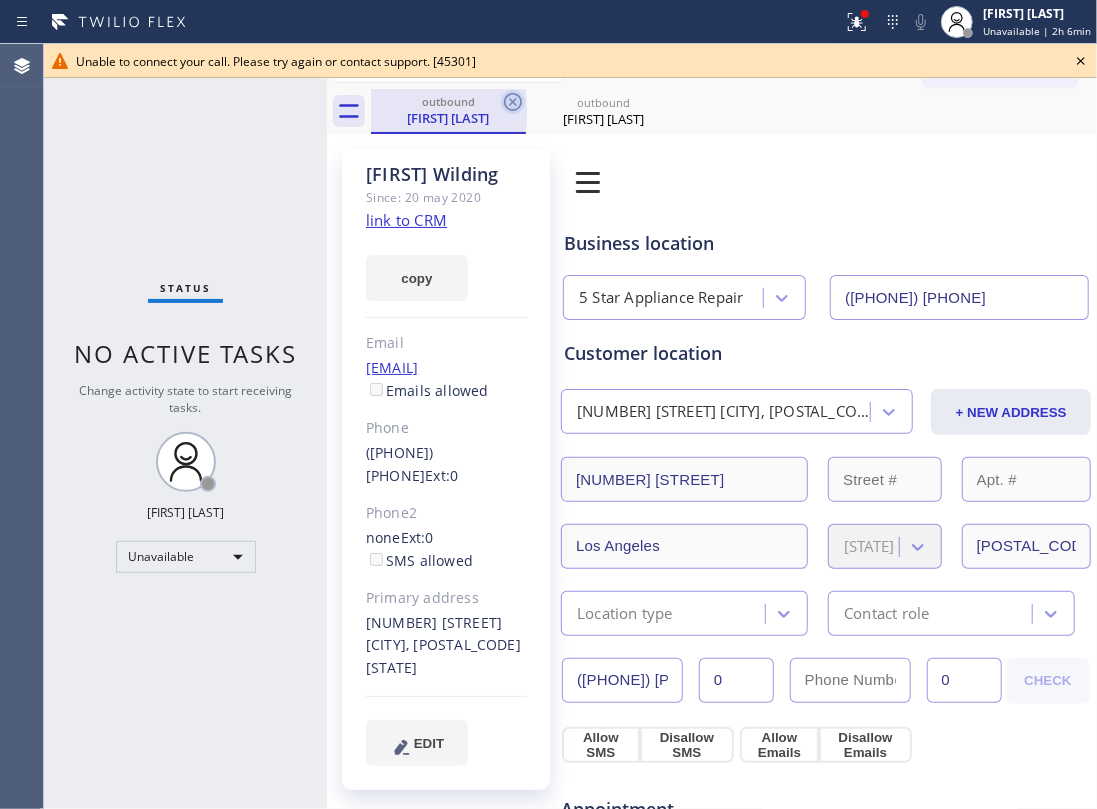 click 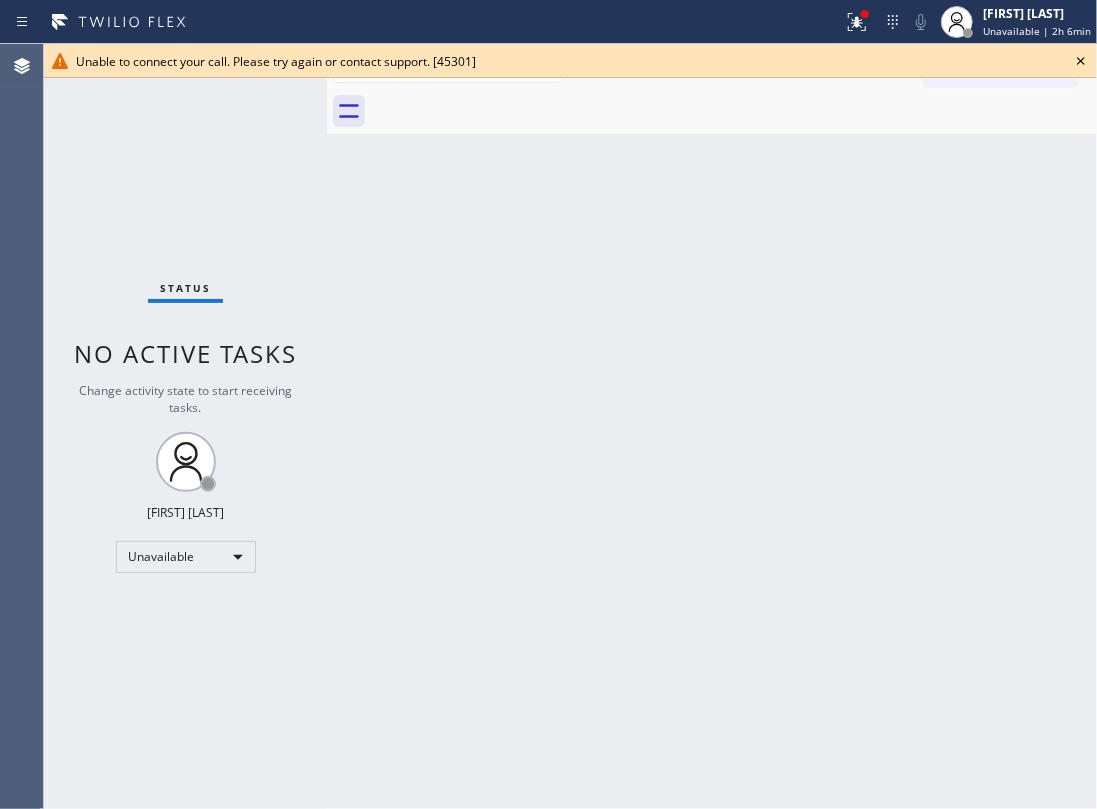 click at bounding box center [734, 111] 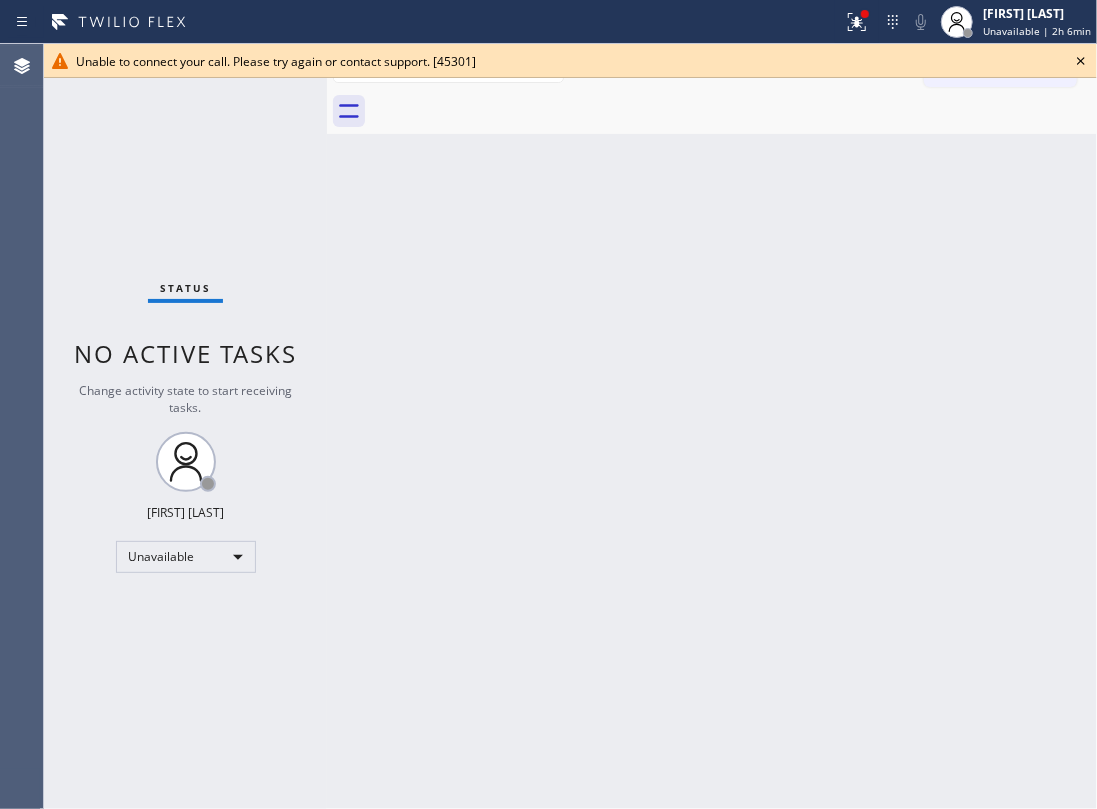 click 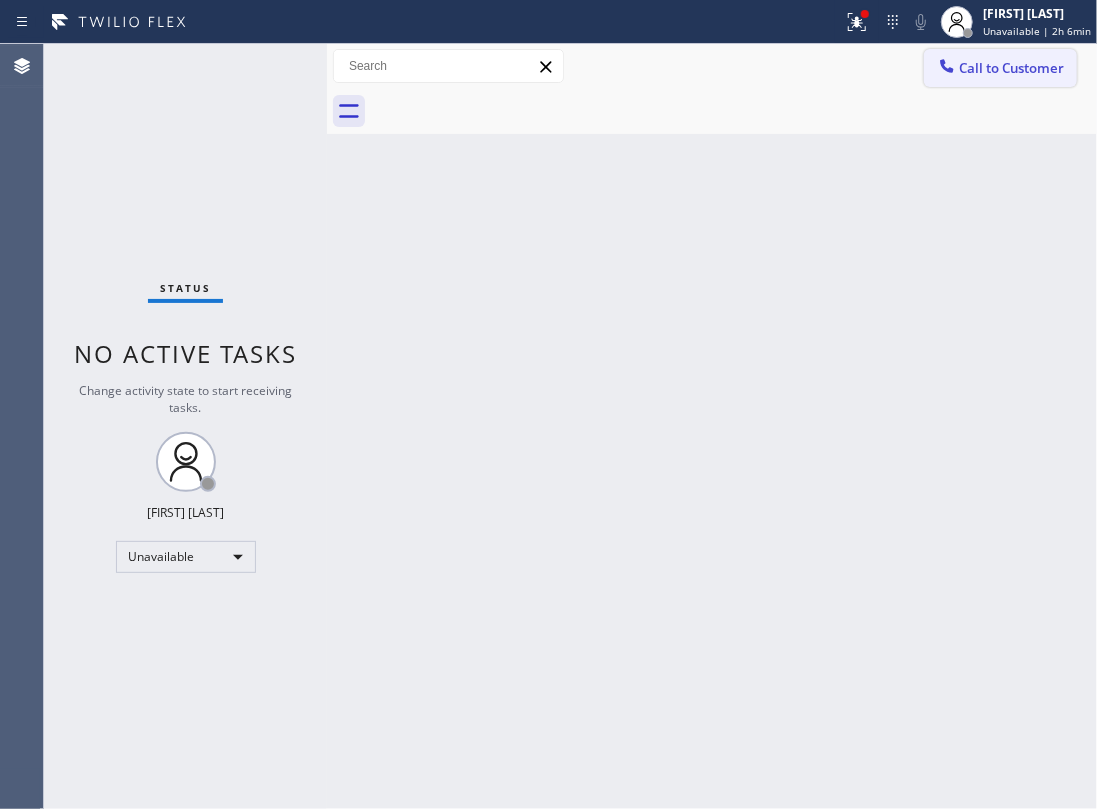 click on "Call to Customer" at bounding box center (1011, 68) 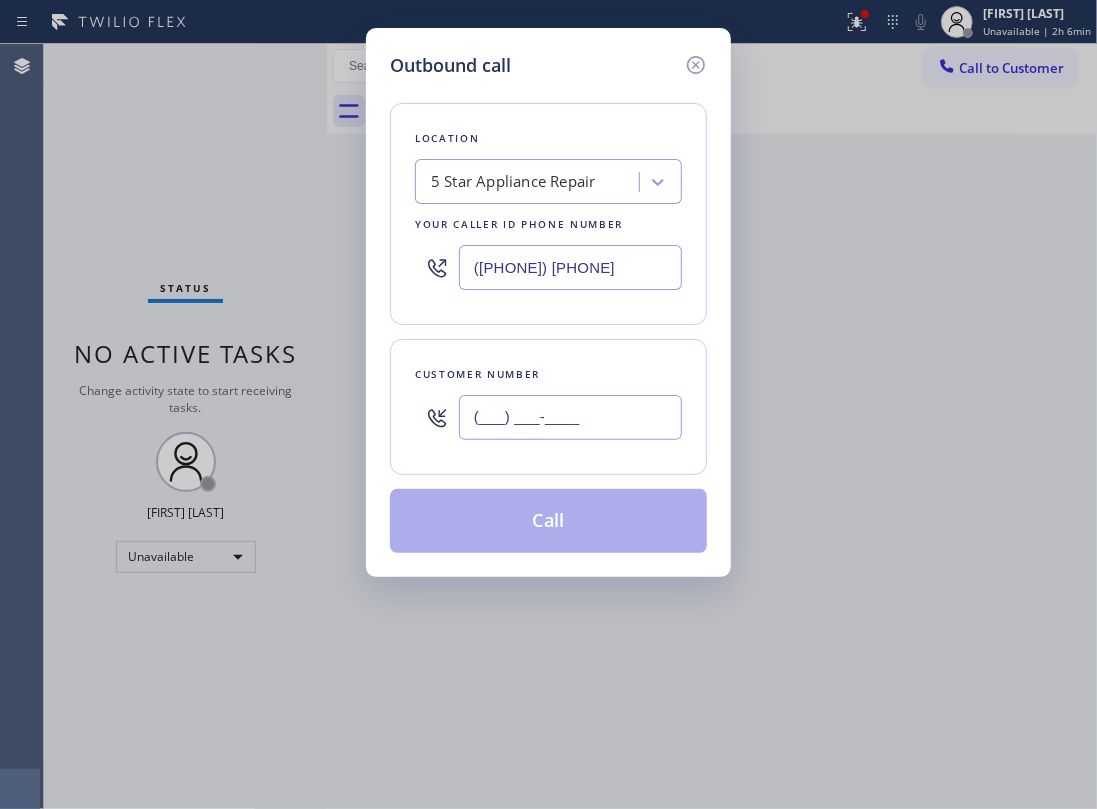 click on "(___) ___-____" at bounding box center [570, 417] 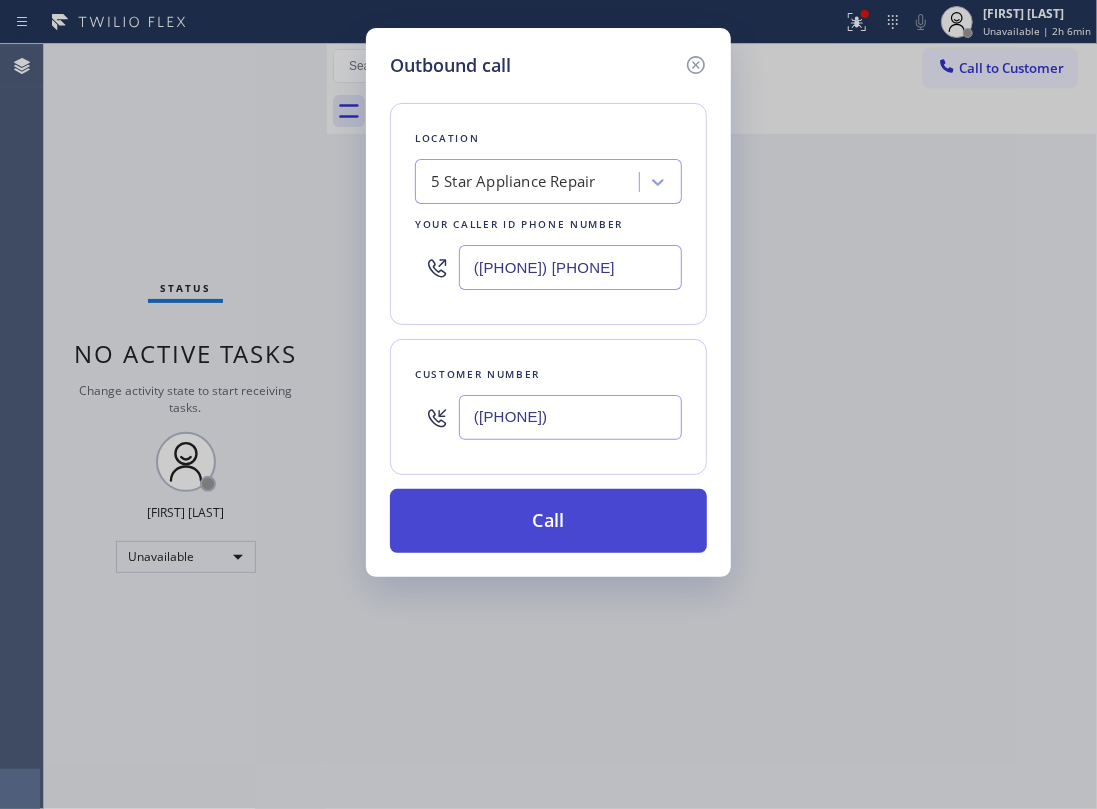 type on "(310) 273-4917" 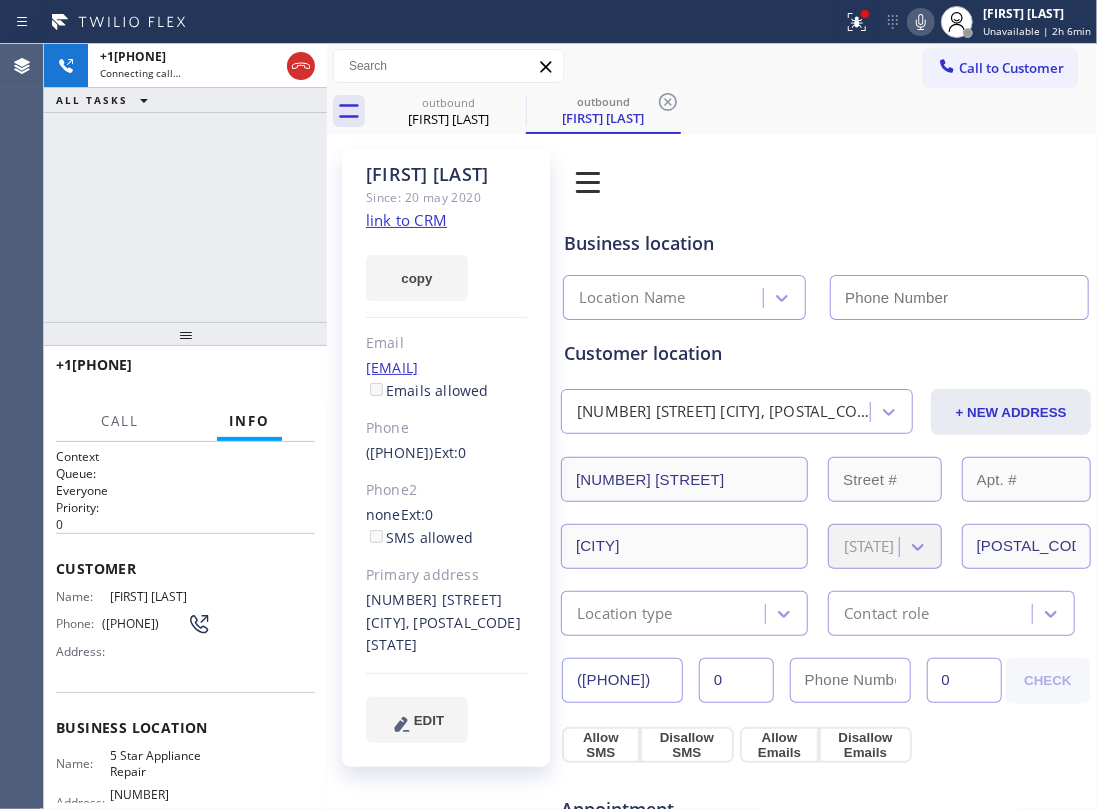 type on "(855) 731-4952" 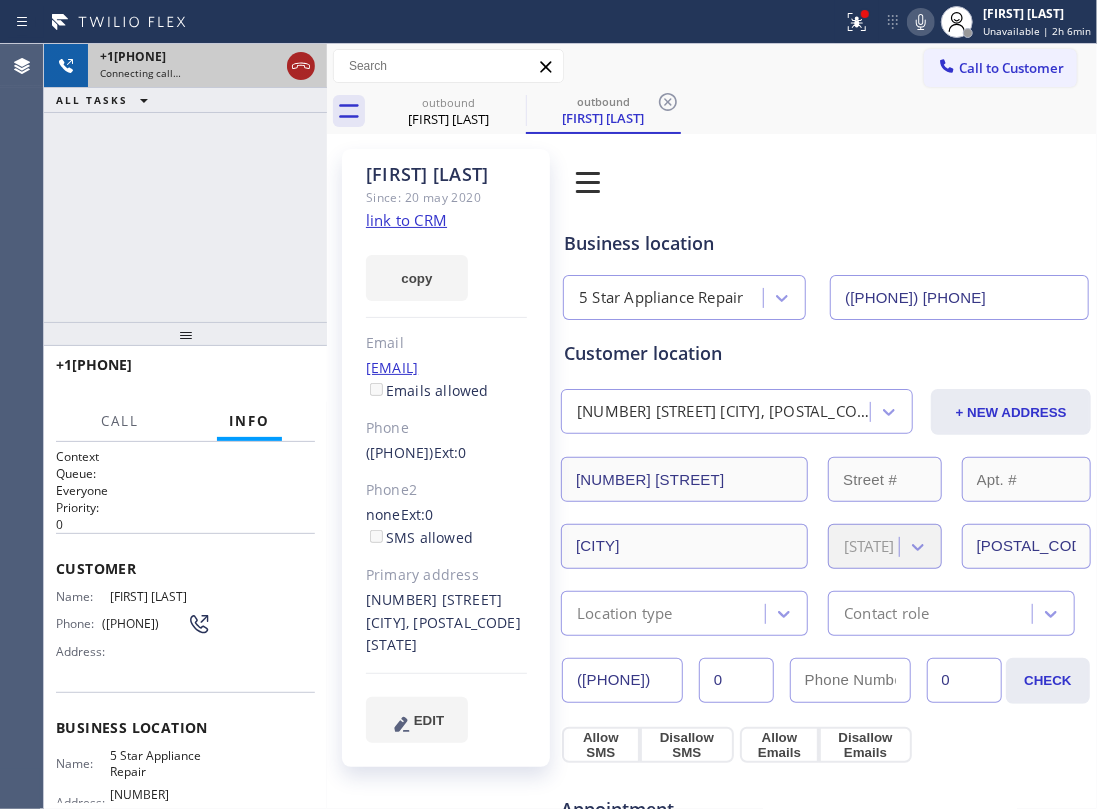 click at bounding box center (301, 66) 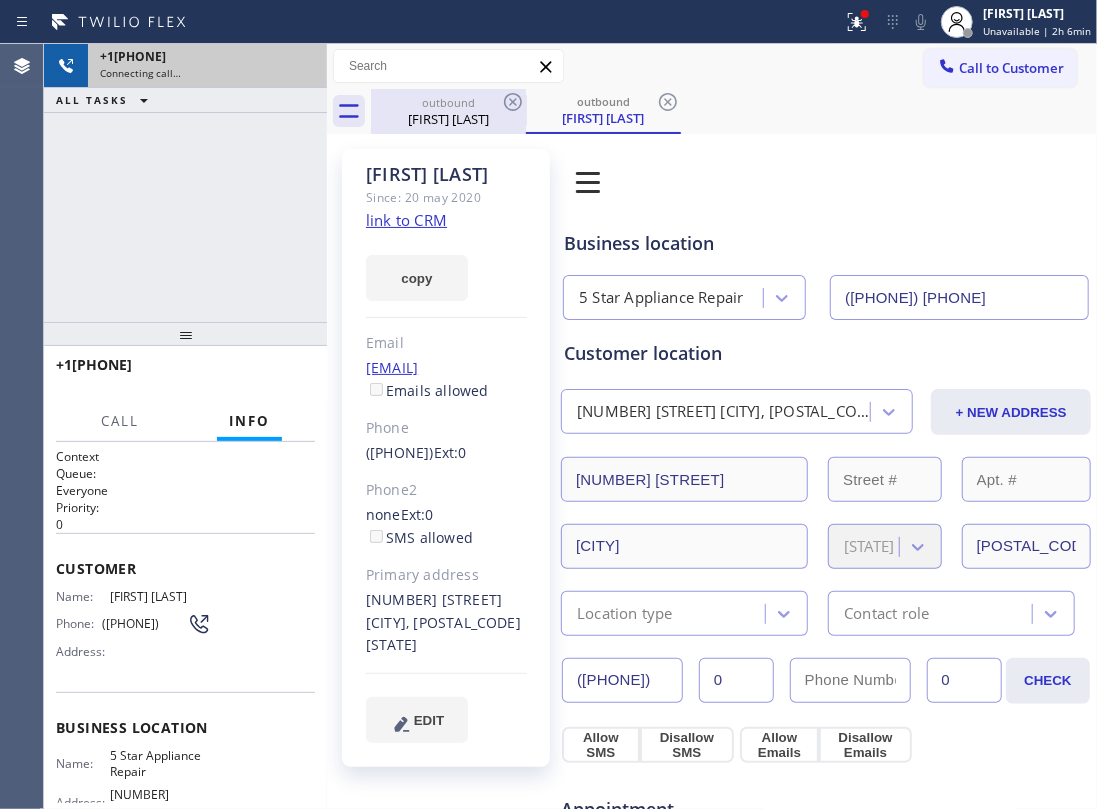 click on "outbound Richard Rosenzweig" at bounding box center [448, 111] 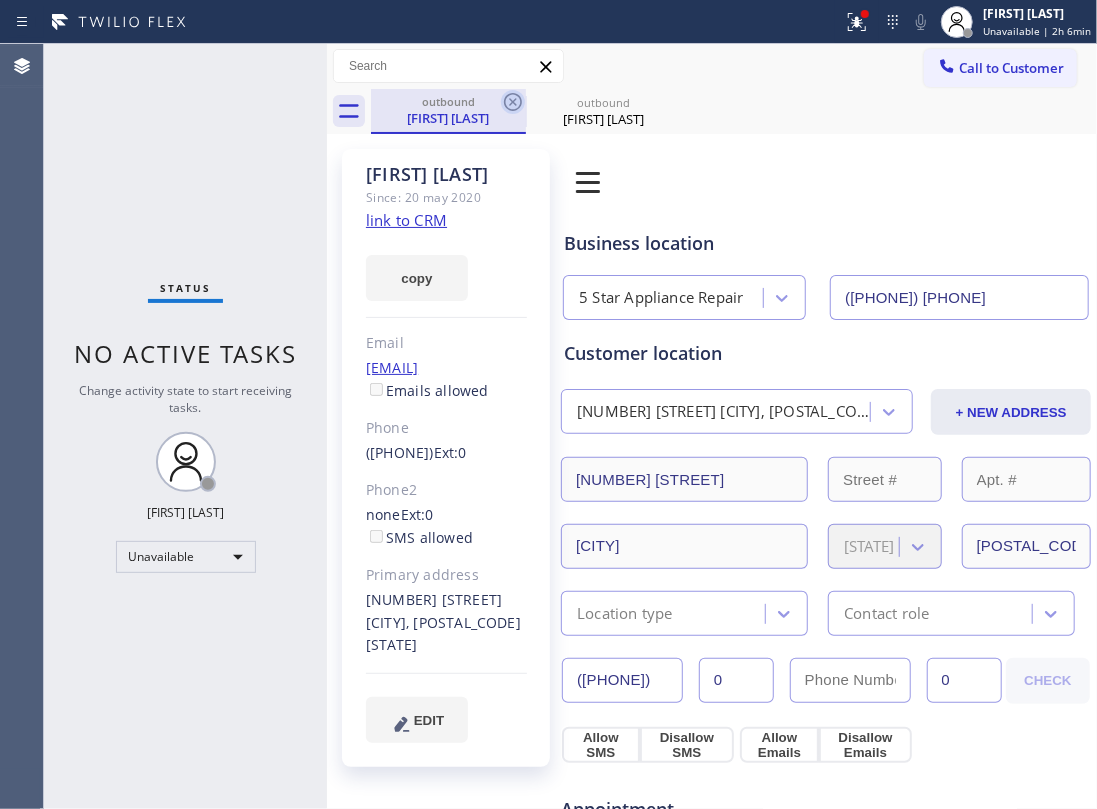click 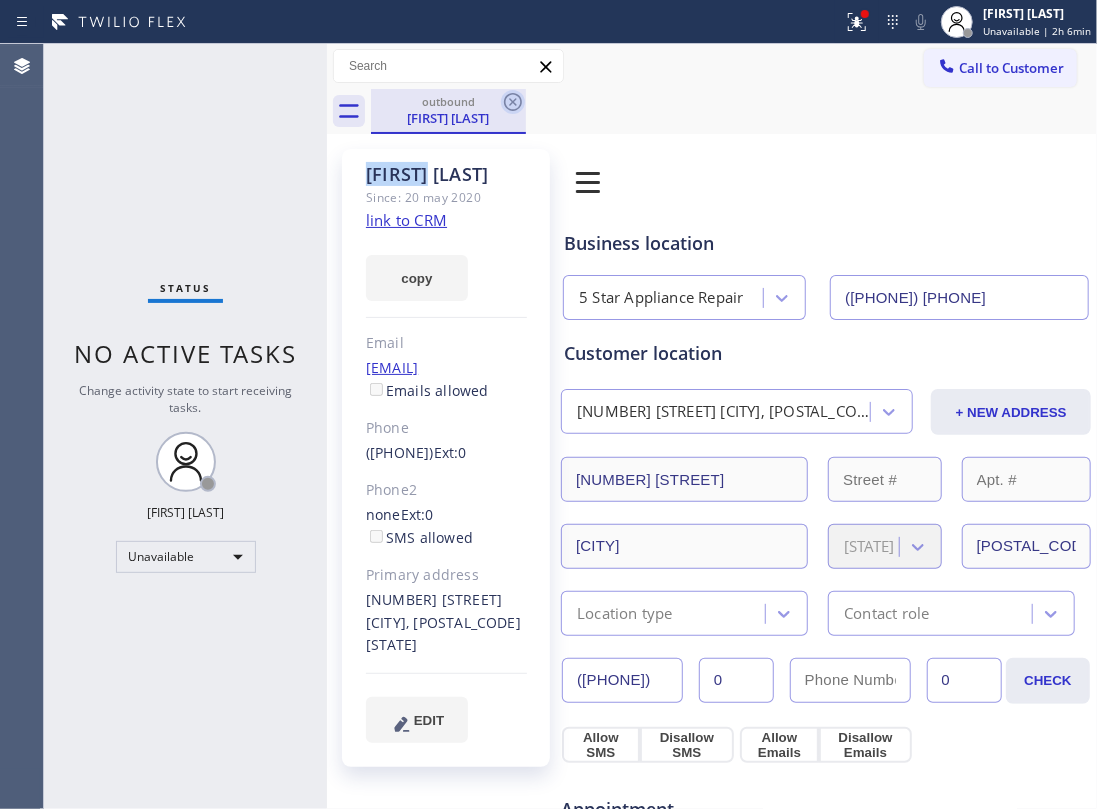 click 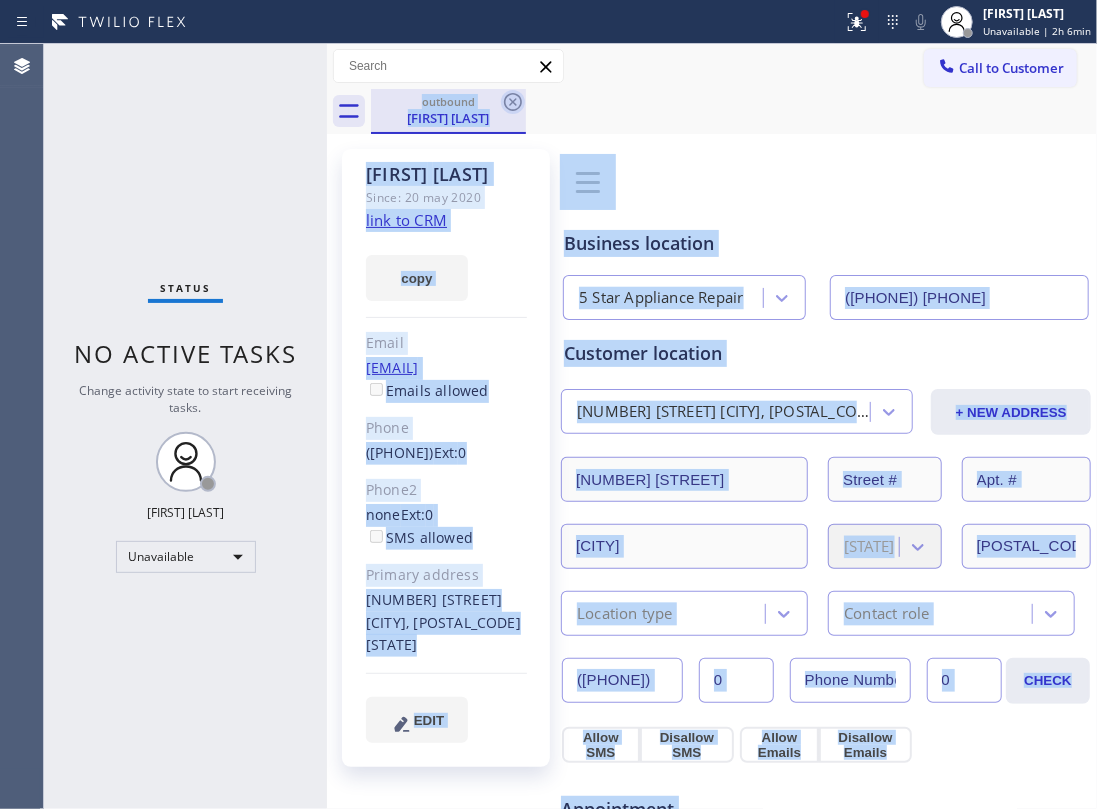 click on "outbound Richard Rosenzweig" at bounding box center (734, 111) 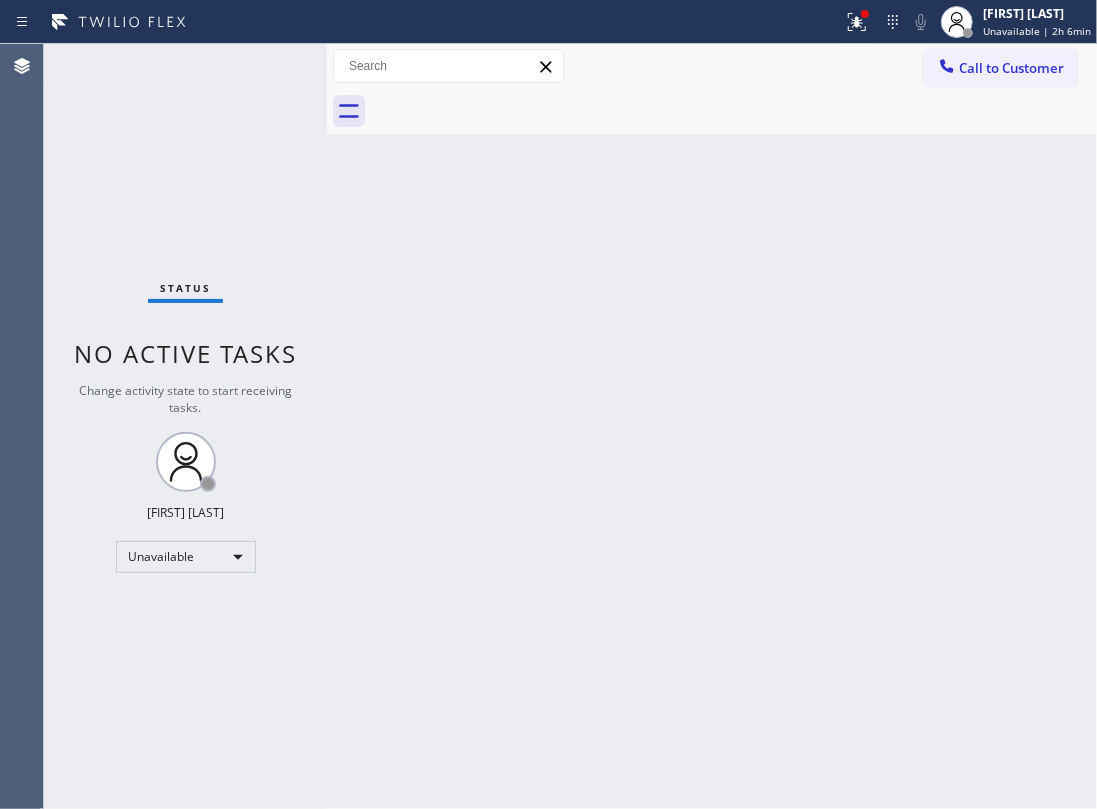 click at bounding box center (734, 111) 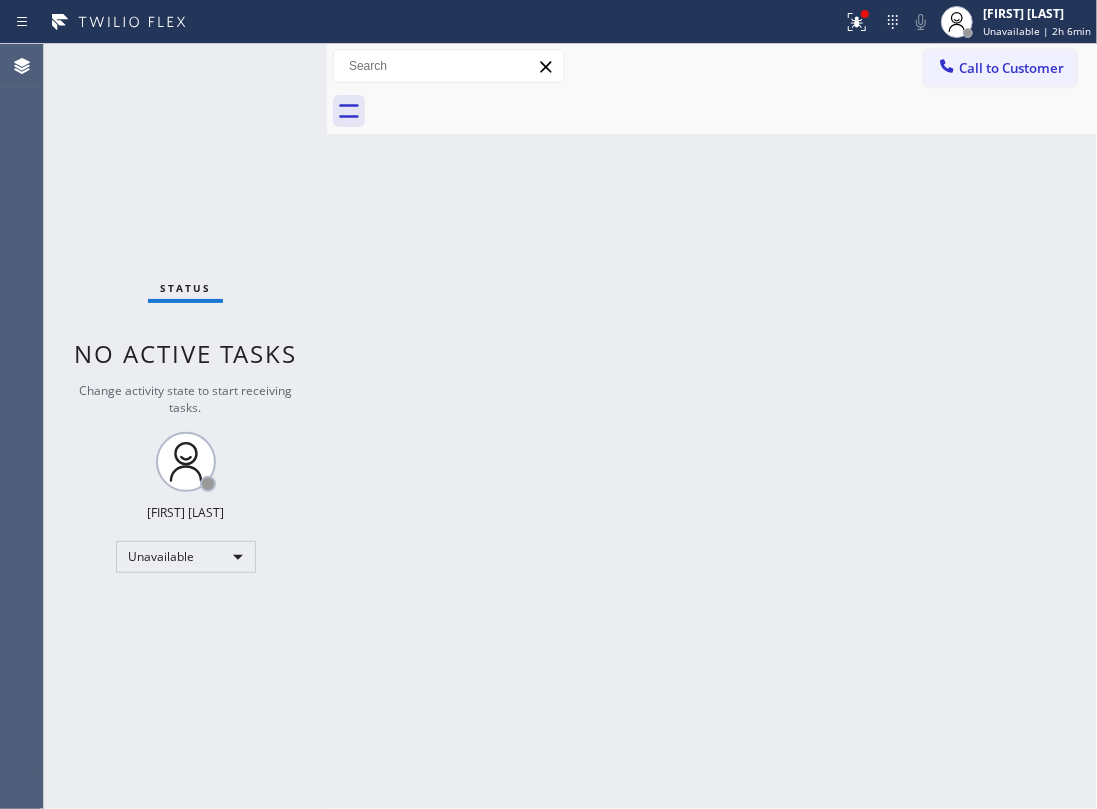drag, startPoint x: 365, startPoint y: 332, endPoint x: 376, endPoint y: 328, distance: 11.7046995 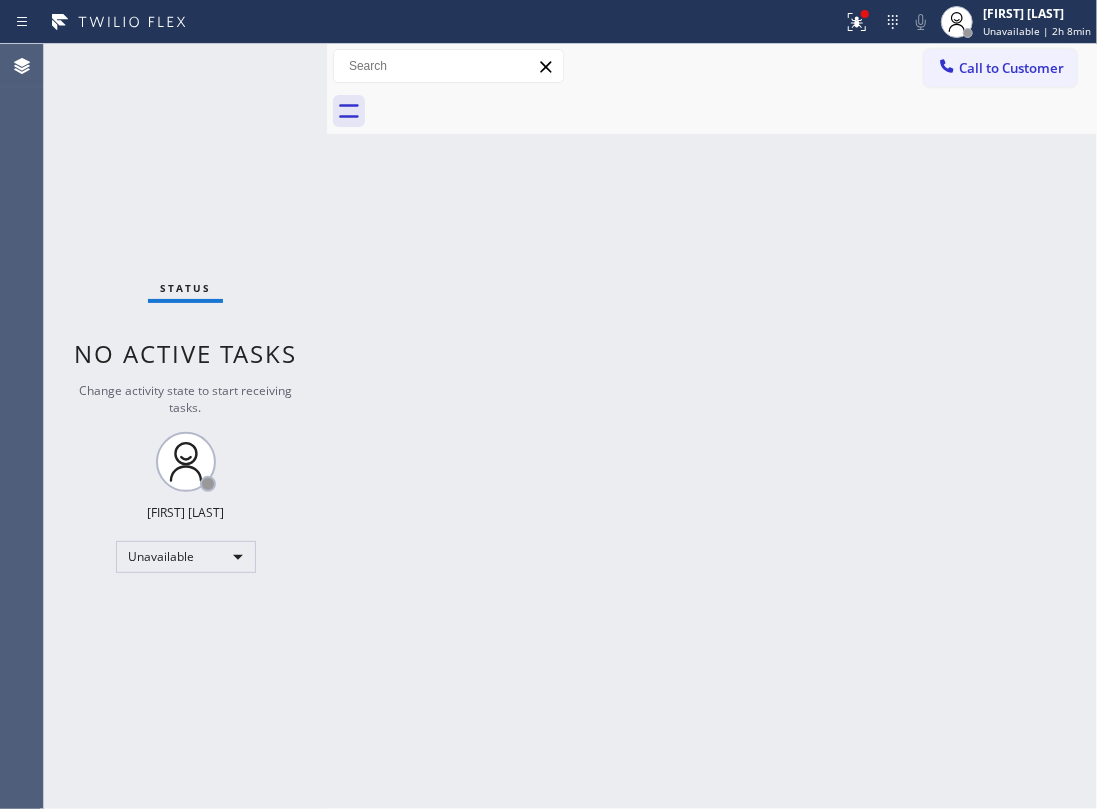 click 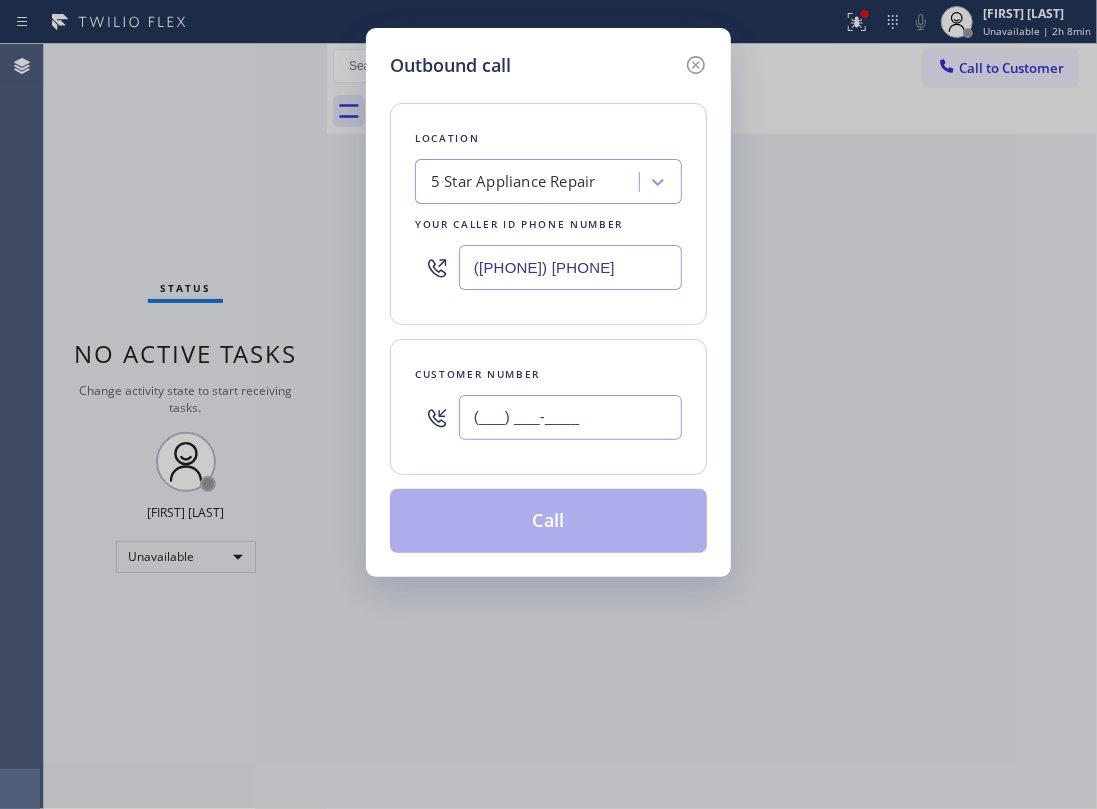 click on "(___) ___-____" at bounding box center (570, 417) 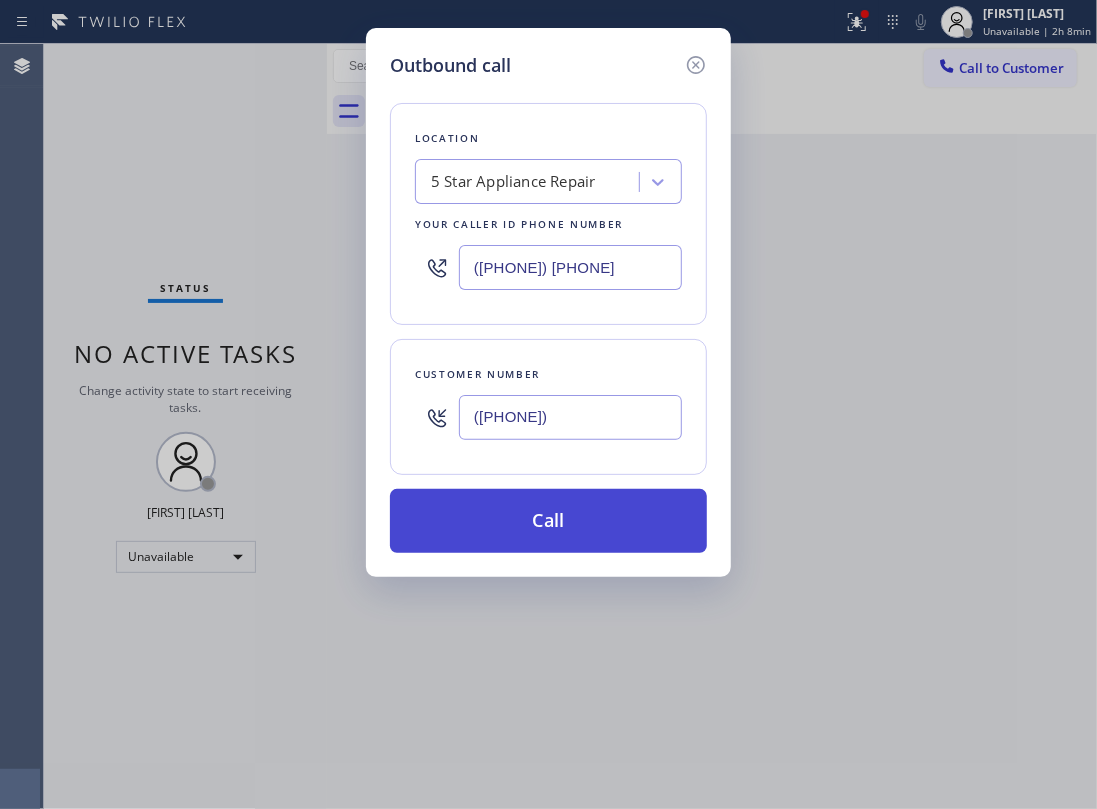type on "(253) 584-5118" 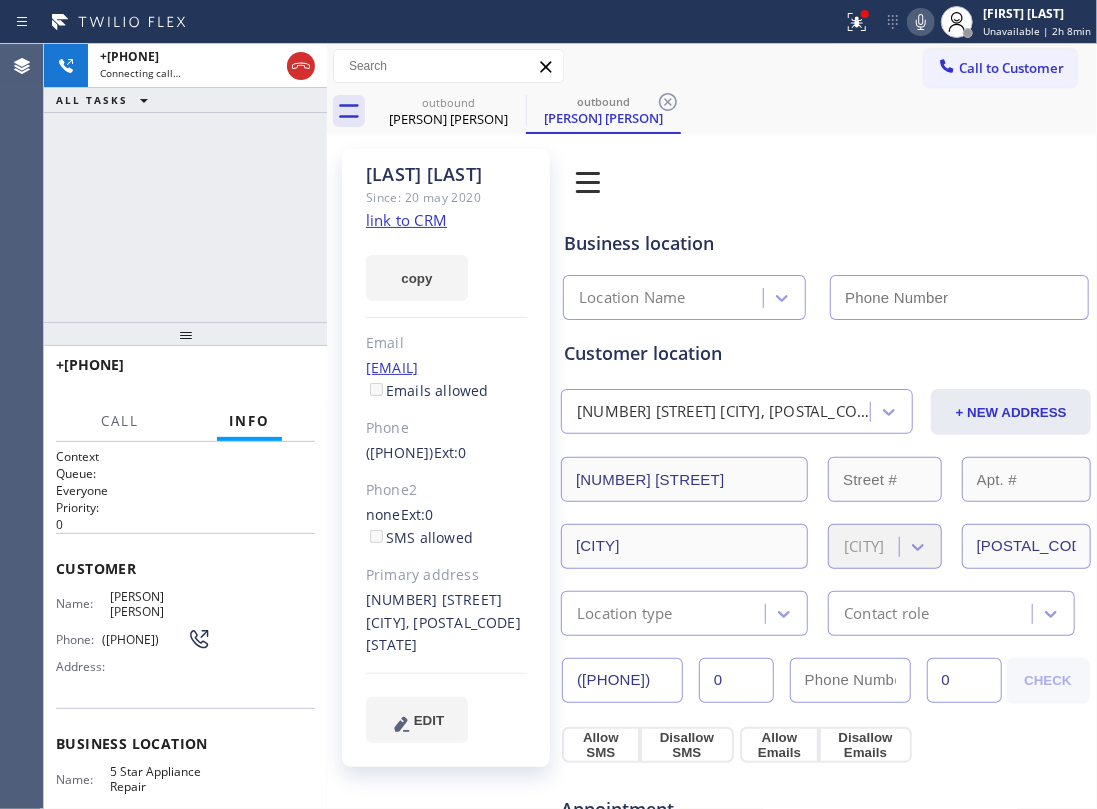 drag, startPoint x: 185, startPoint y: 197, endPoint x: 168, endPoint y: 158, distance: 42.544094 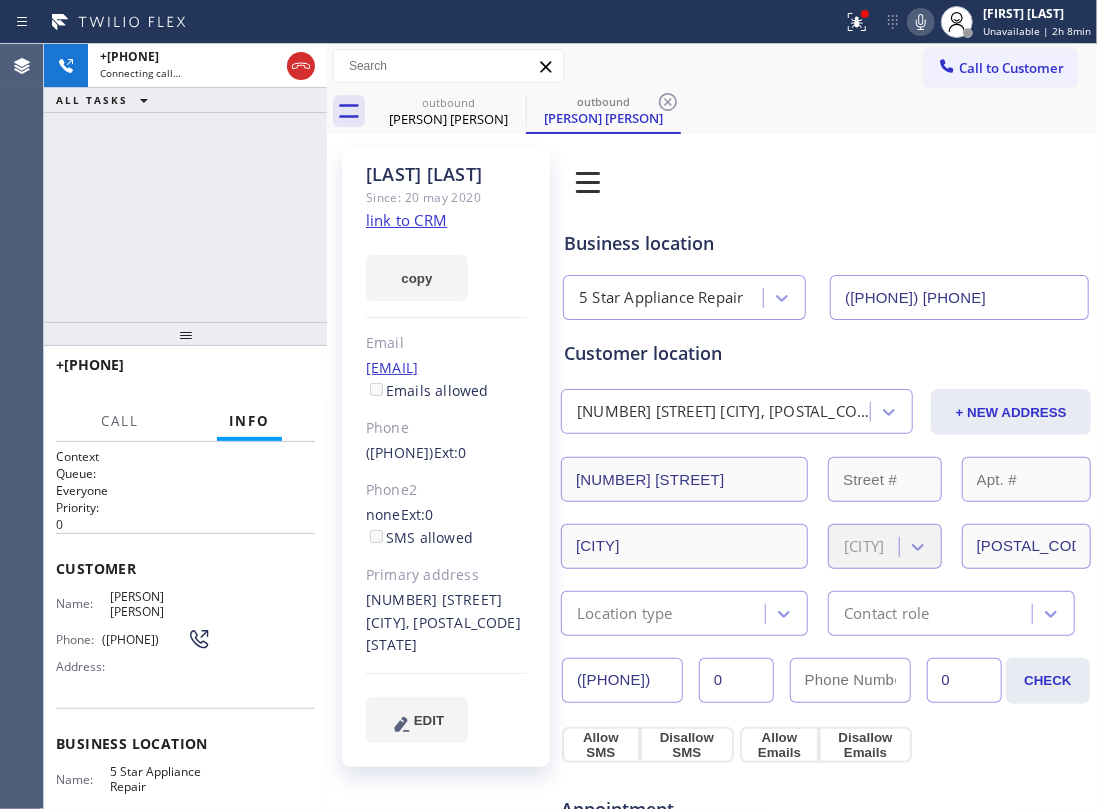 click on "link to CRM" 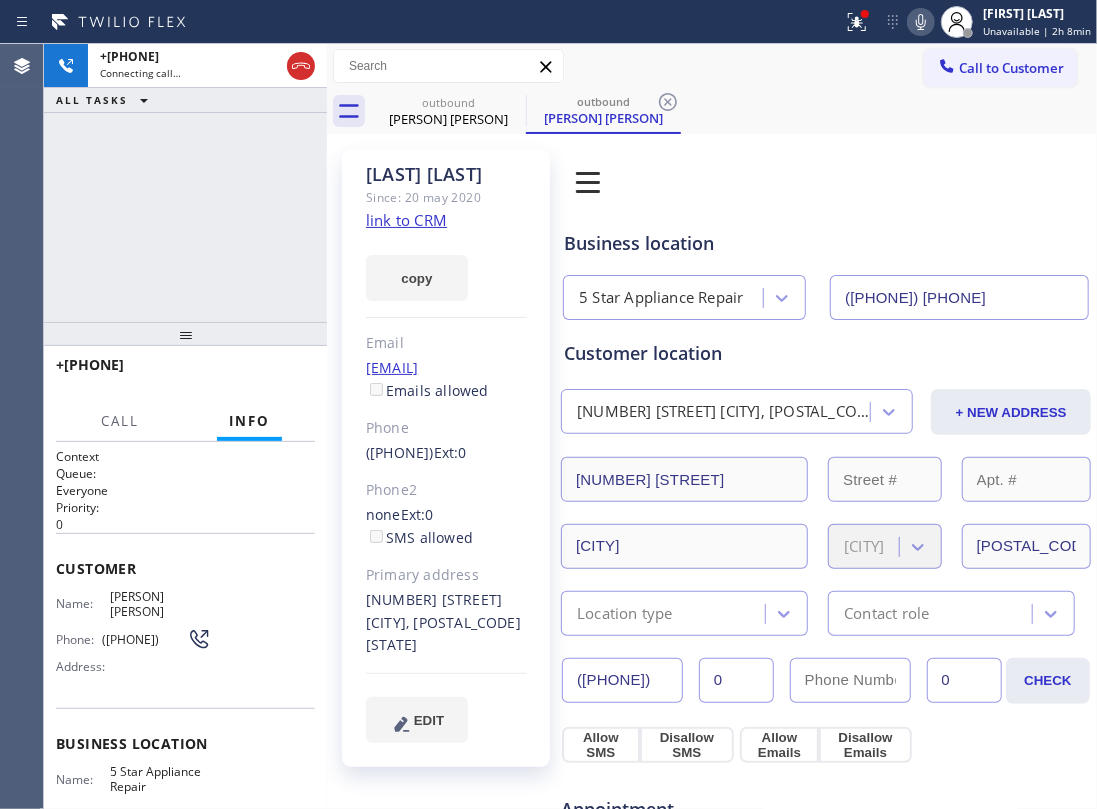 drag, startPoint x: 300, startPoint y: 60, endPoint x: 489, endPoint y: 158, distance: 212.89668 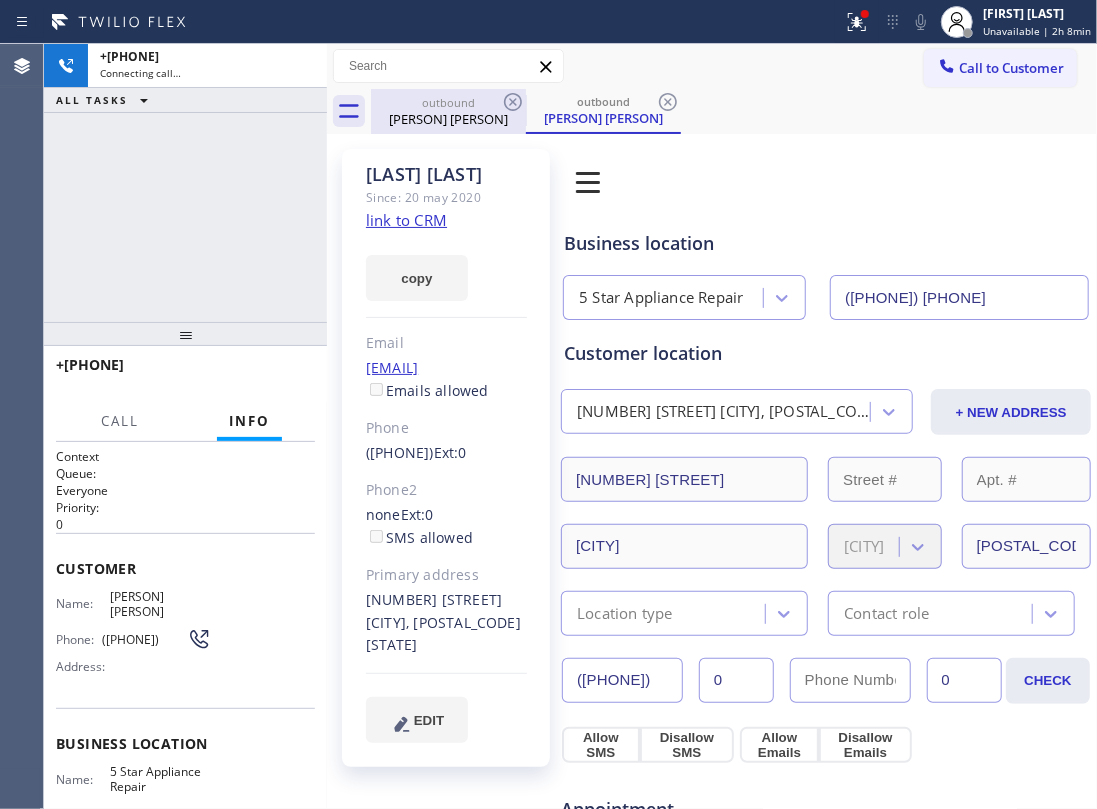 click on "Clara  Ladd" at bounding box center [448, 119] 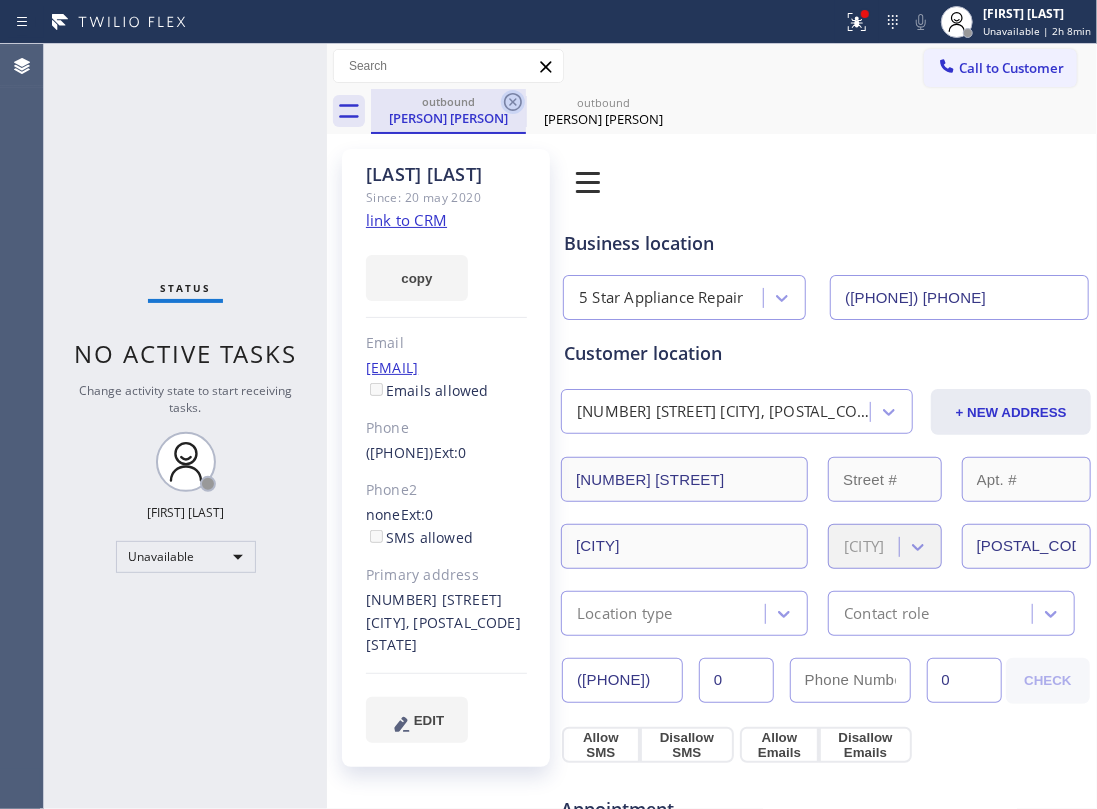 click 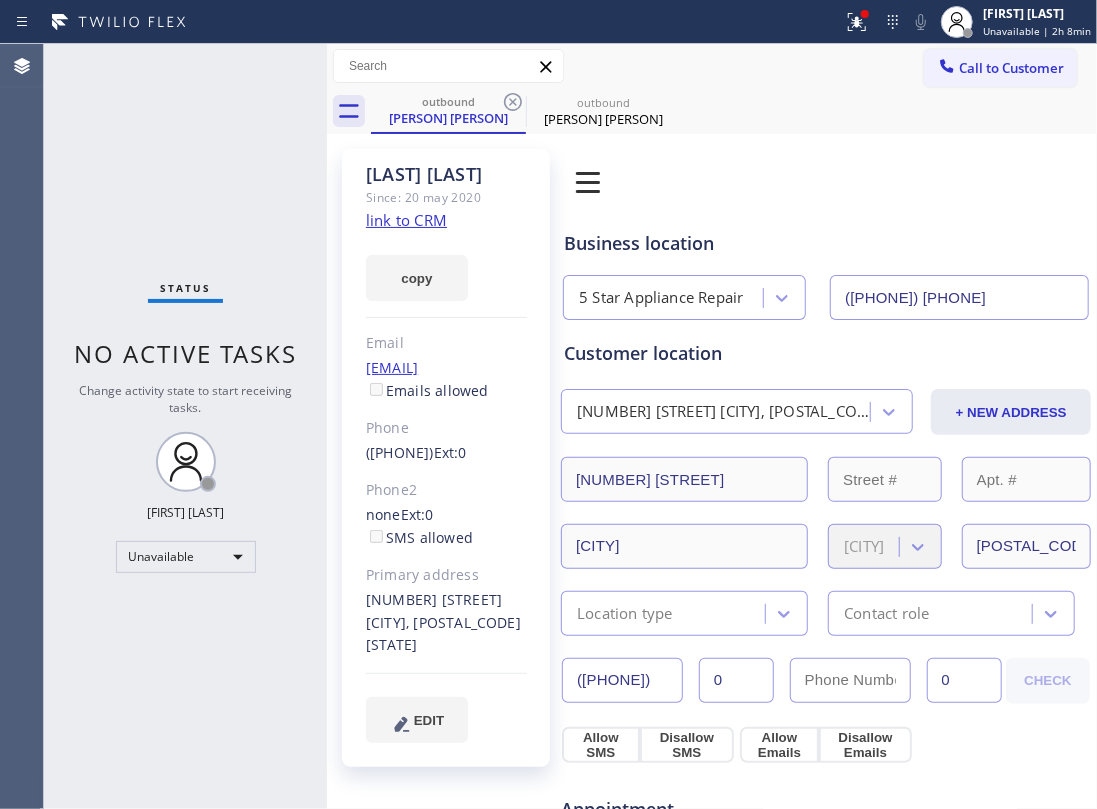 click 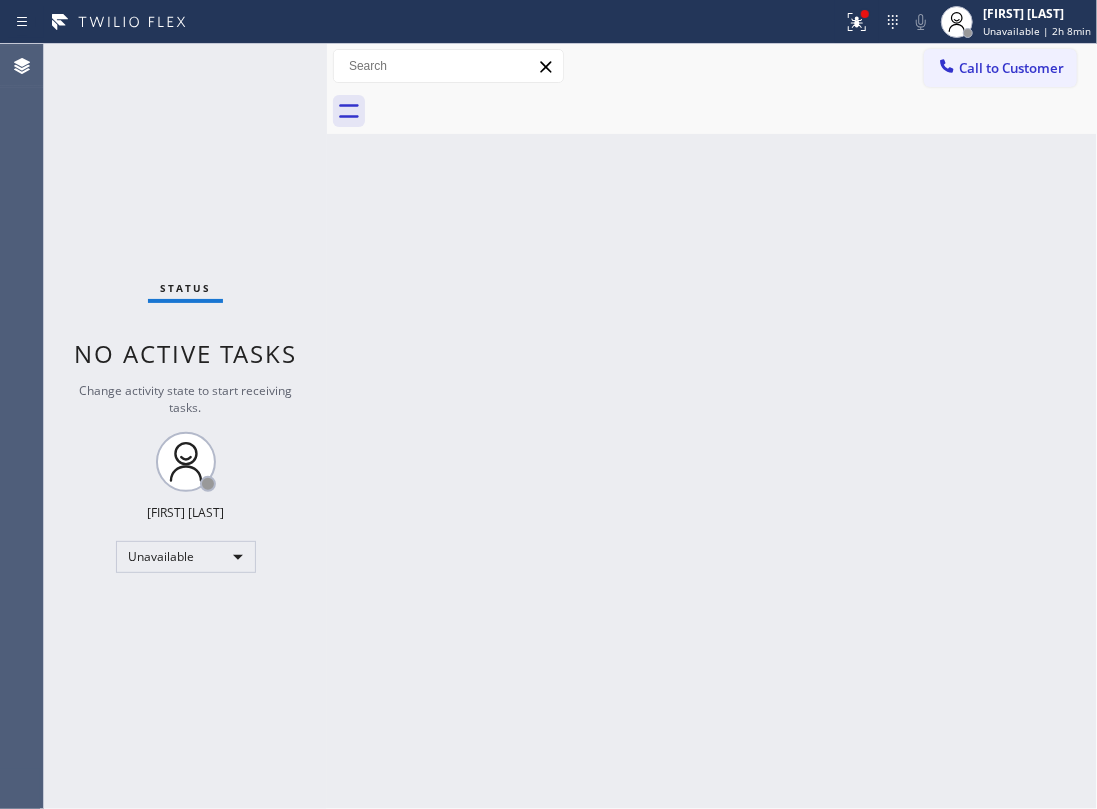 click at bounding box center (734, 111) 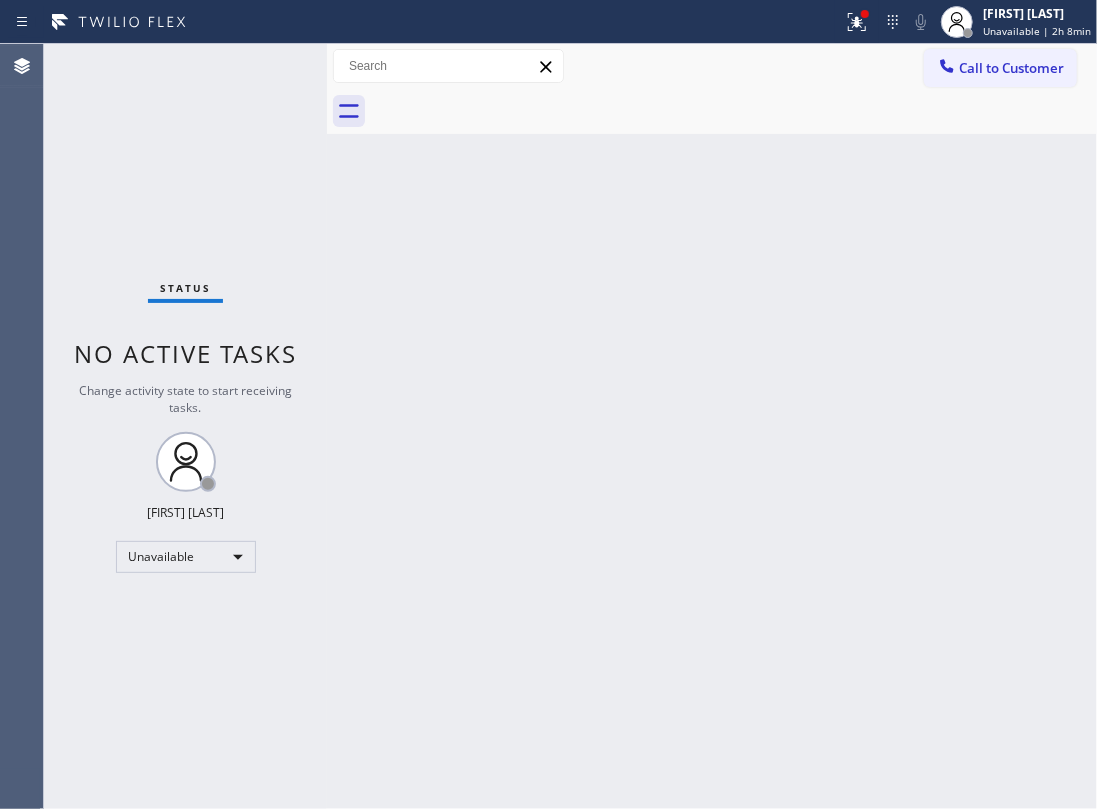 drag, startPoint x: 848, startPoint y: 112, endPoint x: 969, endPoint y: 94, distance: 122.33152 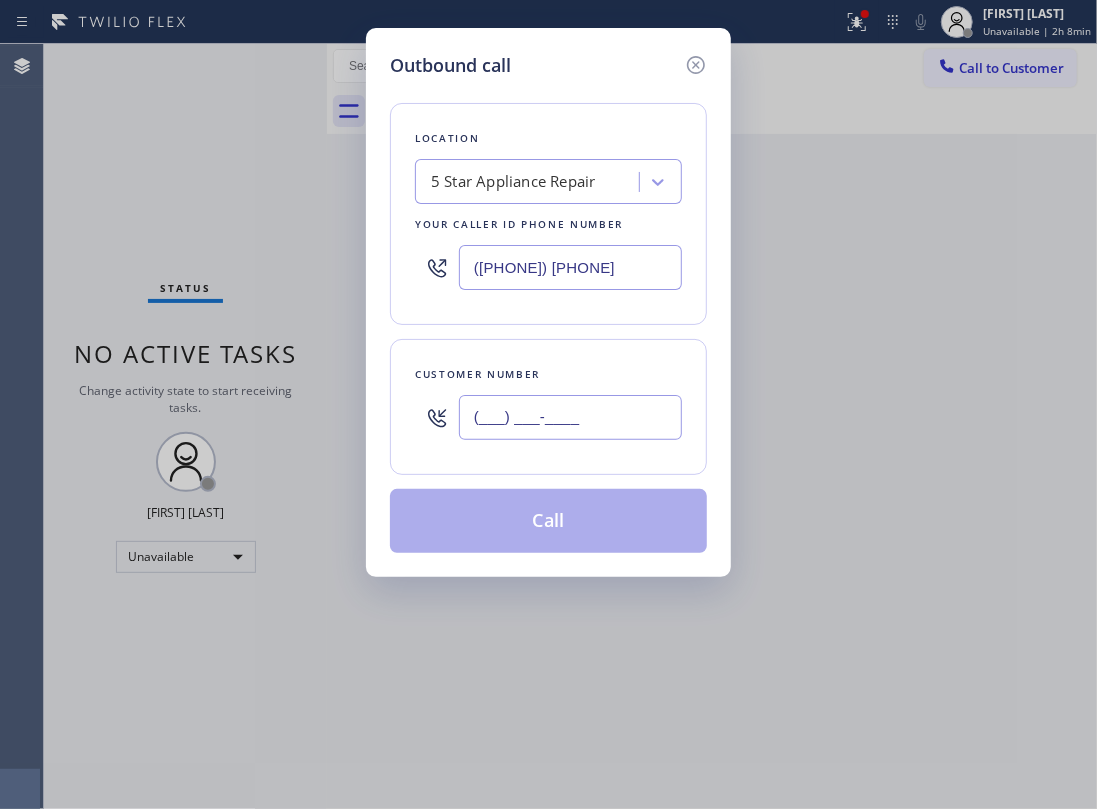 click on "(___) ___-____" at bounding box center [570, 417] 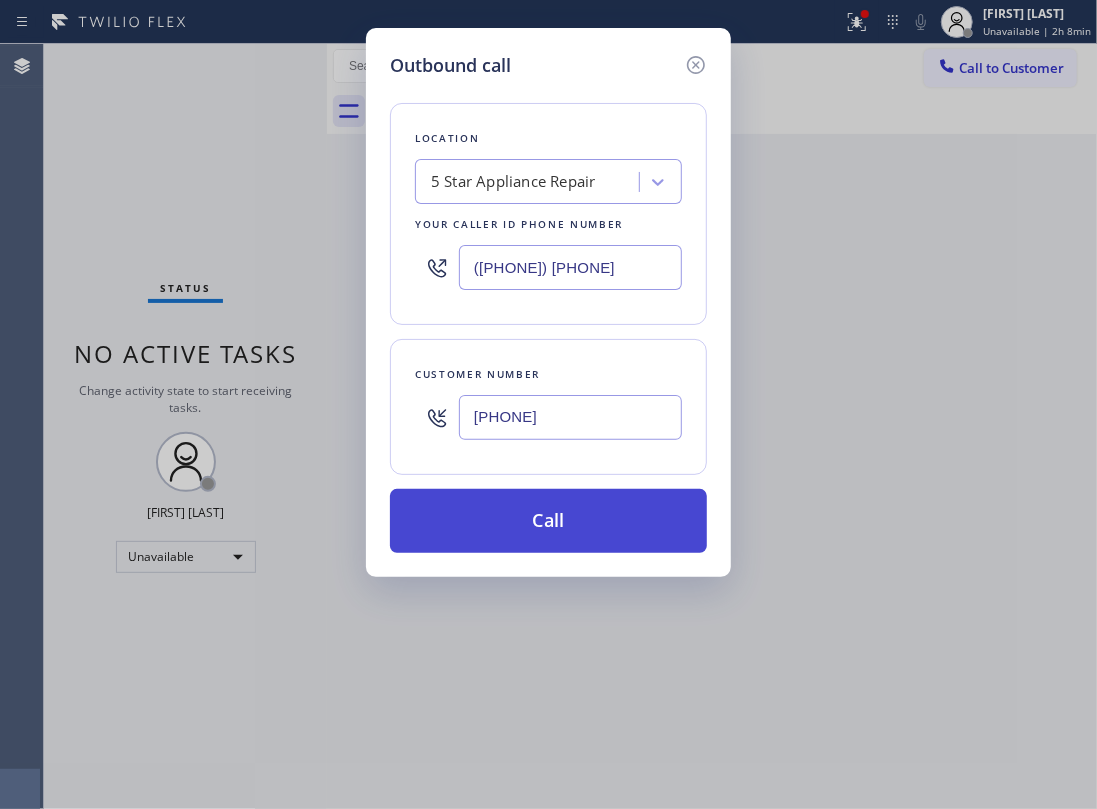 type on "(949) 300-6255" 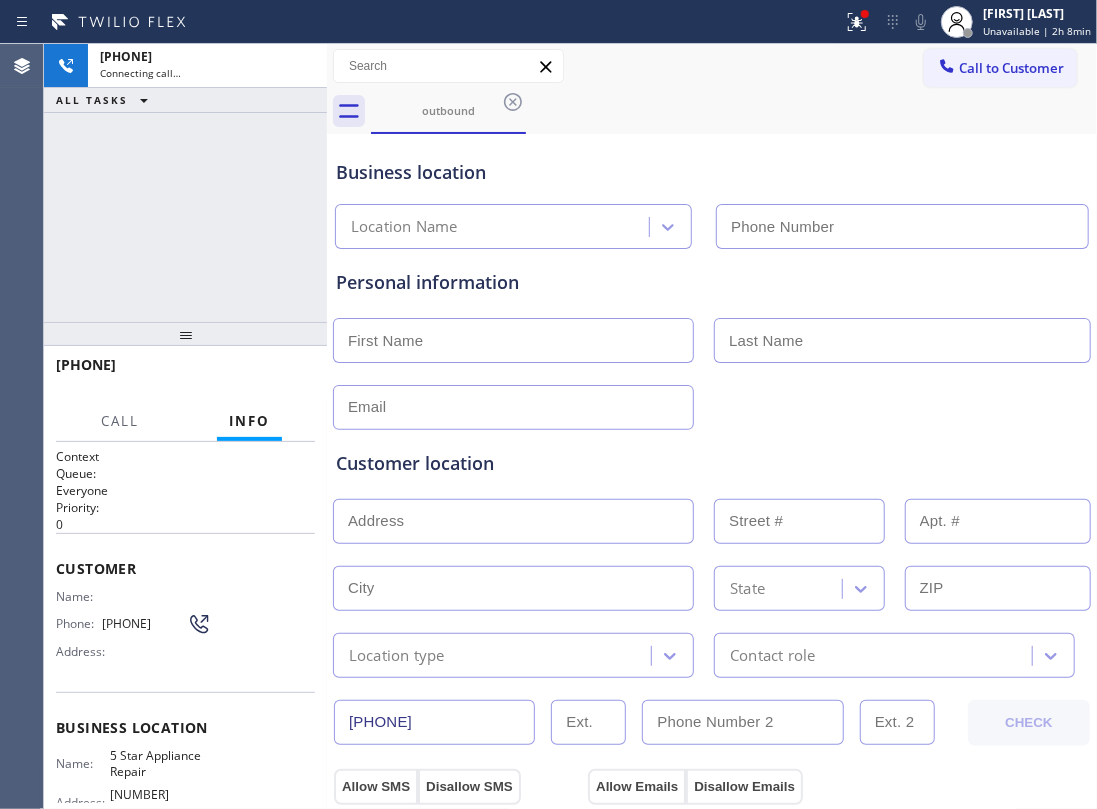 type on "(855) 731-4952" 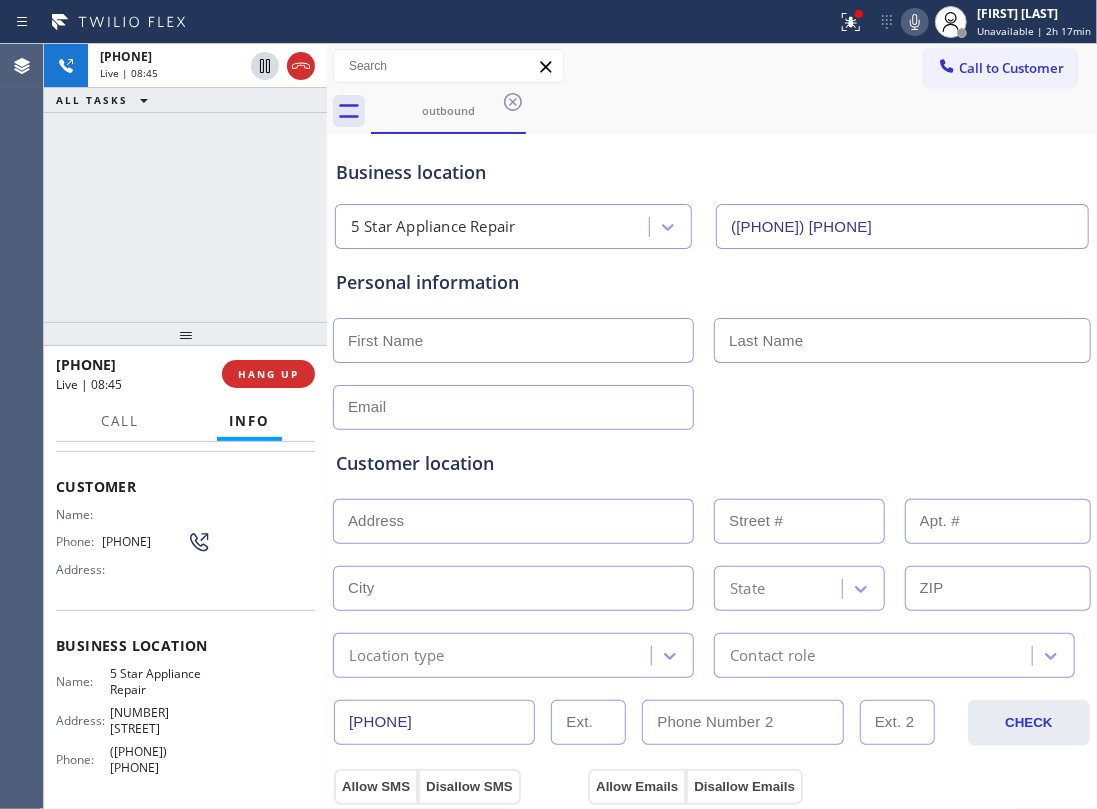 scroll, scrollTop: 133, scrollLeft: 0, axis: vertical 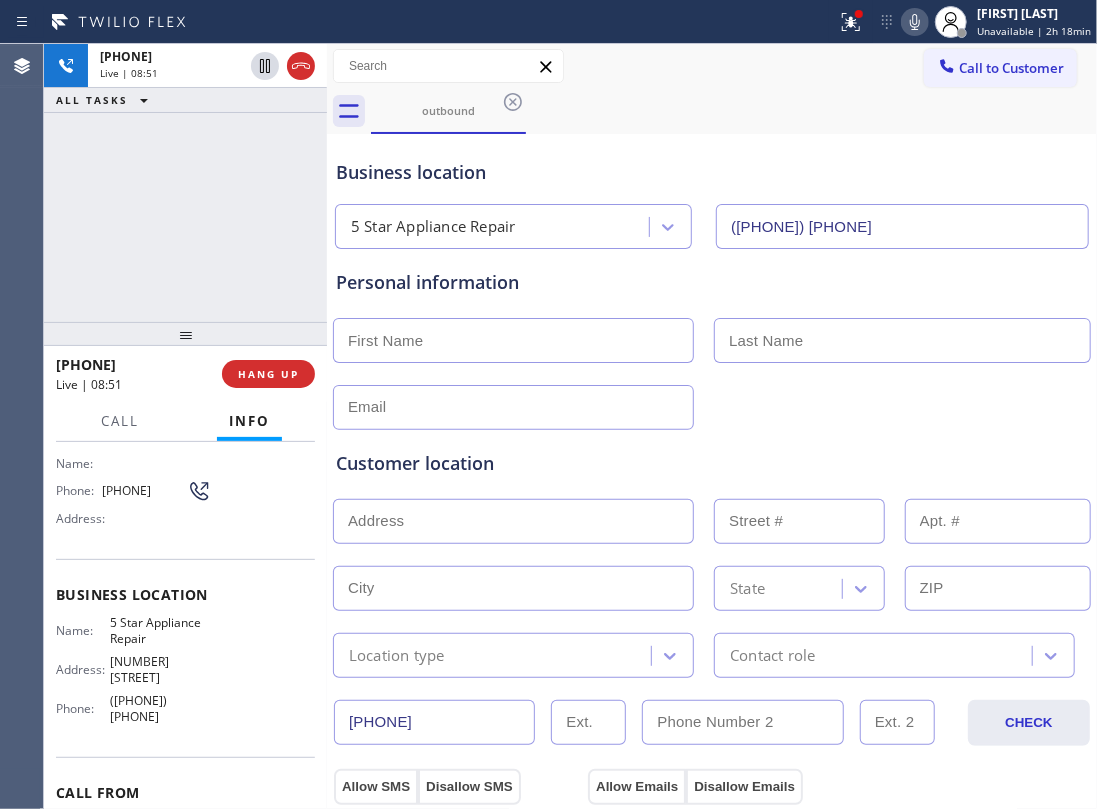 drag, startPoint x: 138, startPoint y: 508, endPoint x: 130, endPoint y: 498, distance: 12.806249 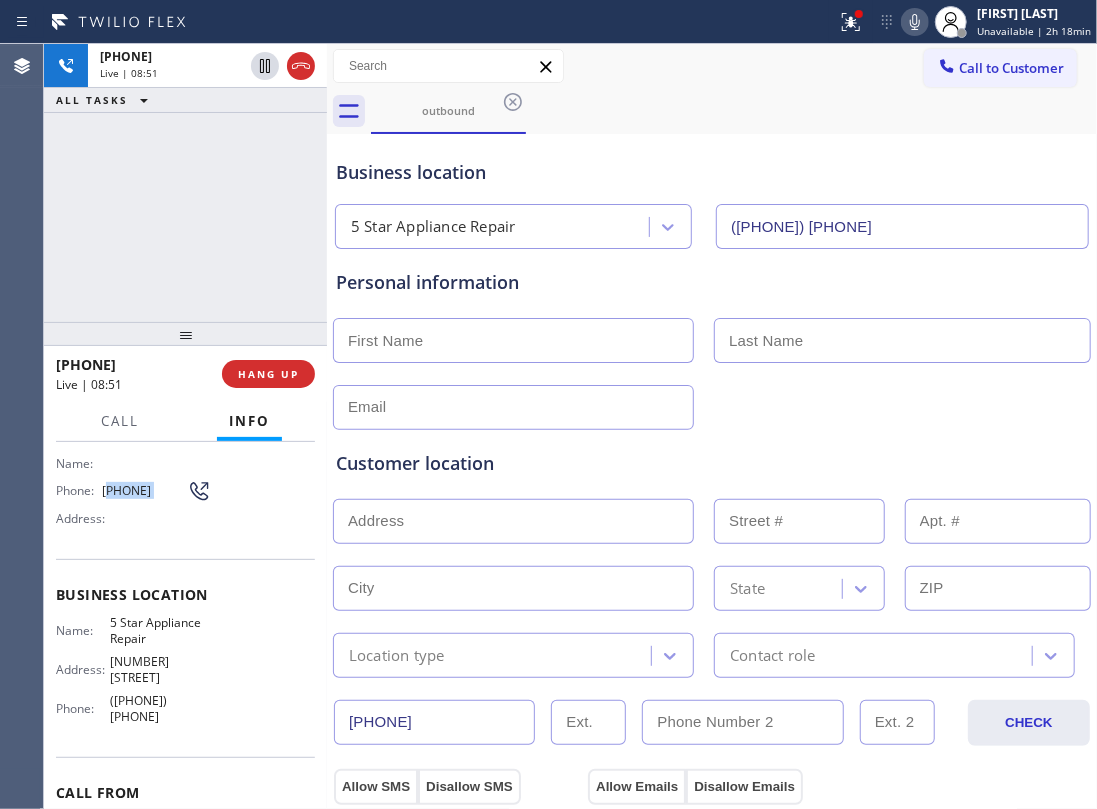 drag, startPoint x: 130, startPoint y: 498, endPoint x: 108, endPoint y: 490, distance: 23.409399 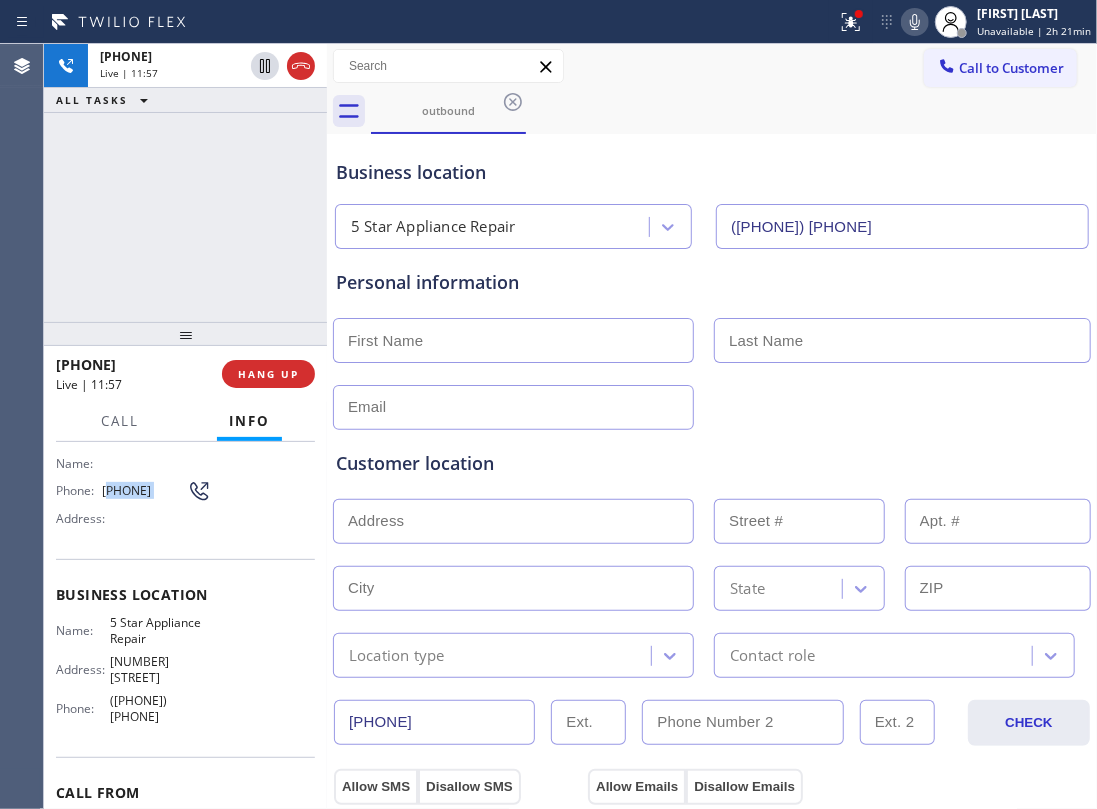 drag, startPoint x: 110, startPoint y: 301, endPoint x: 98, endPoint y: 301, distance: 12 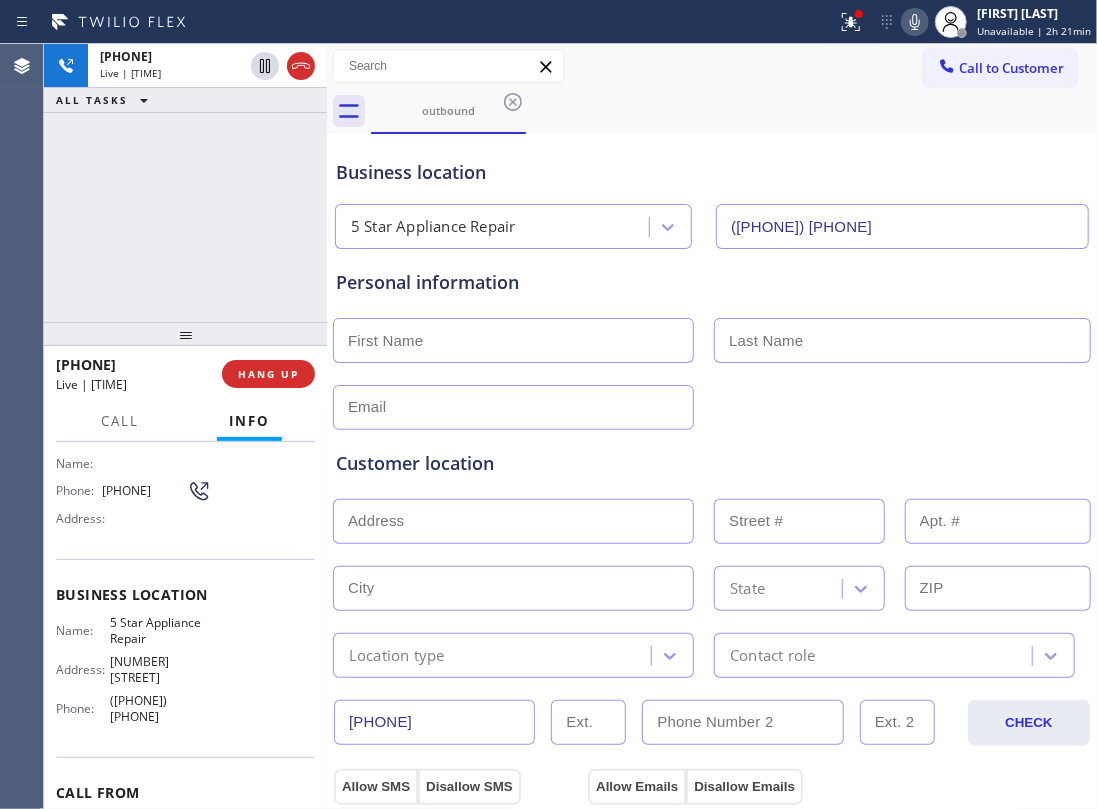 click on "+19493006255 Live | 12:08 ALL TASKS ALL TASKS ACTIVE TASKS TASKS IN WRAP UP" at bounding box center (185, 183) 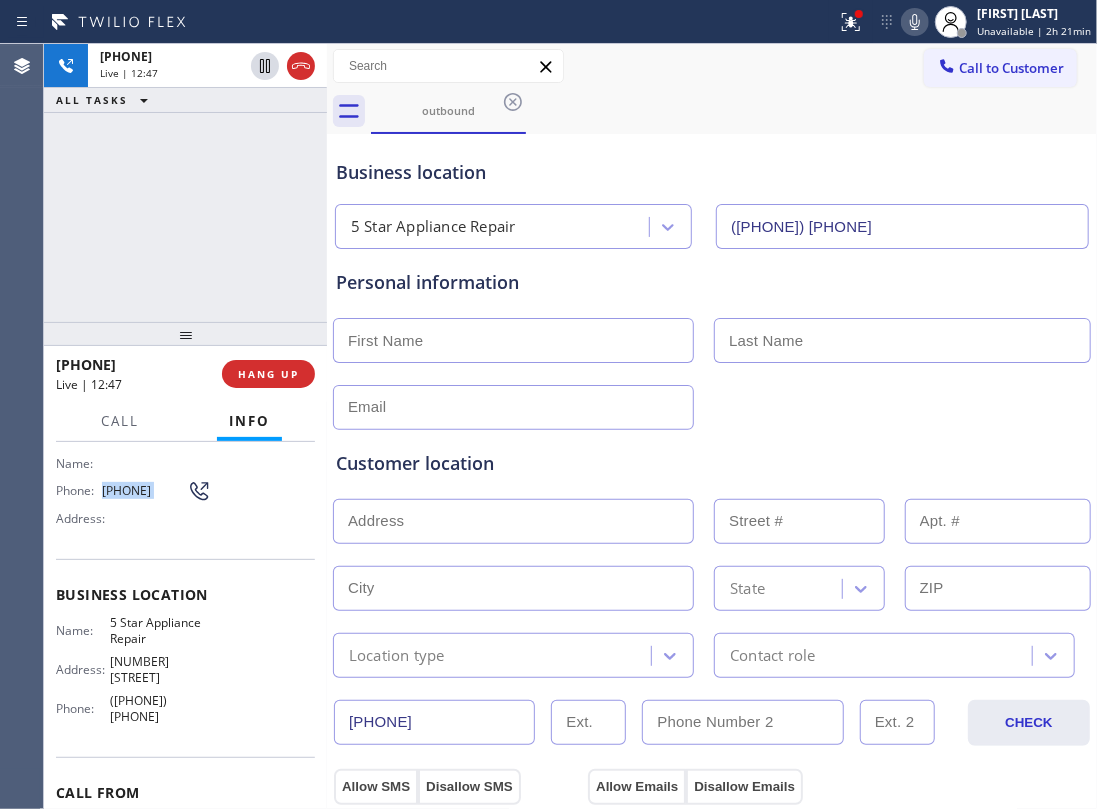 drag, startPoint x: 144, startPoint y: 498, endPoint x: 97, endPoint y: 482, distance: 49.648766 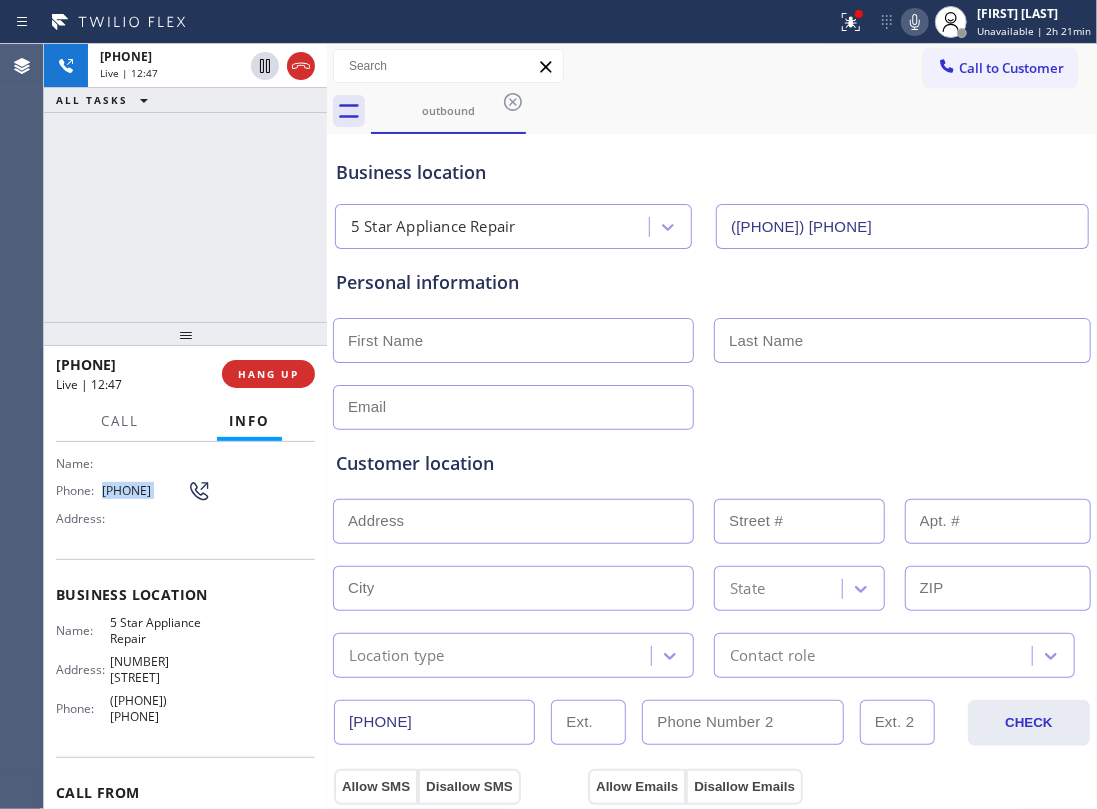 click on "(949) 300-6255" at bounding box center (145, 490) 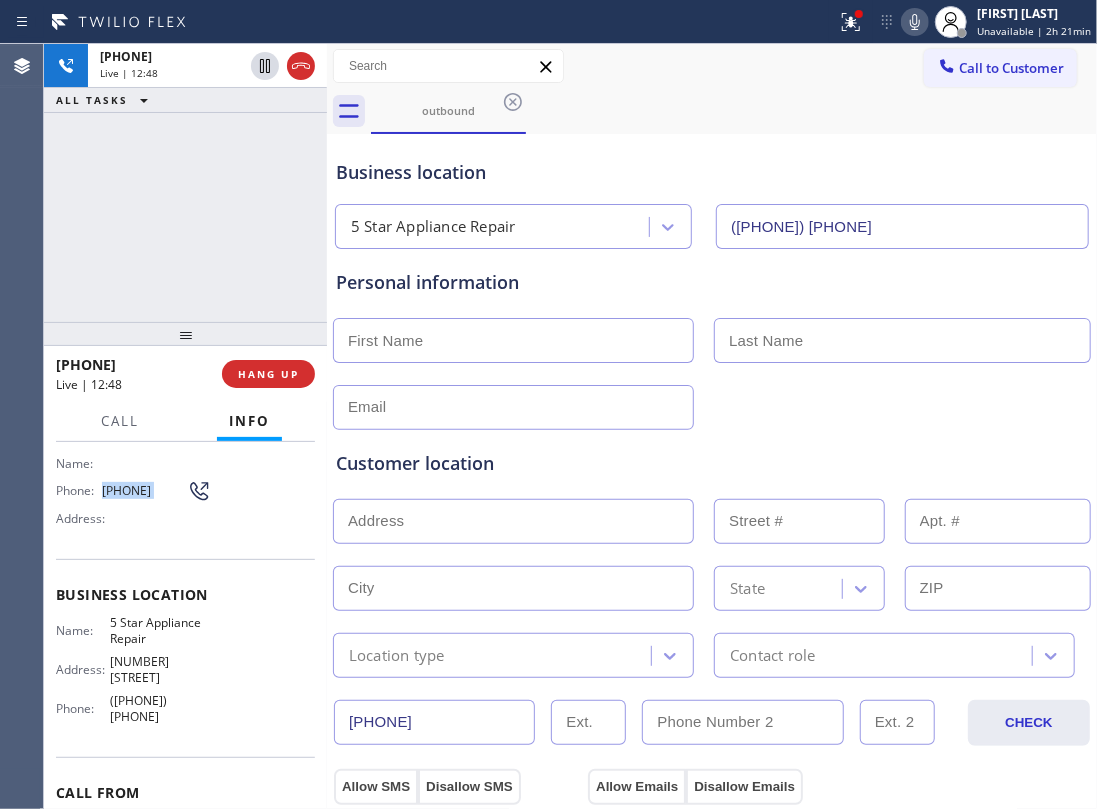 copy on "(949) 300-6255" 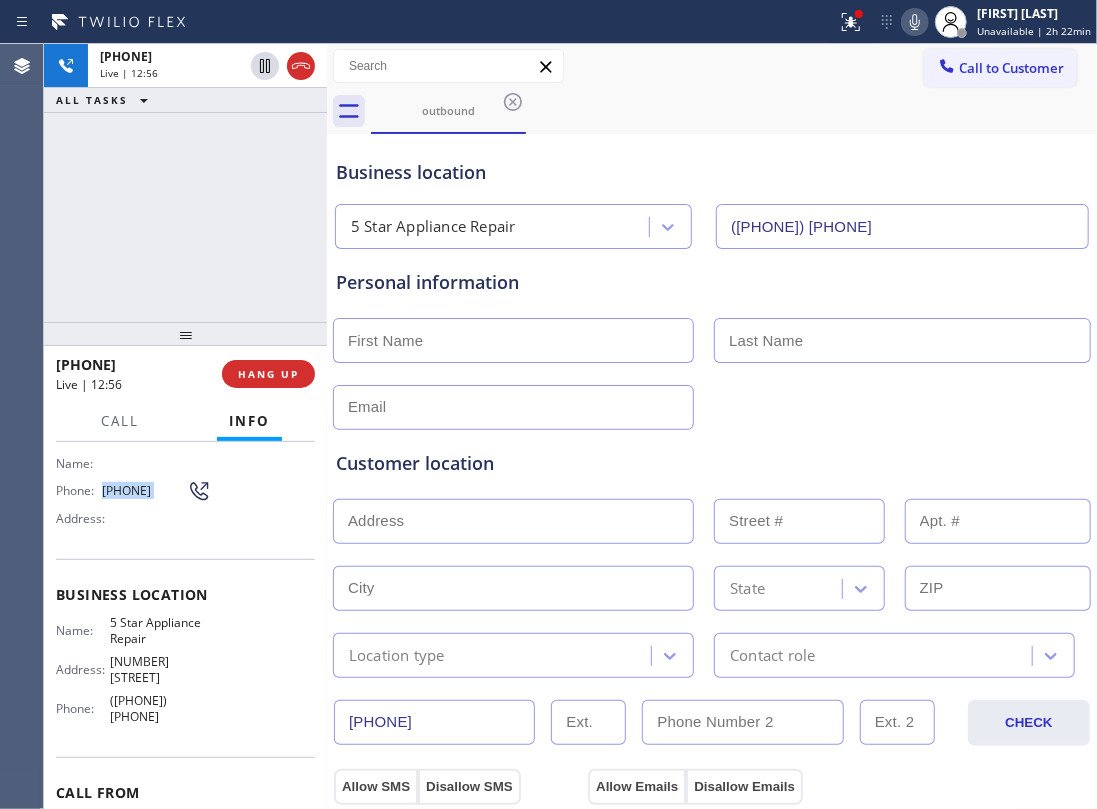 click on "+19493006255 Live | 12:56 ALL TASKS ALL TASKS ACTIVE TASKS TASKS IN WRAP UP" at bounding box center [185, 183] 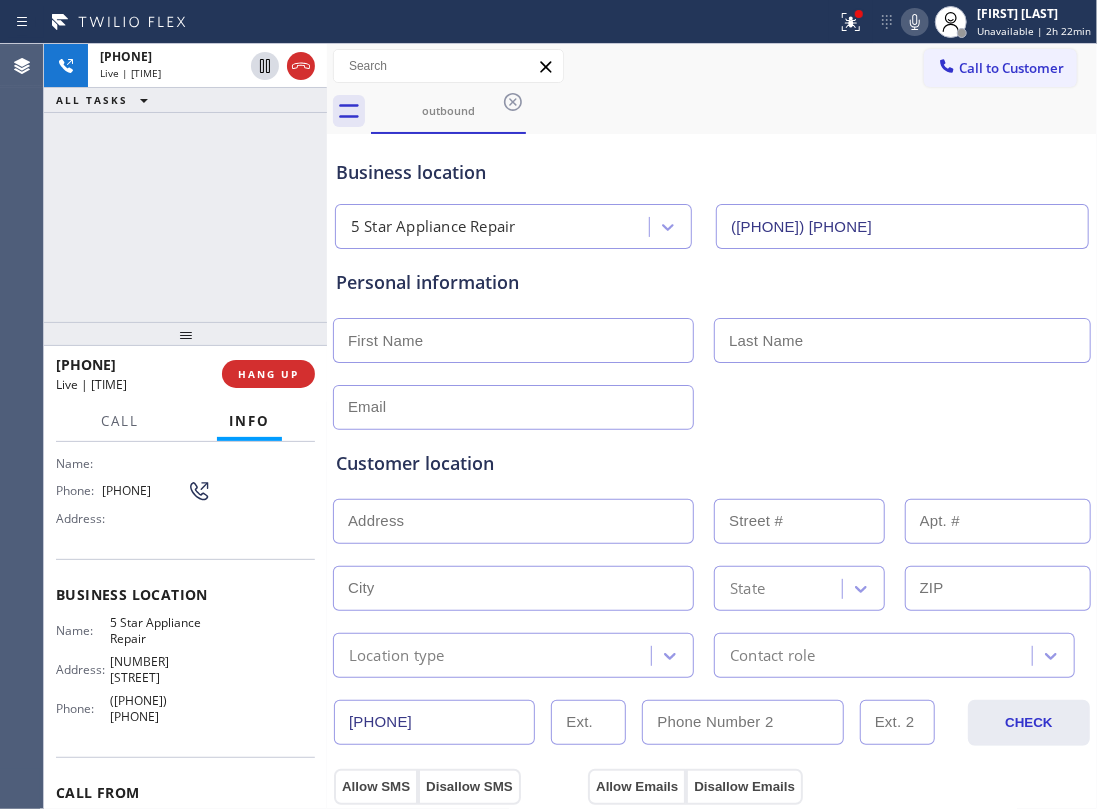 click on "+19493006255 Live | 12:57 ALL TASKS ALL TASKS ACTIVE TASKS TASKS IN WRAP UP" at bounding box center [185, 183] 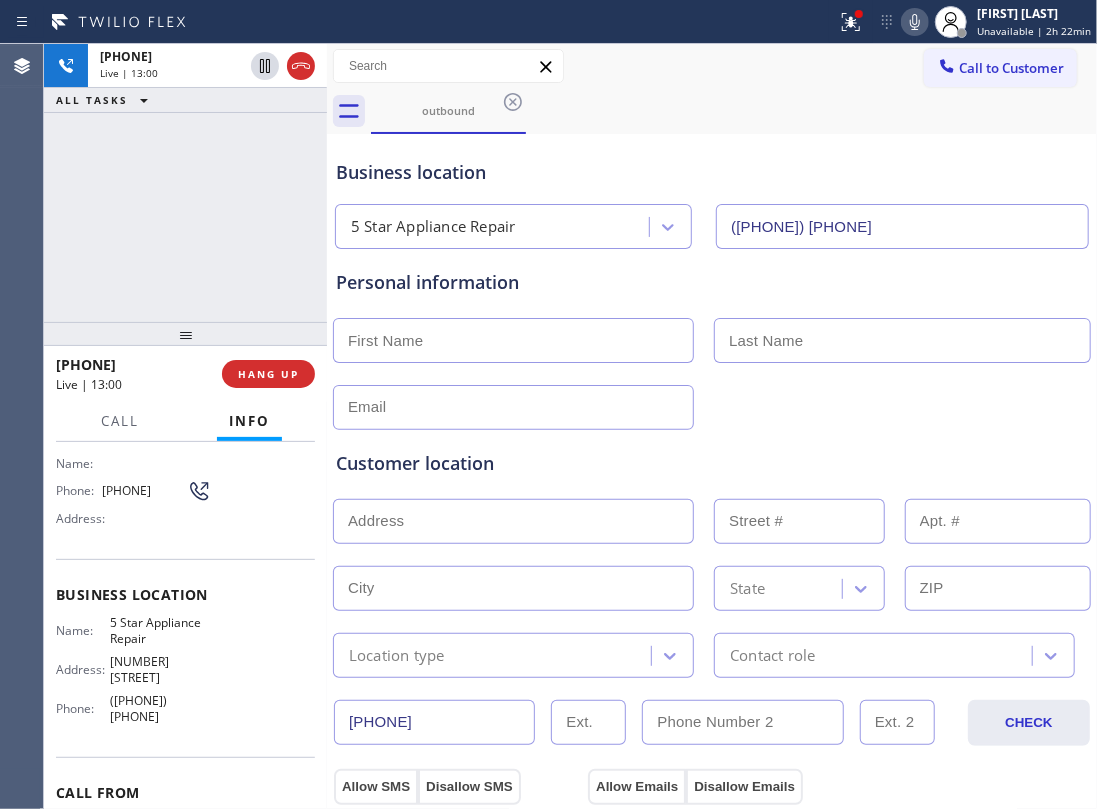 click on "+19493006255 Live | 13:00 ALL TASKS ALL TASKS ACTIVE TASKS TASKS IN WRAP UP" at bounding box center [185, 183] 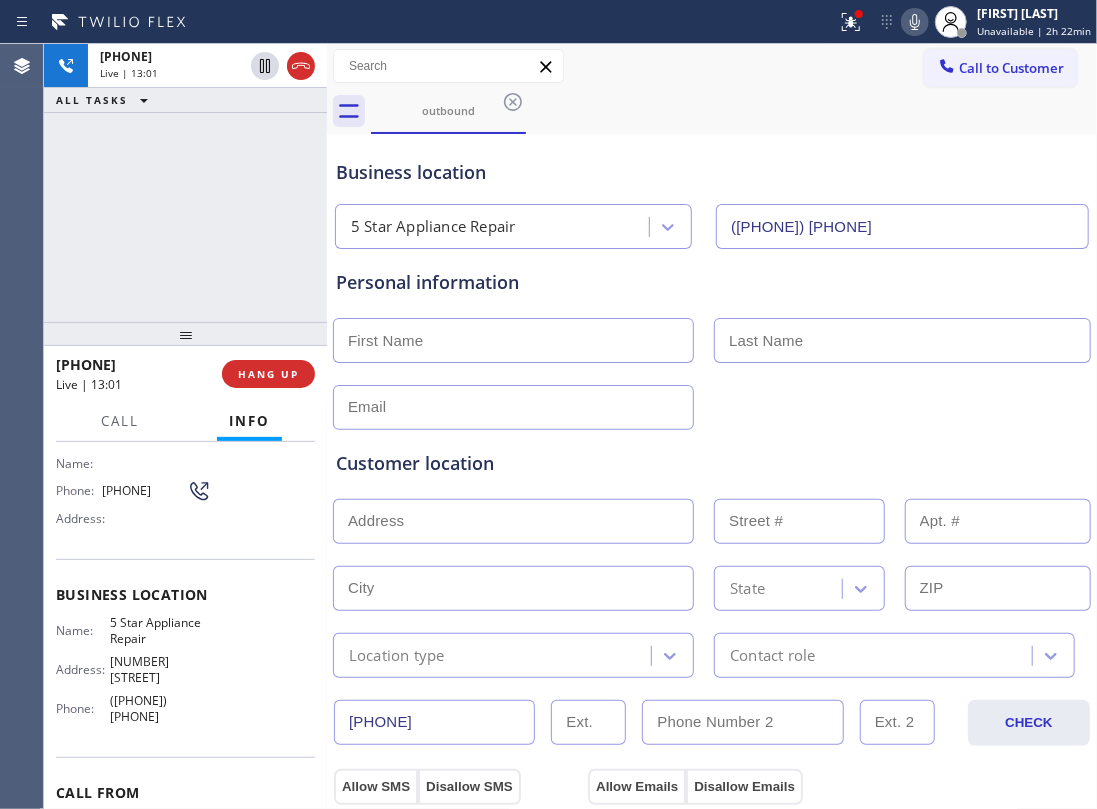 drag, startPoint x: 206, startPoint y: 258, endPoint x: 236, endPoint y: 274, distance: 34 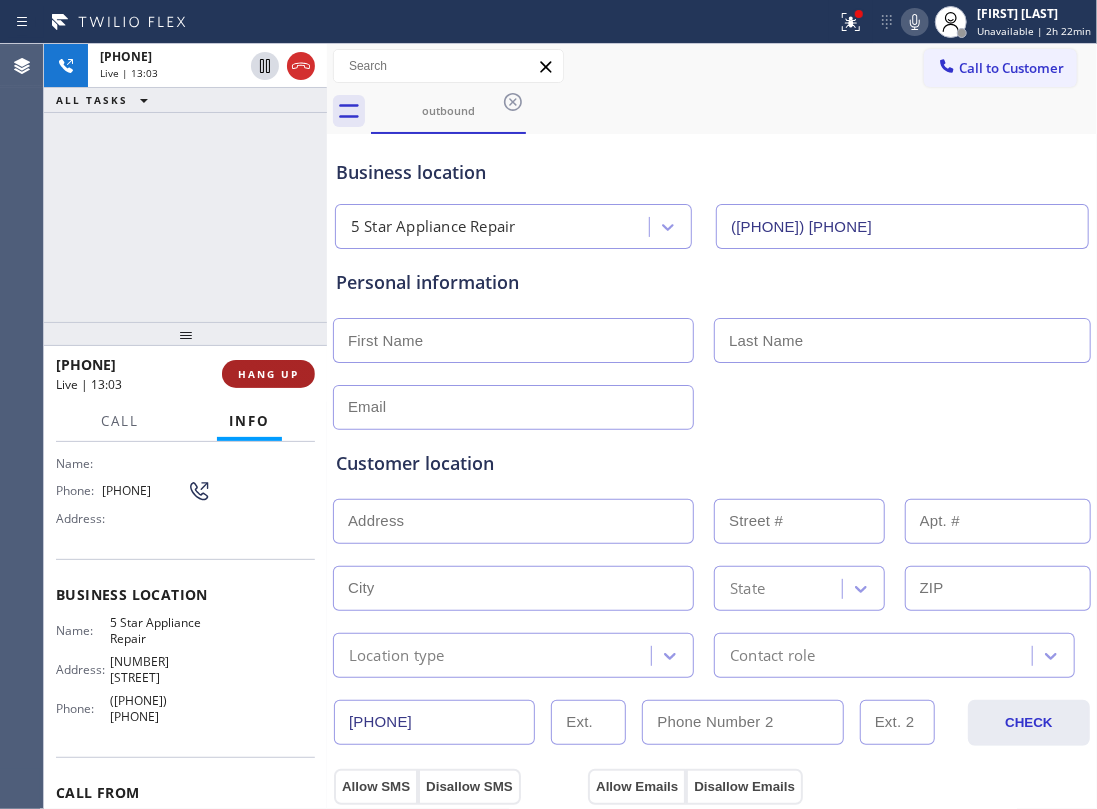 click on "HANG UP" at bounding box center (268, 374) 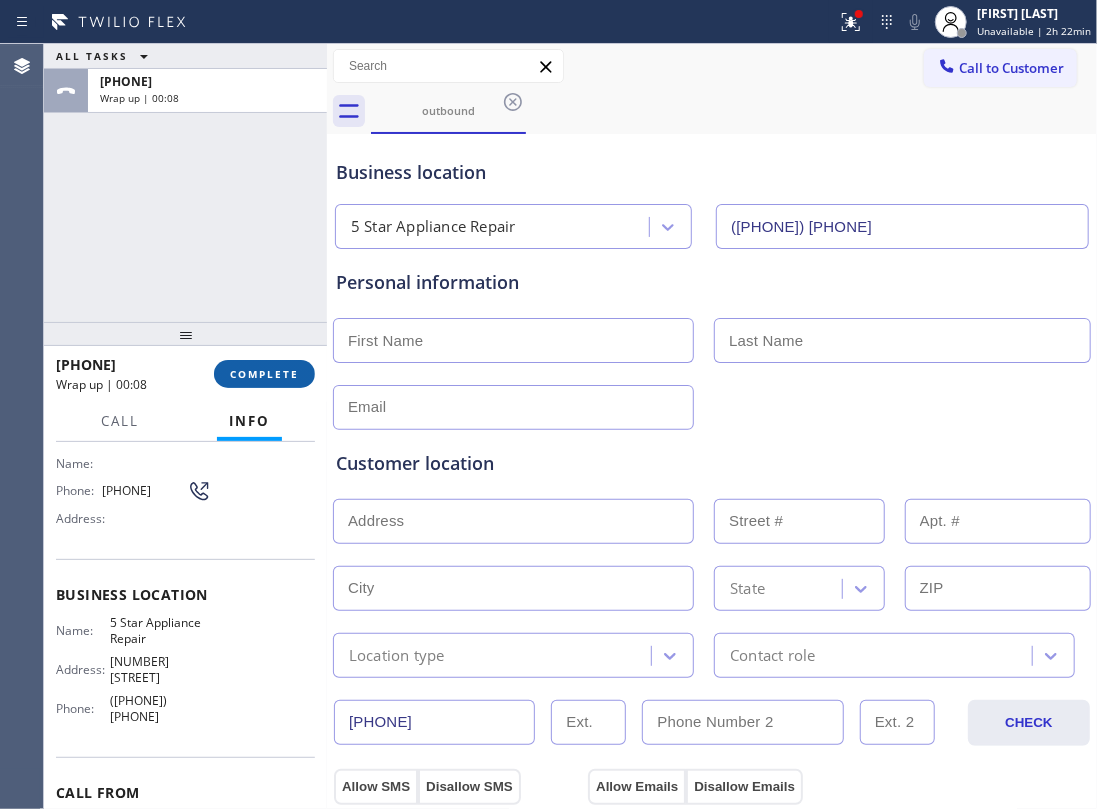 click on "COMPLETE" at bounding box center (264, 374) 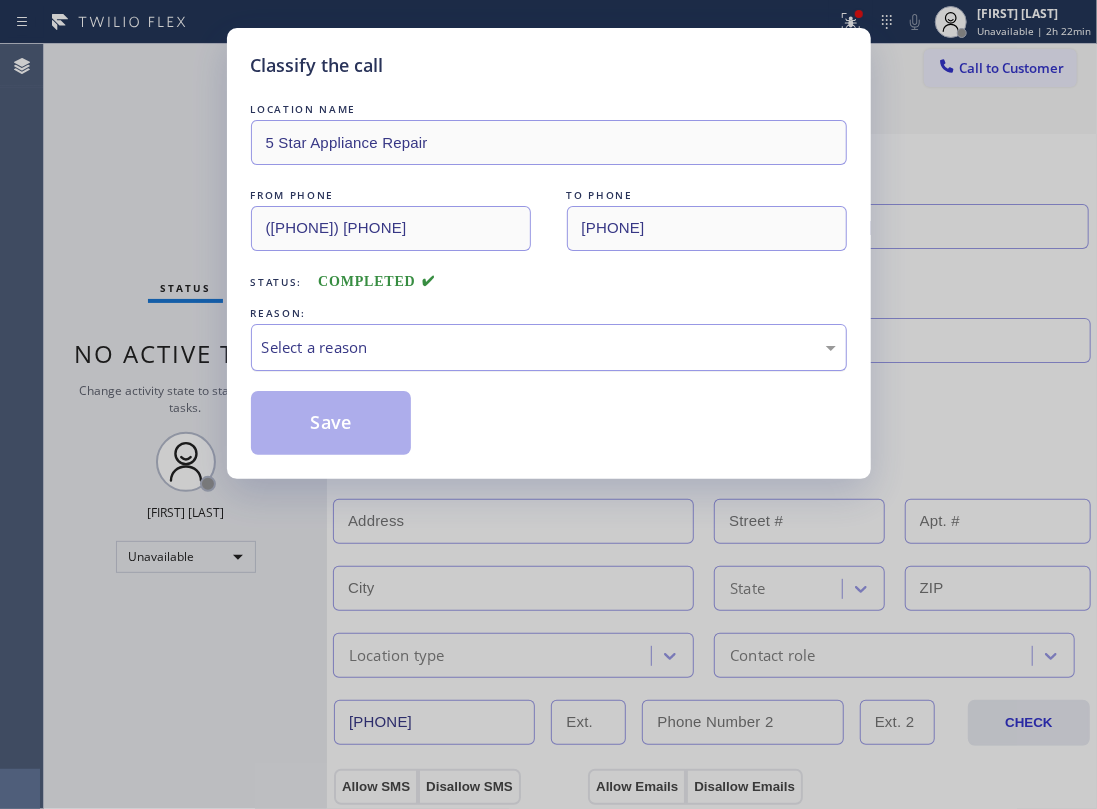click on "Select a reason" at bounding box center (549, 347) 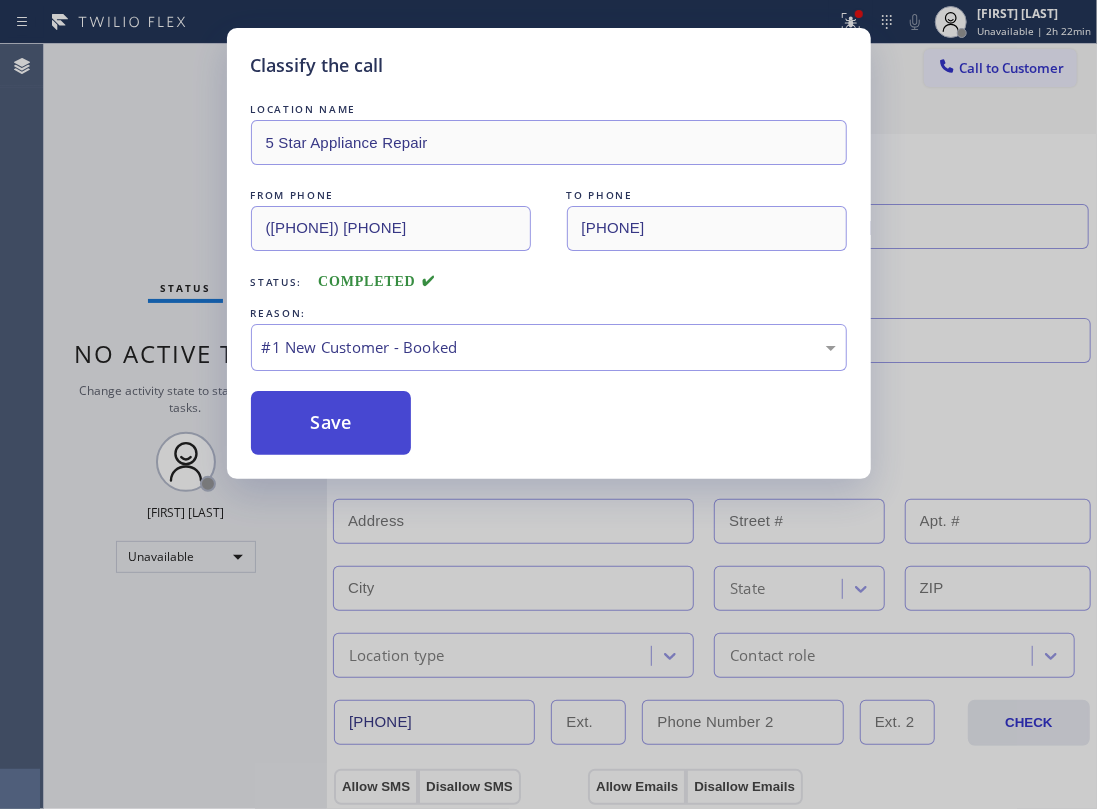 click on "Save" at bounding box center [331, 423] 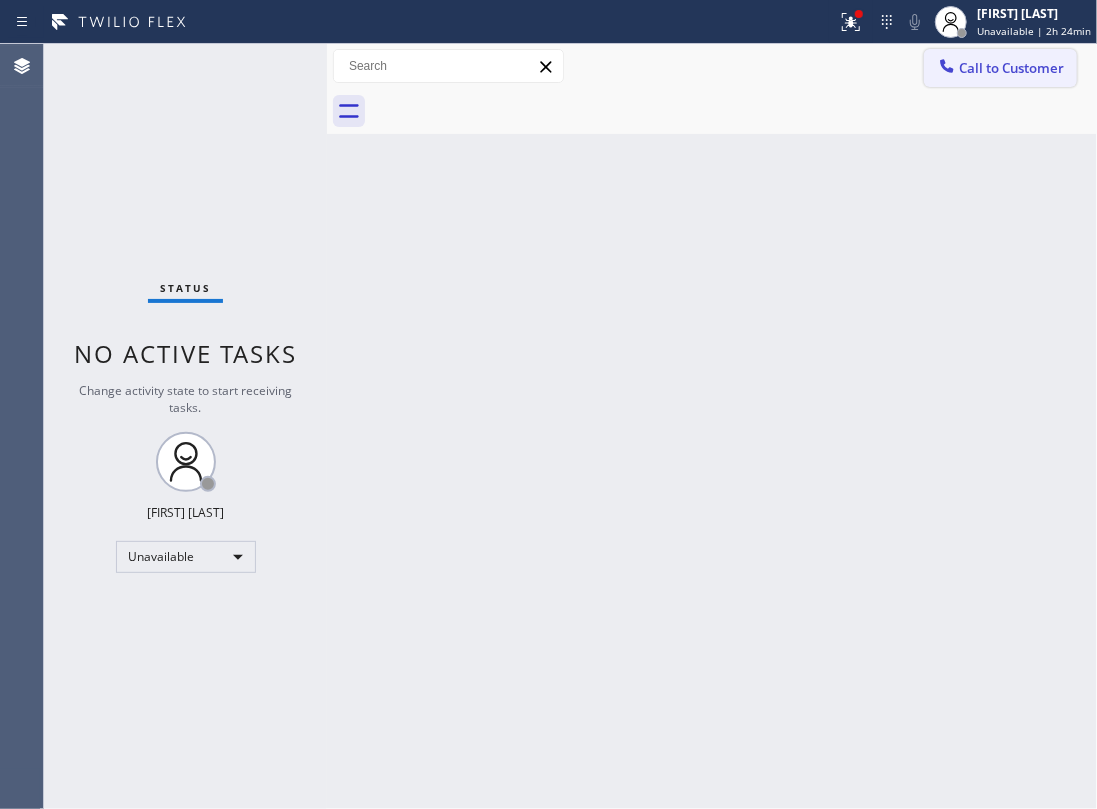 click 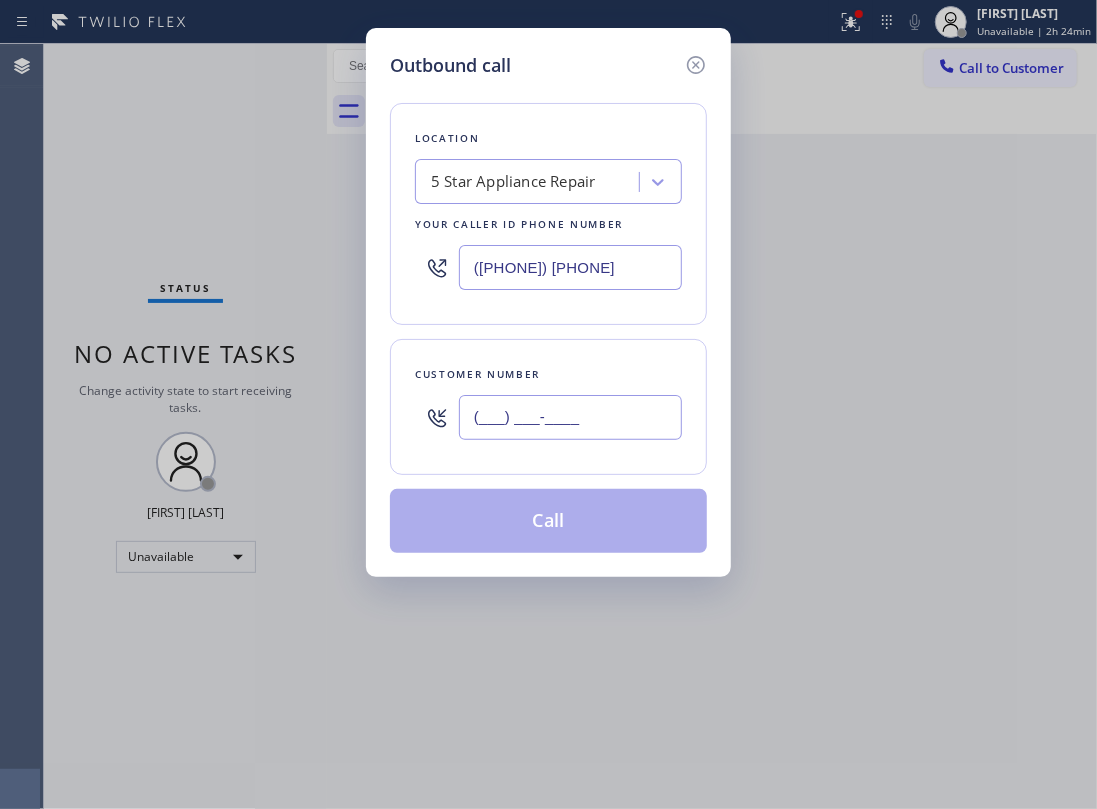 click on "(___) ___-____" at bounding box center (570, 417) 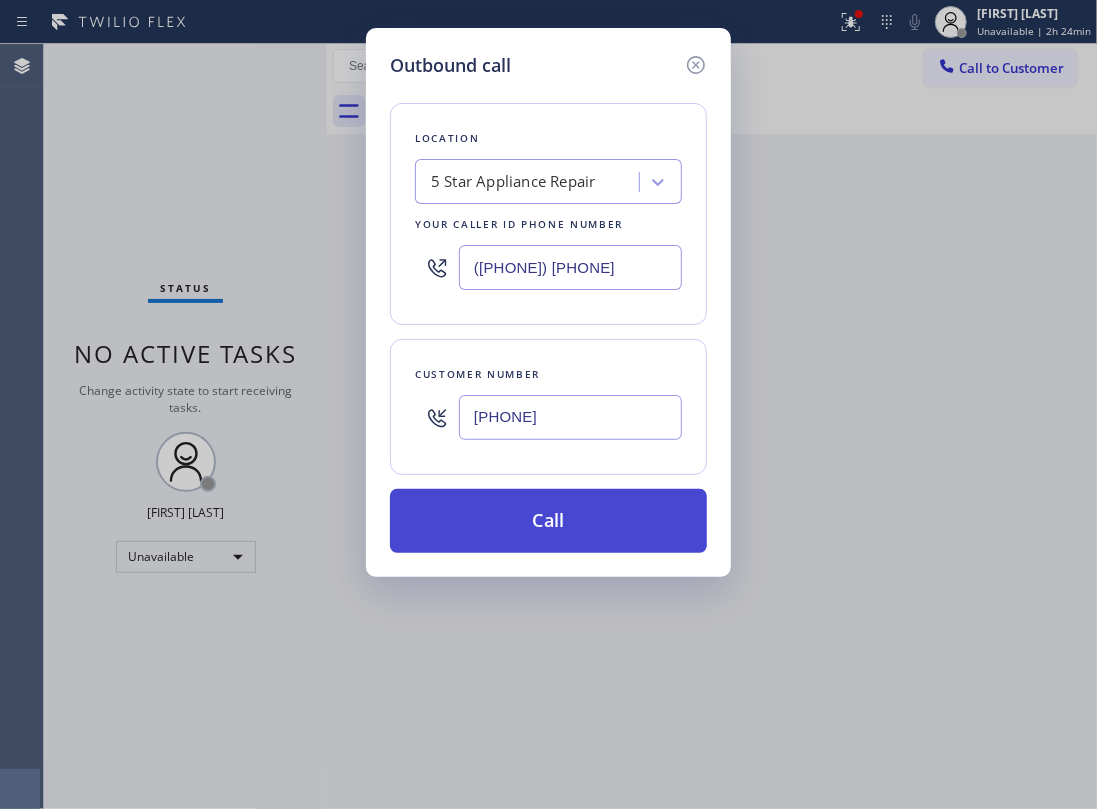 type on "(949) 300-6255" 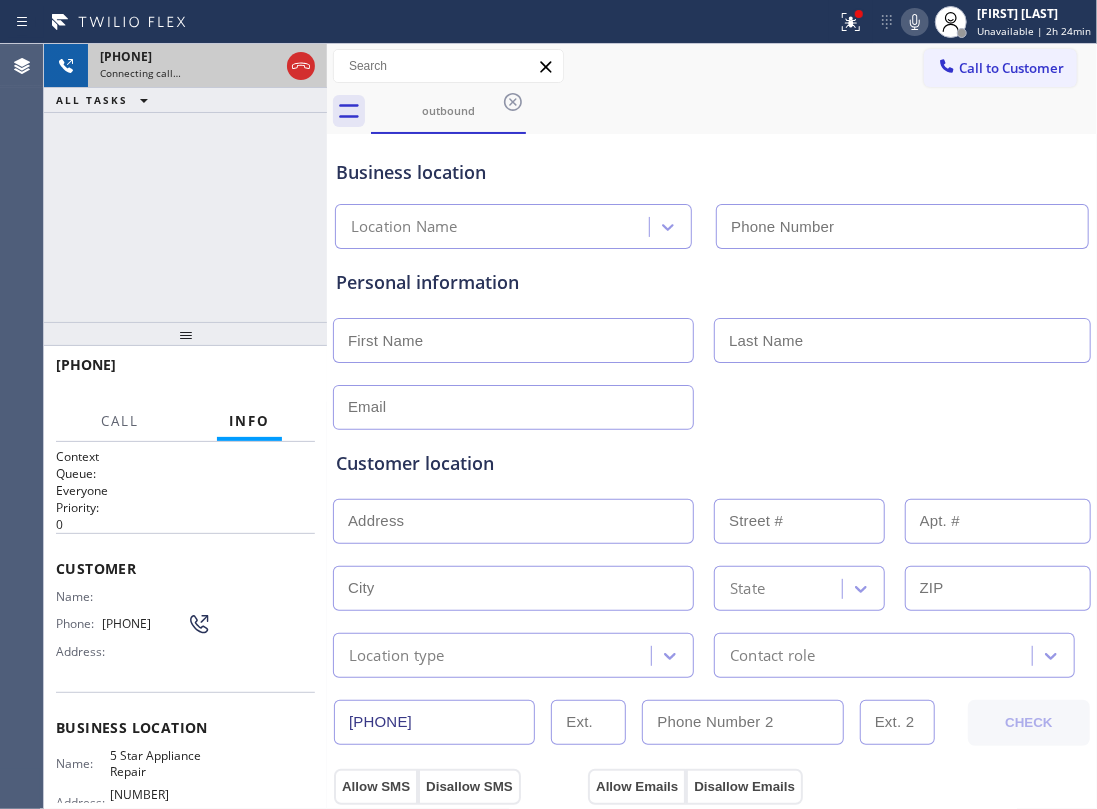 click on "Connecting call…" at bounding box center [189, 73] 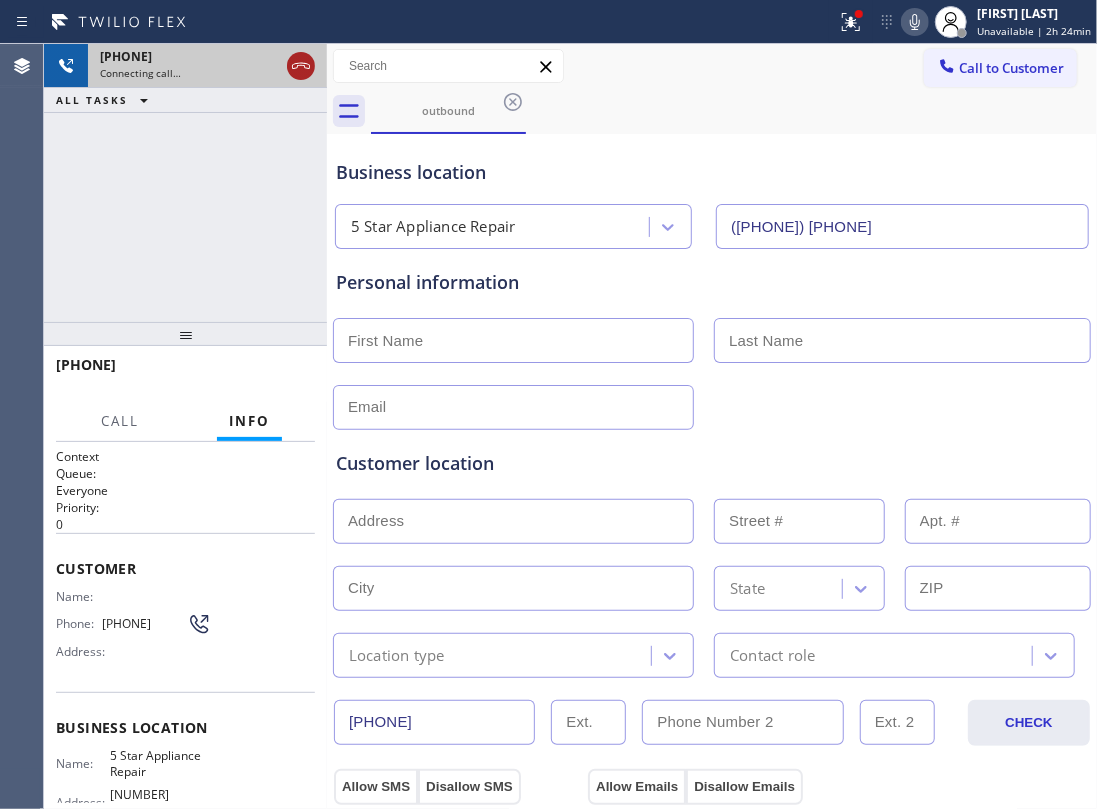 drag, startPoint x: 281, startPoint y: 60, endPoint x: 298, endPoint y: 57, distance: 17.262676 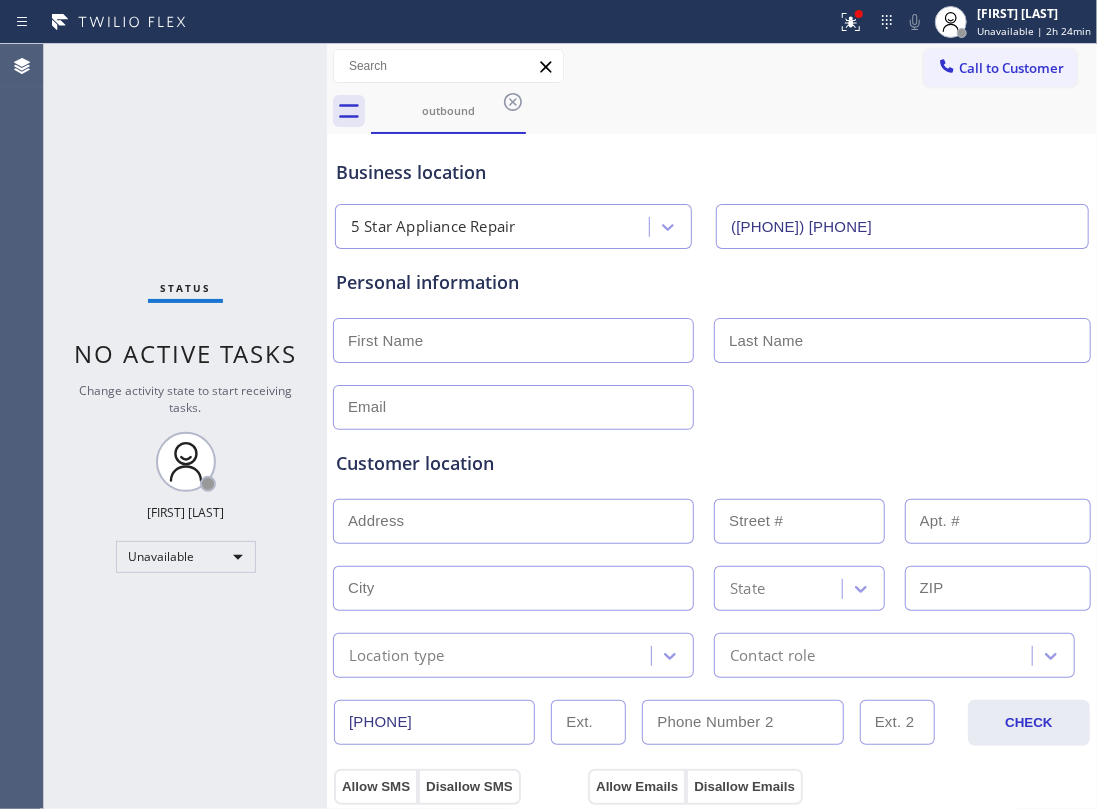 click on "5 Star Appliance Repair" at bounding box center [513, 226] 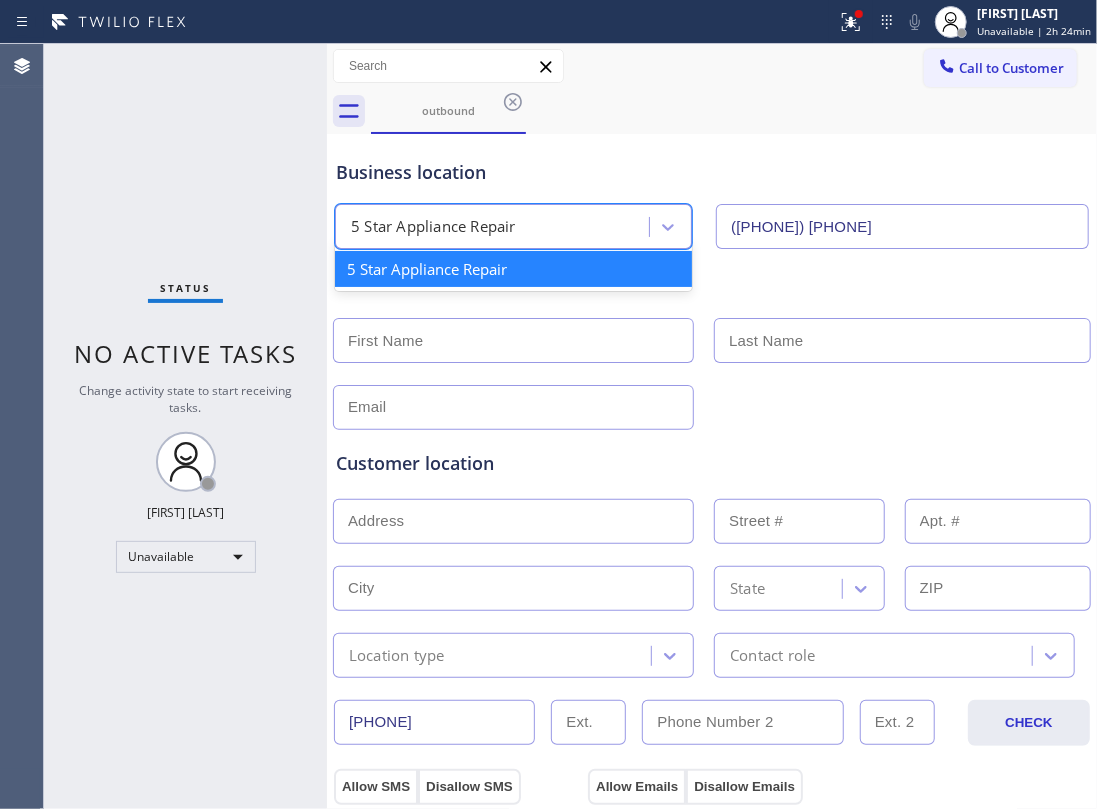 click at bounding box center (513, 340) 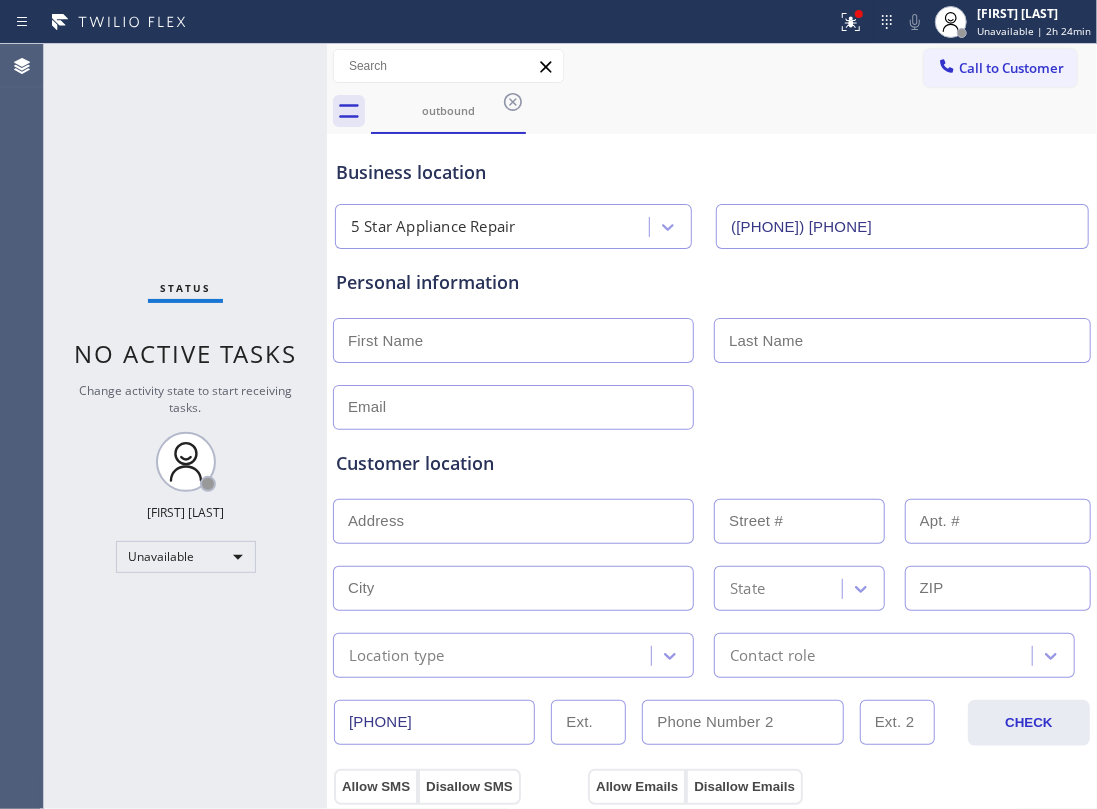 paste on "Irene Parker" 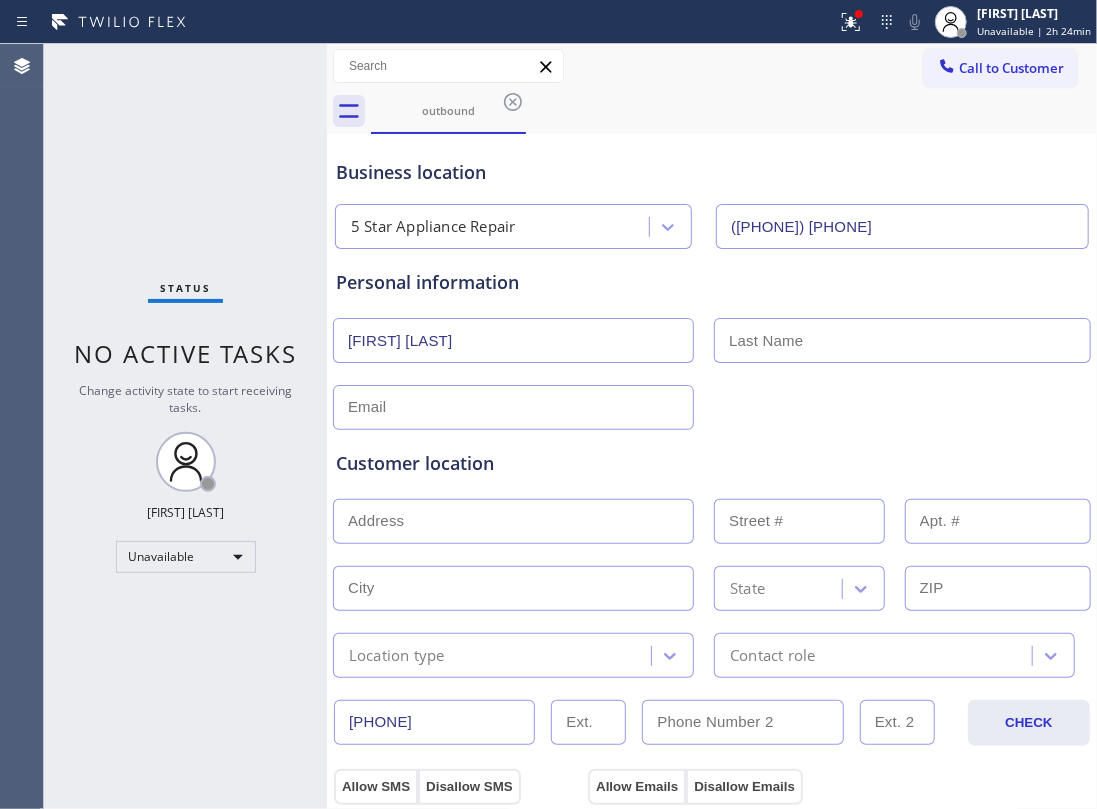 click on "Irene Parker" at bounding box center [513, 340] 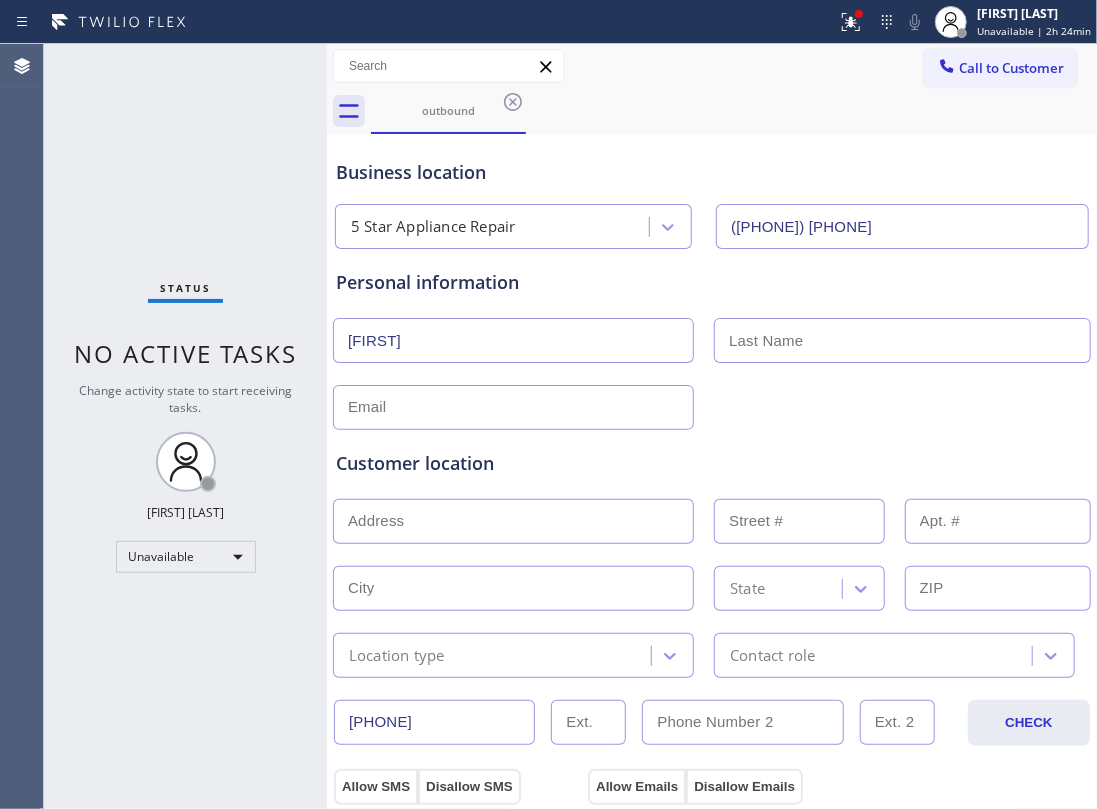 type on "Irene" 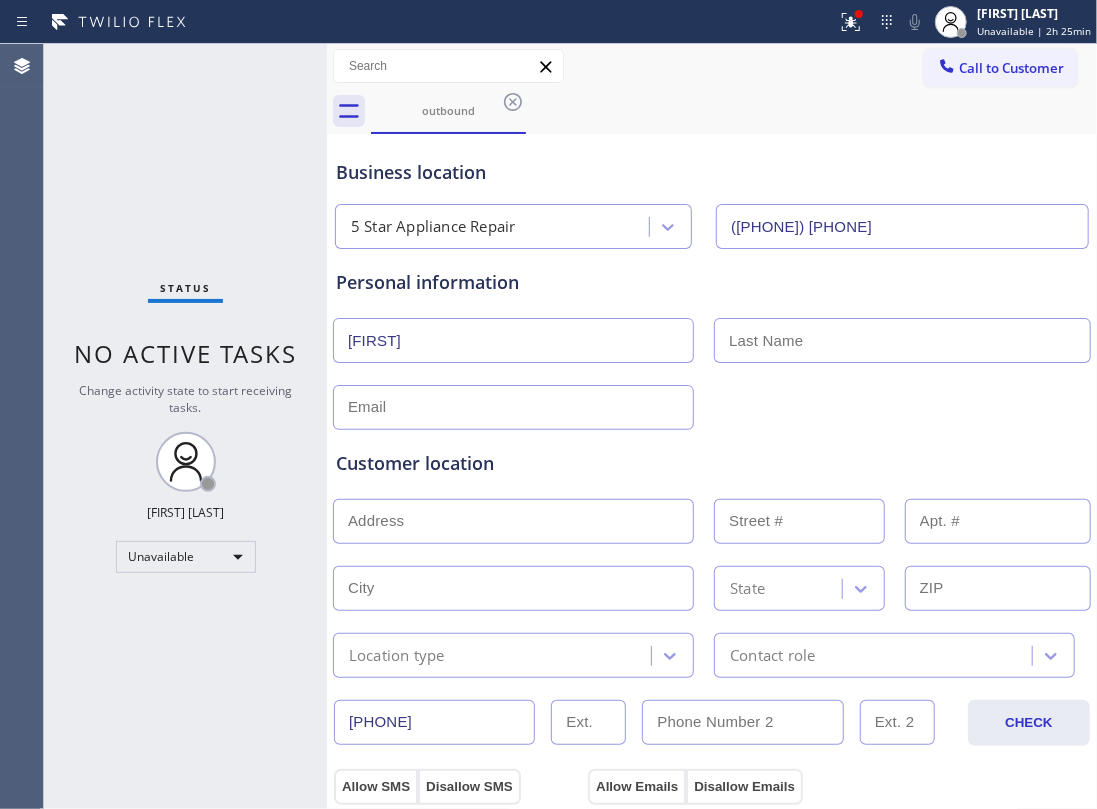 click at bounding box center [902, 340] 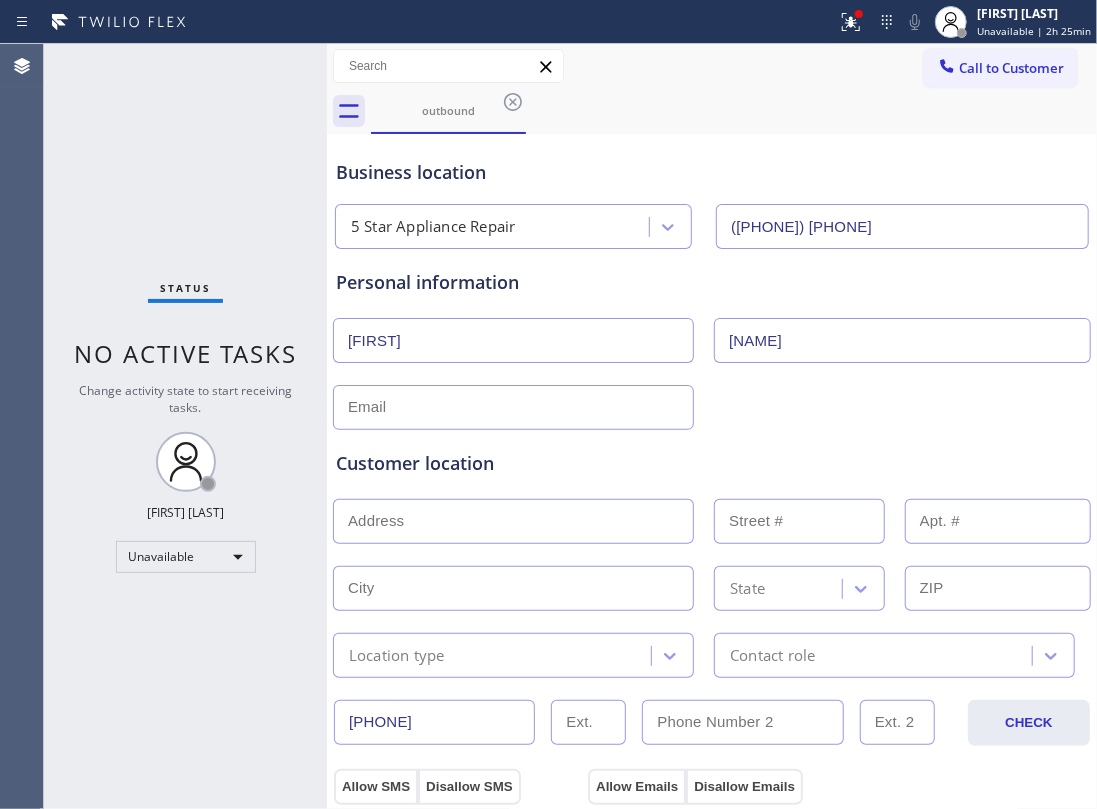 type on "Parker" 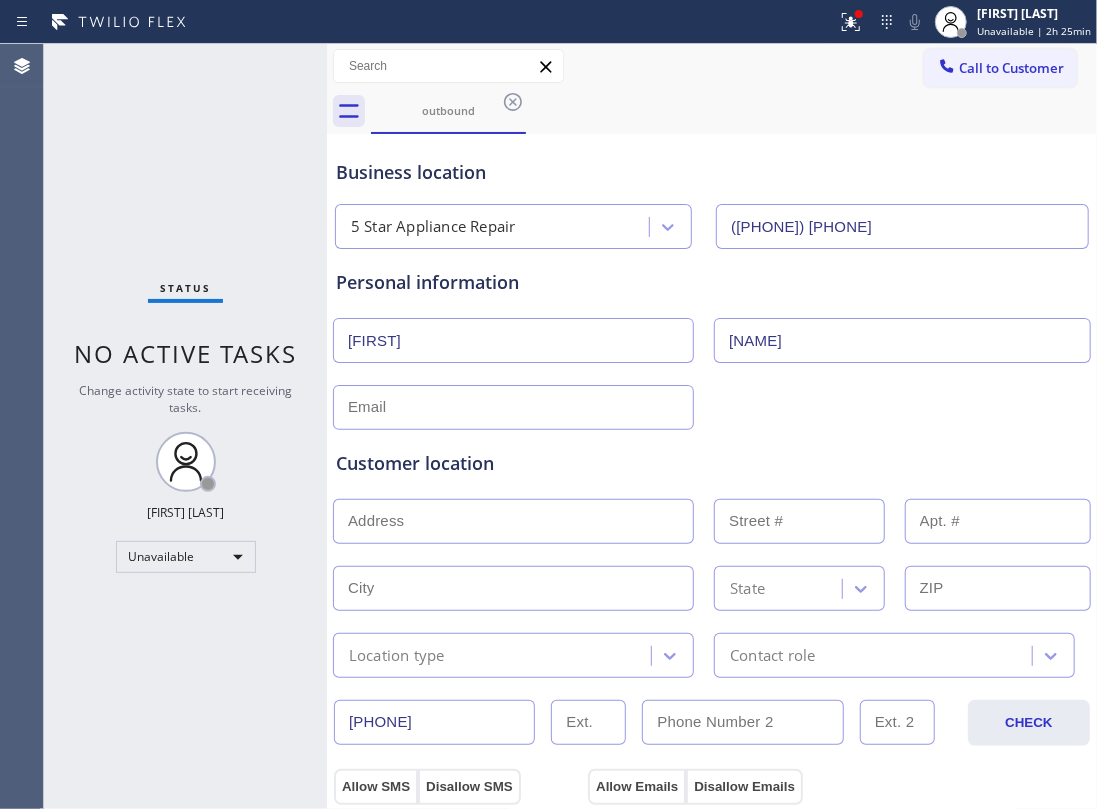 type on "Irene" 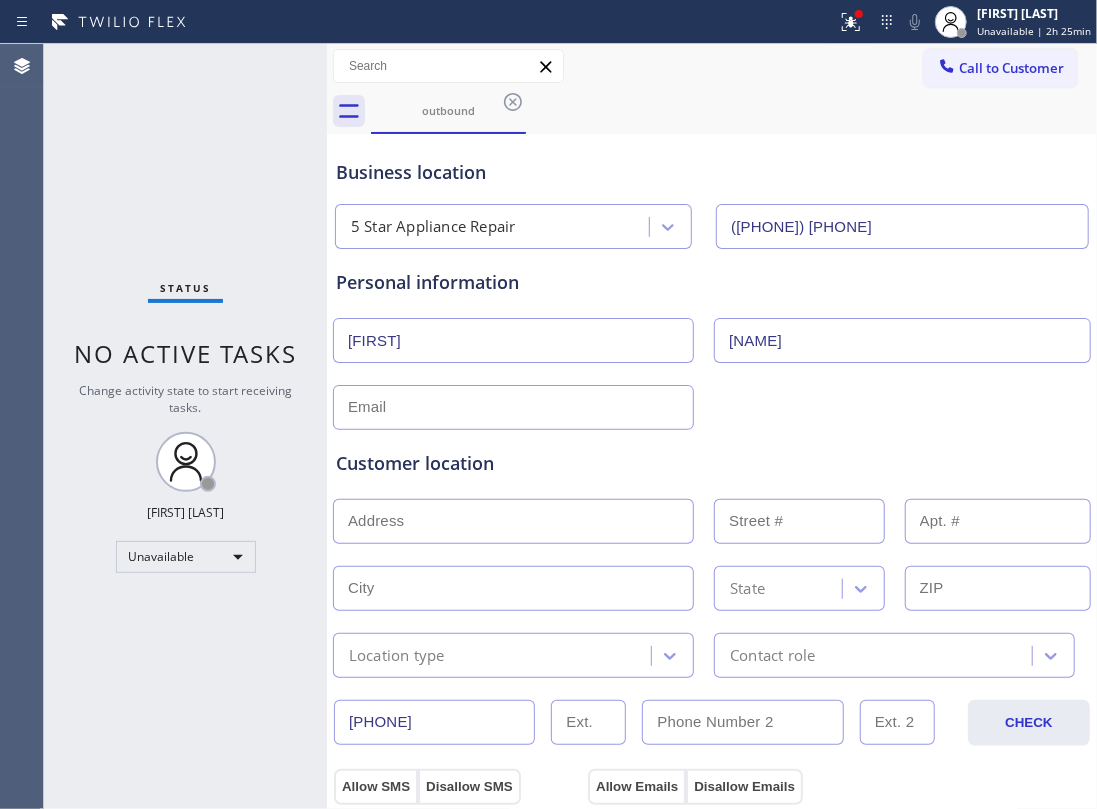 click at bounding box center (513, 407) 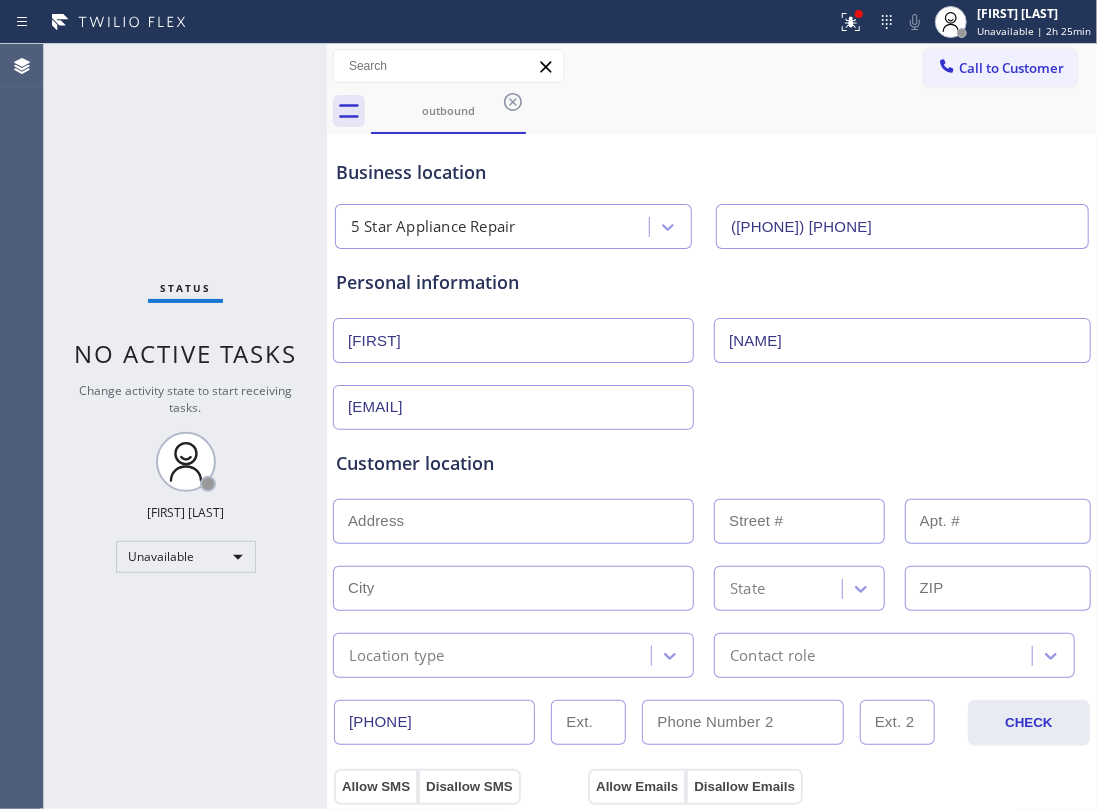 type on "ireneparkerart@icloud.com" 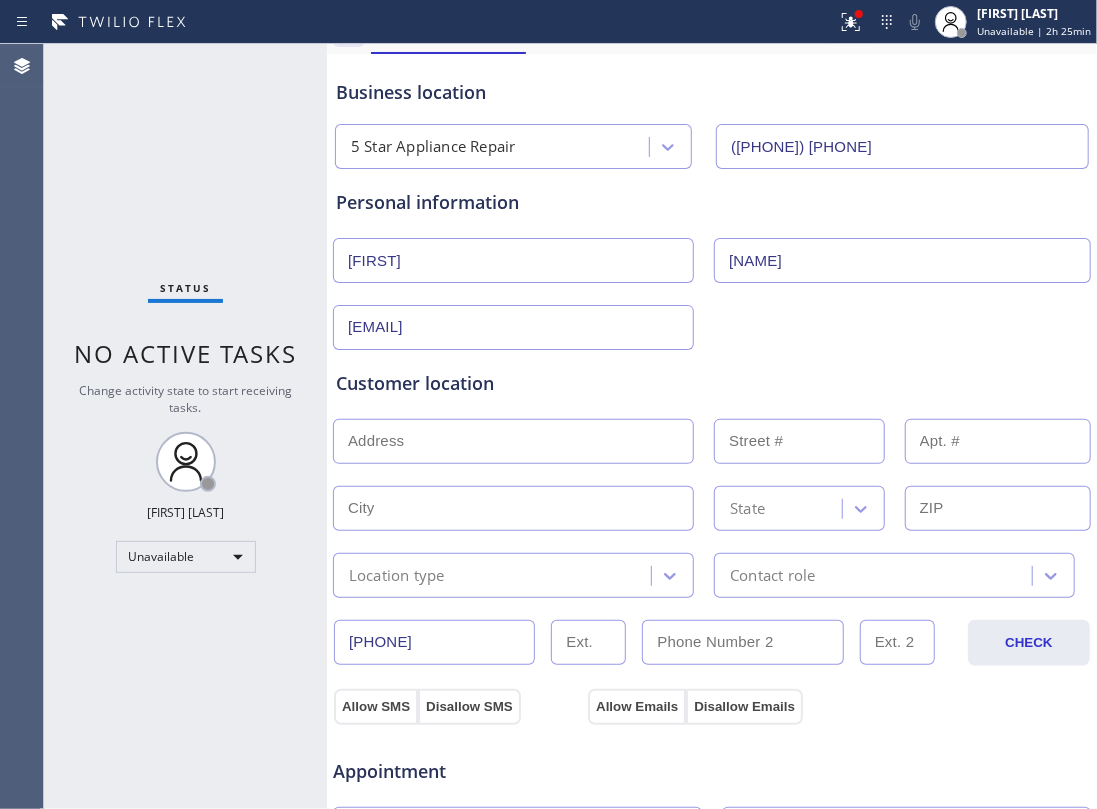 scroll, scrollTop: 133, scrollLeft: 0, axis: vertical 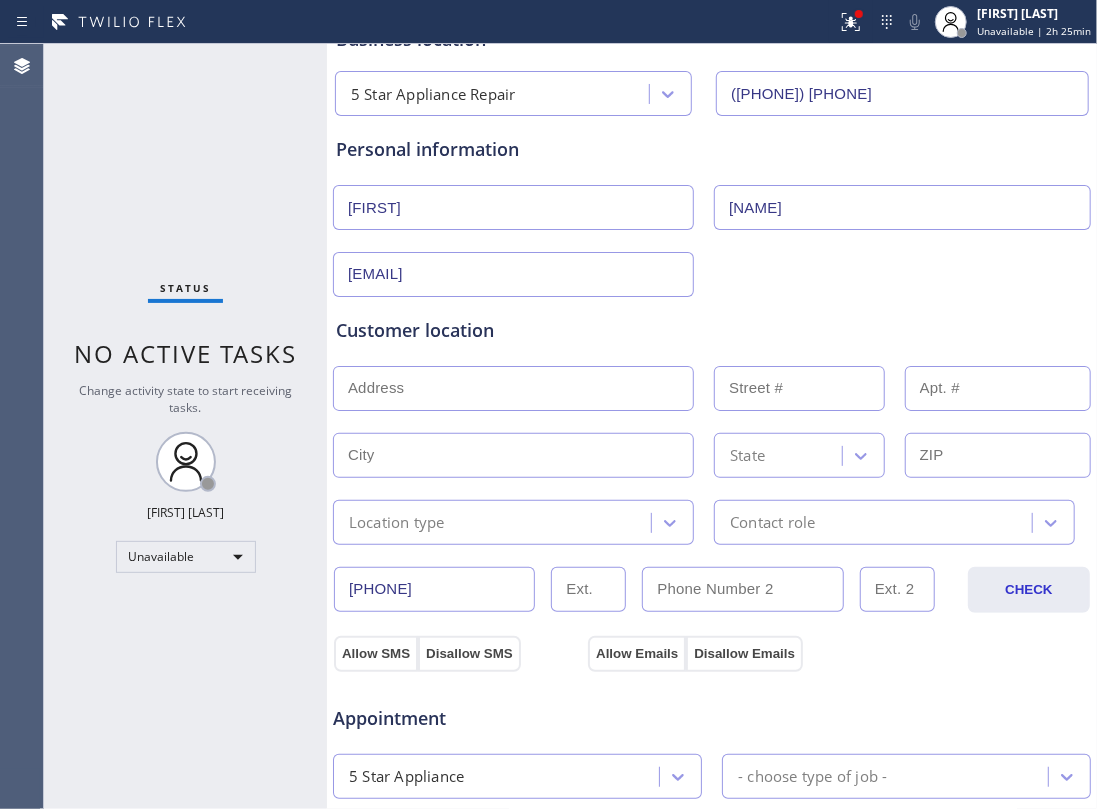 click at bounding box center [513, 388] 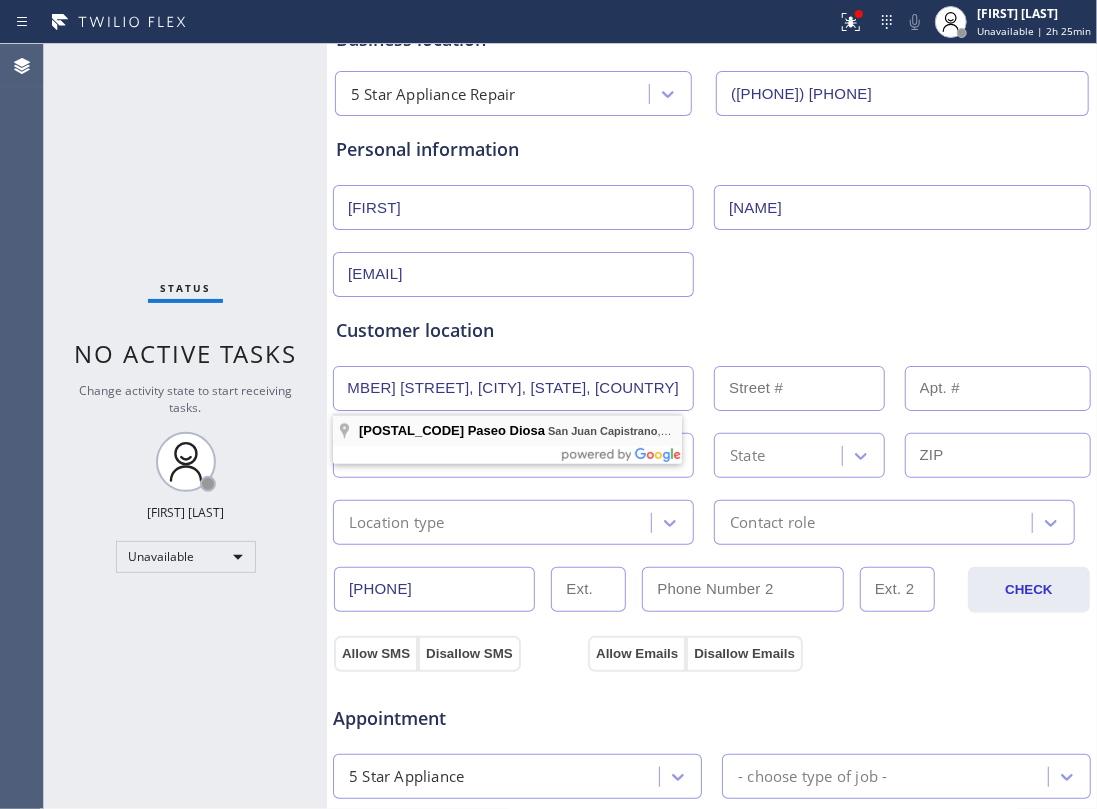 scroll, scrollTop: 0, scrollLeft: 0, axis: both 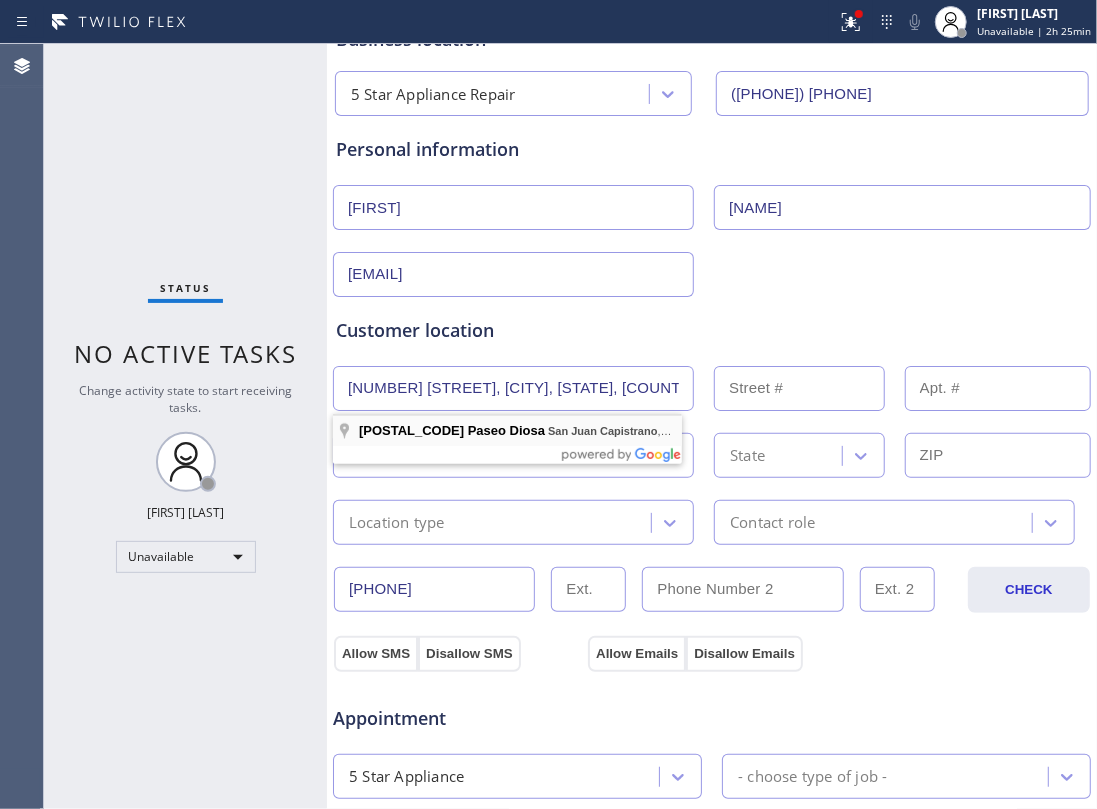type on "31462 Paseo Diosa" 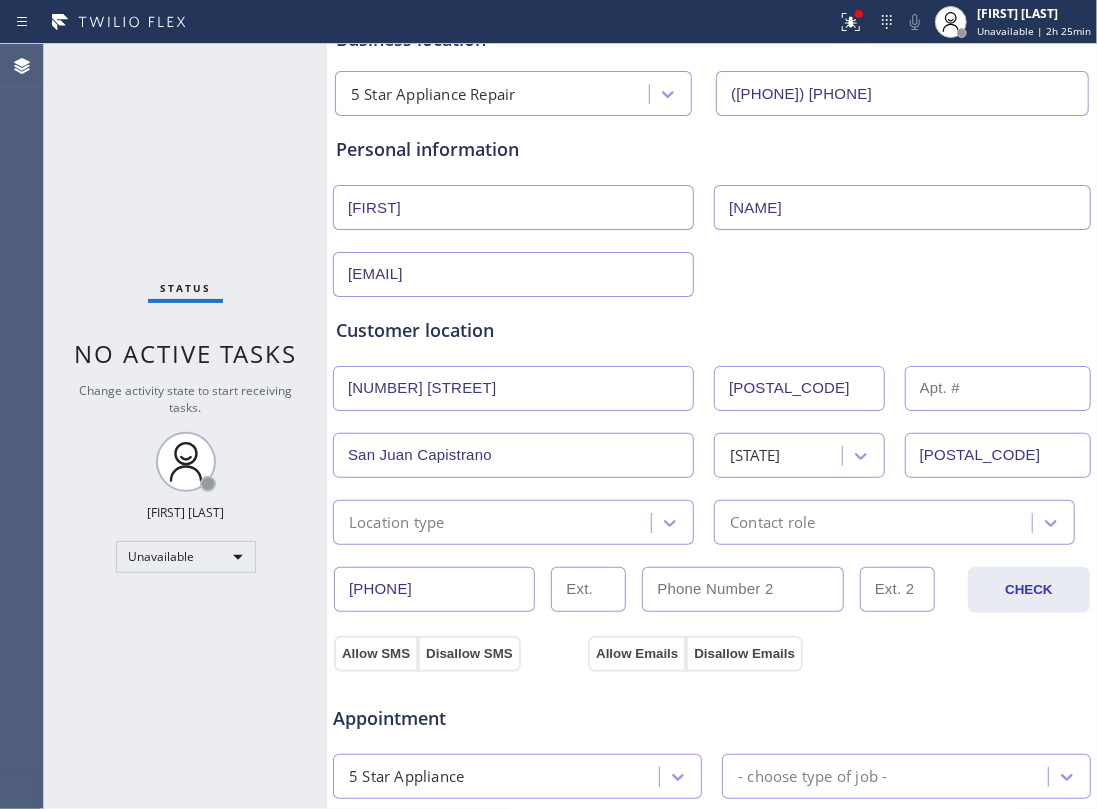 click on "Customer location >> ADD NEW ADDRESS << + NEW ADDRESS 31462 Paseo Diosa 31462 San Juan Capistrano California 92675 Location type Contact role" at bounding box center [712, 421] 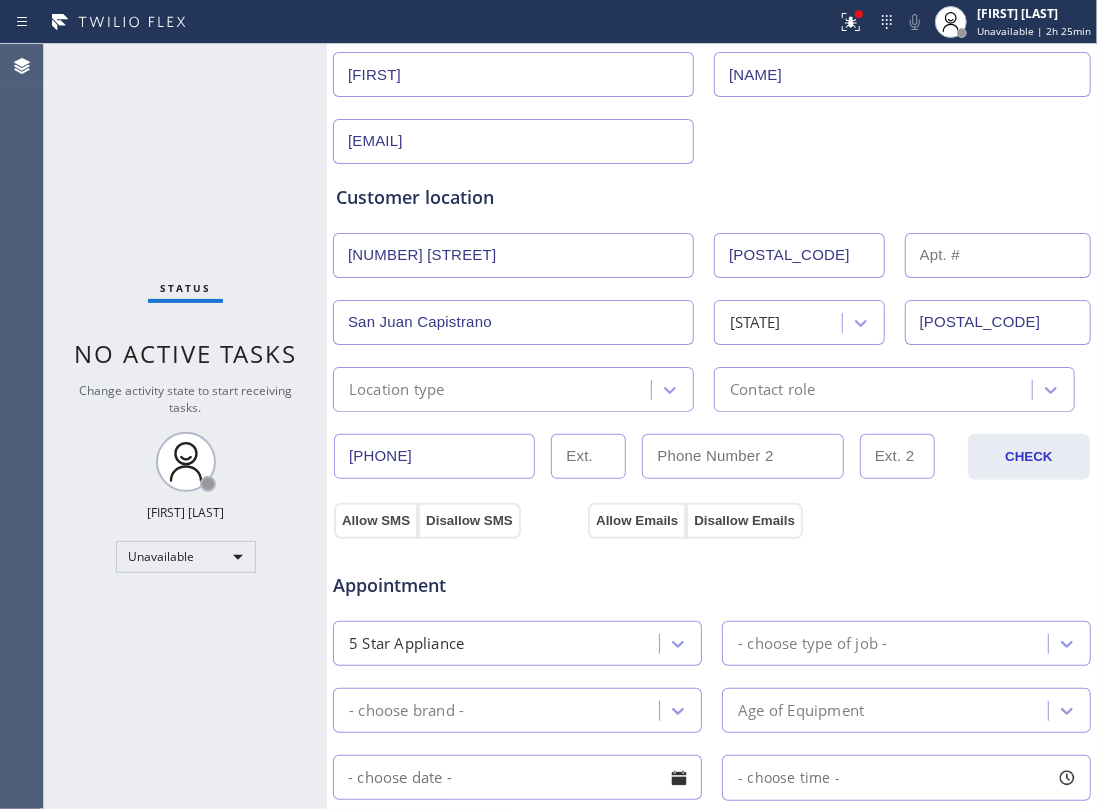 click on "Location type" at bounding box center [495, 389] 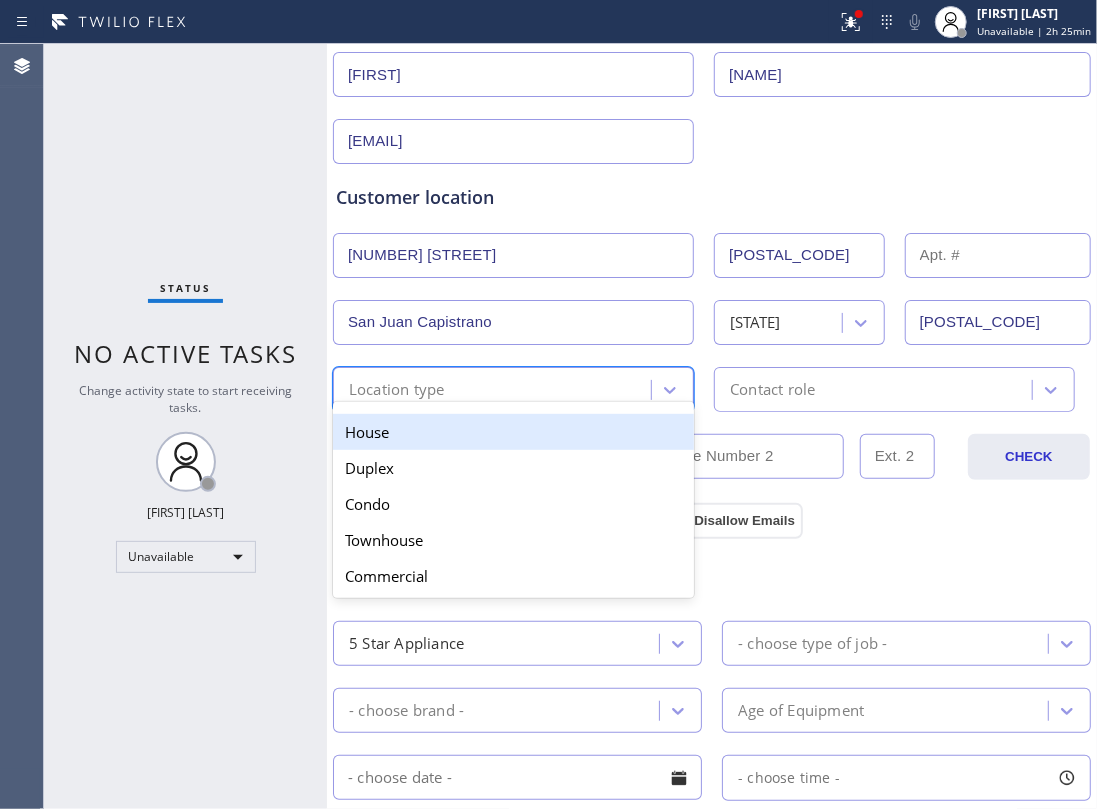 click on "House" at bounding box center [513, 432] 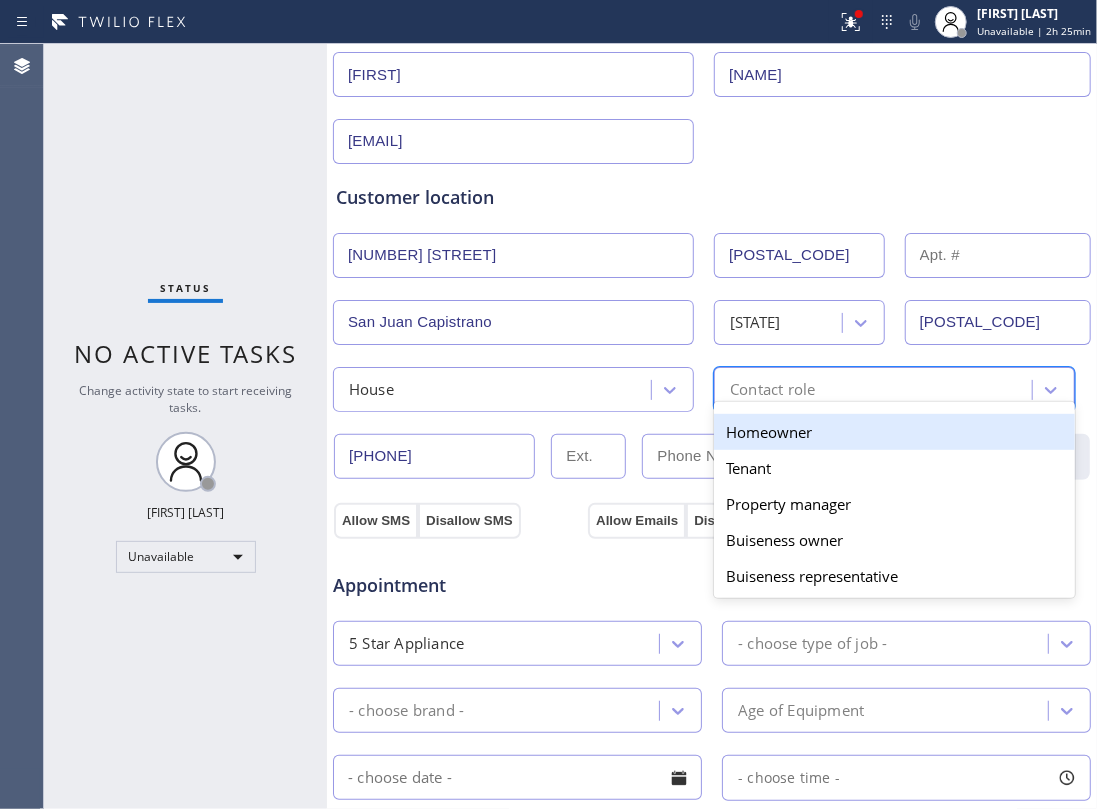 click on "Contact role" at bounding box center [876, 389] 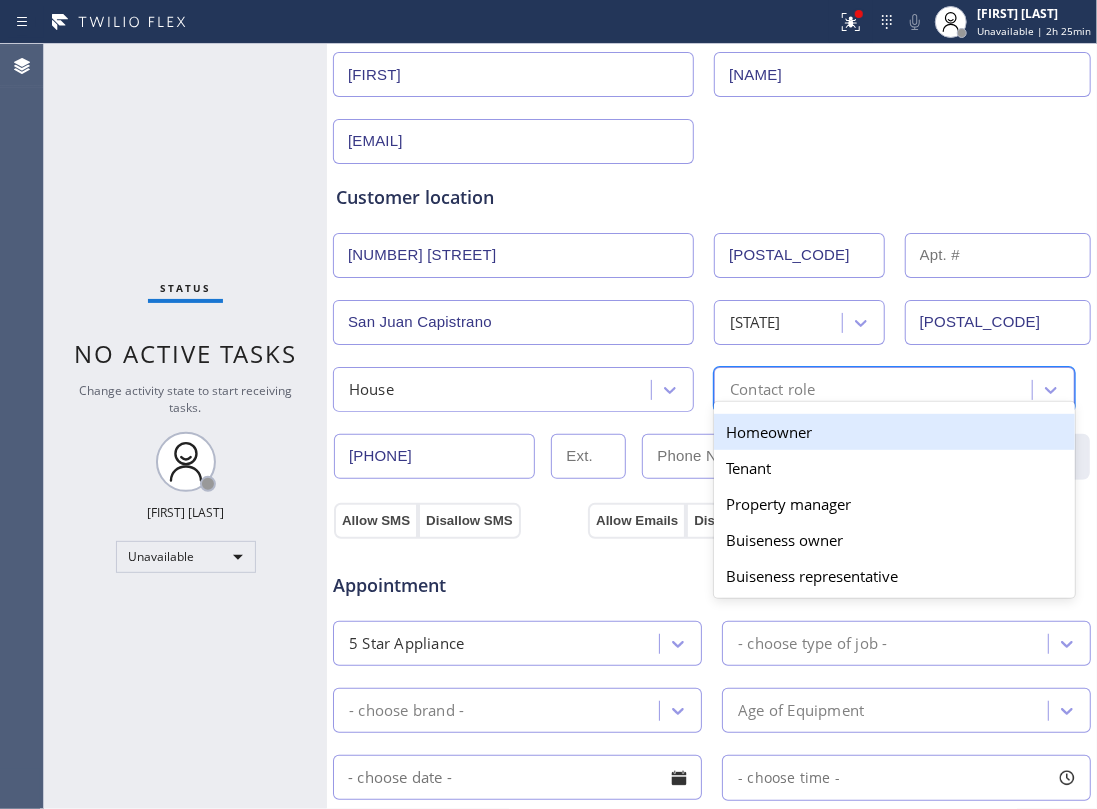 click on "Homeowner" at bounding box center [894, 432] 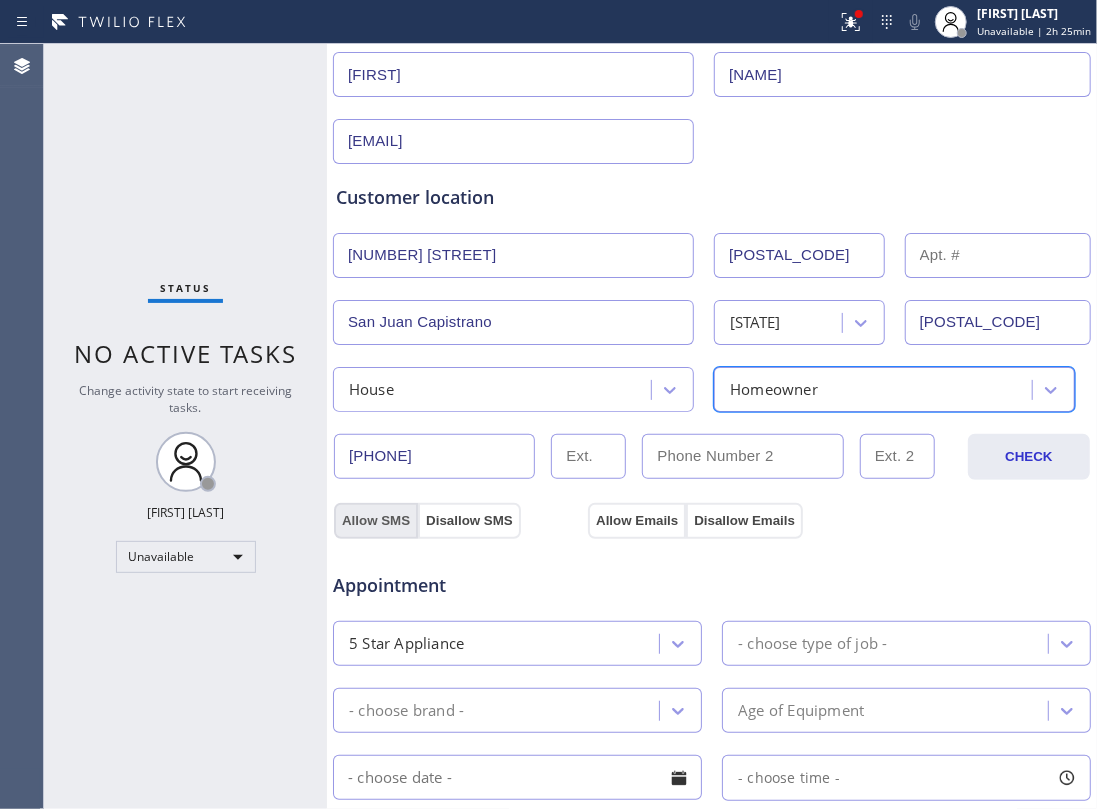click on "Allow SMS" at bounding box center (376, 521) 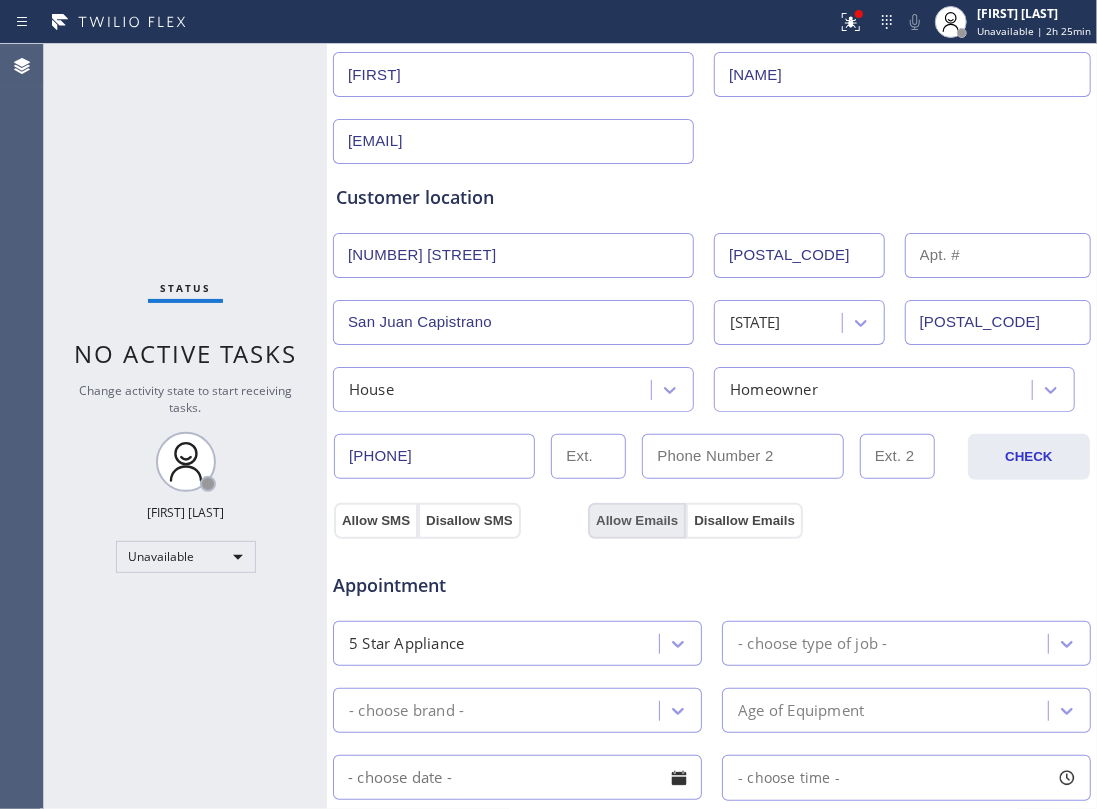 click on "Allow Emails" at bounding box center (637, 521) 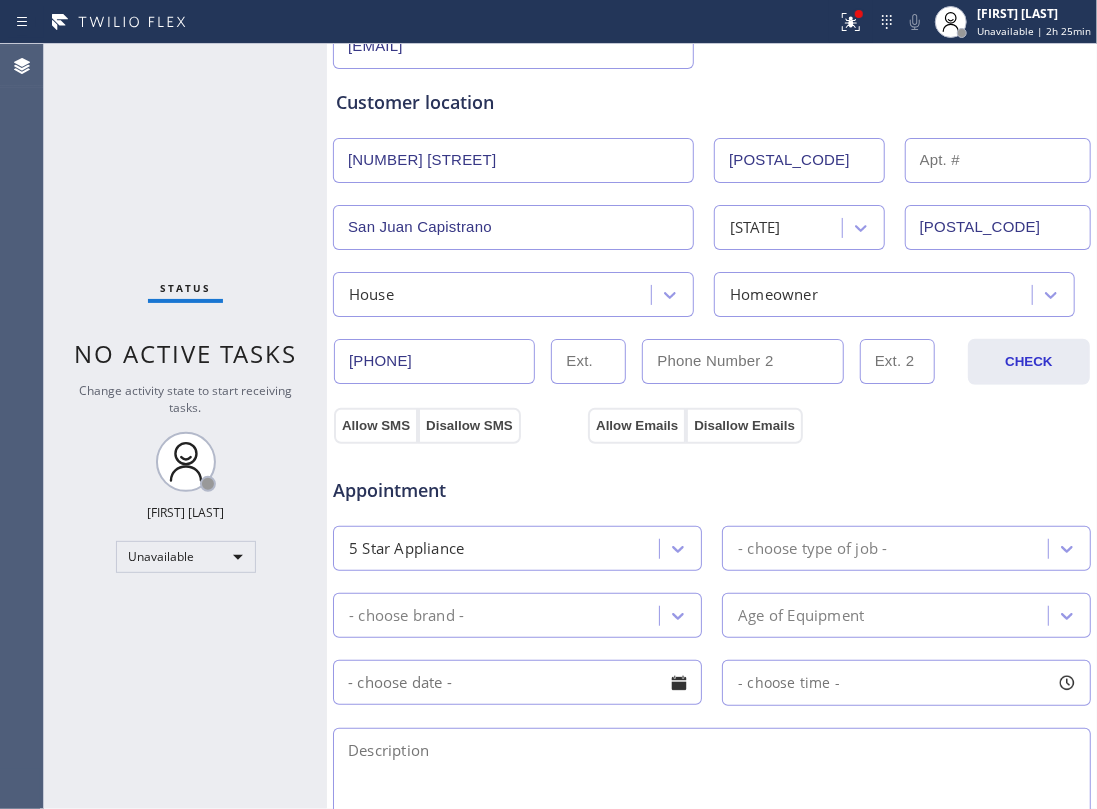 scroll, scrollTop: 400, scrollLeft: 0, axis: vertical 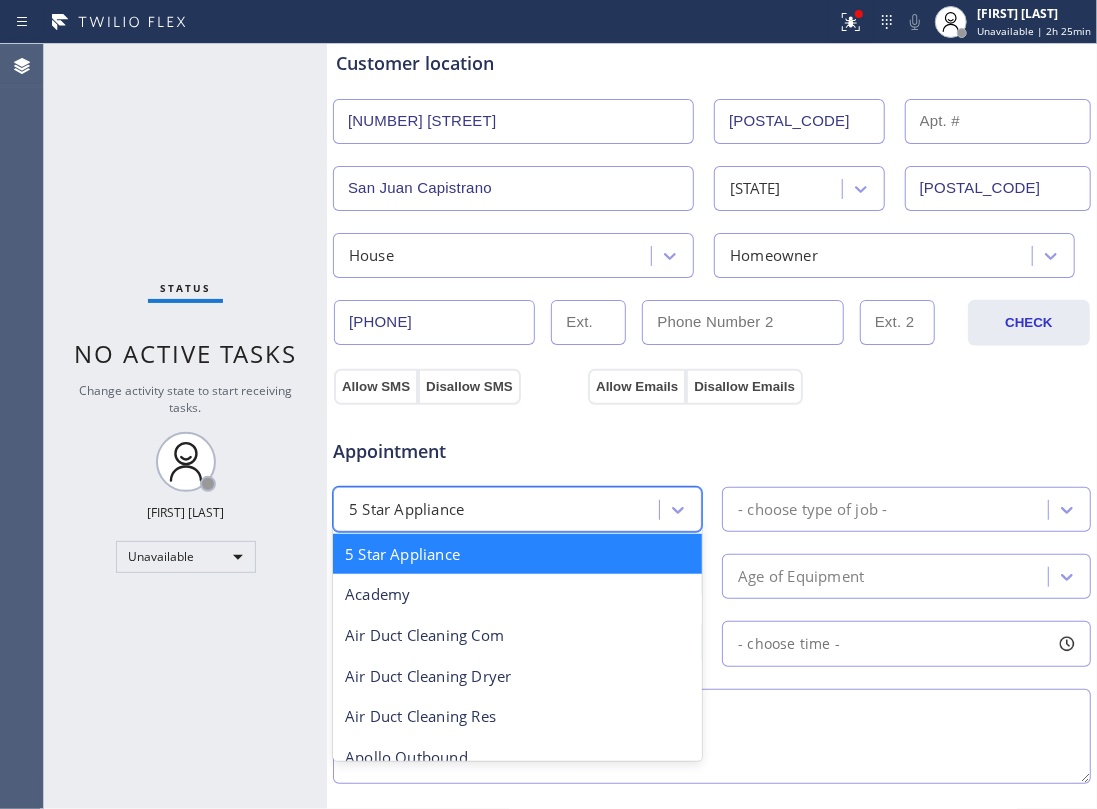 click on "5 Star Appliance" at bounding box center (499, 509) 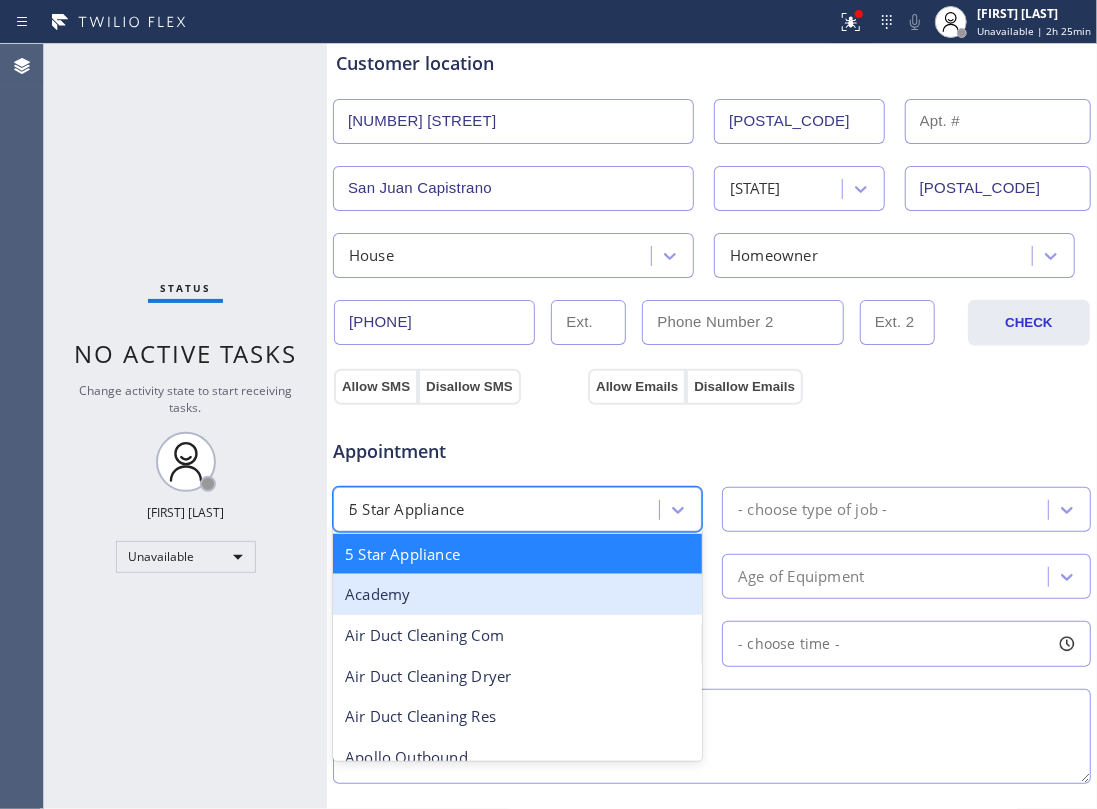 type on "reg" 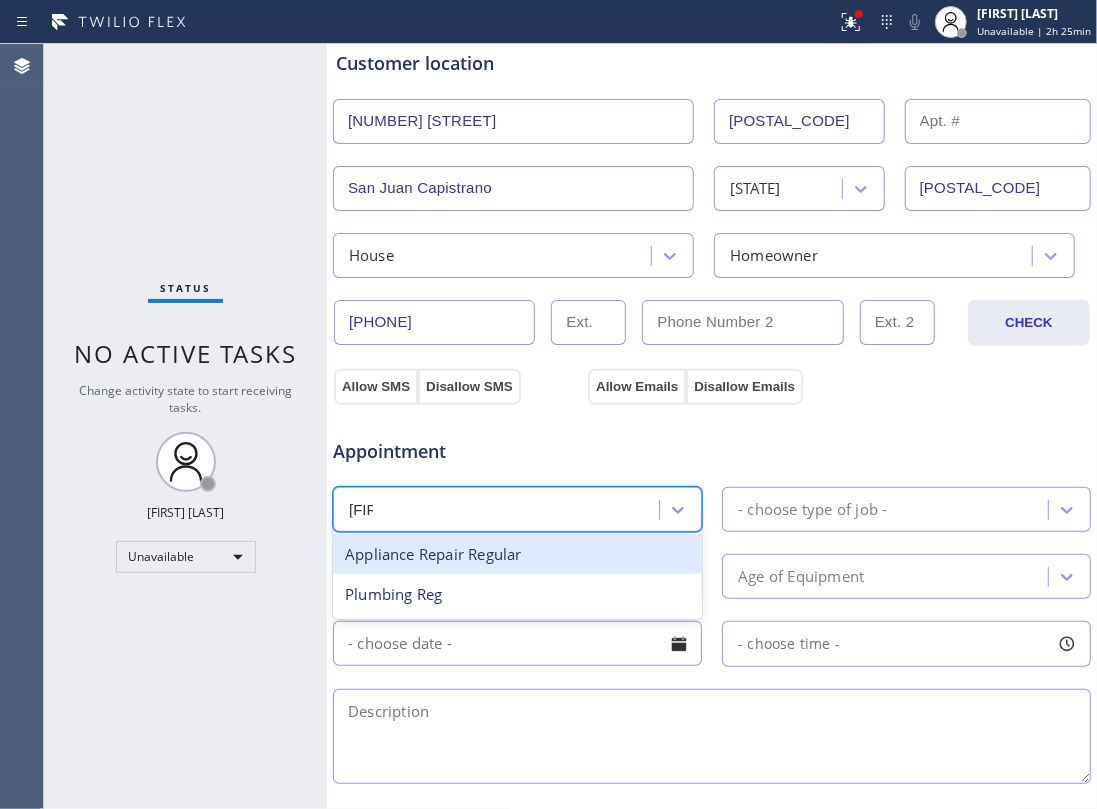 click on "Appliance Repair Regular" at bounding box center (517, 554) 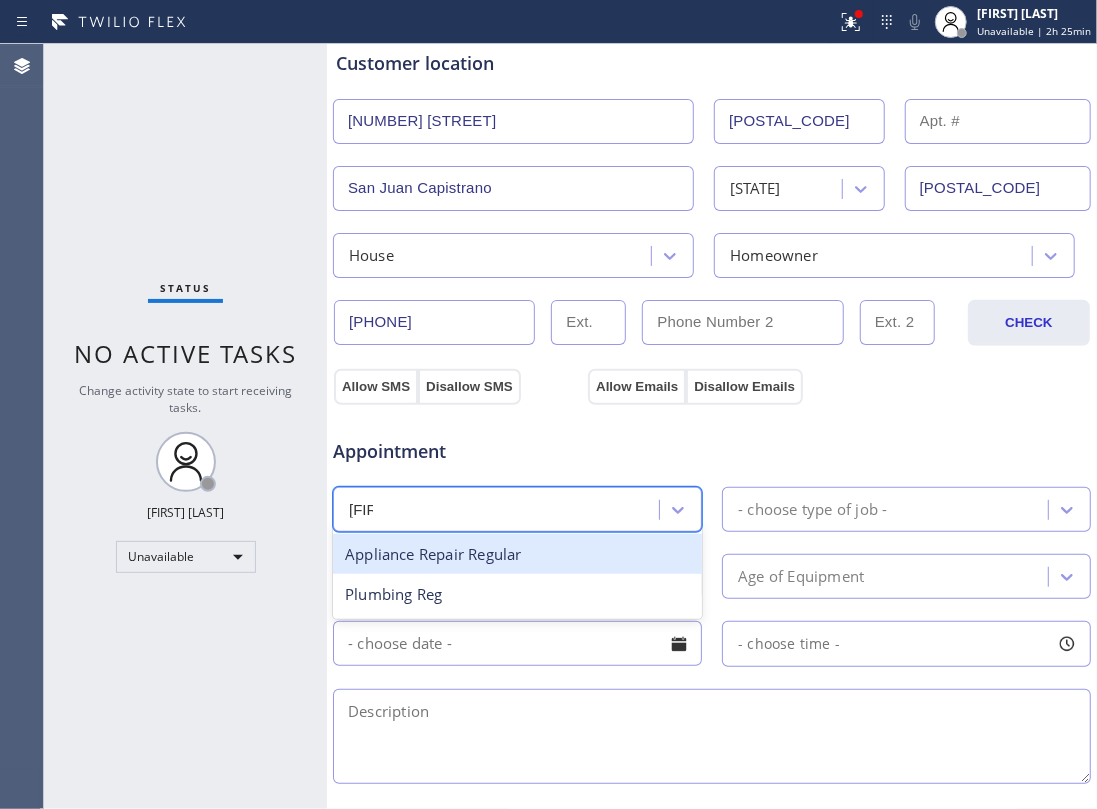 type 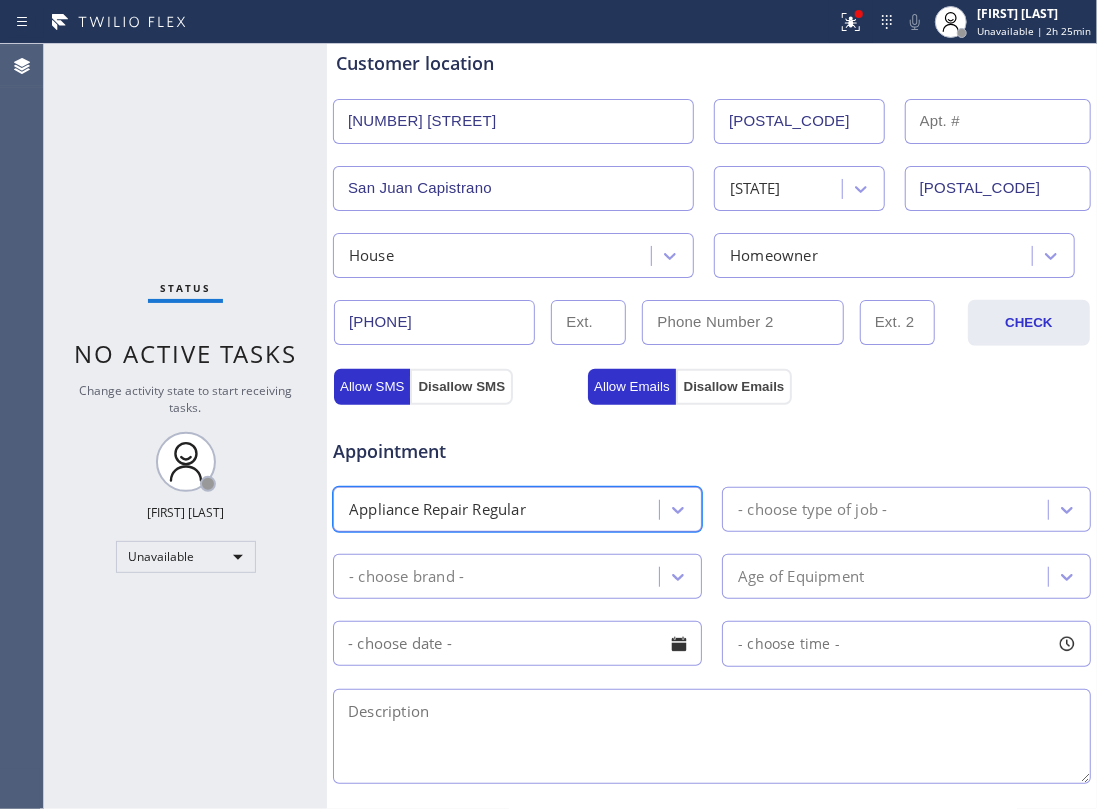 click on "- choose type of job -" at bounding box center [812, 509] 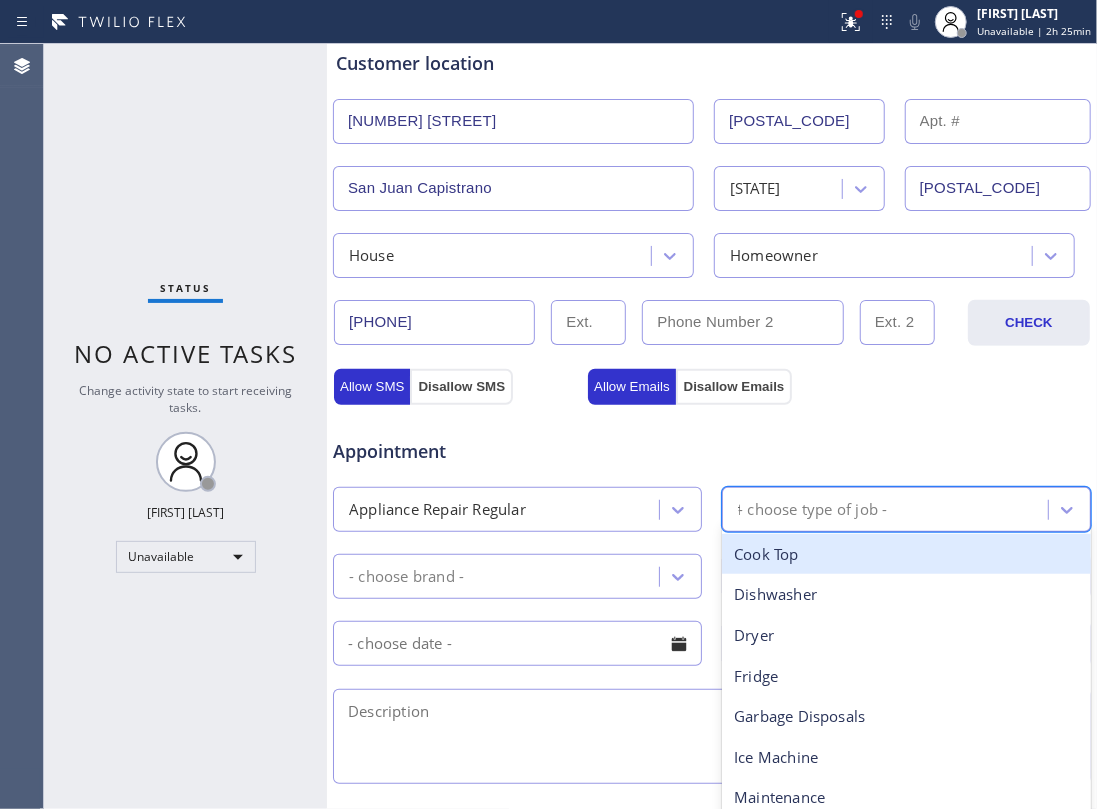 type on "fr" 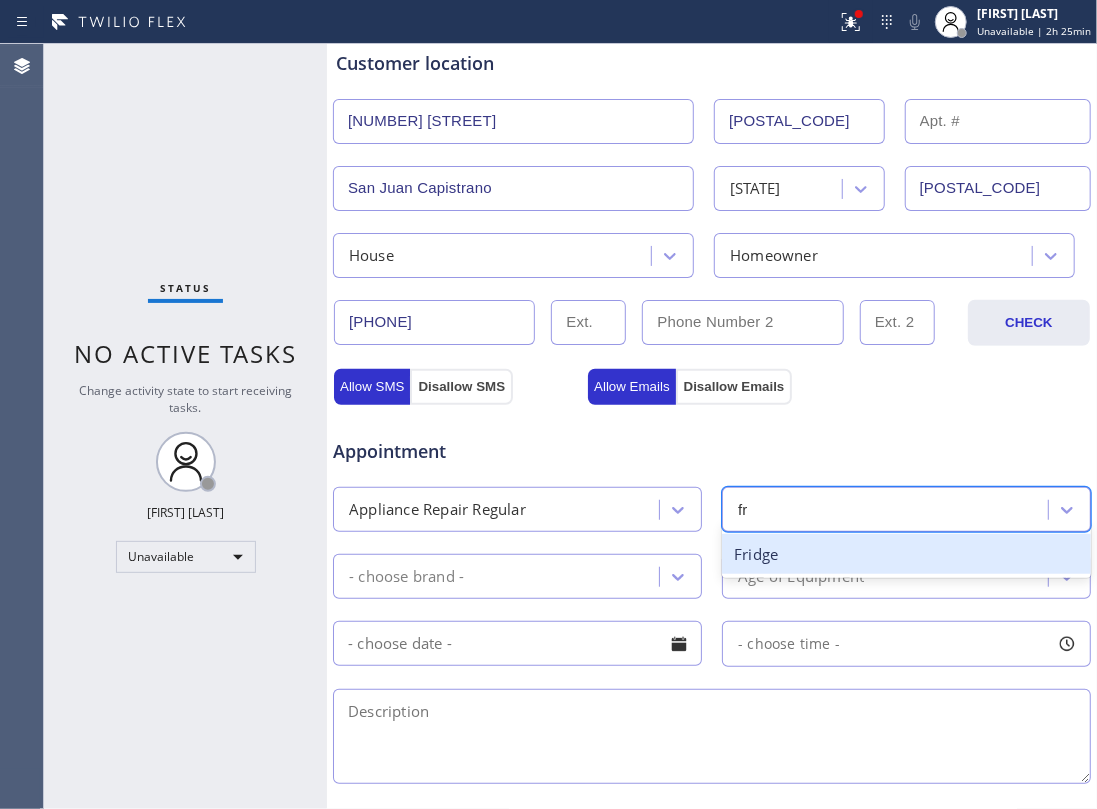 click on "Fridge" at bounding box center [906, 554] 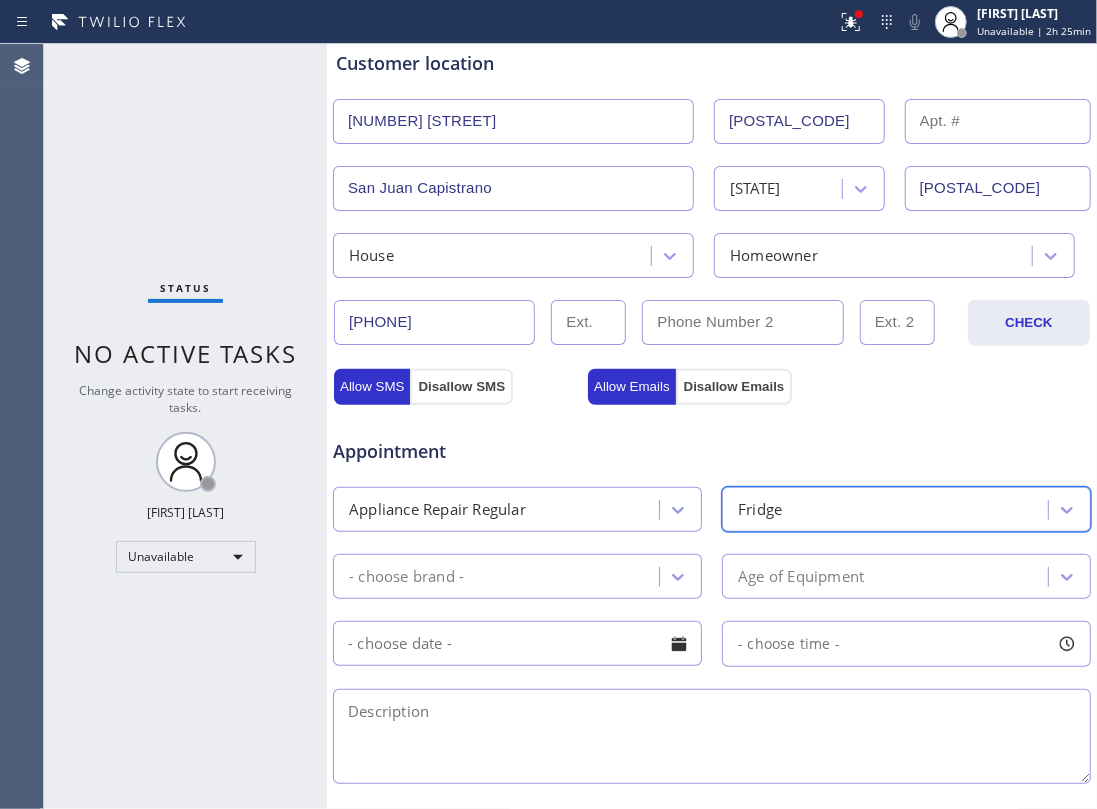 click on "- choose brand -" at bounding box center [499, 576] 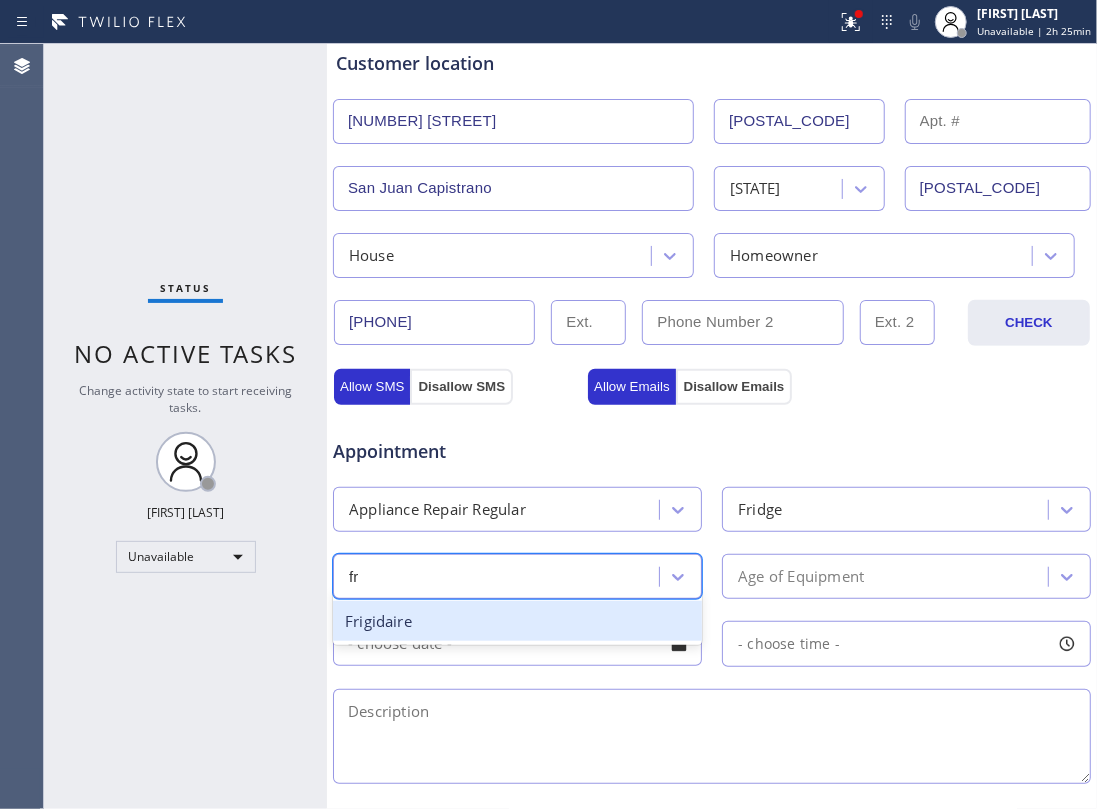 type on "f" 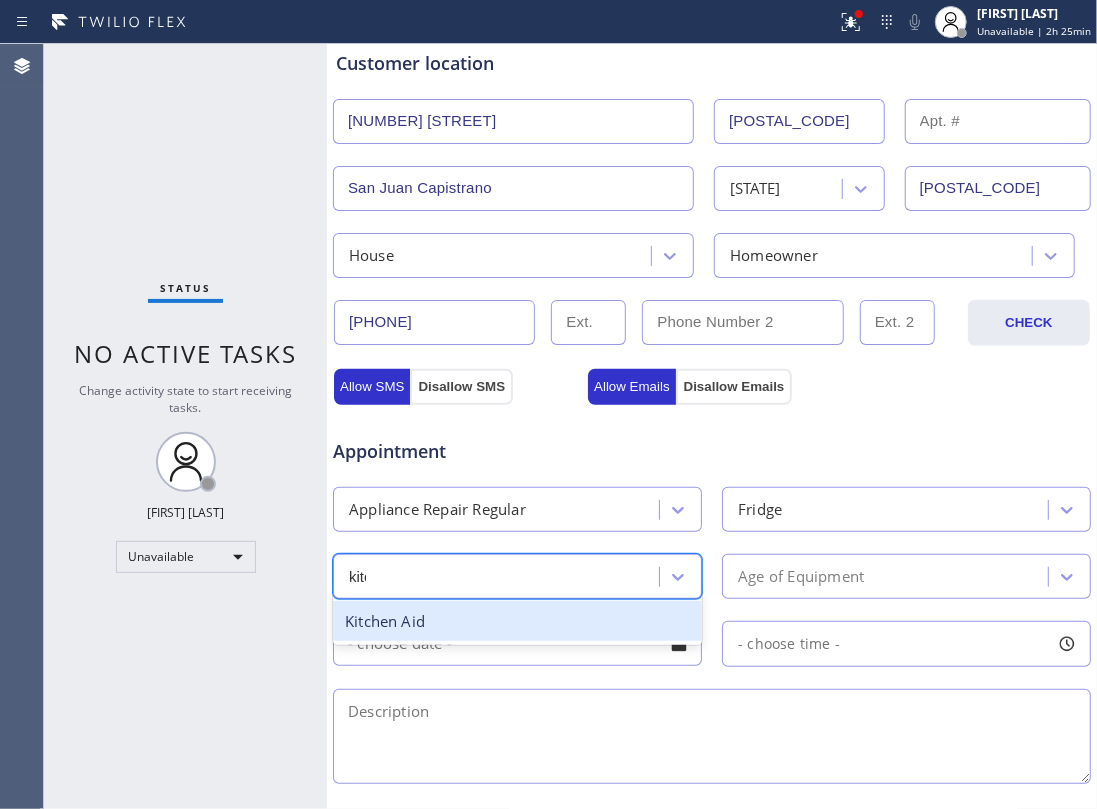 type on "kitch" 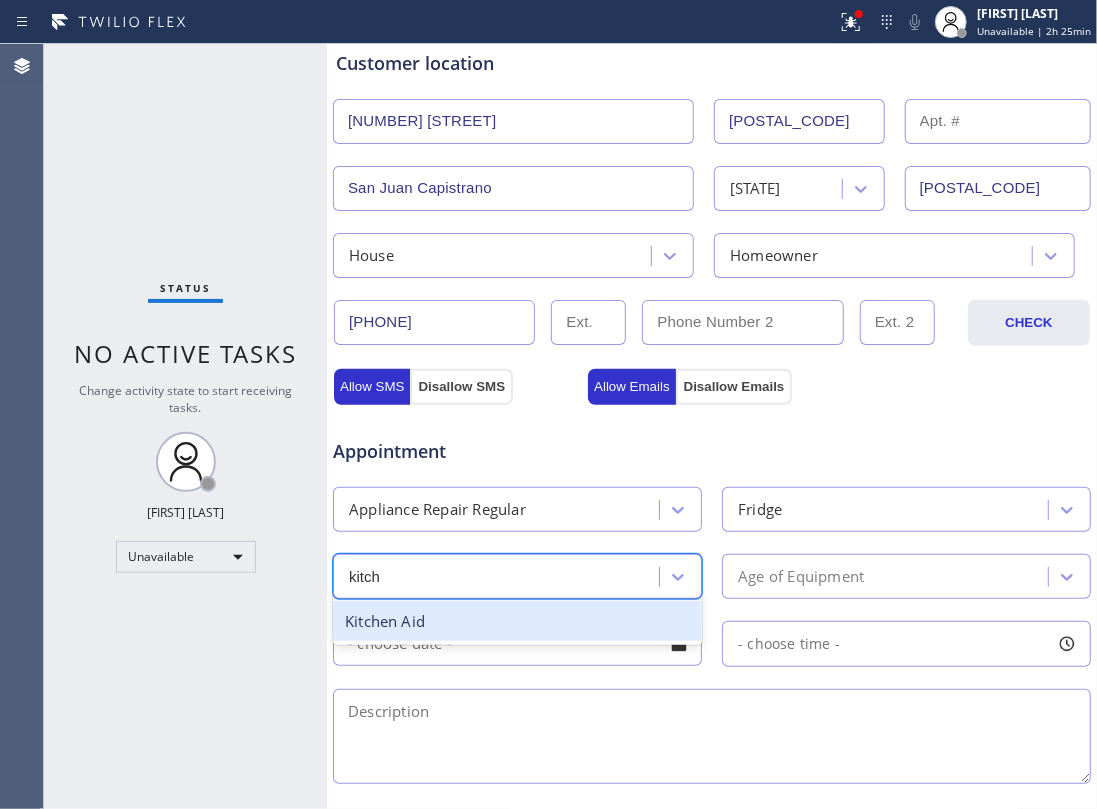 click on "Kitchen Aid" at bounding box center (517, 621) 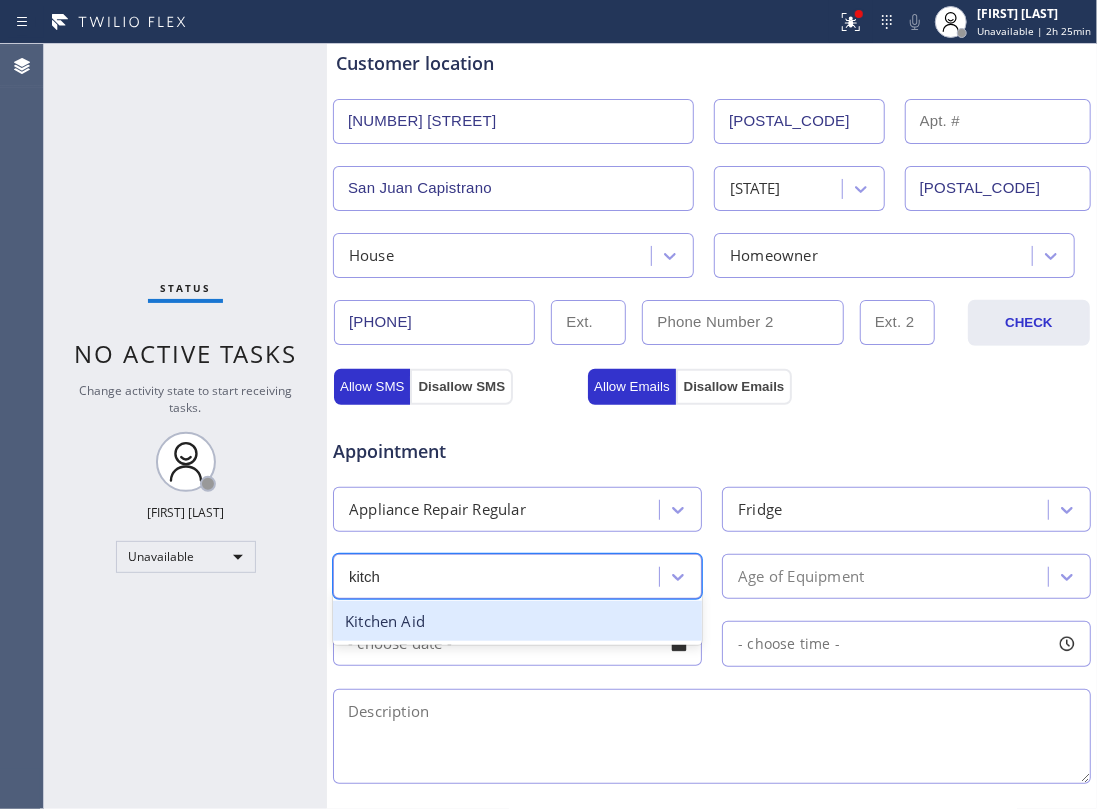 type 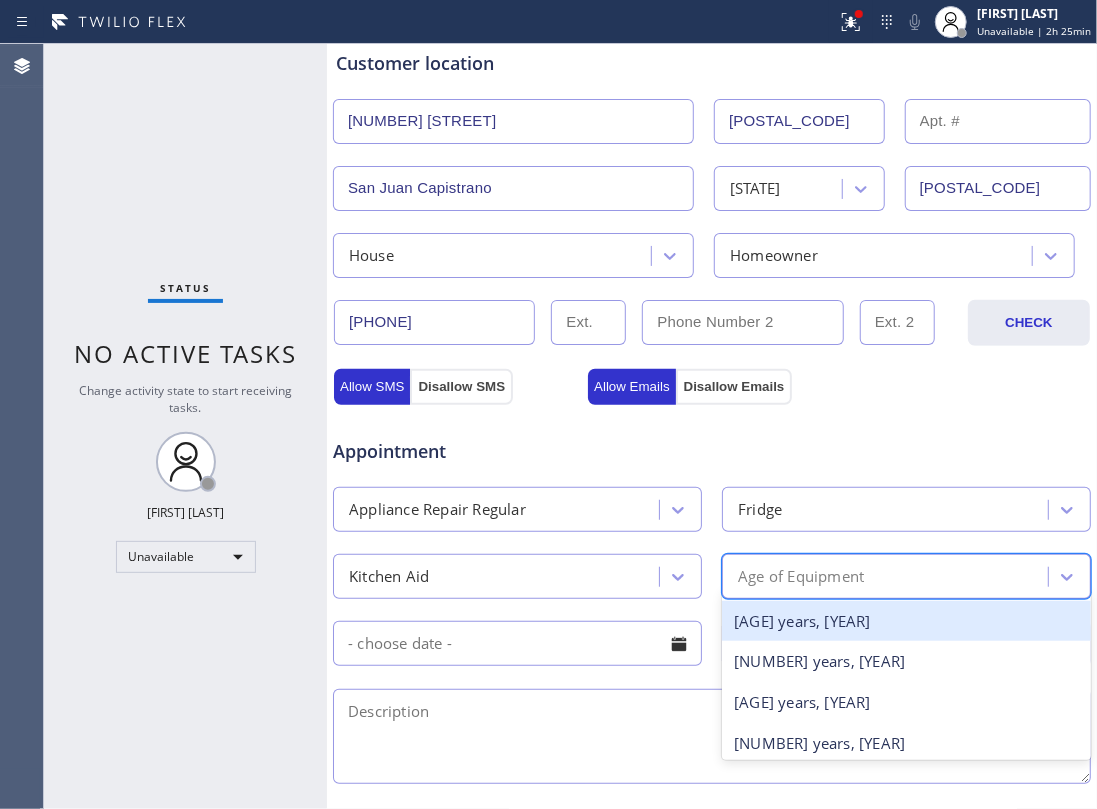 click on "Age of Equipment" at bounding box center (888, 576) 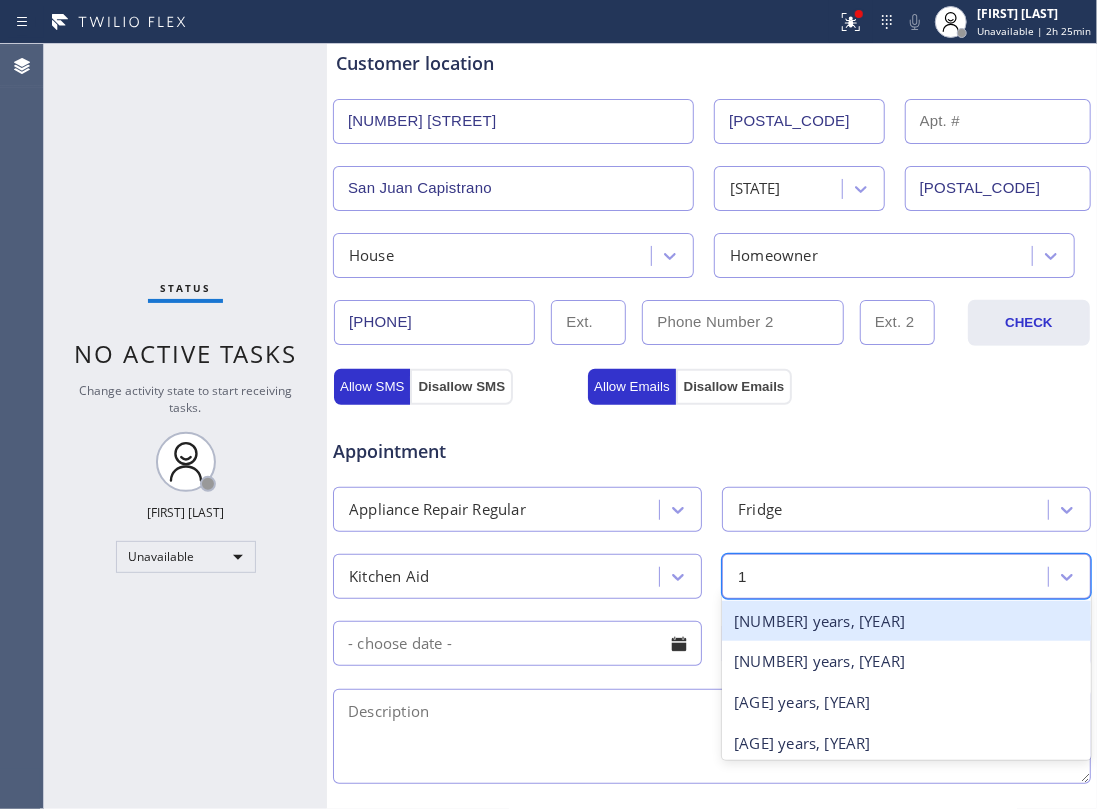 type on "15" 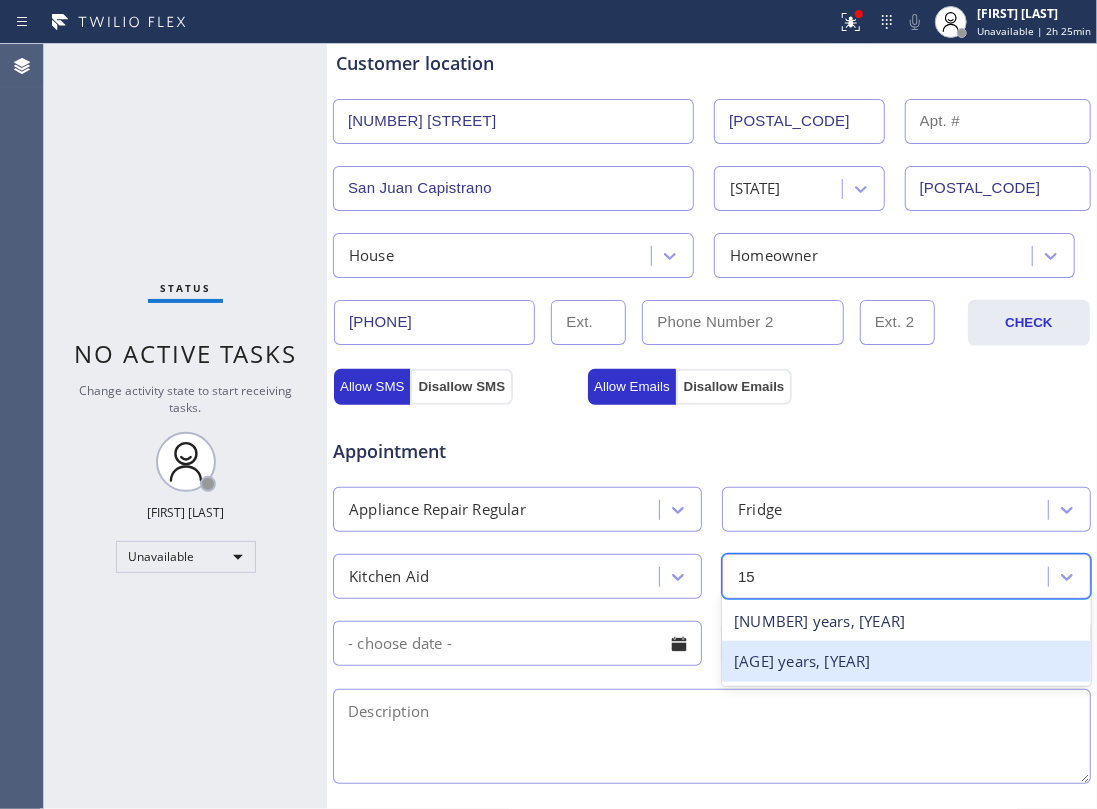 click on "15 years, 2010" at bounding box center (906, 661) 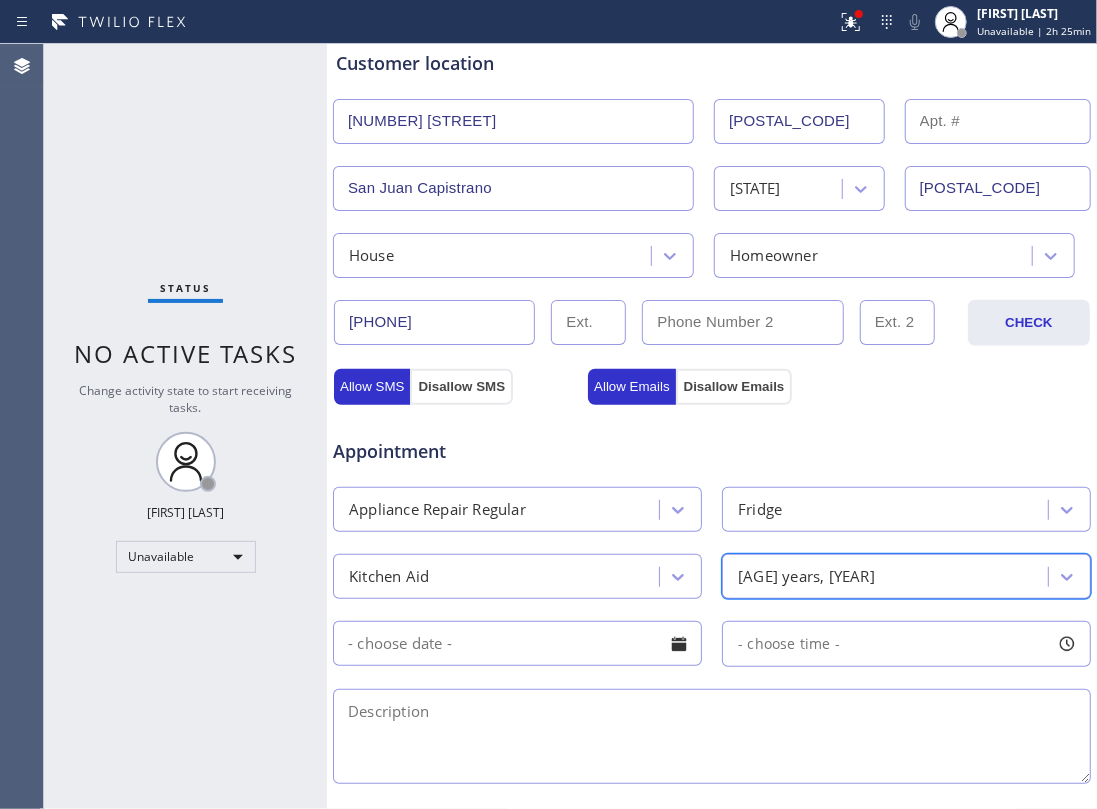 click at bounding box center [517, 643] 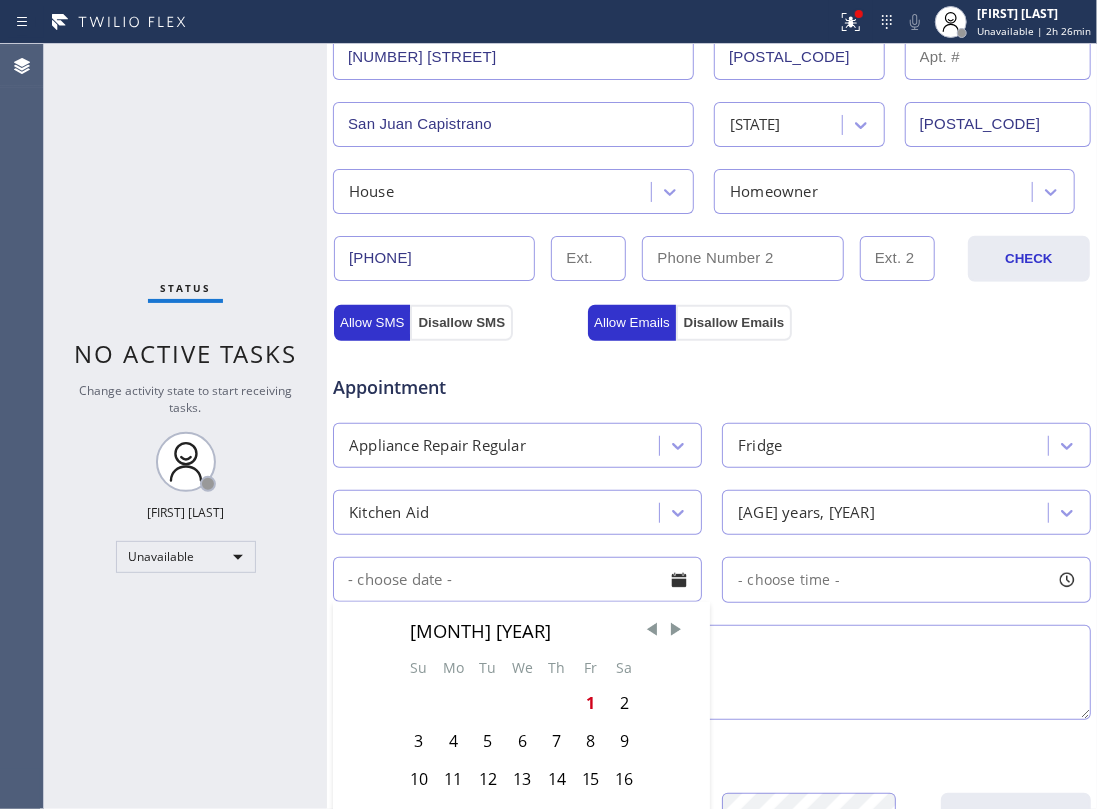 scroll, scrollTop: 533, scrollLeft: 0, axis: vertical 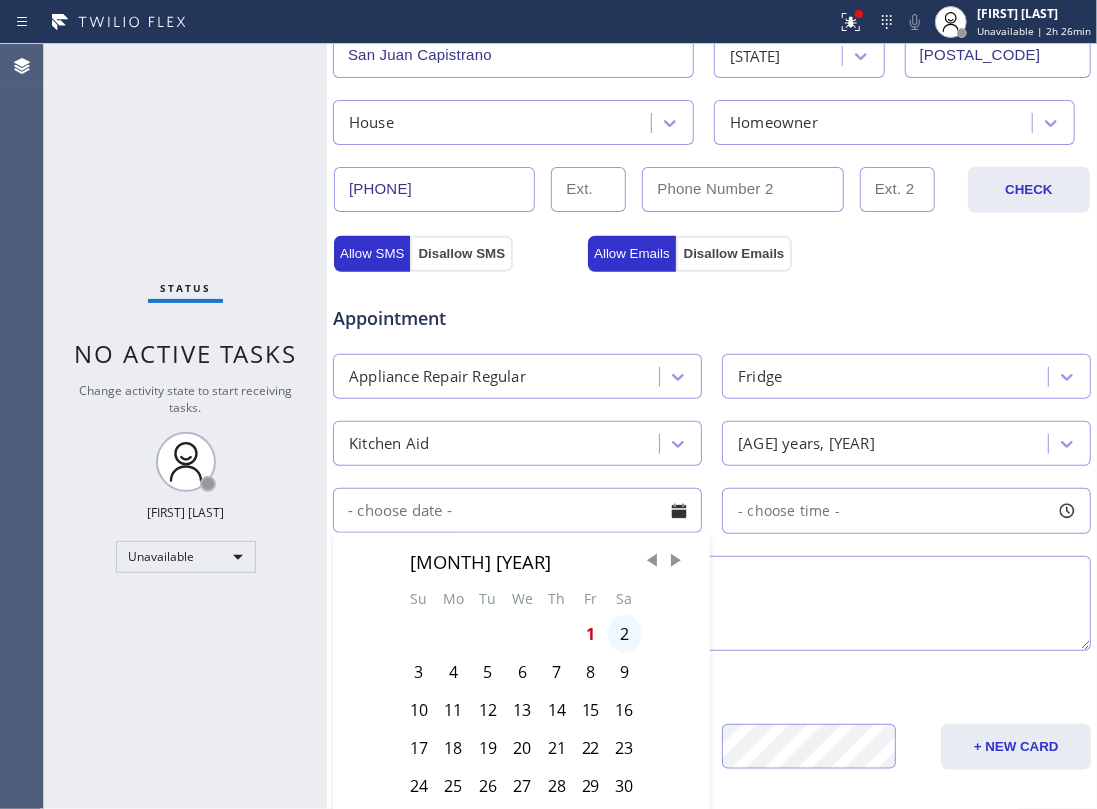 click on "2" at bounding box center (625, 634) 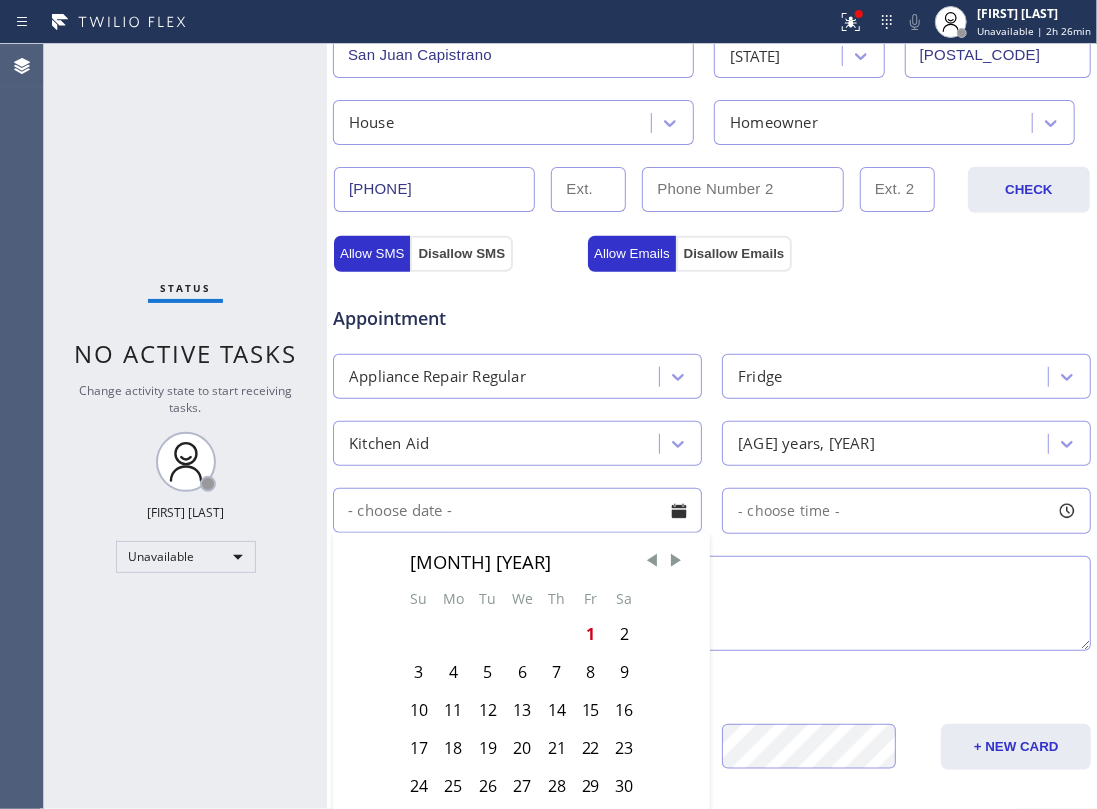 type on "08/02/2025" 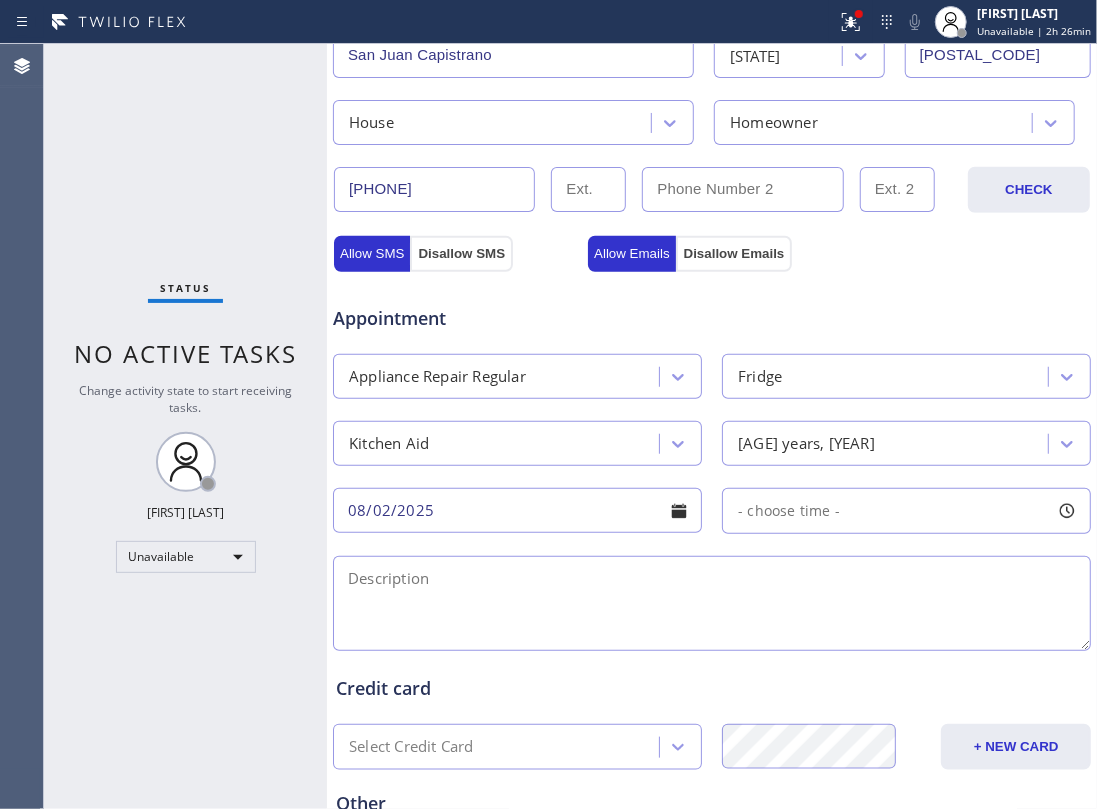 click on "- choose time -" at bounding box center (789, 510) 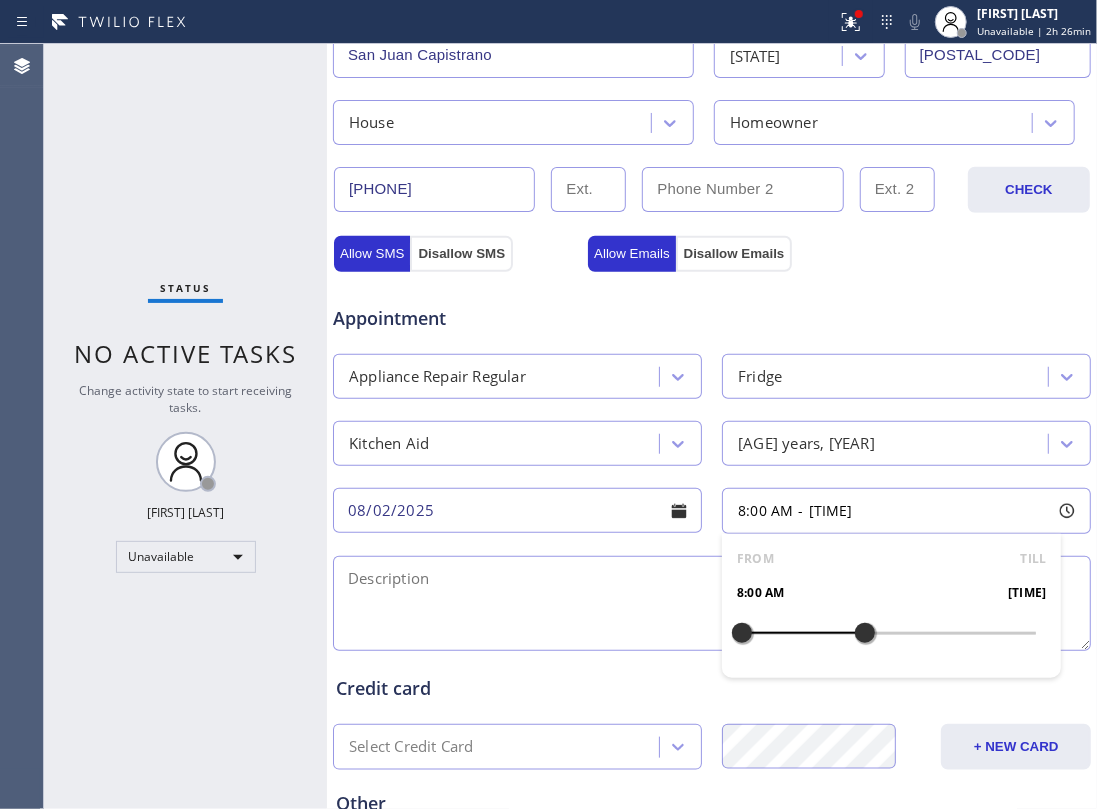 drag, startPoint x: 729, startPoint y: 634, endPoint x: 849, endPoint y: 638, distance: 120.06665 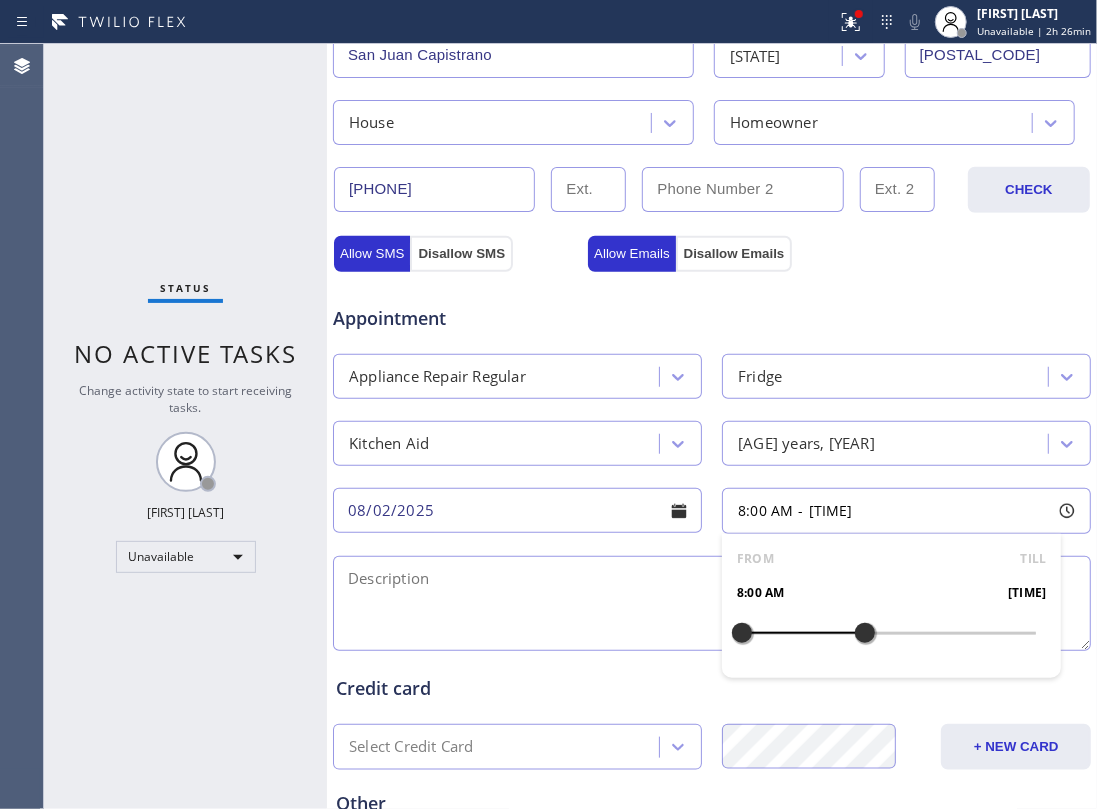 click at bounding box center [865, 633] 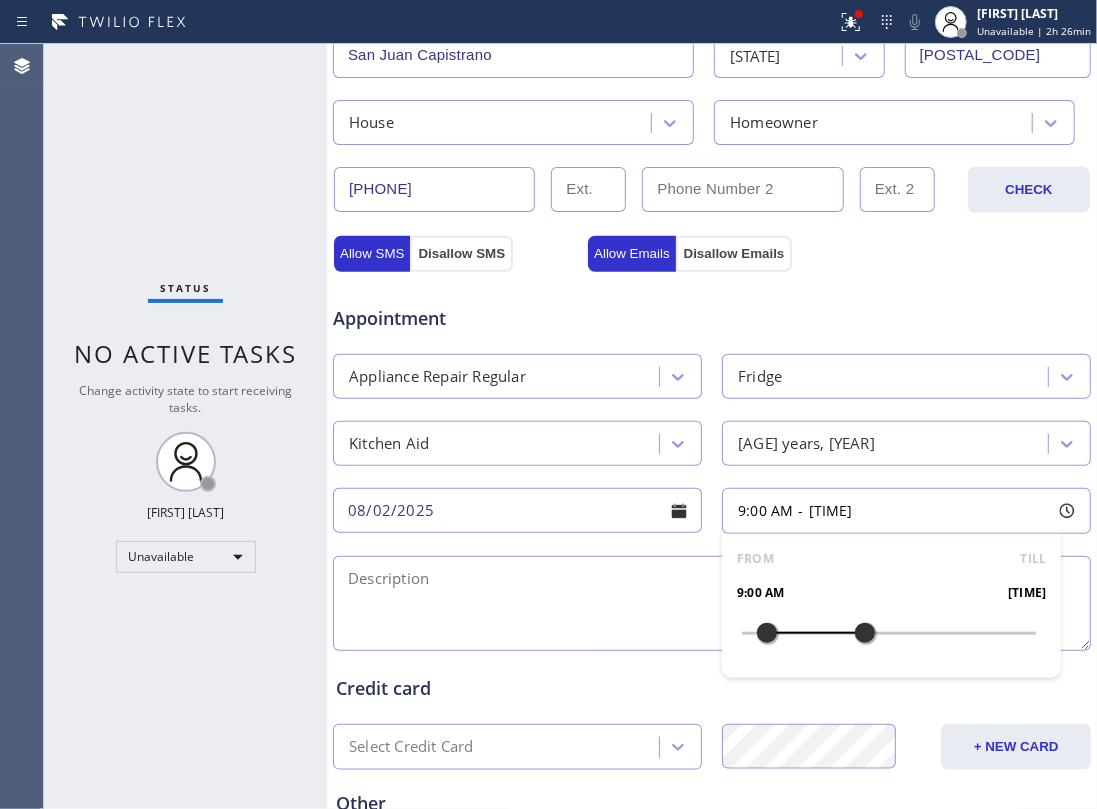 drag, startPoint x: 740, startPoint y: 636, endPoint x: 753, endPoint y: 630, distance: 14.3178215 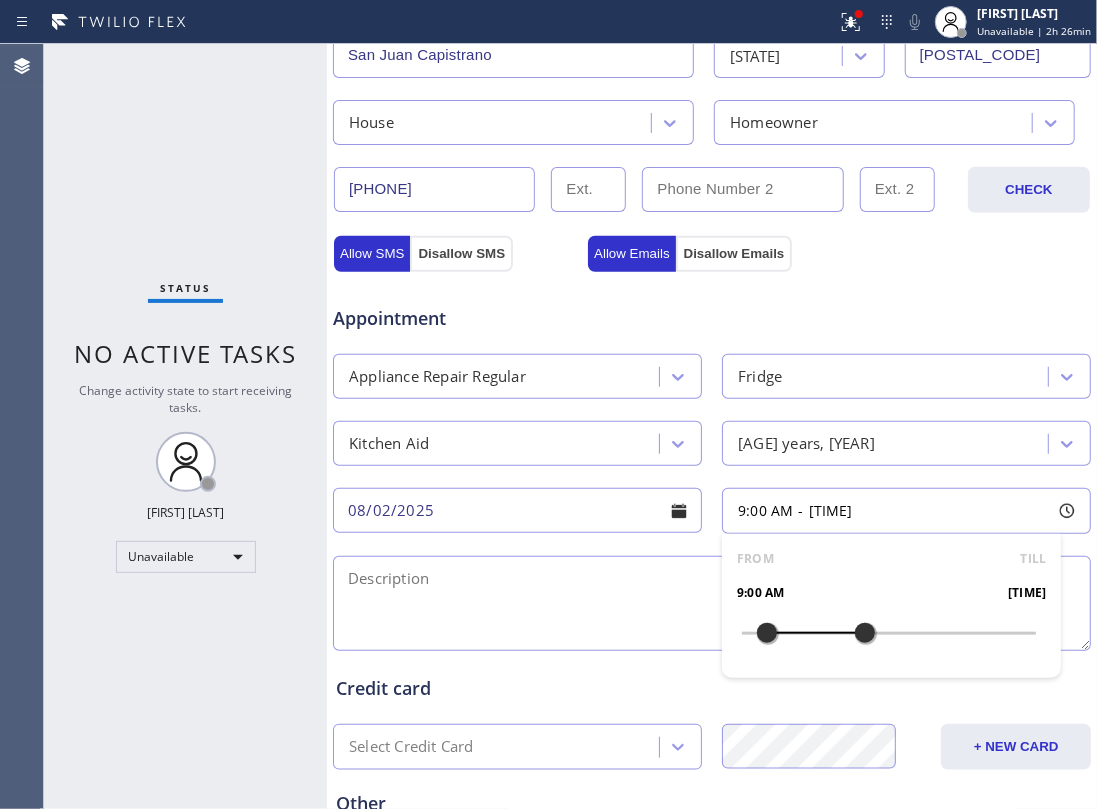 click at bounding box center (767, 633) 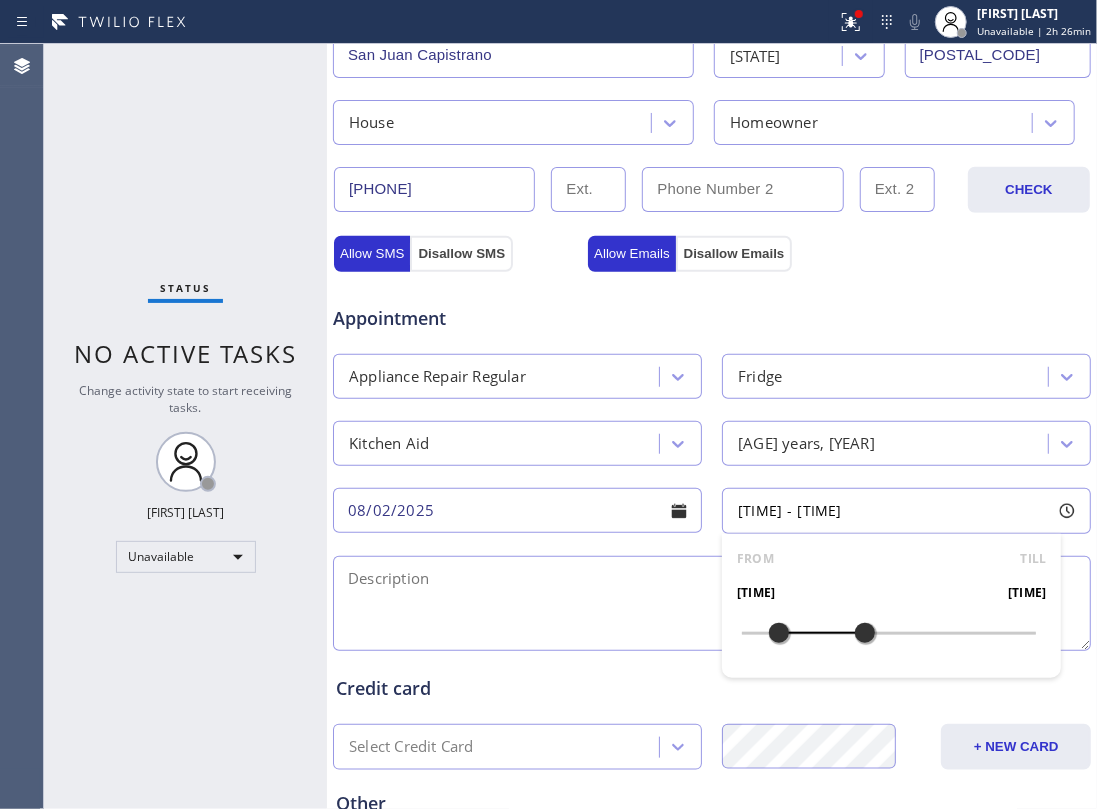 click at bounding box center [779, 633] 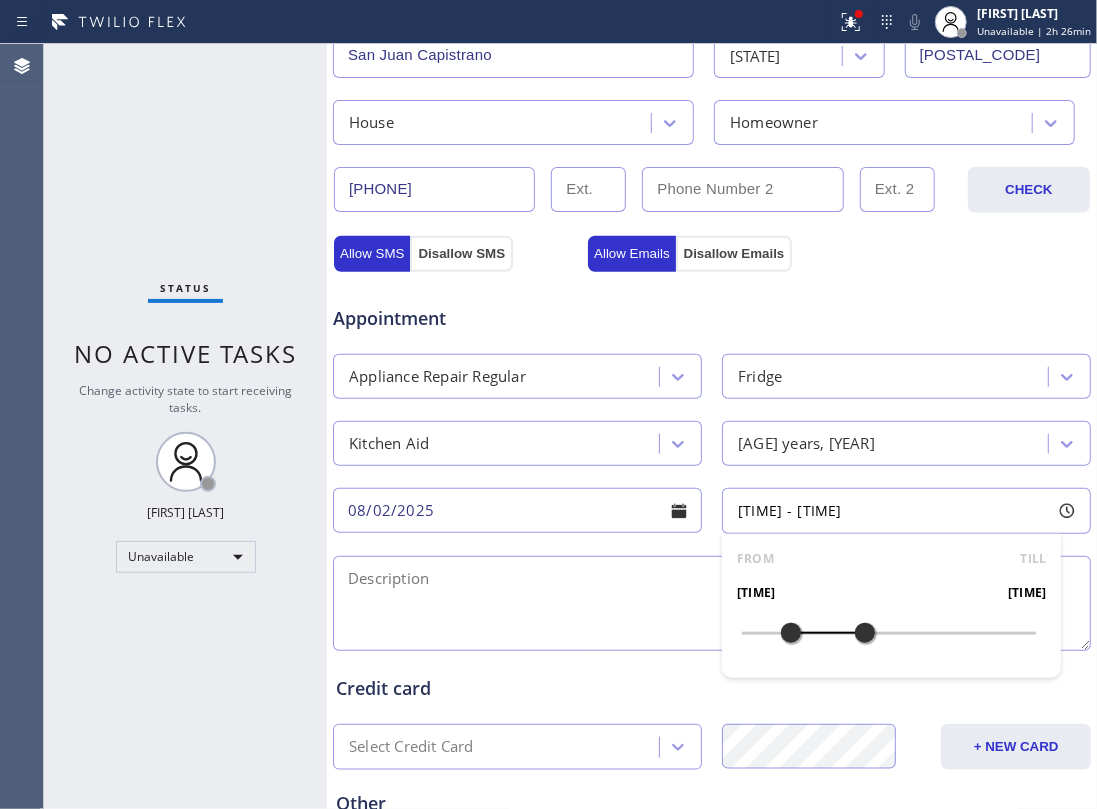 drag, startPoint x: 765, startPoint y: 629, endPoint x: 776, endPoint y: 629, distance: 11 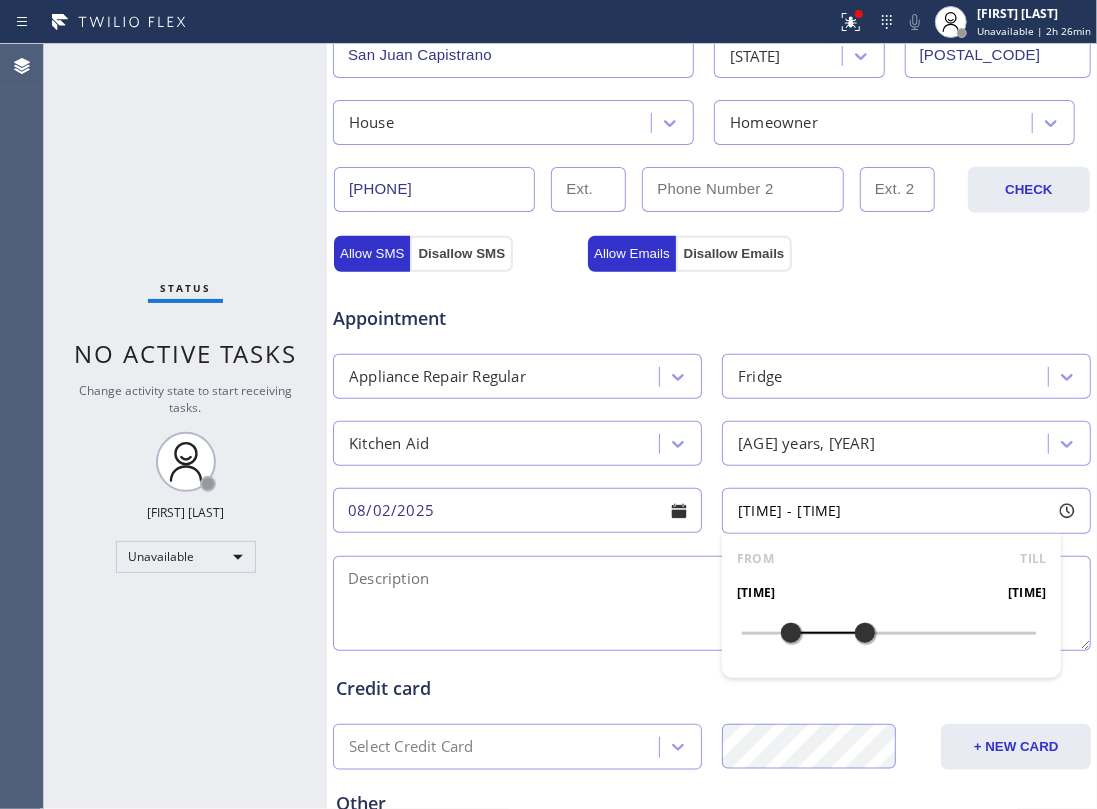 click at bounding box center [791, 633] 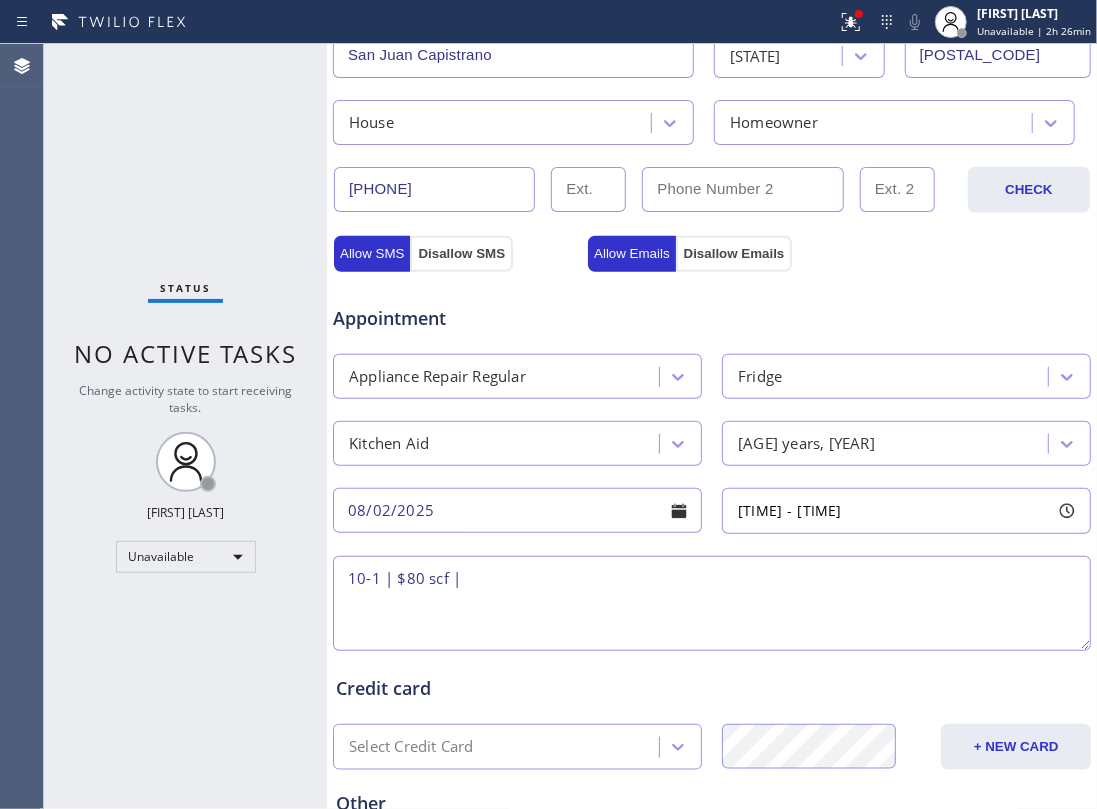 click on "10-1 | $80 scf |" at bounding box center (712, 603) 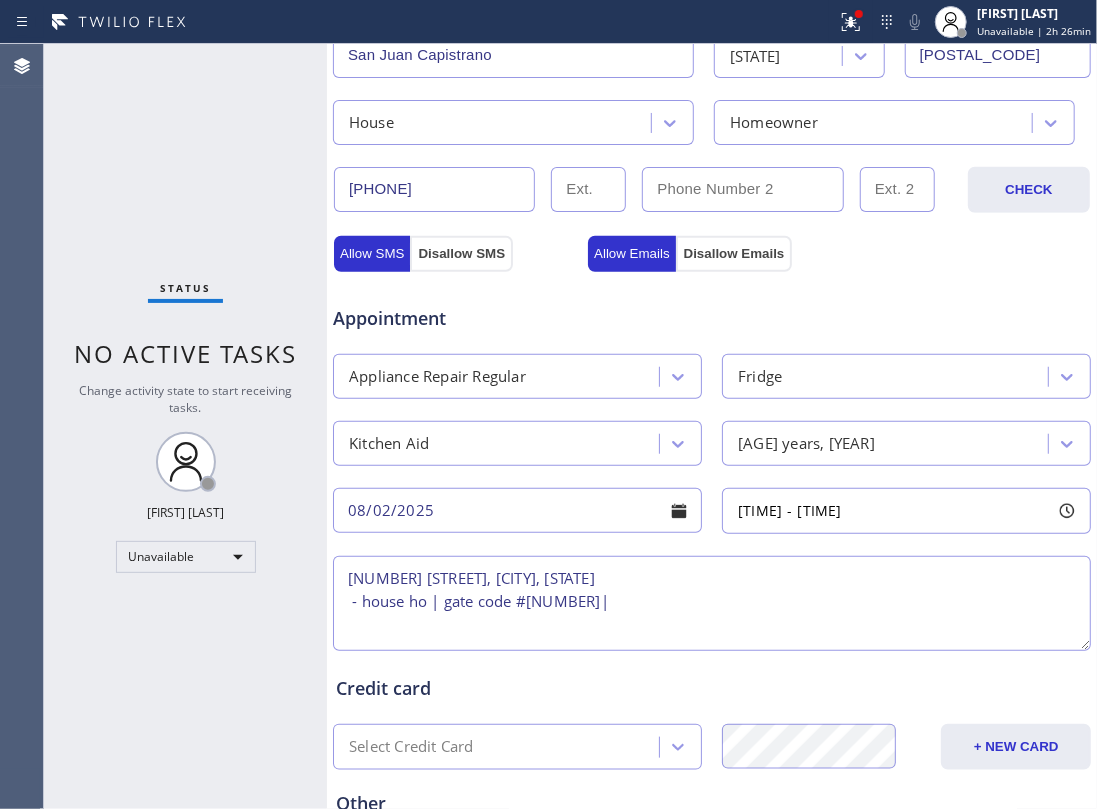 scroll, scrollTop: 0, scrollLeft: 0, axis: both 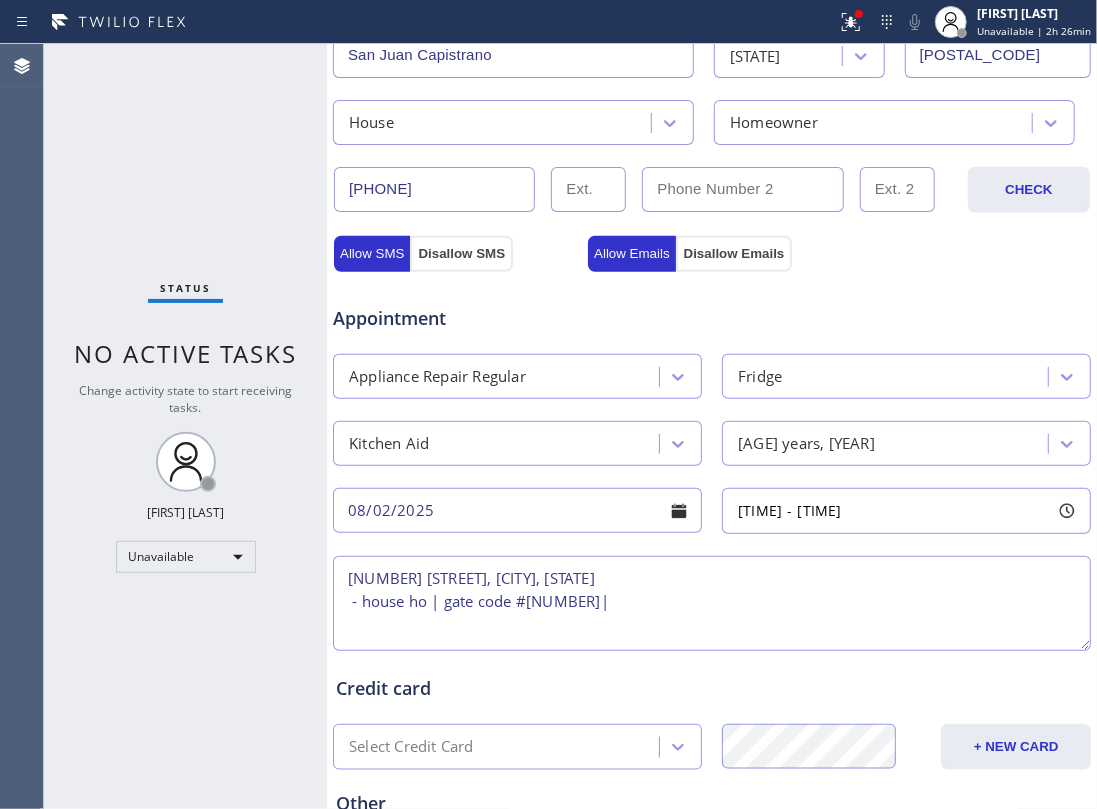 click on "10-1 | $80 scf | KitchenAid fridge in the wall but no molding around it , can move around FS | freezer part is not freezing - it is blinking light | about 15 yo came with the house | 31462 Paseo Diosa, San Juan Capistrano, CA 92675
- house ho | gate code #3534|" at bounding box center (712, 603) 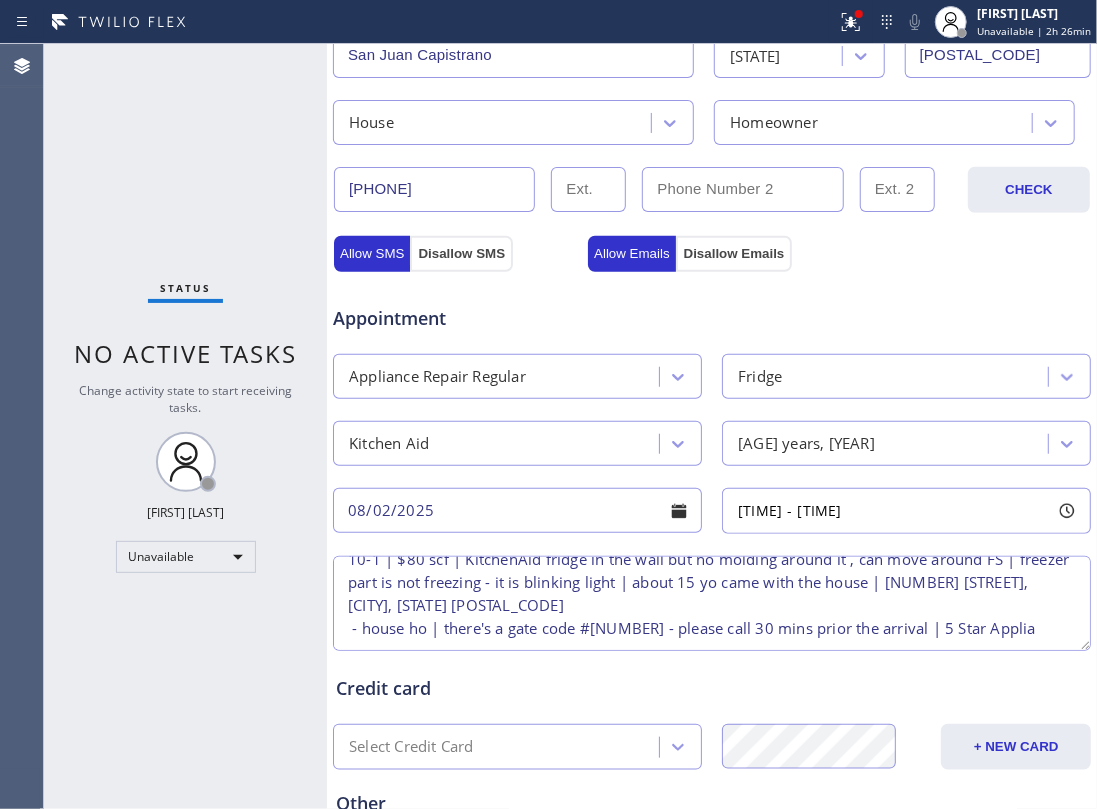 click on "10-1 | $80 scf | KitchenAid fridge in the wall but no molding around it , can move around FS | freezer part is not freezing - it is blinking light | about 15 yo came with the house | 31462 Paseo Diosa, San Juan Capistrano, CA 92675
- house ho | there's a gate code #3534|" at bounding box center [712, 603] 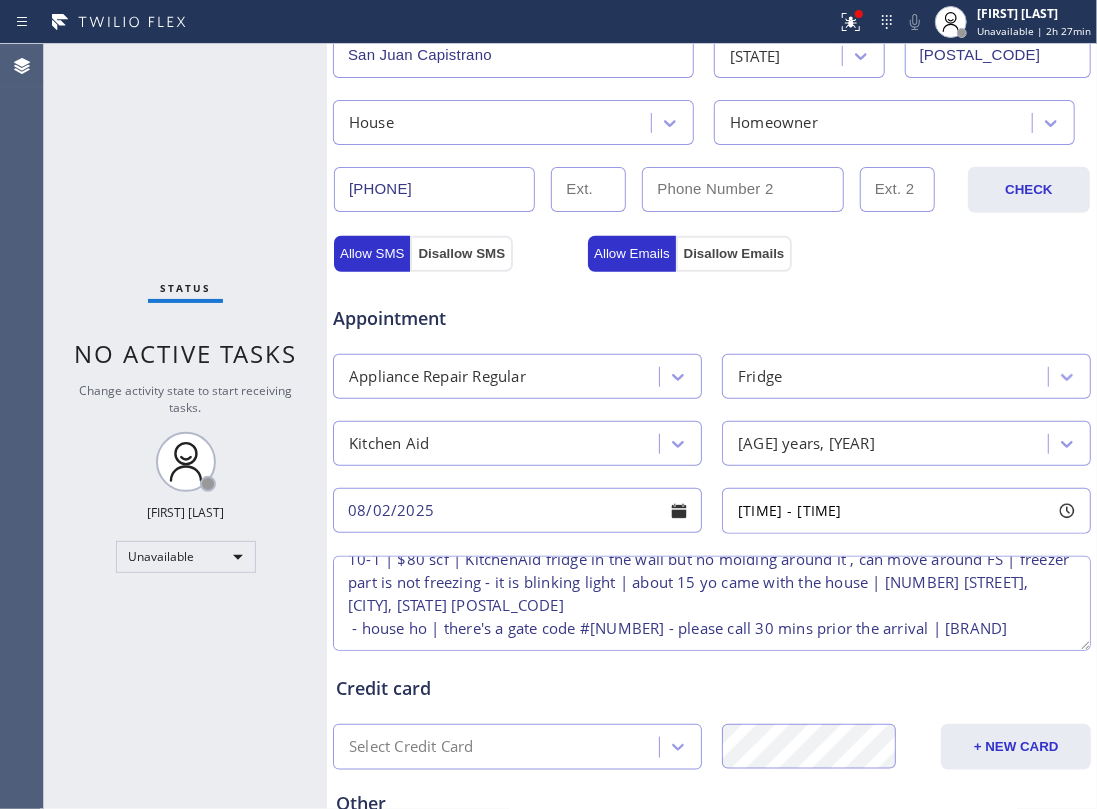 scroll, scrollTop: 65, scrollLeft: 0, axis: vertical 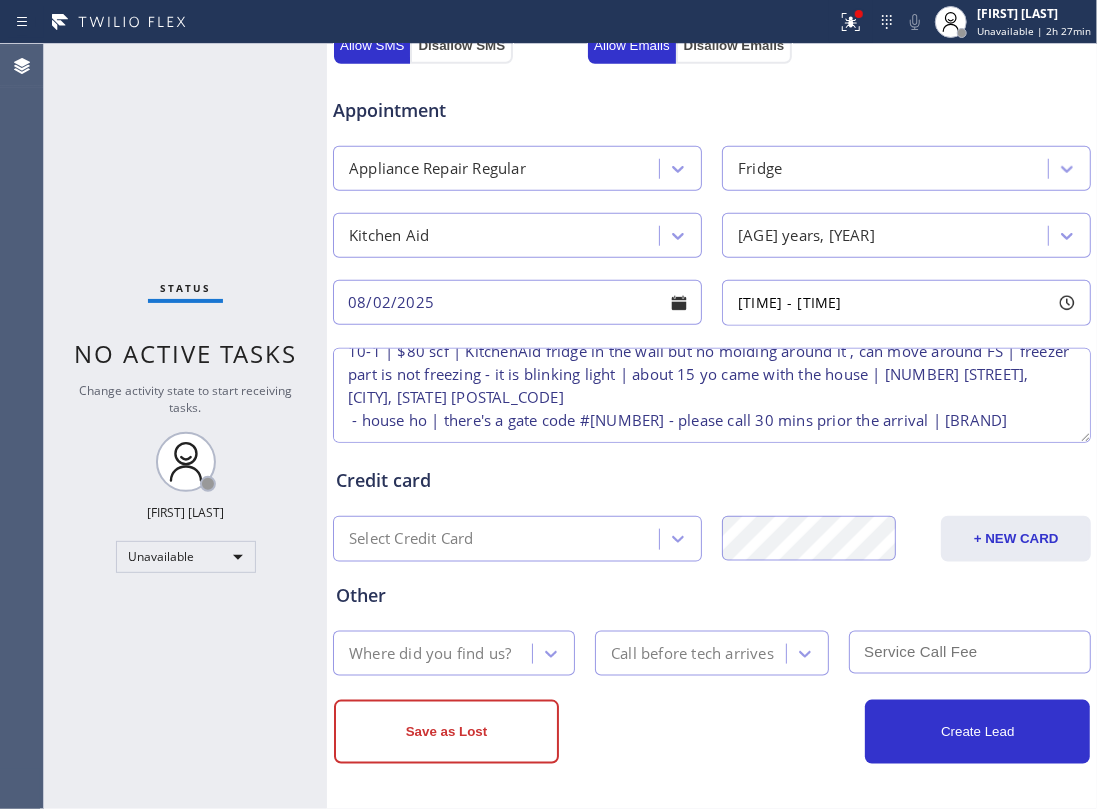 type on "10-1 | $80 scf | KitchenAid fridge in the wall but no molding around it , can move around FS | freezer part is not freezing - it is blinking light | about 15 yo came with the house | 31462 Paseo Diosa, San Juan Capistrano, CA 92675
- house ho | there's a gate code #3534 - please call 30 mins prior the arrival | 5 Star Appliance Repair" 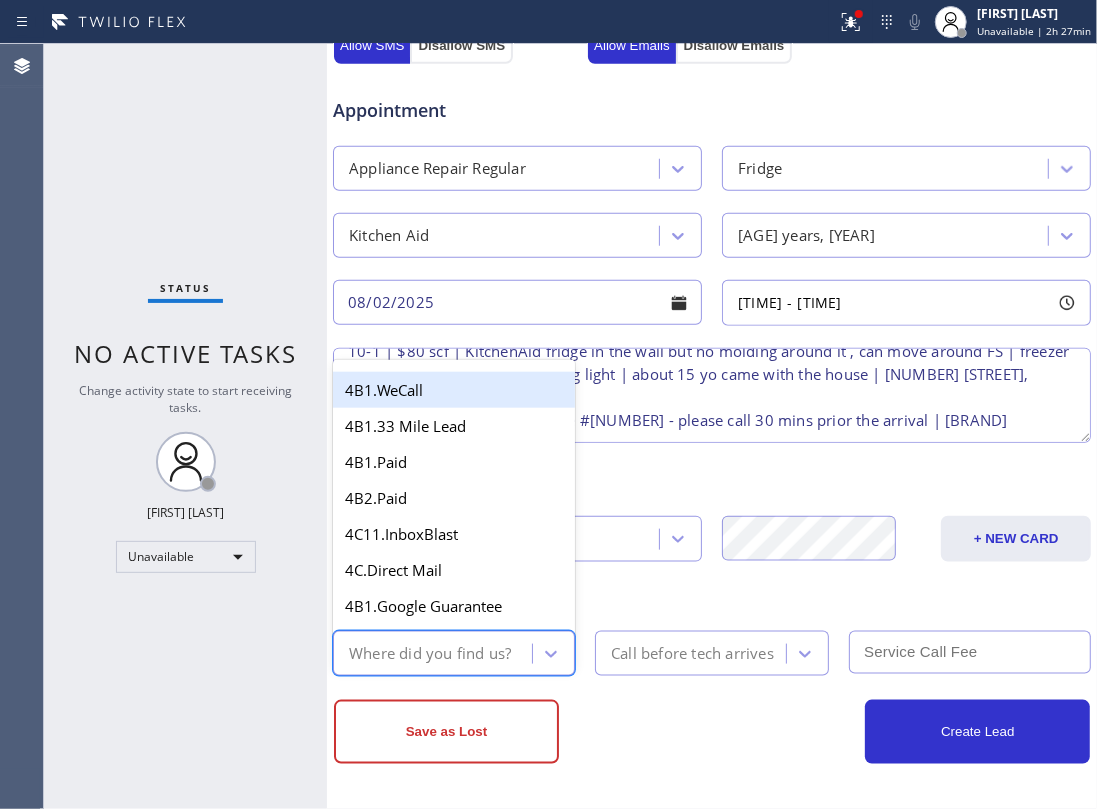 click on "Where did you find us?" at bounding box center [430, 653] 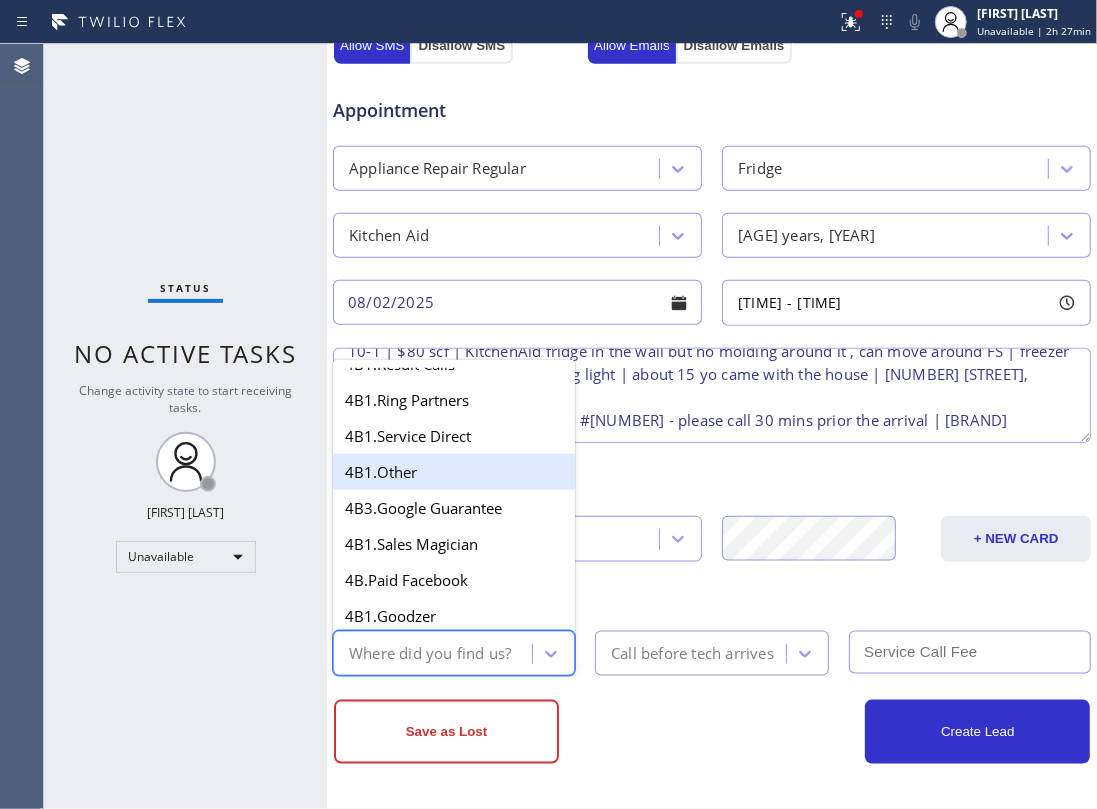 scroll, scrollTop: 533, scrollLeft: 0, axis: vertical 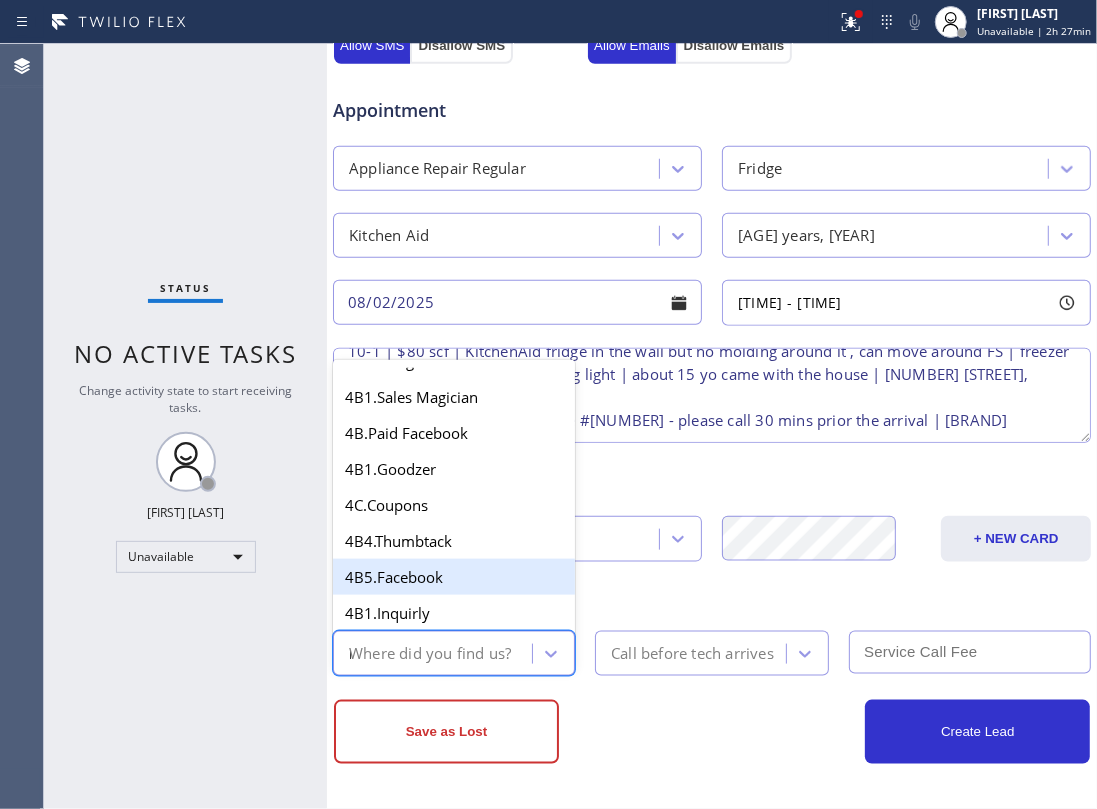 type on "re" 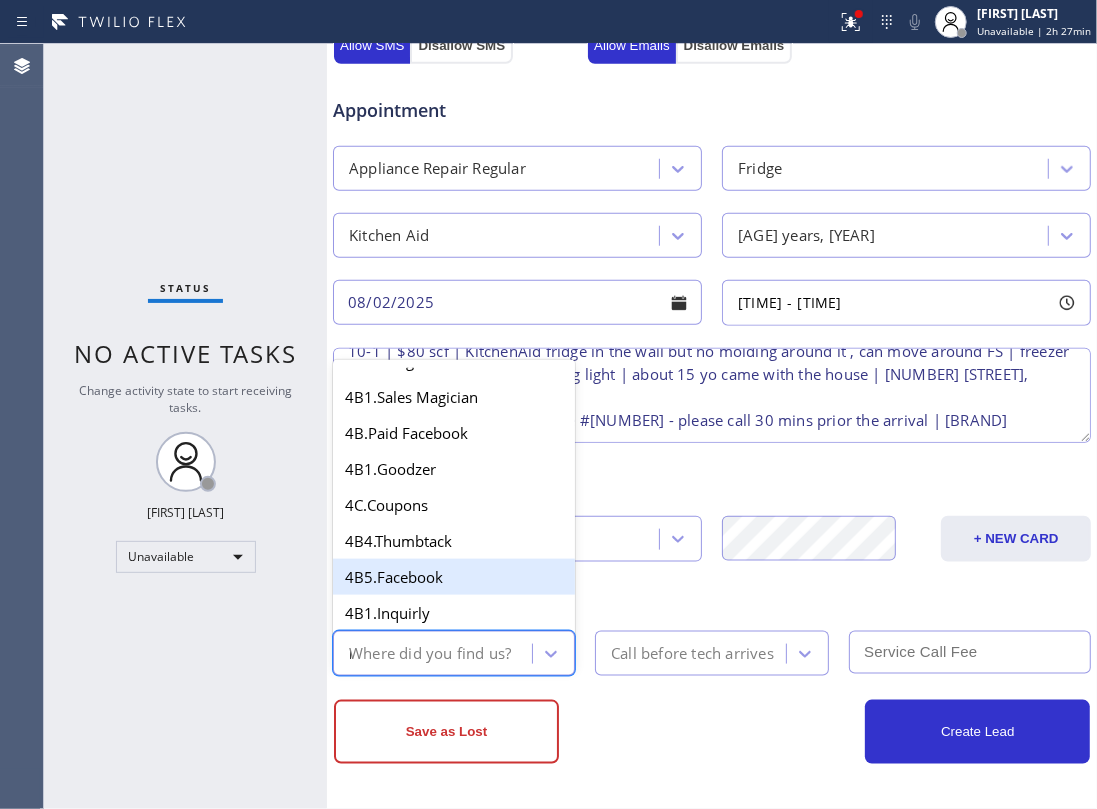 scroll, scrollTop: 0, scrollLeft: 0, axis: both 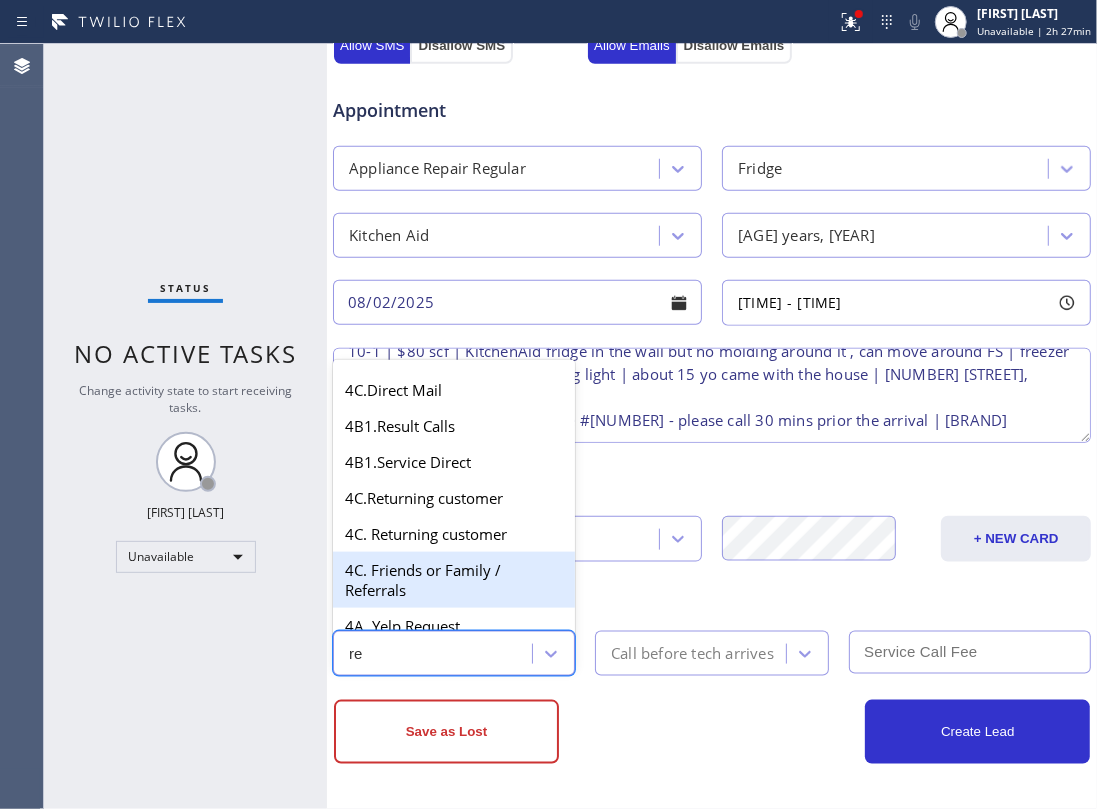 click on "4C. Friends or Family / Referrals" at bounding box center [454, 580] 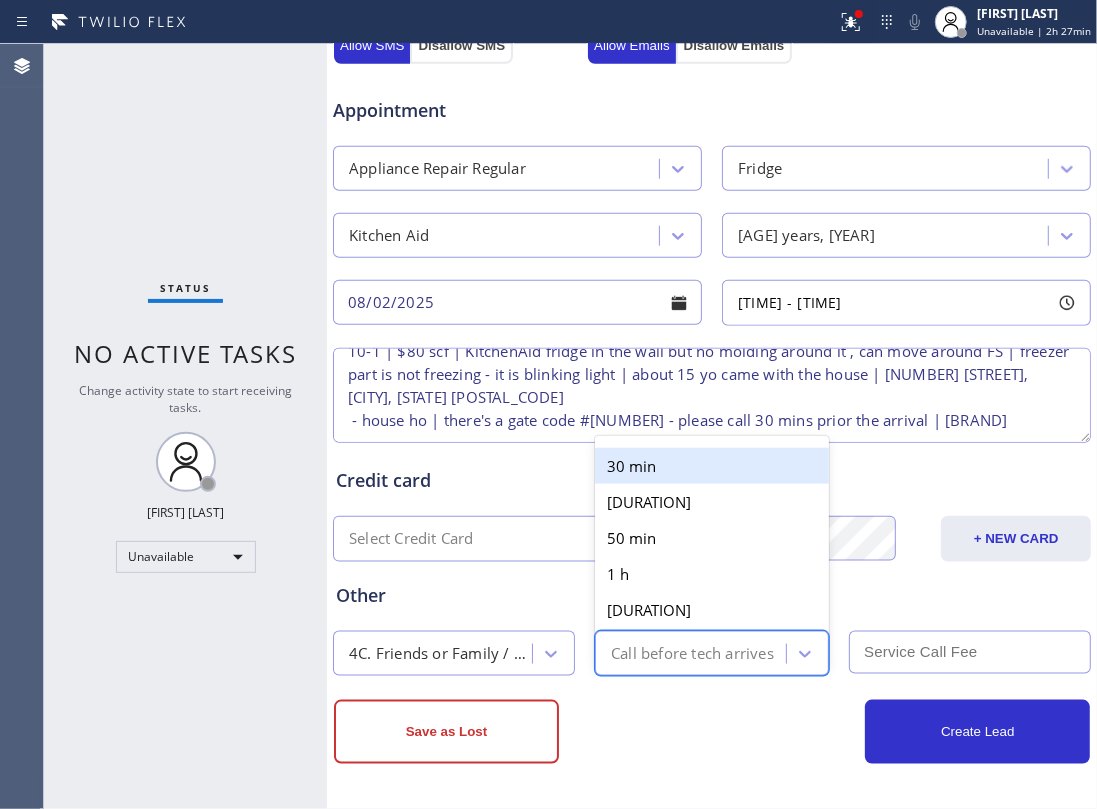 click on "Call before tech arrives" at bounding box center (692, 653) 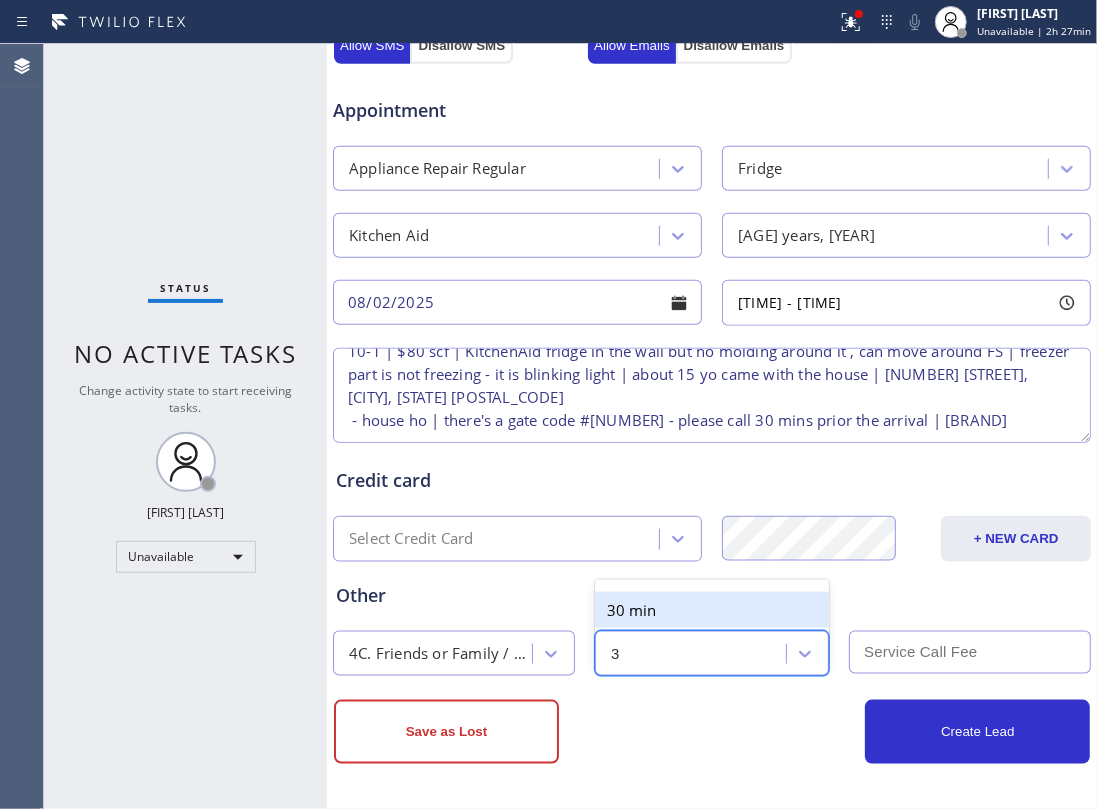 type on "30" 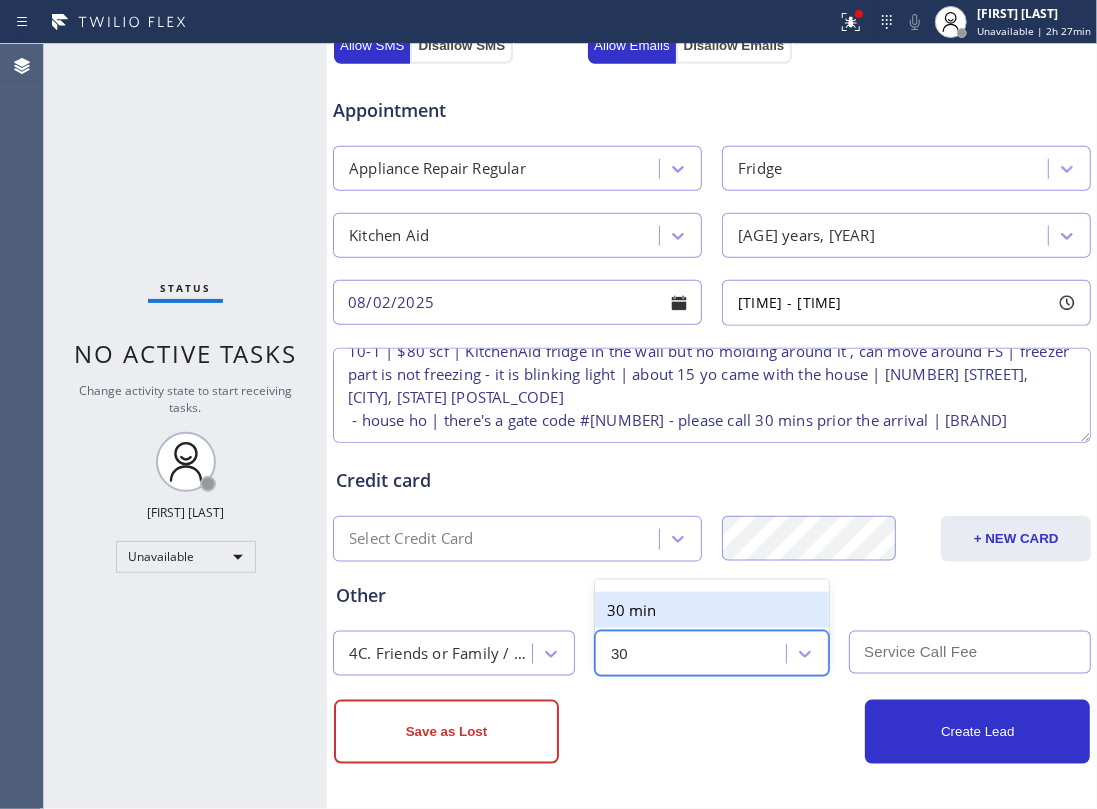 click on "30 min" at bounding box center (712, 610) 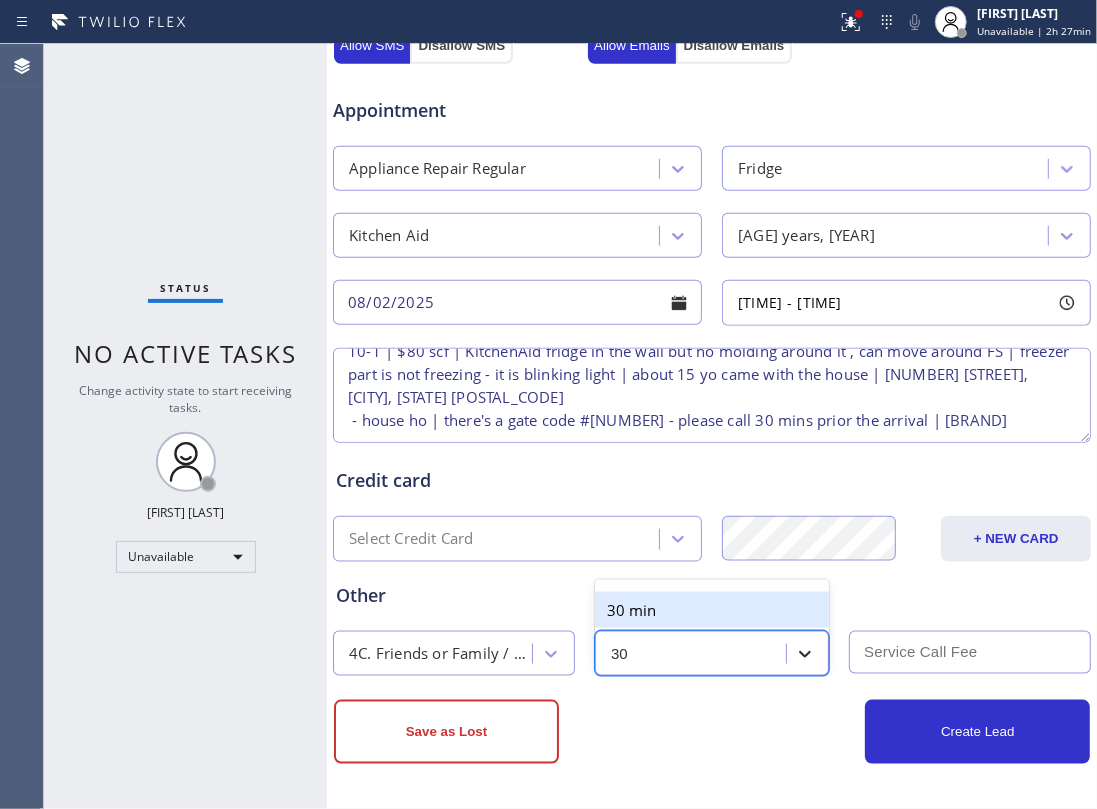 type 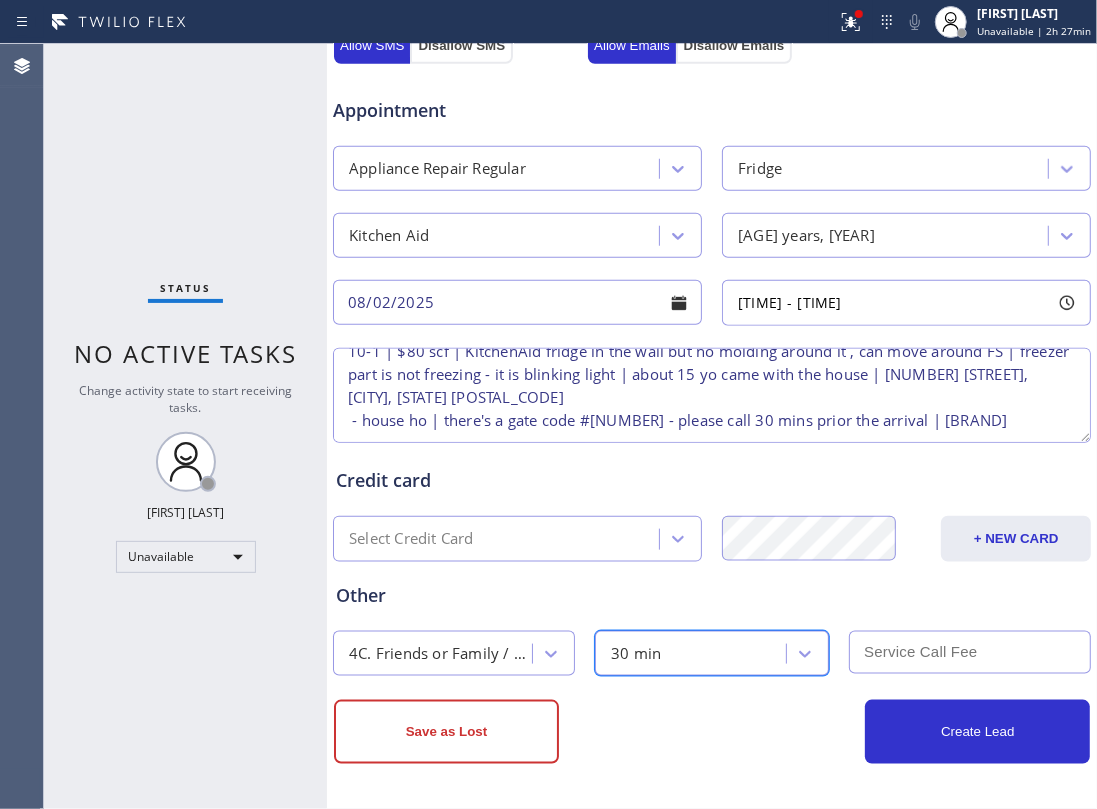 click at bounding box center (970, 652) 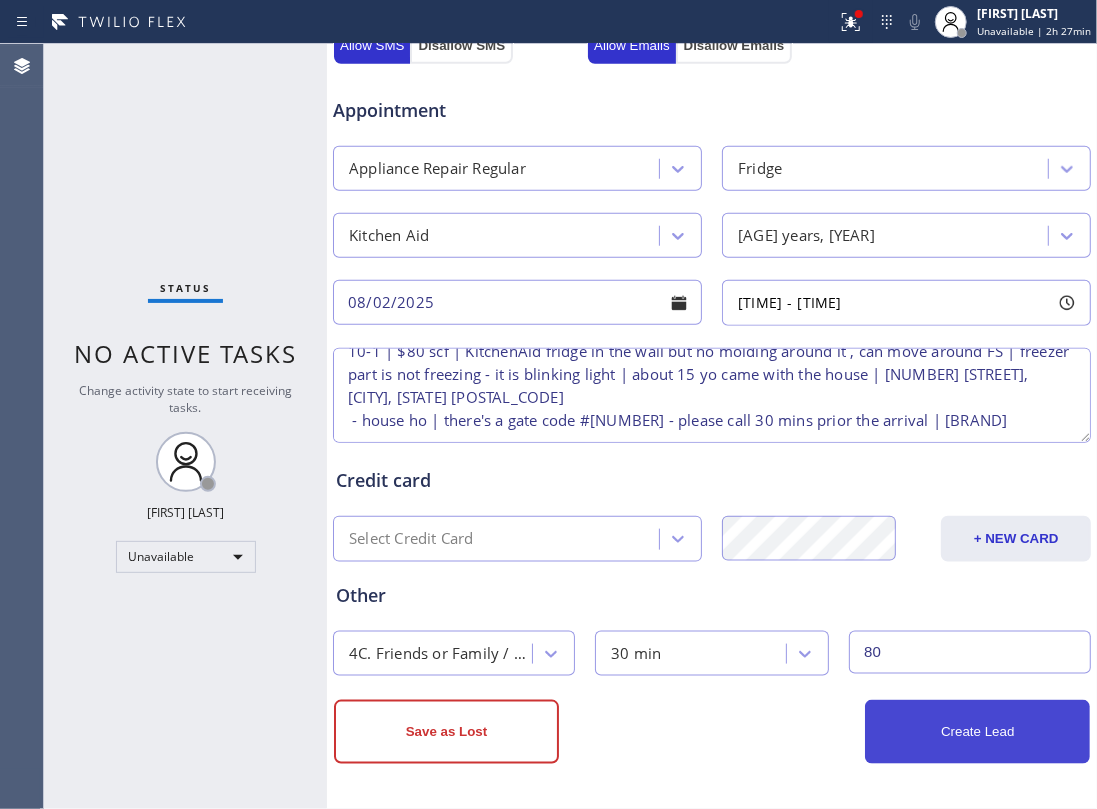 type on "80" 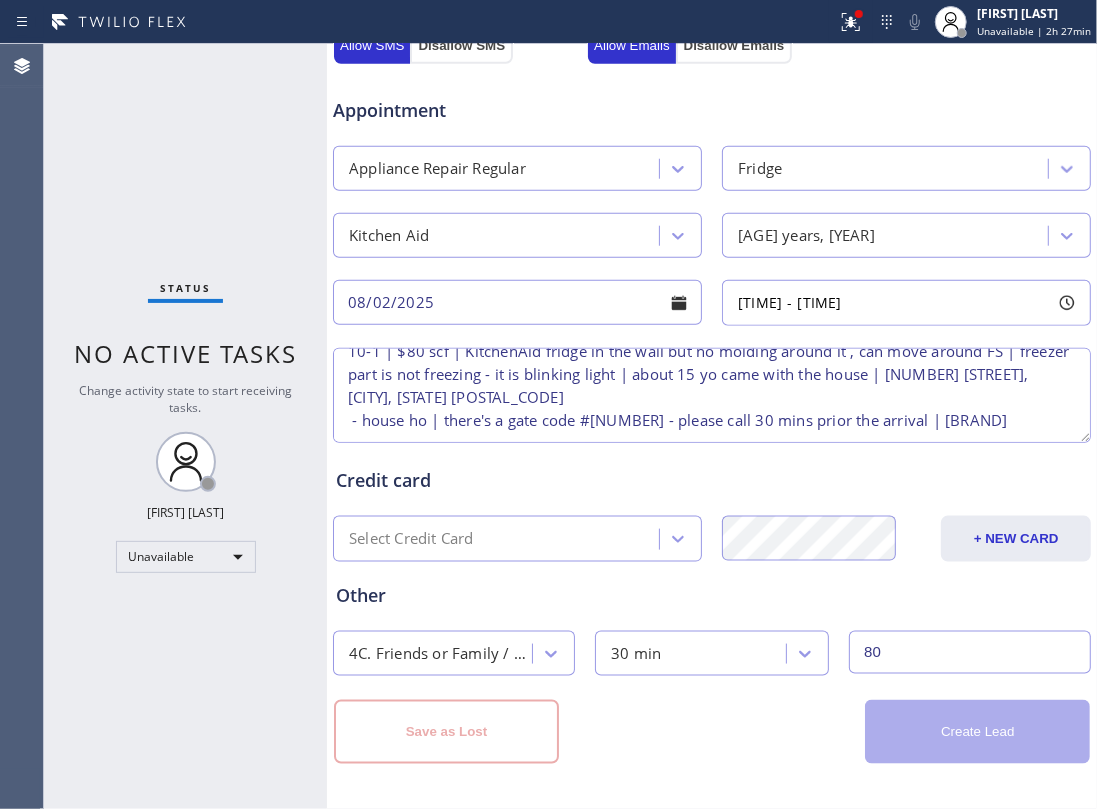 type 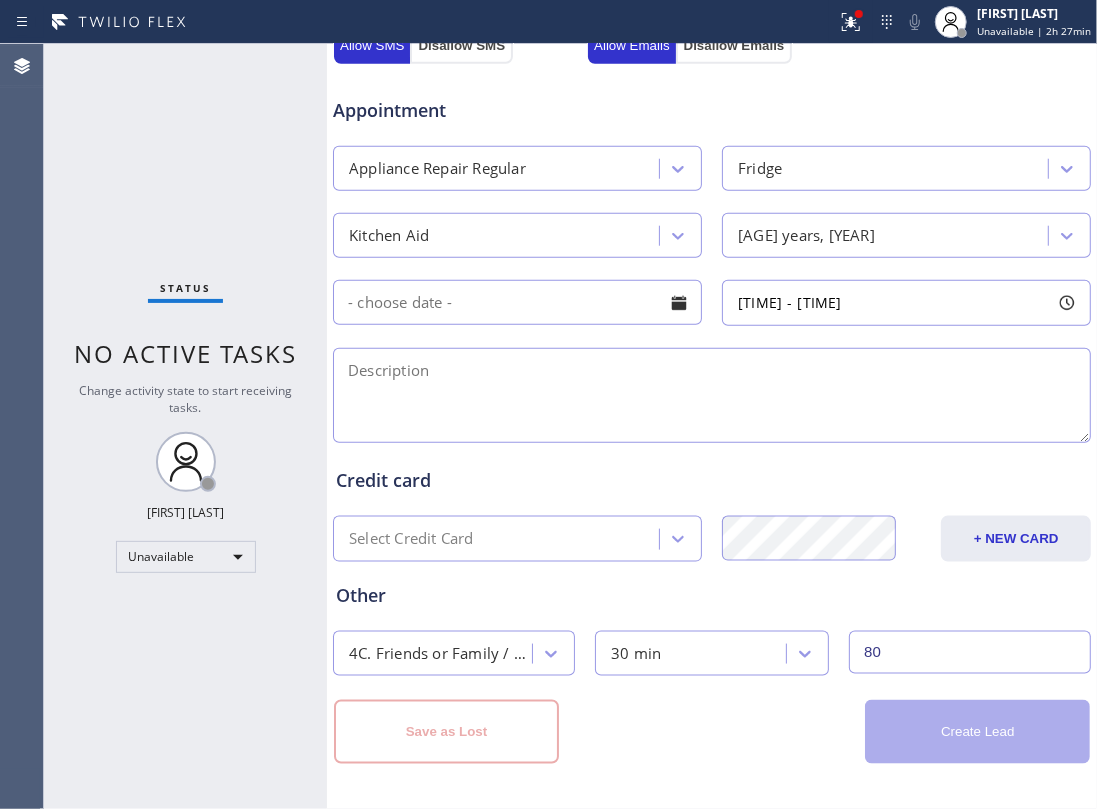 scroll, scrollTop: 0, scrollLeft: 0, axis: both 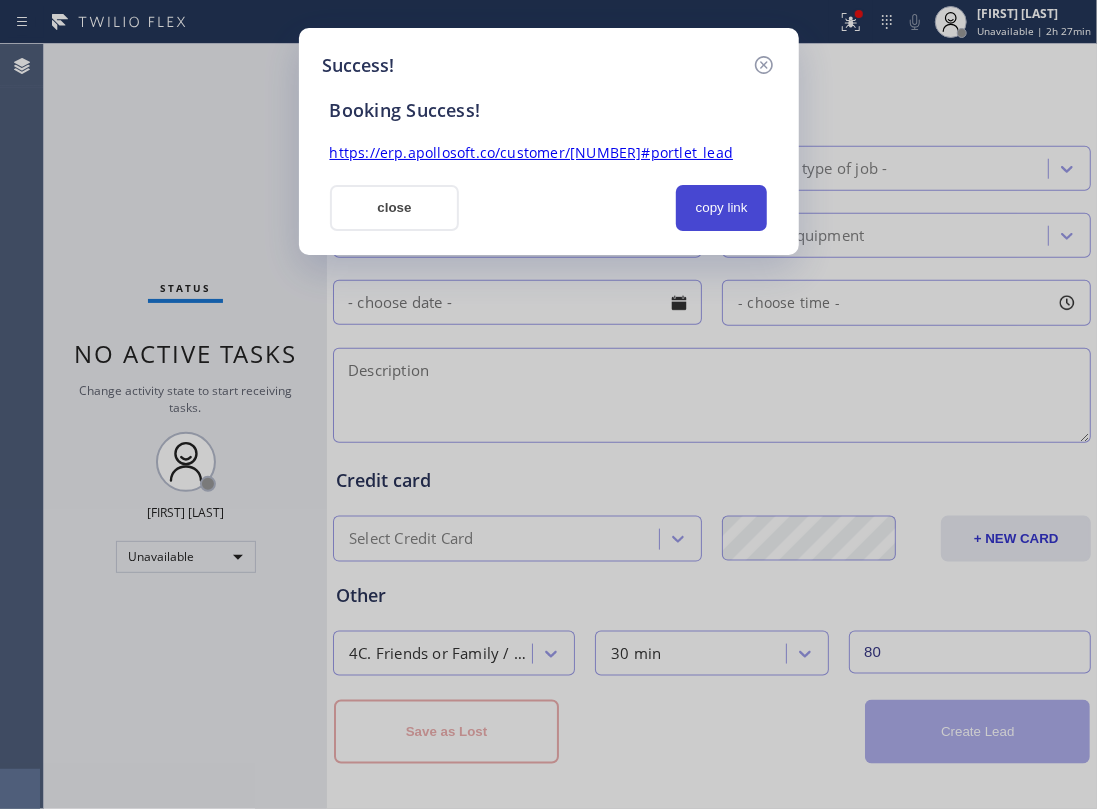 click on "copy link" at bounding box center (722, 208) 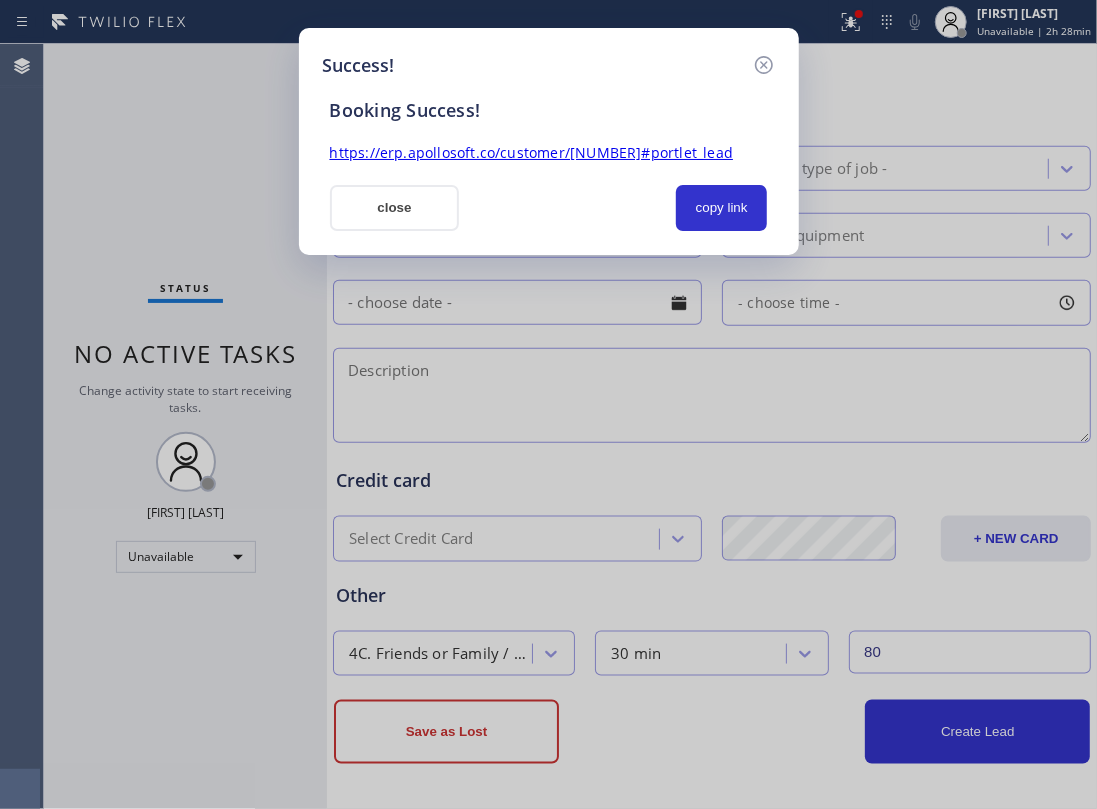 click on "Success! Booking Success! https://erp.apollosoft.co/customer/754964#portlet_lead close copy link" at bounding box center [548, 404] 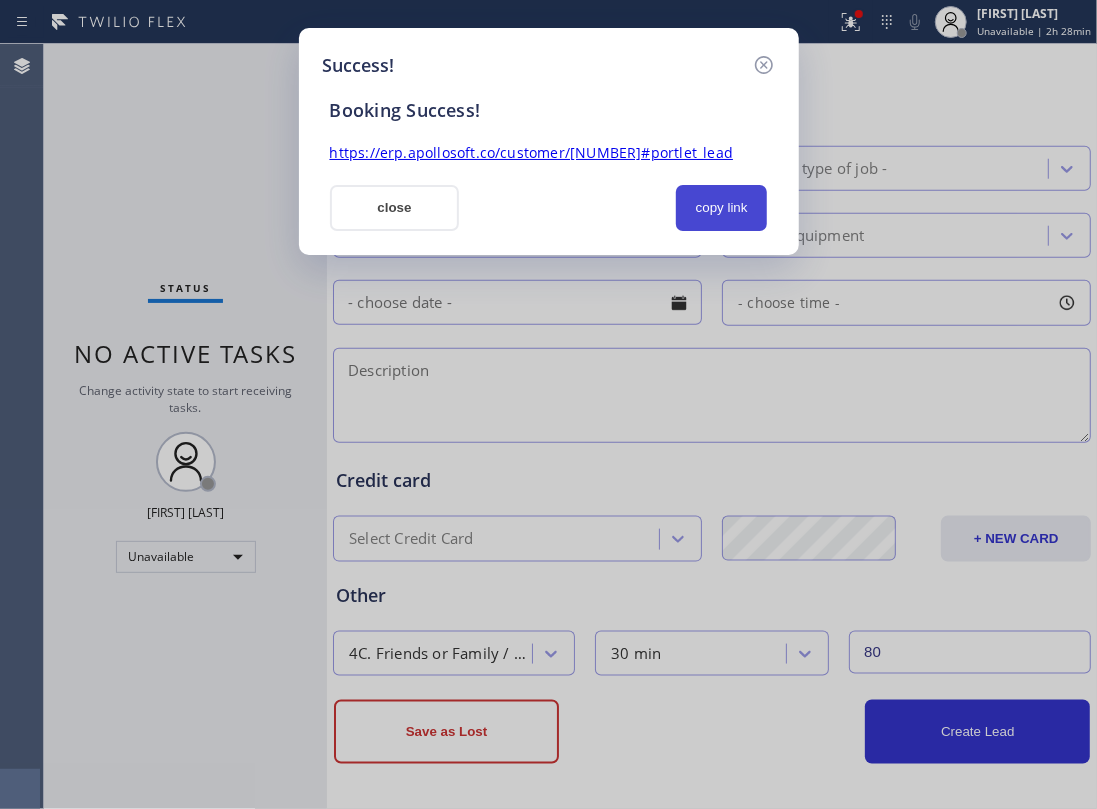 click on "copy link" at bounding box center (722, 208) 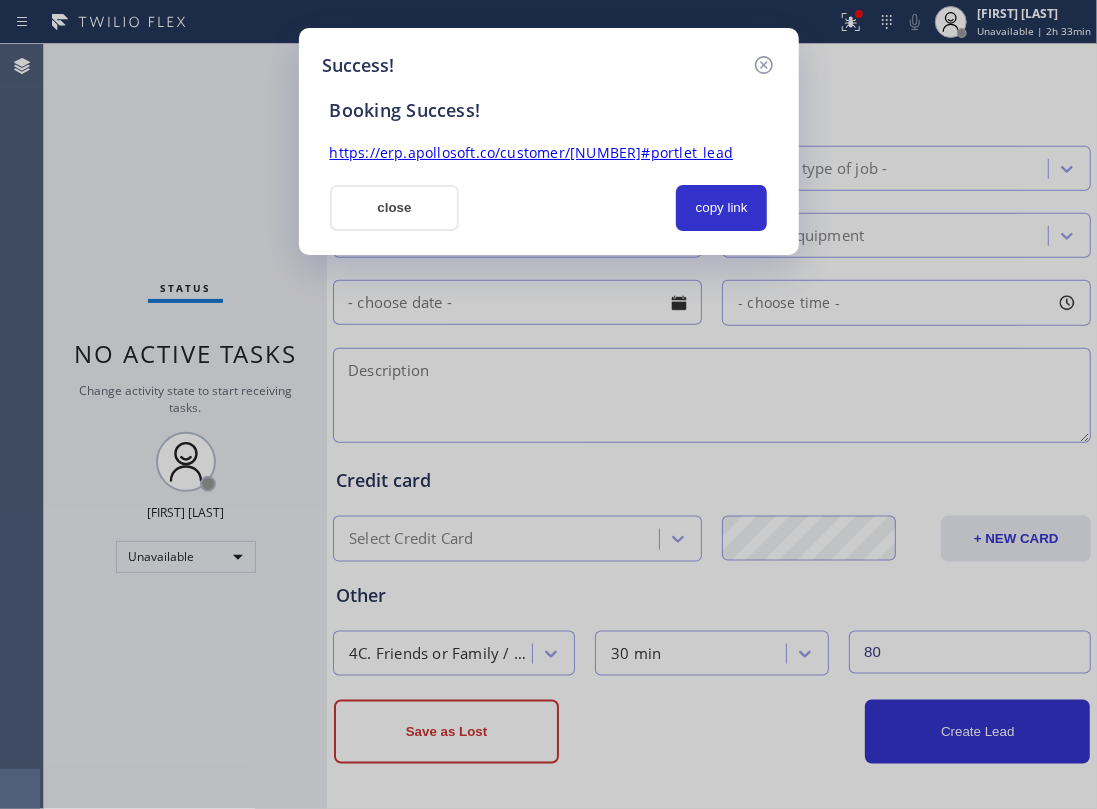 click on "close" at bounding box center [395, 208] 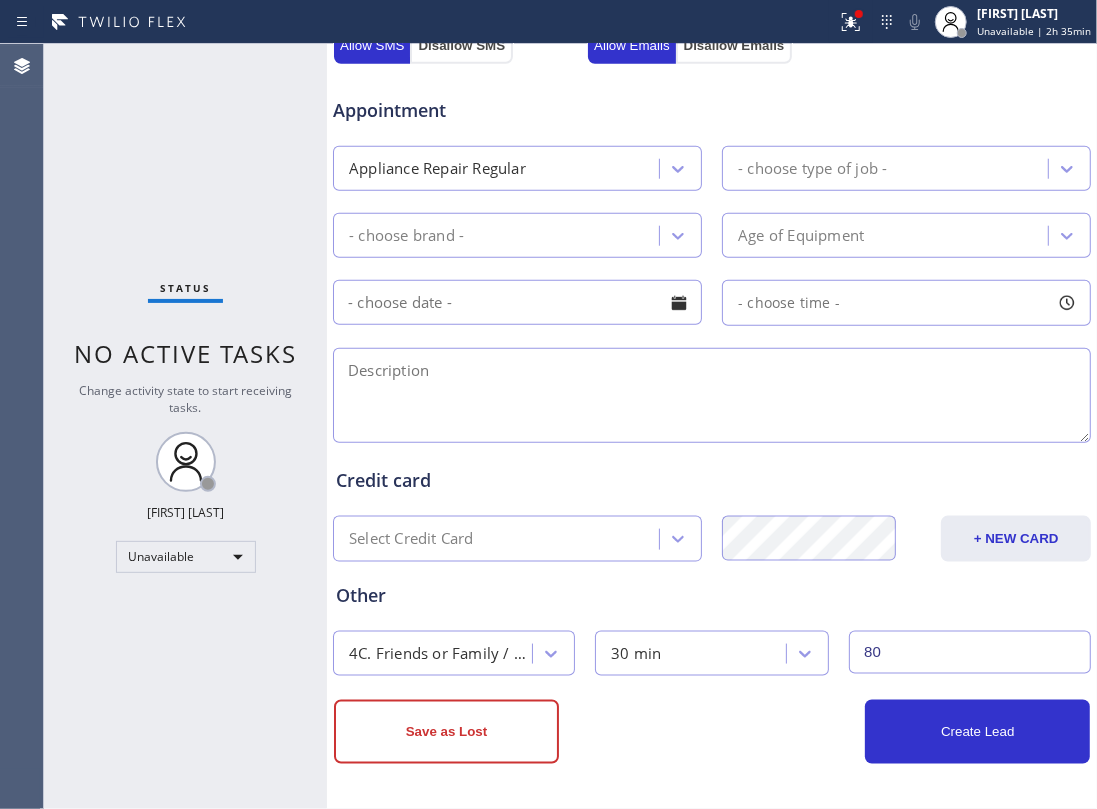 drag, startPoint x: 173, startPoint y: 148, endPoint x: 477, endPoint y: 216, distance: 311.51245 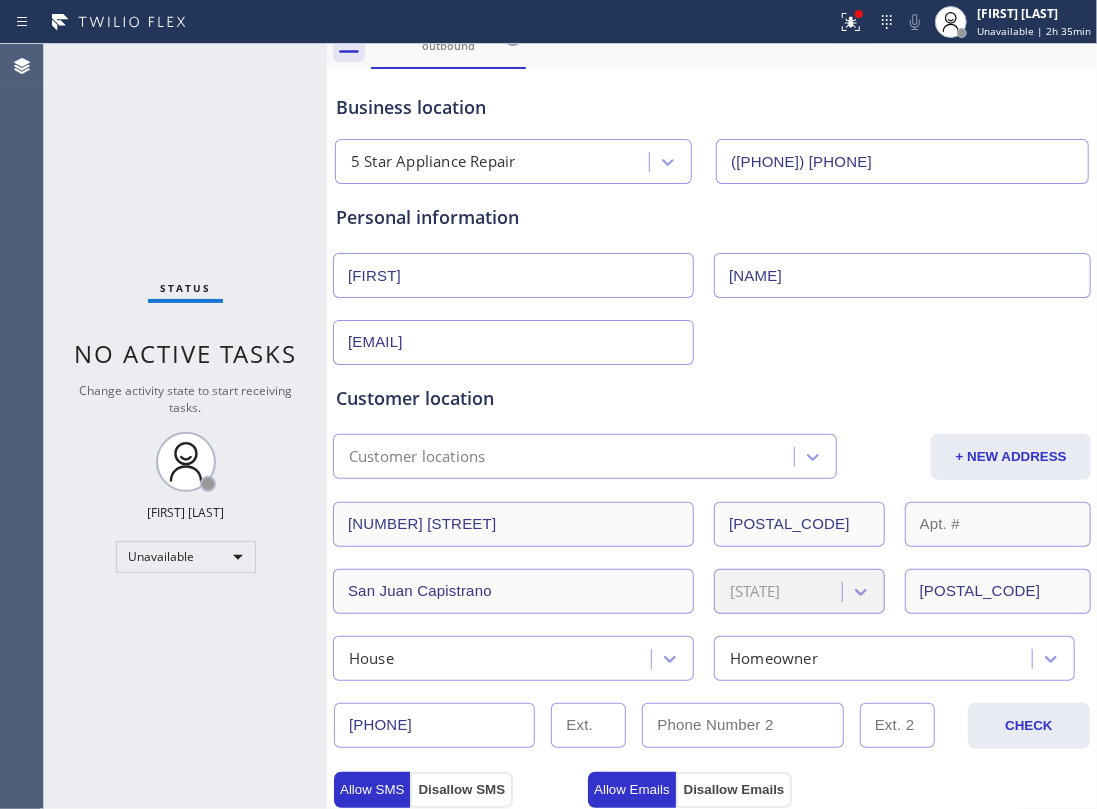 scroll, scrollTop: 0, scrollLeft: 0, axis: both 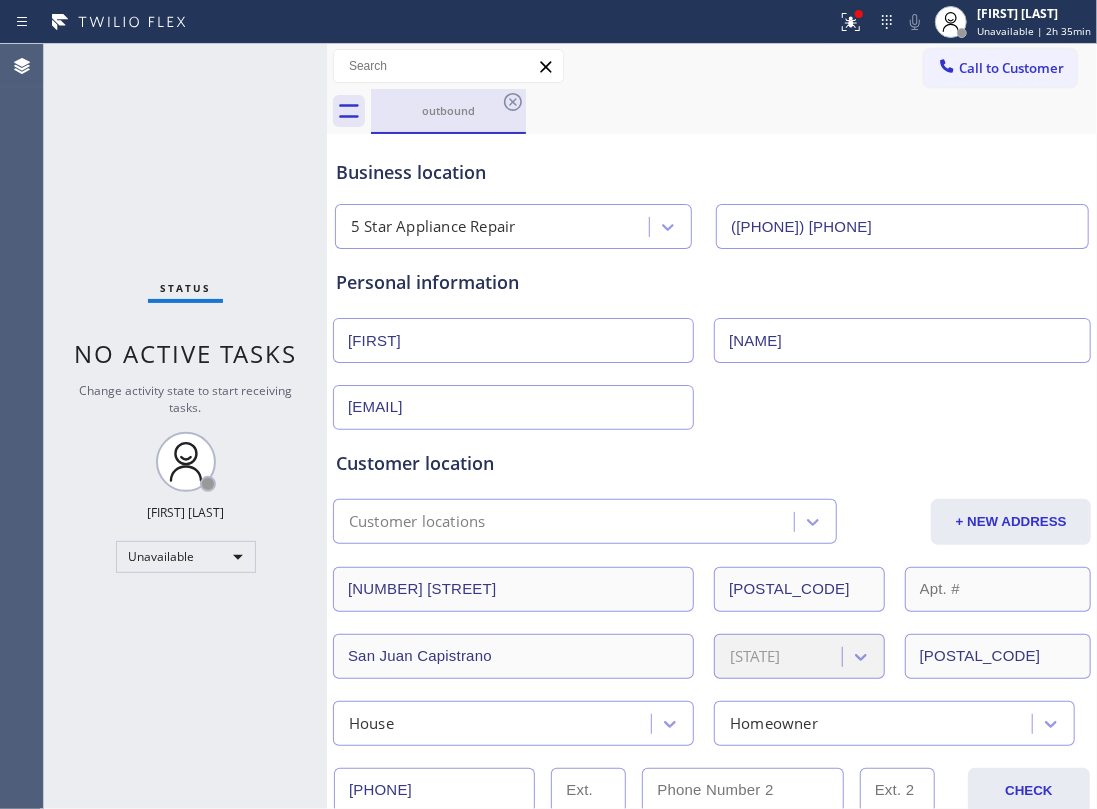 click on "outbound" at bounding box center (448, 110) 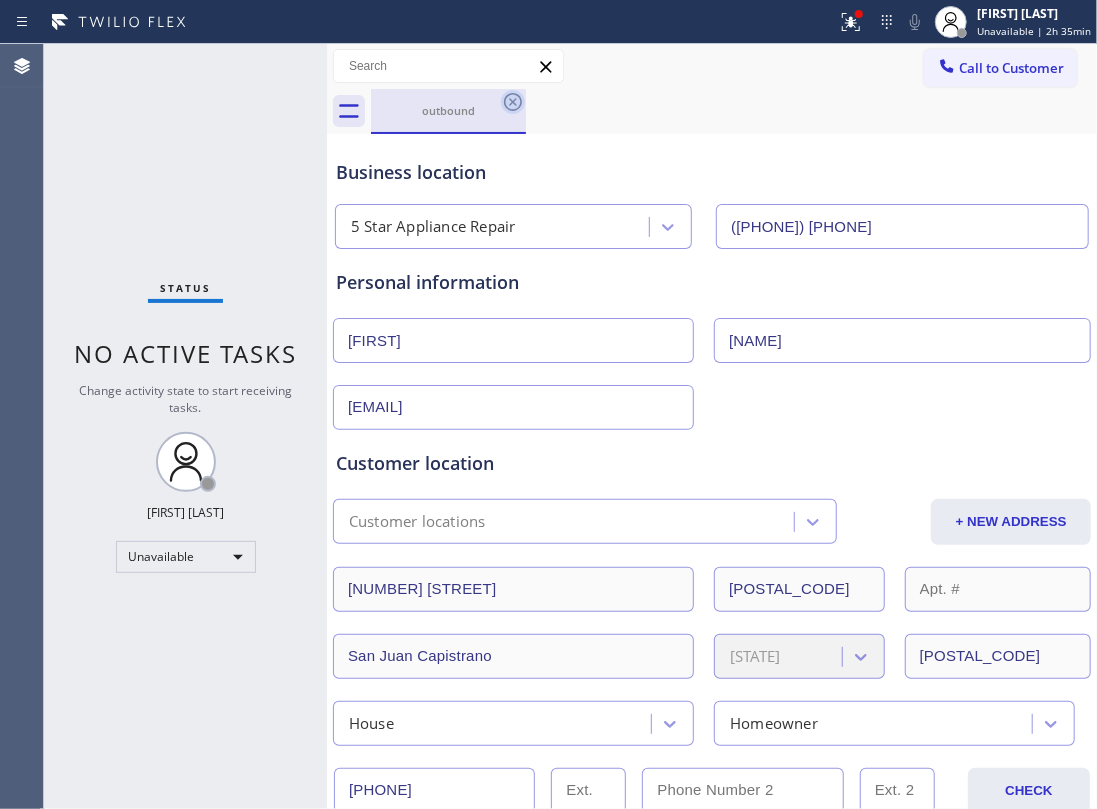 click 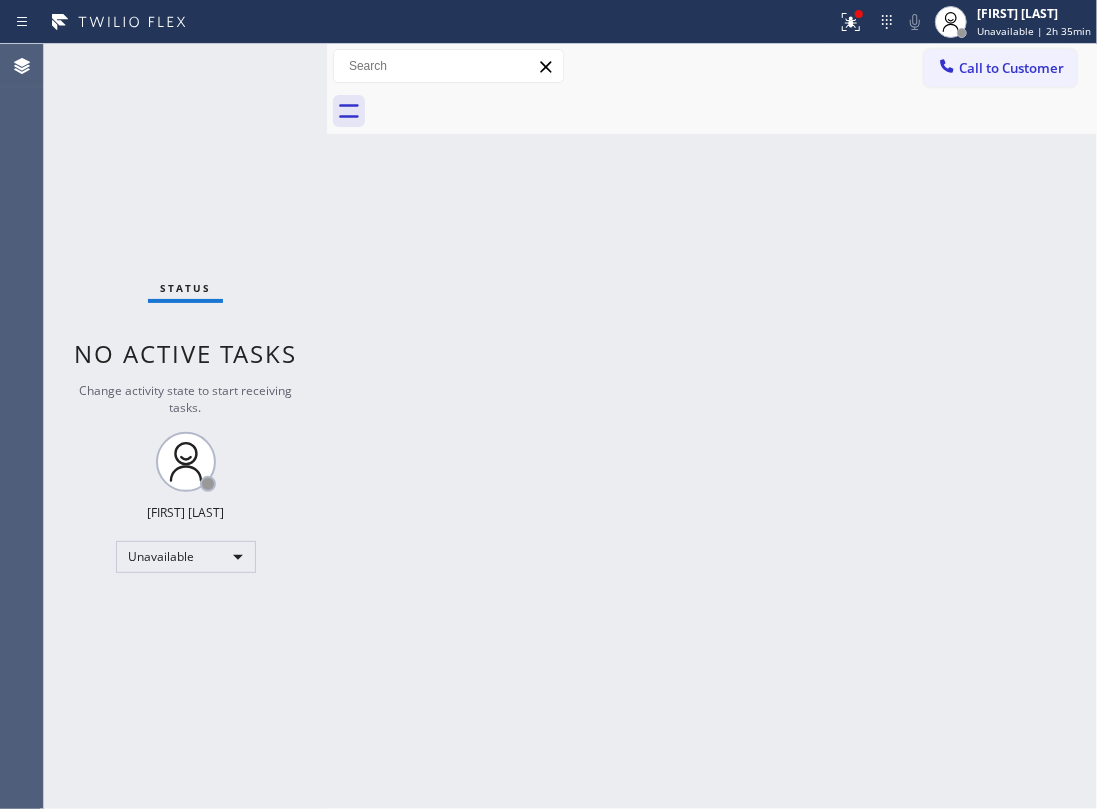 click on "Back to Dashboard Change Sender ID Customers Technicians Select a contact Outbound call Location Search location Your caller id phone number Customer number Call Customer info Name   Phone none Address none Change Sender ID HVAC +18559994417 5 Star Appliance +18557314952 Appliance Repair +18554611149 Plumbing +18889090120 Air Duct Cleaning +18006865038  Electricians +18005688664 Cancel Change Check personal SMS Reset Change No tabs Call to Customer Outbound call Location 5 Star Appliance Repair Your caller id phone number (855) 731-4952 Customer number Call Outbound call Technician Search Technician Your caller id phone number Your caller id phone number Call" at bounding box center [712, 426] 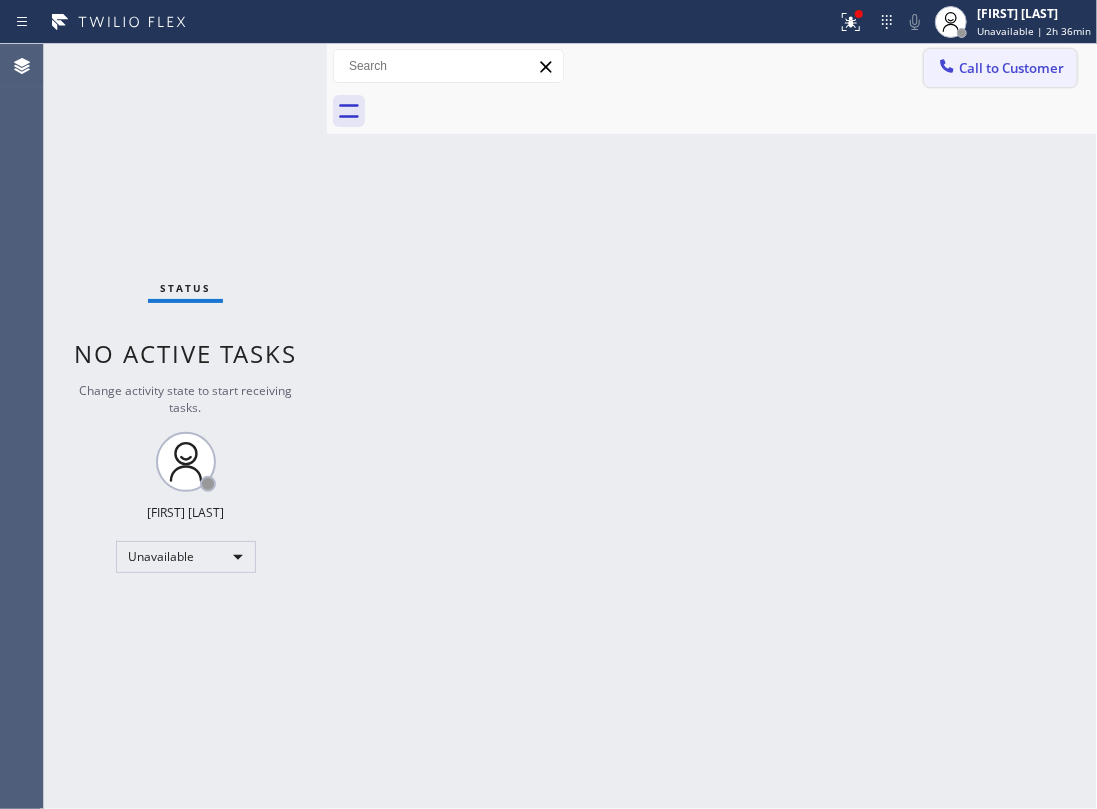 click on "Call to Customer" at bounding box center (1011, 68) 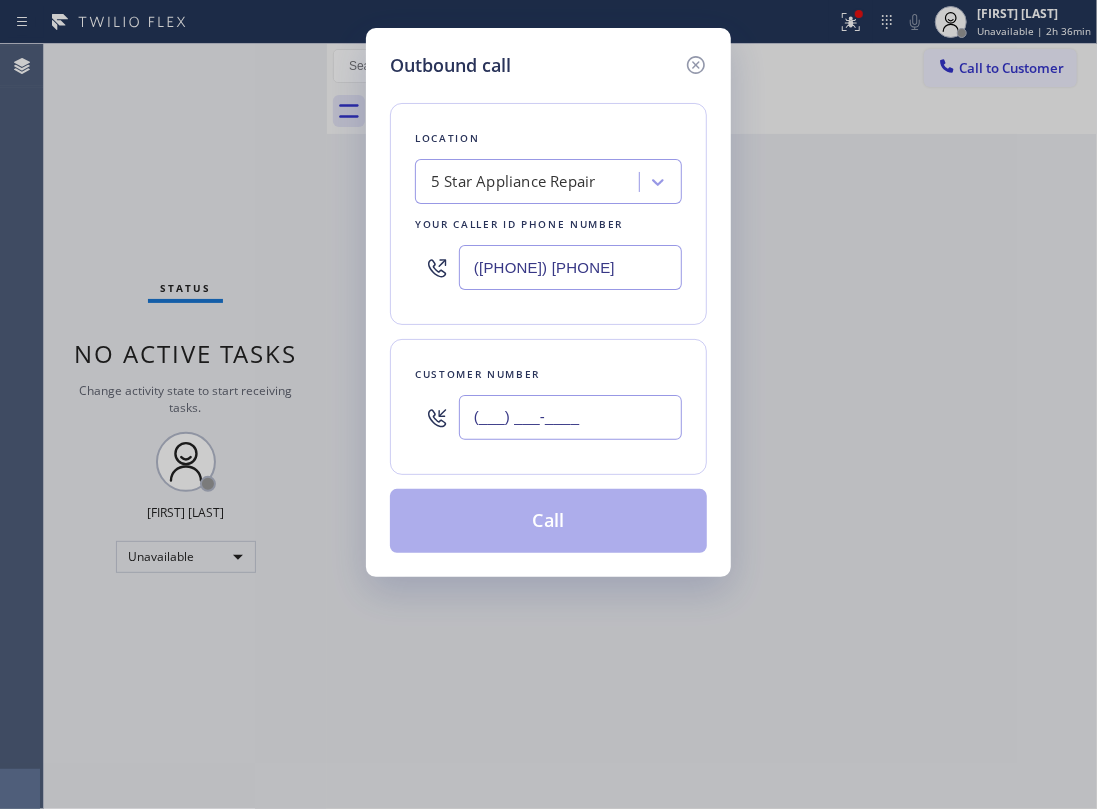 click on "(___) ___-____" at bounding box center (570, 417) 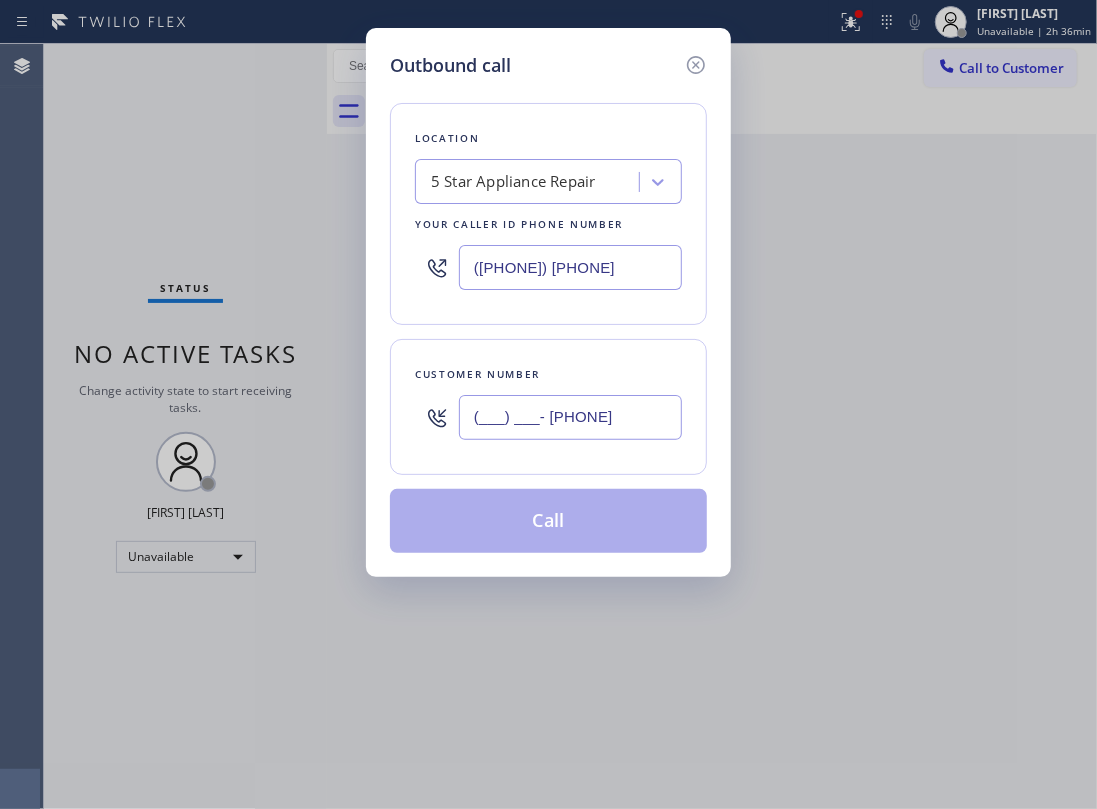 type on "(___) ___-8185" 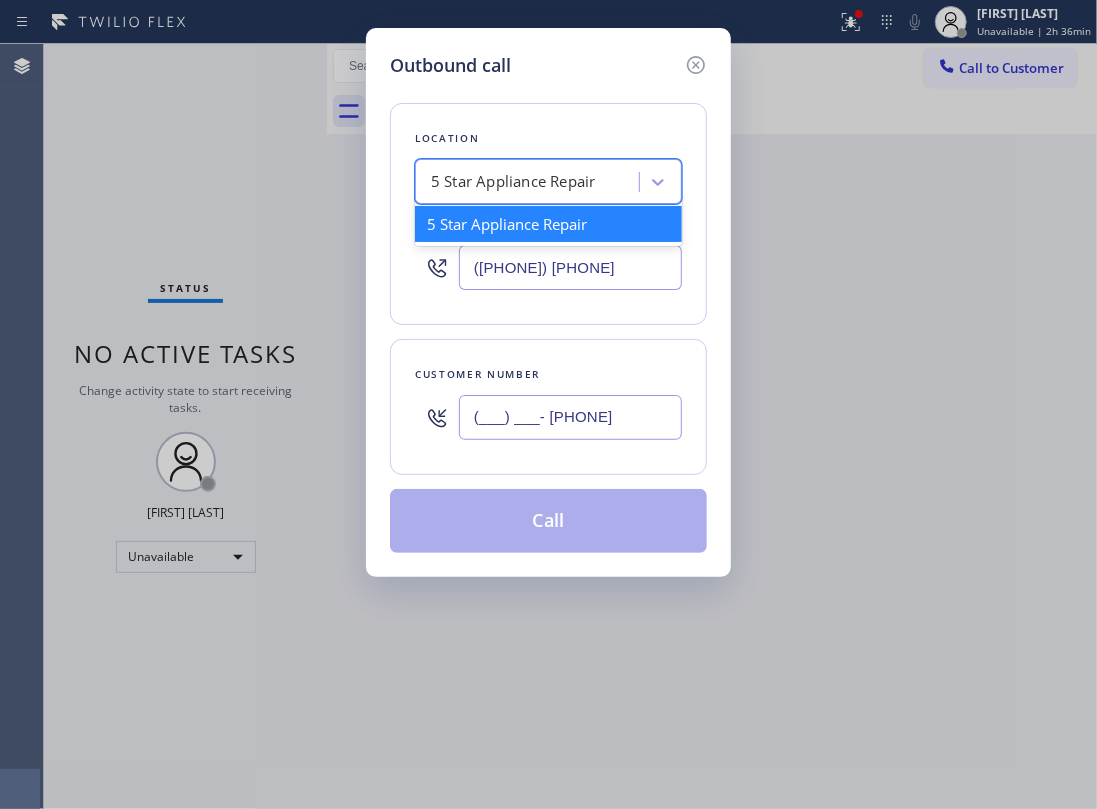 paste on "Santa Monica Golden Air" 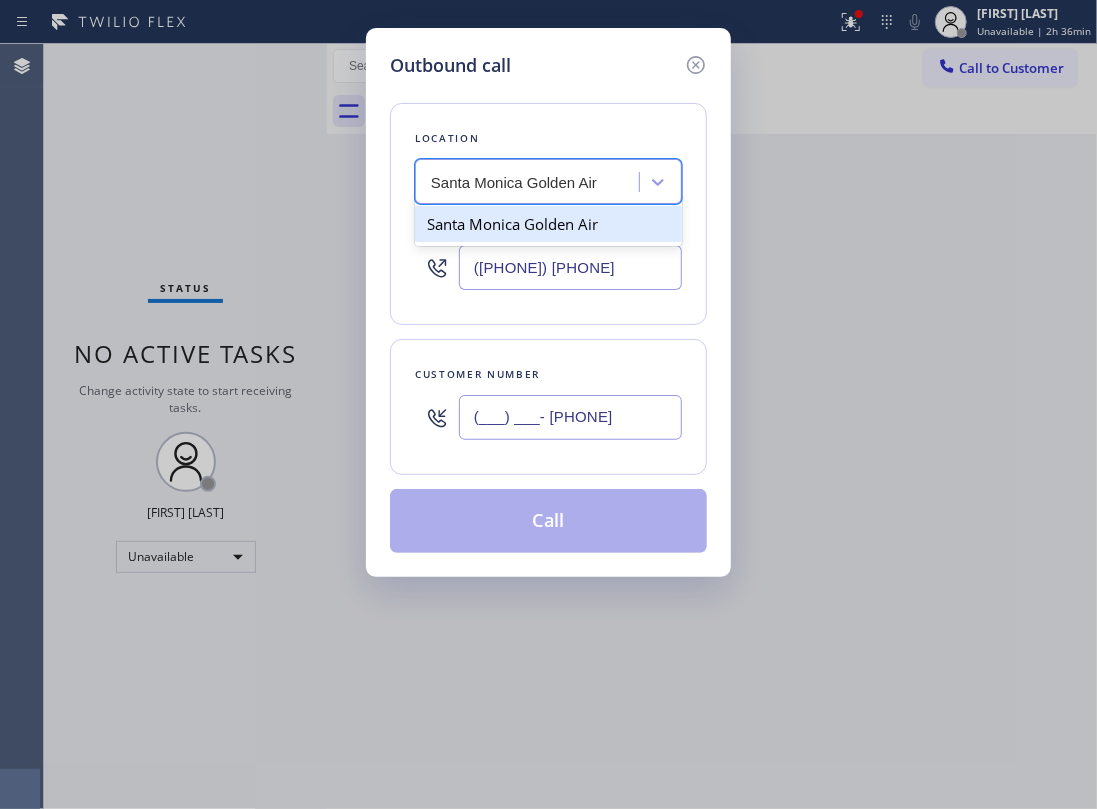click on "Santa Monica Golden Air" at bounding box center (548, 224) 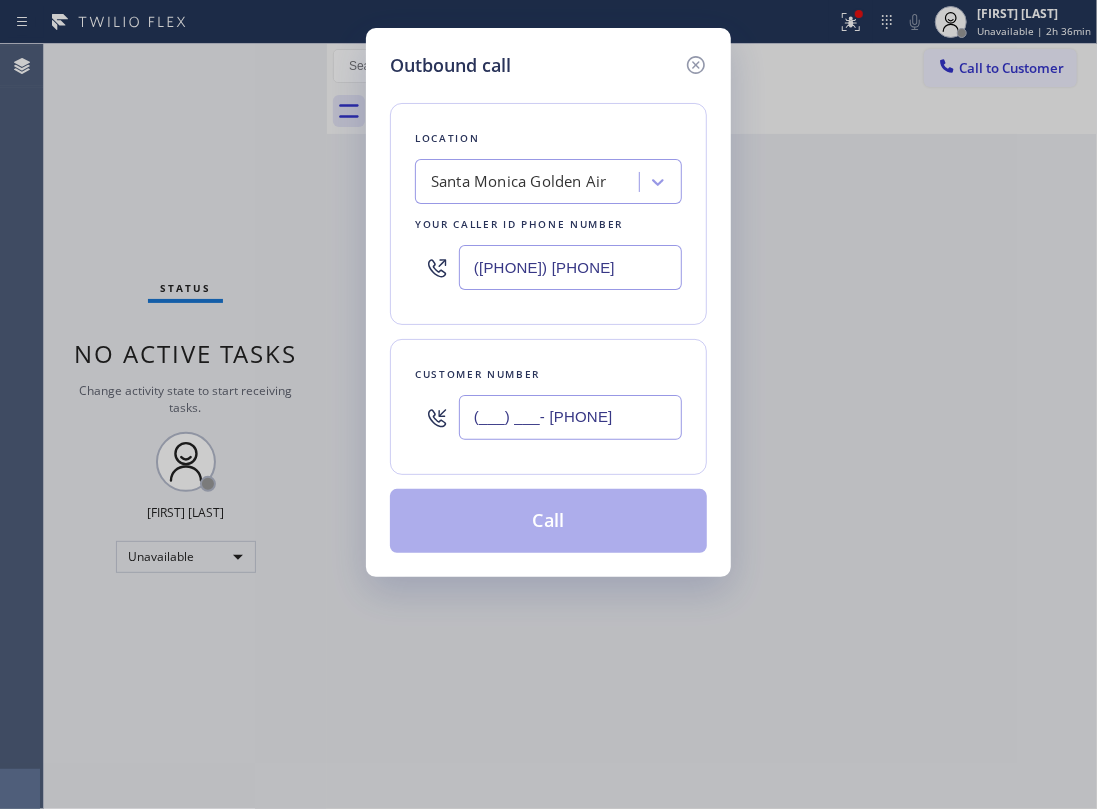 click on "Customer number (___) ___-8185" at bounding box center (548, 407) 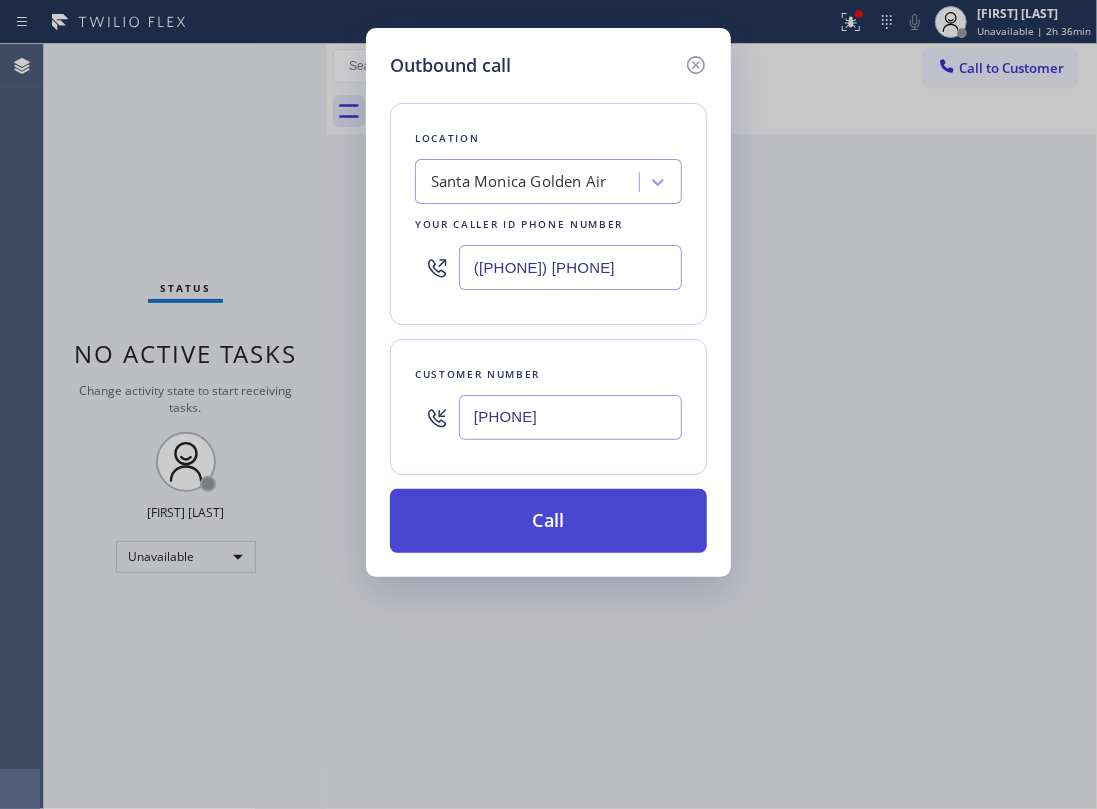 type on "(818) 581-6007" 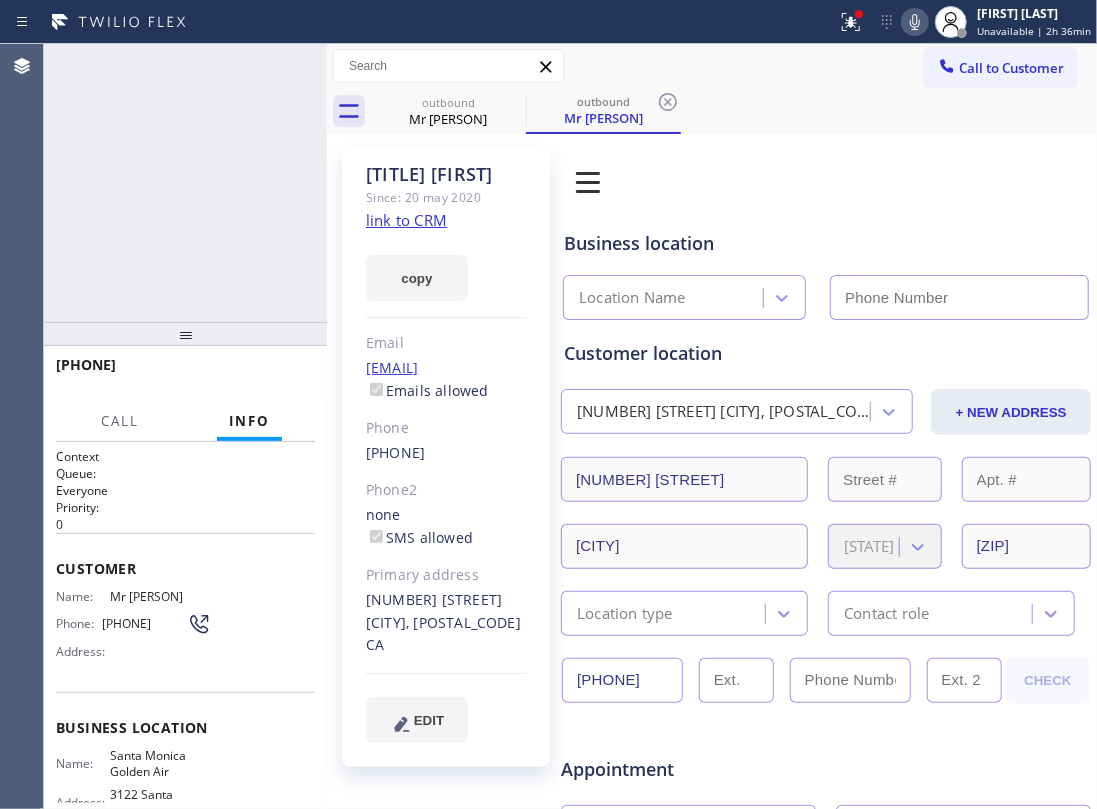 type on "(424) 772-3921" 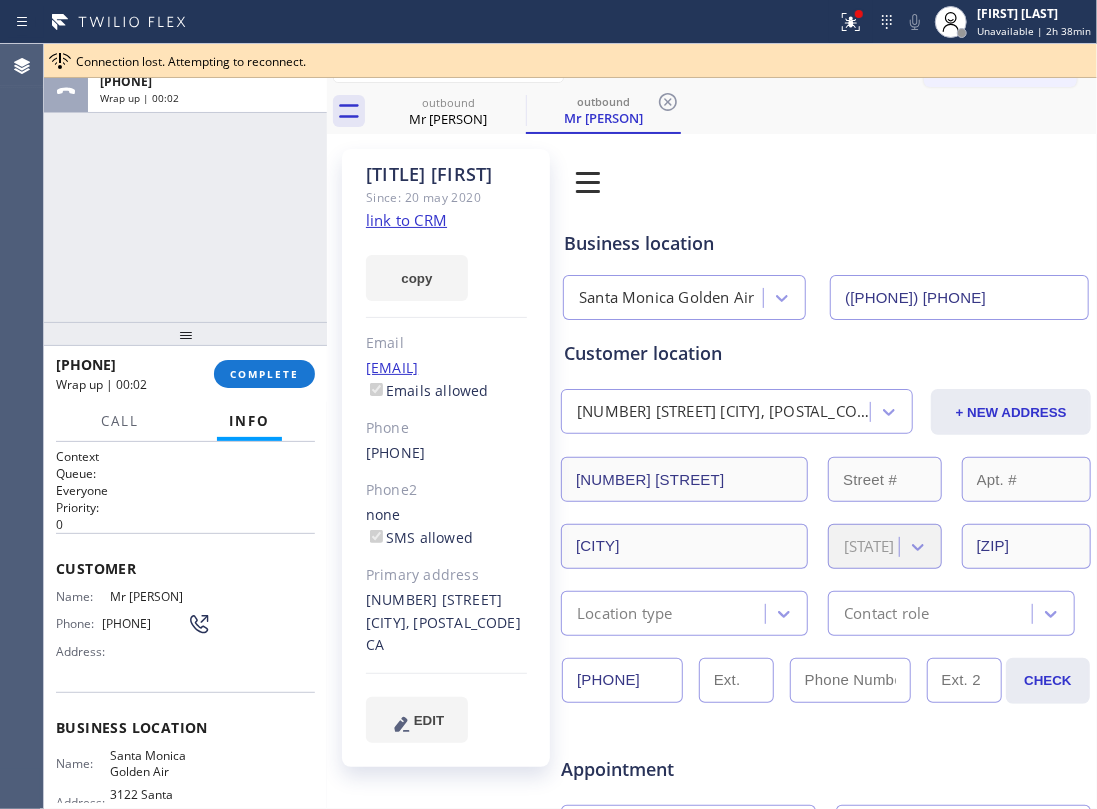 click on "ALL TASKS ALL TASKS ACTIVE TASKS TASKS IN WRAP UP +18185816007 Wrap up | 00:02" at bounding box center [185, 183] 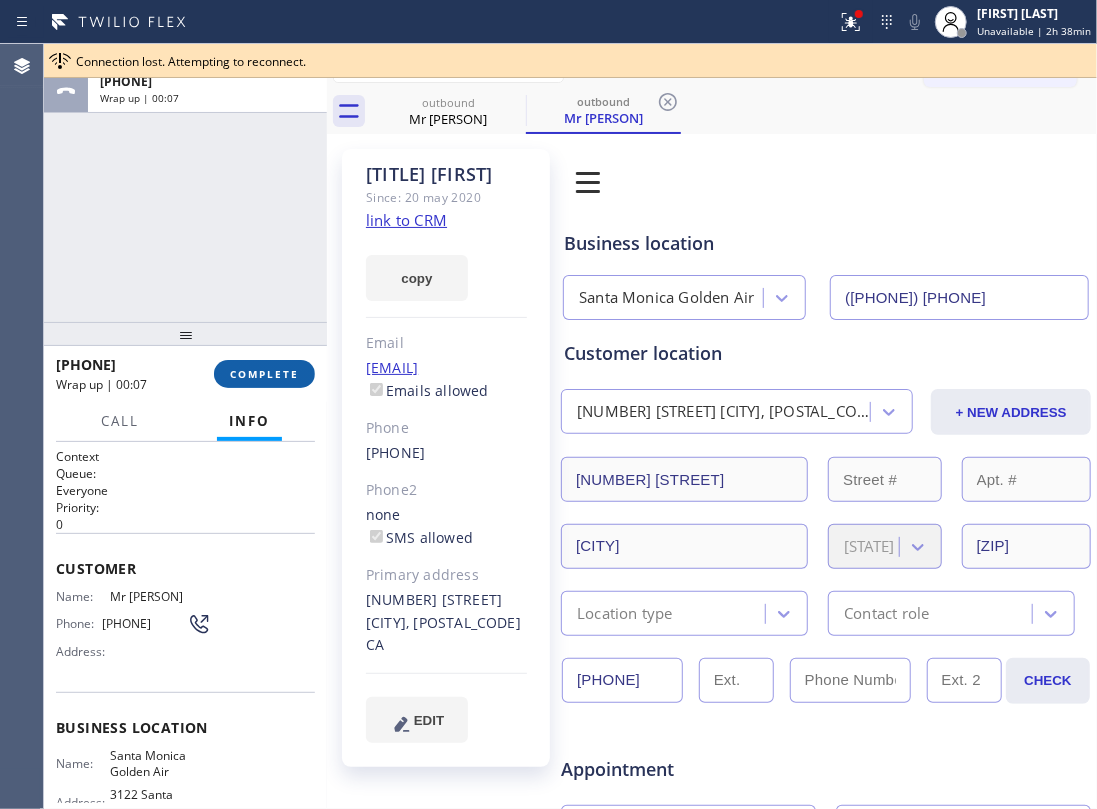 click on "COMPLETE" at bounding box center [264, 374] 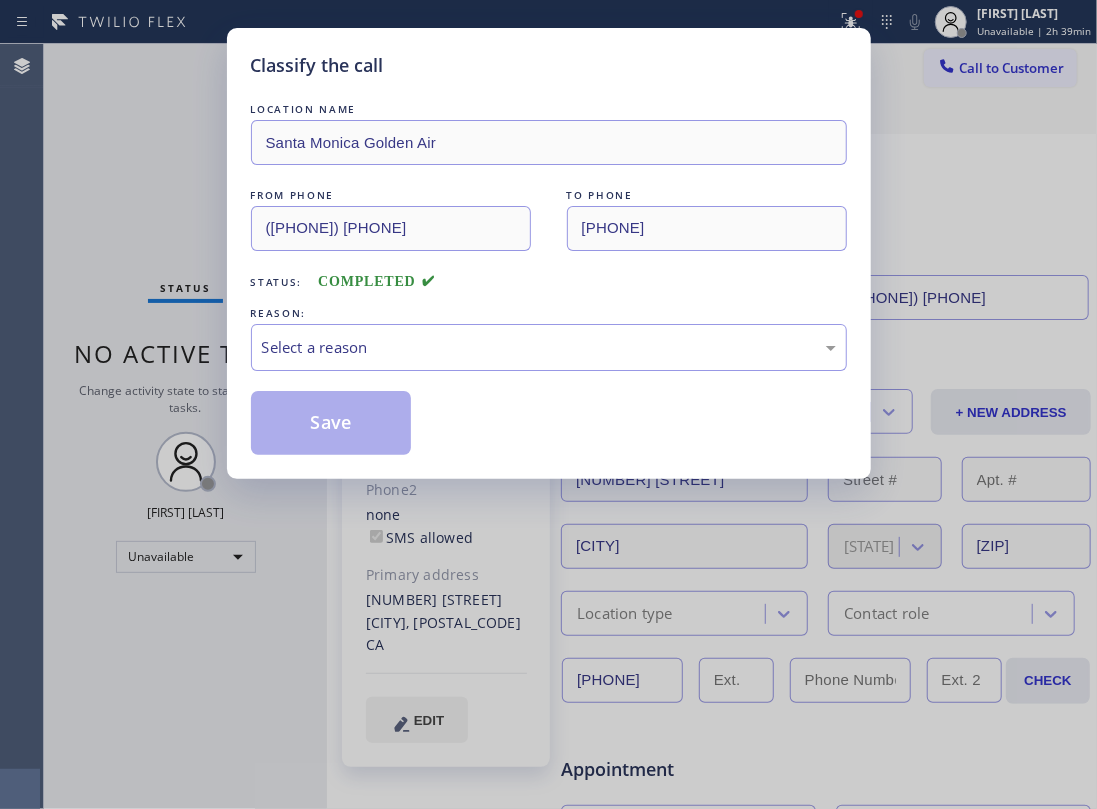 click on "Classify the call LOCATION NAME Santa Monica Golden Air FROM PHONE (424) 772-3921 TO PHONE (818) 581-6007 Status: COMPLETED REASON: Select a reason Save" at bounding box center [548, 404] 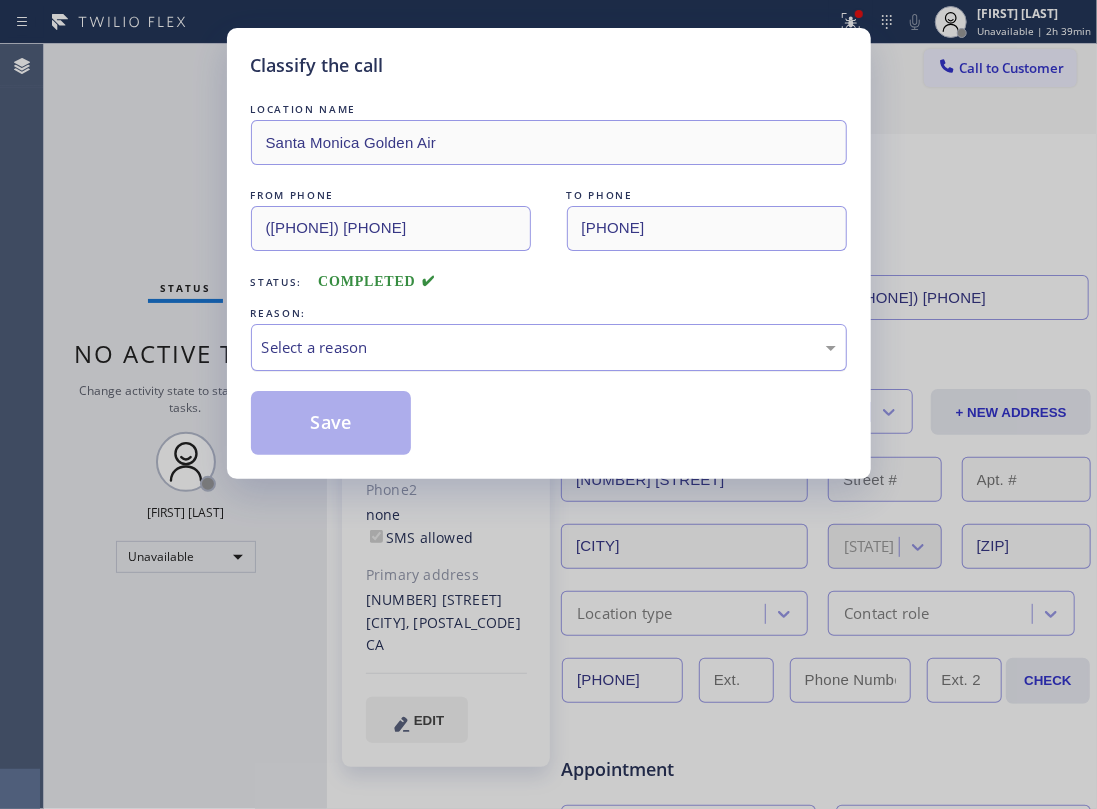 click on "Select a reason" at bounding box center (549, 347) 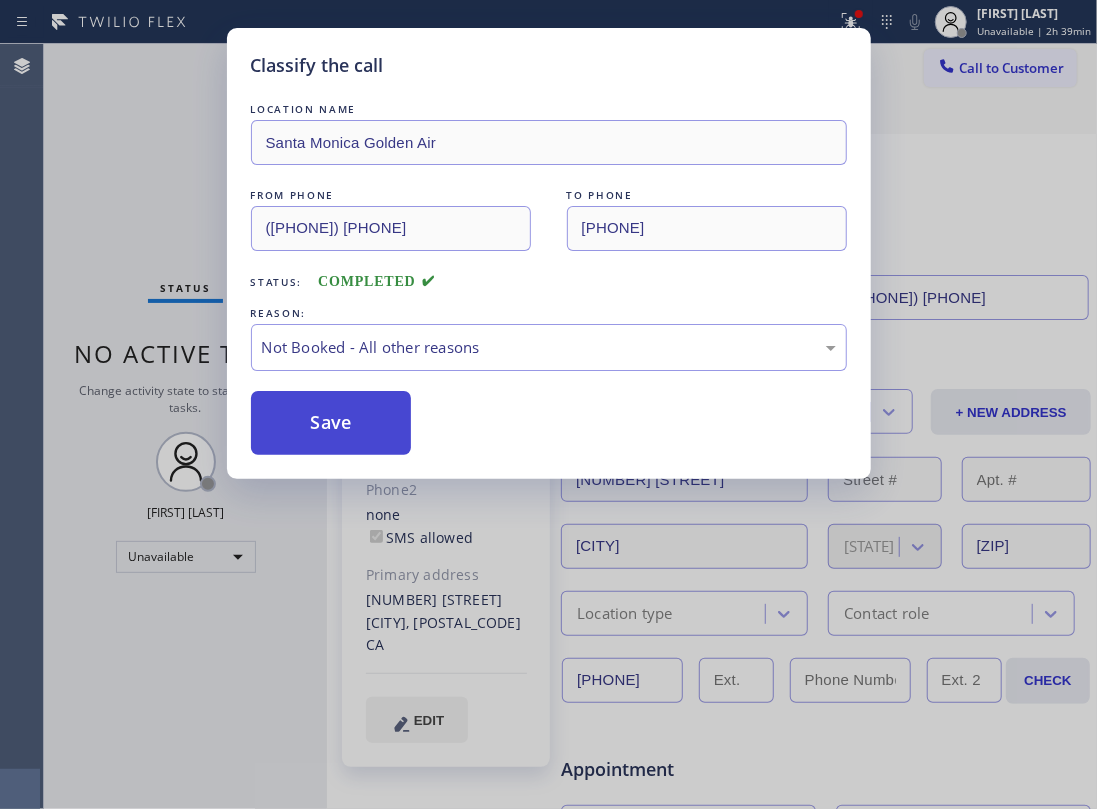 click on "Save" at bounding box center [331, 423] 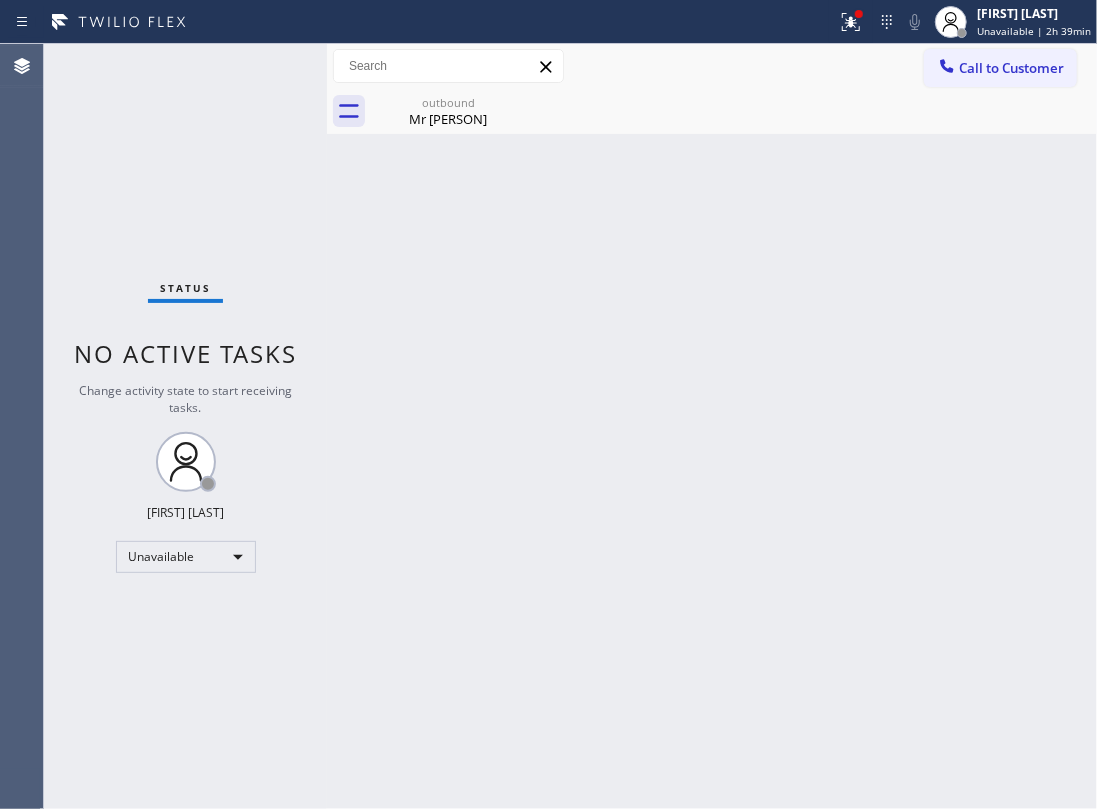 click on "Call to Customer" at bounding box center (1011, 68) 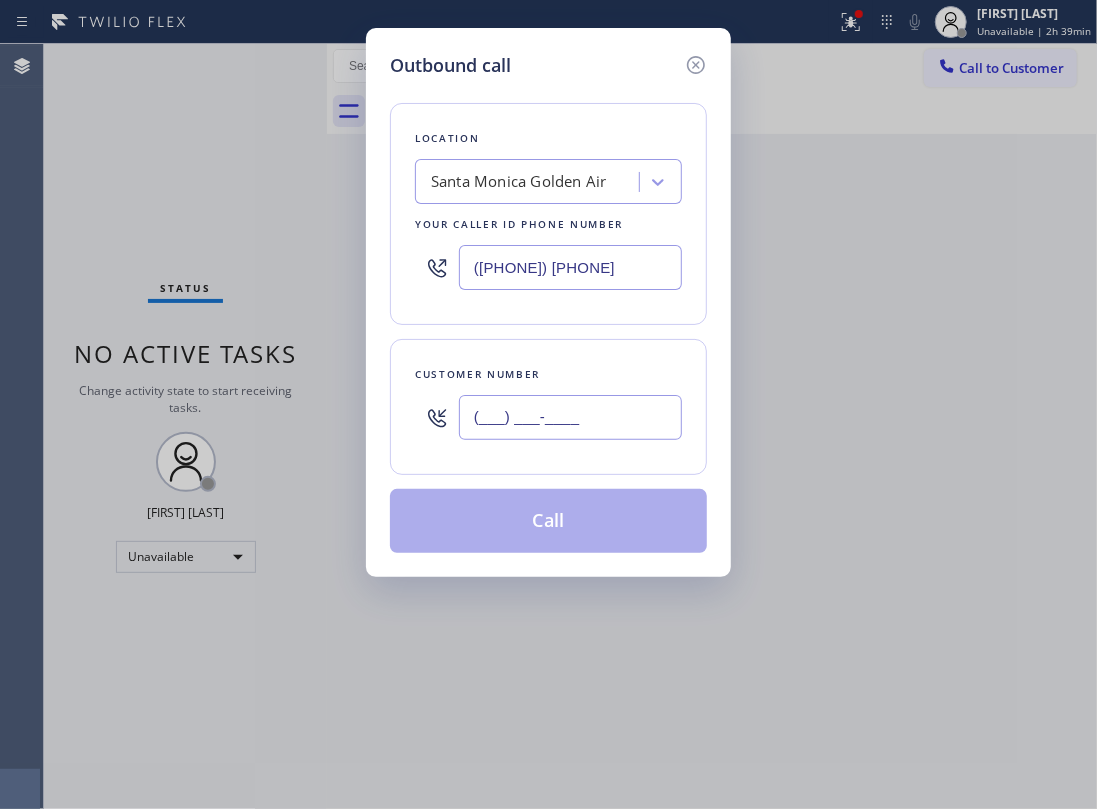 click on "(___) ___-____" at bounding box center (570, 417) 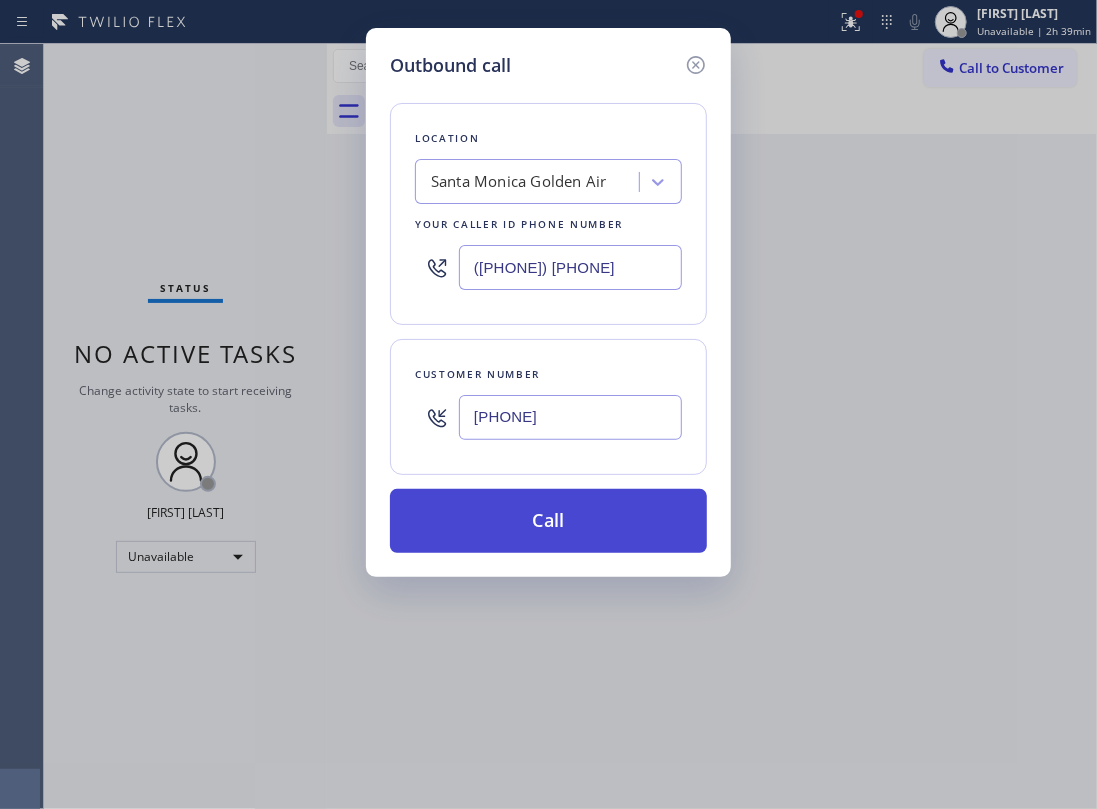 type on "(818) 581-6007" 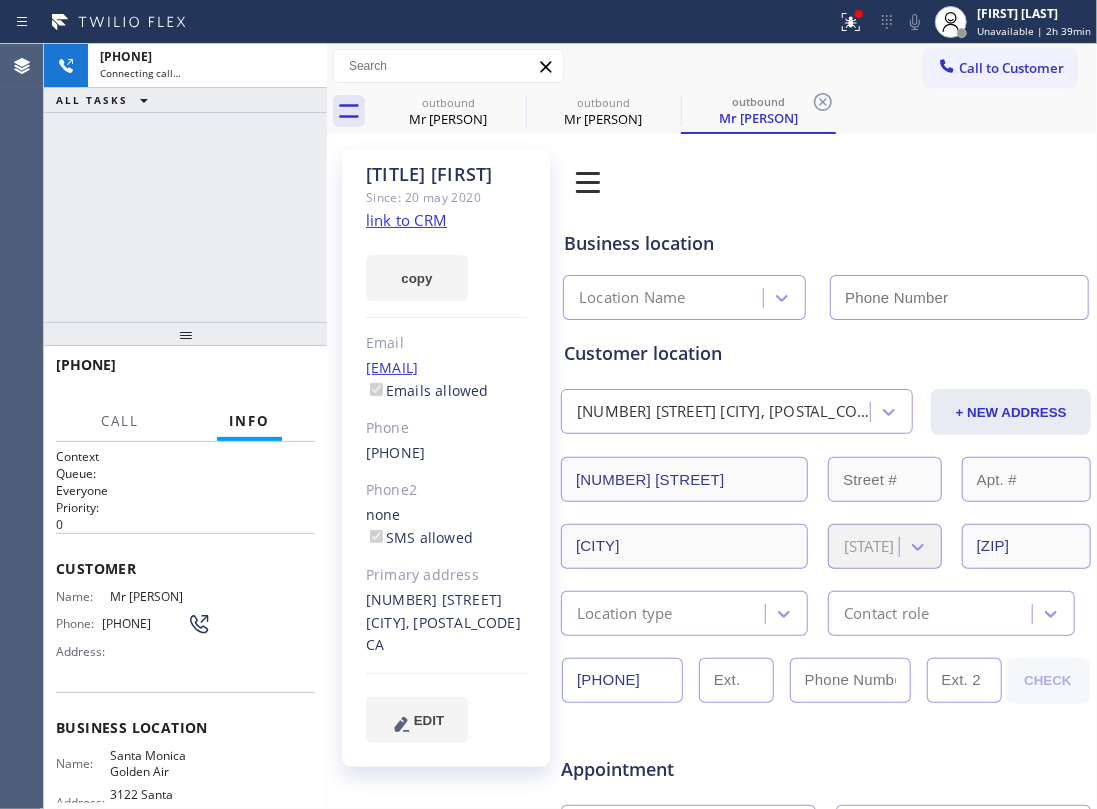 type on "(424) 772-3921" 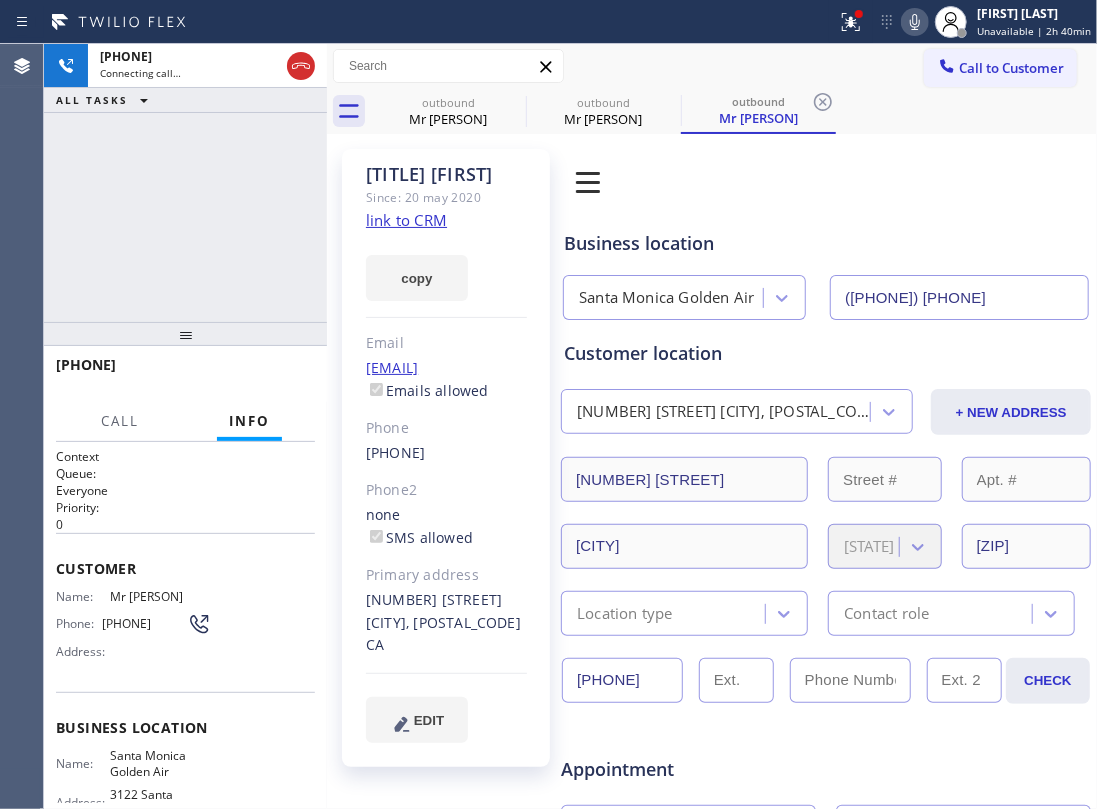 click on "(818) 581-6007" 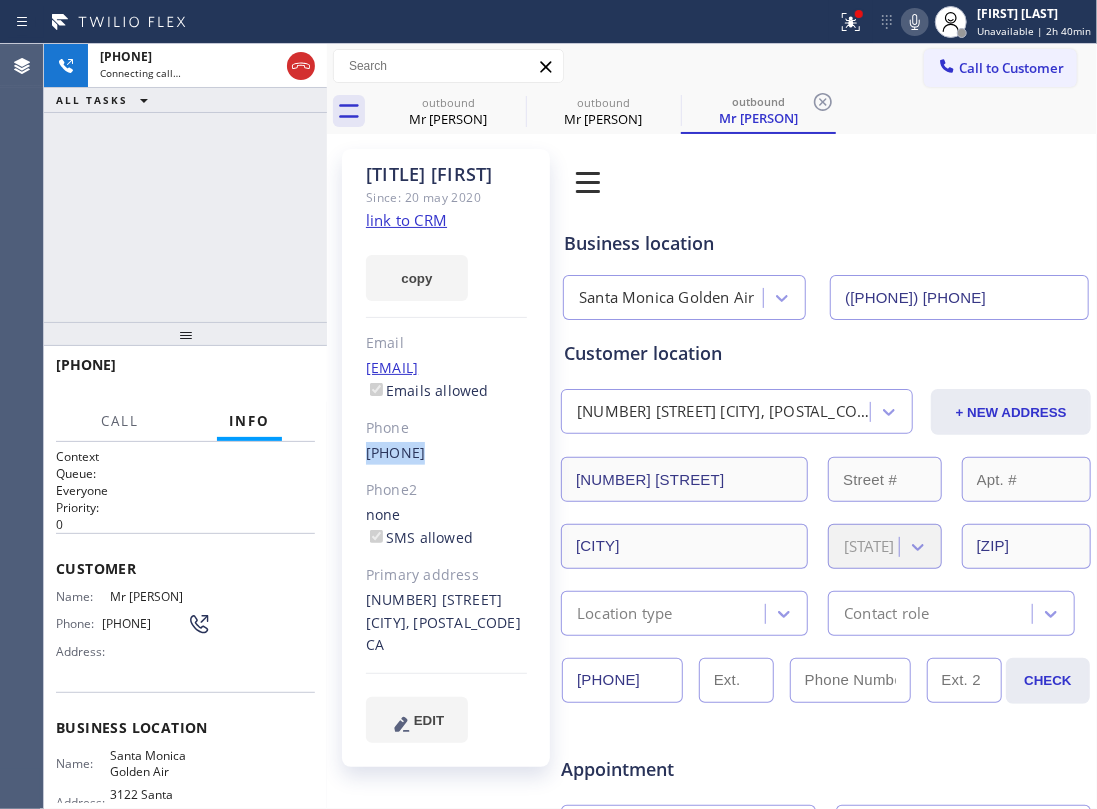 click on "(818) 581-6007" 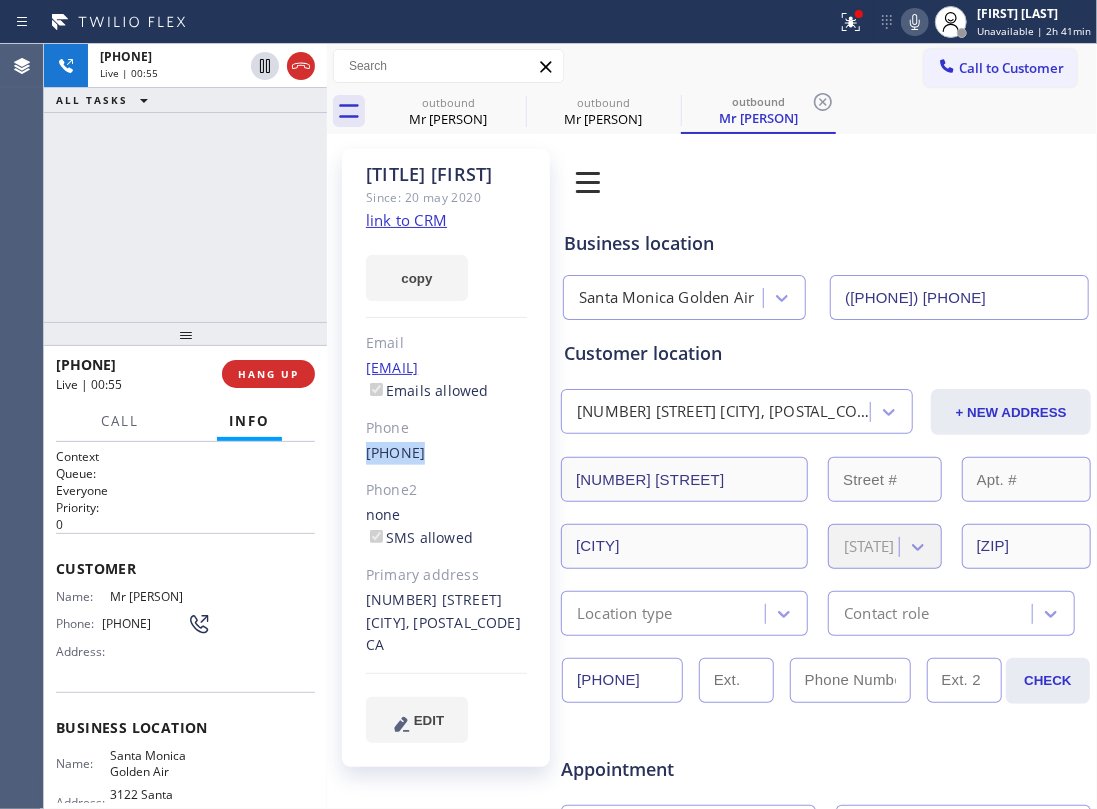 click on "+18185816007 Live | 00:55 ALL TASKS ALL TASKS ACTIVE TASKS TASKS IN WRAP UP" at bounding box center (185, 183) 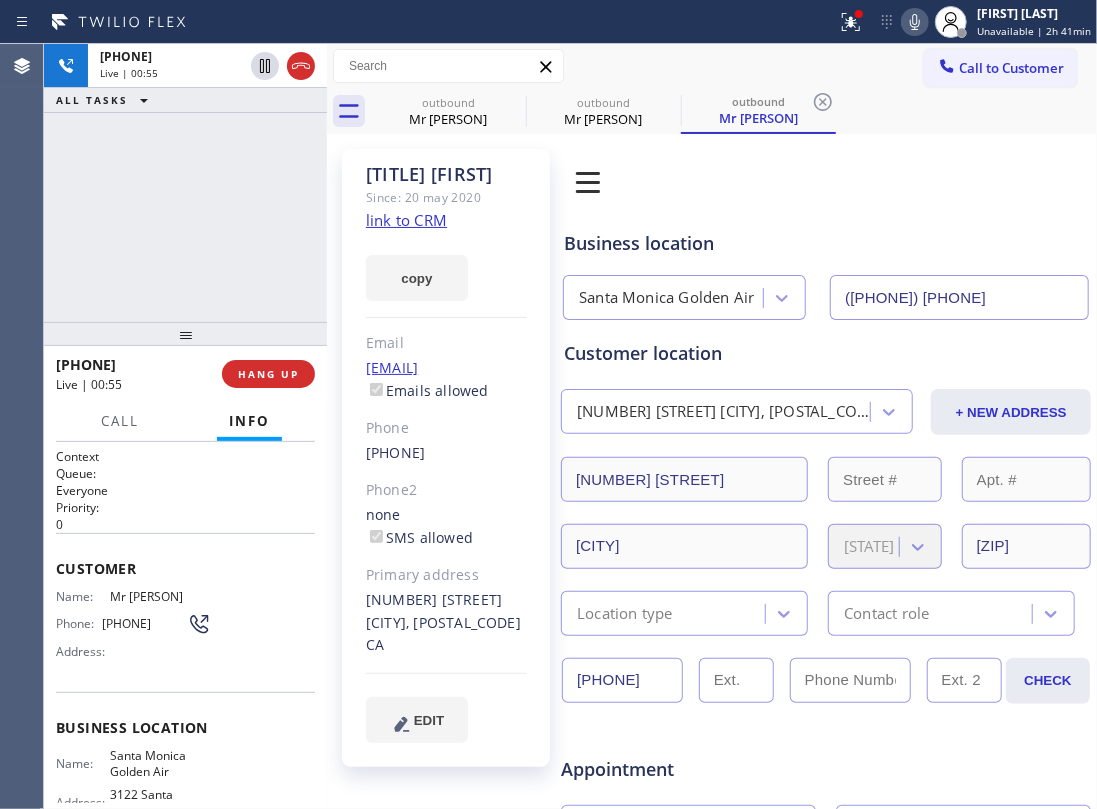 click on "+18185816007 Live | 00:55 ALL TASKS ALL TASKS ACTIVE TASKS TASKS IN WRAP UP" at bounding box center [185, 183] 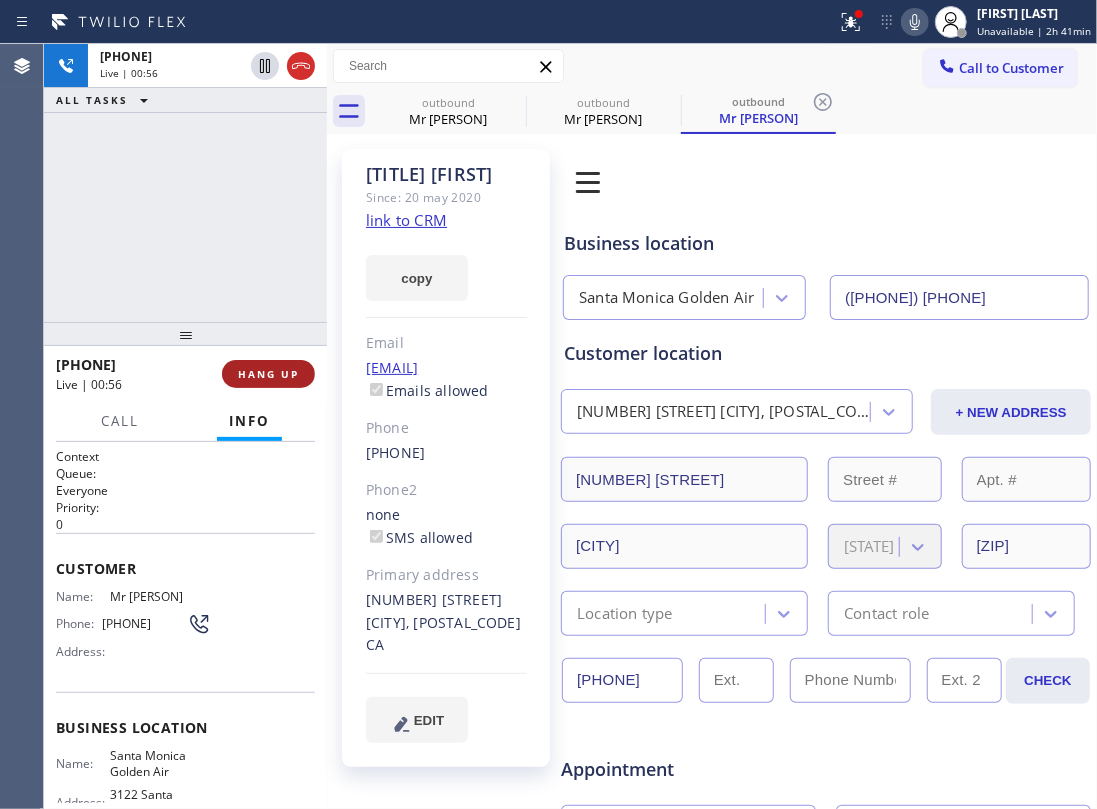 click on "HANG UP" at bounding box center [268, 374] 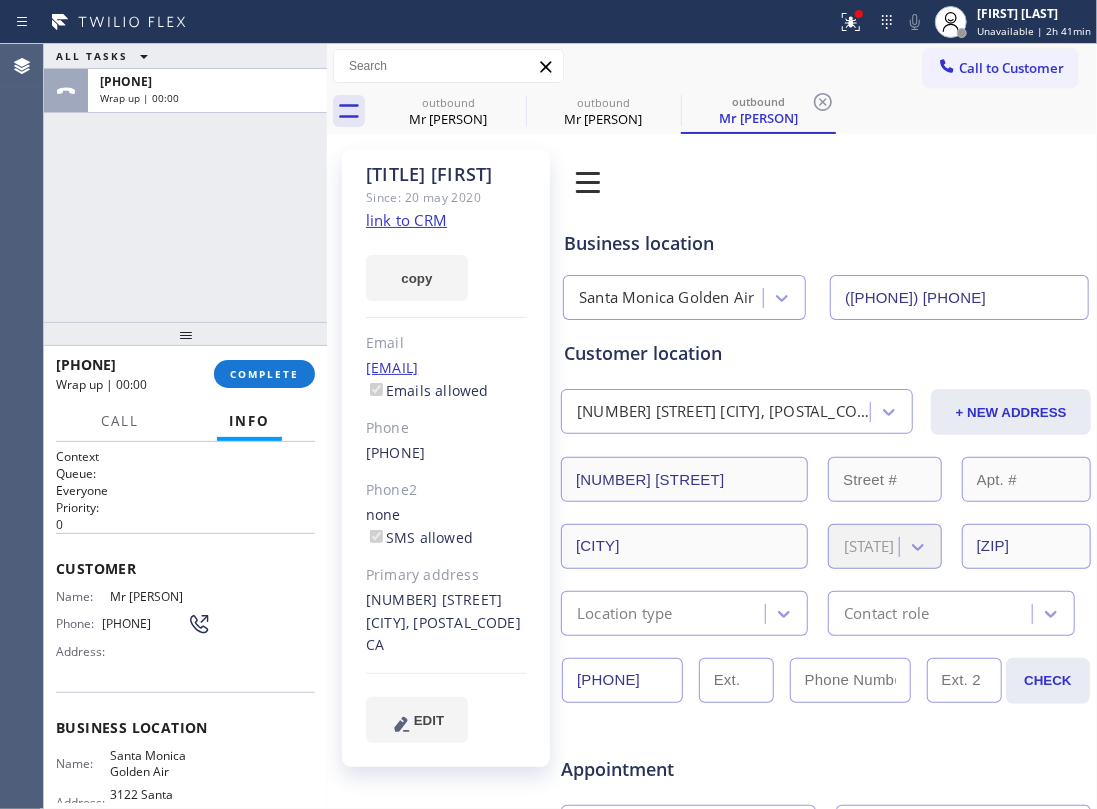 click on "+18185816007 Wrap up | 00:00 COMPLETE" at bounding box center (185, 374) 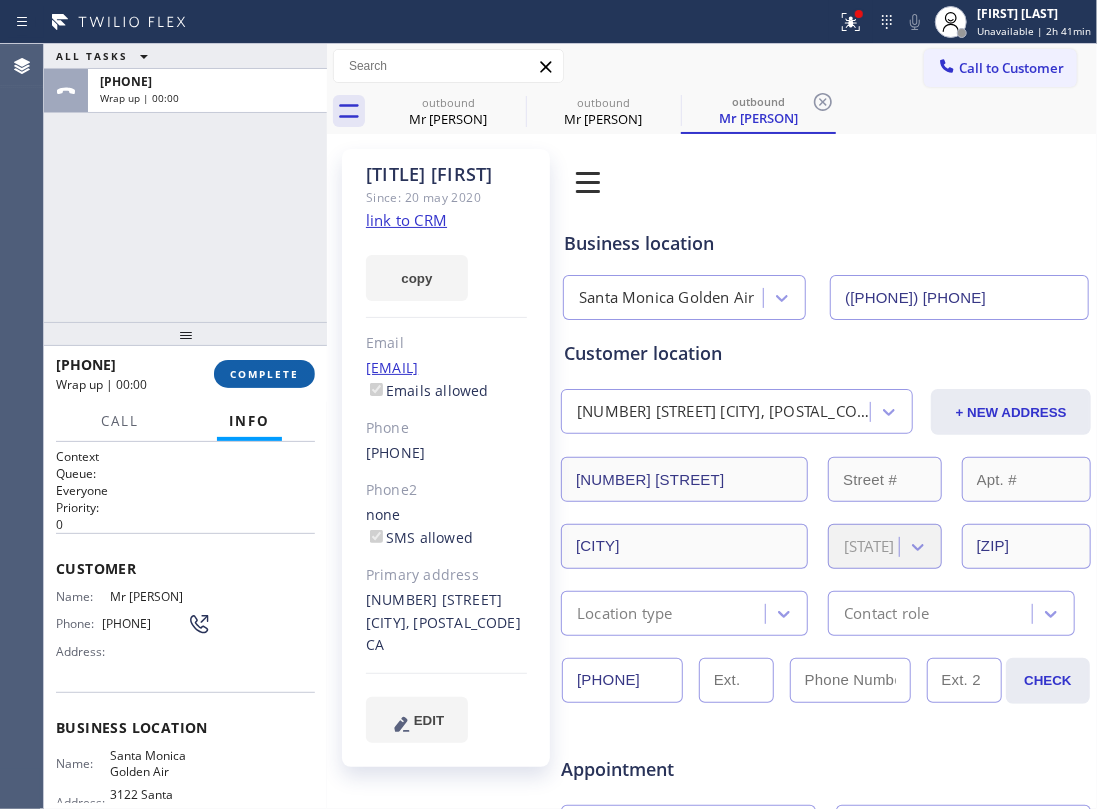 click on "COMPLETE" at bounding box center [264, 374] 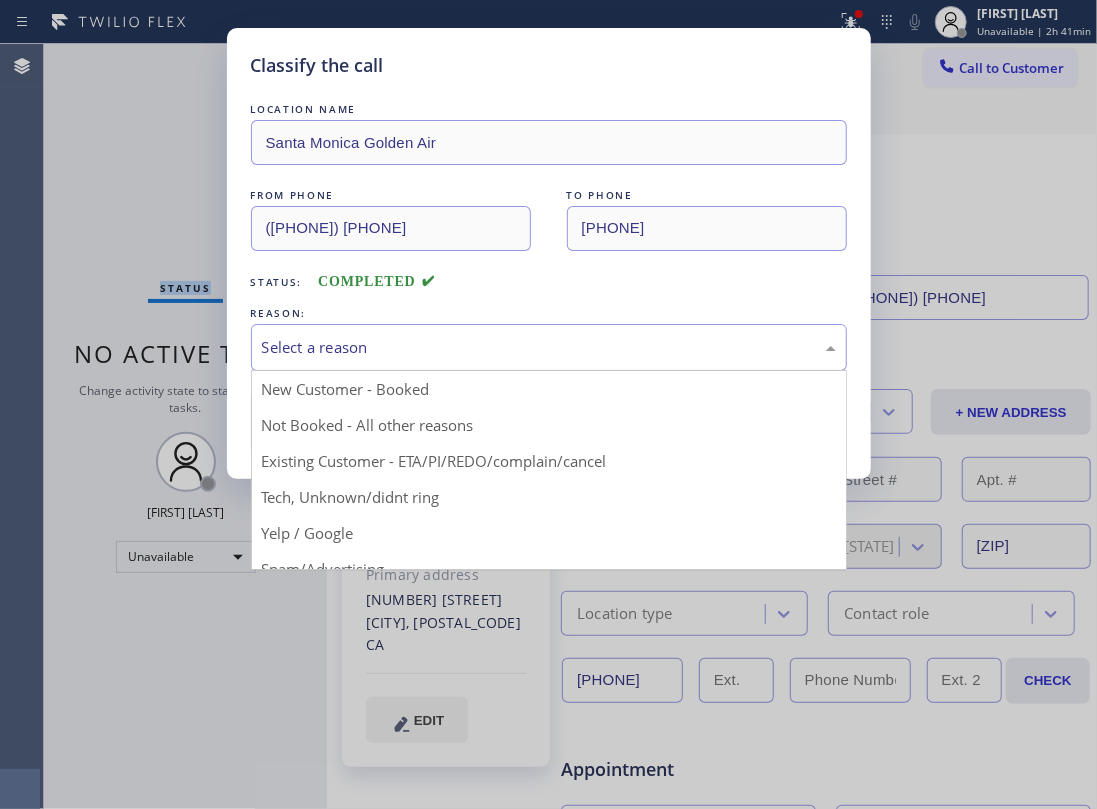 click on "Select a reason" at bounding box center [549, 347] 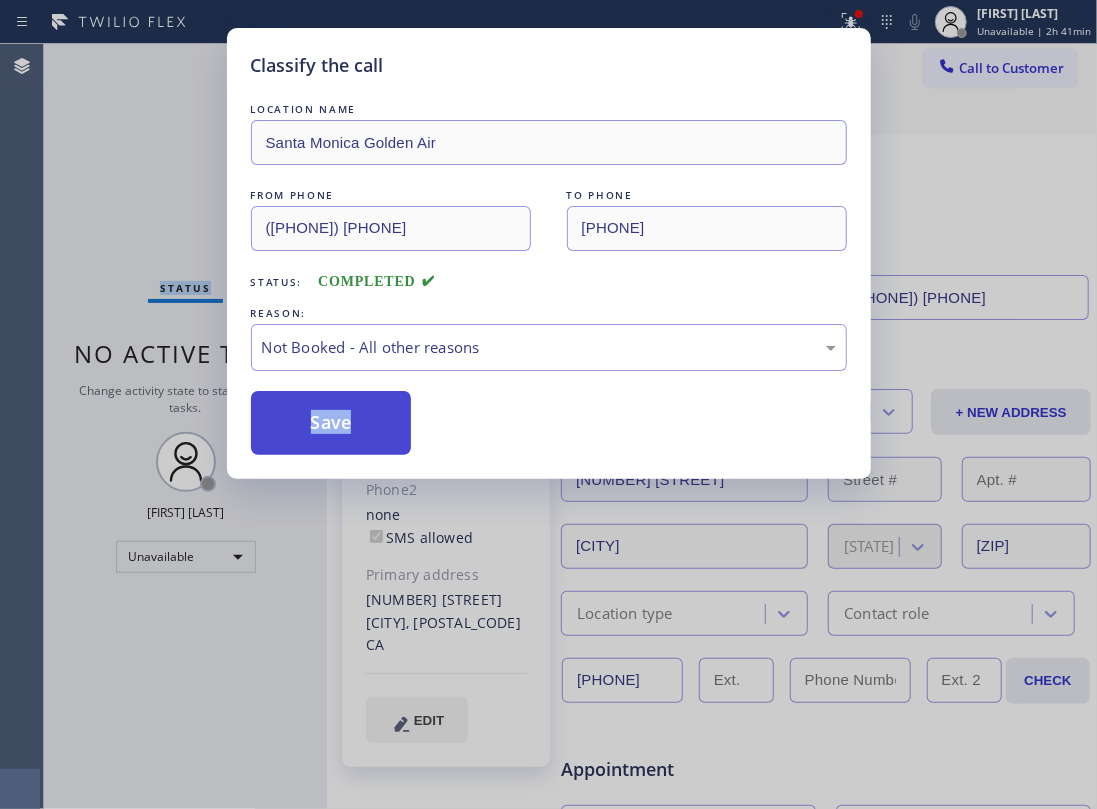 click on "Save" at bounding box center (331, 423) 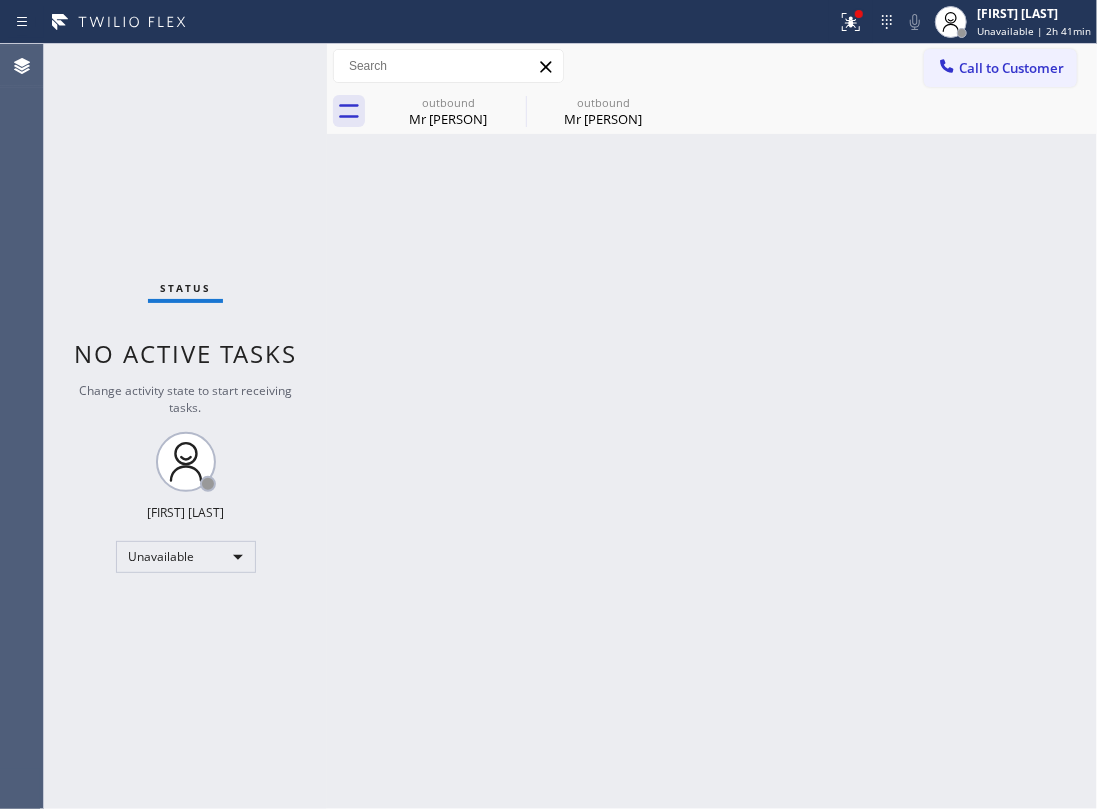 drag, startPoint x: 489, startPoint y: 334, endPoint x: 461, endPoint y: 174, distance: 162.43152 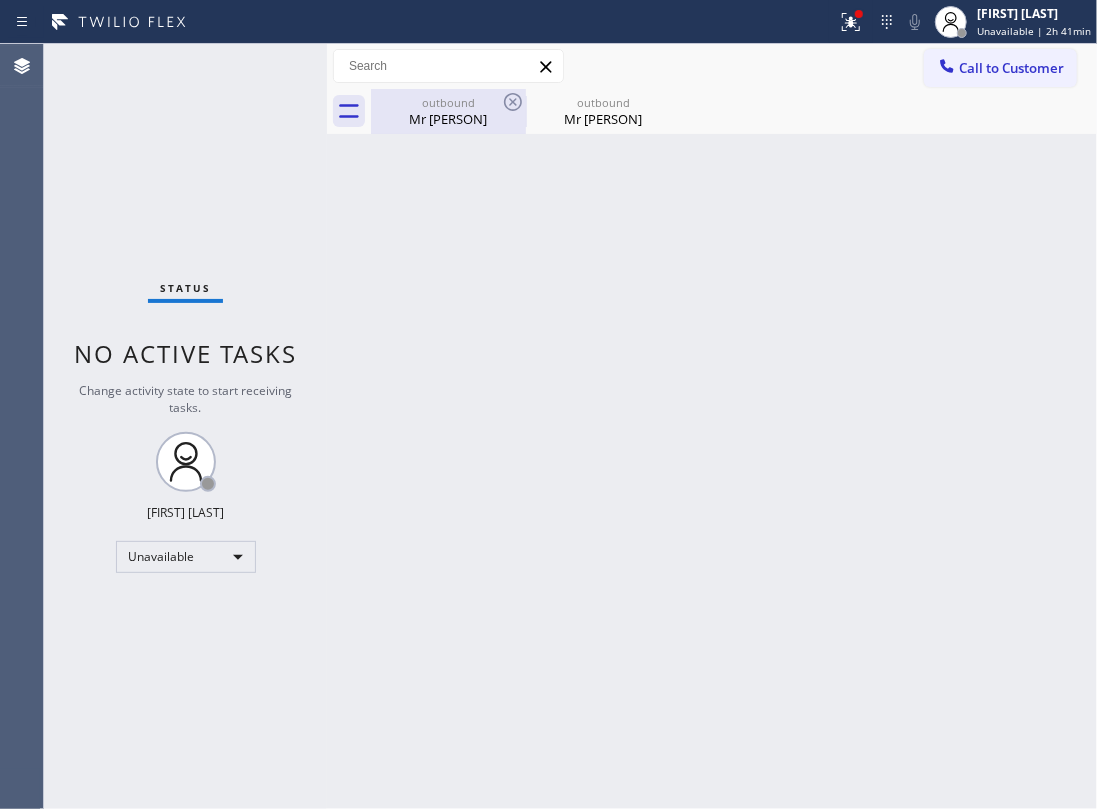 click on "Mr Michael" at bounding box center [448, 119] 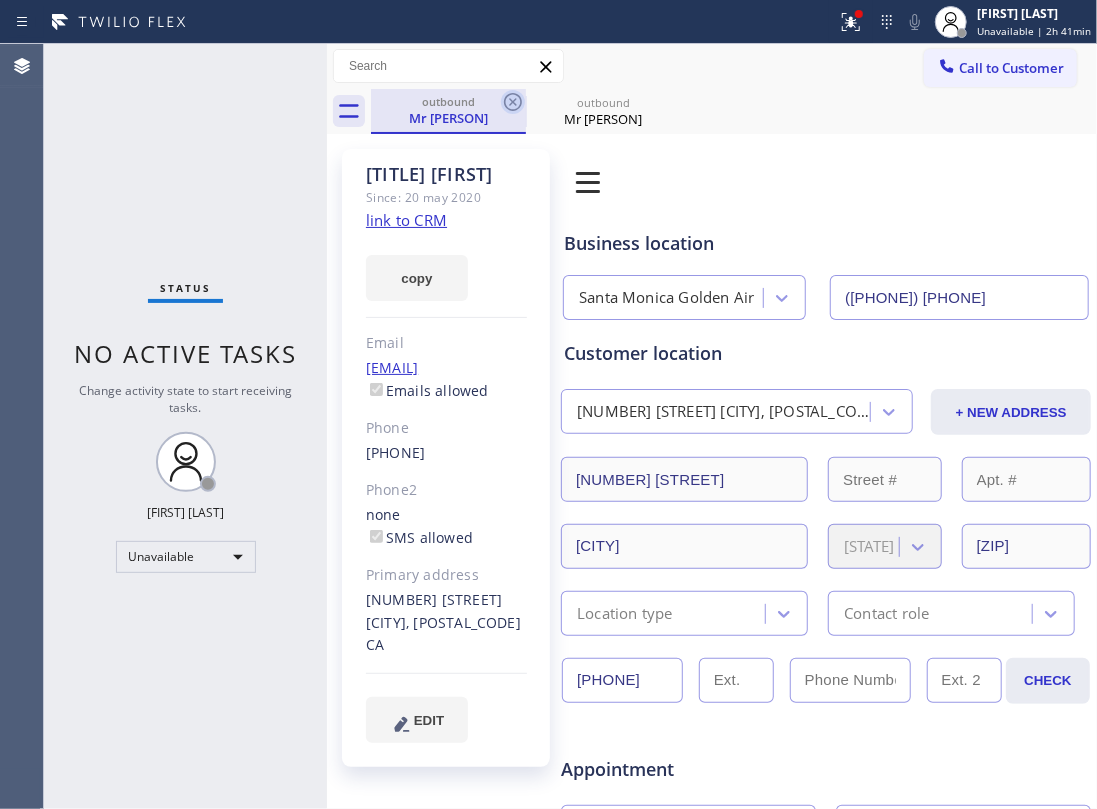 click 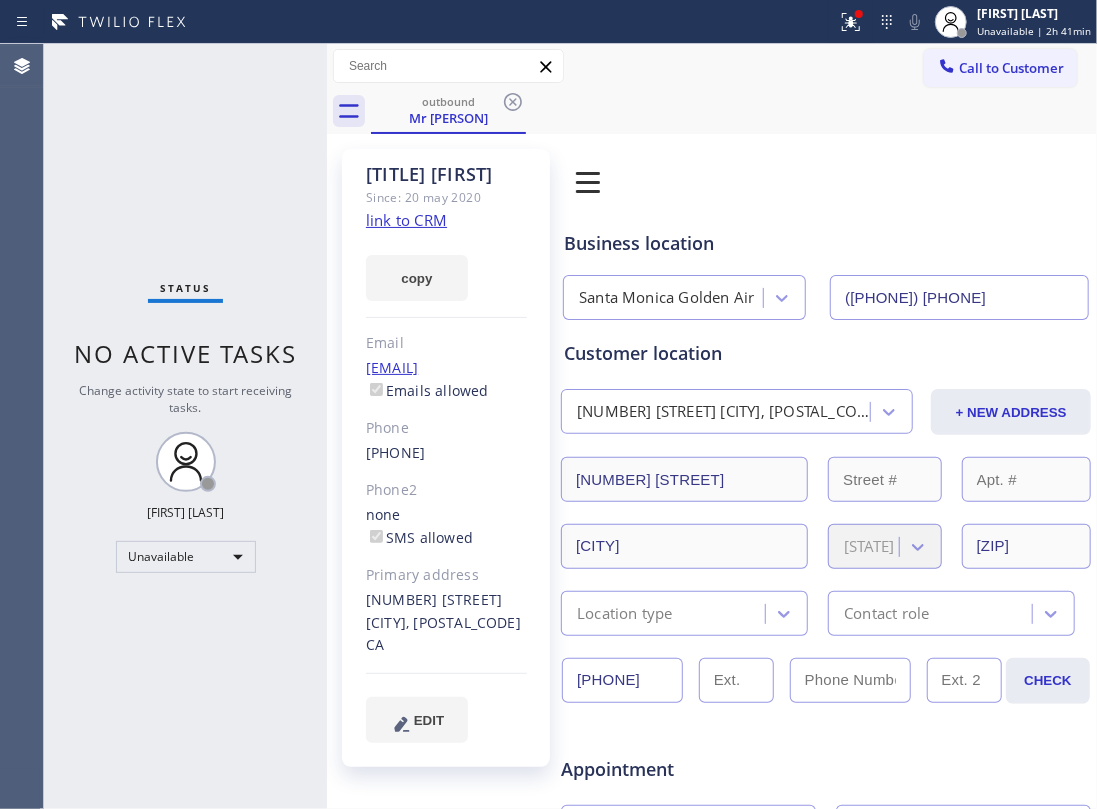 click on "Status   No active tasks     Change activity state to start receiving tasks.   Jesica Jumao-as Unavailable" at bounding box center (185, 426) 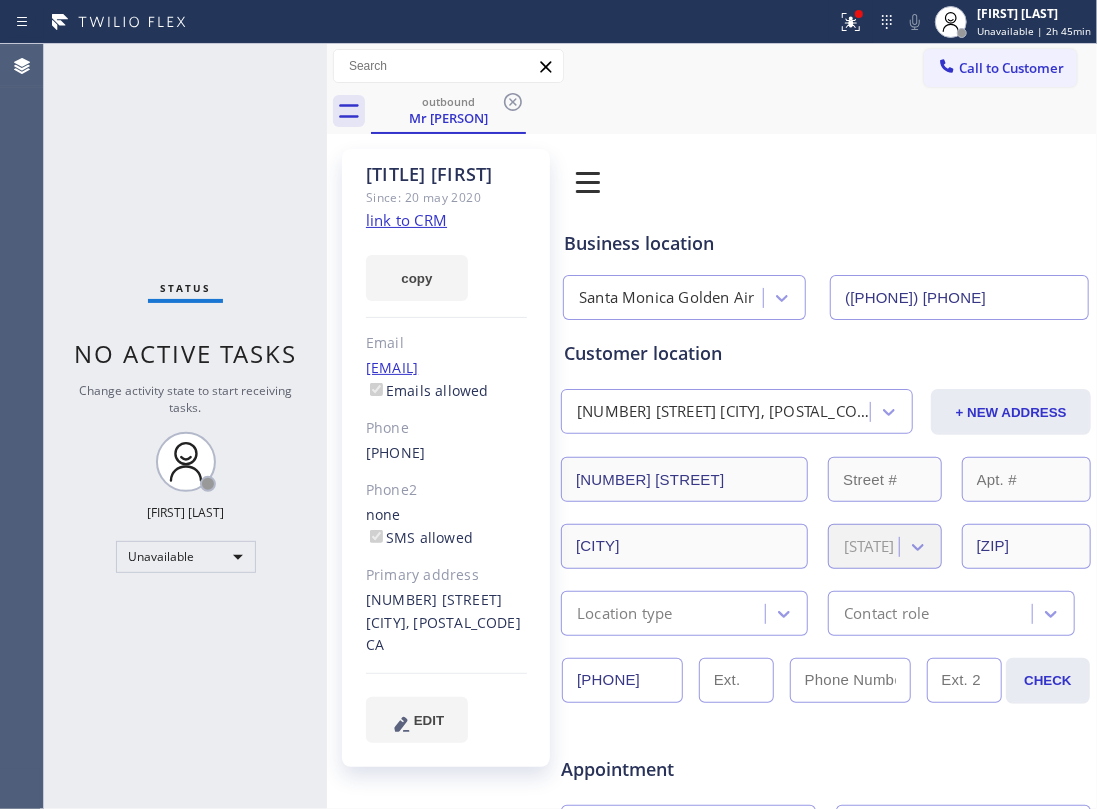 click on "(818) 581-6007" 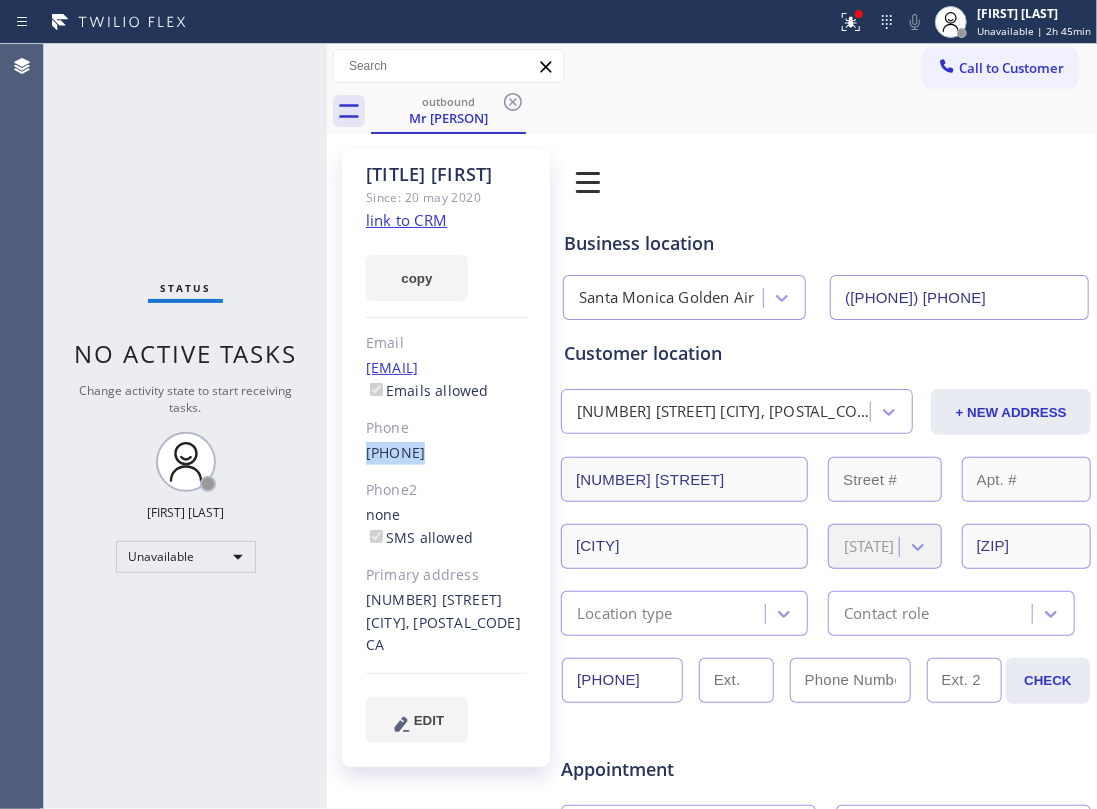 click on "(818) 581-6007" 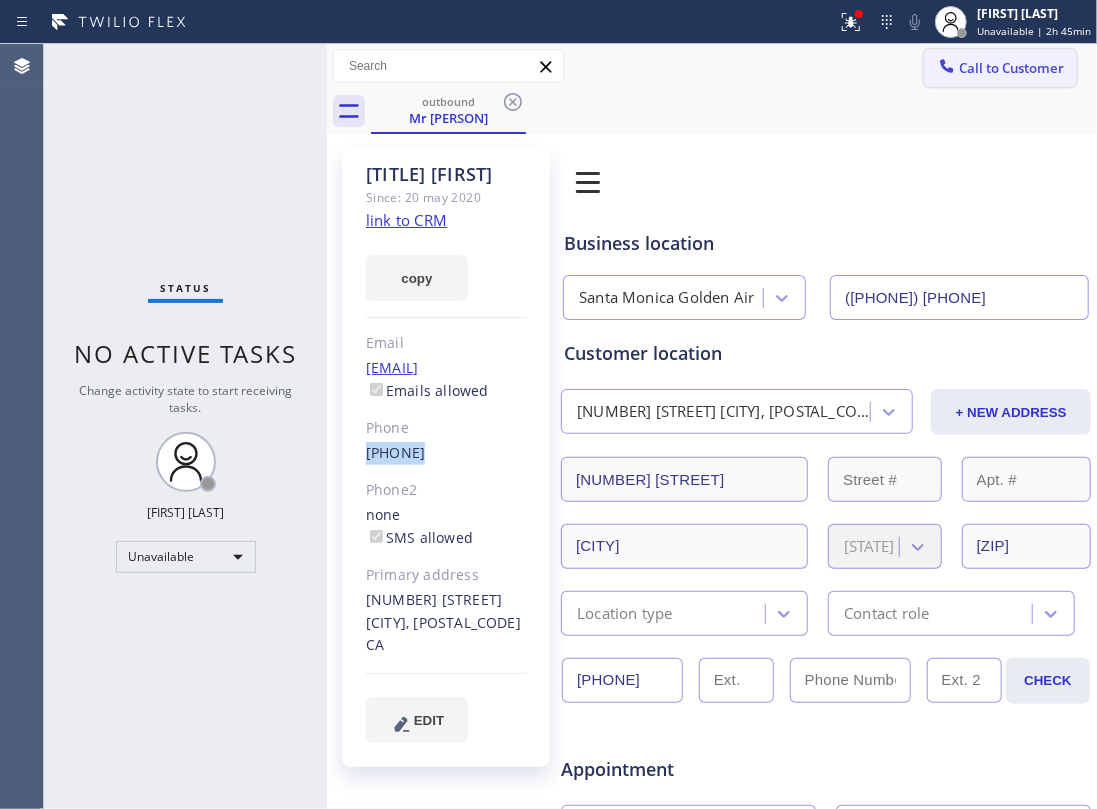 click on "Call to Customer" at bounding box center [1011, 68] 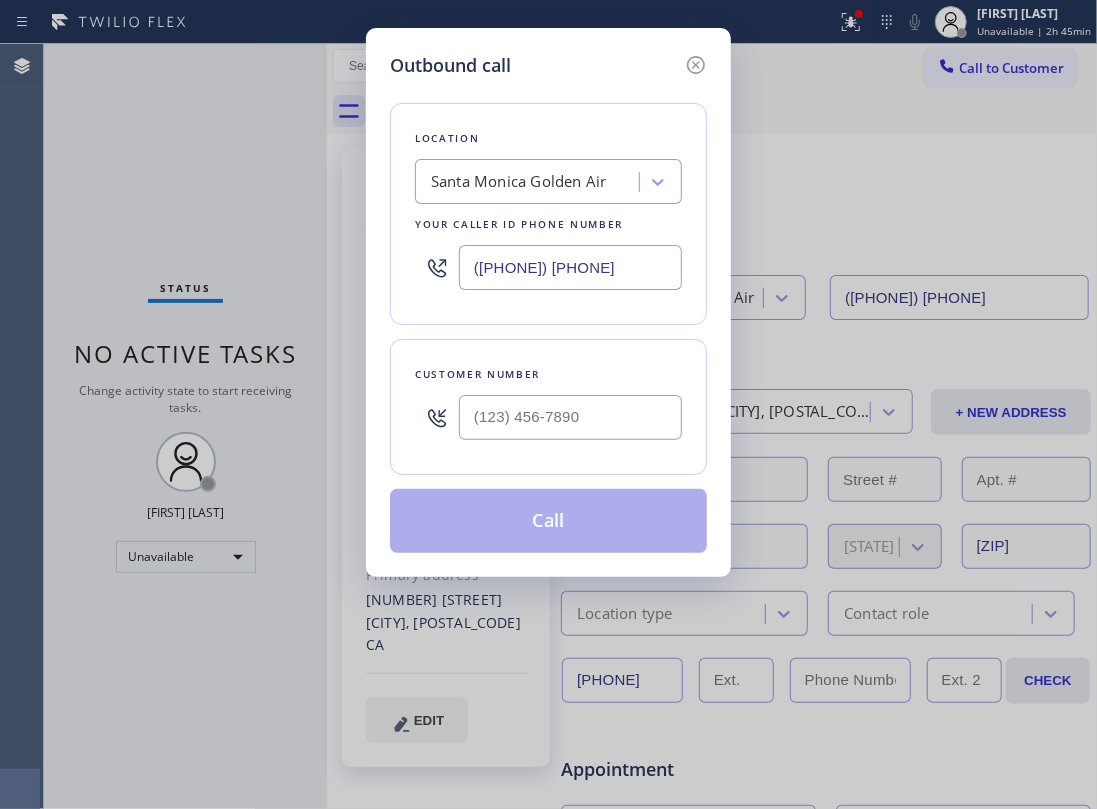 click at bounding box center (570, 417) 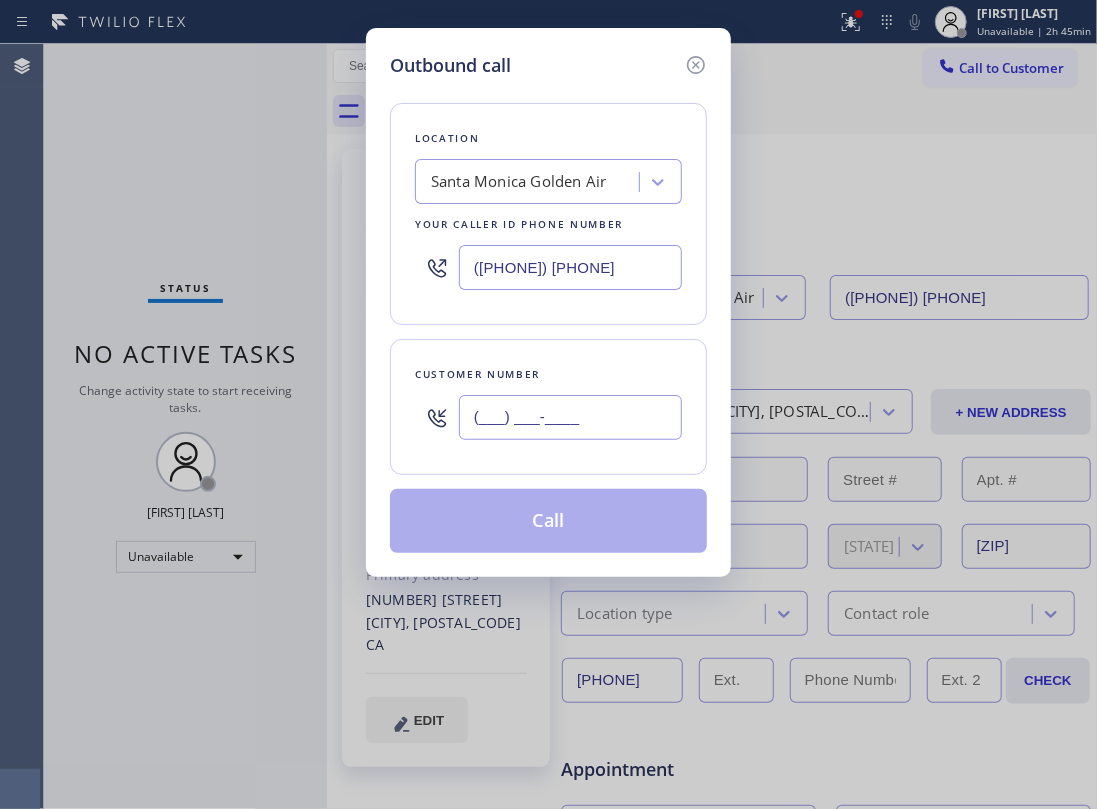 paste on "818) 581-6007" 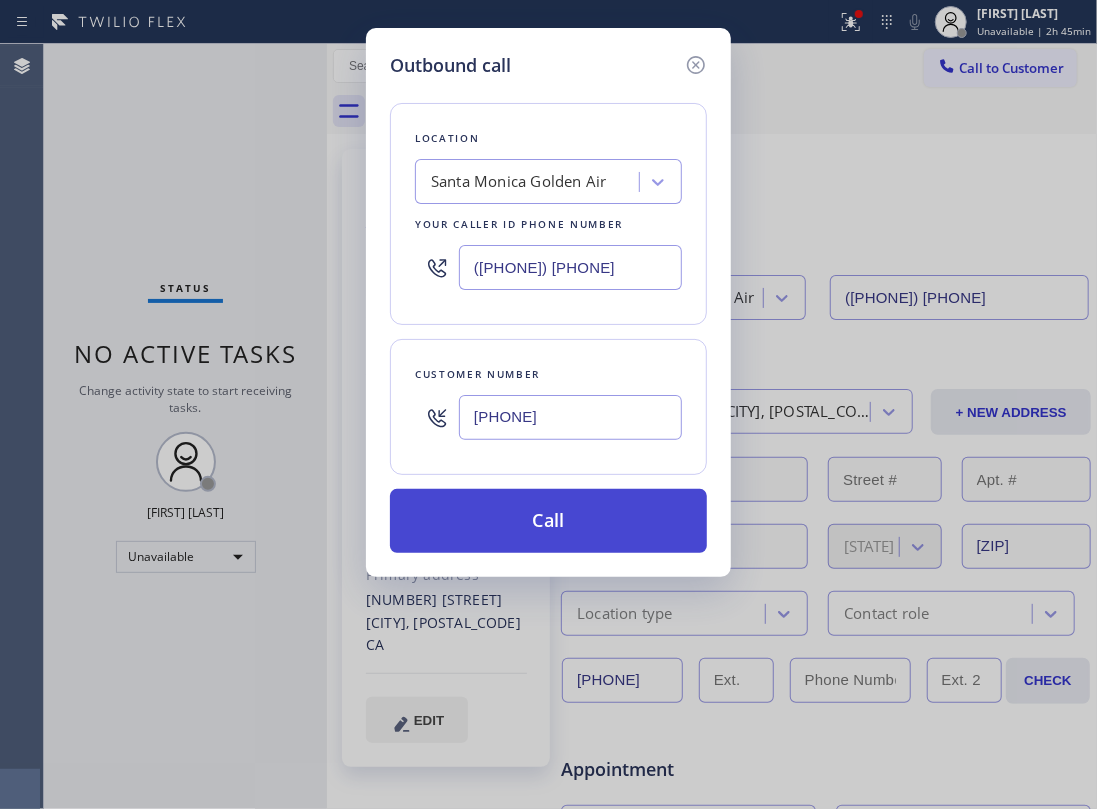 type on "(818) 581-6007" 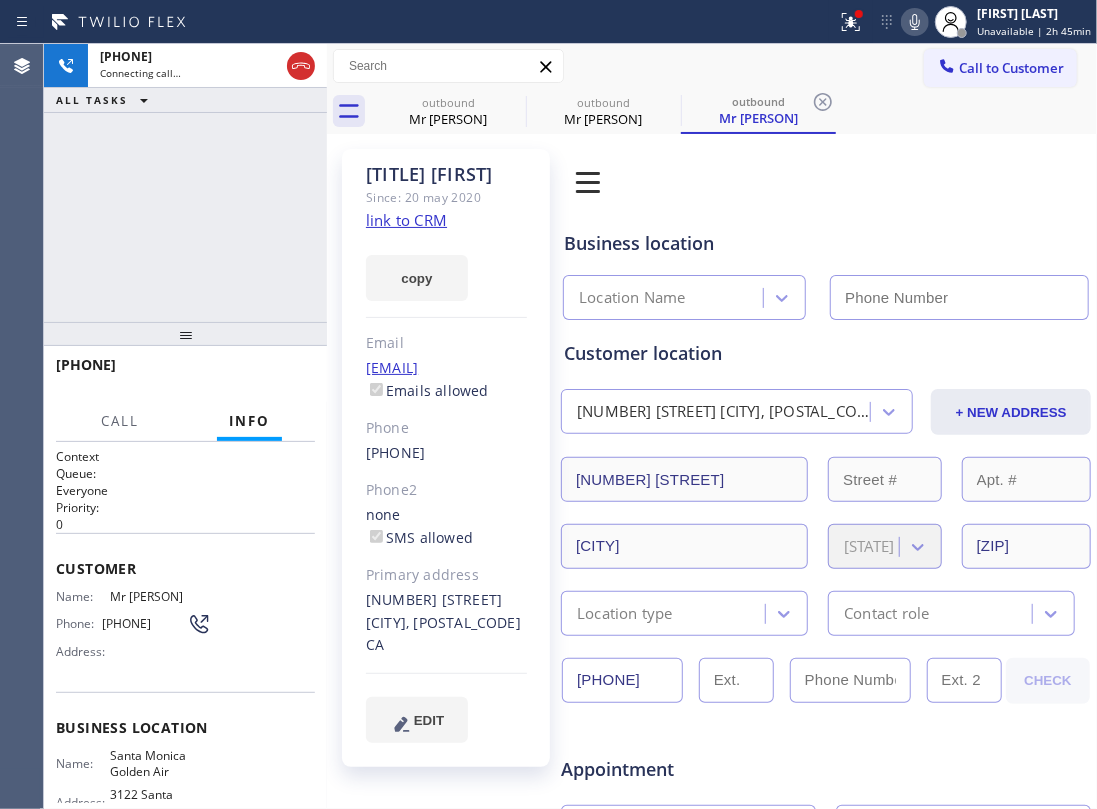 type on "(424) 772-3921" 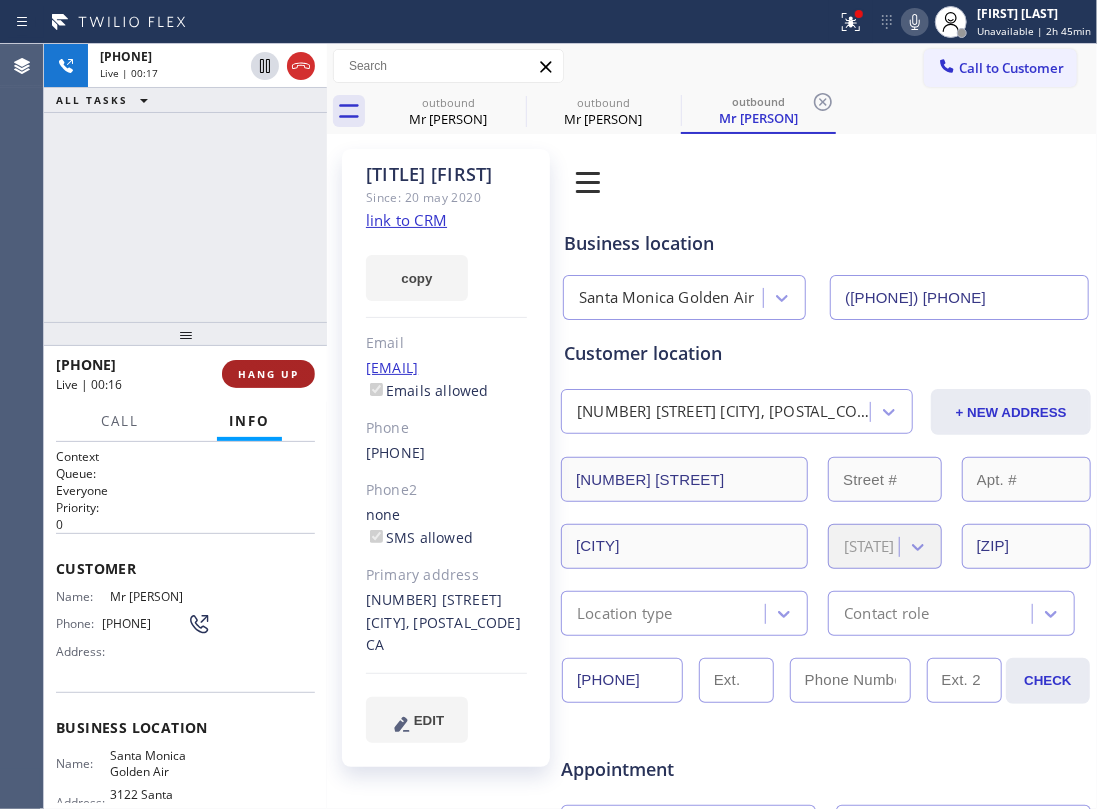 click on "HANG UP" at bounding box center [268, 374] 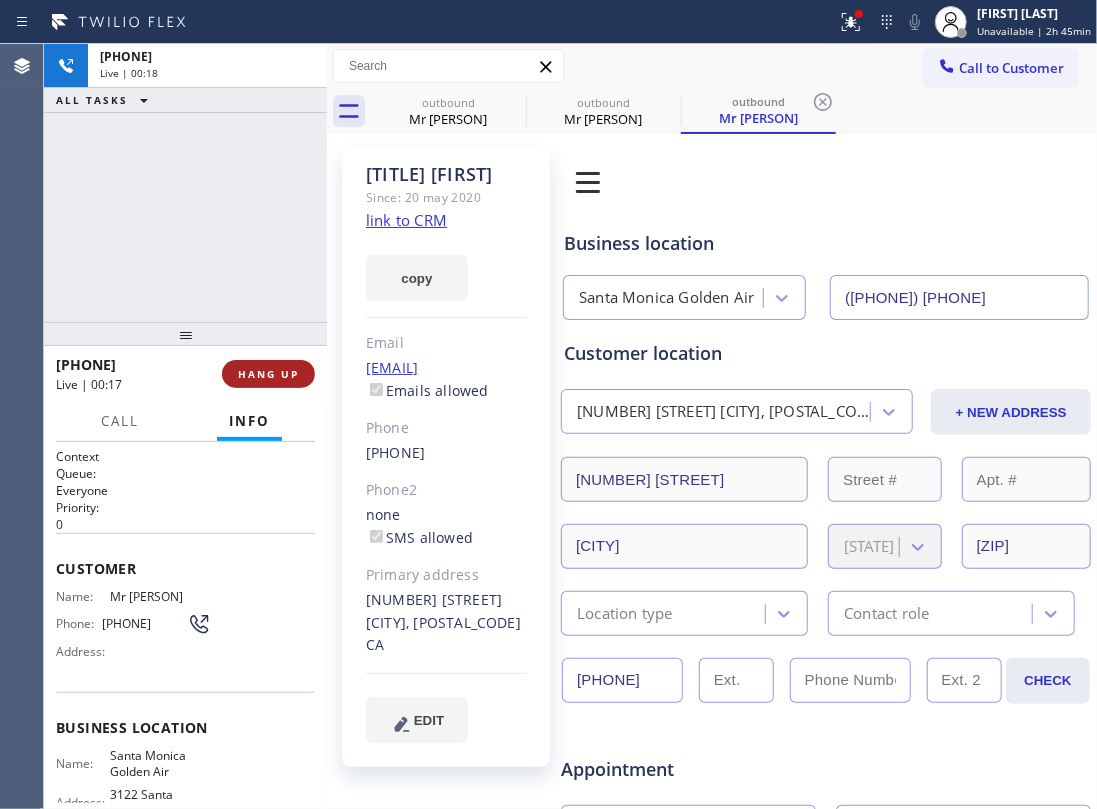 click on "HANG UP" at bounding box center [268, 374] 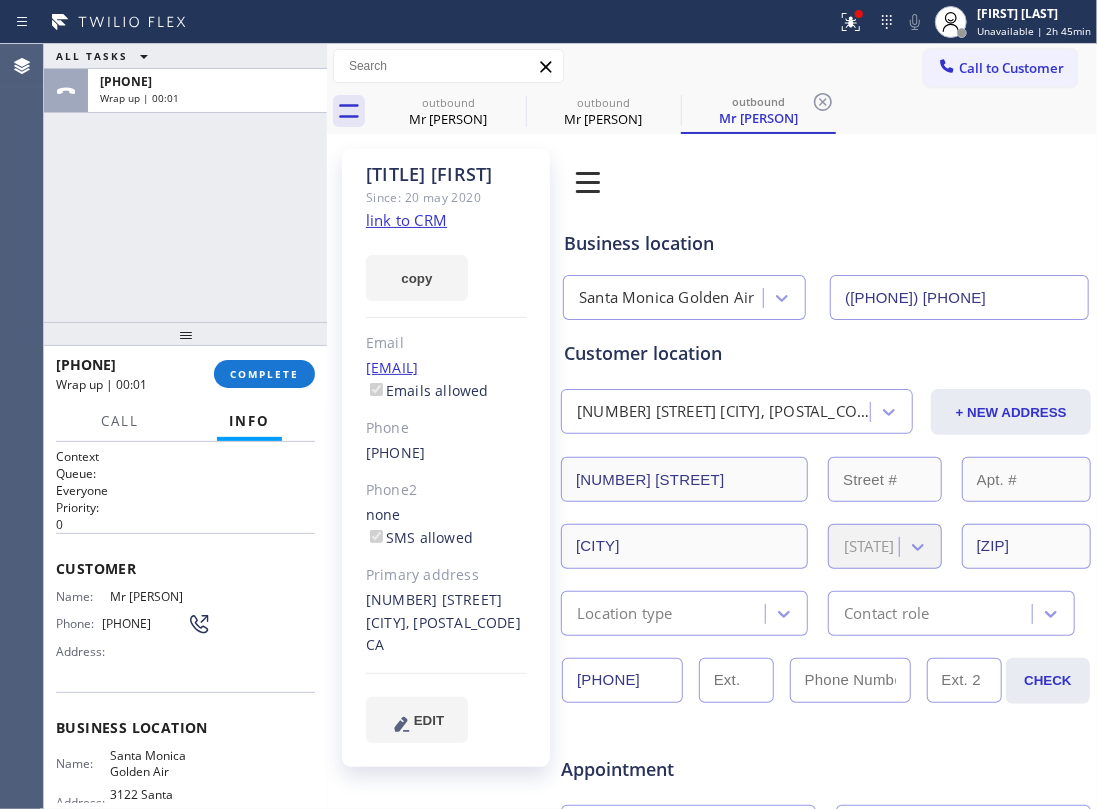 click on "ALL TASKS ALL TASKS ACTIVE TASKS TASKS IN WRAP UP +18185816007 Wrap up | 00:01" at bounding box center (185, 183) 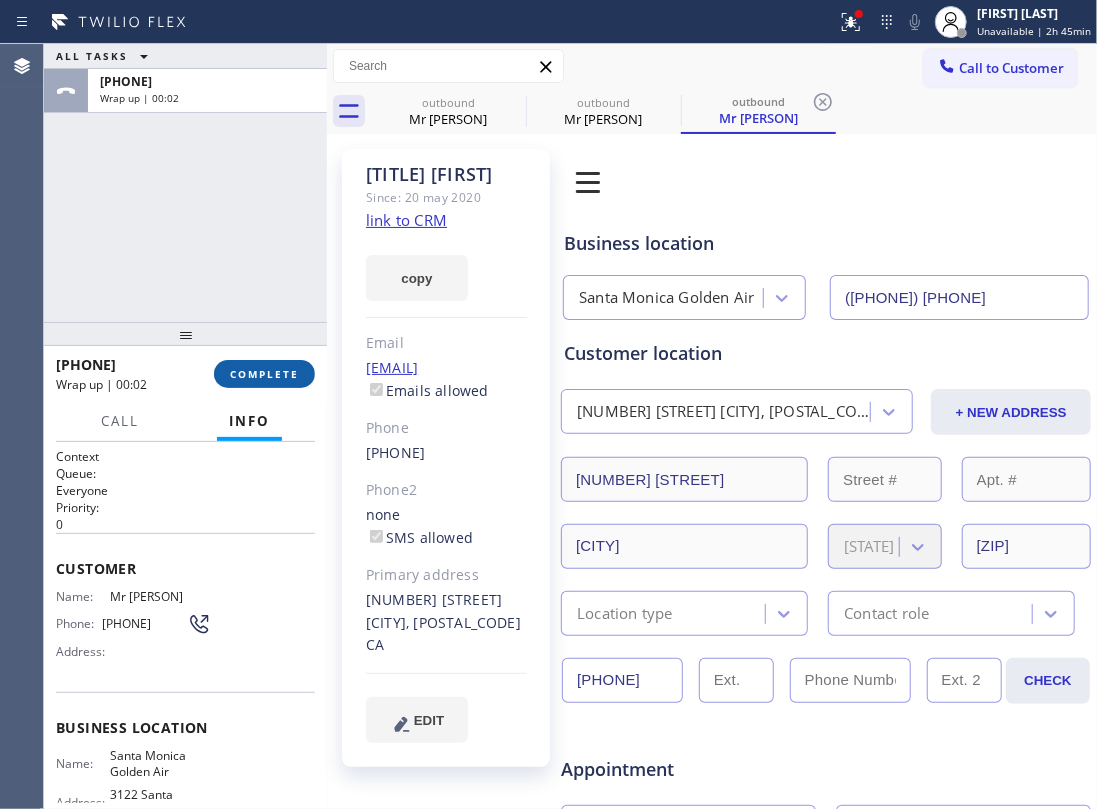 click on "COMPLETE" at bounding box center [264, 374] 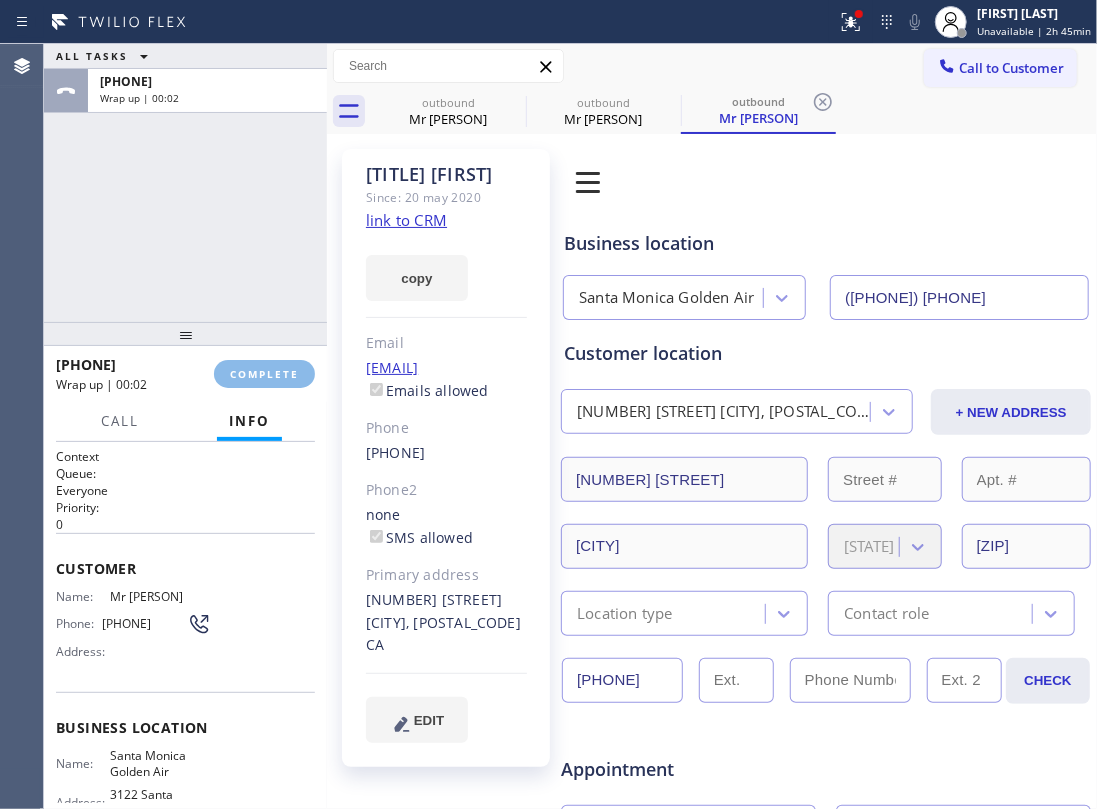 click on "ALL TASKS ALL TASKS ACTIVE TASKS TASKS IN WRAP UP +18185816007 Wrap up | 00:02" at bounding box center [185, 183] 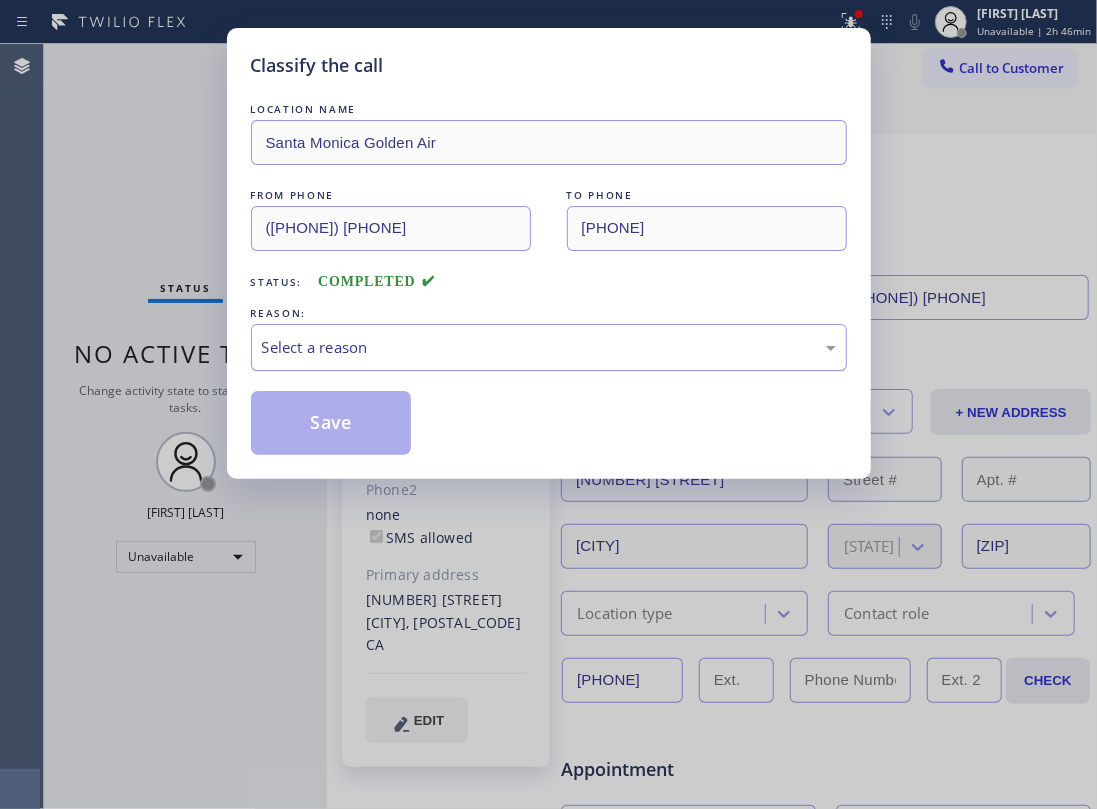 click on "Select a reason" at bounding box center [549, 347] 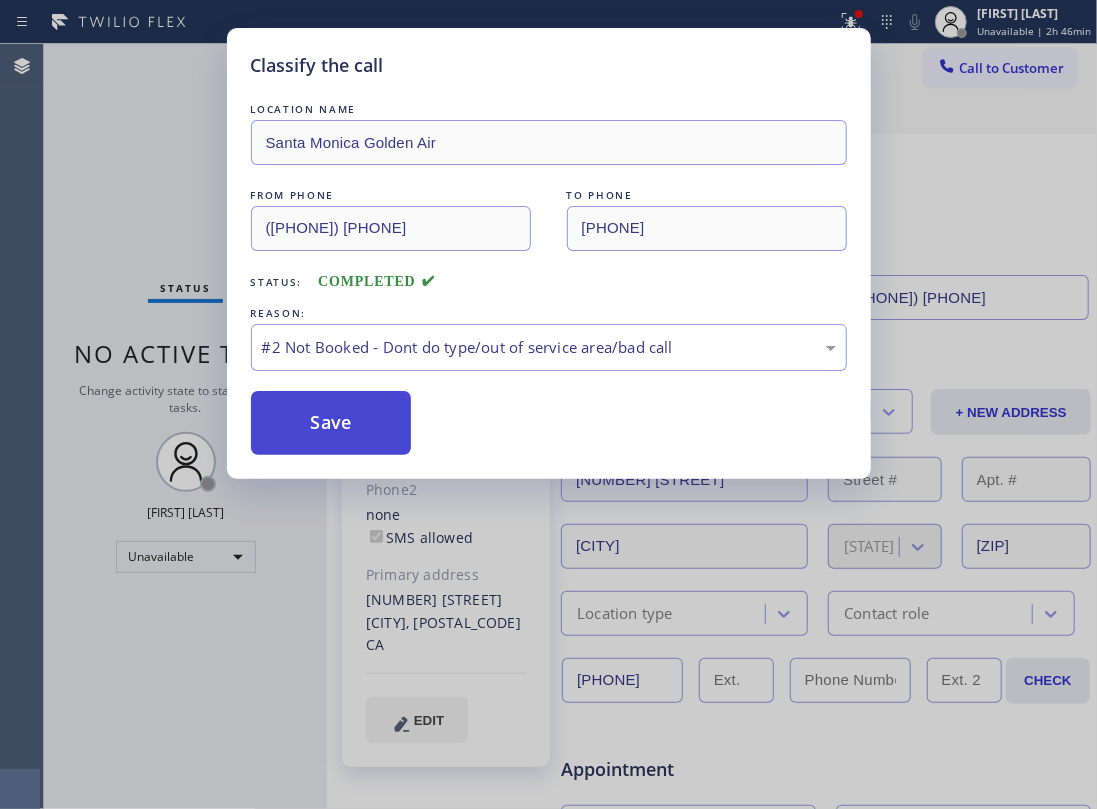 click on "Save" at bounding box center (331, 423) 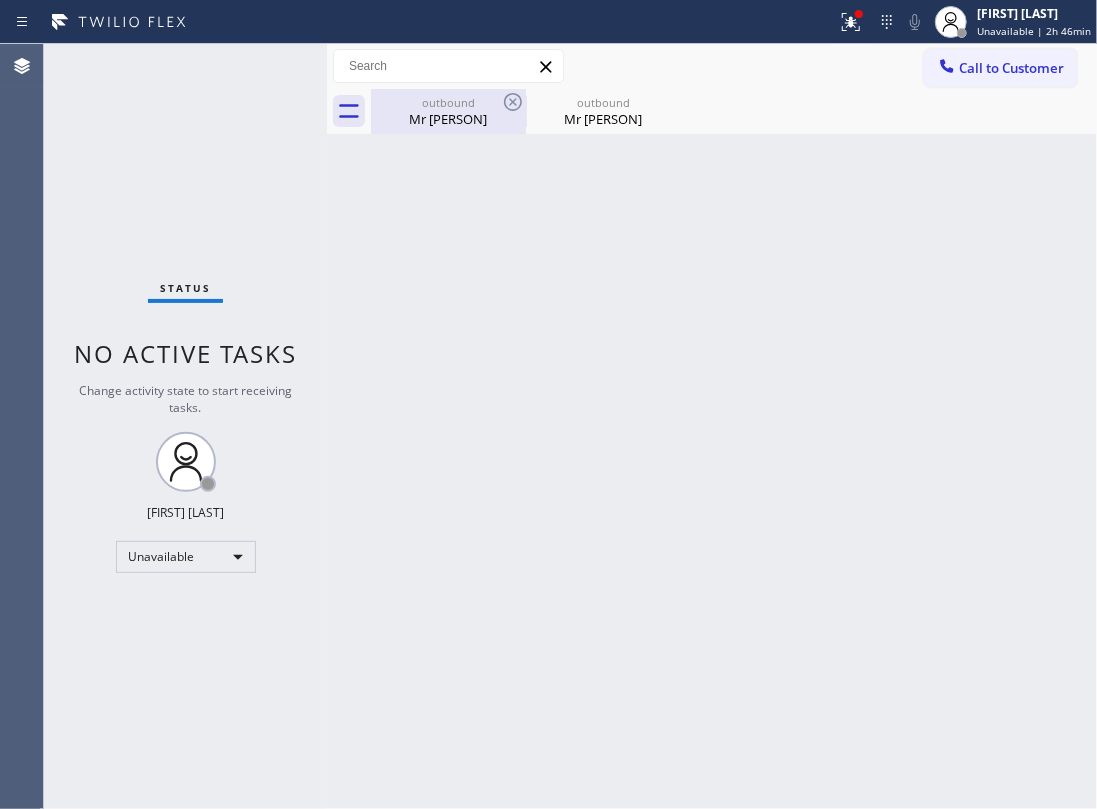 click on "outbound" at bounding box center [448, 102] 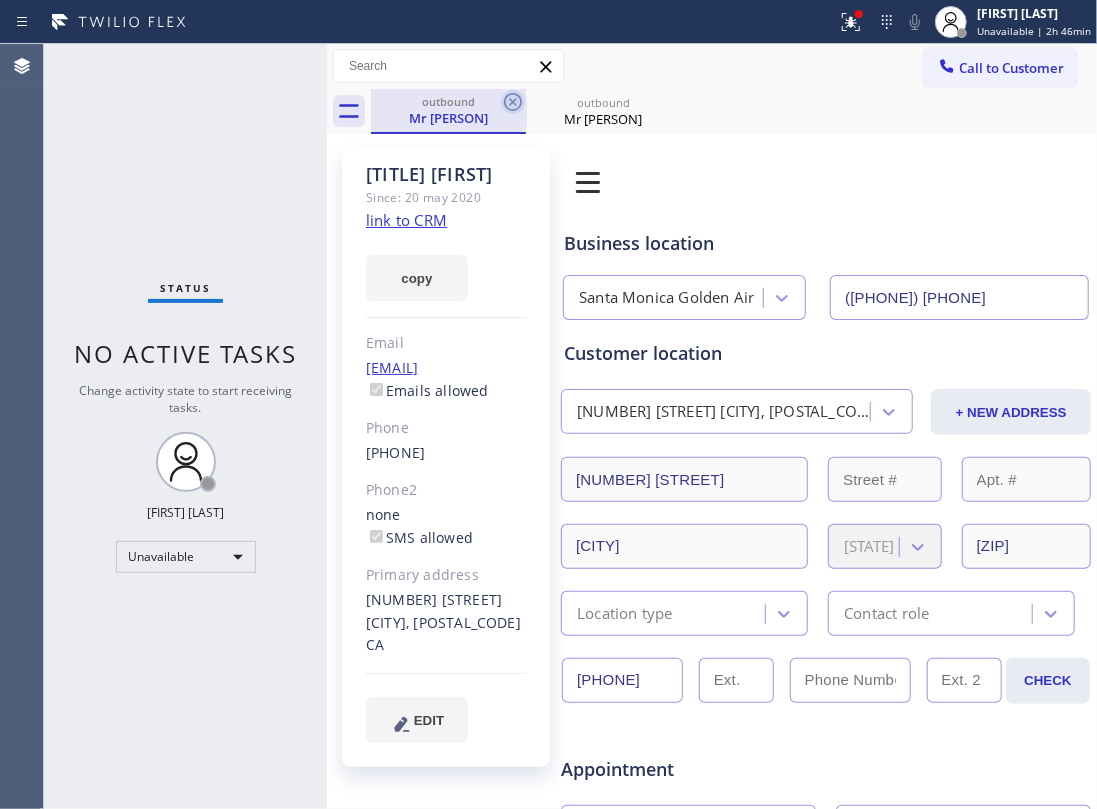 click 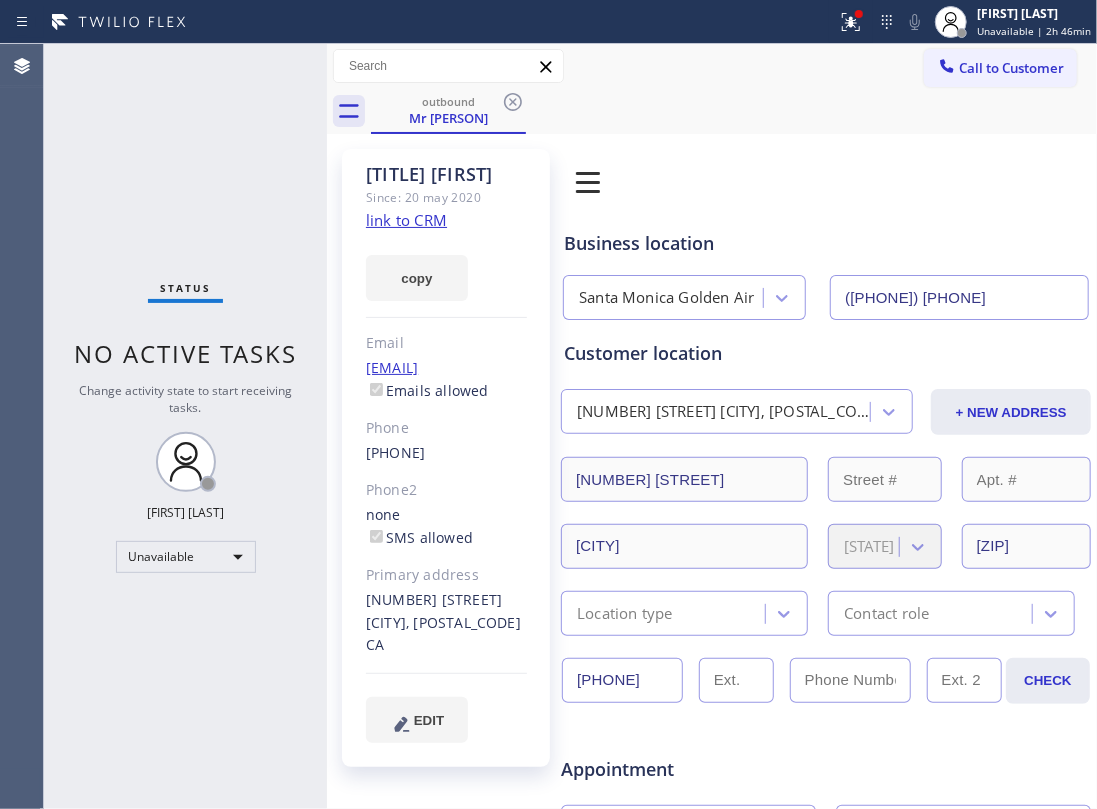 click 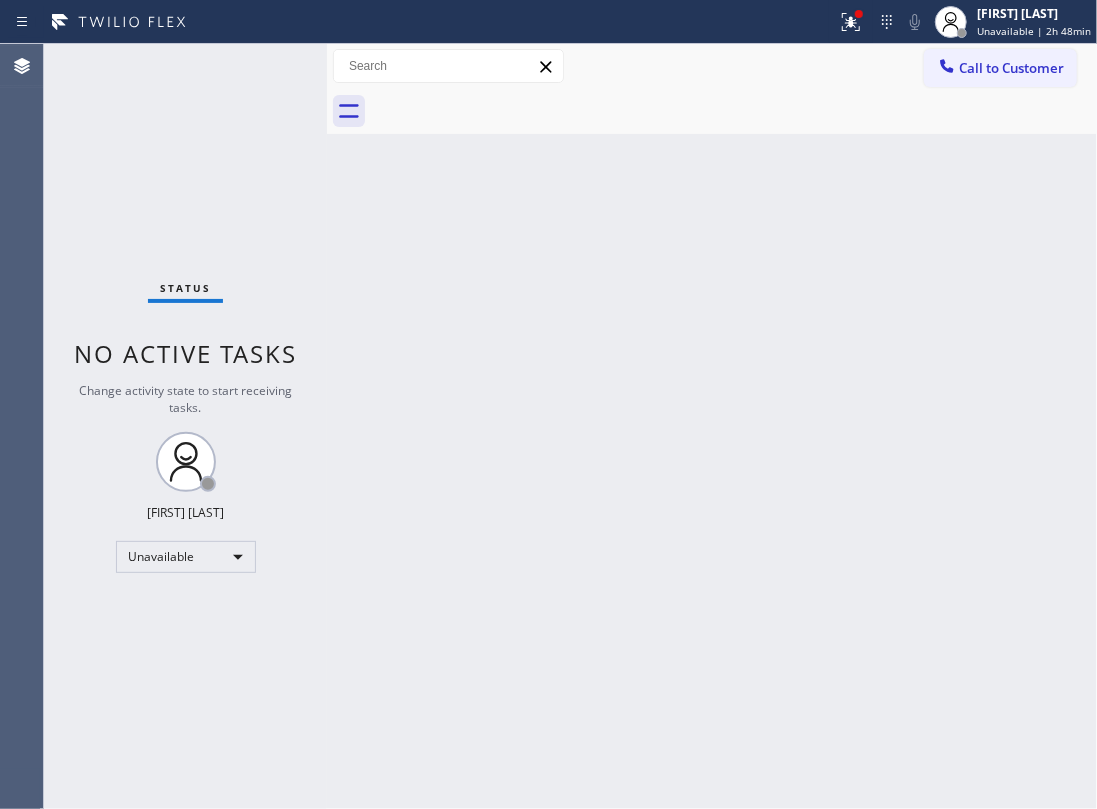 click on "Back to Dashboard Change Sender ID Customers Technicians Select a contact Outbound call Location Search location Your caller id phone number Customer number Call Customer info Name   Phone none Address none Change Sender ID HVAC +18559994417 5 Star Appliance +18557314952 Appliance Repair +18554611149 Plumbing +18889090120 Air Duct Cleaning +18006865038  Electricians +18005688664 Cancel Change Check personal SMS Reset Change No tabs Call to Customer Outbound call Location Santa Monica Golden Air Your caller id phone number (424) 772-3921 Customer number Call Outbound call Technician Search Technician Your caller id phone number Your caller id phone number Call" at bounding box center (712, 426) 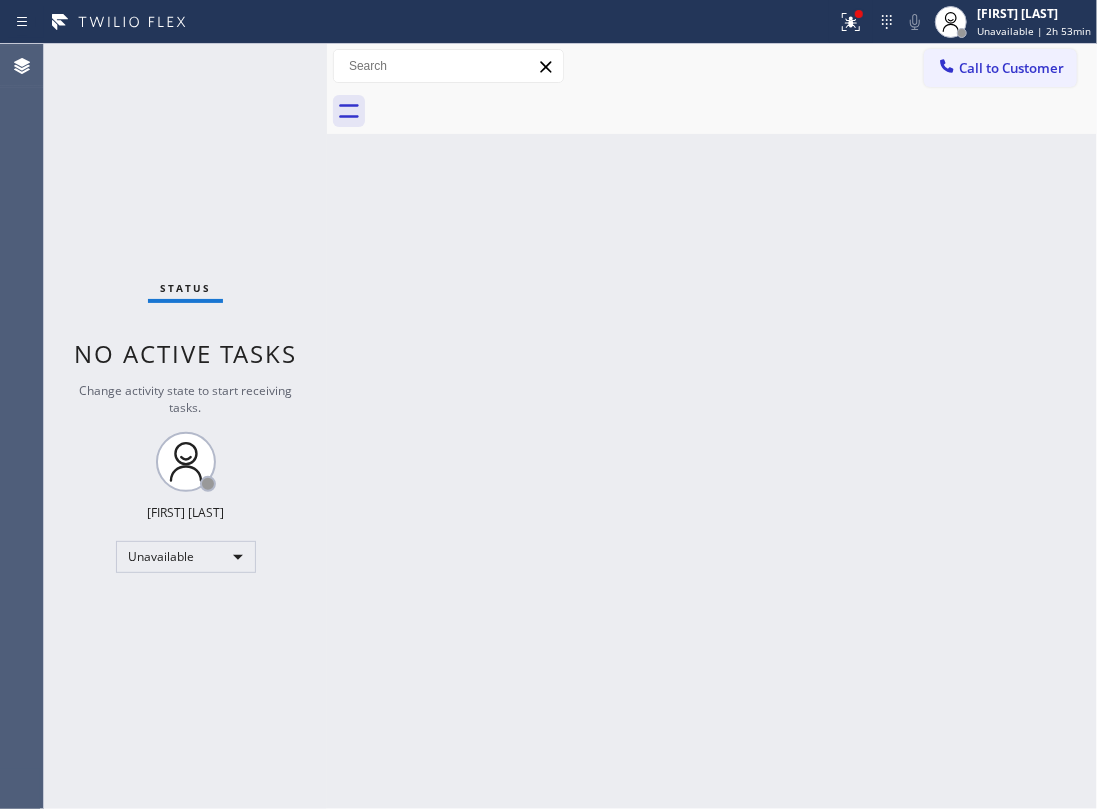 click on "Back to Dashboard Change Sender ID Customers Technicians Select a contact Outbound call Location Search location Your caller id phone number Customer number Call Customer info Name   Phone none Address none Change Sender ID HVAC +18559994417 5 Star Appliance +18557314952 Appliance Repair +18554611149 Plumbing +18889090120 Air Duct Cleaning +18006865038  Electricians +18005688664 Cancel Change Check personal SMS Reset Change No tabs Call to Customer Outbound call Location Santa Monica Golden Air Your caller id phone number (424) 772-3921 Customer number Call Outbound call Technician Search Technician Your caller id phone number Your caller id phone number Call" at bounding box center (712, 426) 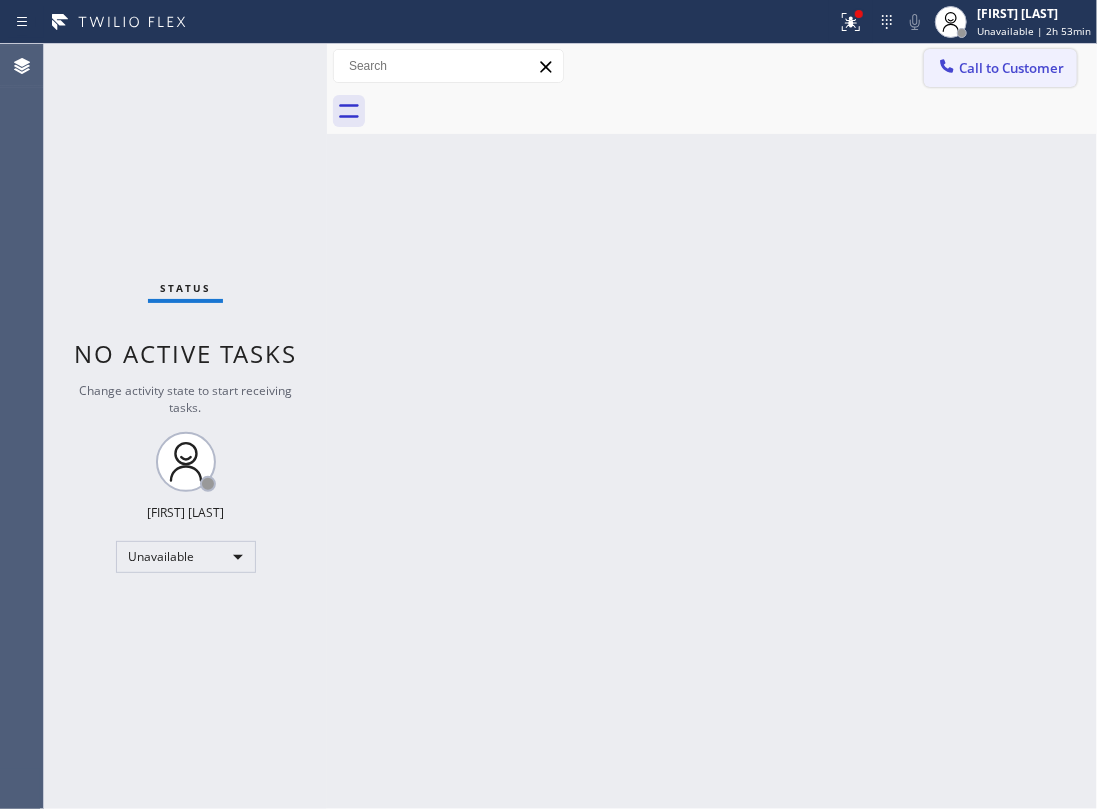 click on "Call to Customer" at bounding box center (1011, 68) 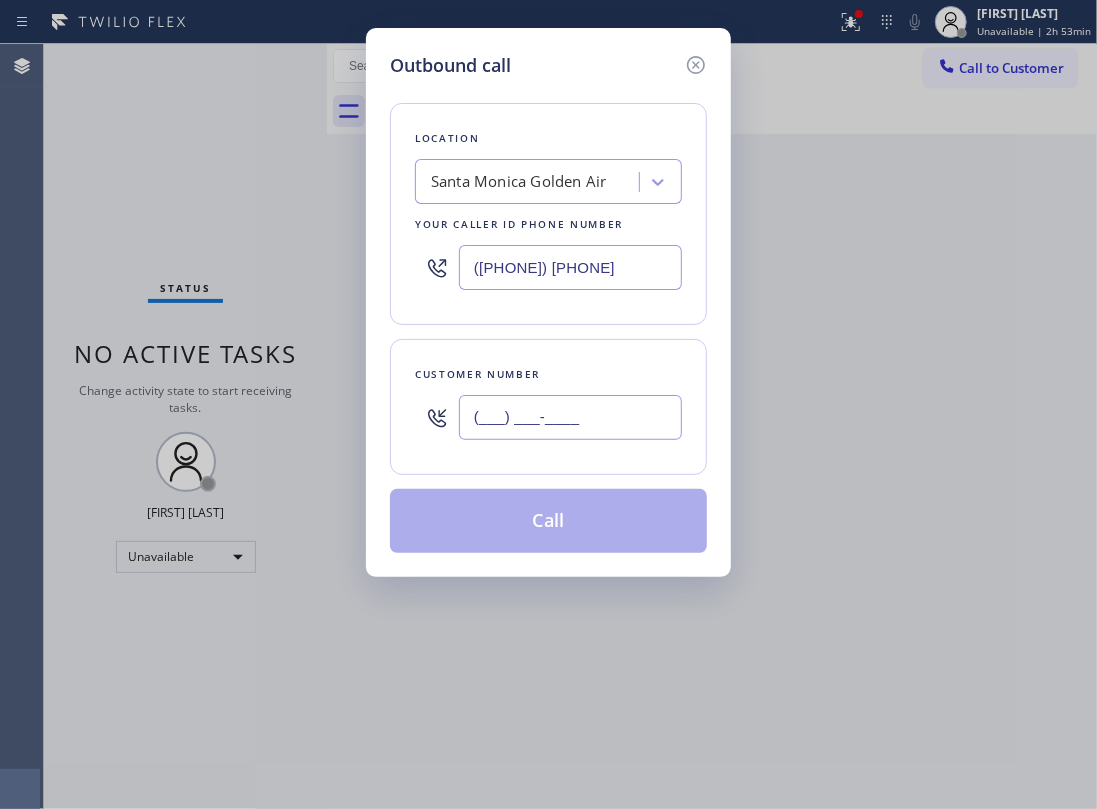 click on "(___) ___-____" at bounding box center [570, 417] 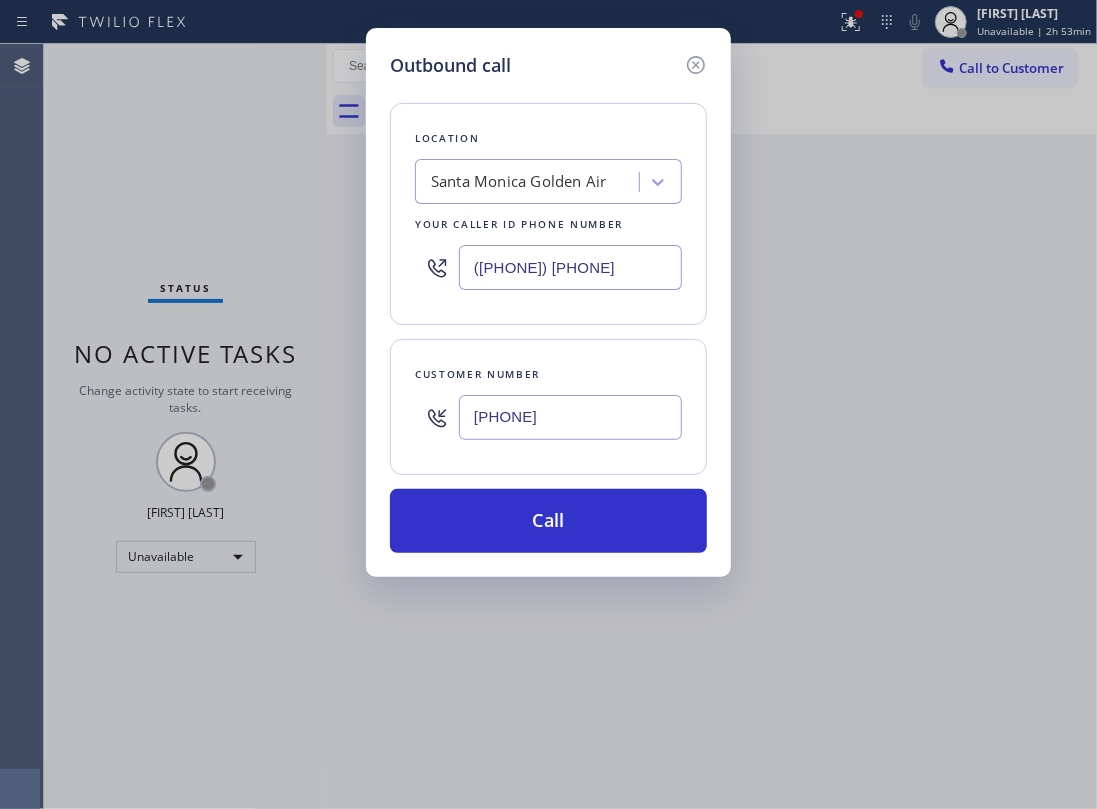 type on "(832) 759-4160" 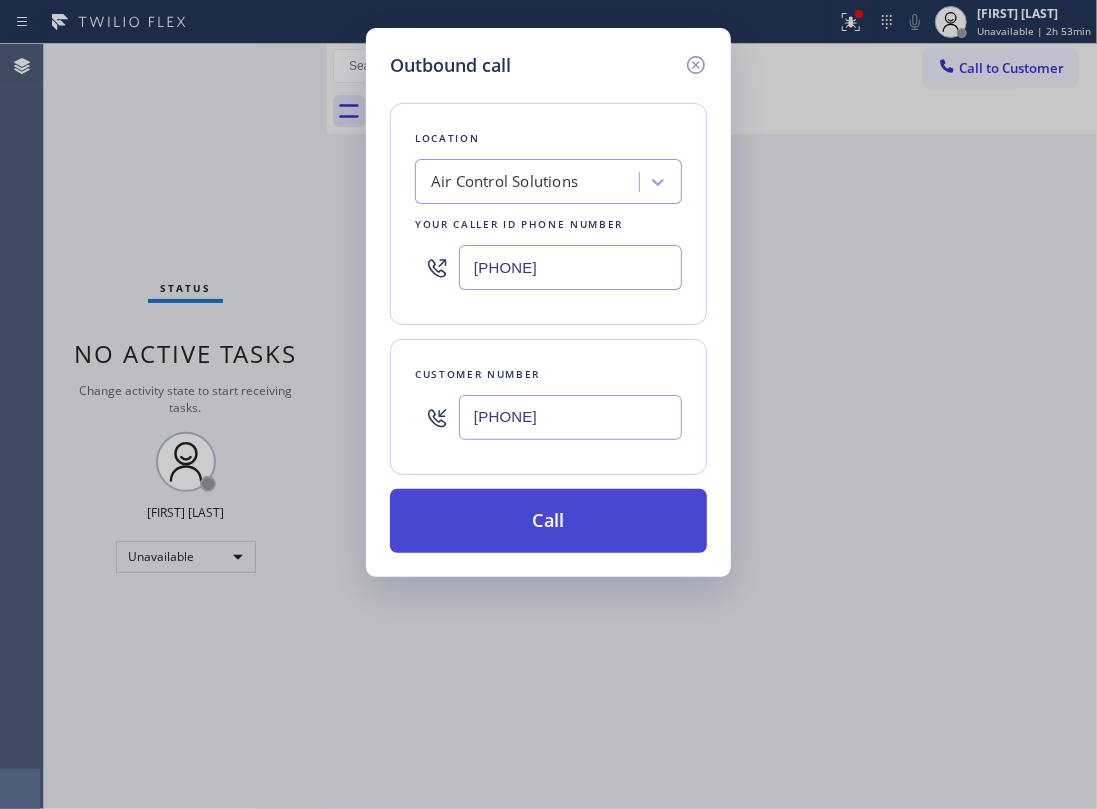type on "(346) 776-1223" 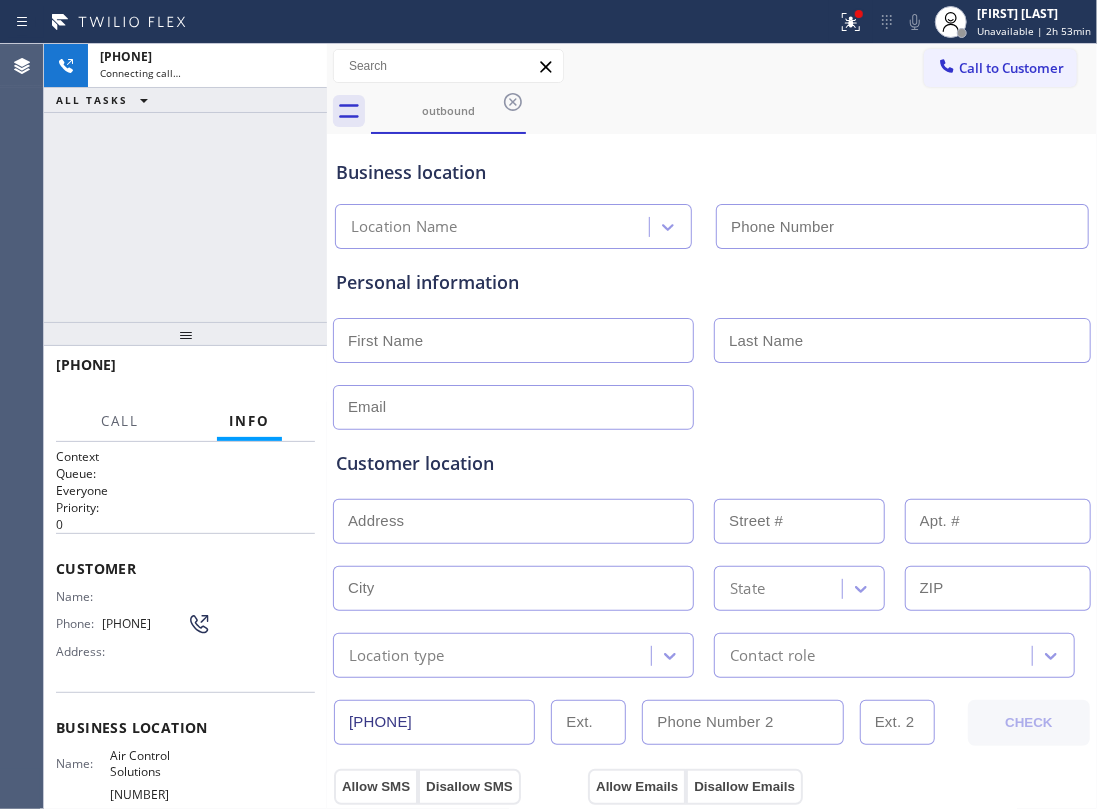 type on "(346) 776-1223" 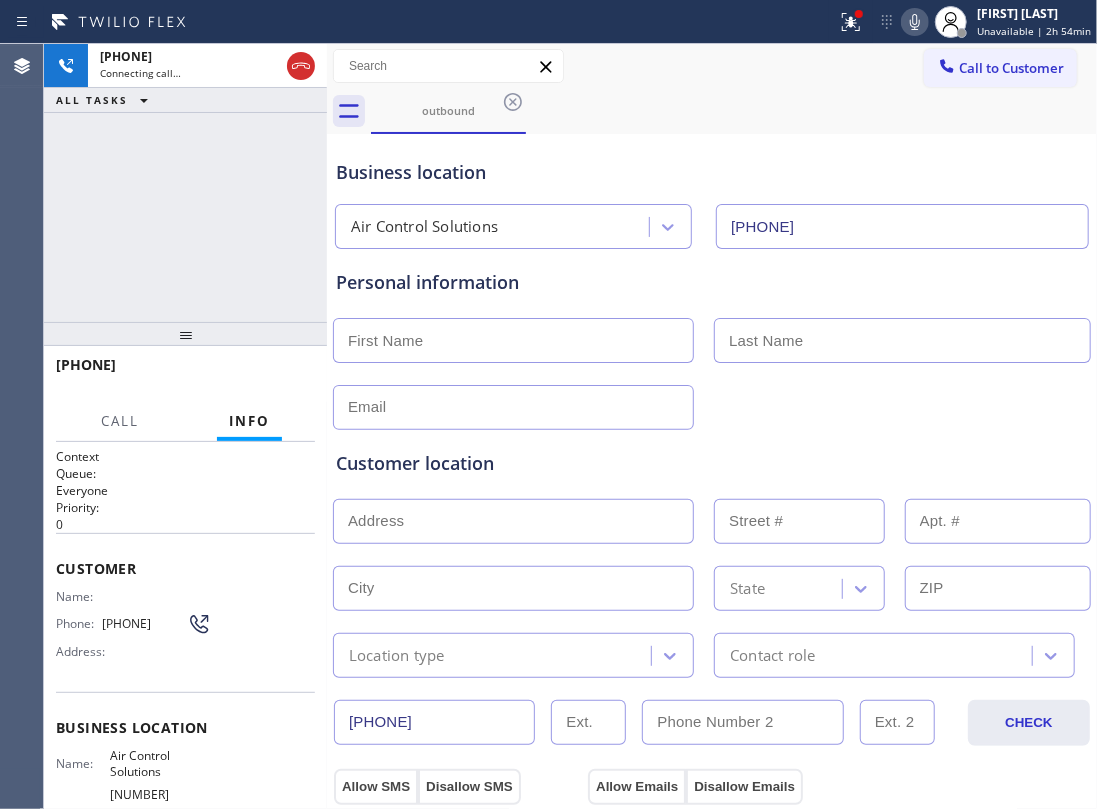 click on "+18327594160 Connecting call… ALL TASKS ALL TASKS ACTIVE TASKS TASKS IN WRAP UP" at bounding box center (185, 183) 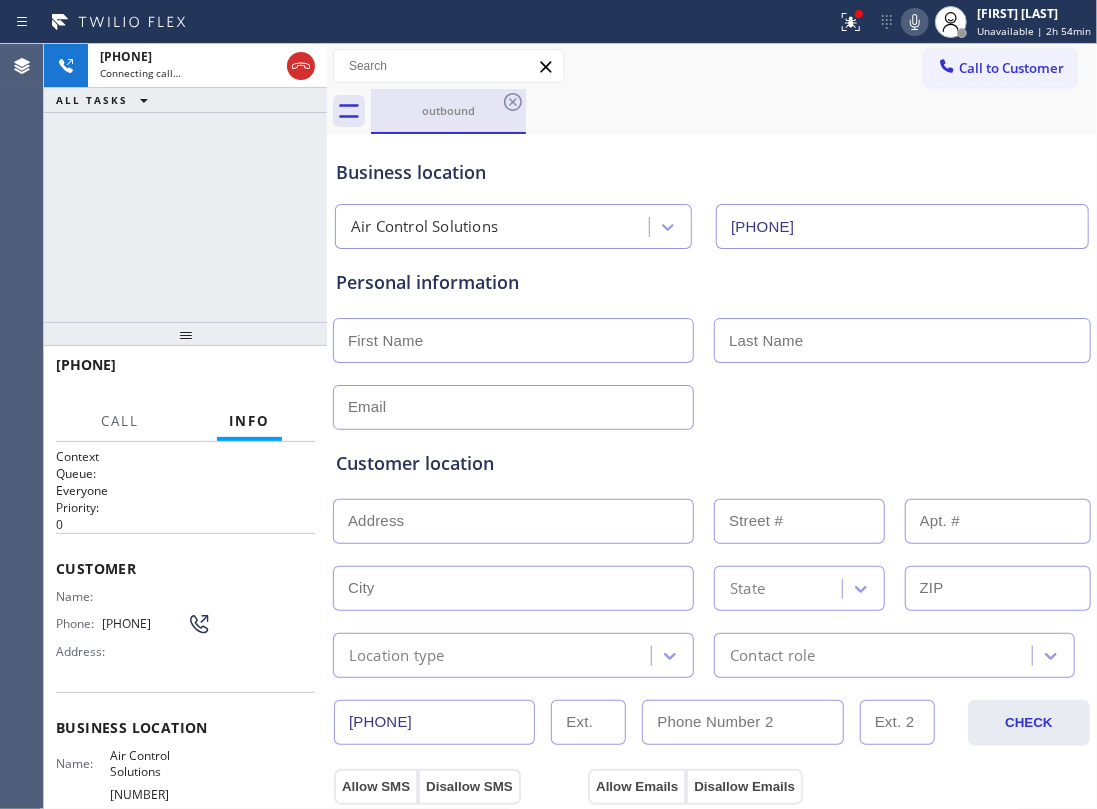 click on "outbound" at bounding box center (448, 110) 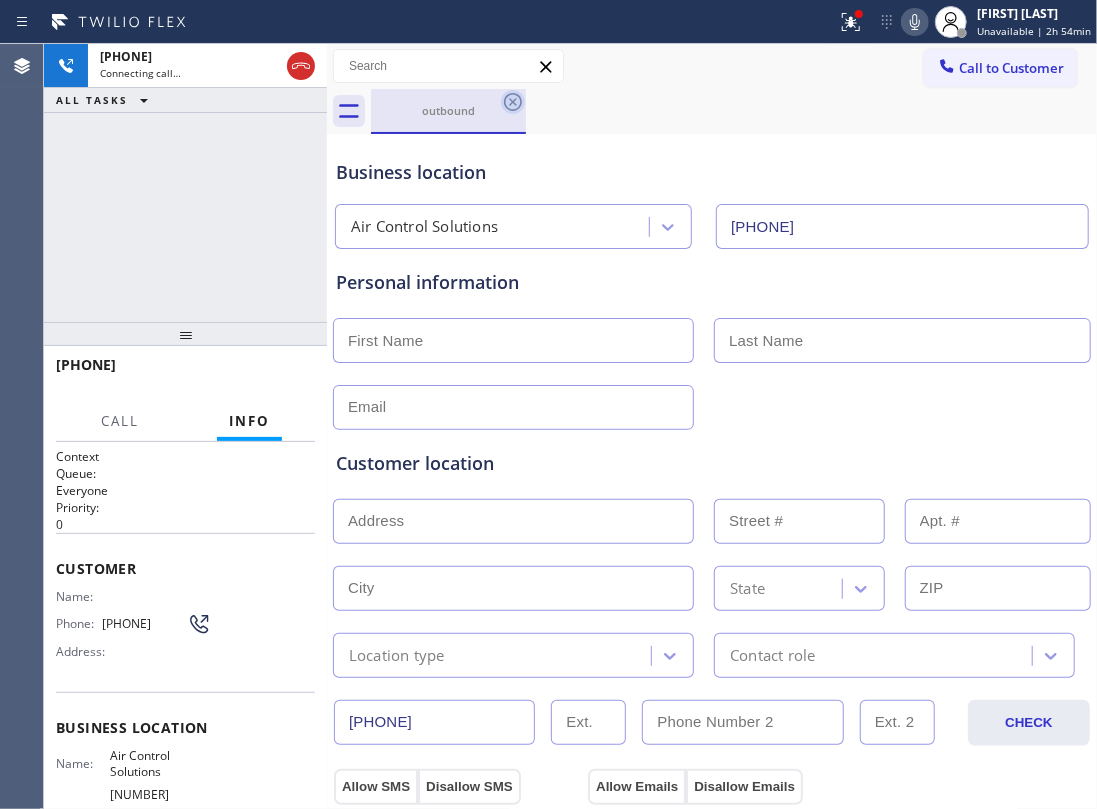 click 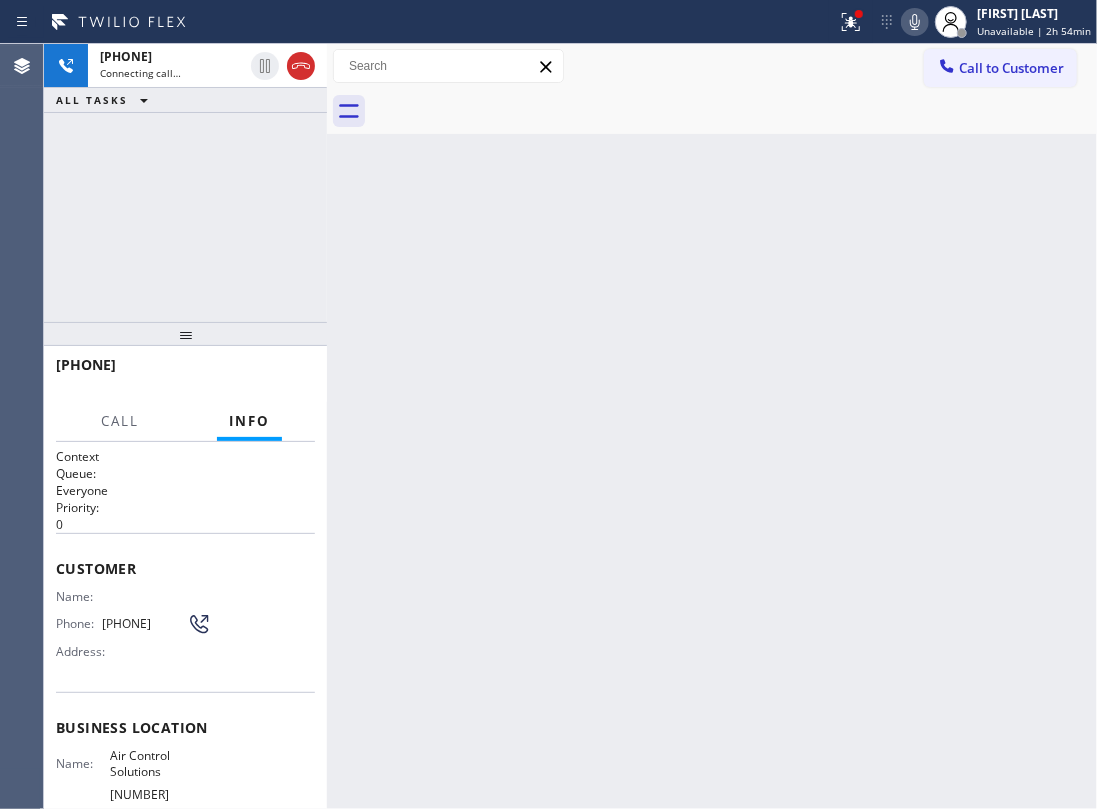 drag, startPoint x: 164, startPoint y: 198, endPoint x: 278, endPoint y: 212, distance: 114.85643 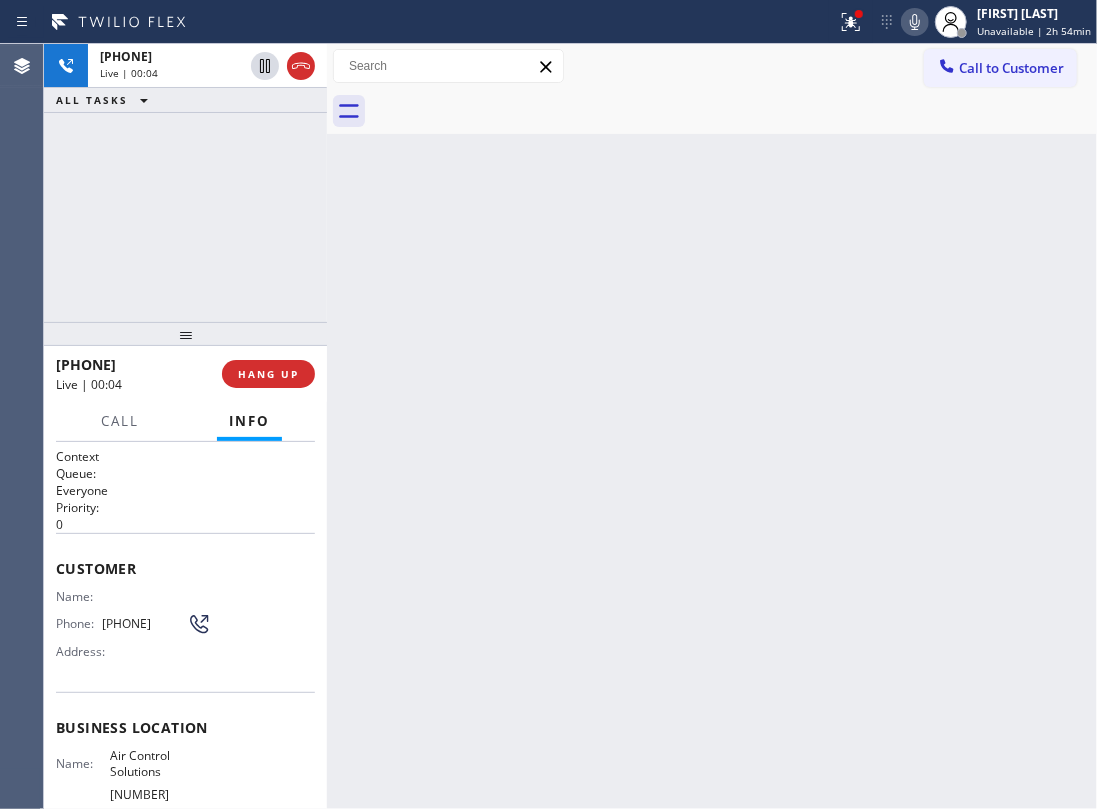 drag, startPoint x: 201, startPoint y: 241, endPoint x: 256, endPoint y: 293, distance: 75.690155 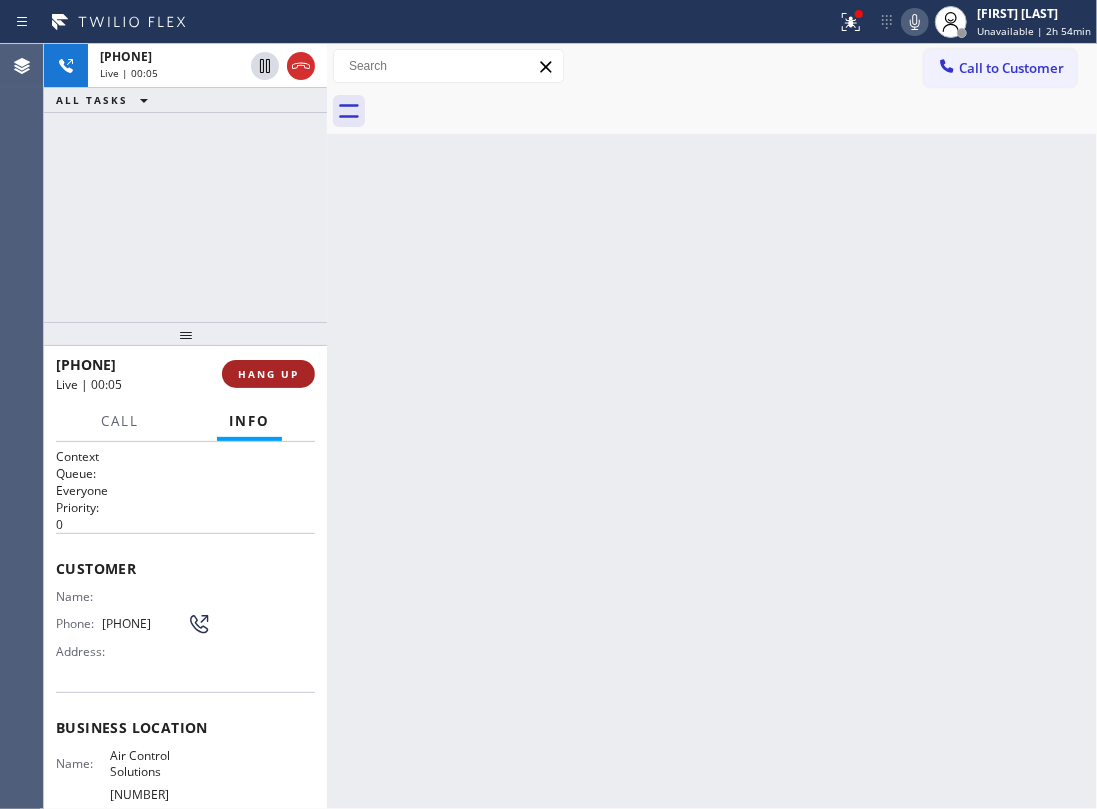 click on "HANG UP" at bounding box center [268, 374] 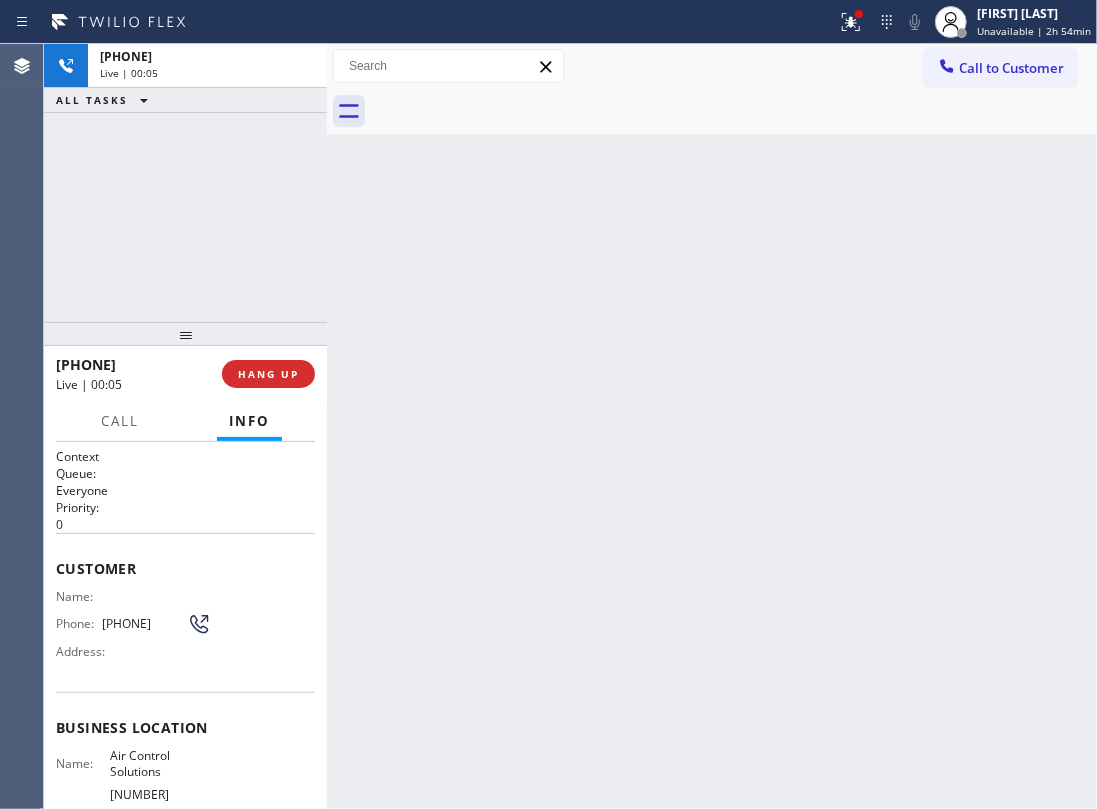 click on "+18327594160 Live | 00:05 HANG UP" at bounding box center (185, 374) 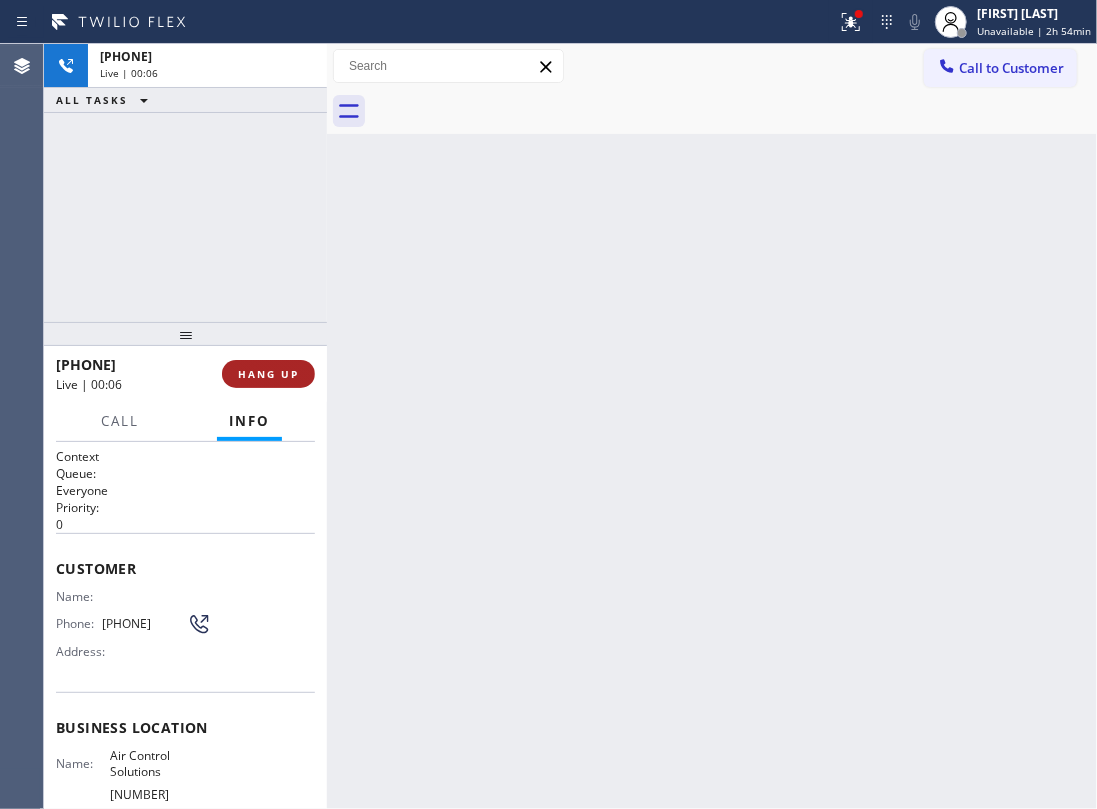click on "HANG UP" at bounding box center [268, 374] 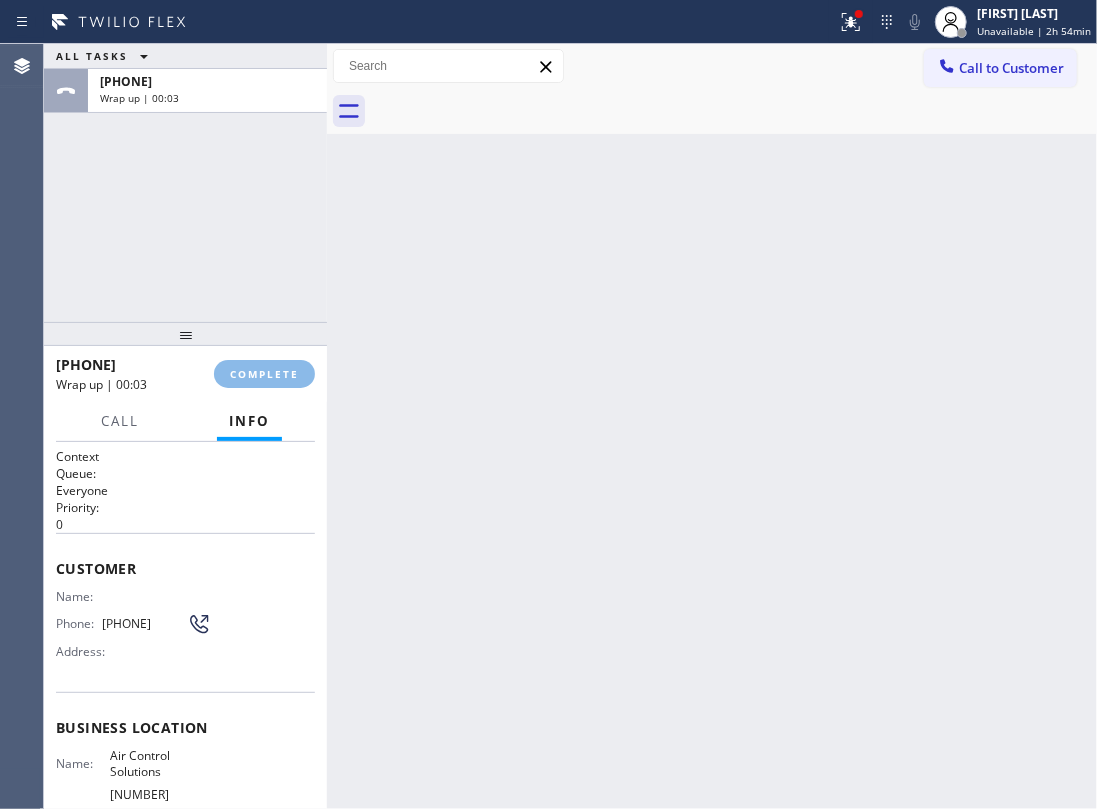 click on "ALL TASKS ALL TASKS ACTIVE TASKS TASKS IN WRAP UP +18327594160 Wrap up | 00:03" at bounding box center (185, 183) 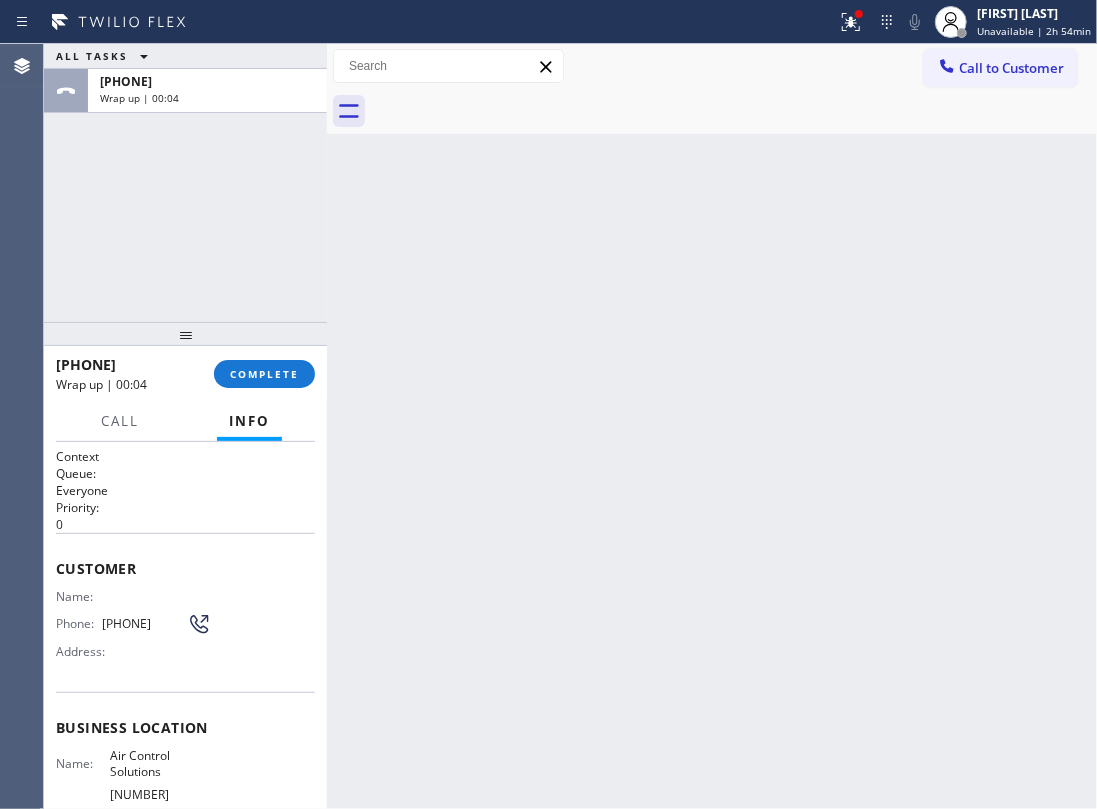 click on "ALL TASKS ALL TASKS ACTIVE TASKS TASKS IN WRAP UP +18327594160 Wrap up | 00:04" at bounding box center (185, 183) 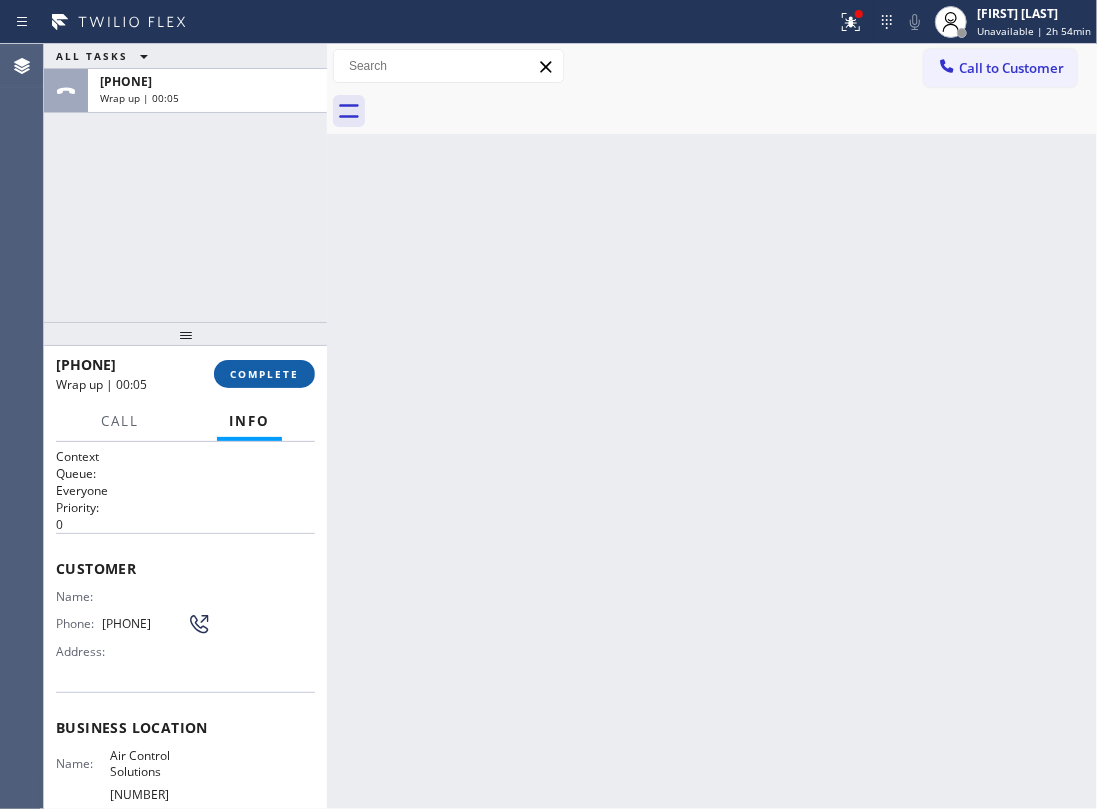 click on "COMPLETE" at bounding box center [264, 374] 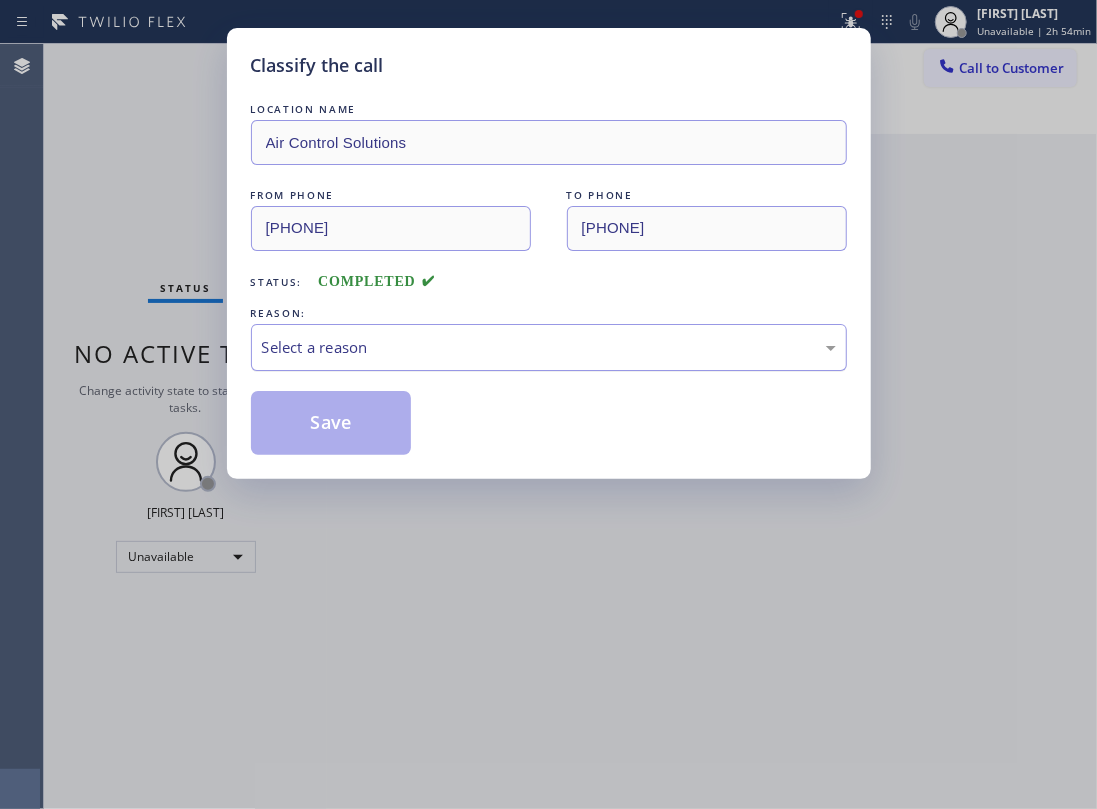 click on "Select a reason" at bounding box center (549, 347) 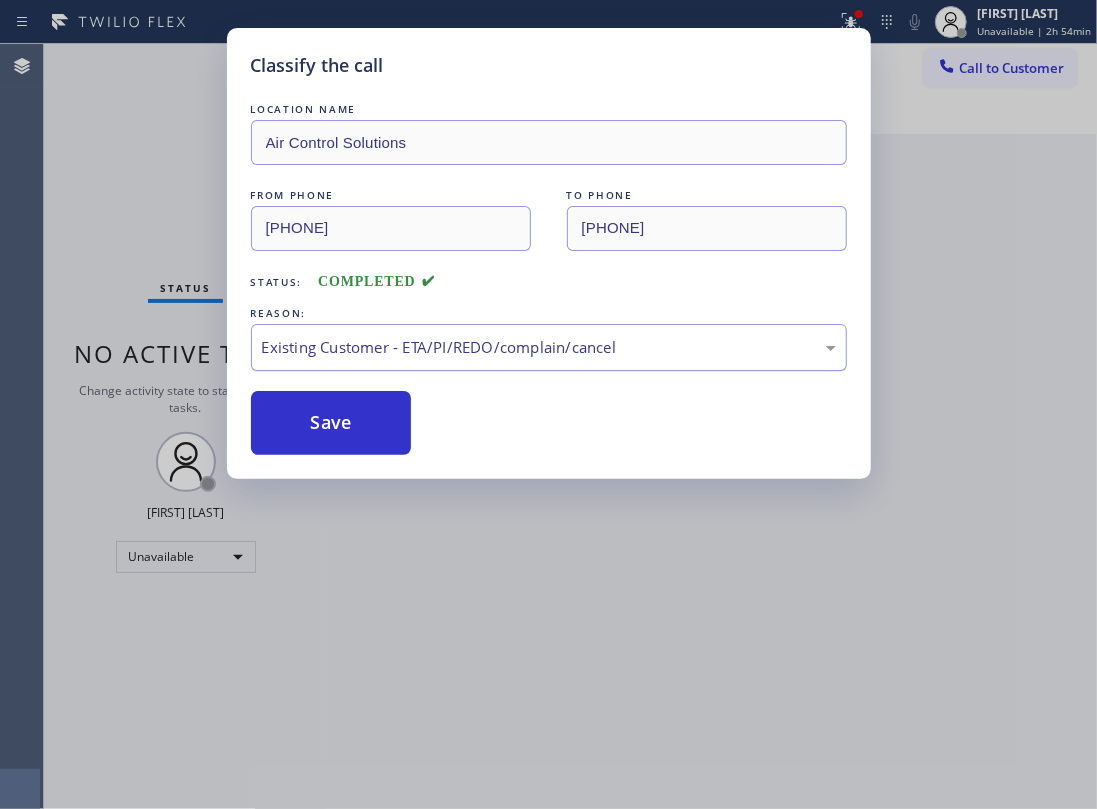click on "Existing Customer - ETA/PI/REDO/complain/cancel" at bounding box center (549, 347) 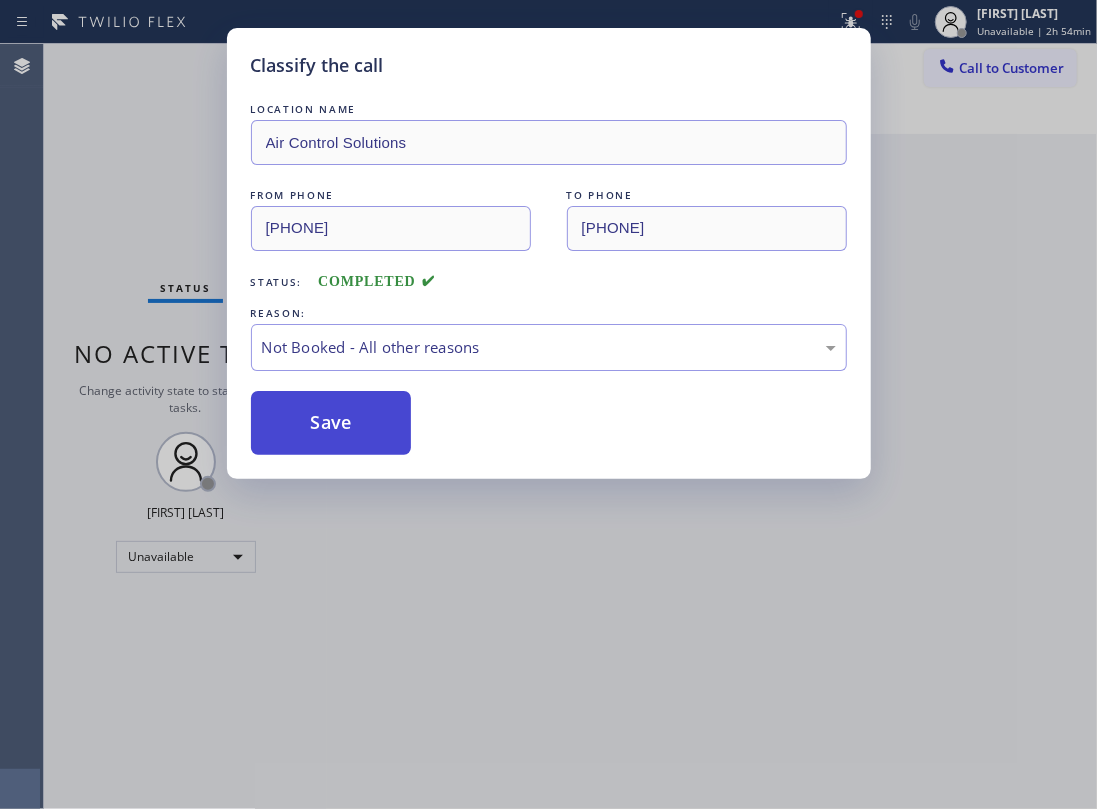 click on "Save" at bounding box center [331, 423] 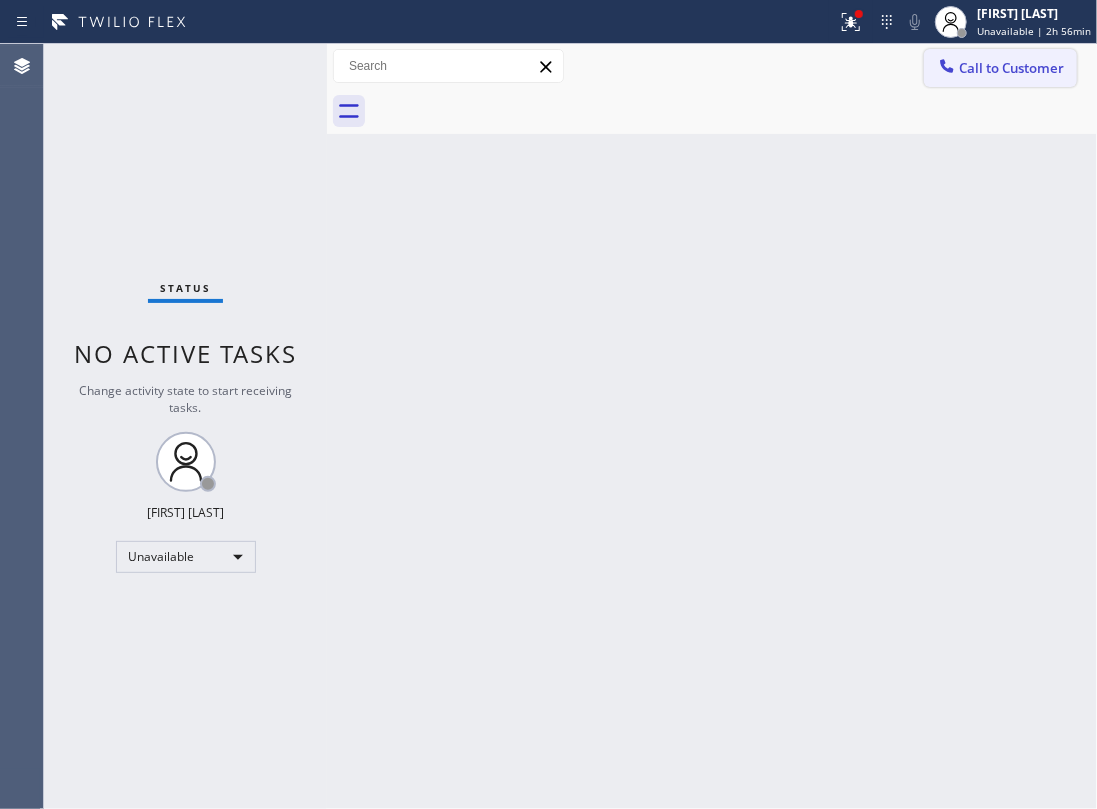click on "Call to Customer" at bounding box center [1011, 68] 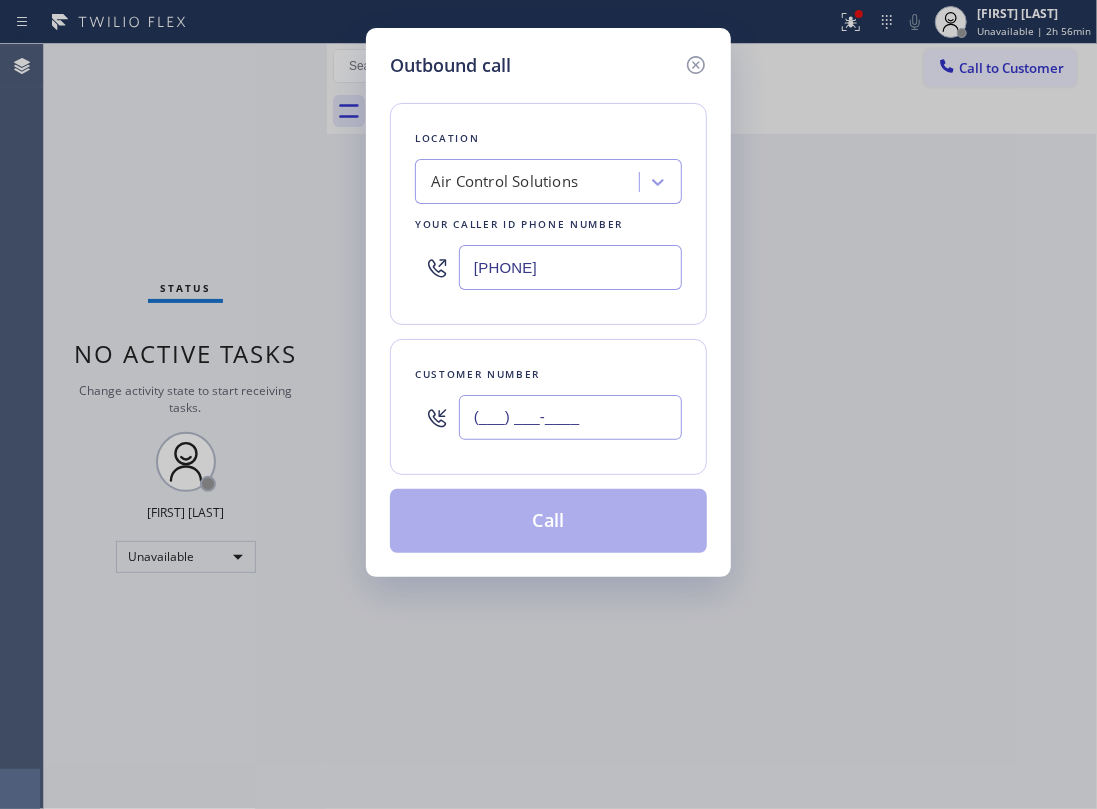 click on "(___) ___-____" at bounding box center (570, 417) 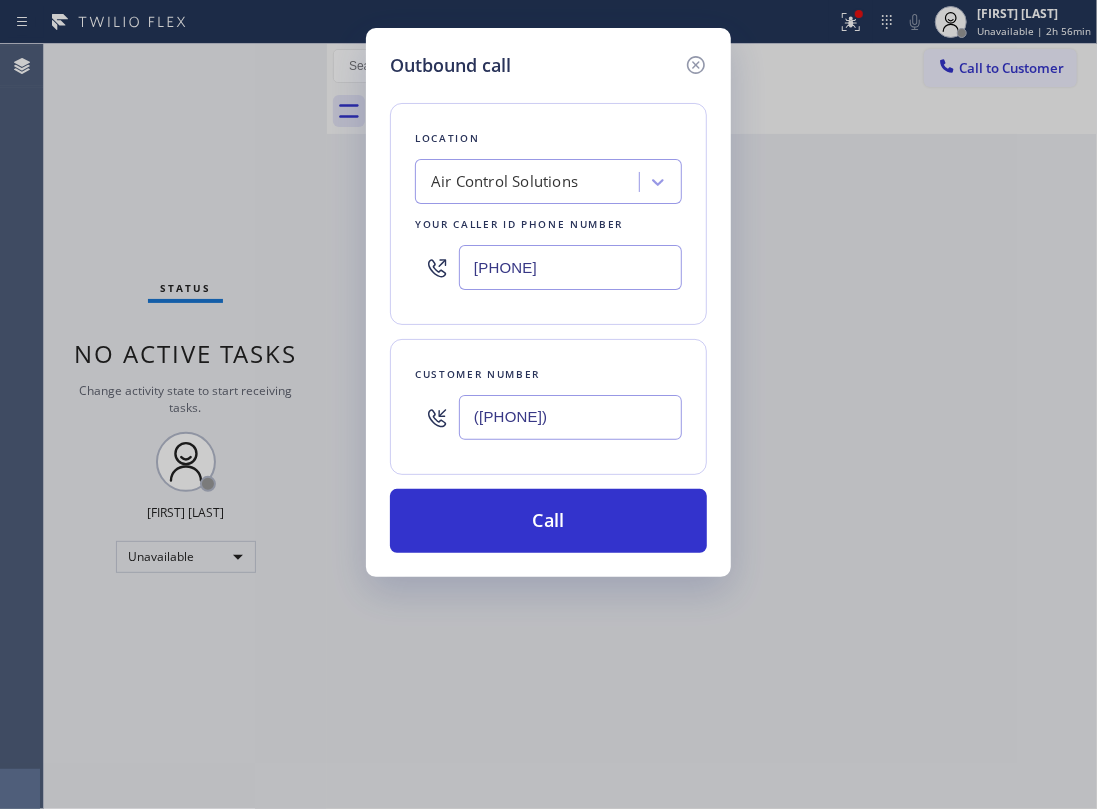 type on "(408) 595-2485" 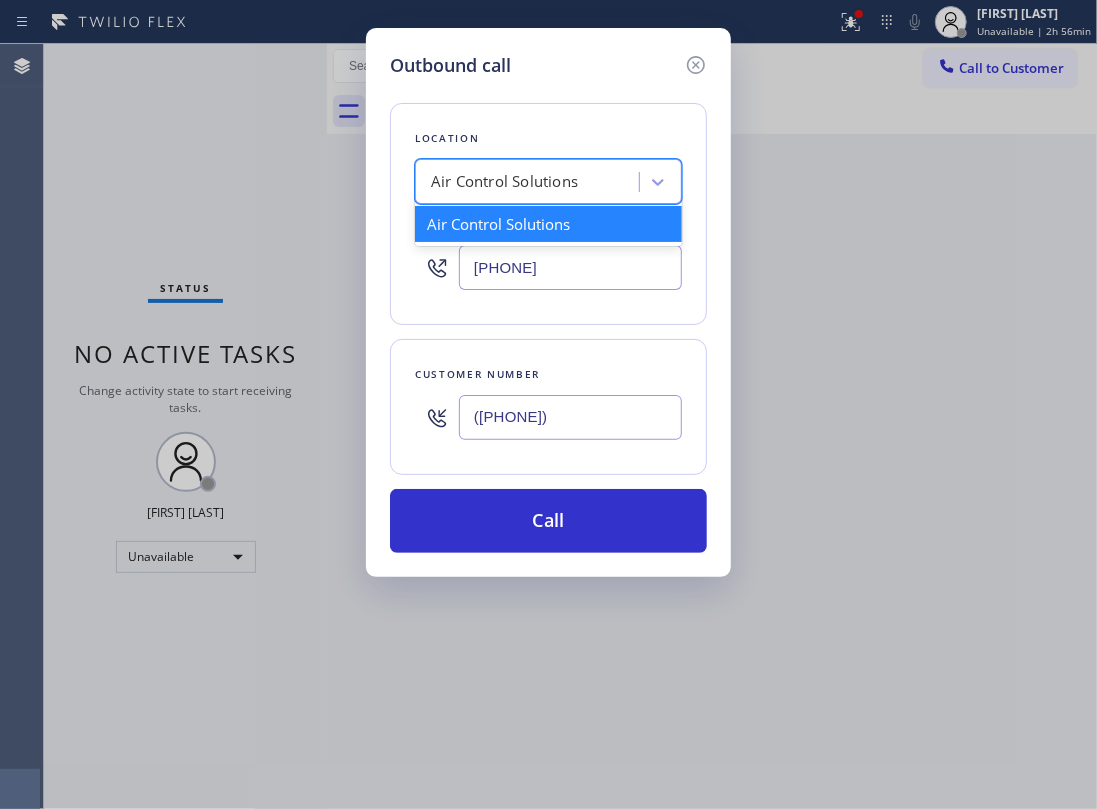paste on "Sub-Zero-Wolf Repair" 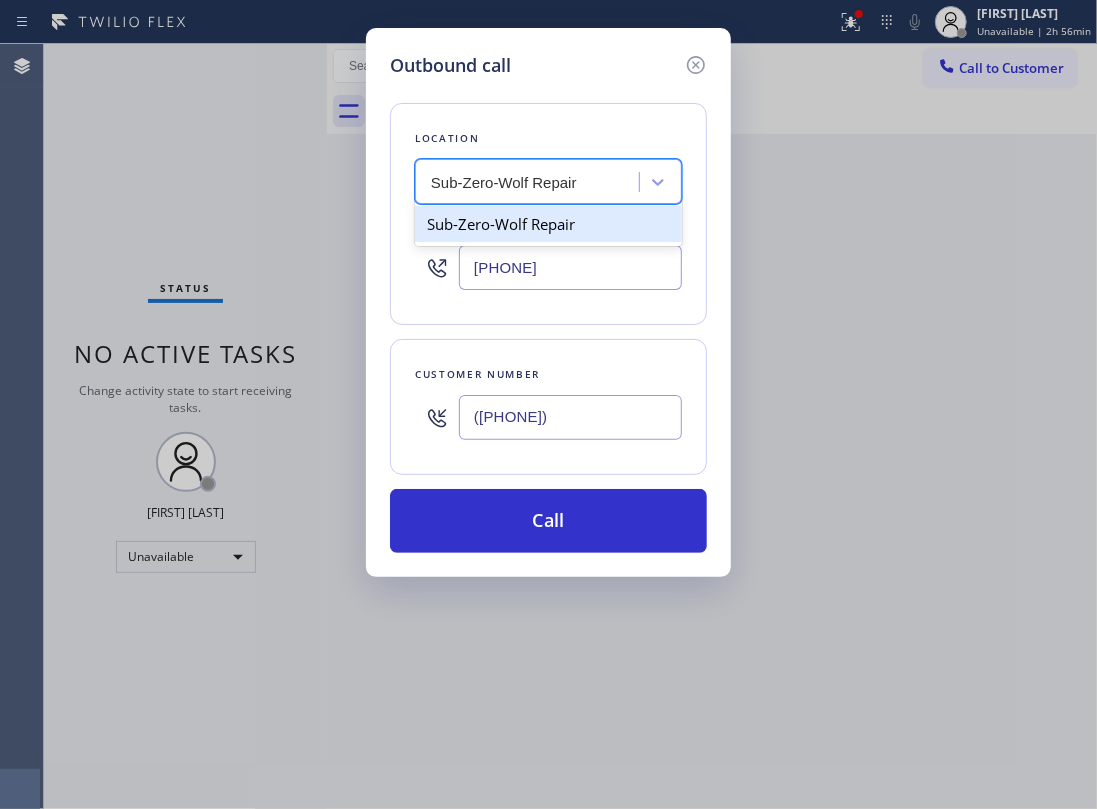 click on "Sub-Zero-Wolf Repair" at bounding box center [548, 224] 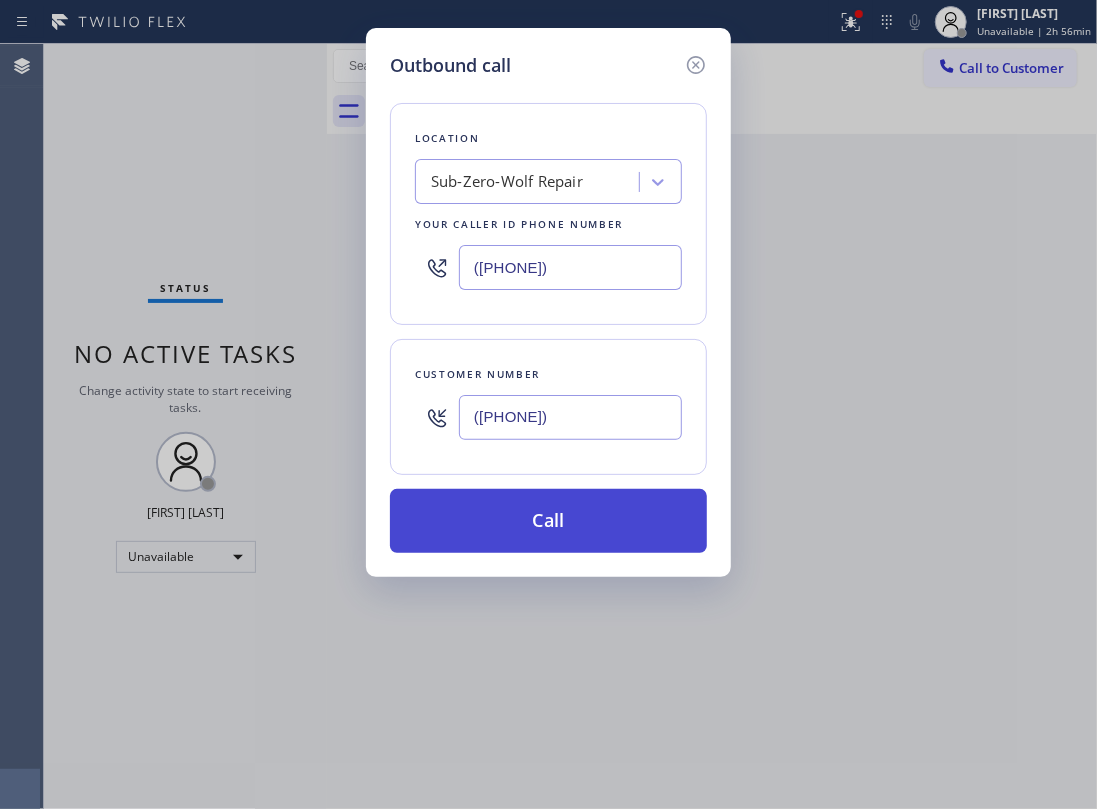 click on "Call" at bounding box center [548, 521] 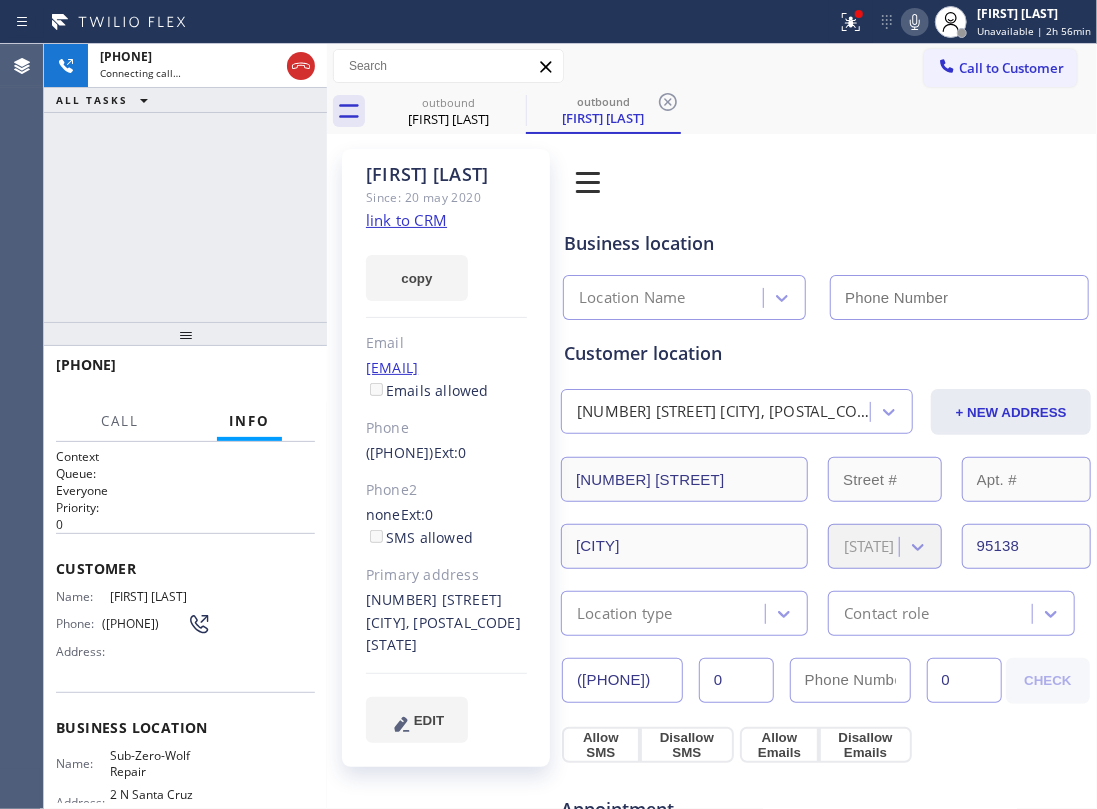 type on "(669) 900-4715" 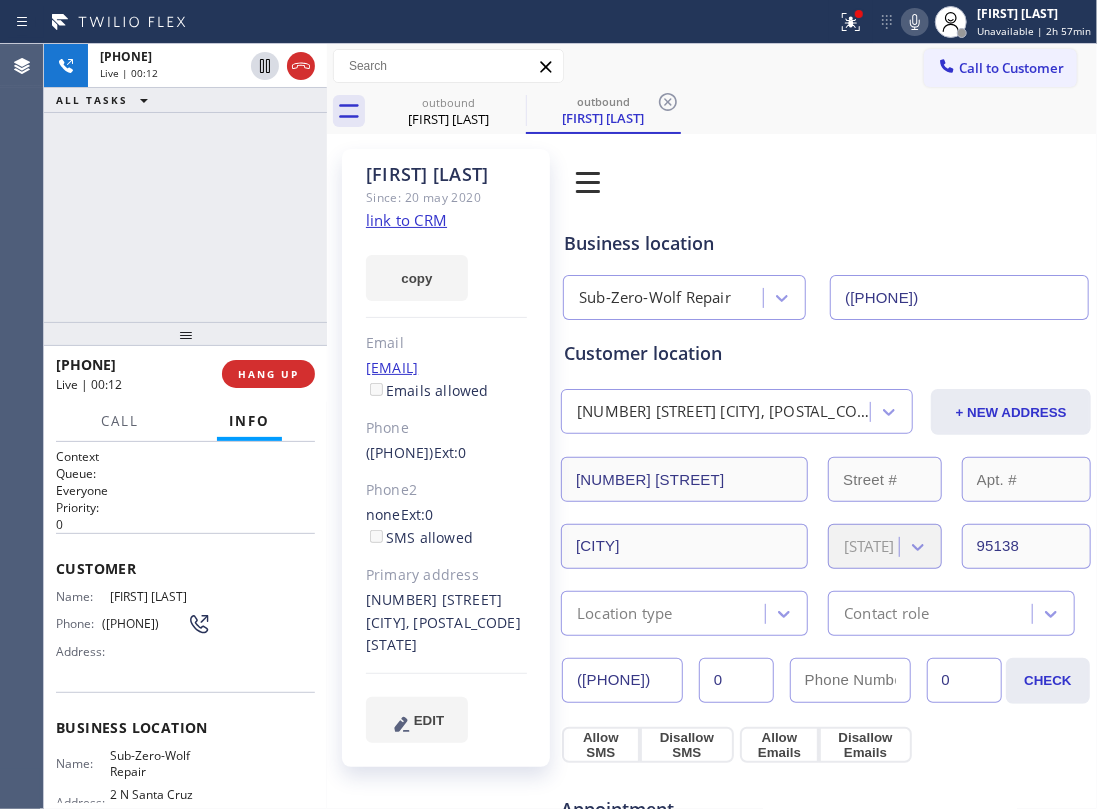 click on "+14085952485 Live | 00:12 ALL TASKS ALL TASKS ACTIVE TASKS TASKS IN WRAP UP" at bounding box center [185, 183] 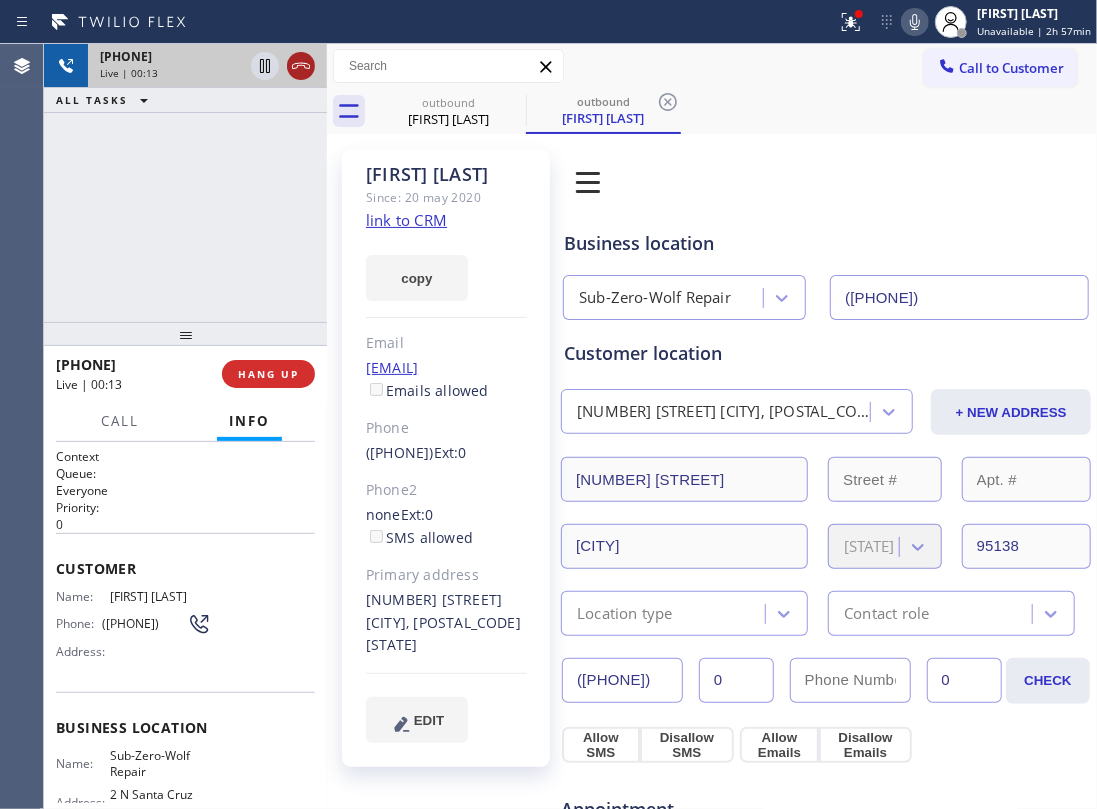 click 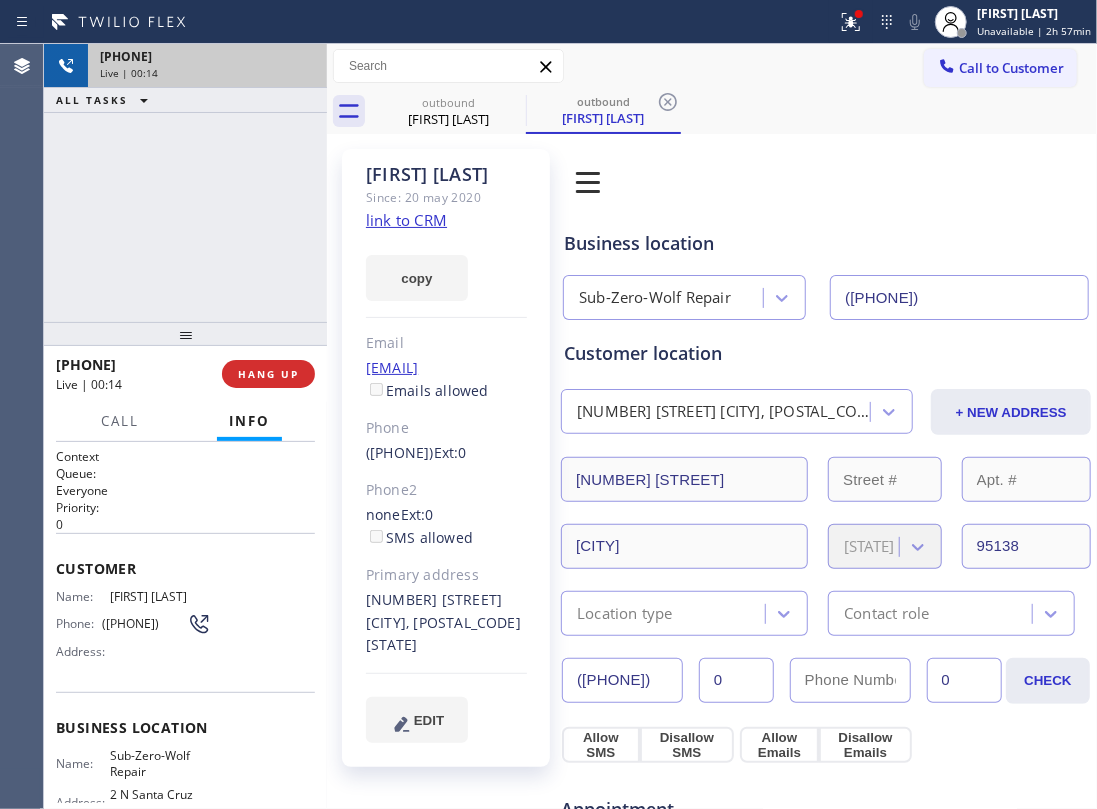 click on "+14085952485 Live | 00:14 ALL TASKS ALL TASKS ACTIVE TASKS TASKS IN WRAP UP" at bounding box center [185, 183] 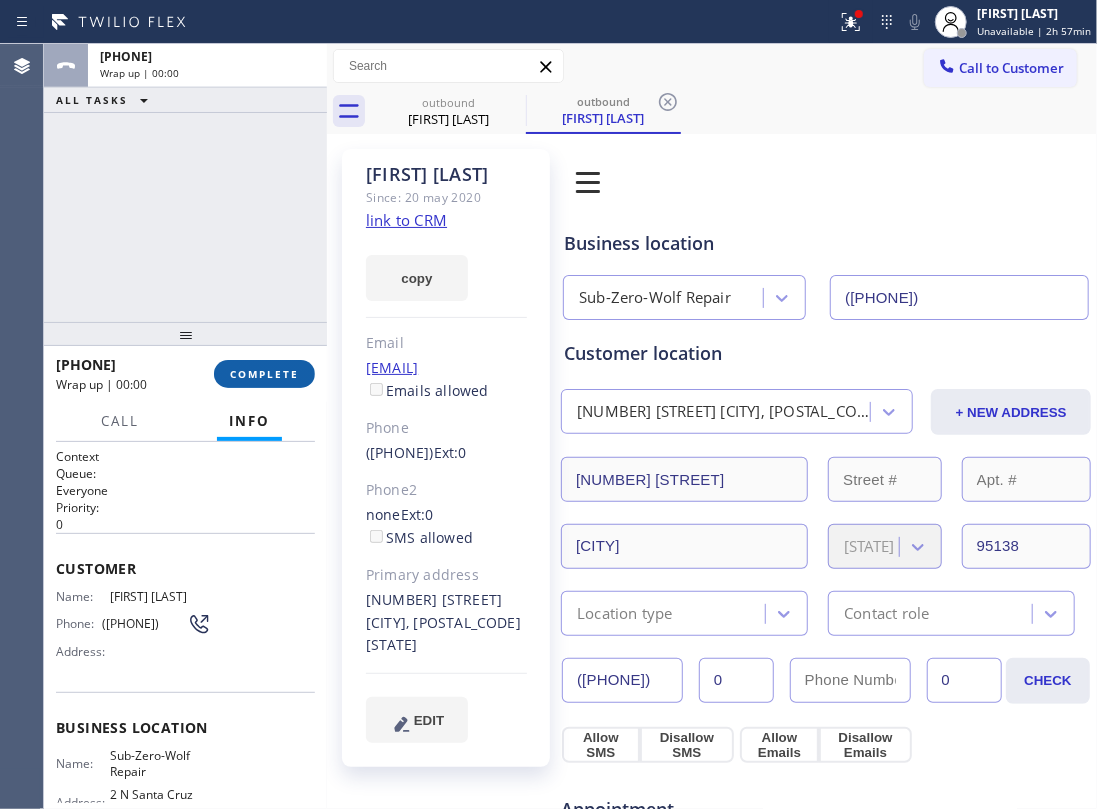 click on "COMPLETE" at bounding box center [264, 374] 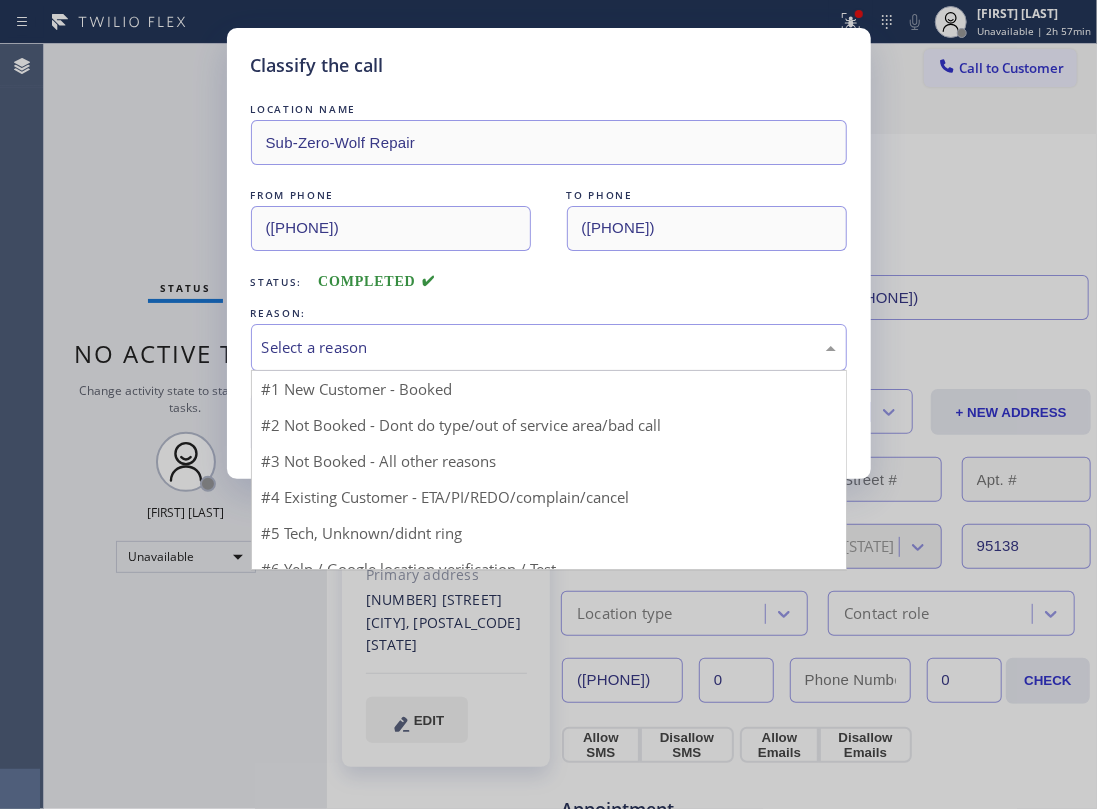click on "#1 New Customer - Booked #2 Not Booked - Dont do type/out of service area/bad call #3 Not Booked - All other reasons #4 Existing Customer - ETA/PI/REDO/complain/cancel #5 Tech, Unknown/didnt ring #6 Yelp / Google location verification / Test #7 Spam/Advertising" at bounding box center [549, 470] 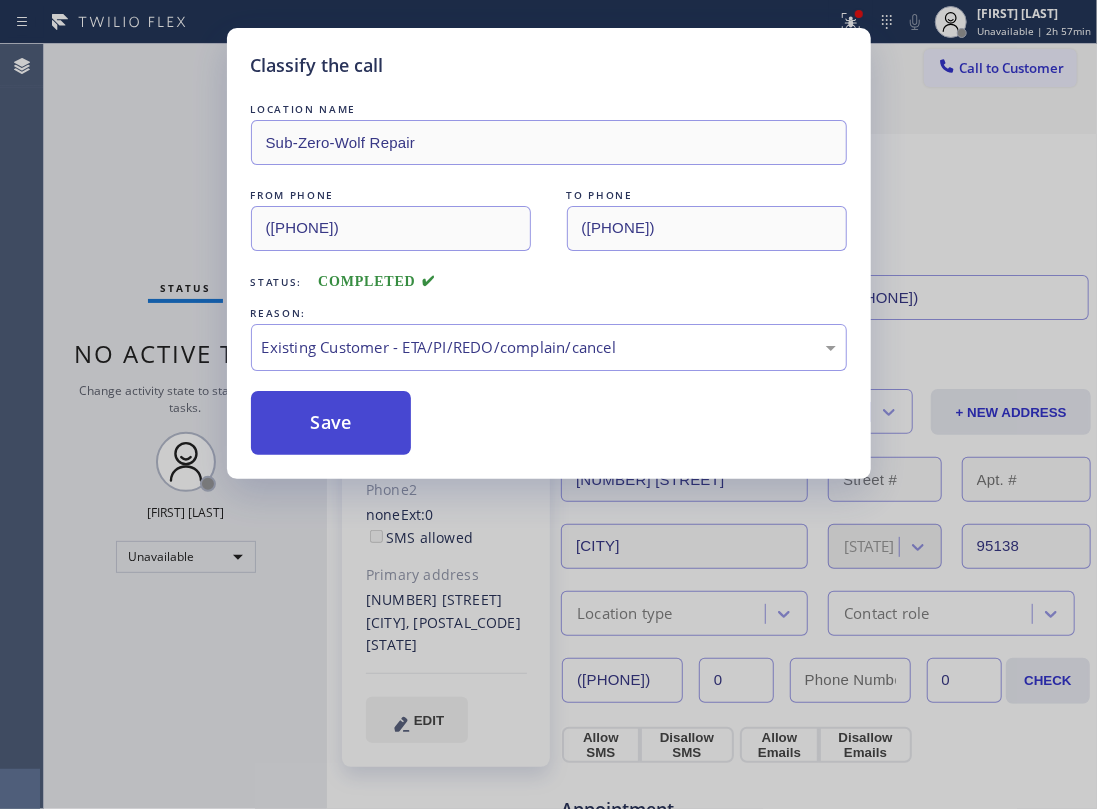click on "Save" at bounding box center (331, 423) 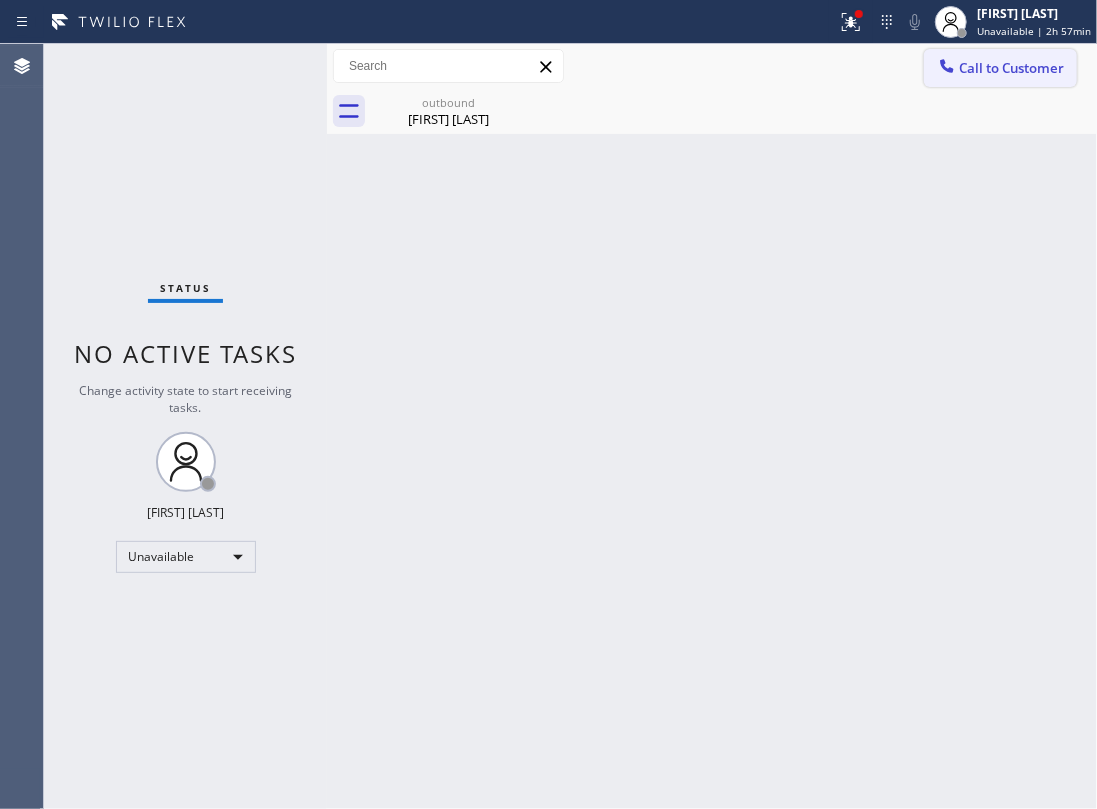click on "Call to Customer" at bounding box center [1011, 68] 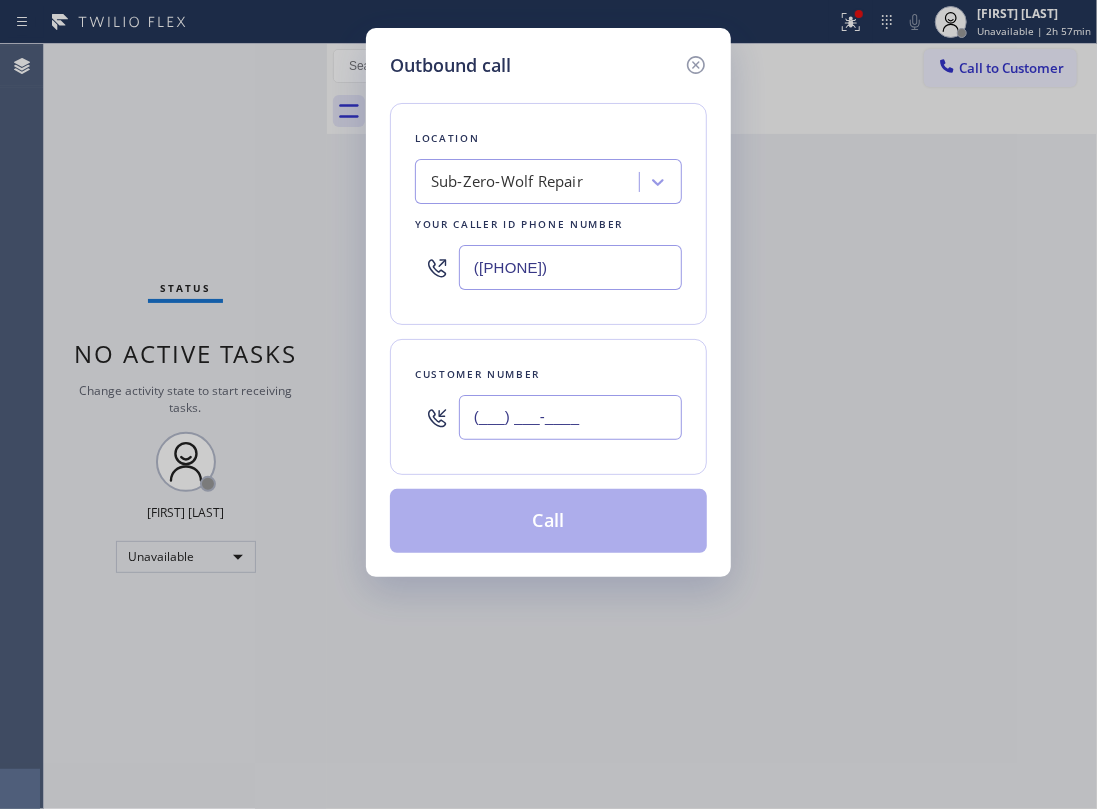 click on "(___) ___-____" at bounding box center [570, 417] 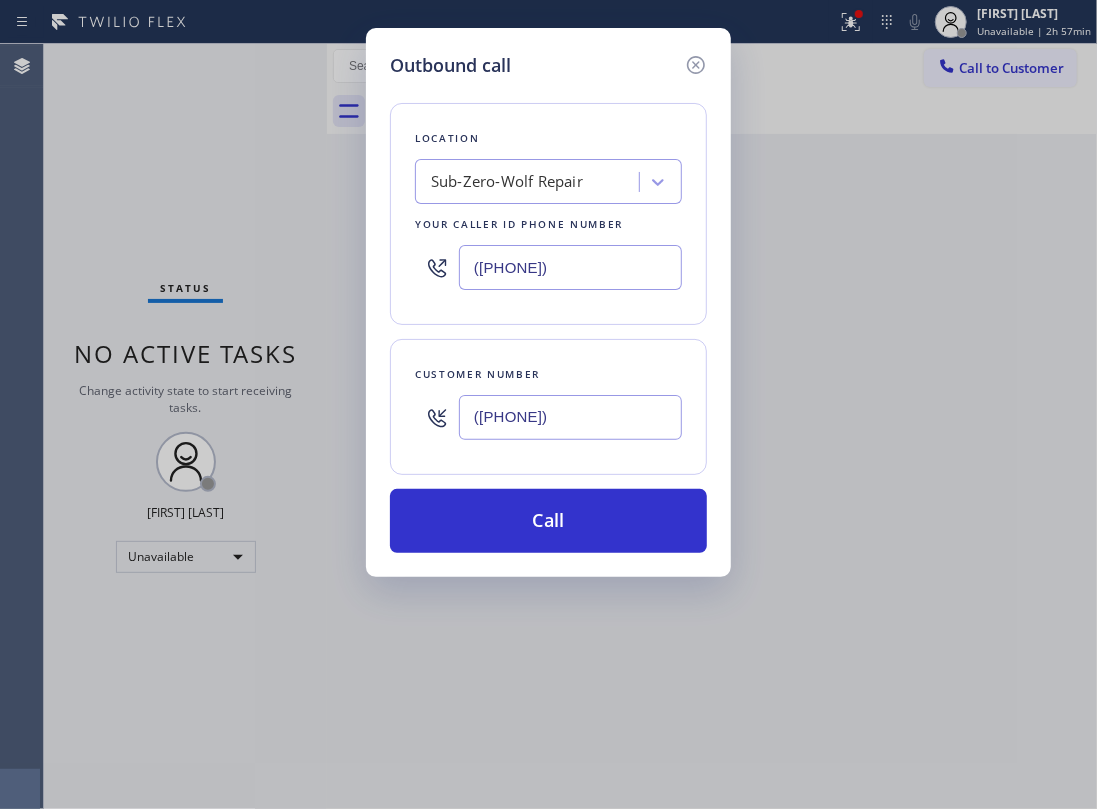 type on "(408) 595-2485" 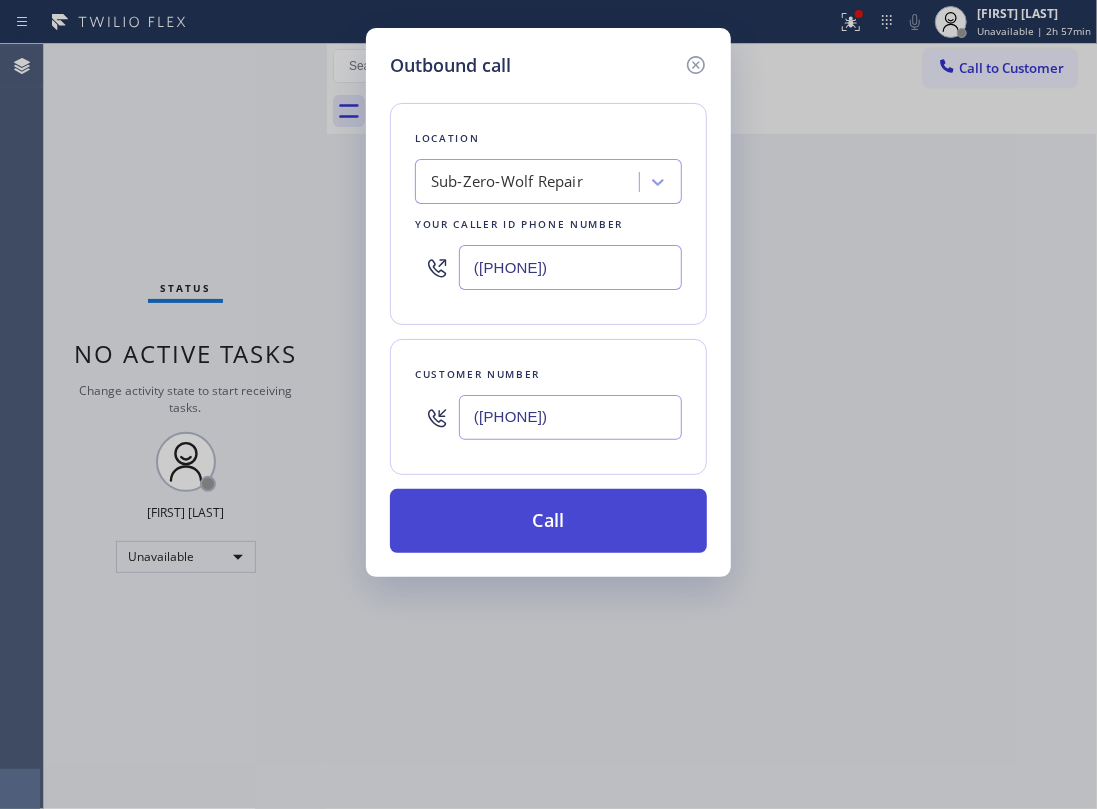 click on "Call" at bounding box center (548, 521) 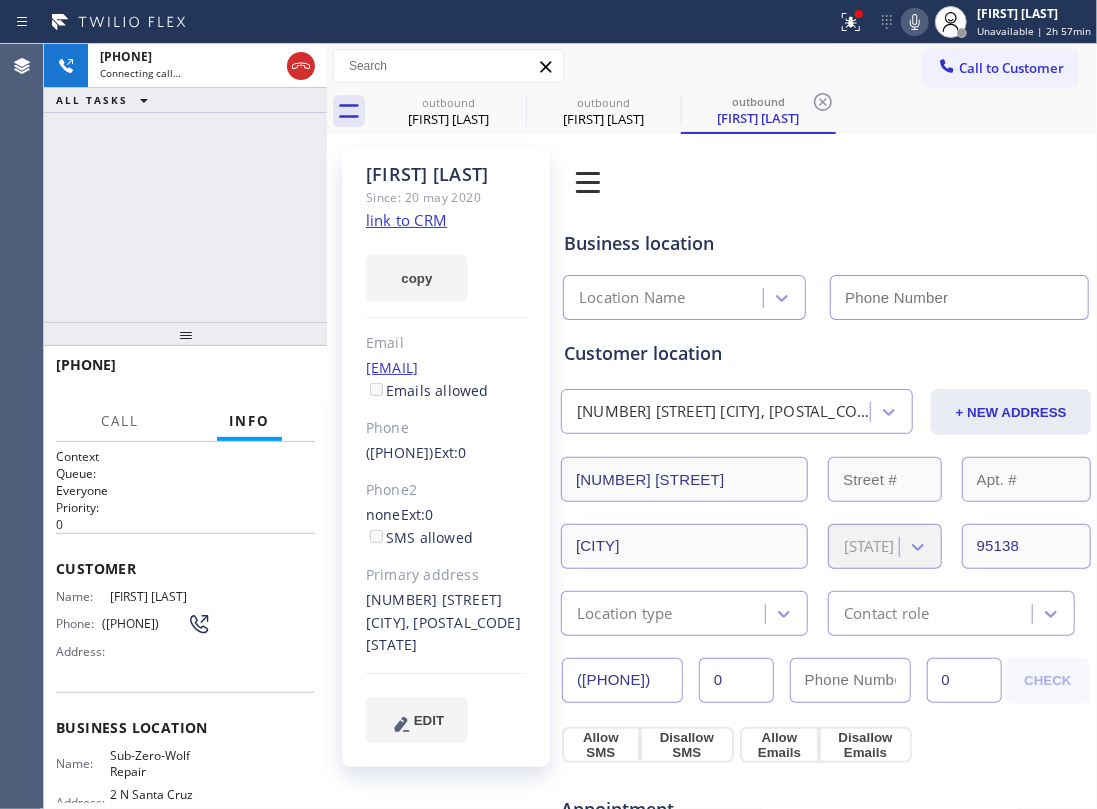 type on "(669) 900-4715" 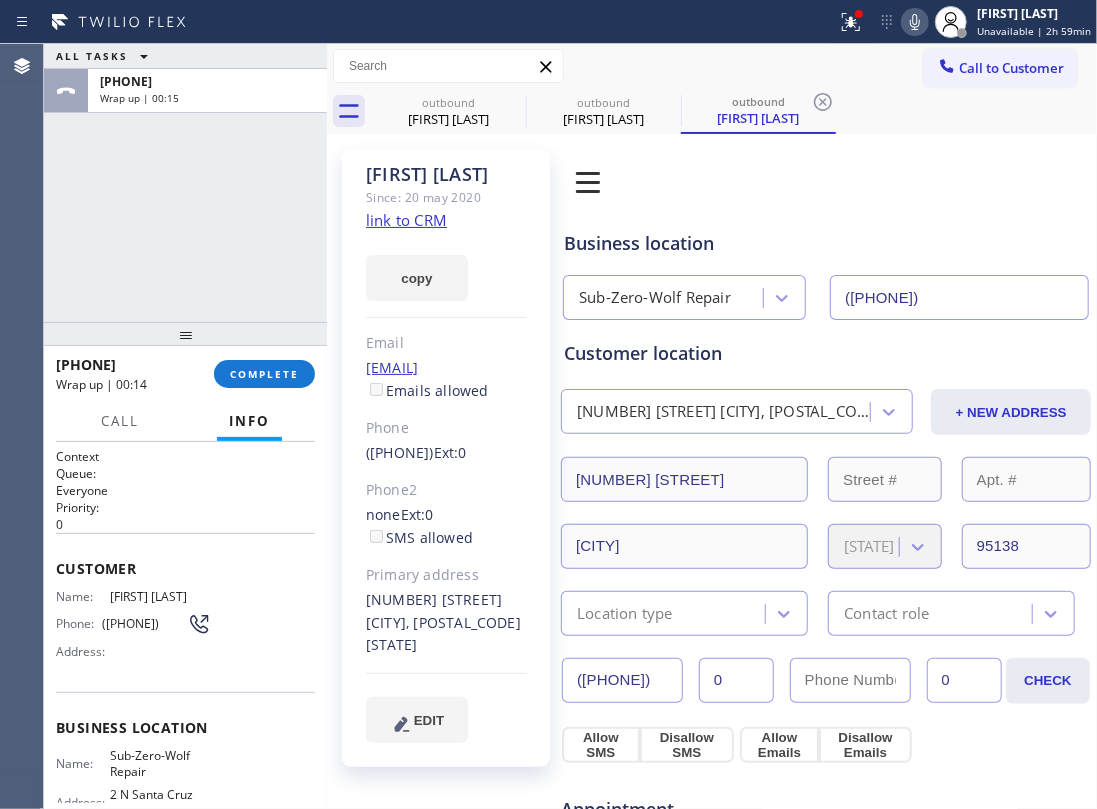 click on "ALL TASKS ALL TASKS ACTIVE TASKS TASKS IN WRAP UP +14085952485 Wrap up | 00:15" at bounding box center [185, 183] 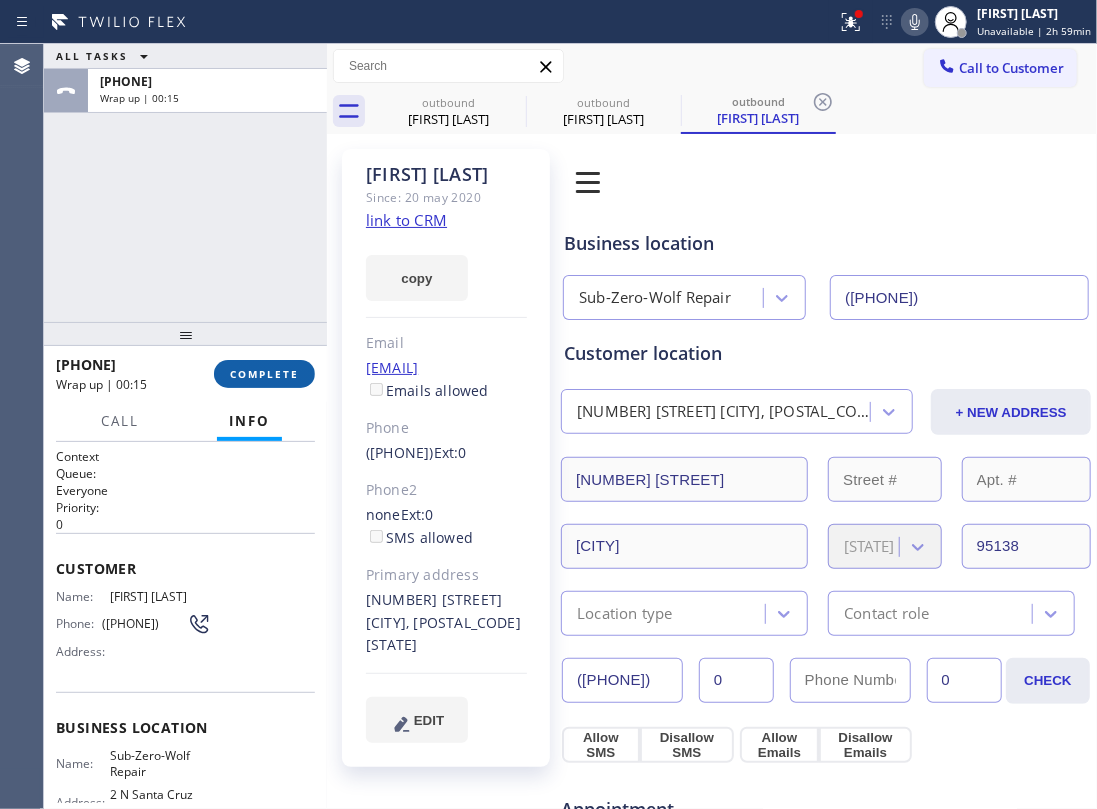 click on "COMPLETE" at bounding box center [264, 374] 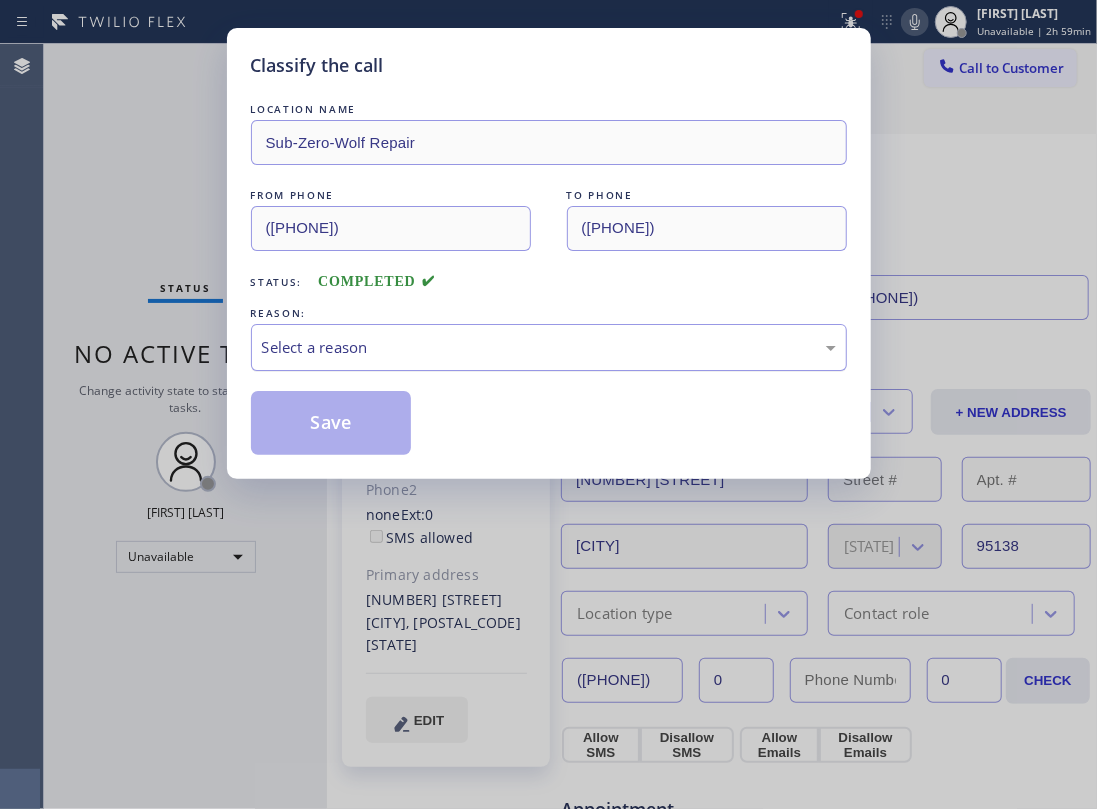 click on "Select a reason" at bounding box center (549, 347) 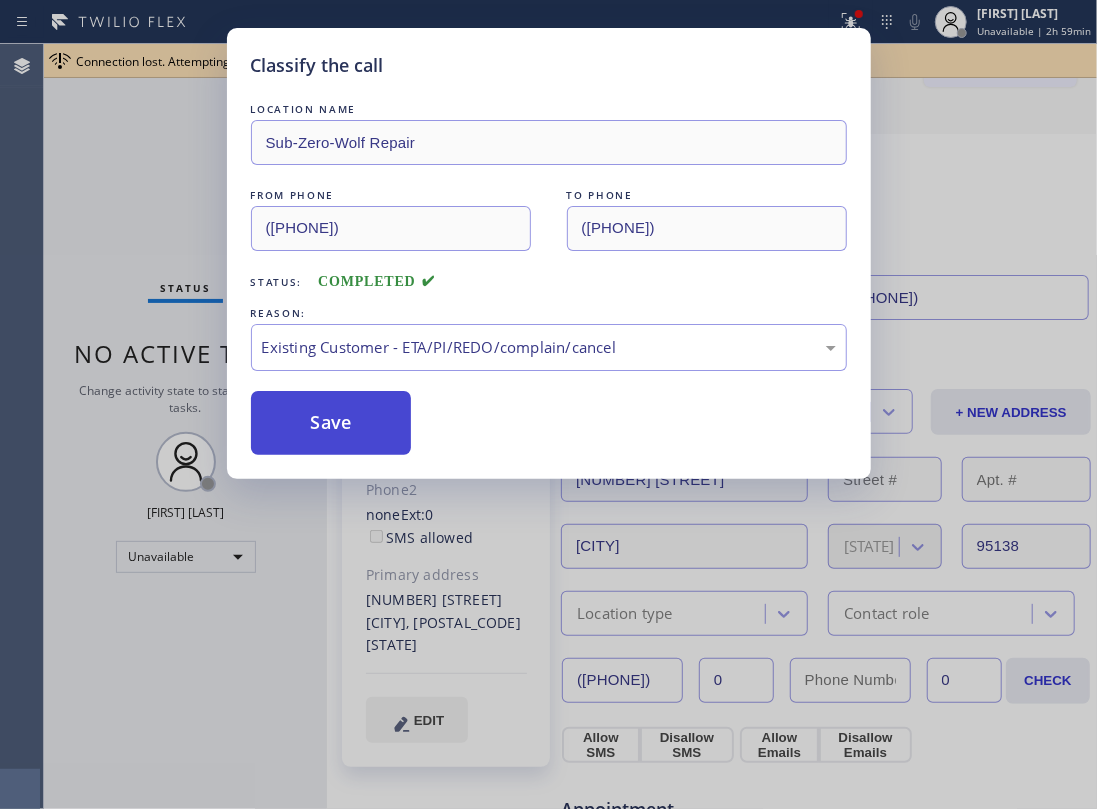 click on "Save" at bounding box center [331, 423] 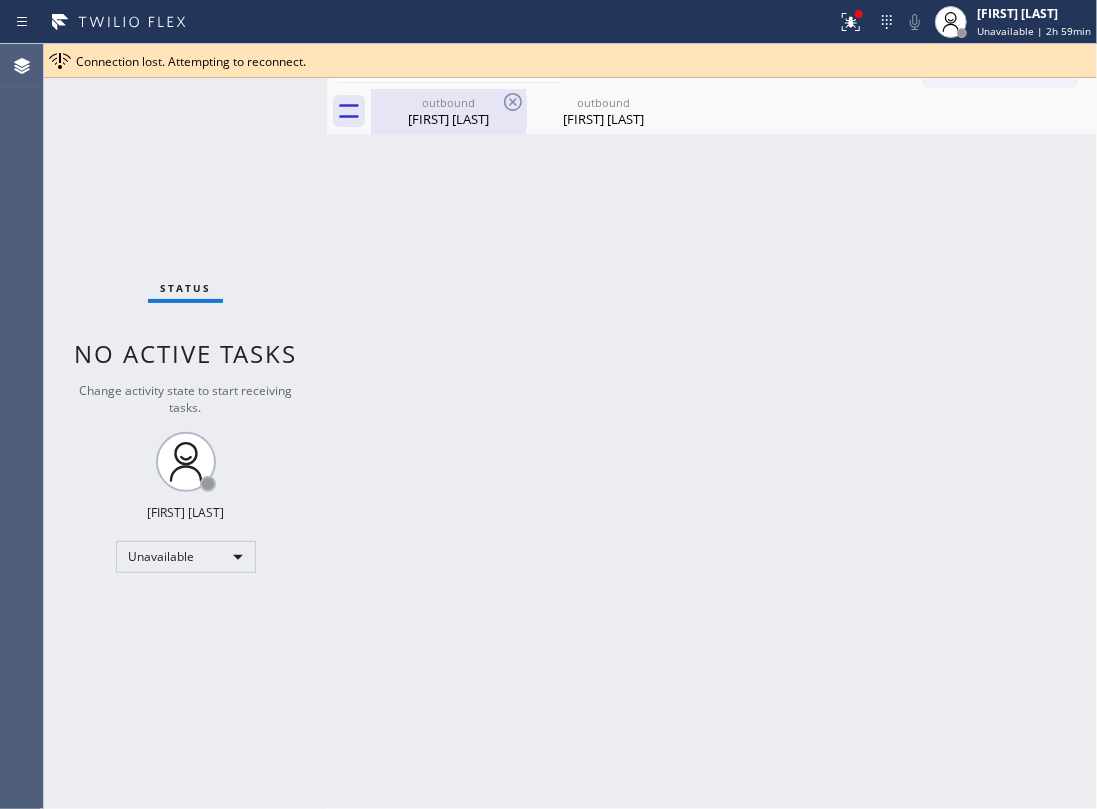 click on "Freda Wang" at bounding box center [448, 119] 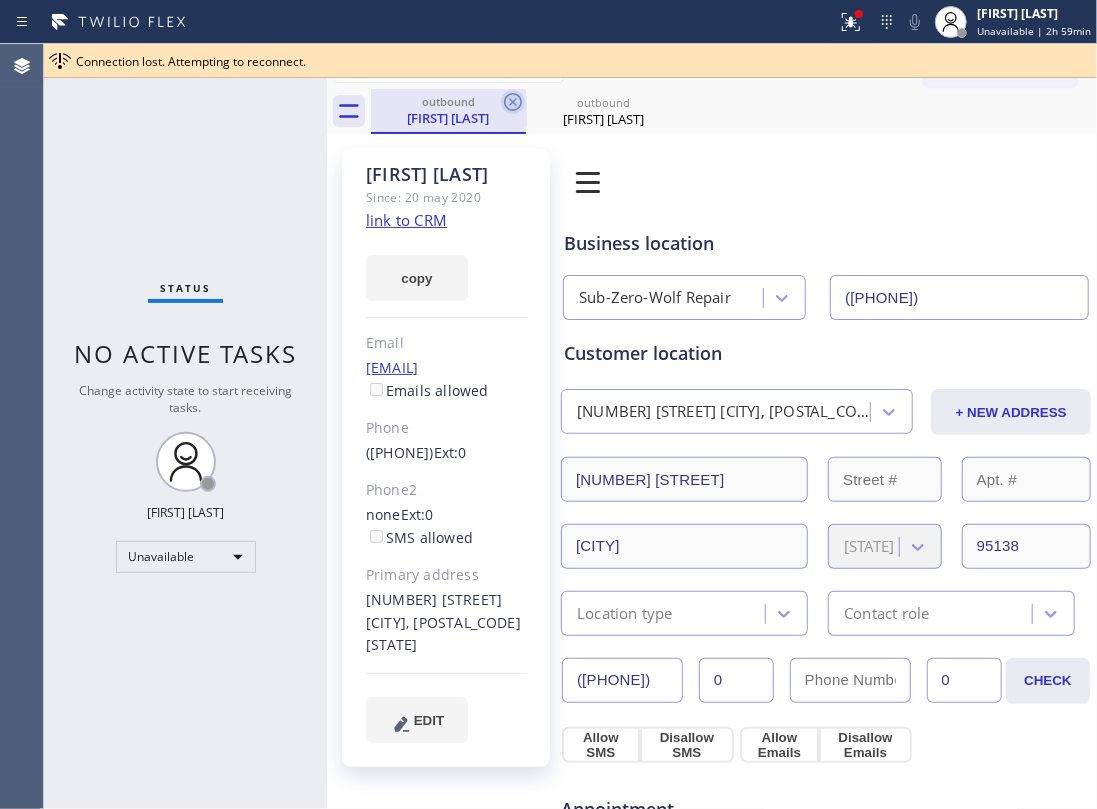 click 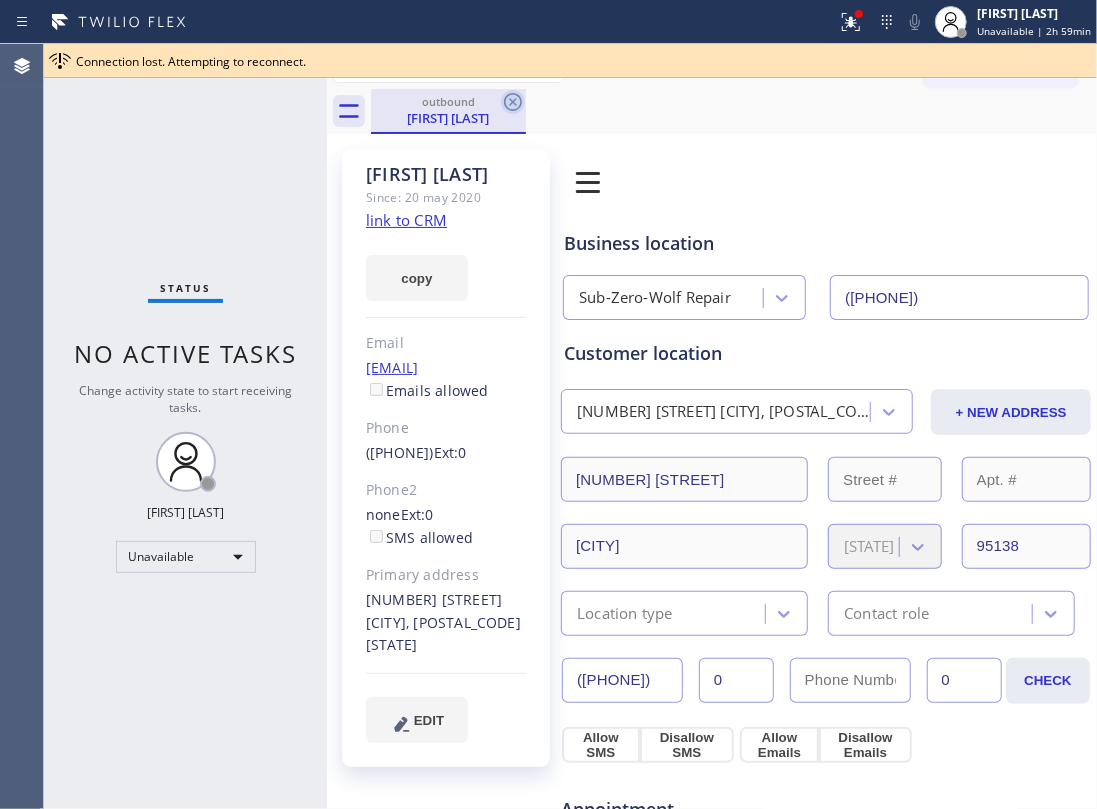 click 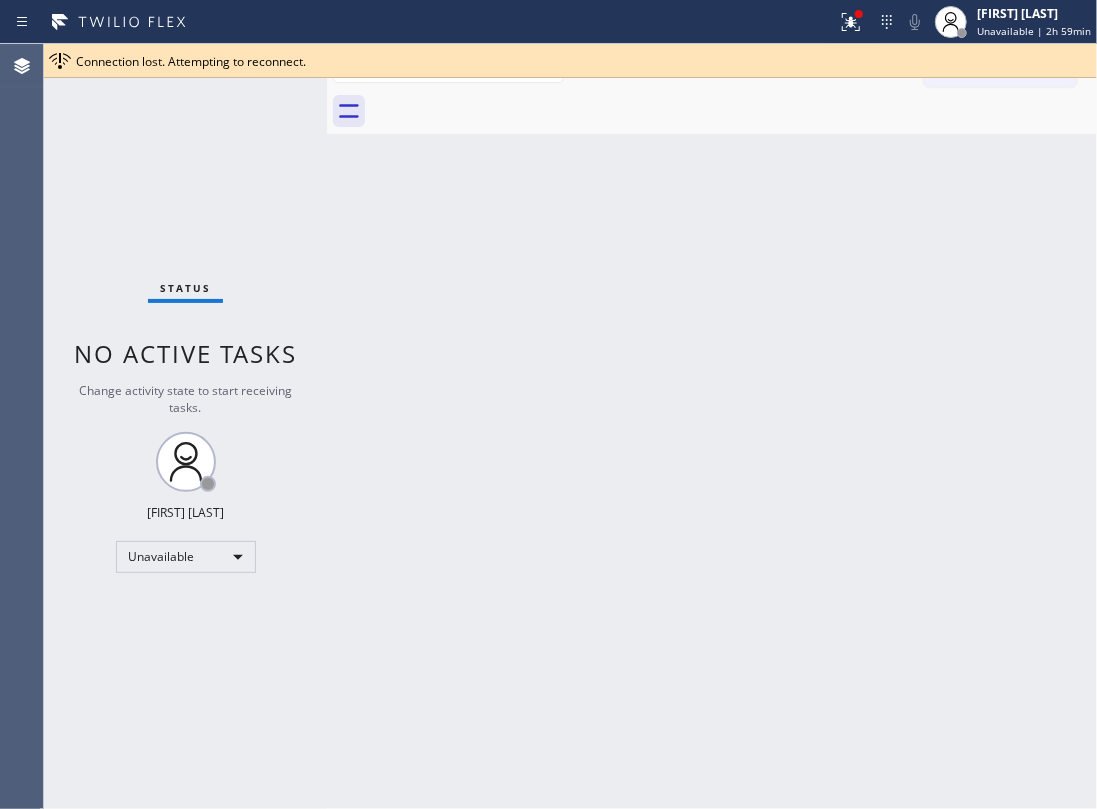 click at bounding box center (734, 111) 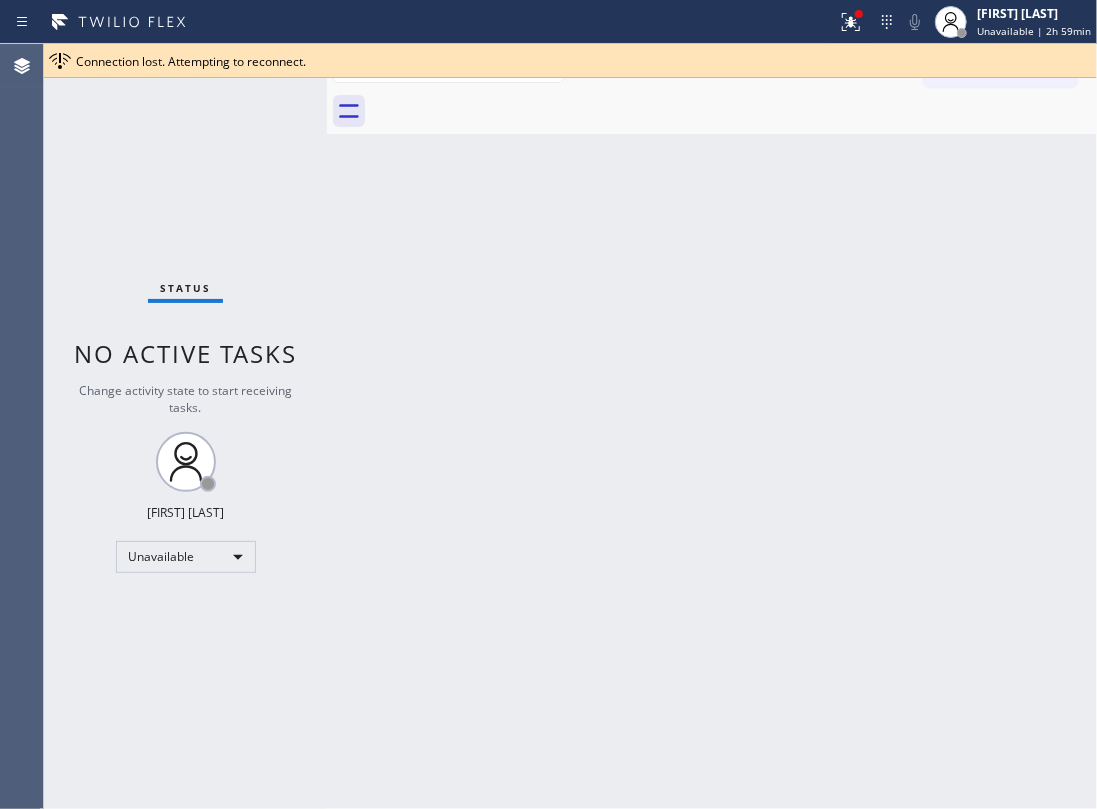 click on "Back to Dashboard Change Sender ID Customers Technicians Select a contact Outbound call Location Search location Your caller id phone number Customer number Call Customer info Name   Phone none Address none Change Sender ID HVAC +18559994417 5 Star Appliance +18557314952 Appliance Repair +18554611149 Plumbing +18889090120 Air Duct Cleaning +18006865038  Electricians +18005688664 Cancel Change Check personal SMS Reset Change No tabs Call to Customer Outbound call Location Sub-Zero-Wolf Repair Your caller id phone number (669) 900-4715 Customer number Call Outbound call Technician Search Technician Your caller id phone number Your caller id phone number Call" at bounding box center [712, 426] 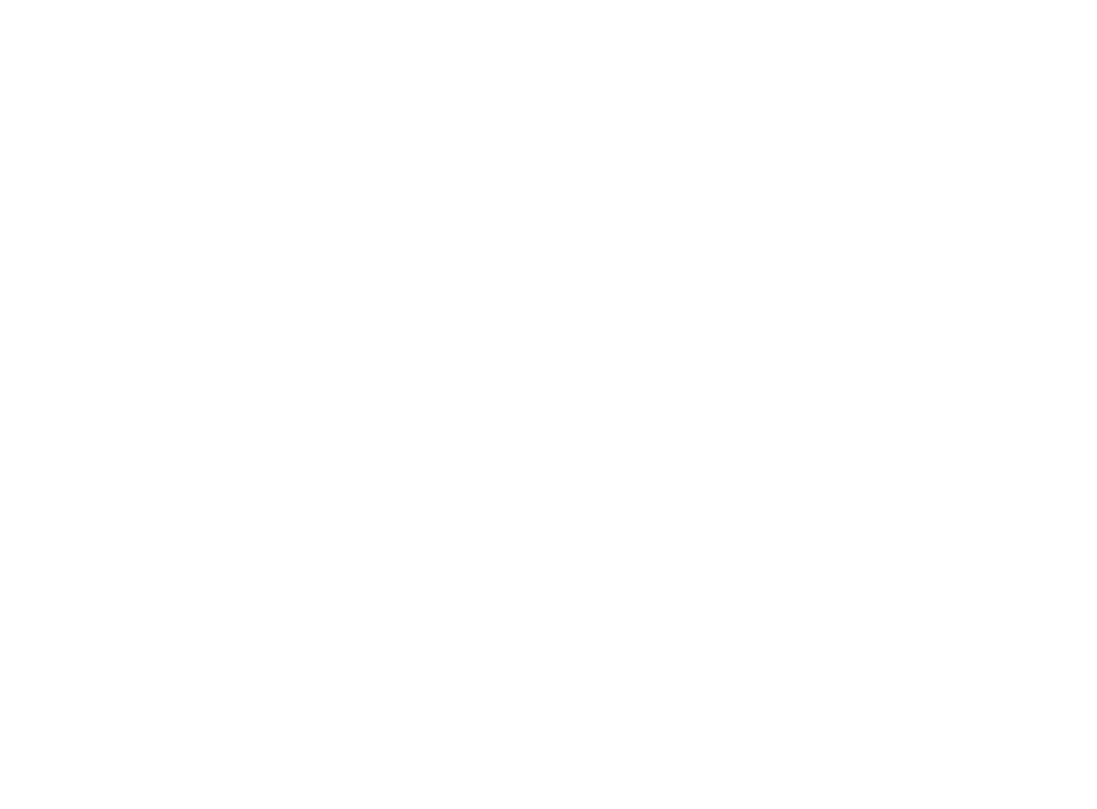 scroll, scrollTop: 0, scrollLeft: 0, axis: both 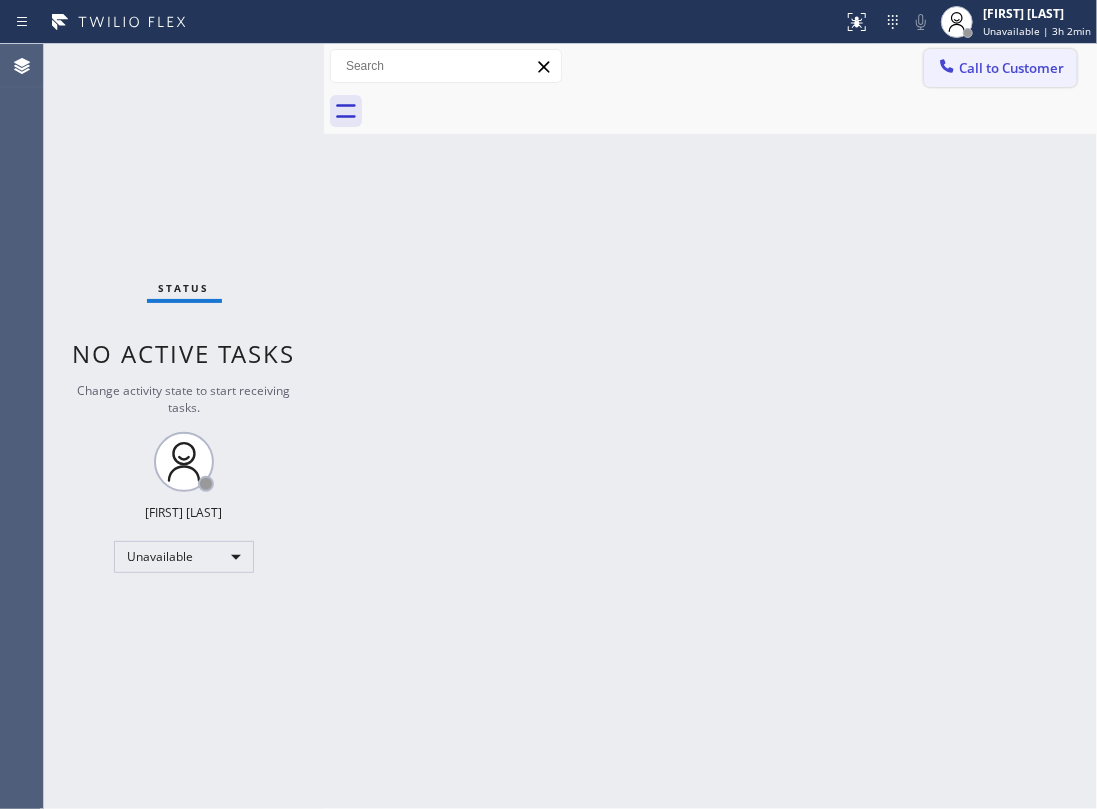 click on "Call to Customer" at bounding box center [1000, 68] 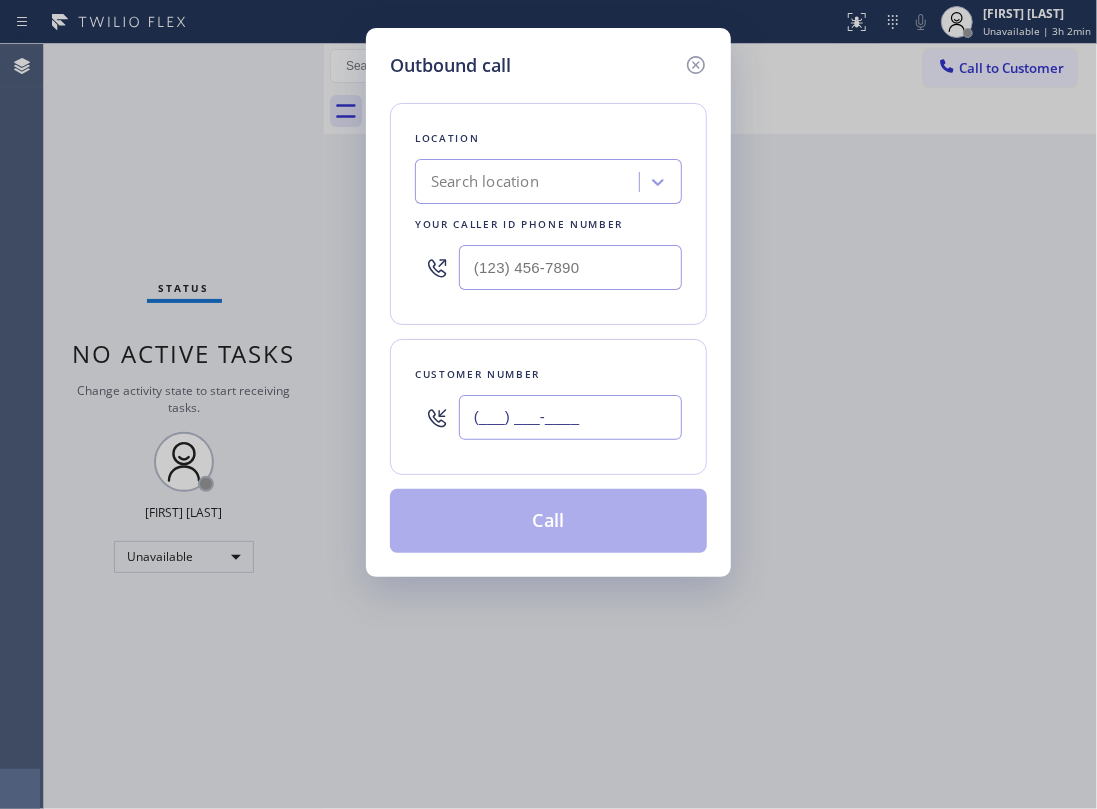 click on "(___) ___-____" at bounding box center [570, 417] 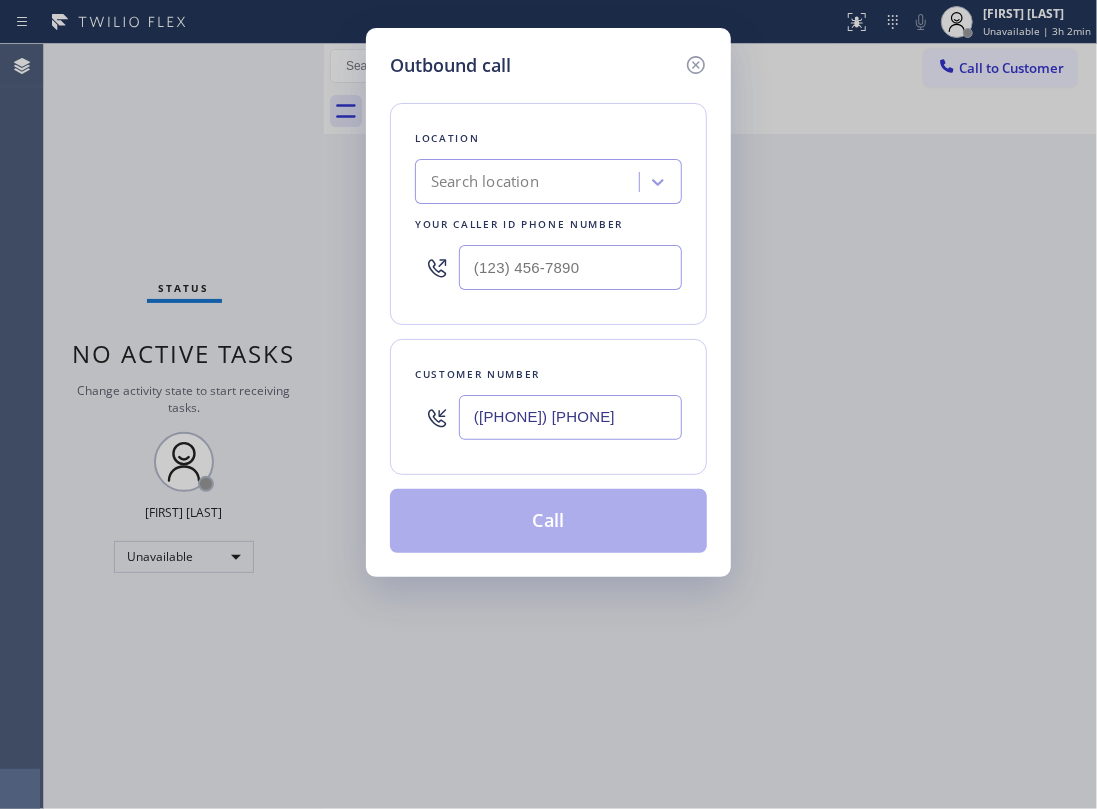 type on "(206) 890-5977" 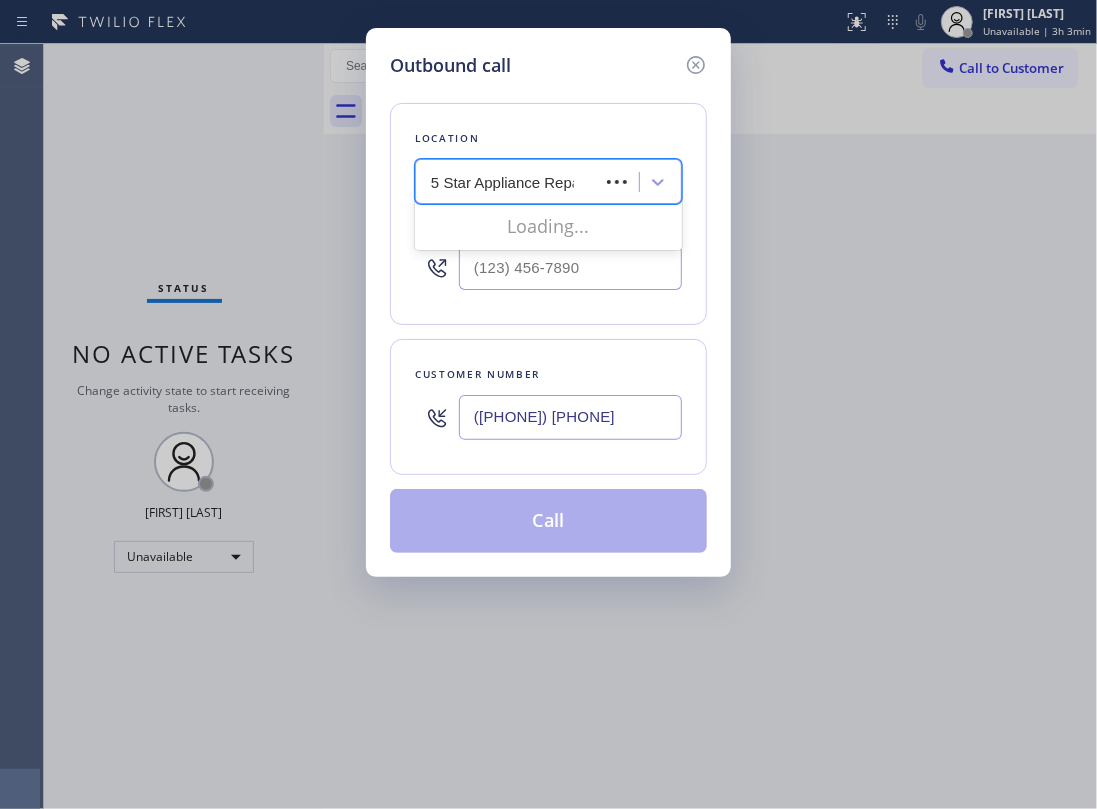 type on "5 Star Appliance Repair" 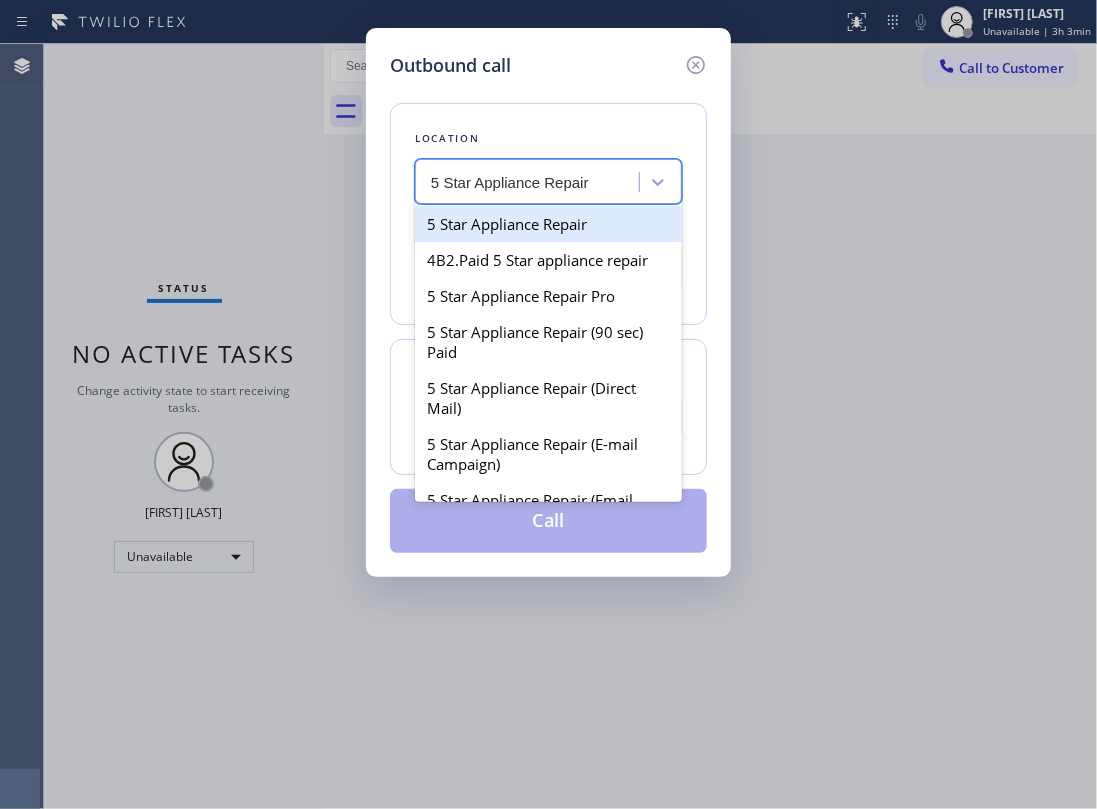 click on "5 Star Appliance Repair" at bounding box center [548, 224] 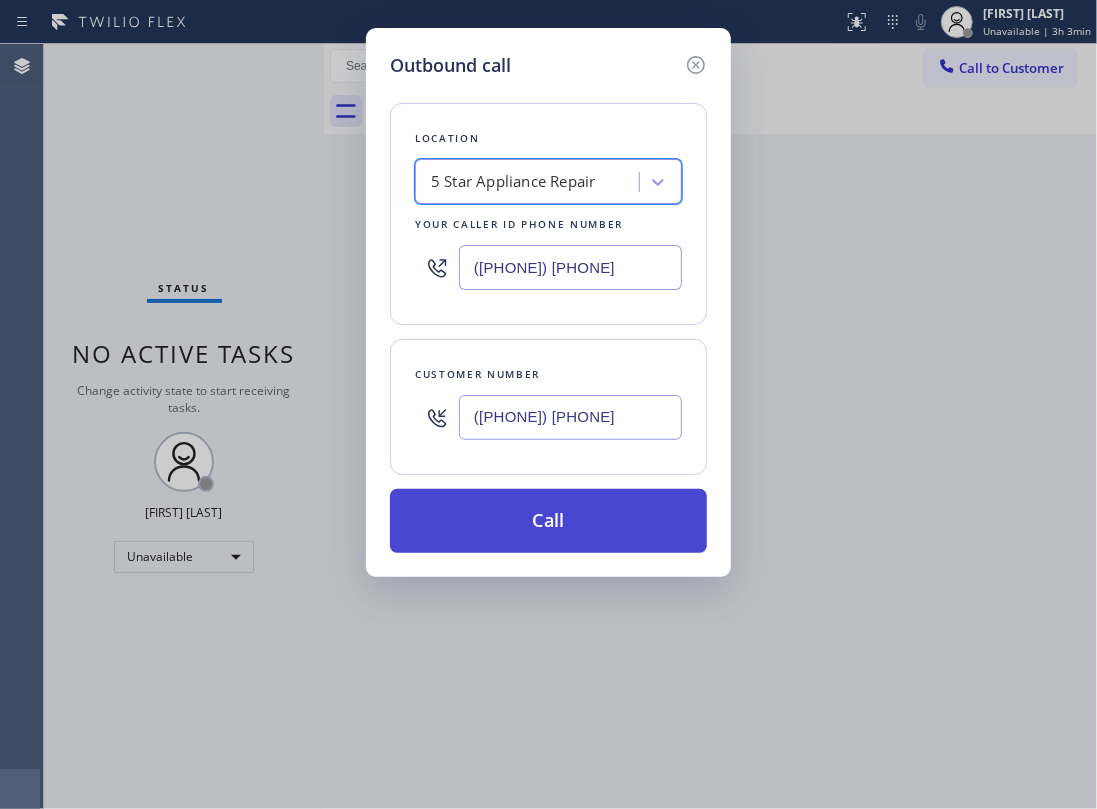 click on "Call" at bounding box center [548, 521] 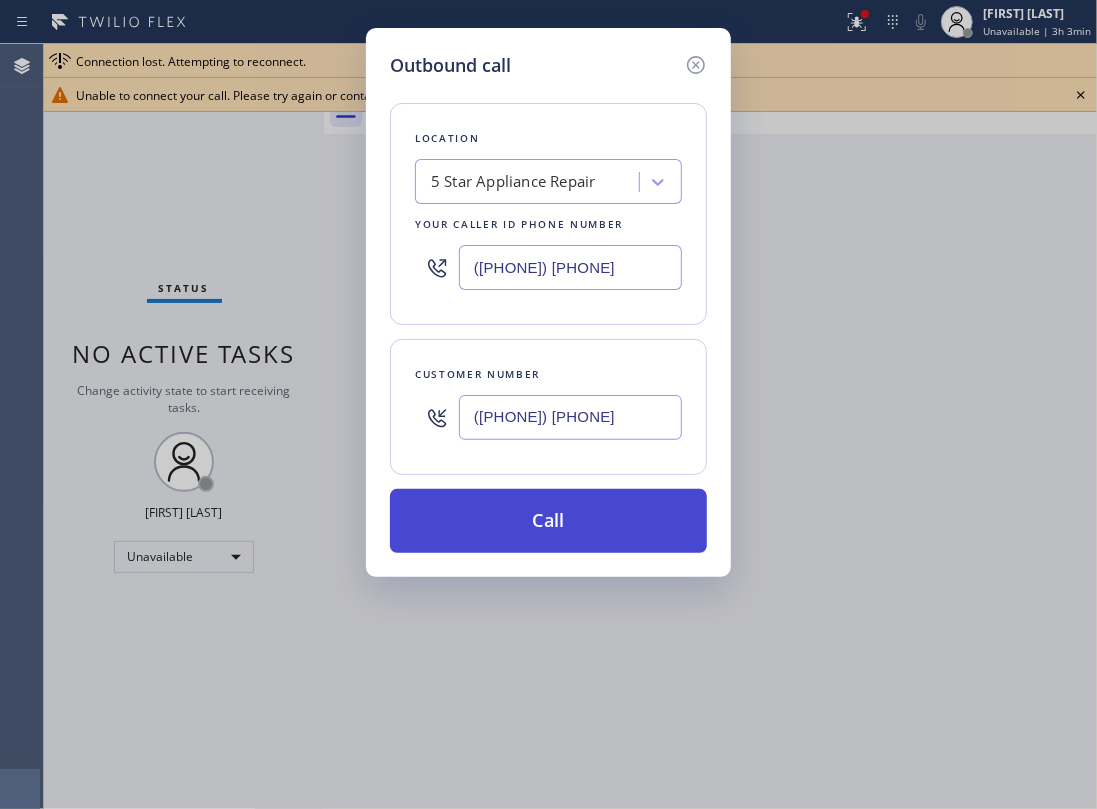 click on "Call" at bounding box center [548, 521] 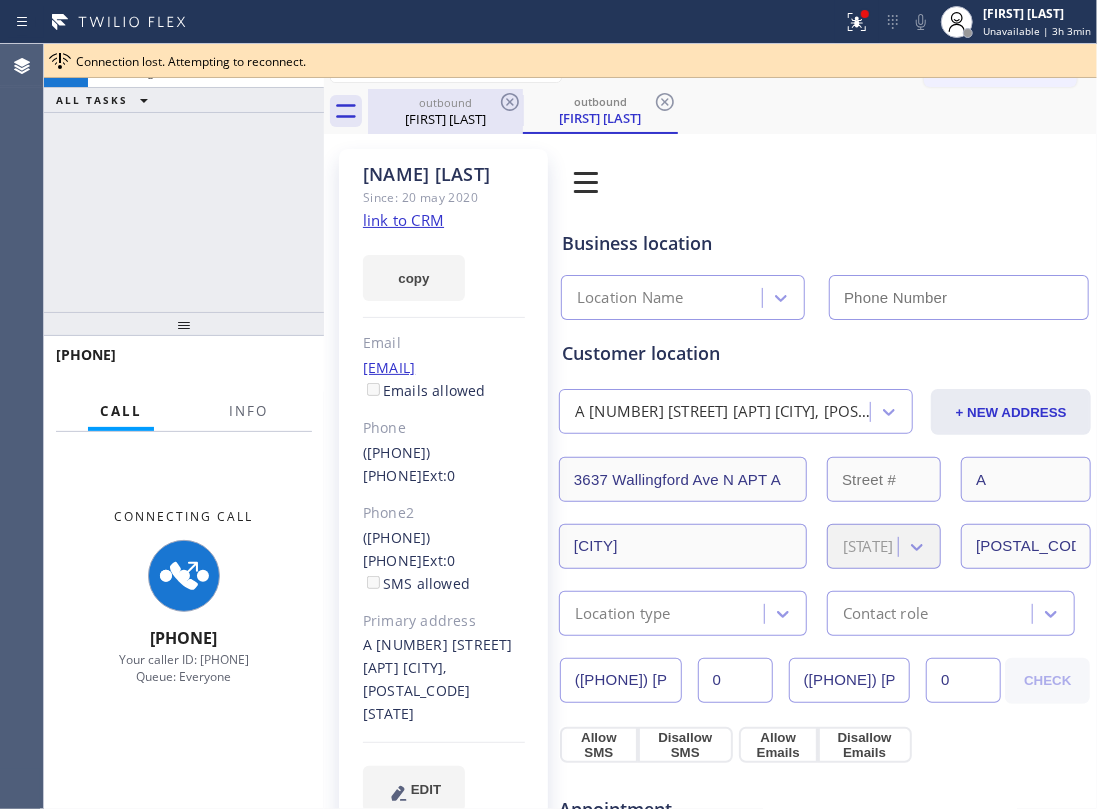 click on "Leslie Tnt" at bounding box center (445, 119) 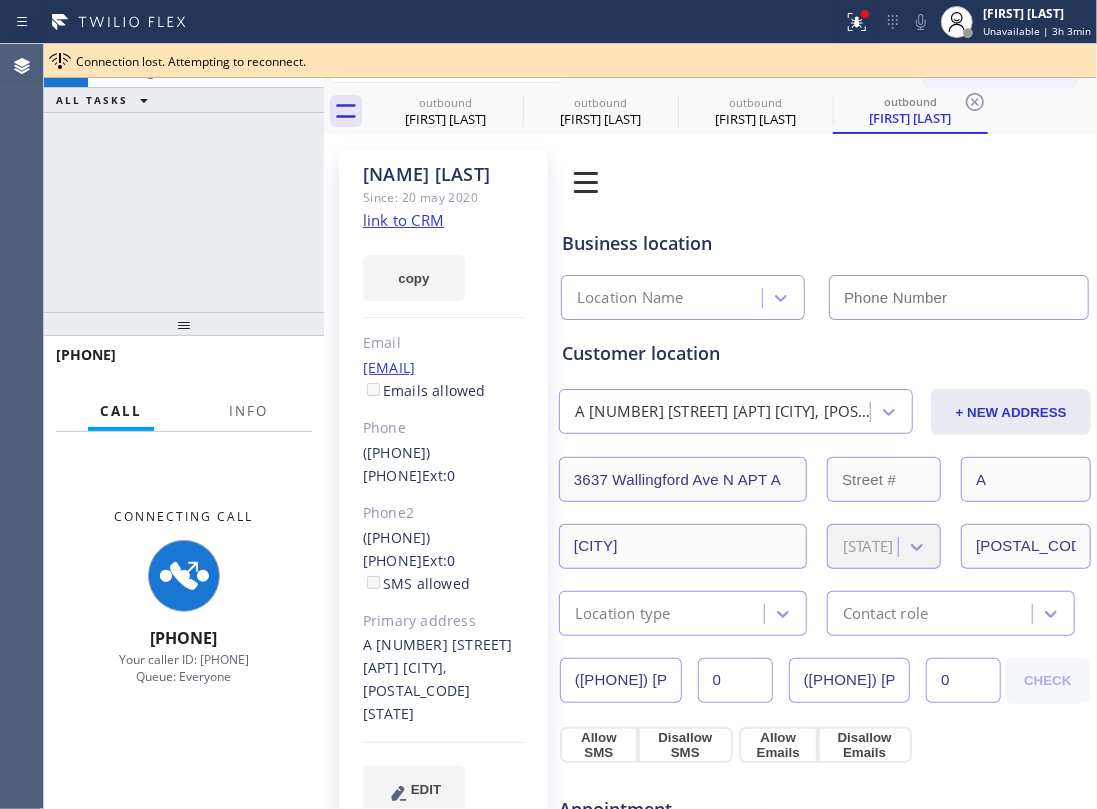 click 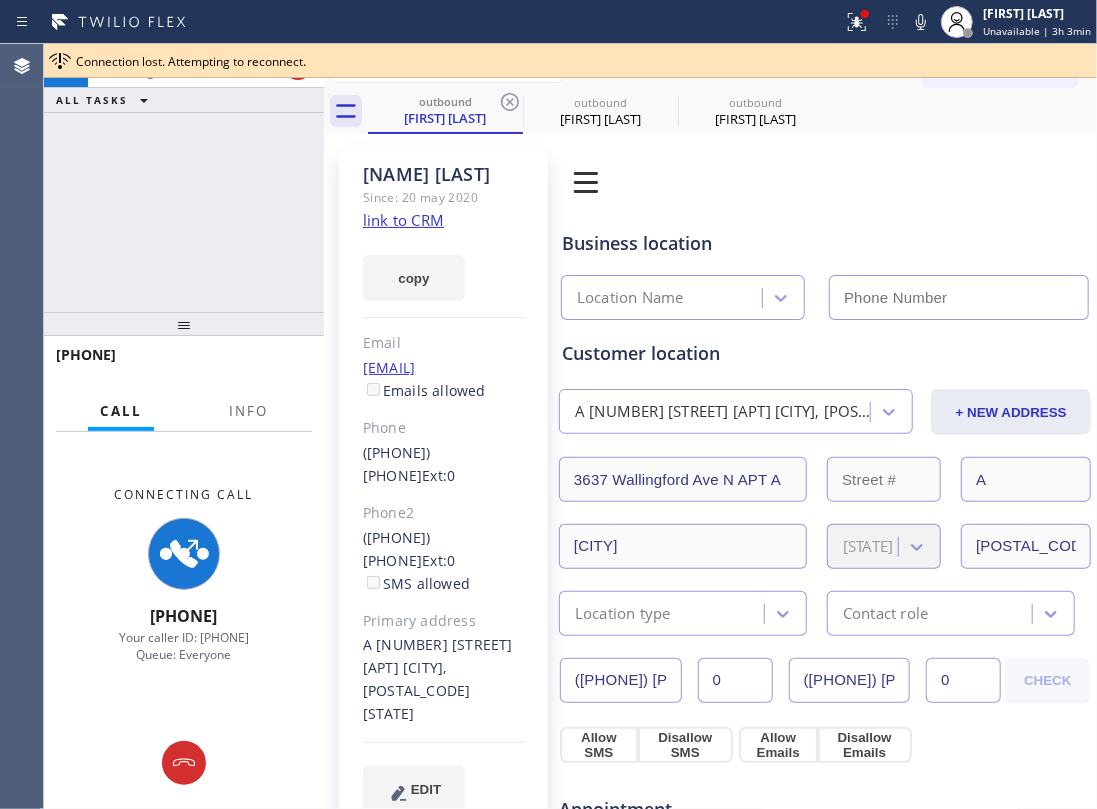 type on "([PHONE]) [PHONE]" 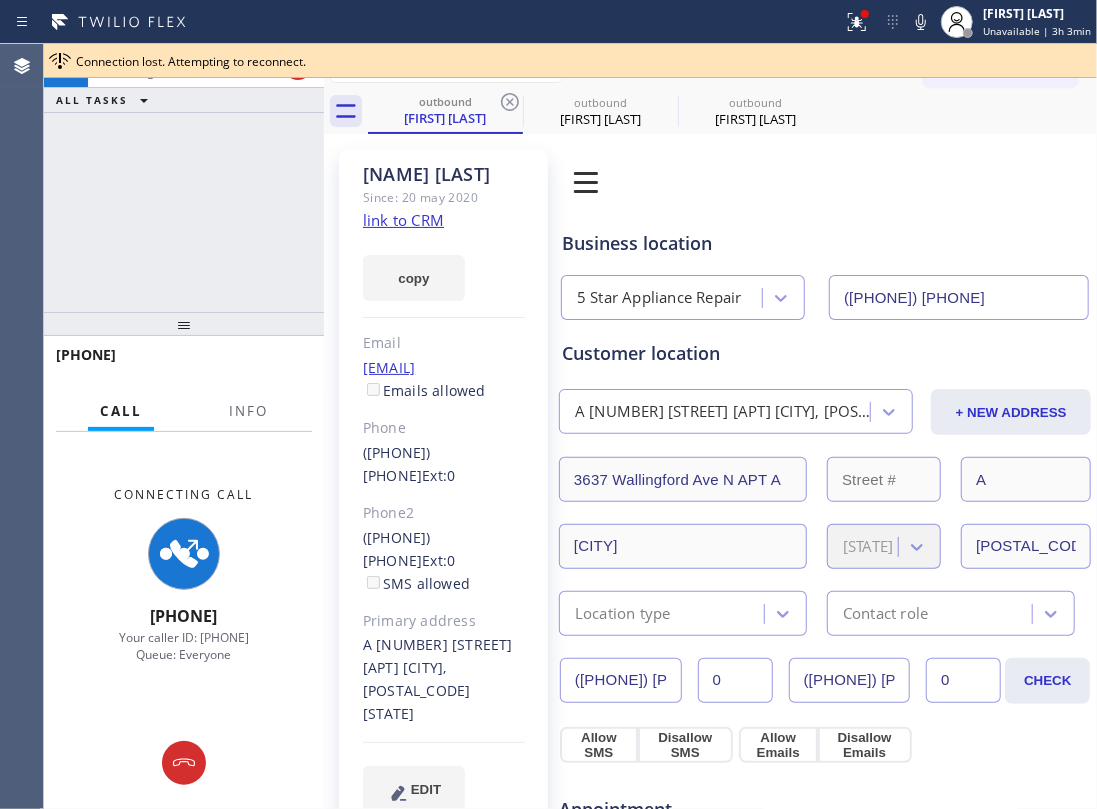 click on "+12068905977 Connecting call… ALL TASKS ALL TASKS ACTIVE TASKS TASKS IN WRAP UP" at bounding box center (184, 178) 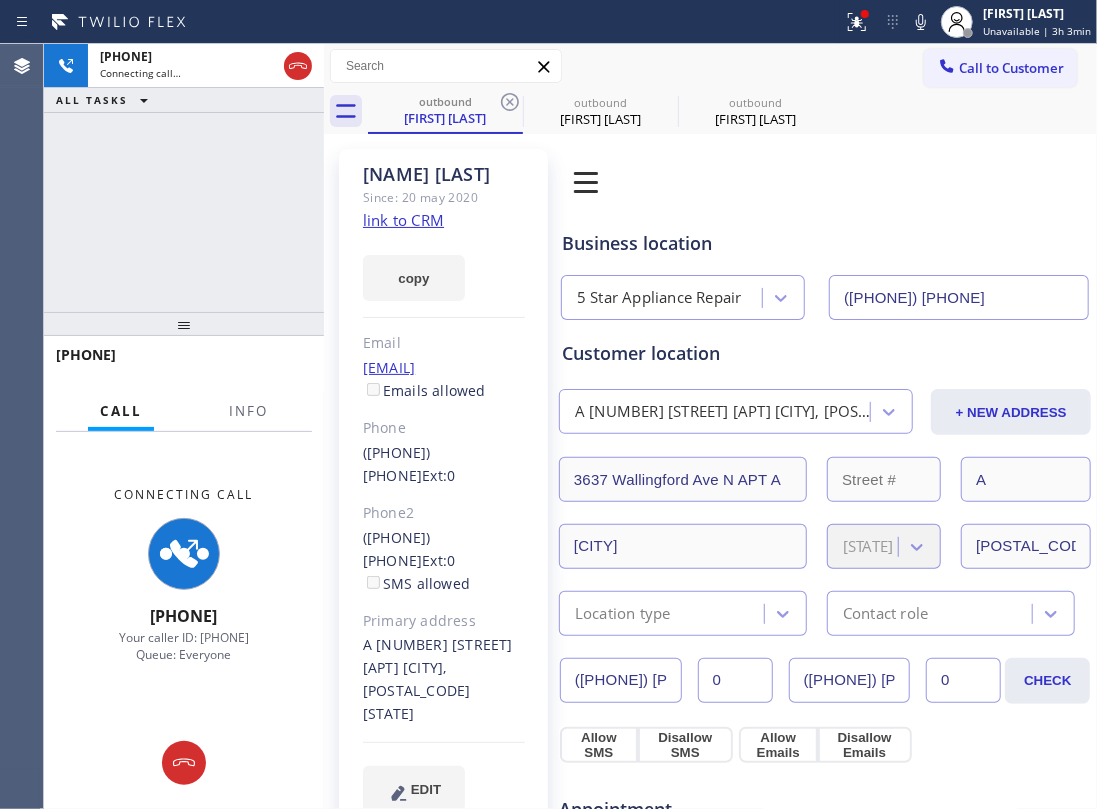 click on "+12068905977 Connecting call… ALL TASKS ALL TASKS ACTIVE TASKS TASKS IN WRAP UP" at bounding box center [184, 178] 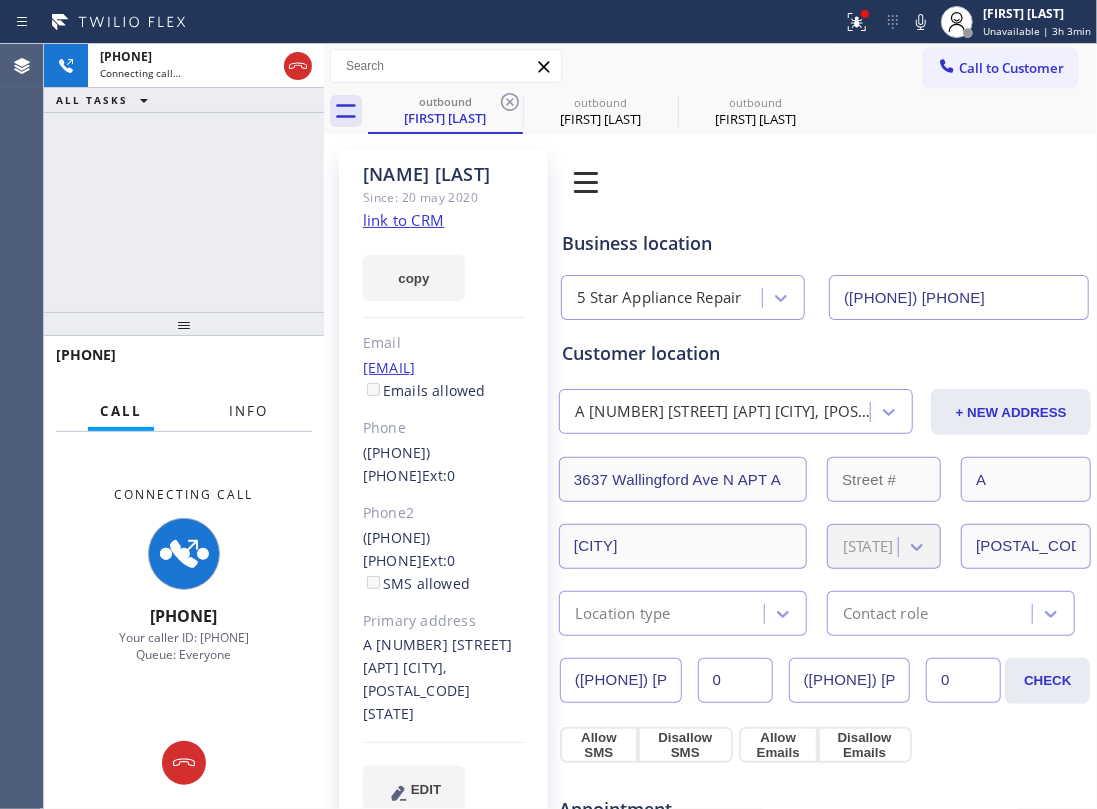 click on "Info" at bounding box center [248, 411] 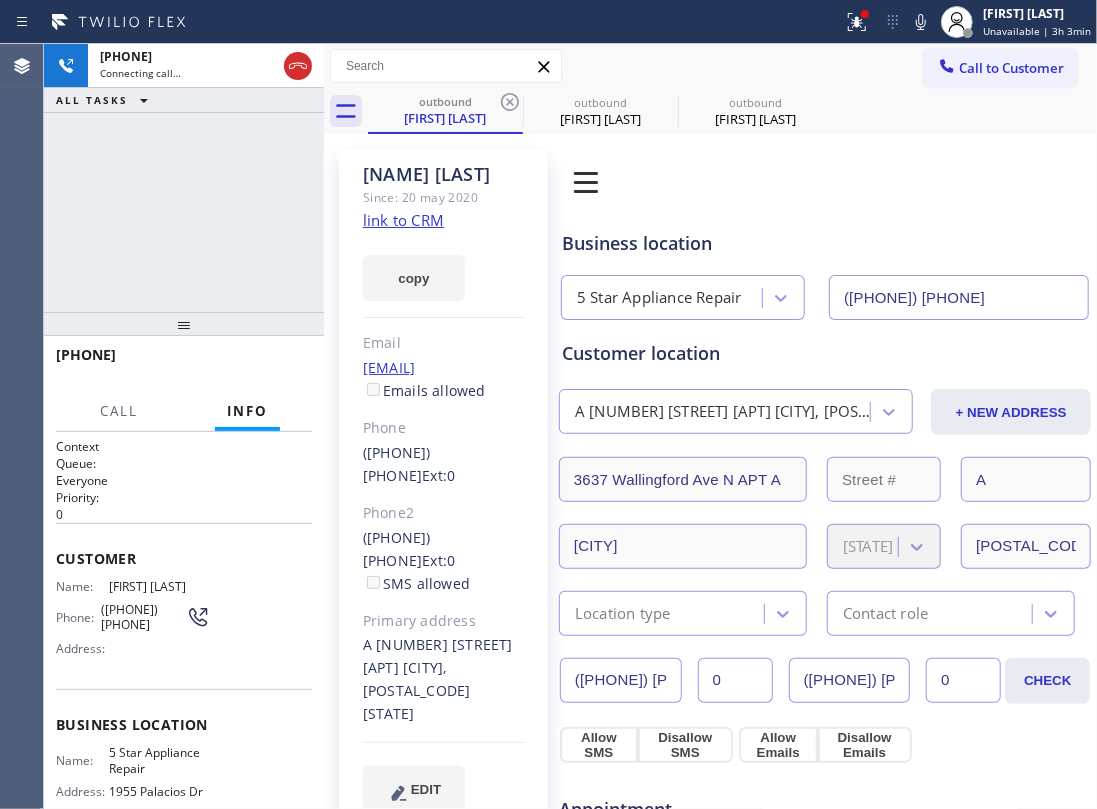 click on "+12068905977 Connecting call… ALL TASKS ALL TASKS ACTIVE TASKS TASKS IN WRAP UP" at bounding box center (184, 178) 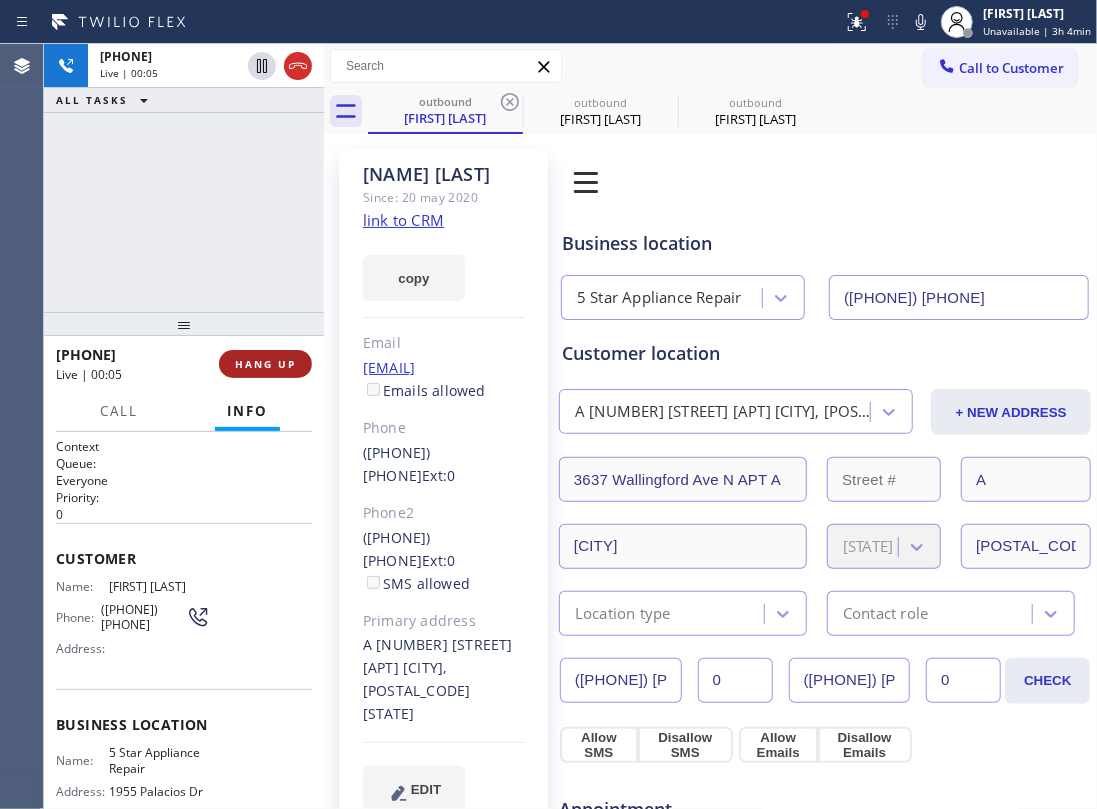 click on "HANG UP" at bounding box center (265, 364) 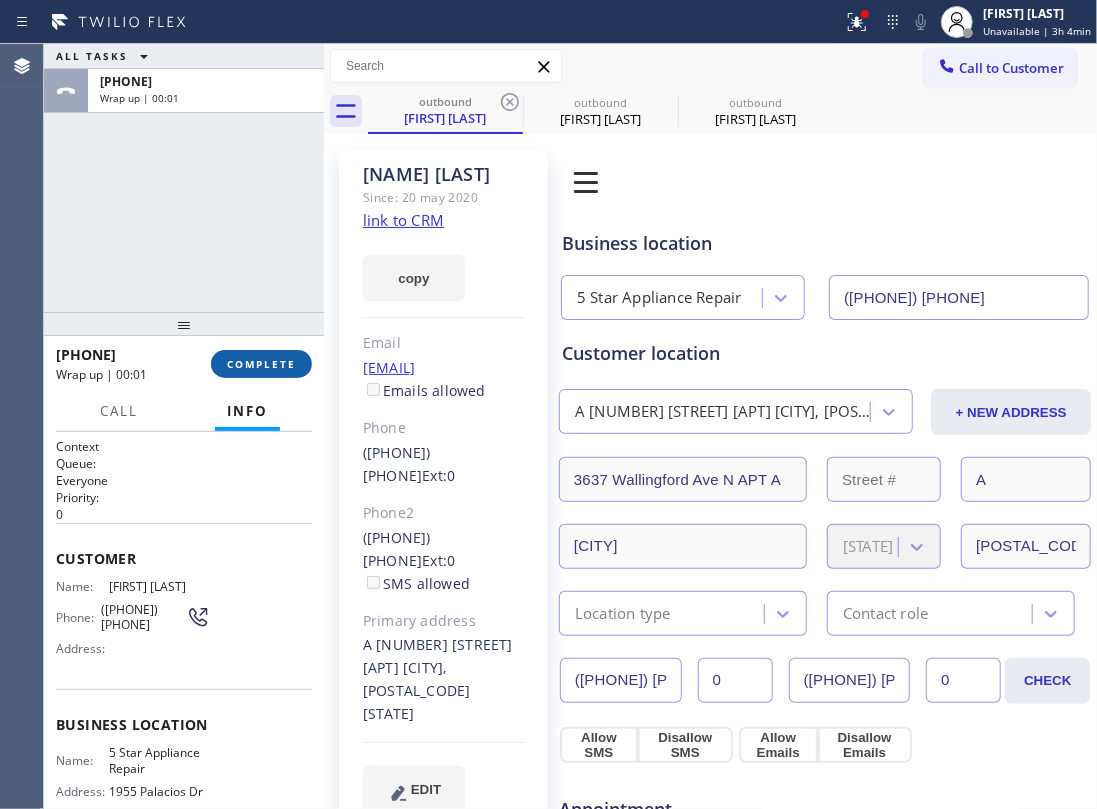 click on "COMPLETE" at bounding box center [261, 364] 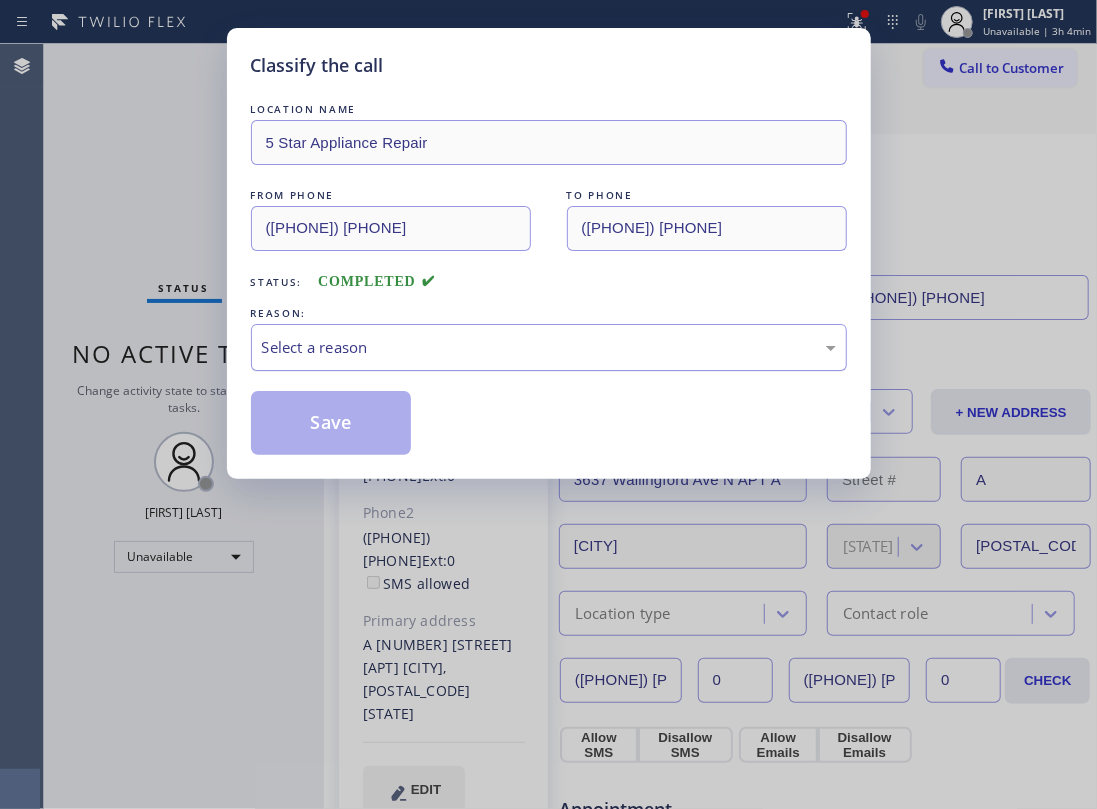 click on "Select a reason" at bounding box center [549, 347] 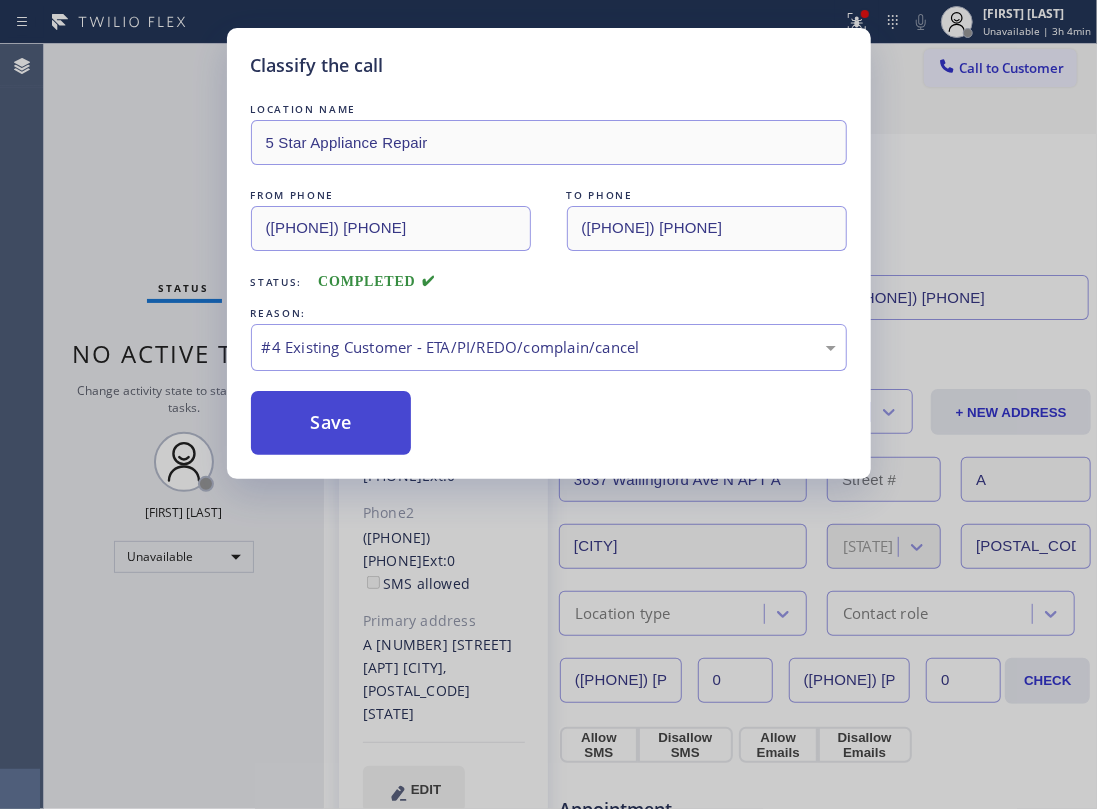 click on "Save" at bounding box center [331, 423] 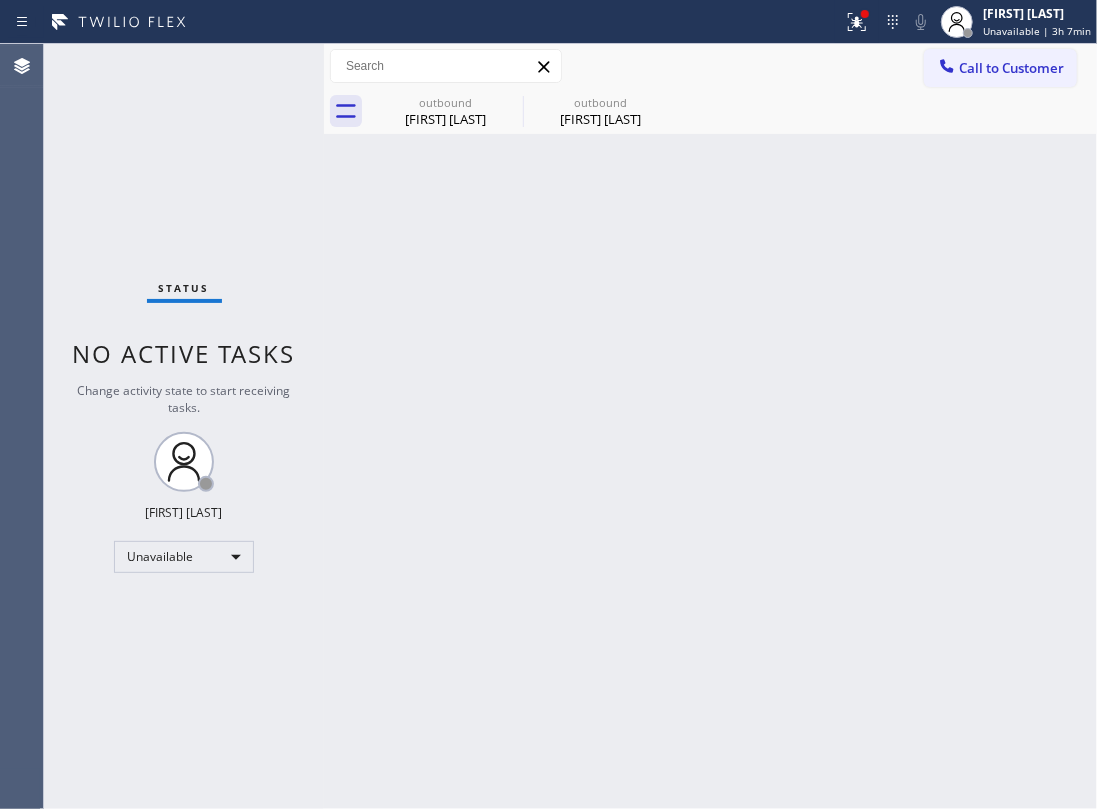click on "Back to Dashboard Change Sender ID Customers Technicians Select a contact Outbound call Location Search location Your caller id phone number Customer number Call Customer info Name   Phone none Address none Change Sender ID HVAC +18559994417 5 Star Appliance +18557314952 Appliance Repair +18554611149 Plumbing +18889090120 Air Duct Cleaning +18006865038  Electricians +18005688664 Cancel Change Check personal SMS Reset Change outbound Leslie Tnt outbound Leslie Tnt Call to Customer Outbound call Location 5 Star Appliance Repair Your caller id phone number (855) 731-4952 Customer number Call Outbound call Technician Search Technician Your caller id phone number Your caller id phone number Call outbound Leslie Tnt outbound Leslie Tnt Leslie   Tnt Since: 20 may 2020 link to CRM copy Email julzritch@gmail.com  Emails allowed Phone (708) 309-0513  Ext:  0 Phone2 (206) 890-5977  Ext:  0  SMS allowed Primary address A 3637 Wallingford Ave N APT A Seattle, 98103 WA EDIT Outbound call Location 5 Star Appliance Repair" at bounding box center [710, 426] 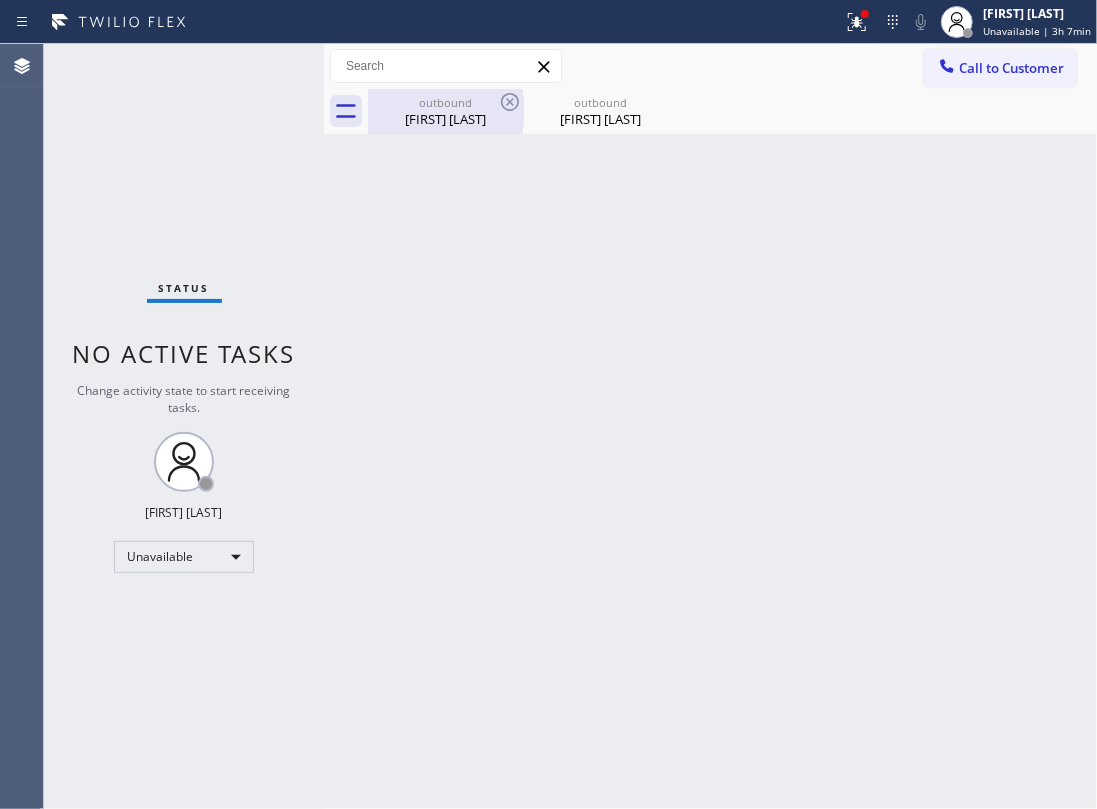 click on "Back to Dashboard Change Sender ID Customers Technicians Select a contact Outbound call Location Search location Your caller id phone number Customer number Call Customer info Name   Phone none Address none Change Sender ID HVAC +18559994417 5 Star Appliance +18557314952 Appliance Repair +18554611149 Plumbing +18889090120 Air Duct Cleaning +18006865038  Electricians +18005688664 Cancel Change Check personal SMS Reset Change outbound Leslie Tnt outbound Leslie Tnt Call to Customer Outbound call Location 5 Star Appliance Repair Your caller id phone number (855) 731-4952 Customer number Call Outbound call Technician Search Technician Your caller id phone number Your caller id phone number Call outbound Leslie Tnt outbound Leslie Tnt Leslie   Tnt Since: 20 may 2020 link to CRM copy Email julzritch@gmail.com  Emails allowed Phone (708) 309-0513  Ext:  0 Phone2 (206) 890-5977  Ext:  0  SMS allowed Primary address A 3637 Wallingford Ave N APT A Seattle, 98103 WA EDIT Outbound call Location 5 Star Appliance Repair" at bounding box center (710, 426) 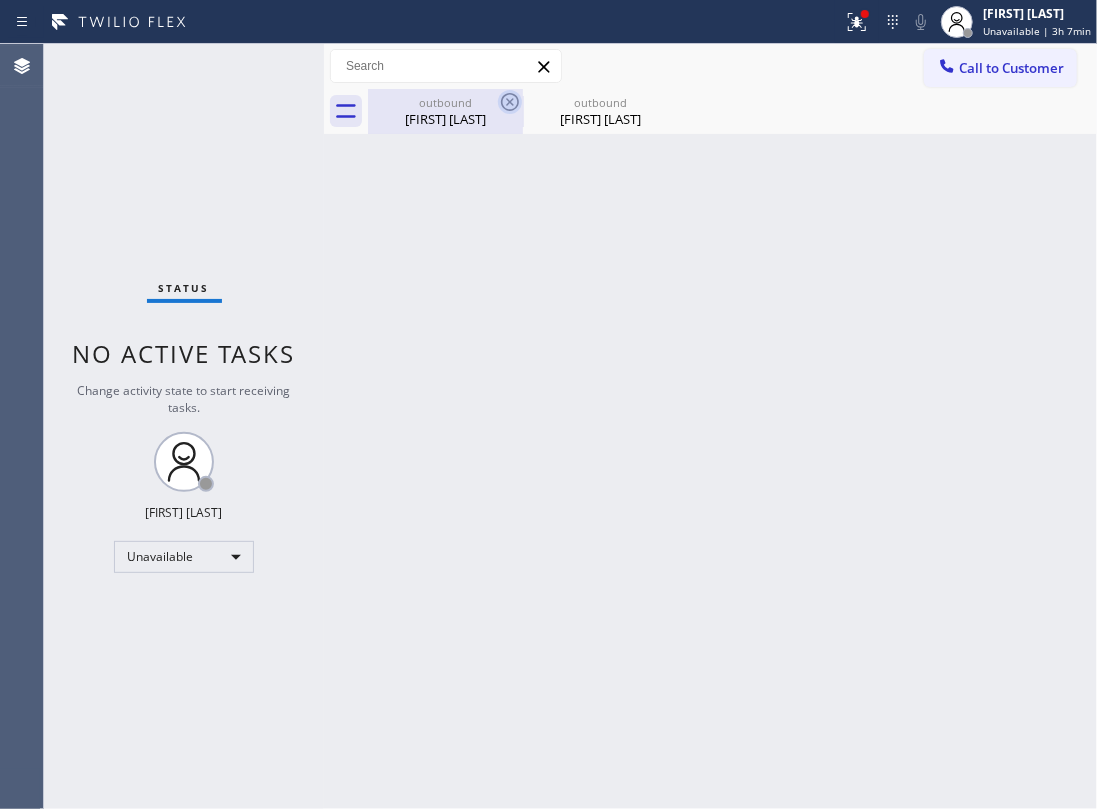 click 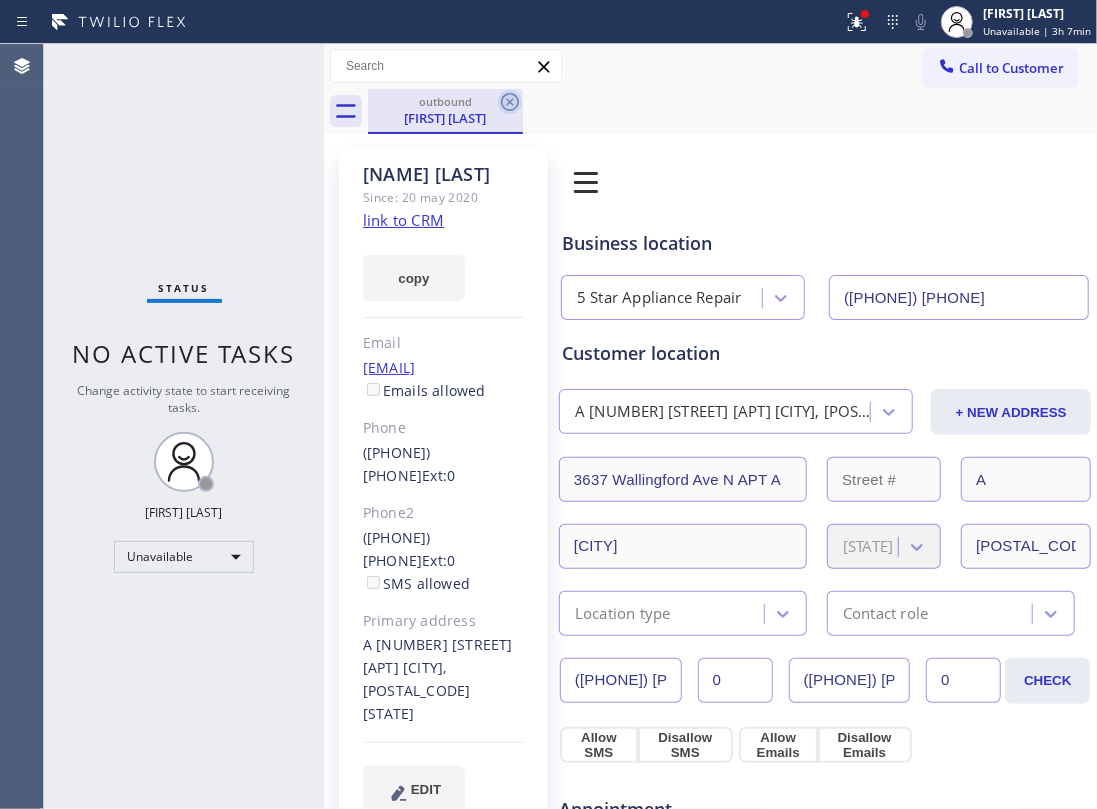 click 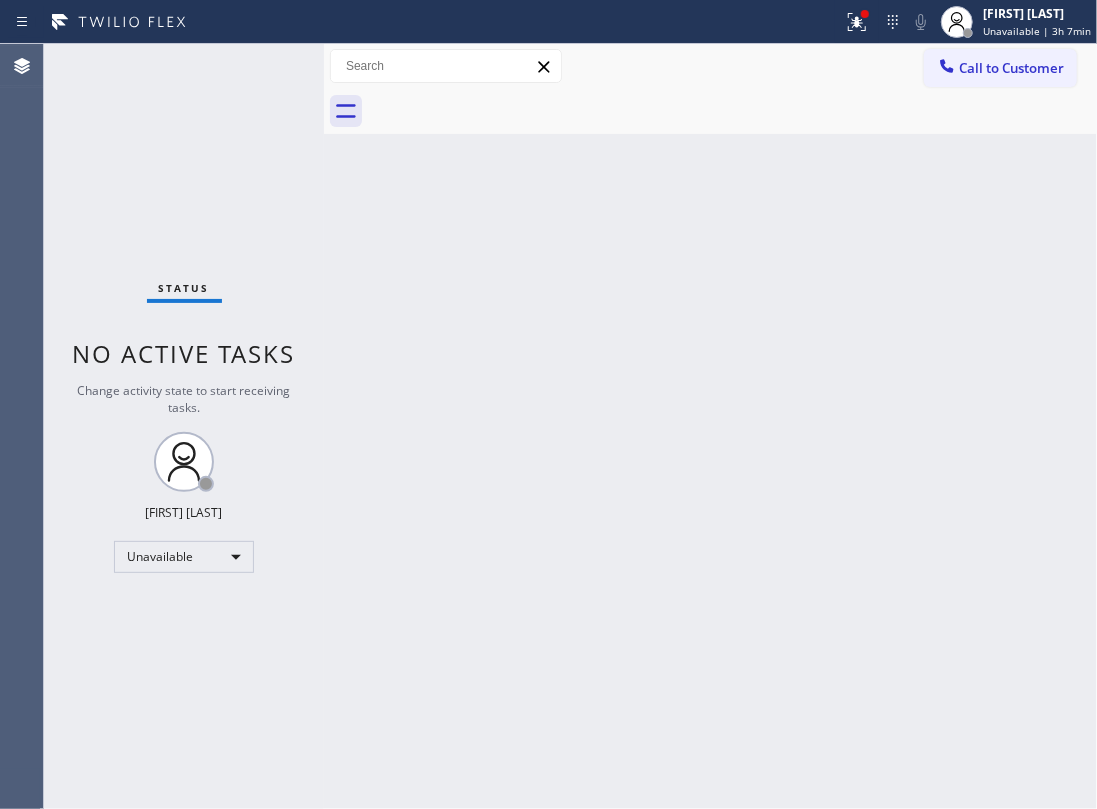 click on "Back to Dashboard Change Sender ID Customers Technicians Select a contact Outbound call Location Search location Your caller id phone number Customer number Call Customer info Name   Phone none Address none Change Sender ID HVAC +18559994417 5 Star Appliance +18557314952 Appliance Repair +18554611149 Plumbing +18889090120 Air Duct Cleaning +18006865038  Electricians +18005688664 Cancel Change Check personal SMS Reset Change No tabs Call to Customer Outbound call Location 5 Star Appliance Repair Your caller id phone number (855) 731-4952 Customer number Call Outbound call Technician Search Technician Your caller id phone number Your caller id phone number Call" at bounding box center [710, 426] 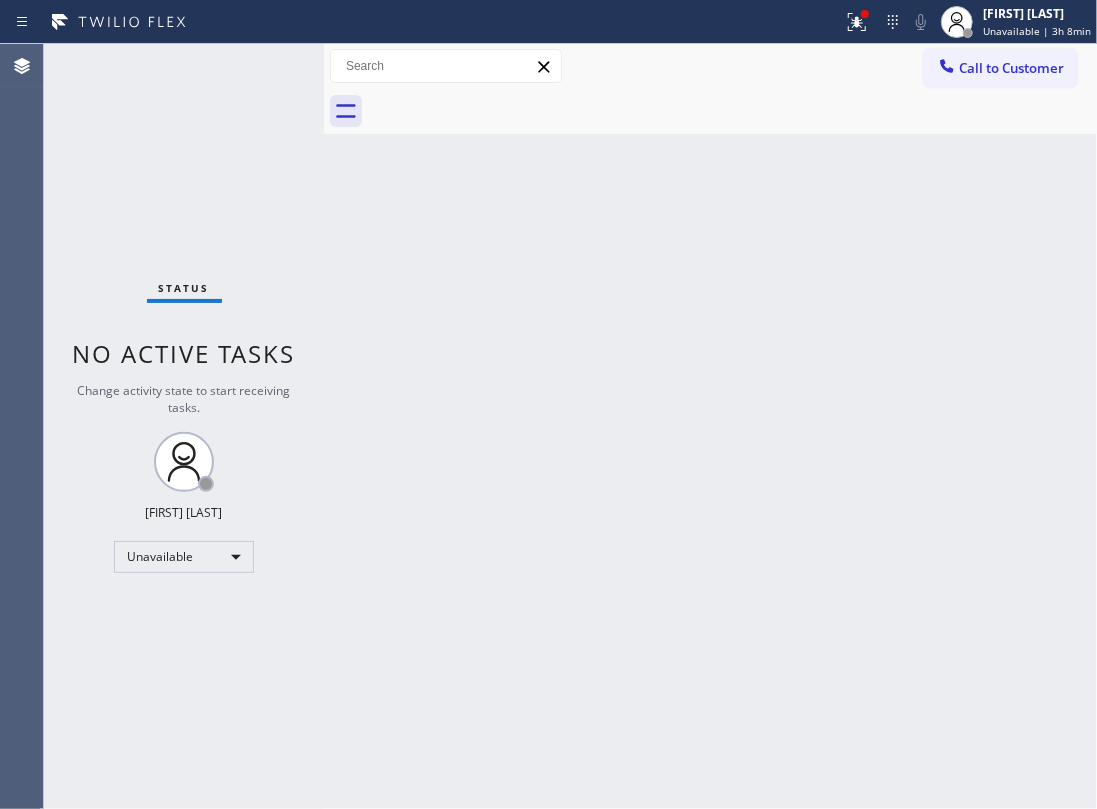 drag, startPoint x: 168, startPoint y: 106, endPoint x: 249, endPoint y: 2, distance: 131.82185 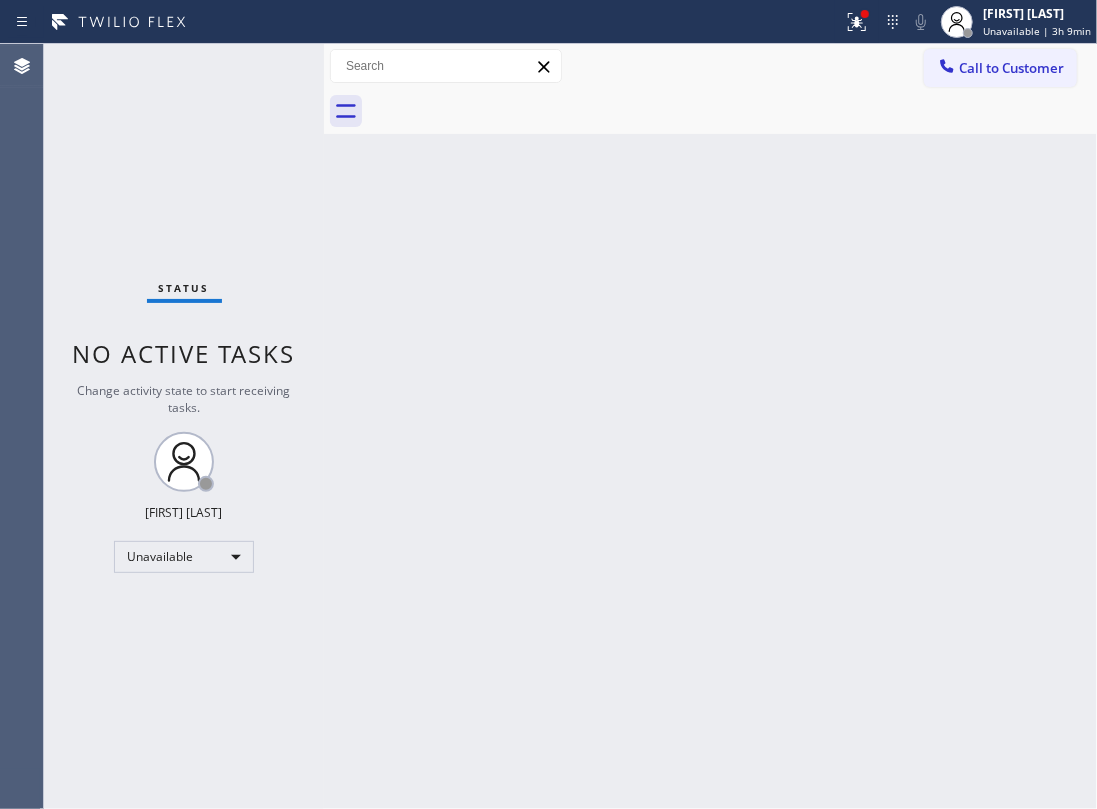 click on "Call to Customer Outbound call Location 5 Star Appliance Repair Your caller id phone number (855) 731-4952 Customer number Call Outbound call Technician Search Technician Your caller id phone number Your caller id phone number Call" at bounding box center [710, 66] 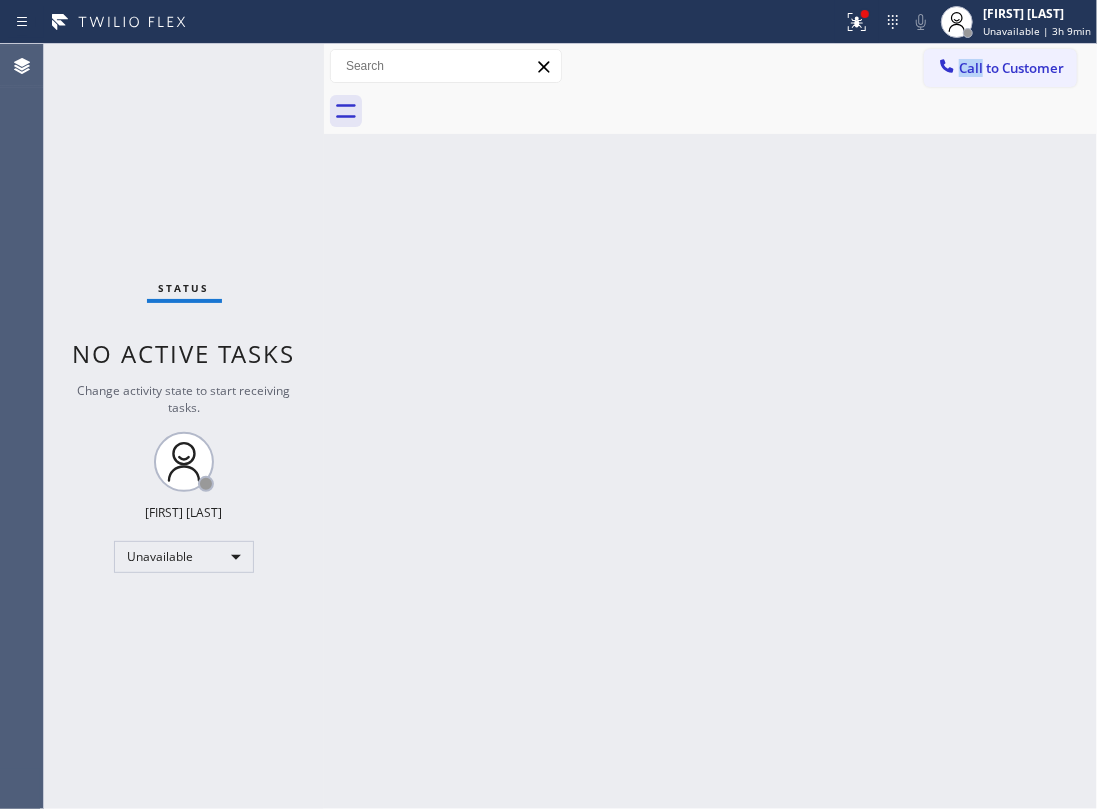 click 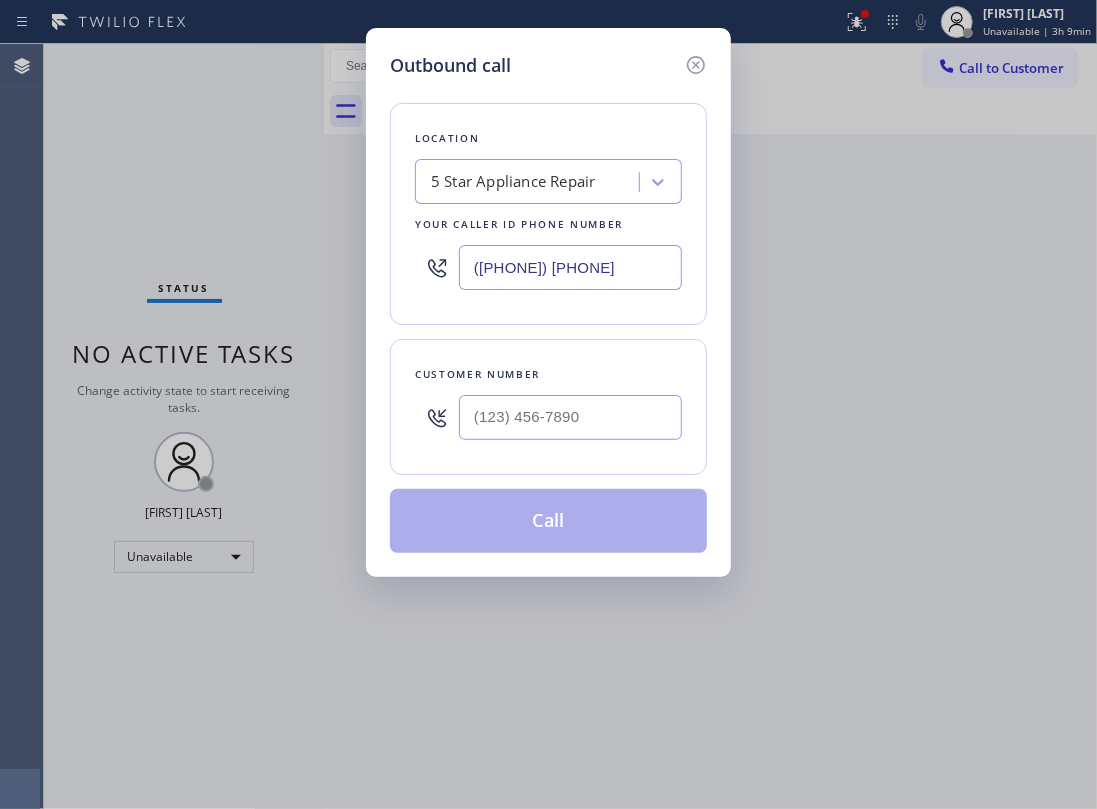 drag, startPoint x: 565, startPoint y: 457, endPoint x: 582, endPoint y: 430, distance: 31.906113 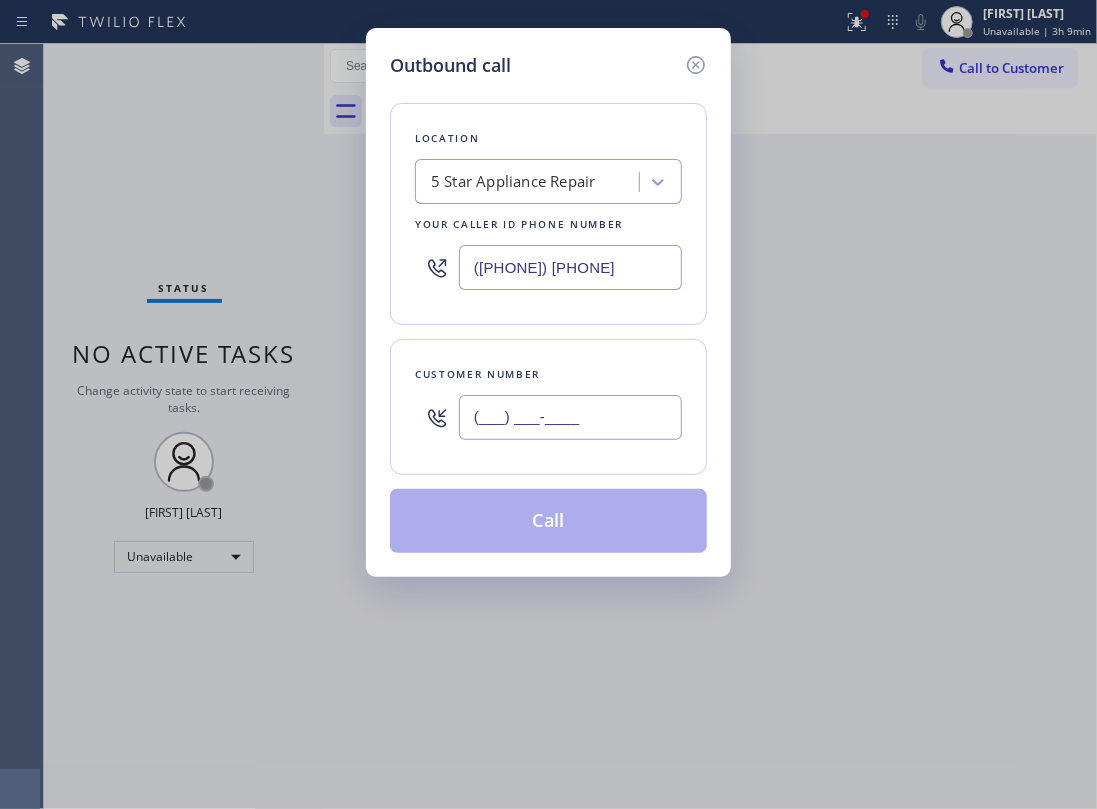 click on "(___) ___-____" at bounding box center [570, 417] 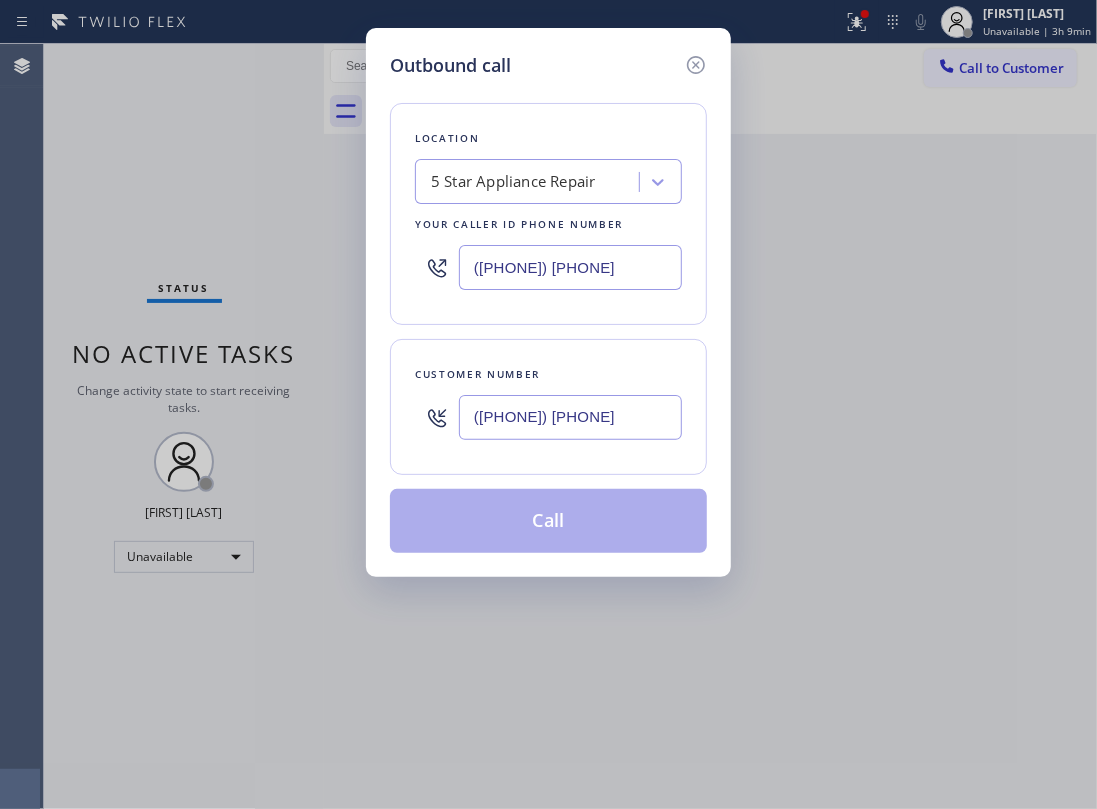 type on "(818) 456-2955" 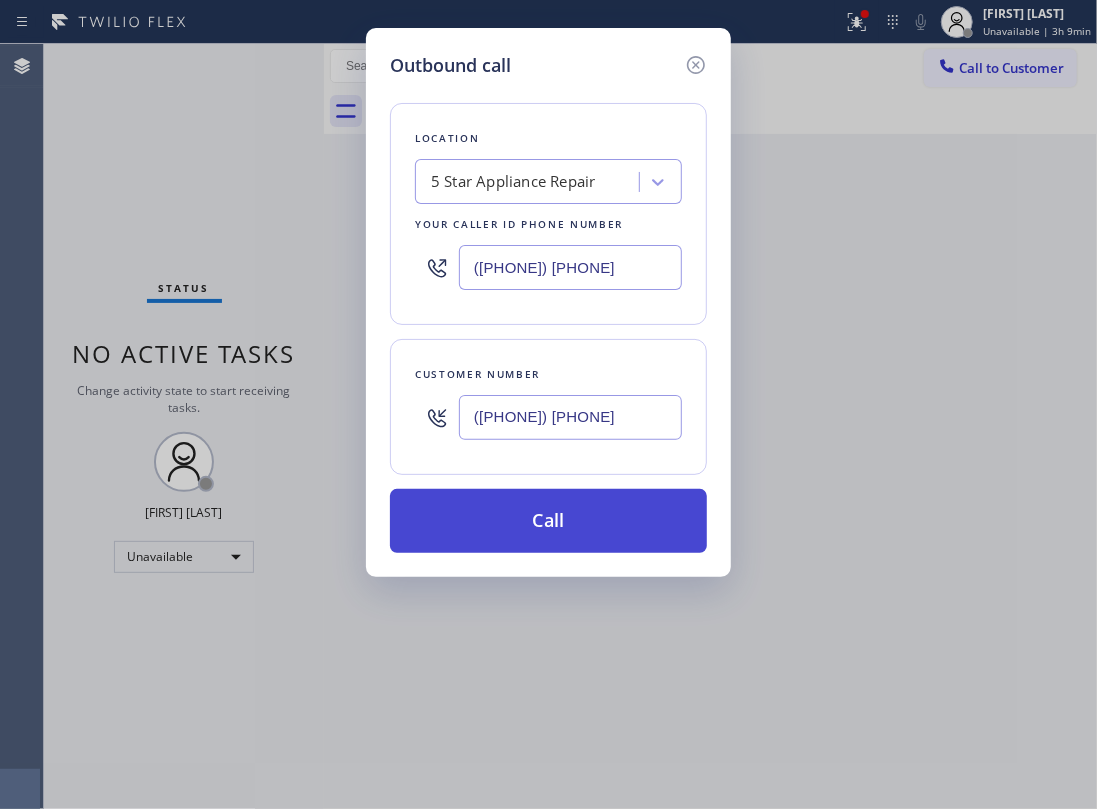 click on "Call" at bounding box center [548, 521] 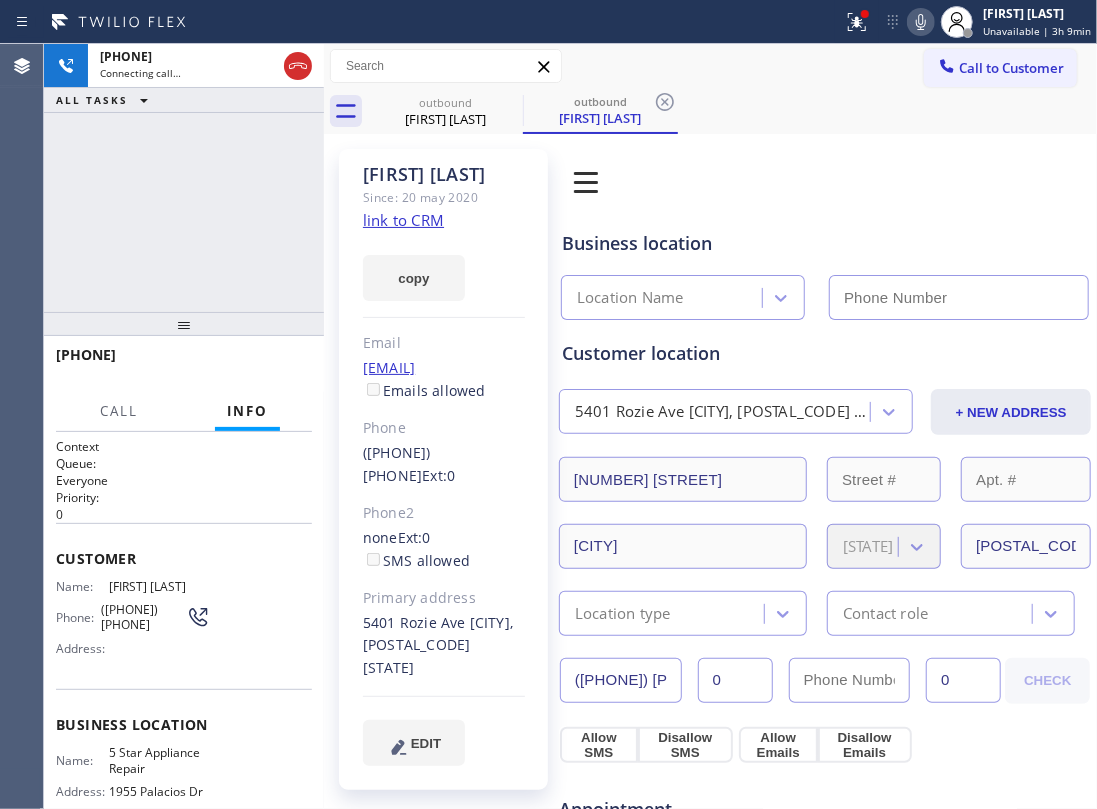 click 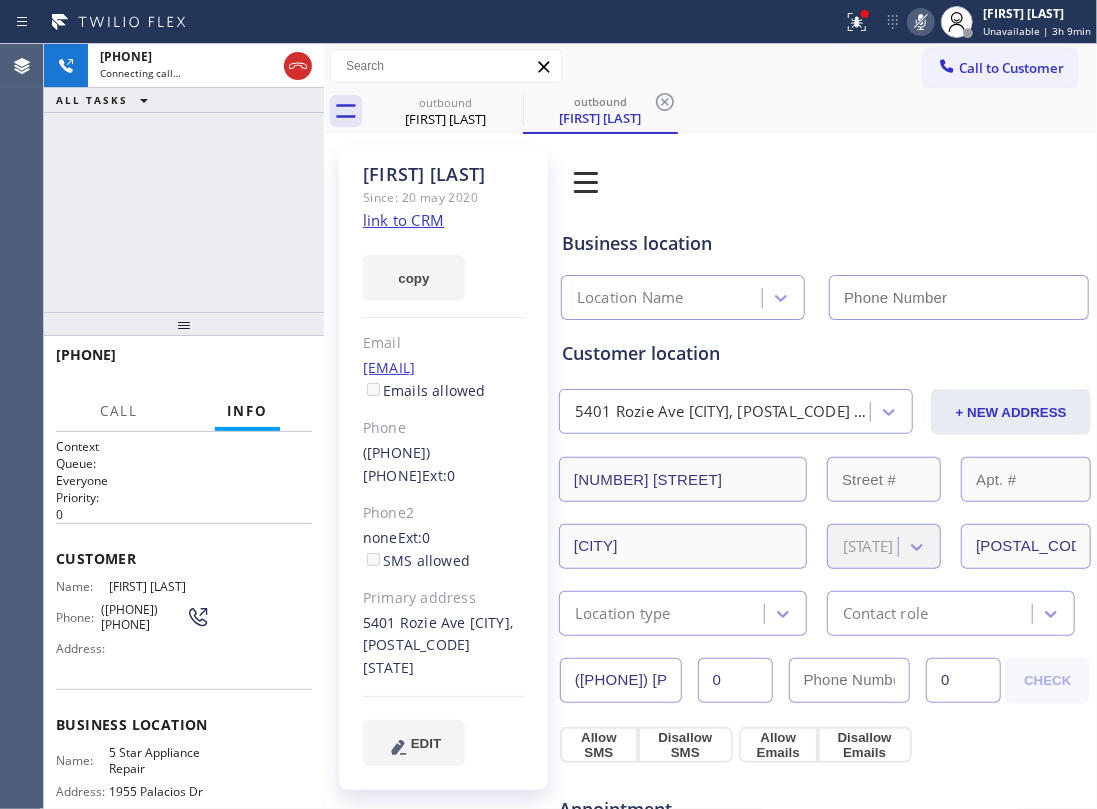 type on "(855) 731-4952" 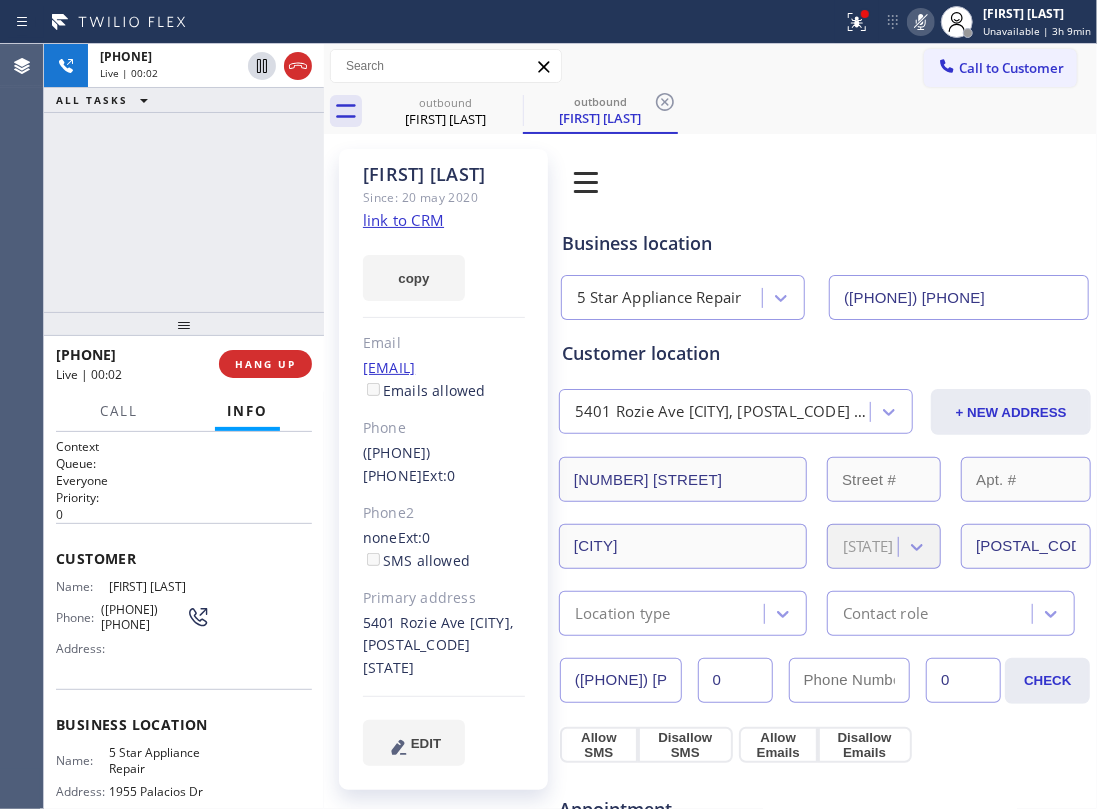 drag, startPoint x: 169, startPoint y: 185, endPoint x: 326, endPoint y: 600, distance: 443.70486 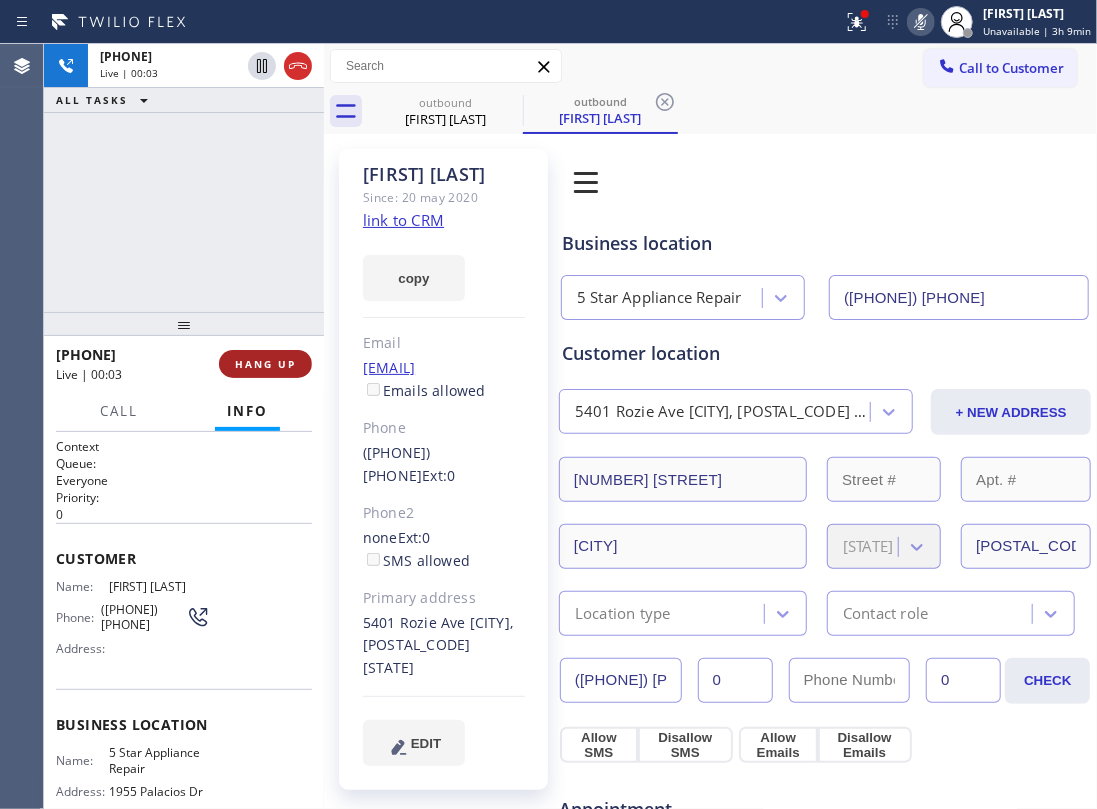 click on "HANG UP" at bounding box center (265, 364) 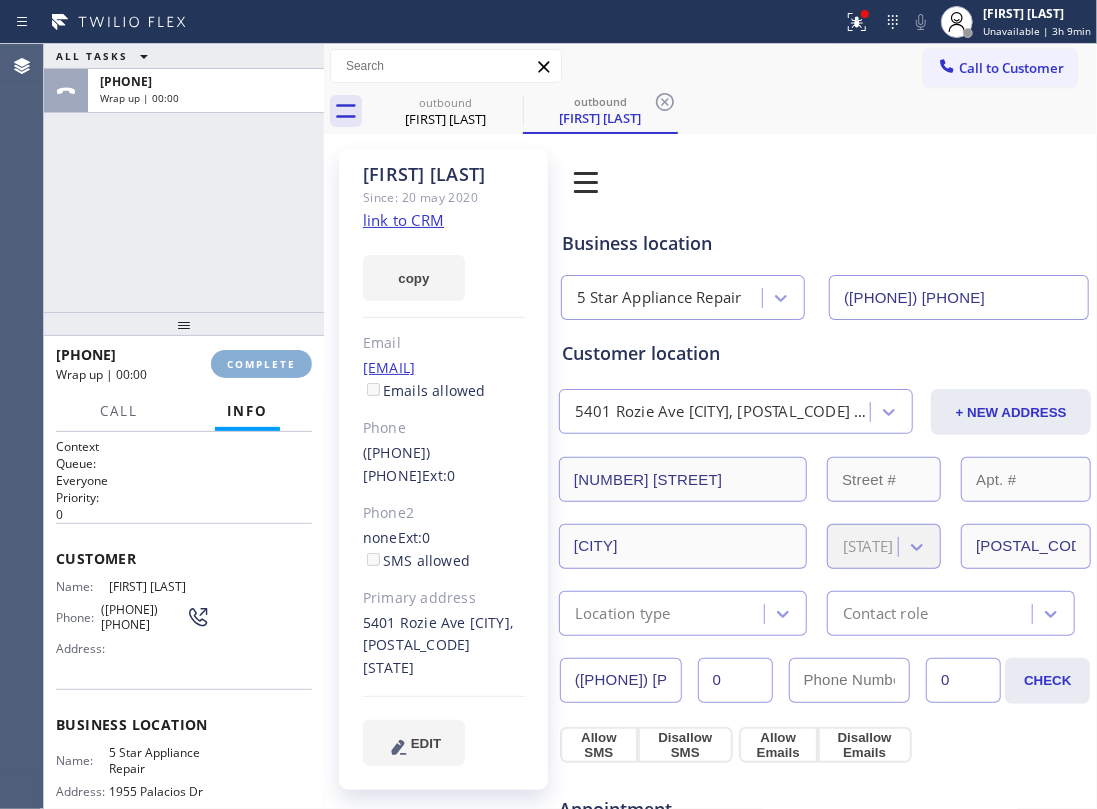 click on "COMPLETE" at bounding box center [261, 364] 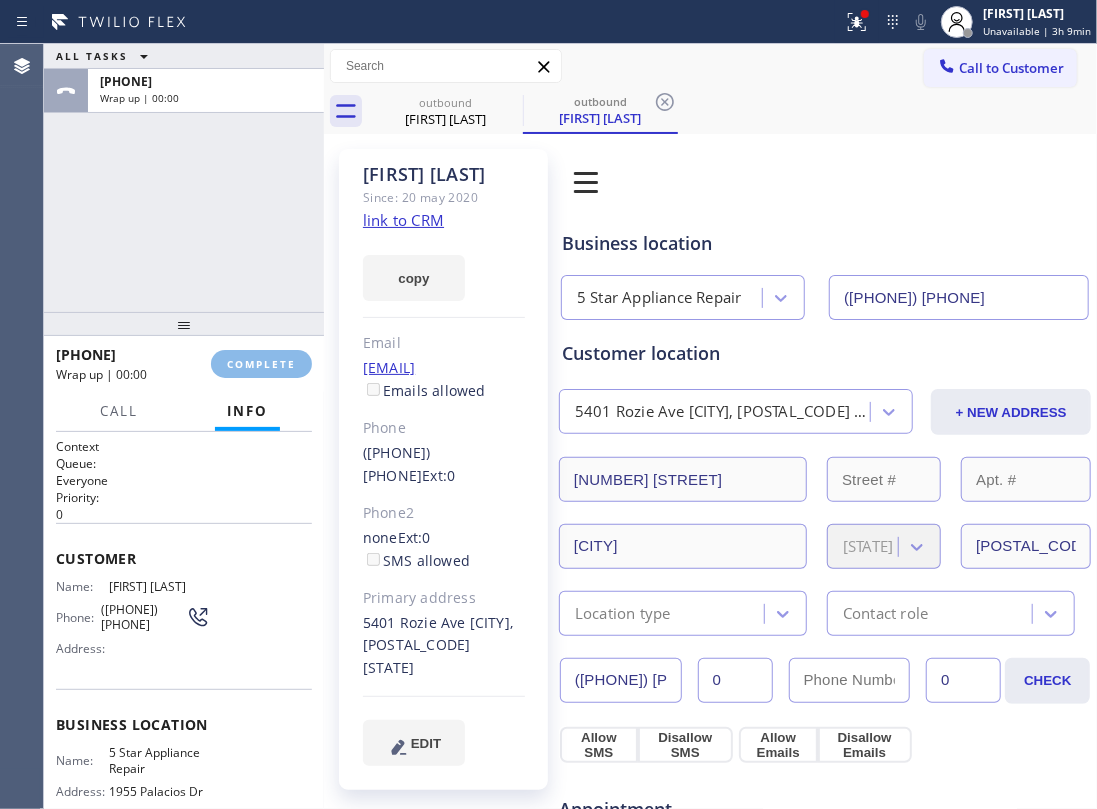 click on "ALL TASKS ALL TASKS ACTIVE TASKS TASKS IN WRAP UP +18184562955 Wrap up | 00:00" at bounding box center (184, 178) 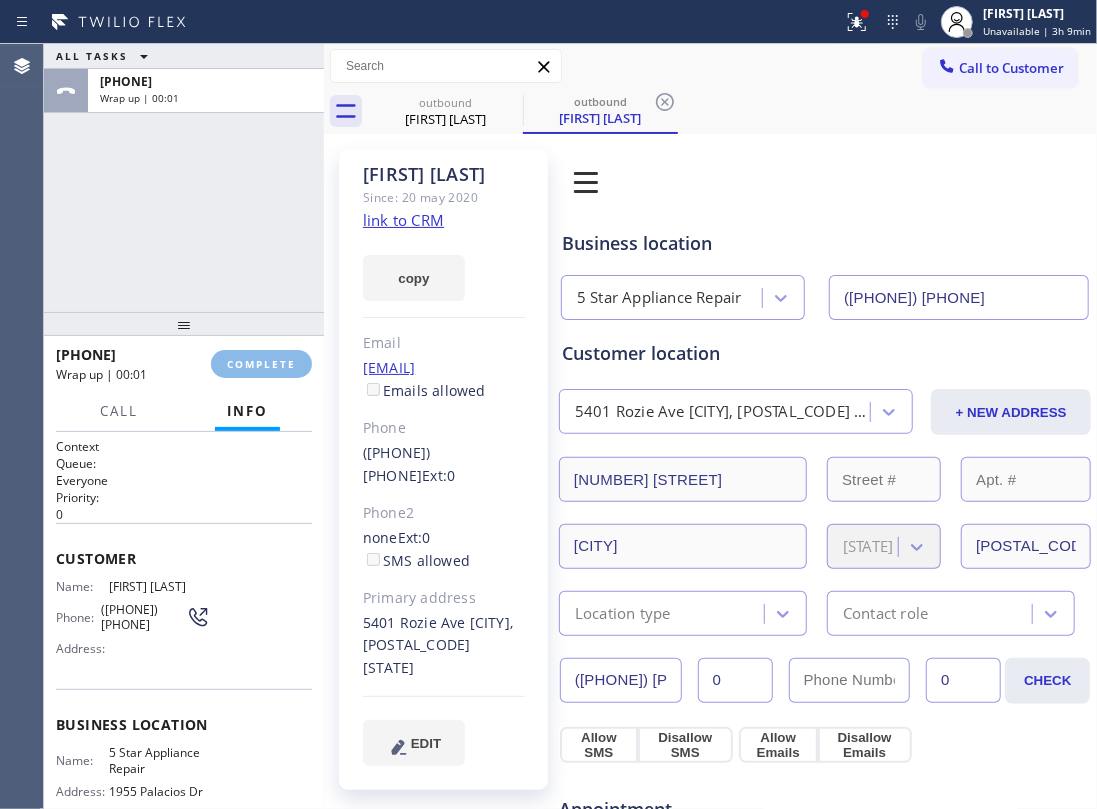 click on "+18184562955 Wrap up | 00:01 COMPLETE" at bounding box center (184, 364) 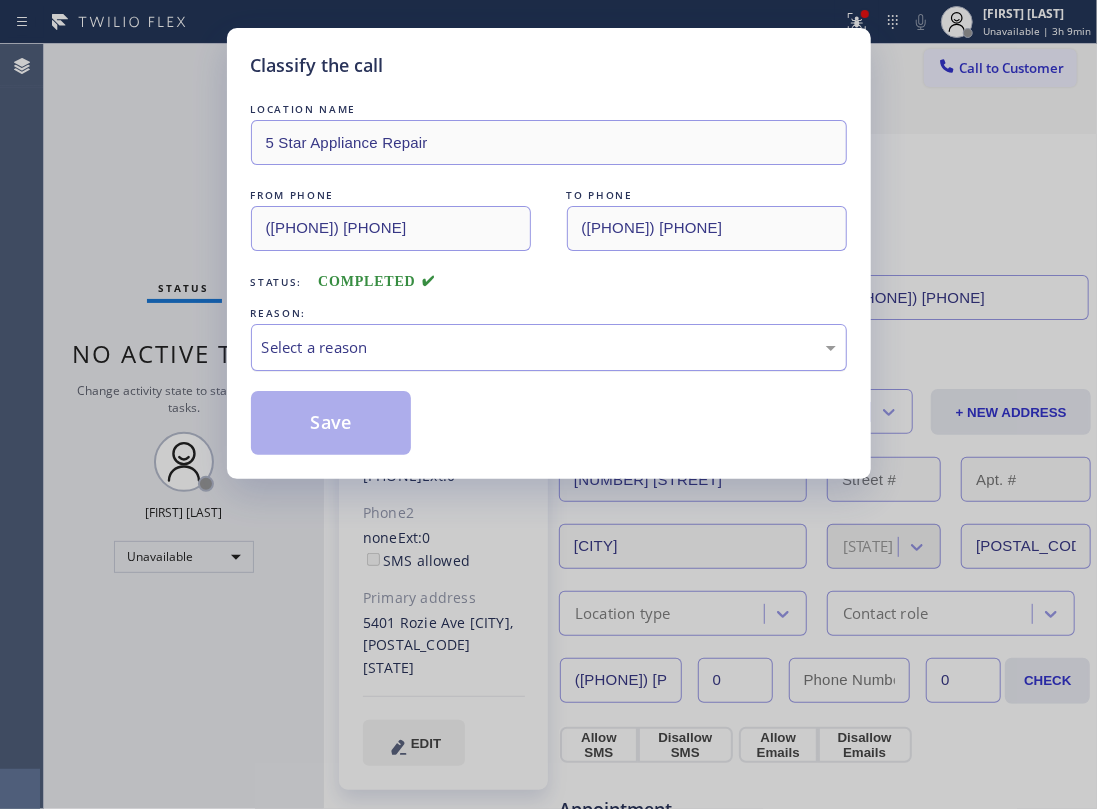 click on "Select a reason" at bounding box center [549, 347] 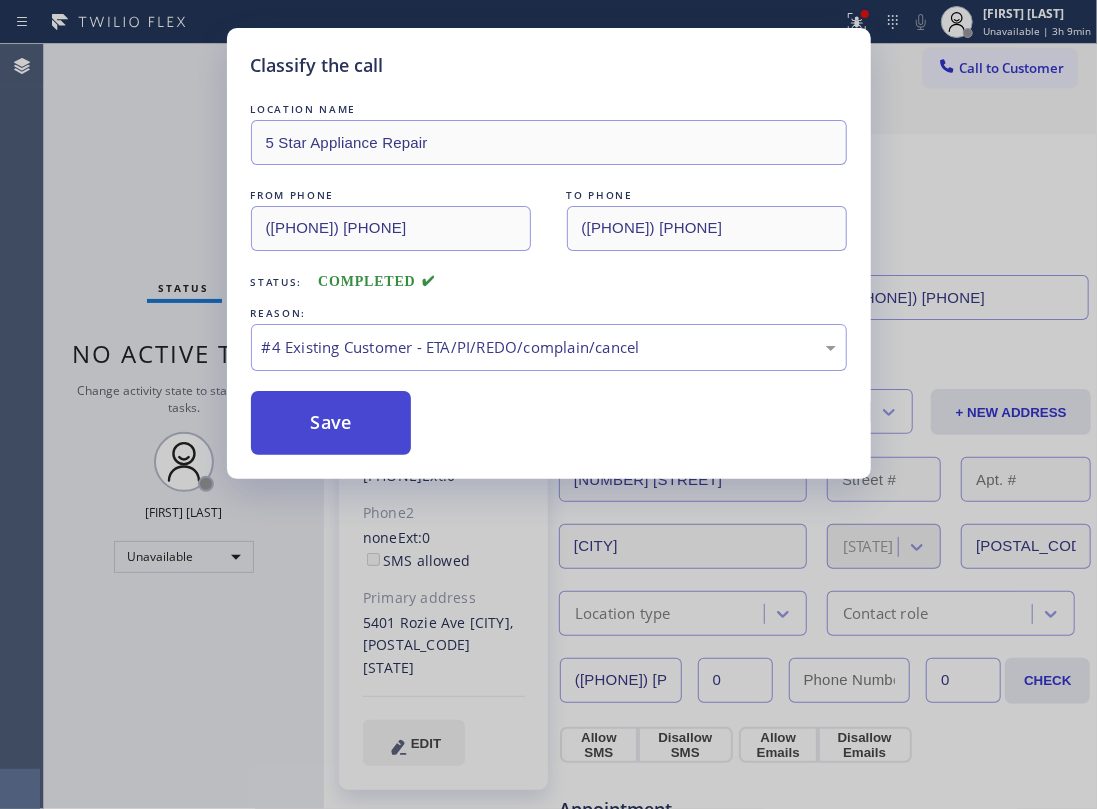 click on "Save" at bounding box center (331, 423) 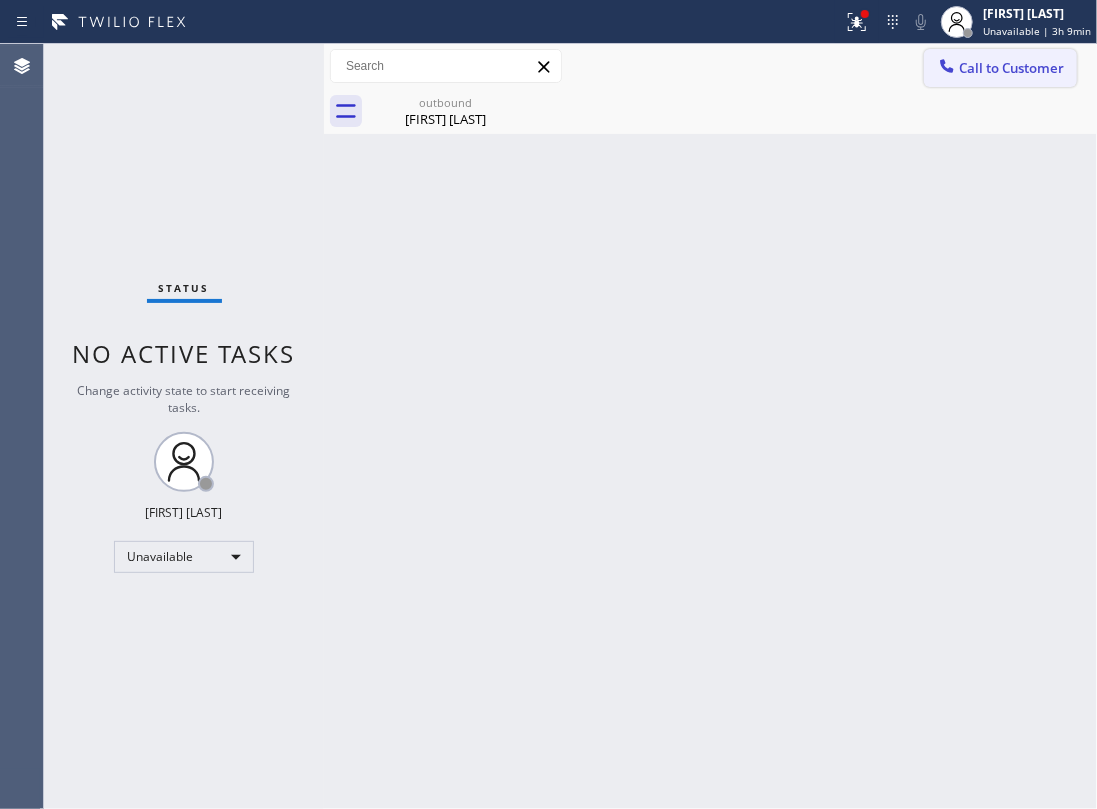 click on "Call to Customer" at bounding box center [1011, 68] 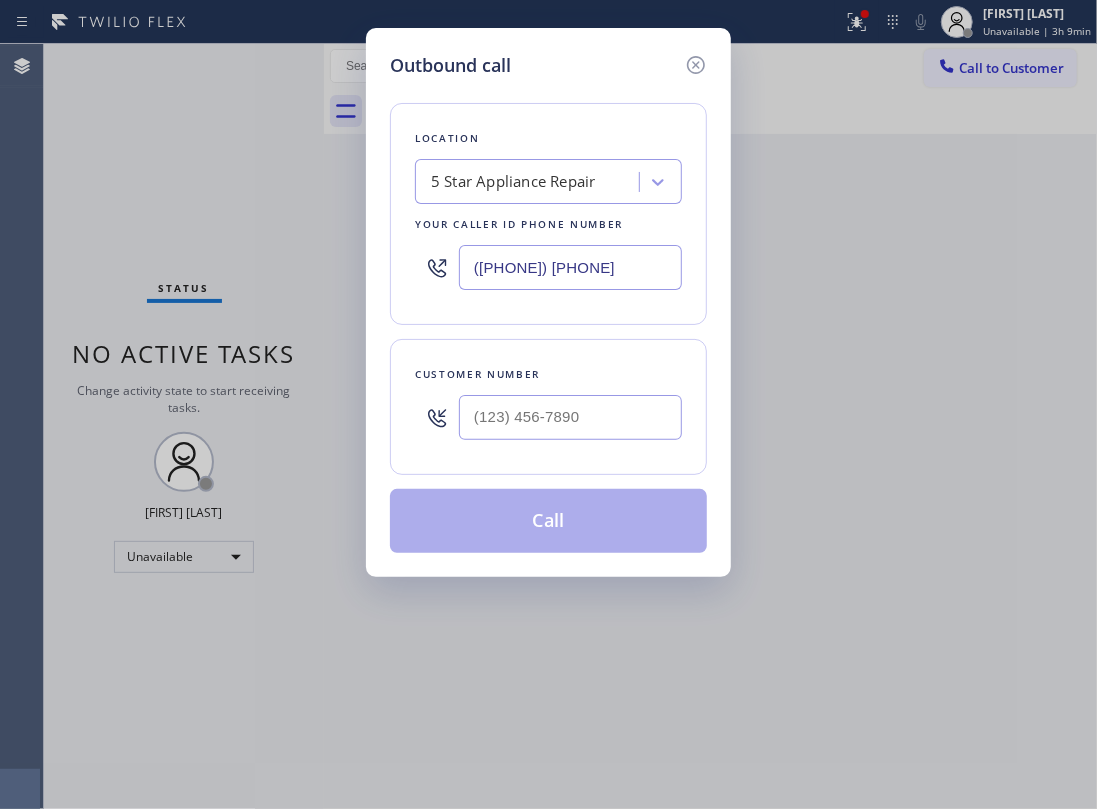 click at bounding box center (570, 417) 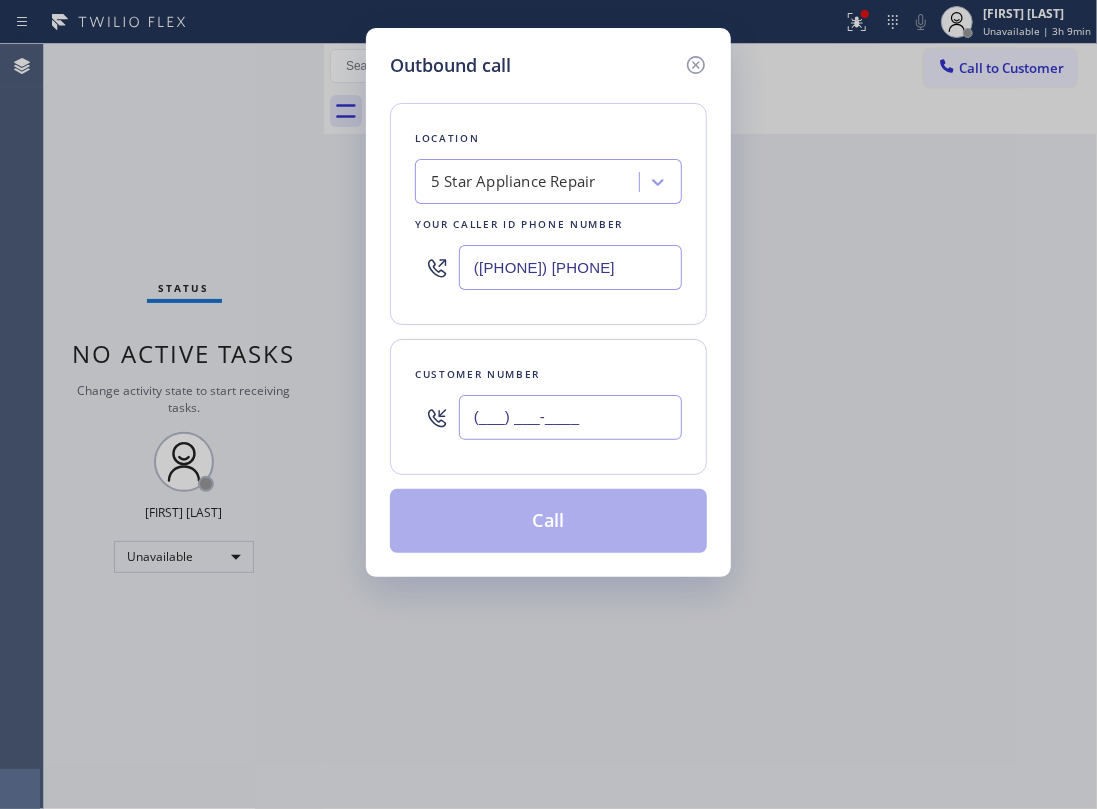 paste on "404) 735-7818" 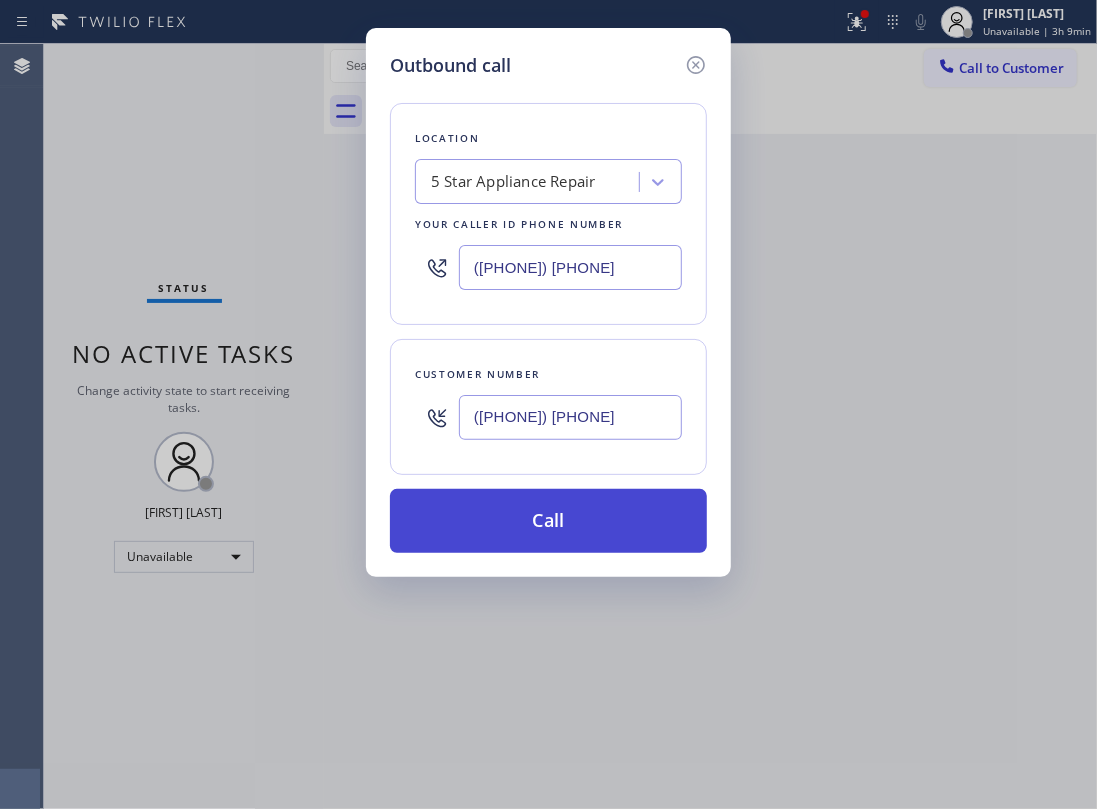 type on "(404) 735-7818" 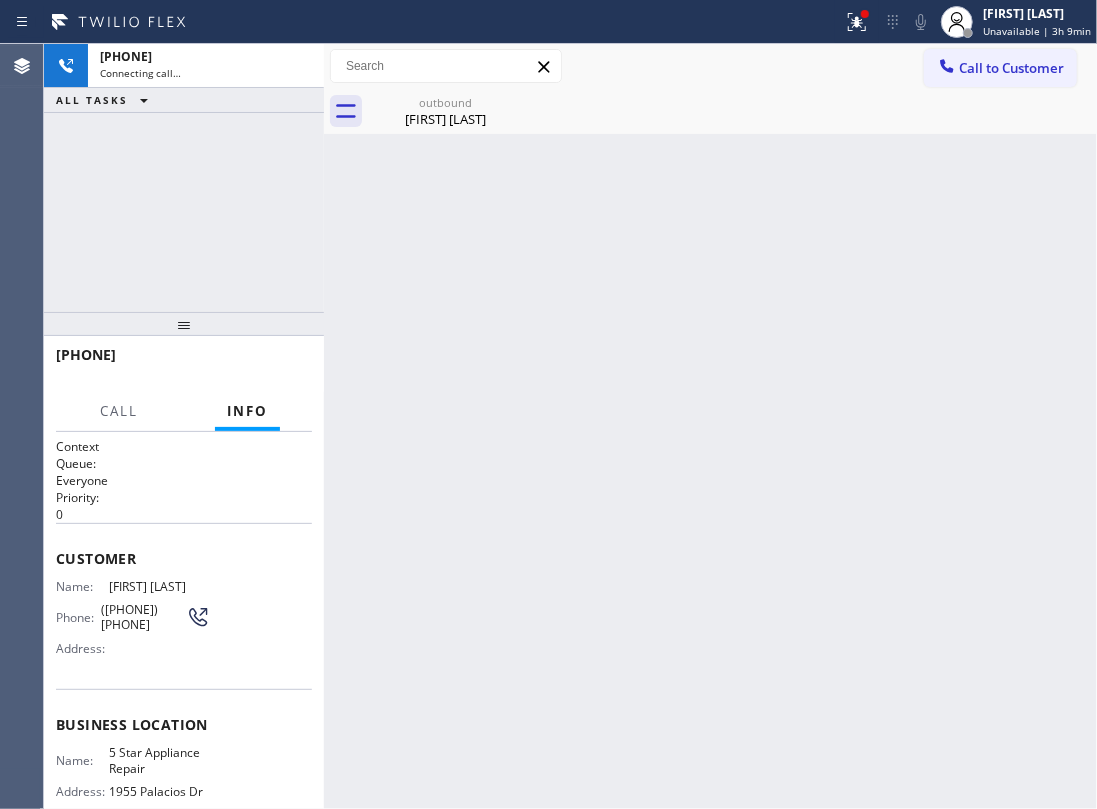 click on "+14047357818 Connecting call… ALL TASKS ALL TASKS ACTIVE TASKS TASKS IN WRAP UP" at bounding box center (184, 178) 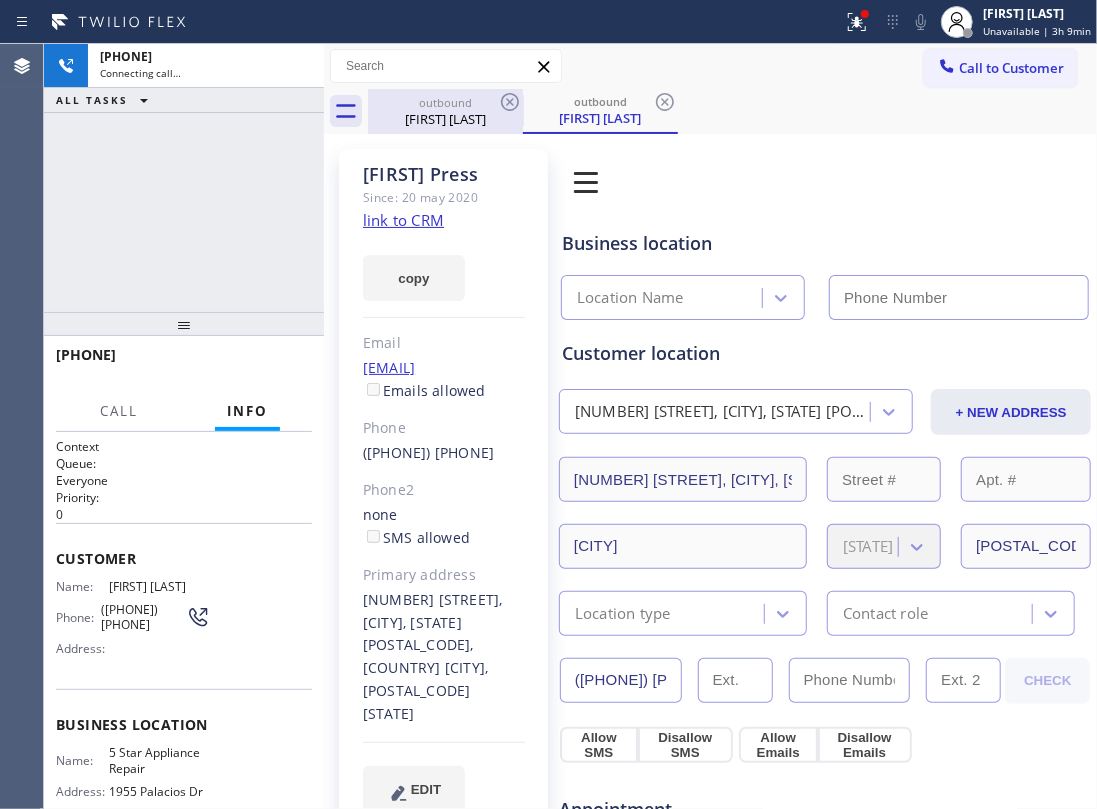 click on "Call to Customer Outbound call Location Search location Your caller id phone number Customer number Call Outbound call Technician Search Technician Your caller id phone number Your caller id phone number Call" at bounding box center (710, 66) 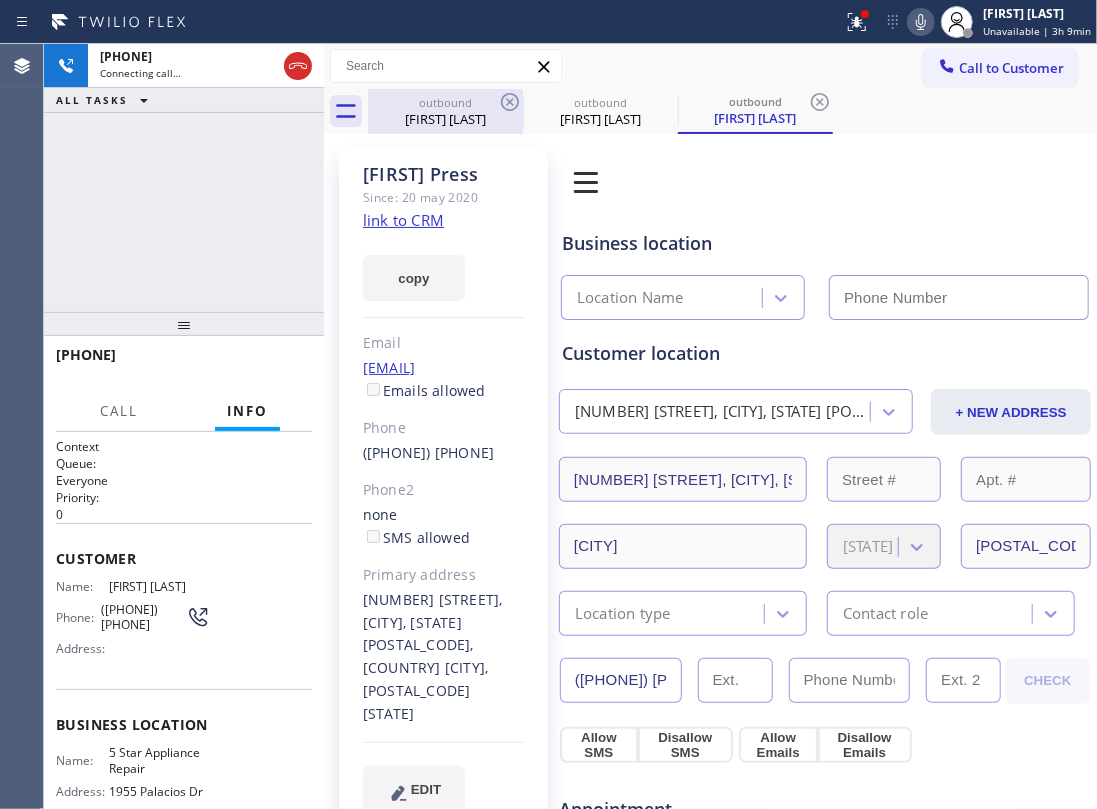 click on "Mark Taylor" at bounding box center [445, 119] 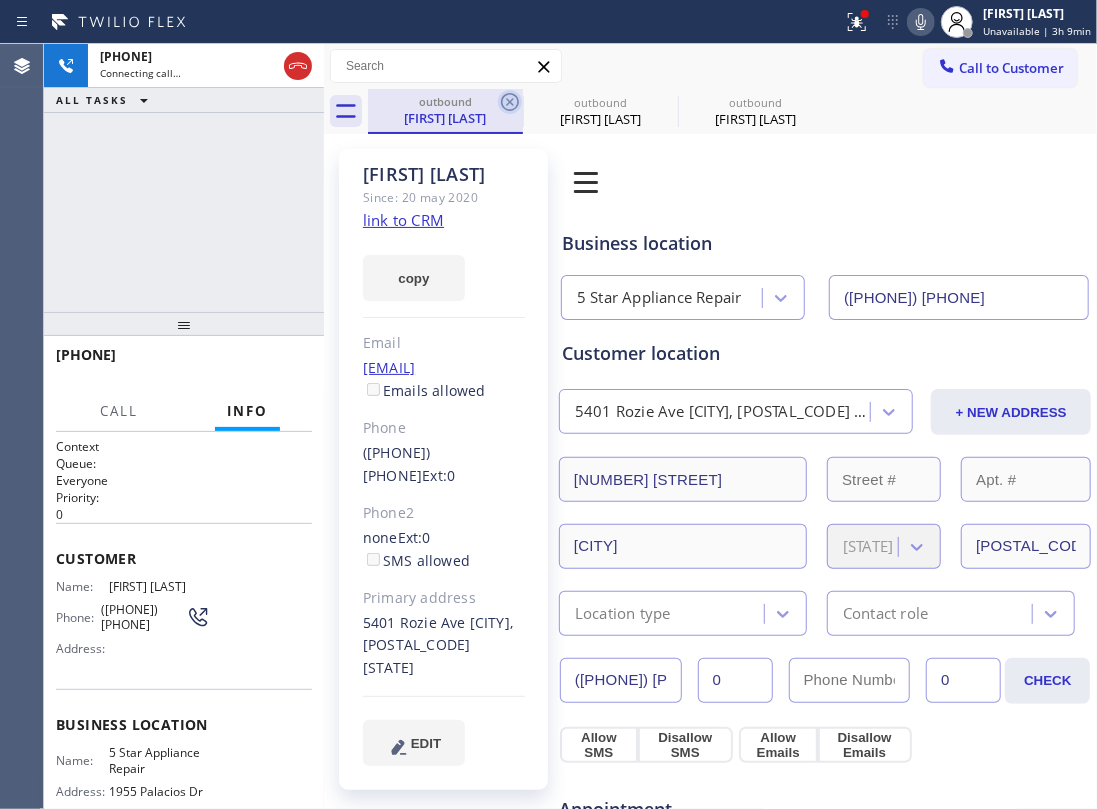 click 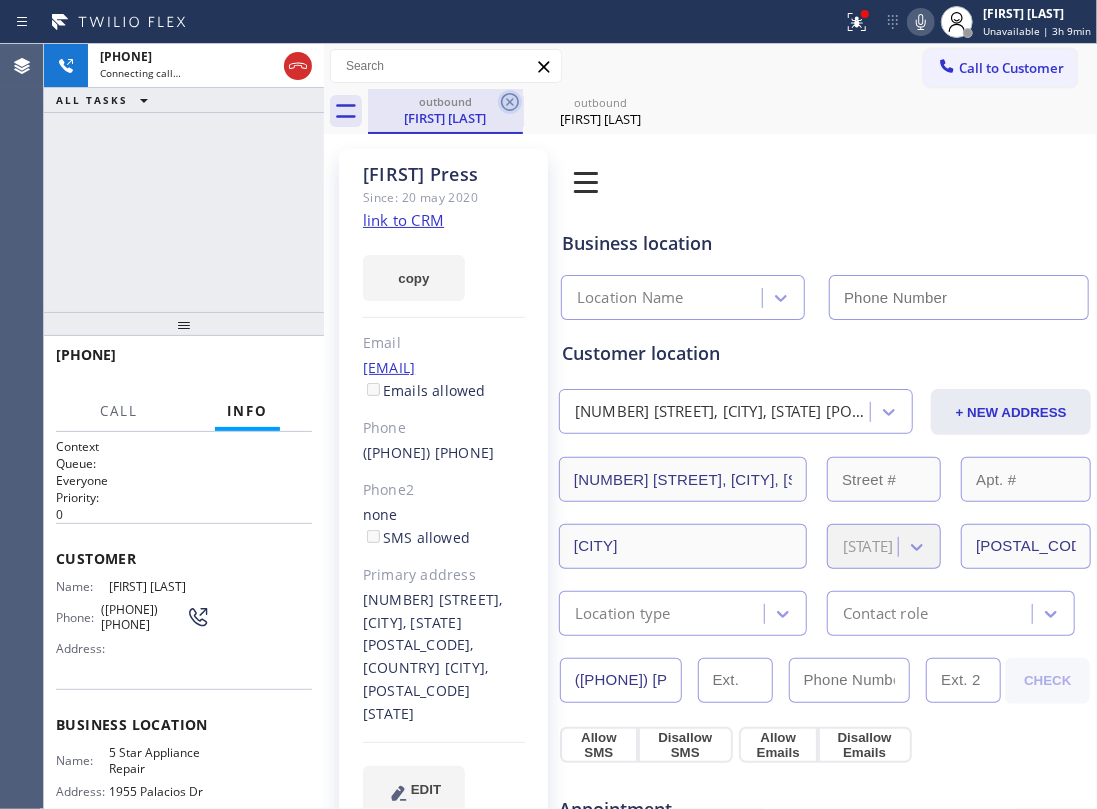 click 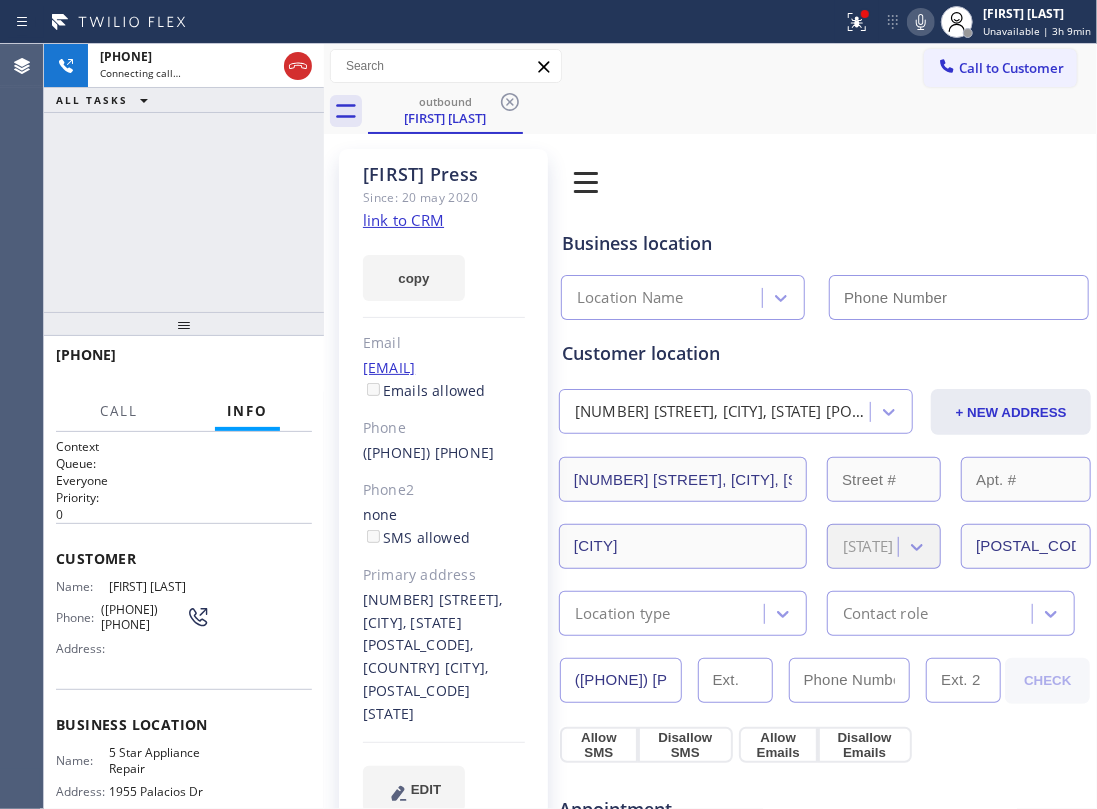 click on "+14047357818 Connecting call… ALL TASKS ALL TASKS ACTIVE TASKS TASKS IN WRAP UP" at bounding box center (184, 178) 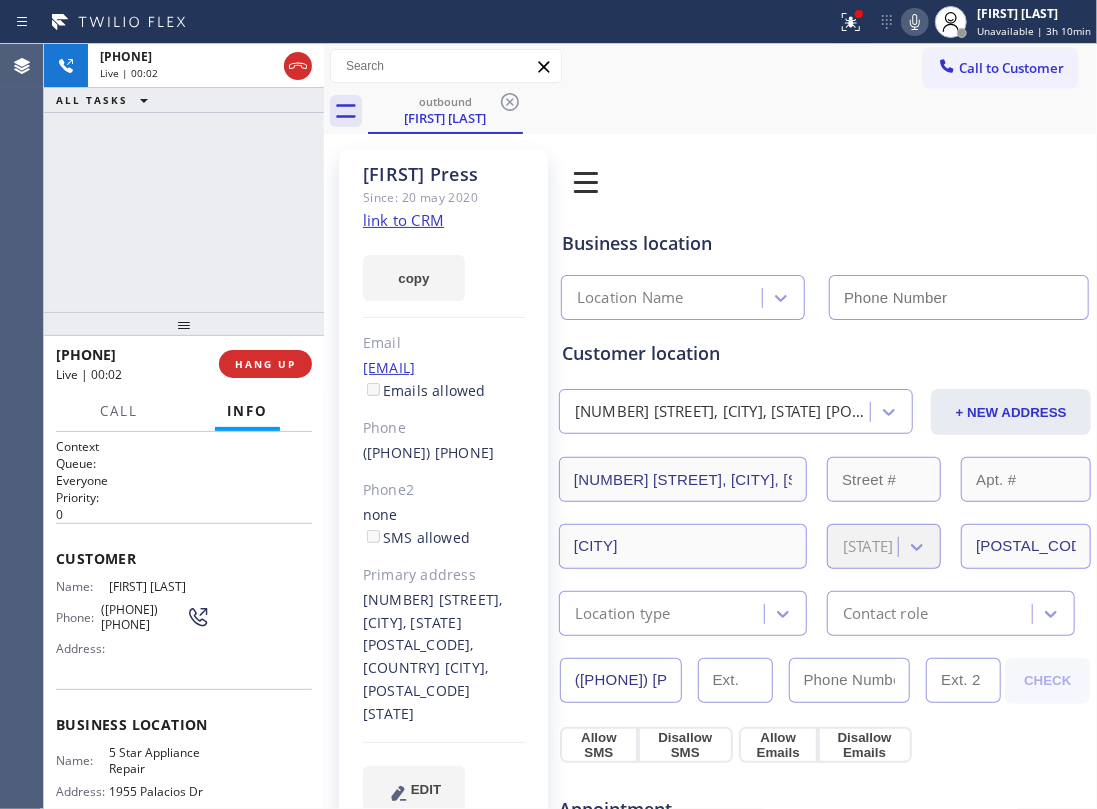 click on "+14047357818 Live | 00:02 ALL TASKS ALL TASKS ACTIVE TASKS TASKS IN WRAP UP" at bounding box center (184, 178) 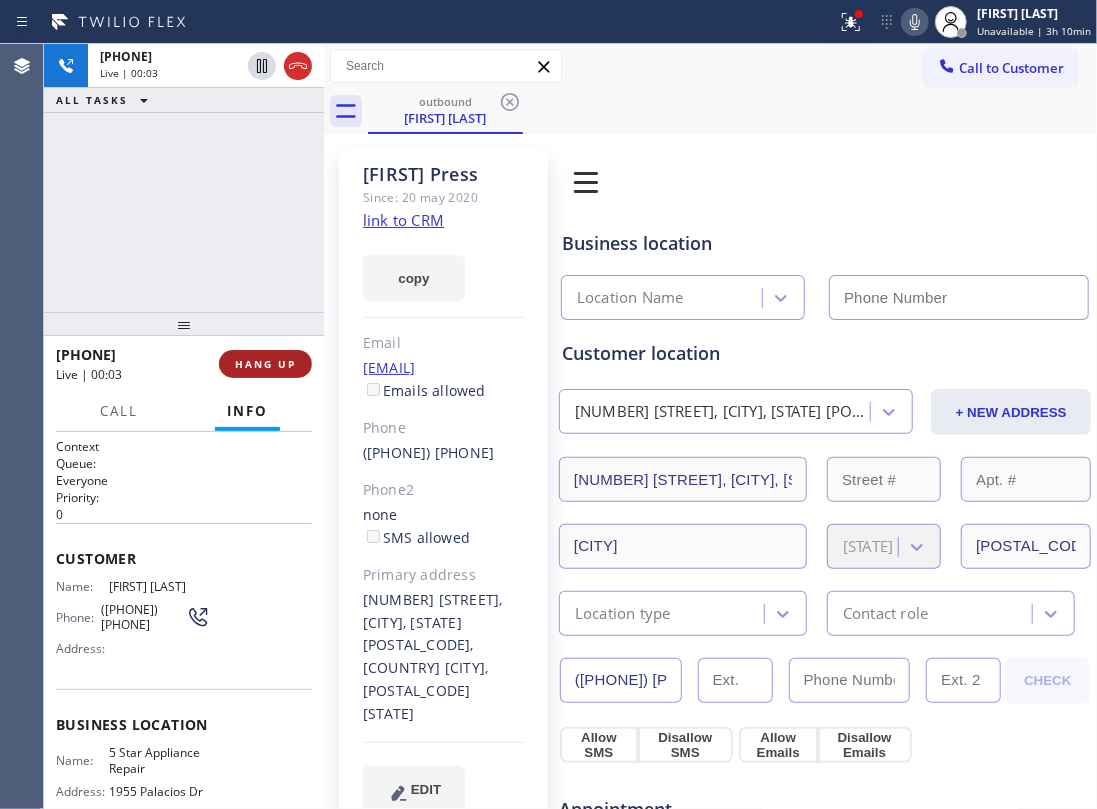 click on "HANG UP" at bounding box center [265, 364] 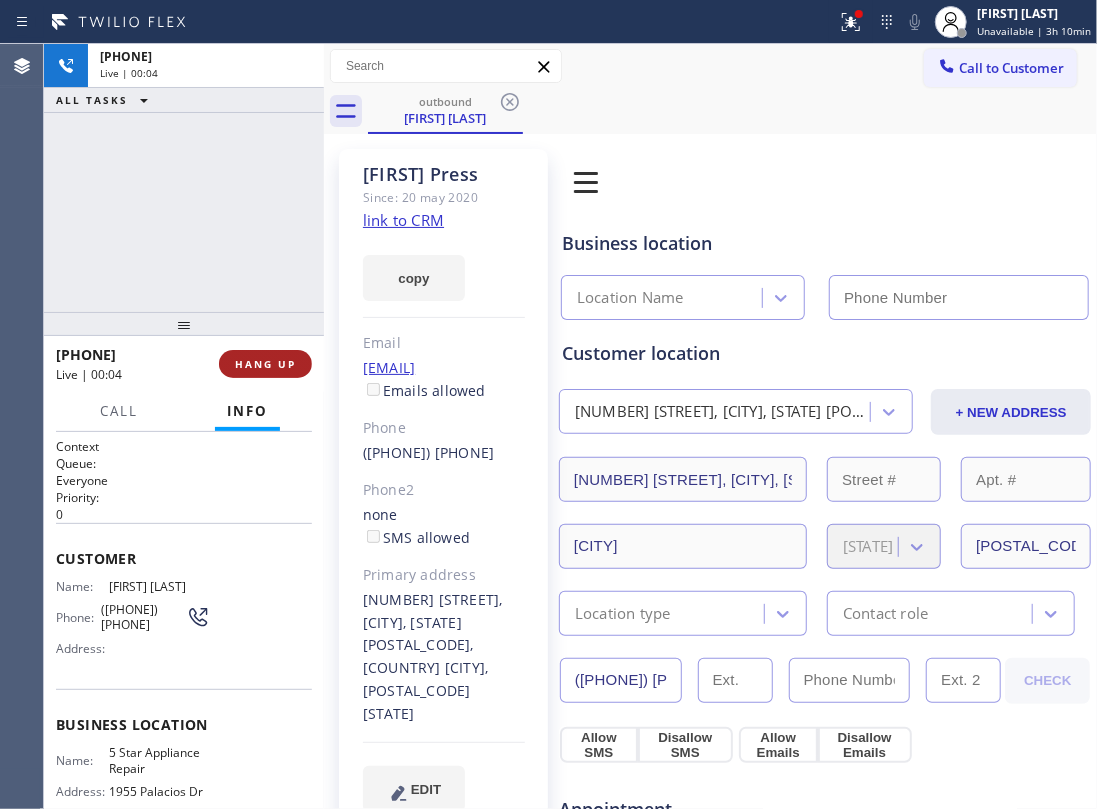 click on "HANG UP" at bounding box center [265, 364] 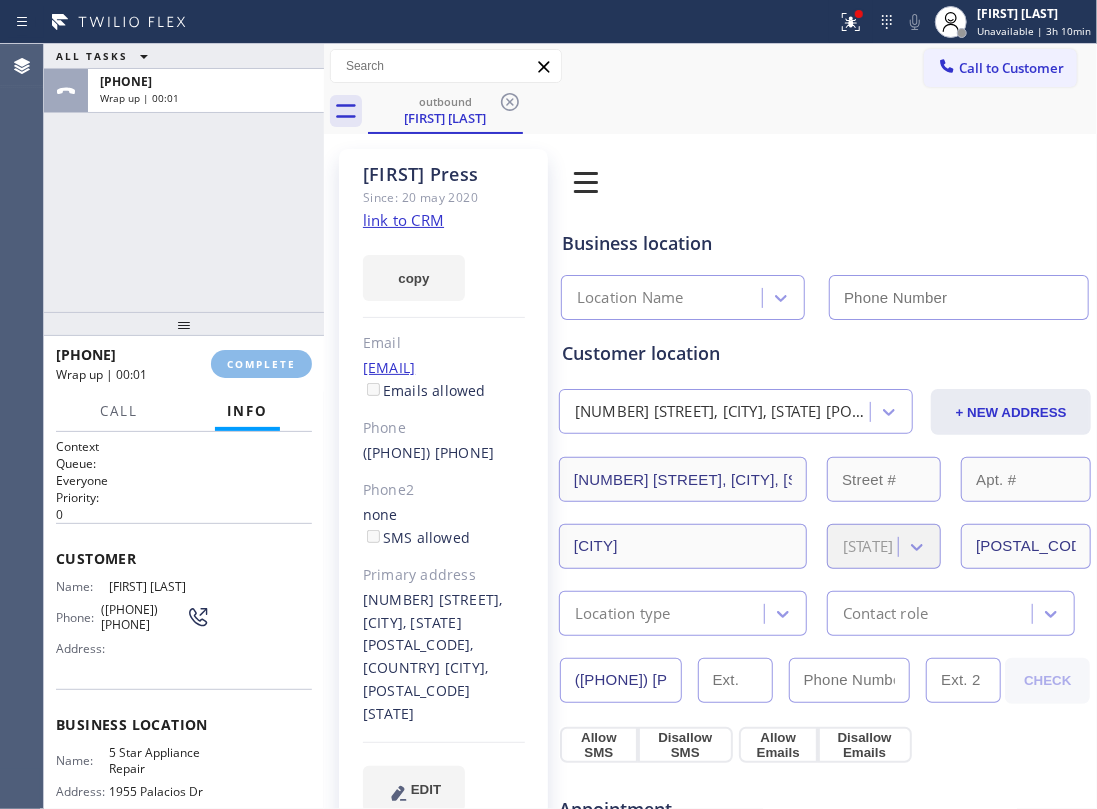 type on "(855) 731-4952" 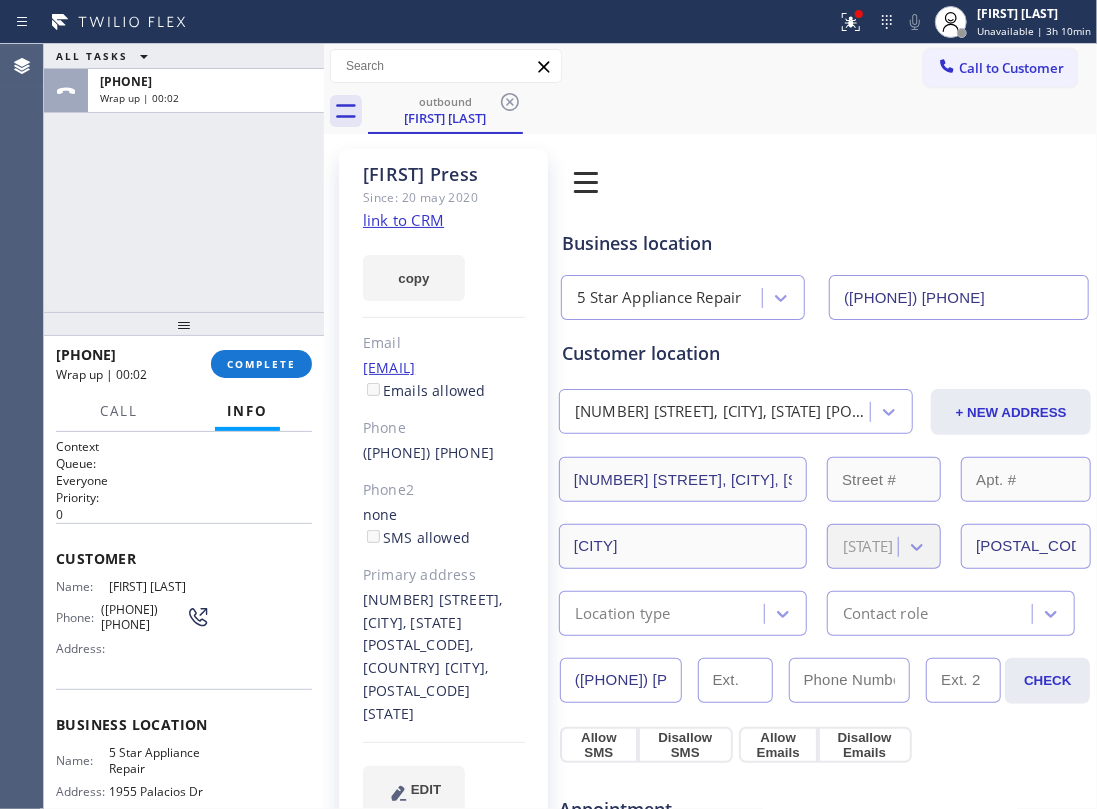 click on "ALL TASKS ALL TASKS ACTIVE TASKS TASKS IN WRAP UP +14047357818 Wrap up | 00:02" at bounding box center [184, 178] 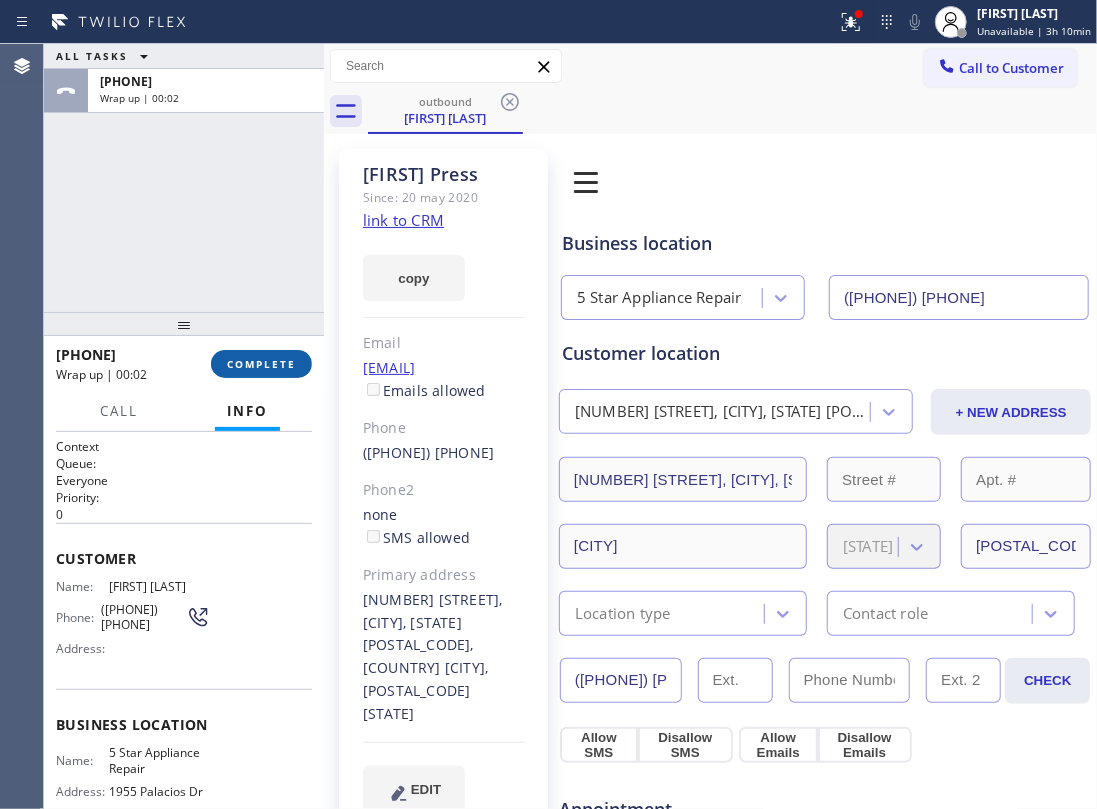 click on "COMPLETE" at bounding box center [261, 364] 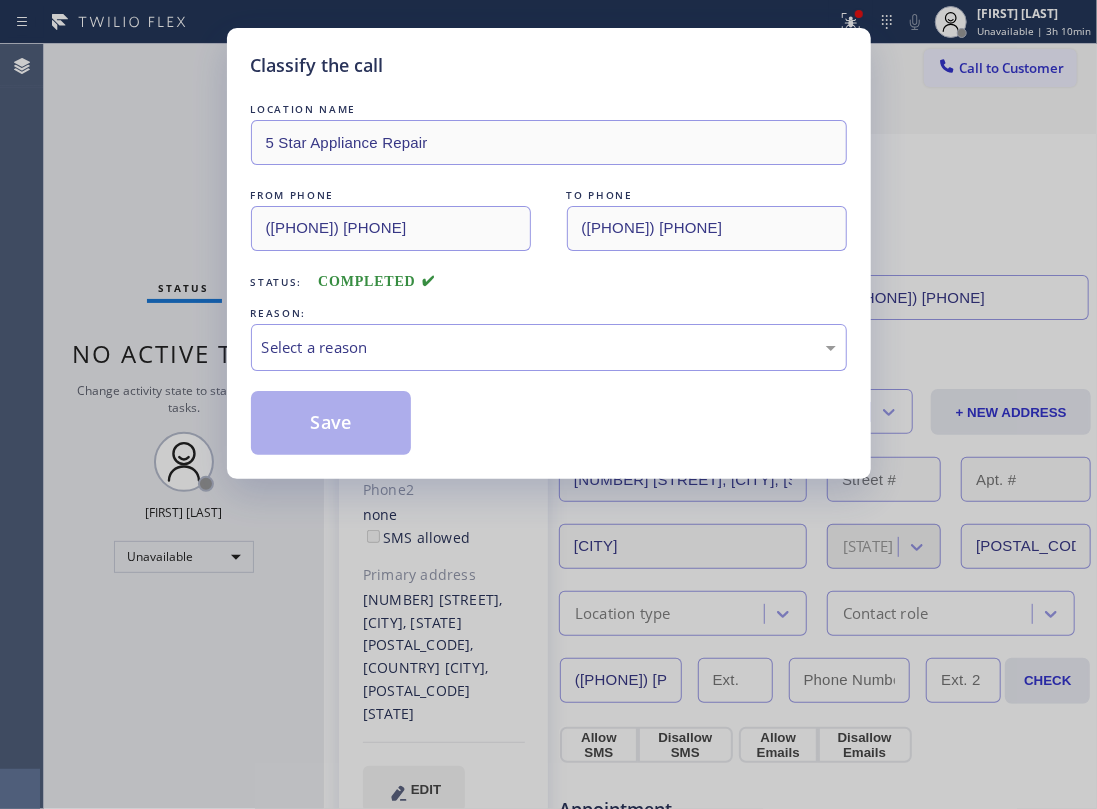 click on "Classify the call LOCATION NAME 5 Star Appliance Repair FROM PHONE (855) 731-4952 TO PHONE (404) 735-7818 Status: COMPLETED REASON: Select a reason Save" at bounding box center (549, 253) 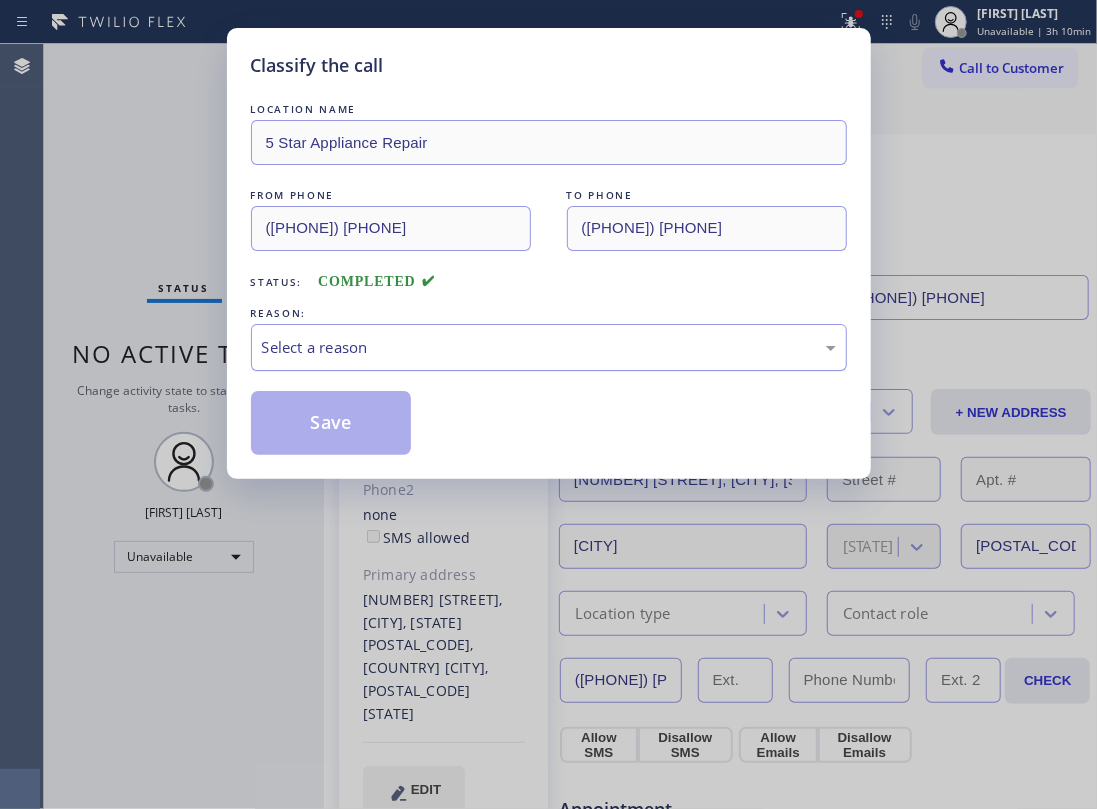click on "Select a reason" at bounding box center [549, 347] 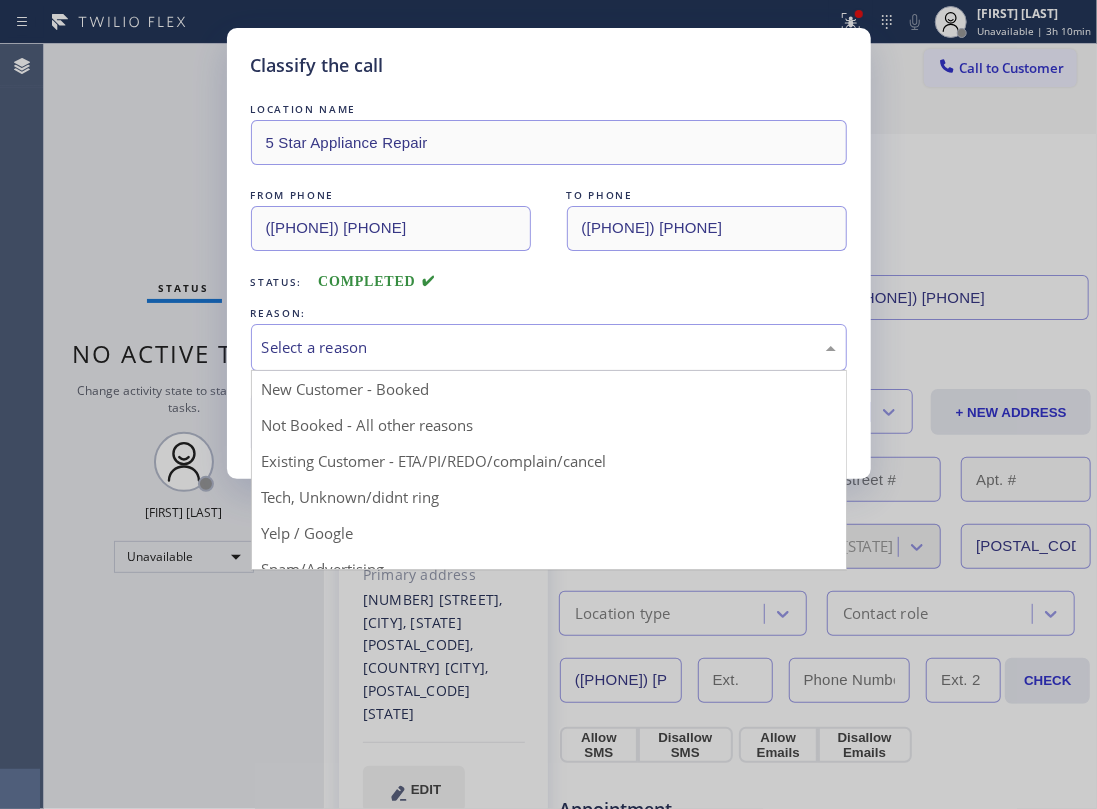 drag, startPoint x: 494, startPoint y: 470, endPoint x: 428, endPoint y: 445, distance: 70.5762 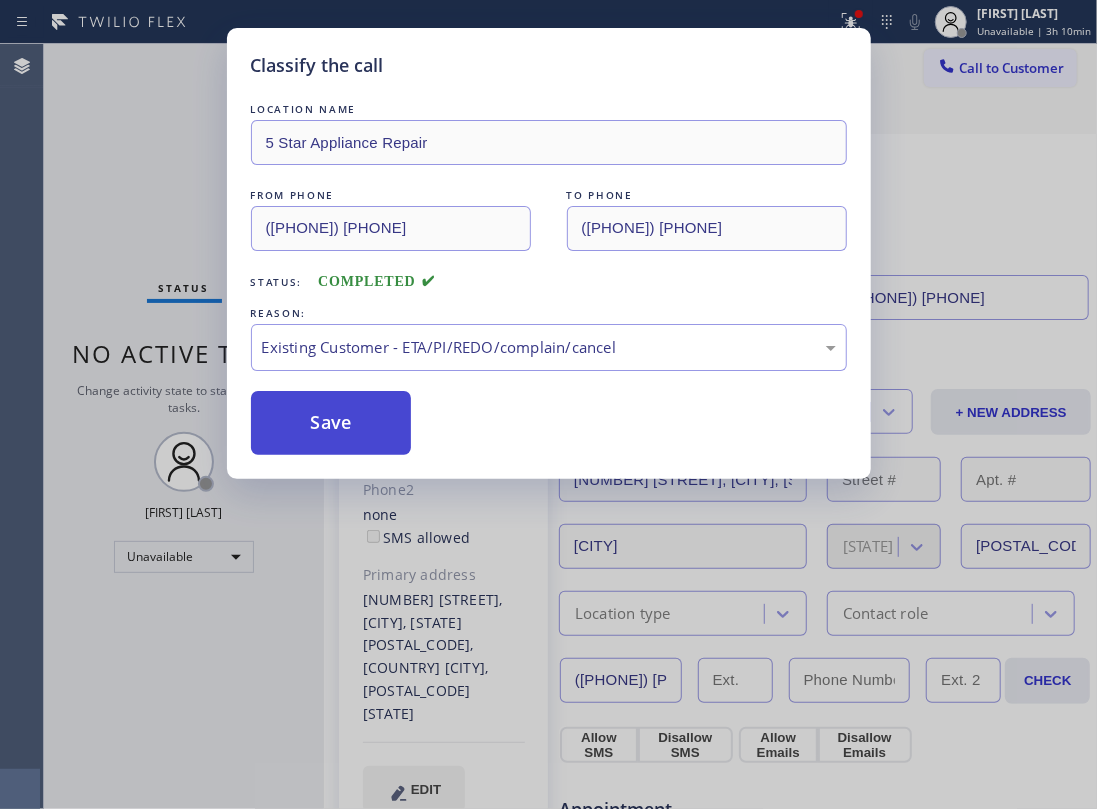 click on "Save" at bounding box center (331, 423) 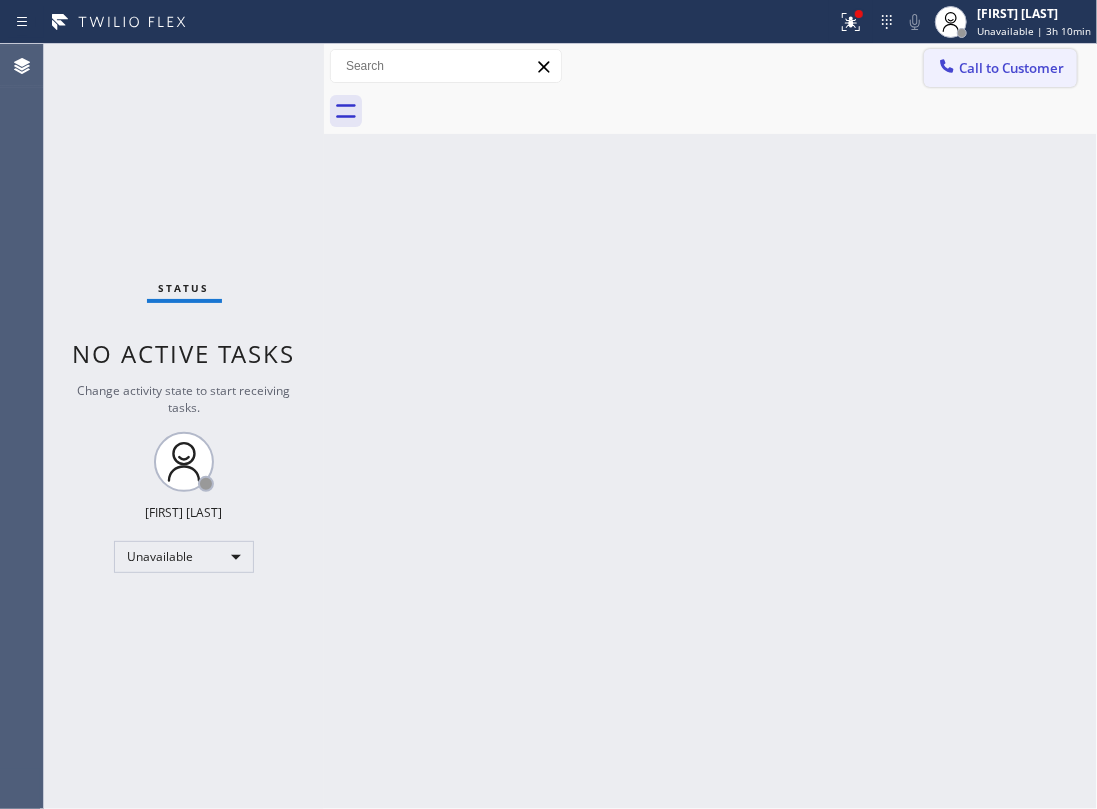 click on "Call to Customer" at bounding box center [1011, 68] 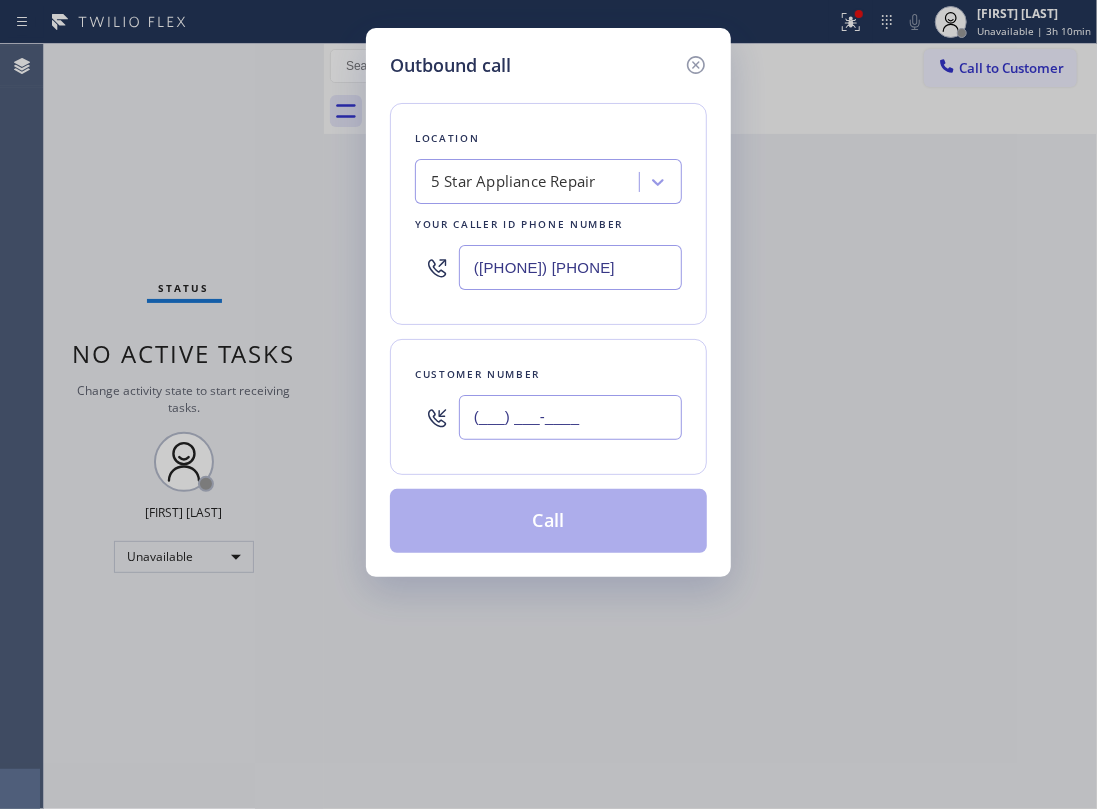 click on "(___) ___-____" at bounding box center [570, 417] 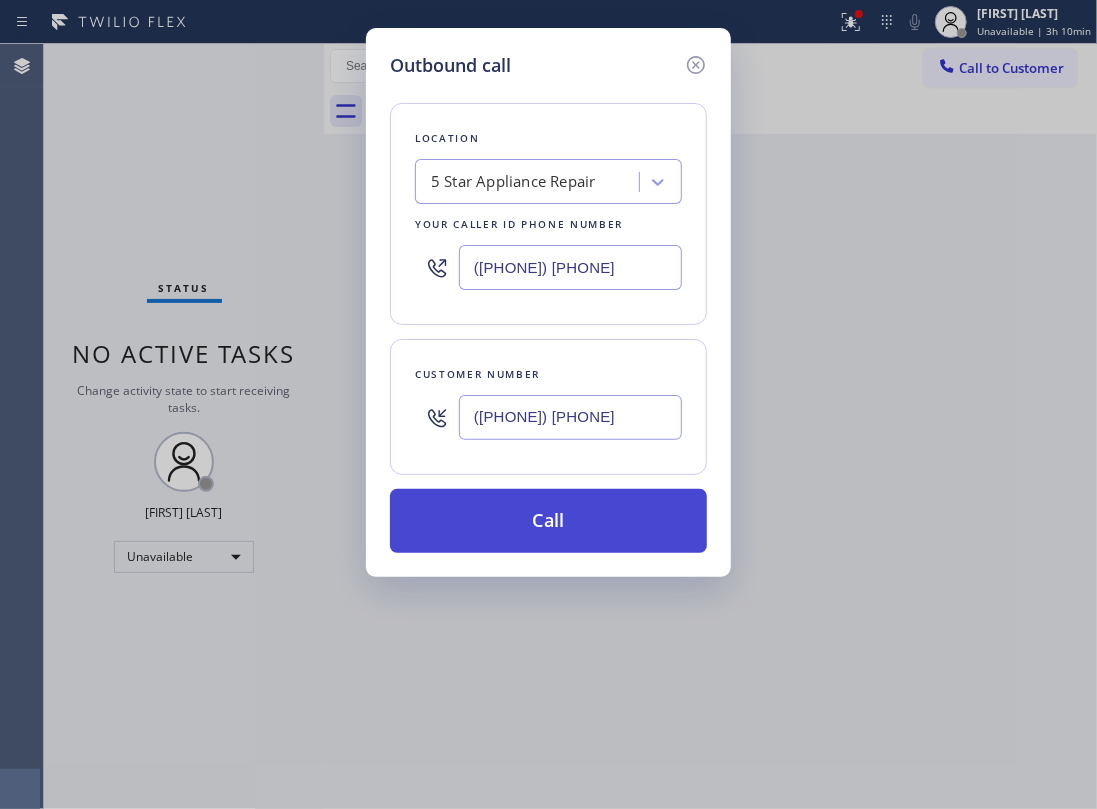 click on "Call" at bounding box center [548, 521] 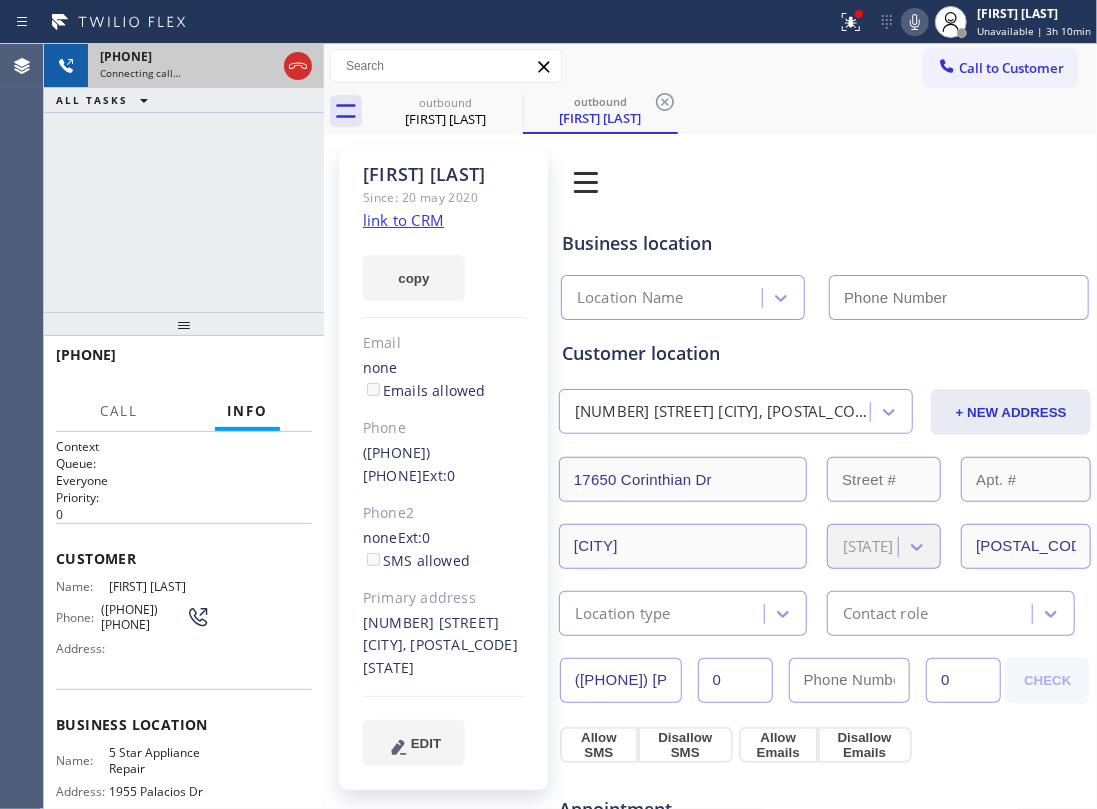 click at bounding box center (298, 66) 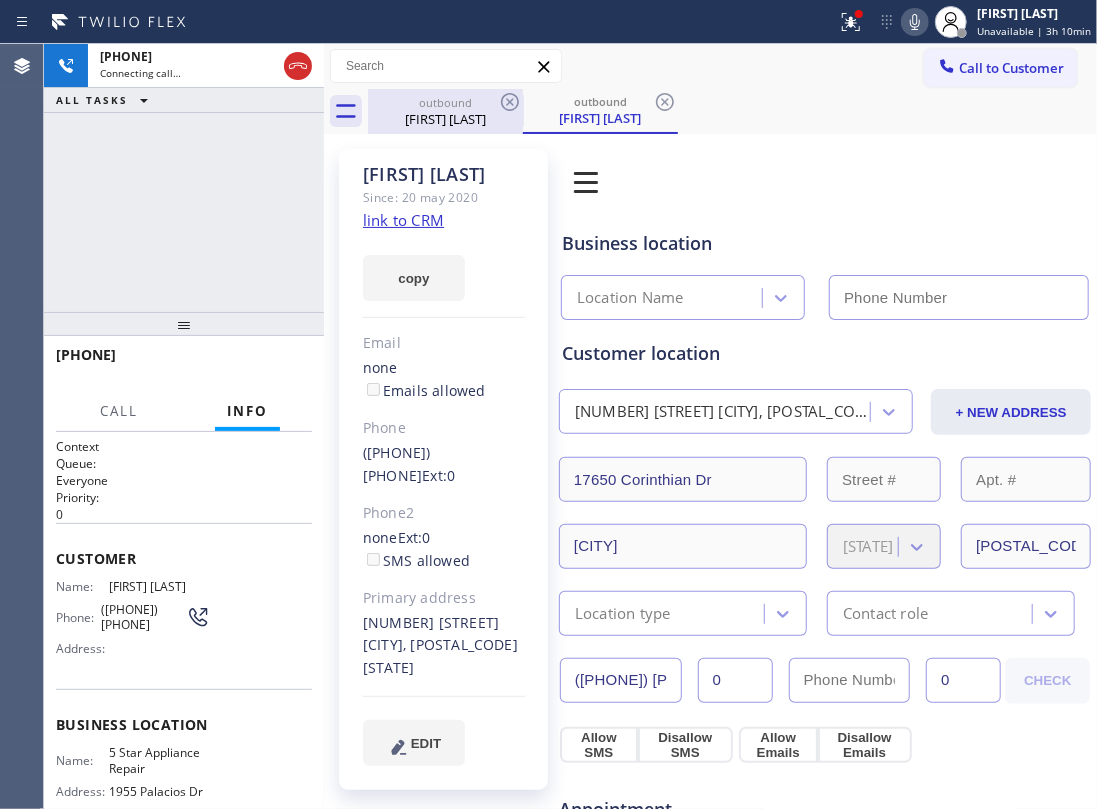click on "outbound" at bounding box center [445, 102] 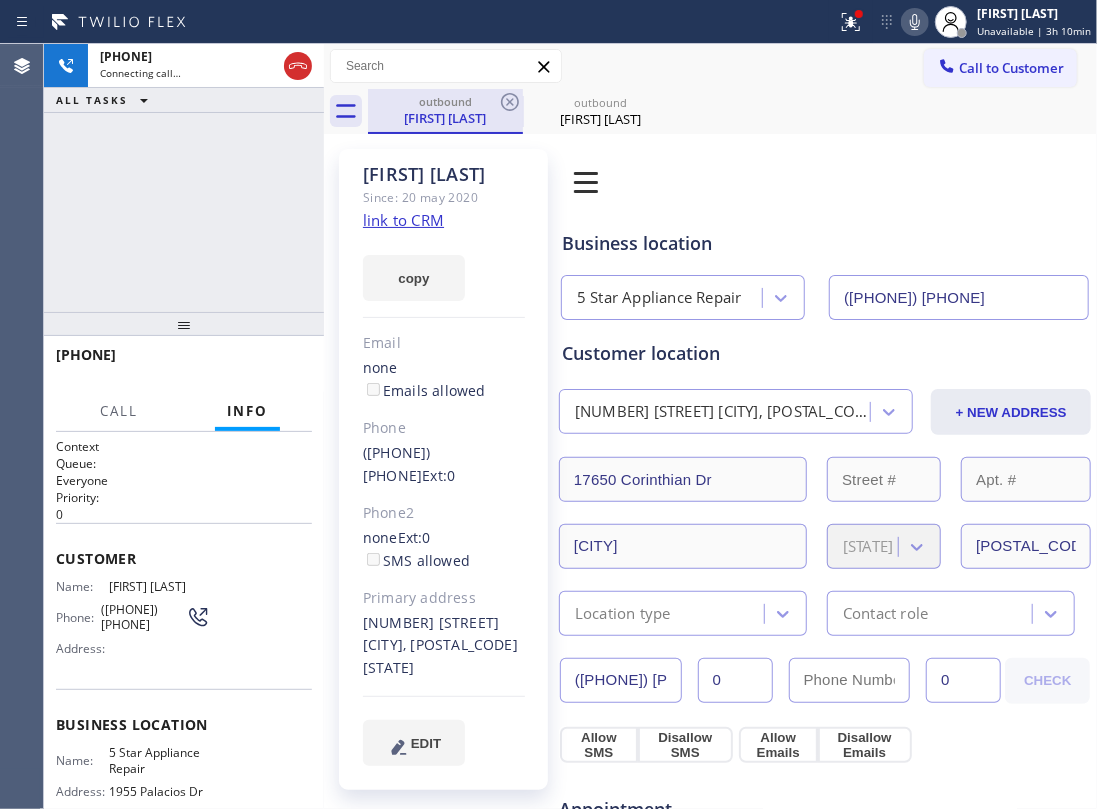click on "outbound" at bounding box center [445, 101] 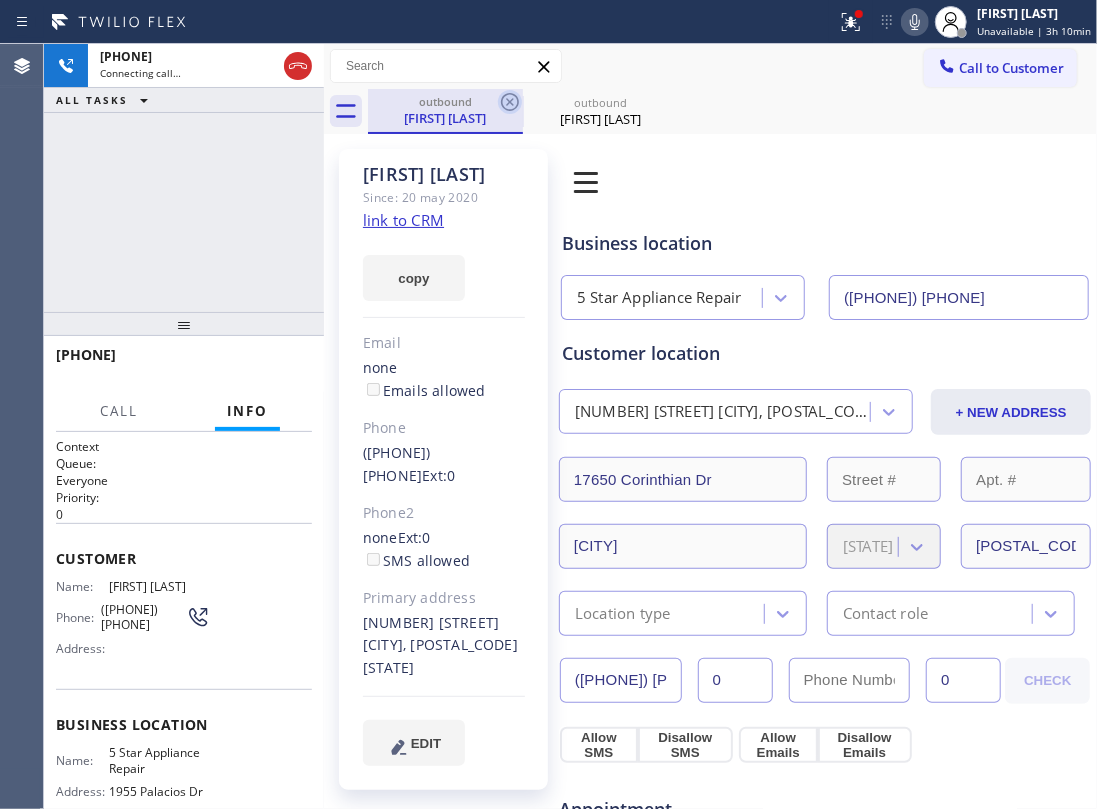 click 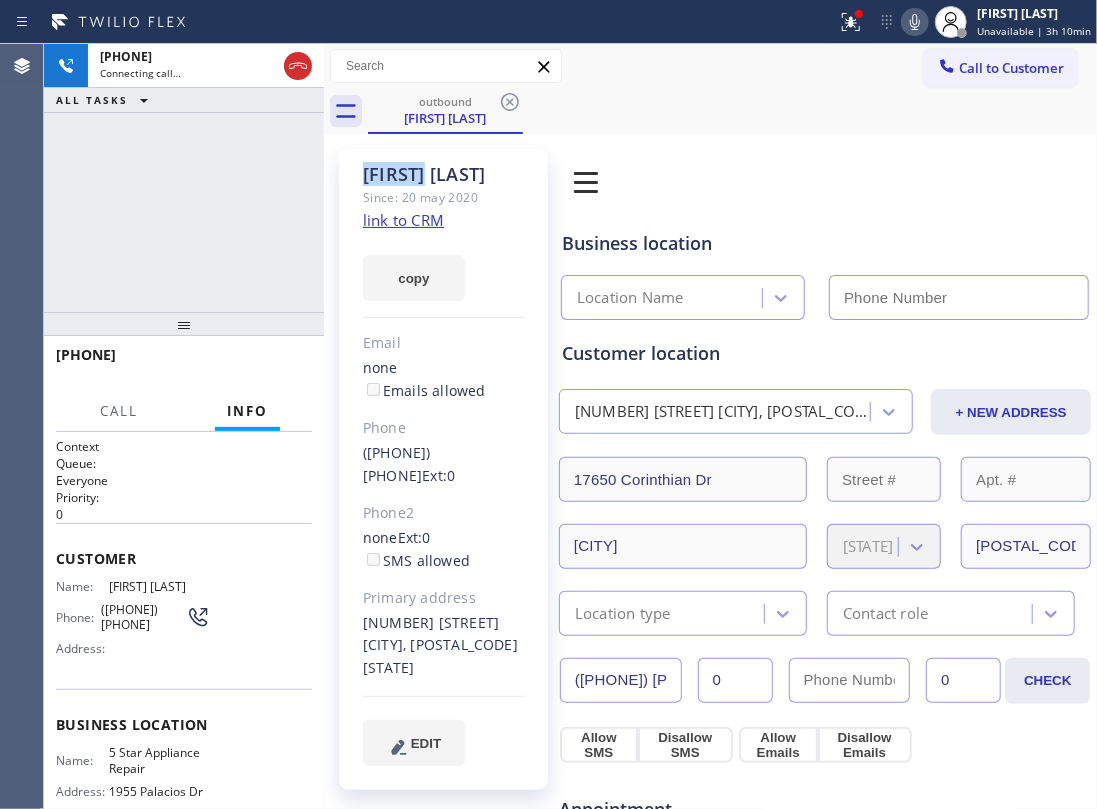 click 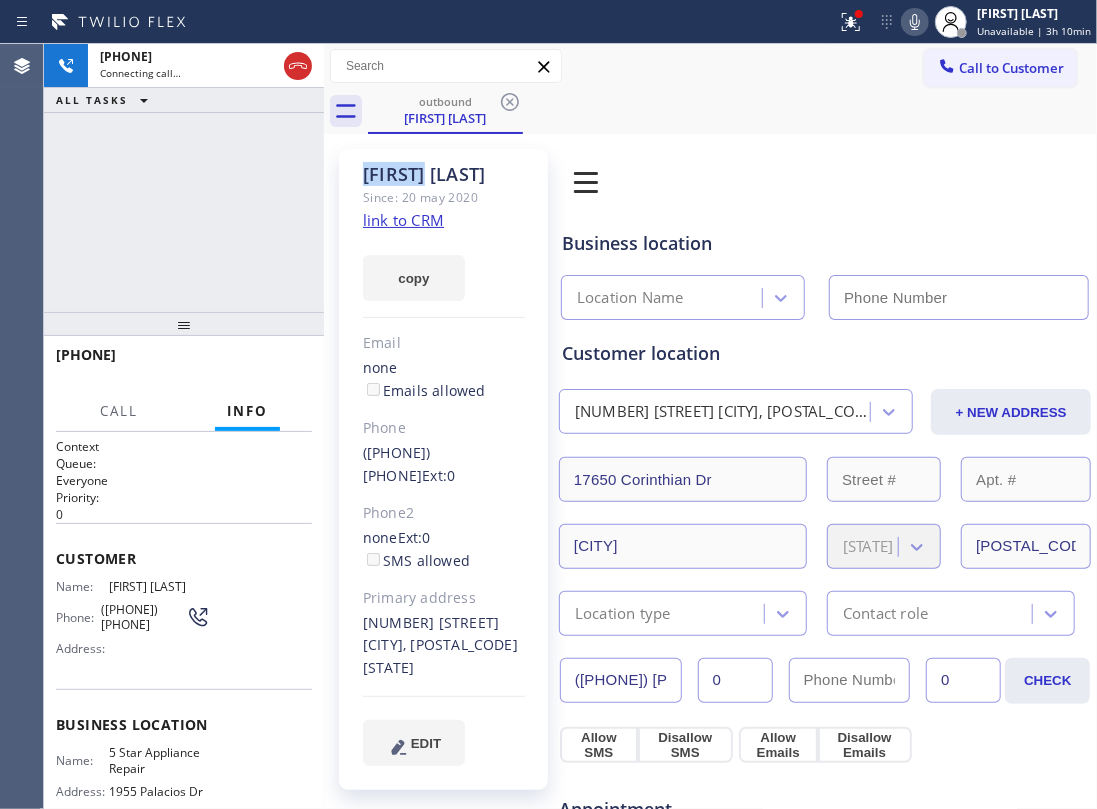 click on "outbound Eileen  Eandi" at bounding box center (732, 111) 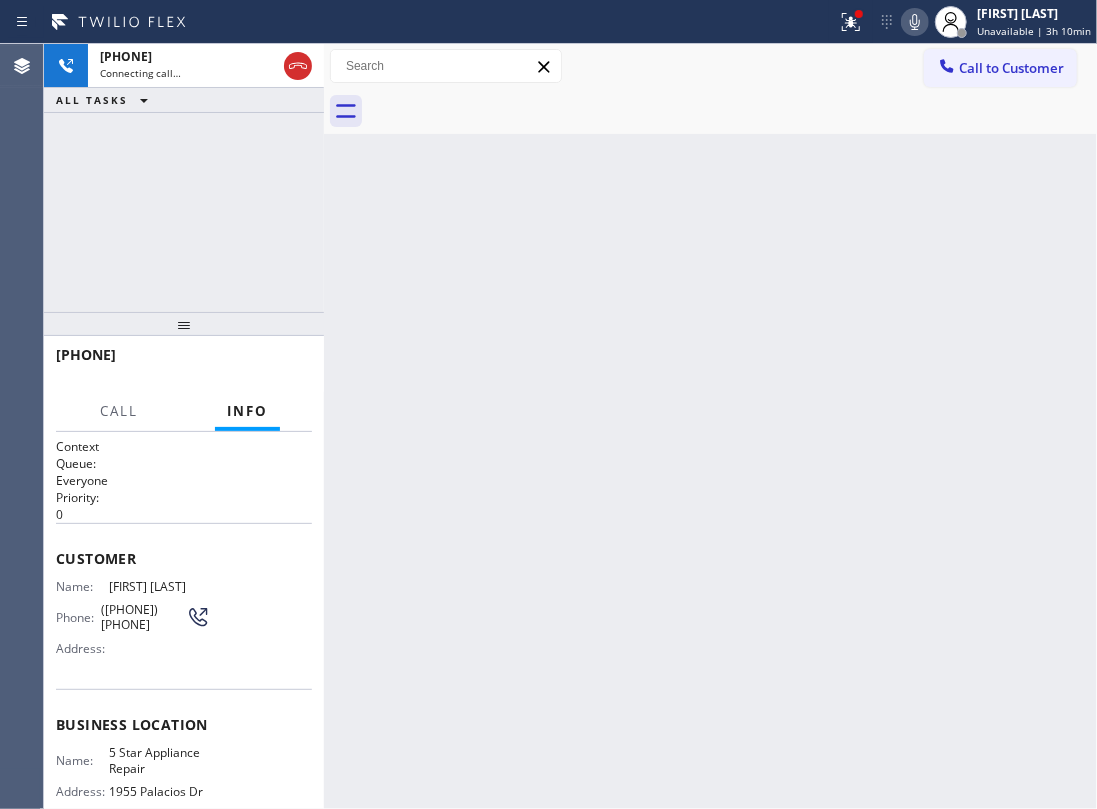 click at bounding box center (732, 111) 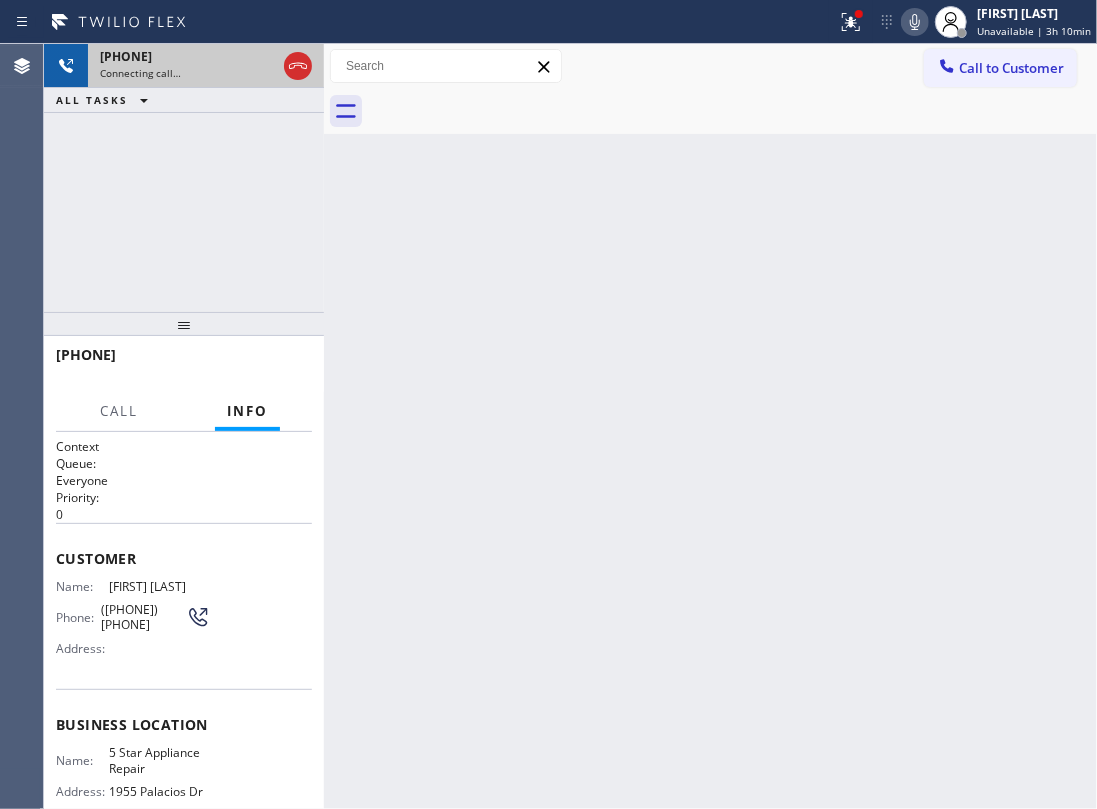 click 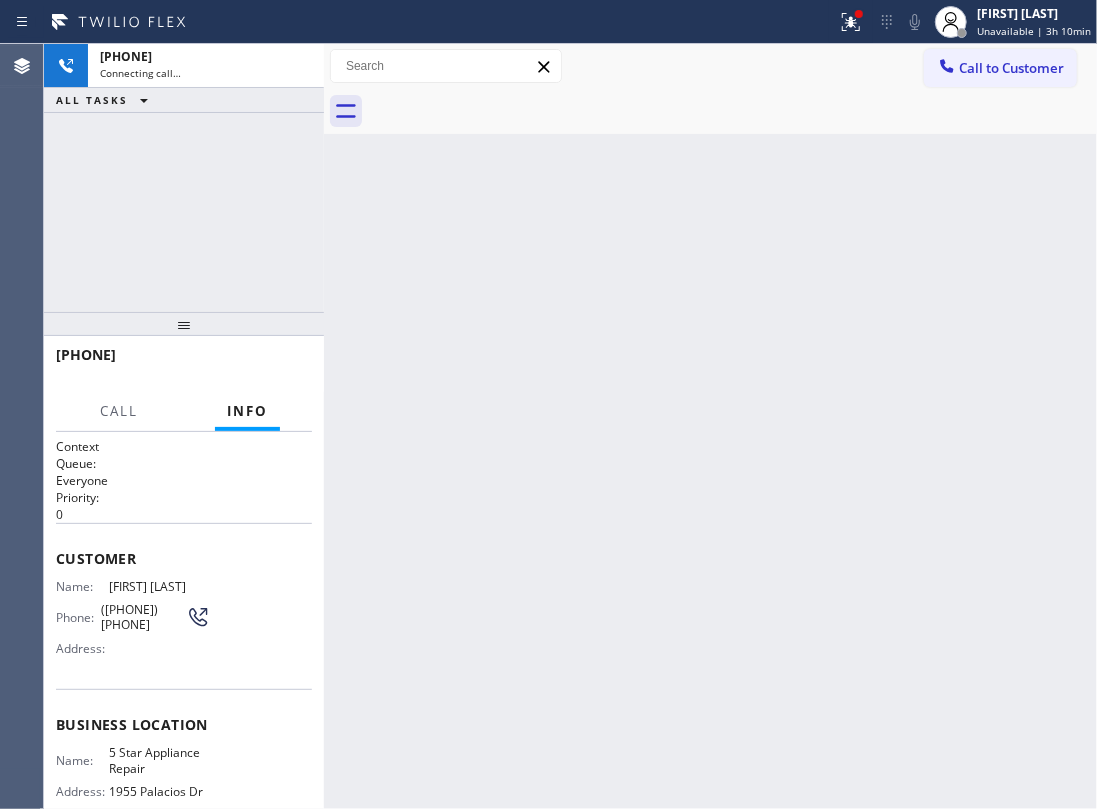 click on "Back to Dashboard Change Sender ID Customers Technicians Select a contact Outbound call Location Search location Your caller id phone number Customer number Call Customer info Name   Phone none Address none Change Sender ID HVAC +18559994417 5 Star Appliance +18557314952 Appliance Repair +18554611149 Plumbing +18889090120 Air Duct Cleaning +18006865038  Electricians +18005688664 Cancel Change Check personal SMS Reset Change No tabs Call to Customer Outbound call Location 5 Star Appliance Repair Your caller id phone number (855) 731-4952 Customer number Call Outbound call Technician Search Technician Your caller id phone number Your caller id phone number Call" at bounding box center [710, 426] 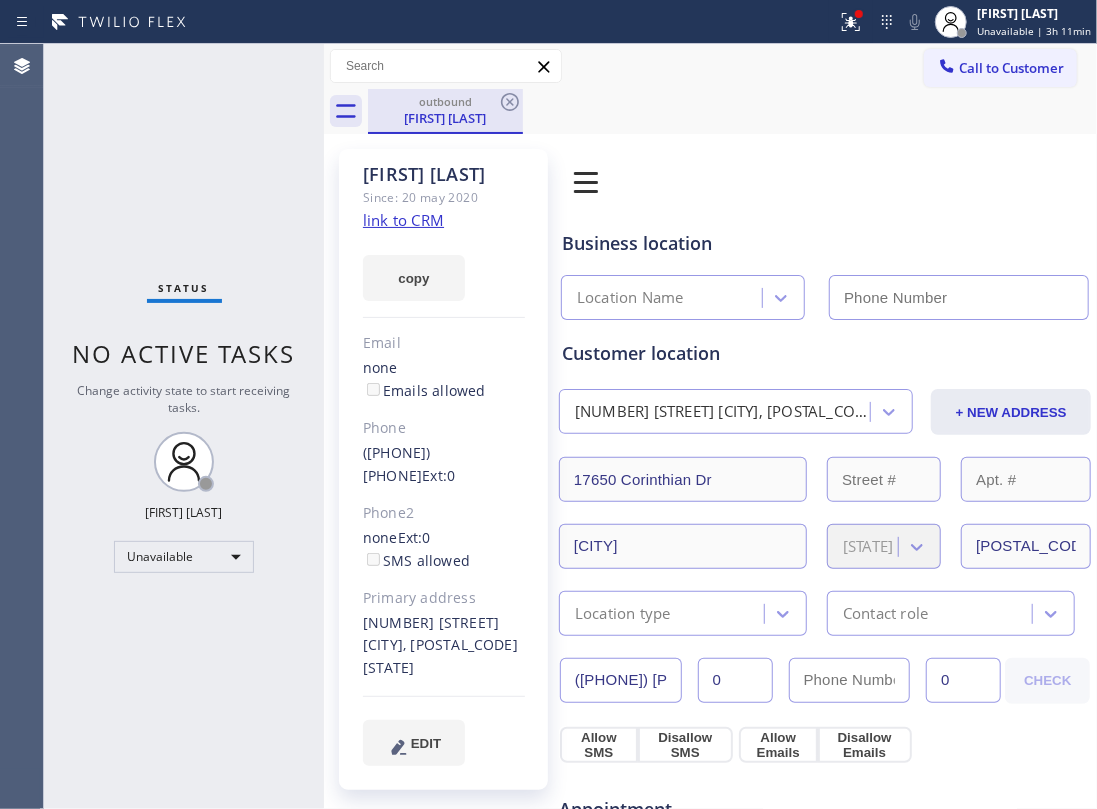 click on "Eileen  Eandi" at bounding box center (445, 118) 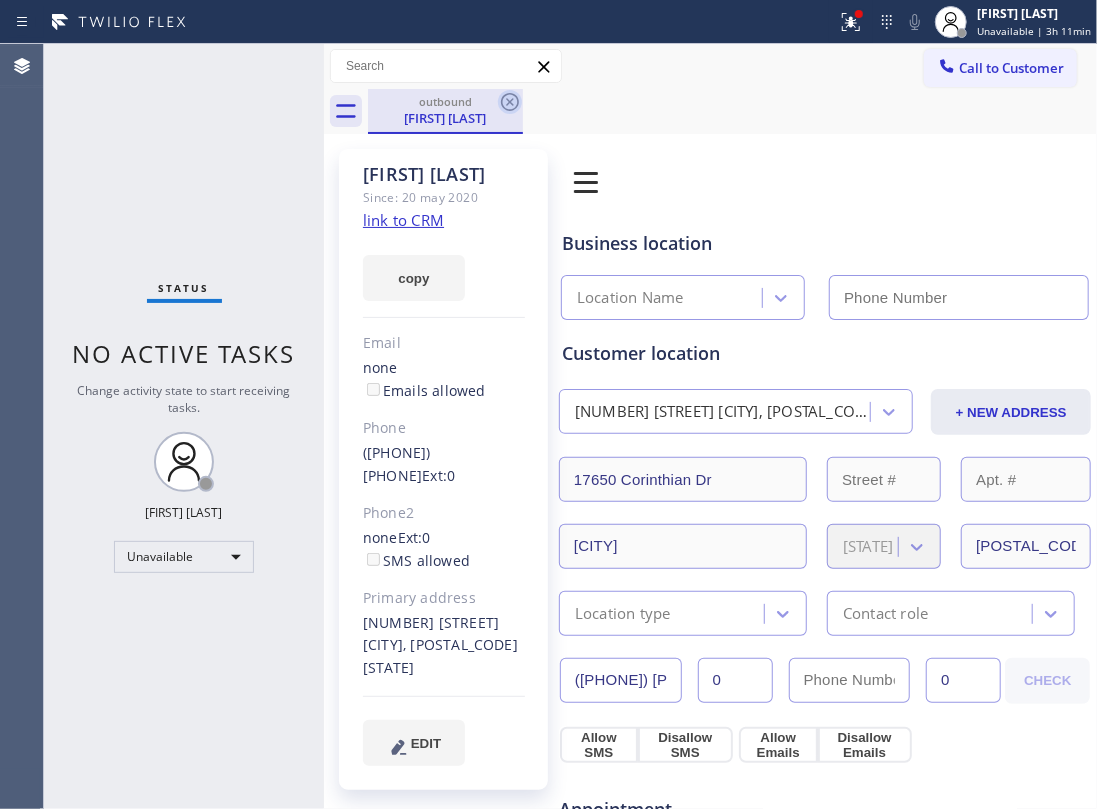 click 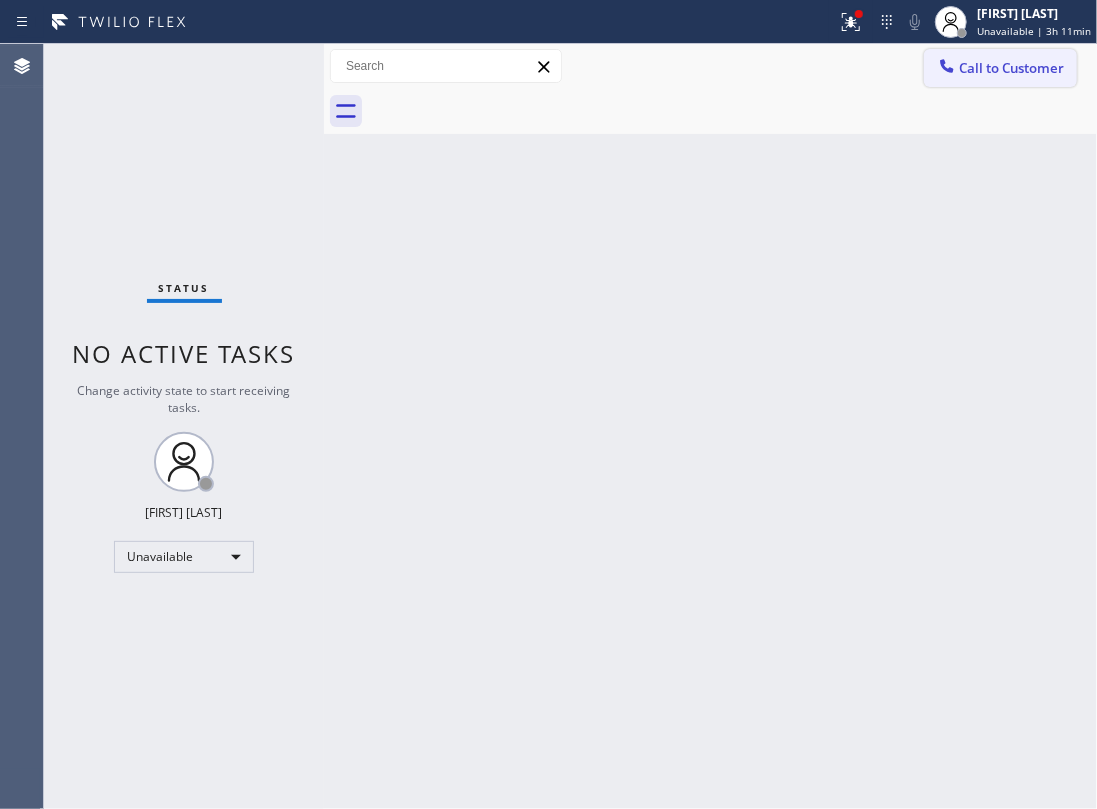 click on "Call to Customer" at bounding box center (1011, 68) 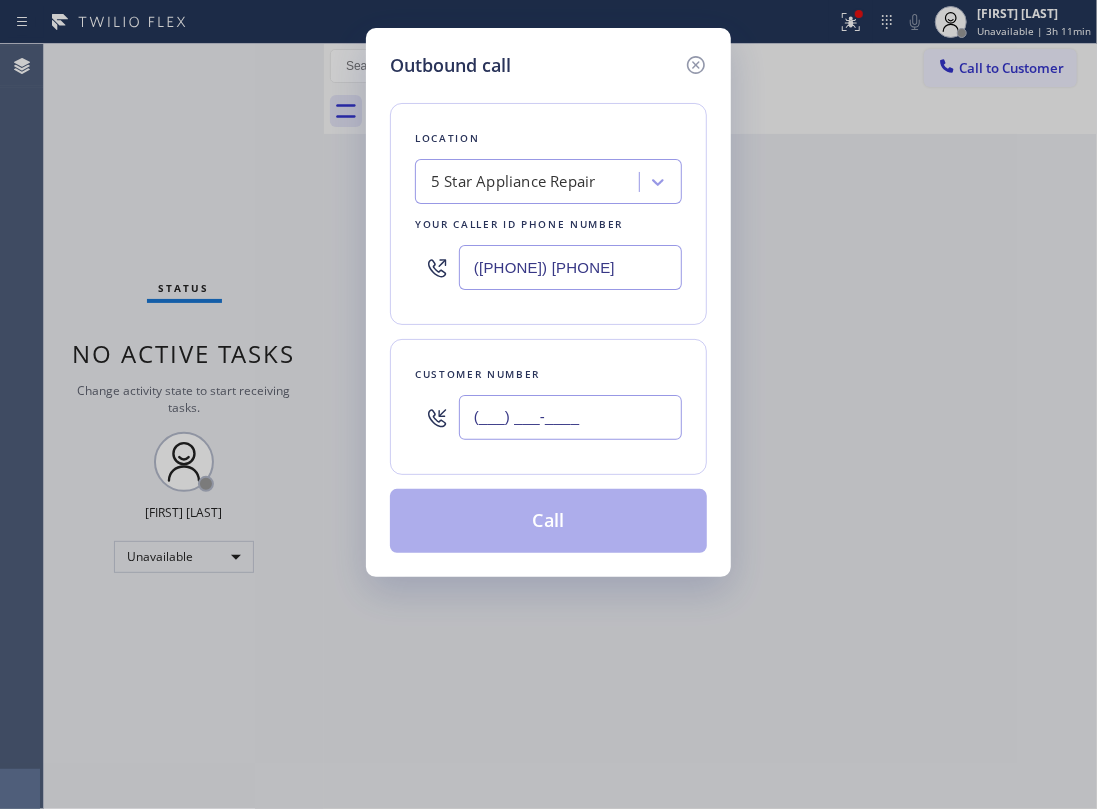 click on "(___) ___-____" at bounding box center [570, 417] 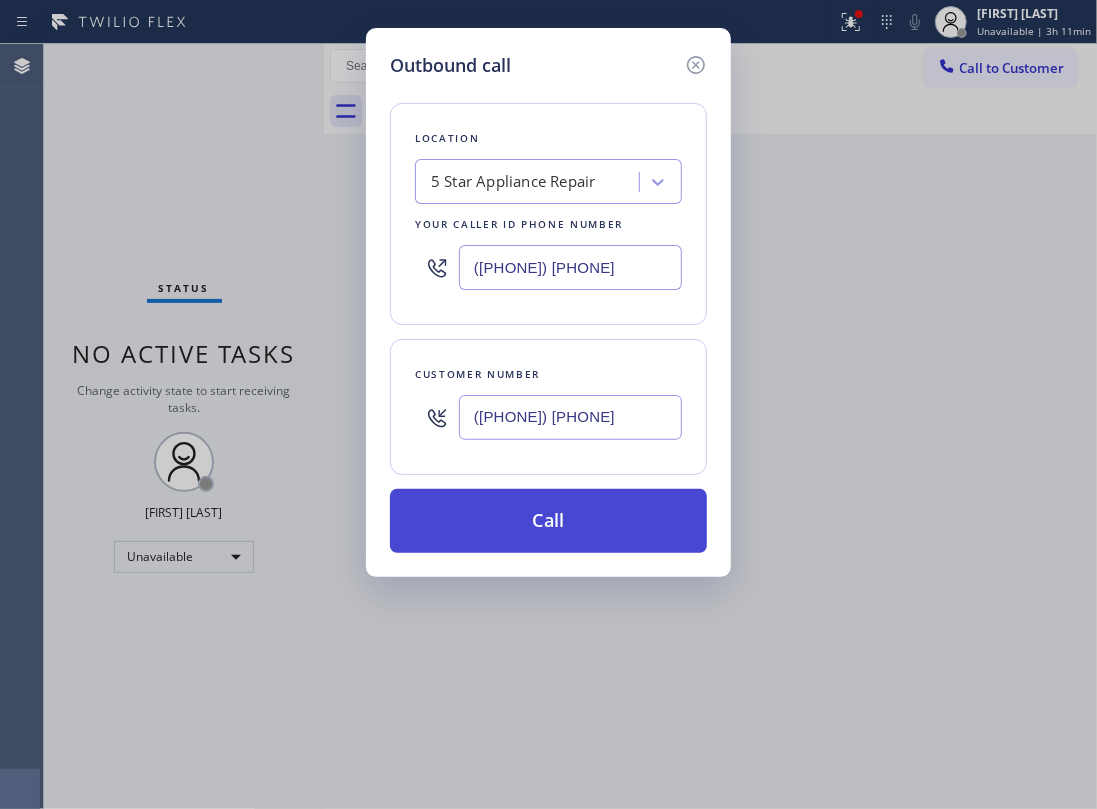 type on "(310) 283-8391" 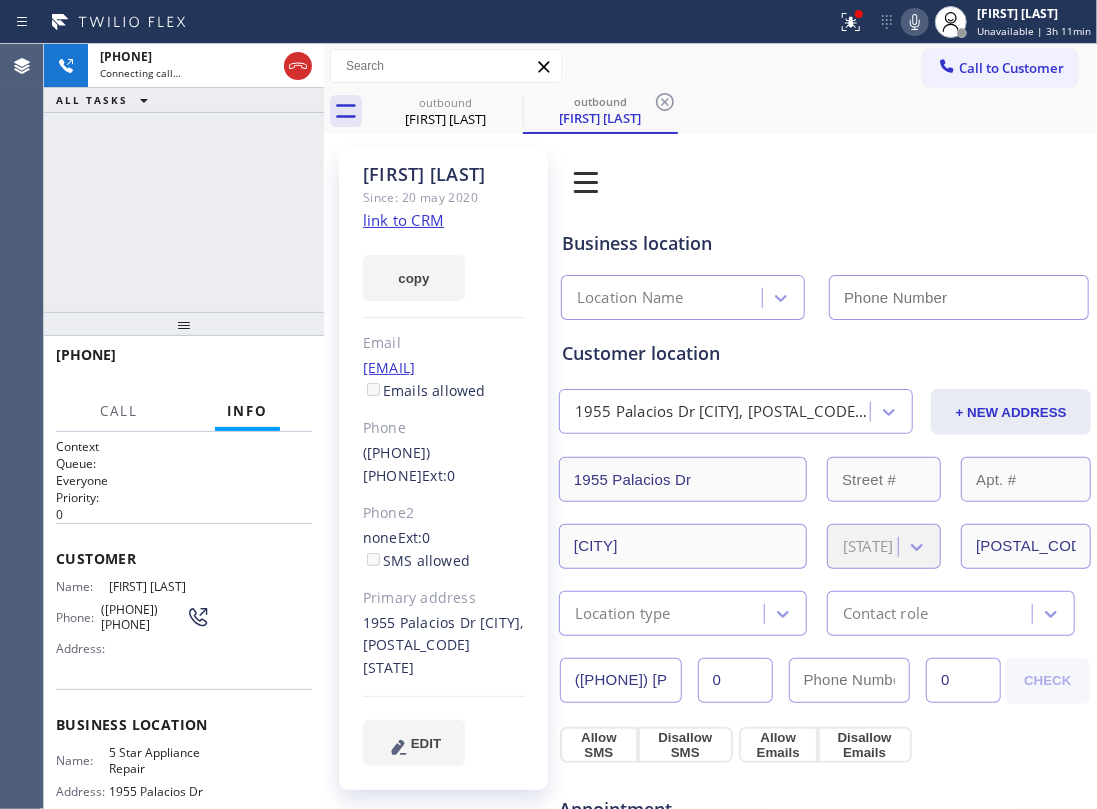 type on "(855) 731-4952" 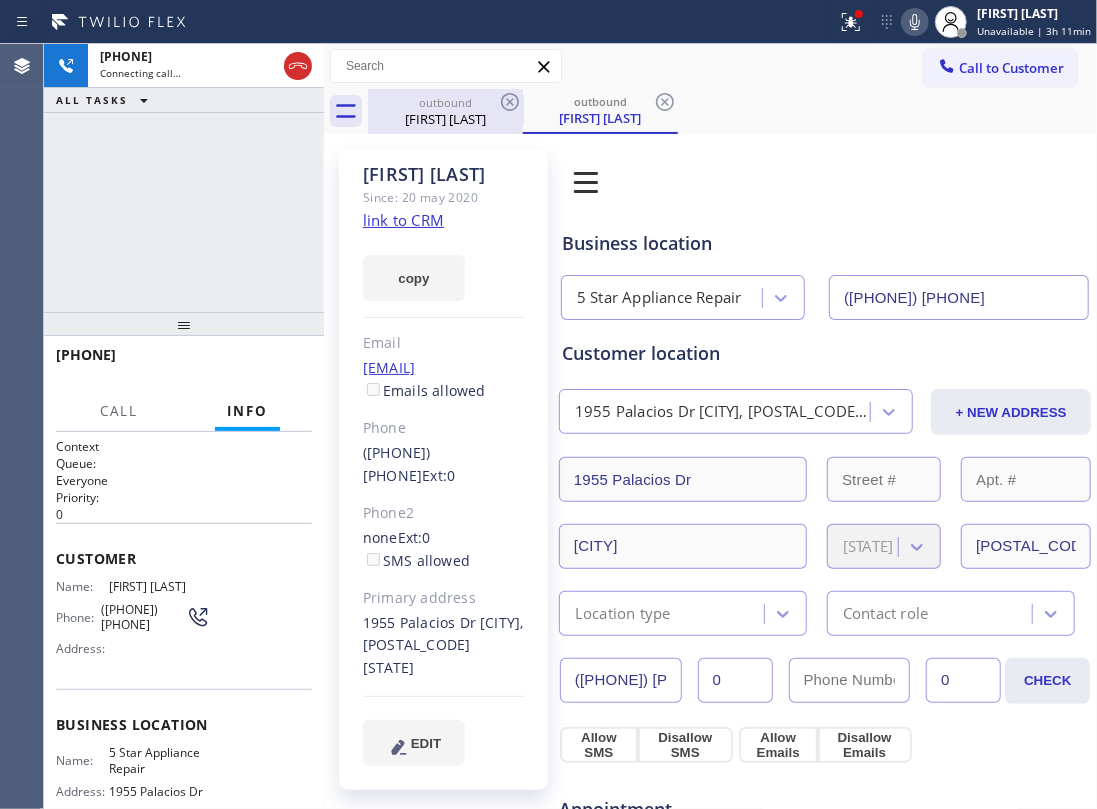 drag, startPoint x: 430, startPoint y: 122, endPoint x: 484, endPoint y: 108, distance: 55.7853 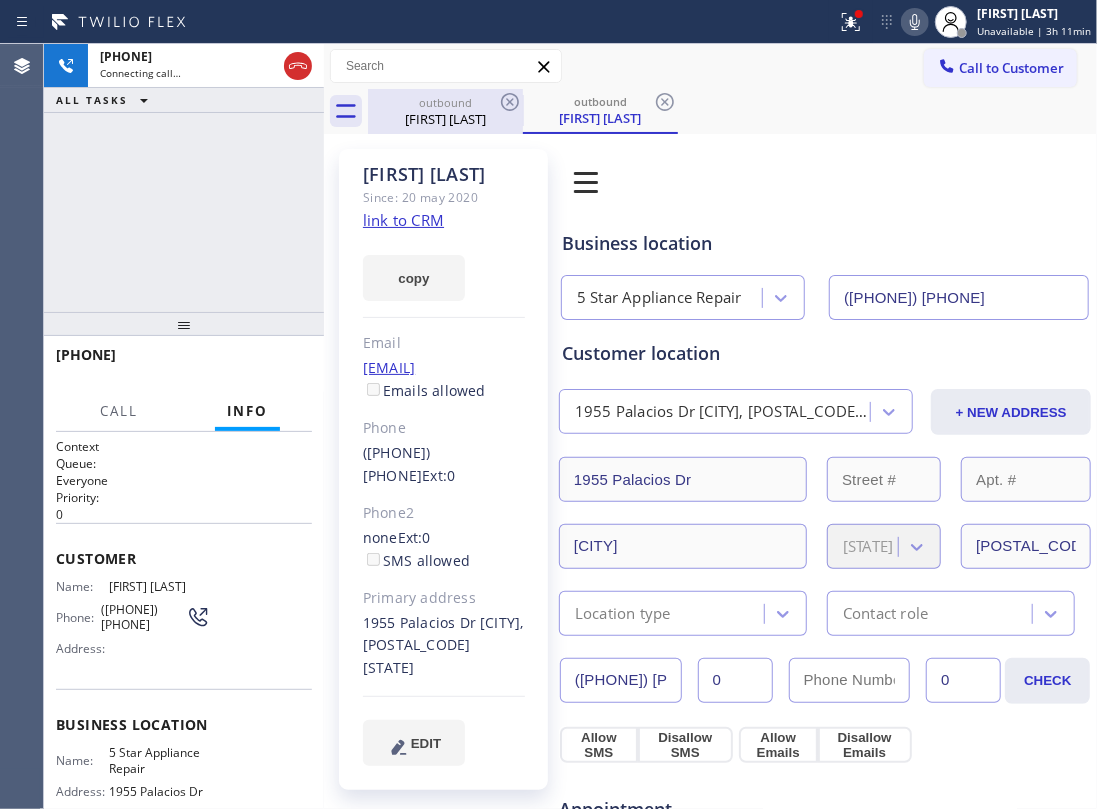 click on "Mary  Read" at bounding box center [445, 119] 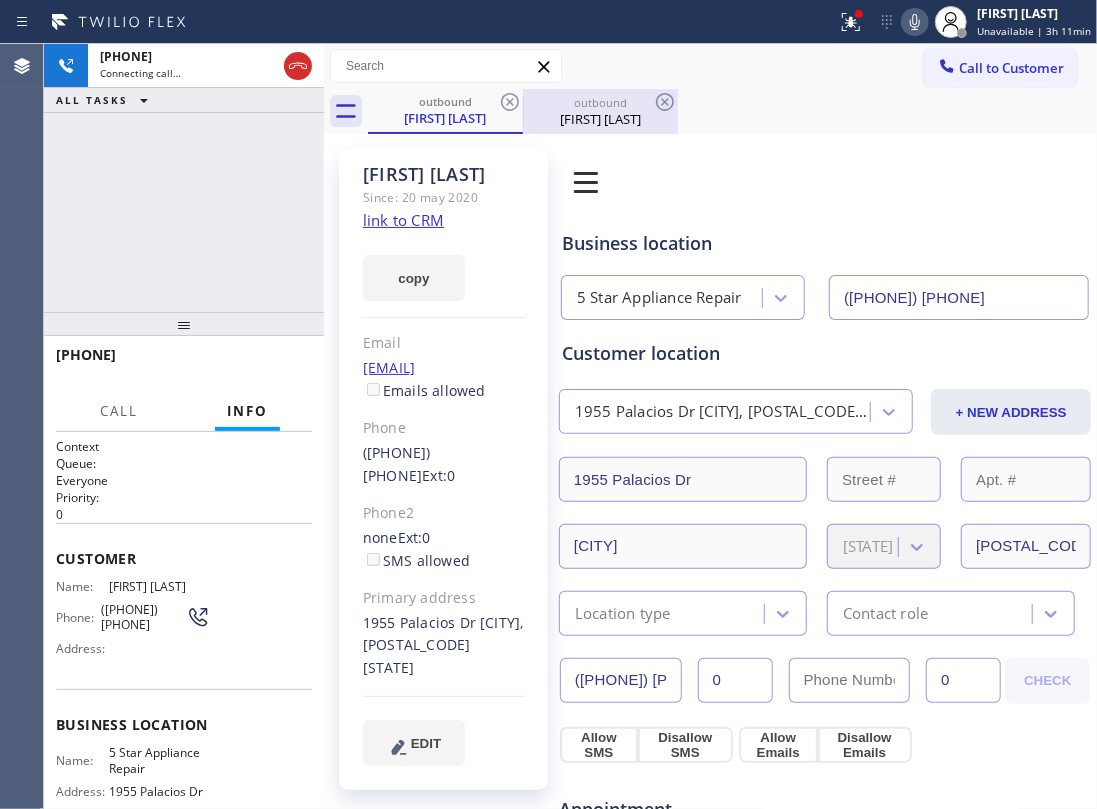 click on "outbound Mary  Read" at bounding box center [600, 111] 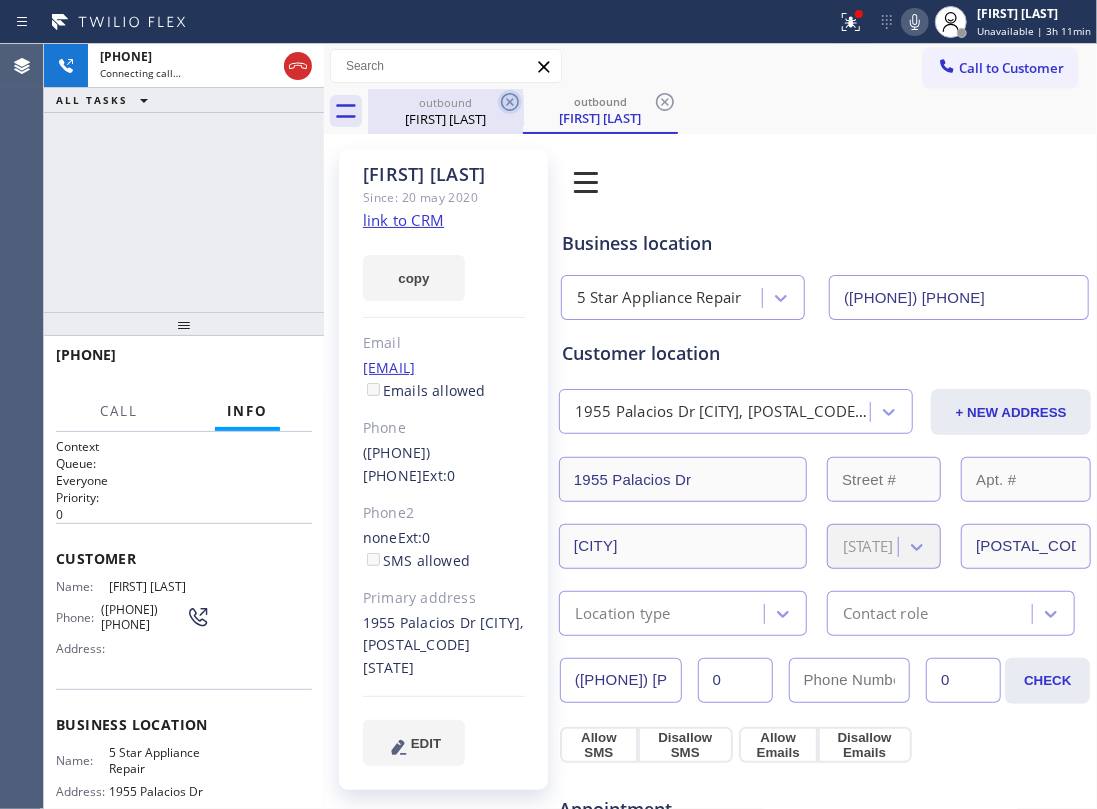 click 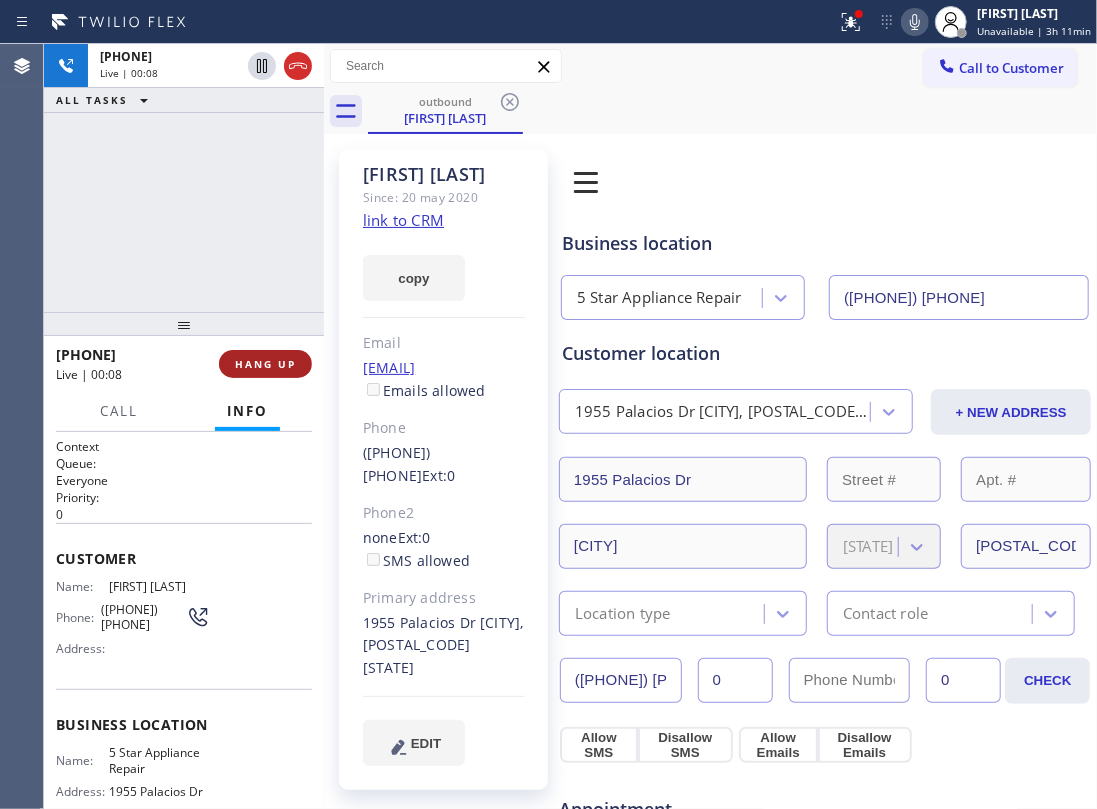 drag, startPoint x: 182, startPoint y: 288, endPoint x: 253, endPoint y: 361, distance: 101.8332 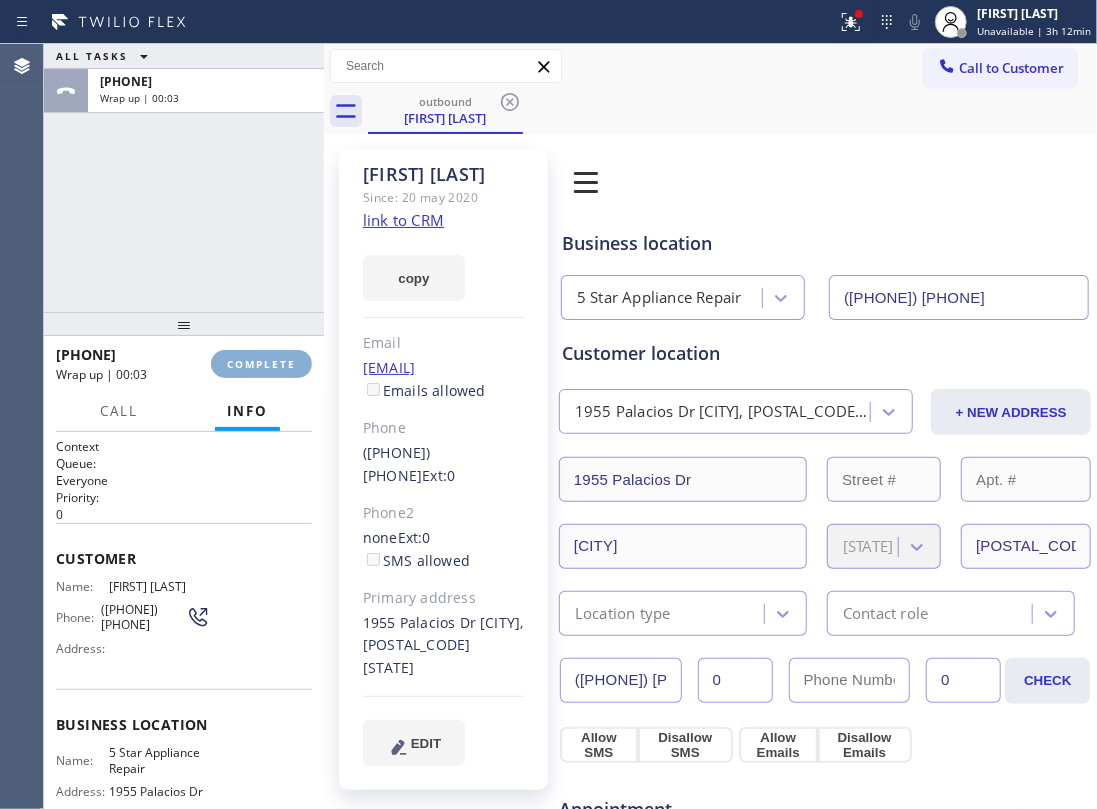 click on "COMPLETE" at bounding box center (261, 364) 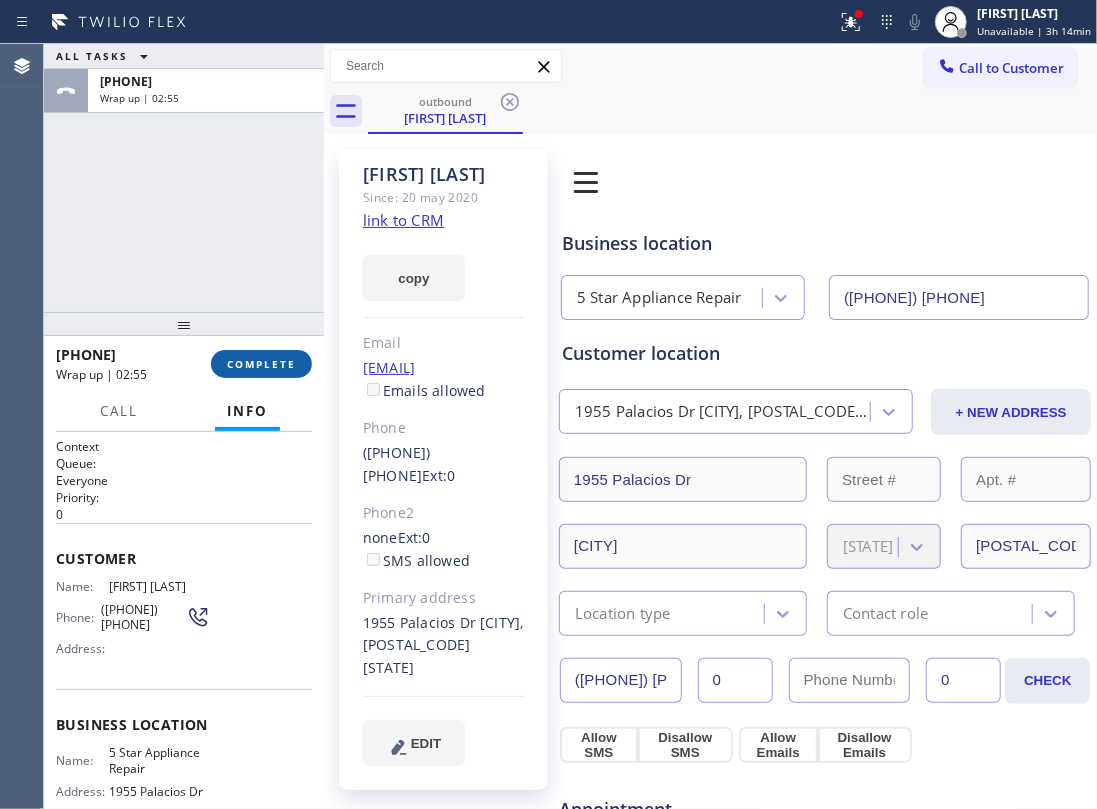 click on "COMPLETE" at bounding box center (261, 364) 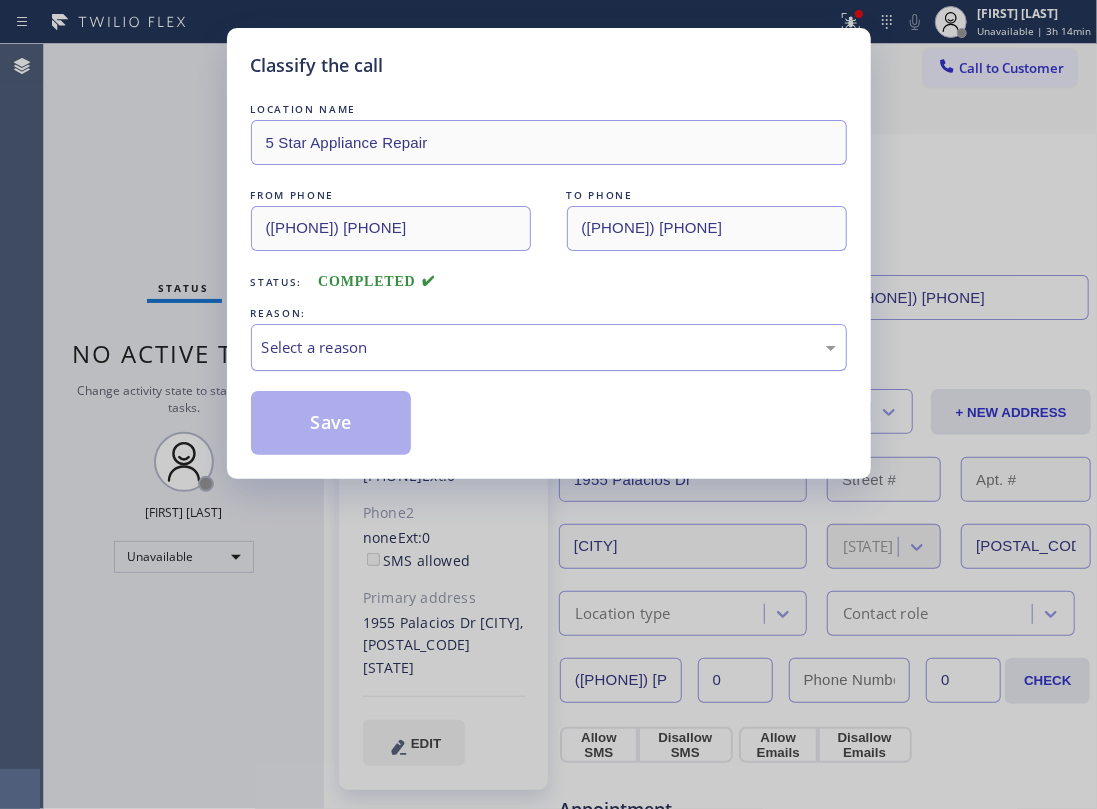 click on "Select a reason" at bounding box center [549, 347] 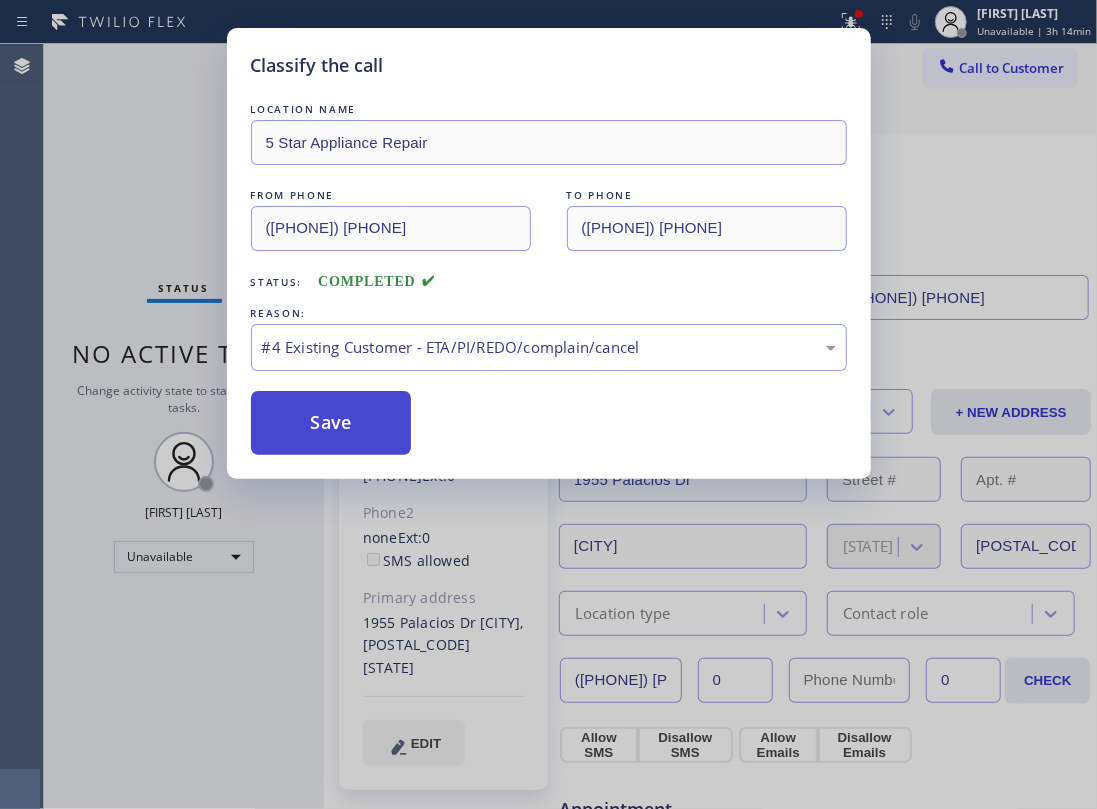 click on "Save" at bounding box center [331, 423] 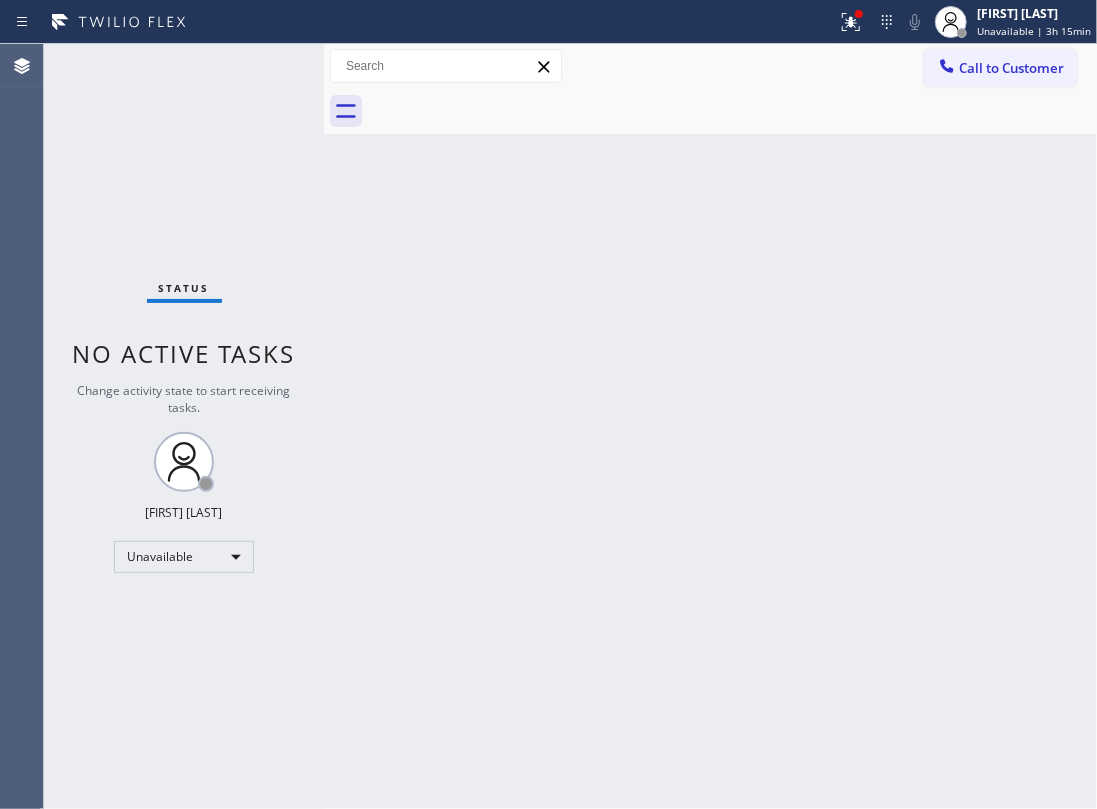 click on "Status" at bounding box center (184, 288) 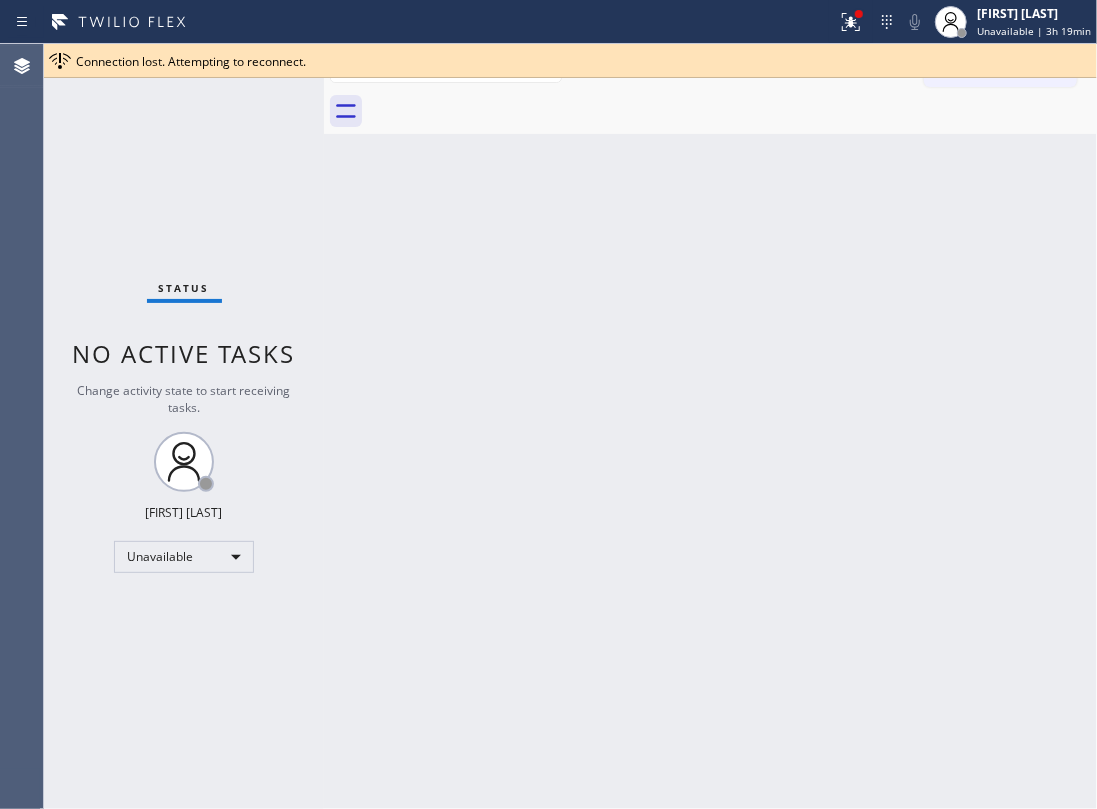click on "Back to Dashboard Change Sender ID Customers Technicians Select a contact Outbound call Location Search location Your caller id phone number Customer number Call Customer info Name   Phone none Address none Change Sender ID HVAC +18559994417 5 Star Appliance +18557314952 Appliance Repair +18554611149 Plumbing +18889090120 Air Duct Cleaning +18006865038  Electricians +18005688664 Cancel Change Check personal SMS Reset Change No tabs Call to Customer Outbound call Location 5 Star Appliance Repair Your caller id phone number (855) 731-4952 Customer number Call Outbound call Technician Search Technician Your caller id phone number Your caller id phone number Call" at bounding box center [710, 426] 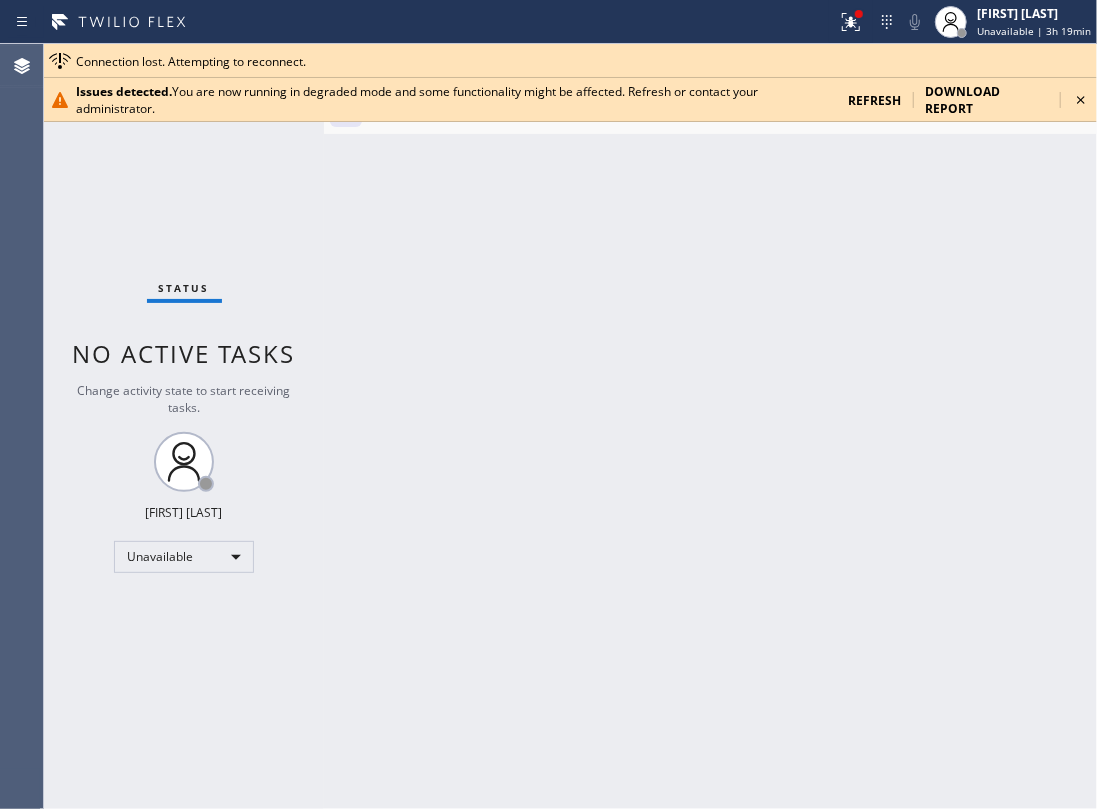 click on "refresh" at bounding box center (874, 100) 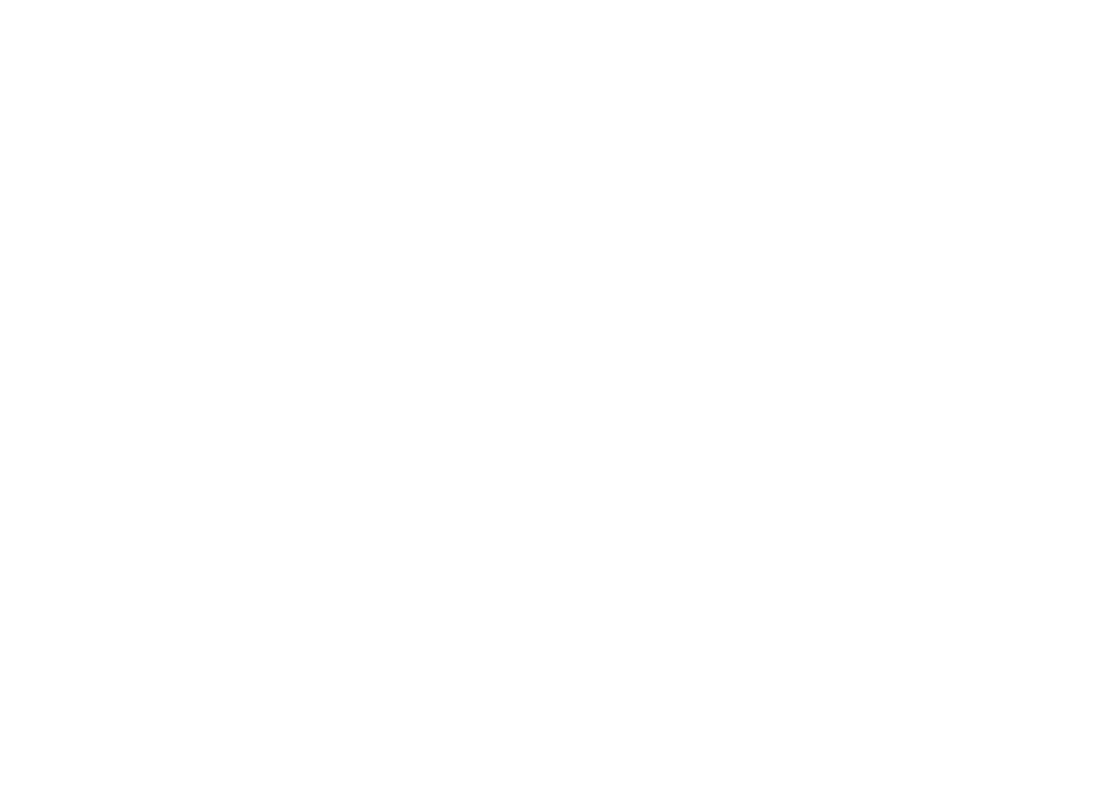 scroll, scrollTop: 0, scrollLeft: 0, axis: both 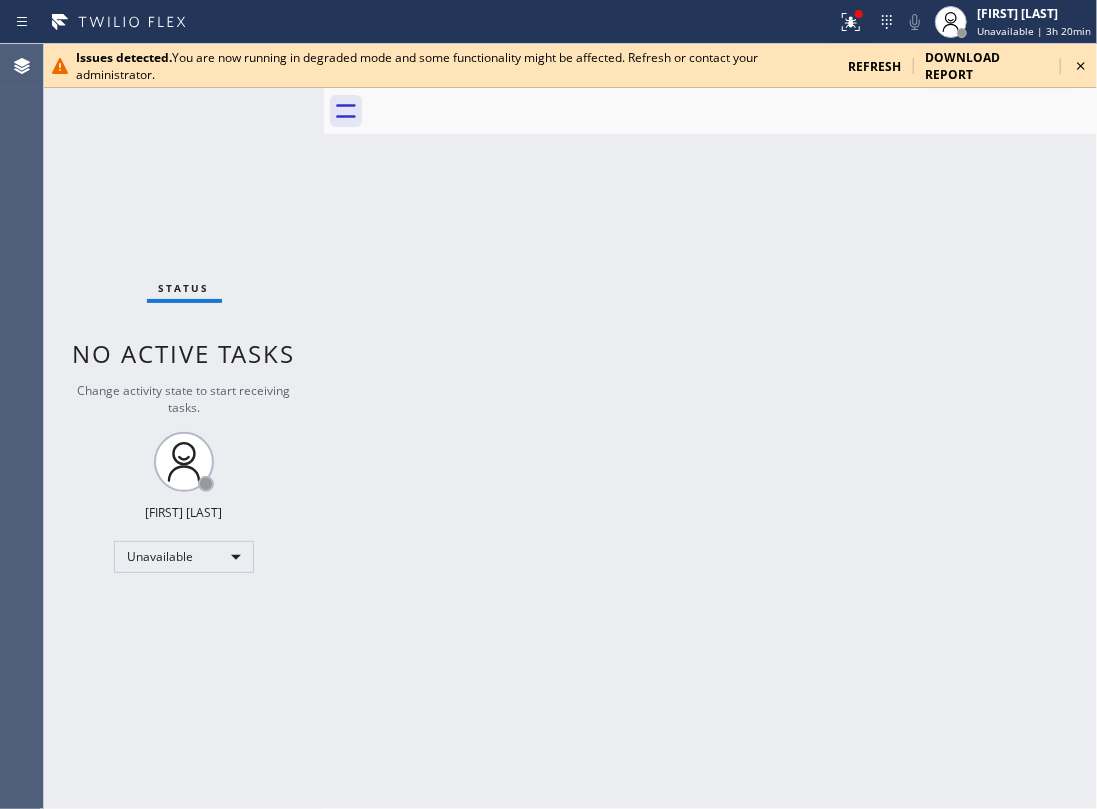click on "refresh" at bounding box center (874, 66) 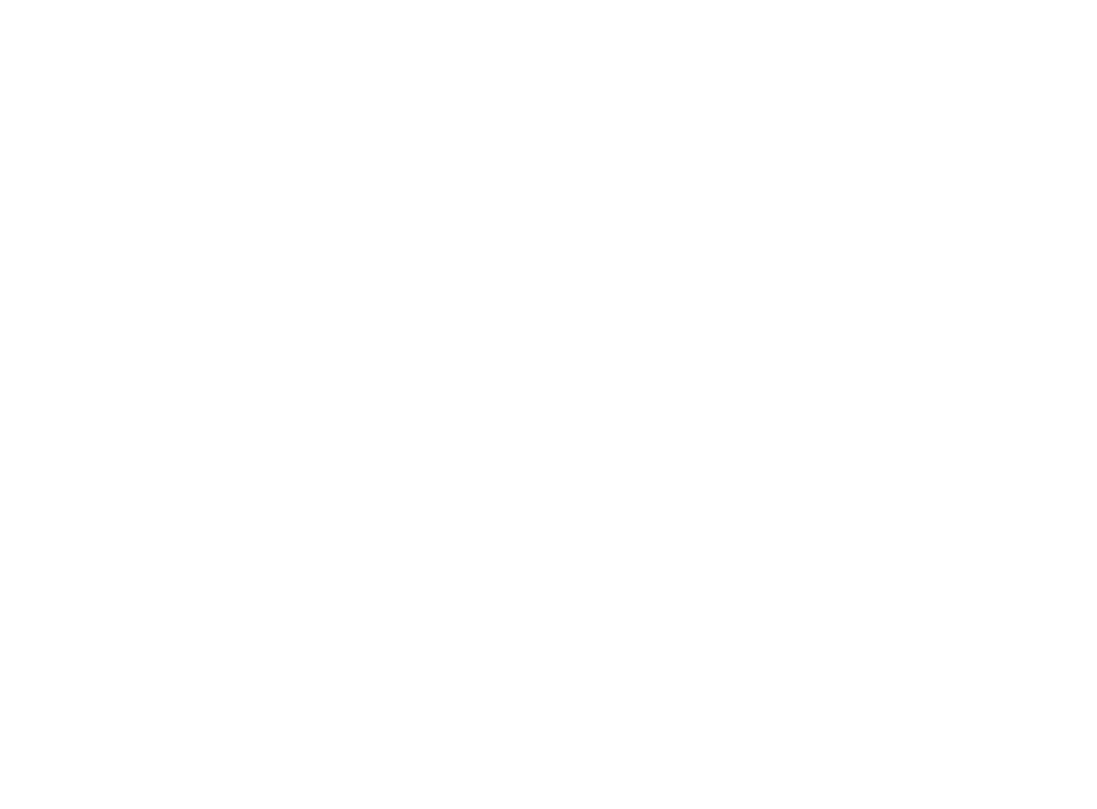 scroll, scrollTop: 0, scrollLeft: 0, axis: both 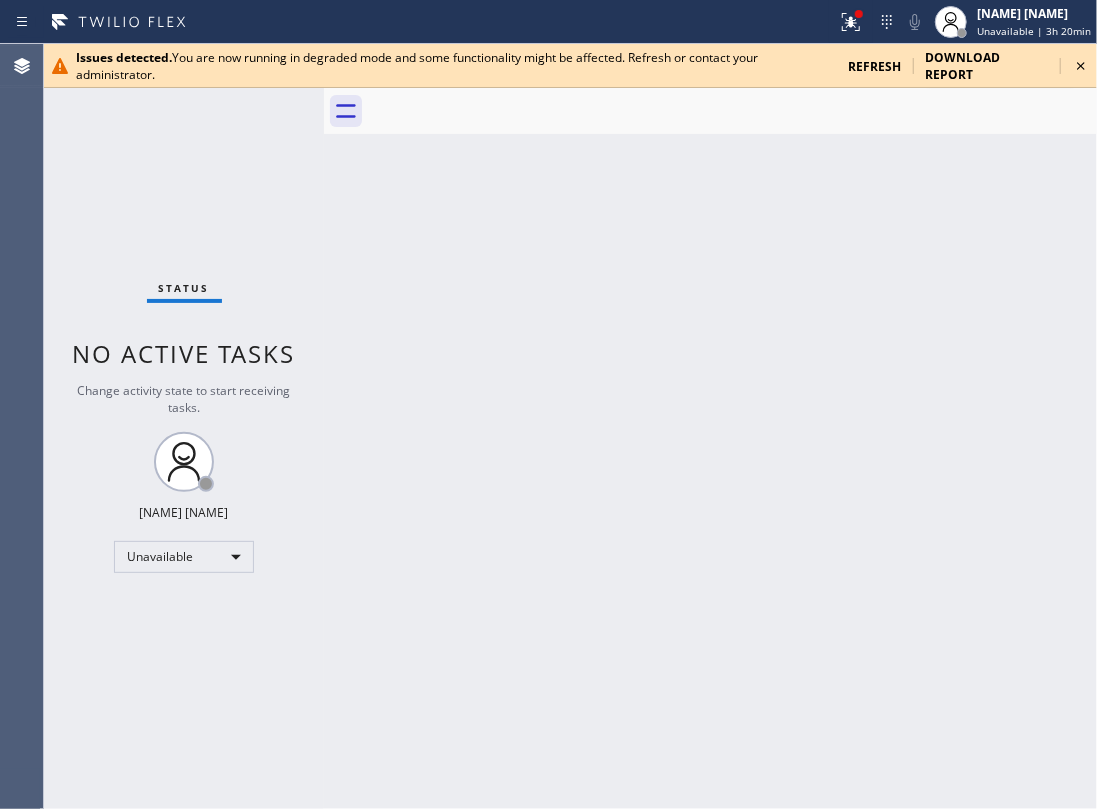 click on "refresh" at bounding box center [874, 66] 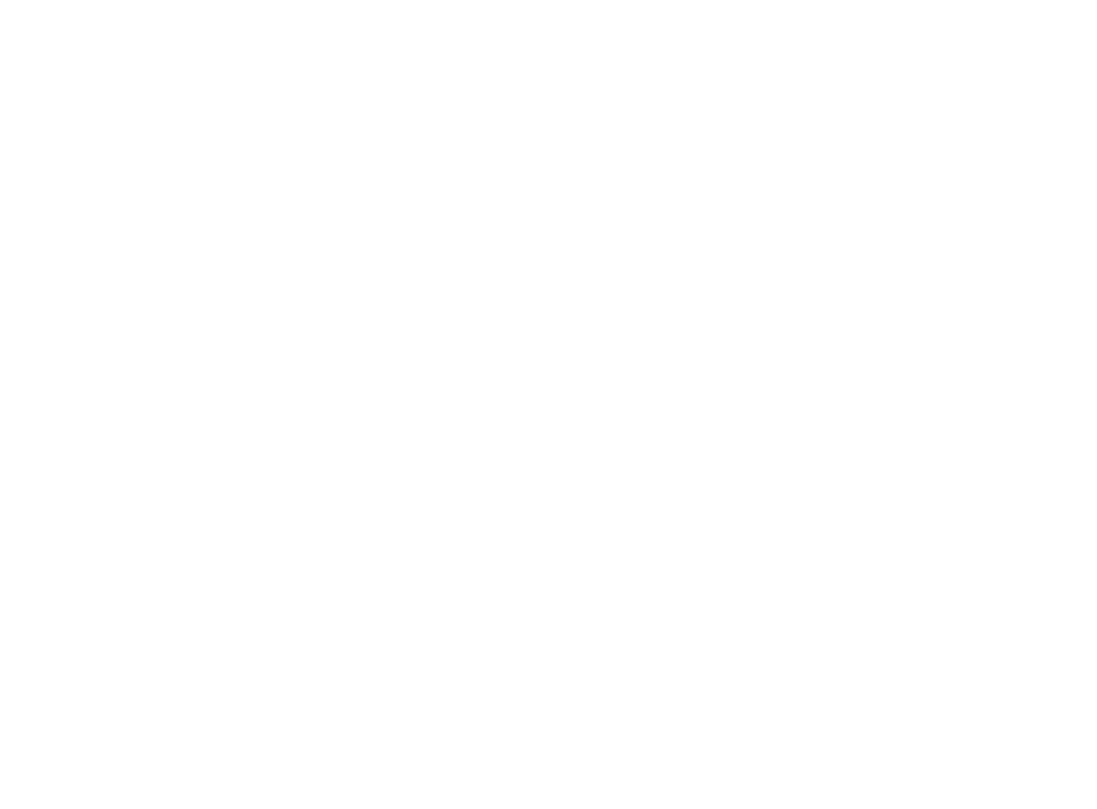 scroll, scrollTop: 0, scrollLeft: 0, axis: both 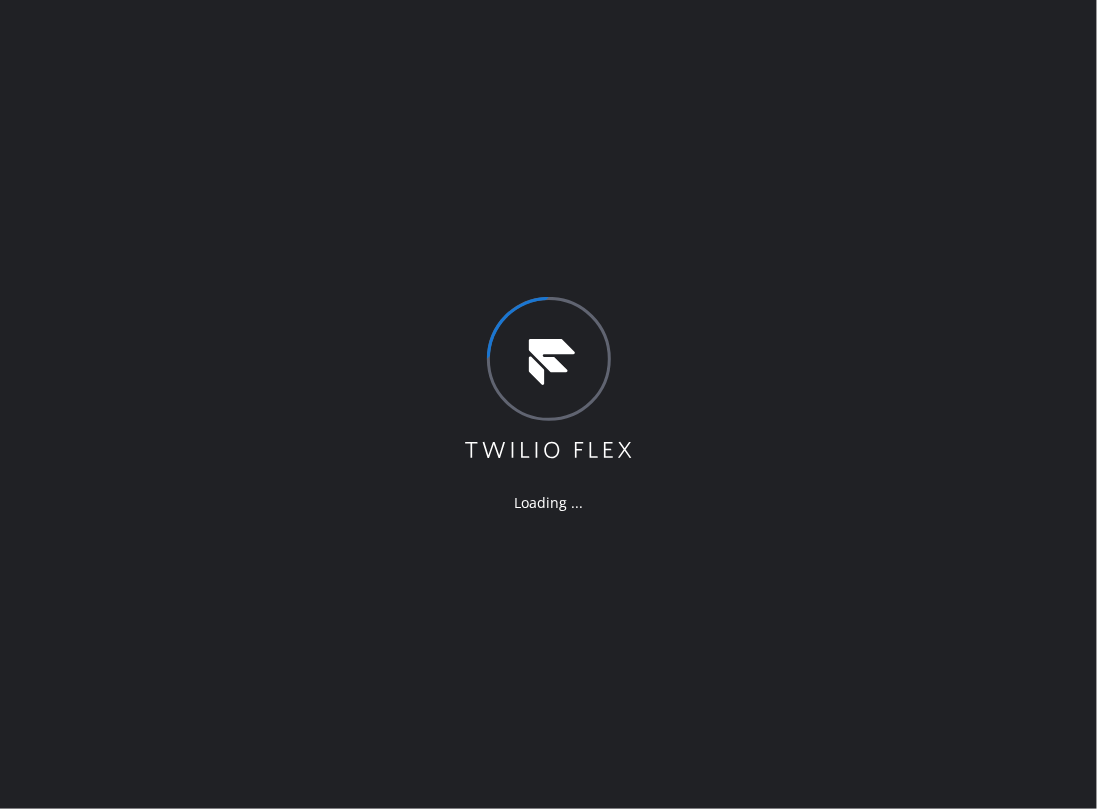click on "Loading ..." at bounding box center (548, 404) 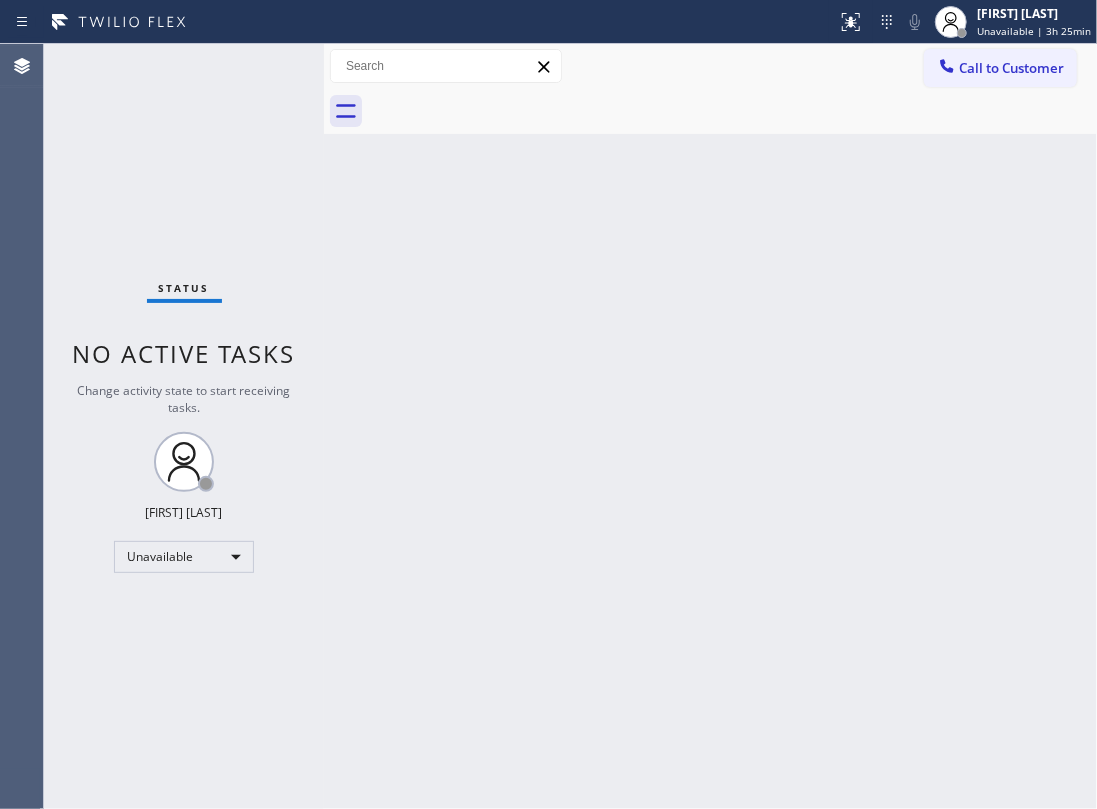 click on "Status   No active tasks     Change activity state to start receiving tasks.   [FIRST] [LAST] Unavailable" at bounding box center [184, 426] 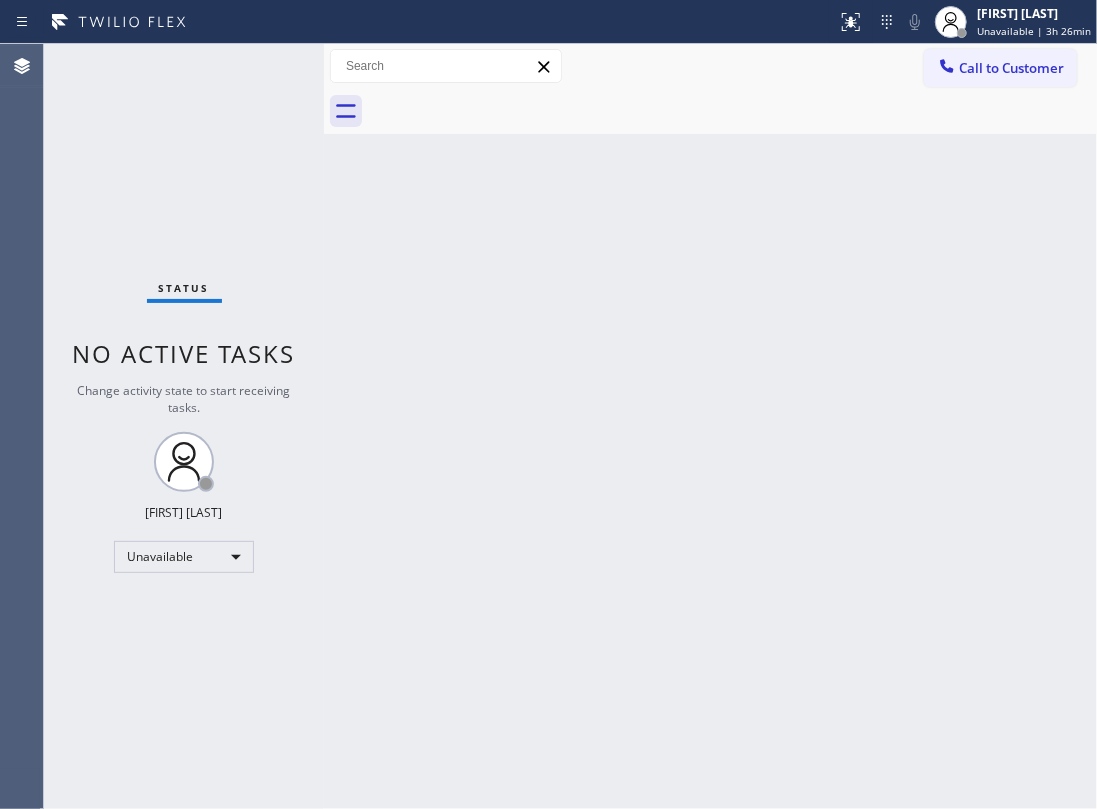 drag, startPoint x: 706, startPoint y: 296, endPoint x: 709, endPoint y: 282, distance: 14.3178215 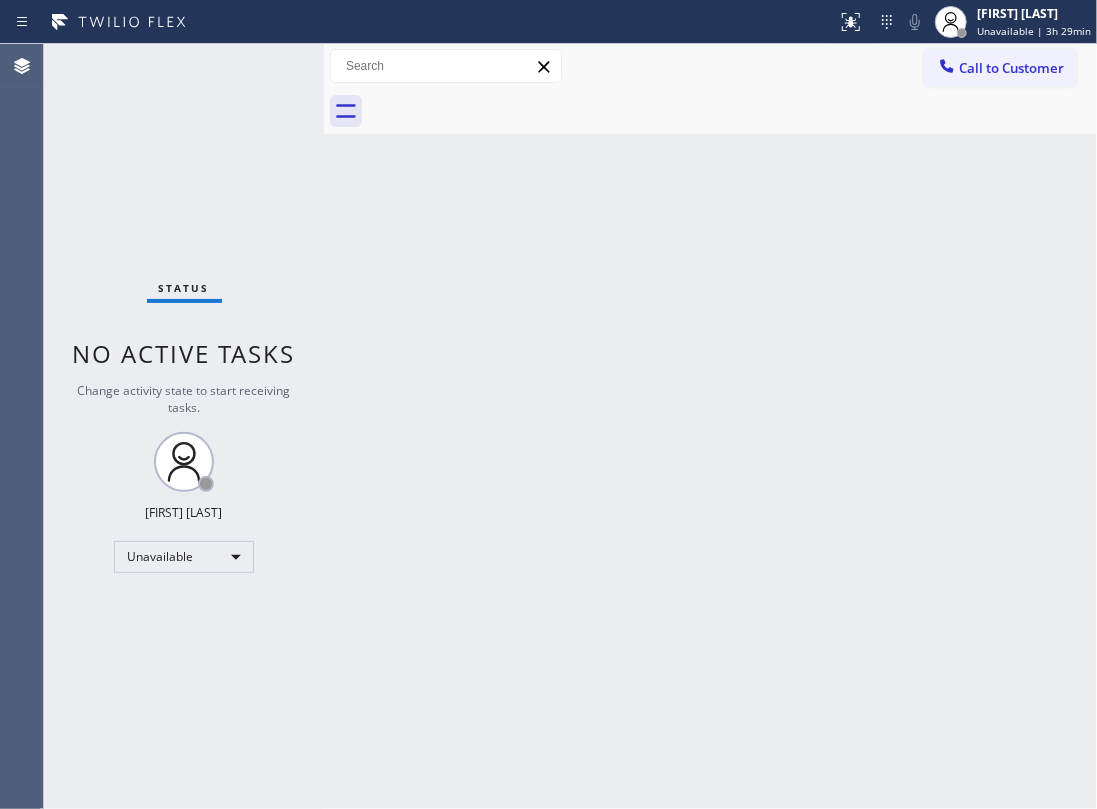 click on "Back to Dashboard Change Sender ID Customers Technicians Select a contact Outbound call Technician Search Technician Your caller id phone number Your caller id phone number Call Technician info Name   Phone none Address none Change Sender ID HVAC +18559994417 5 Star Appliance +18557314952 Appliance Repair +18554611149 Plumbing +18889090120 Air Duct Cleaning +18006865038  Electricians +18005688664 Cancel Change Check personal SMS Reset Change No tabs Call to Customer Outbound call Location Search location Your caller id phone number Customer number Call Outbound call Technician Search Technician Your caller id phone number Your caller id phone number Call" at bounding box center [710, 426] 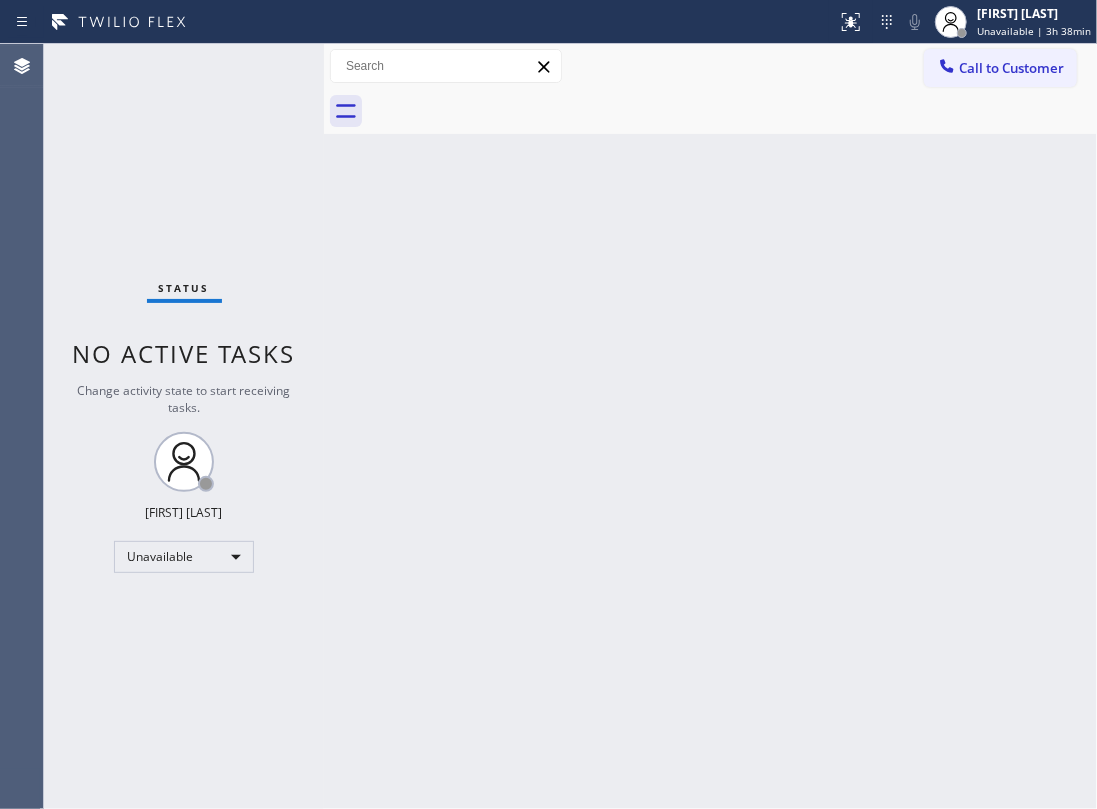 click on "Back to Dashboard Change Sender ID Customers Technicians Select a contact Outbound call Technician Search Technician Your caller id phone number Your caller id phone number Call Technician info Name   Phone none Address none Change Sender ID HVAC +18559994417 5 Star Appliance +18557314952 Appliance Repair +18554611149 Plumbing +18889090120 Air Duct Cleaning +18006865038  Electricians +18005688664 Cancel Change Check personal SMS Reset Change No tabs Call to Customer Outbound call Location Search location Your caller id phone number Customer number Call Outbound call Technician Search Technician Your caller id phone number Your caller id phone number Call" at bounding box center (710, 426) 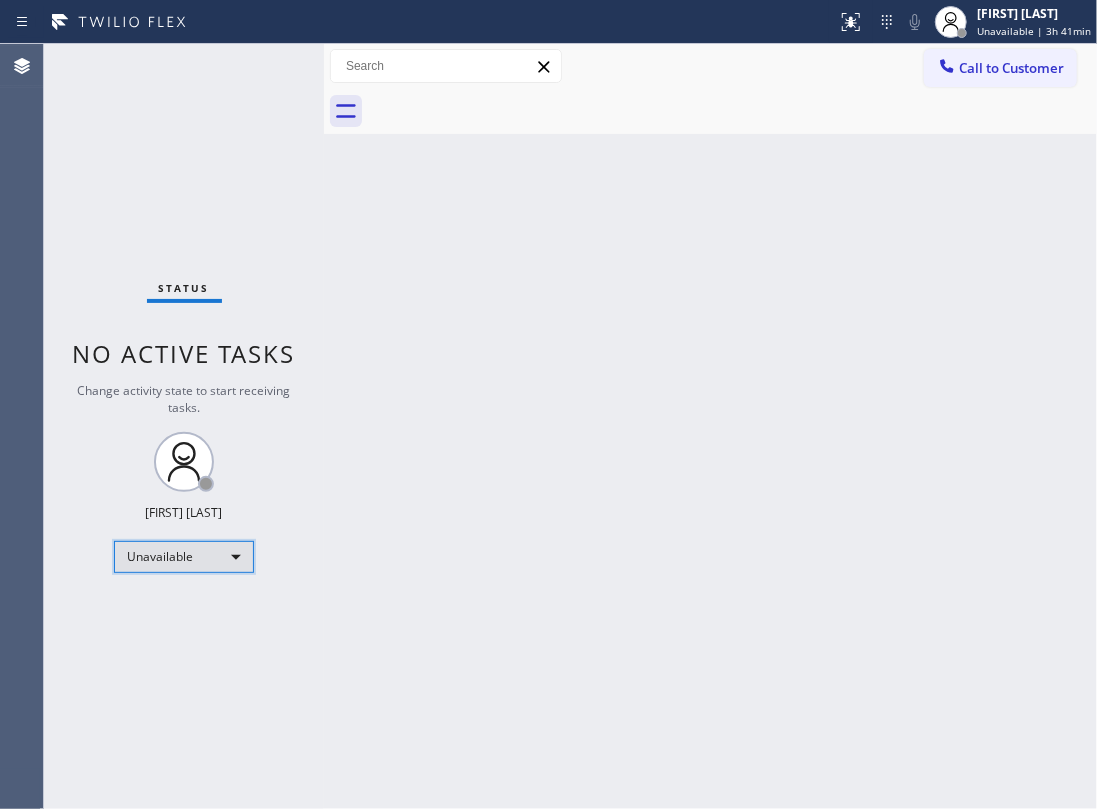 click on "Unavailable" at bounding box center (184, 557) 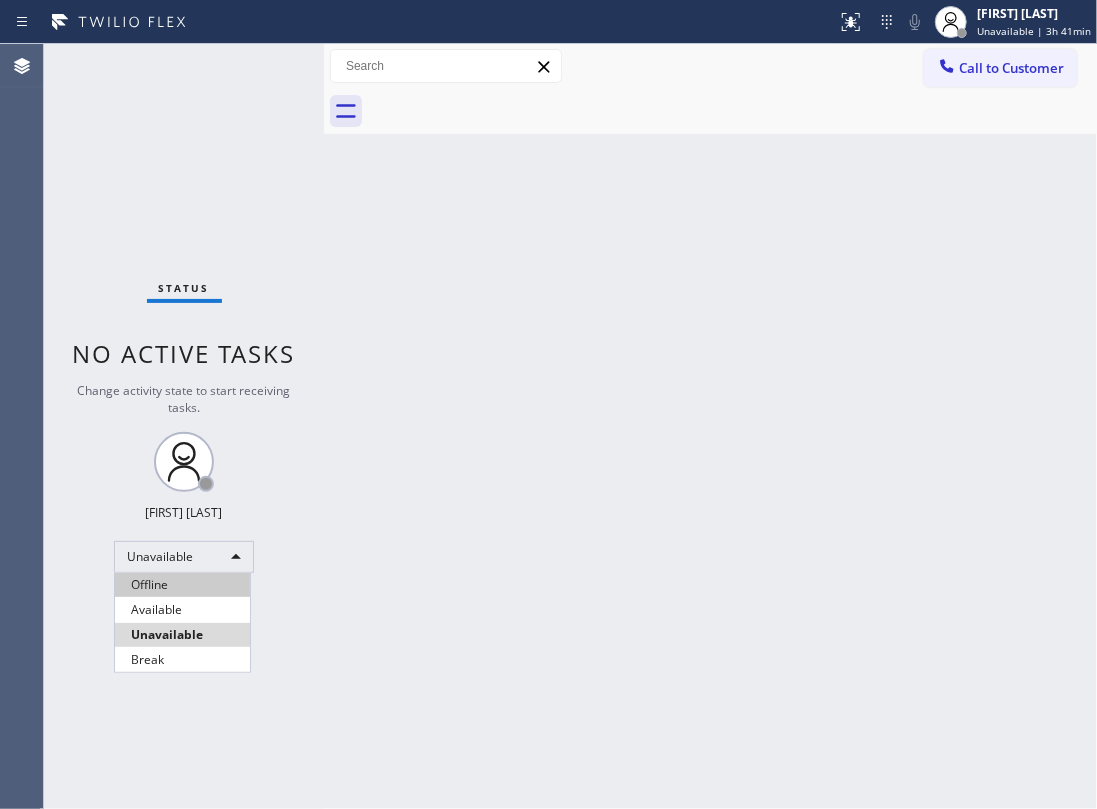 click on "Offline" at bounding box center (182, 585) 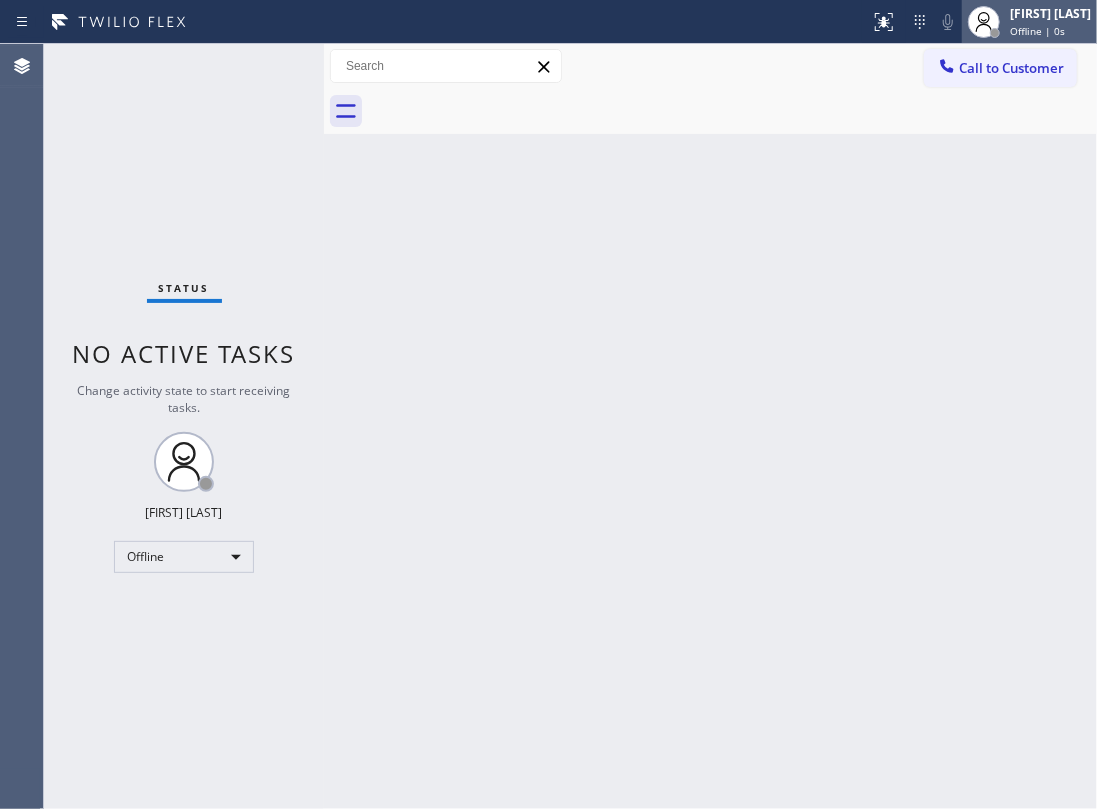 click on "Offline | 0s" at bounding box center [1037, 31] 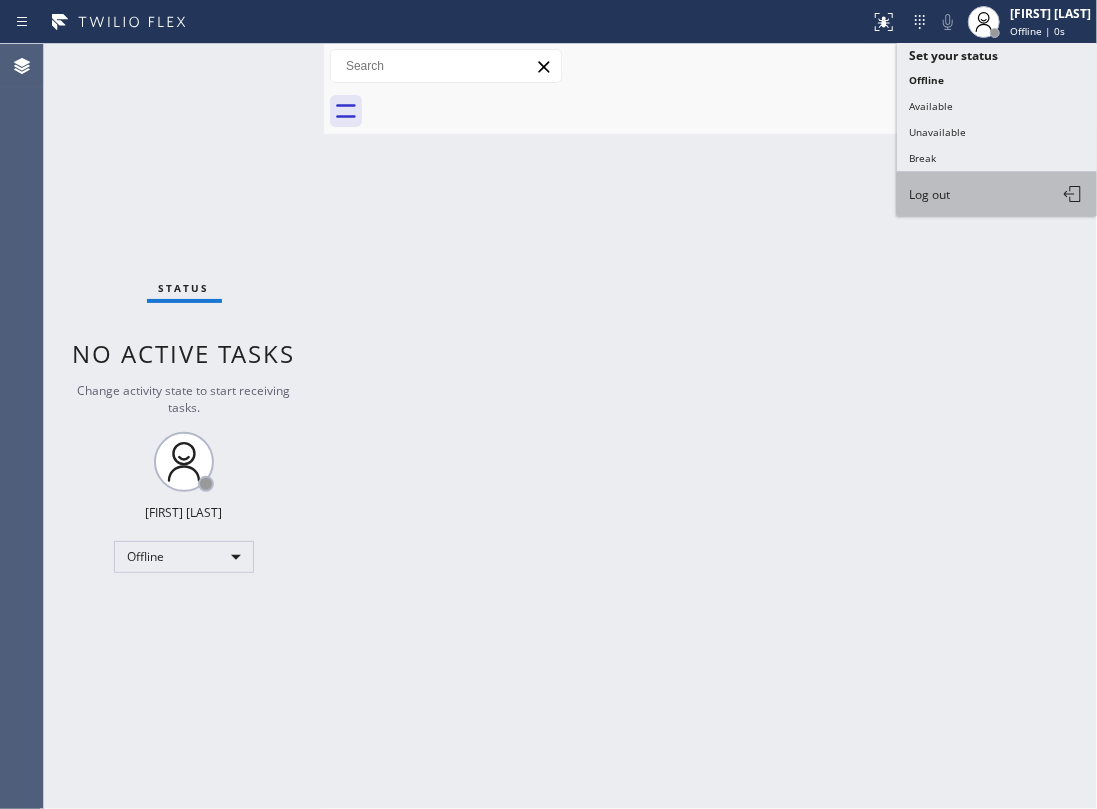 click on "Log out" at bounding box center [997, 194] 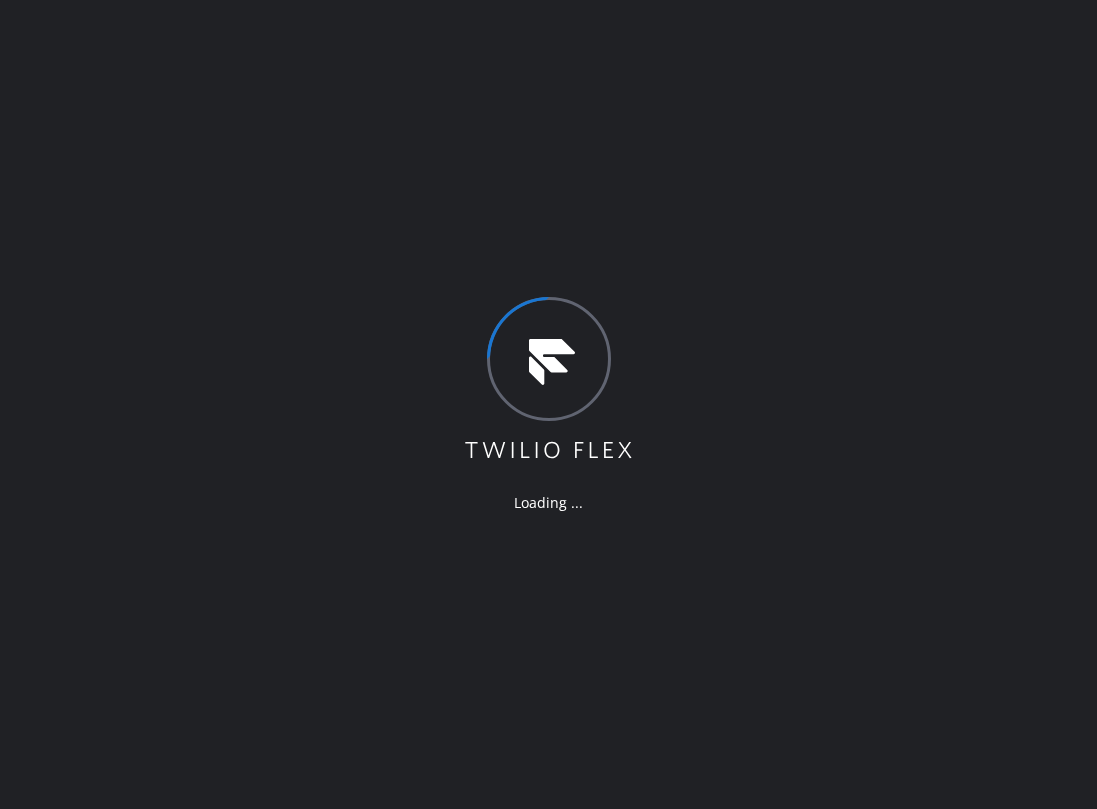 scroll, scrollTop: 0, scrollLeft: 0, axis: both 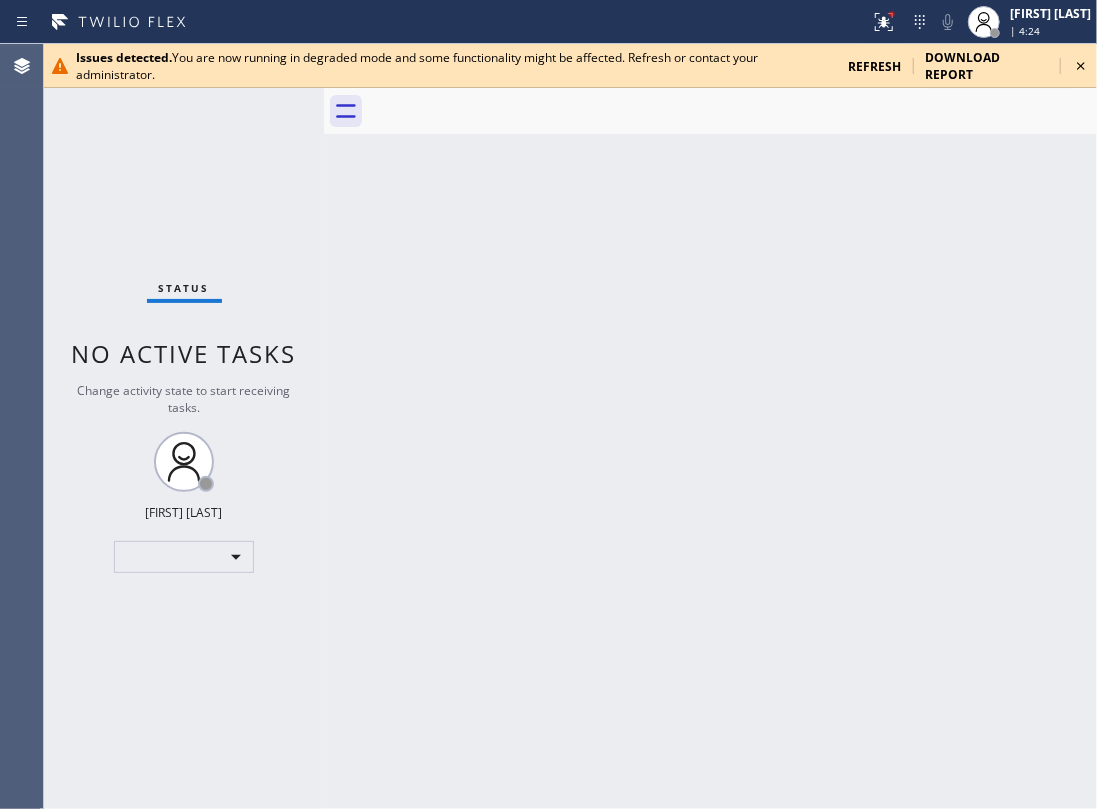 click on "refresh" at bounding box center [874, 66] 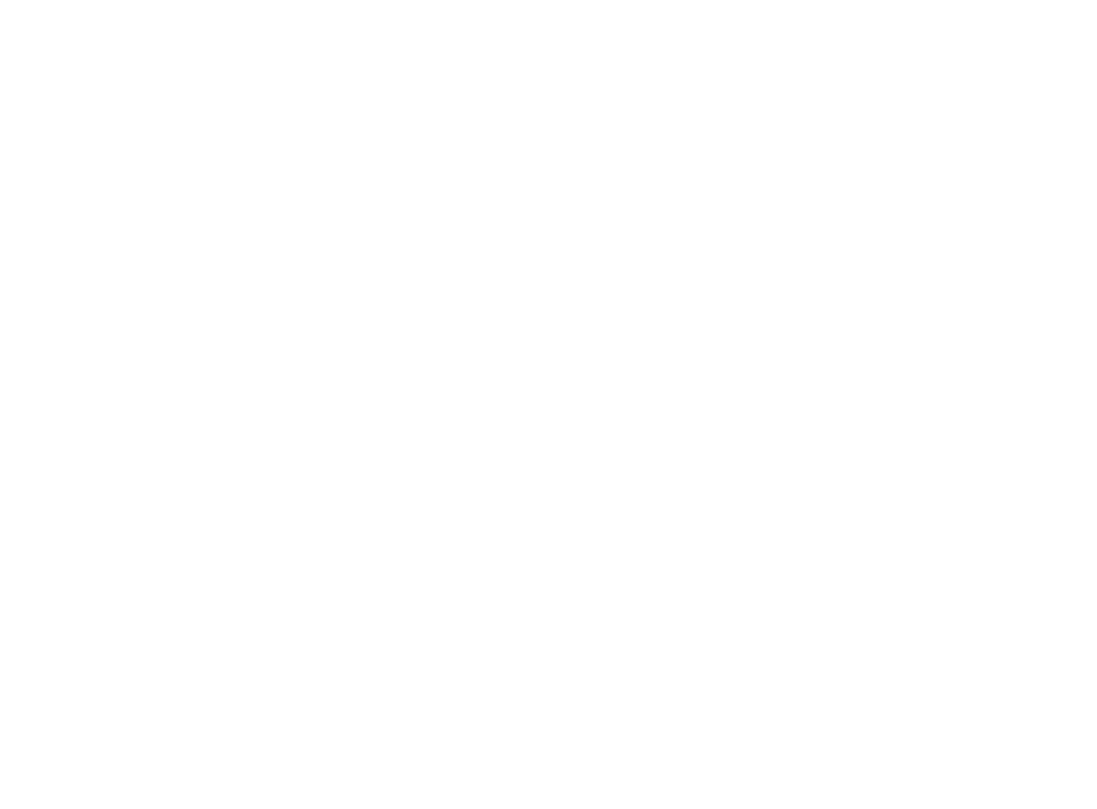scroll, scrollTop: 0, scrollLeft: 0, axis: both 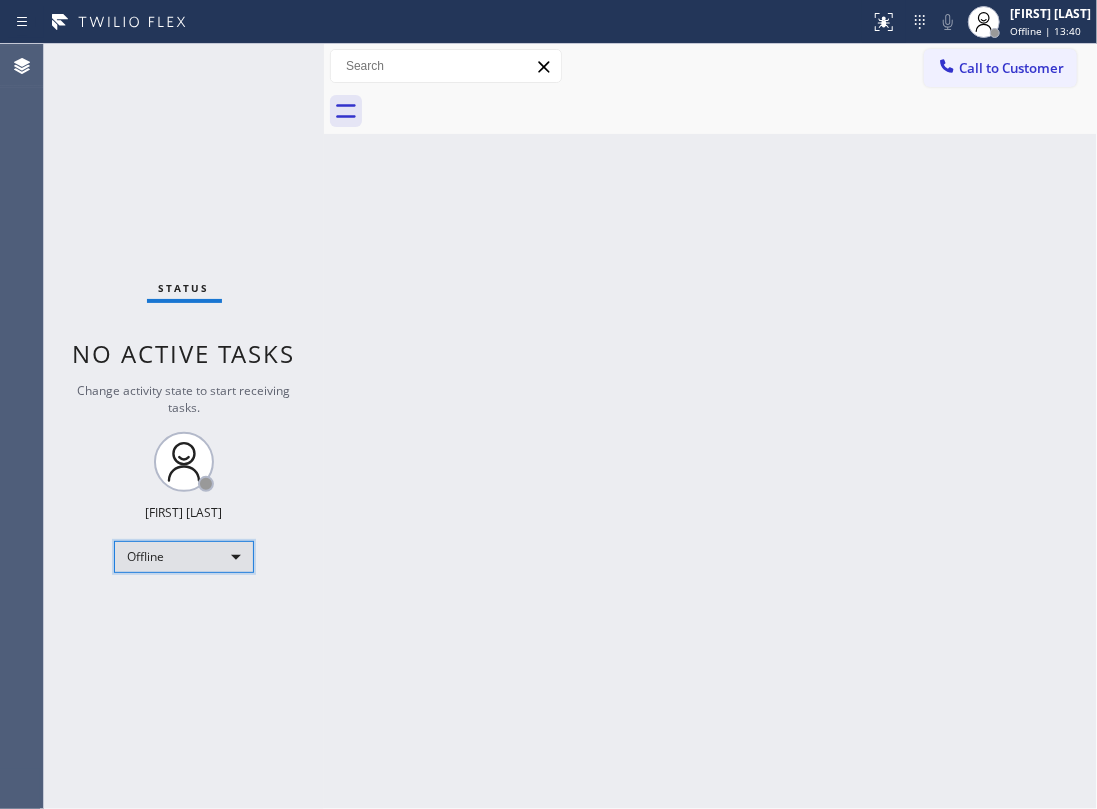 click on "Offline" at bounding box center (184, 557) 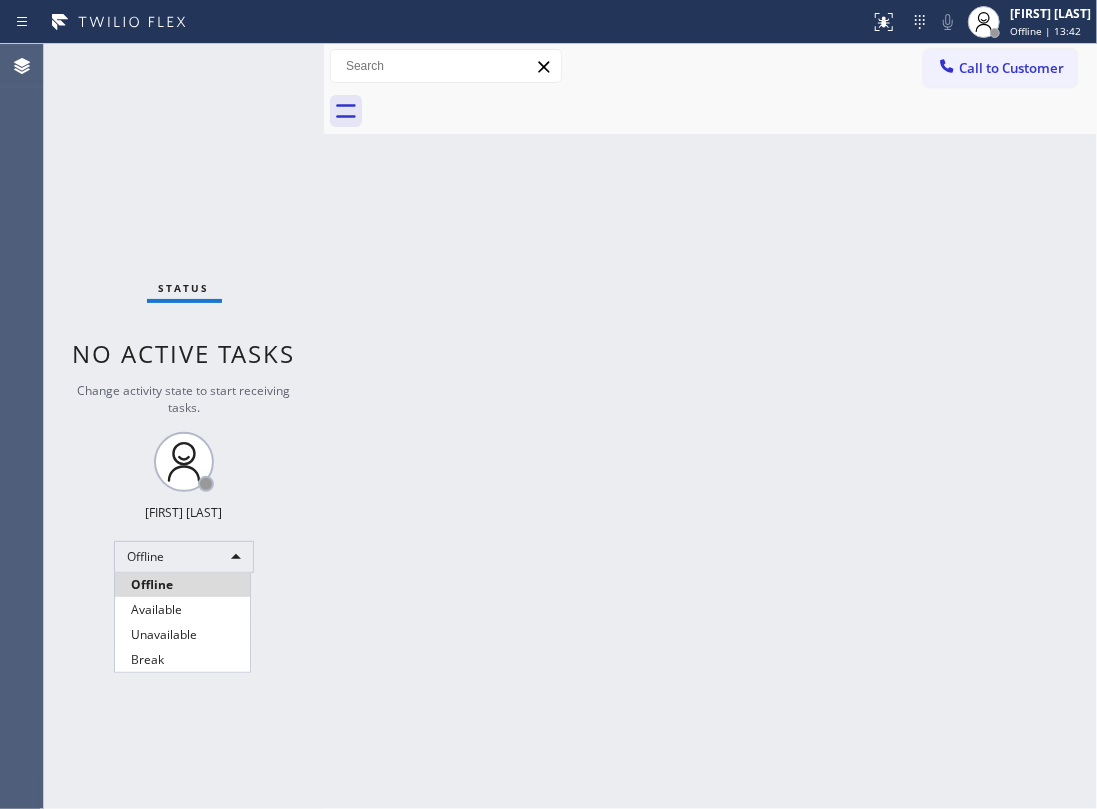 click at bounding box center [548, 404] 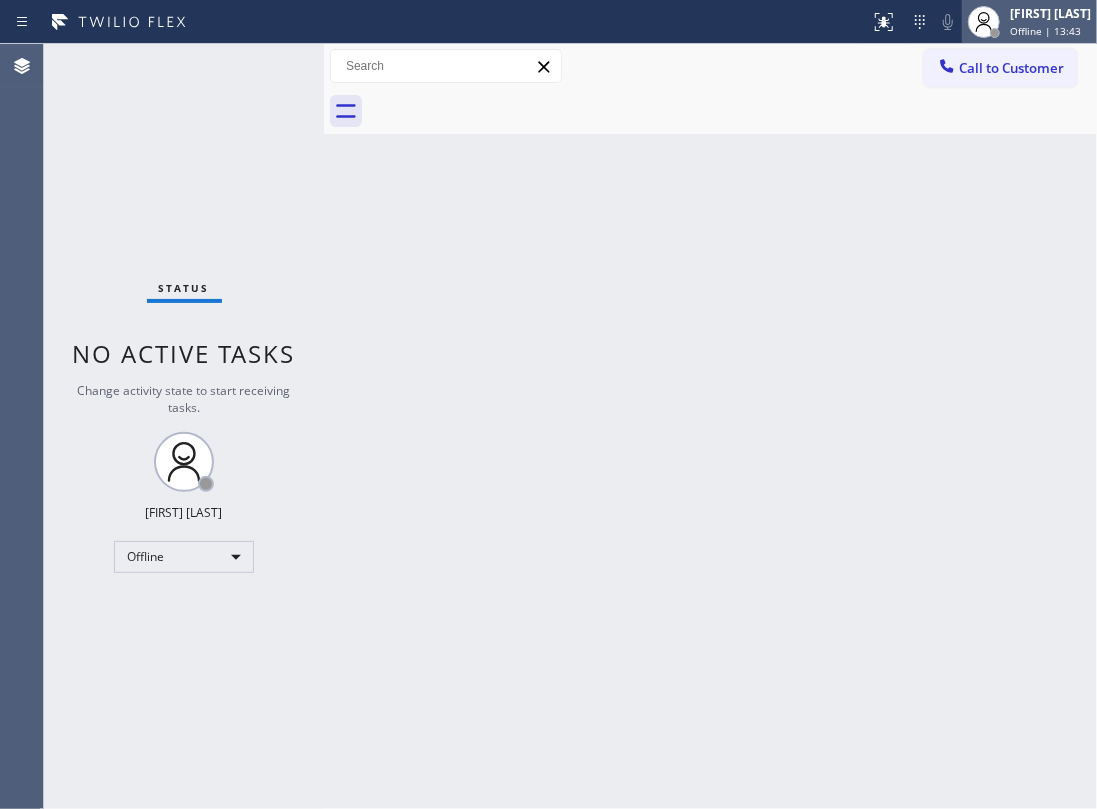 click at bounding box center (995, 33) 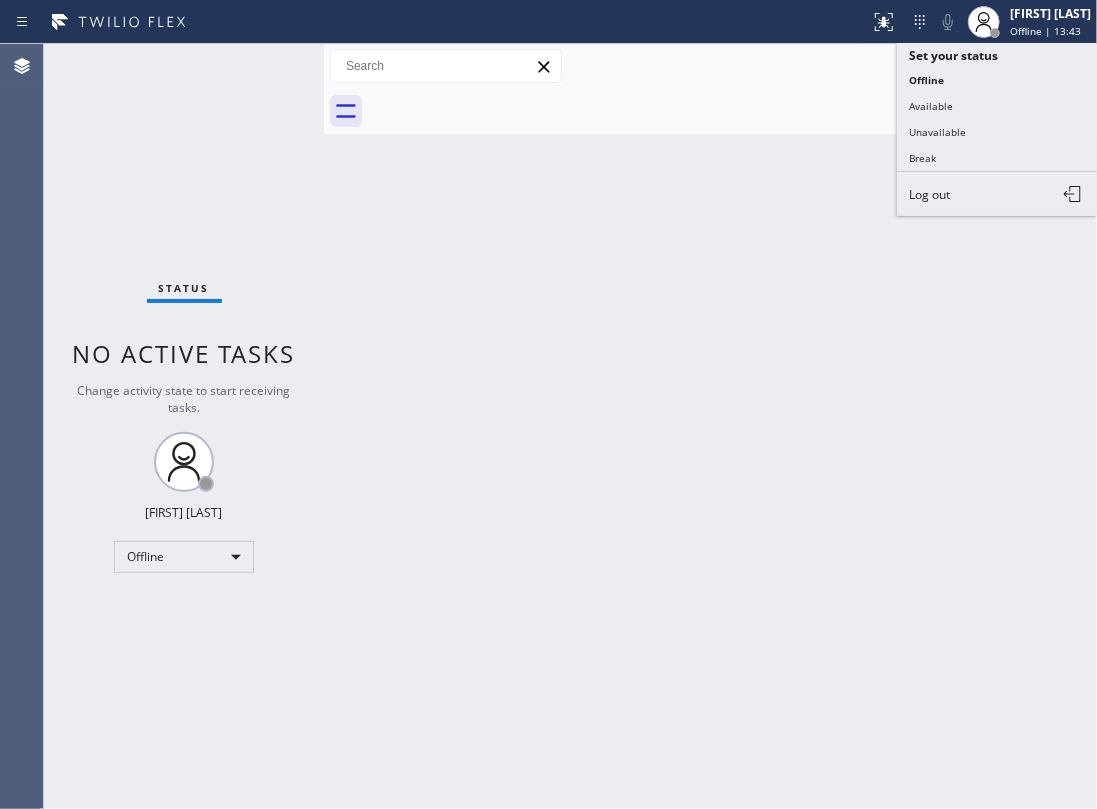 click on "Log out" at bounding box center (997, 194) 